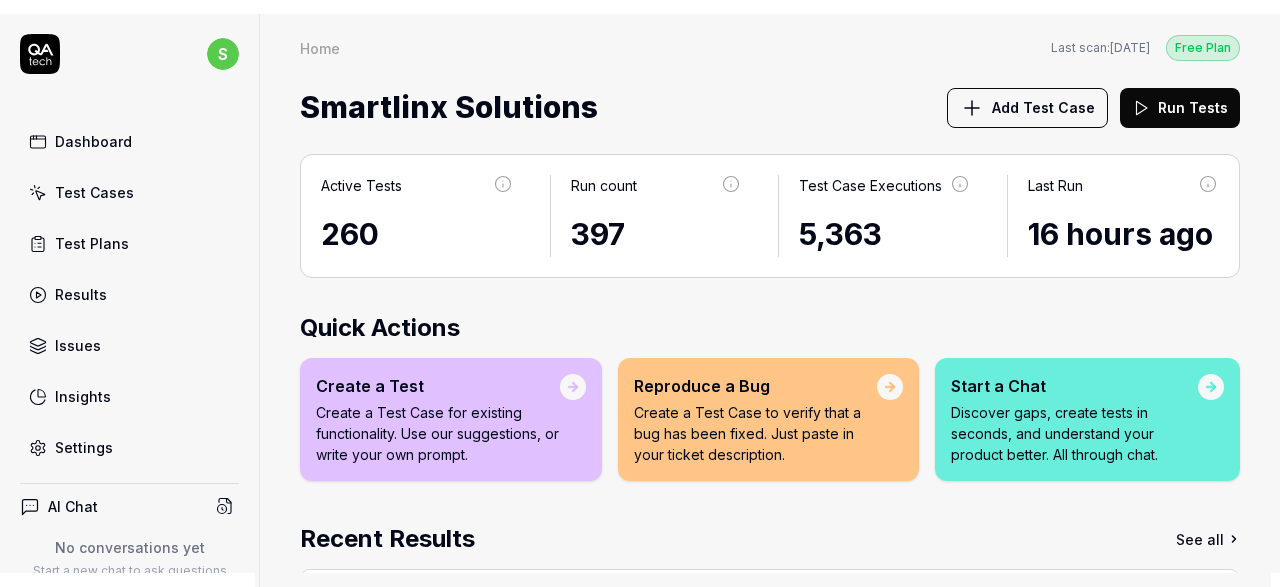 scroll, scrollTop: 0, scrollLeft: 0, axis: both 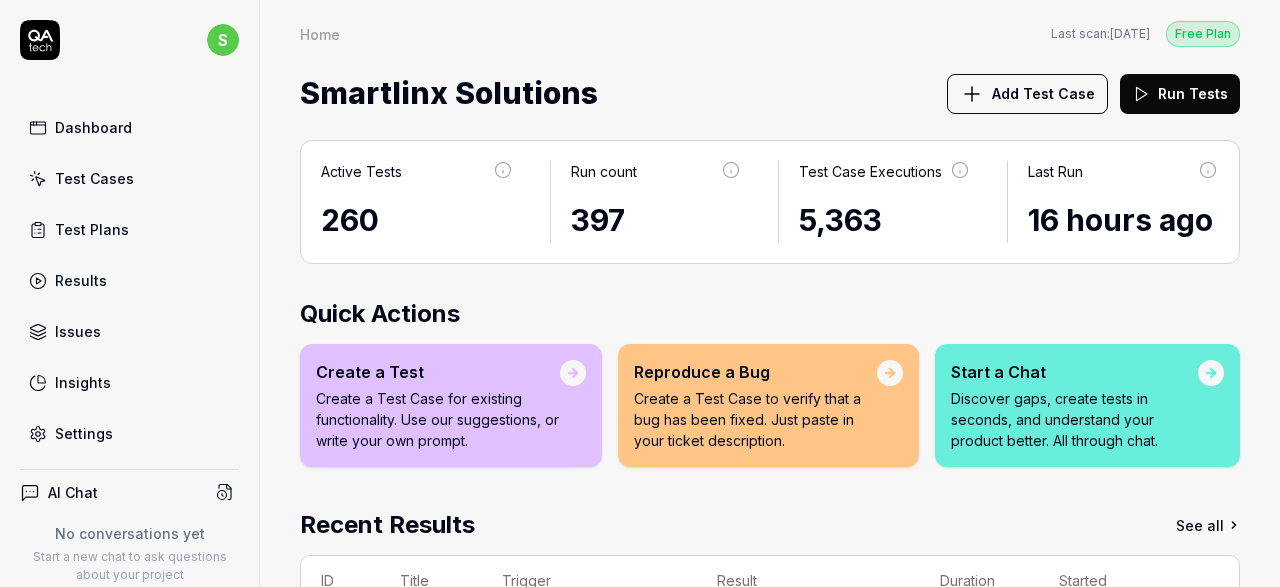click on "Test Cases" at bounding box center (94, 178) 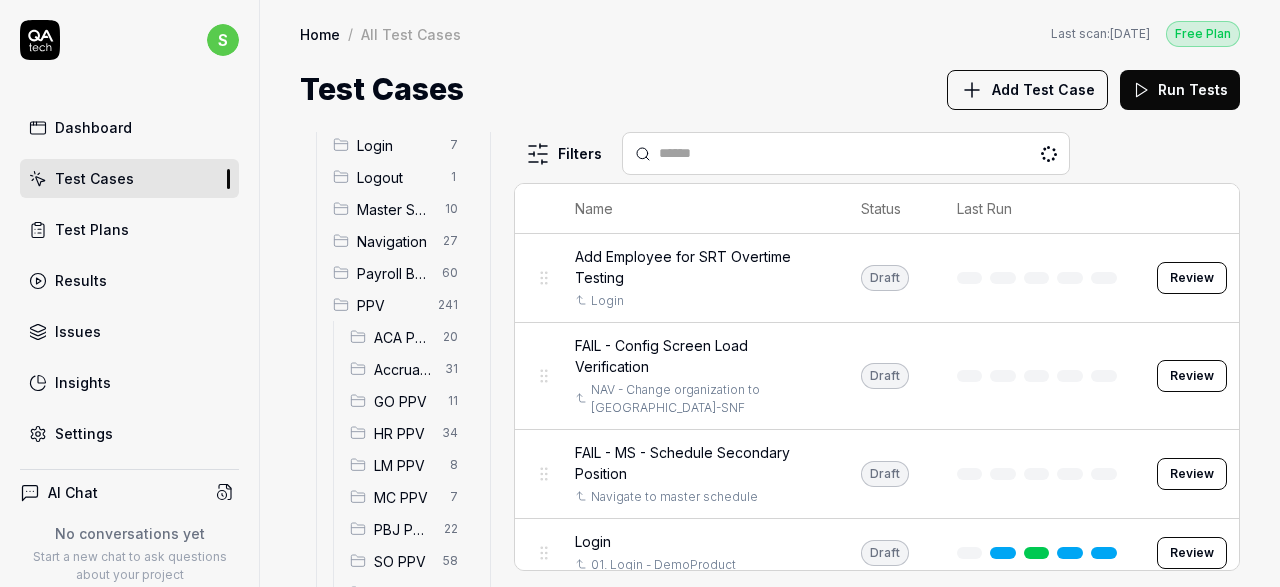 scroll, scrollTop: 173, scrollLeft: 0, axis: vertical 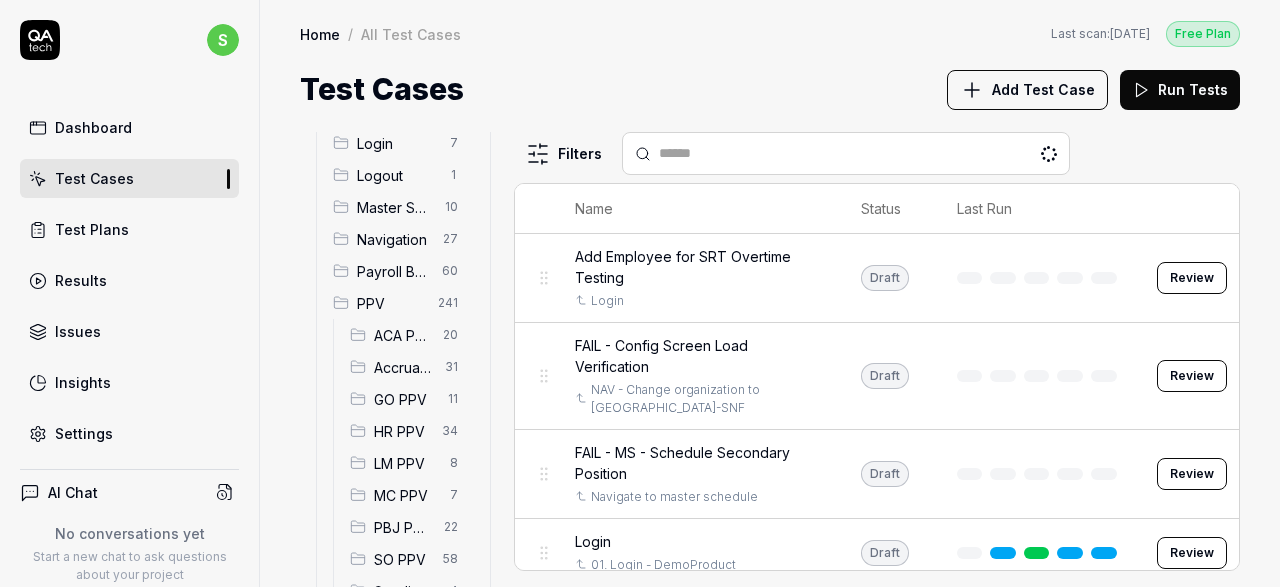 click on "Accruals PPV" at bounding box center [403, 367] 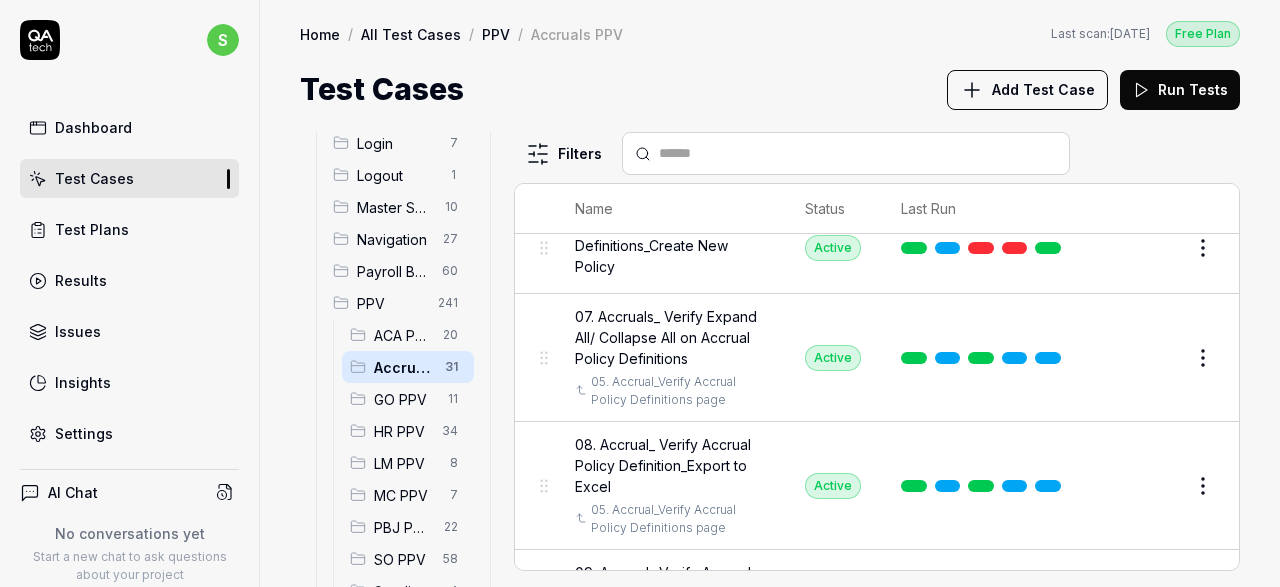 scroll, scrollTop: 421, scrollLeft: 0, axis: vertical 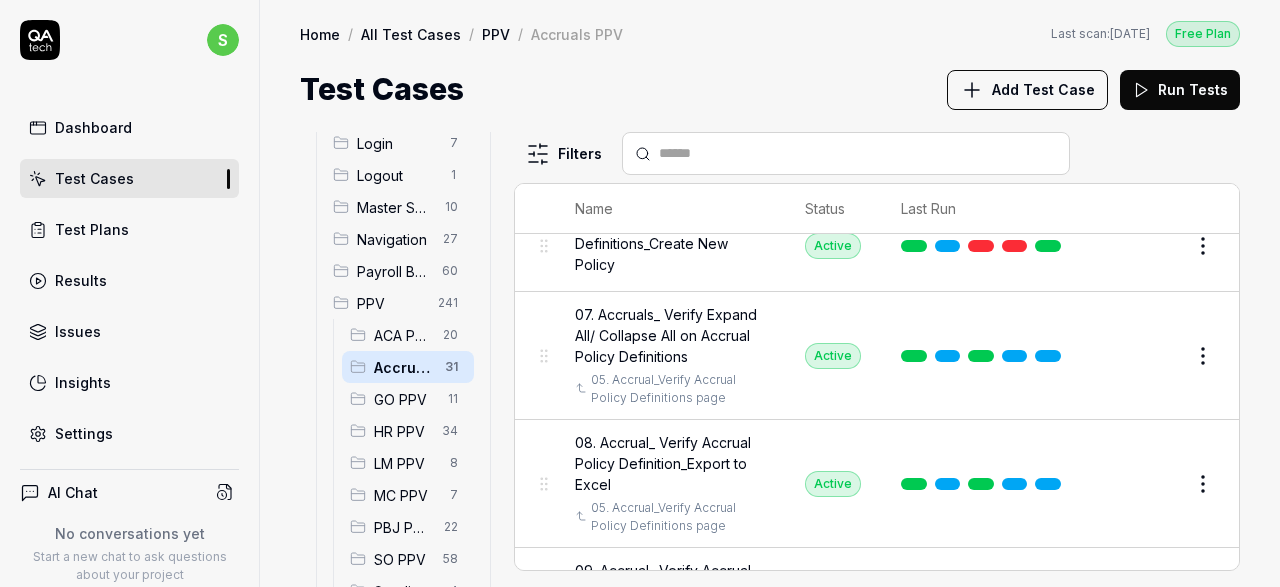 click on "Edit" at bounding box center [1155, 356] 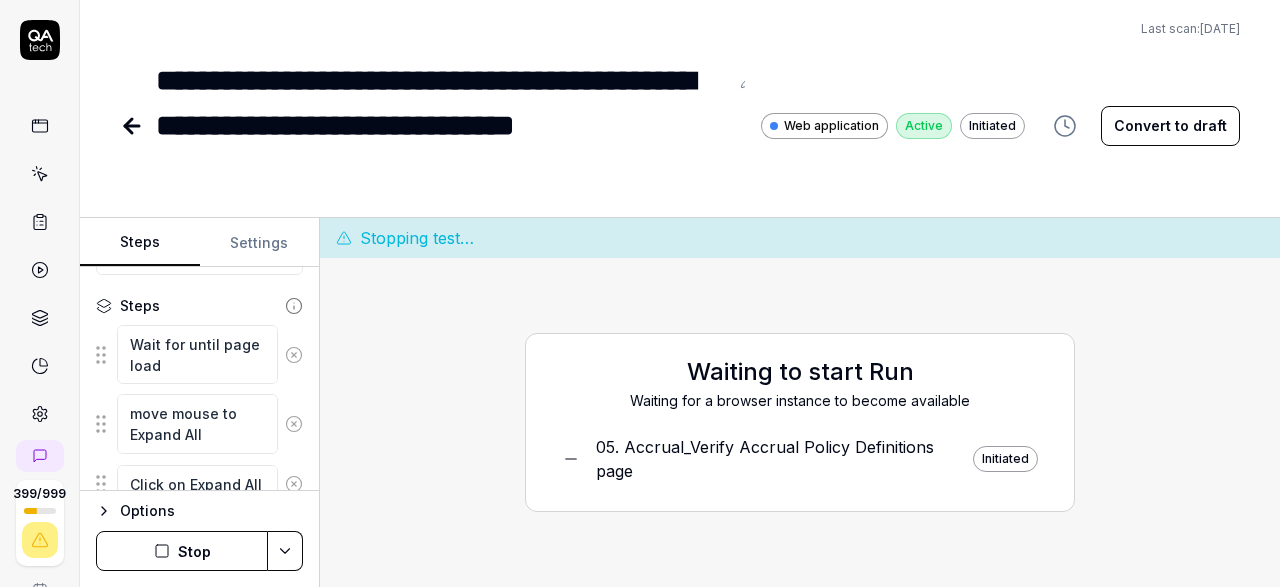 scroll, scrollTop: 195, scrollLeft: 0, axis: vertical 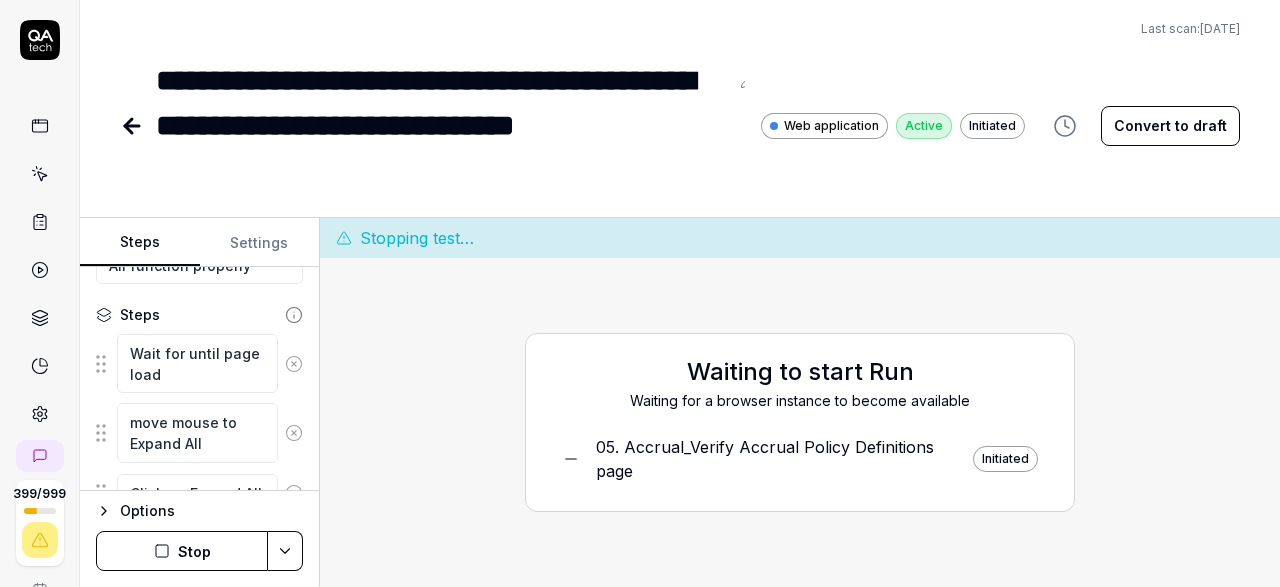 click on "05. Accrual_Verify Accrual Policy Definitions page" at bounding box center [776, 459] 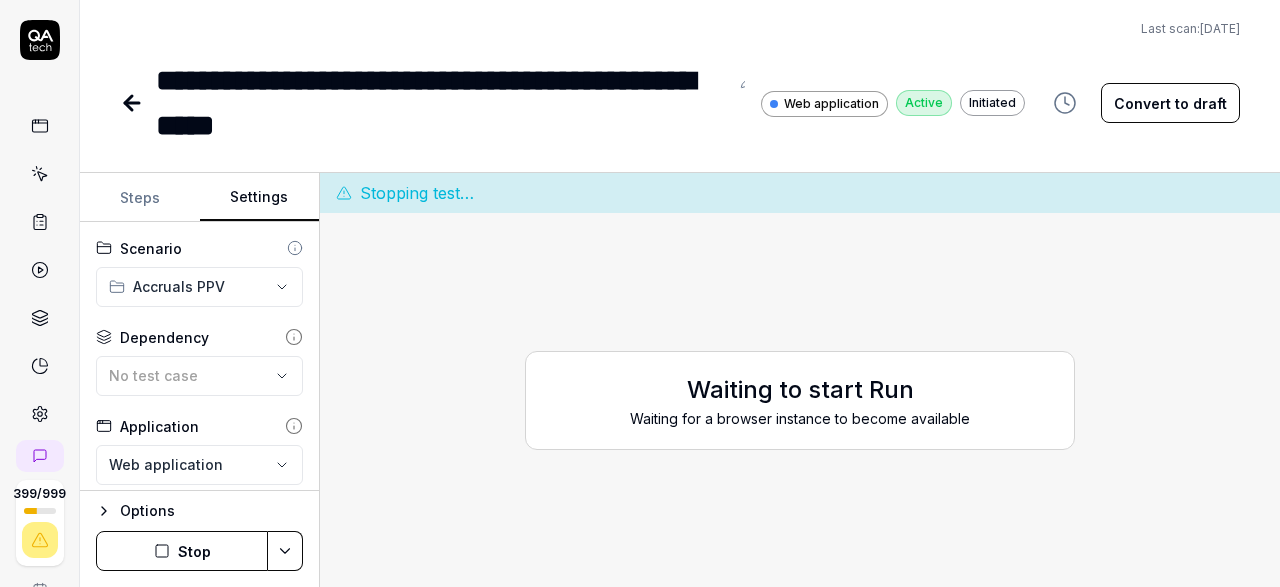 click on "Settings" at bounding box center (260, 198) 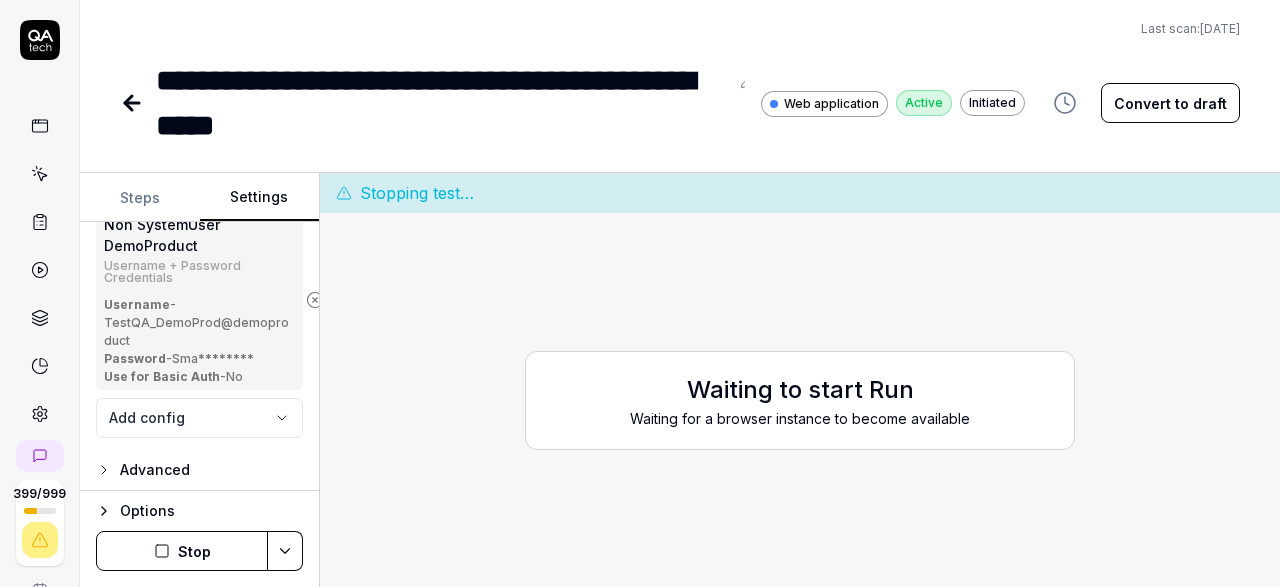 scroll, scrollTop: 330, scrollLeft: 0, axis: vertical 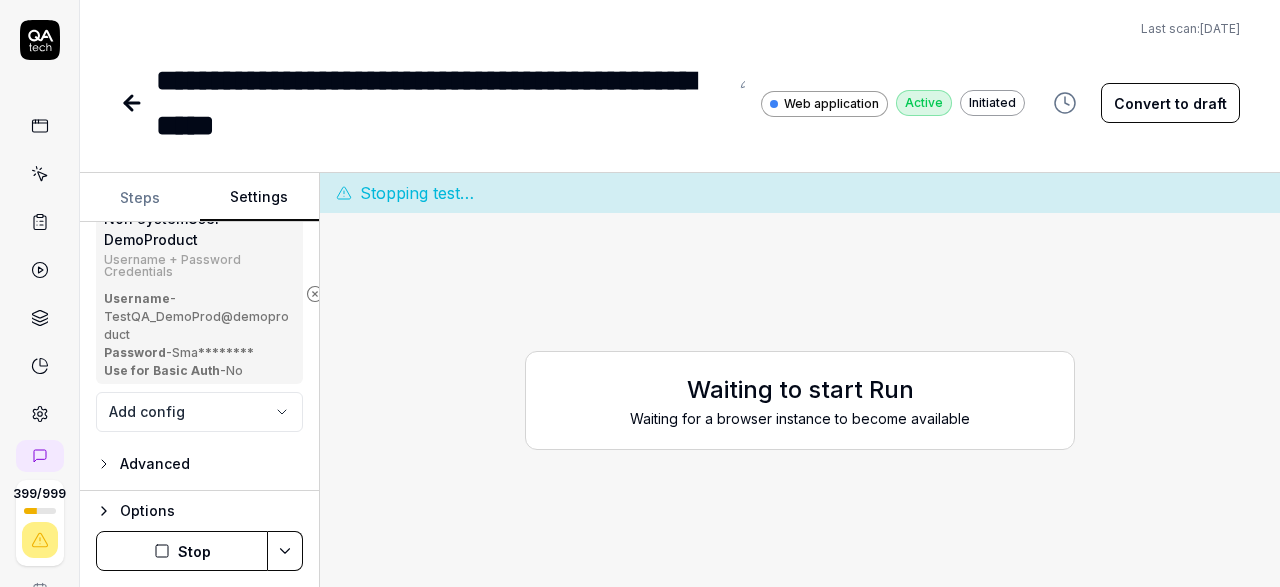 click 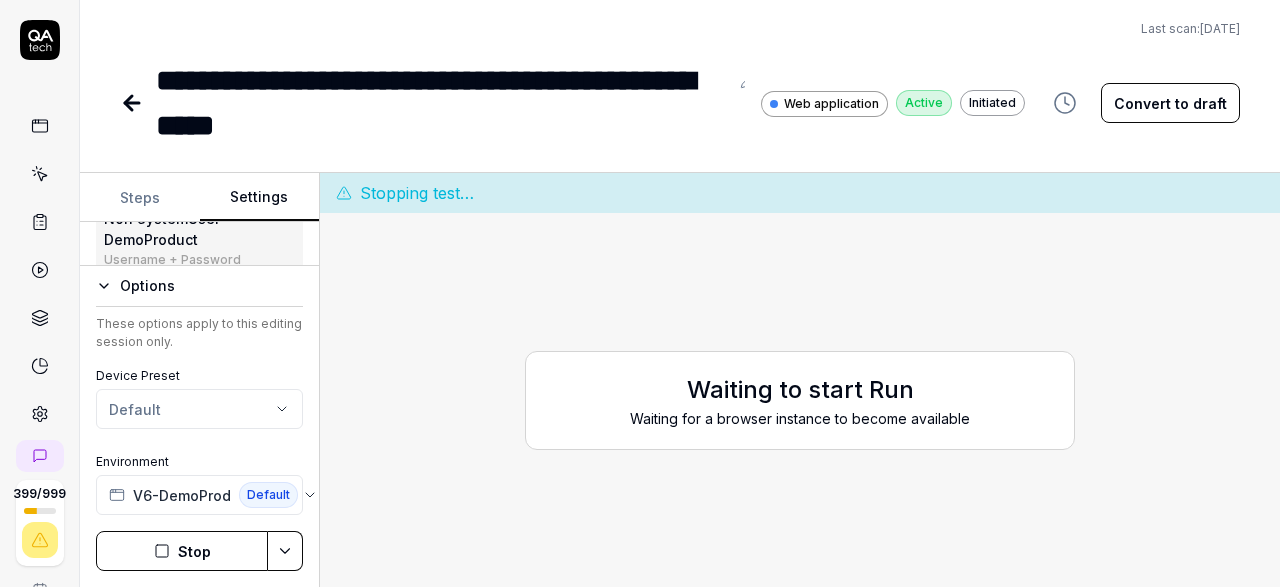 click 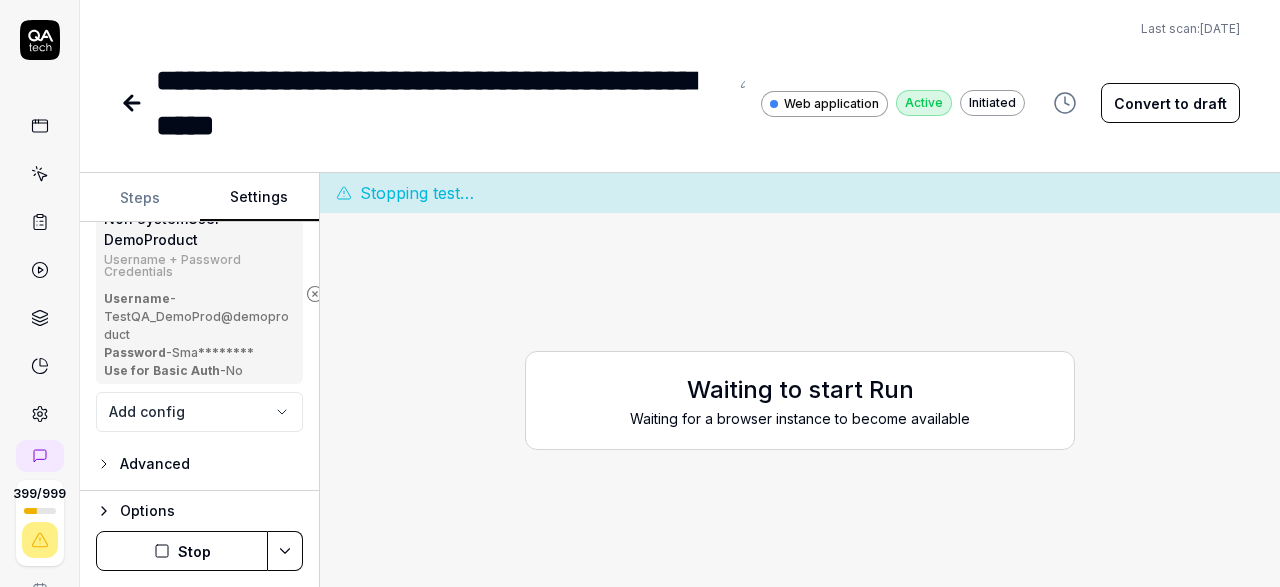 click on "Stop" at bounding box center (182, 551) 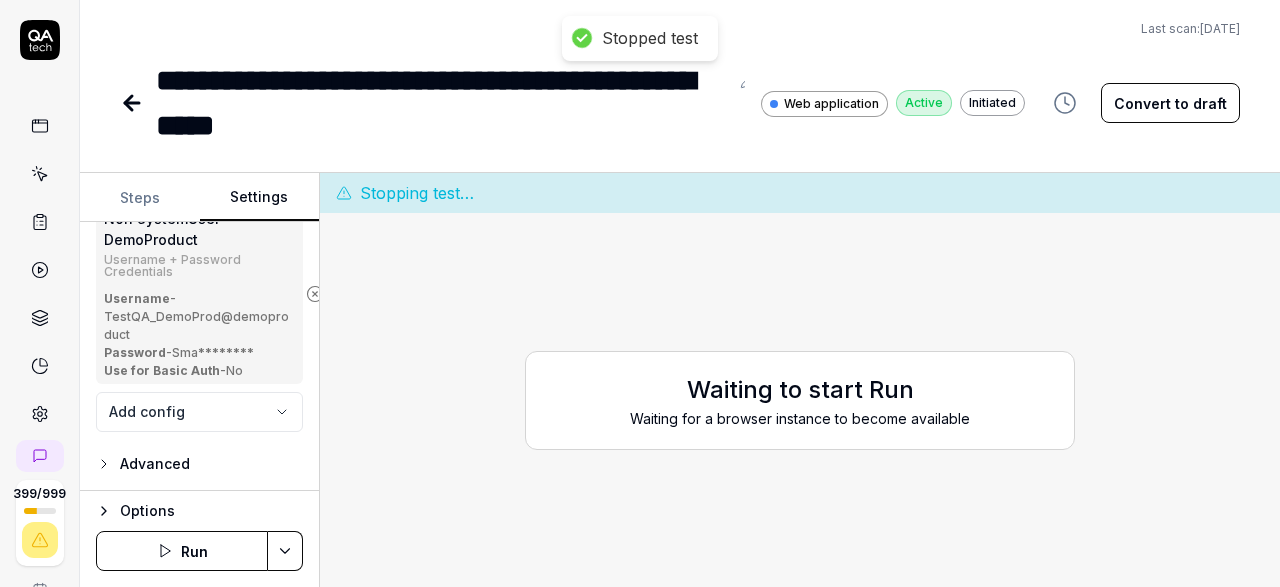 click on "Run" at bounding box center (182, 551) 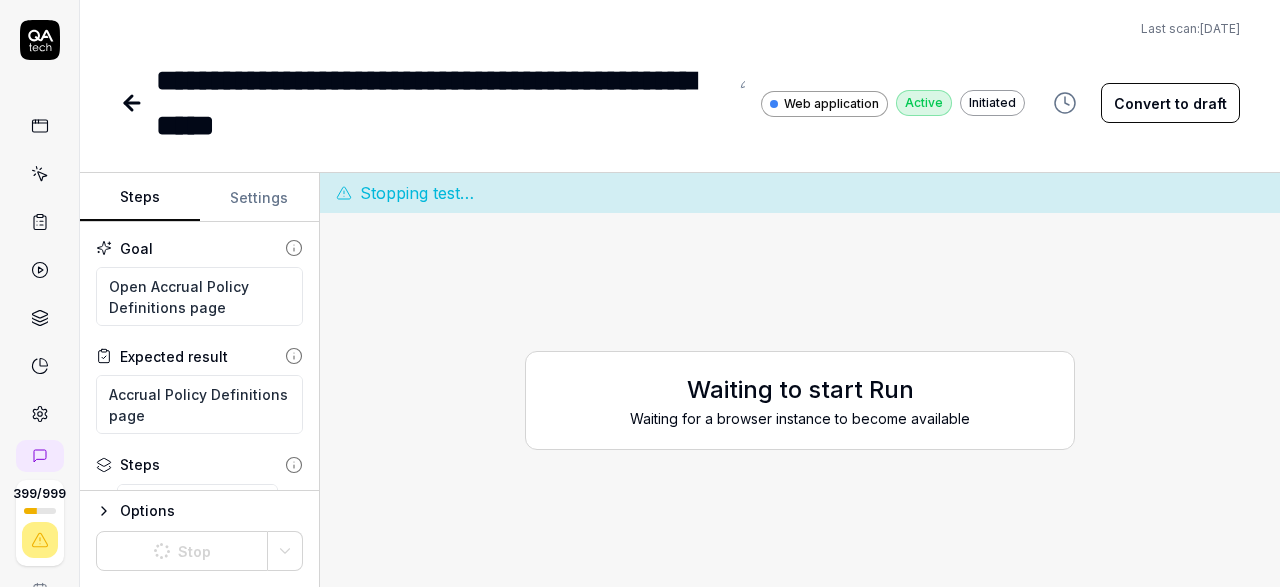 click on "Steps" at bounding box center [140, 198] 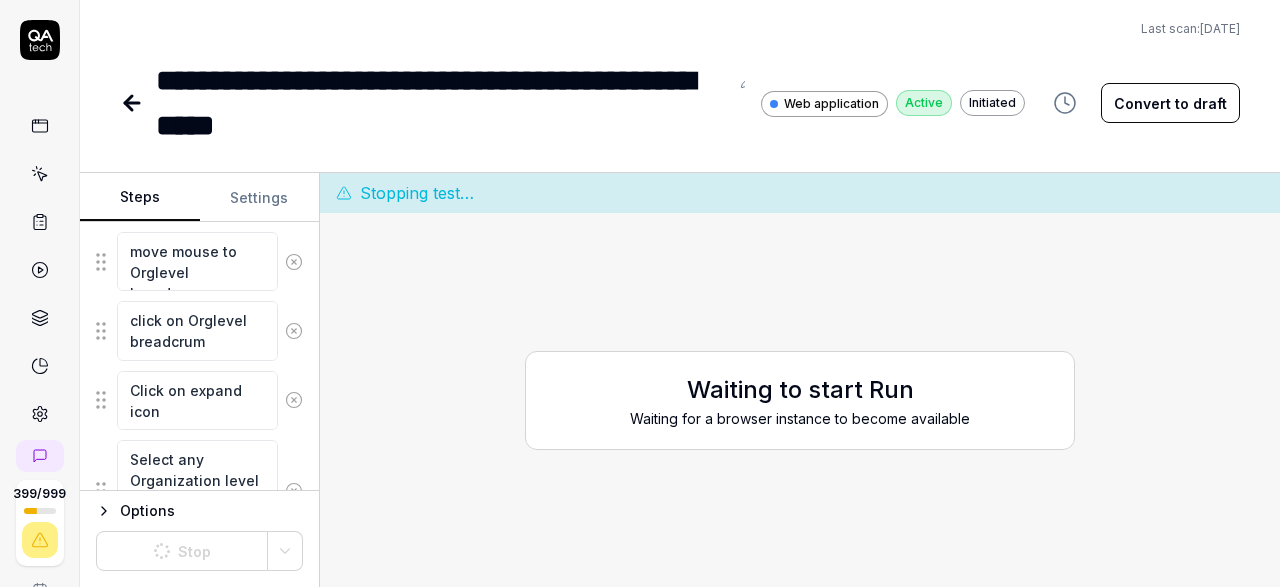 scroll, scrollTop: 221, scrollLeft: 0, axis: vertical 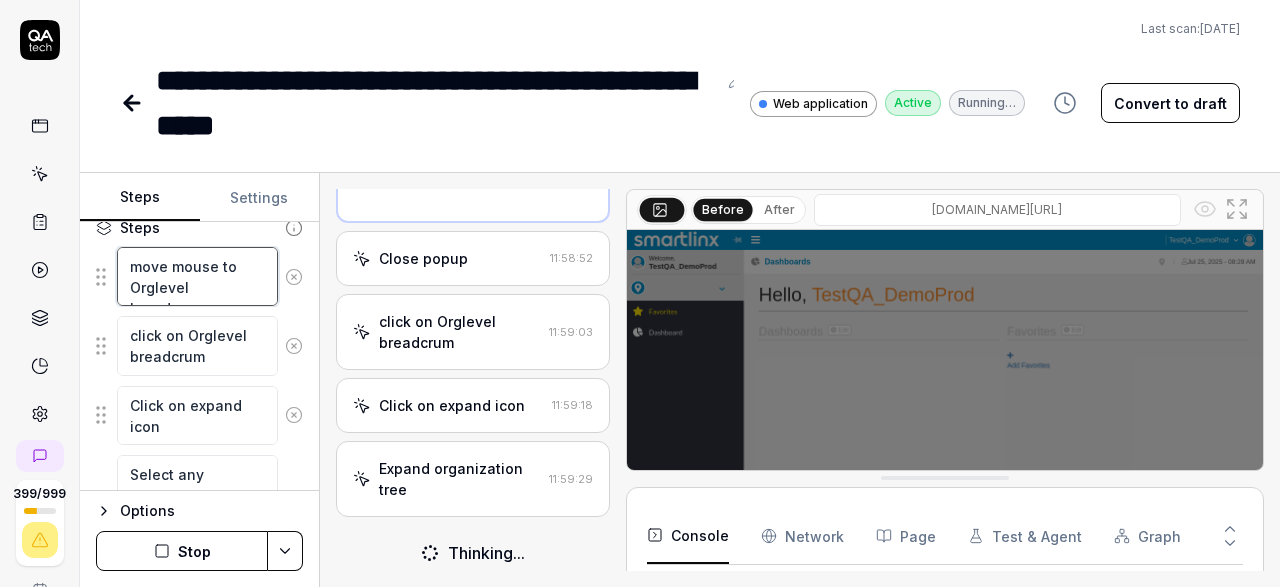 click on "move mouse to Orglevel breadcrum" at bounding box center [197, 276] 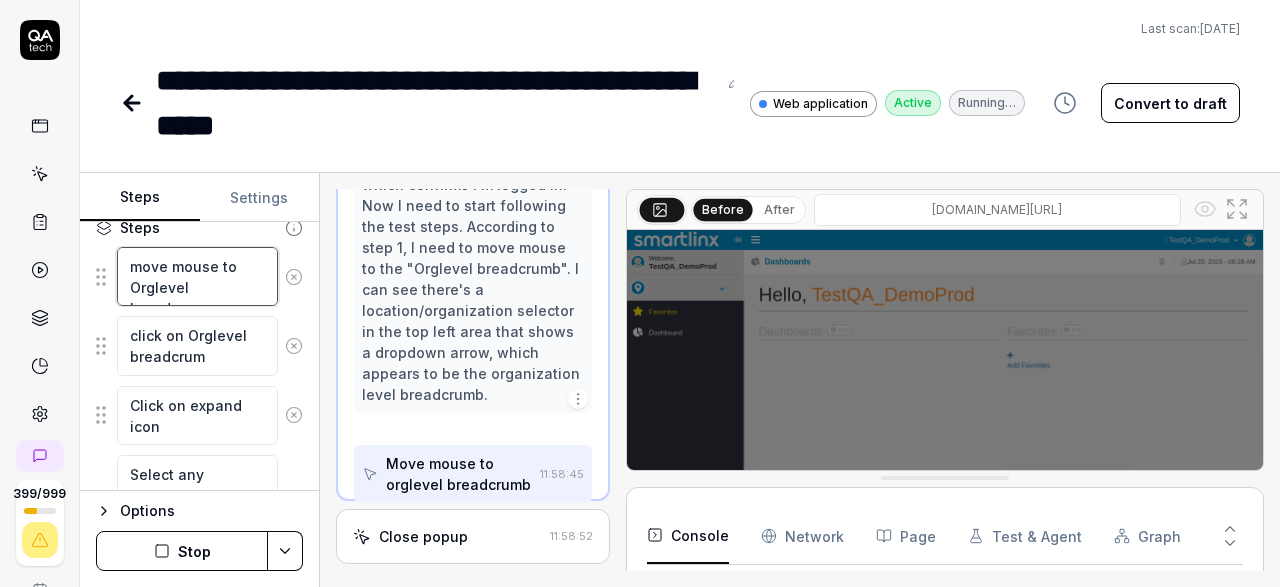 click on "move mouse to Orglevel breadcrum" at bounding box center (197, 276) 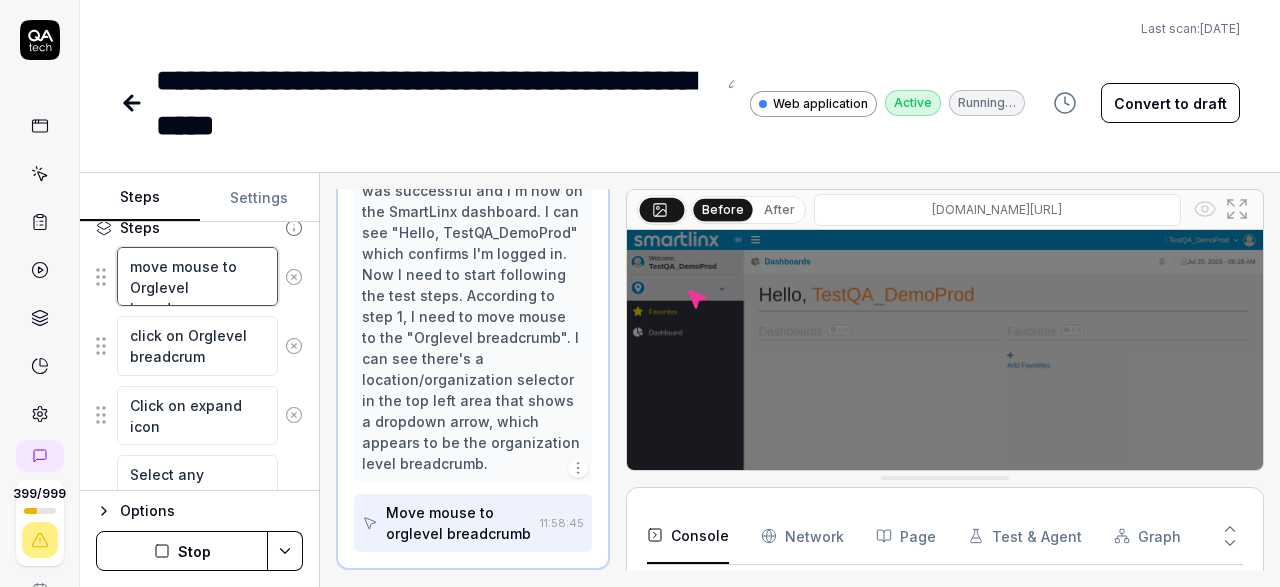click on "move mouse to Orglevel breadcrum" at bounding box center (197, 276) 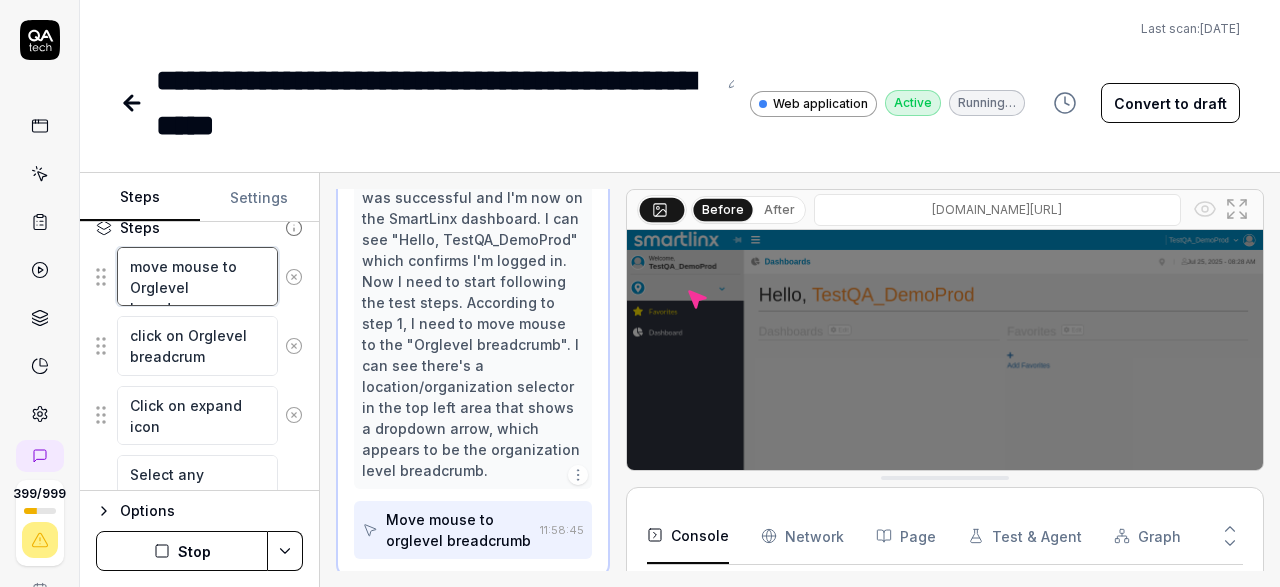 click on "move mouse to Orglevel breadcrum" at bounding box center (197, 276) 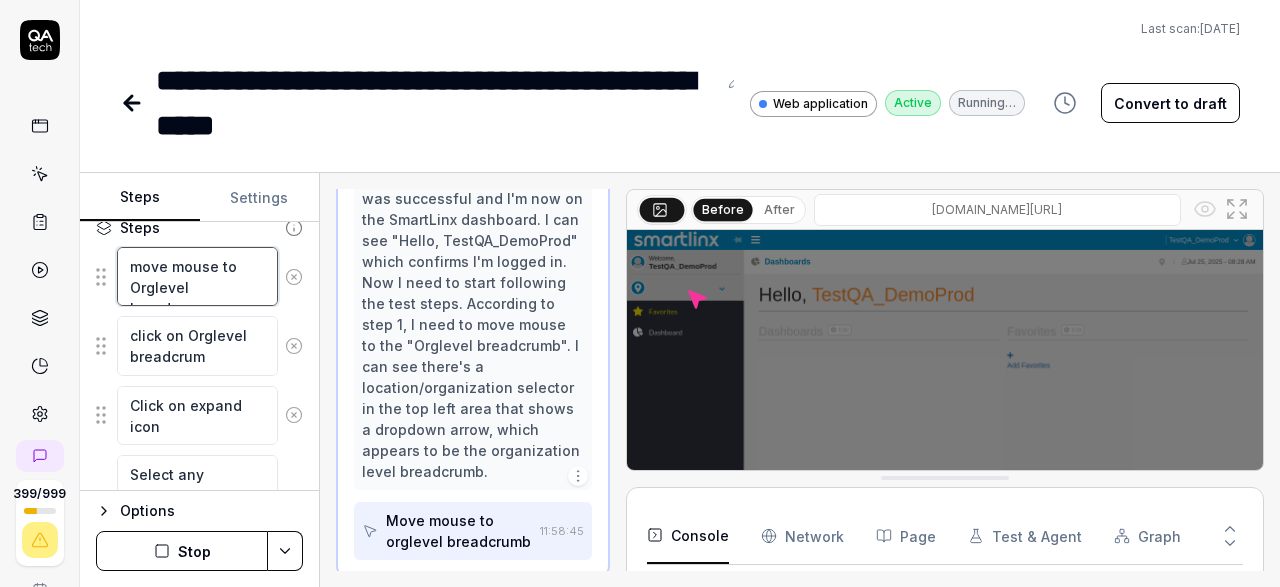 click on "move mouse to Orglevel breadcrum" at bounding box center [197, 276] 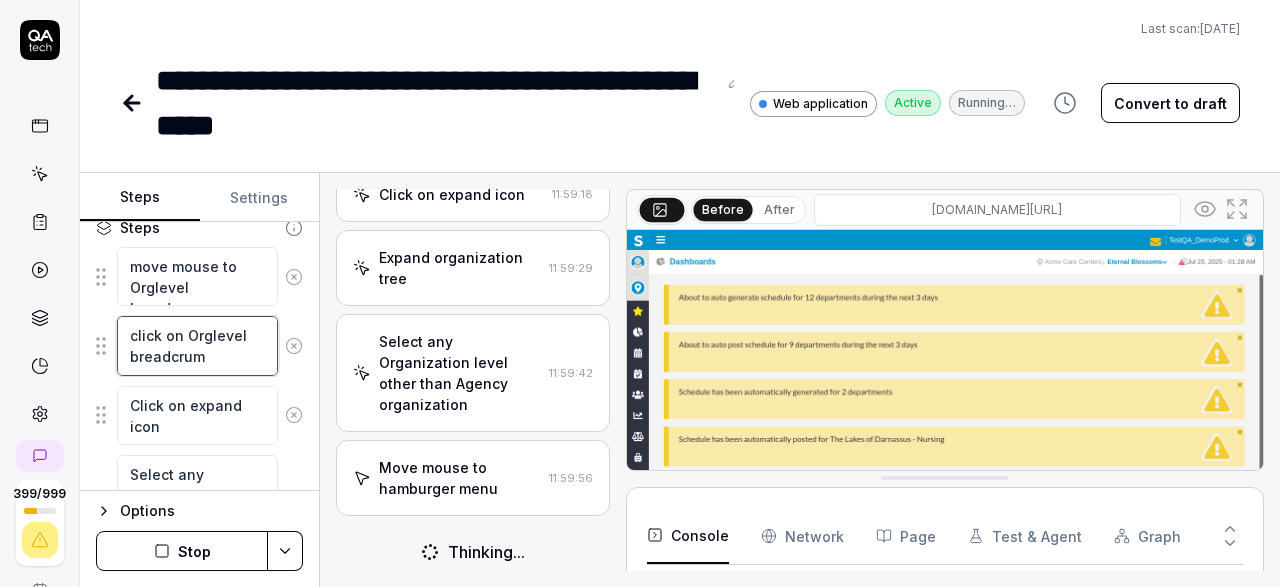 click on "click on Orglevel breadcrum" at bounding box center (197, 345) 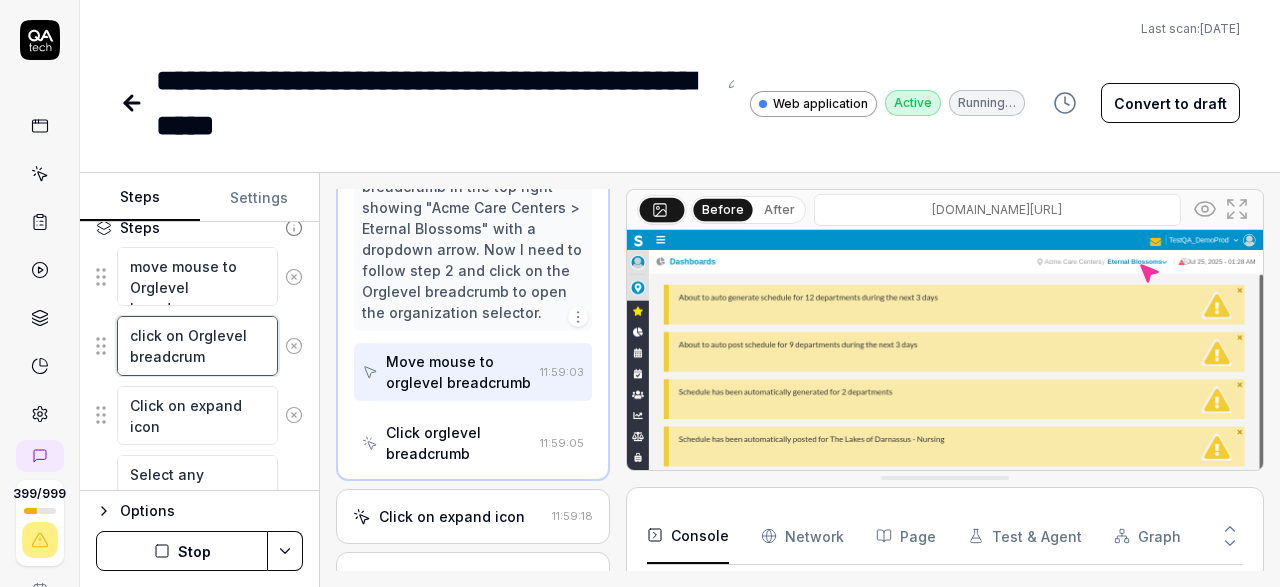 click on "click on Orglevel breadcrum" at bounding box center [197, 345] 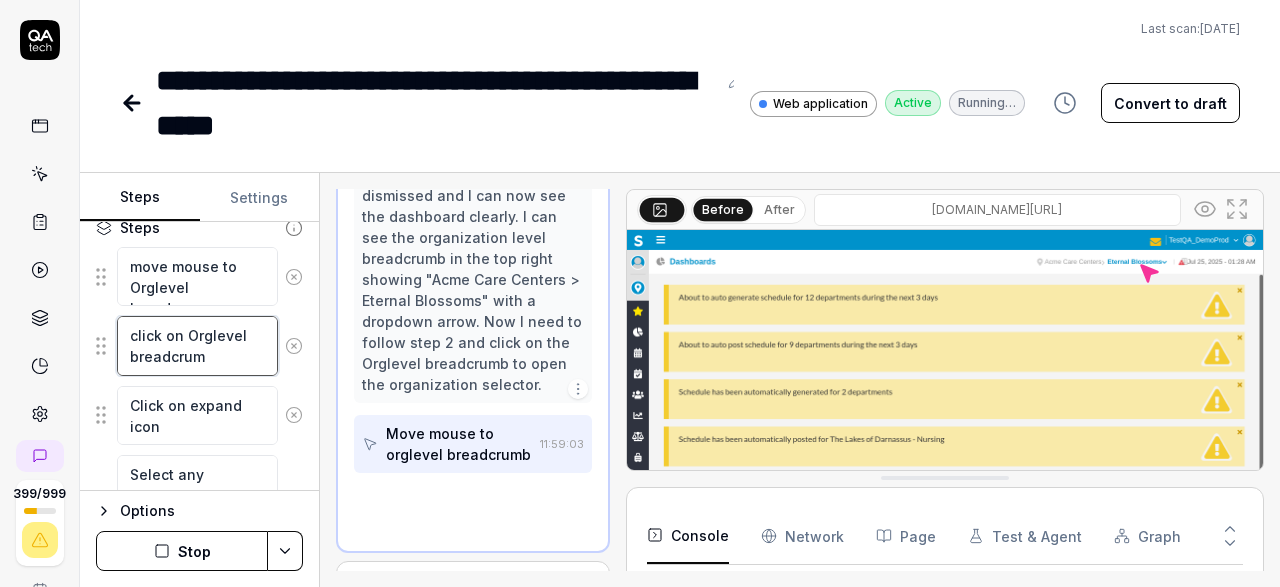click on "click on Orglevel breadcrum" at bounding box center [197, 345] 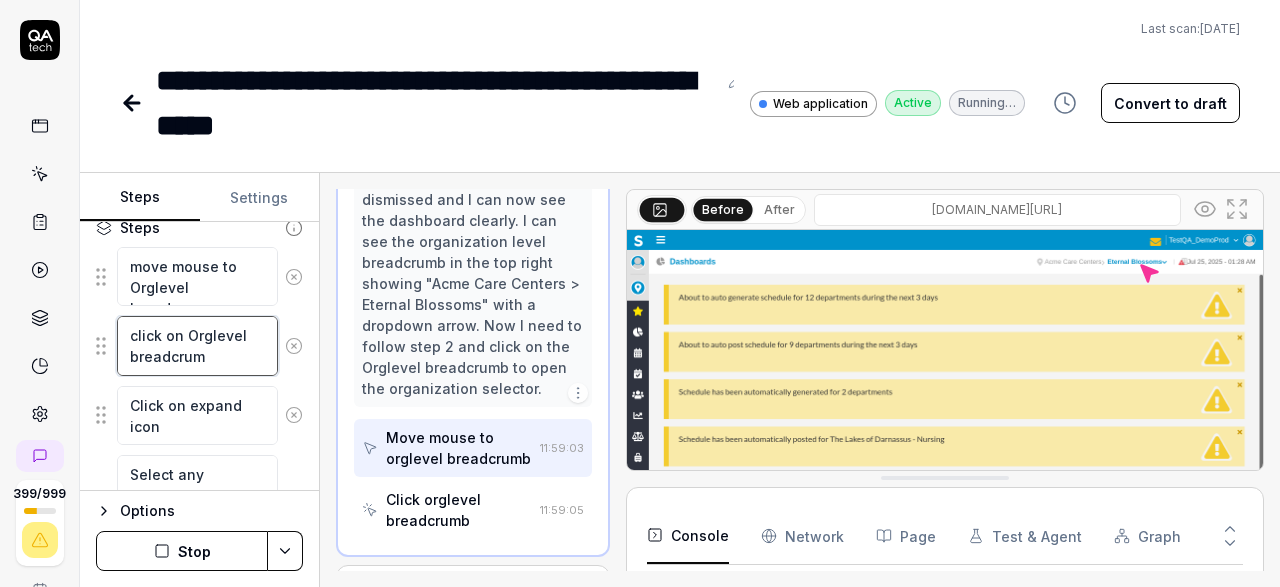 click on "click on Orglevel breadcrum" at bounding box center [197, 345] 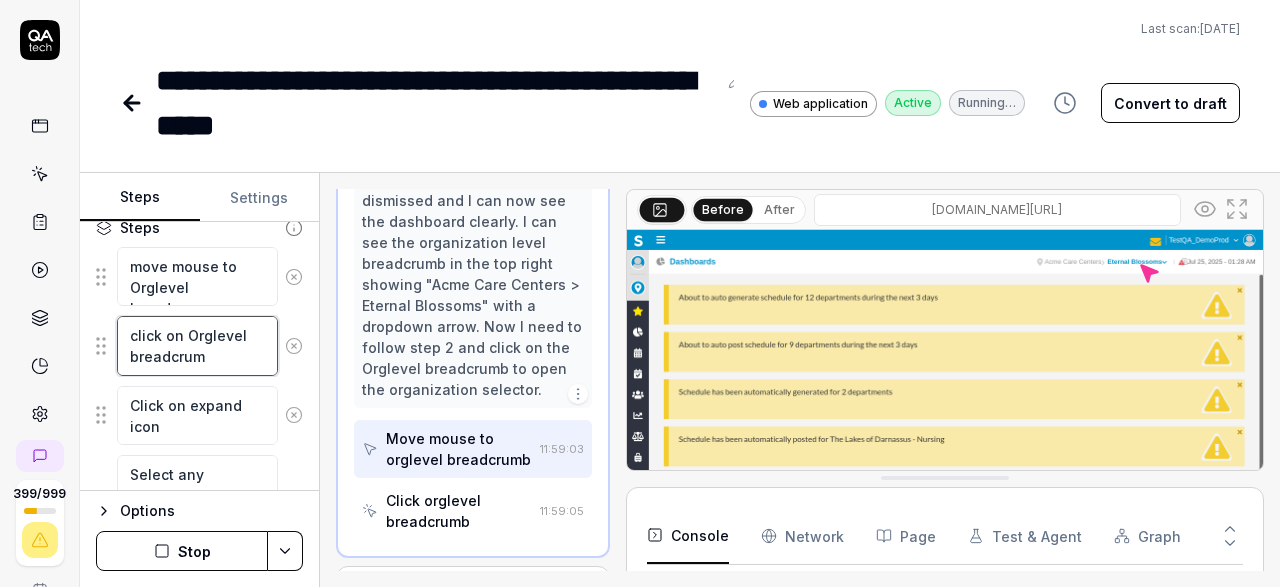click on "click on Orglevel breadcrum" at bounding box center (197, 345) 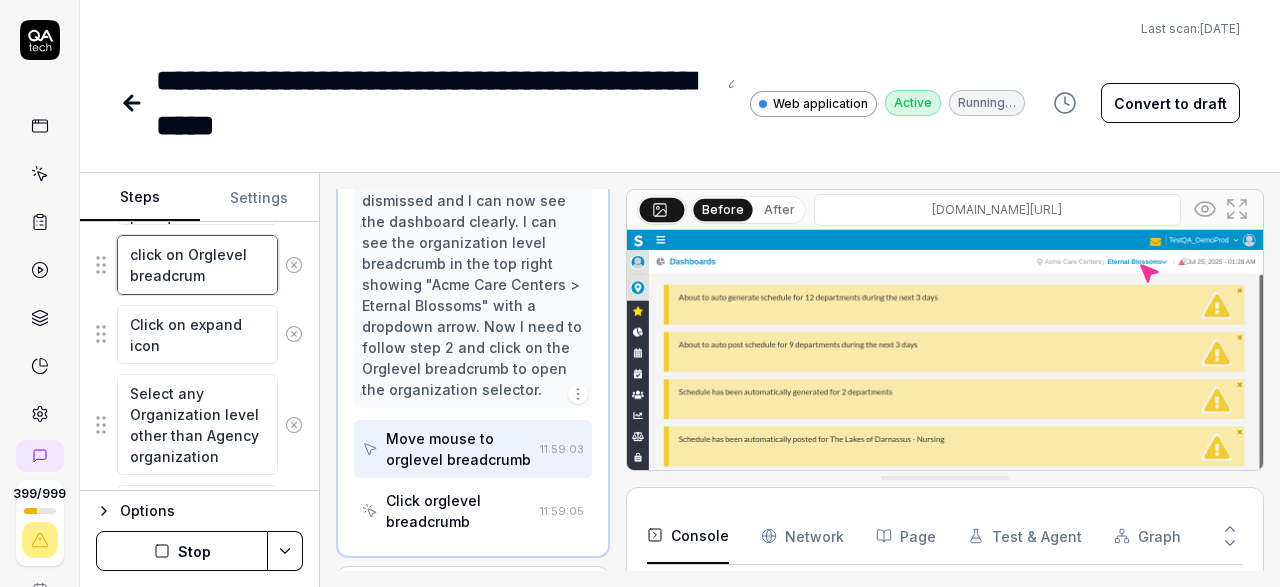scroll, scrollTop: 319, scrollLeft: 0, axis: vertical 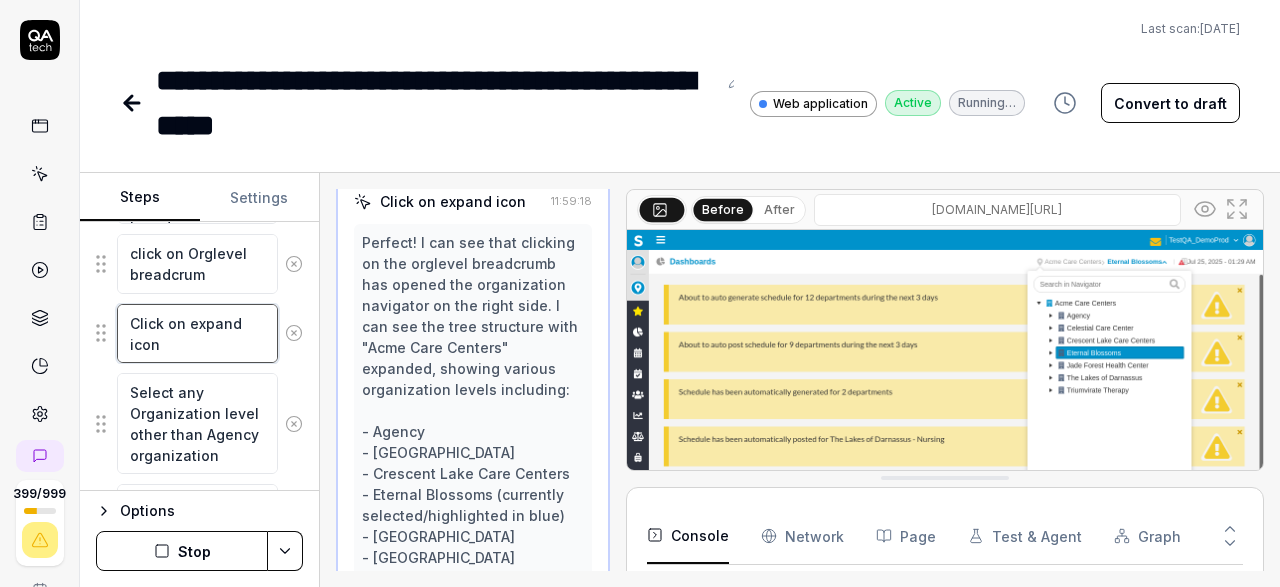 click on "Click on expand icon" at bounding box center (197, 333) 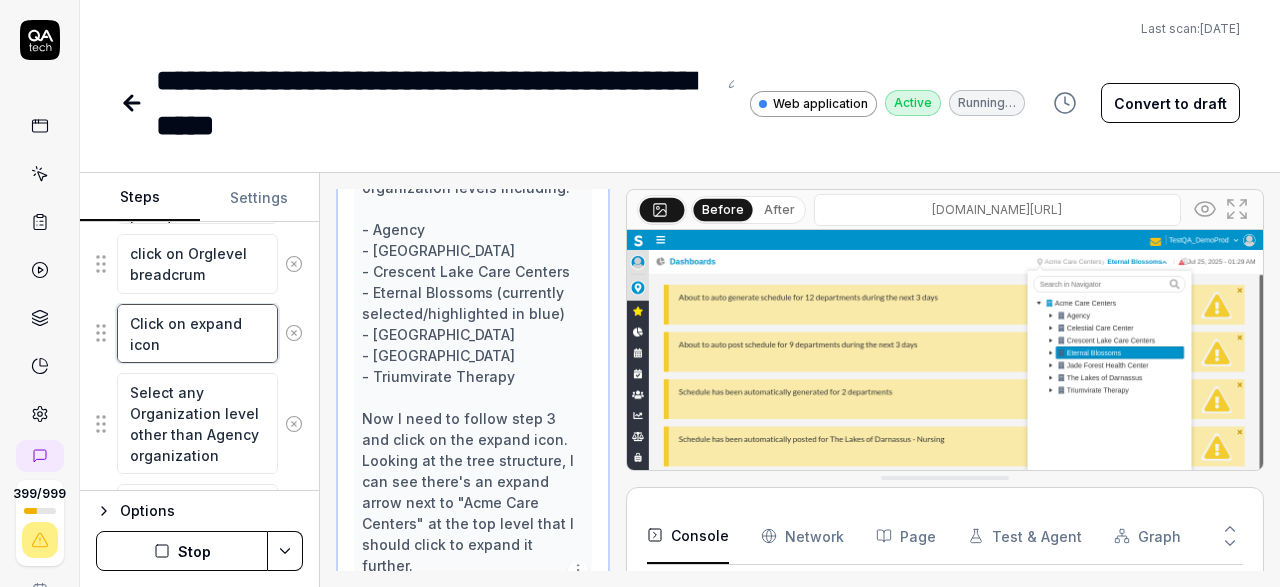click on "Click on expand icon" at bounding box center [197, 333] 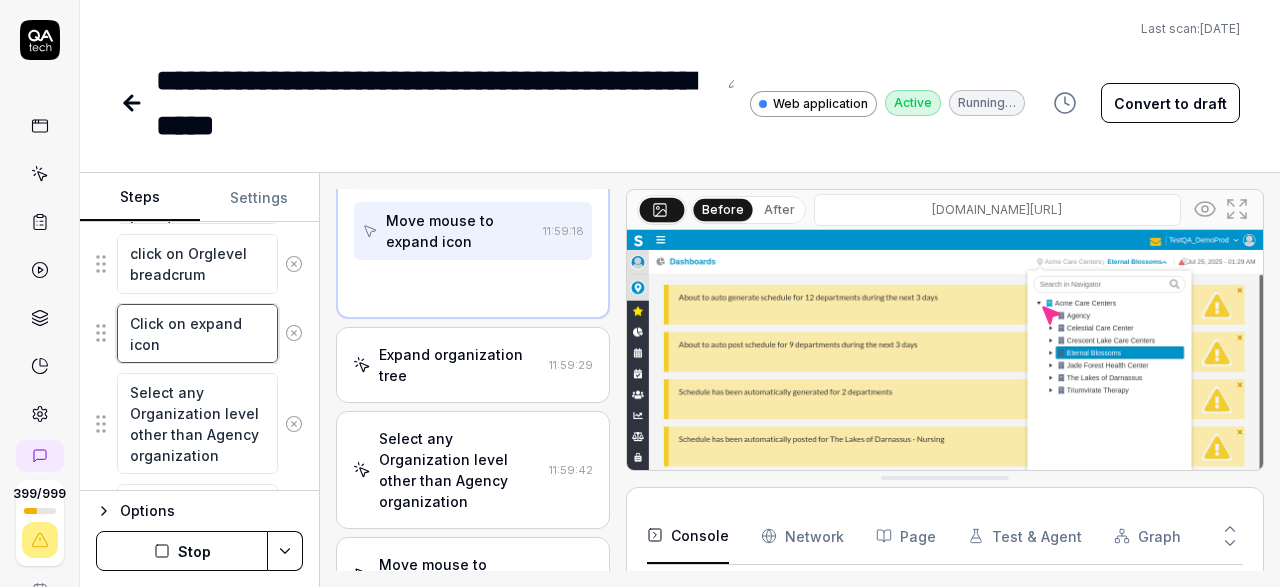 click on "Click on expand icon" at bounding box center [197, 333] 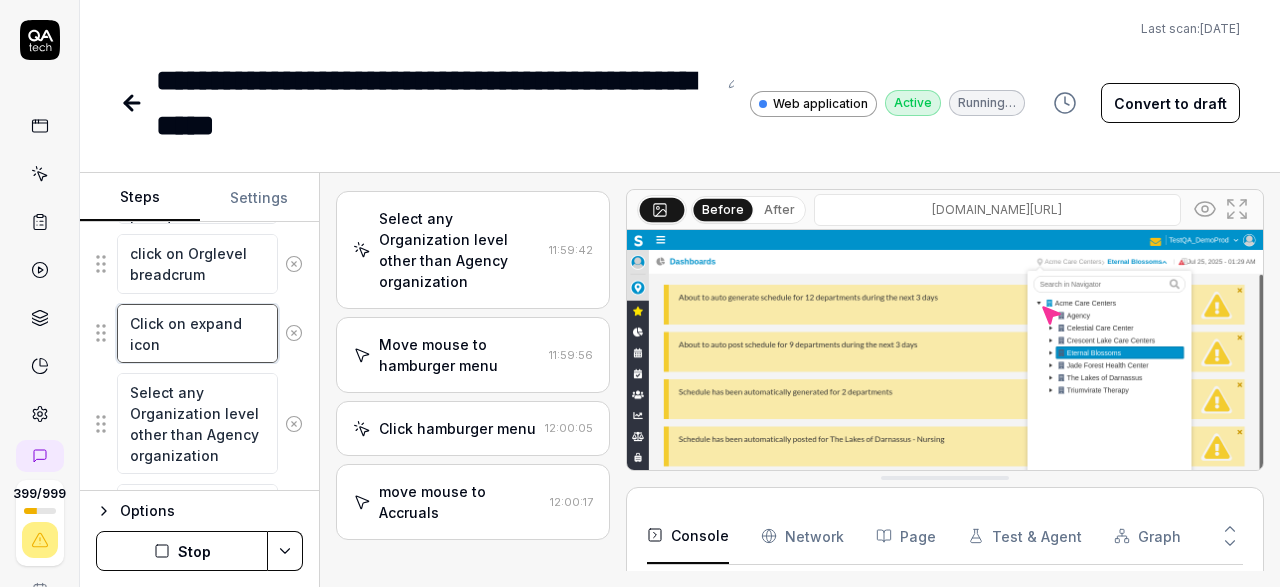 scroll, scrollTop: 1344, scrollLeft: 0, axis: vertical 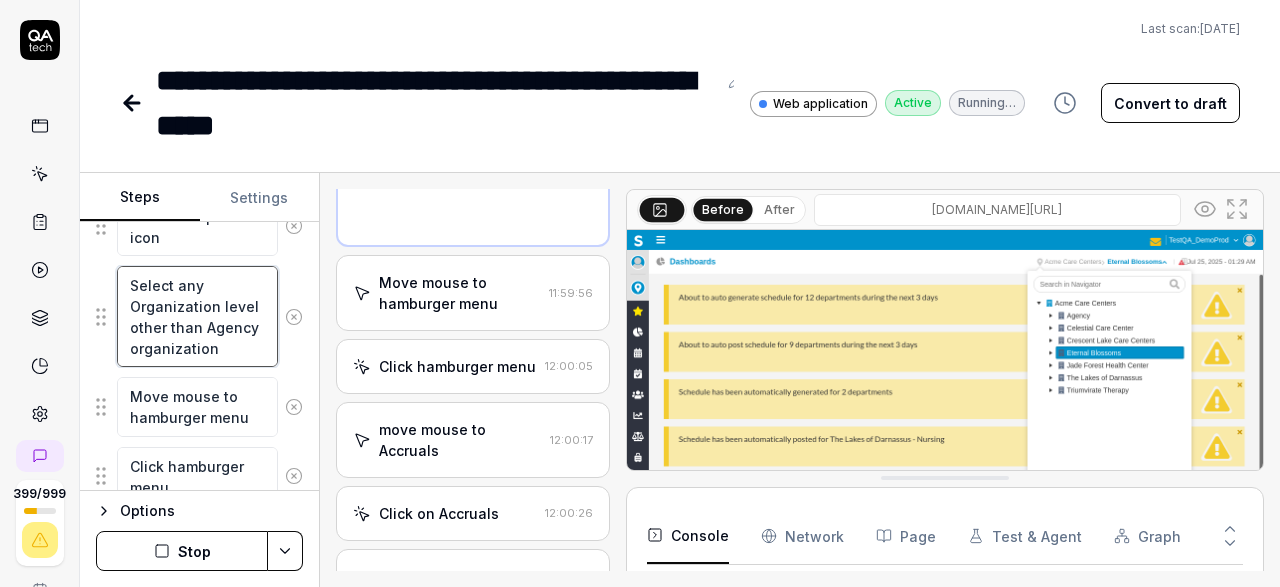 click on "Select any Organization level other than Agency organization" at bounding box center [197, 316] 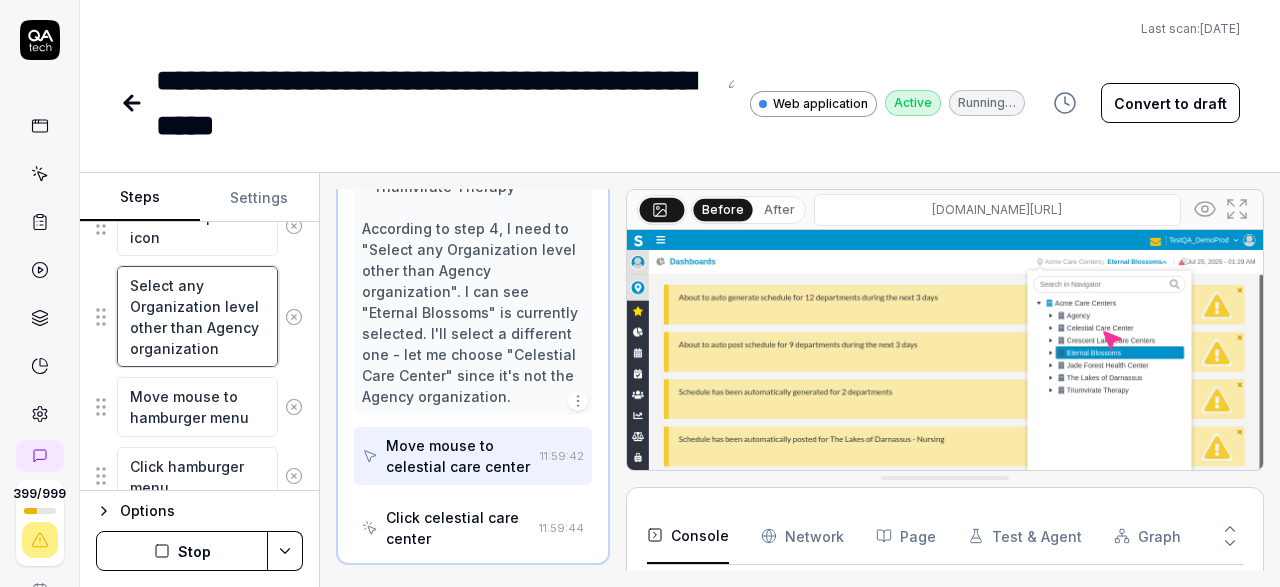 click on "Select any Organization level other than Agency organization" at bounding box center (197, 316) 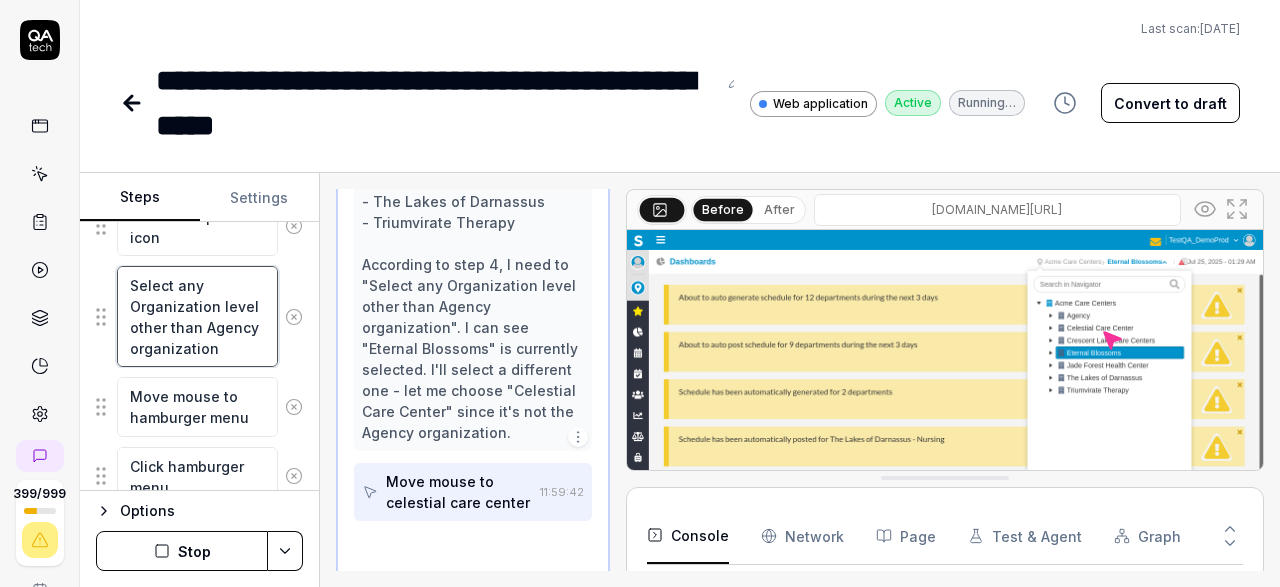click on "Select any Organization level other than Agency organization" at bounding box center (197, 316) 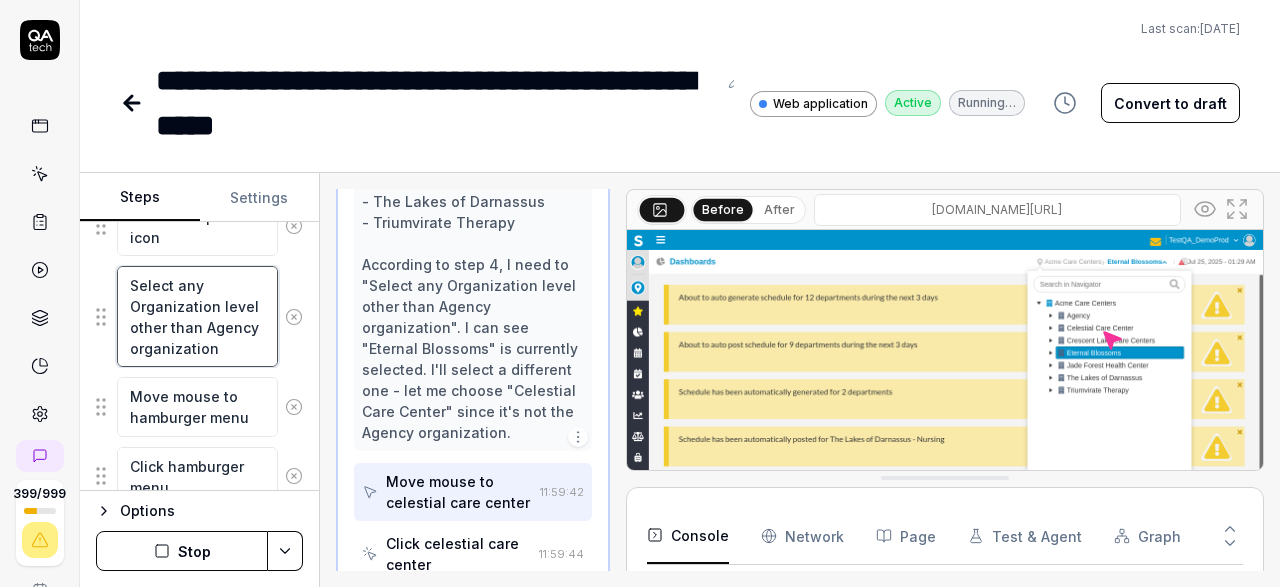 scroll, scrollTop: 989, scrollLeft: 0, axis: vertical 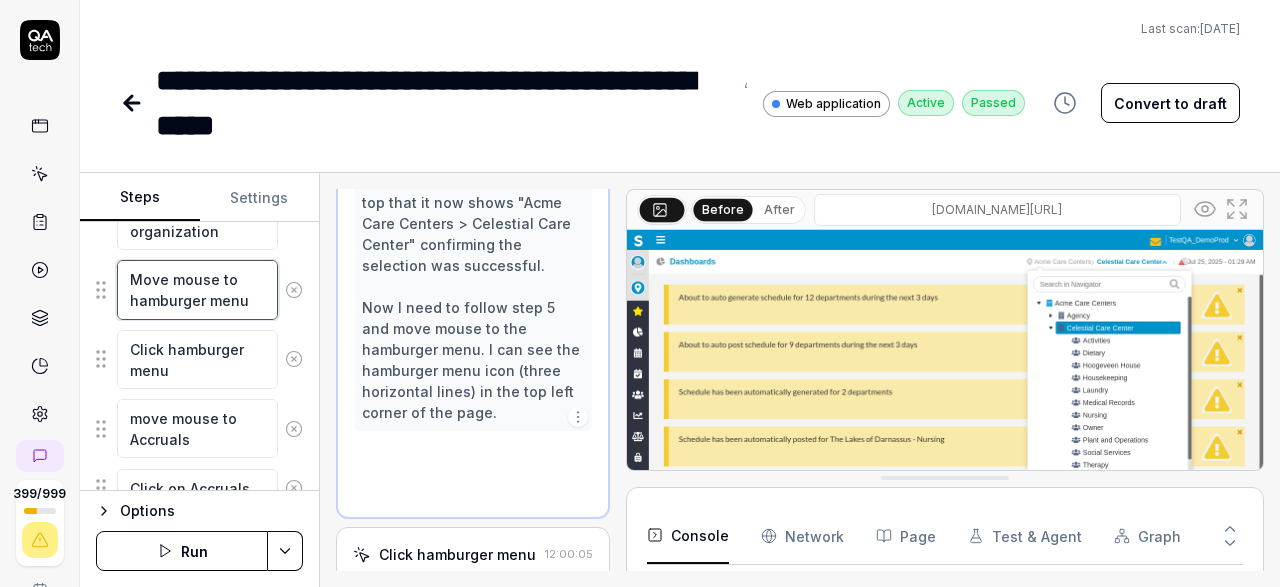 click on "Move mouse to hamburger menu" at bounding box center [197, 289] 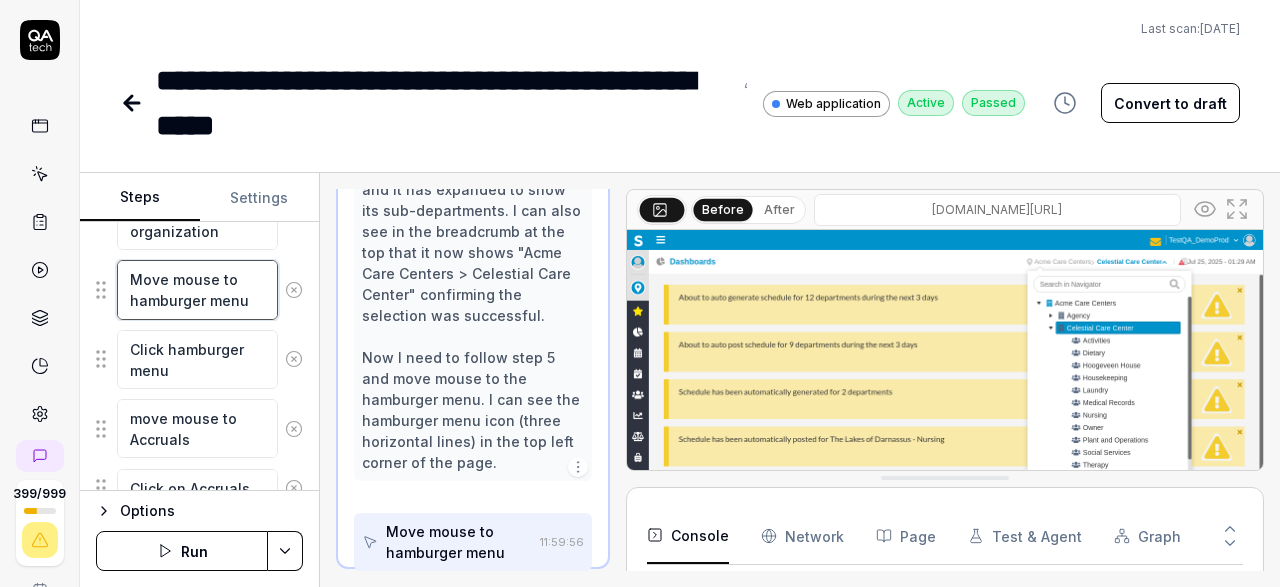 click on "Move mouse to hamburger menu" at bounding box center (197, 289) 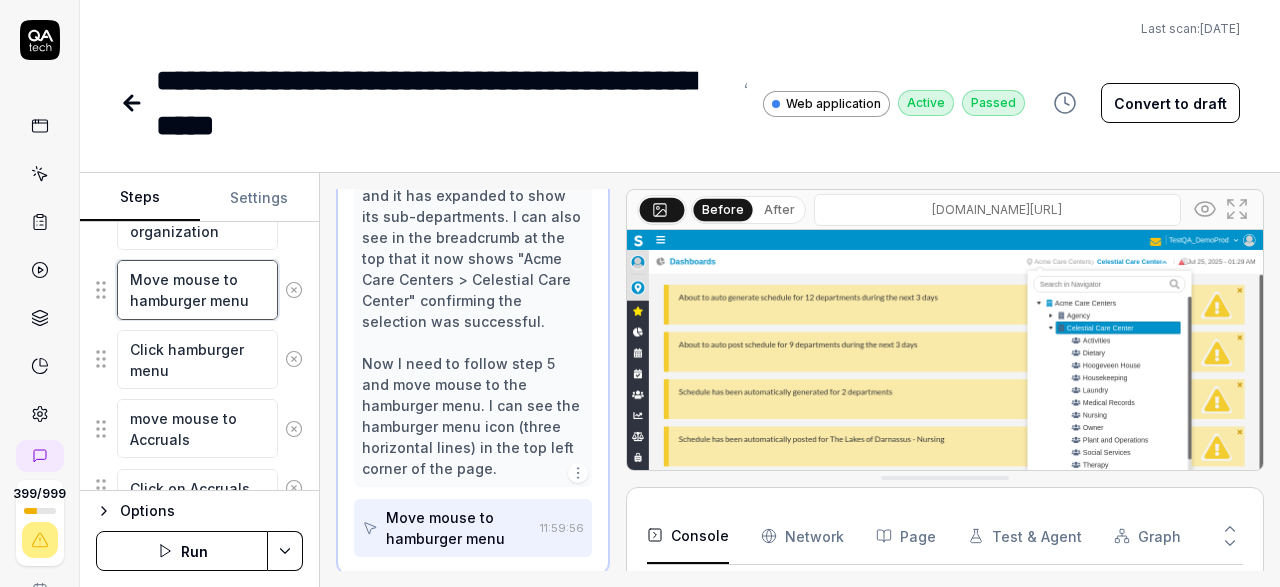 scroll, scrollTop: 926, scrollLeft: 0, axis: vertical 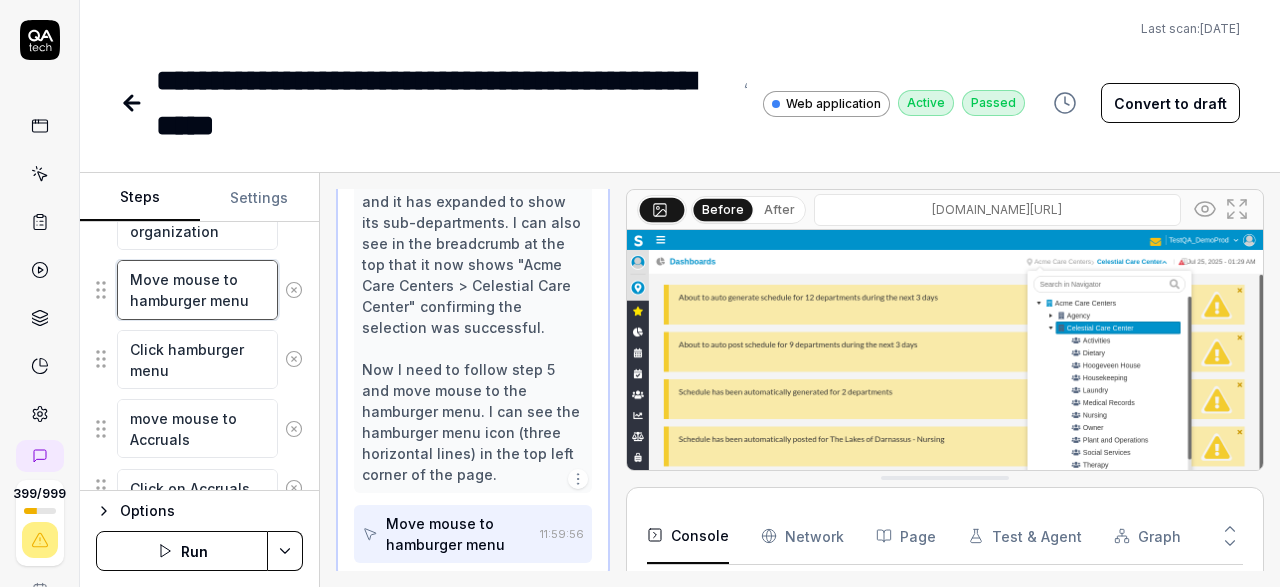 click on "Move mouse to hamburger menu" at bounding box center (197, 289) 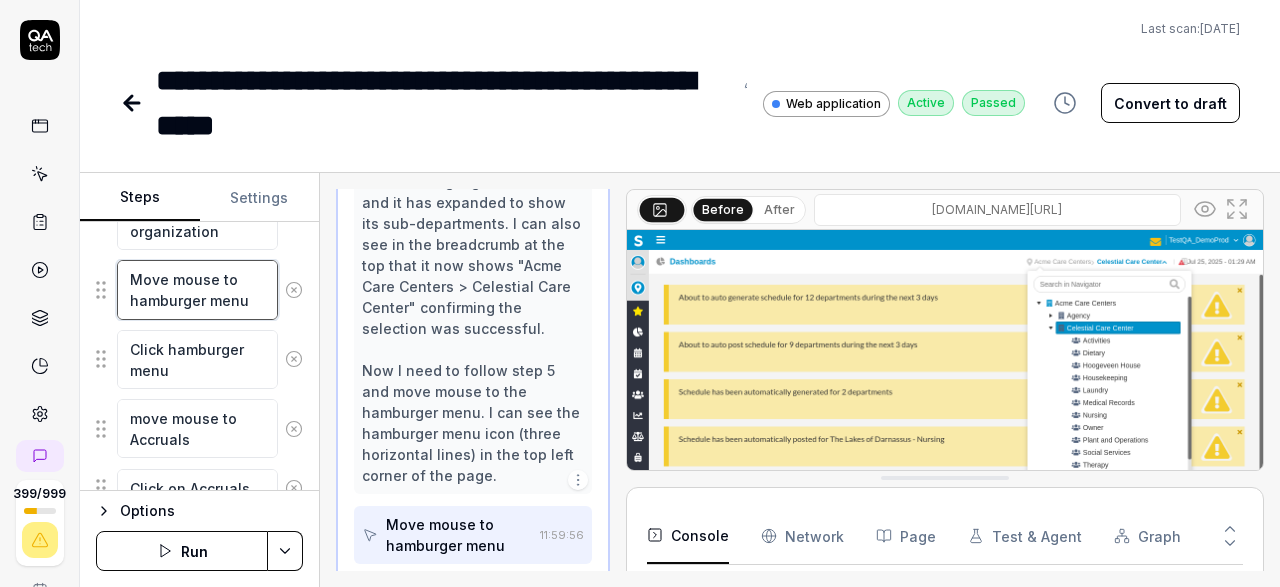 click on "Move mouse to hamburger menu" at bounding box center (197, 289) 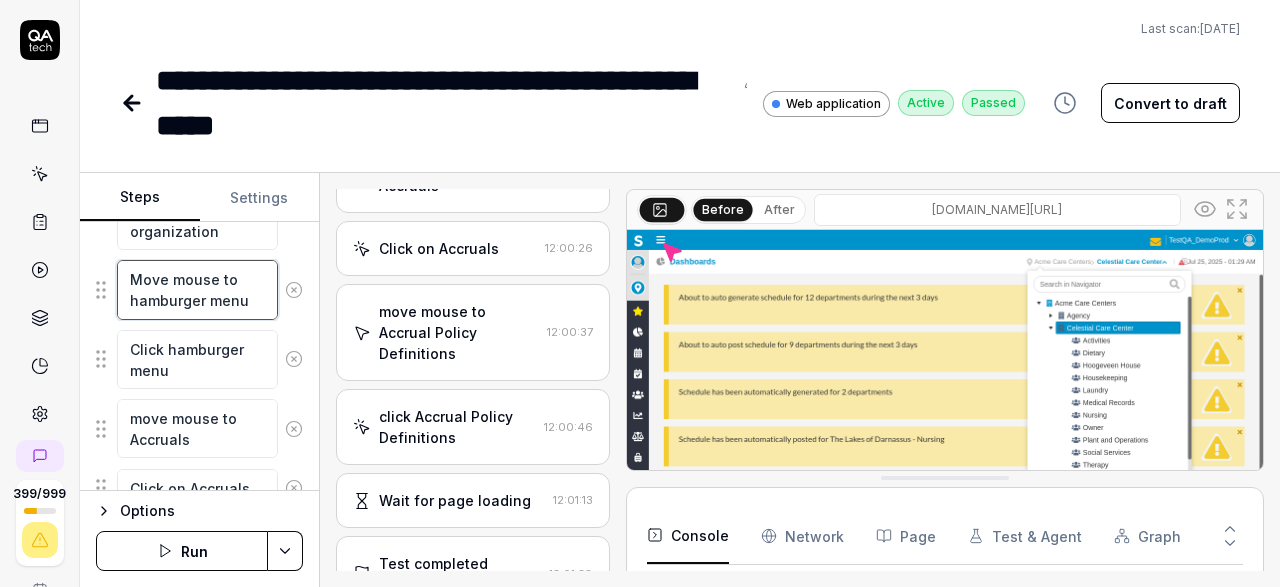 scroll, scrollTop: 1593, scrollLeft: 0, axis: vertical 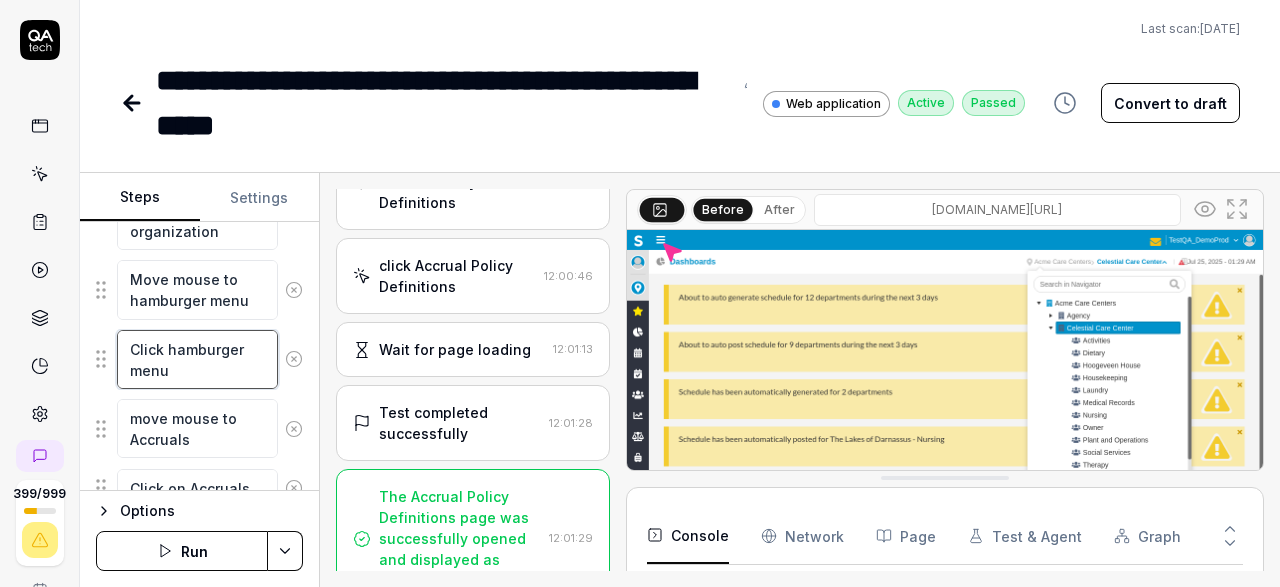 click on "Click hamburger menu" at bounding box center (197, 359) 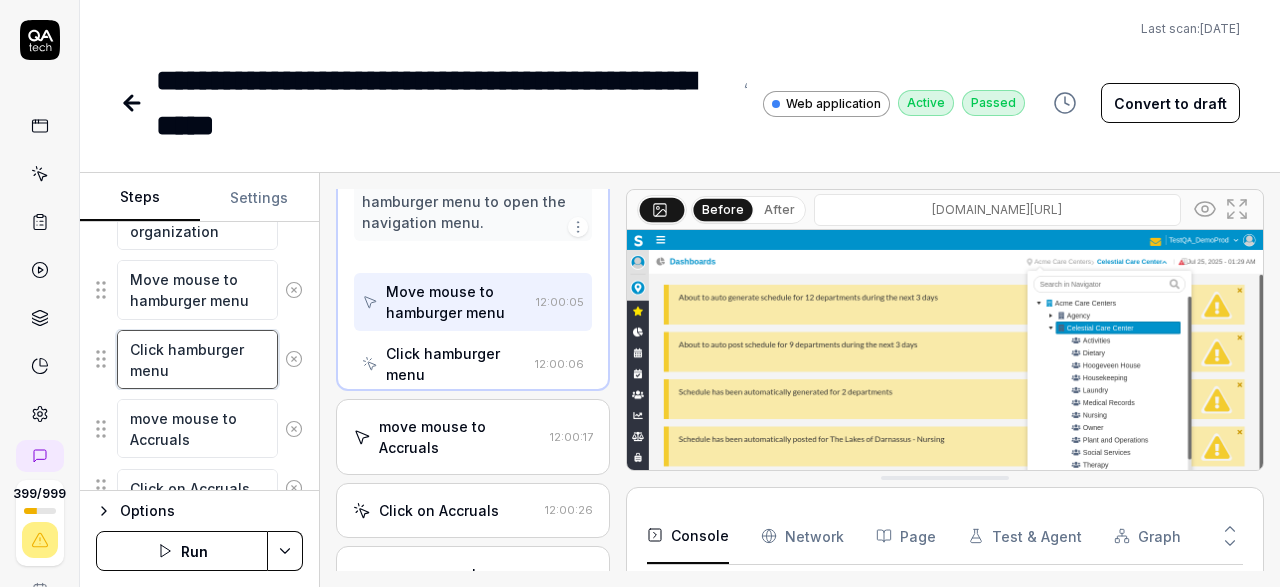 click on "Click hamburger menu" at bounding box center [197, 359] 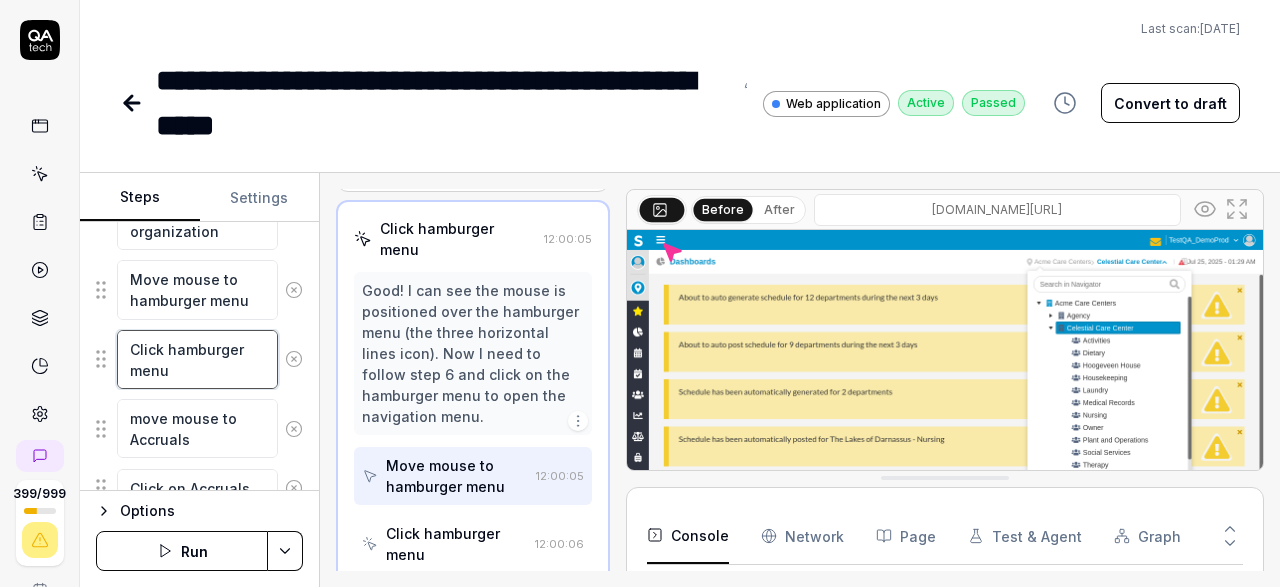 click on "Click hamburger menu" at bounding box center [197, 359] 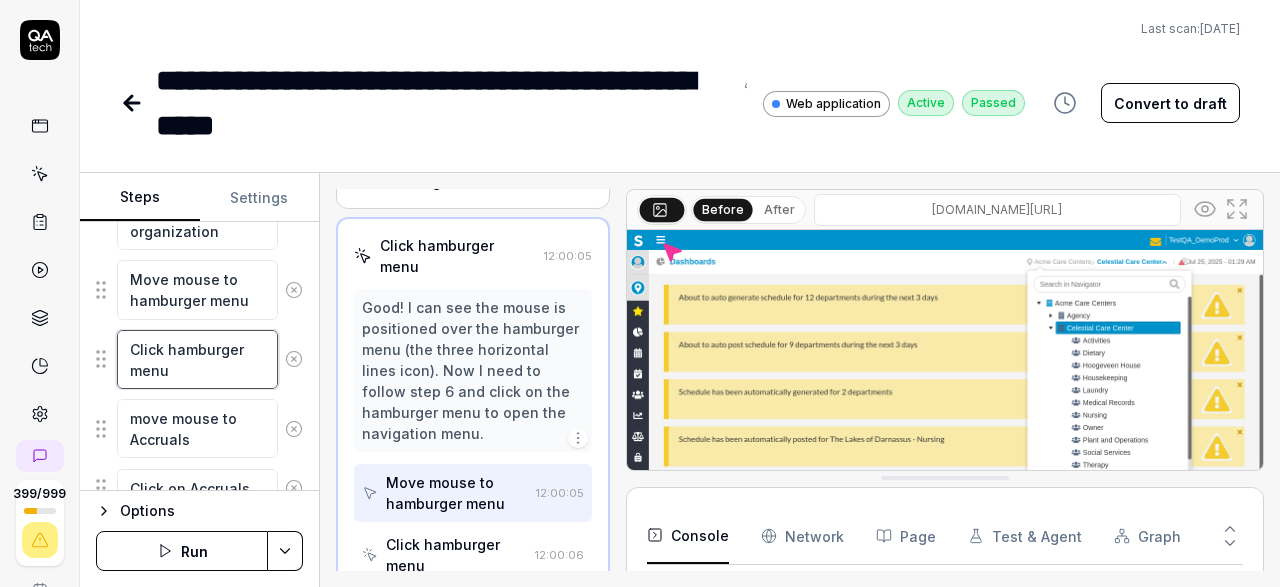 click on "Click hamburger menu" at bounding box center [197, 359] 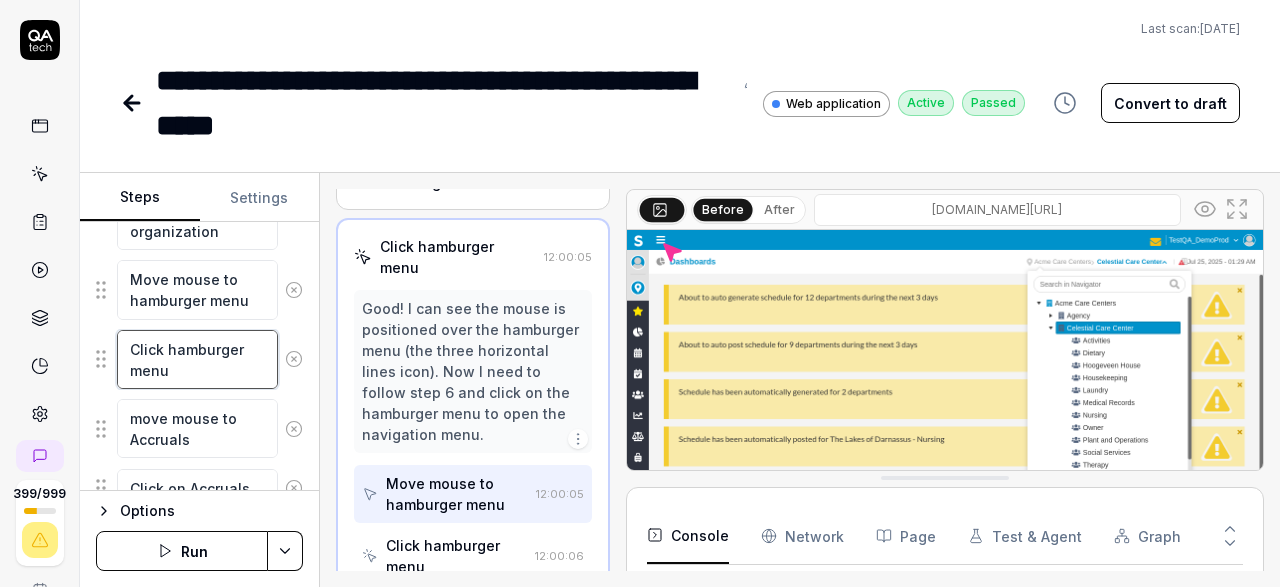 scroll, scrollTop: 840, scrollLeft: 0, axis: vertical 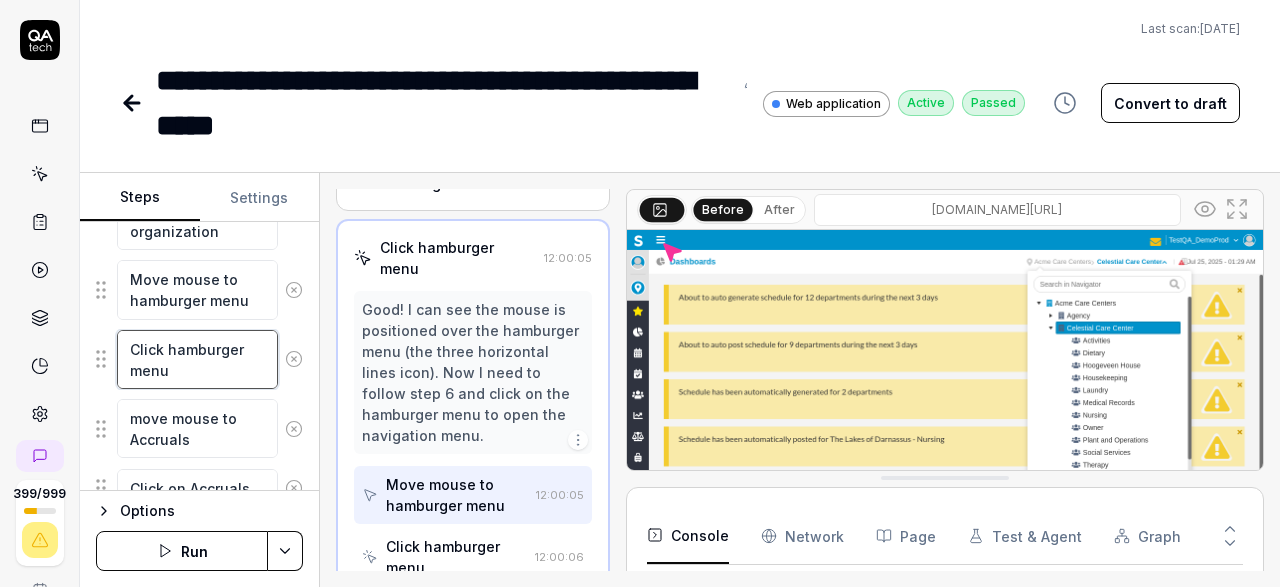 click on "Click hamburger menu" at bounding box center (197, 359) 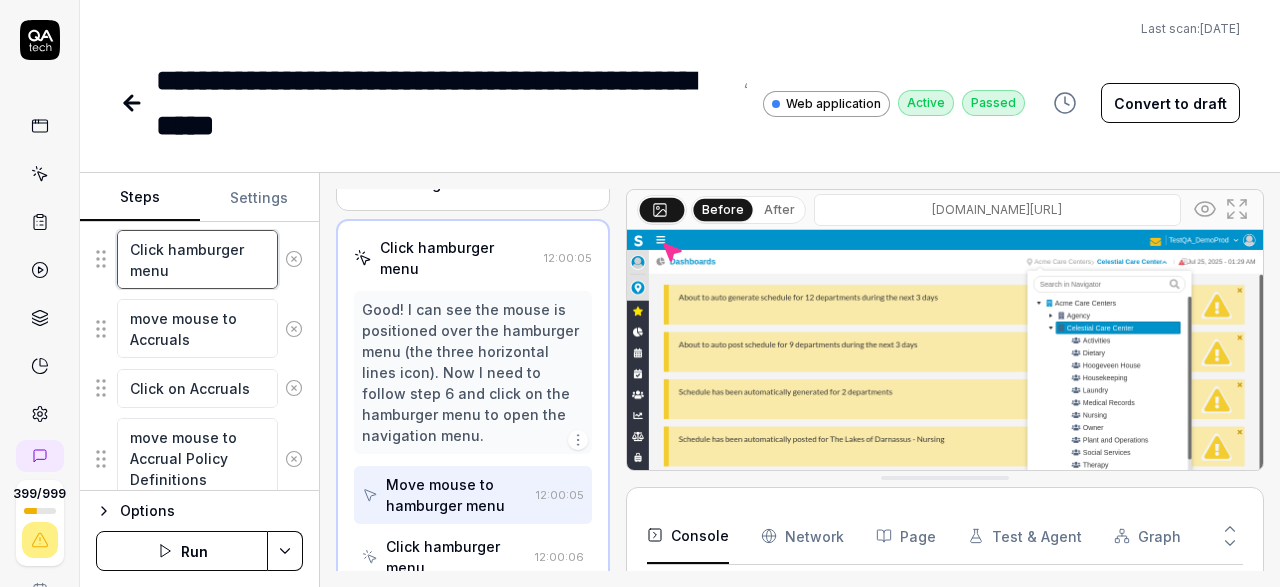 scroll, scrollTop: 644, scrollLeft: 0, axis: vertical 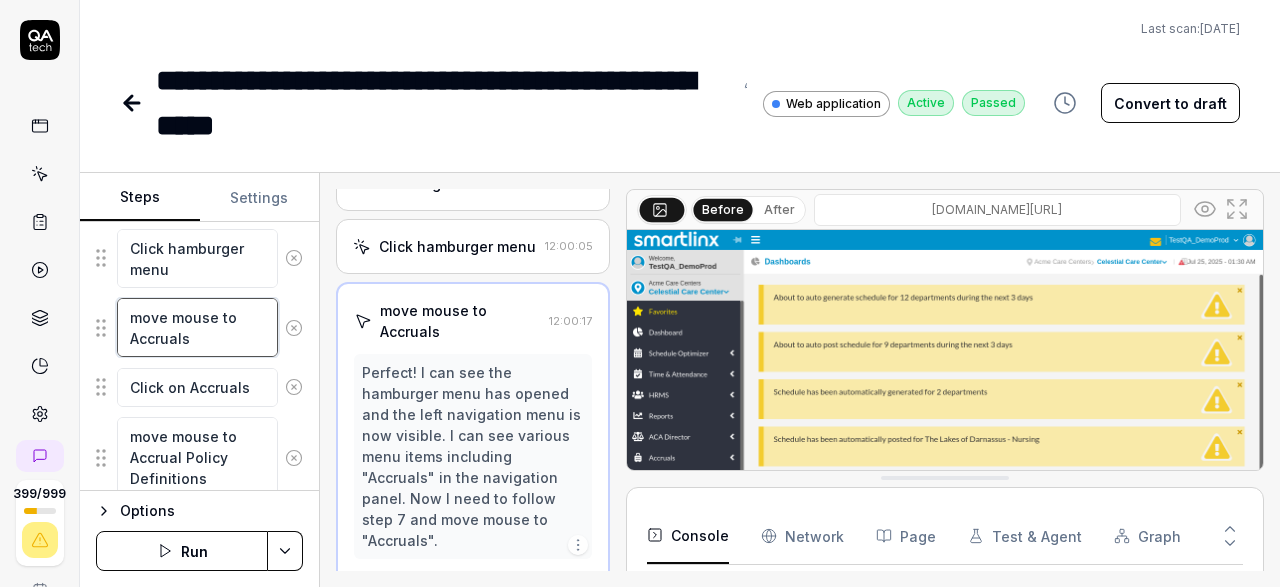 click on "move mouse to Accruals" at bounding box center (197, 327) 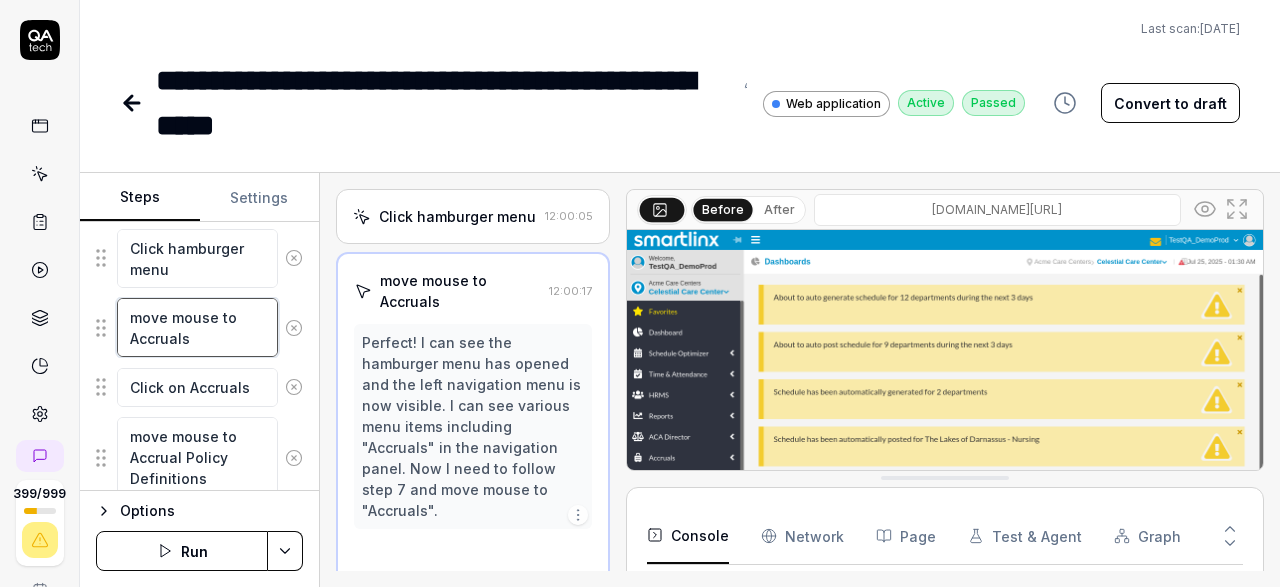 click on "move mouse to Accruals" at bounding box center (197, 327) 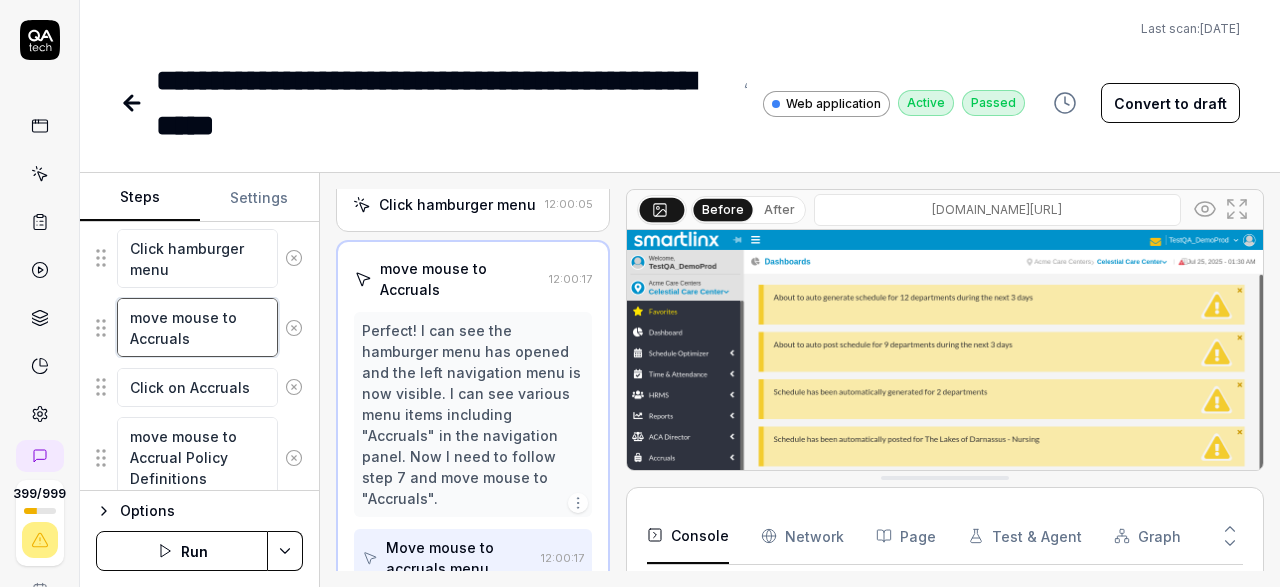 click on "move mouse to Accruals" at bounding box center [197, 327] 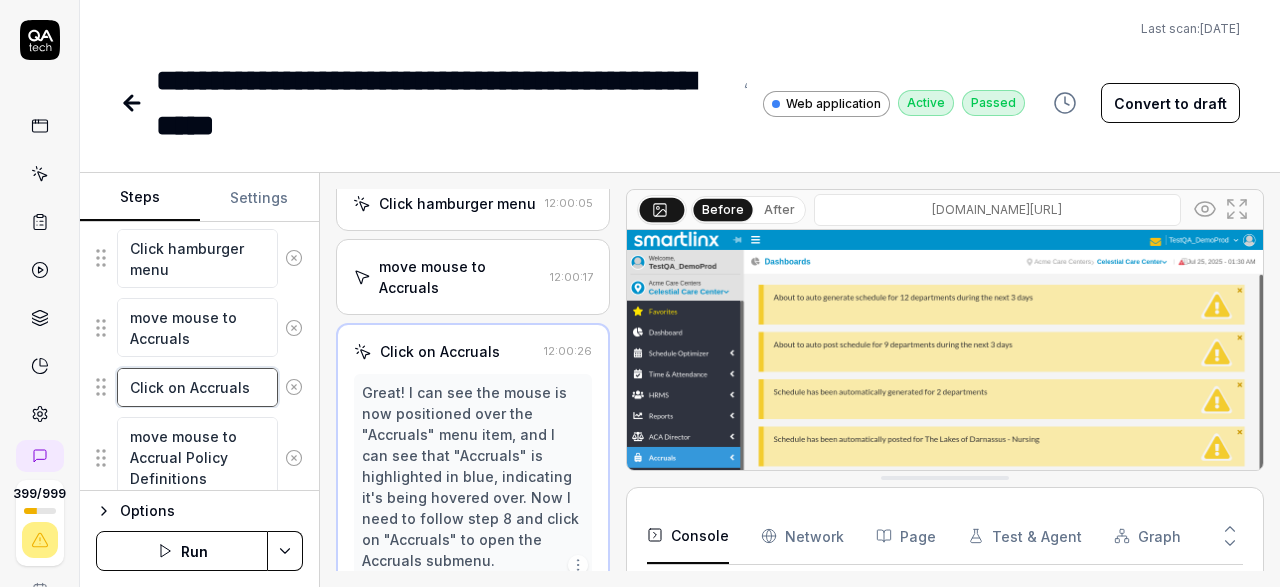 click on "Click on Accruals" at bounding box center [197, 387] 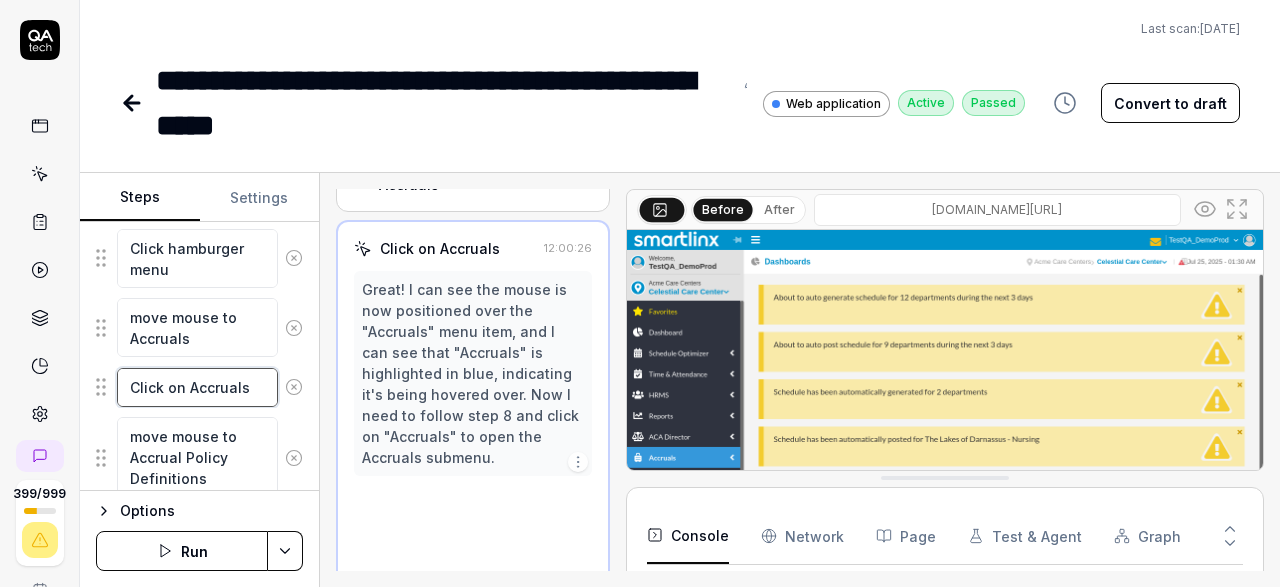 click on "Click on Accruals" at bounding box center [197, 387] 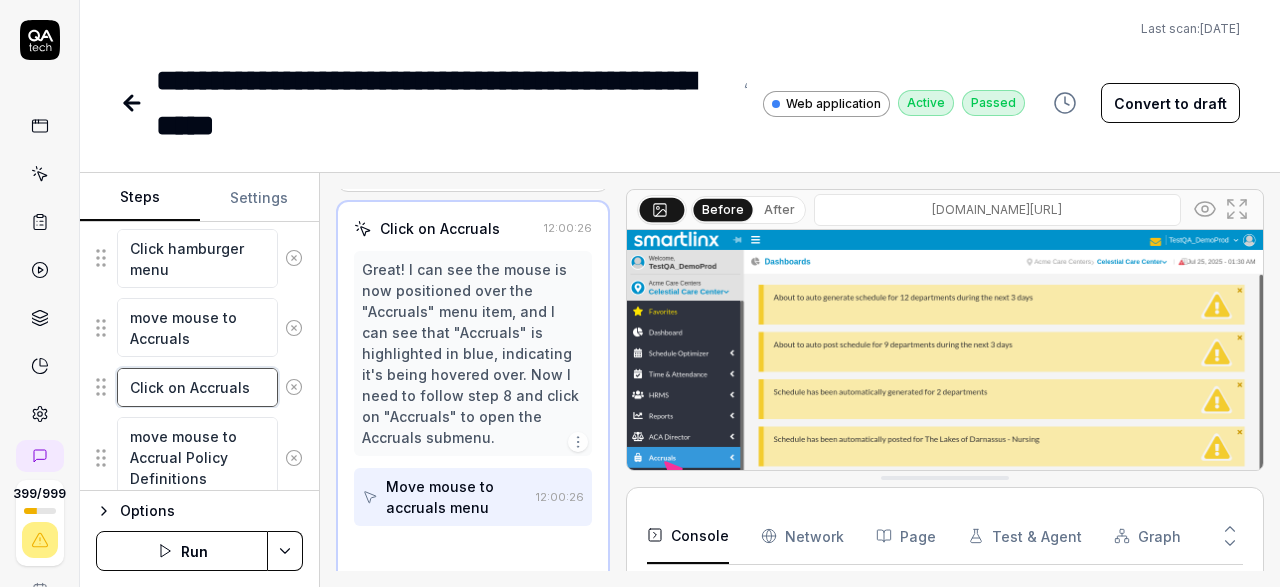 click on "Click on Accruals" at bounding box center (197, 387) 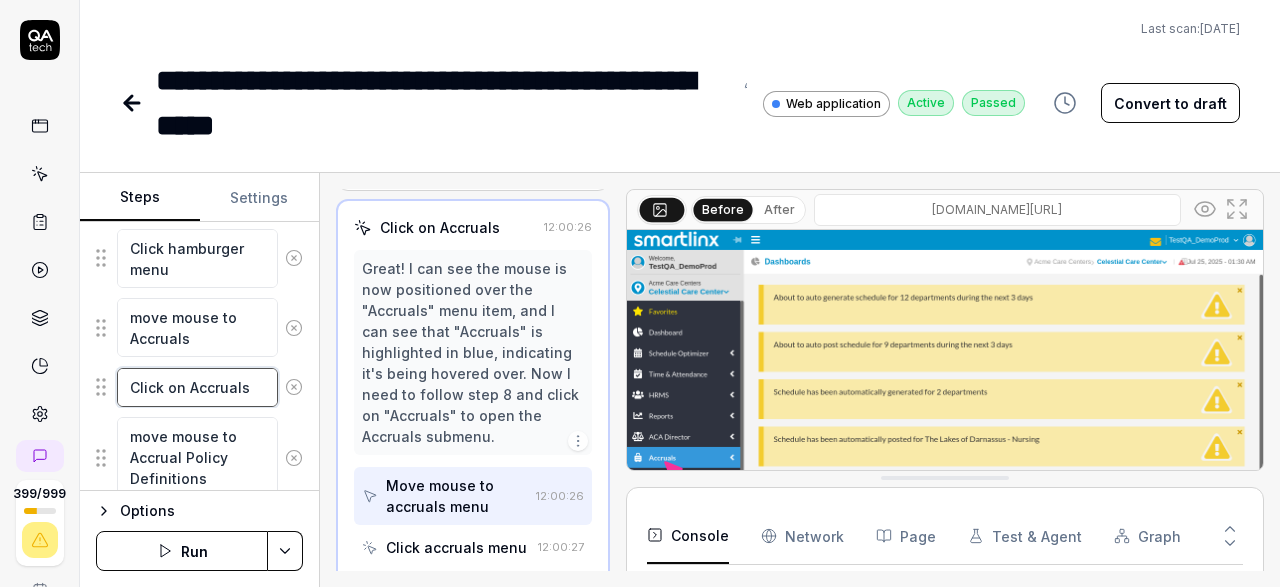 scroll, scrollTop: 1008, scrollLeft: 0, axis: vertical 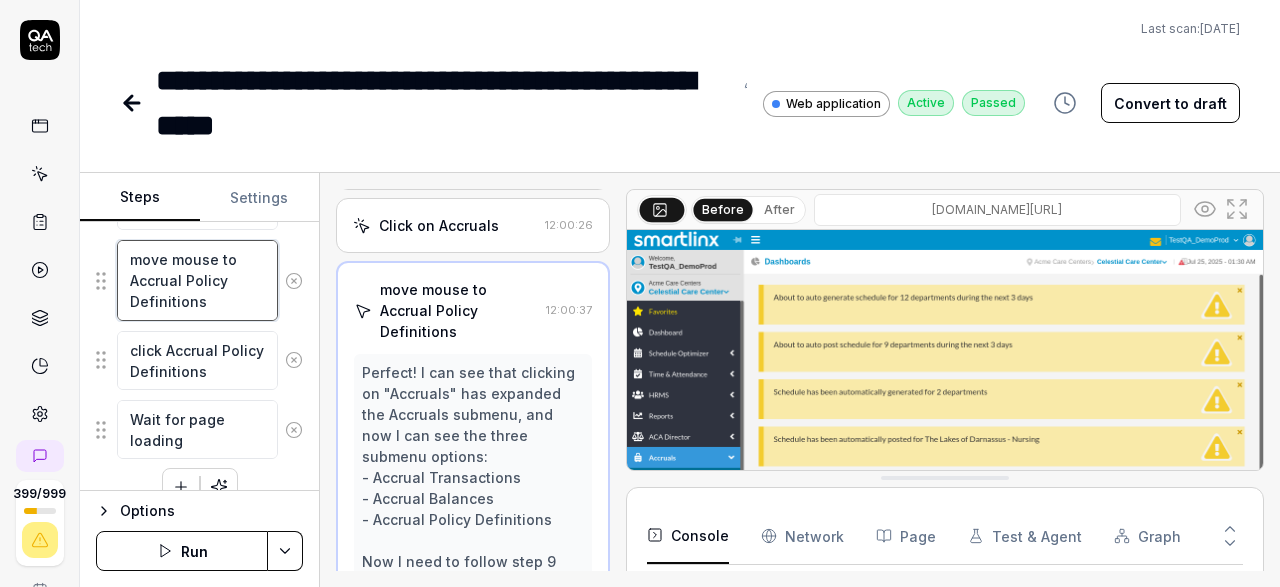 click on "move mouse to Accrual Policy Definitions" at bounding box center [197, 280] 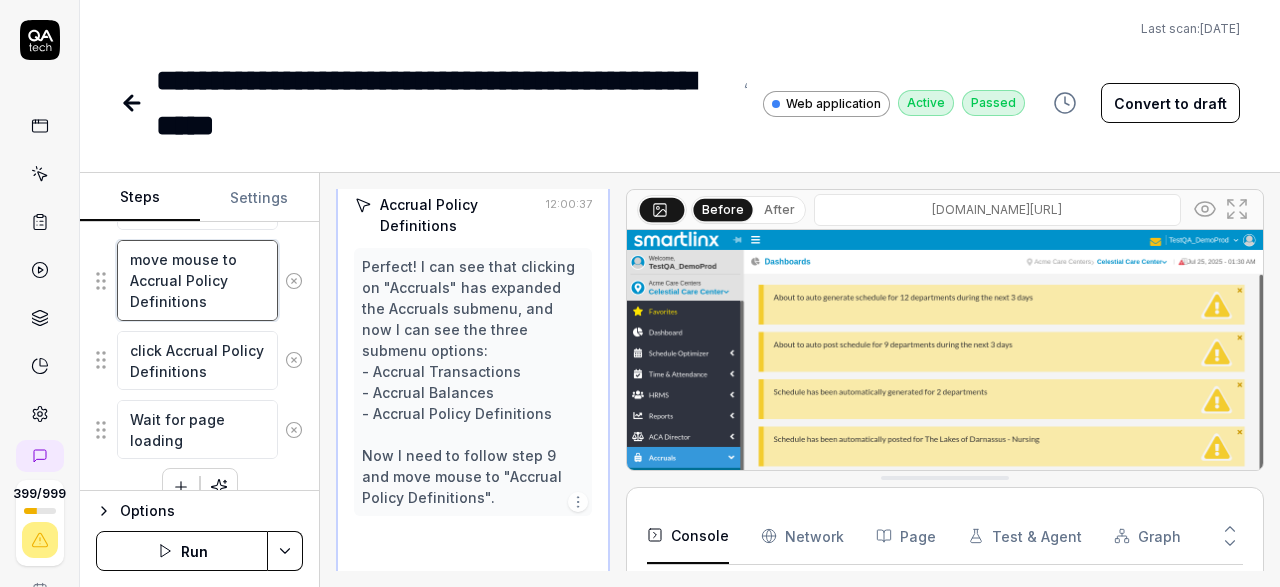 click on "move mouse to Accrual Policy Definitions" at bounding box center [197, 280] 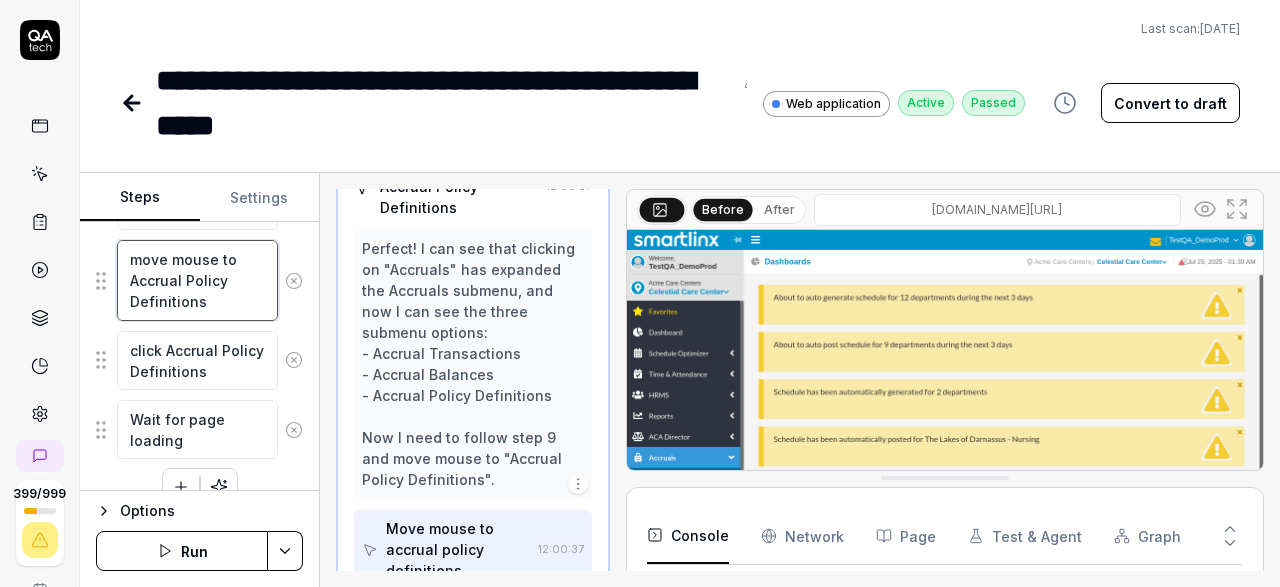 click on "move mouse to Accrual Policy Definitions" at bounding box center [197, 280] 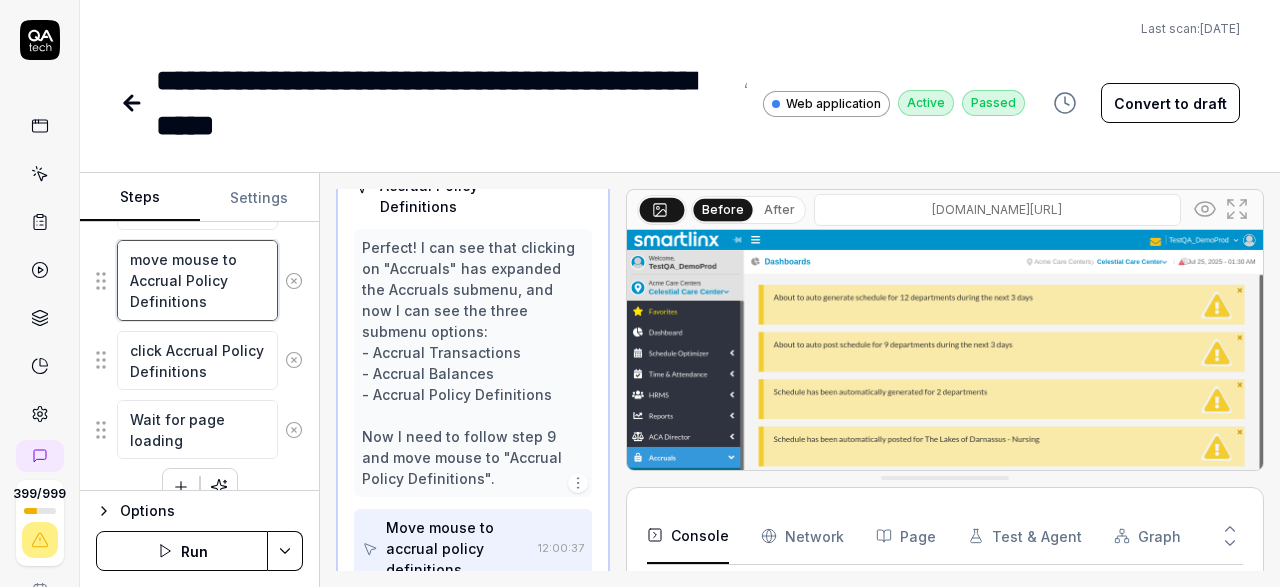 scroll, scrollTop: 1134, scrollLeft: 0, axis: vertical 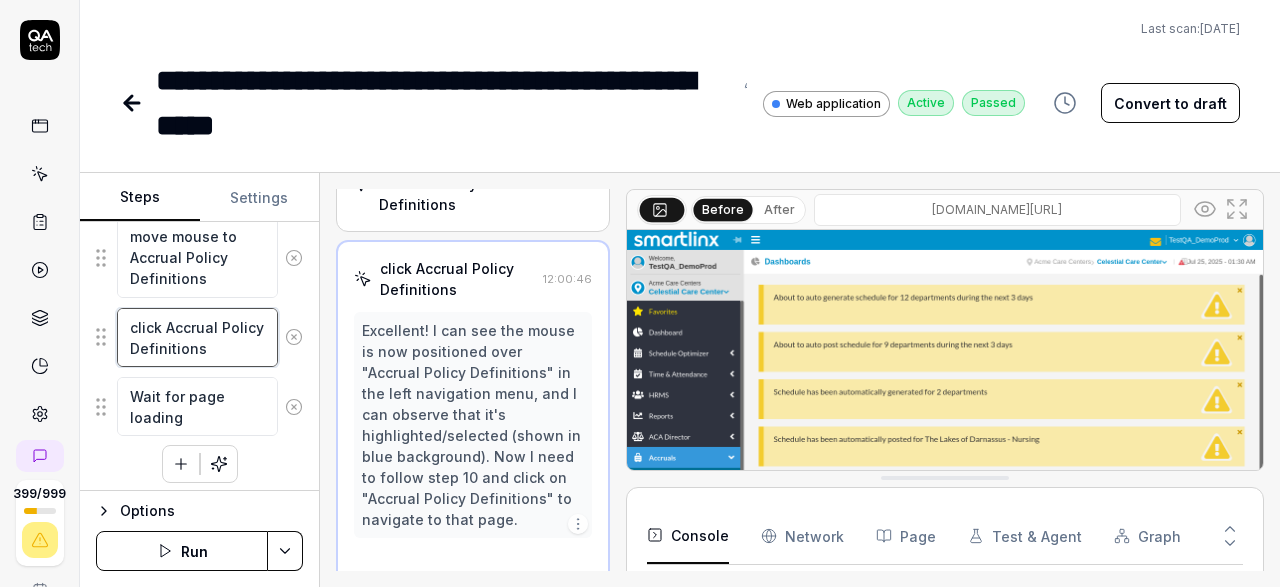 click on "click Accrual Policy Definitions" at bounding box center (197, 337) 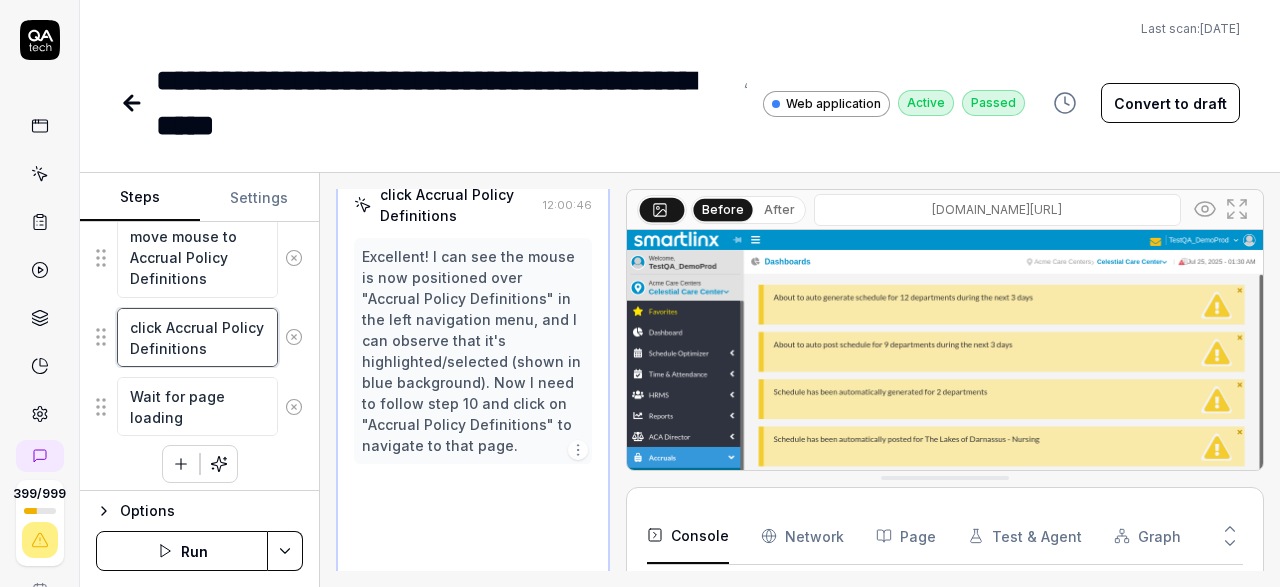 click on "click Accrual Policy Definitions" at bounding box center (197, 337) 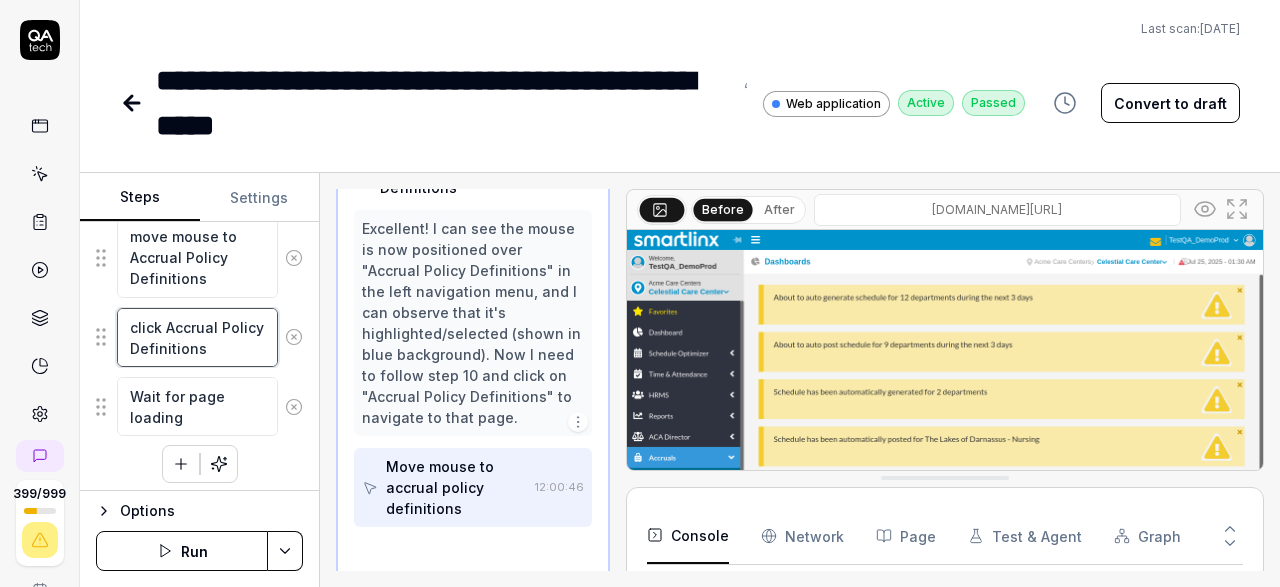 click on "click Accrual Policy Definitions" at bounding box center [197, 337] 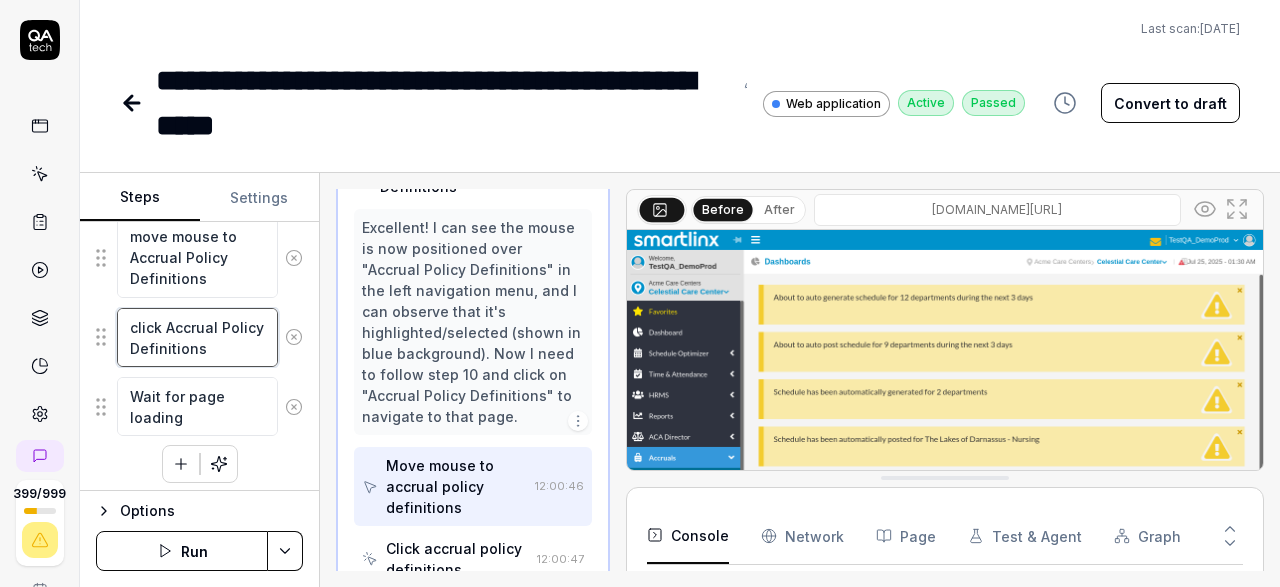 click on "click Accrual Policy Definitions" at bounding box center [197, 337] 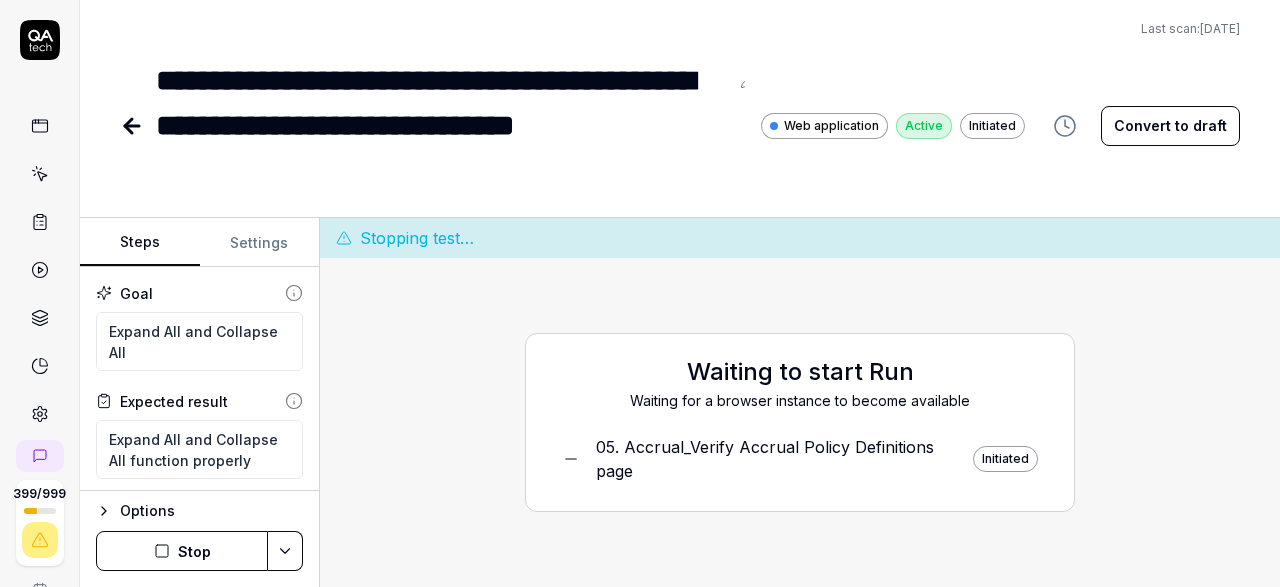 click 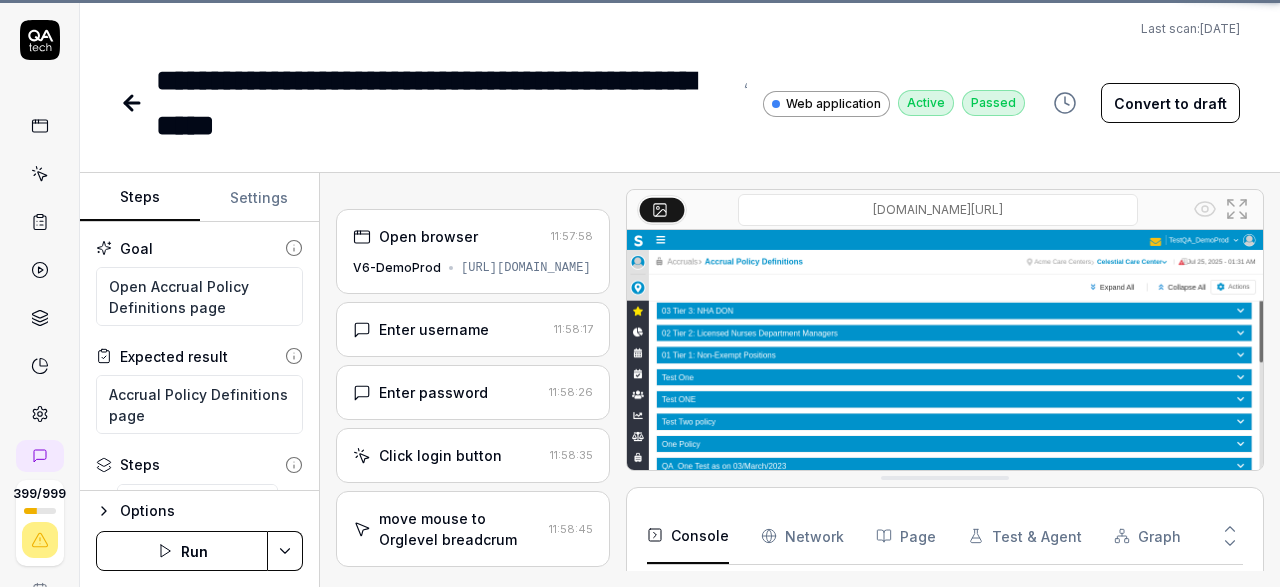 scroll, scrollTop: 130, scrollLeft: 0, axis: vertical 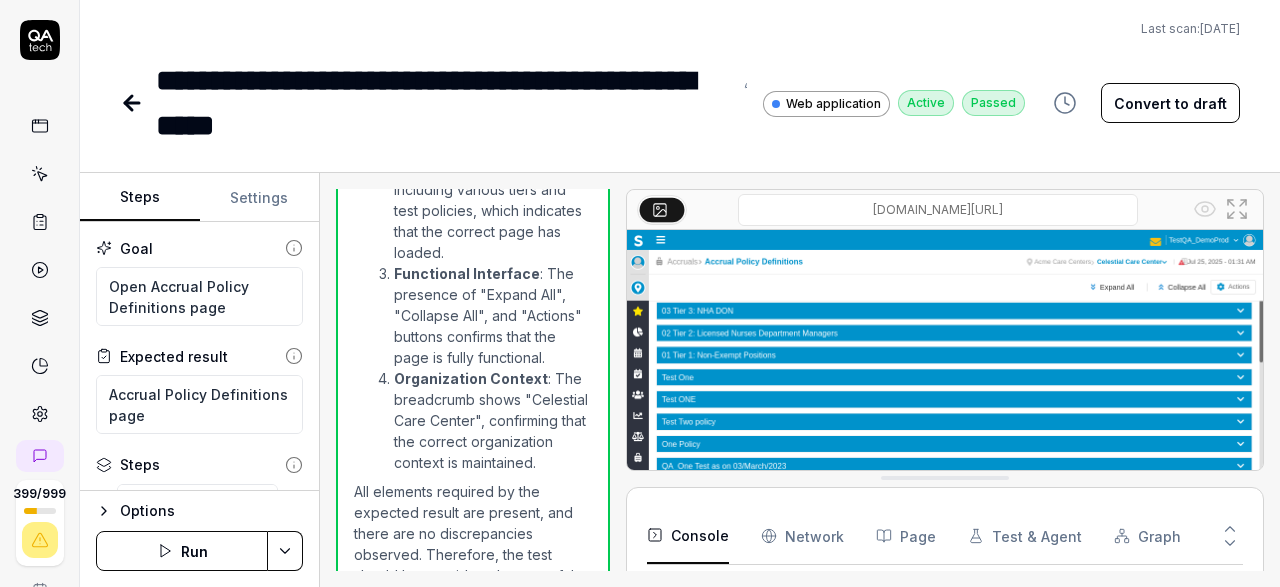 click 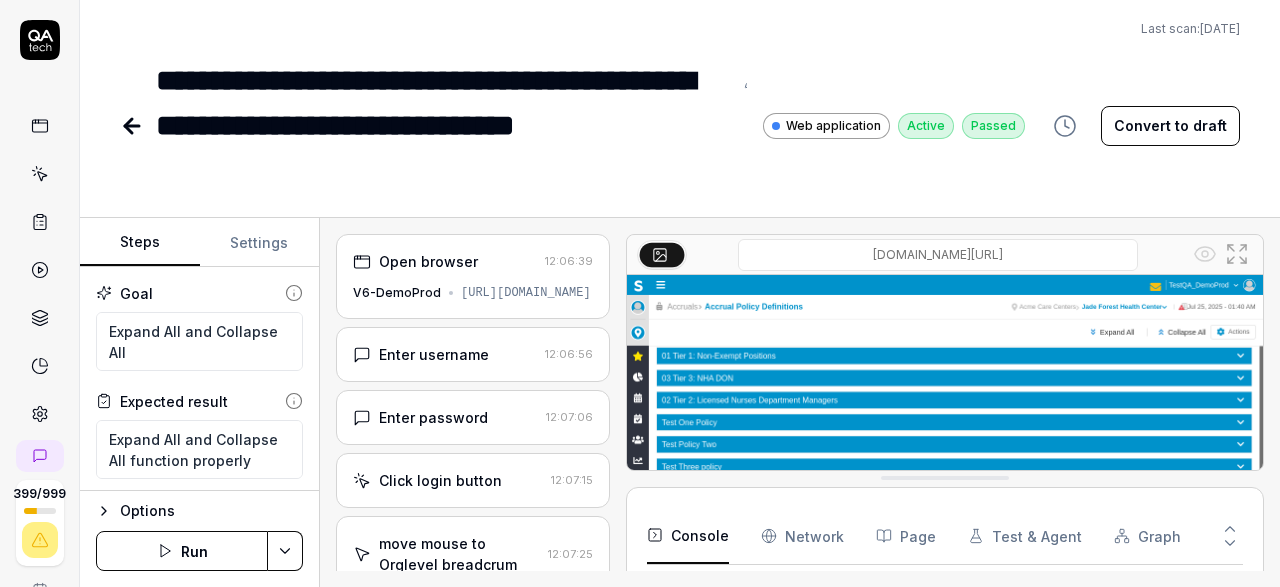 click at bounding box center (134, 126) 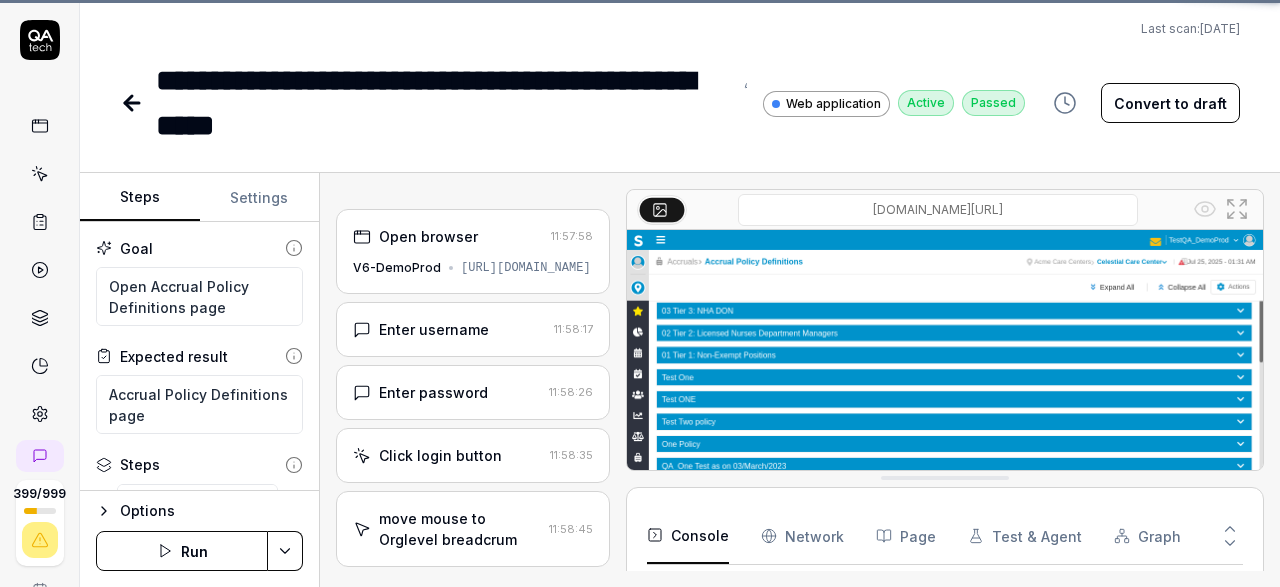 scroll, scrollTop: 130, scrollLeft: 0, axis: vertical 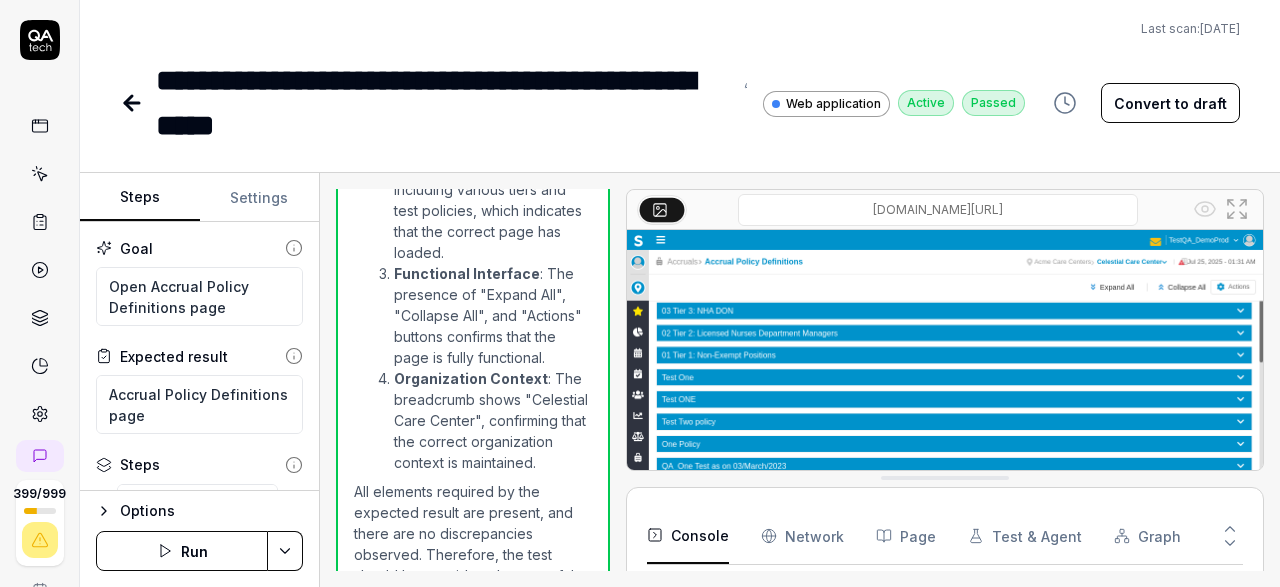 click 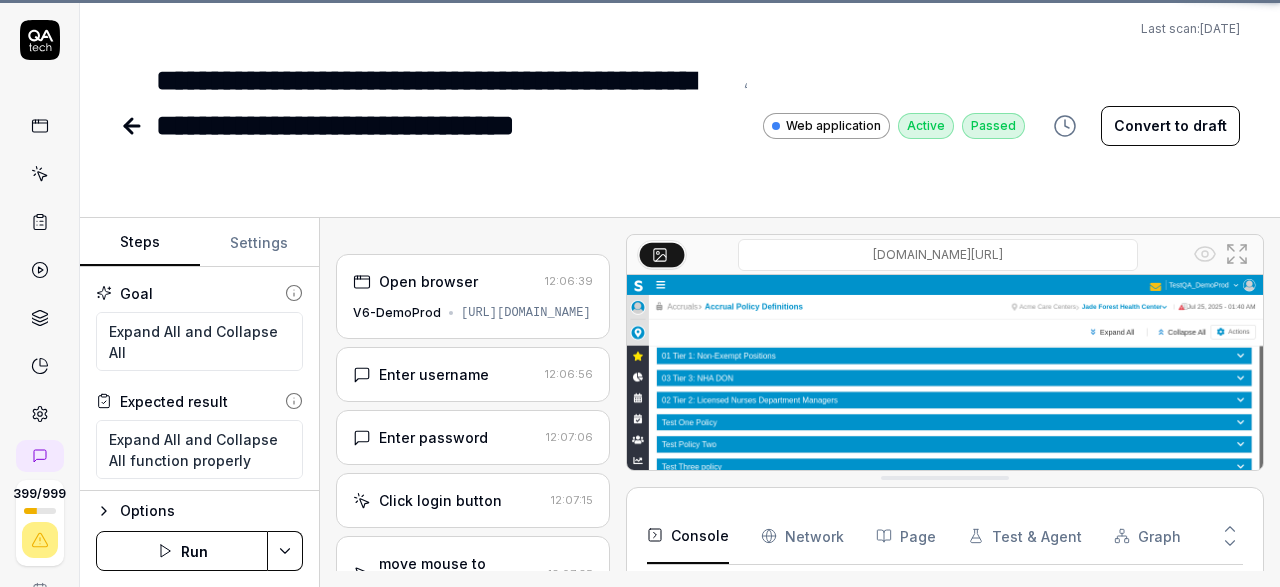 scroll, scrollTop: 130, scrollLeft: 0, axis: vertical 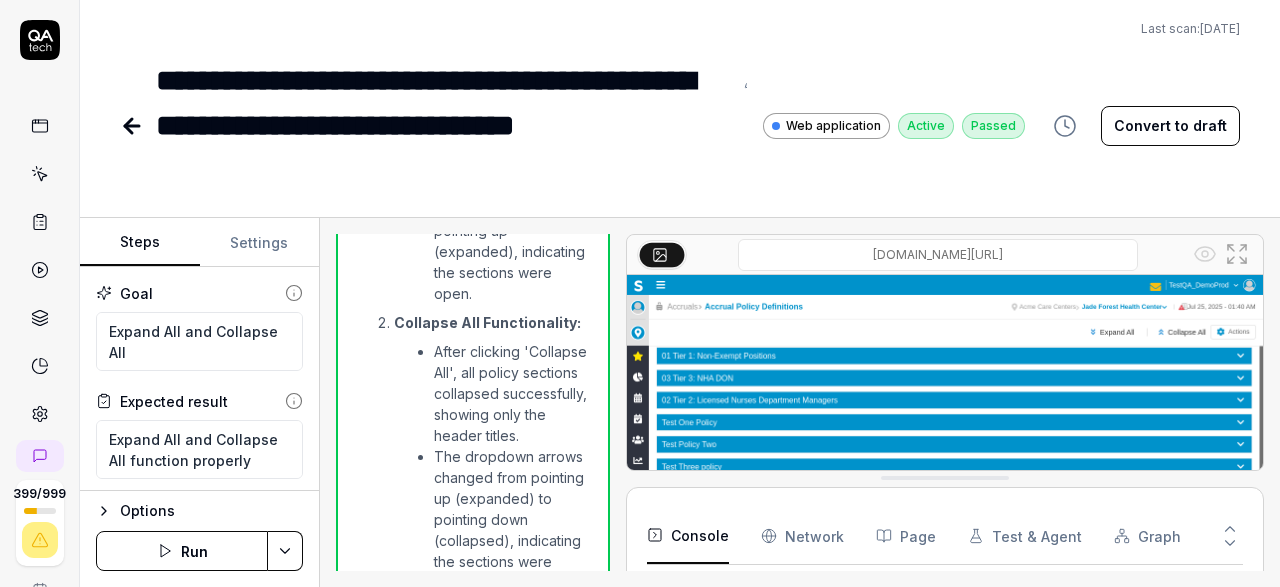click 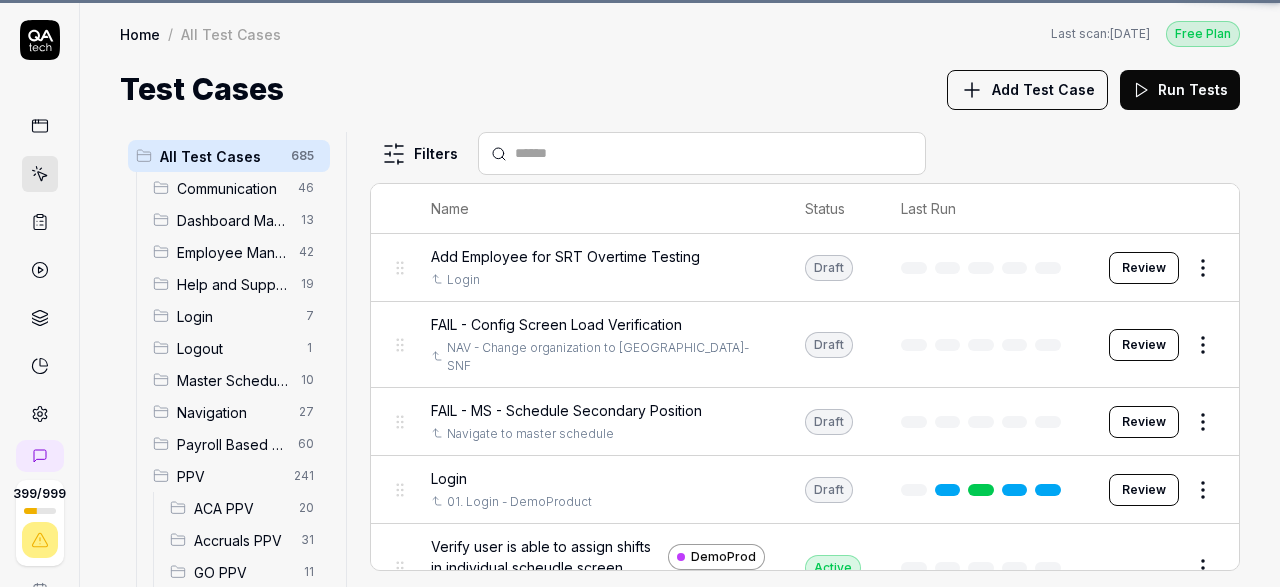 click on "Accruals PPV" at bounding box center (241, 540) 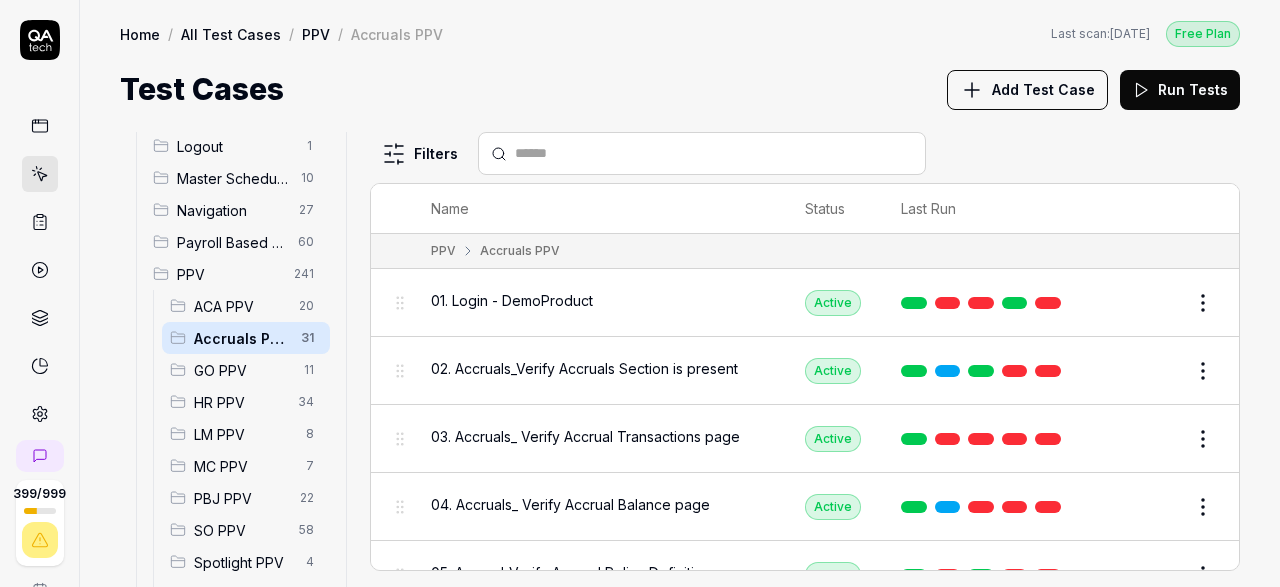scroll, scrollTop: 212, scrollLeft: 0, axis: vertical 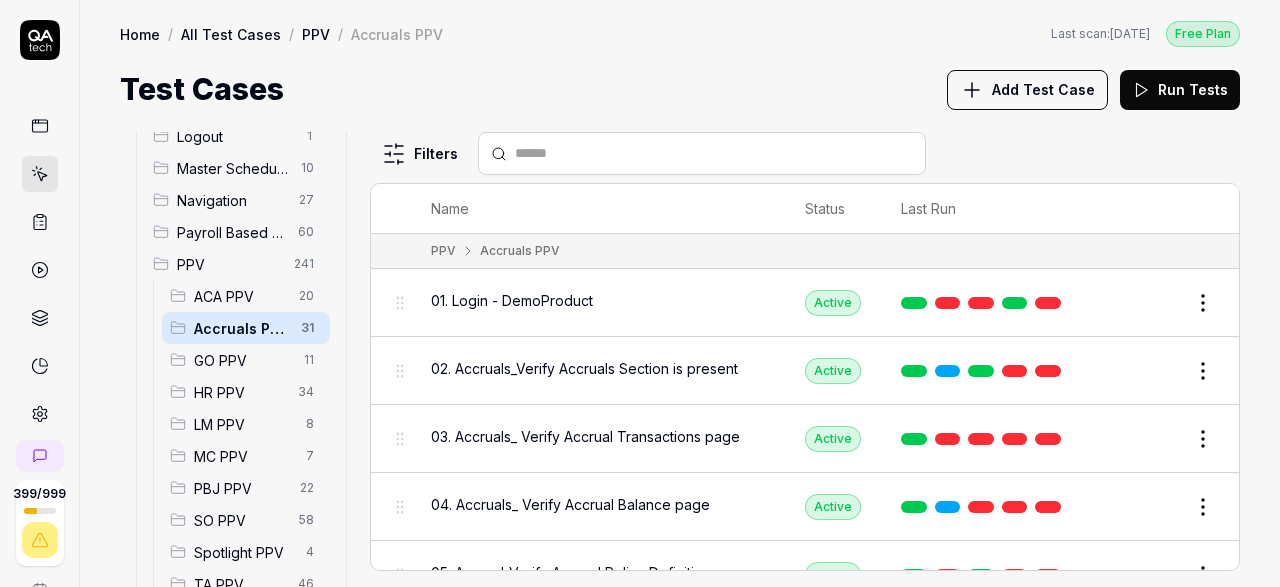 click on "Accruals PPV" at bounding box center [241, 328] 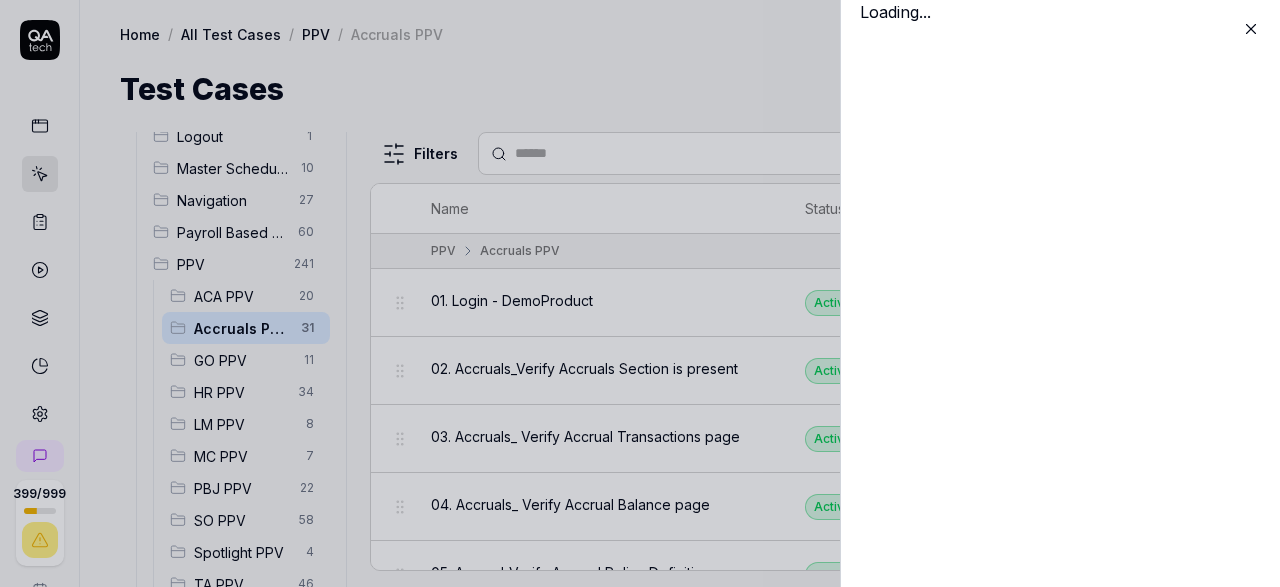 scroll, scrollTop: 212, scrollLeft: 0, axis: vertical 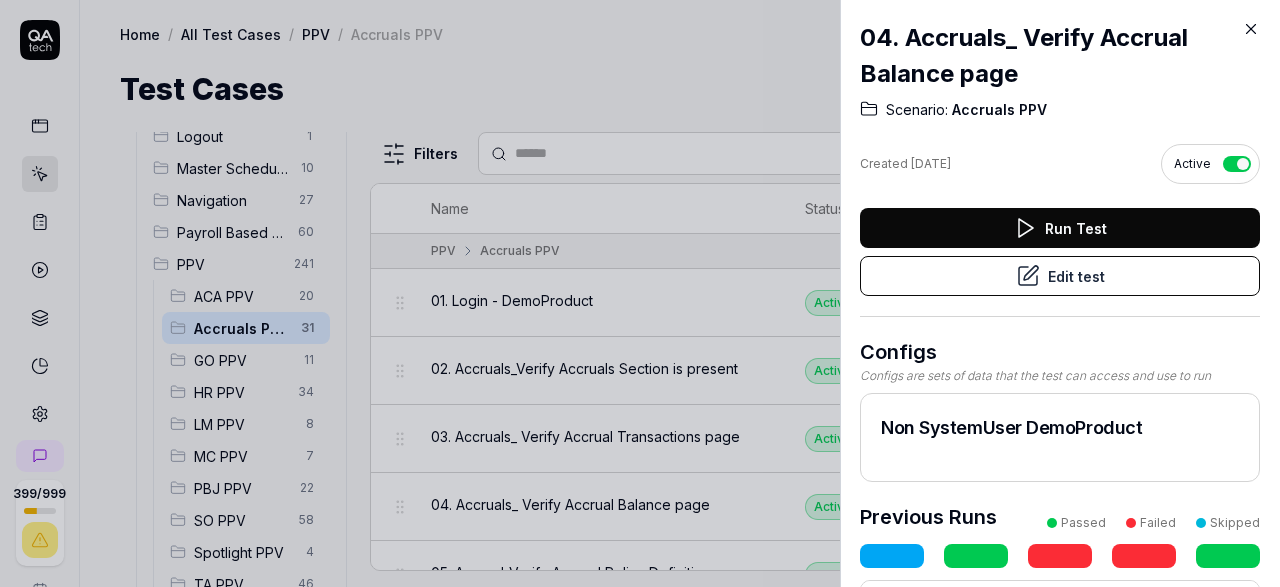 click on "Edit test" at bounding box center (1060, 276) 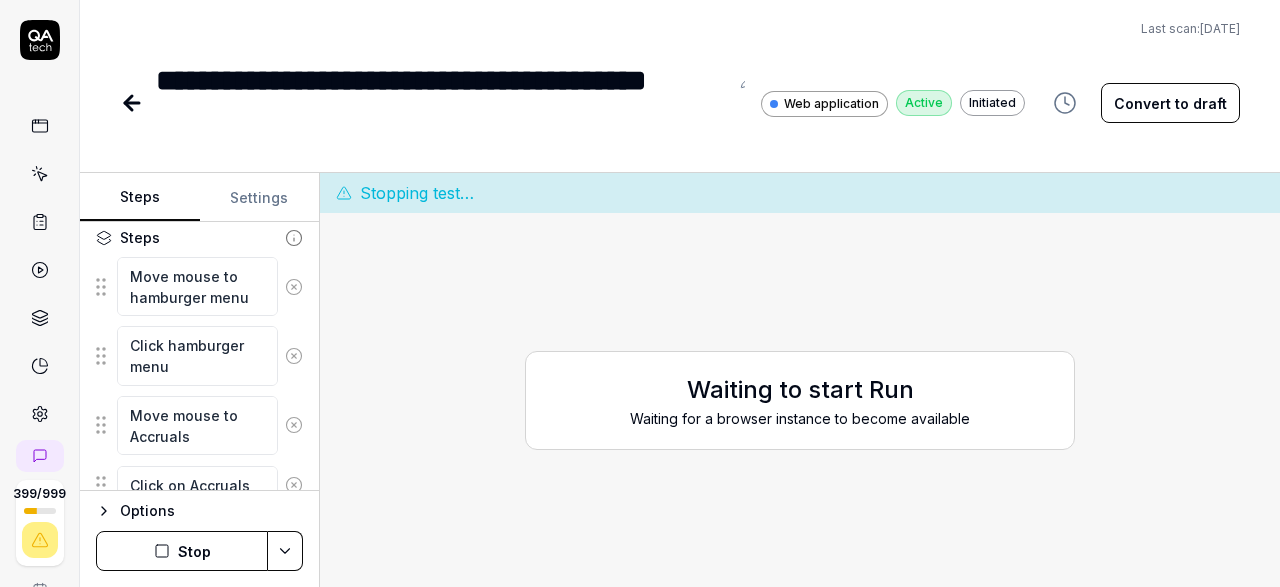 scroll, scrollTop: 233, scrollLeft: 0, axis: vertical 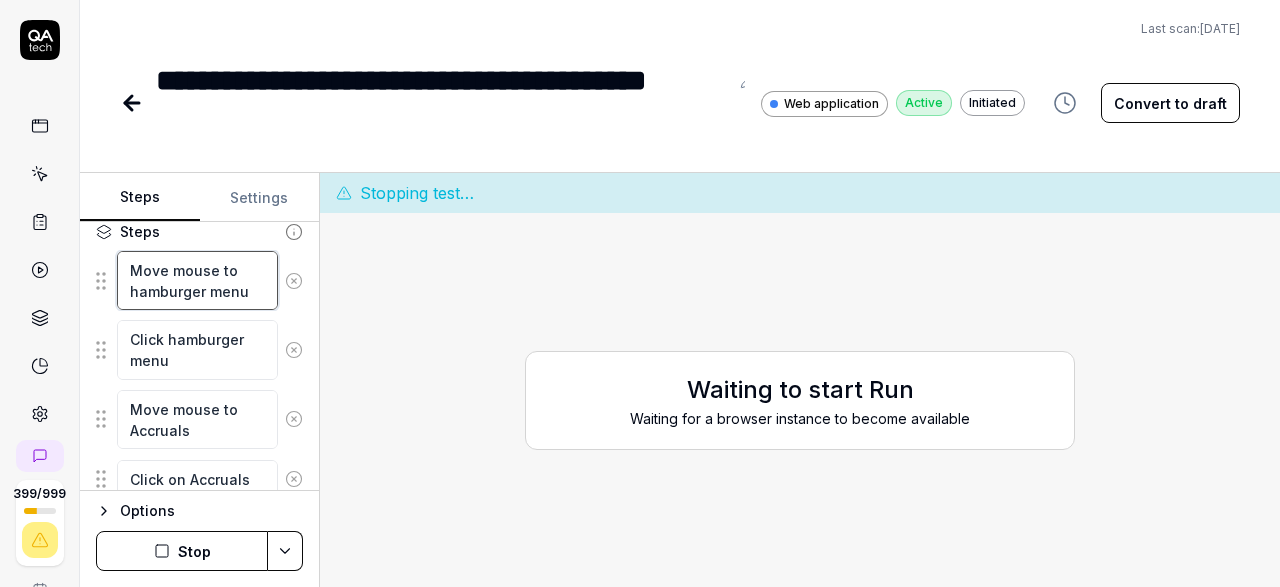 click on "Move mouse to hamburger menu" at bounding box center [197, 280] 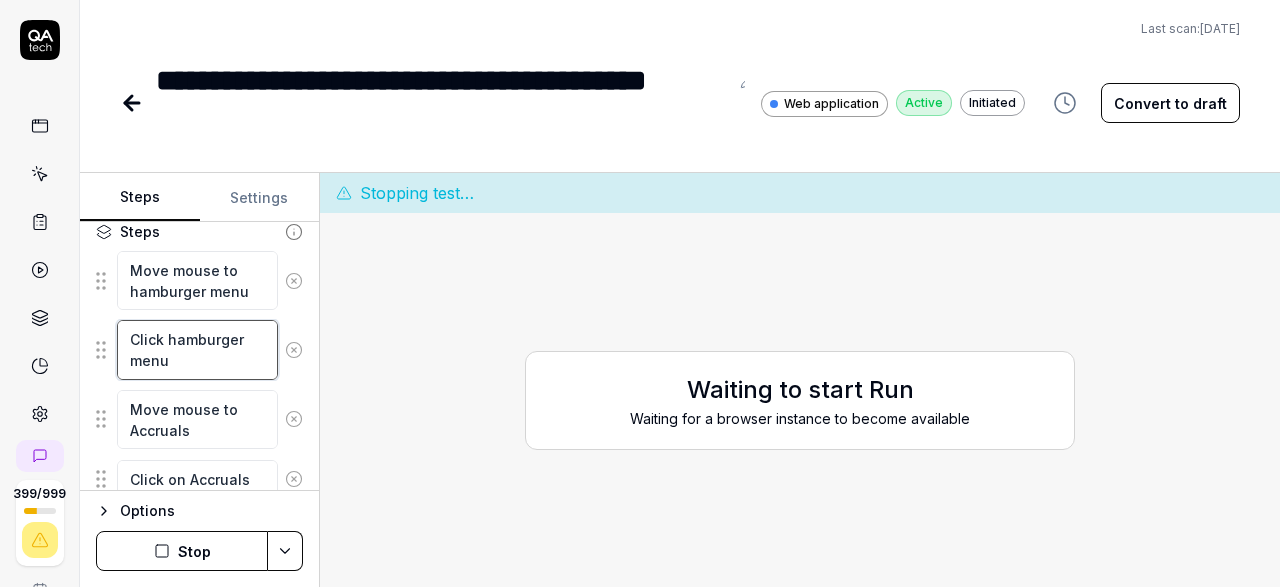 click on "Click hamburger menu" at bounding box center [197, 349] 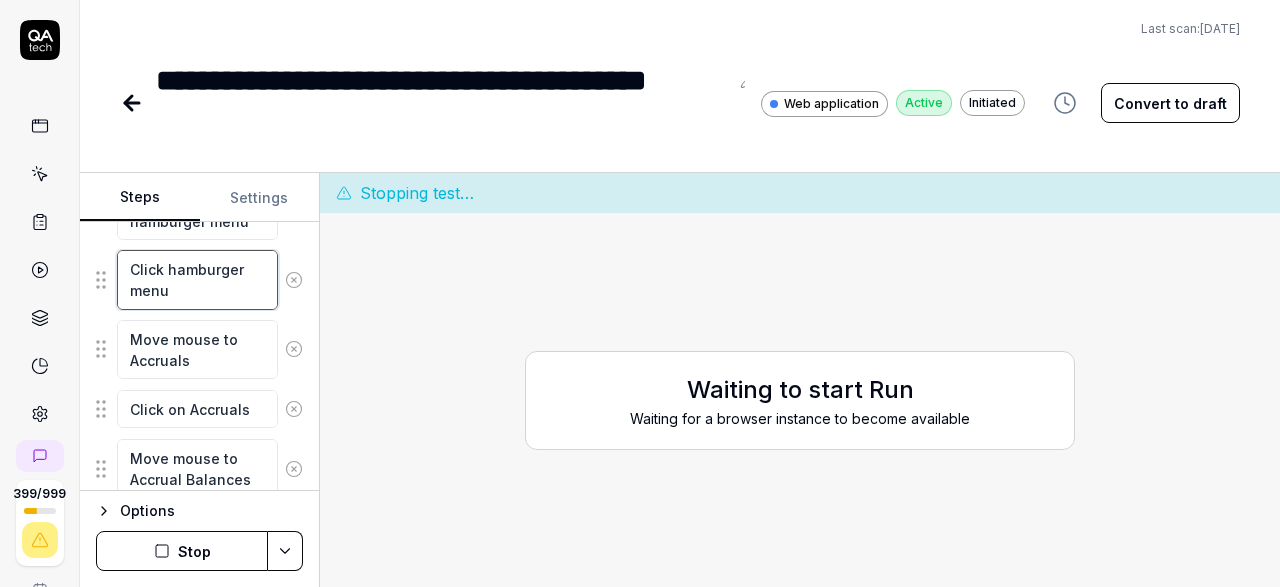 scroll, scrollTop: 308, scrollLeft: 0, axis: vertical 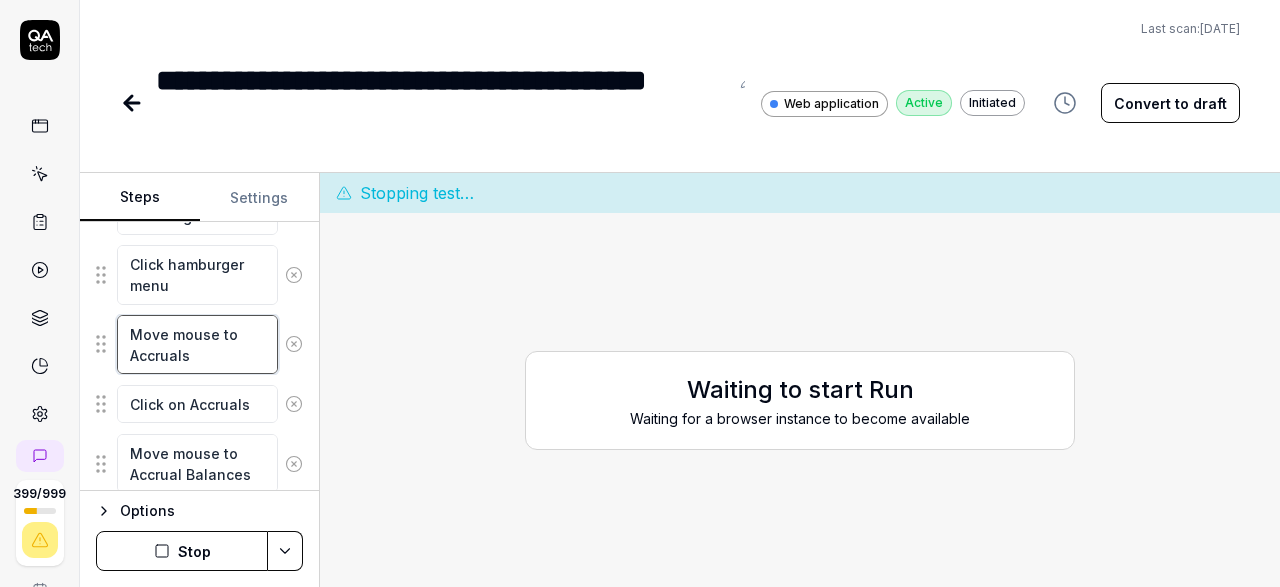 click on "Move mouse to Accruals" at bounding box center (197, 344) 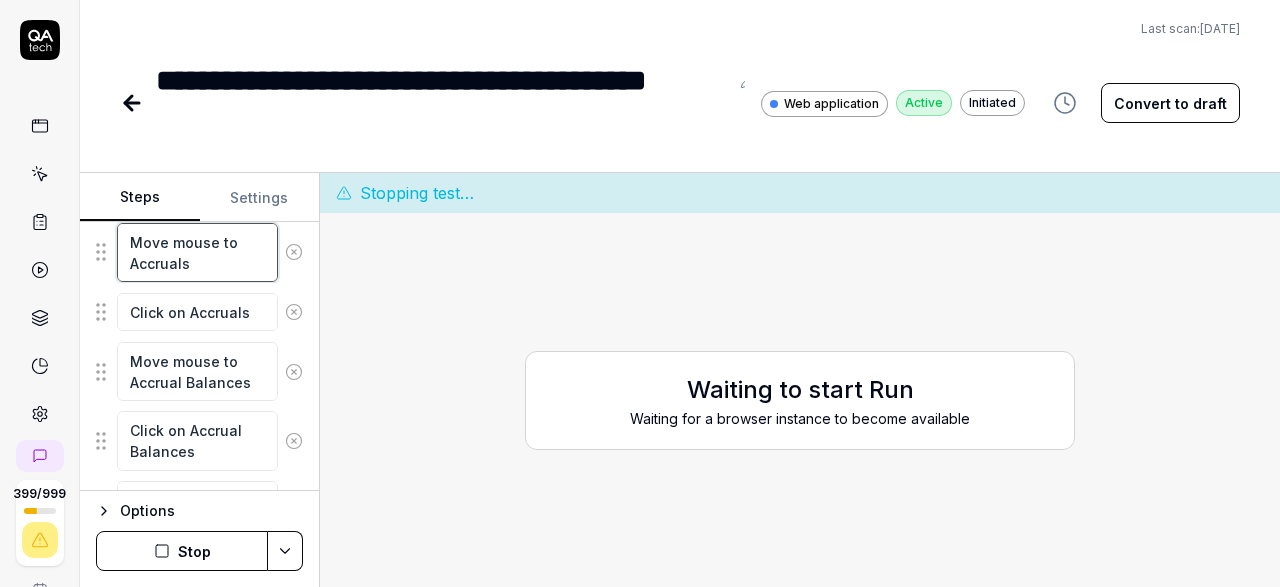scroll, scrollTop: 414, scrollLeft: 0, axis: vertical 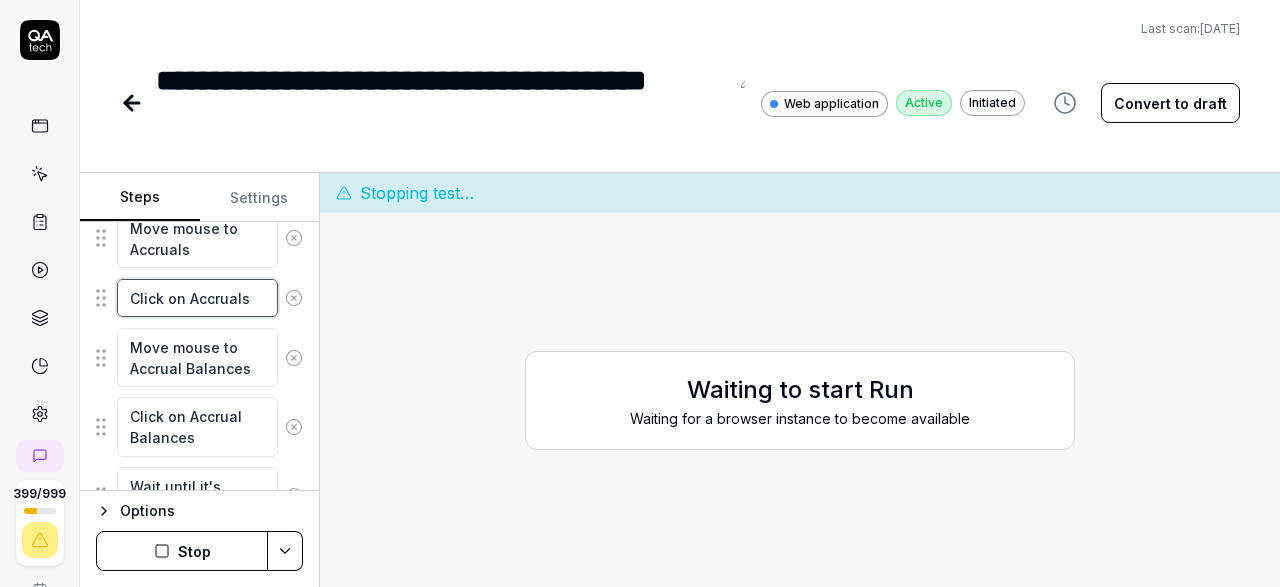click on "Click on Accruals" at bounding box center (197, 298) 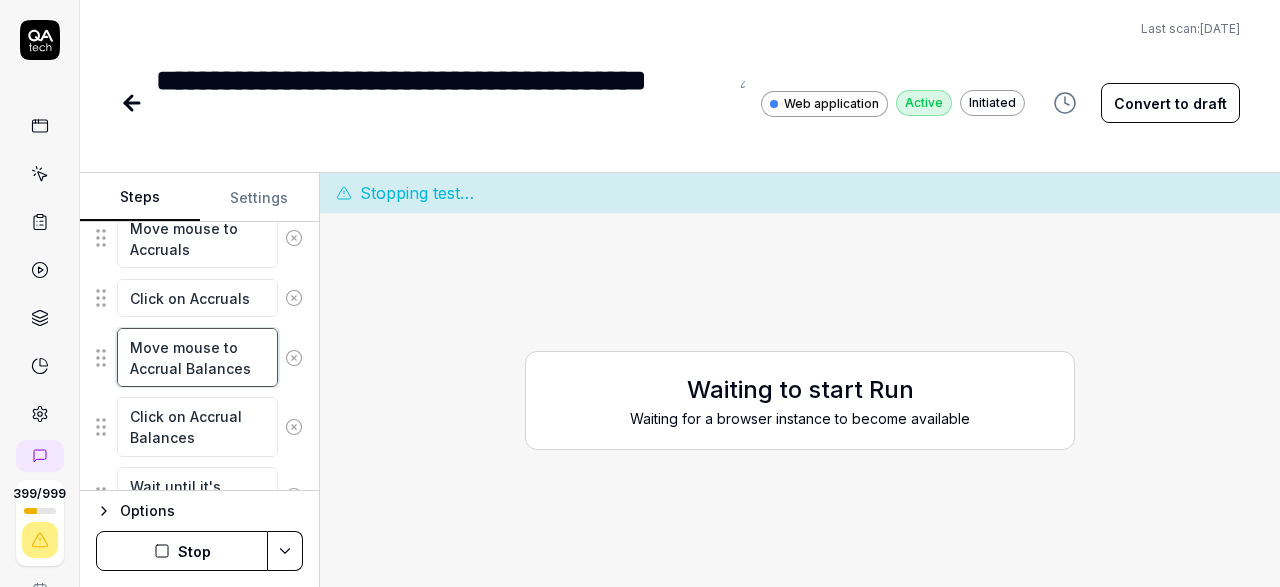 click on "Move mouse to Accrual Balances" at bounding box center (197, 357) 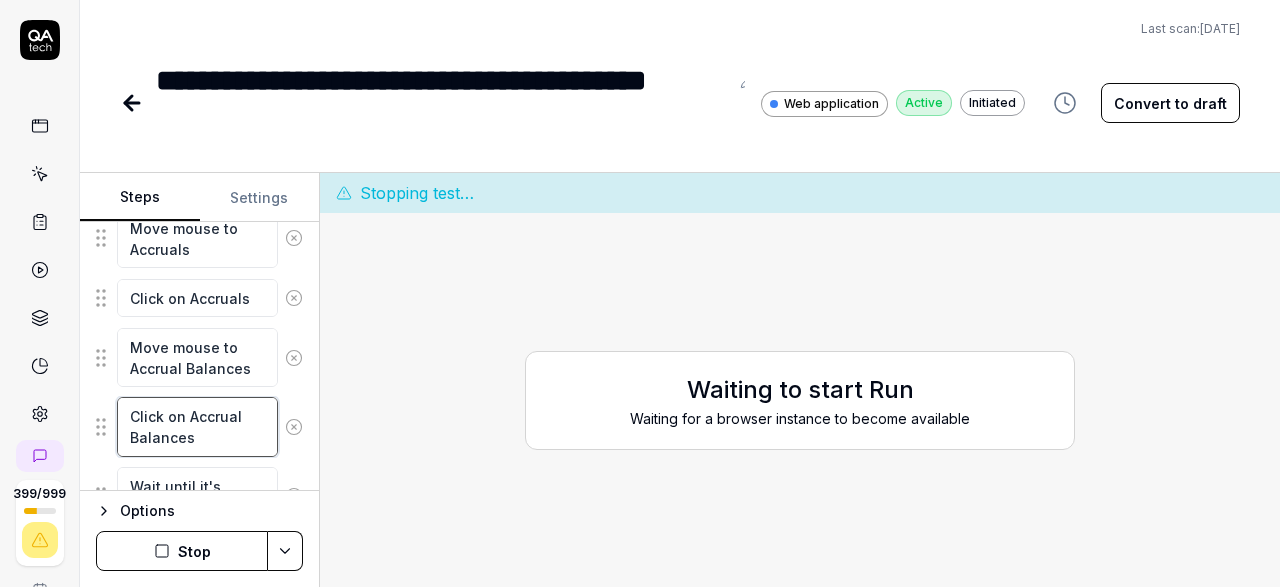 click on "Click on Accrual Balances" at bounding box center [197, 426] 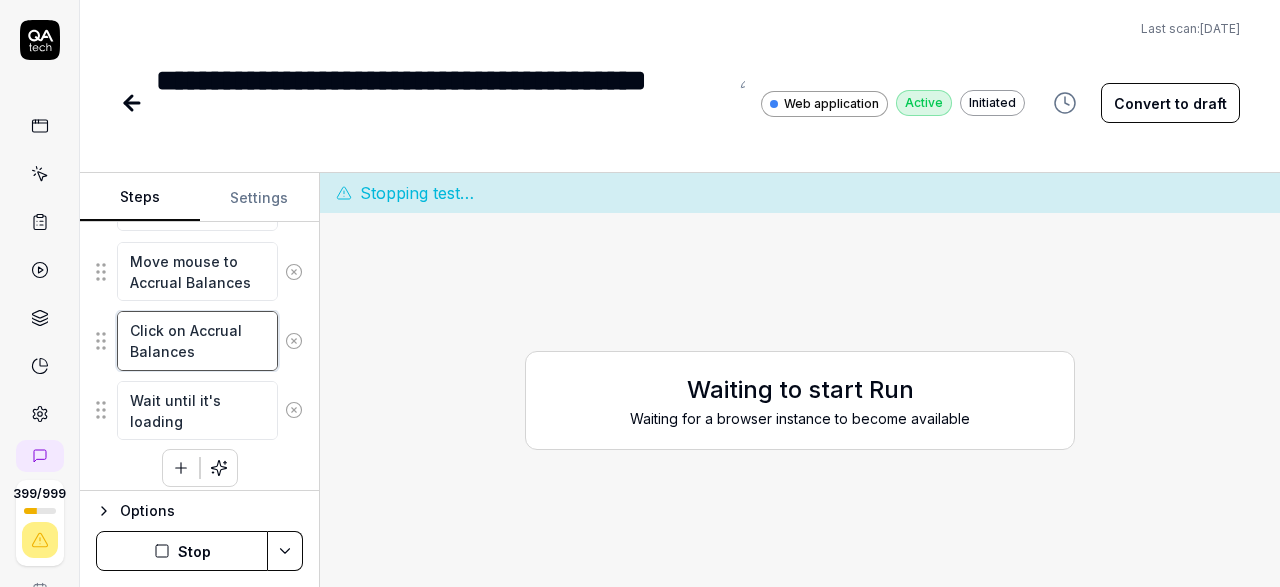 scroll, scrollTop: 506, scrollLeft: 0, axis: vertical 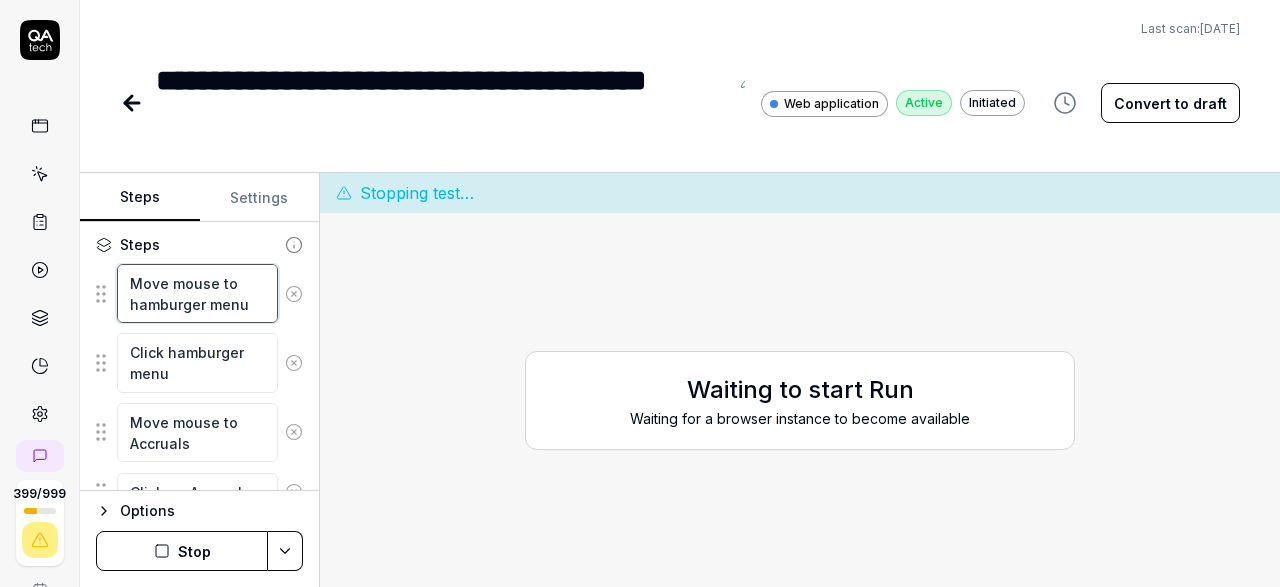 click on "Move mouse to hamburger menu" at bounding box center (197, 293) 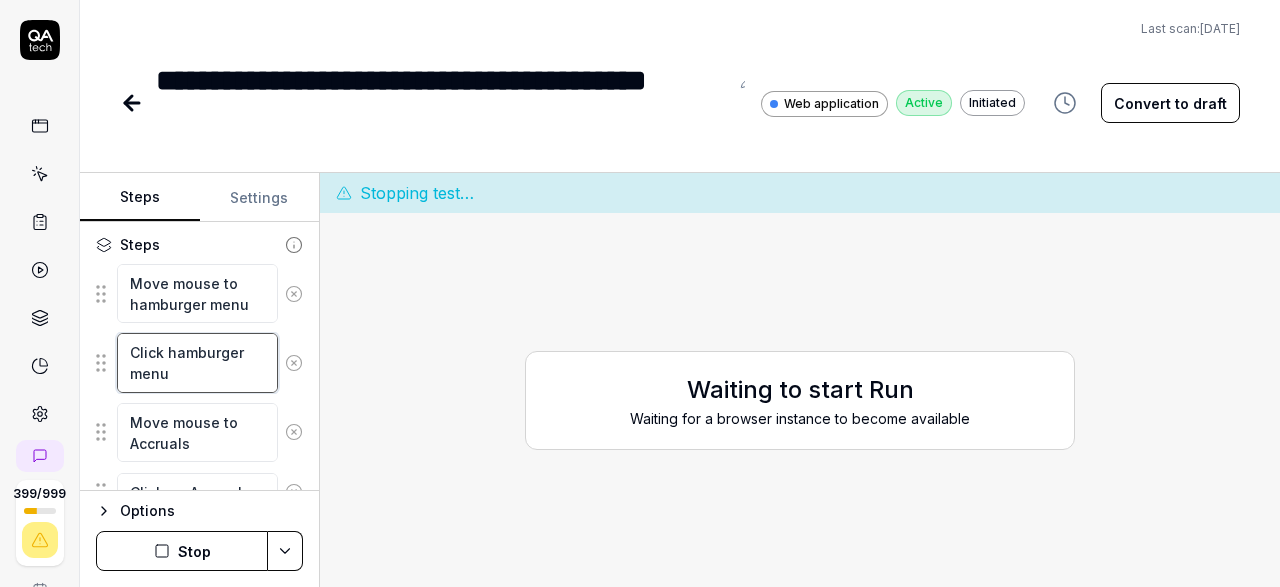 click on "Click hamburger menu" at bounding box center [197, 362] 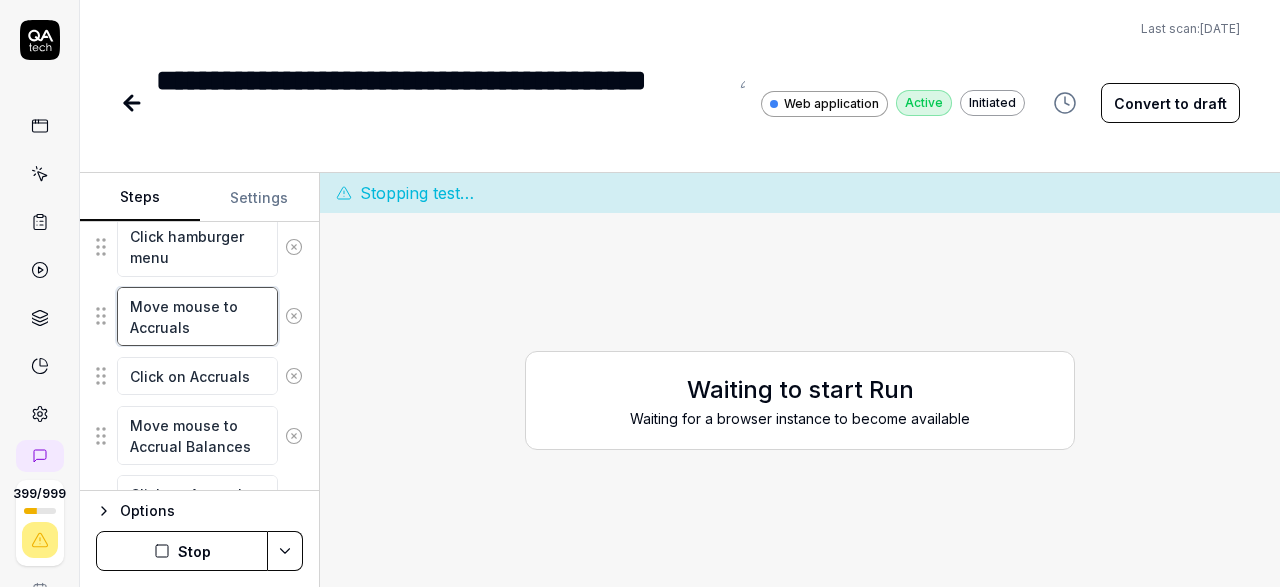 click on "Move mouse to Accruals" at bounding box center [197, 316] 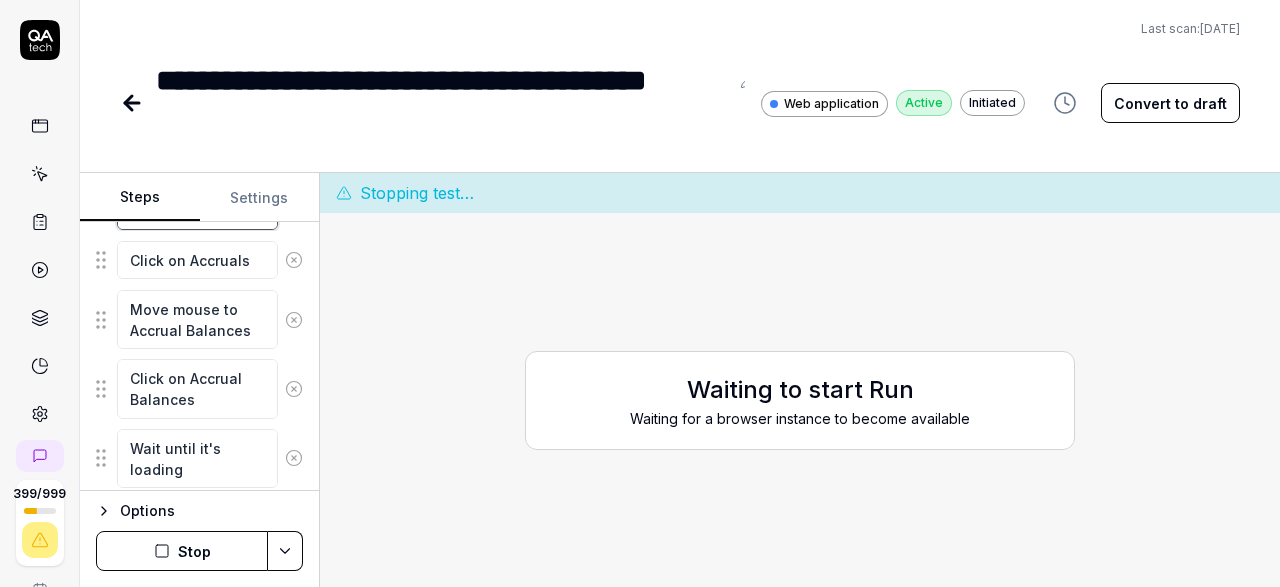 scroll, scrollTop: 454, scrollLeft: 0, axis: vertical 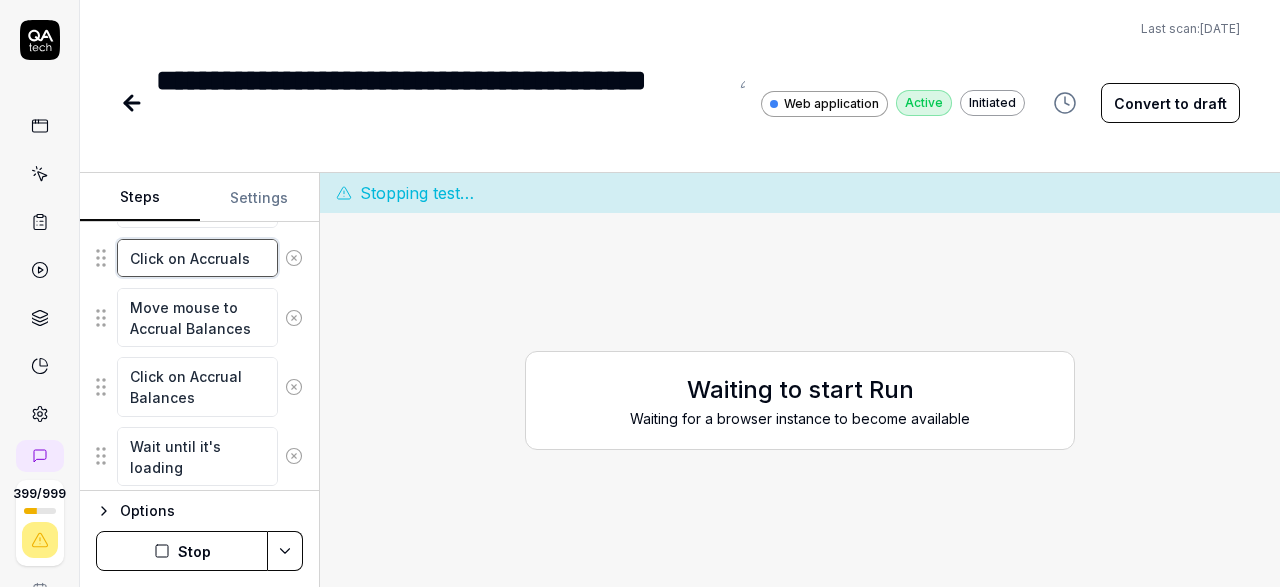 click on "Click on Accruals" at bounding box center (197, 258) 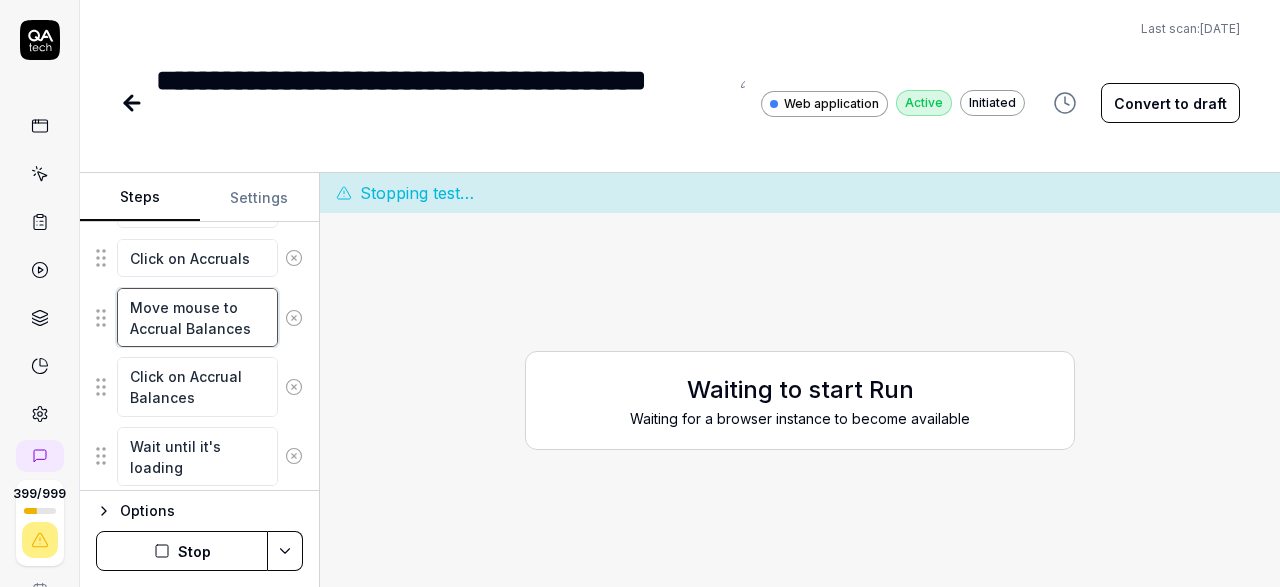click on "Move mouse to Accrual Balances" at bounding box center (197, 317) 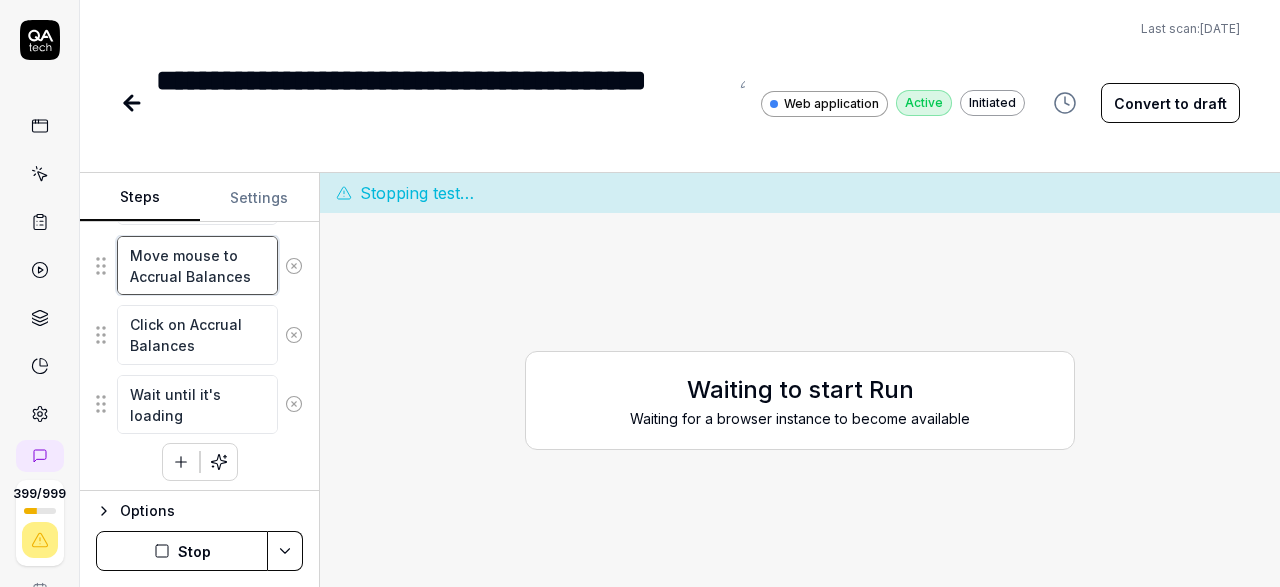scroll, scrollTop: 506, scrollLeft: 0, axis: vertical 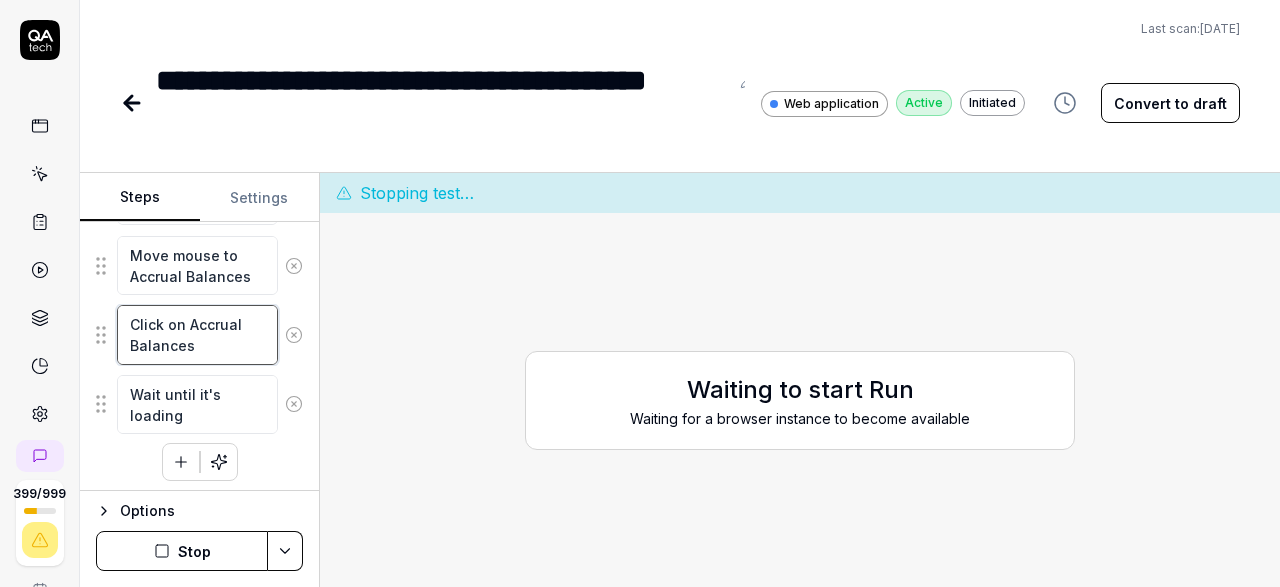 click on "Click on Accrual Balances" at bounding box center (197, 334) 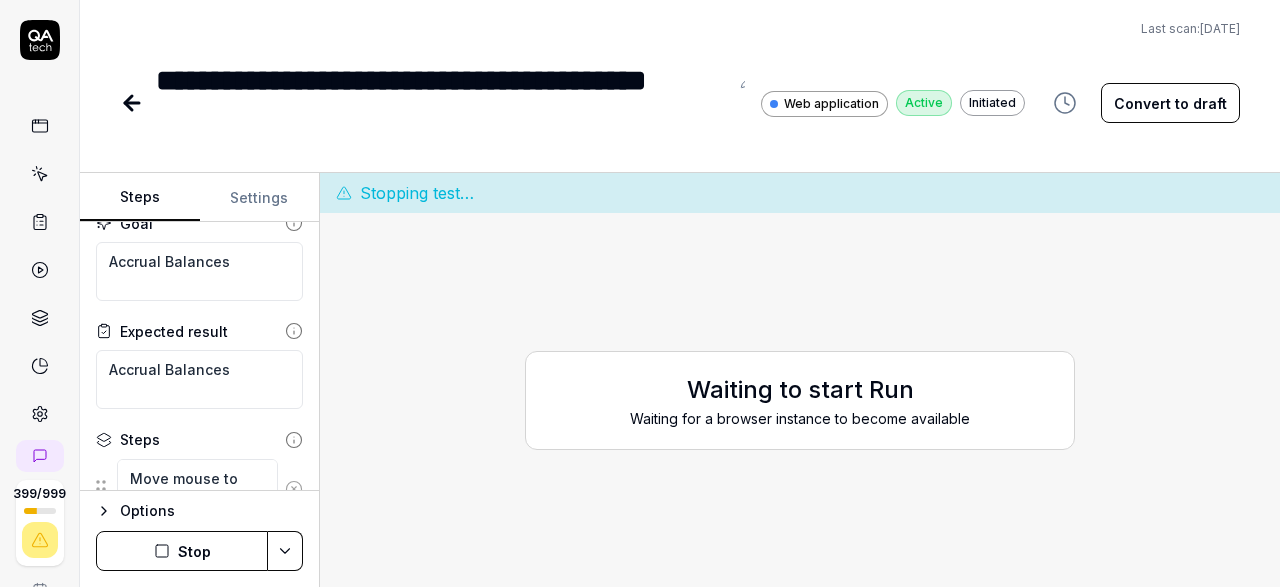 scroll, scrollTop: 0, scrollLeft: 0, axis: both 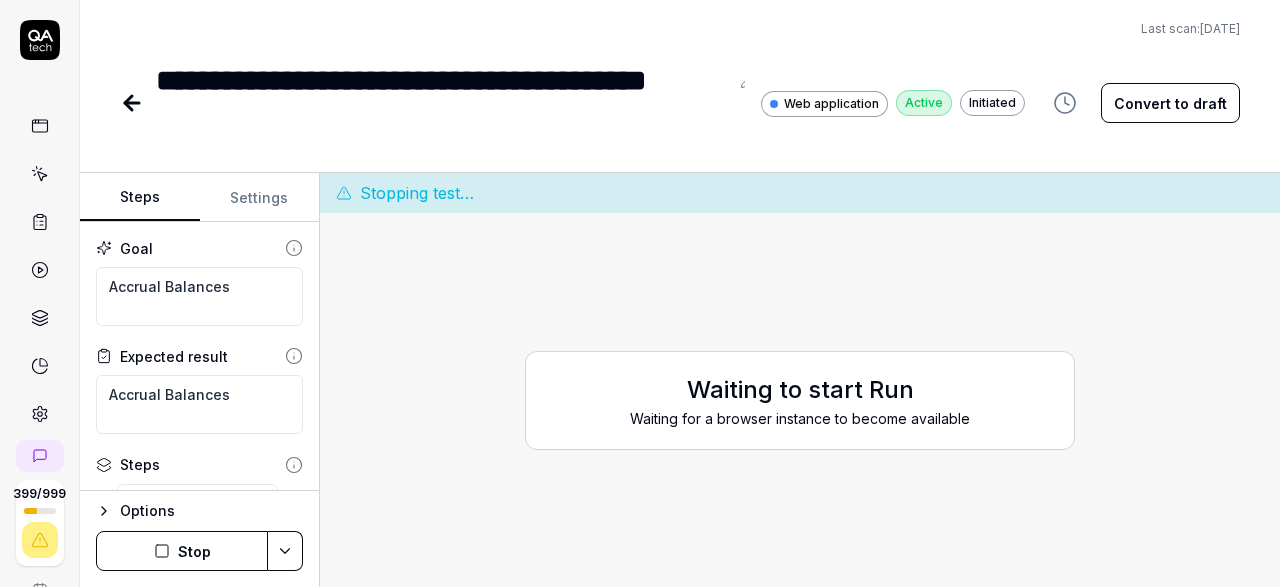 type on "*" 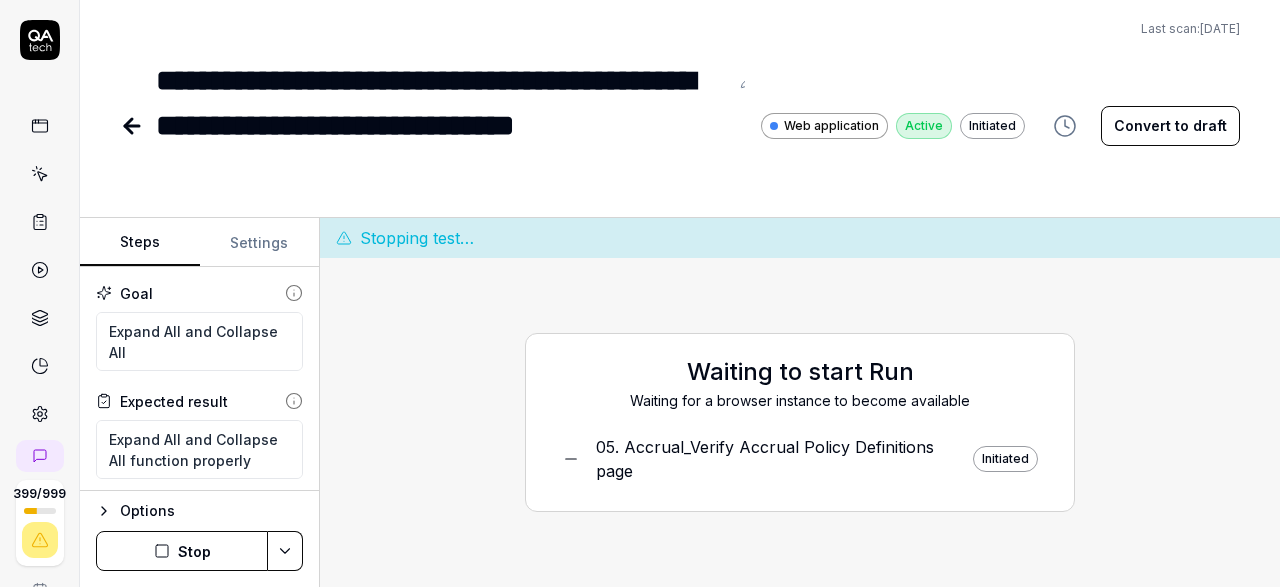 scroll, scrollTop: 0, scrollLeft: 0, axis: both 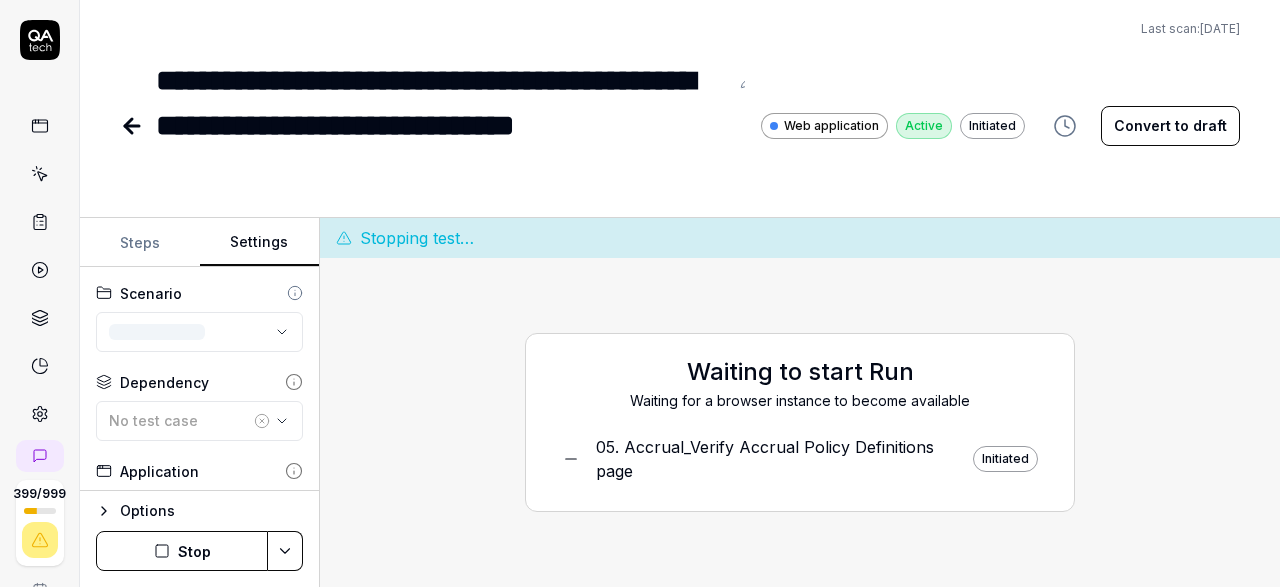 click on "Settings" at bounding box center [260, 243] 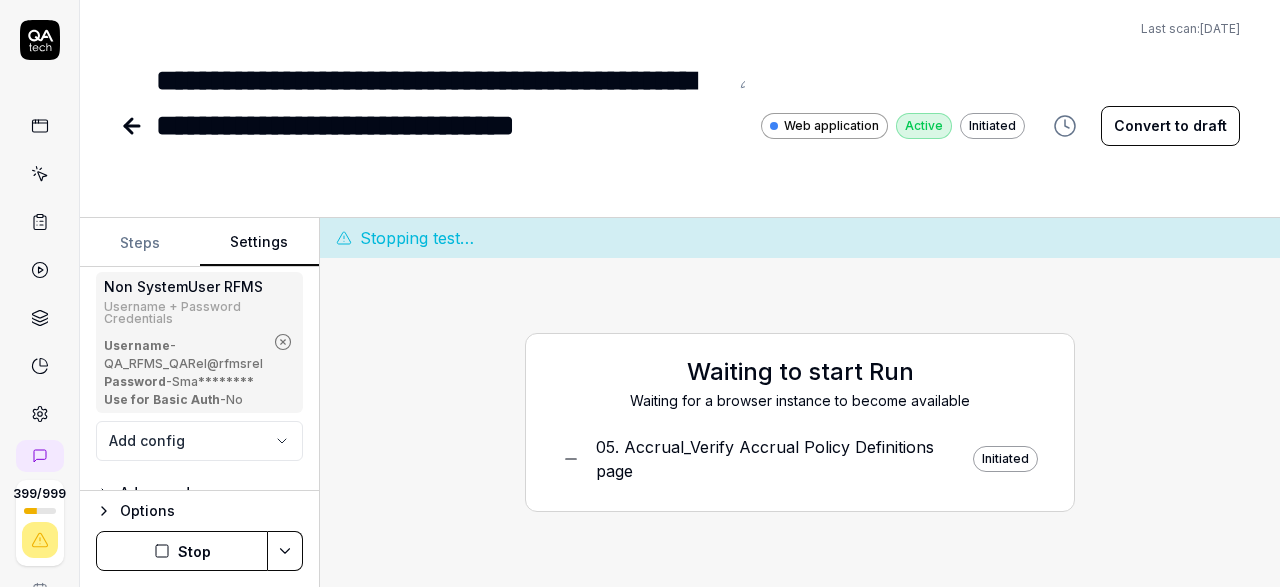 scroll, scrollTop: 316, scrollLeft: 0, axis: vertical 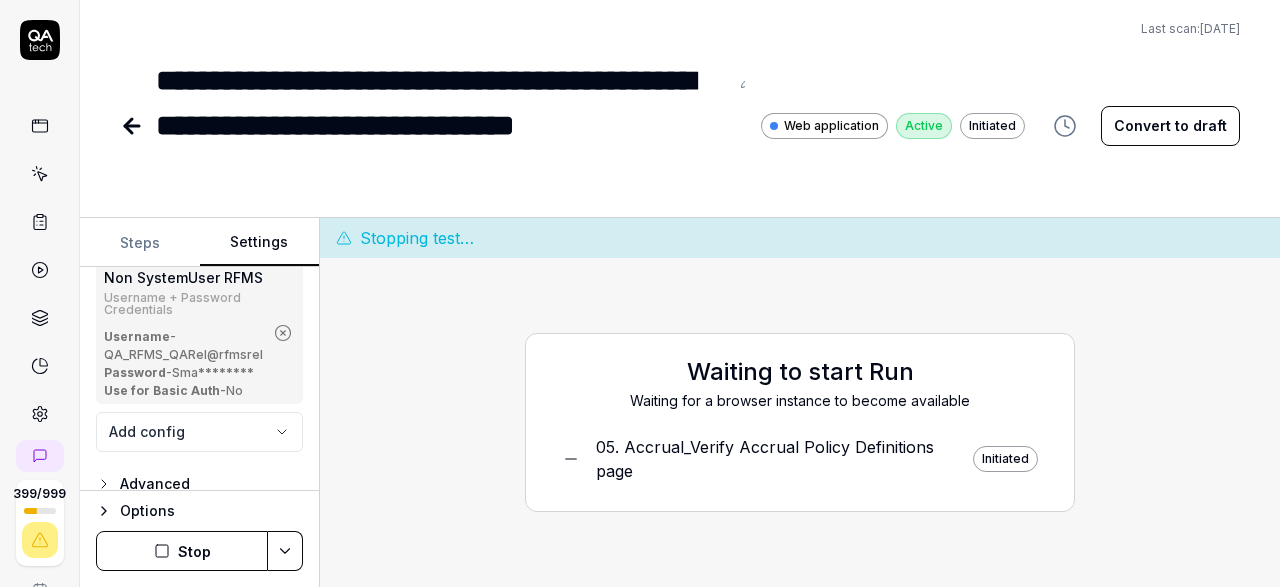 click 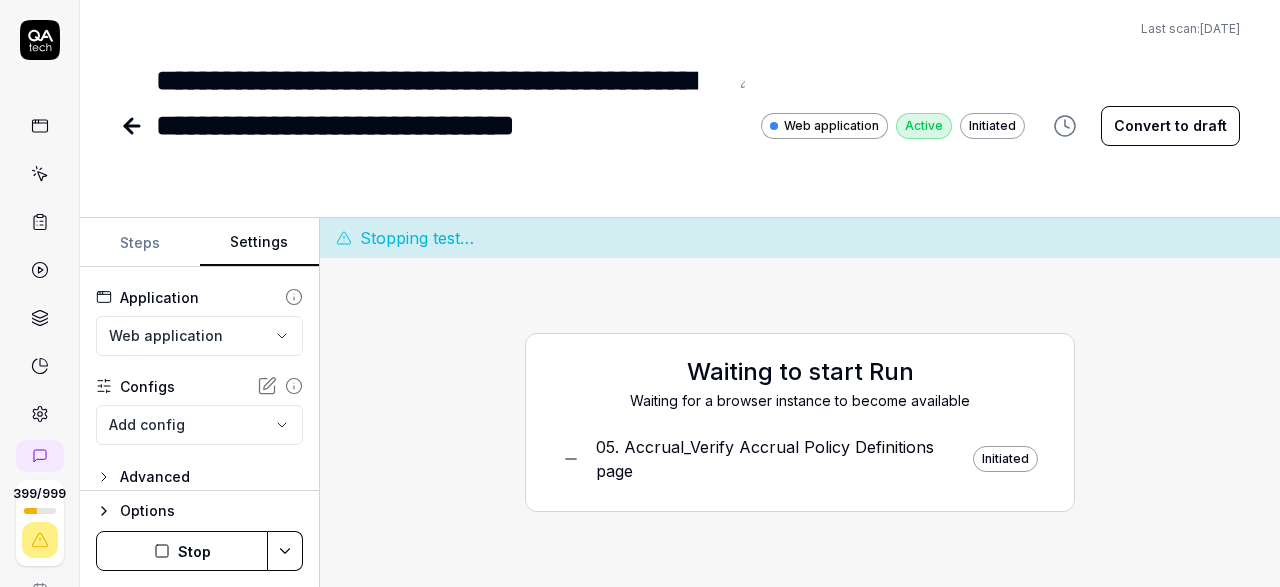 scroll, scrollTop: 187, scrollLeft: 0, axis: vertical 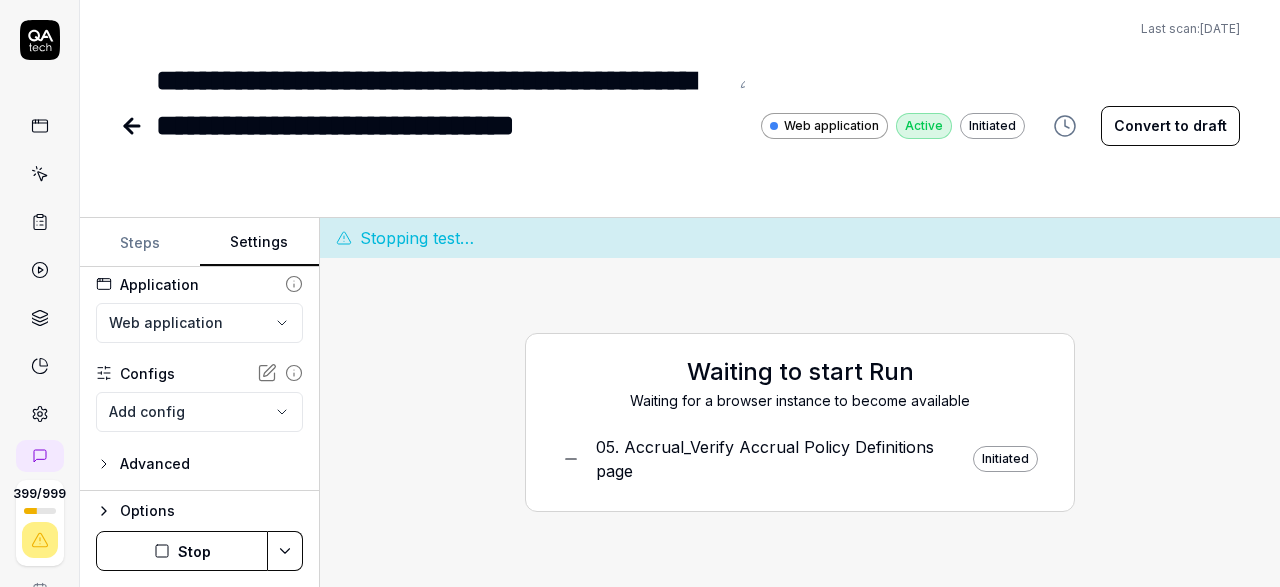 click on "Options" at bounding box center (199, 511) 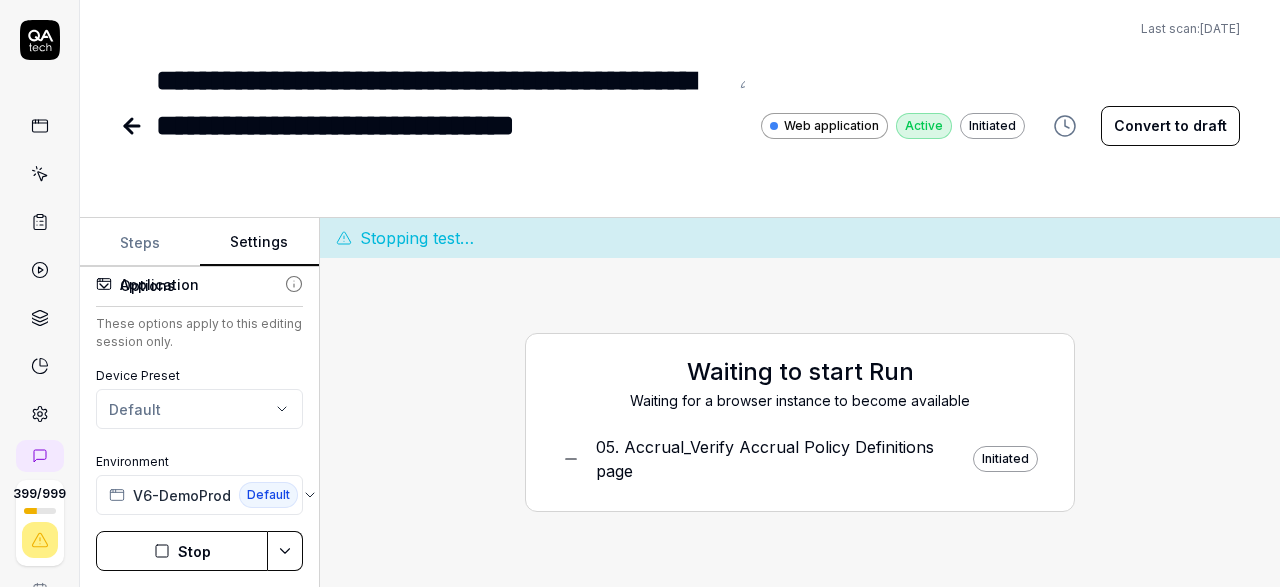 click 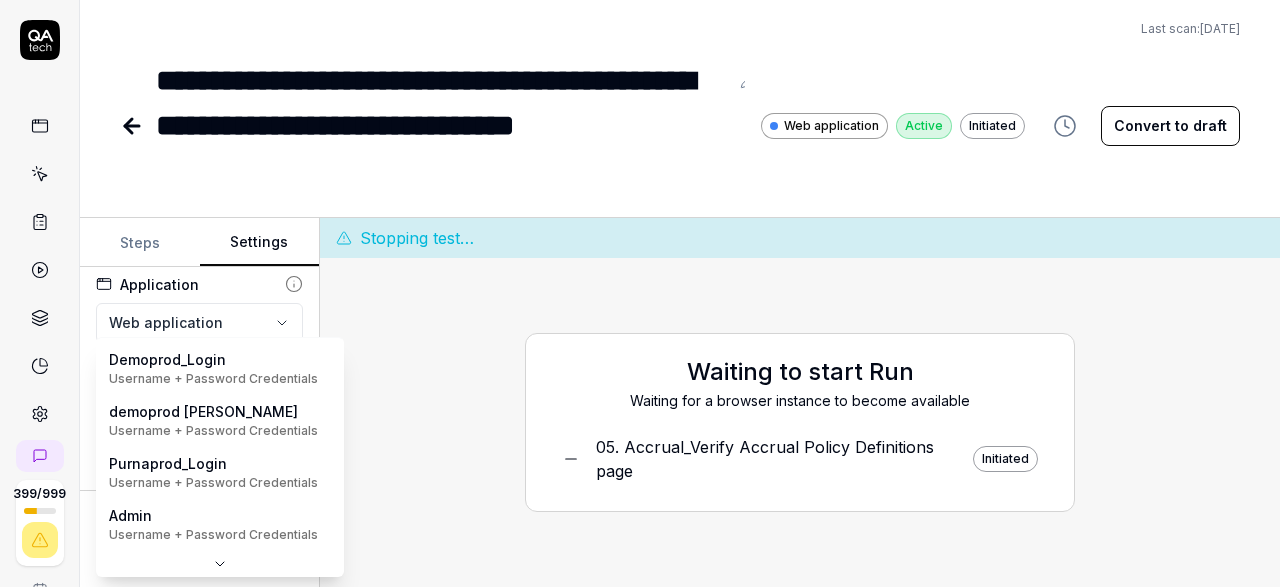scroll, scrollTop: 187, scrollLeft: 0, axis: vertical 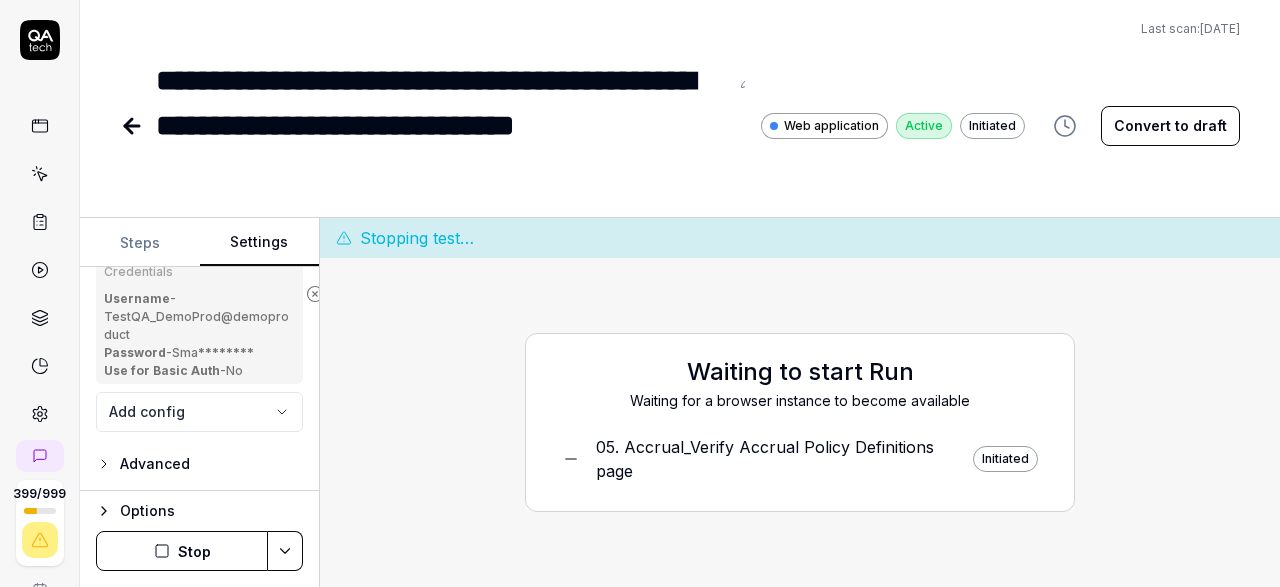 click on "Stop" at bounding box center [182, 551] 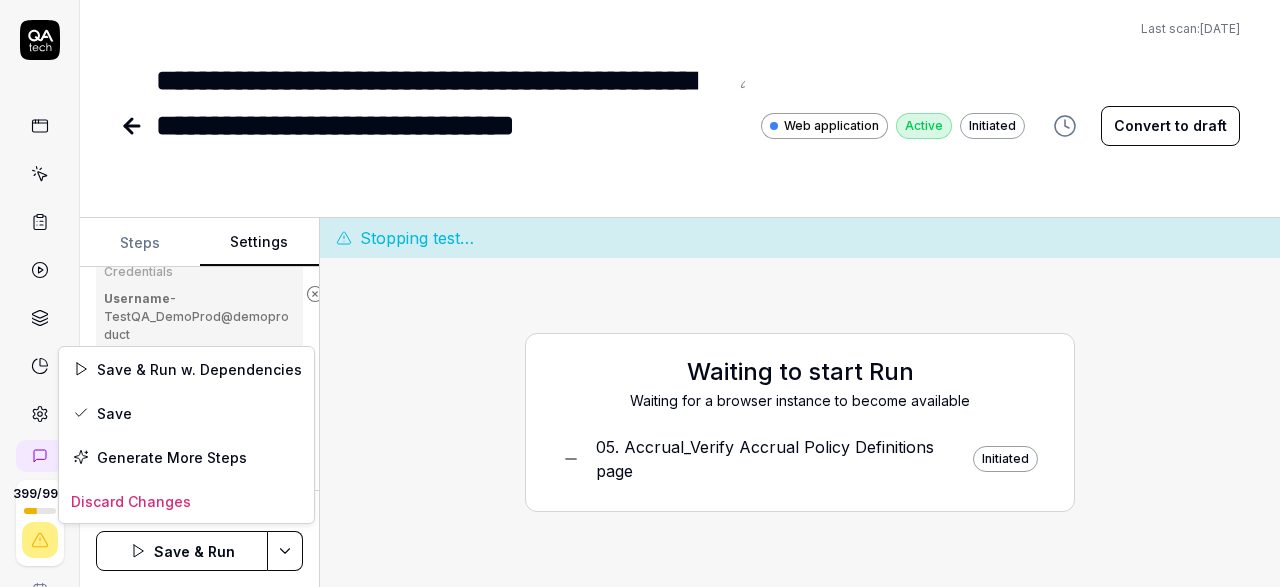 scroll, scrollTop: 375, scrollLeft: 0, axis: vertical 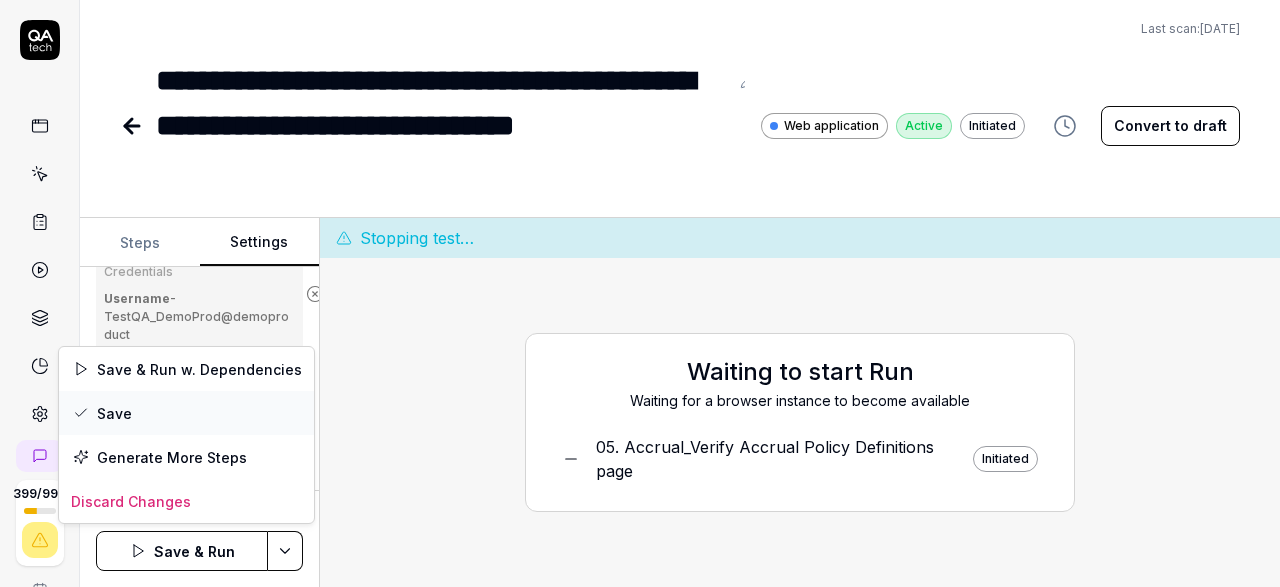 click on "Save" at bounding box center (186, 413) 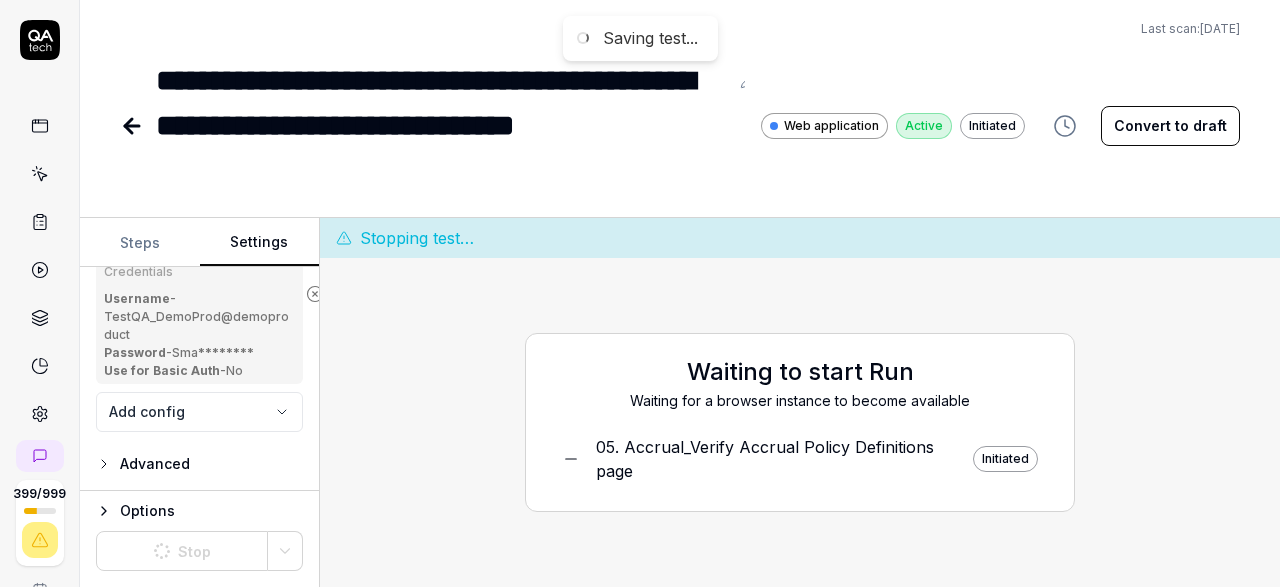 scroll, scrollTop: 375, scrollLeft: 0, axis: vertical 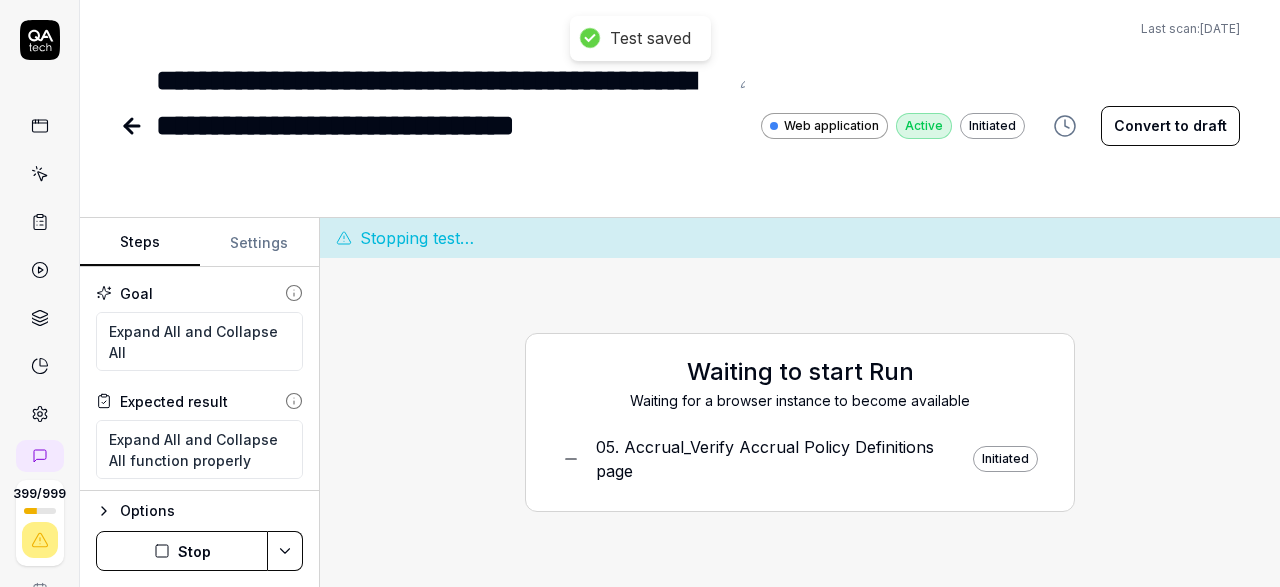 click on "Steps" at bounding box center (140, 243) 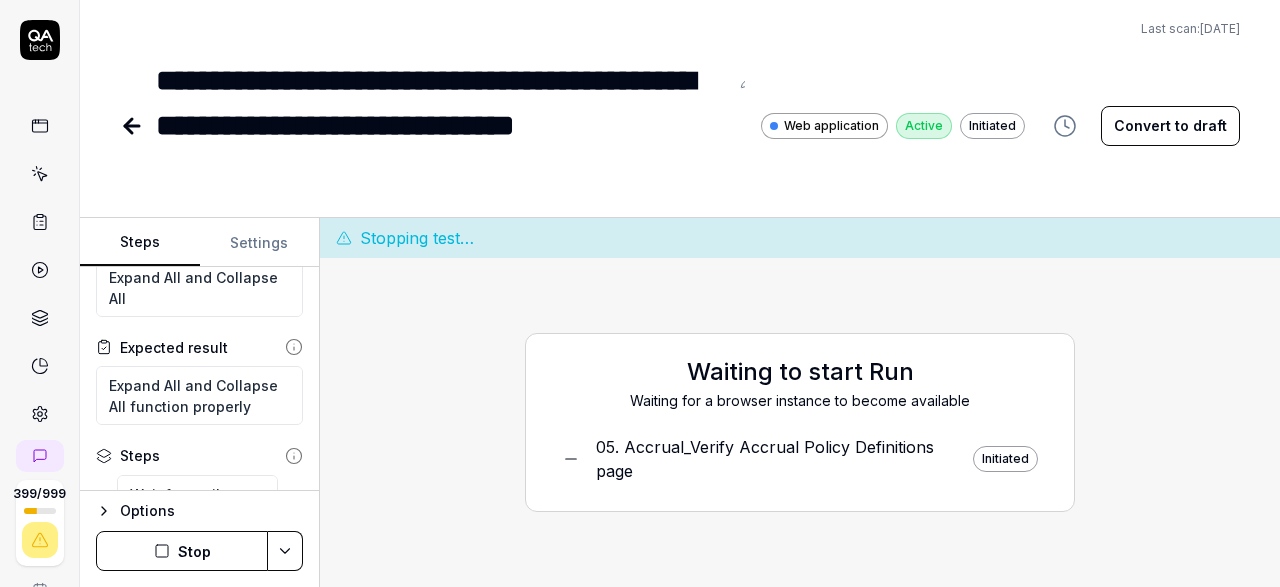 scroll, scrollTop: 0, scrollLeft: 0, axis: both 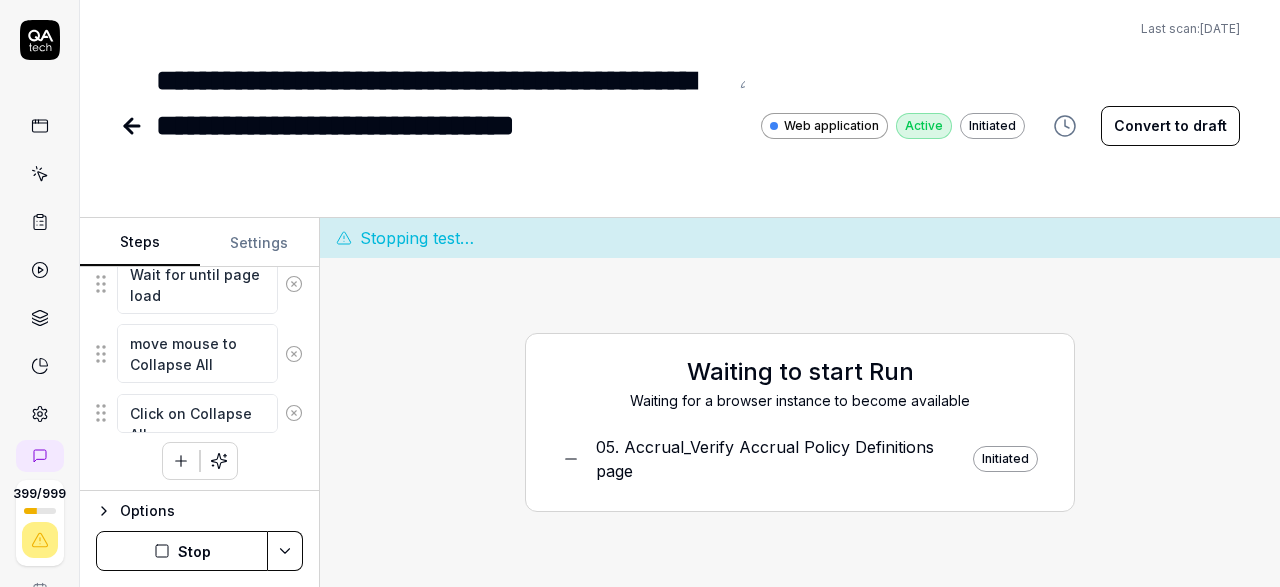 click on "Stop" at bounding box center [182, 551] 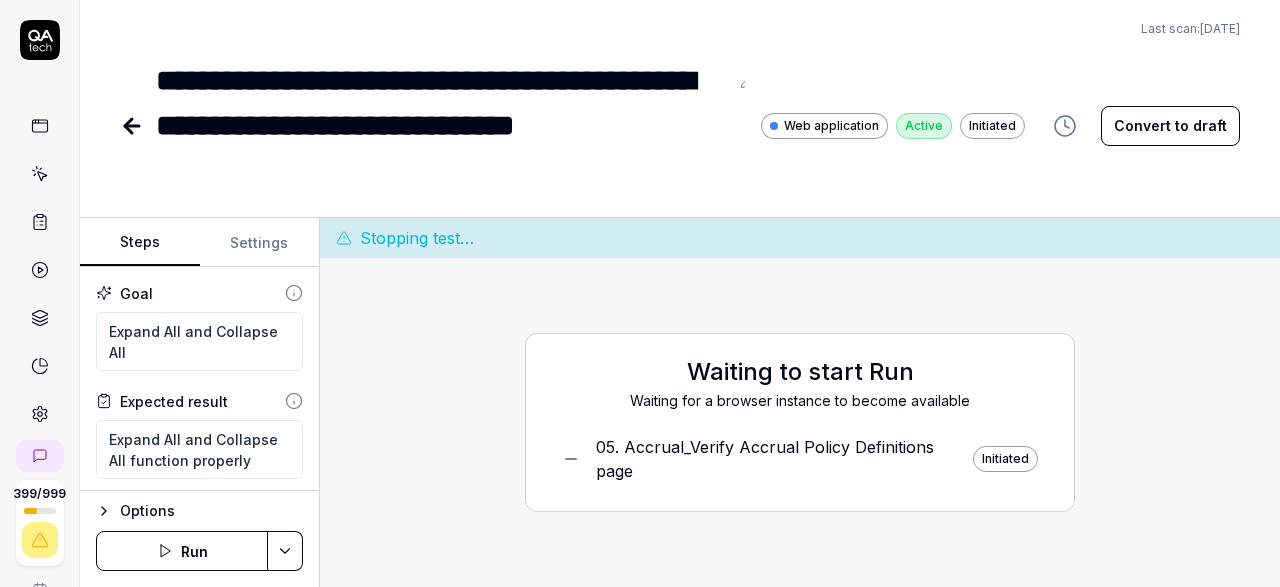 scroll, scrollTop: 463, scrollLeft: 0, axis: vertical 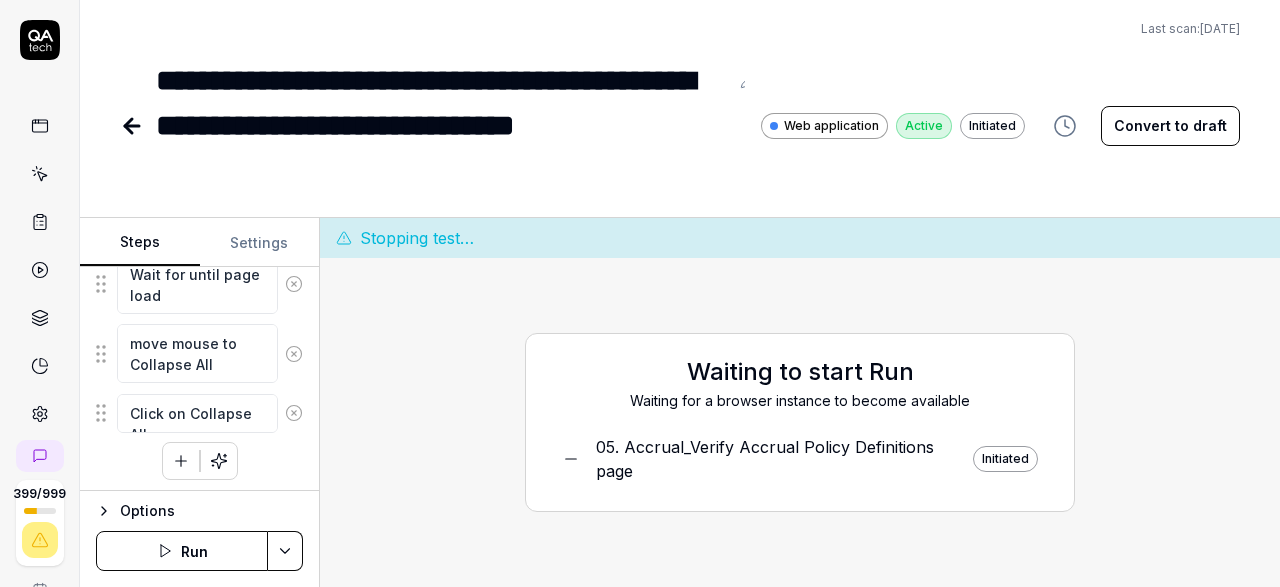 click 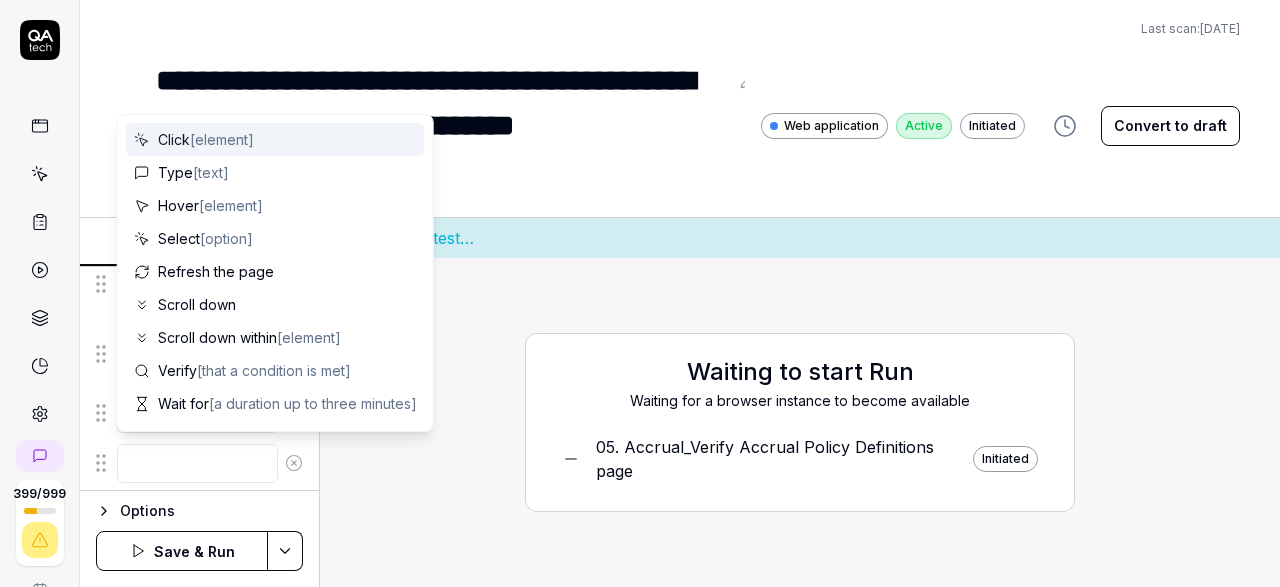 click at bounding box center (197, 463) 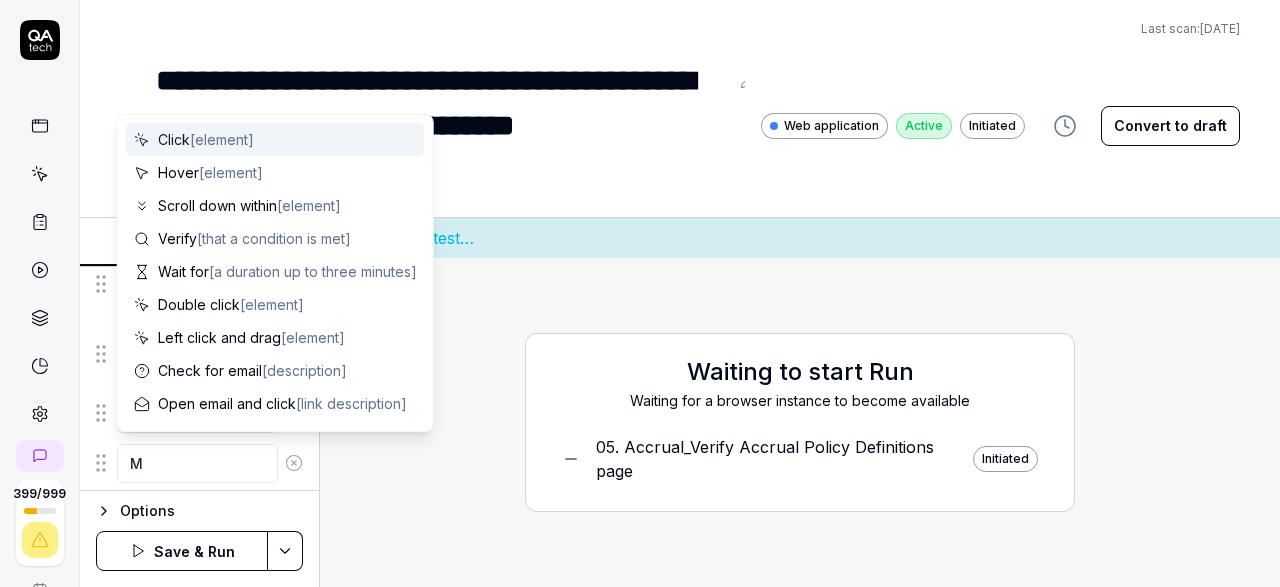 type on "*" 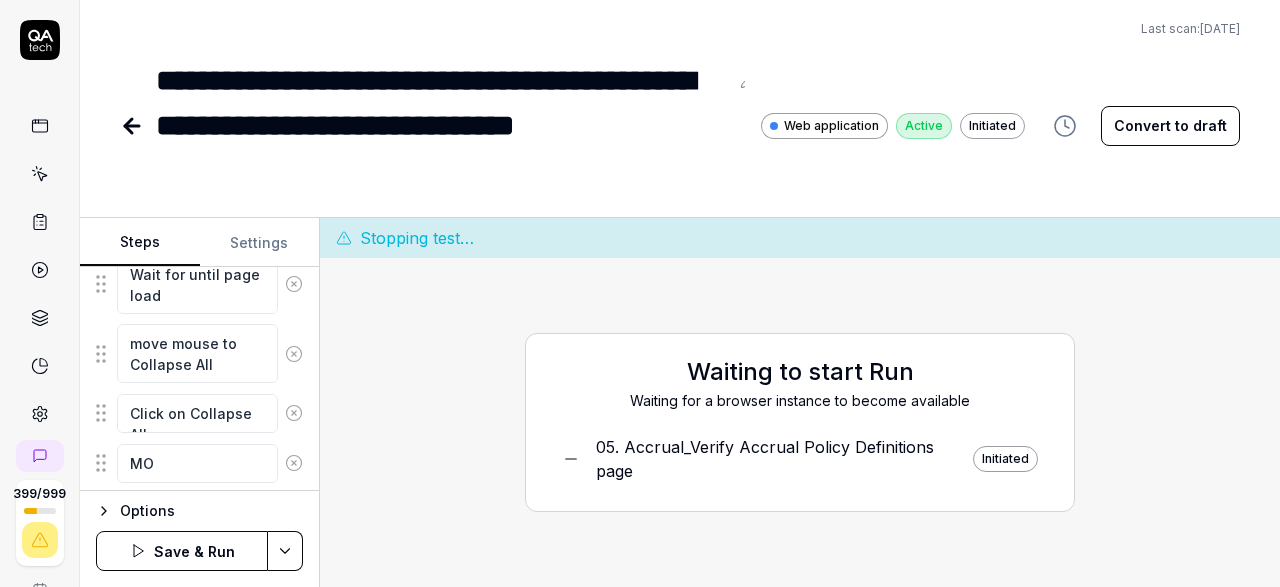 type on "*" 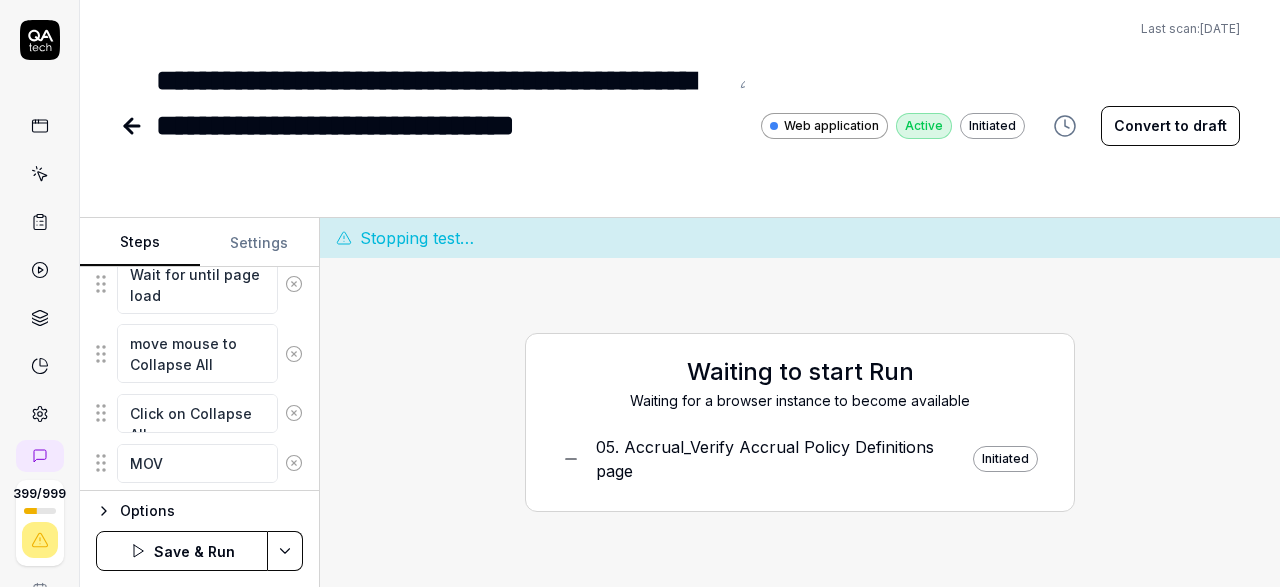 type on "*" 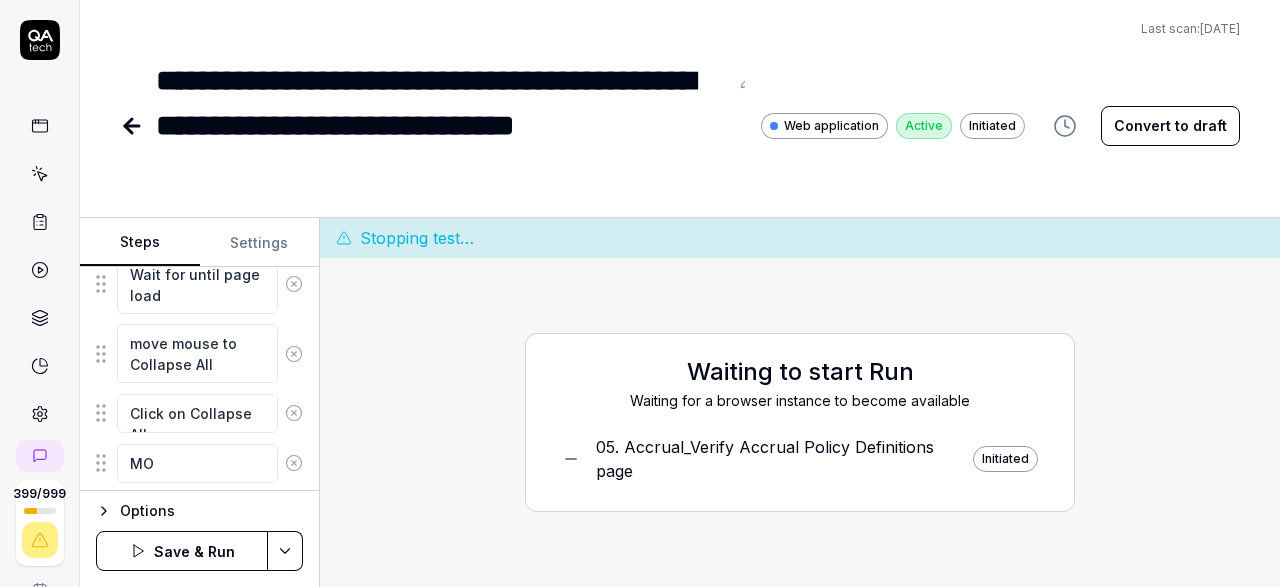 type on "M" 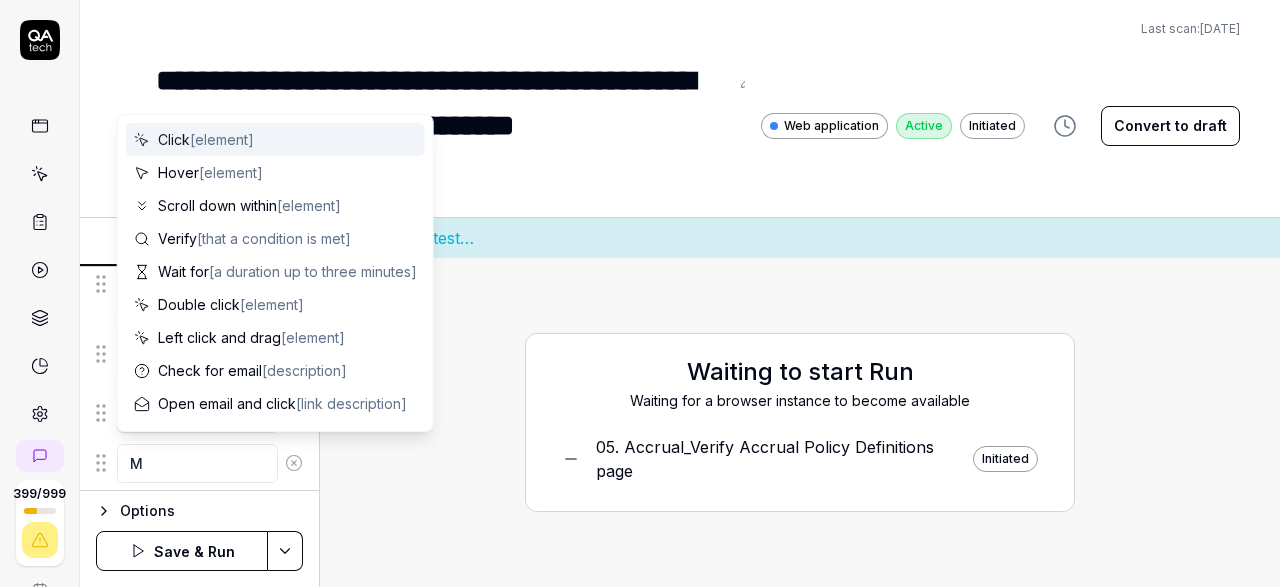 type on "*" 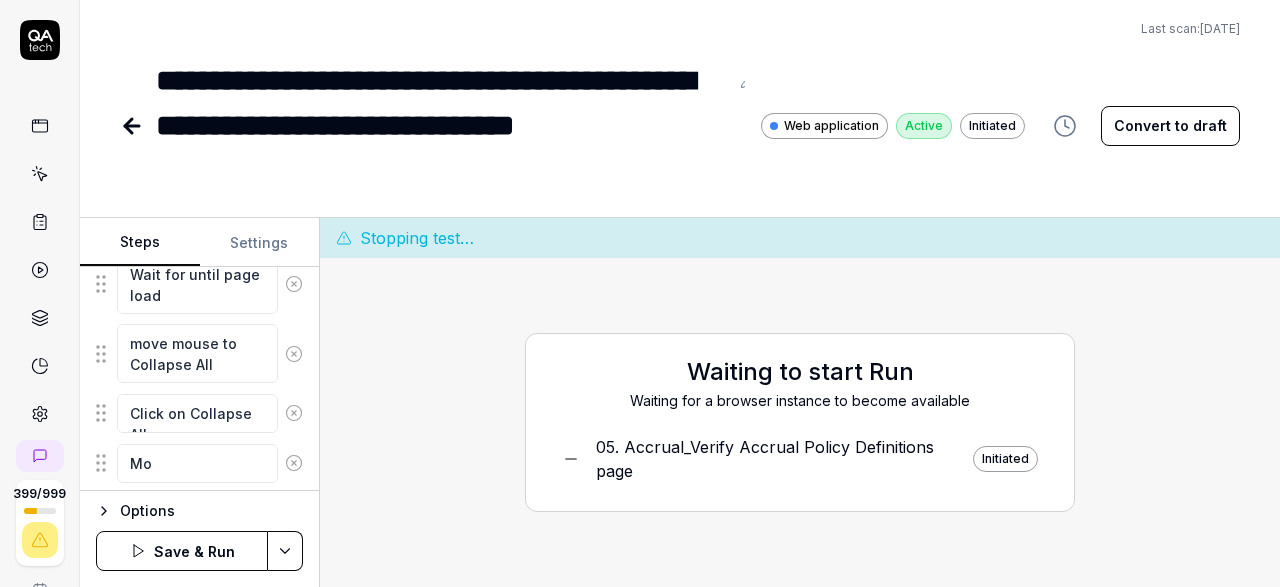 type on "*" 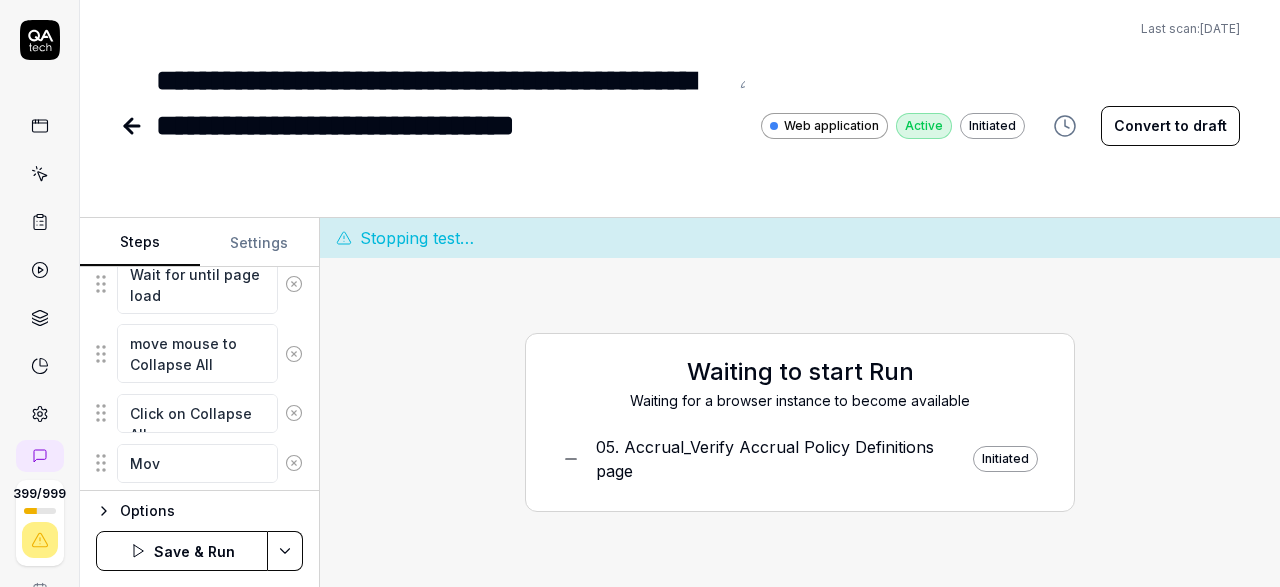 type on "*" 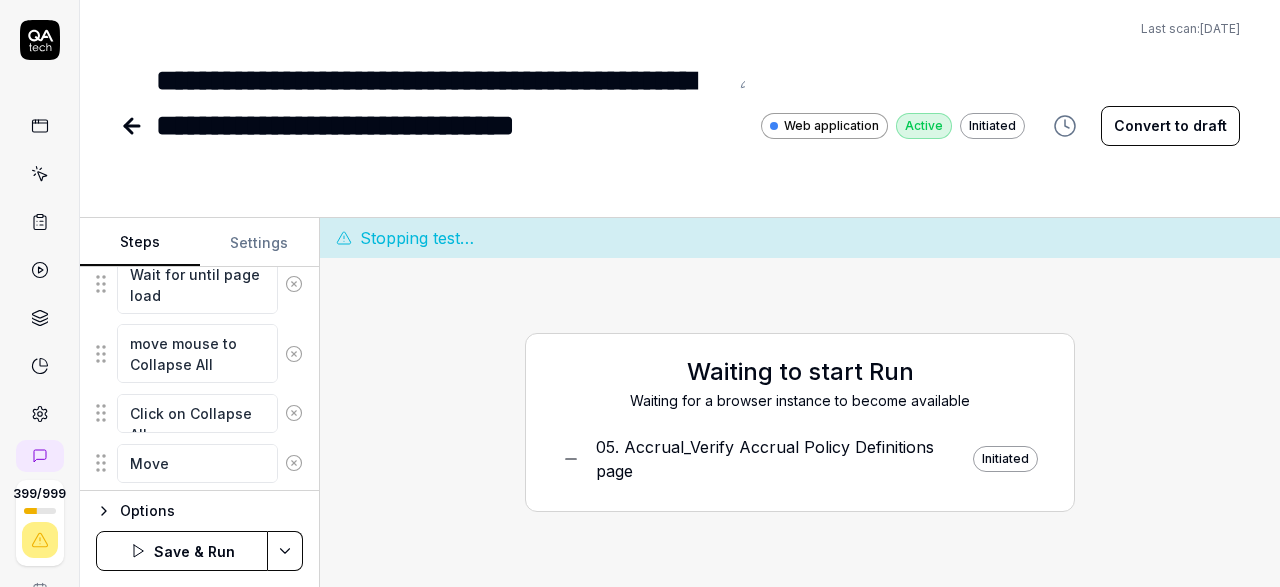 type on "*" 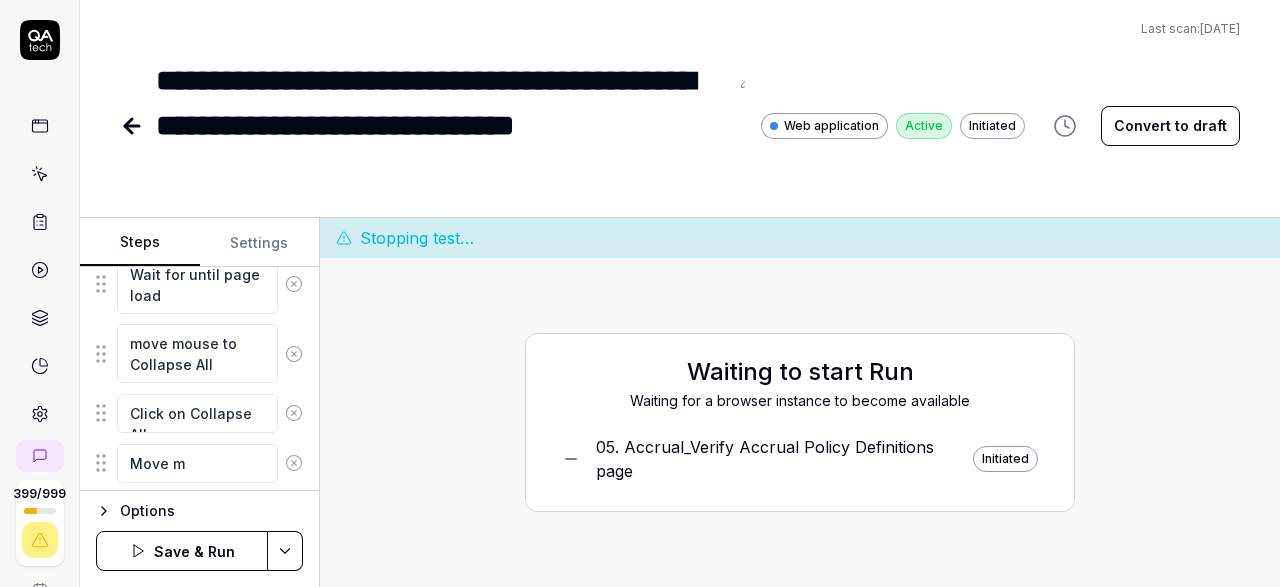 type on "*" 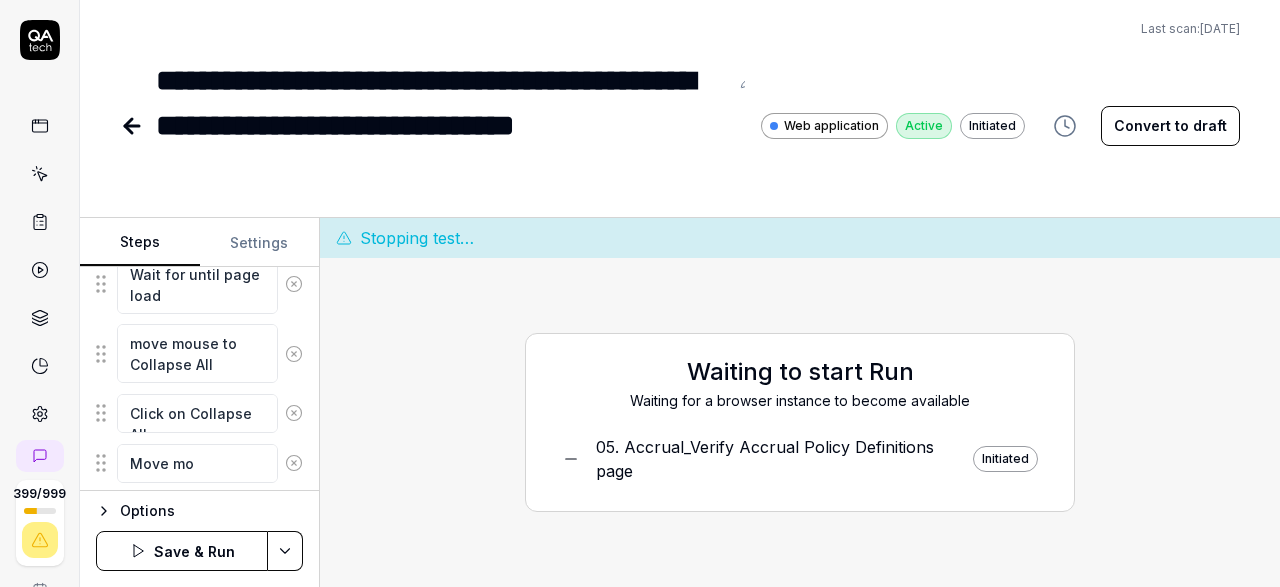 type on "*" 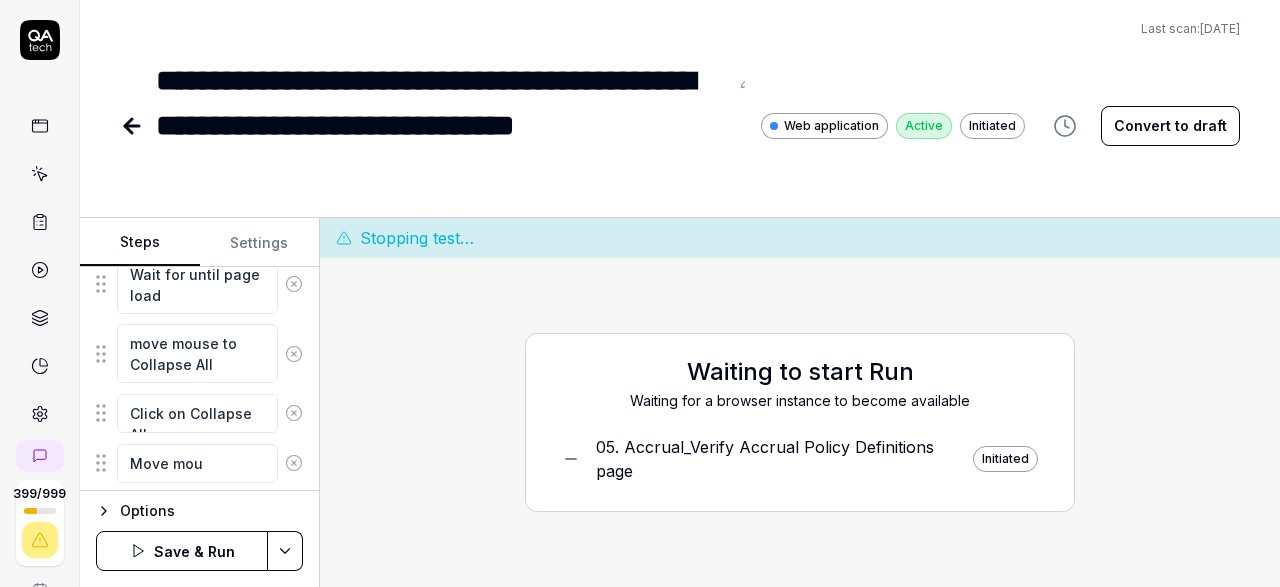 type on "*" 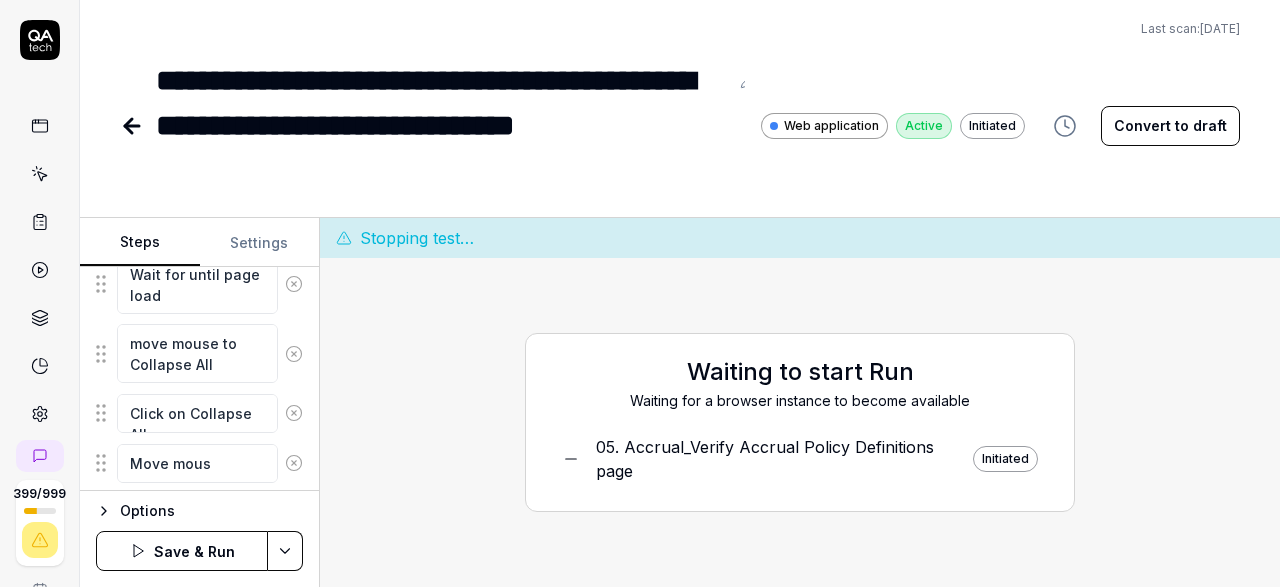 type on "*" 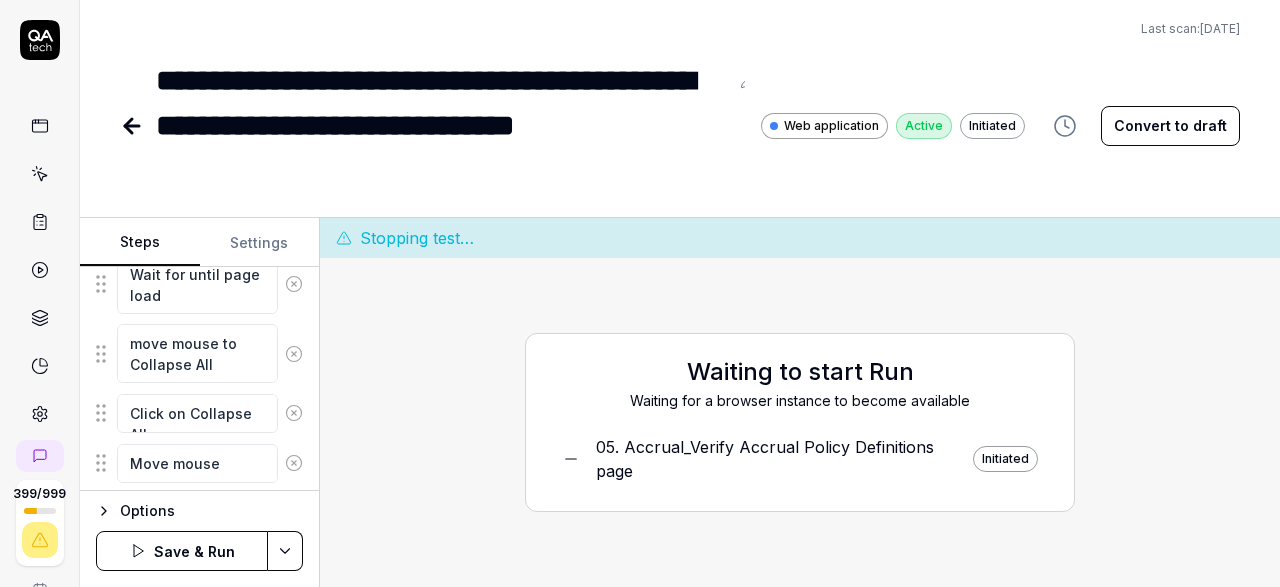 type on "*" 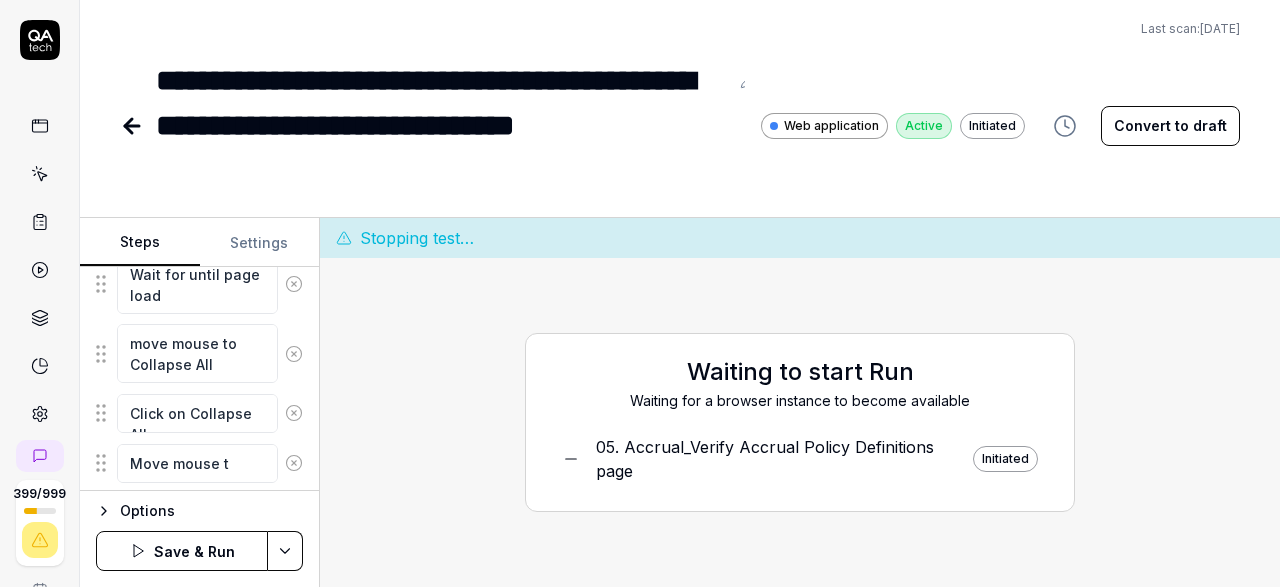 type on "*" 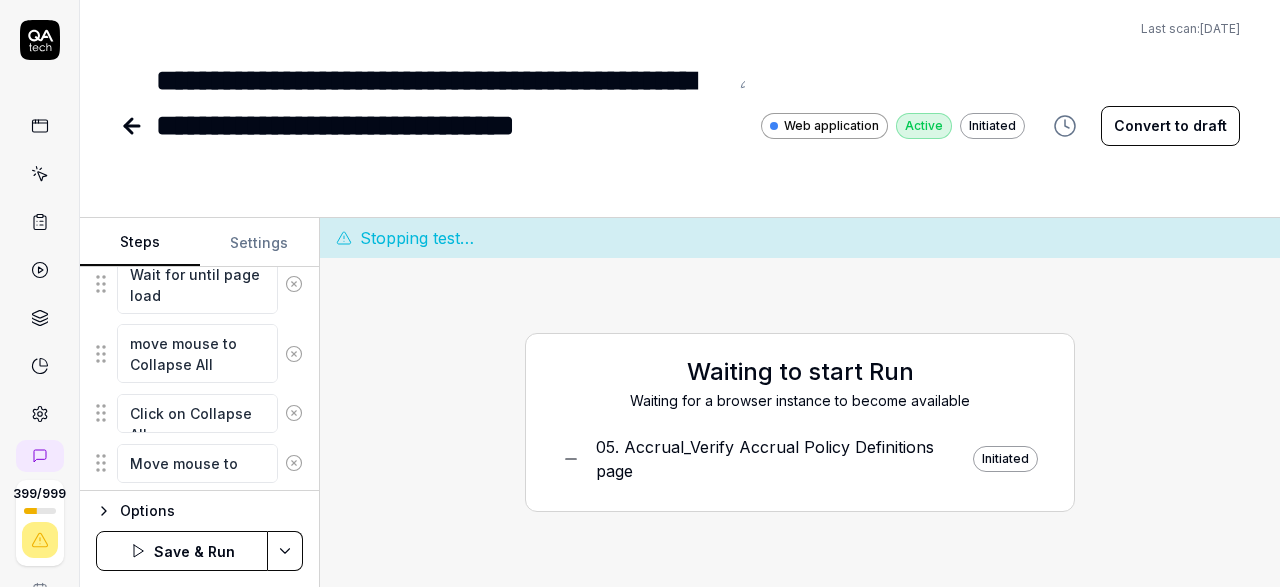 type on "*" 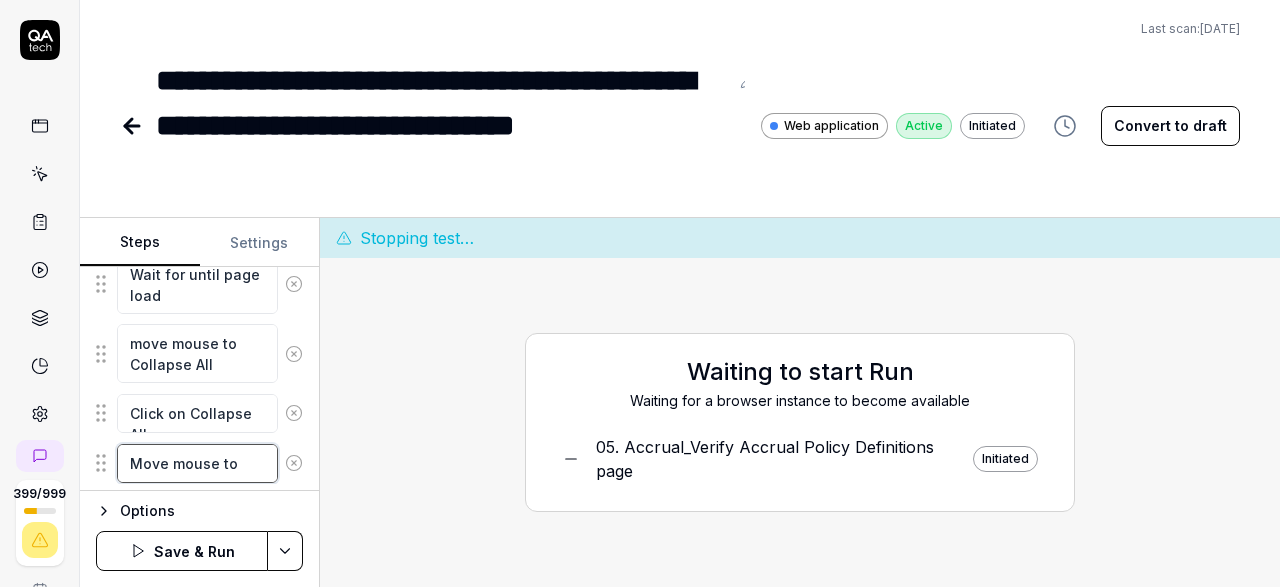 click on "Move mouse to" at bounding box center [197, 463] 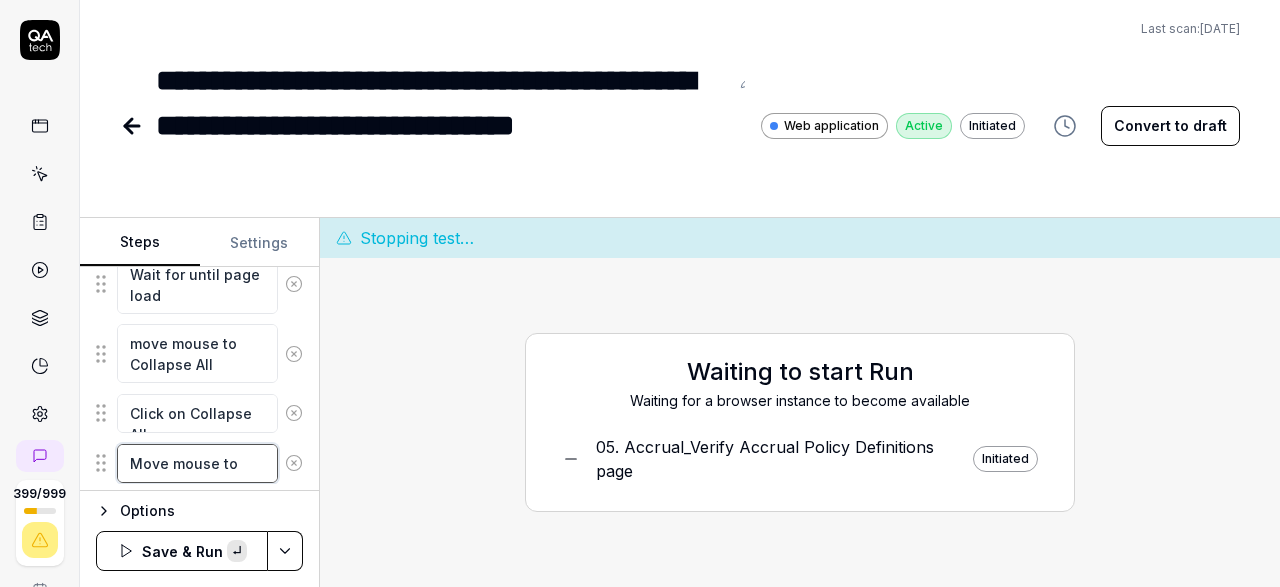 paste on "move mouse to Orglevel breadcrum" 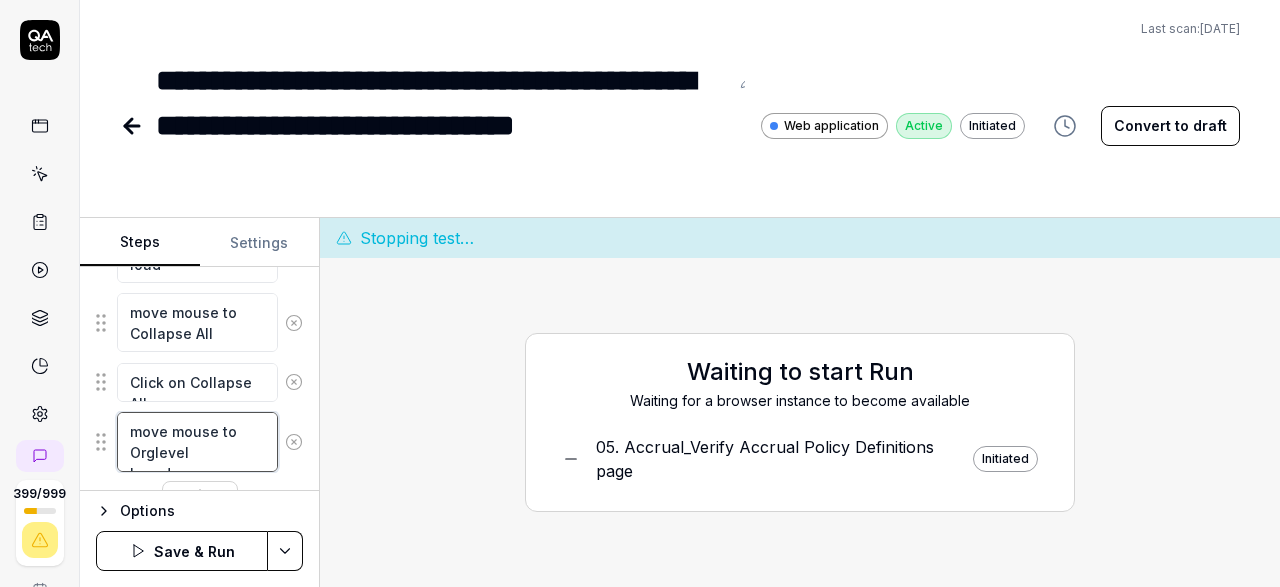 scroll, scrollTop: 495, scrollLeft: 0, axis: vertical 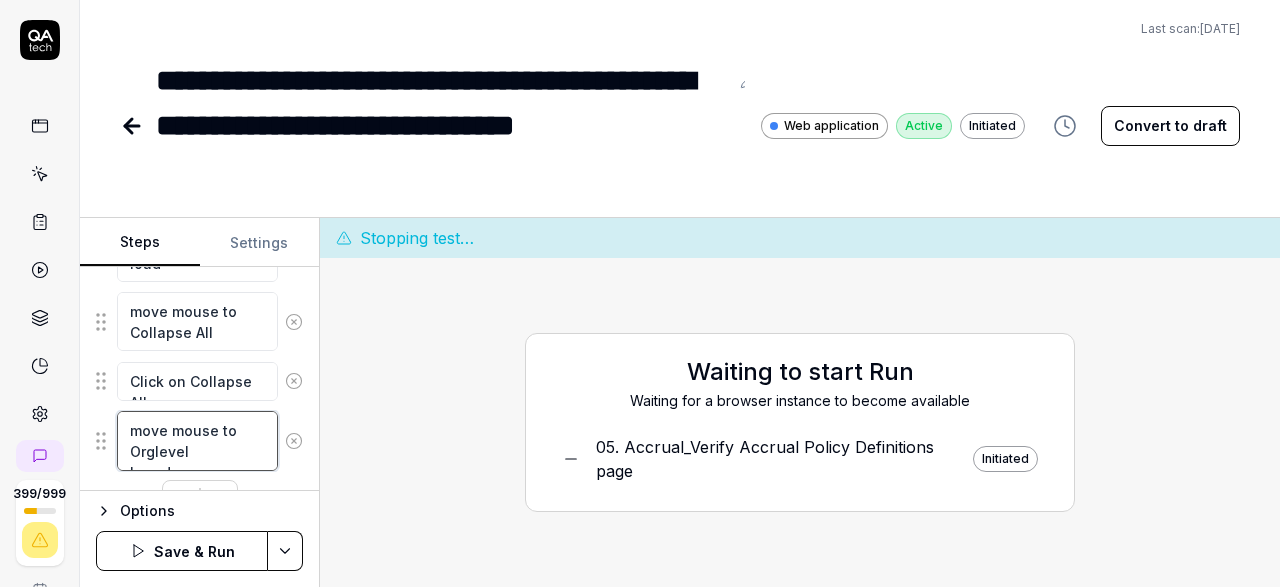 type on "move mouse to Orglevel breadcrum" 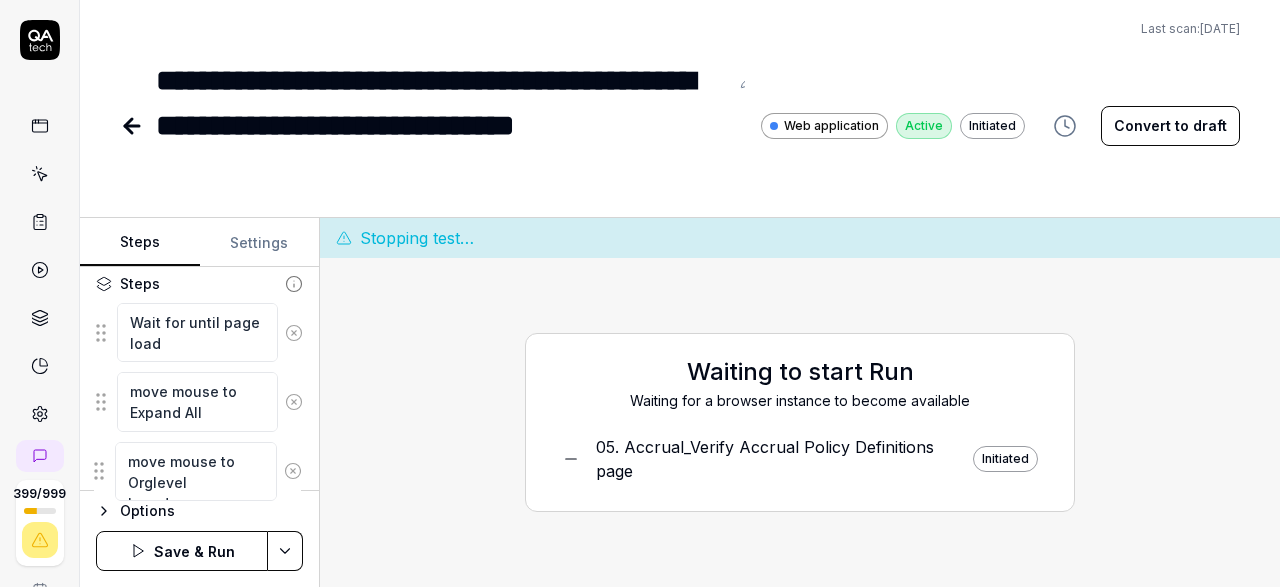 scroll, scrollTop: 261, scrollLeft: 0, axis: vertical 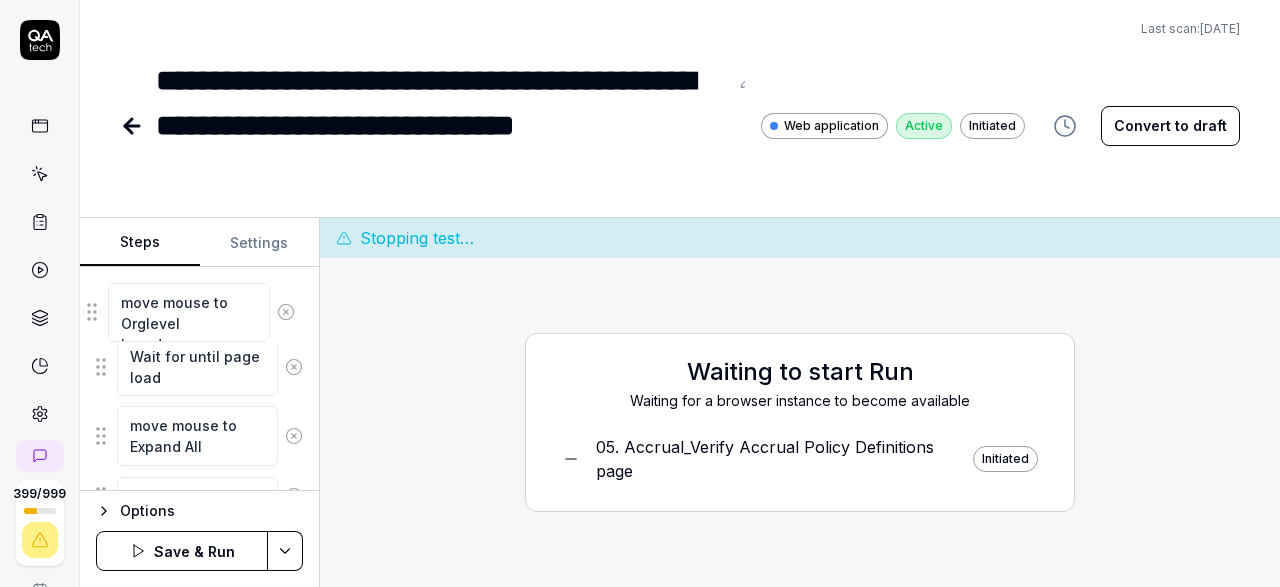 drag, startPoint x: 98, startPoint y: 438, endPoint x: 89, endPoint y: 314, distance: 124.32619 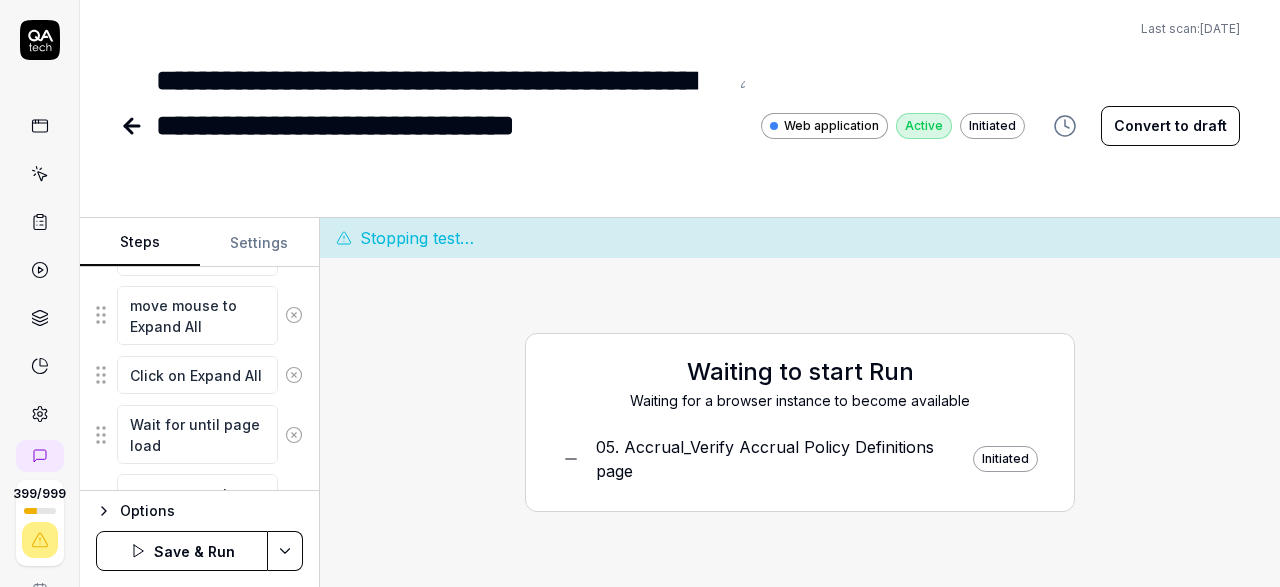 scroll, scrollTop: 532, scrollLeft: 0, axis: vertical 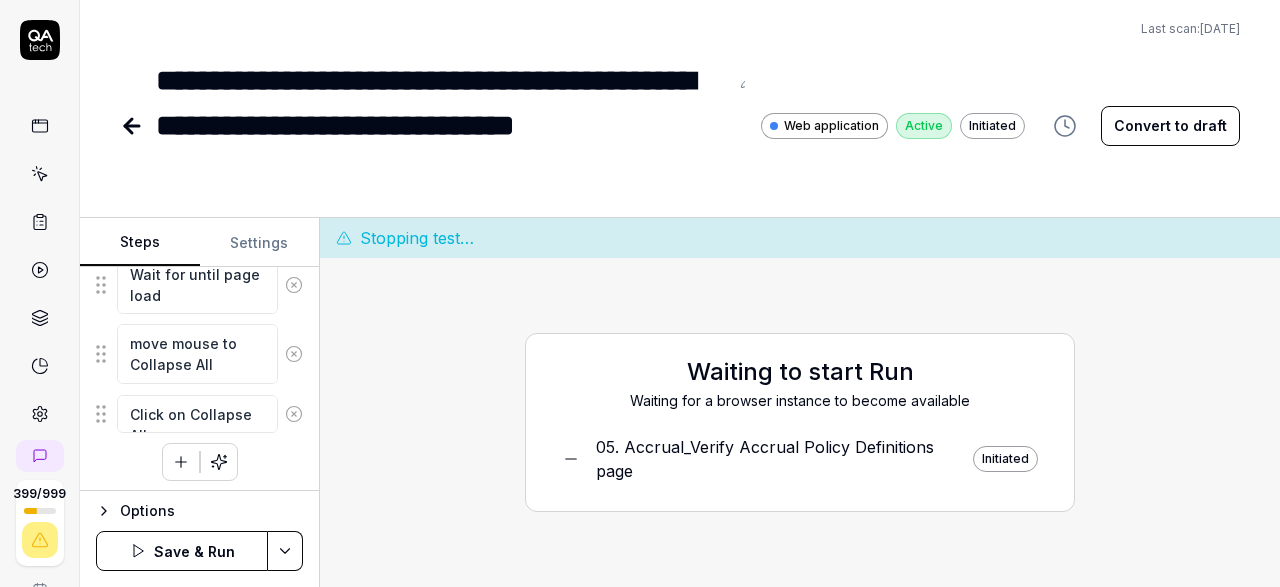 click 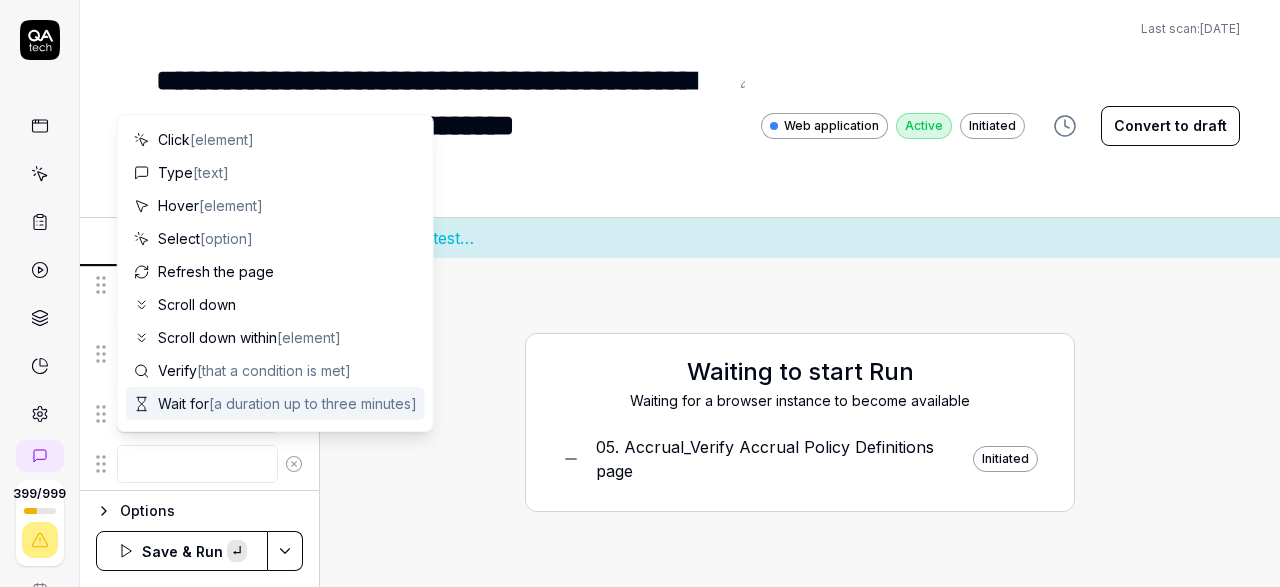 click at bounding box center [197, 464] 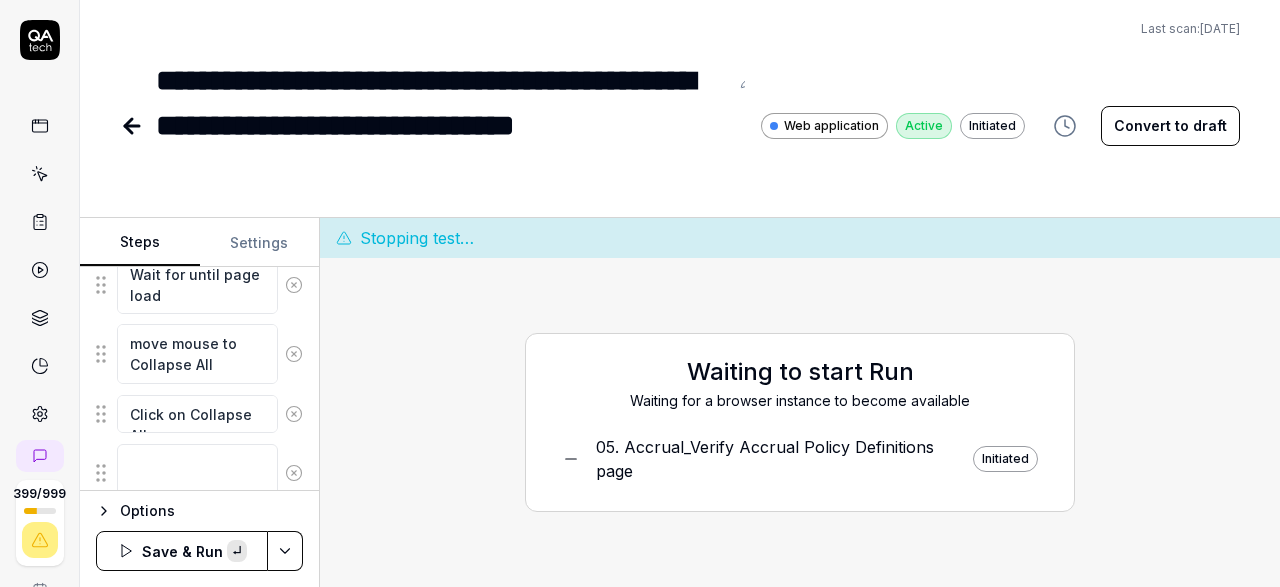 type on "*" 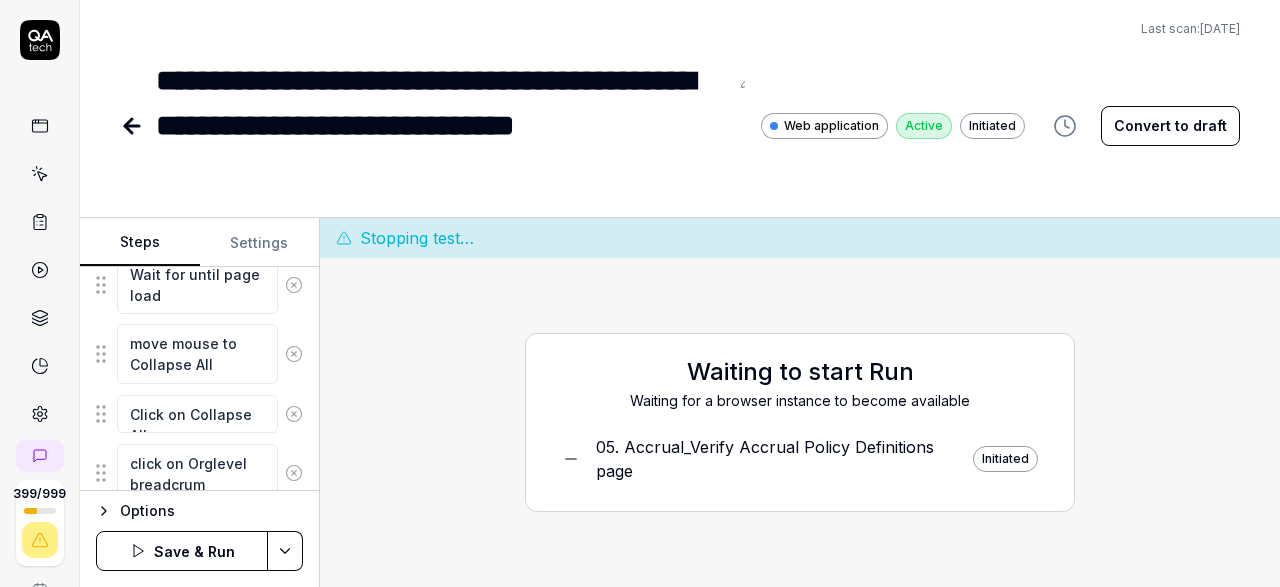 type on "click on Orglevel breadcrum" 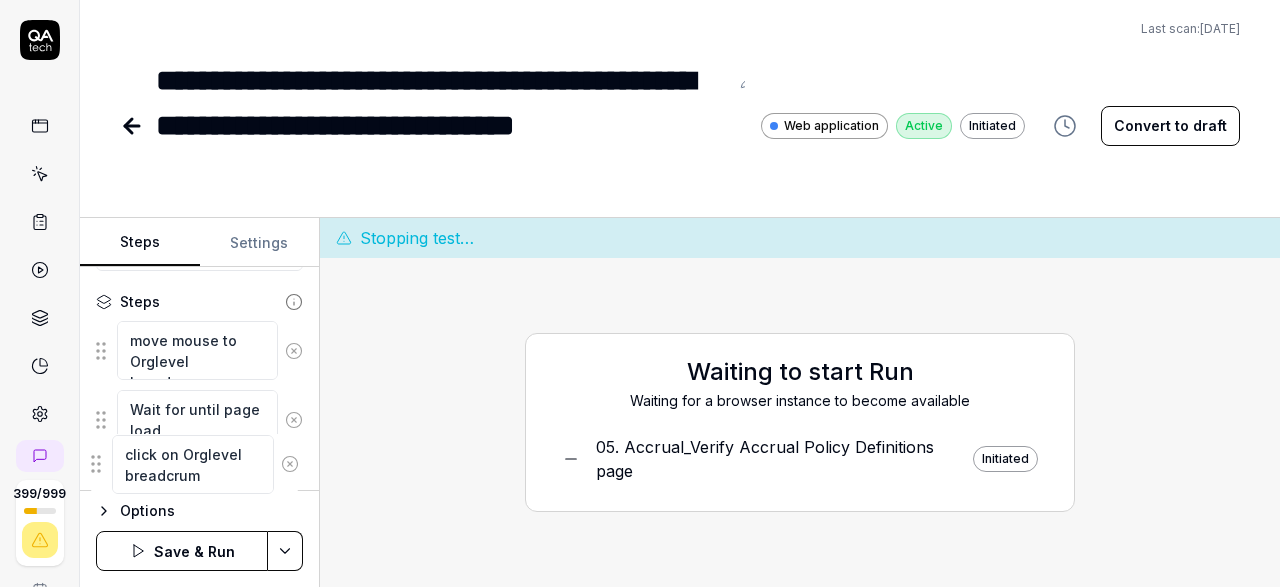 scroll, scrollTop: 261, scrollLeft: 0, axis: vertical 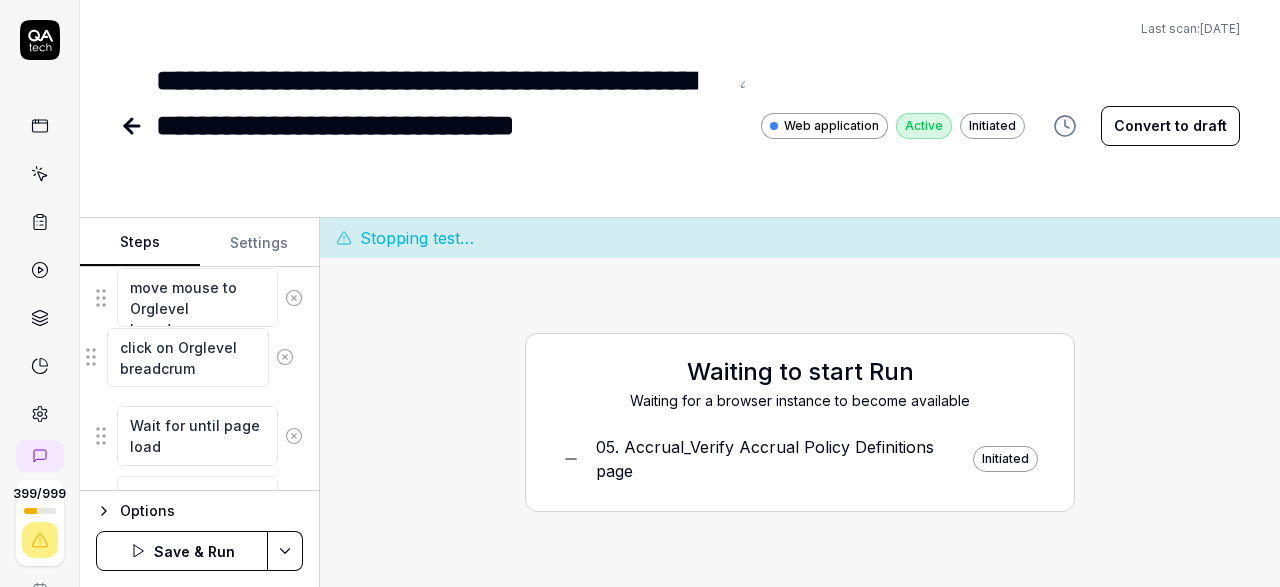 drag, startPoint x: 101, startPoint y: 471, endPoint x: 91, endPoint y: 360, distance: 111.44954 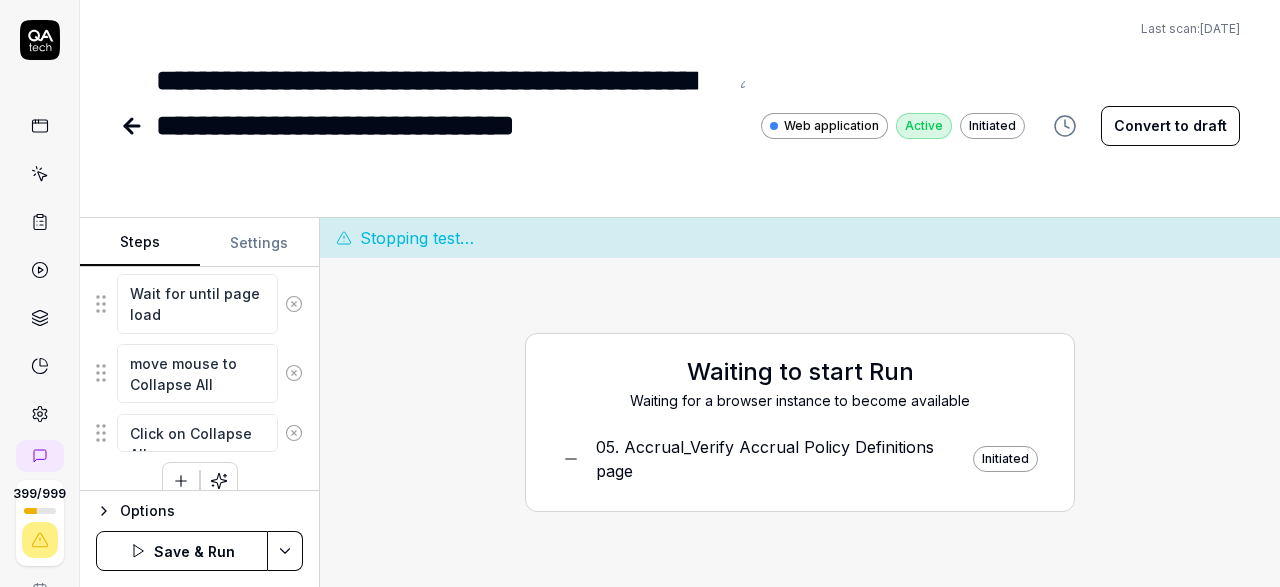 scroll, scrollTop: 600, scrollLeft: 0, axis: vertical 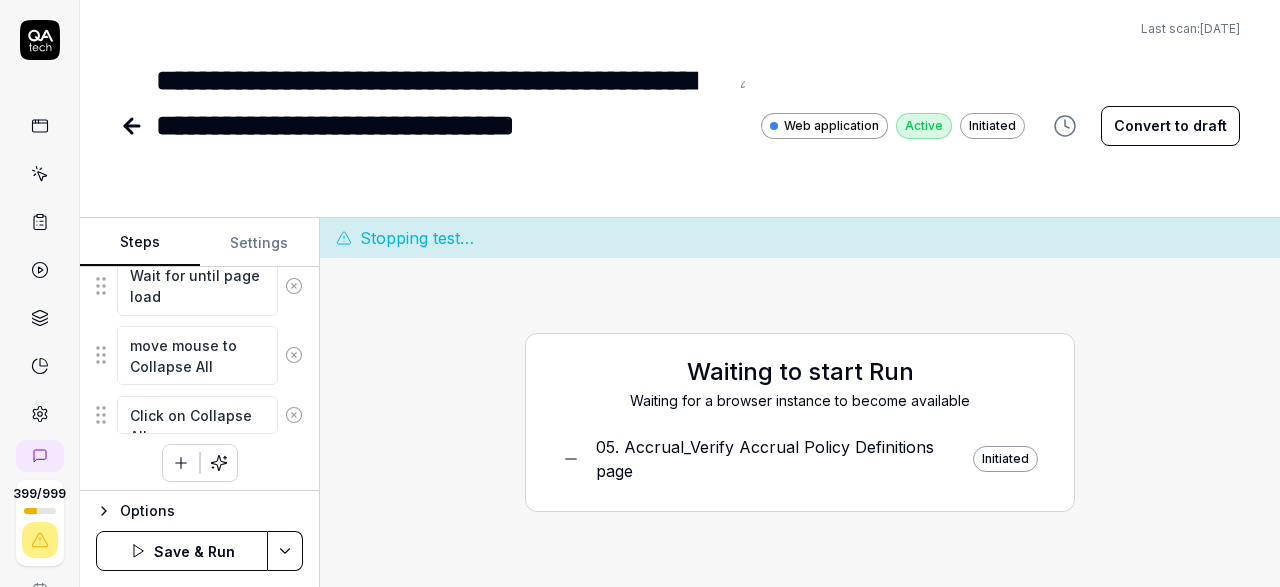 click 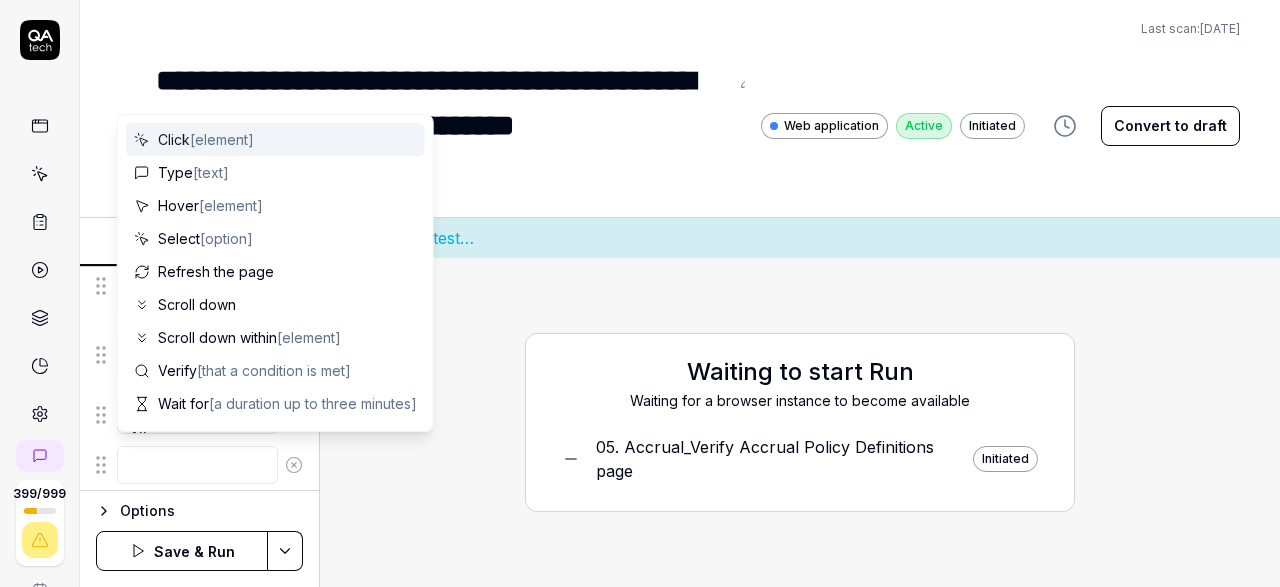 click at bounding box center [197, 465] 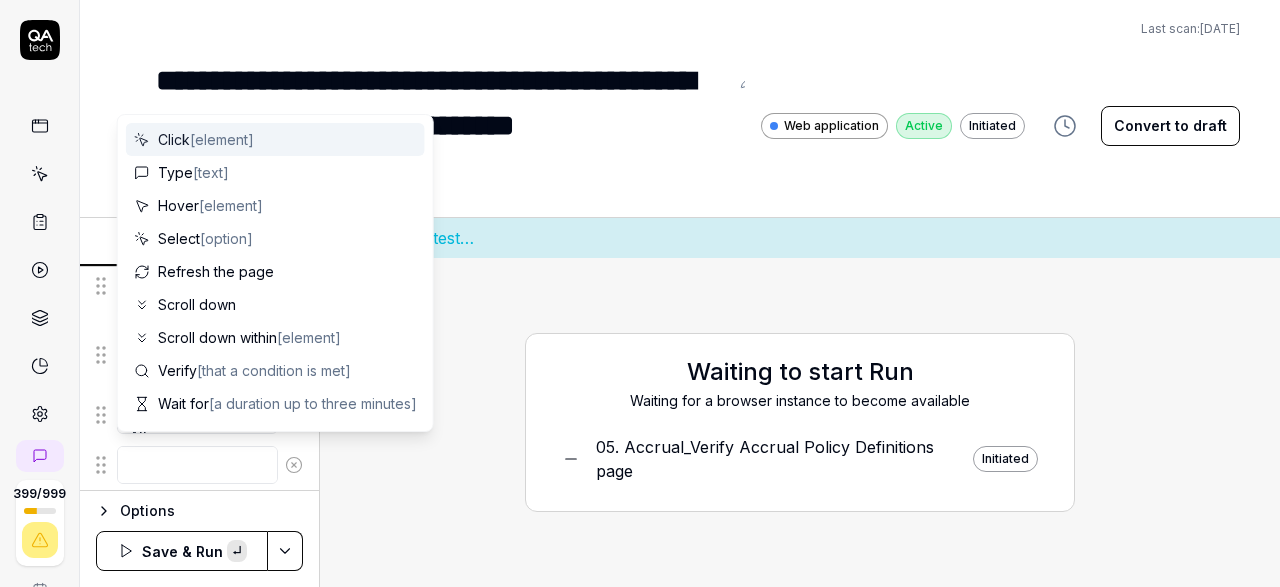 type on "*" 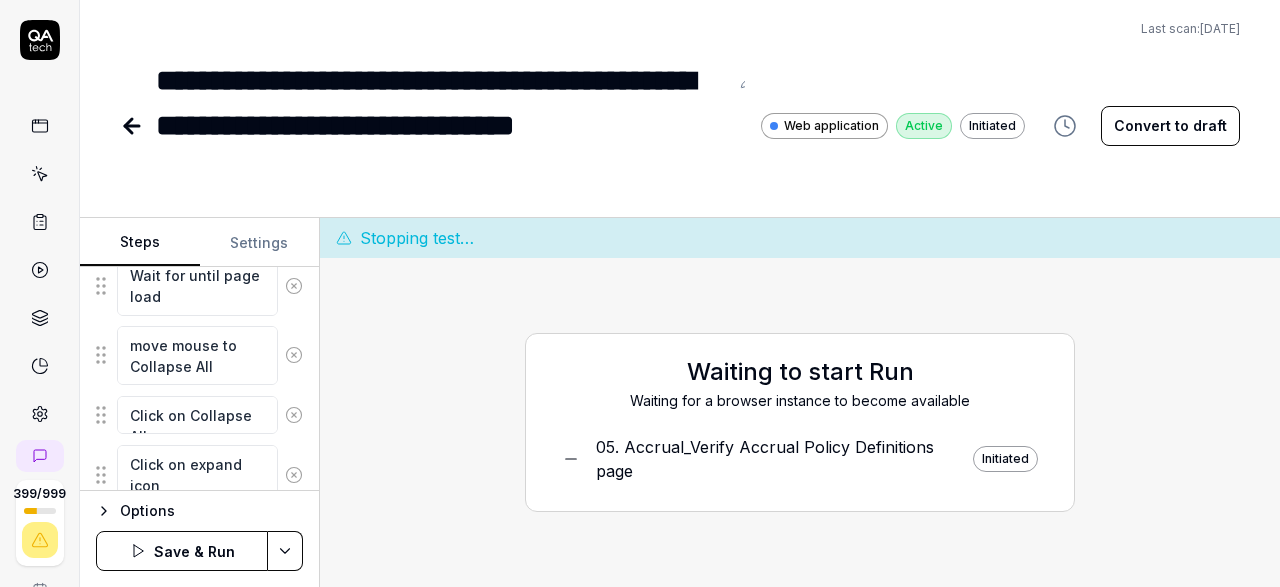 type on "Click on expand icon" 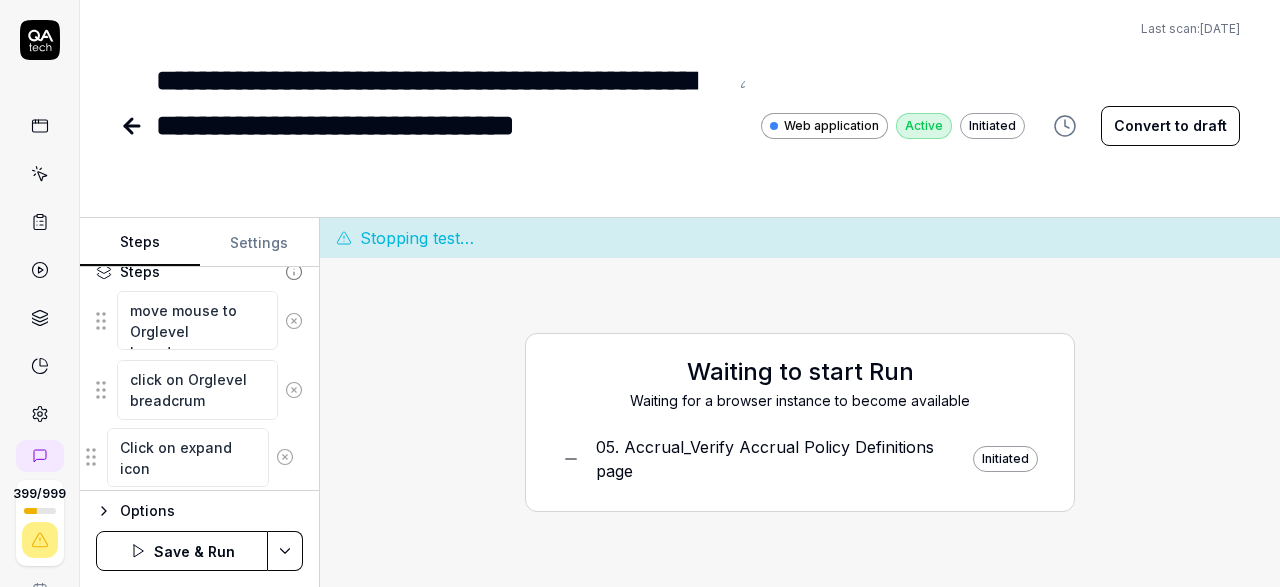 scroll, scrollTop: 246, scrollLeft: 0, axis: vertical 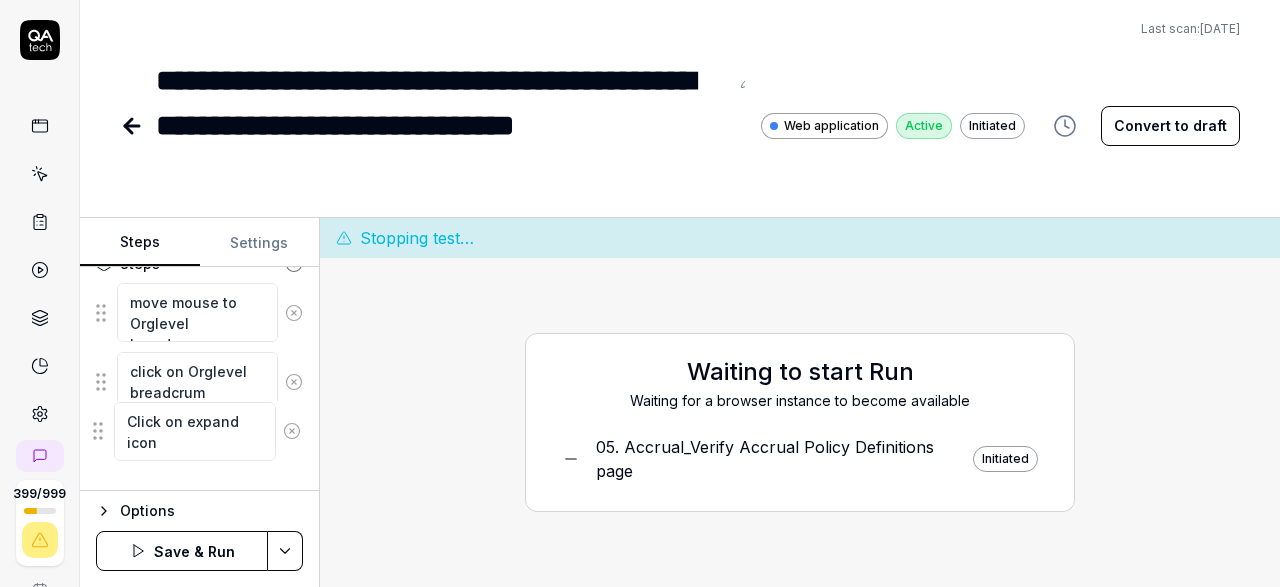 drag, startPoint x: 99, startPoint y: 472, endPoint x: 96, endPoint y: 435, distance: 37.12142 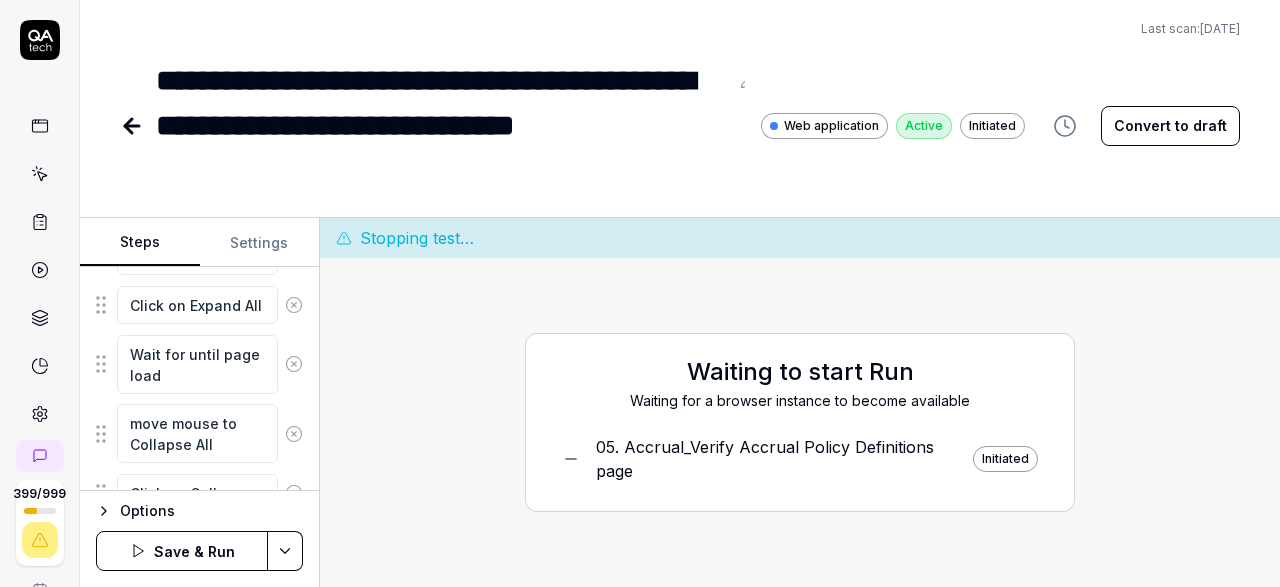 scroll, scrollTop: 669, scrollLeft: 0, axis: vertical 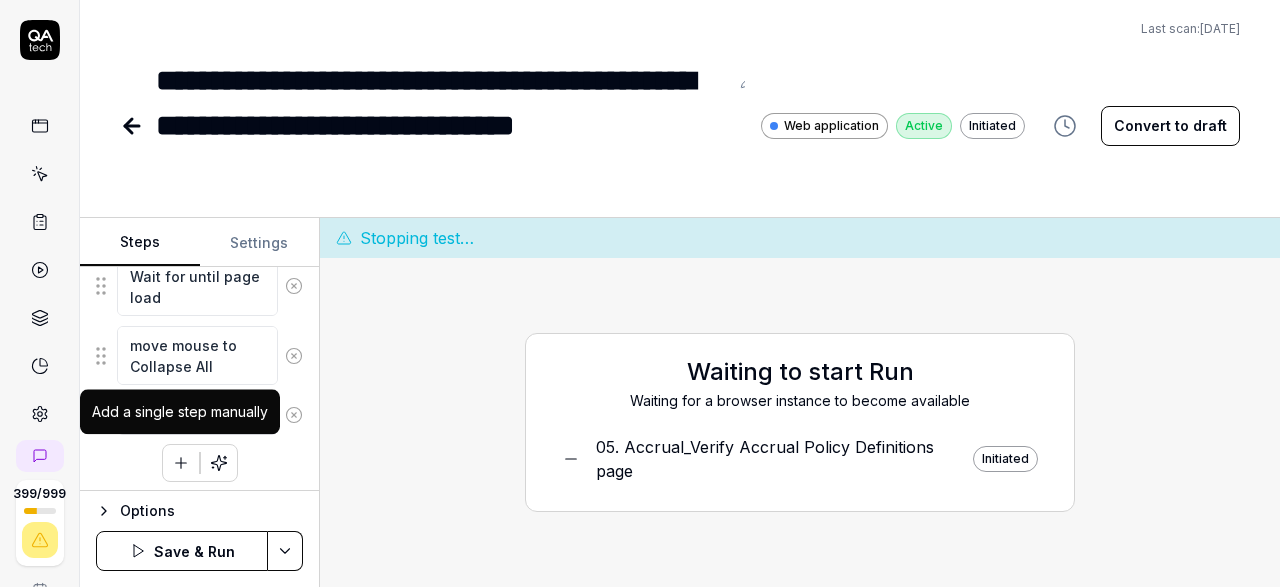 click at bounding box center (181, 463) 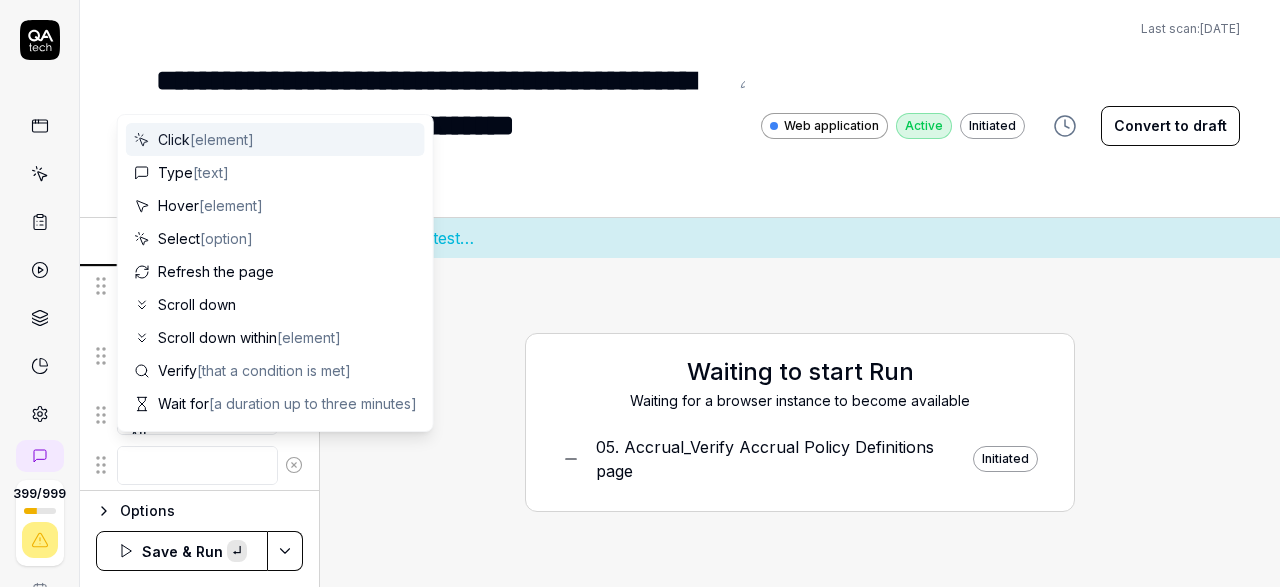 click at bounding box center (197, 465) 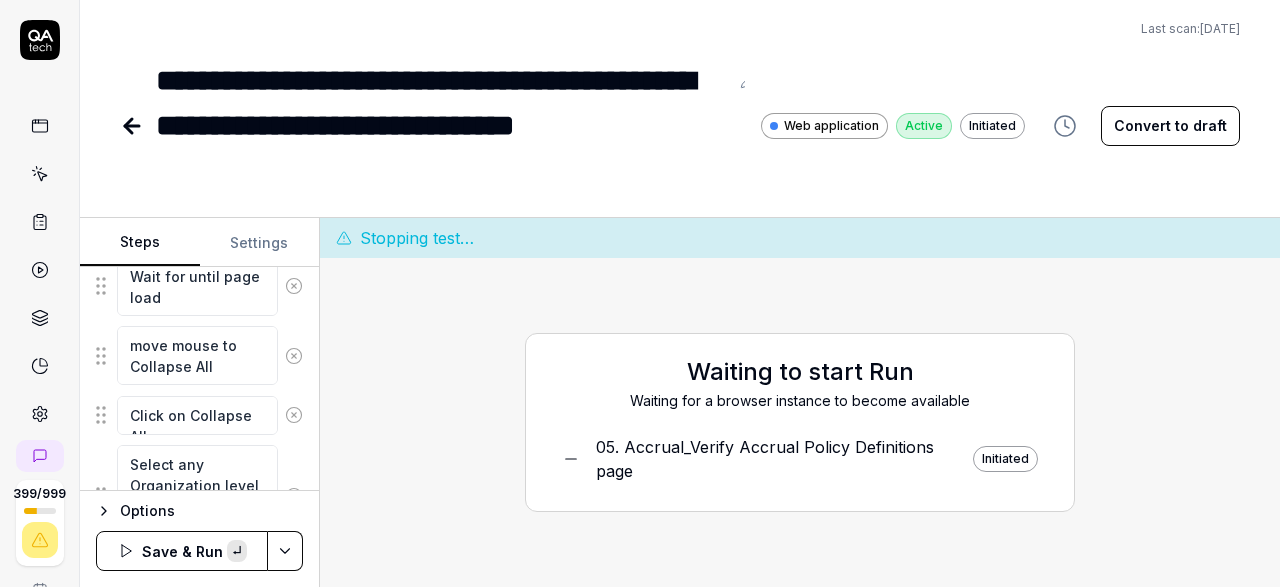 scroll, scrollTop: 707, scrollLeft: 0, axis: vertical 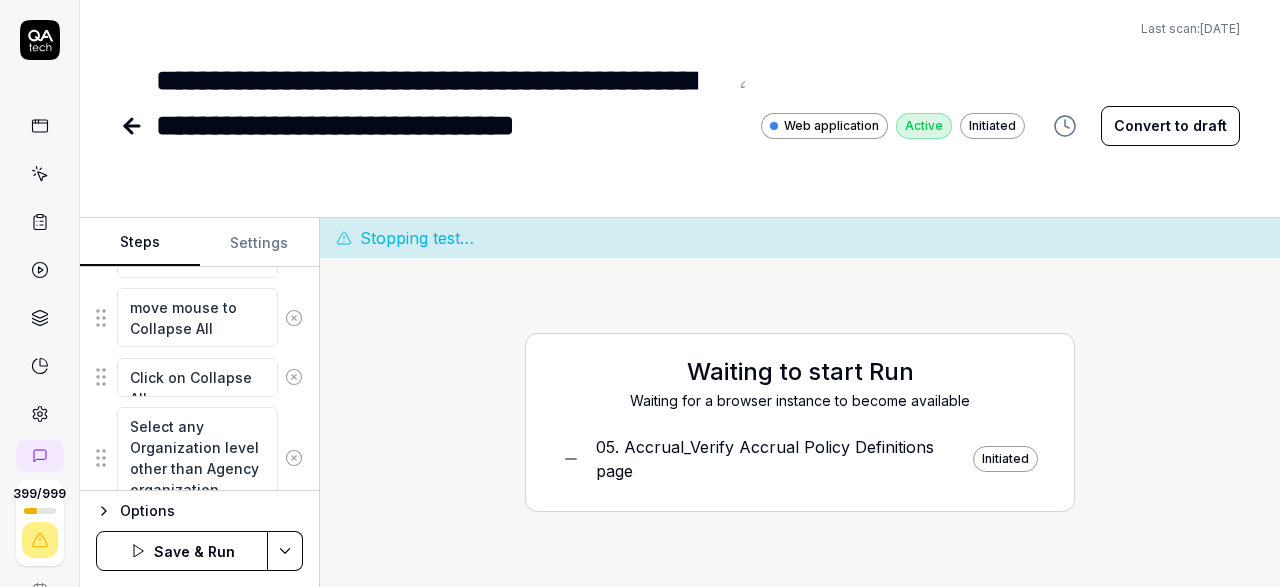 type on "Select any Organization level other than Agency organization" 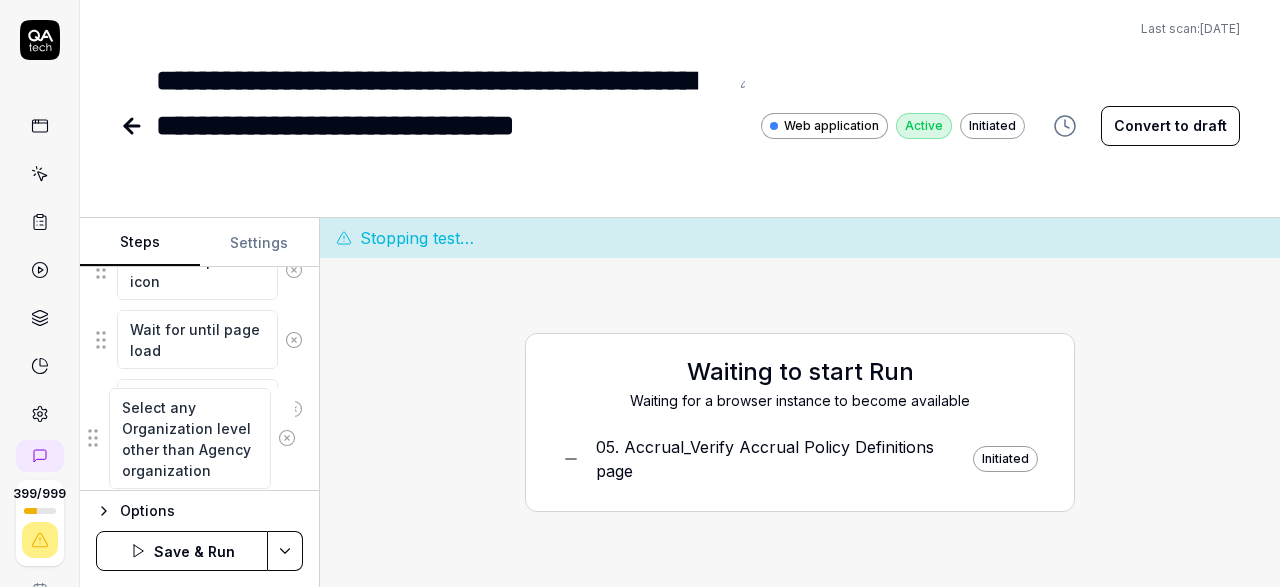 scroll, scrollTop: 429, scrollLeft: 0, axis: vertical 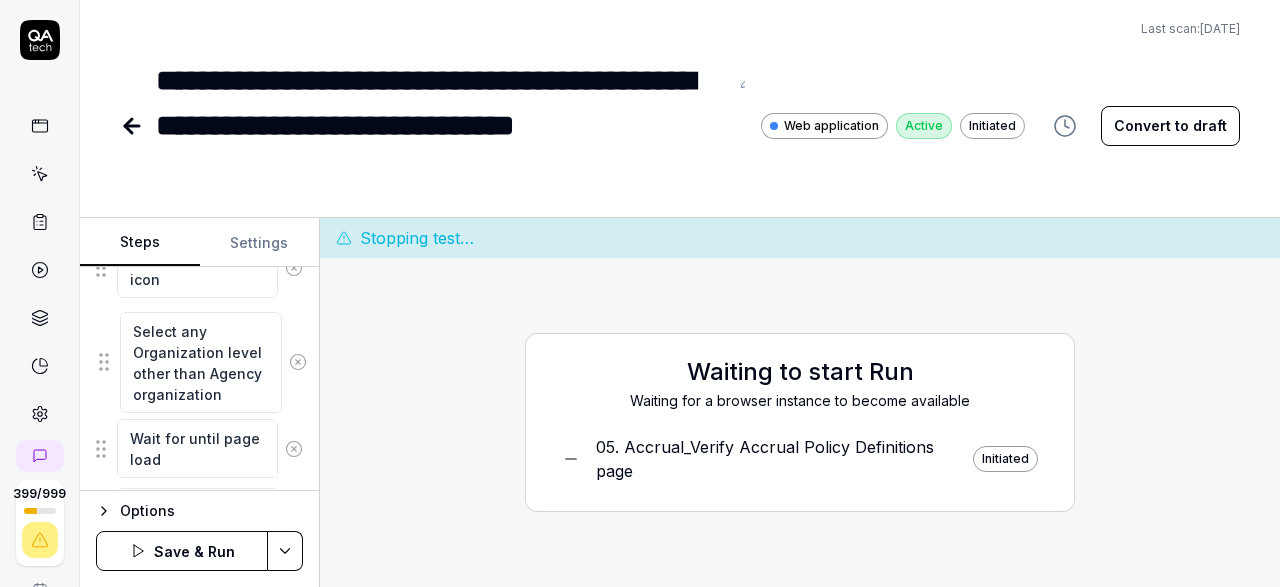 drag, startPoint x: 97, startPoint y: 459, endPoint x: 99, endPoint y: 371, distance: 88.02273 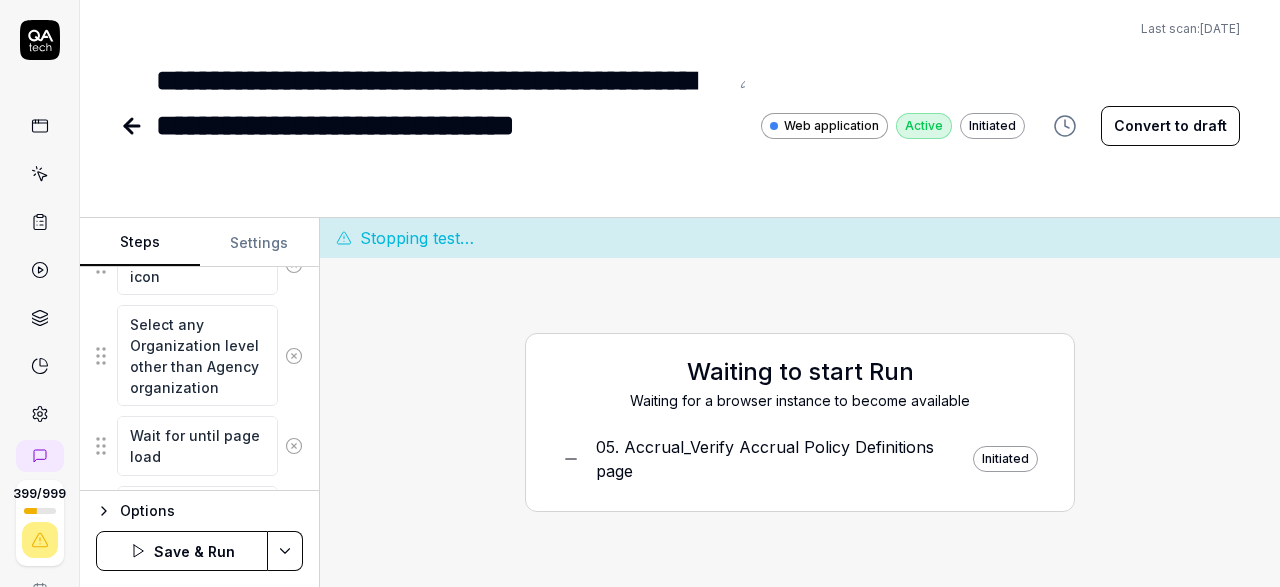 scroll, scrollTop: 432, scrollLeft: 0, axis: vertical 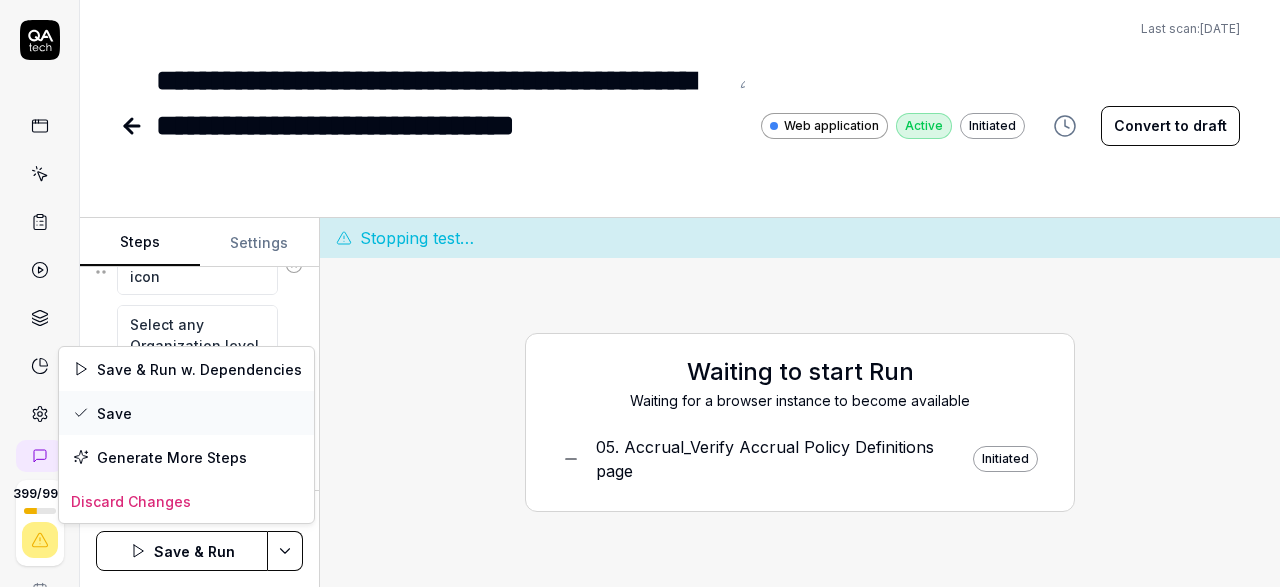 click on "Save" at bounding box center [186, 413] 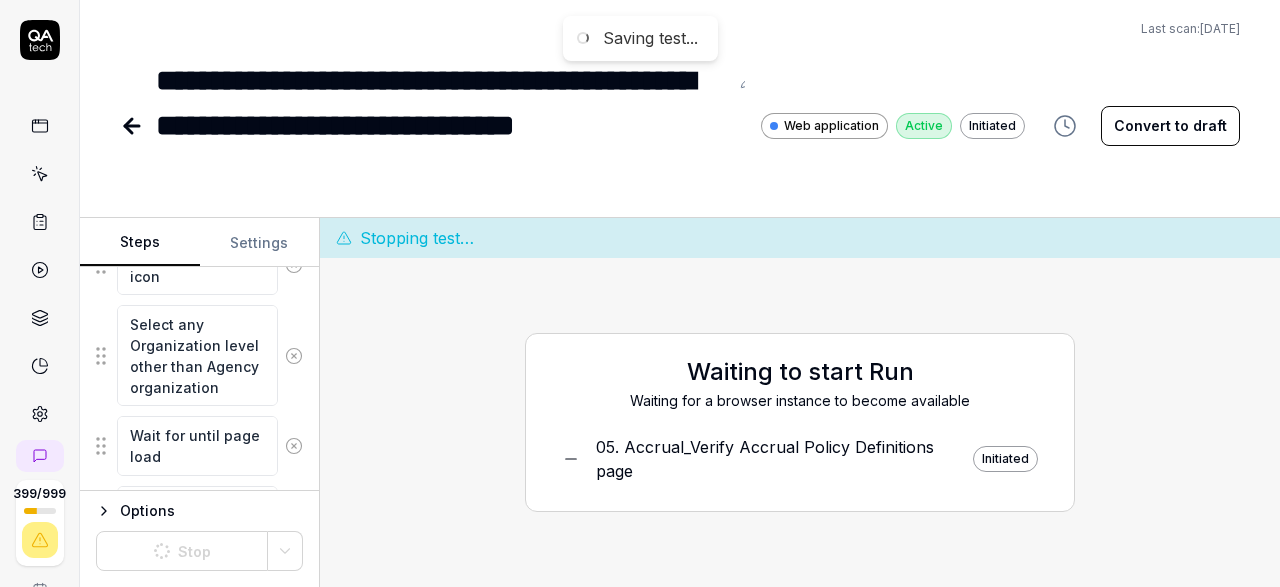 scroll, scrollTop: 432, scrollLeft: 0, axis: vertical 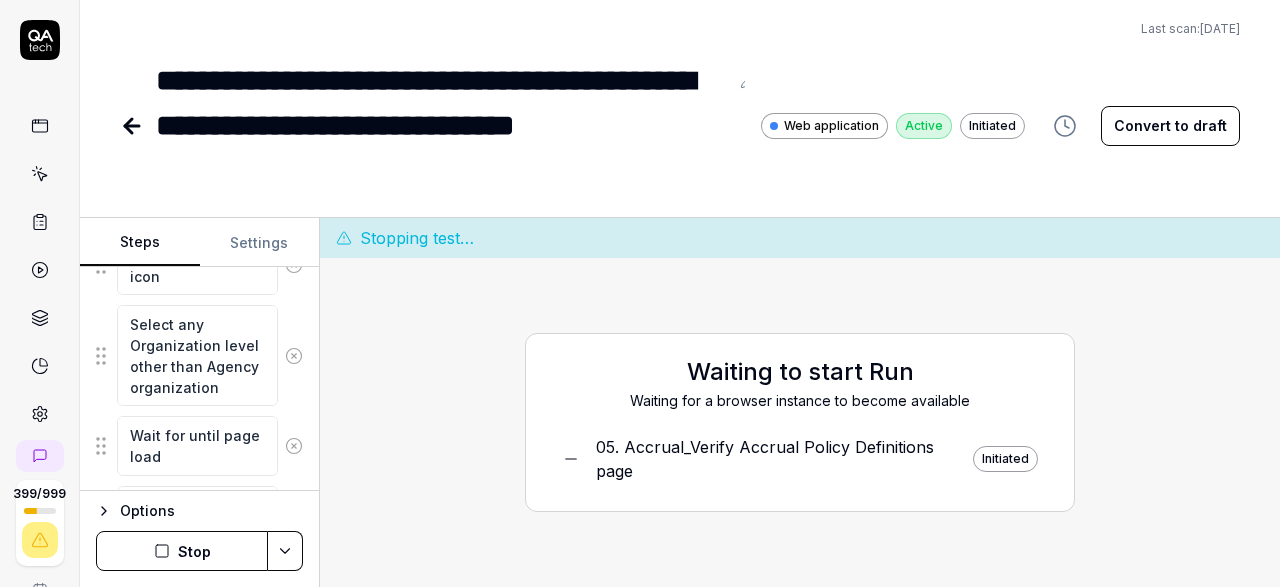 click on "Stop" at bounding box center (182, 551) 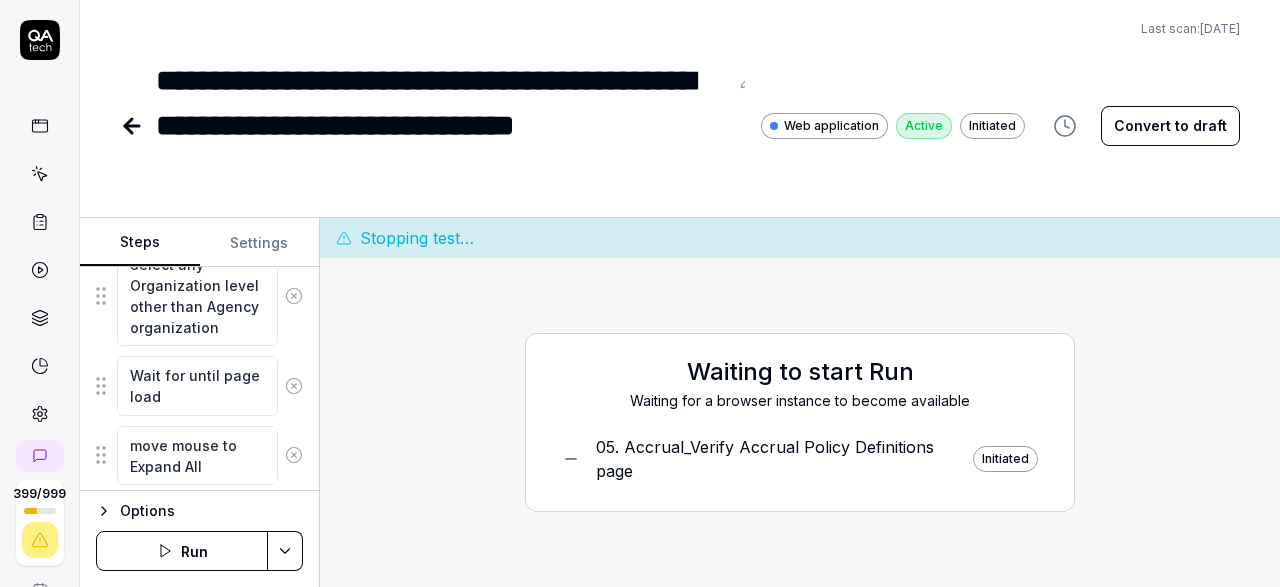 scroll, scrollTop: 494, scrollLeft: 0, axis: vertical 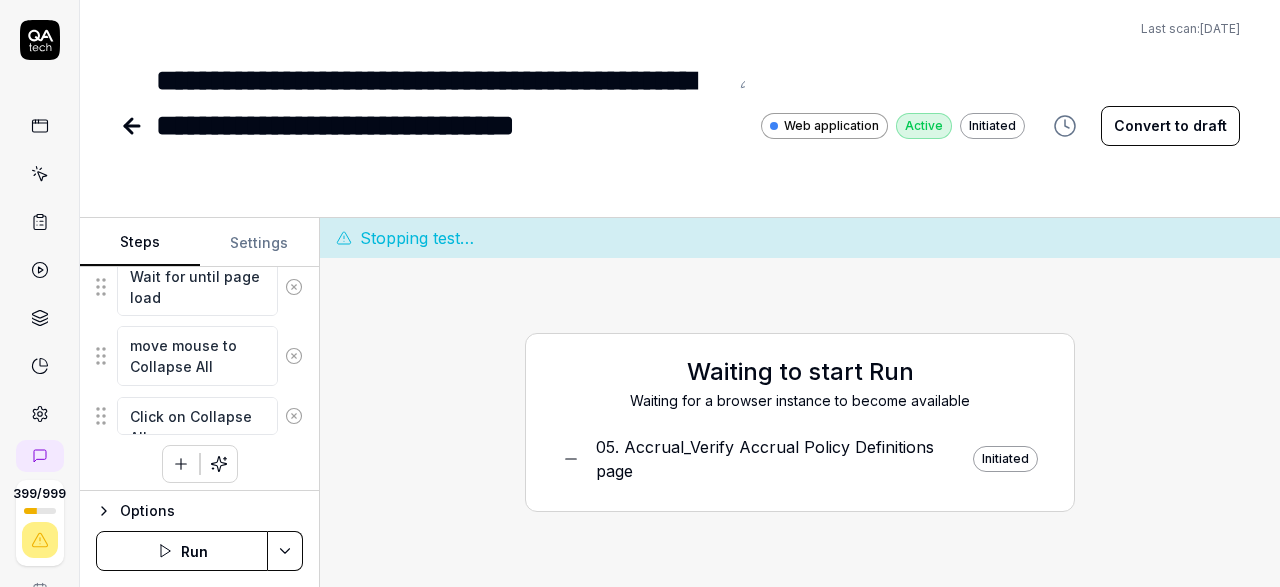 click 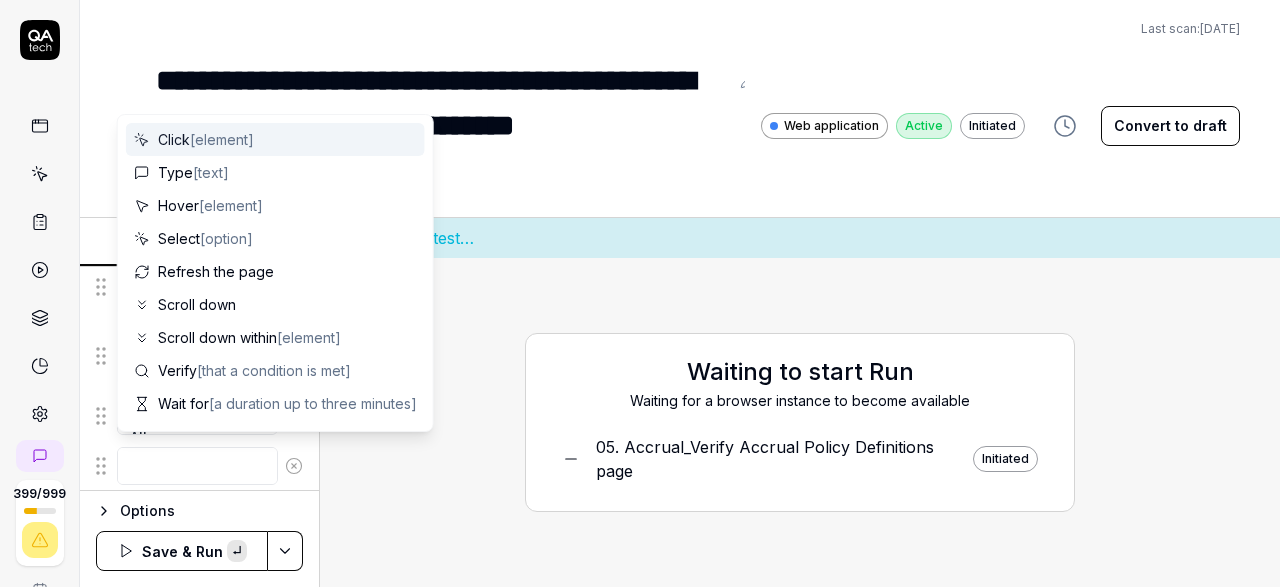 click at bounding box center [197, 466] 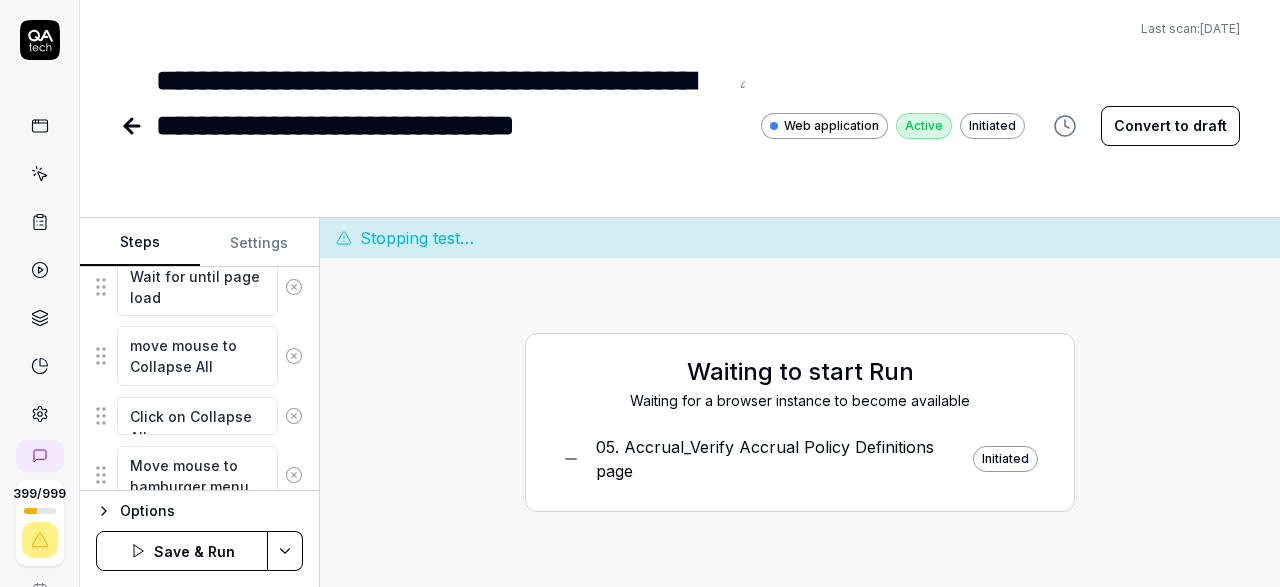 type on "Move mouse to hamburger menu" 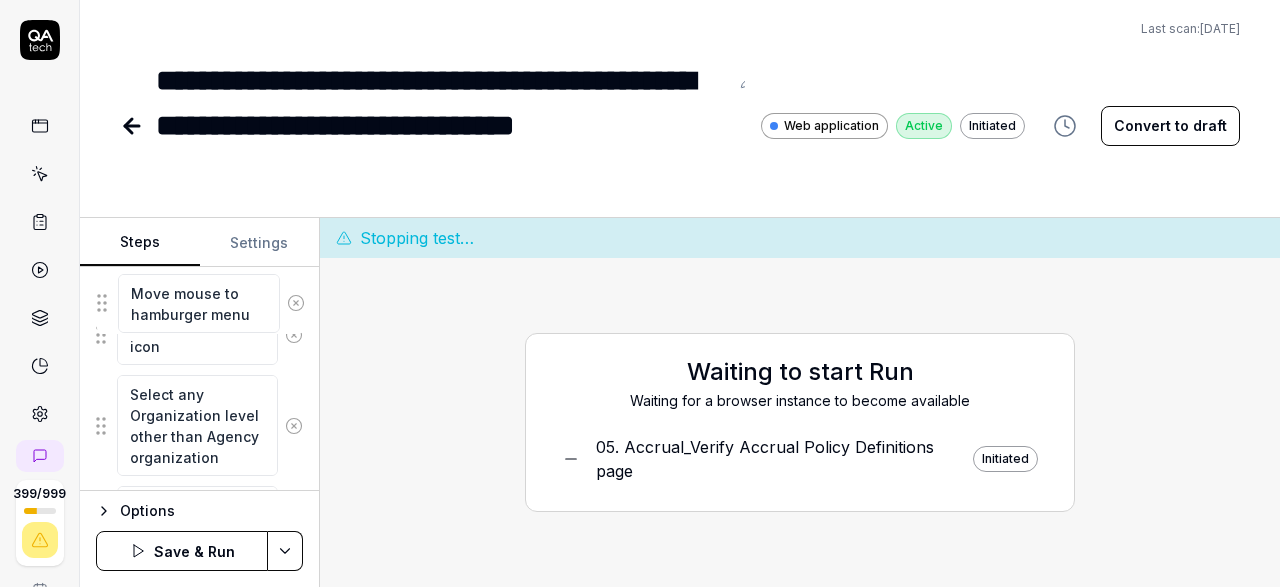 scroll, scrollTop: 426, scrollLeft: 0, axis: vertical 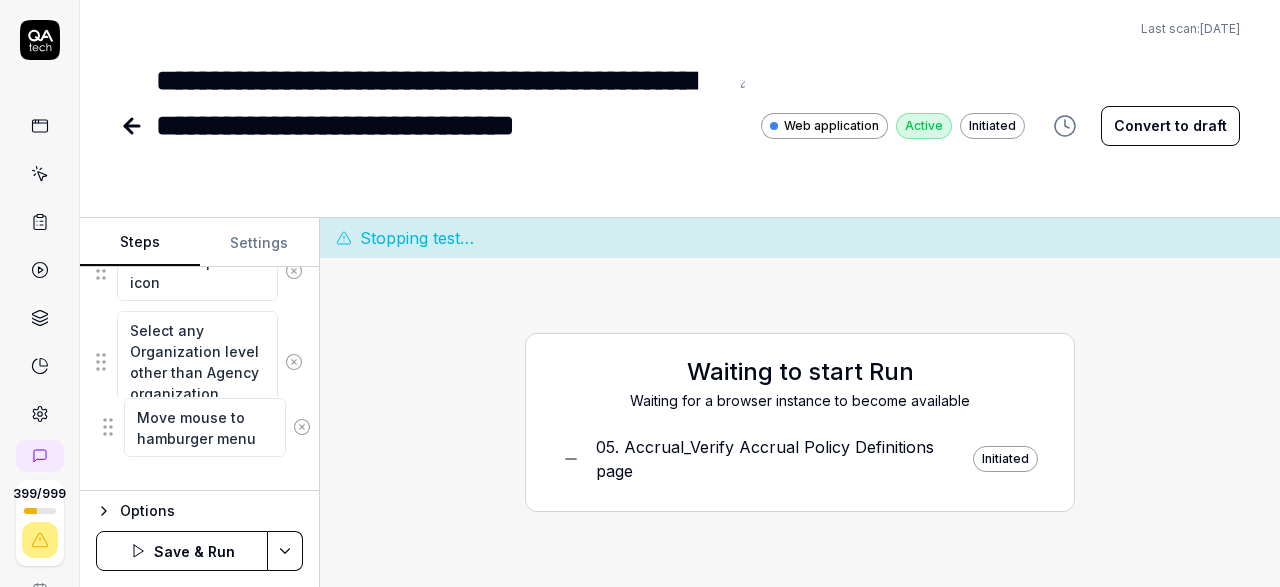 drag, startPoint x: 97, startPoint y: 470, endPoint x: 105, endPoint y: 429, distance: 41.773197 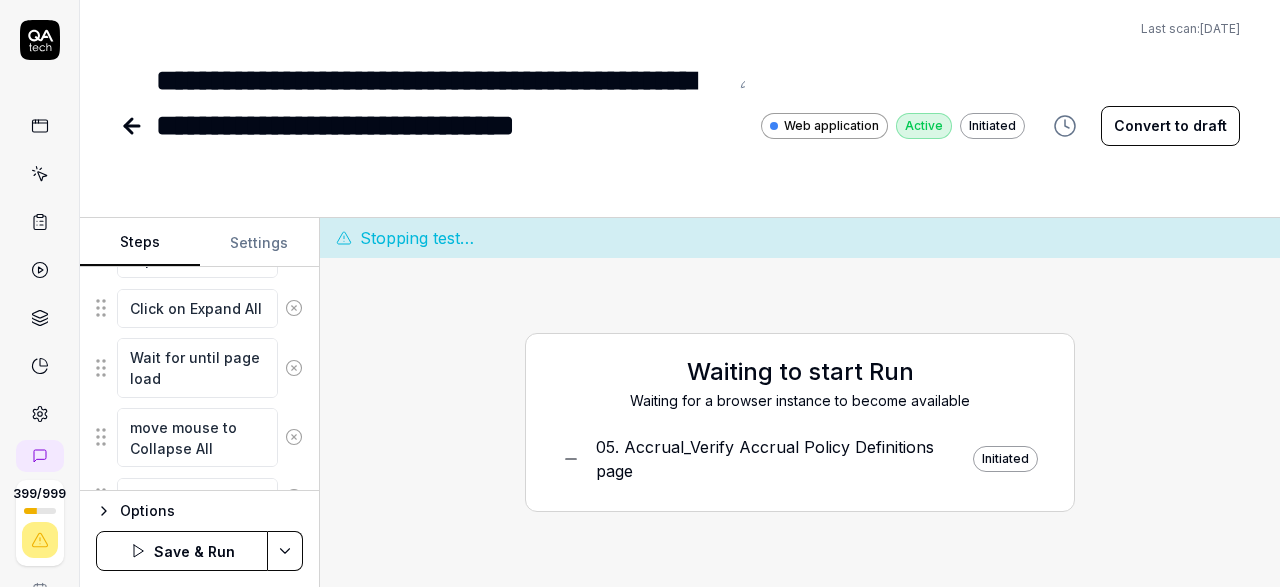 scroll, scrollTop: 848, scrollLeft: 0, axis: vertical 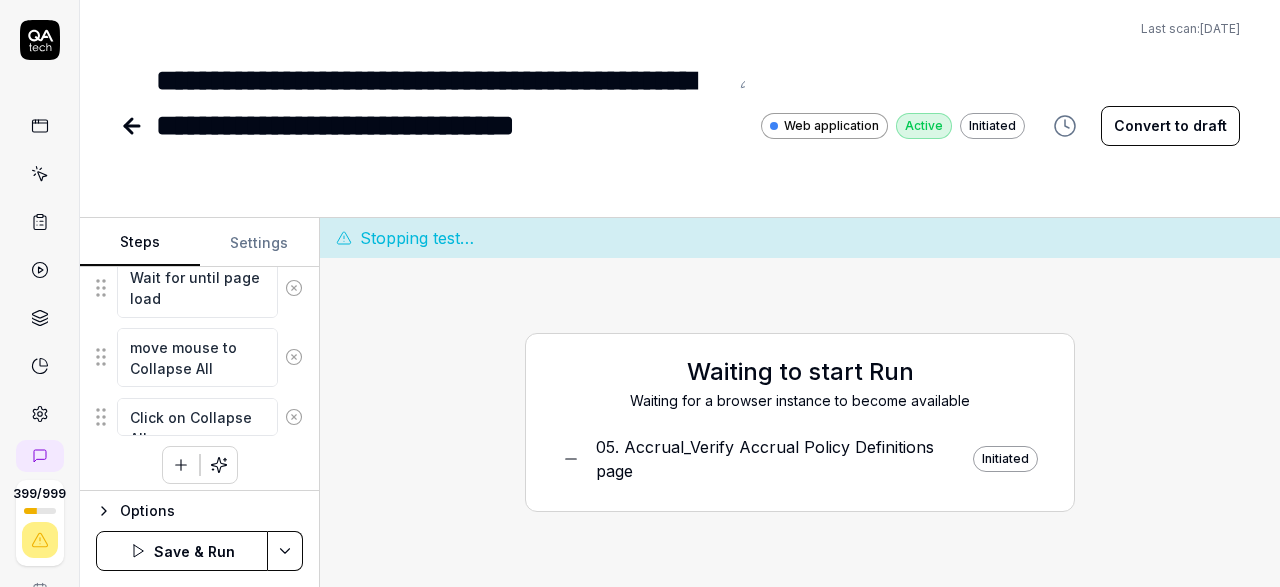 click 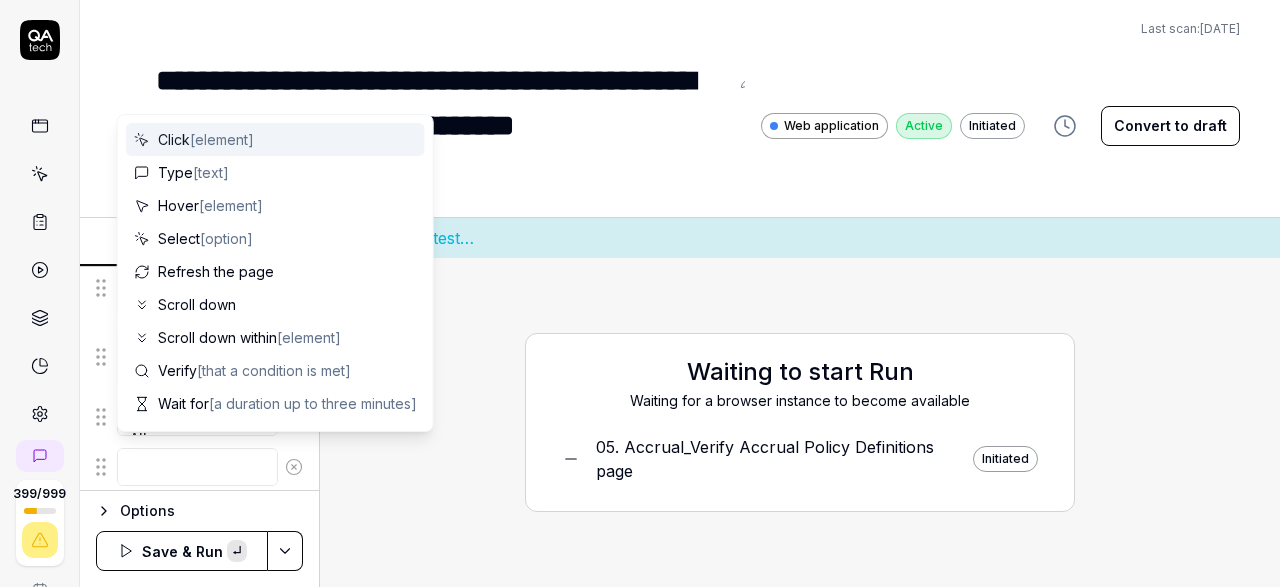 click at bounding box center [197, 467] 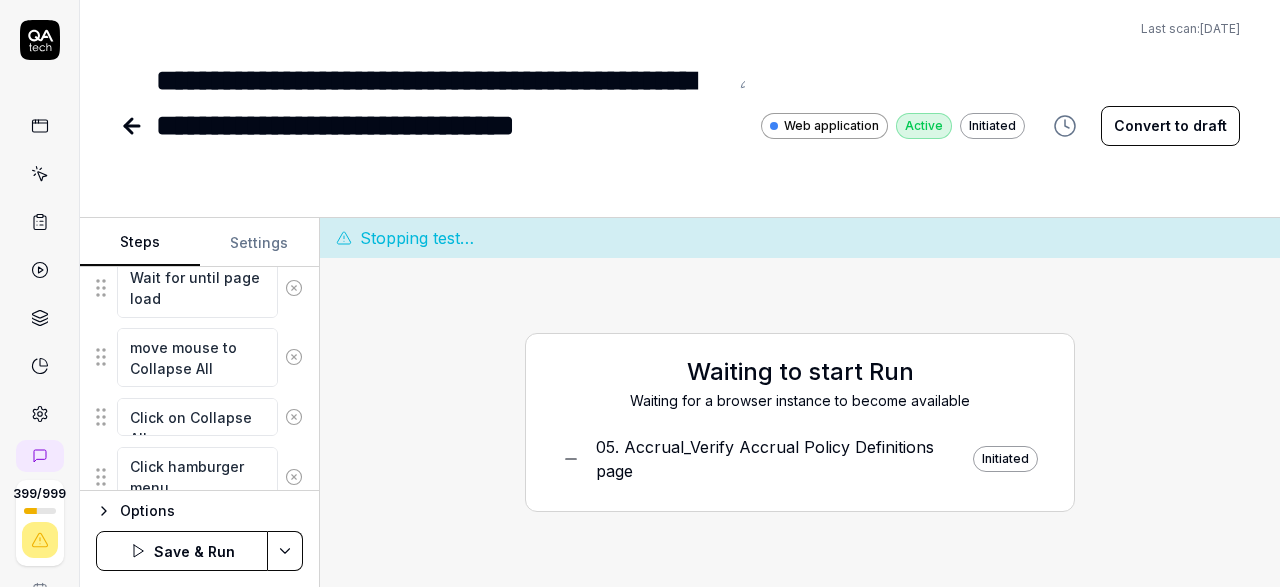 type on "Click hamburger menu" 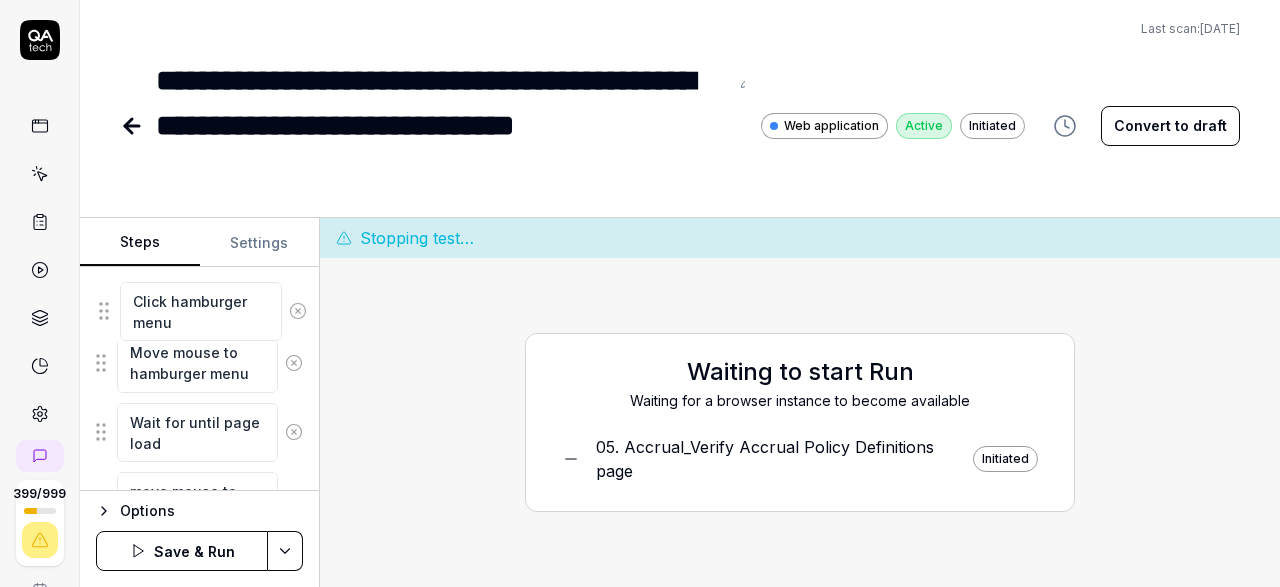 scroll, scrollTop: 584, scrollLeft: 0, axis: vertical 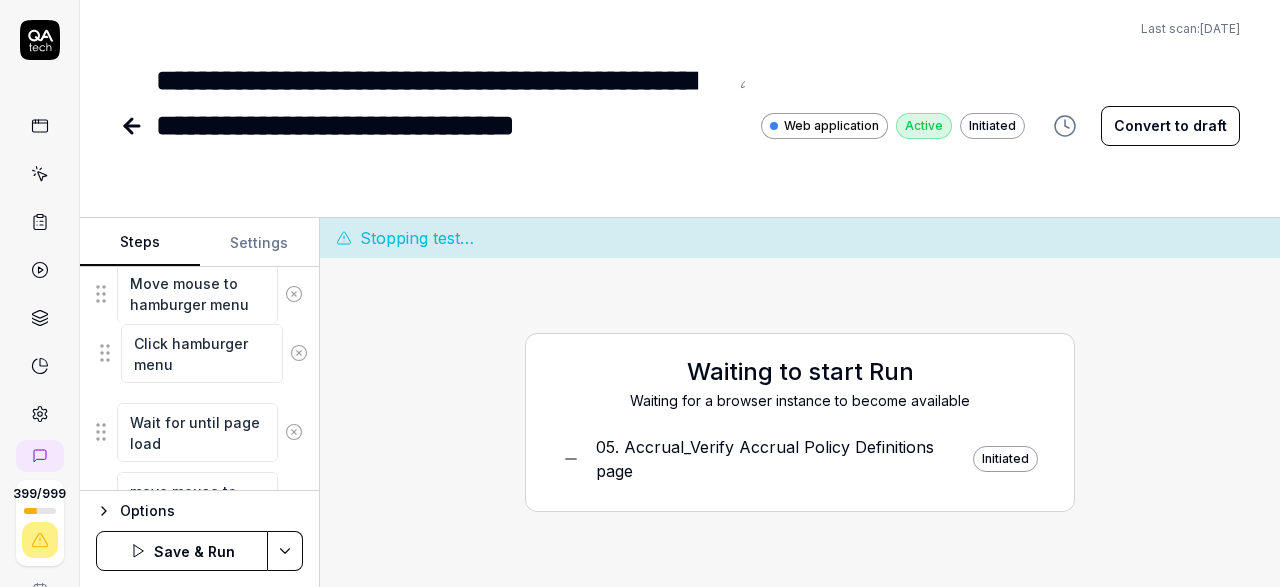 drag, startPoint x: 100, startPoint y: 469, endPoint x: 104, endPoint y: 354, distance: 115.06954 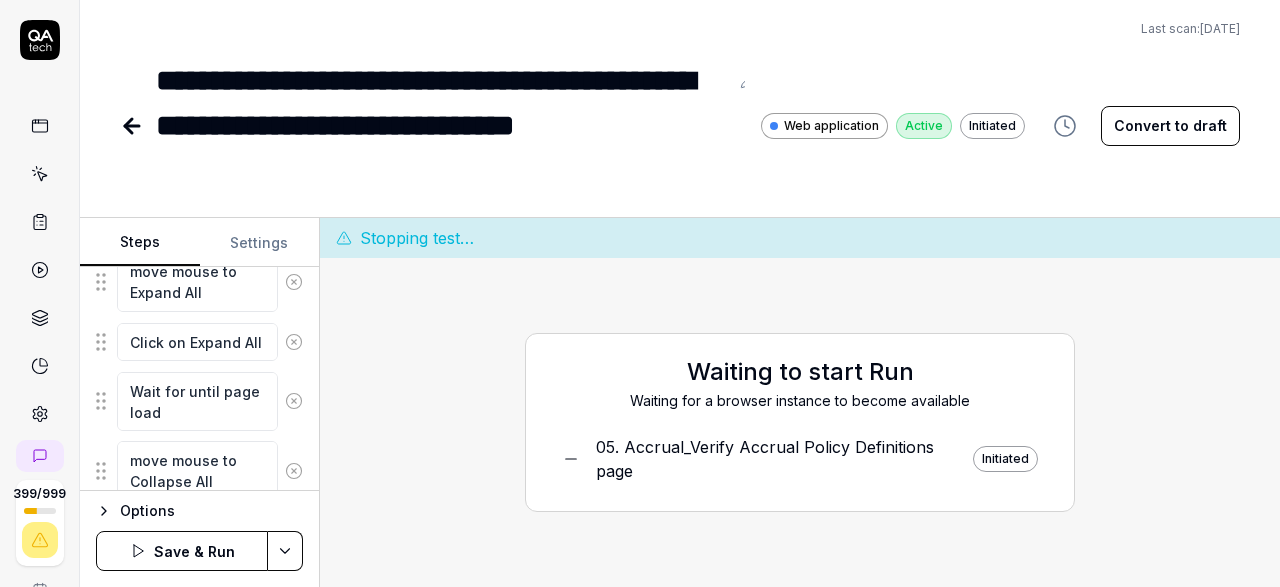 scroll, scrollTop: 917, scrollLeft: 0, axis: vertical 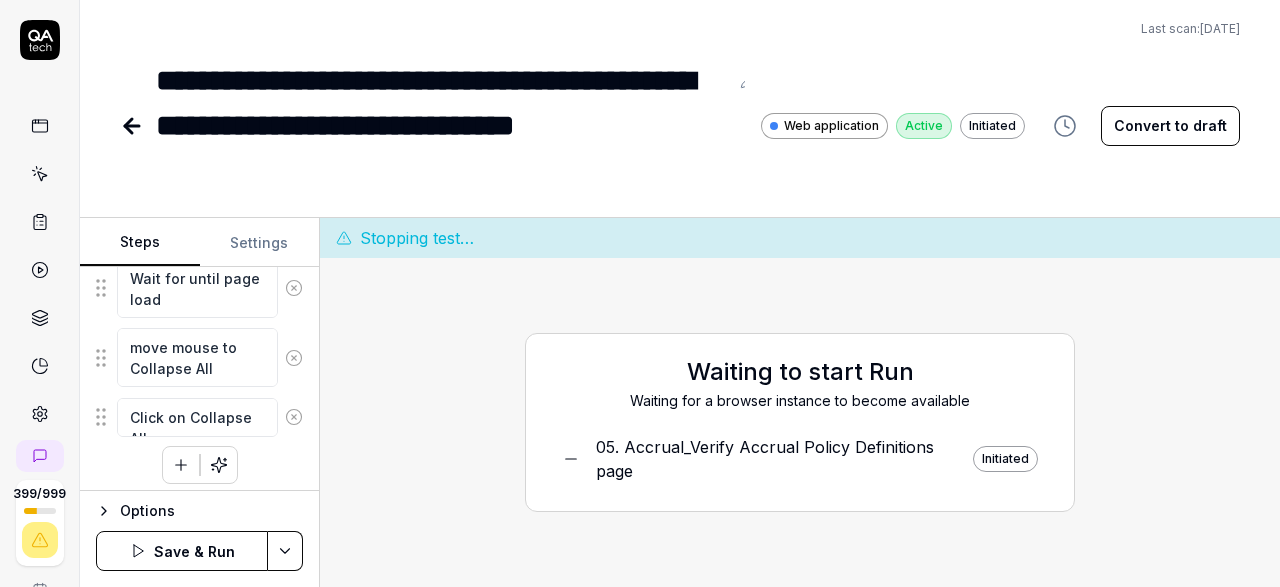 click 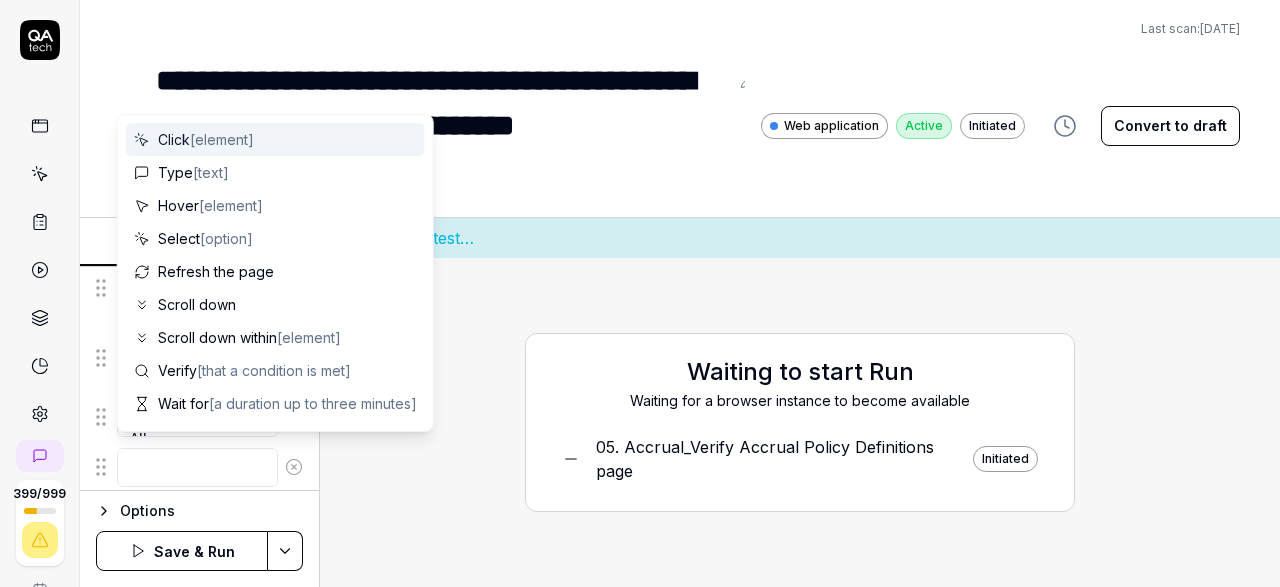 click at bounding box center (197, 467) 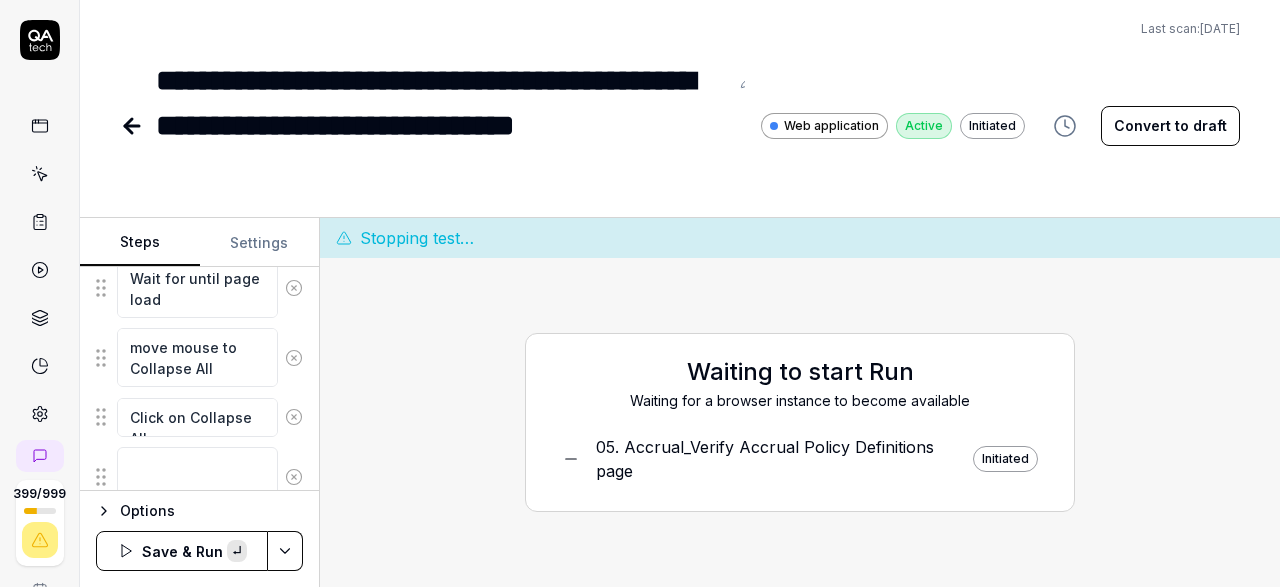 type on "*" 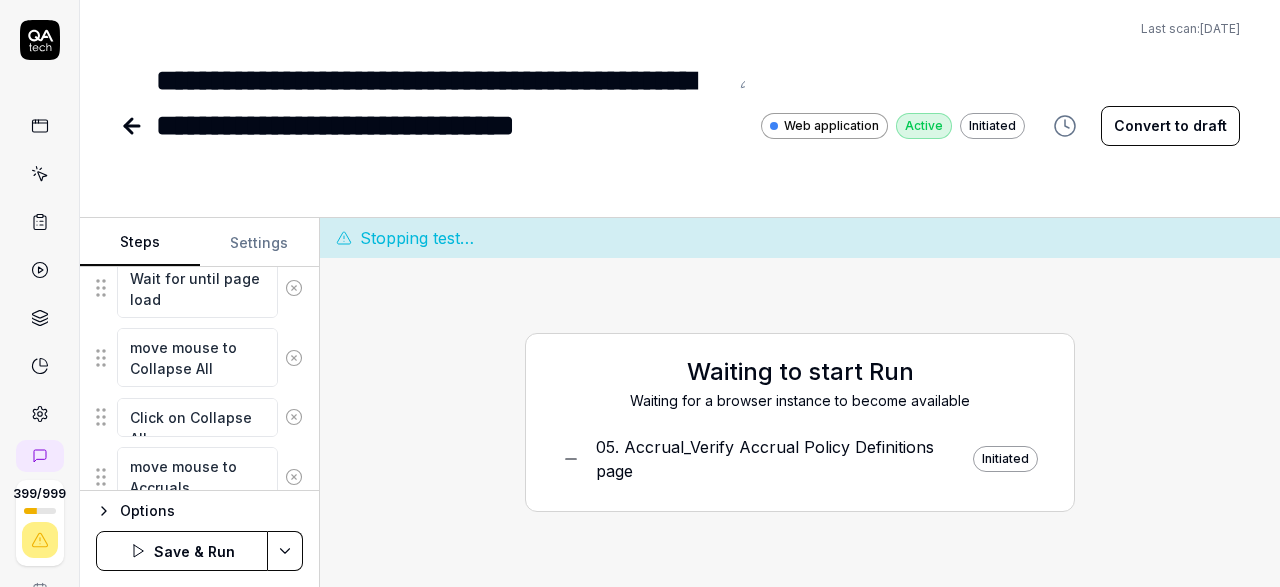 type on "move mouse to Accruals" 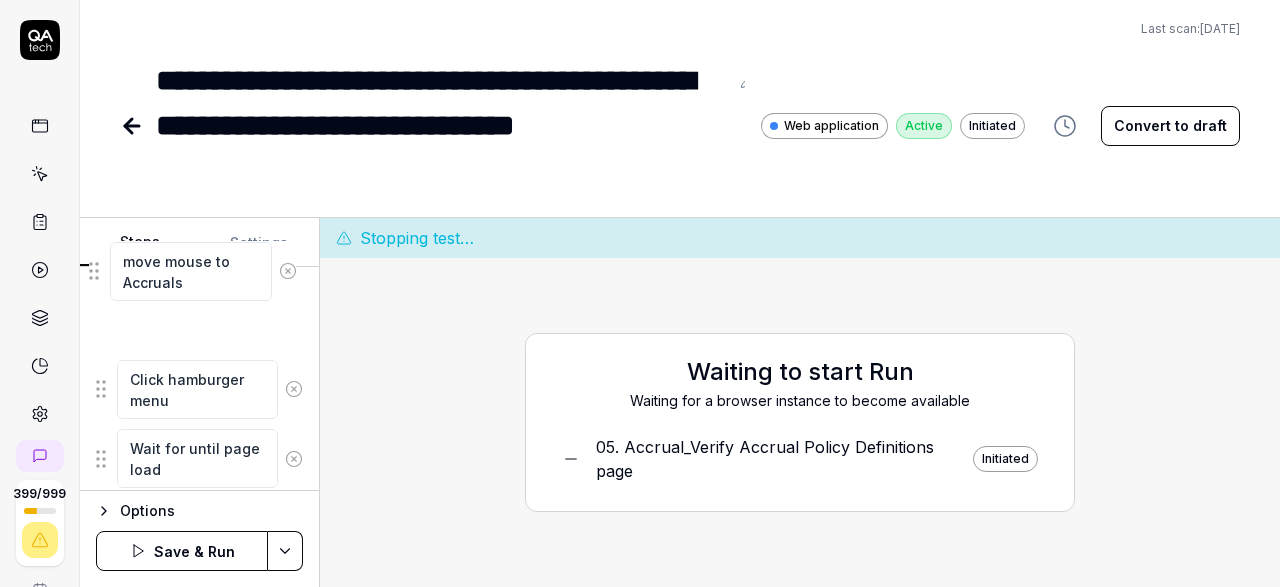 scroll, scrollTop: 616, scrollLeft: 0, axis: vertical 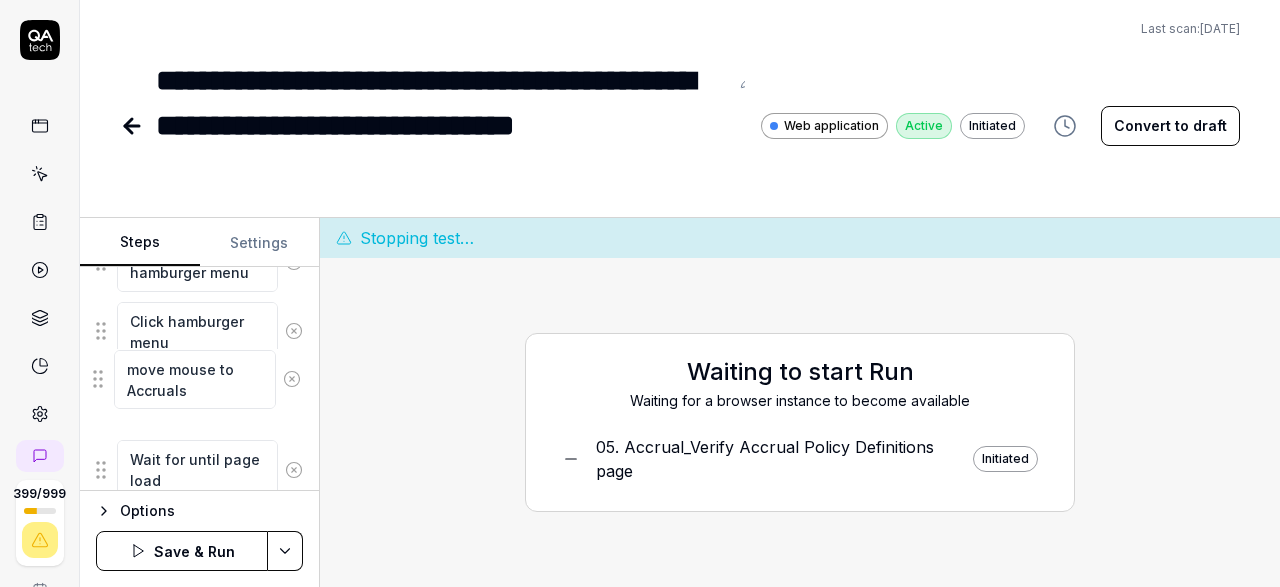drag, startPoint x: 102, startPoint y: 472, endPoint x: 99, endPoint y: 383, distance: 89.050545 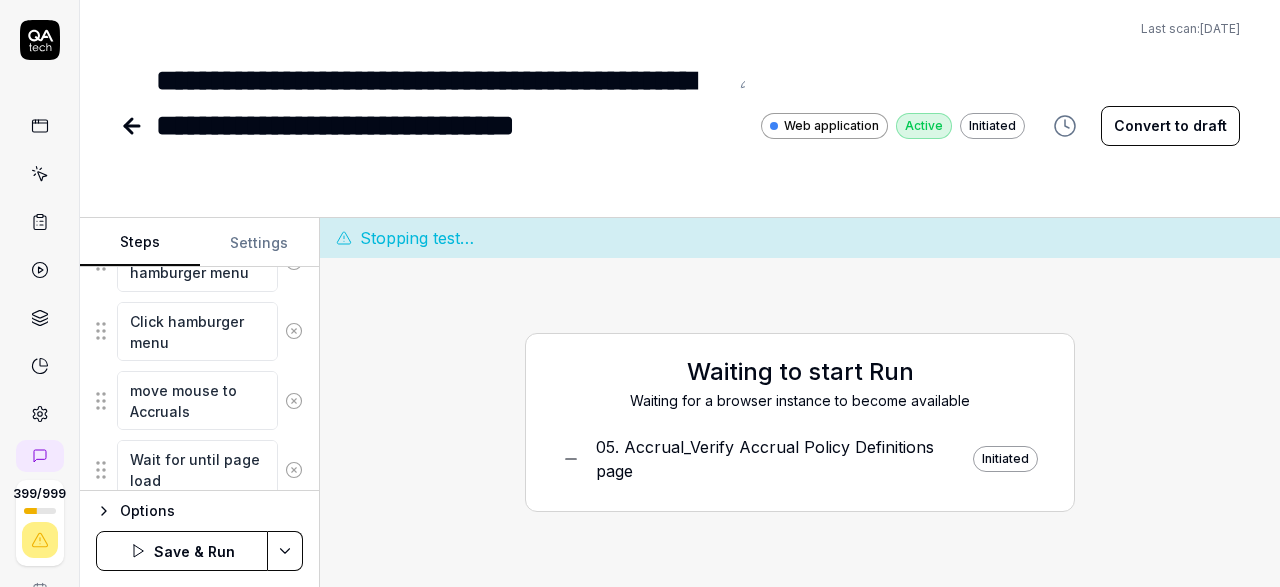 scroll, scrollTop: 986, scrollLeft: 0, axis: vertical 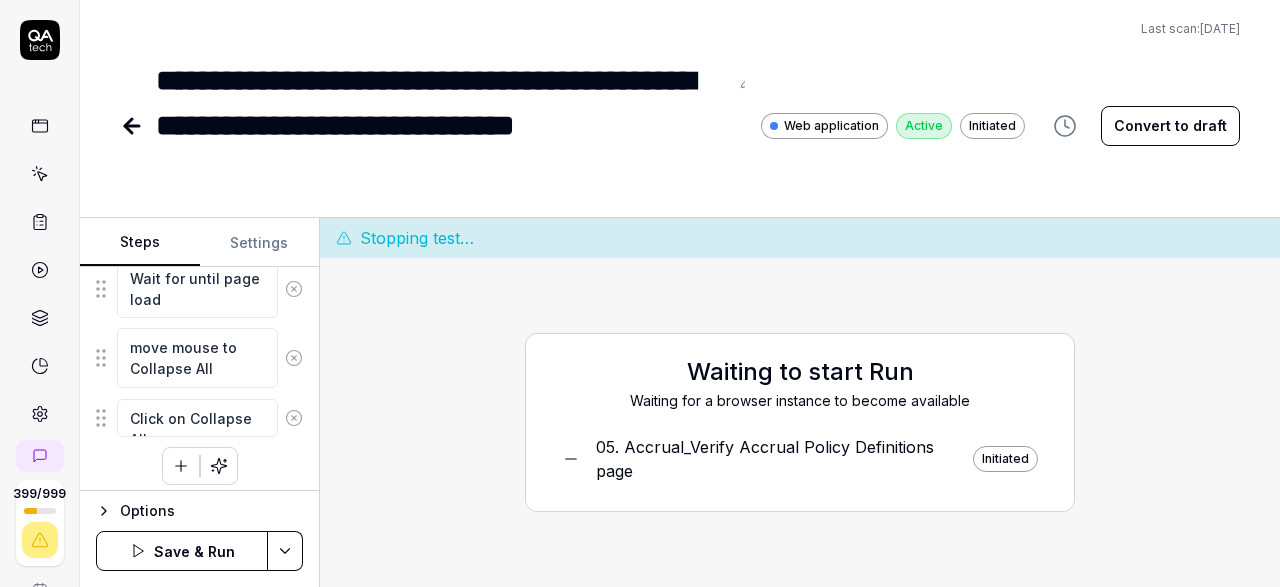 click 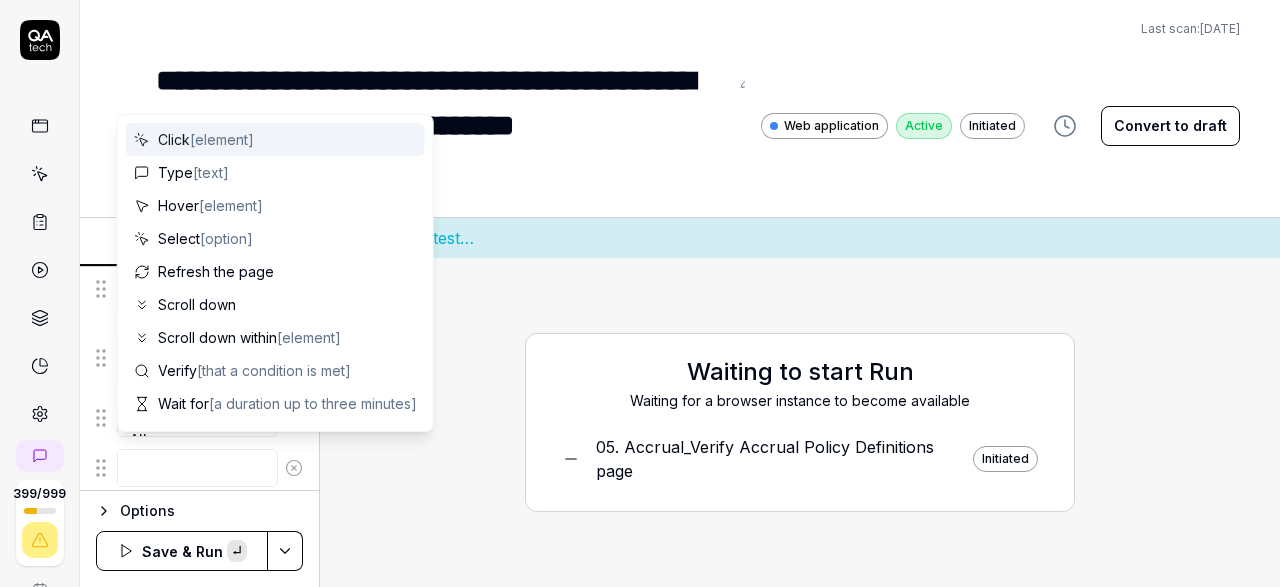 click at bounding box center [197, 468] 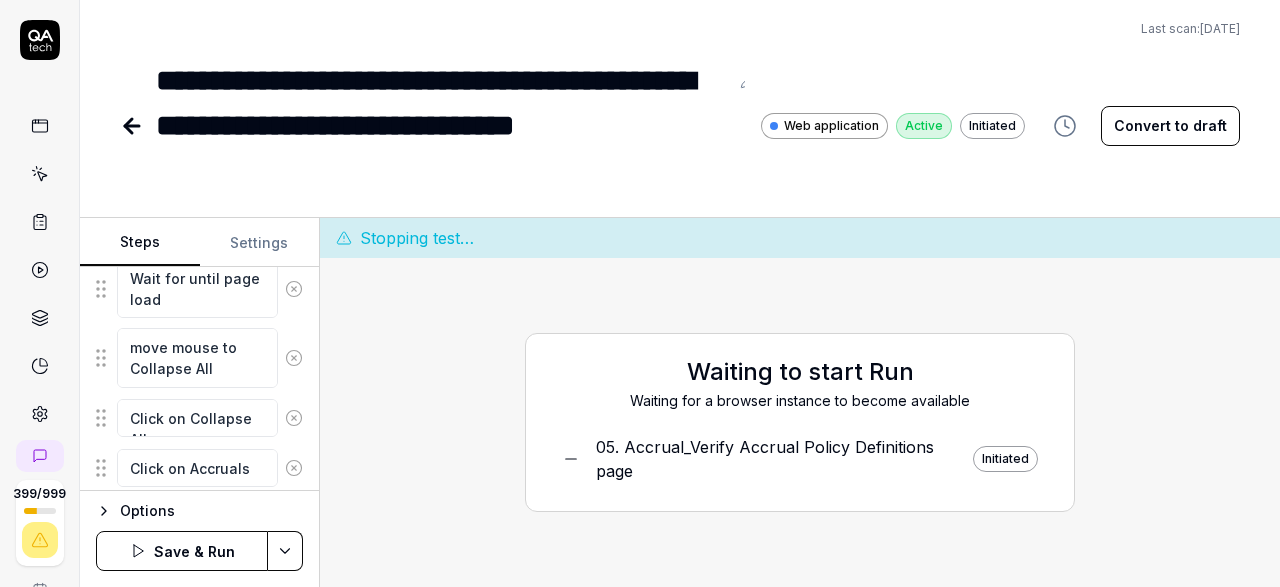 type on "Click on Accruals" 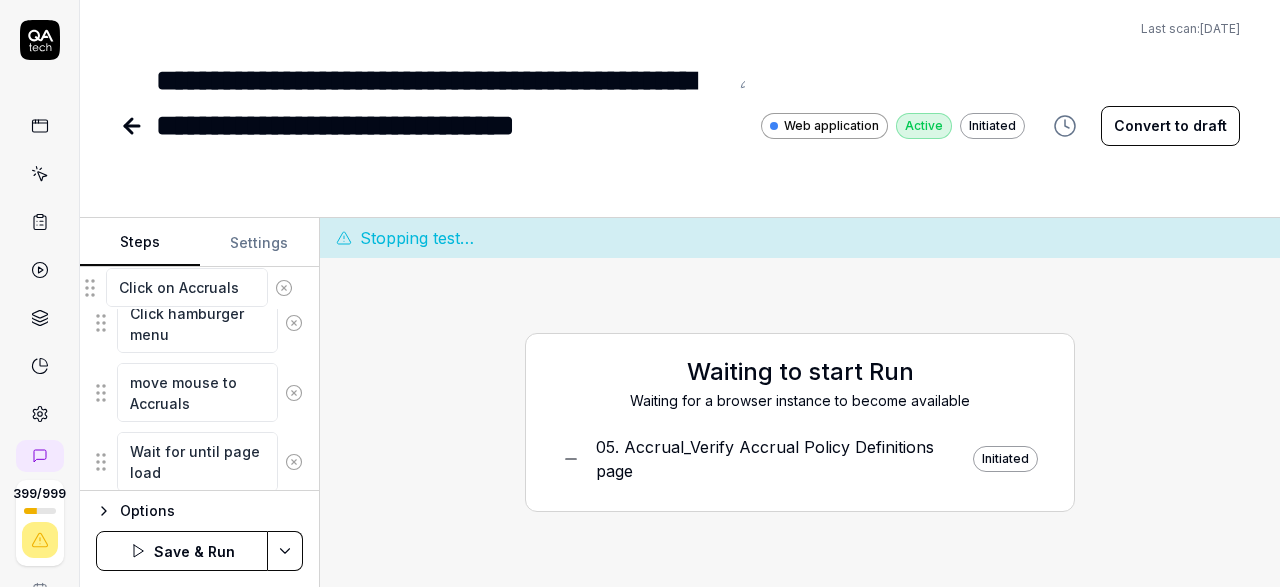 scroll, scrollTop: 667, scrollLeft: 0, axis: vertical 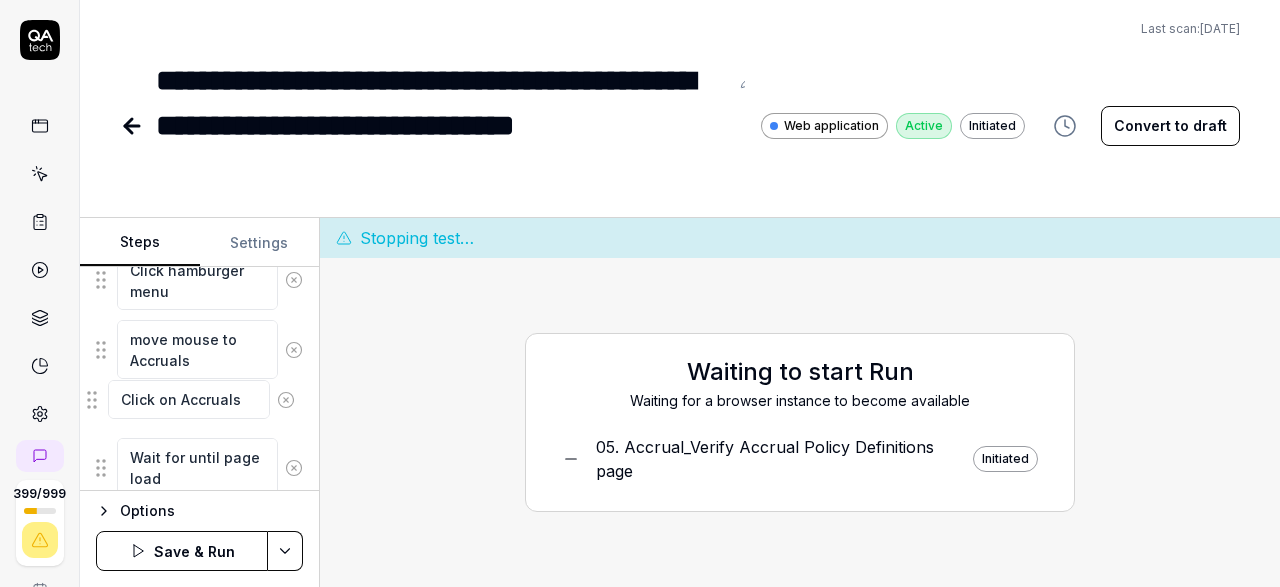 drag, startPoint x: 104, startPoint y: 467, endPoint x: 95, endPoint y: 407, distance: 60.671246 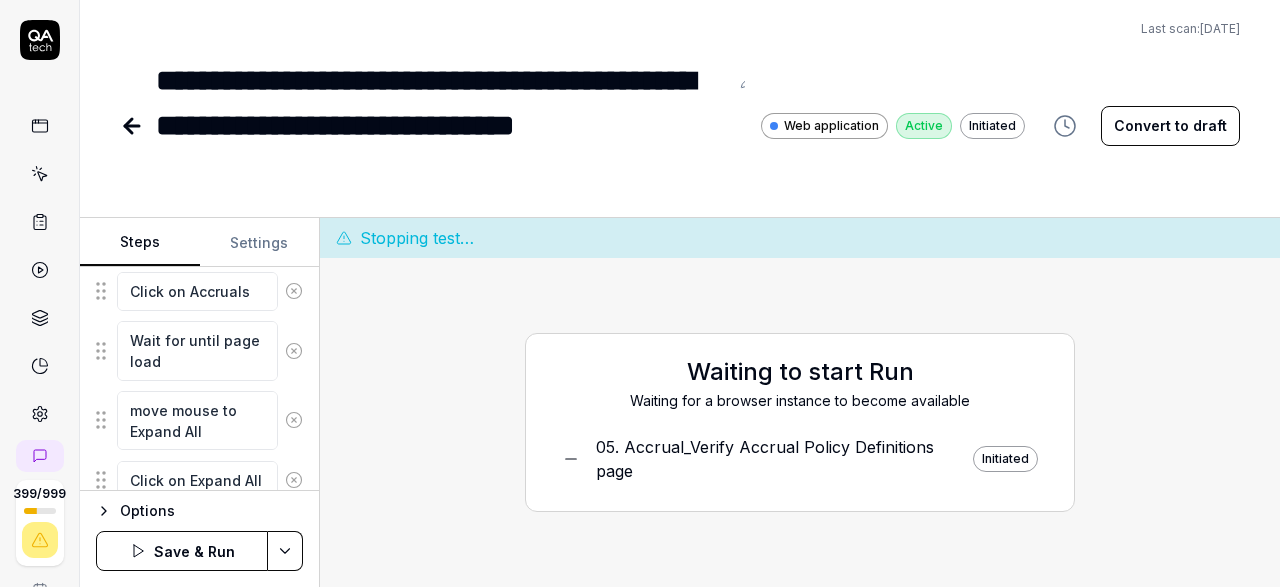 scroll, scrollTop: 786, scrollLeft: 0, axis: vertical 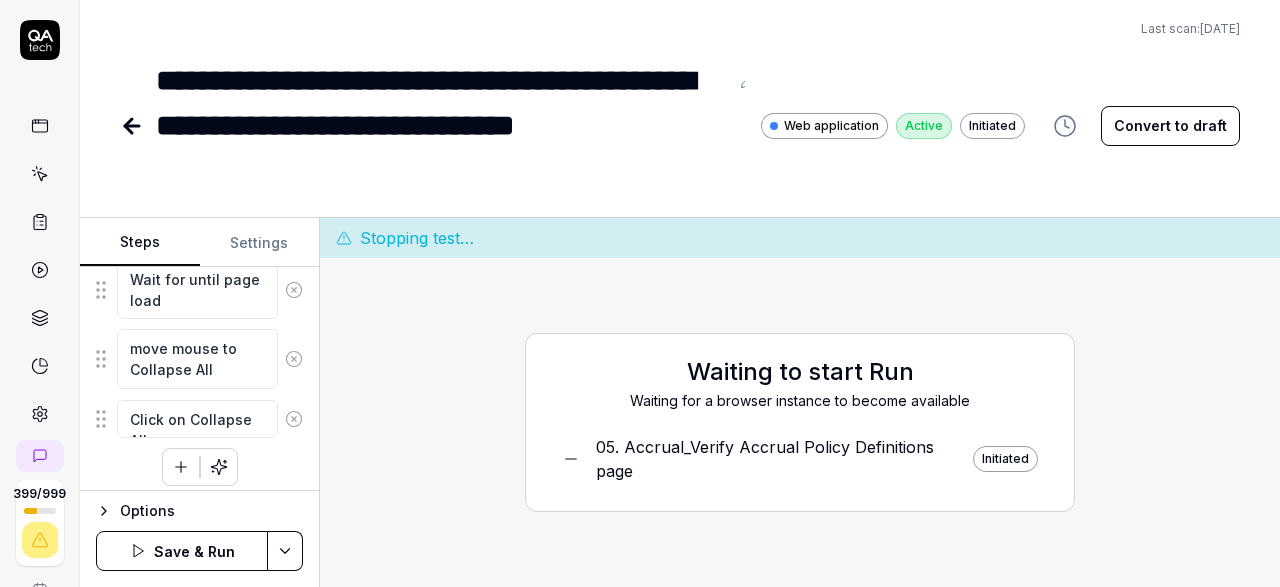click at bounding box center [181, 467] 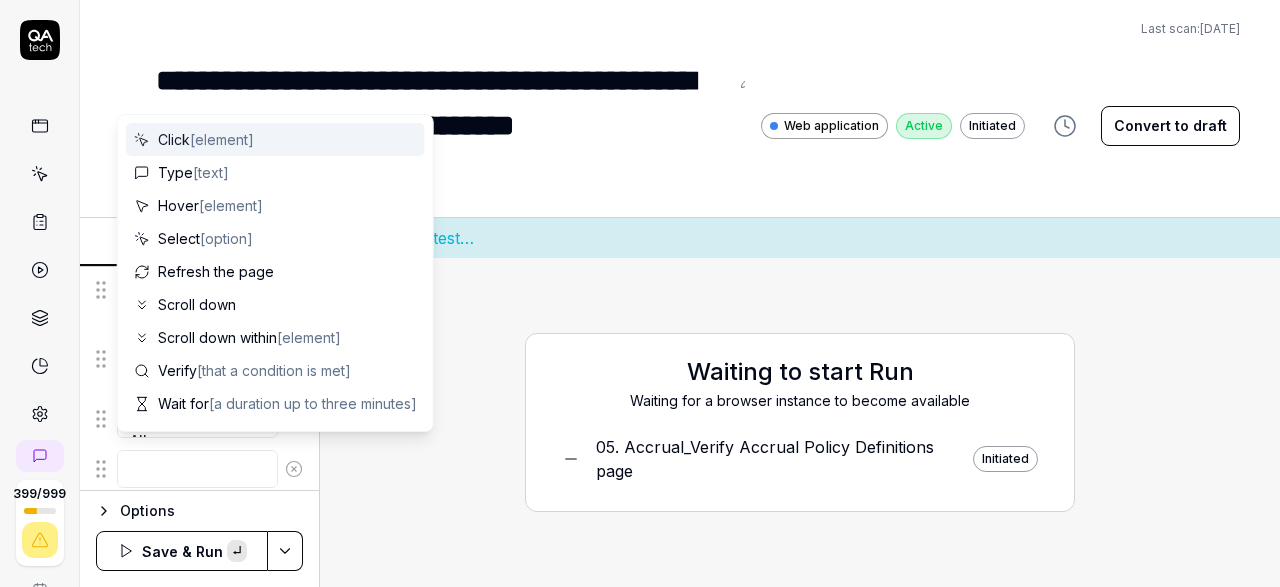 click at bounding box center (197, 469) 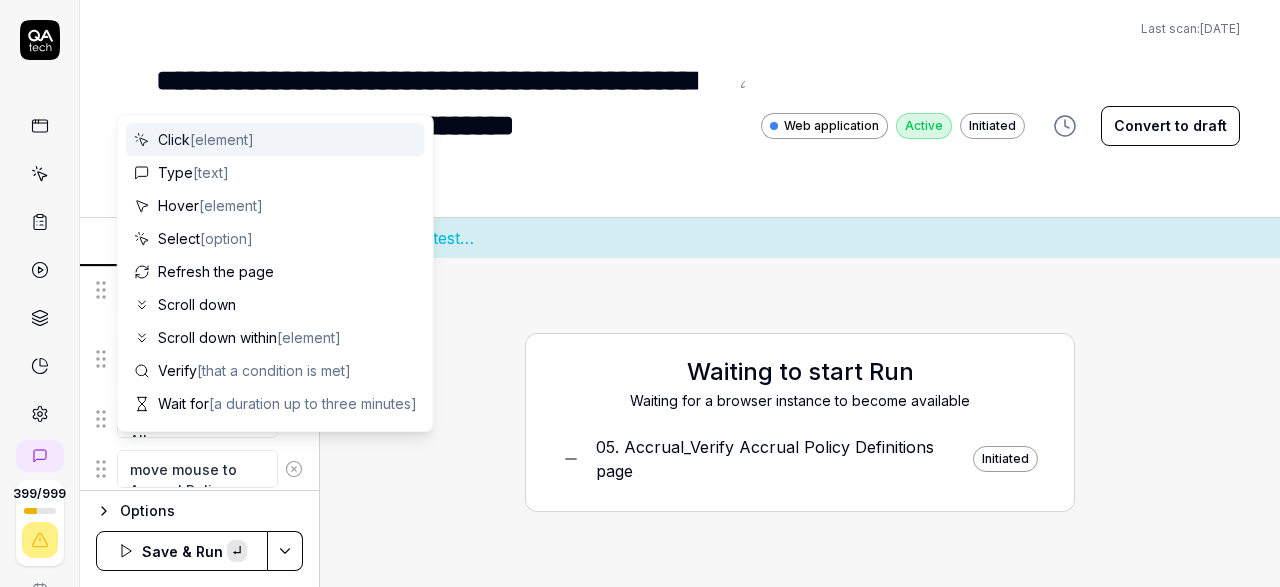 scroll, scrollTop: 1052, scrollLeft: 0, axis: vertical 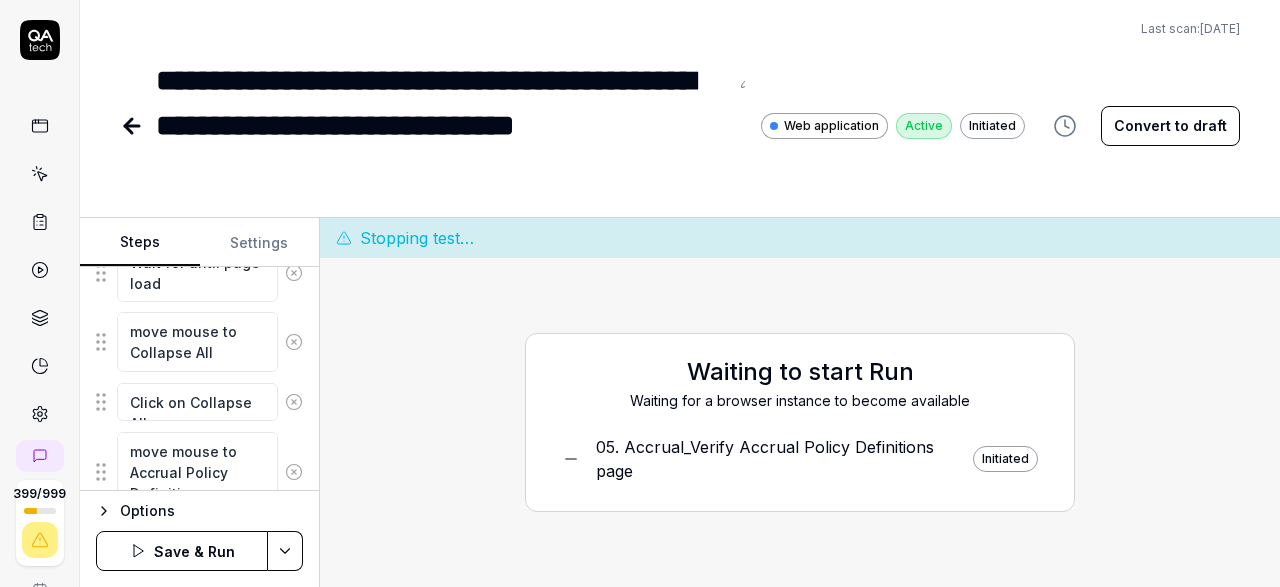 type on "move mouse to Accrual Policy Definitions" 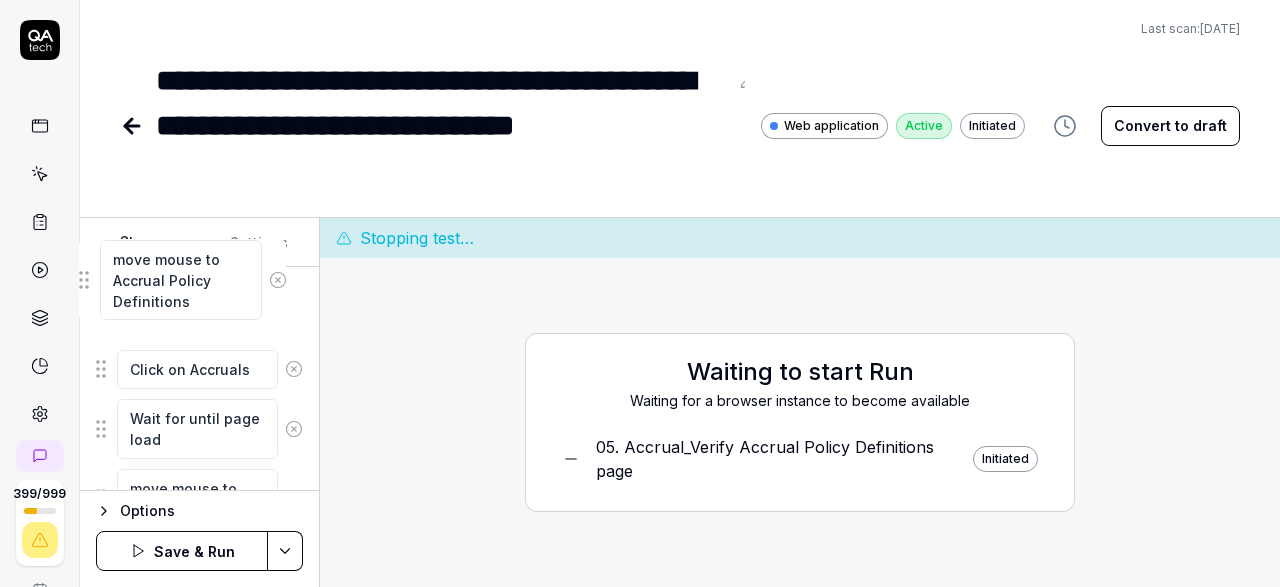 scroll, scrollTop: 787, scrollLeft: 0, axis: vertical 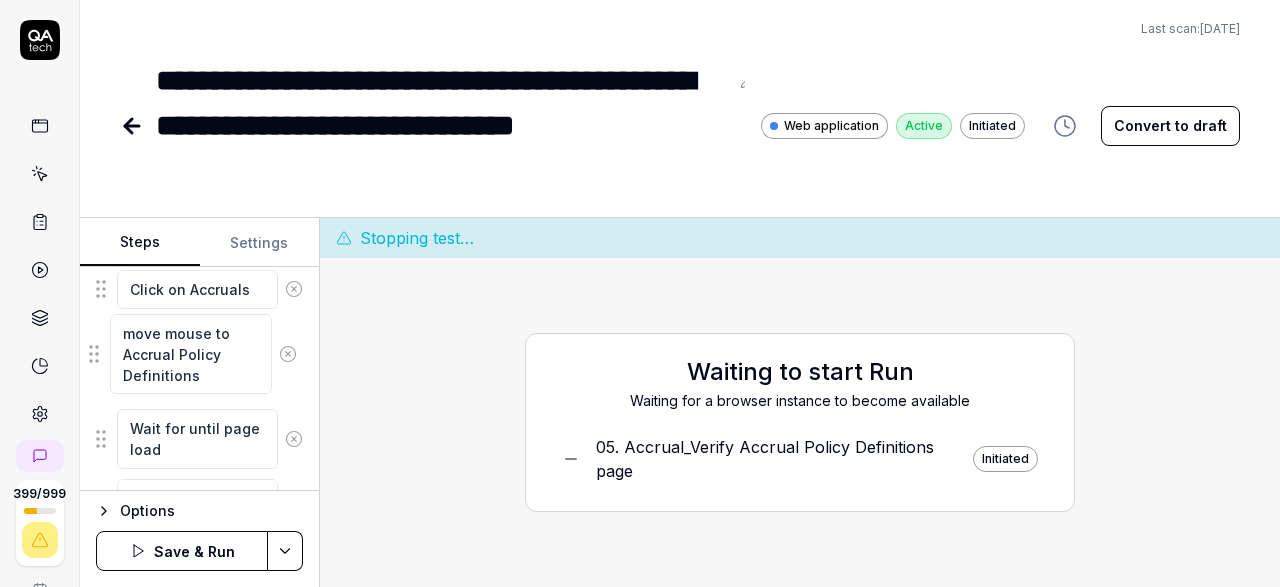 drag, startPoint x: 99, startPoint y: 467, endPoint x: 92, endPoint y: 359, distance: 108.226616 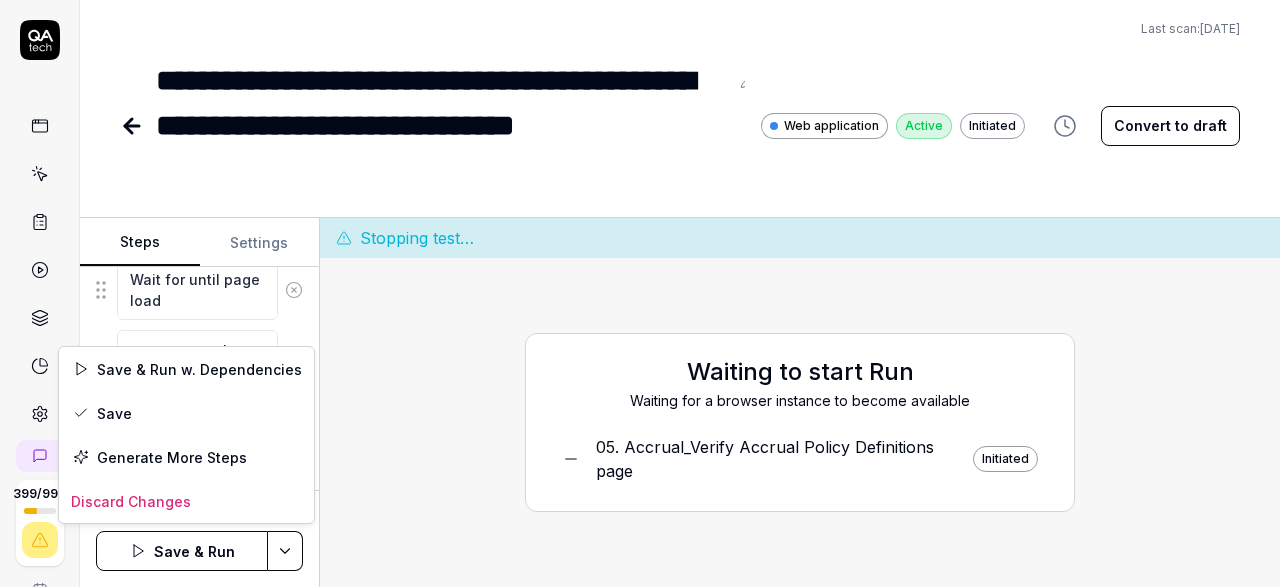 scroll, scrollTop: 1125, scrollLeft: 0, axis: vertical 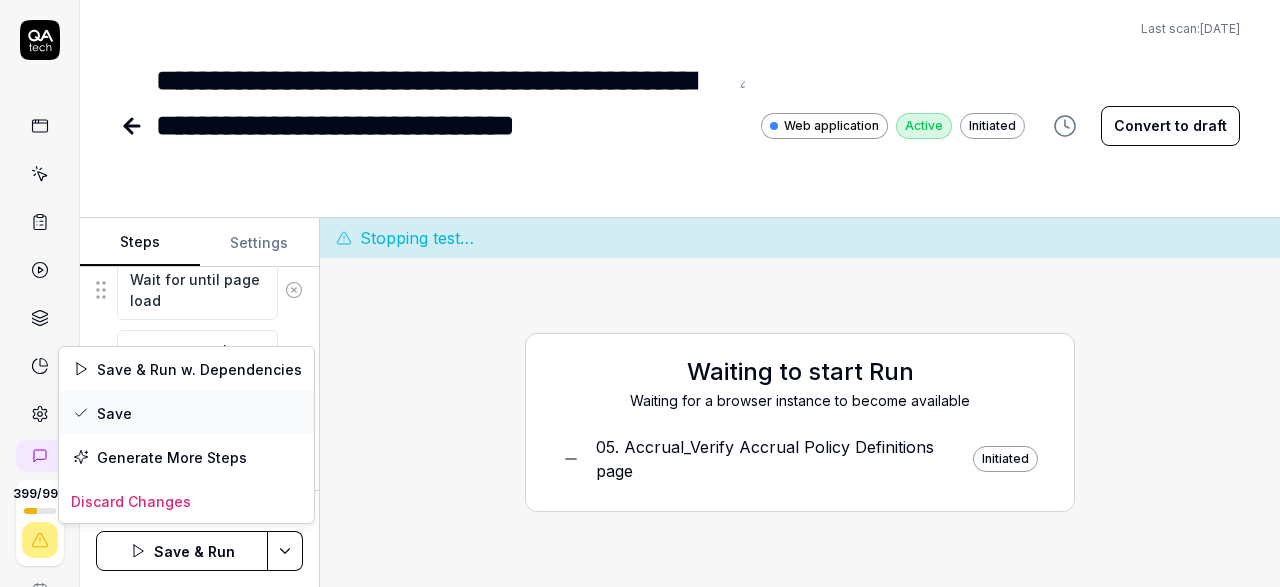click on "Save" at bounding box center [186, 413] 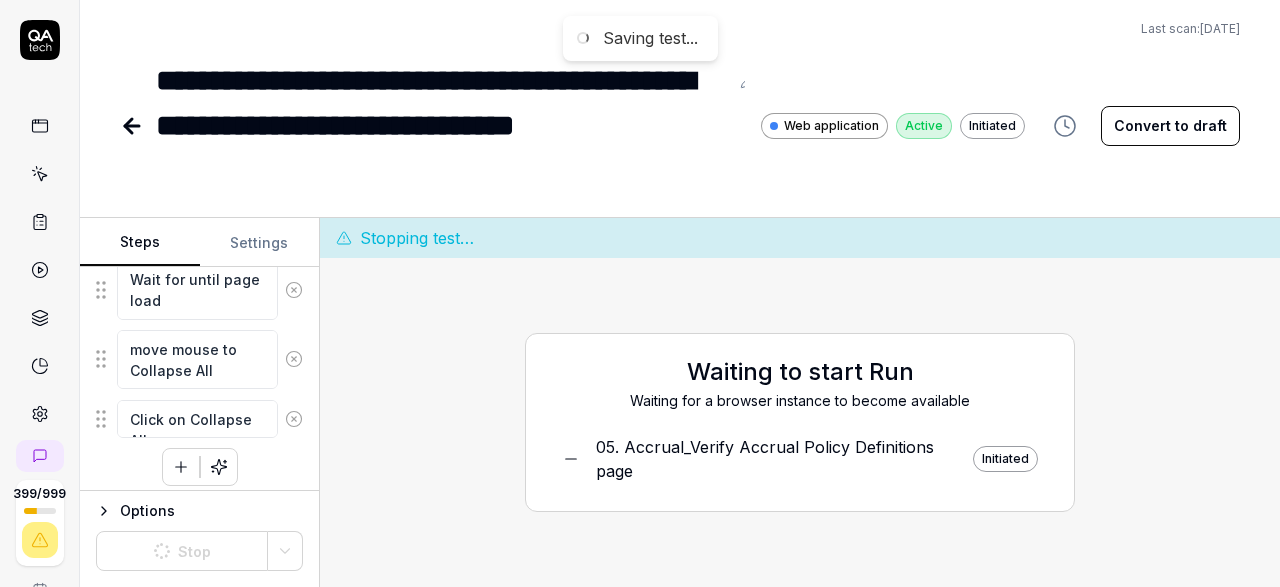 scroll, scrollTop: 1125, scrollLeft: 0, axis: vertical 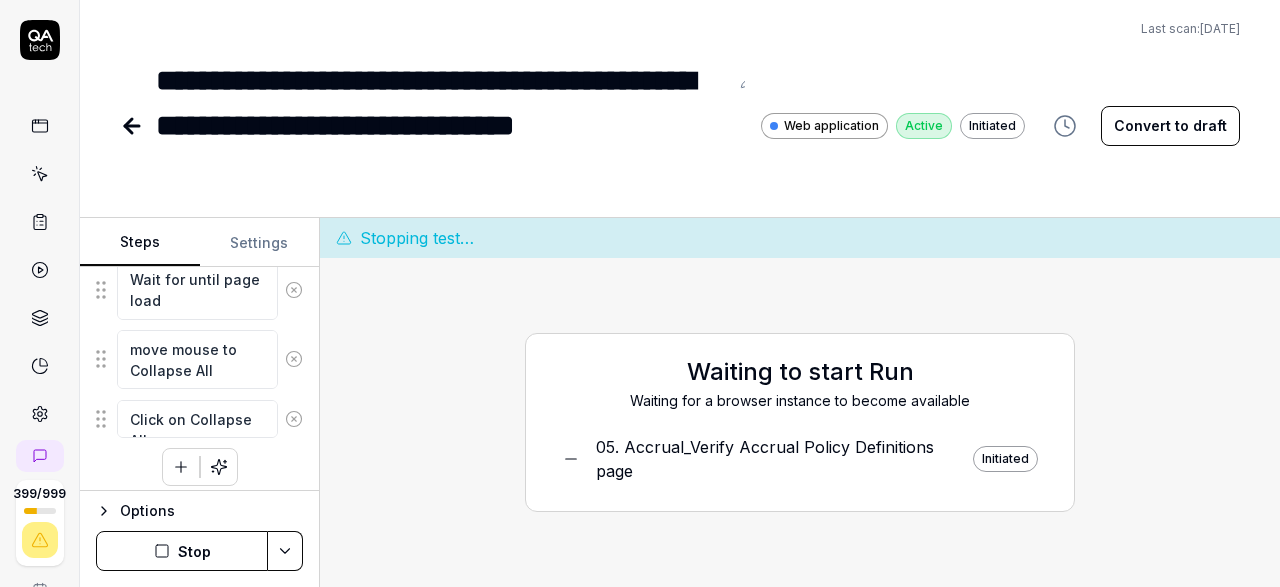 click 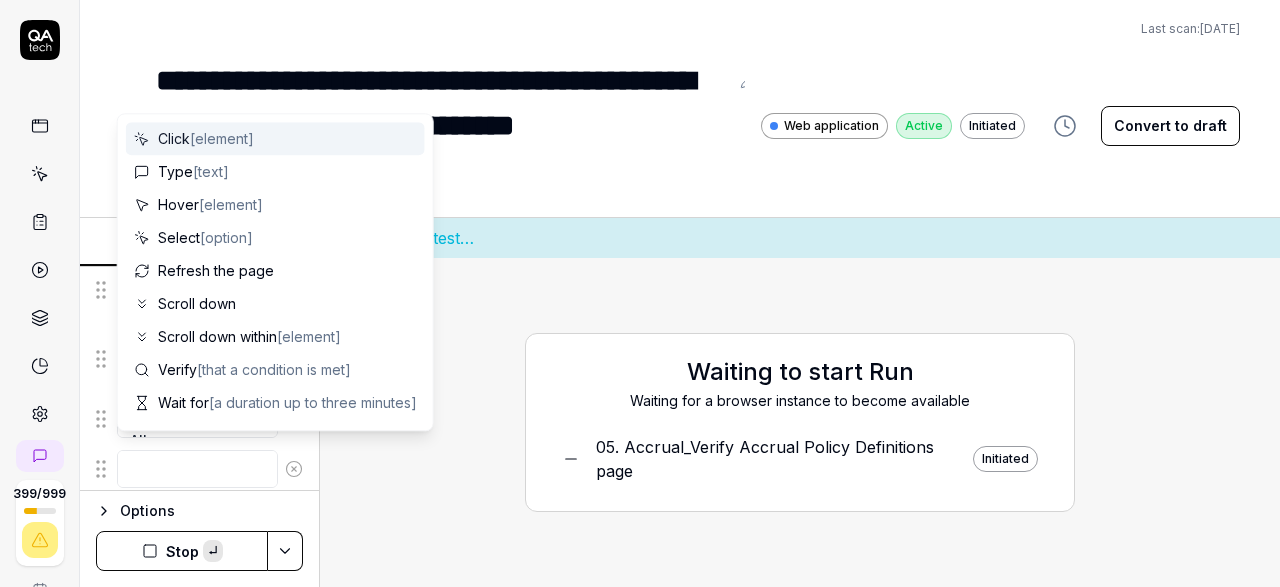 click at bounding box center (197, 469) 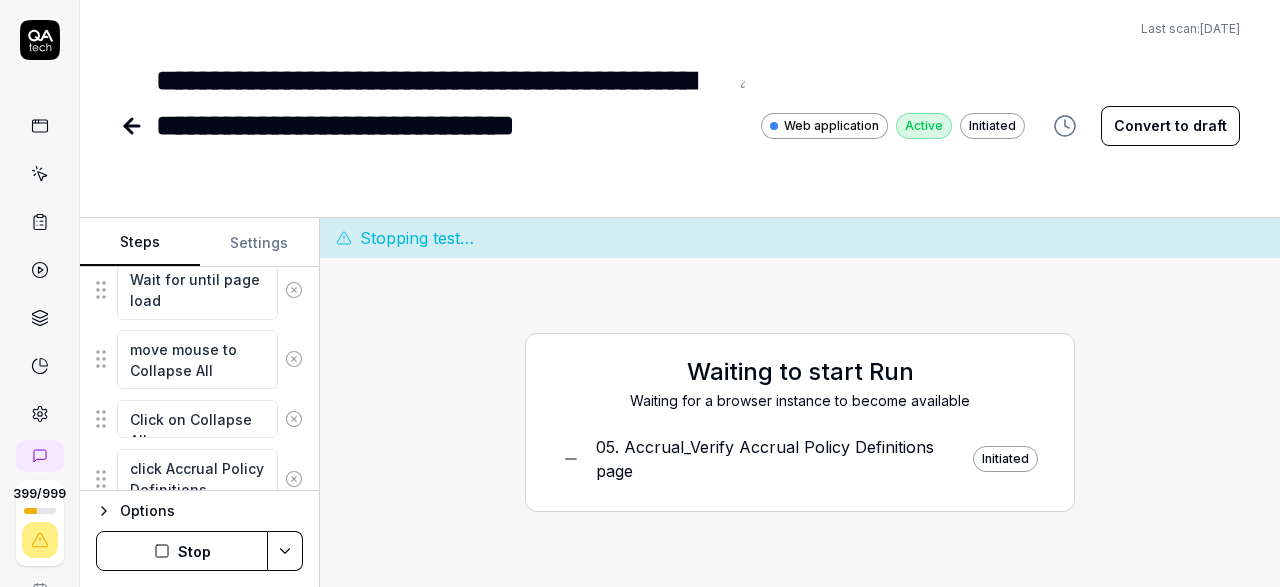 type on "click Accrual Policy Definitions" 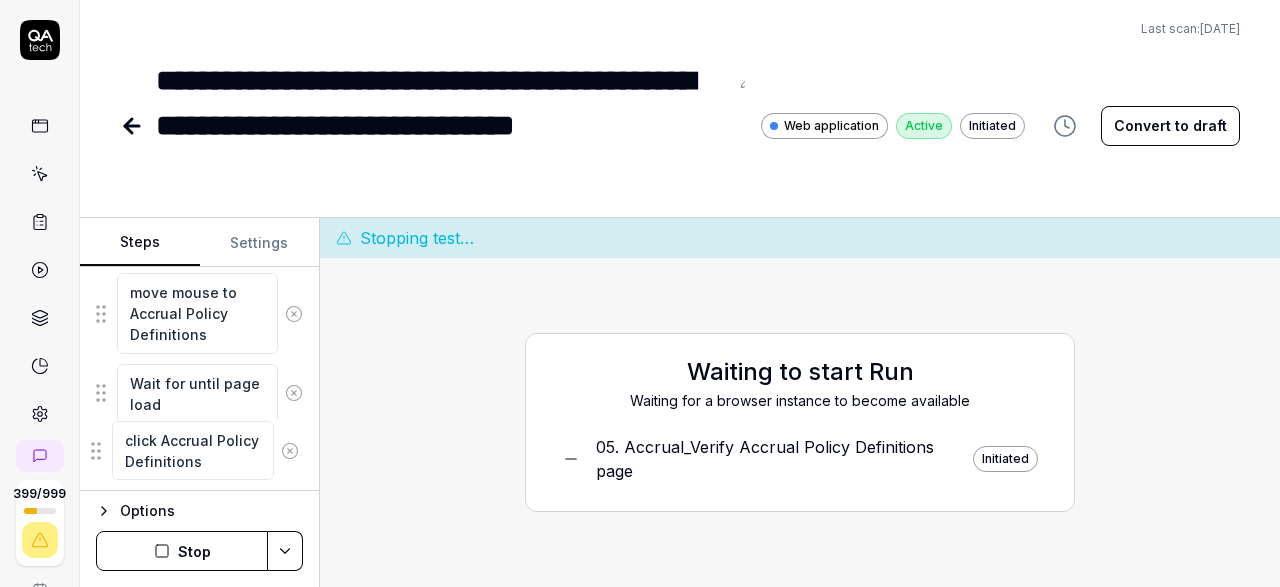 scroll, scrollTop: 841, scrollLeft: 0, axis: vertical 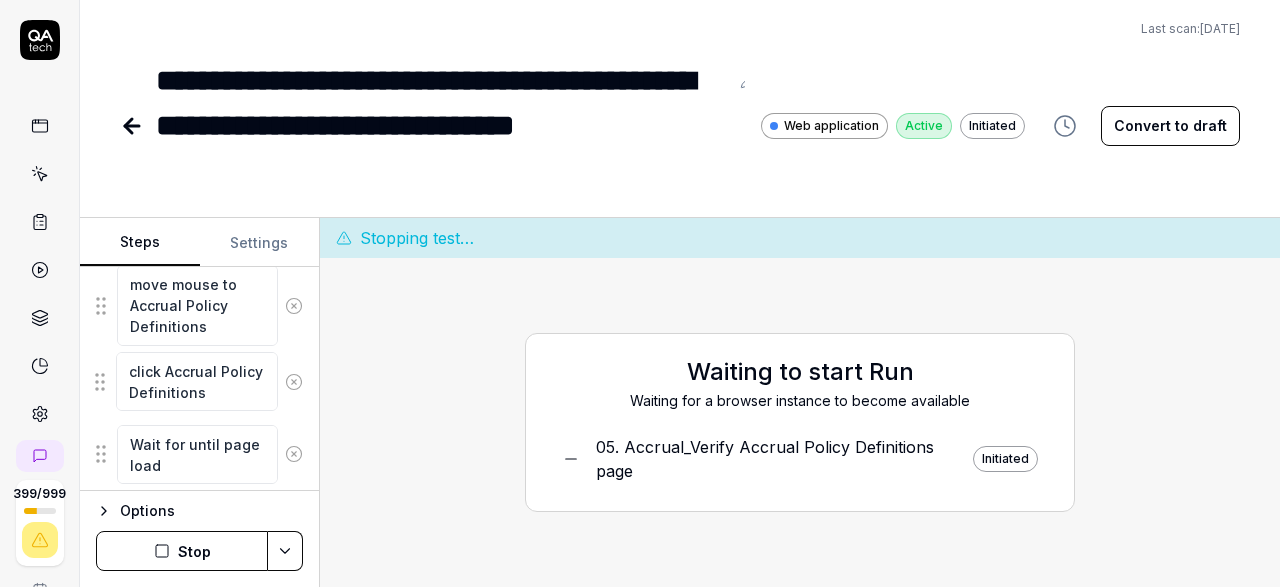 drag, startPoint x: 103, startPoint y: 475, endPoint x: 103, endPoint y: 389, distance: 86 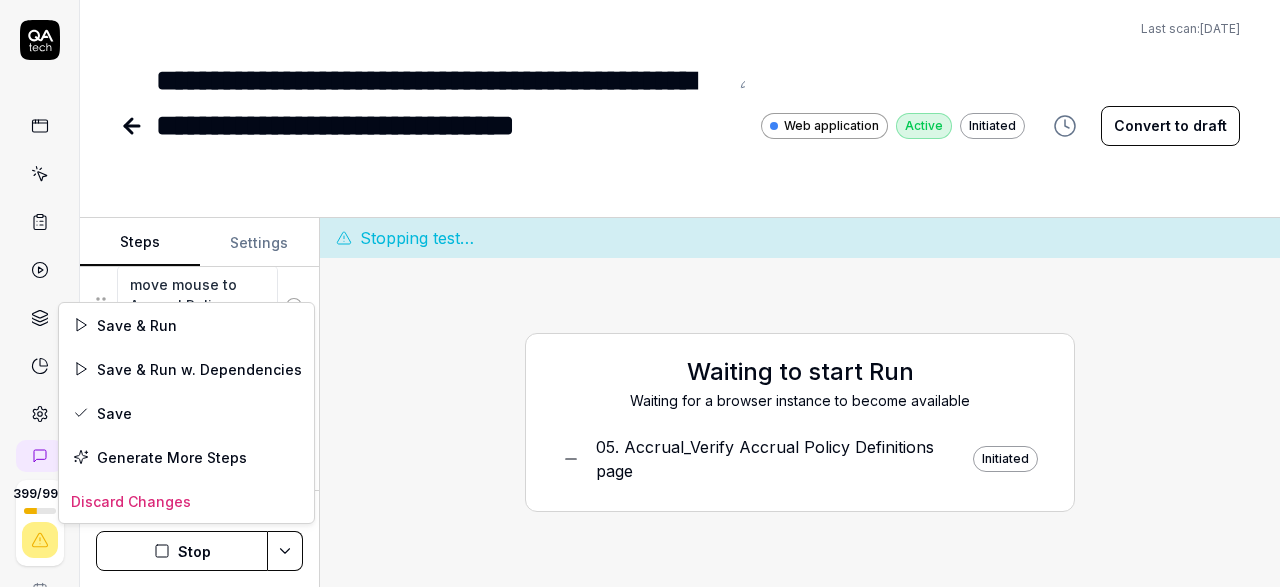 scroll, scrollTop: 841, scrollLeft: 0, axis: vertical 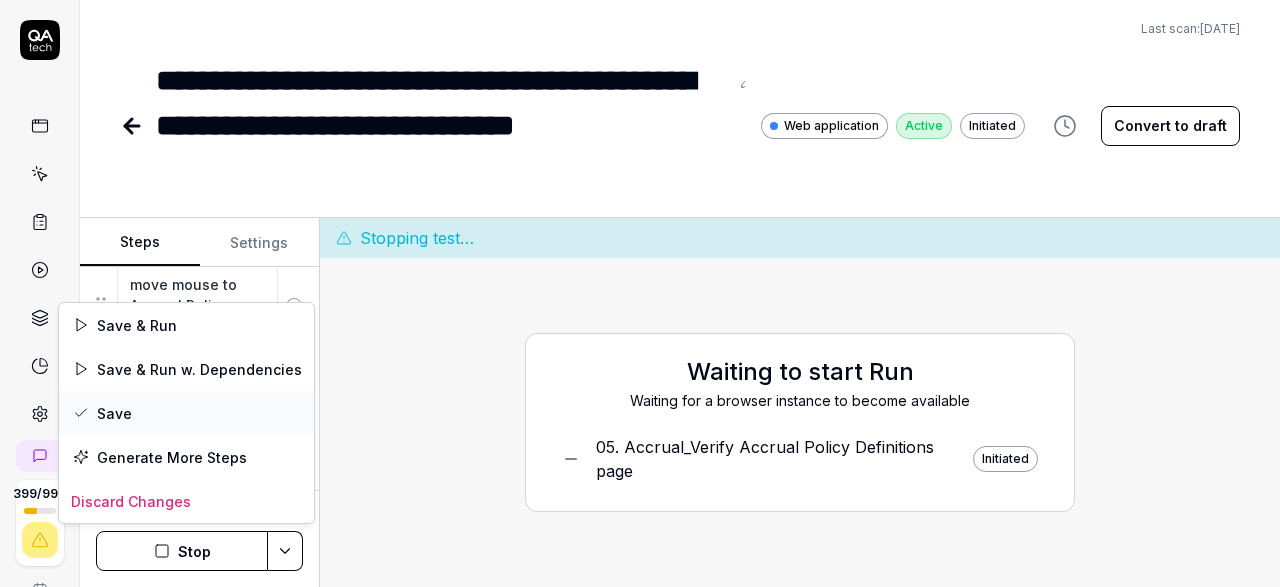 click on "Save" at bounding box center [186, 413] 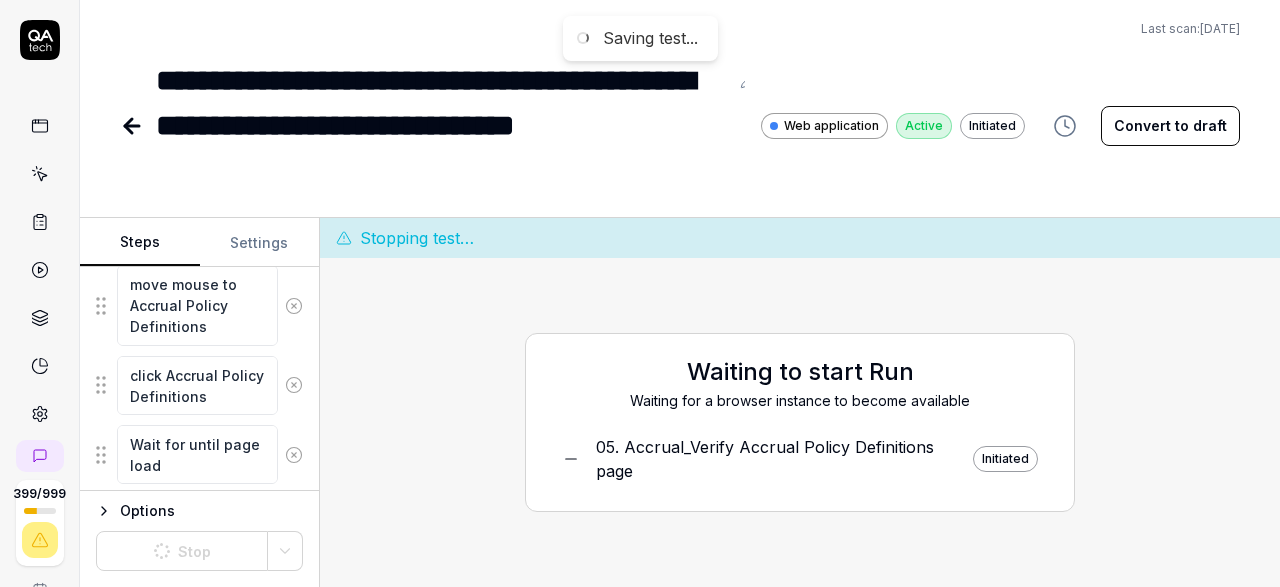 scroll, scrollTop: 841, scrollLeft: 0, axis: vertical 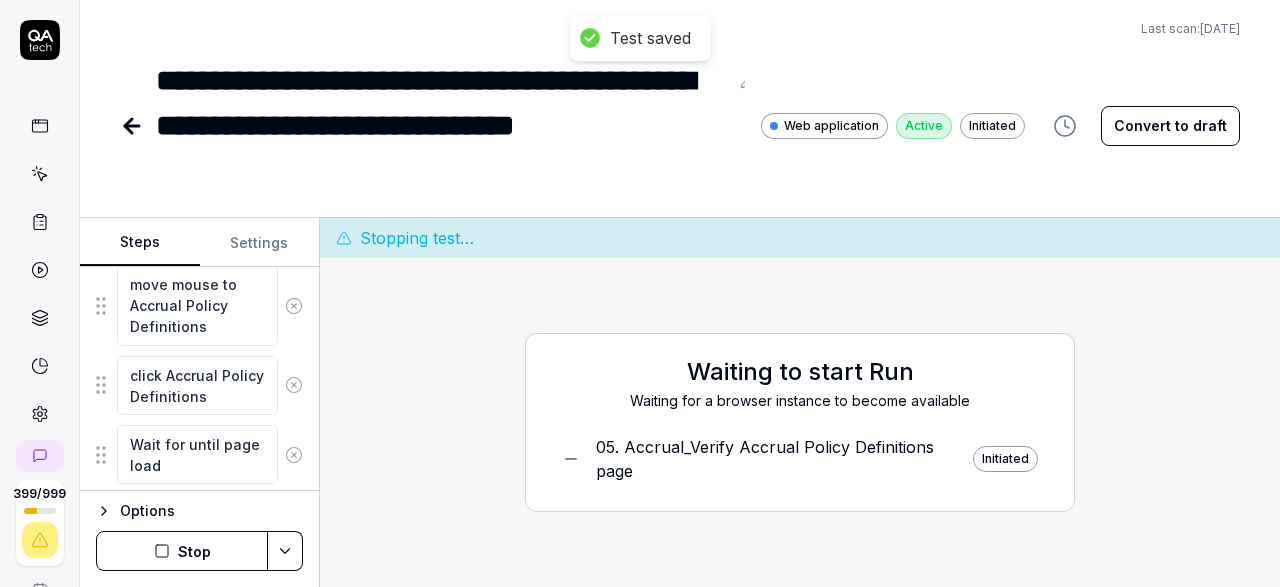 click on "Stop" at bounding box center (182, 551) 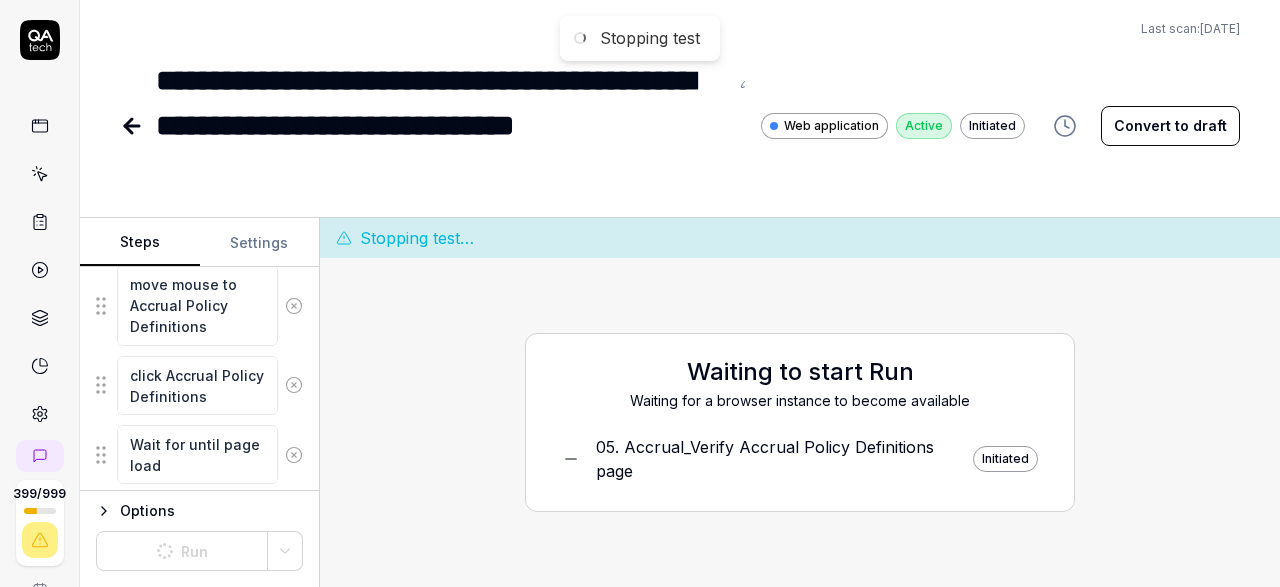 scroll, scrollTop: 874, scrollLeft: 0, axis: vertical 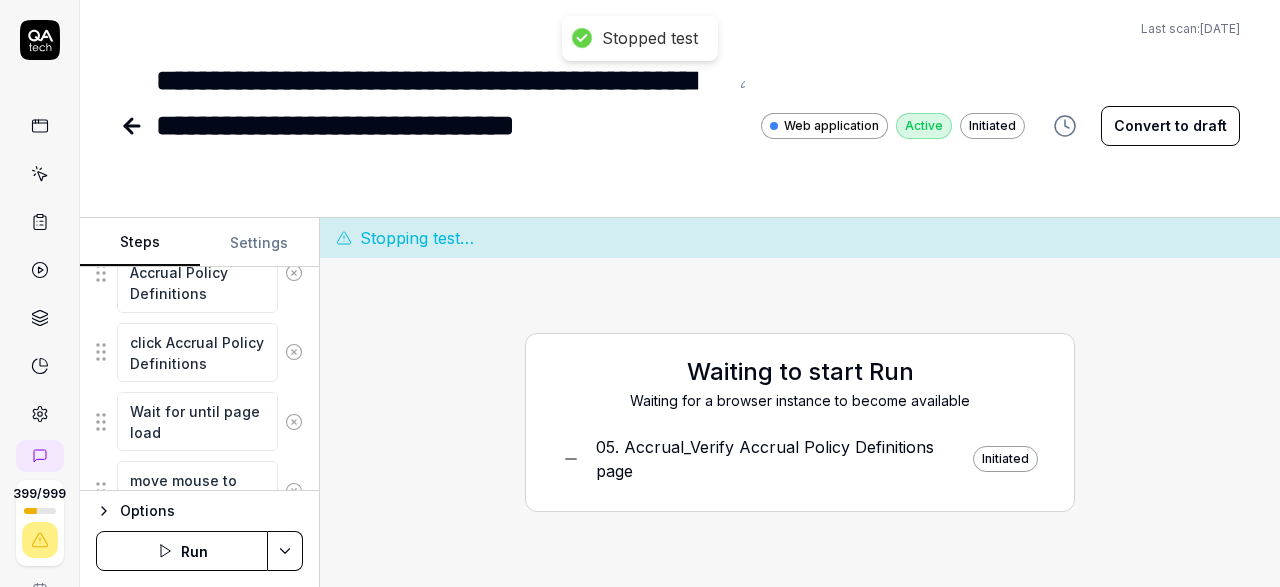 type on "*" 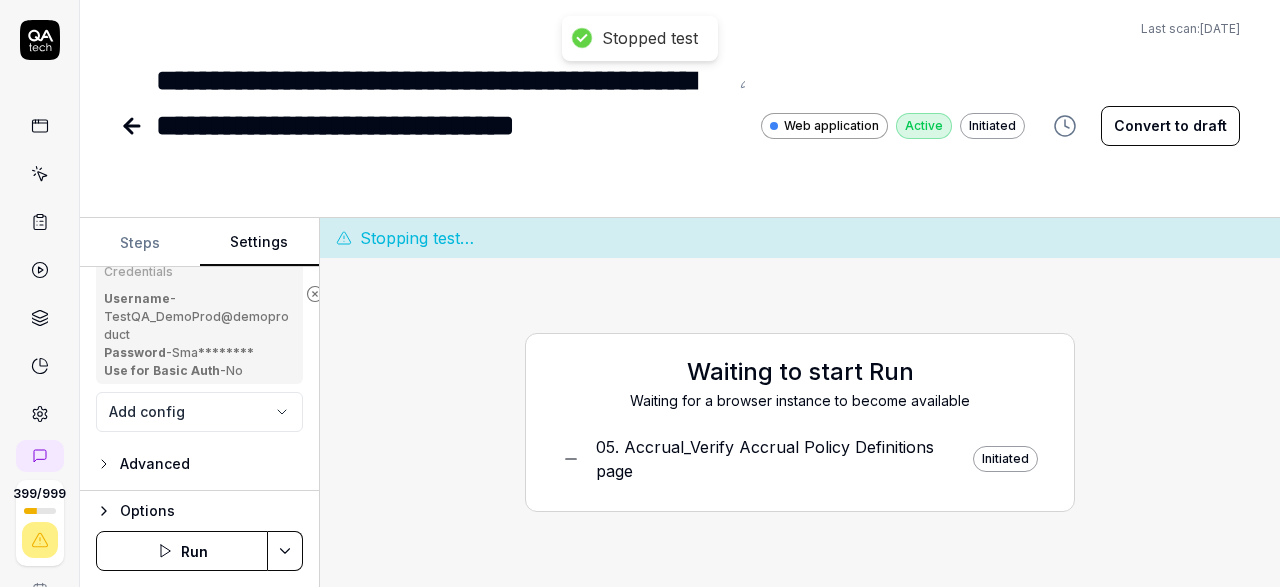 scroll, scrollTop: 375, scrollLeft: 0, axis: vertical 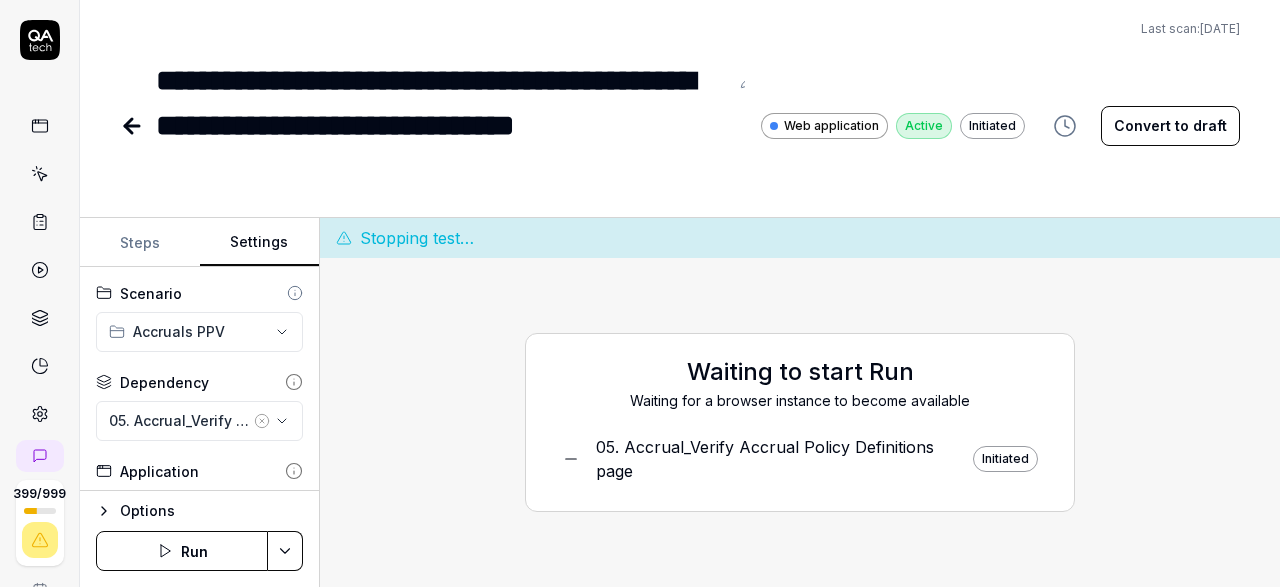 click on "Run" at bounding box center [182, 551] 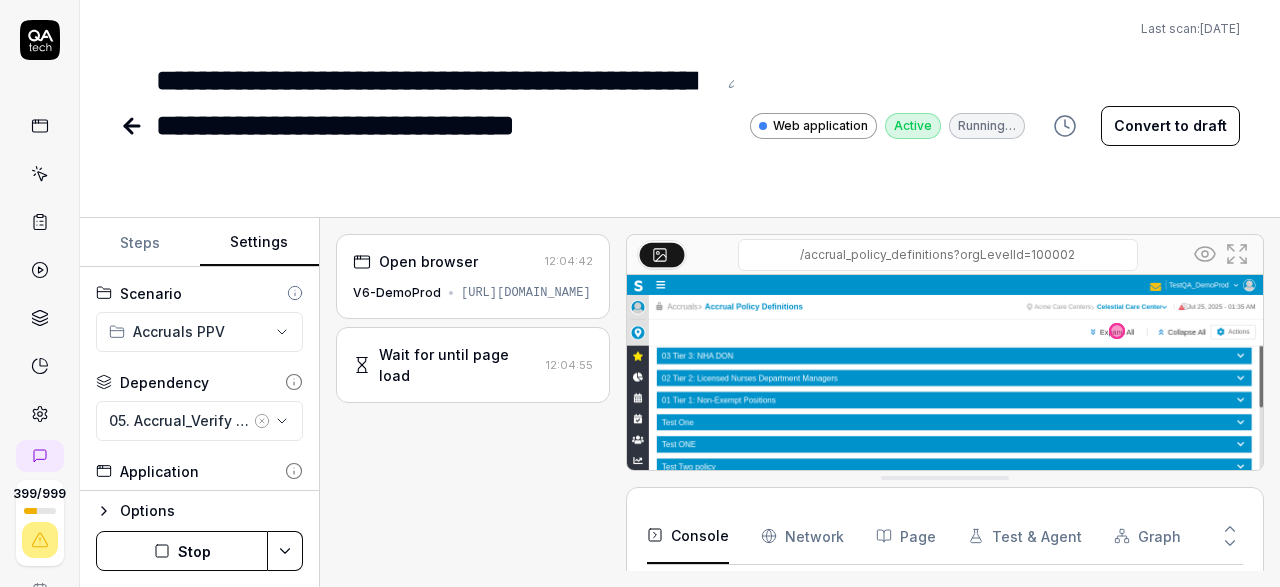 scroll, scrollTop: 0, scrollLeft: 0, axis: both 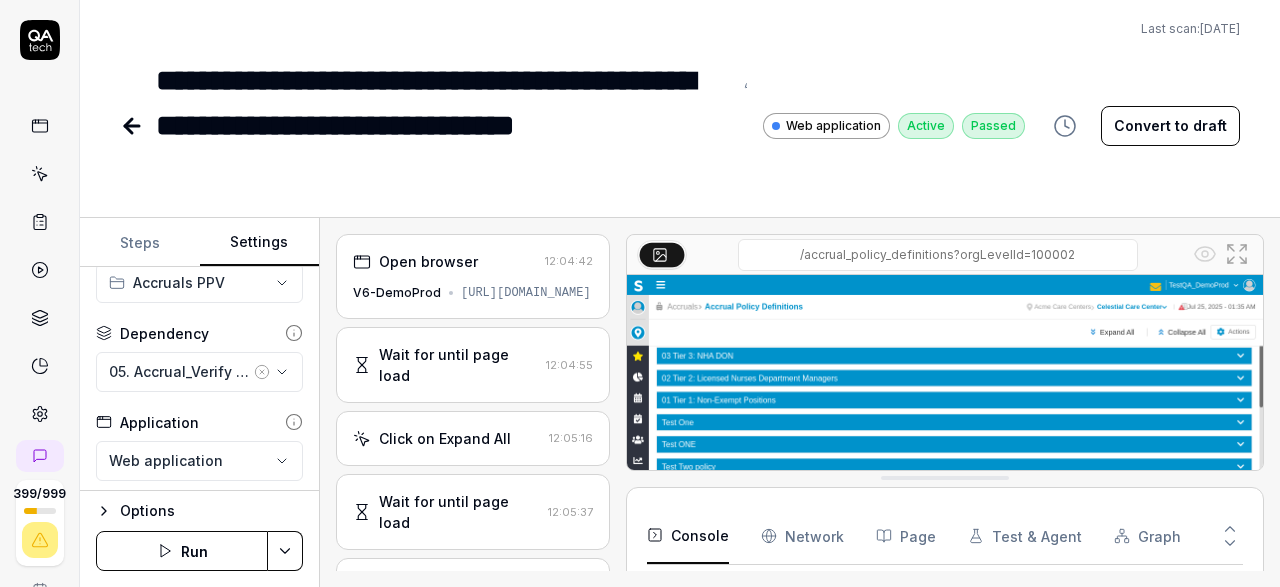 click 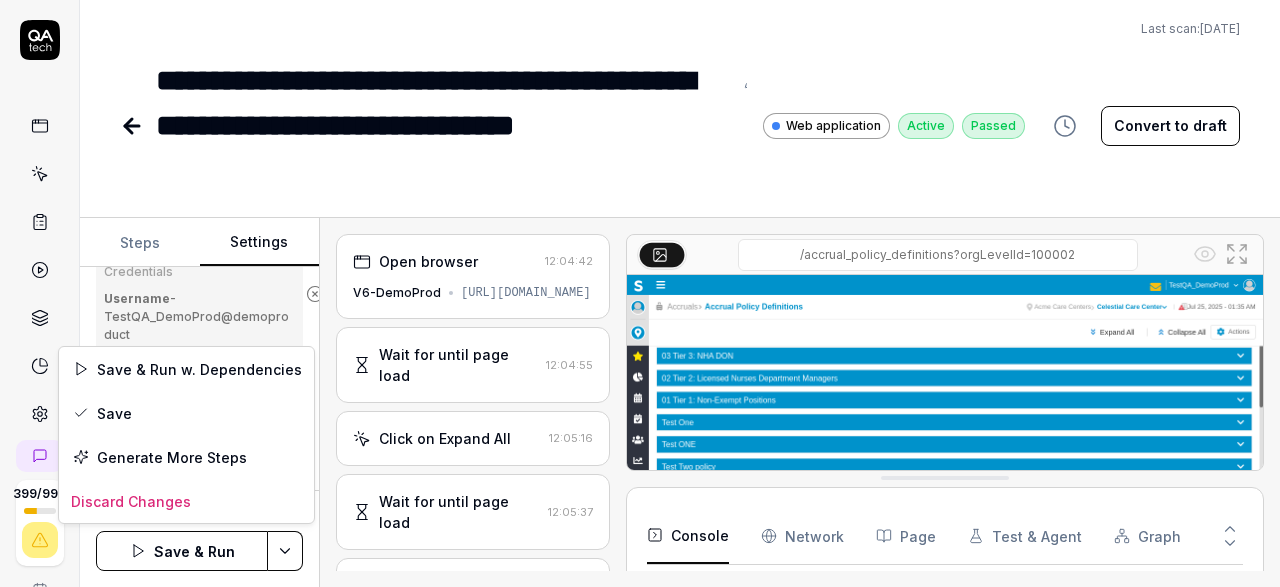 scroll, scrollTop: 375, scrollLeft: 0, axis: vertical 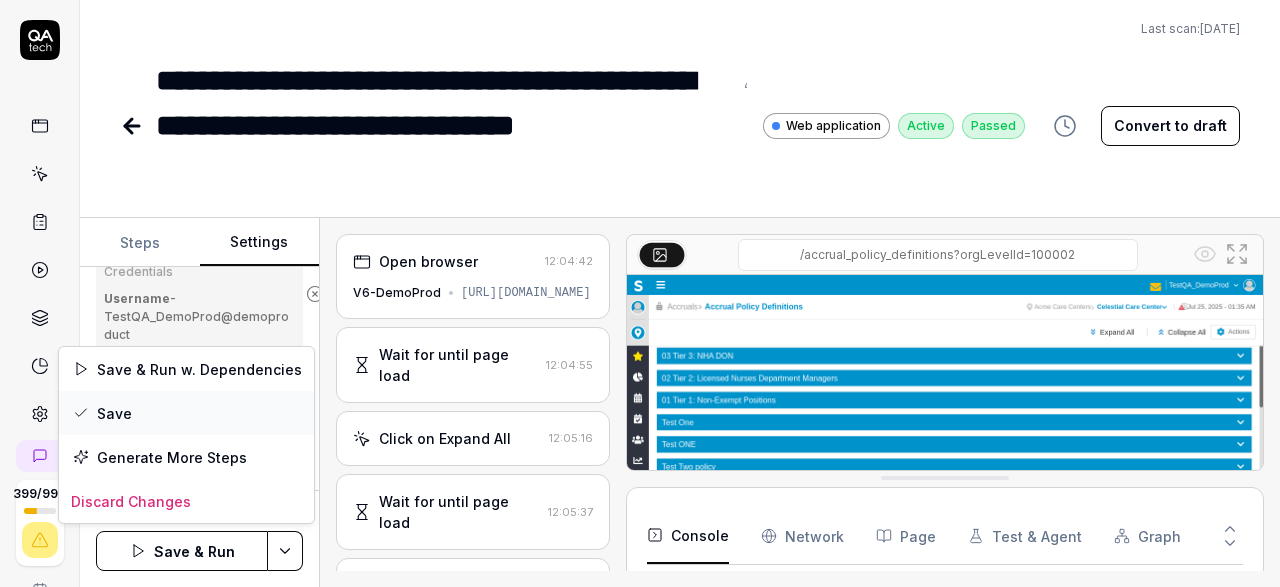 click on "Save" at bounding box center [186, 413] 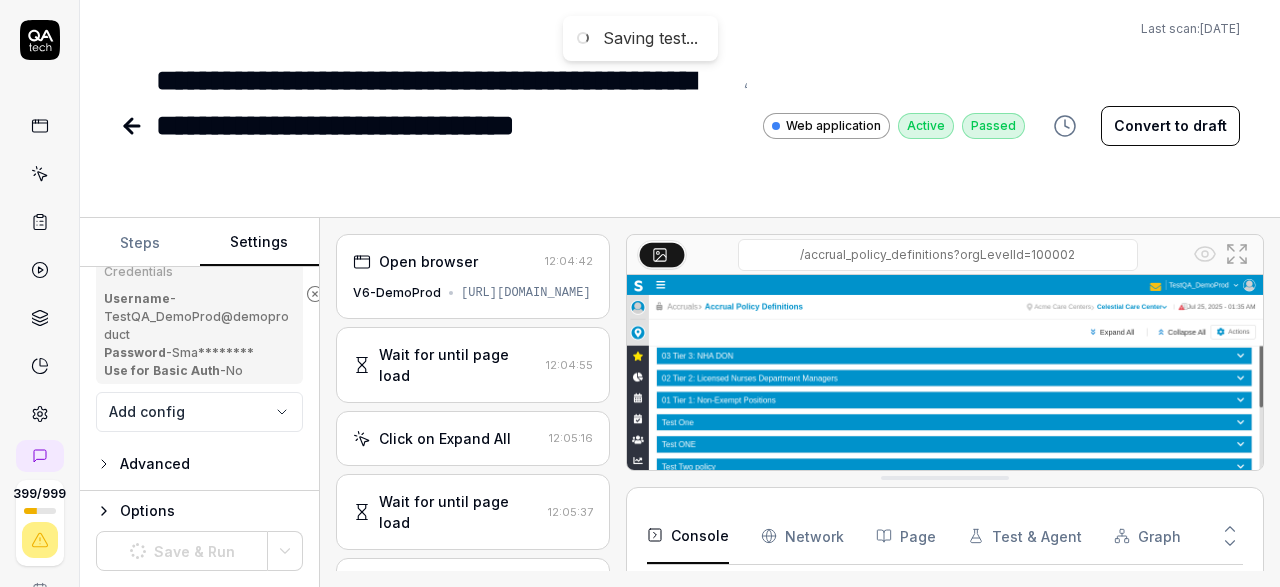 scroll, scrollTop: 375, scrollLeft: 0, axis: vertical 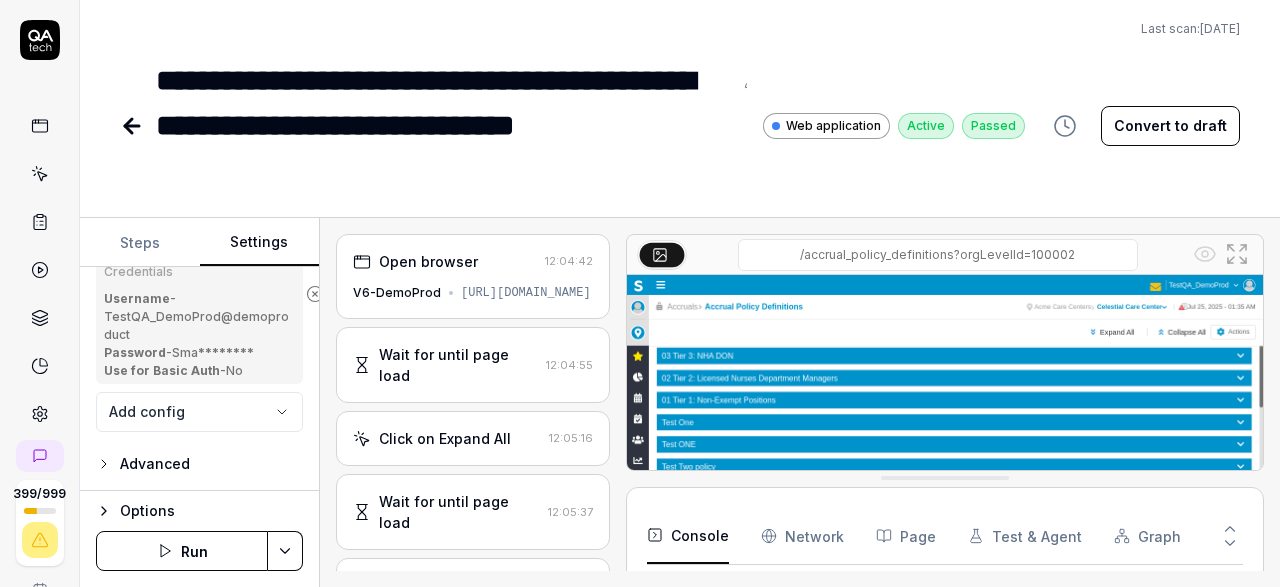 click on "Run" at bounding box center (182, 551) 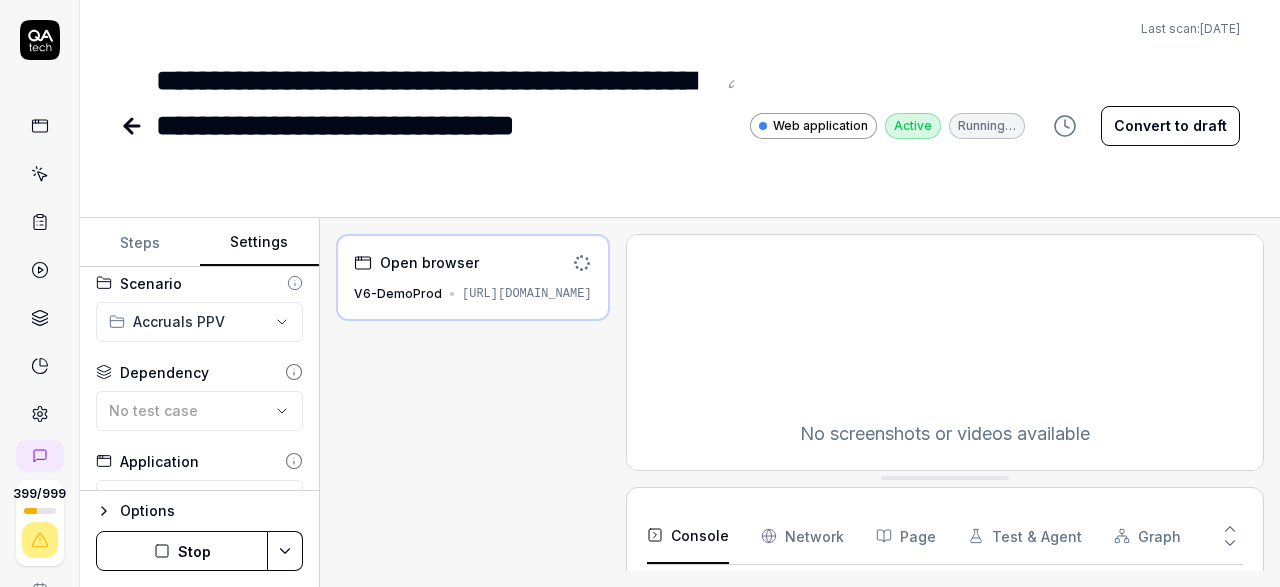 scroll, scrollTop: 0, scrollLeft: 0, axis: both 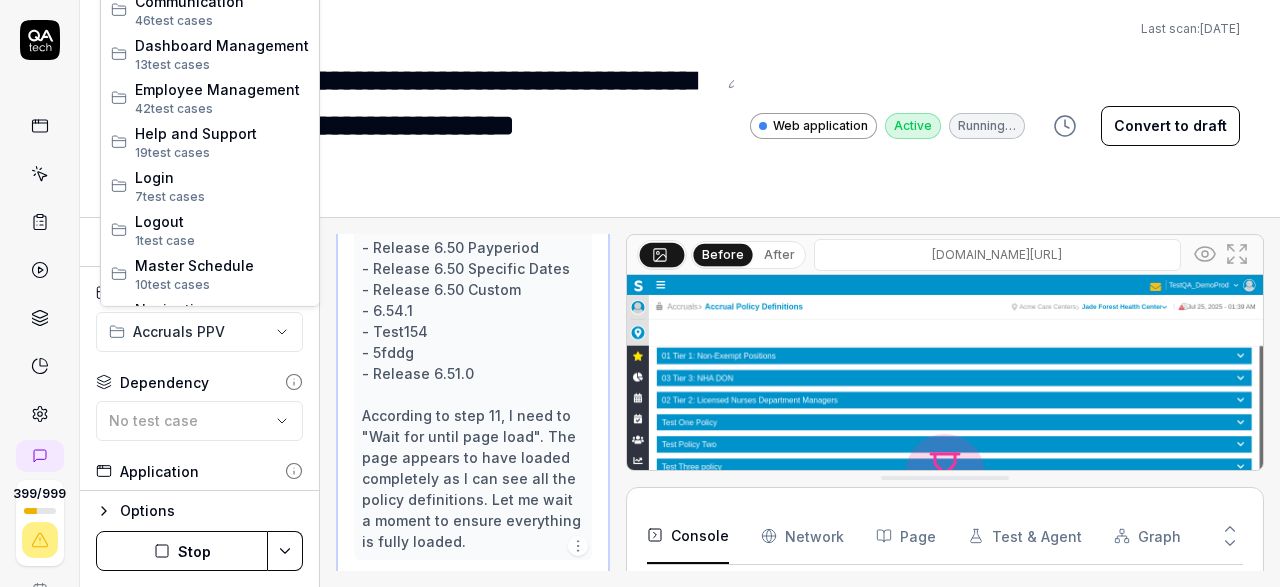 click on "**********" at bounding box center (640, 293) 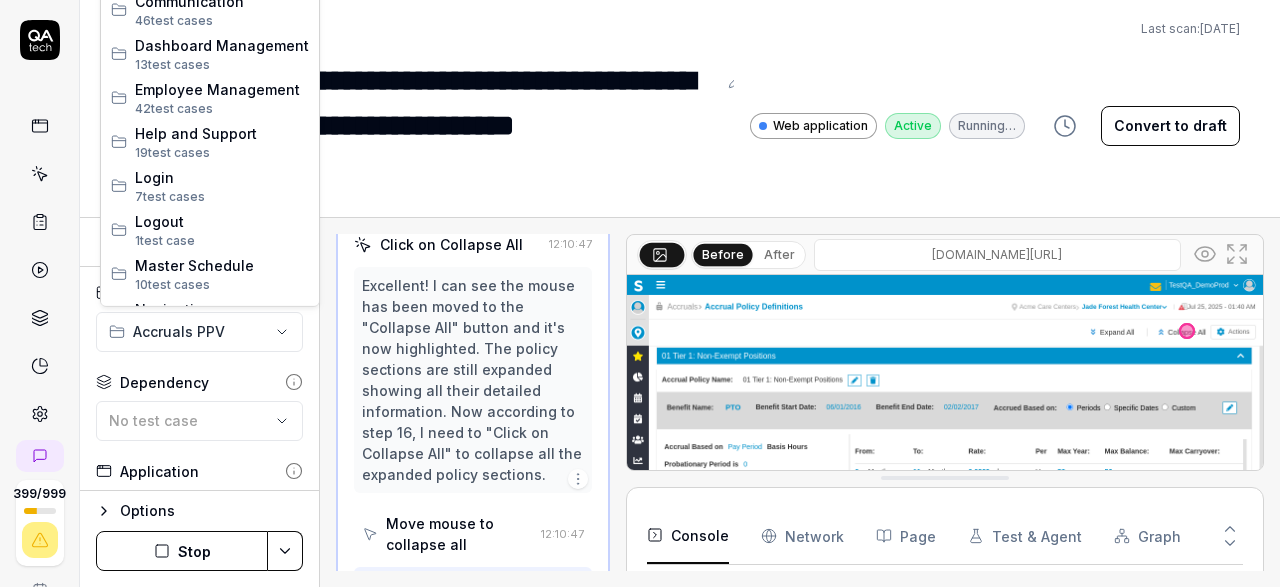 scroll, scrollTop: 1762, scrollLeft: 0, axis: vertical 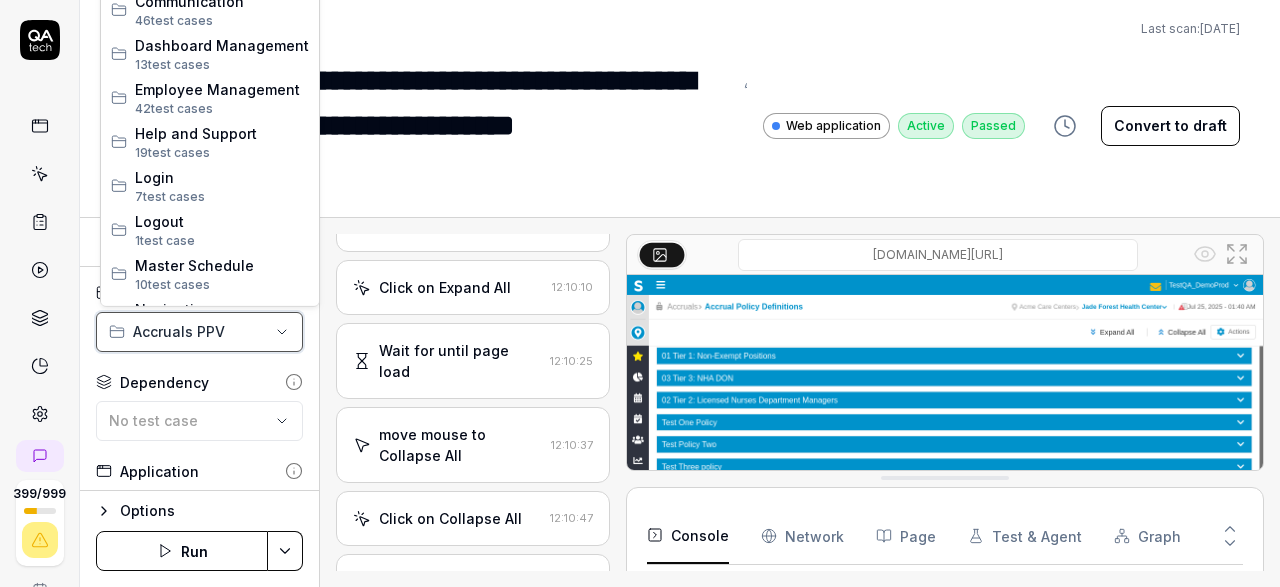 click on "**********" at bounding box center (640, 293) 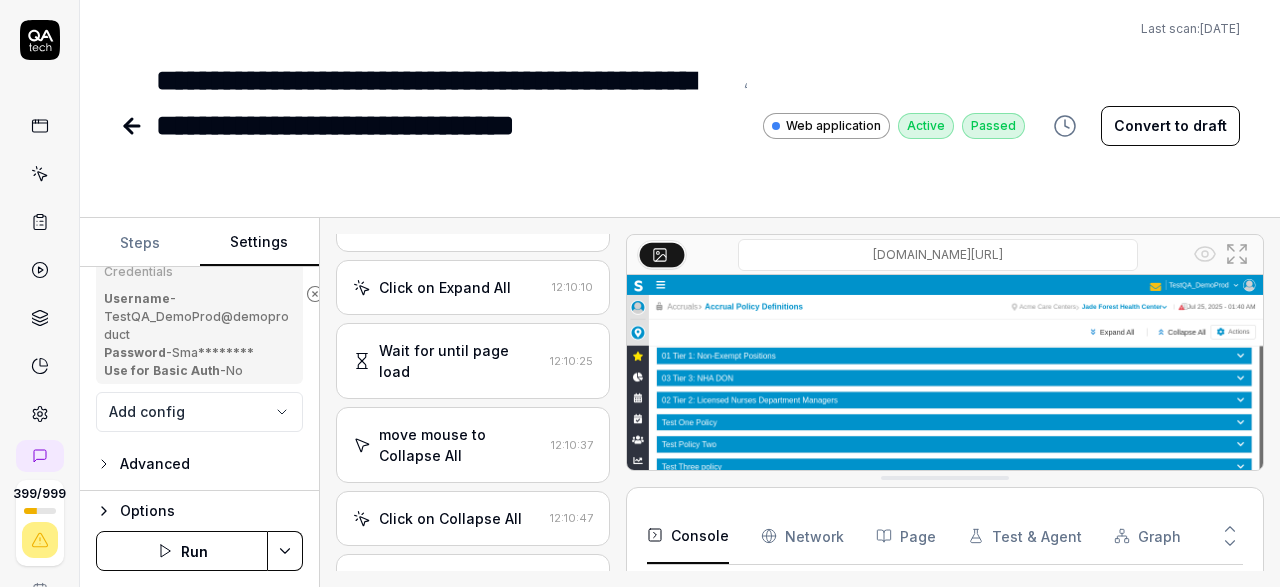 scroll, scrollTop: 0, scrollLeft: 0, axis: both 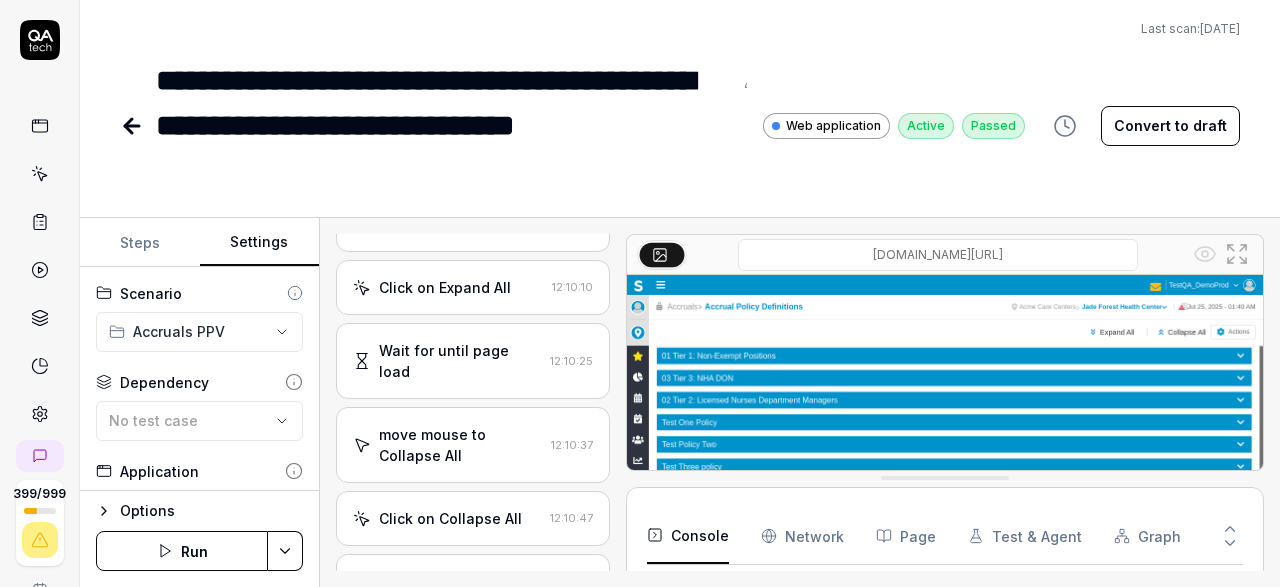 click 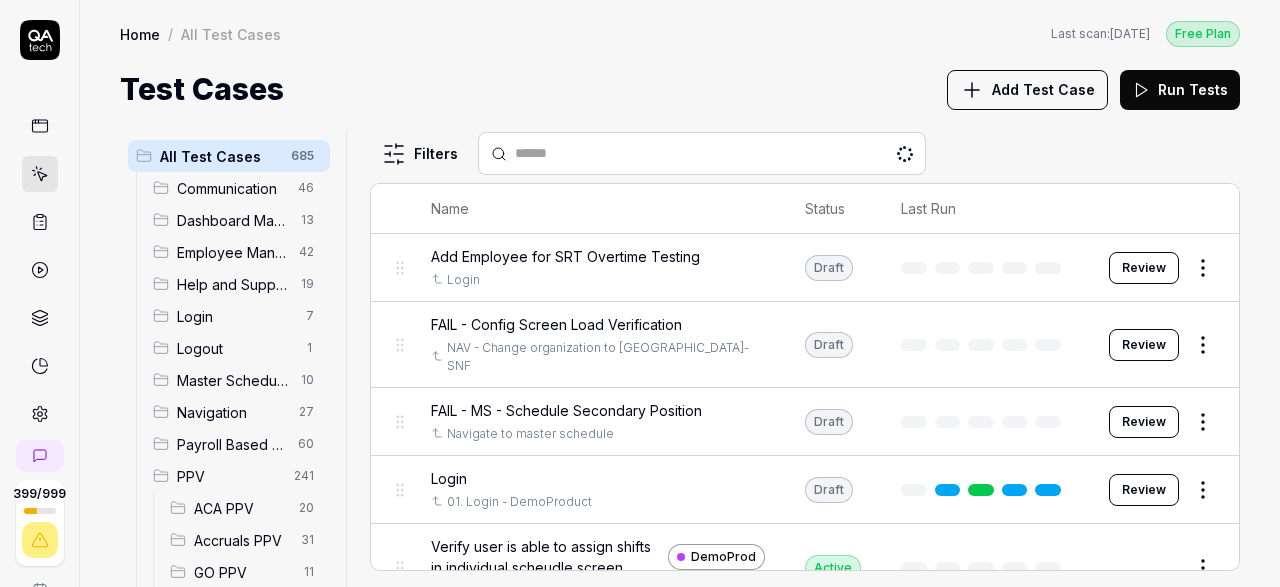 click on "Accruals PPV" at bounding box center [241, 540] 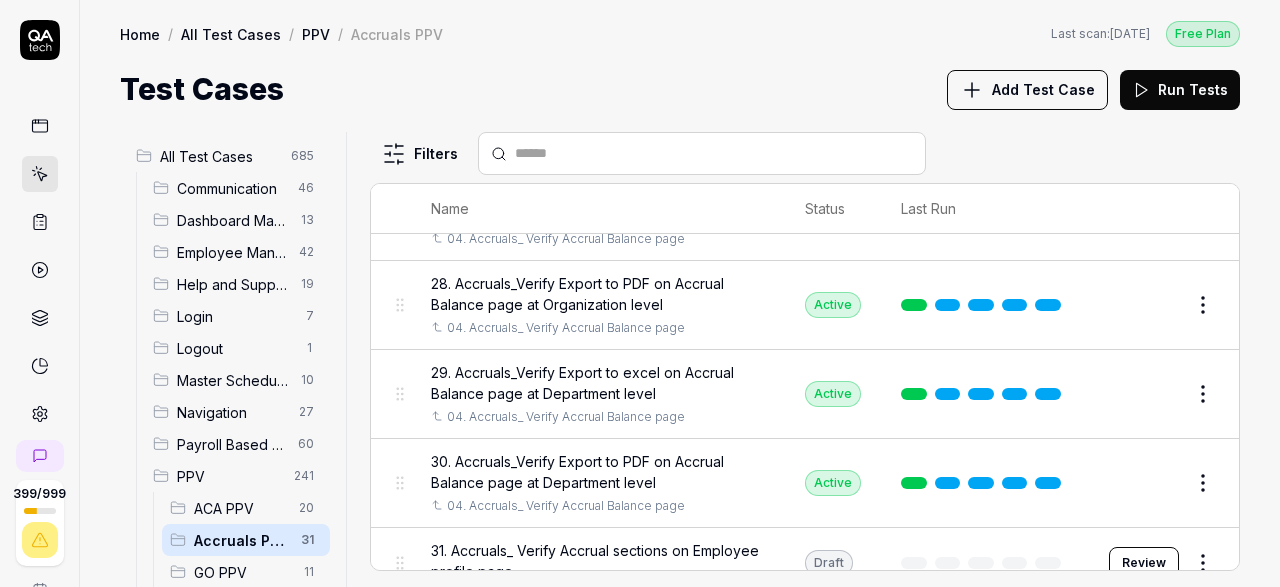 scroll, scrollTop: 2266, scrollLeft: 0, axis: vertical 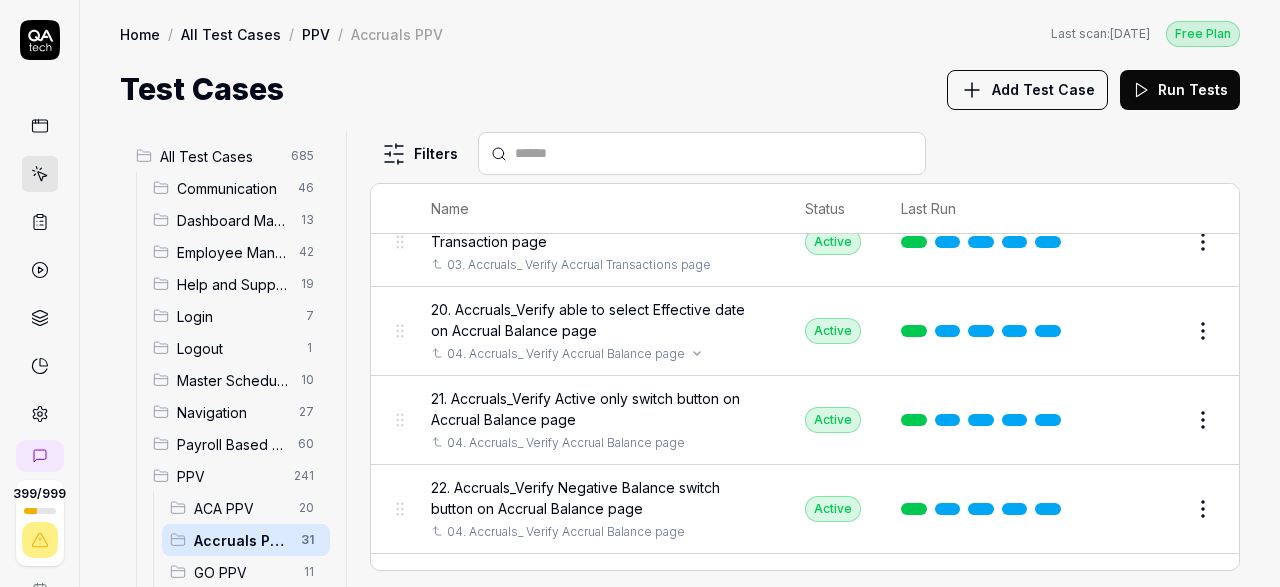 click on "04. Accruals_ Verify Accrual Balance page" at bounding box center (566, 354) 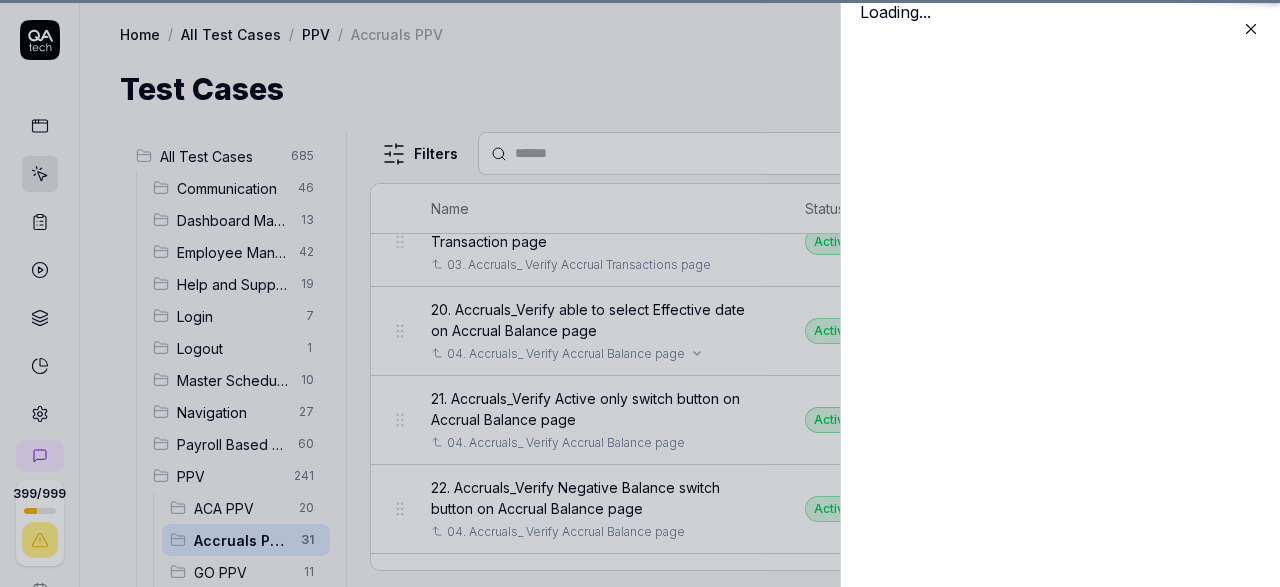 scroll, scrollTop: 1514, scrollLeft: 0, axis: vertical 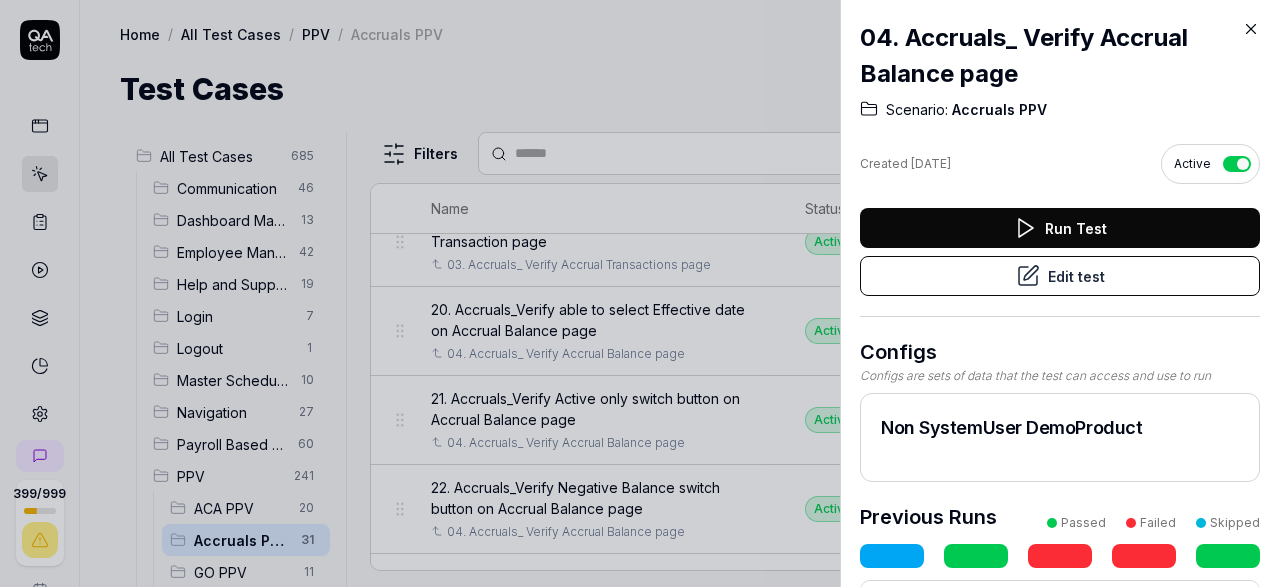 click 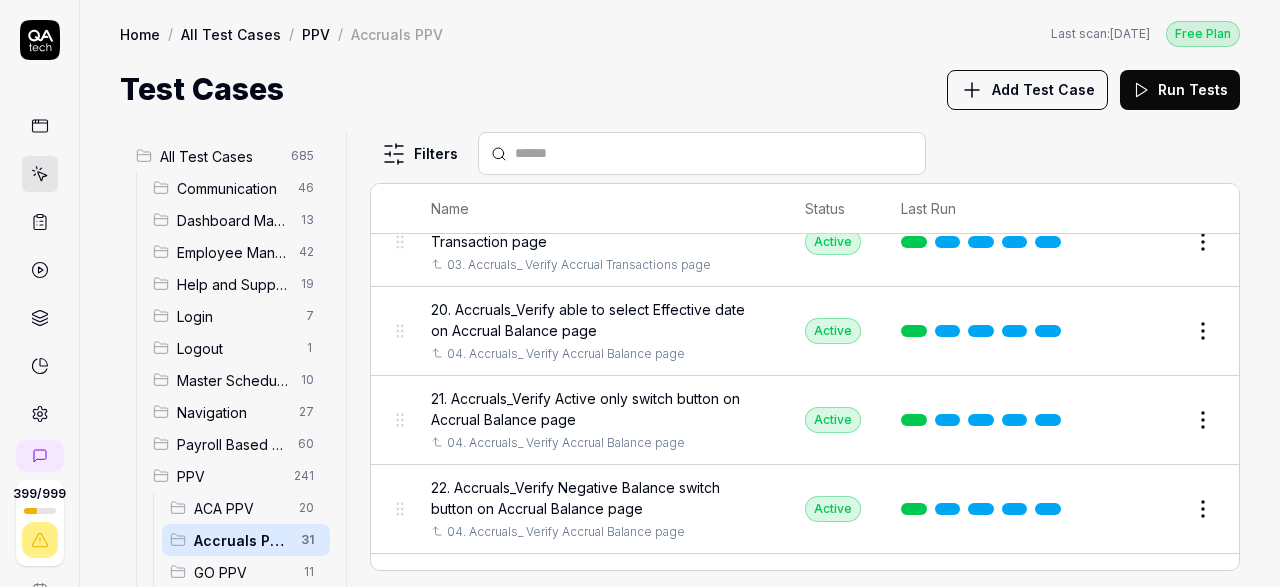 scroll, scrollTop: 1514, scrollLeft: 0, axis: vertical 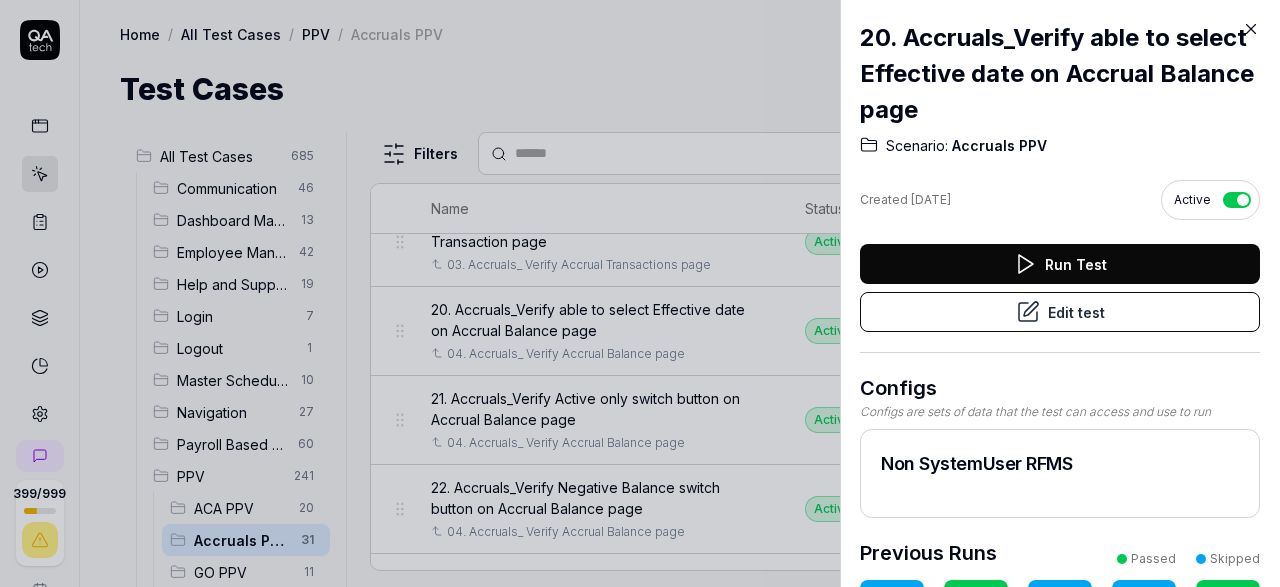 click on "Edit test" at bounding box center [1060, 312] 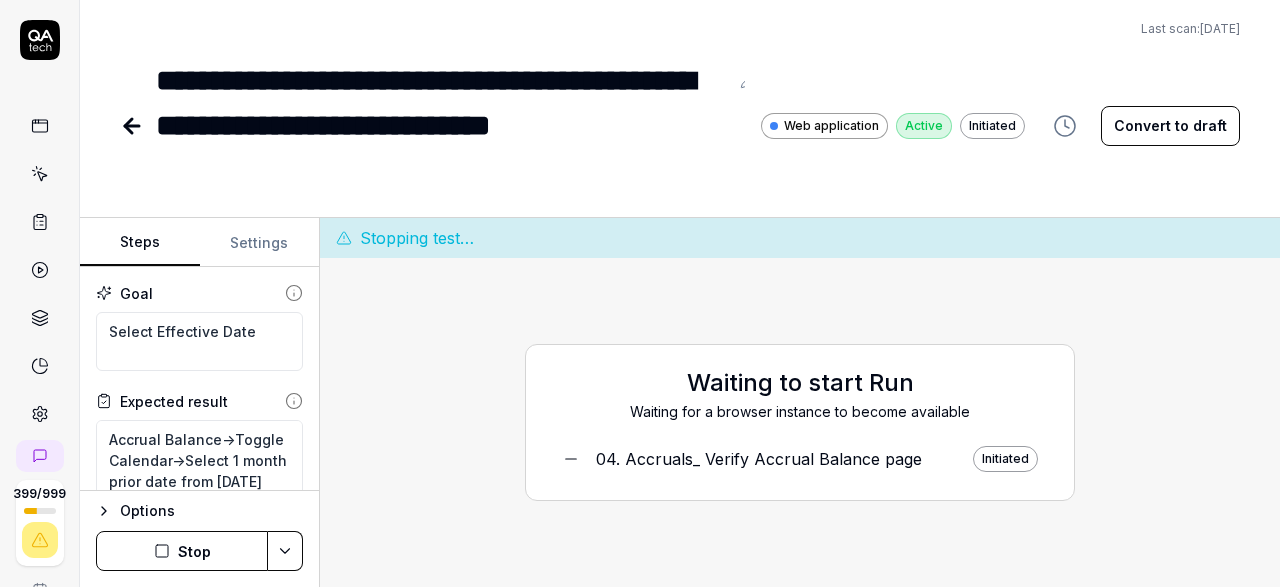 click on "Stop" at bounding box center [182, 551] 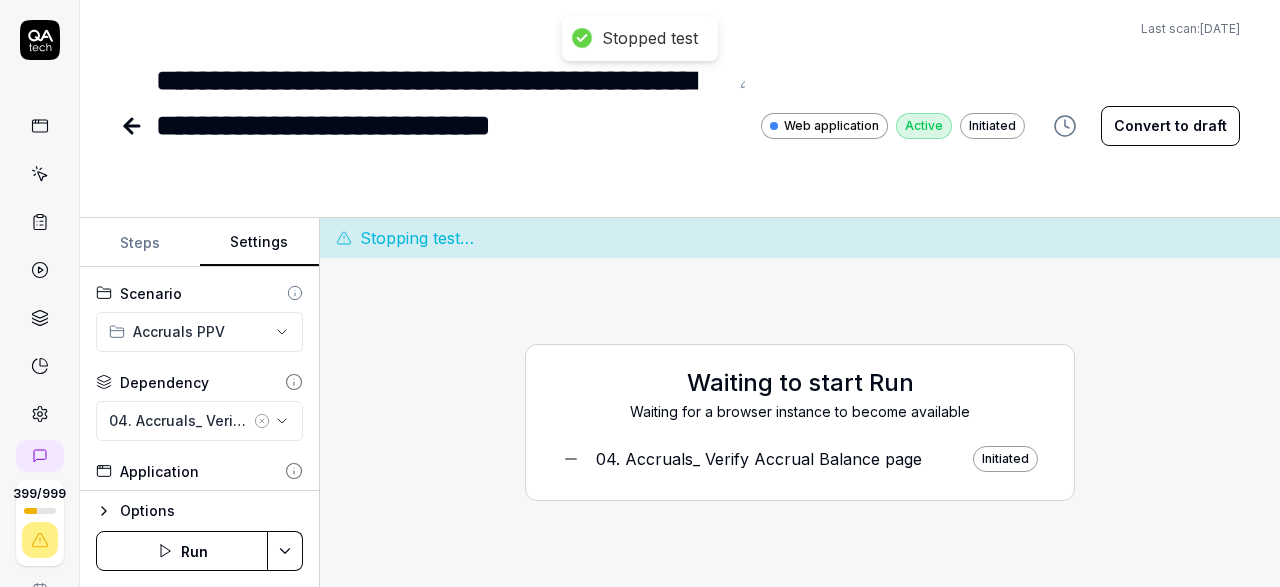 click on "Settings" at bounding box center (260, 243) 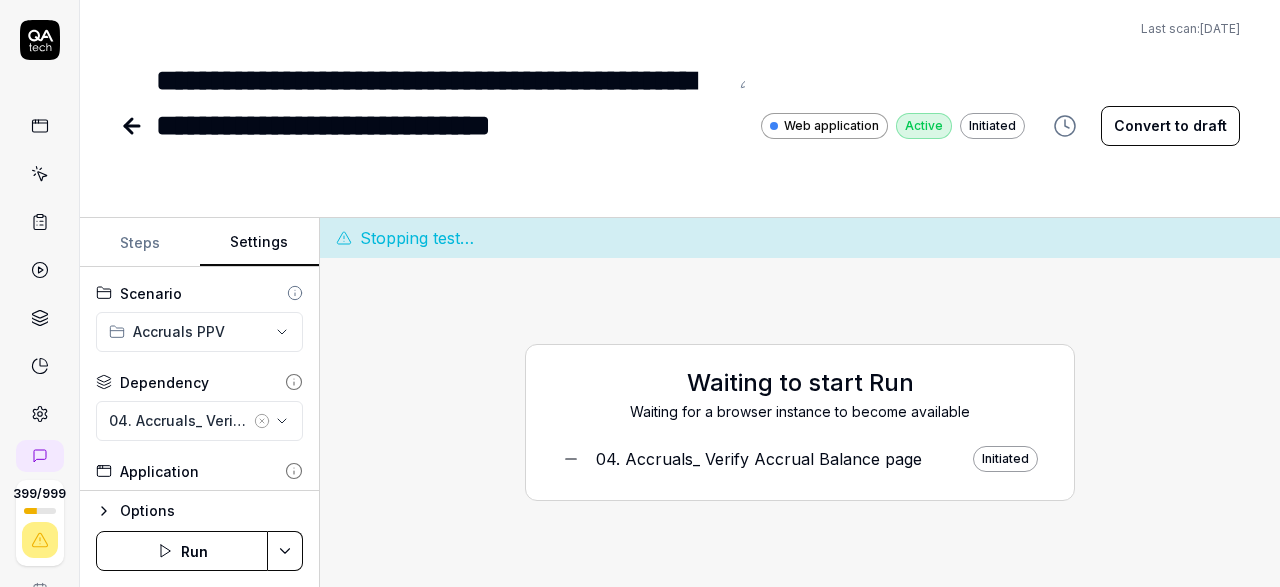 click 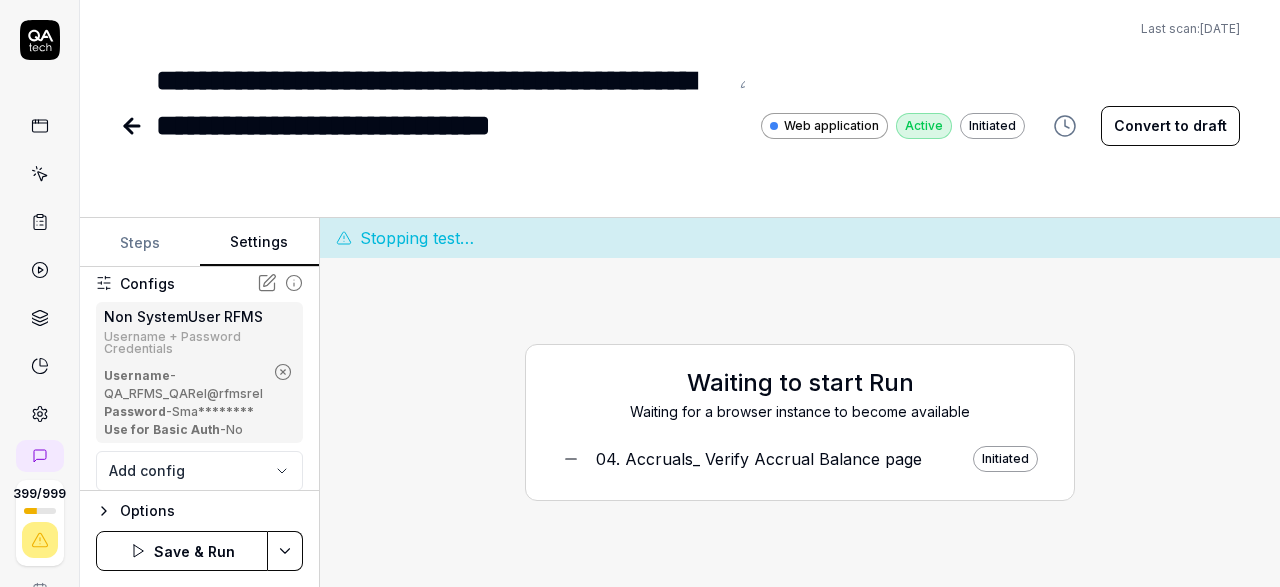 scroll, scrollTop: 282, scrollLeft: 0, axis: vertical 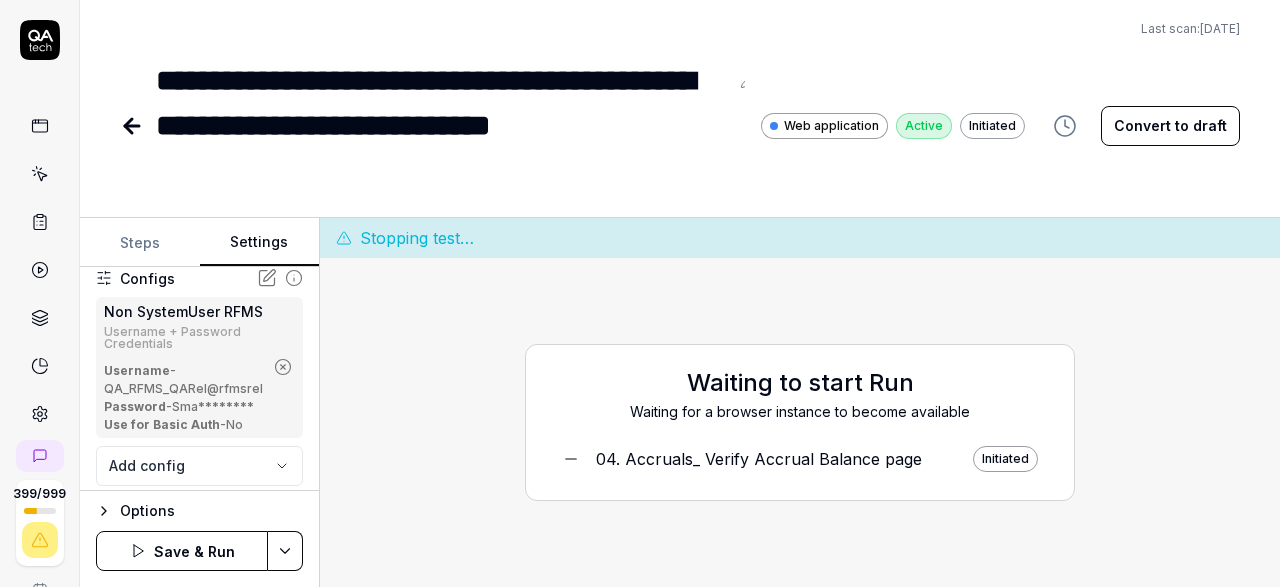 click 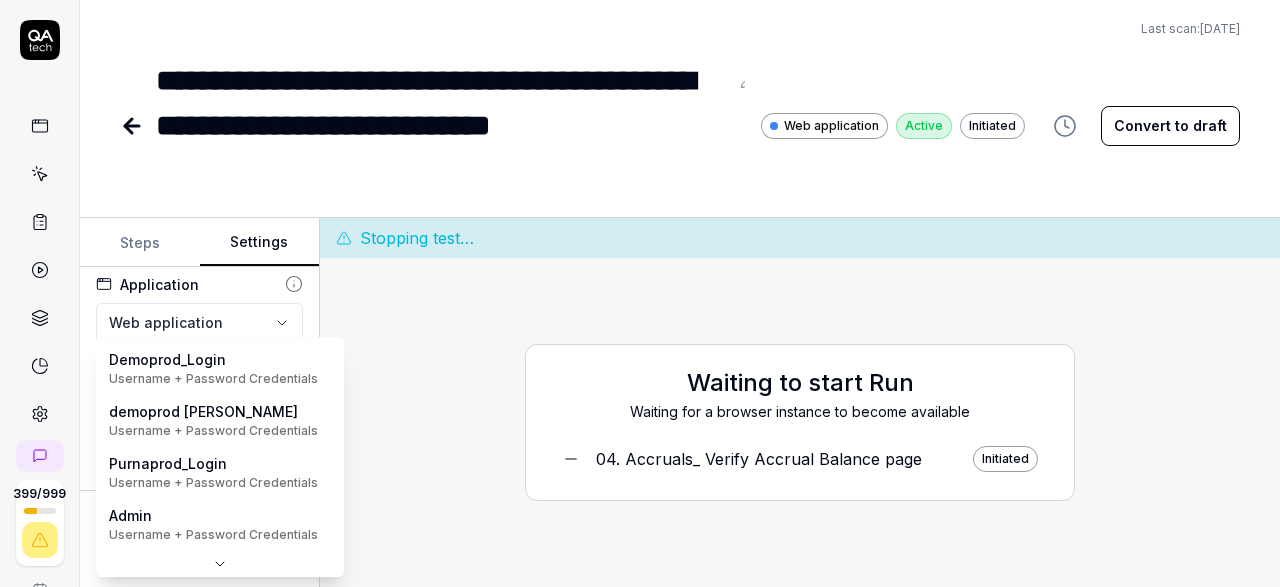 scroll, scrollTop: 187, scrollLeft: 0, axis: vertical 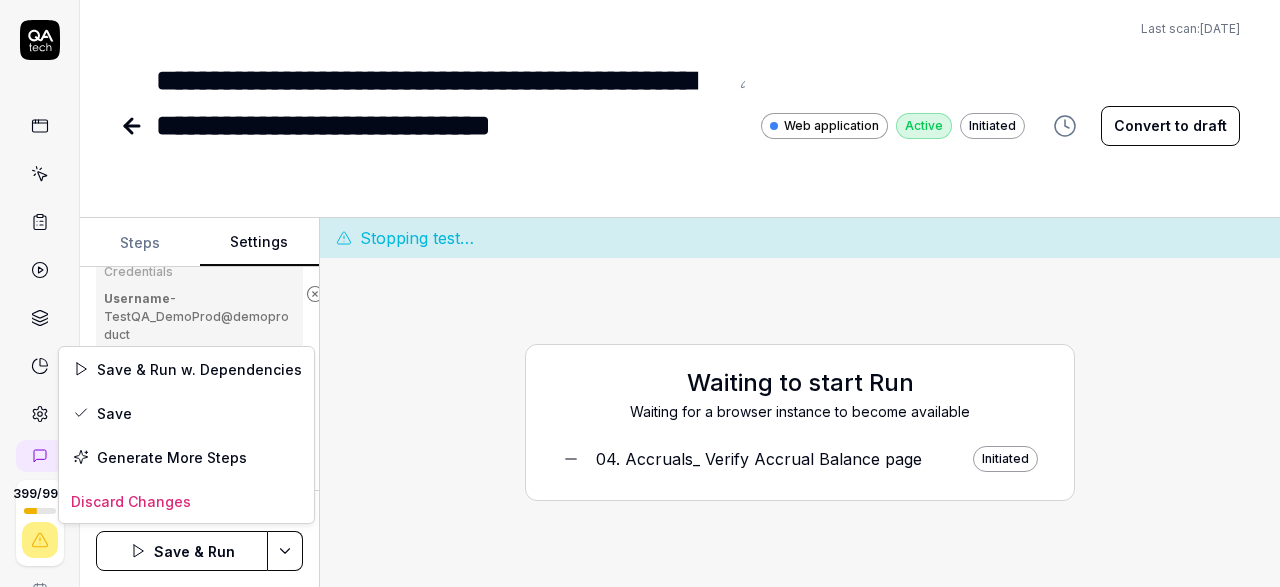 click on "**********" at bounding box center (640, 293) 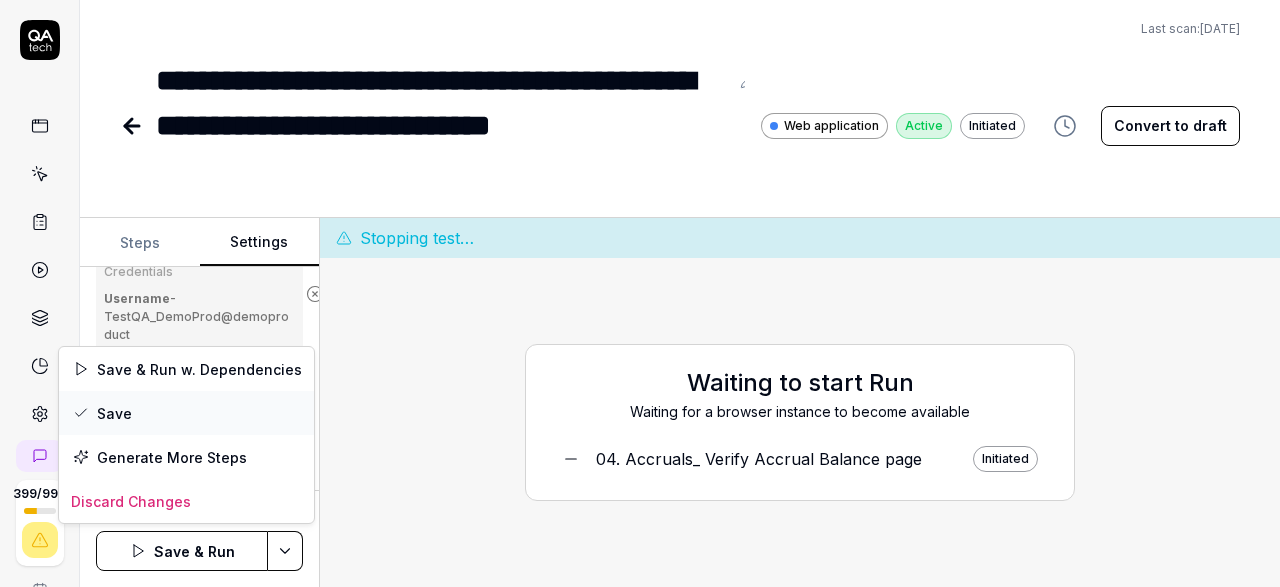 click on "Save" at bounding box center [186, 413] 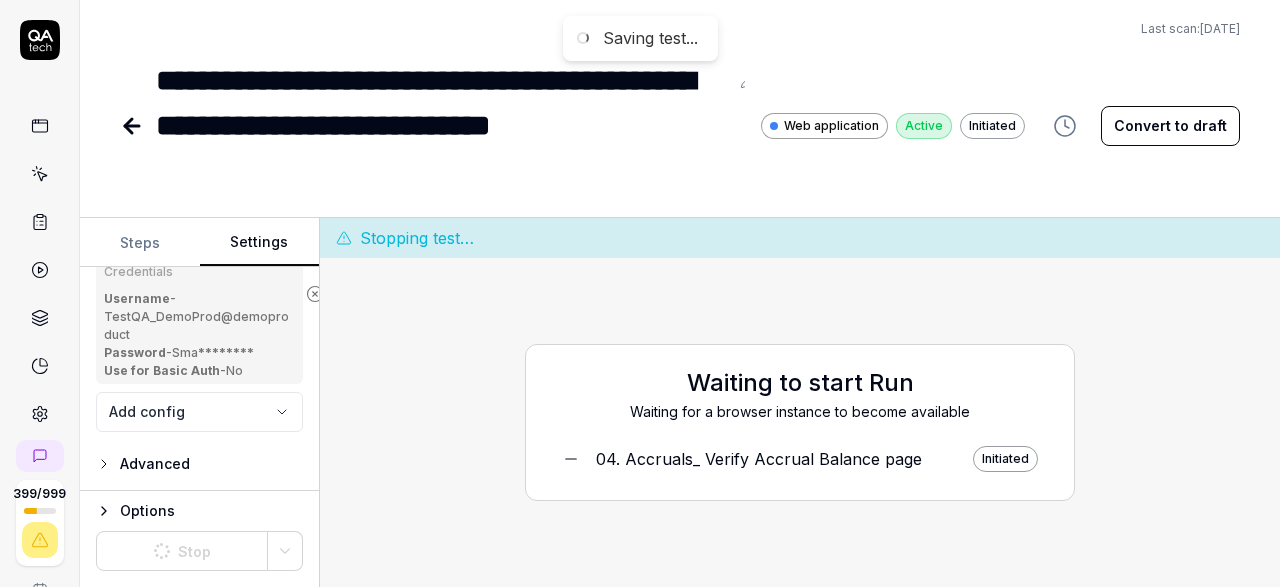 scroll, scrollTop: 375, scrollLeft: 0, axis: vertical 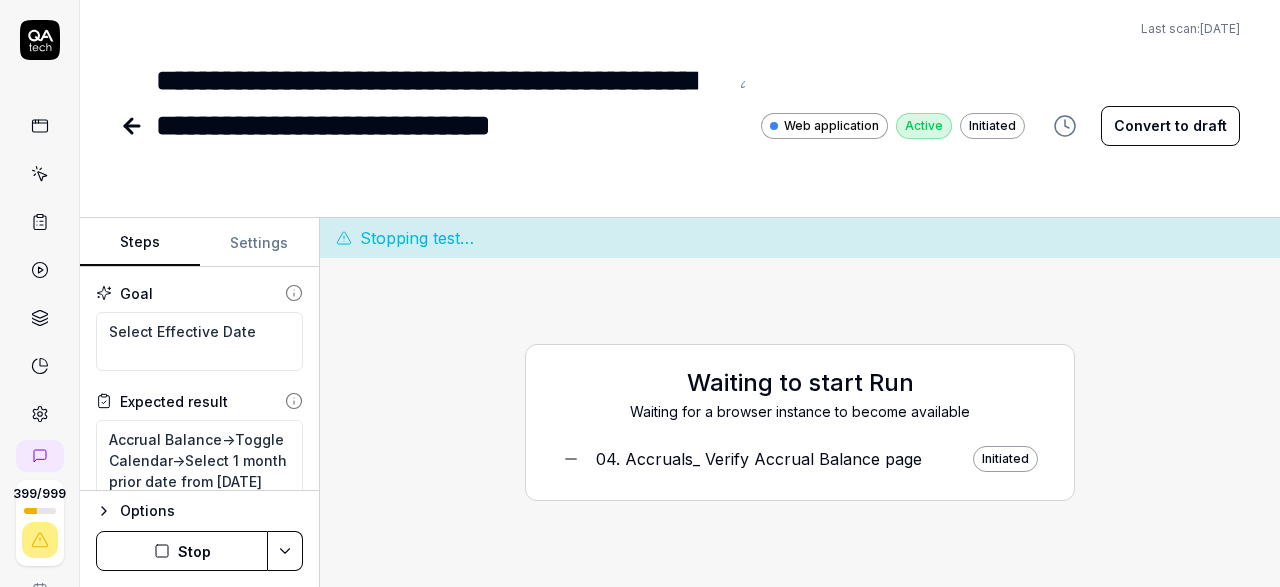 click on "Steps" at bounding box center [140, 243] 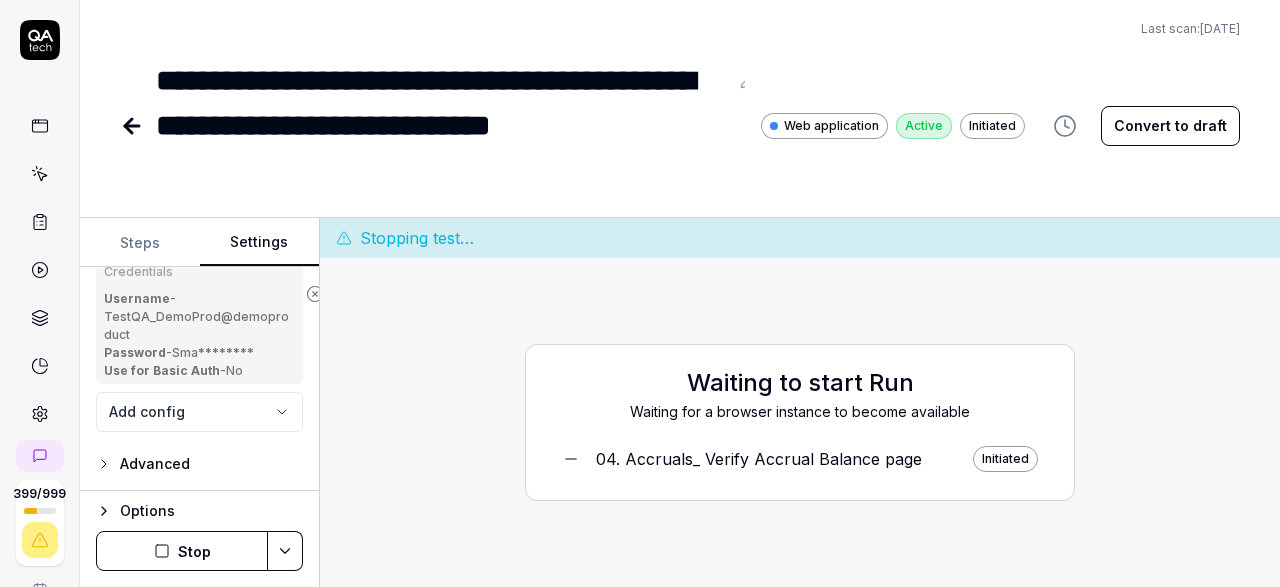 click 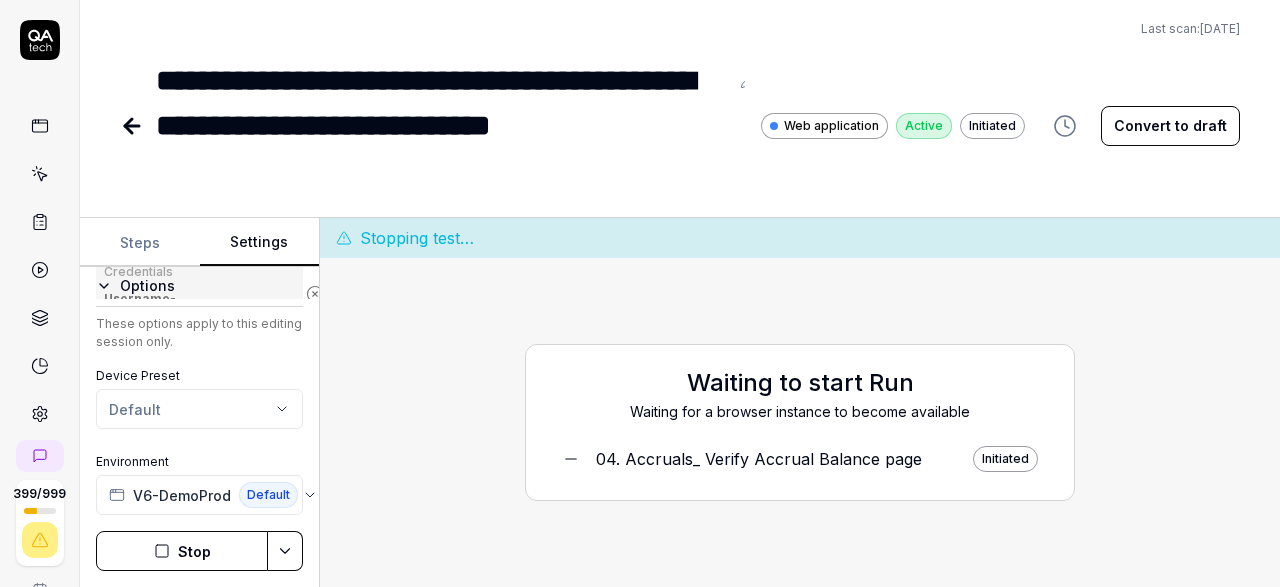 click 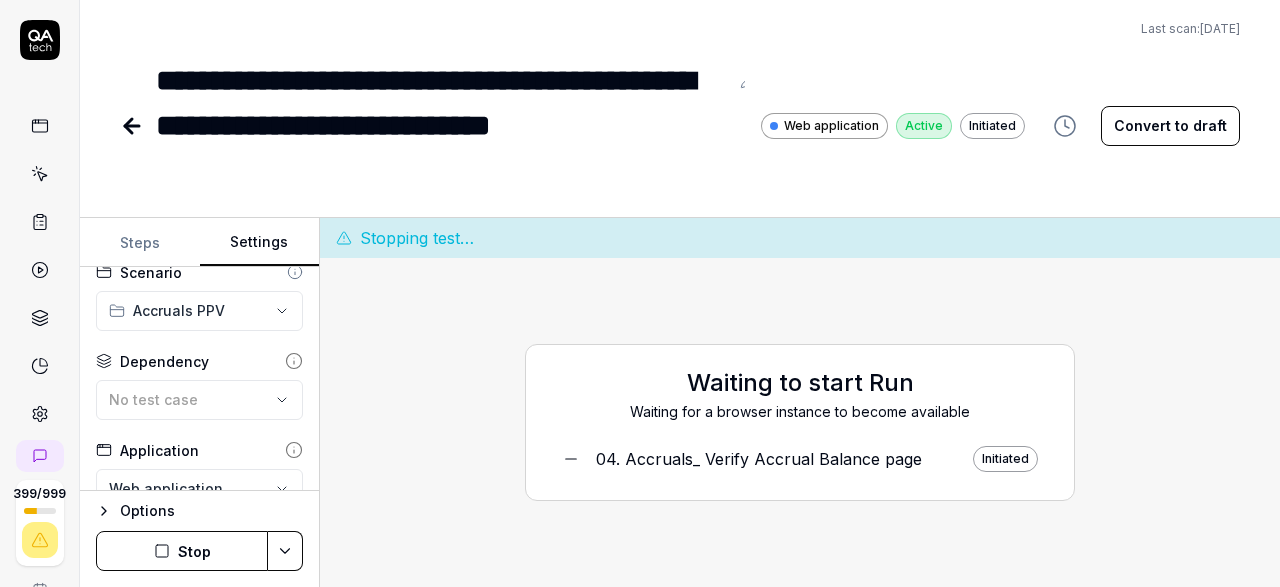 scroll, scrollTop: 0, scrollLeft: 0, axis: both 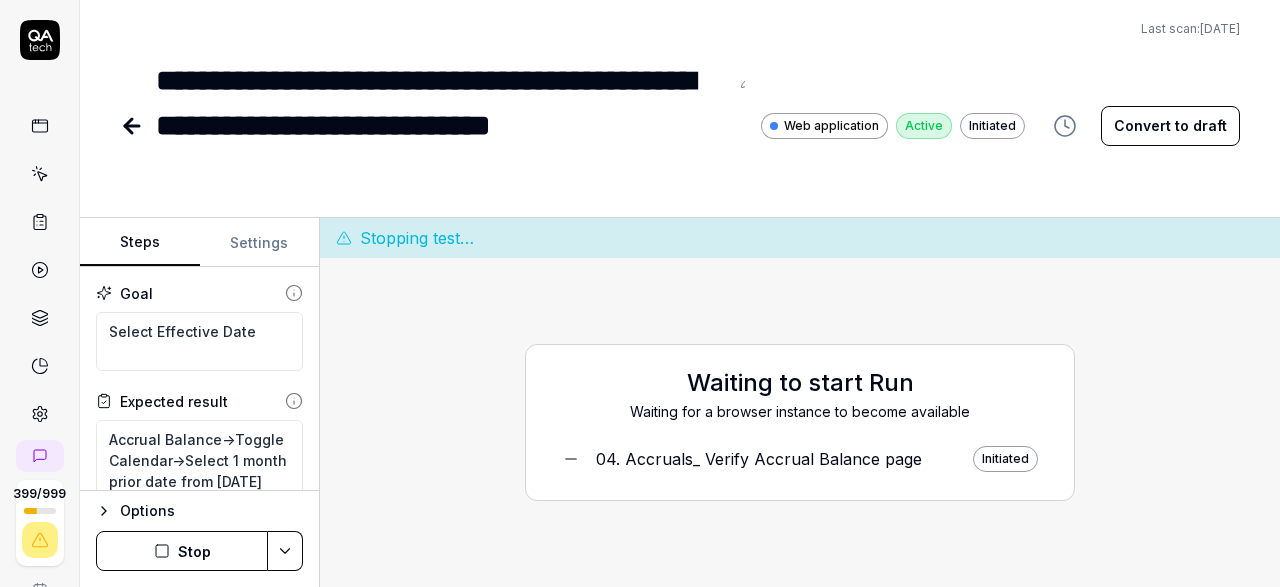 click on "Steps" at bounding box center (140, 243) 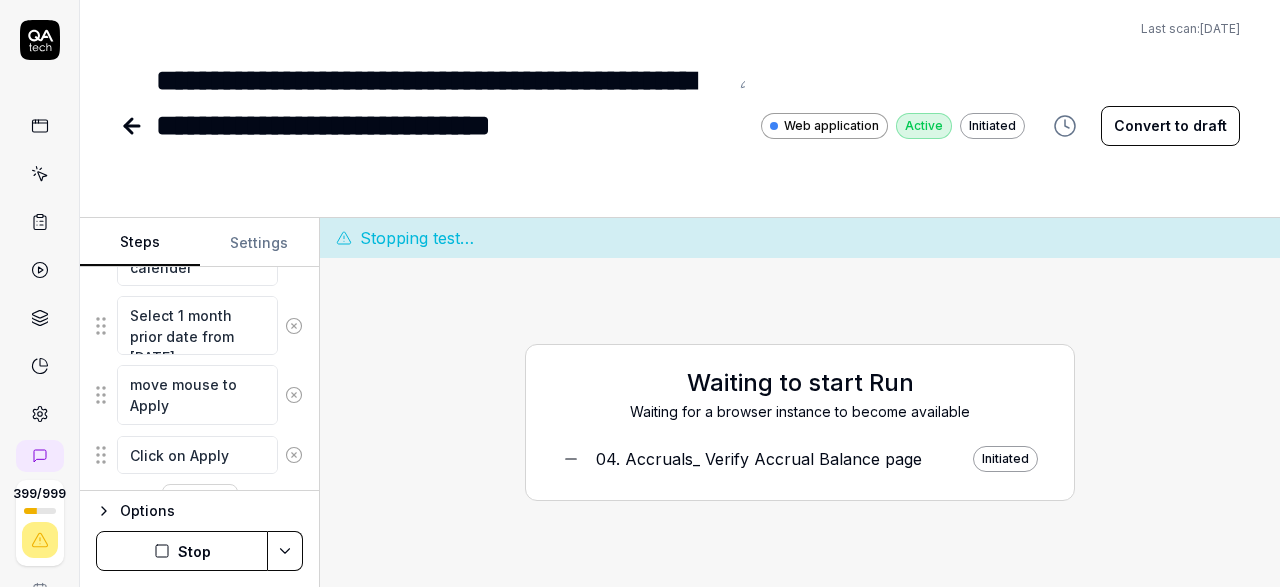 scroll, scrollTop: 546, scrollLeft: 0, axis: vertical 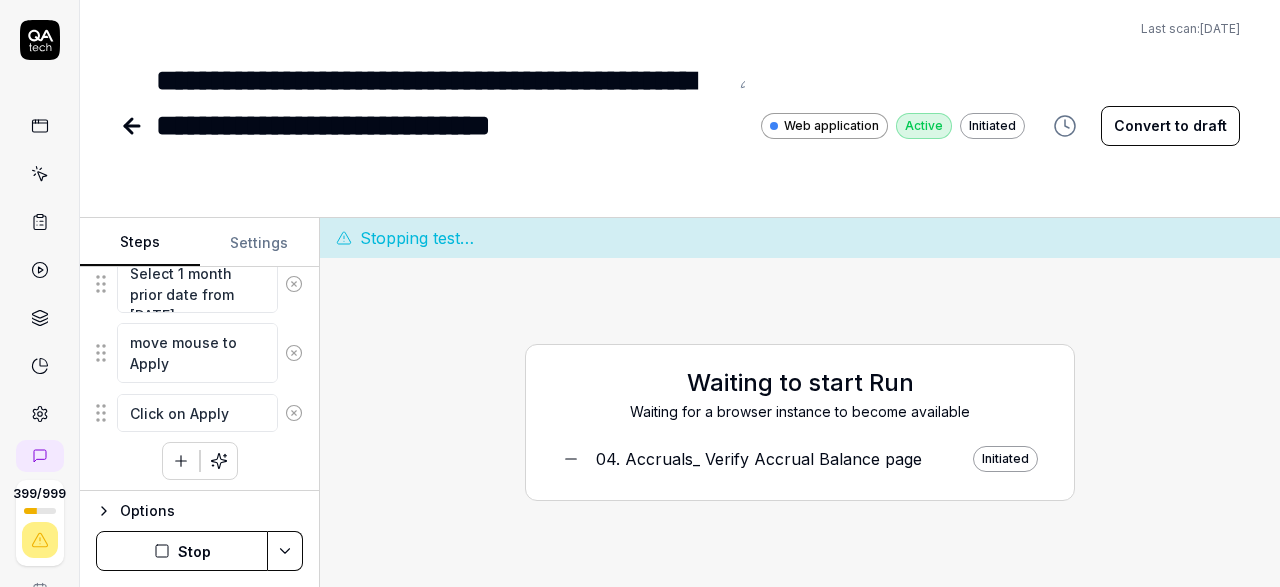 click at bounding box center (181, 461) 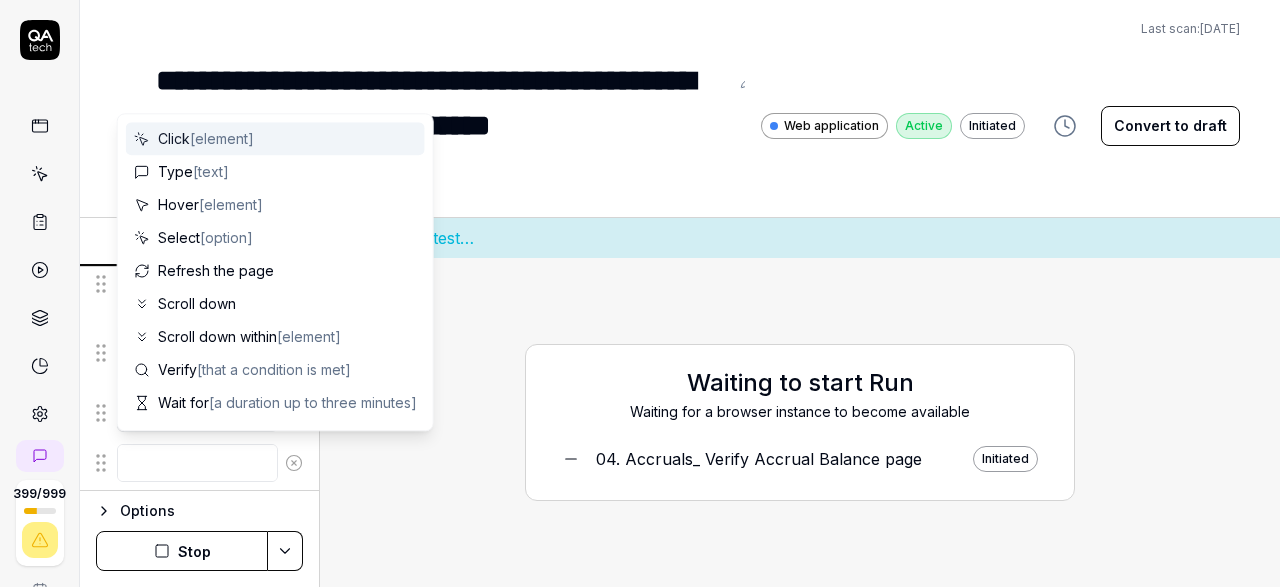 click at bounding box center (197, 463) 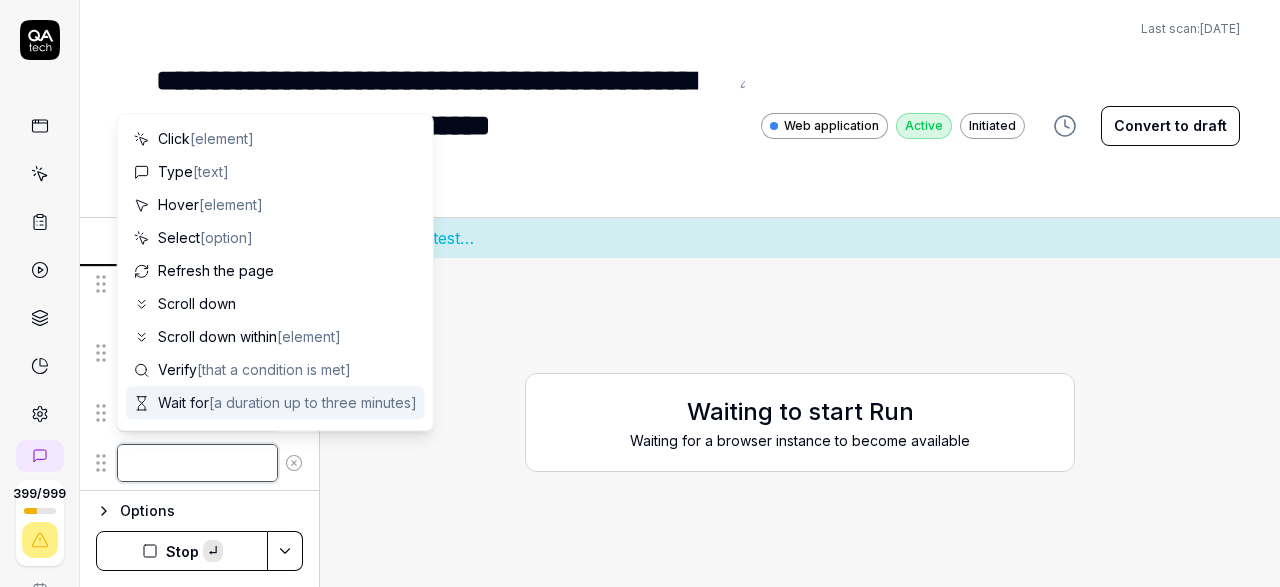 click at bounding box center (197, 463) 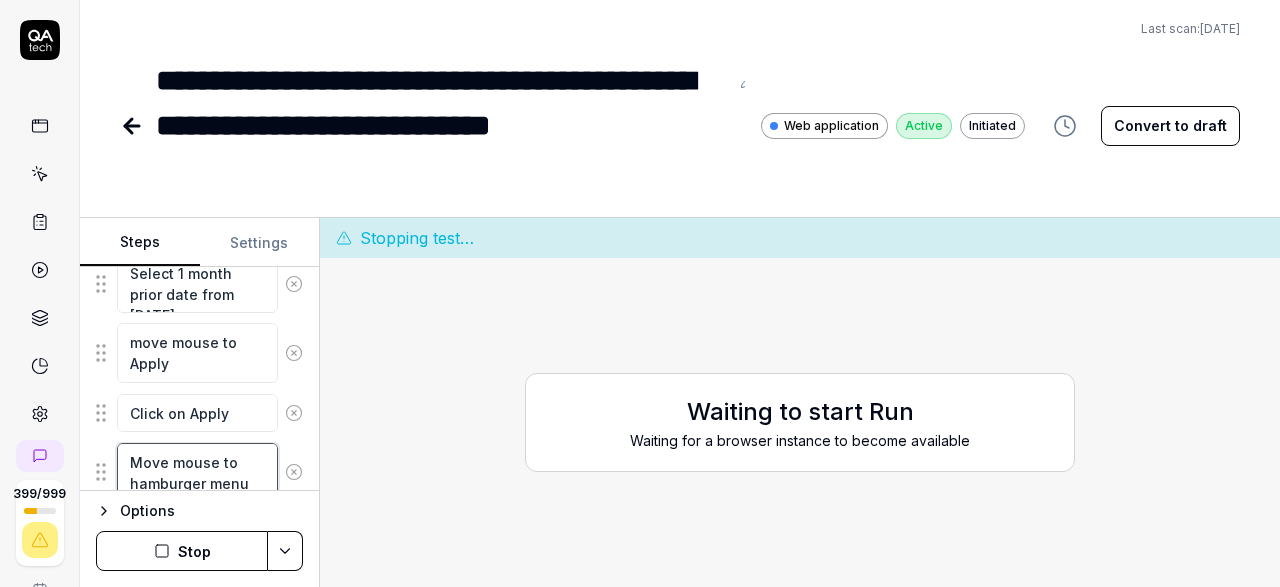 type on "Move mouse to hamburger menu" 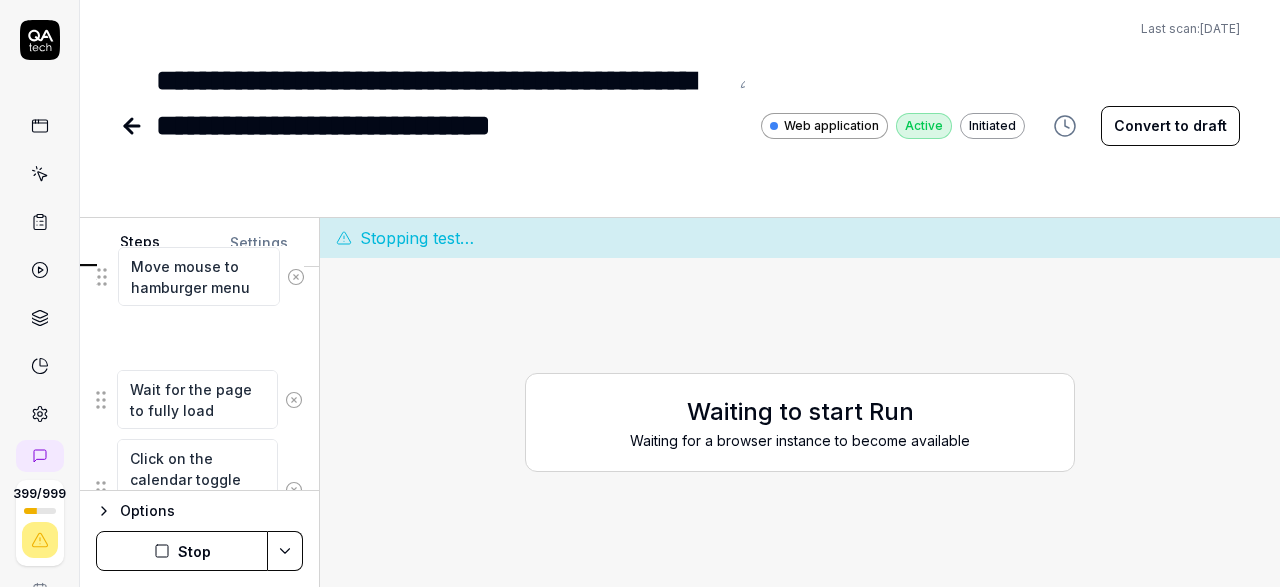 scroll, scrollTop: 233, scrollLeft: 0, axis: vertical 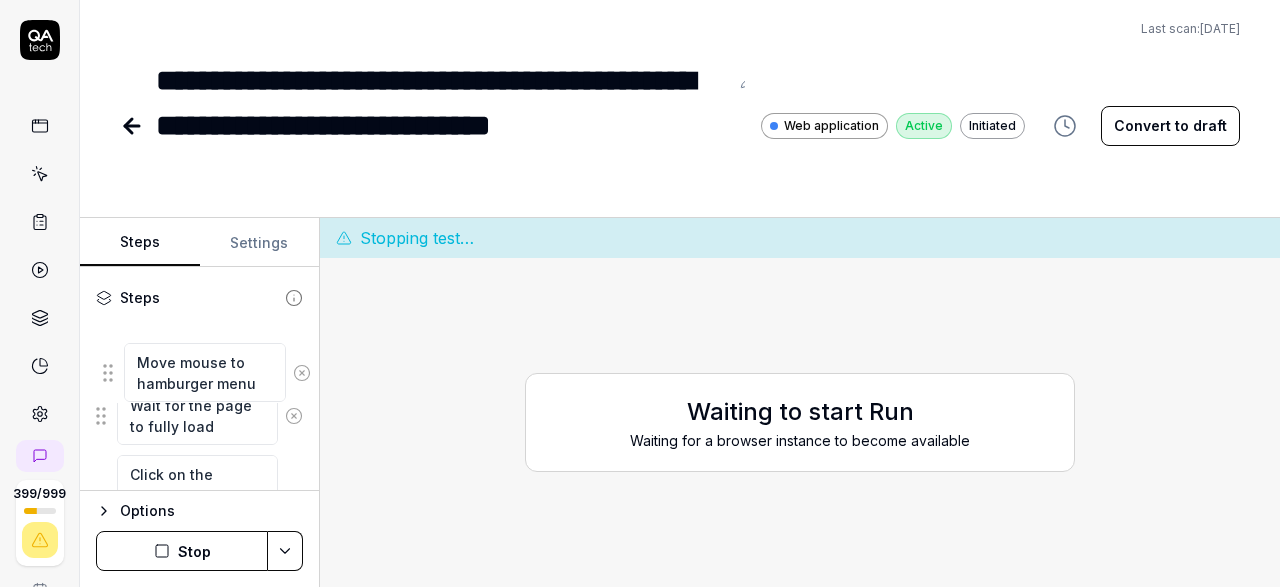 drag, startPoint x: 101, startPoint y: 468, endPoint x: 108, endPoint y: 371, distance: 97.25225 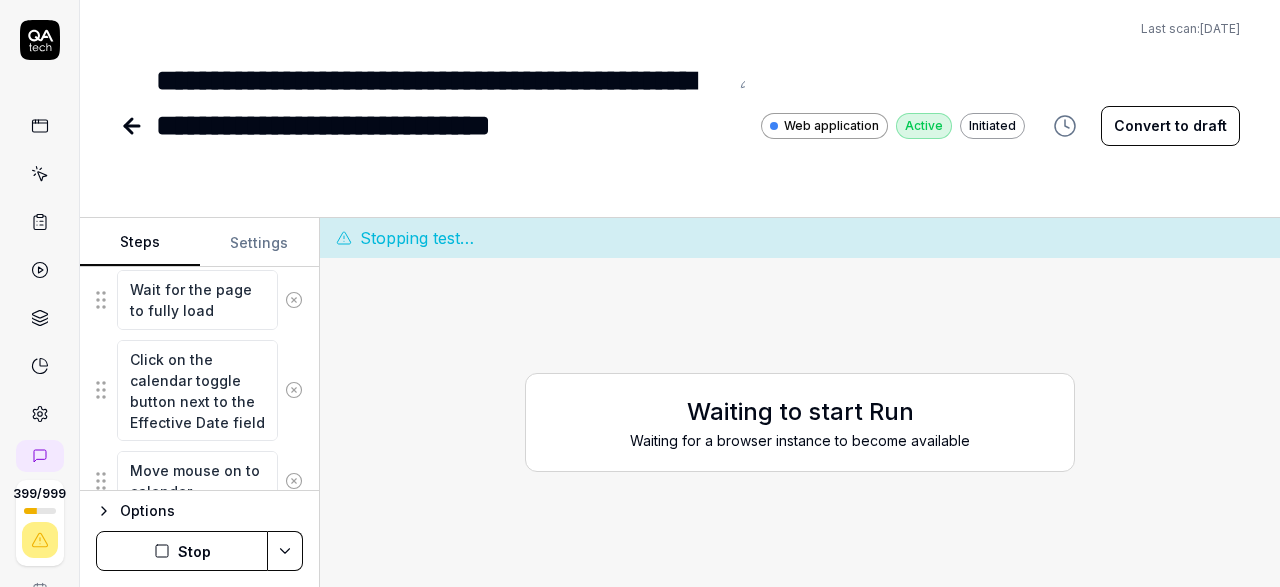 scroll, scrollTop: 614, scrollLeft: 0, axis: vertical 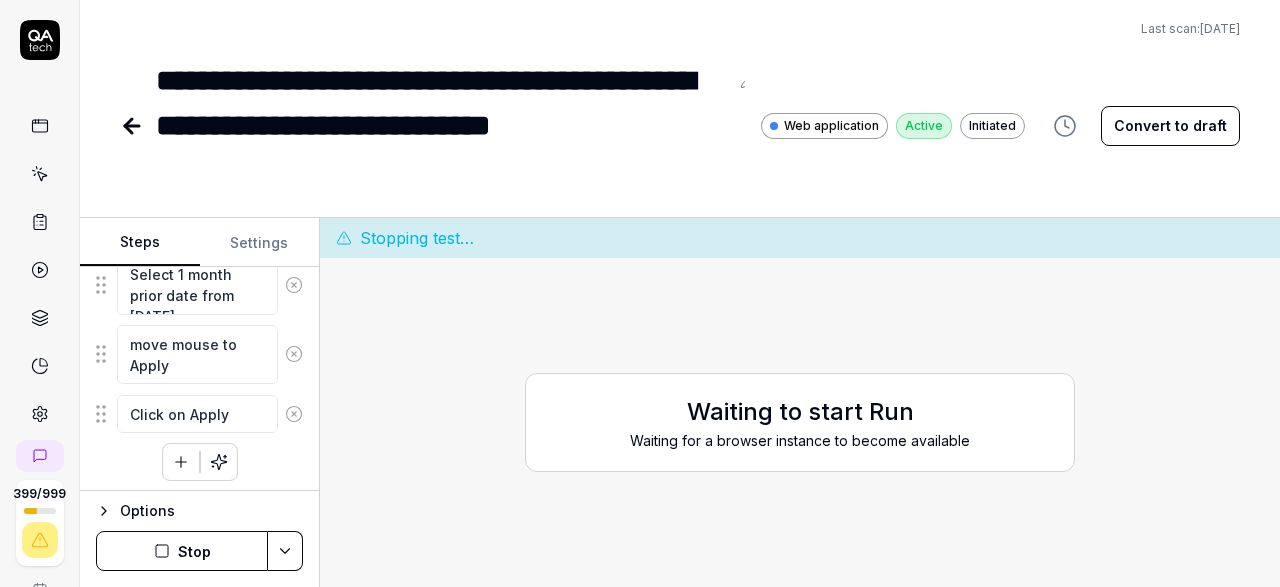 click 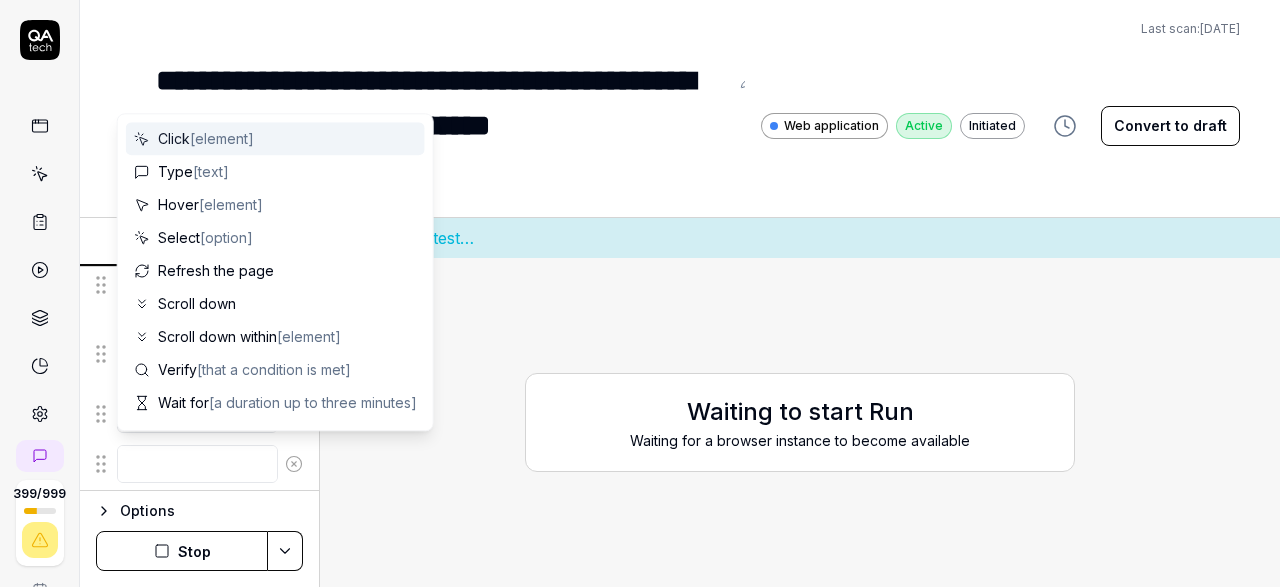 click at bounding box center (197, 464) 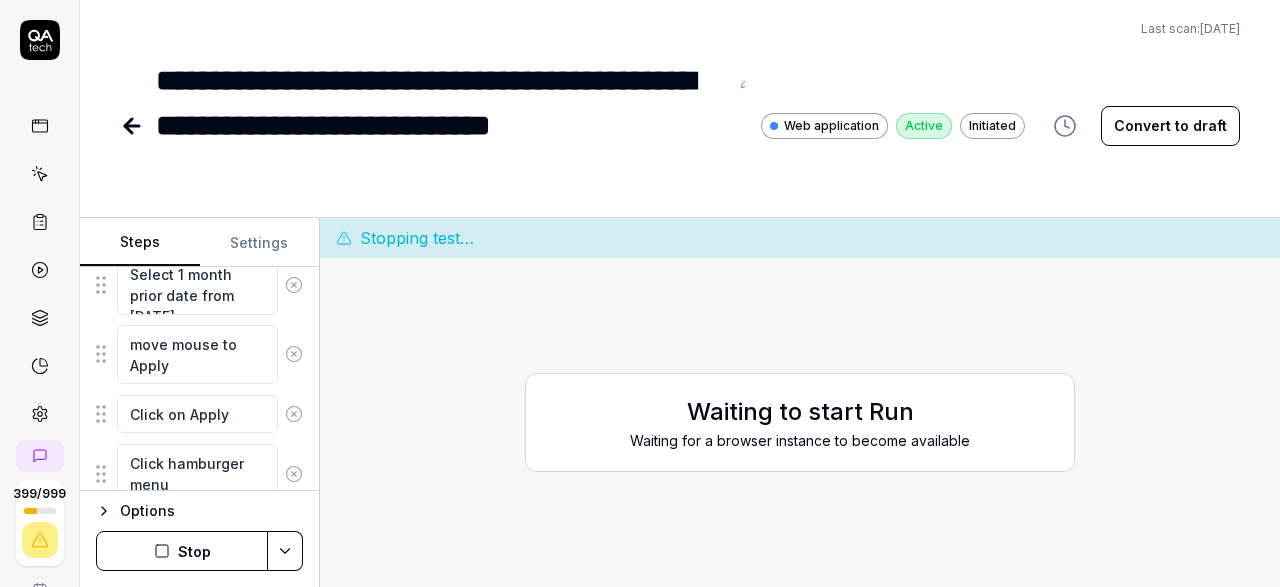 type on "Click hamburger menu" 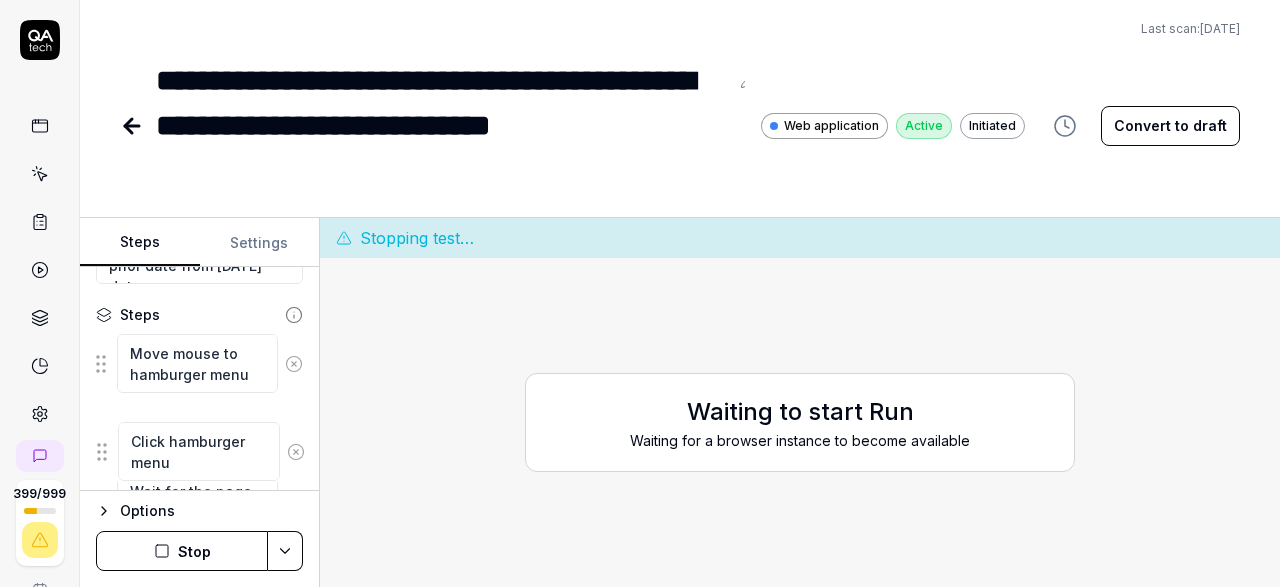 scroll, scrollTop: 230, scrollLeft: 0, axis: vertical 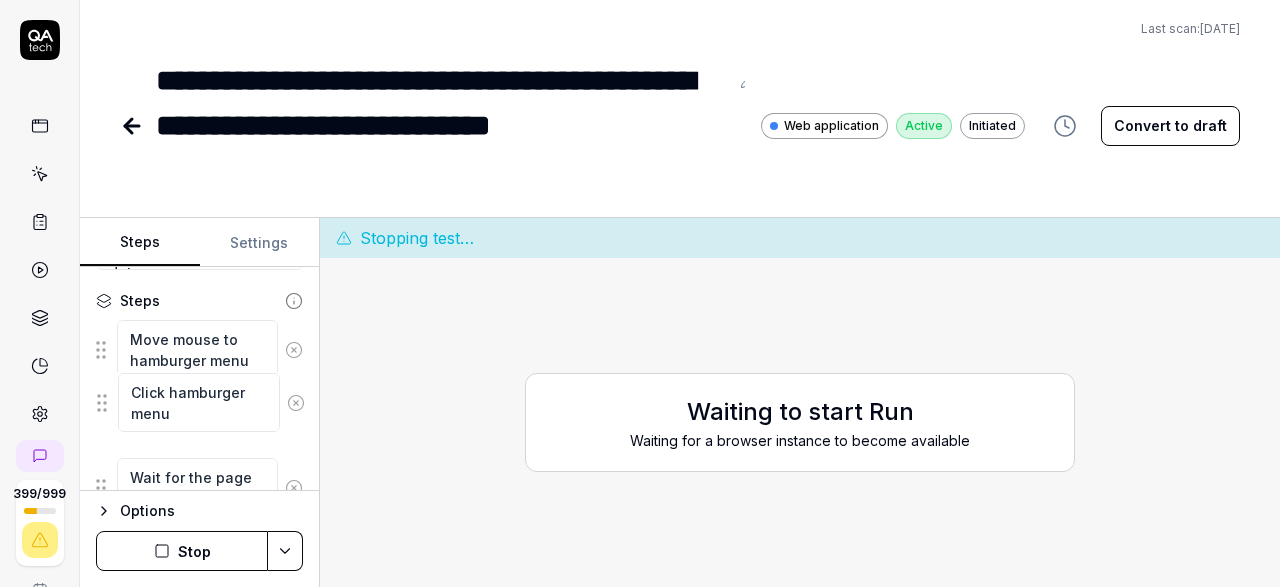 drag, startPoint x: 99, startPoint y: 465, endPoint x: 99, endPoint y: 401, distance: 64 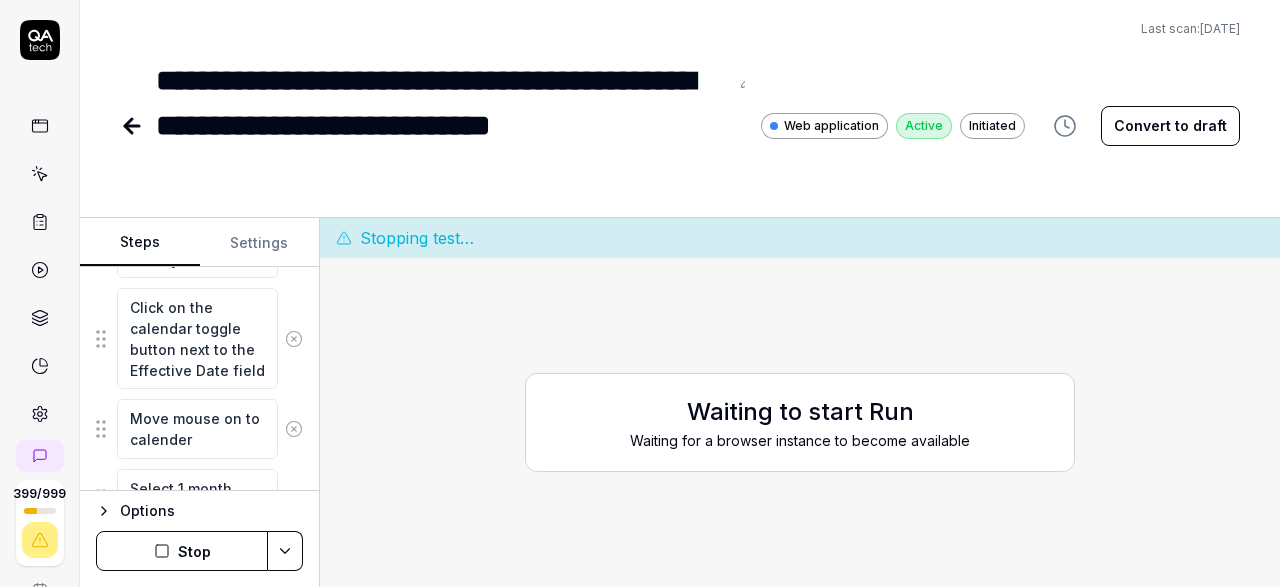 scroll, scrollTop: 683, scrollLeft: 0, axis: vertical 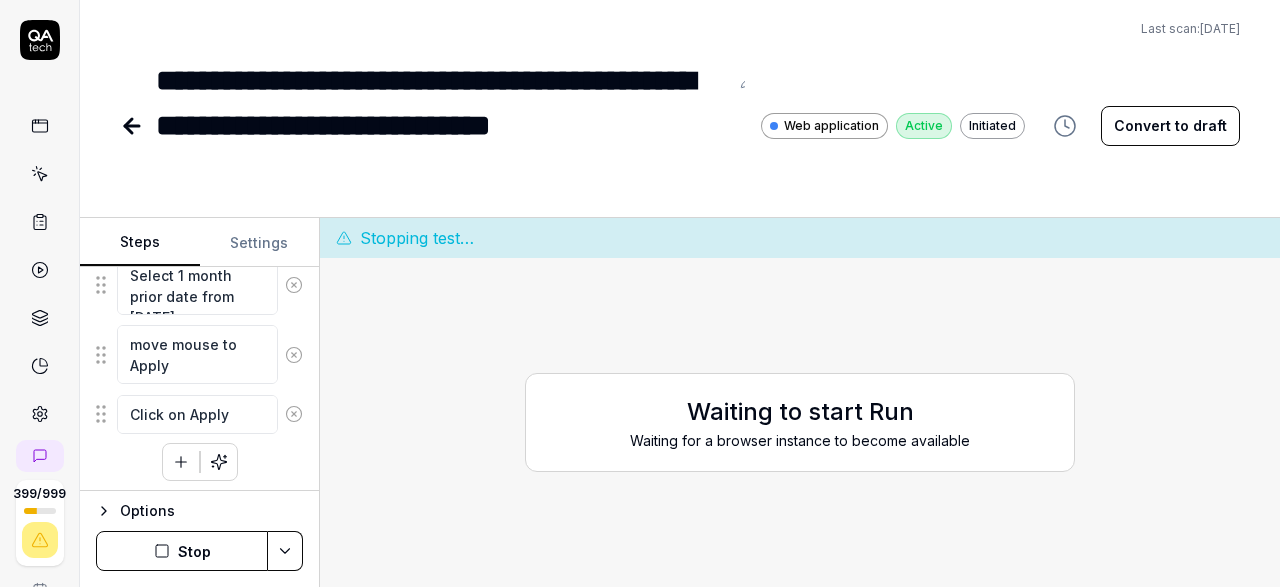 click 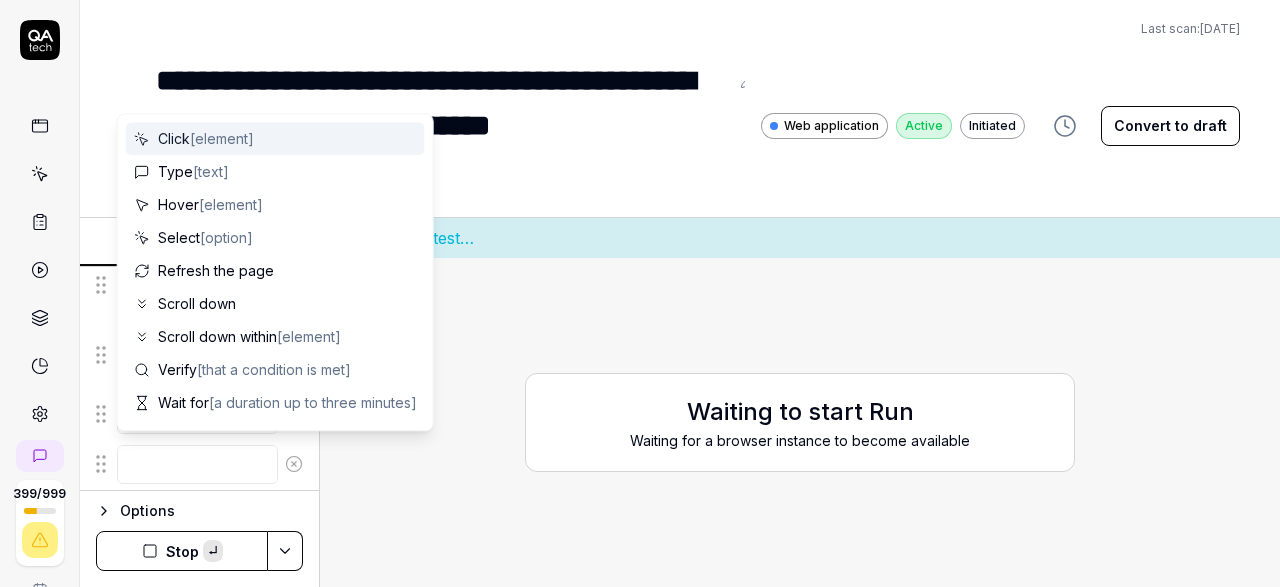 click at bounding box center [197, 464] 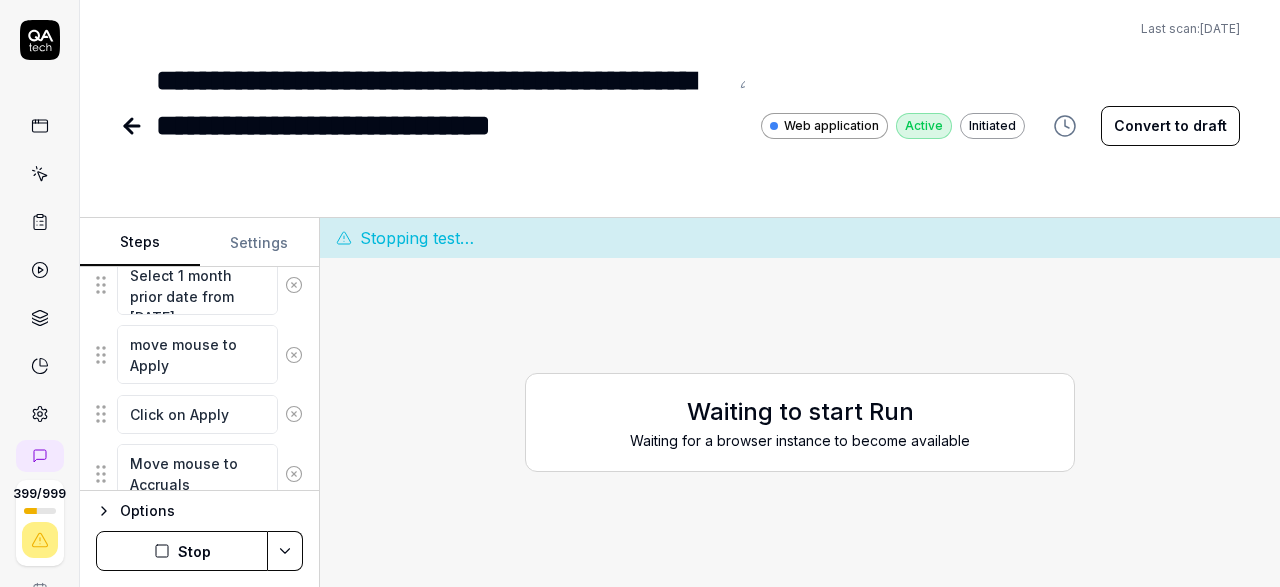 type on "Move mouse to Accruals" 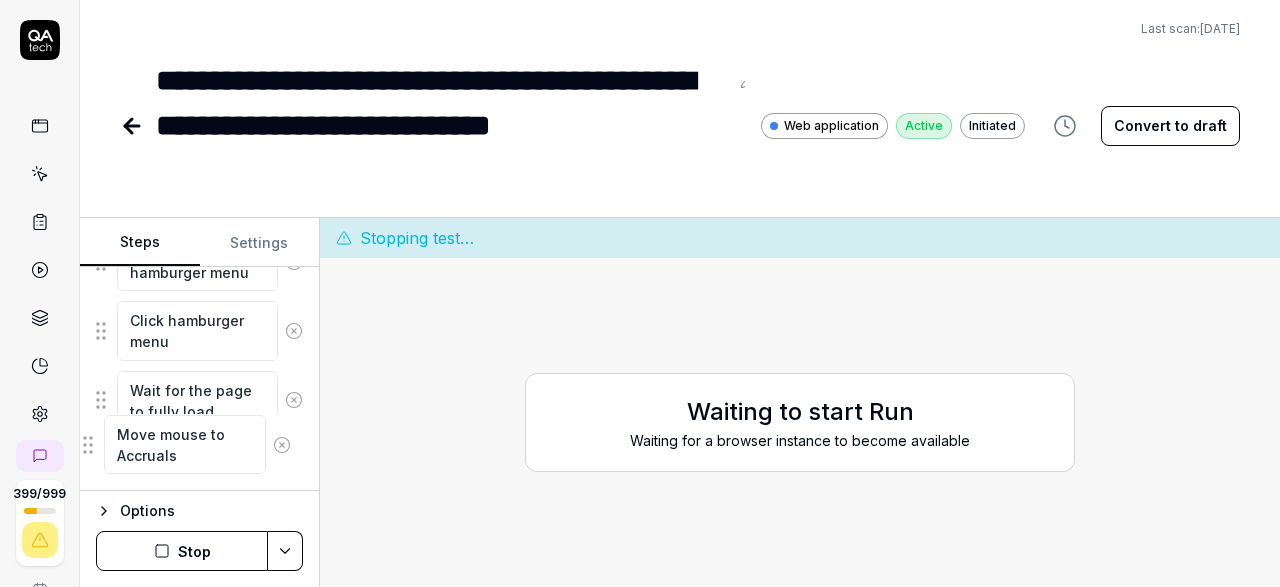 scroll, scrollTop: 330, scrollLeft: 0, axis: vertical 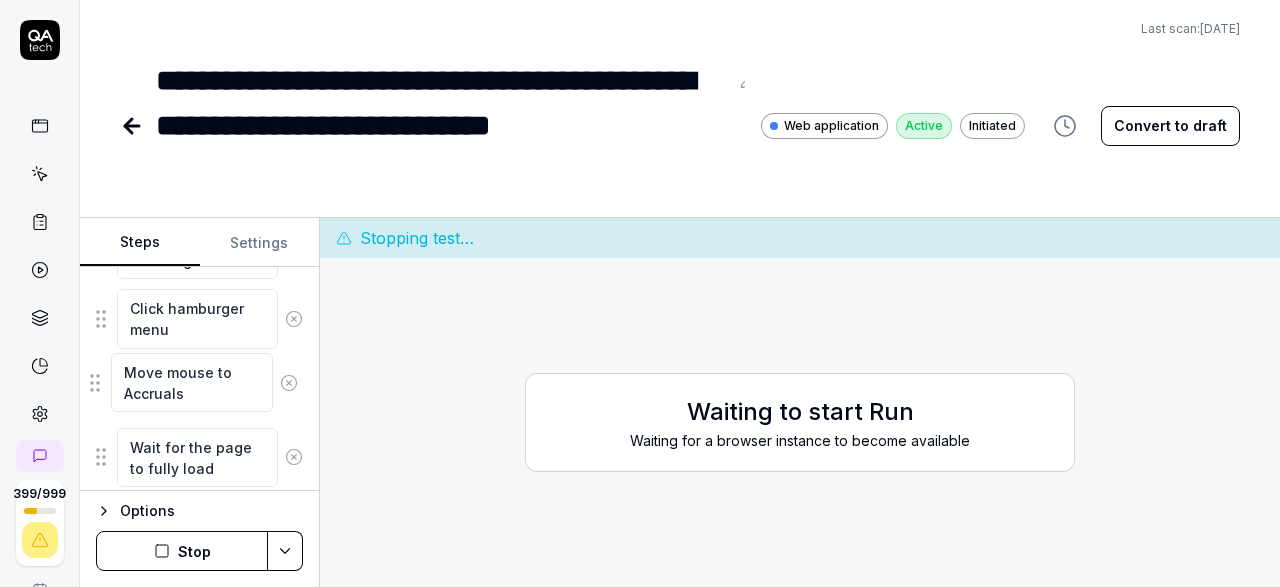 drag, startPoint x: 102, startPoint y: 470, endPoint x: 96, endPoint y: 385, distance: 85.2115 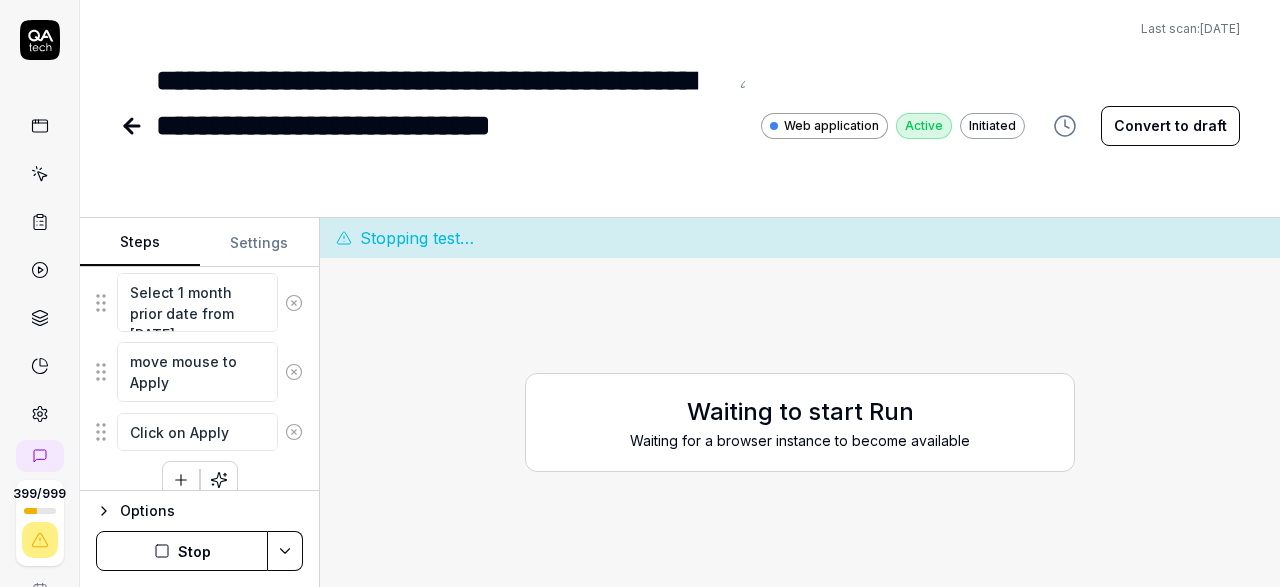 scroll, scrollTop: 752, scrollLeft: 0, axis: vertical 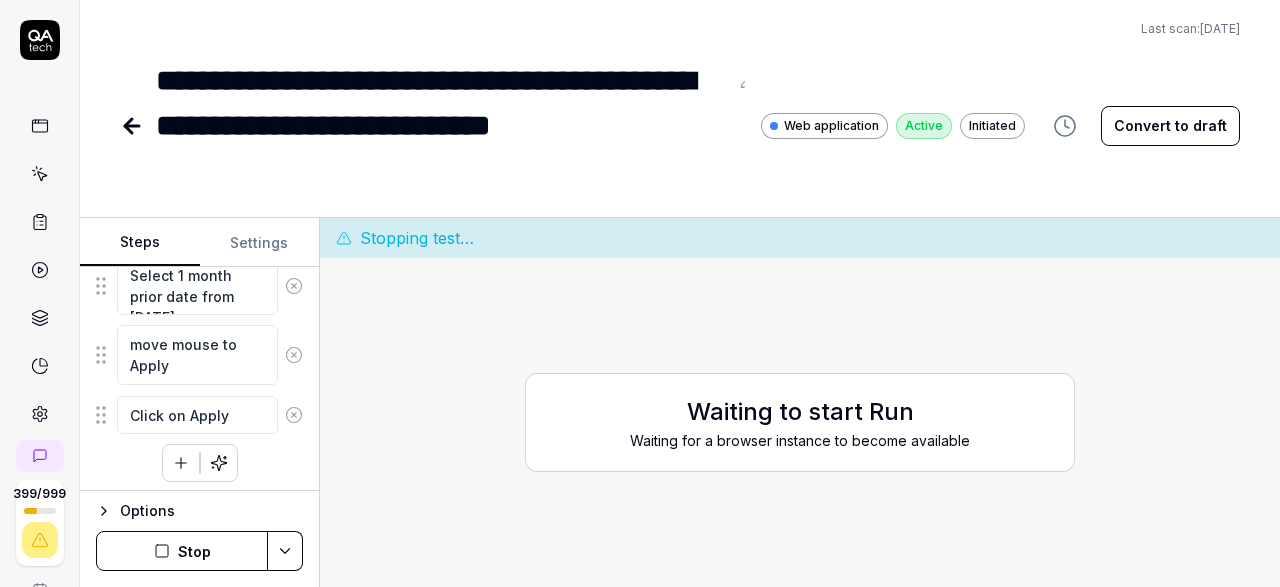 click at bounding box center (181, 463) 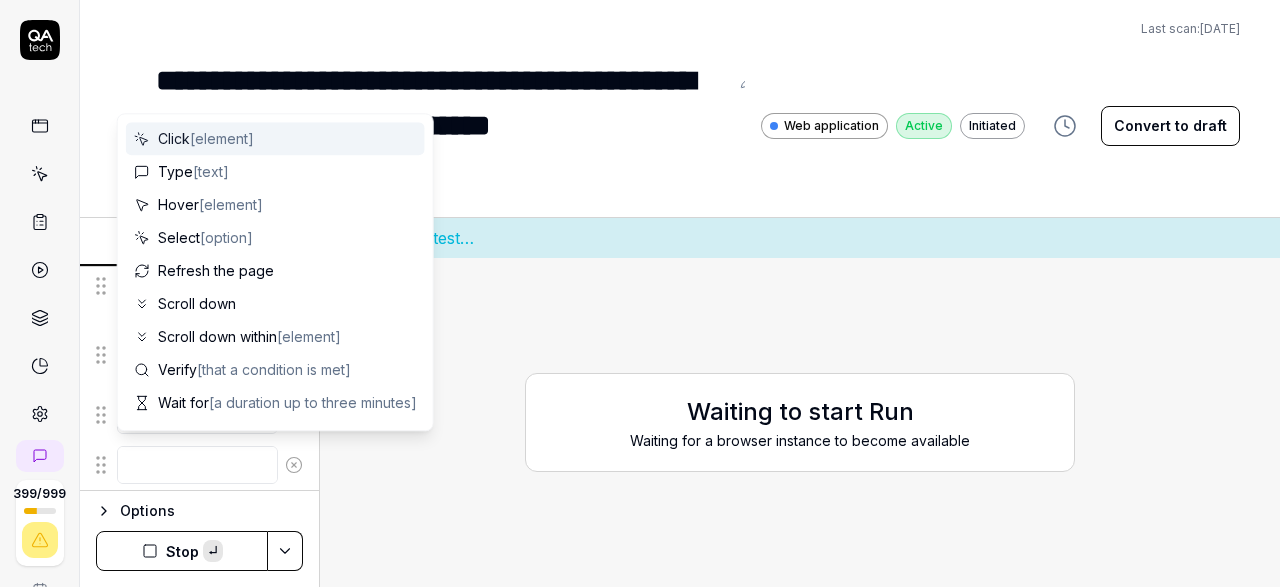 click at bounding box center (197, 465) 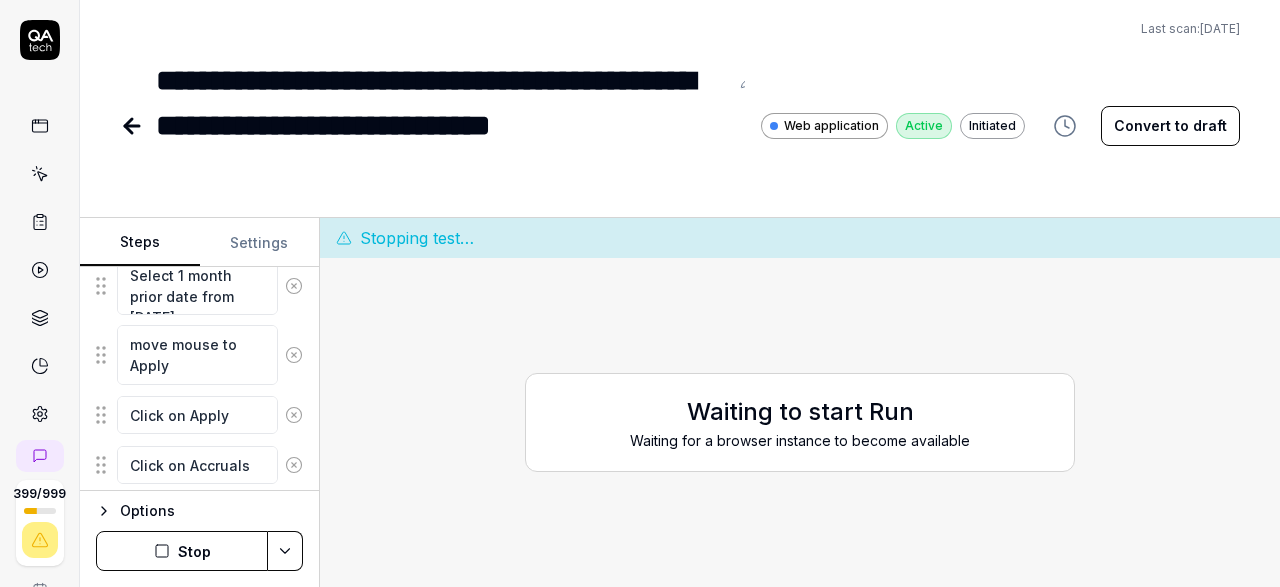 type on "Click on Accruals" 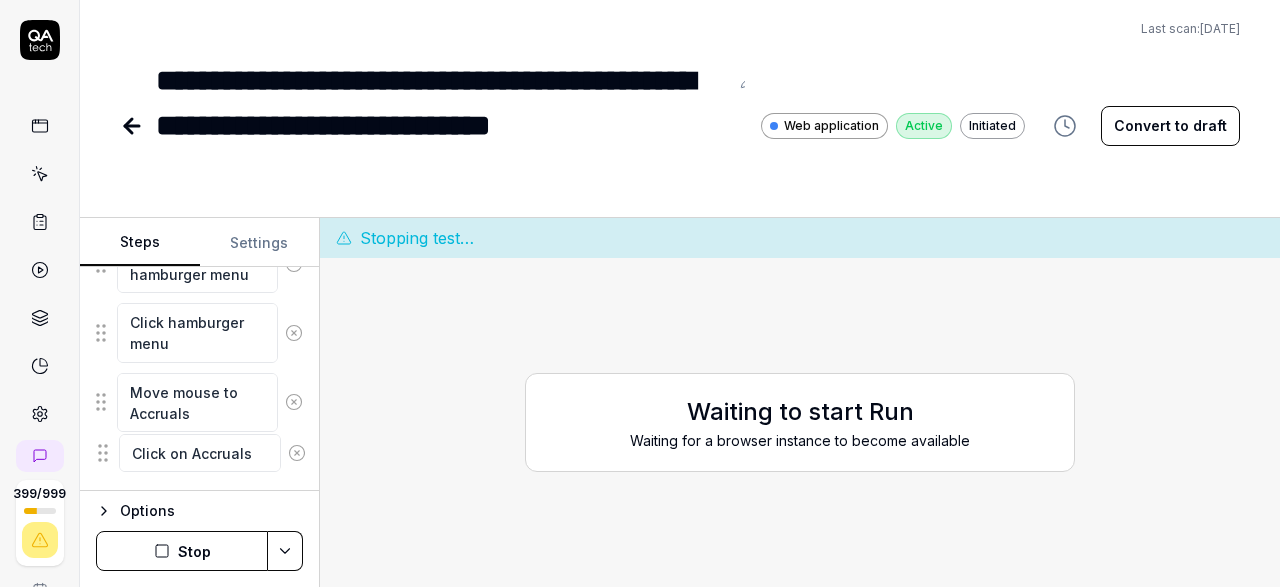 scroll, scrollTop: 343, scrollLeft: 0, axis: vertical 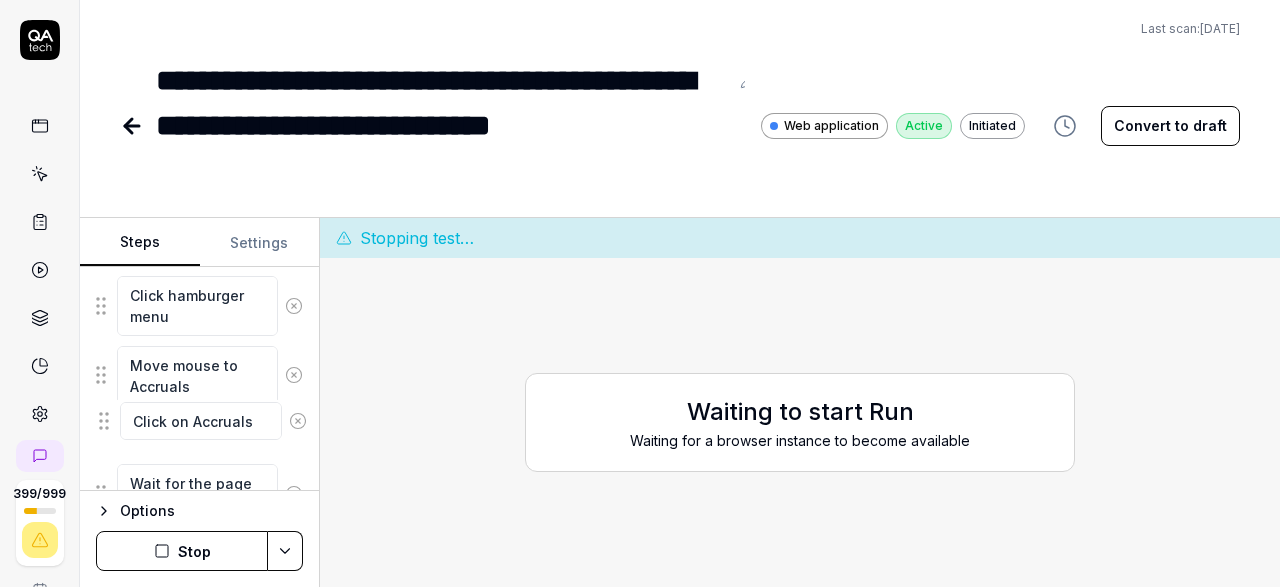 drag, startPoint x: 107, startPoint y: 459, endPoint x: 111, endPoint y: 421, distance: 38.209946 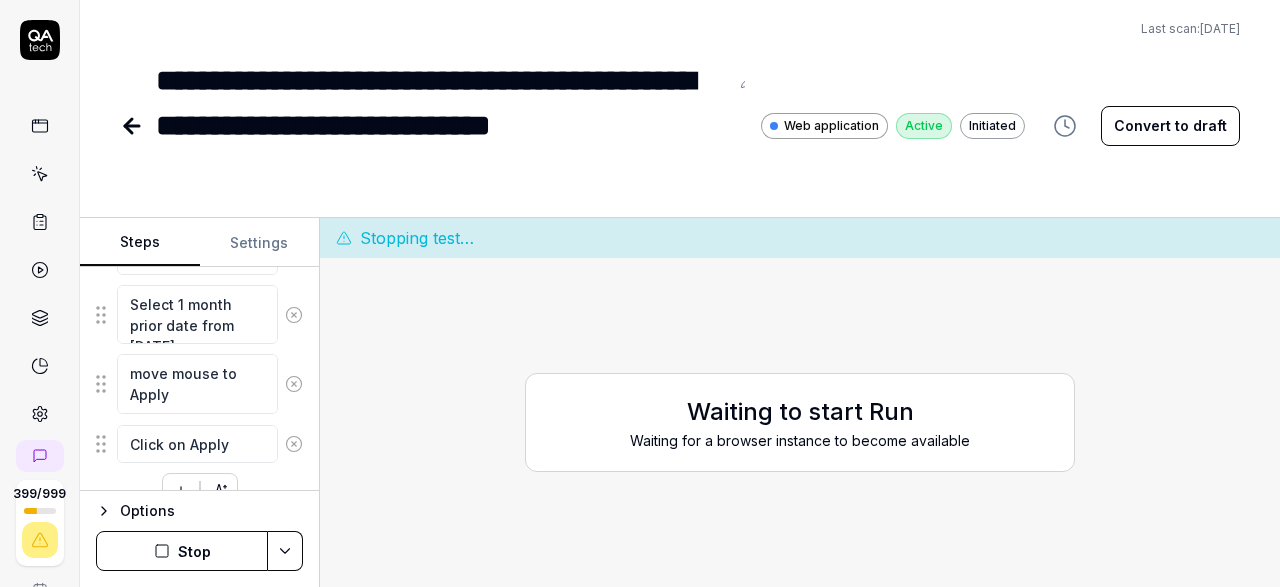 scroll, scrollTop: 801, scrollLeft: 0, axis: vertical 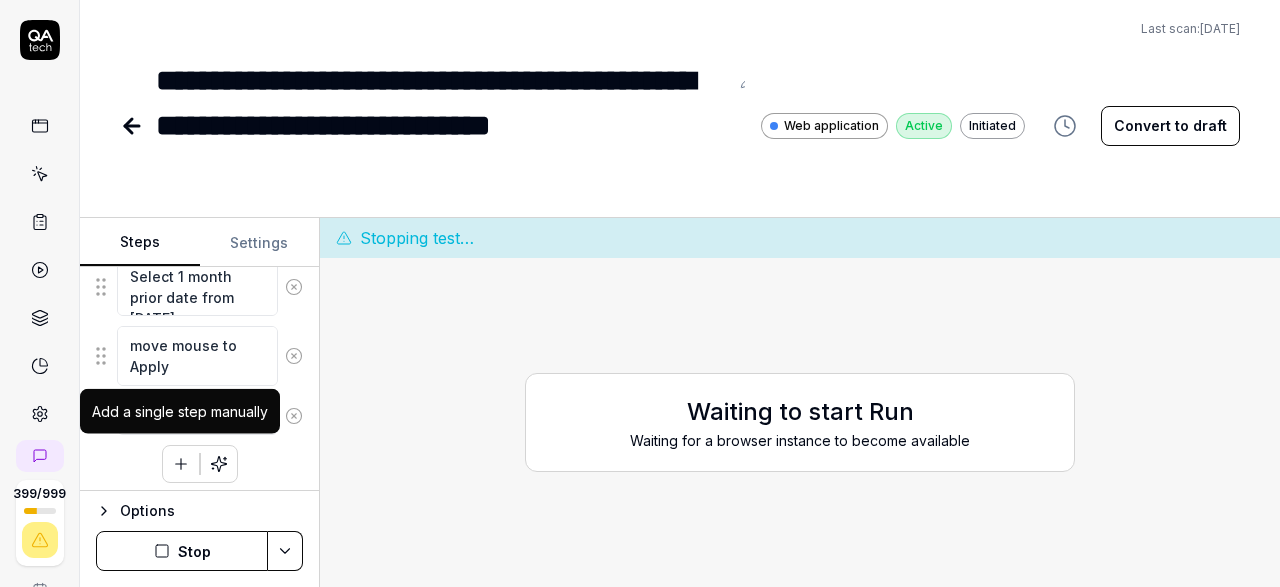 click 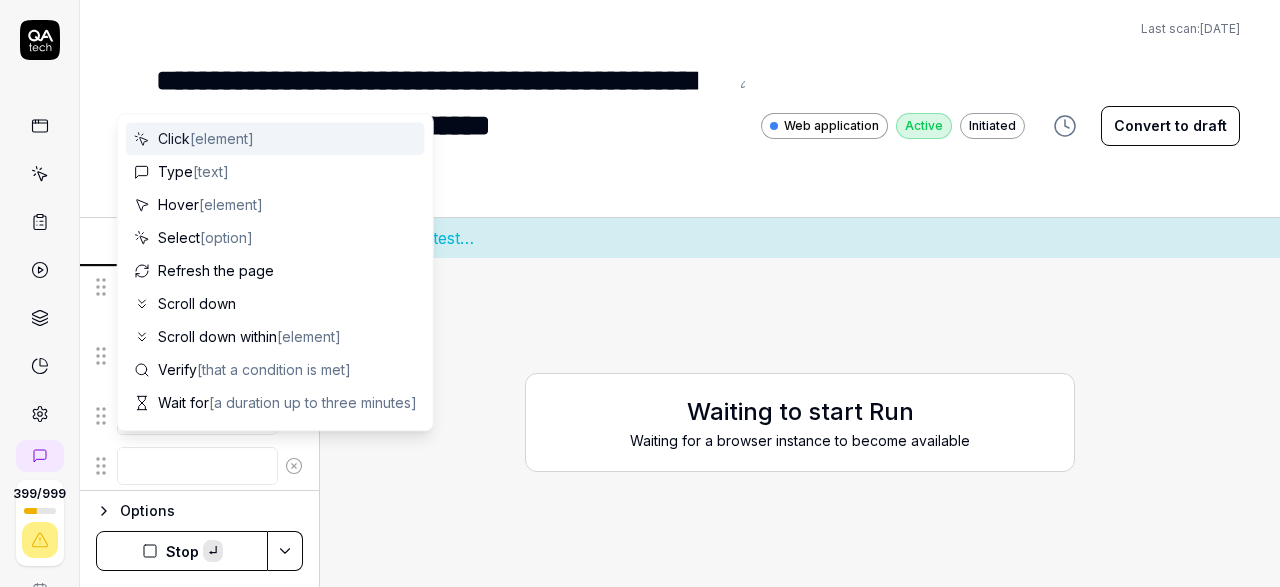 click at bounding box center (197, 466) 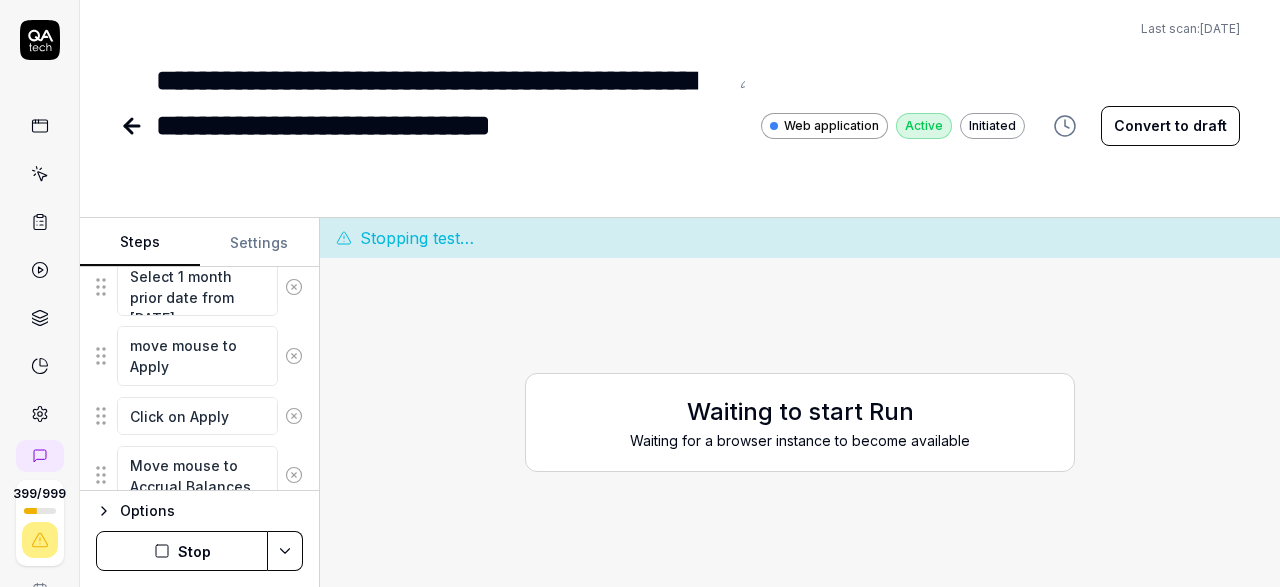 type on "Move mouse to Accrual Balances" 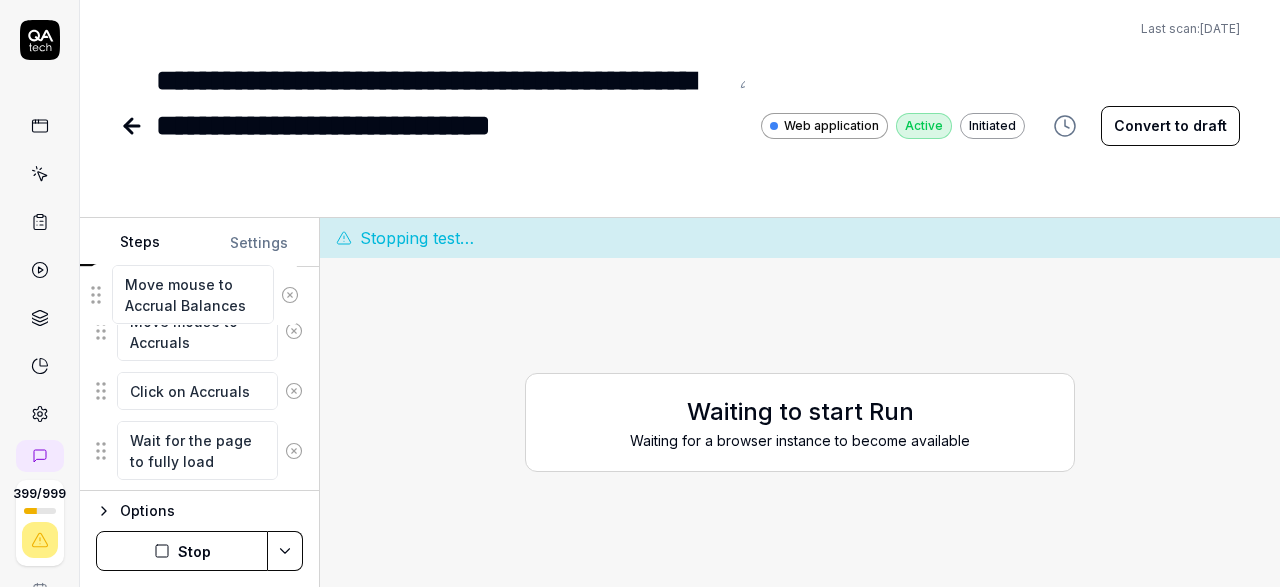 scroll, scrollTop: 444, scrollLeft: 0, axis: vertical 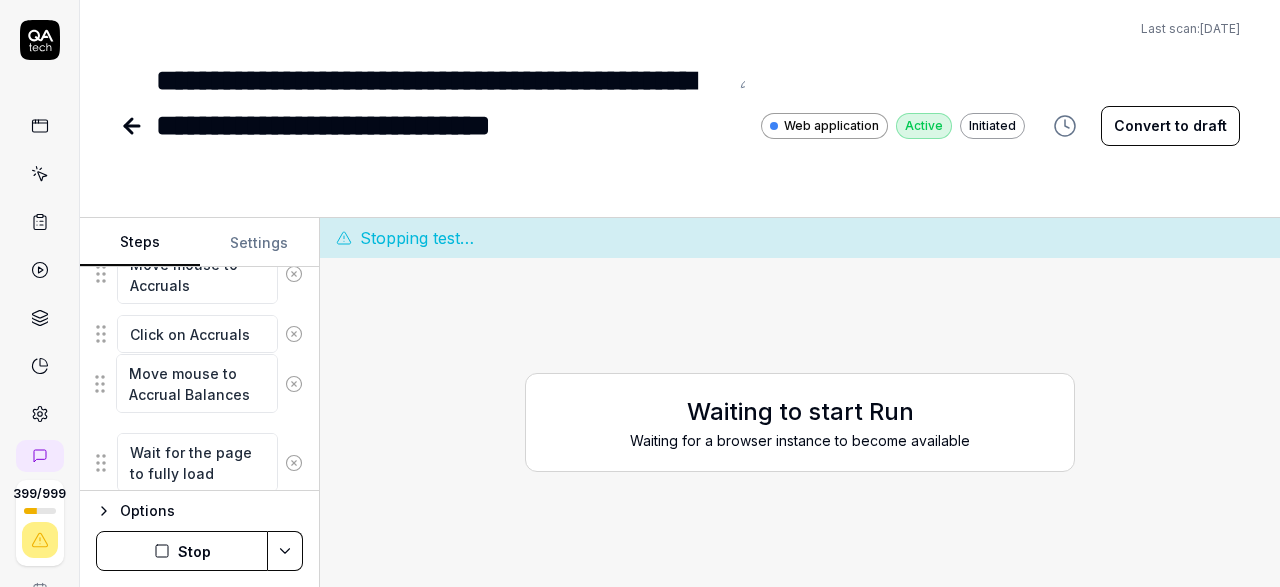 drag, startPoint x: 103, startPoint y: 467, endPoint x: 101, endPoint y: 383, distance: 84.0238 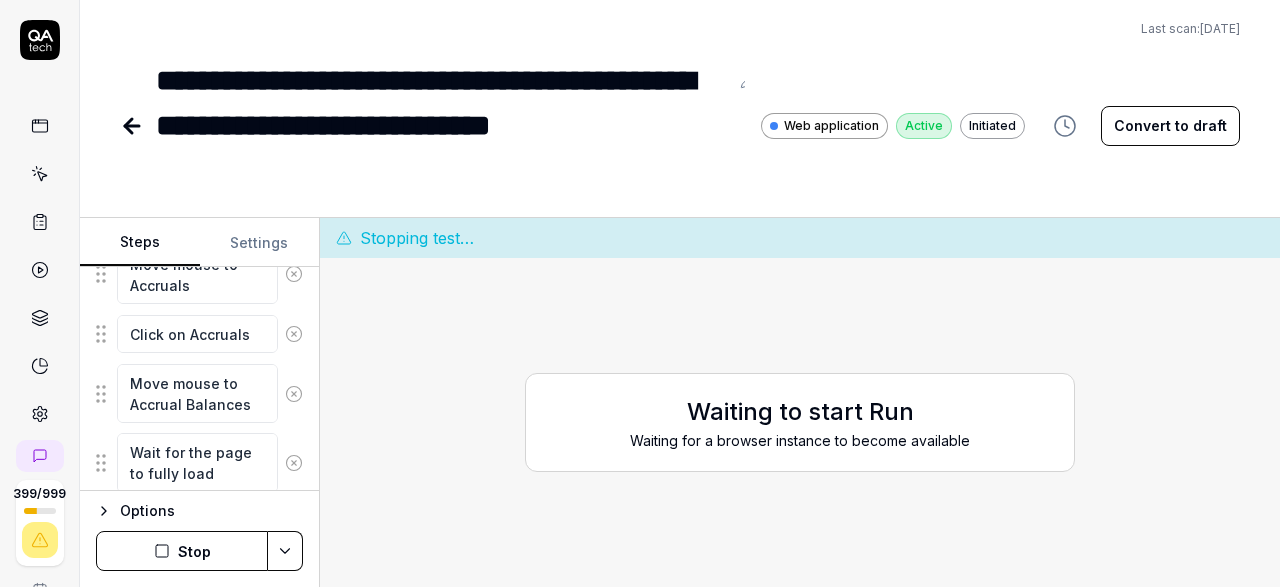 scroll, scrollTop: 870, scrollLeft: 0, axis: vertical 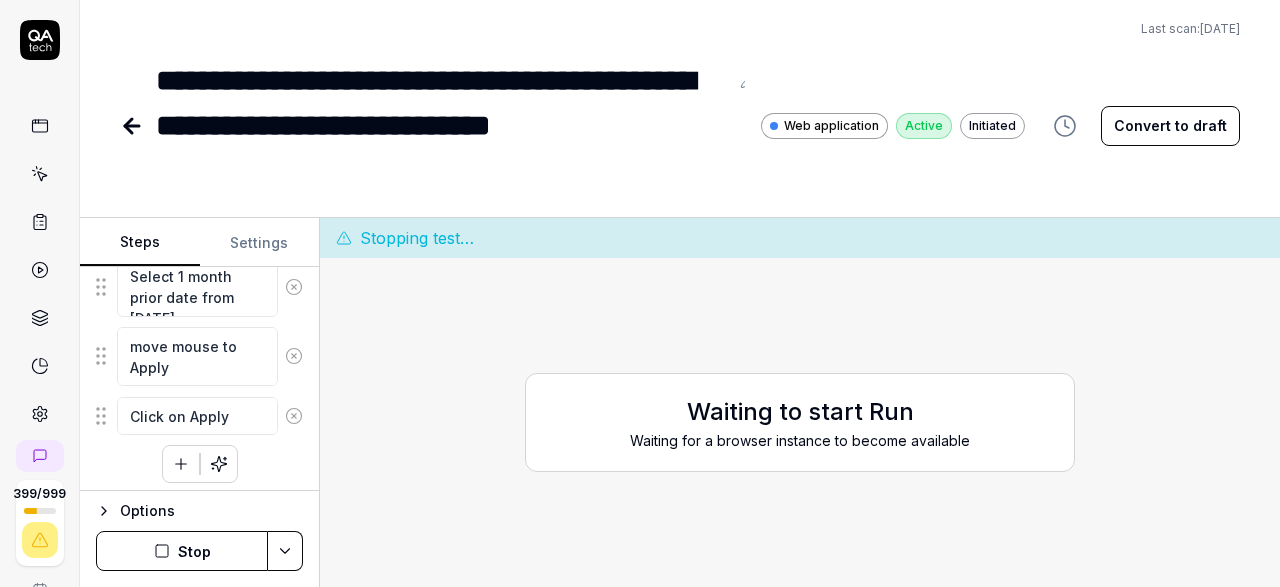 click 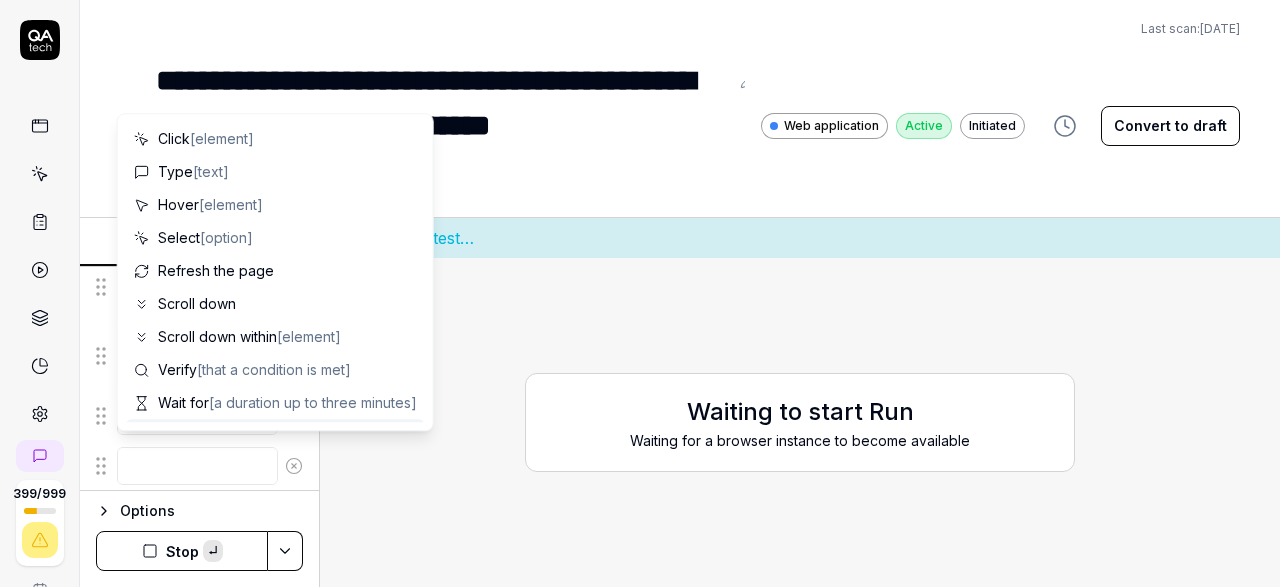 click at bounding box center (197, 466) 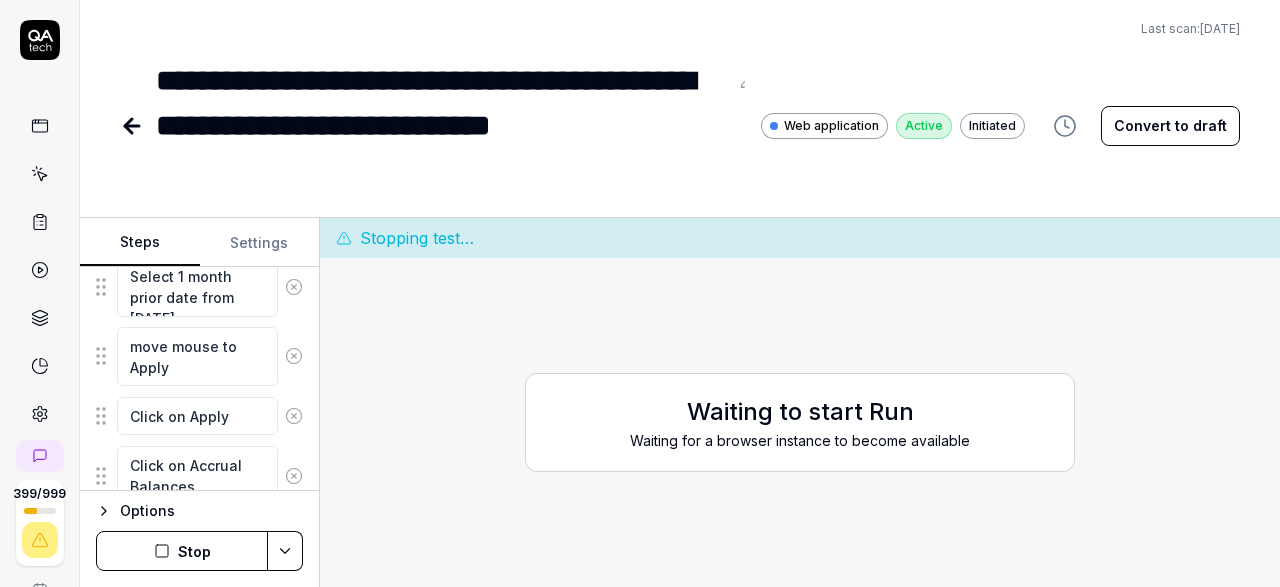 type on "Click on Accrual Balances" 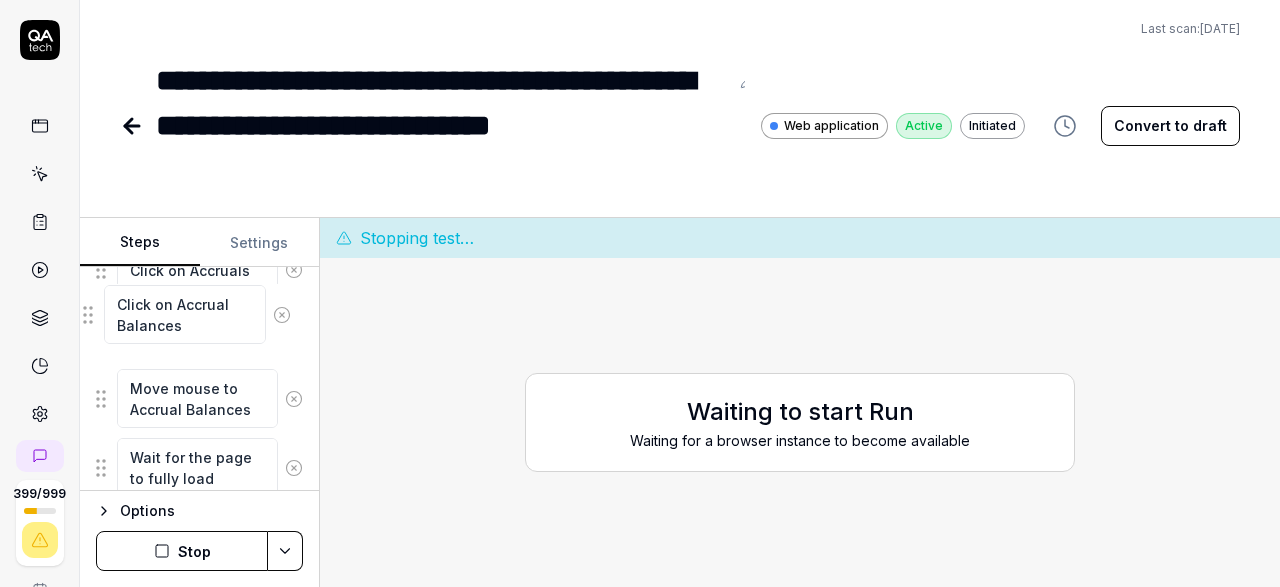 scroll, scrollTop: 504, scrollLeft: 0, axis: vertical 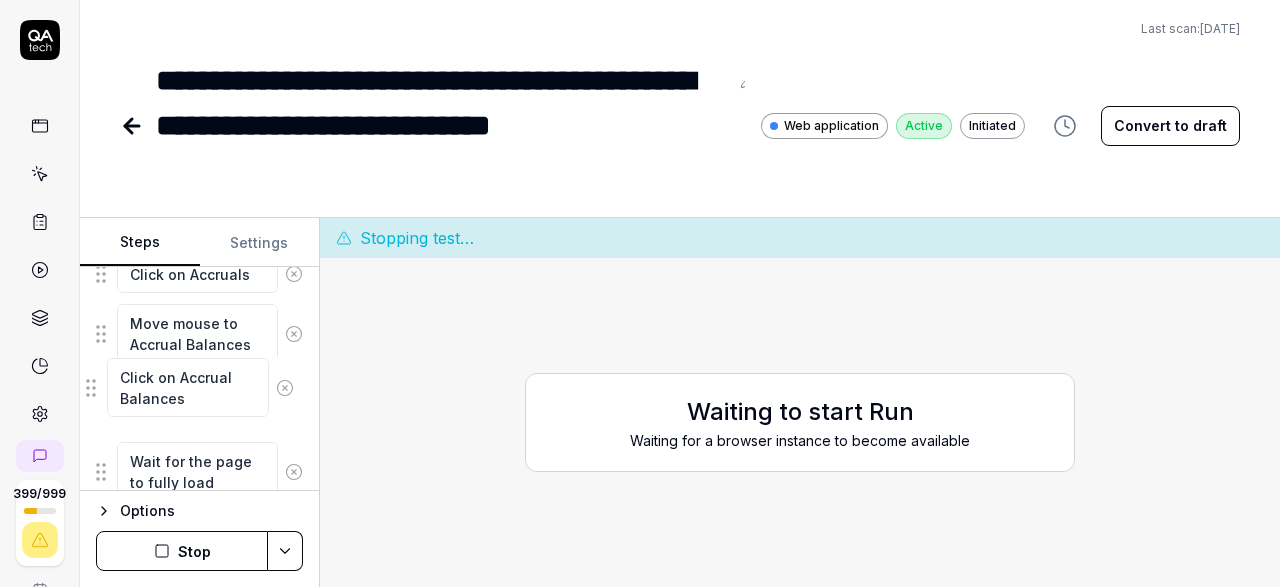 drag, startPoint x: 103, startPoint y: 468, endPoint x: 93, endPoint y: 388, distance: 80.622574 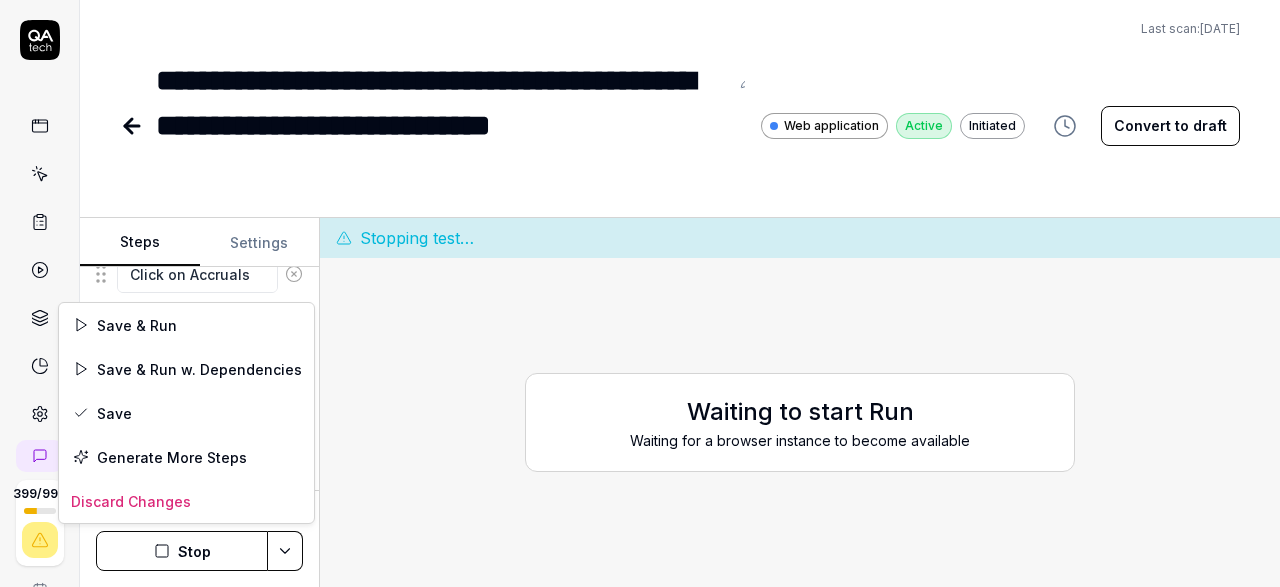 scroll, scrollTop: 504, scrollLeft: 0, axis: vertical 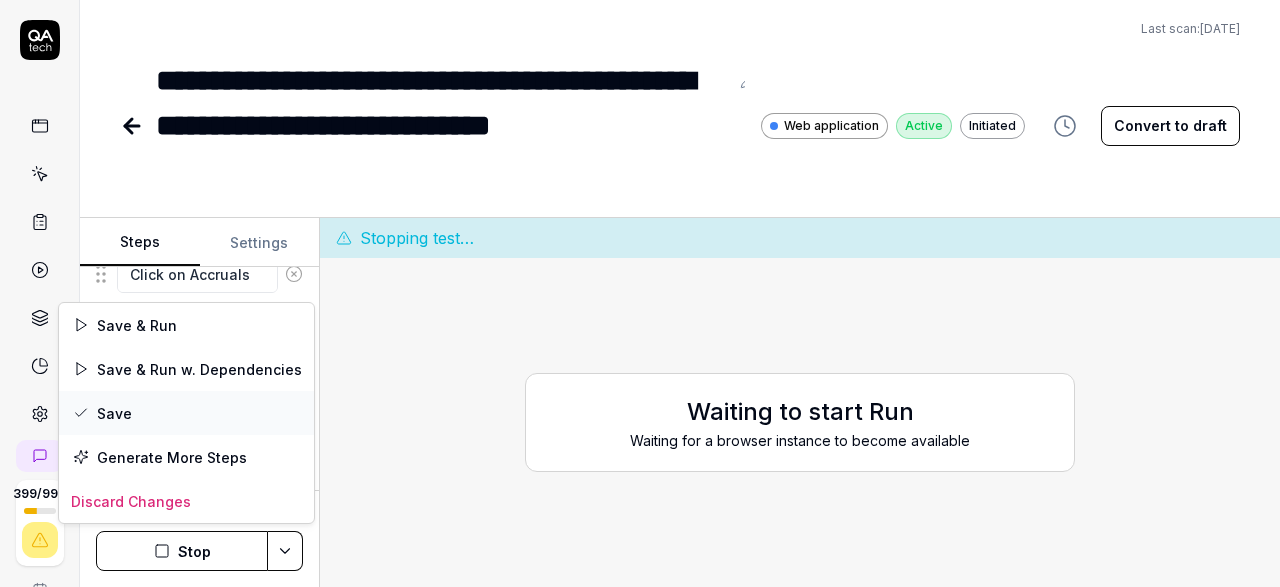 click on "Save" at bounding box center (186, 413) 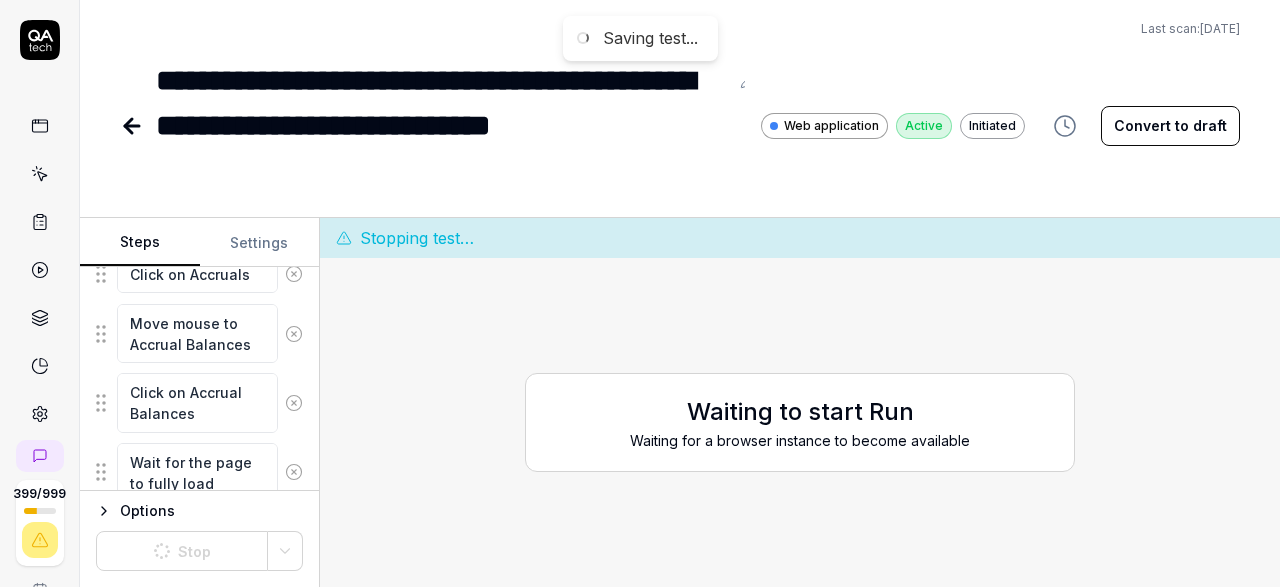 scroll, scrollTop: 504, scrollLeft: 0, axis: vertical 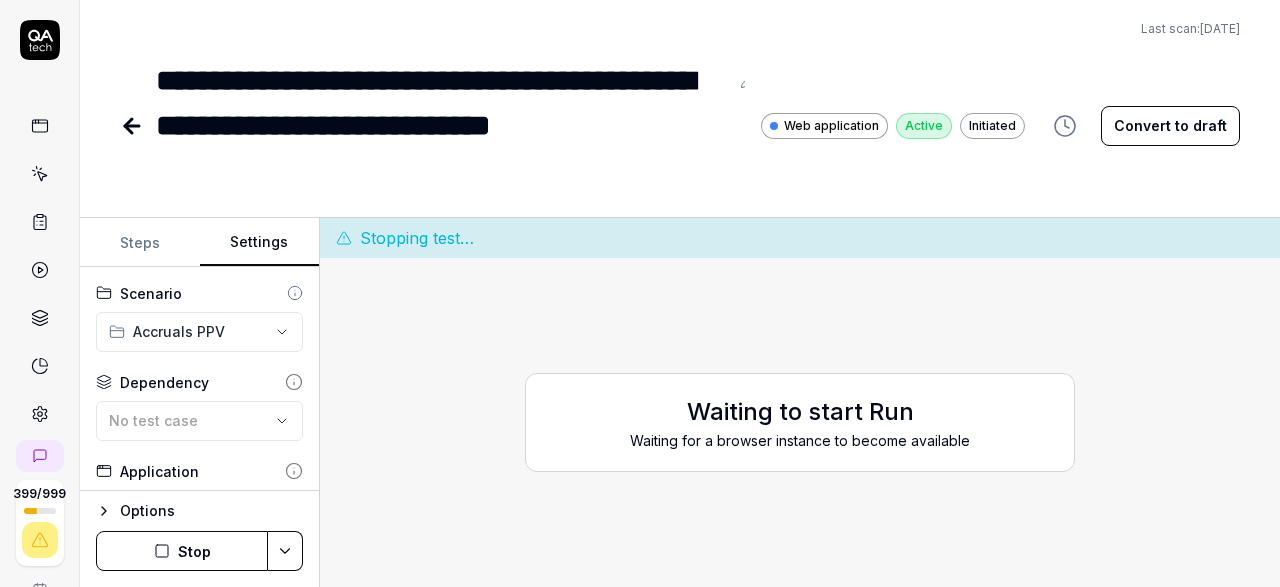 click on "Settings" at bounding box center [260, 243] 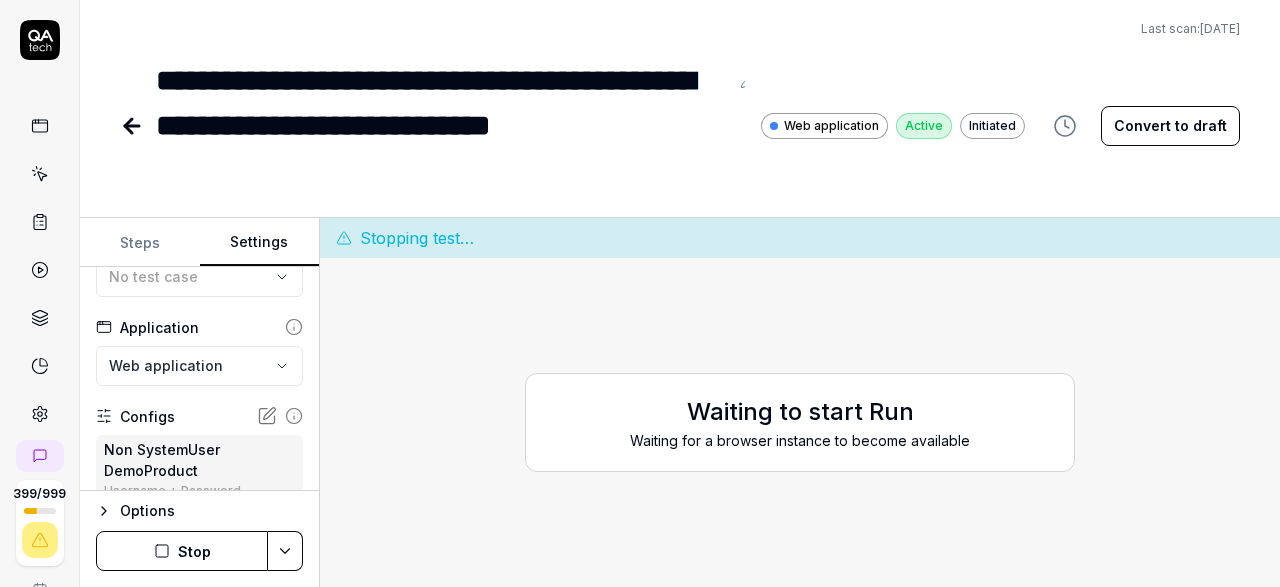 scroll, scrollTop: 148, scrollLeft: 0, axis: vertical 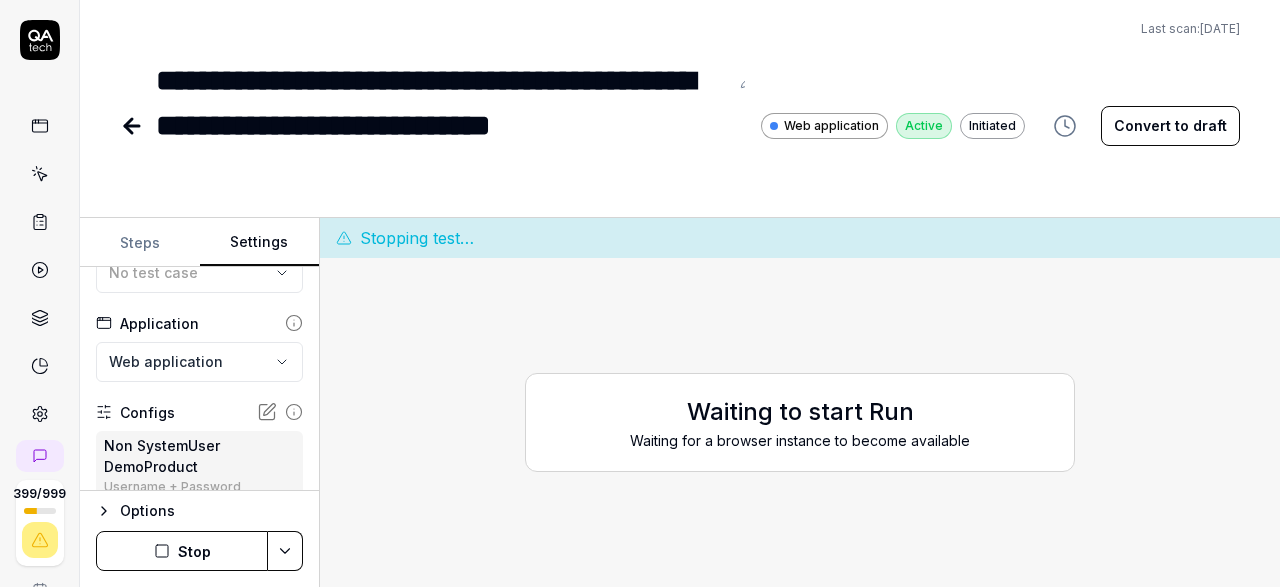 click on "Stop" at bounding box center (182, 551) 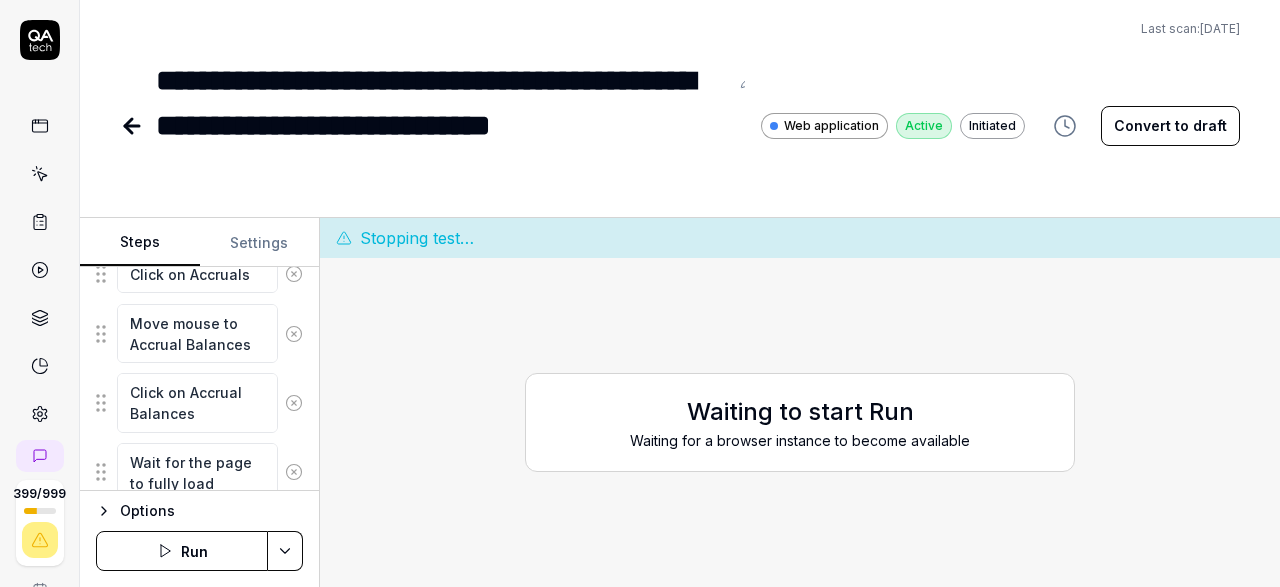 click on "Steps" at bounding box center [140, 243] 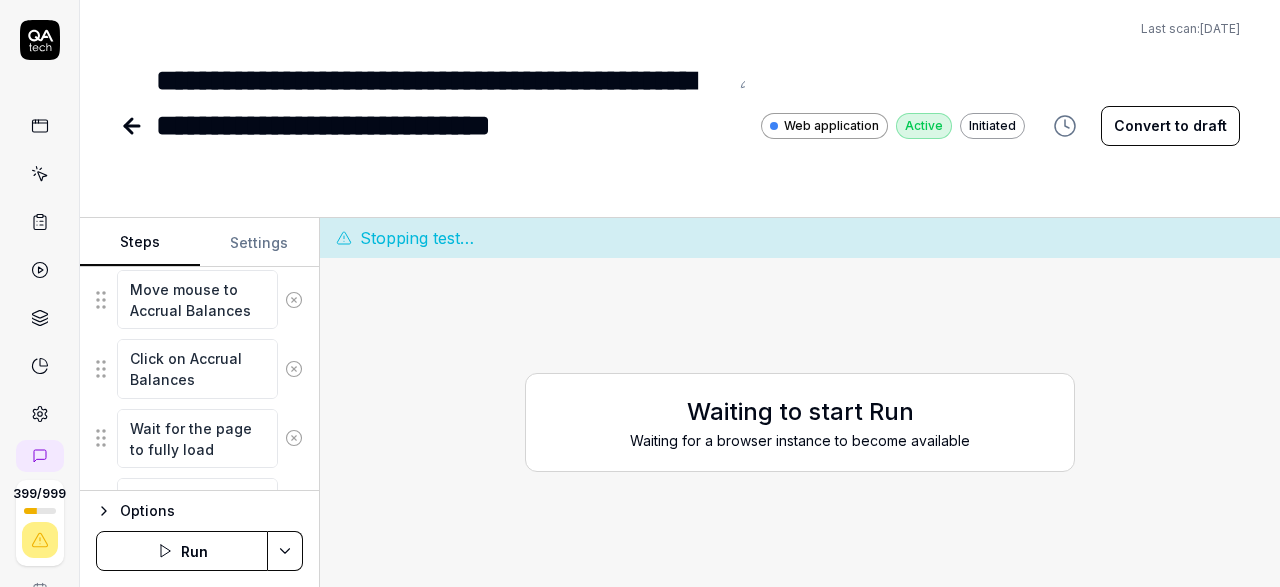 scroll, scrollTop: 938, scrollLeft: 0, axis: vertical 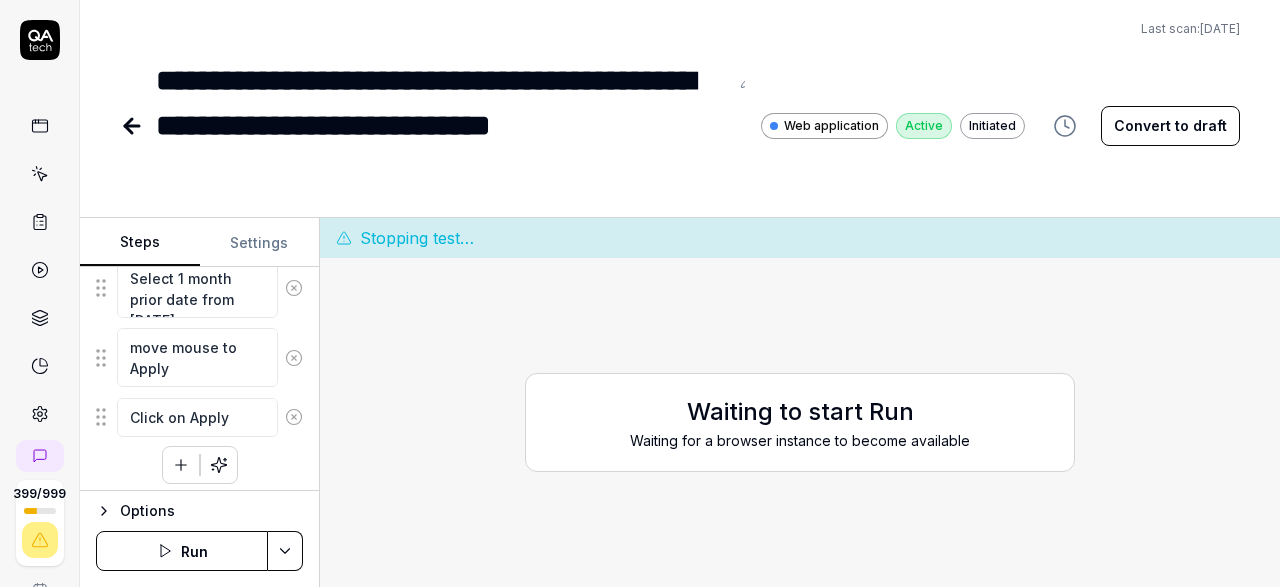 click on "Run" at bounding box center [182, 551] 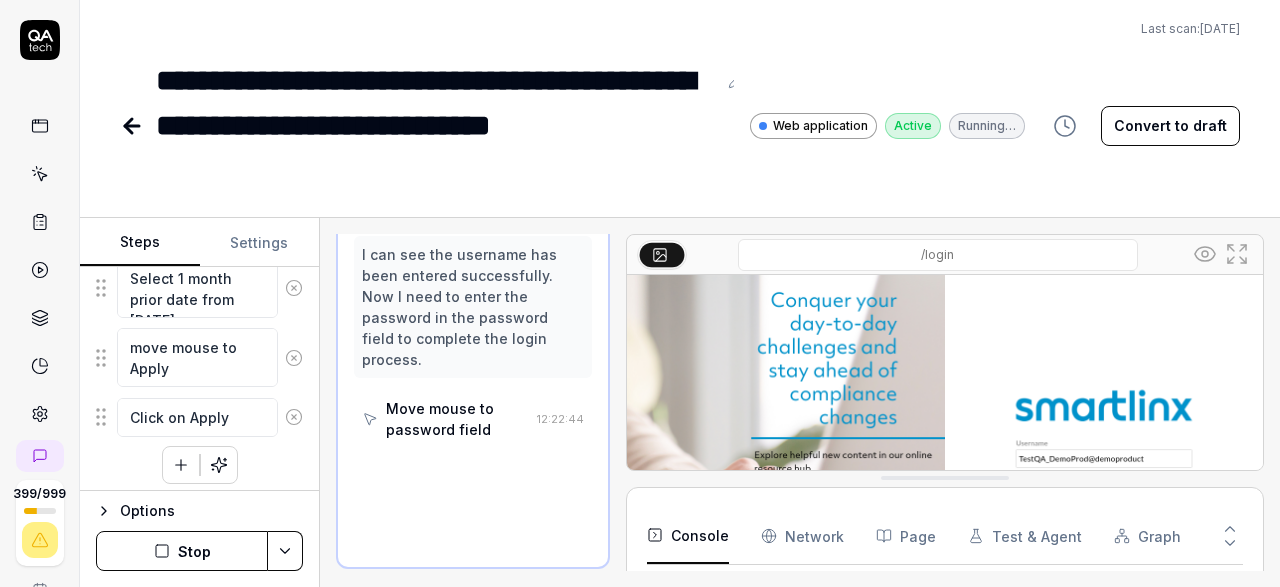 scroll, scrollTop: 117, scrollLeft: 0, axis: vertical 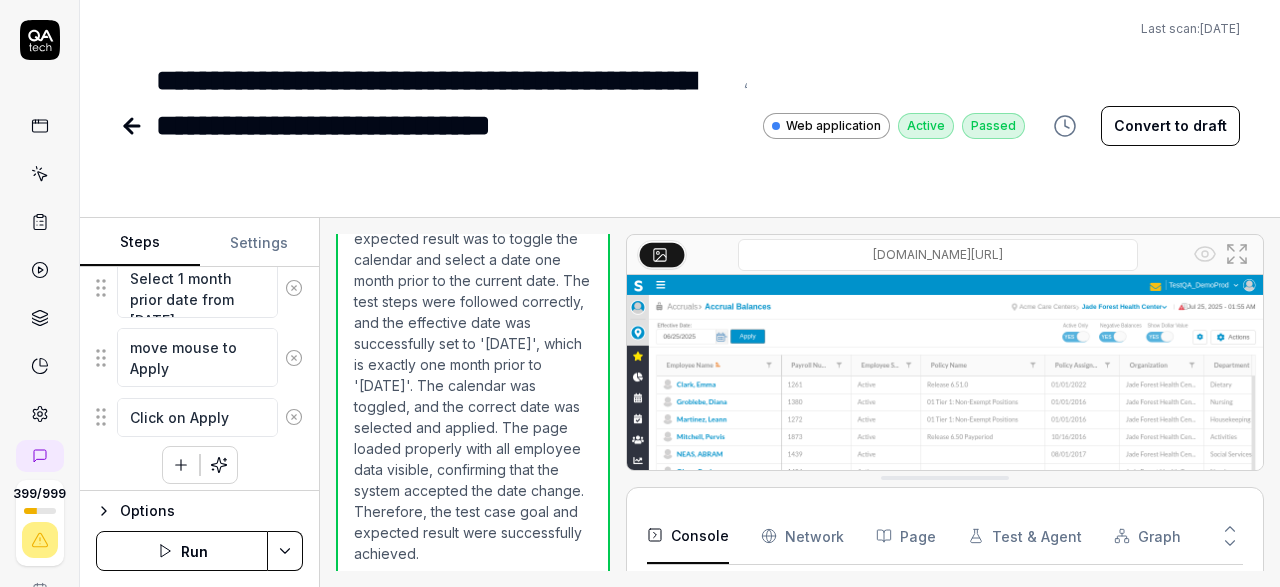 click 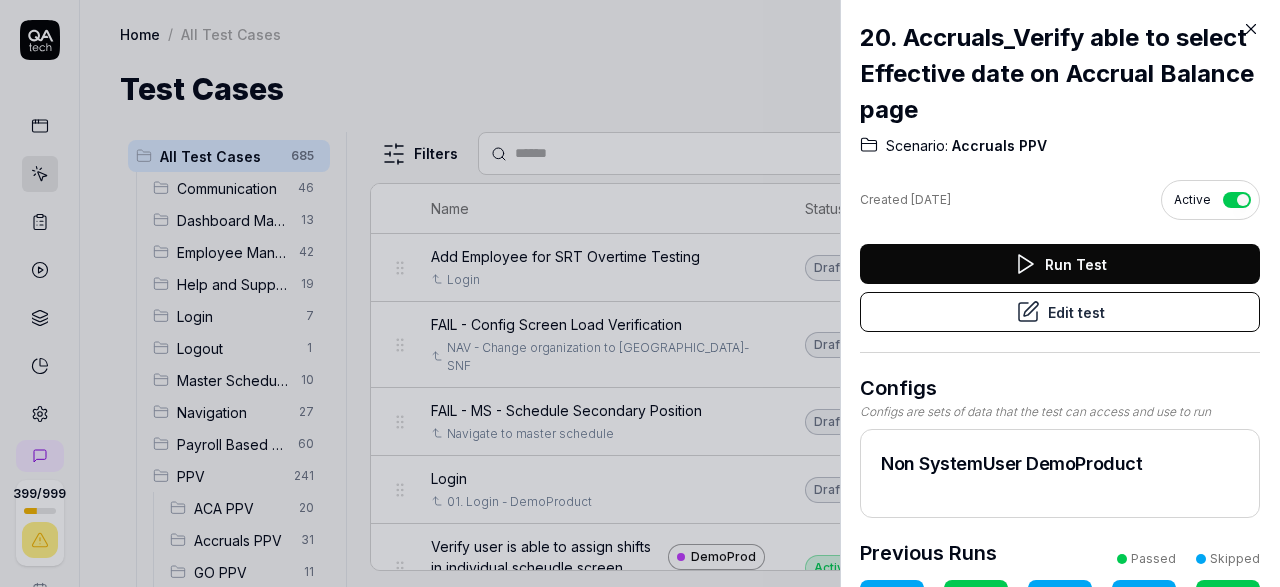 click 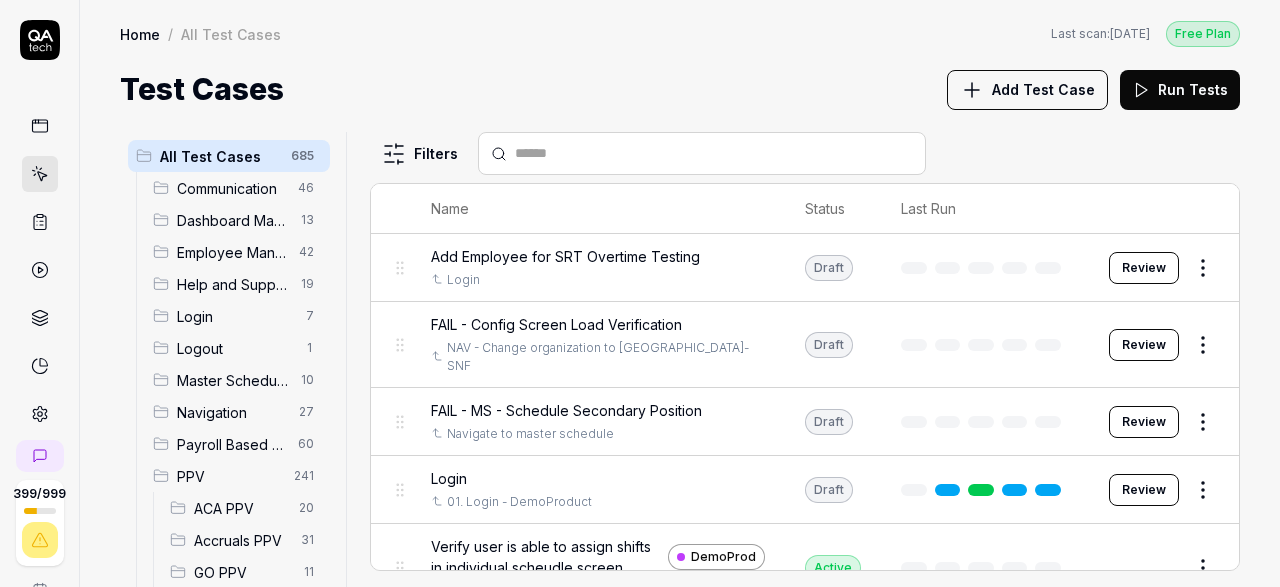 click on "Accruals PPV" at bounding box center [241, 540] 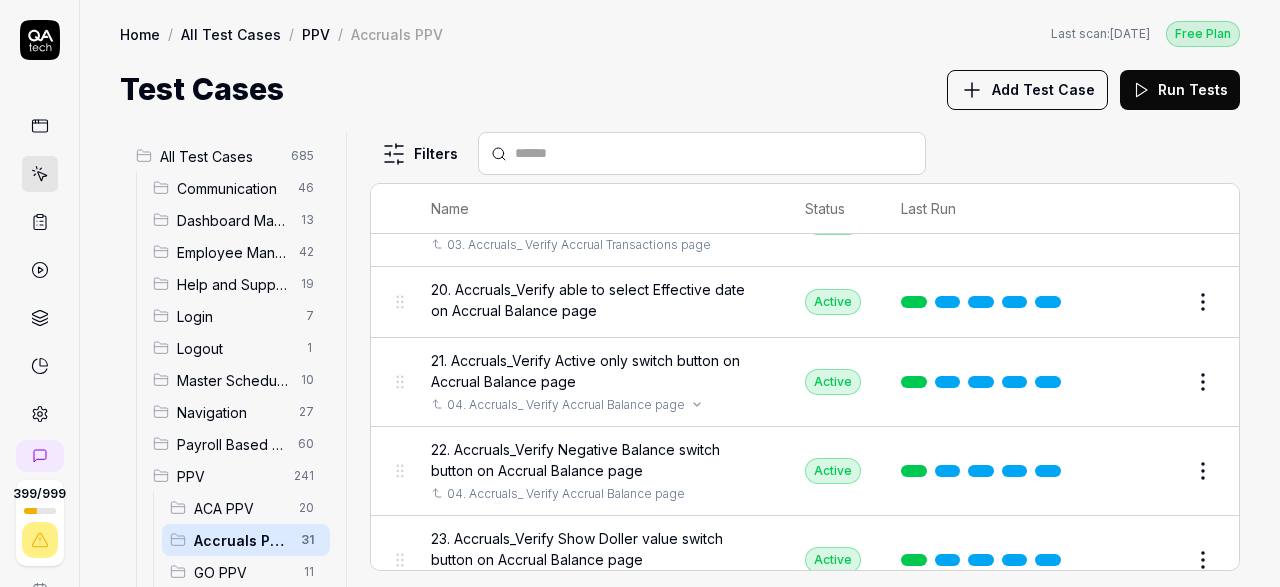 scroll, scrollTop: 1535, scrollLeft: 0, axis: vertical 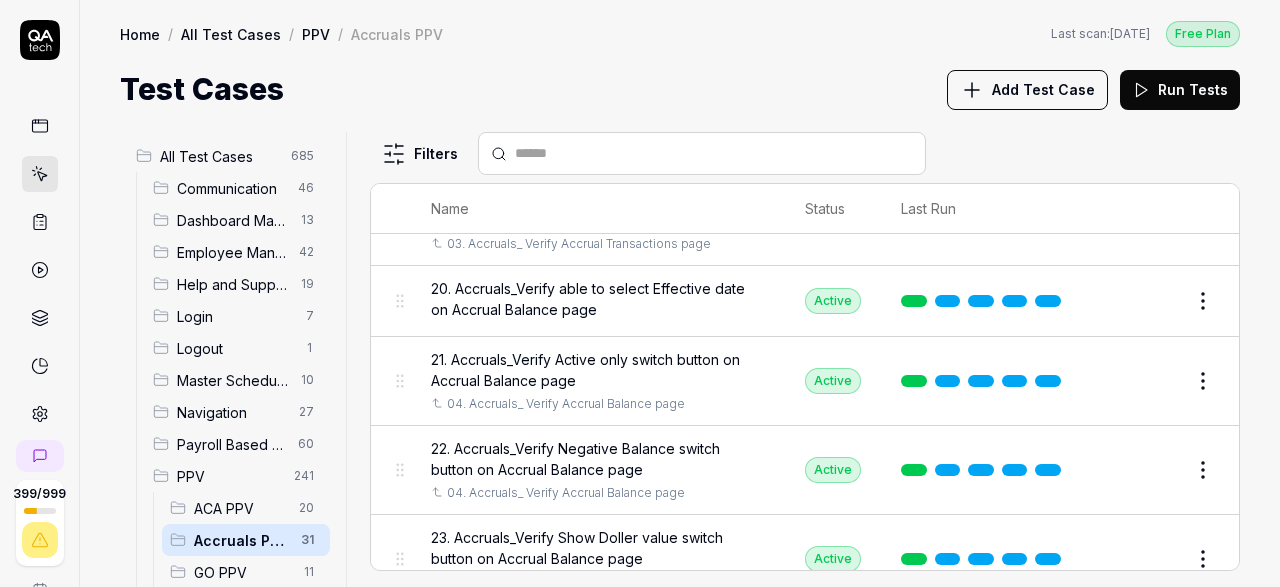 click on "21. Accruals_Verify Active only switch button on Accrual Balance page" at bounding box center [598, 370] 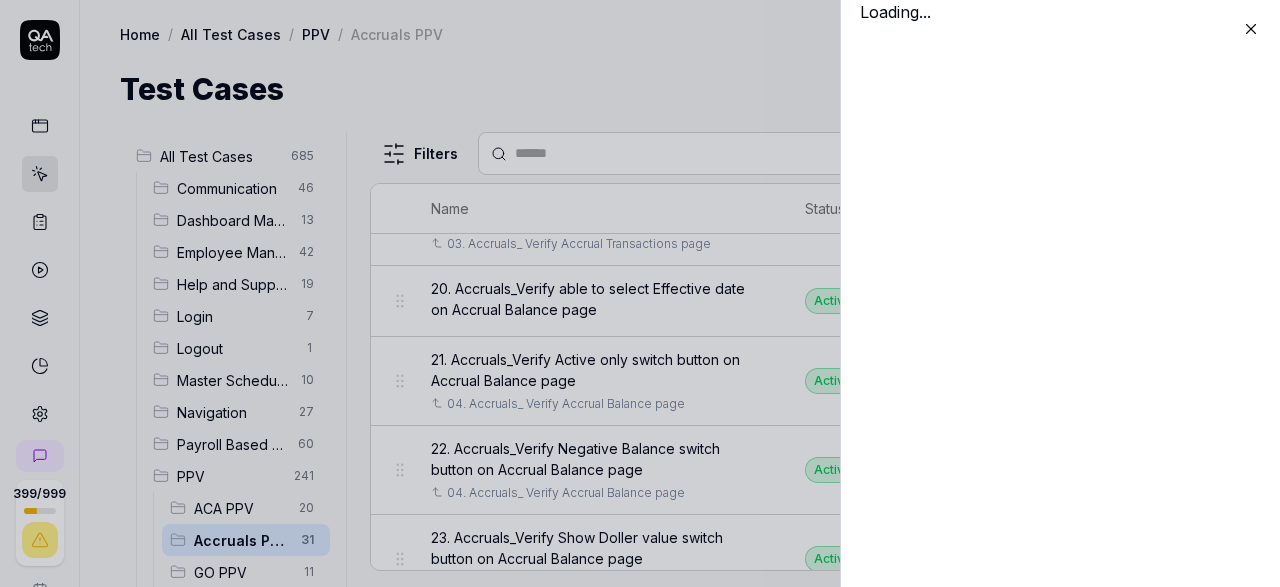 scroll, scrollTop: 1535, scrollLeft: 0, axis: vertical 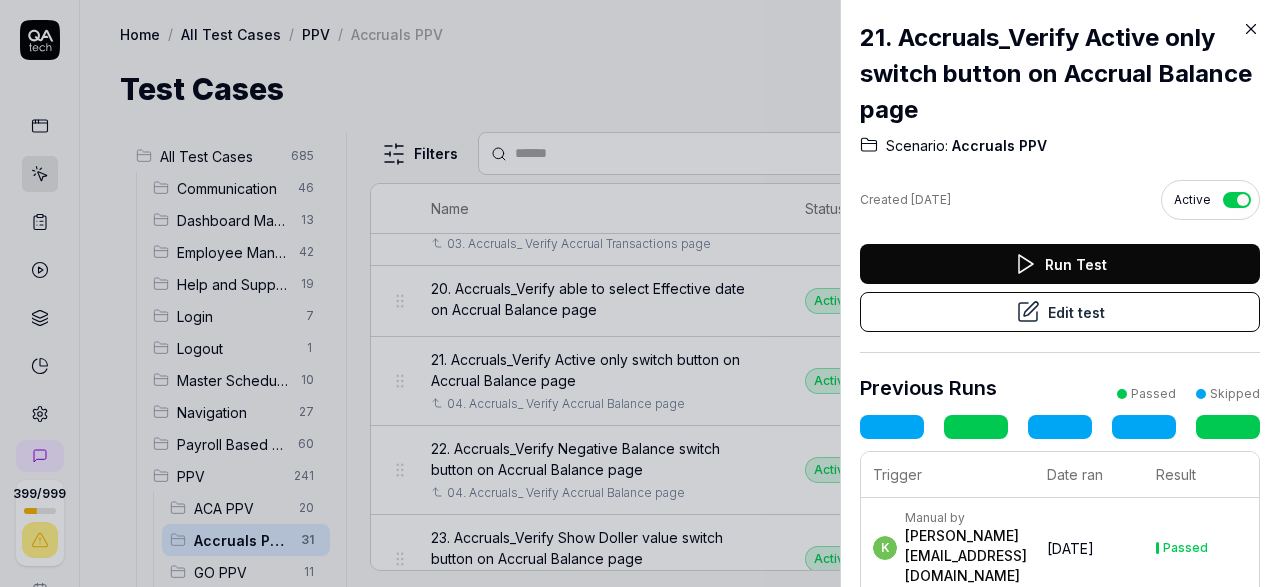 click on "Edit test" at bounding box center [1060, 312] 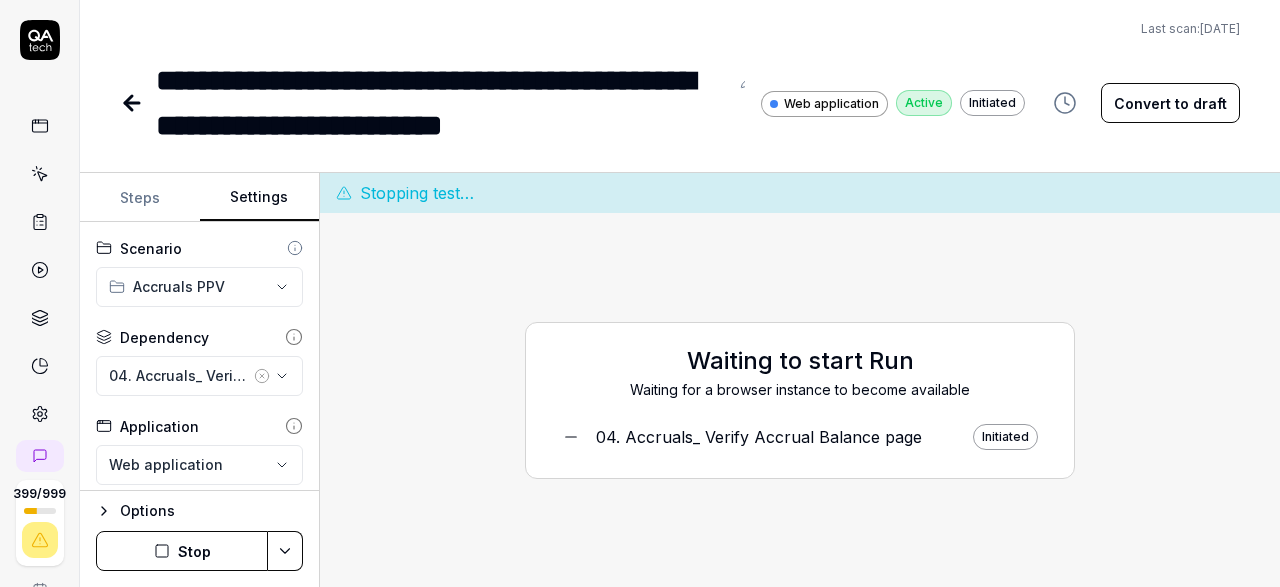 scroll, scrollTop: 142, scrollLeft: 0, axis: vertical 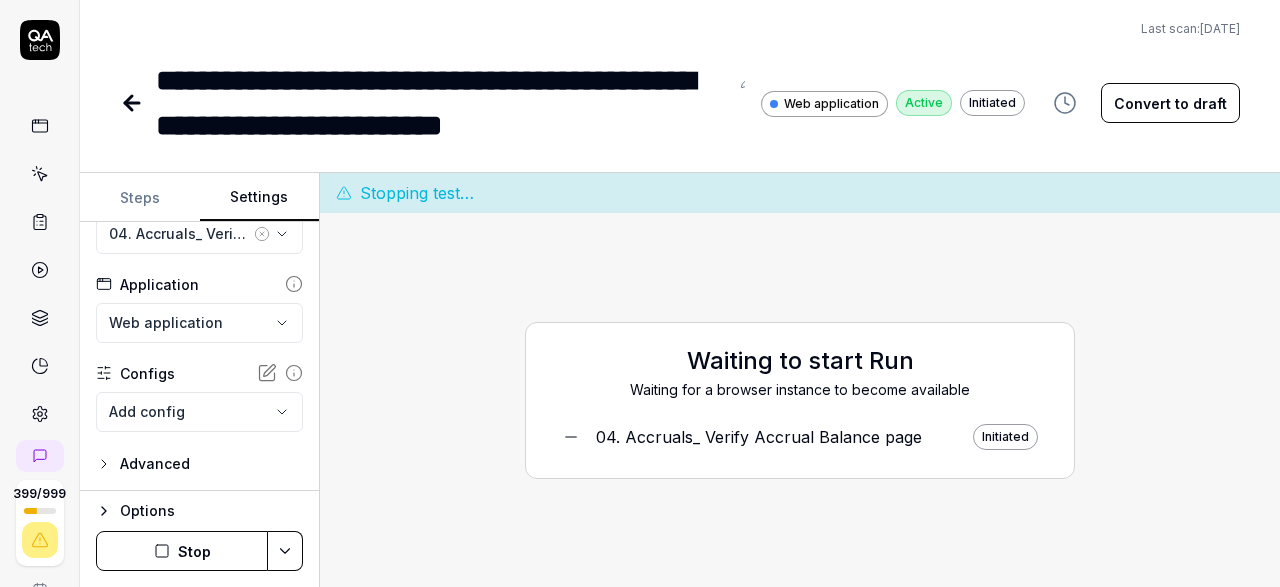click on "Settings" at bounding box center (260, 198) 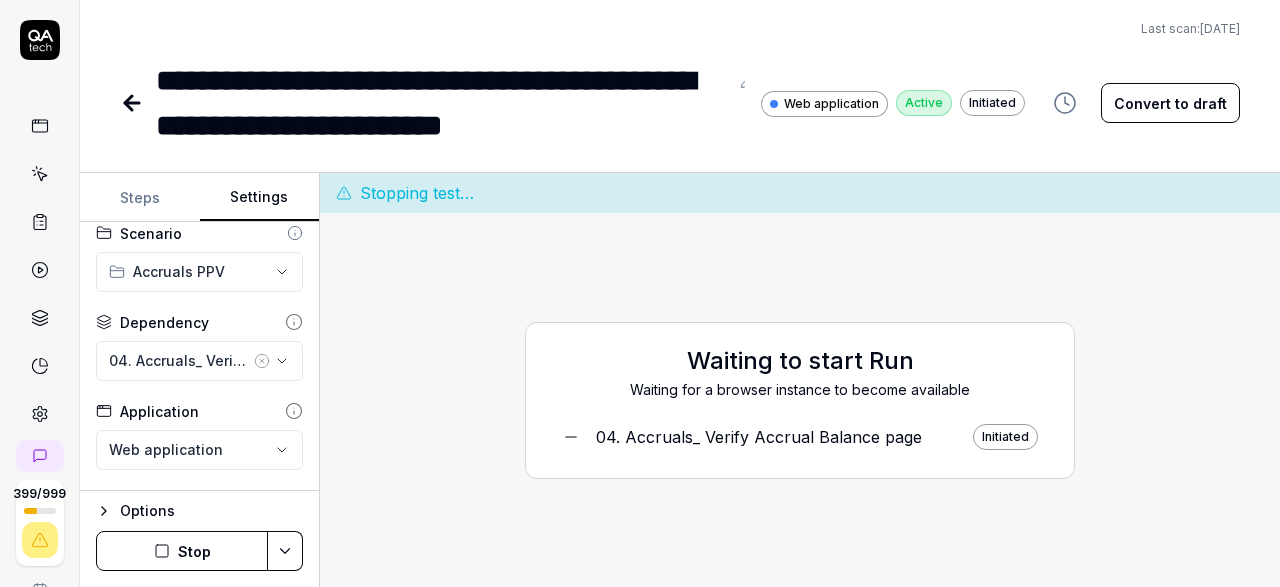 scroll, scrollTop: 0, scrollLeft: 0, axis: both 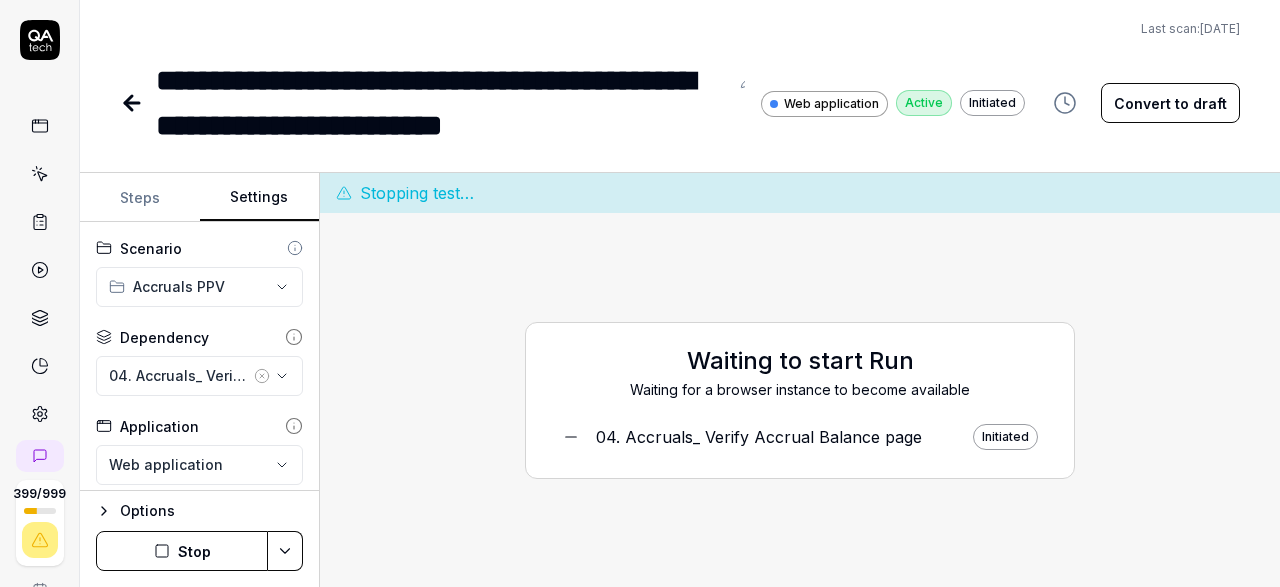 click 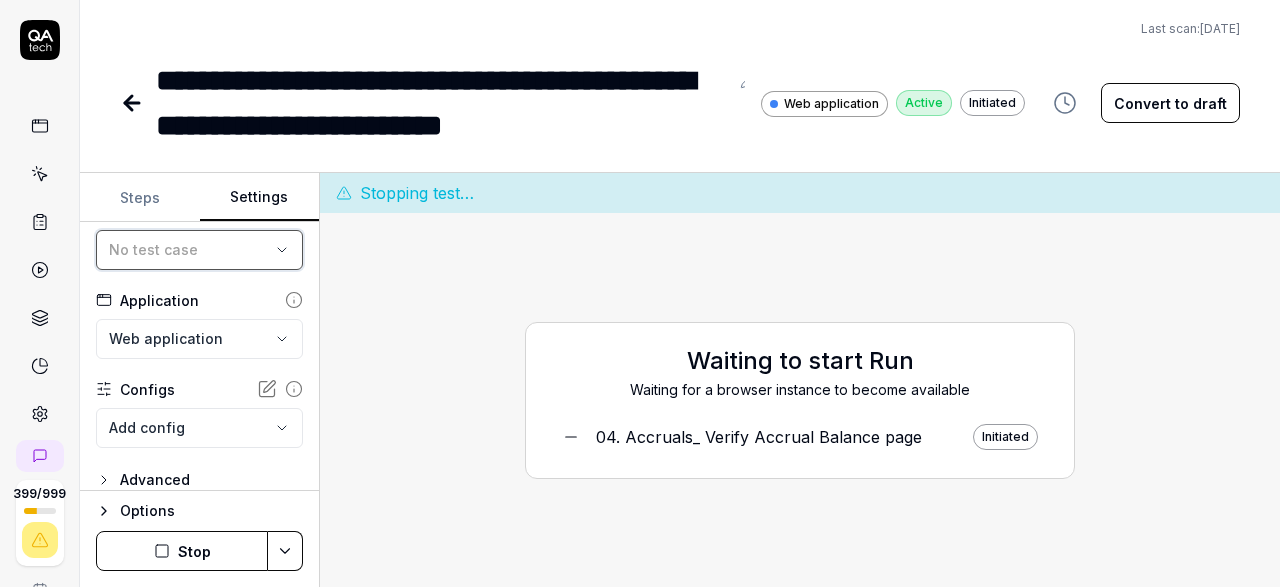 scroll, scrollTop: 142, scrollLeft: 0, axis: vertical 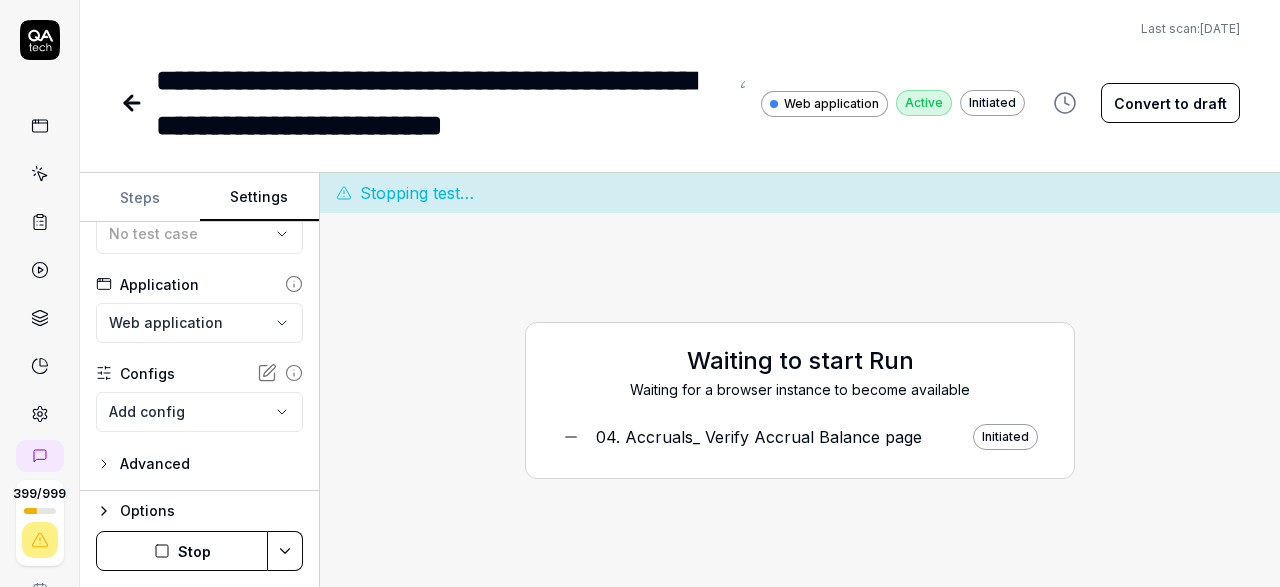 click on "Stop" at bounding box center (182, 551) 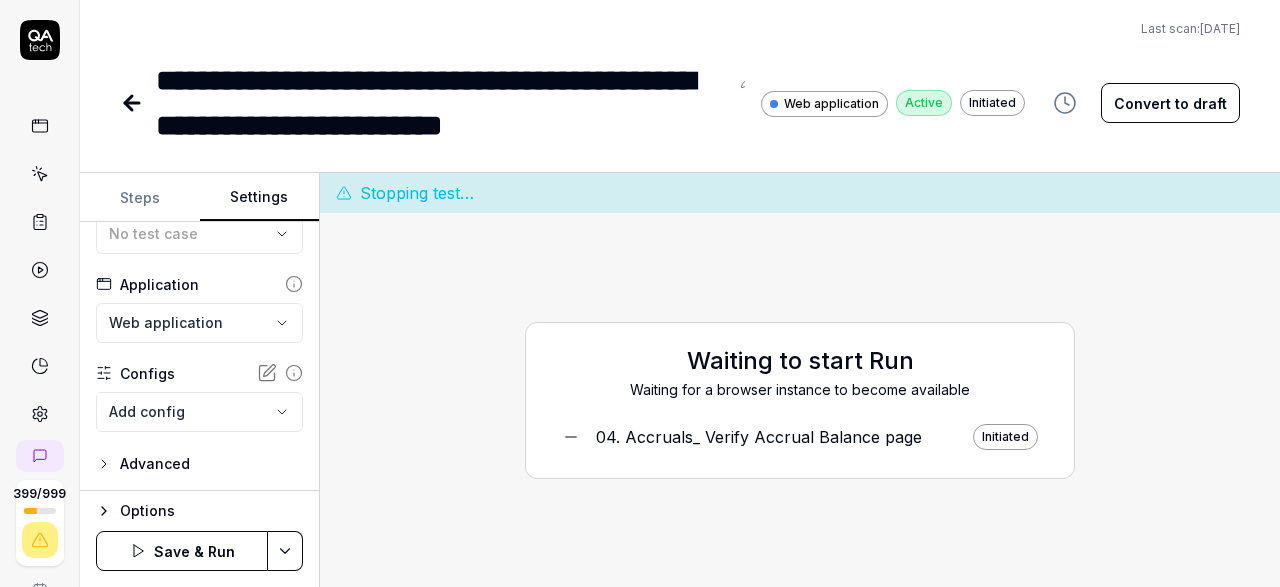 click 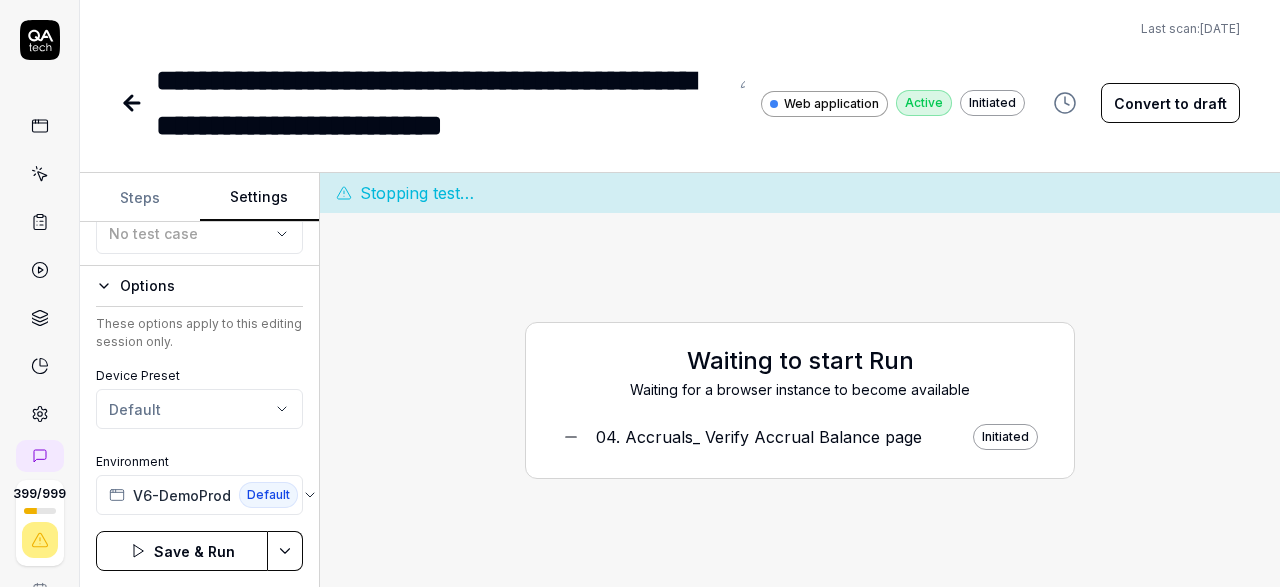 click 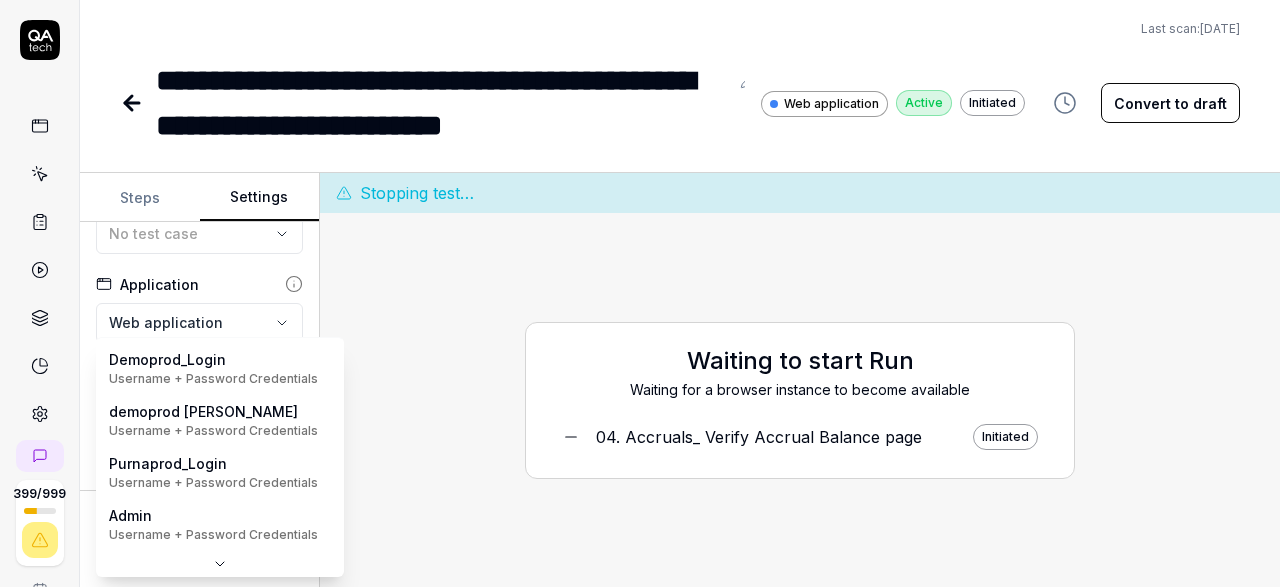 scroll, scrollTop: 142, scrollLeft: 0, axis: vertical 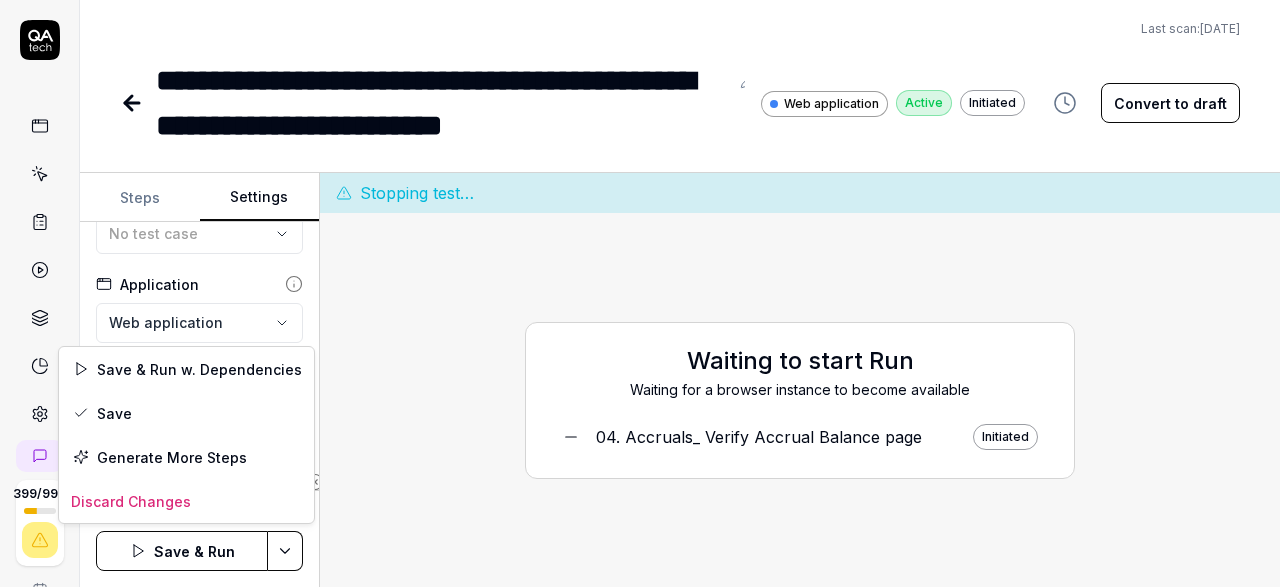 click on "**********" at bounding box center [640, 293] 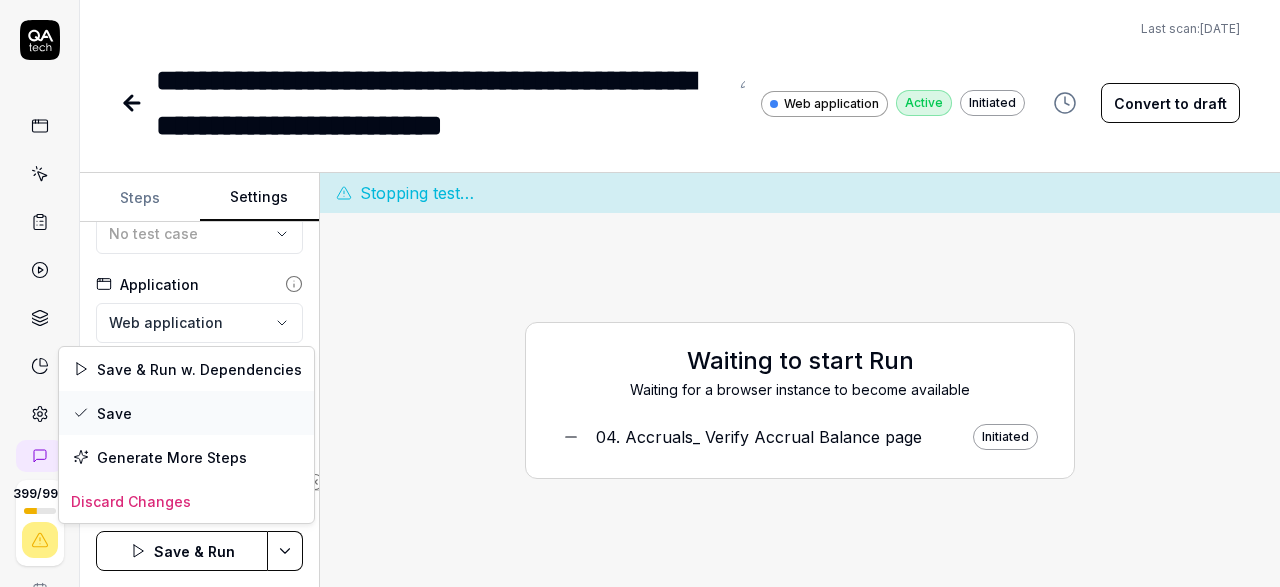 click on "Save" at bounding box center [186, 413] 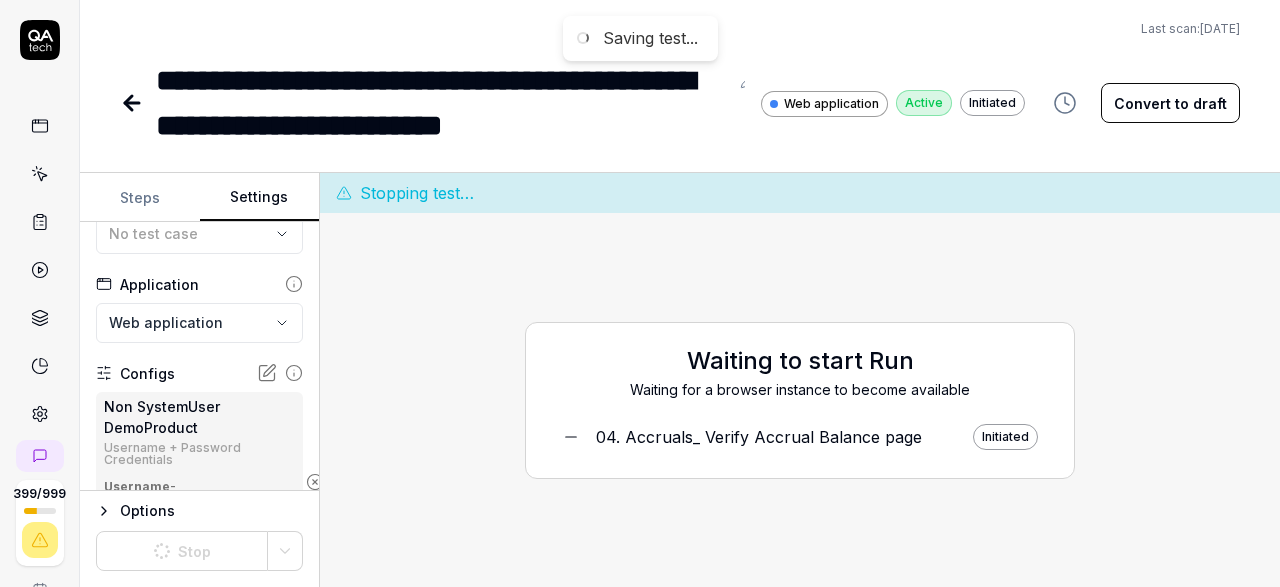 scroll, scrollTop: 142, scrollLeft: 0, axis: vertical 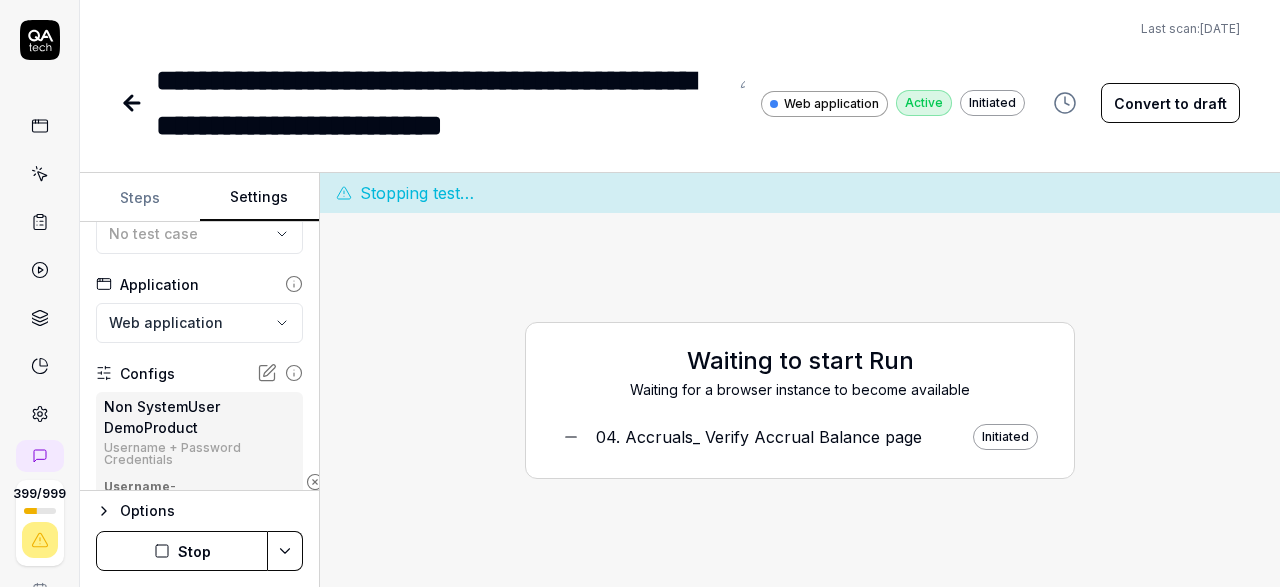 click on "Stop" at bounding box center (182, 551) 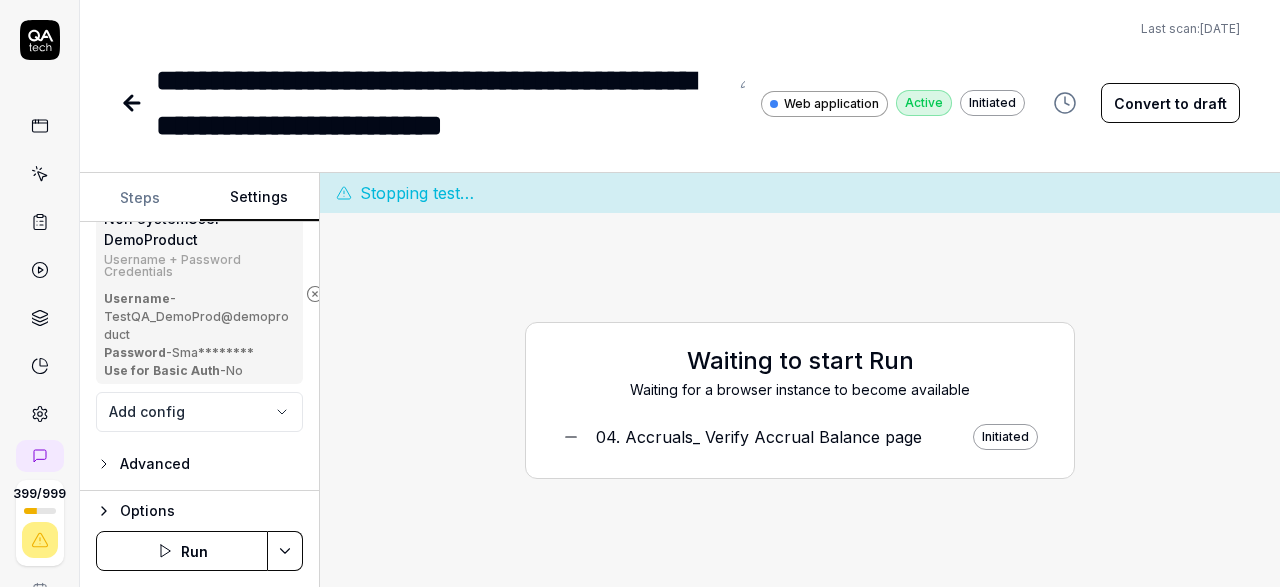 scroll, scrollTop: 0, scrollLeft: 0, axis: both 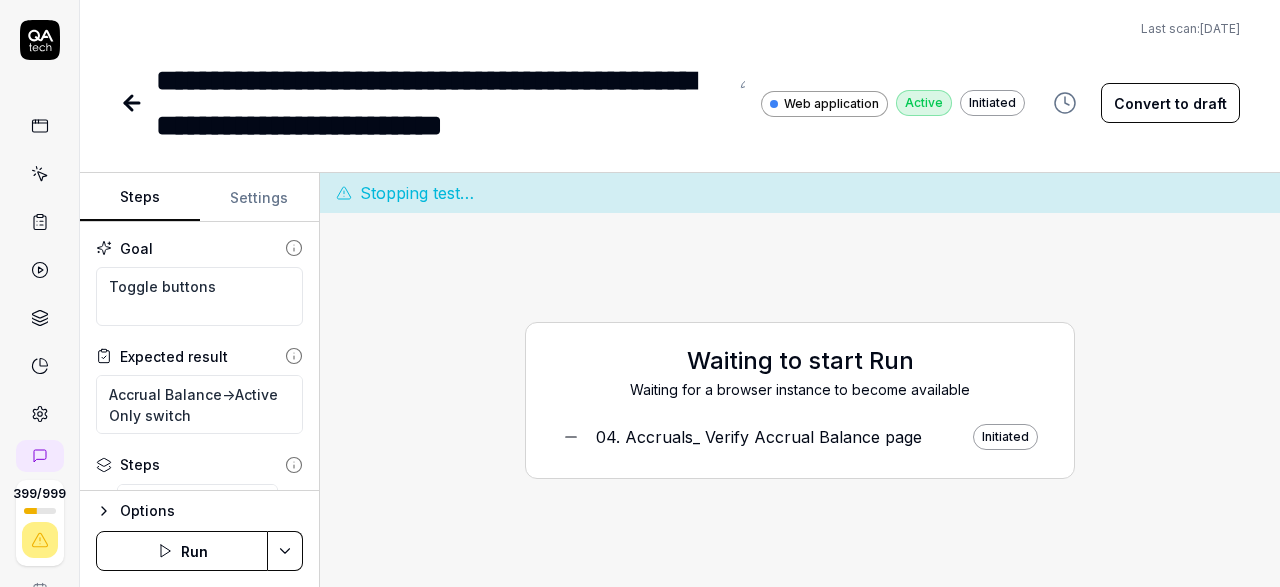 click on "Steps" at bounding box center (140, 198) 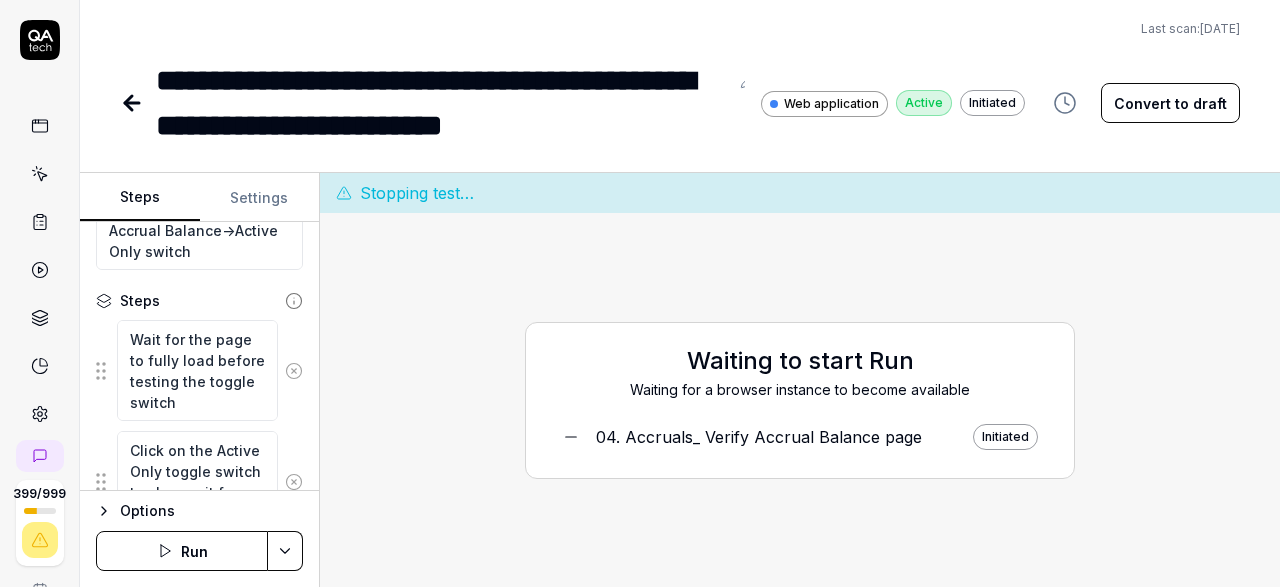 scroll, scrollTop: 162, scrollLeft: 0, axis: vertical 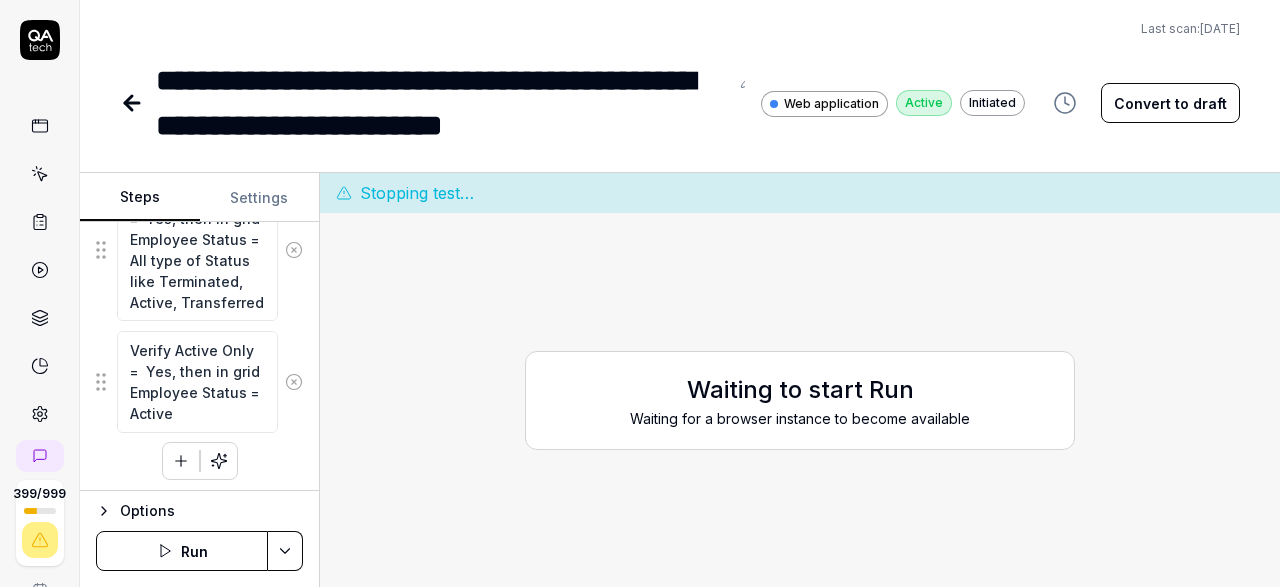 click 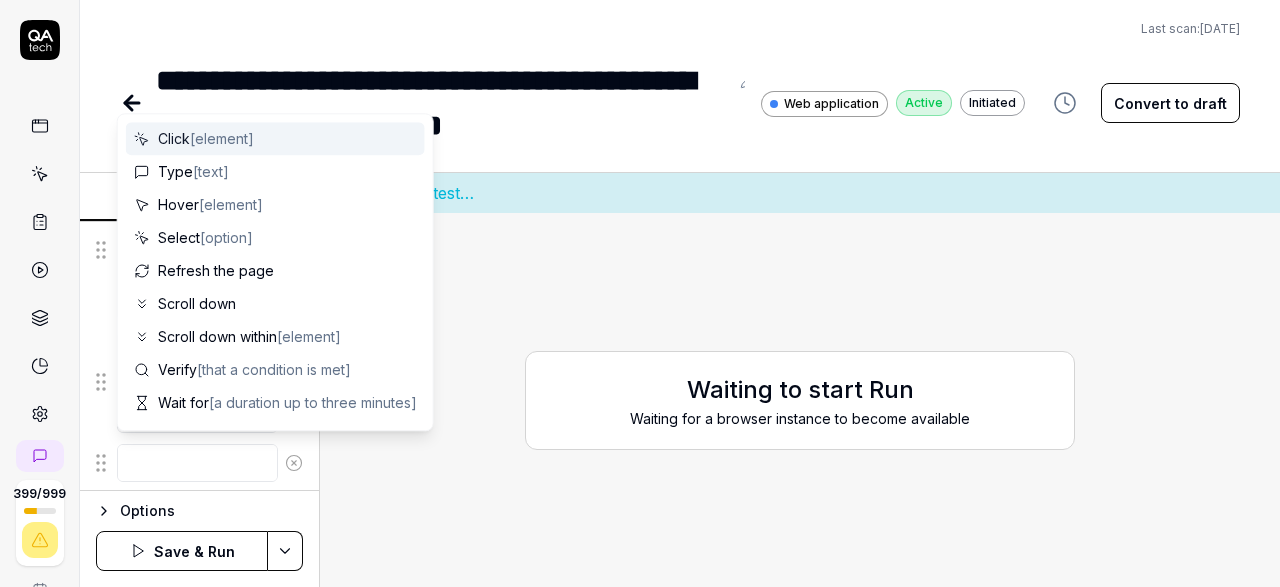 click at bounding box center (197, 463) 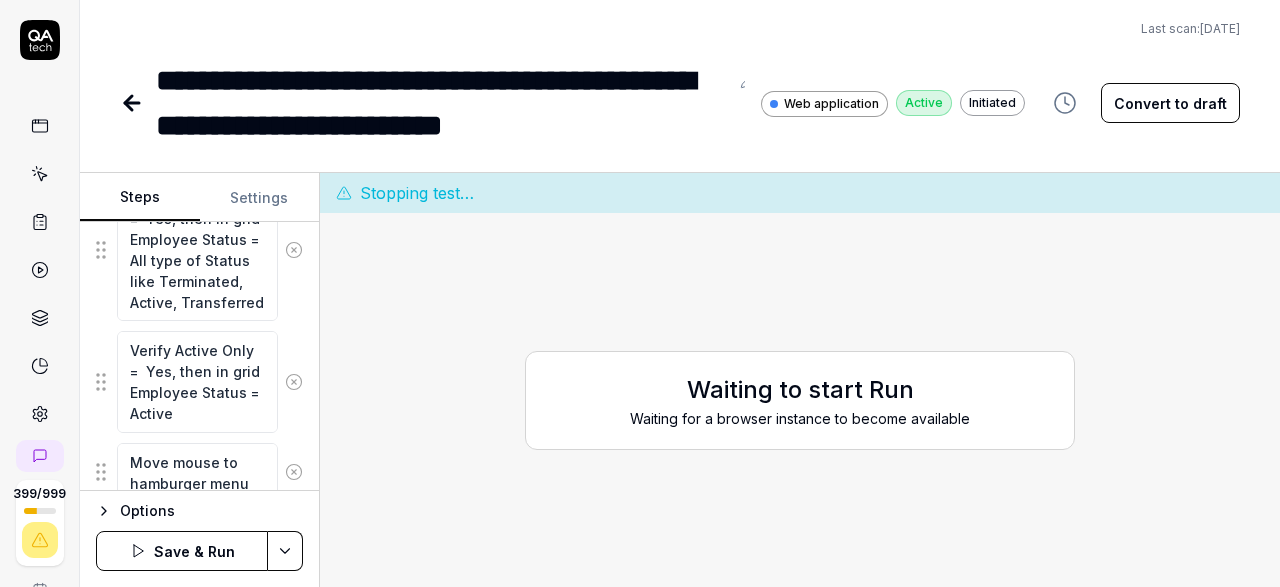type on "Move mouse to hamburger menu" 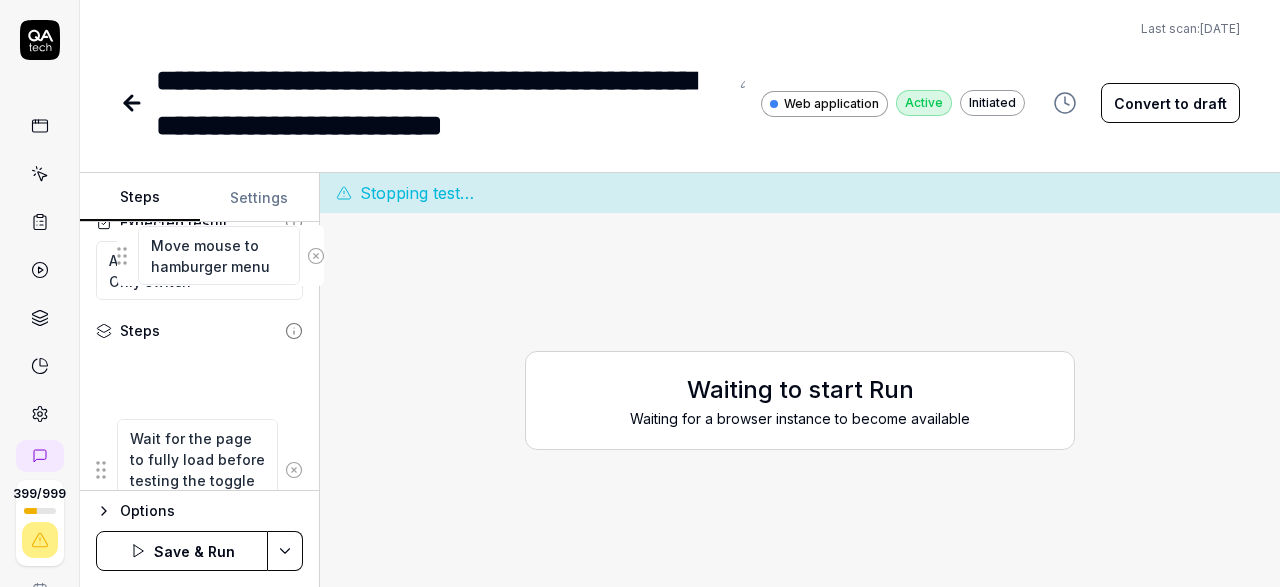 scroll, scrollTop: 128, scrollLeft: 0, axis: vertical 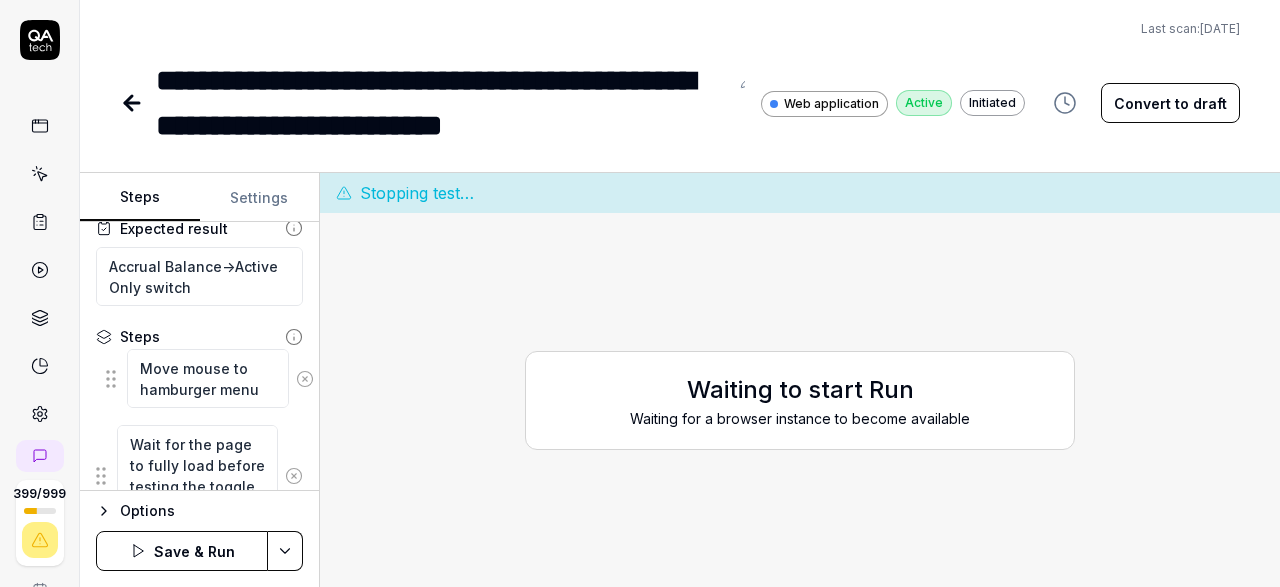 drag, startPoint x: 104, startPoint y: 468, endPoint x: 114, endPoint y: 379, distance: 89.560036 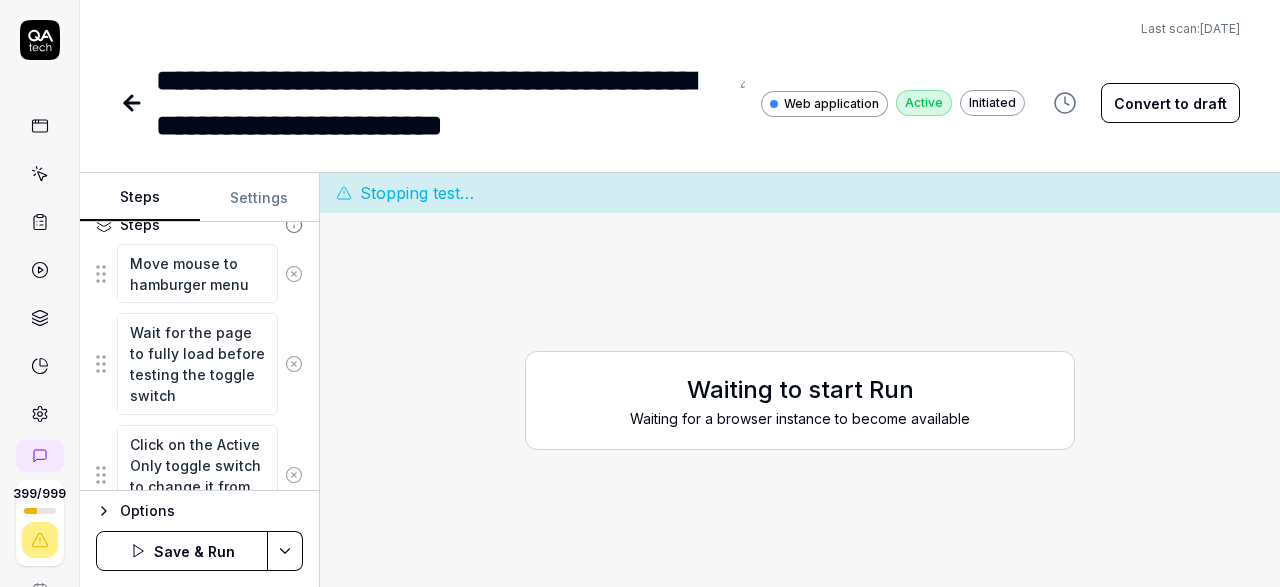 scroll, scrollTop: 237, scrollLeft: 0, axis: vertical 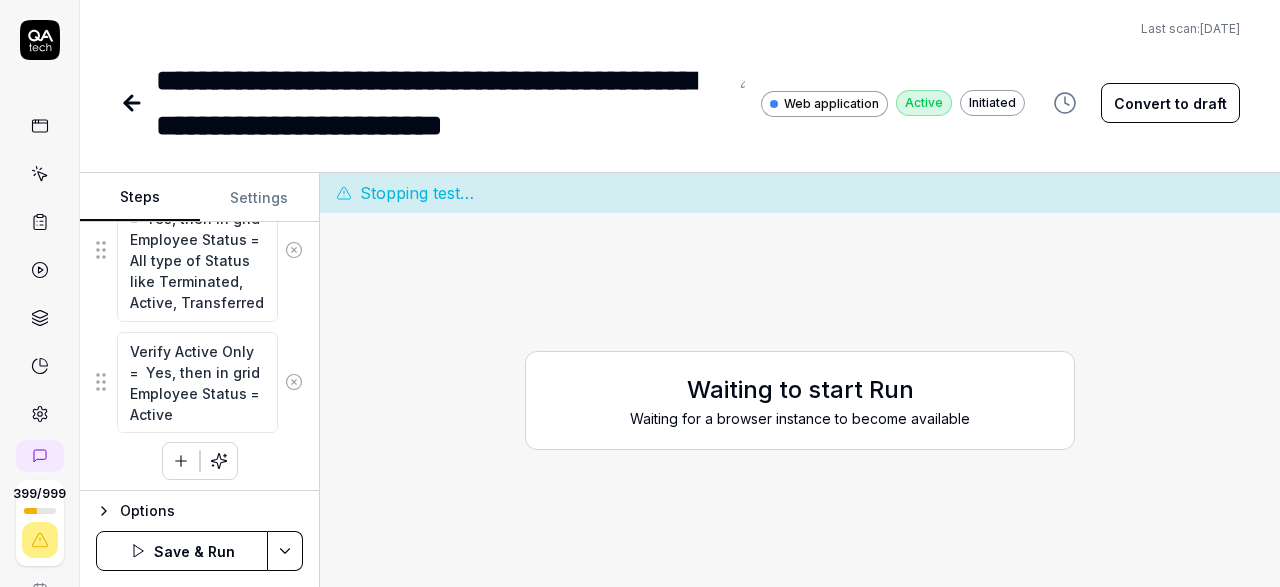 click 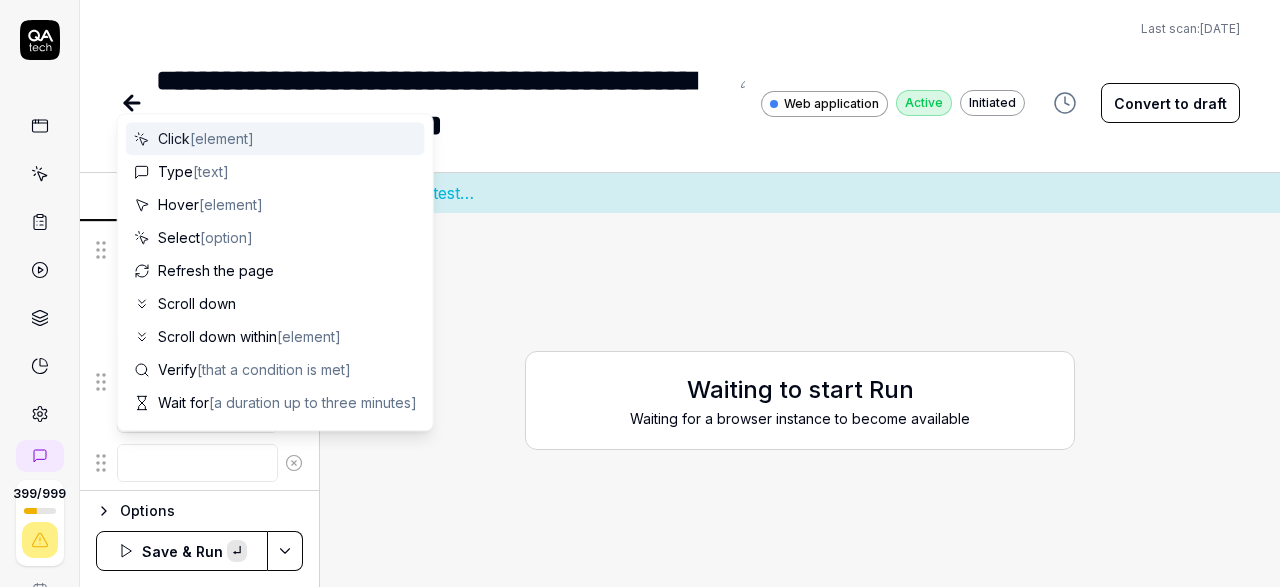 click at bounding box center [197, 463] 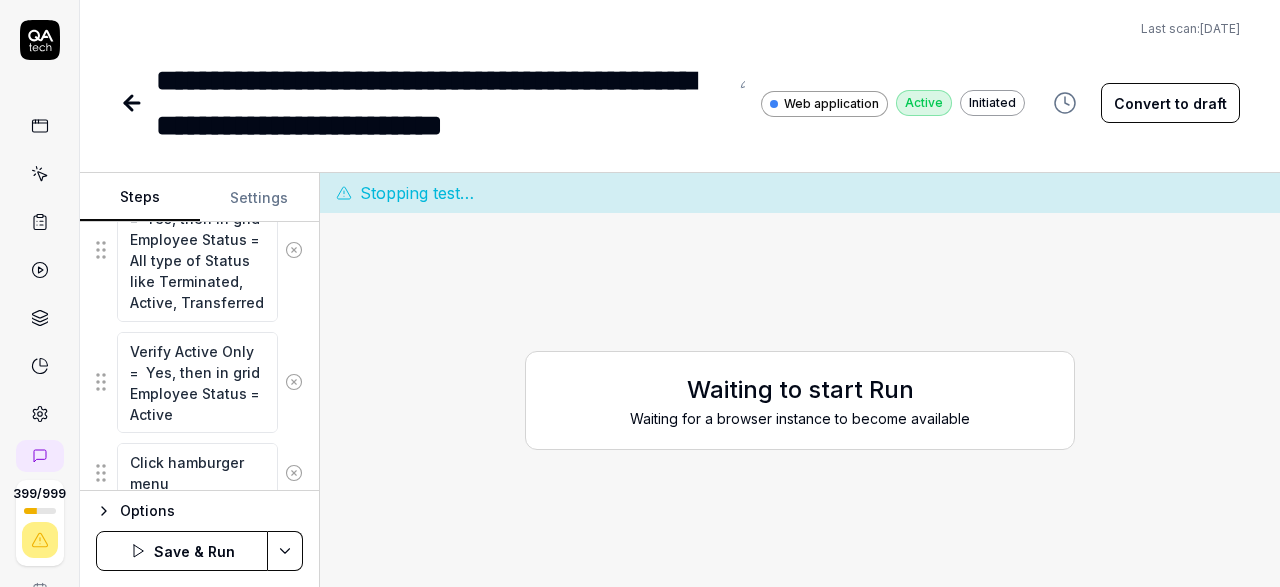 type on "Click hamburger menu" 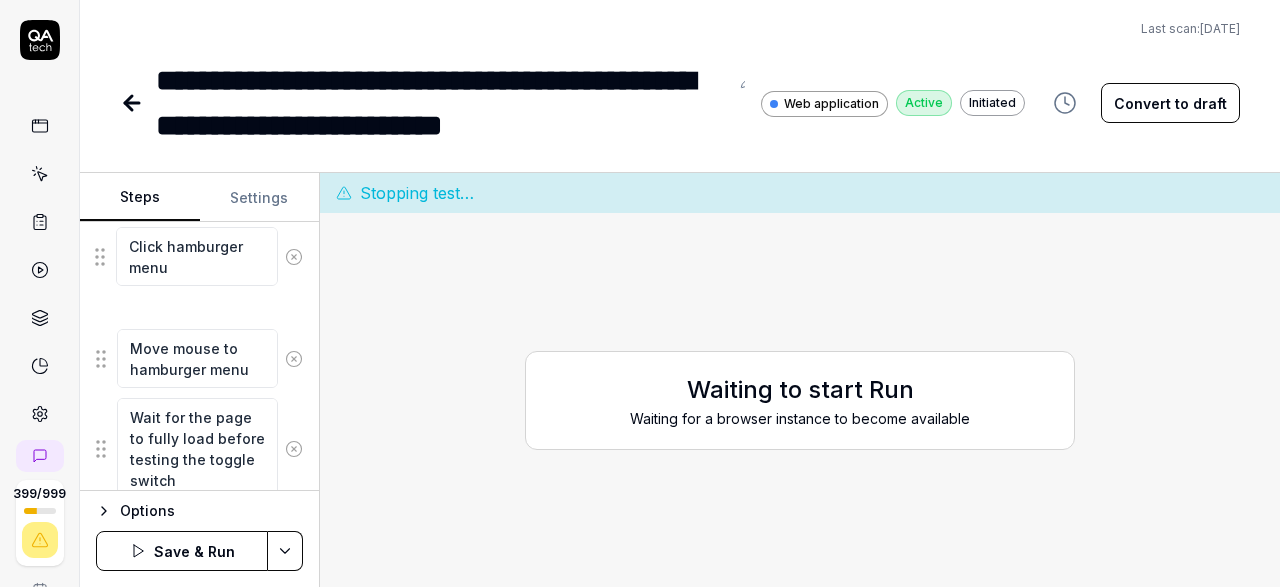 scroll, scrollTop: 222, scrollLeft: 0, axis: vertical 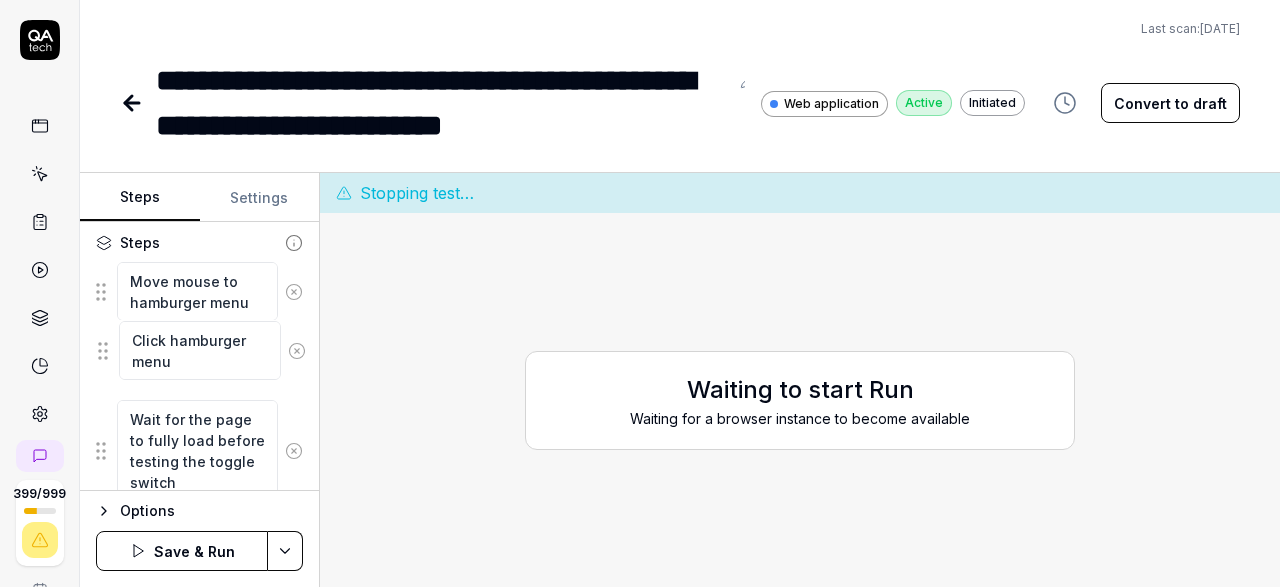 drag, startPoint x: 102, startPoint y: 471, endPoint x: 104, endPoint y: 353, distance: 118.016945 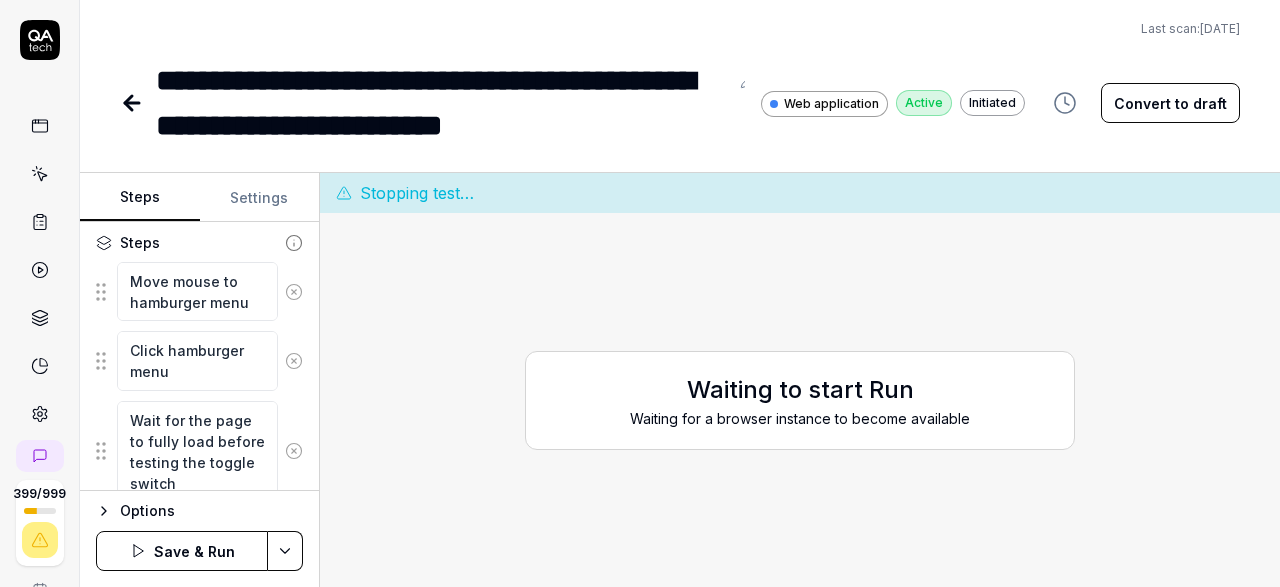 scroll, scrollTop: 778, scrollLeft: 0, axis: vertical 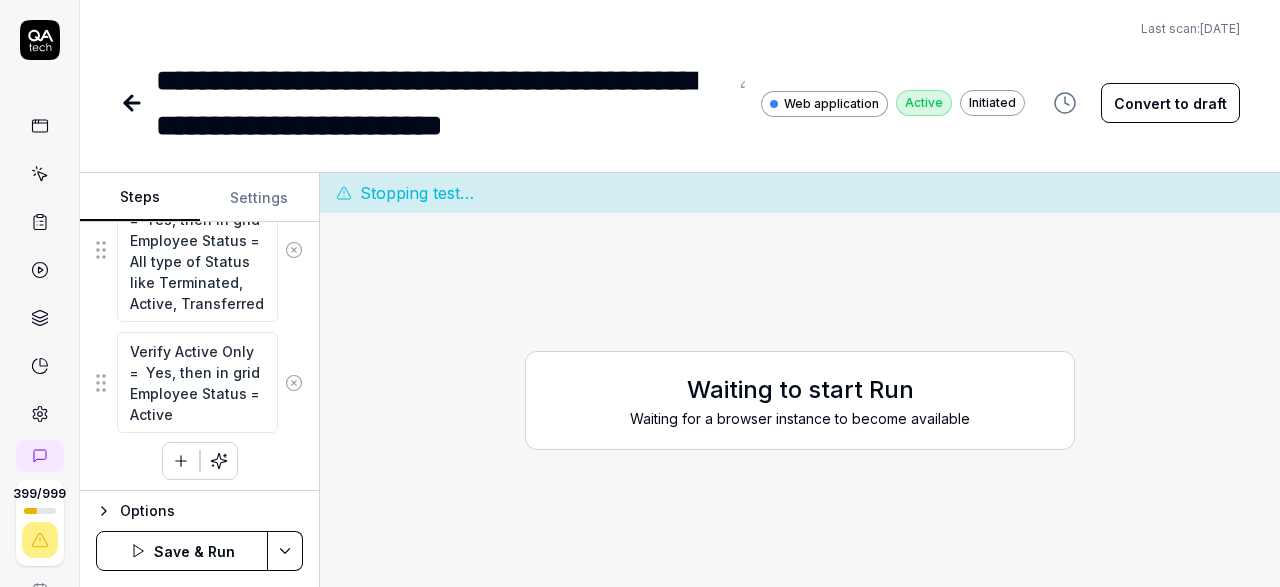 click 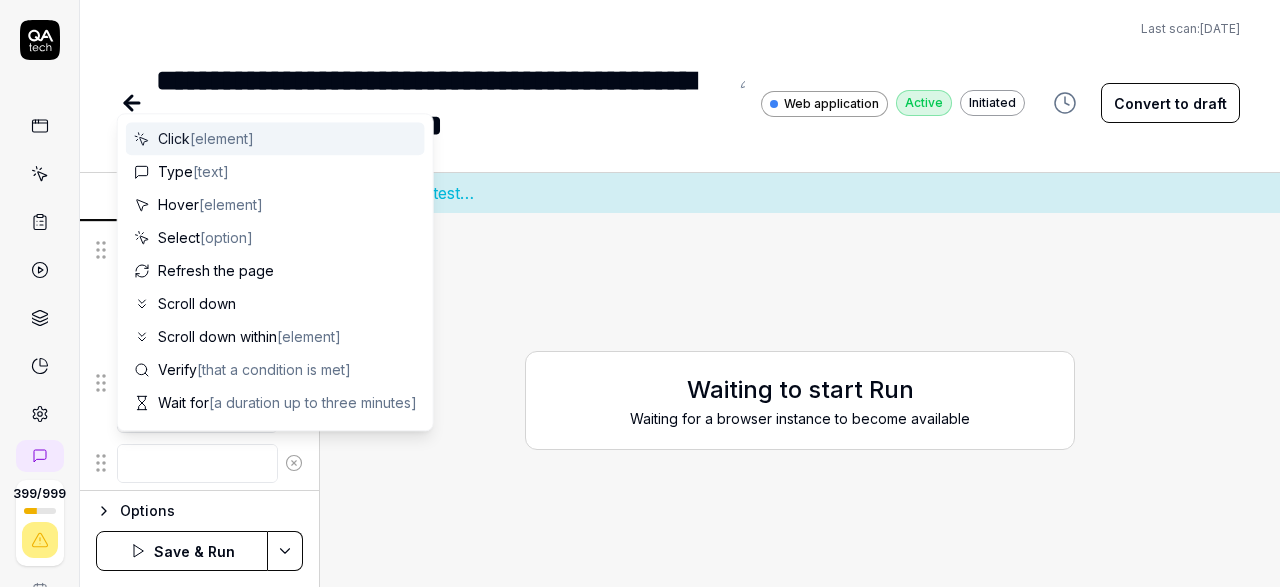 click at bounding box center [197, 463] 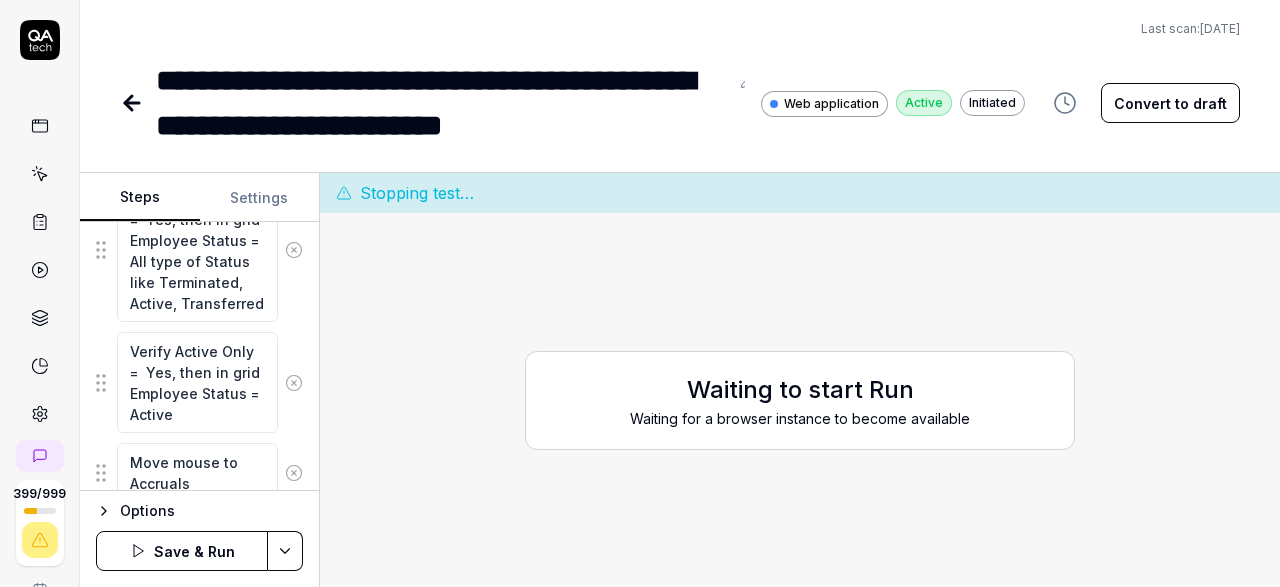 type on "Move mouse to Accruals" 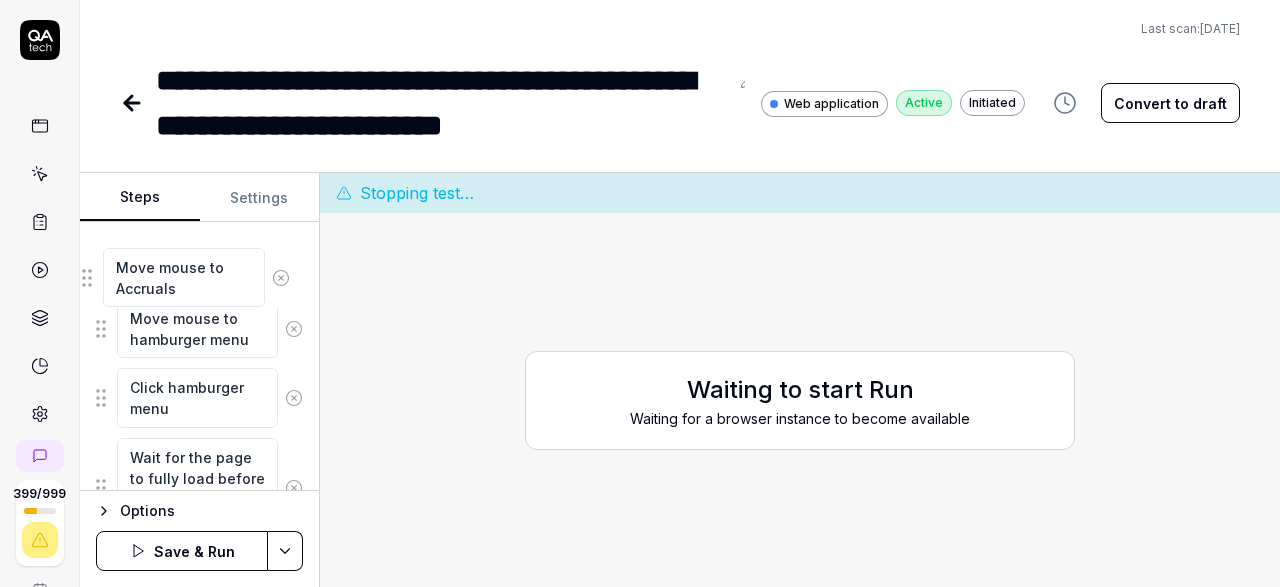scroll, scrollTop: 254, scrollLeft: 0, axis: vertical 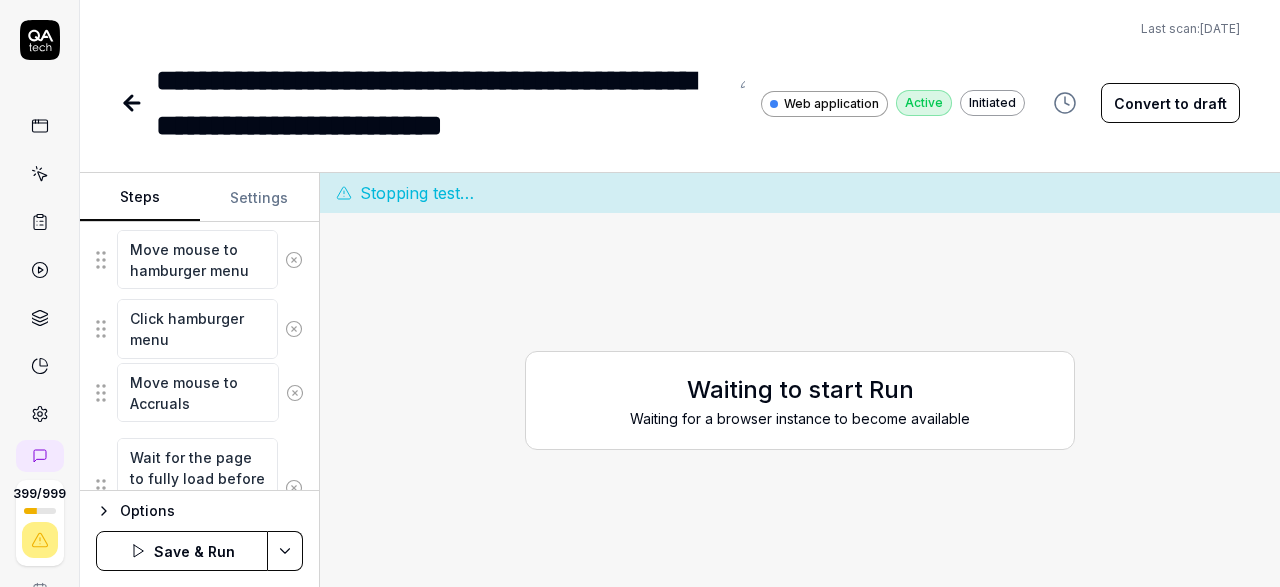 drag, startPoint x: 104, startPoint y: 468, endPoint x: 104, endPoint y: 393, distance: 75 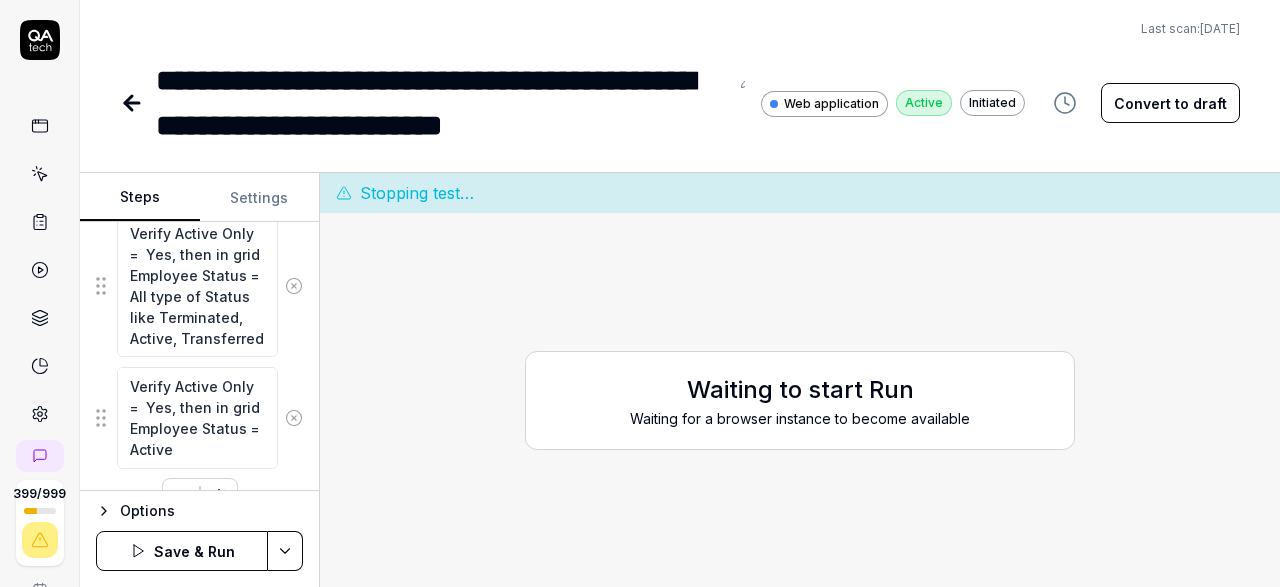 scroll, scrollTop: 846, scrollLeft: 0, axis: vertical 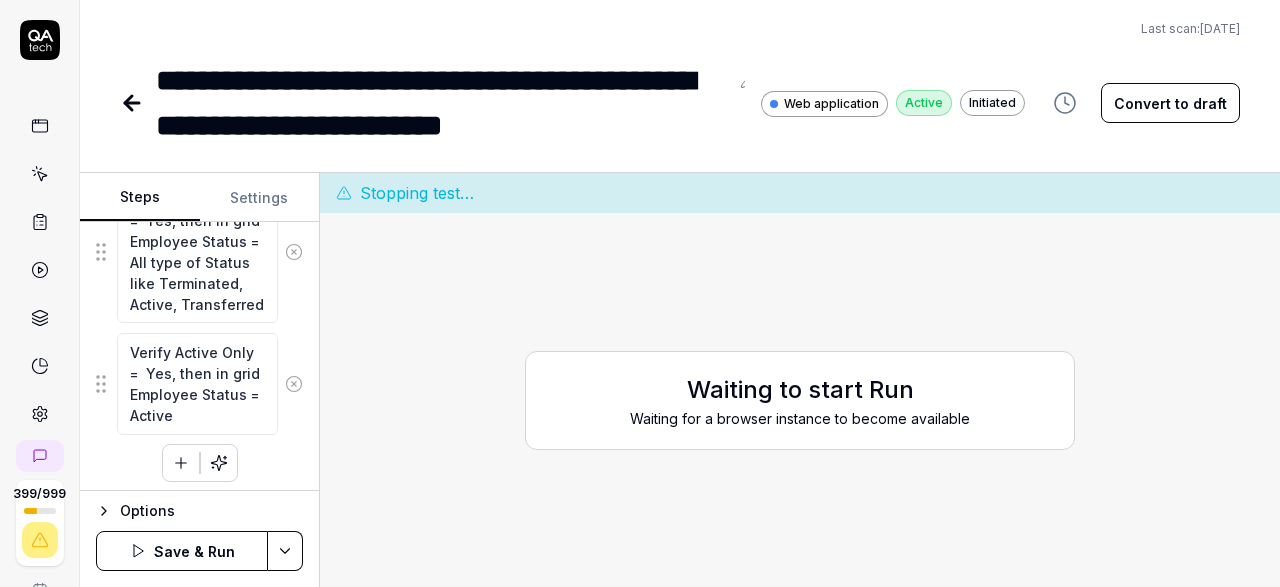 click 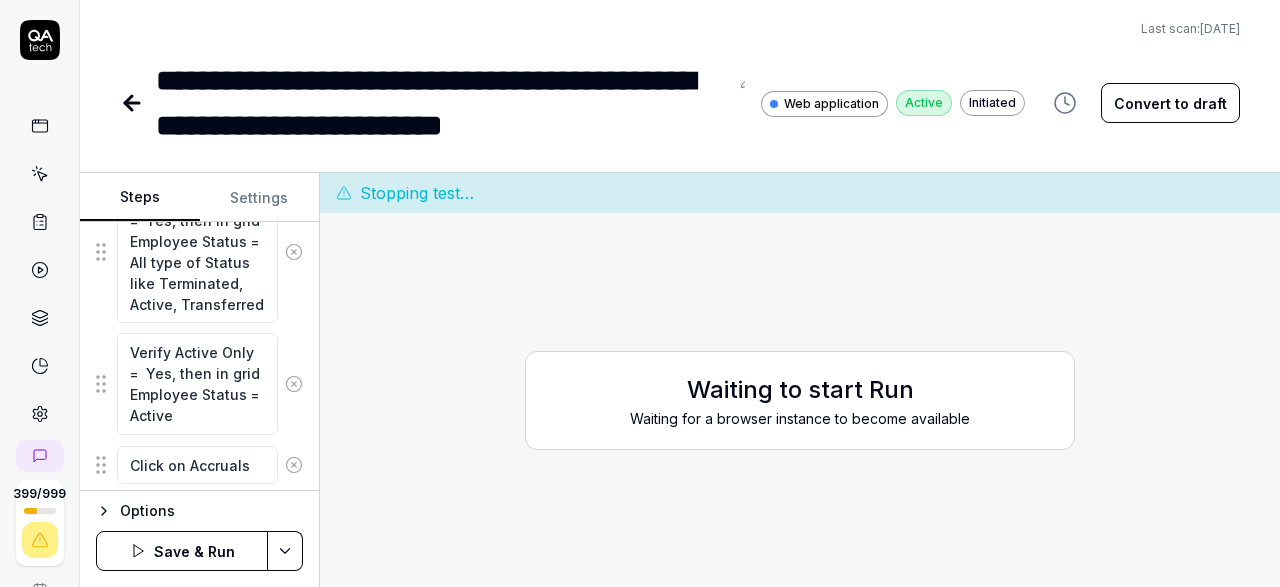 type on "Click on Accruals" 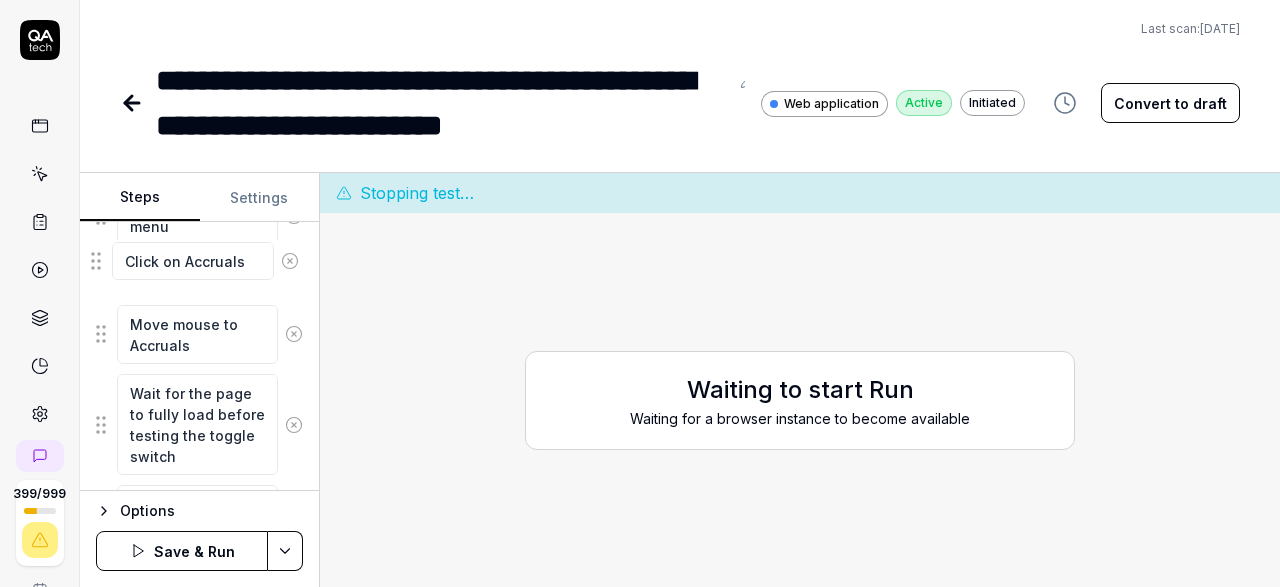 scroll, scrollTop: 355, scrollLeft: 0, axis: vertical 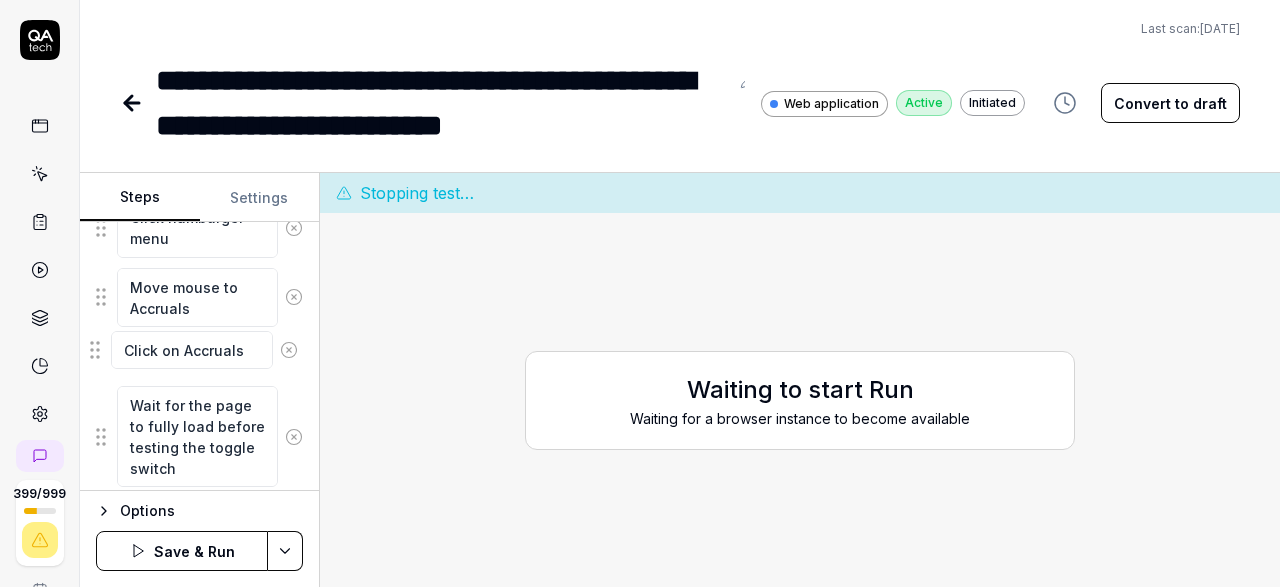 drag, startPoint x: 97, startPoint y: 469, endPoint x: 91, endPoint y: 362, distance: 107.16809 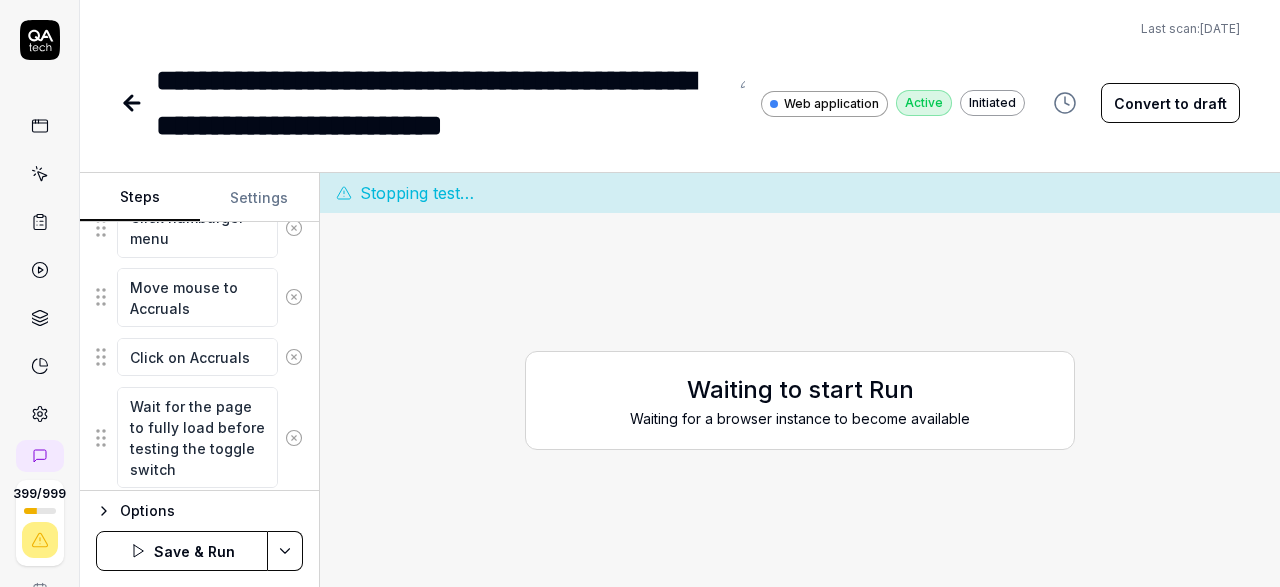 scroll, scrollTop: 896, scrollLeft: 0, axis: vertical 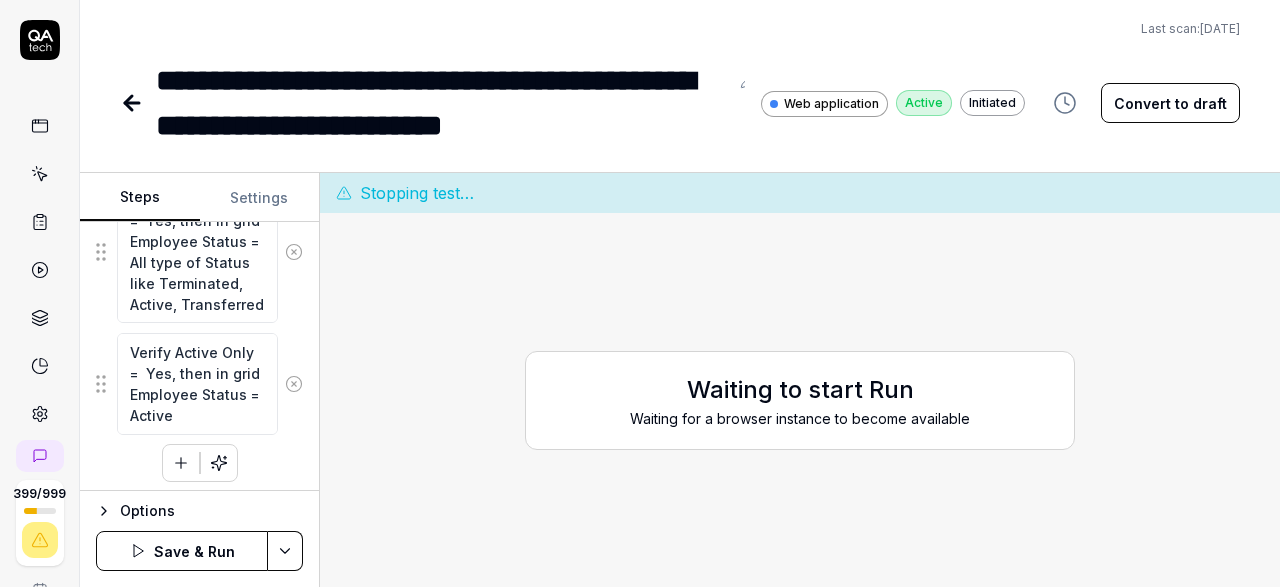 click at bounding box center [181, 463] 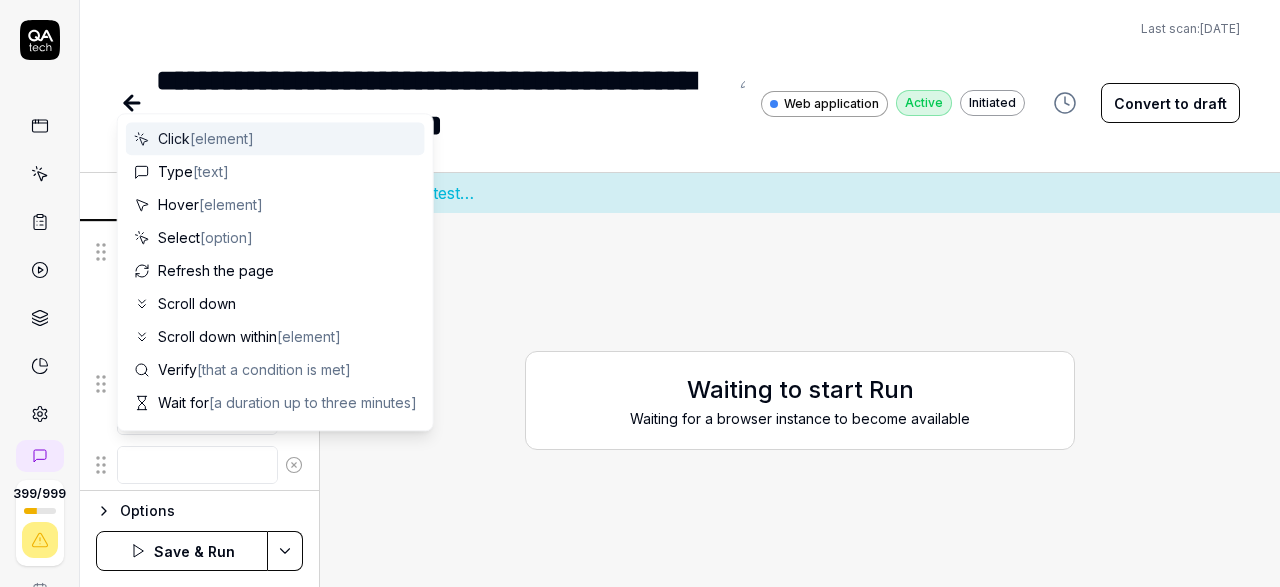 click at bounding box center (197, 465) 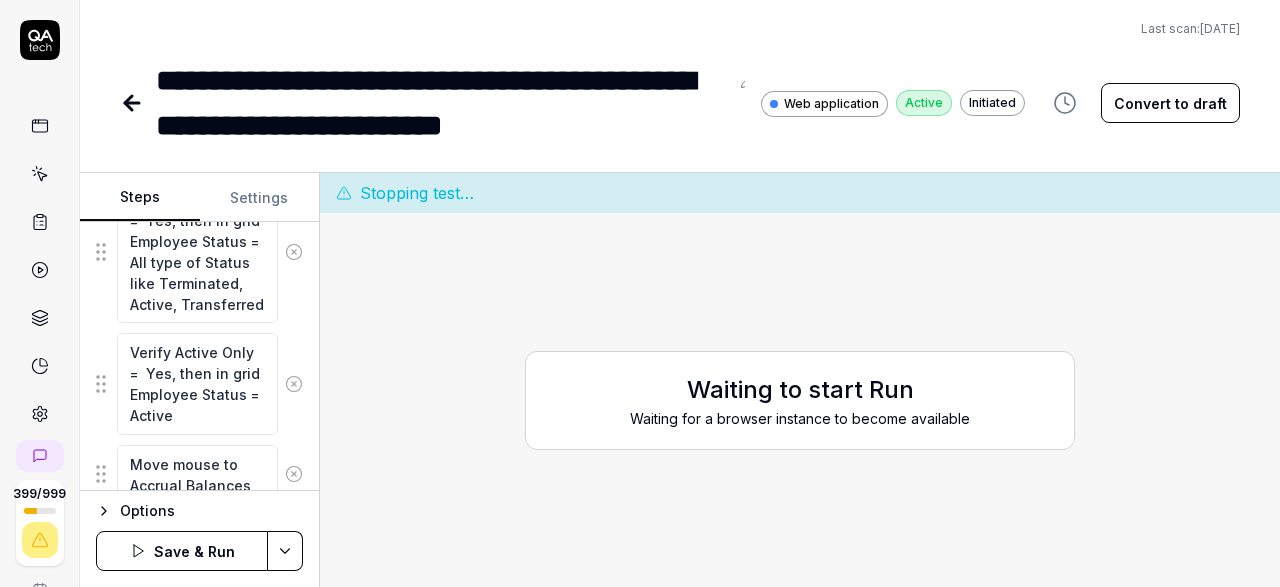 scroll, scrollTop: 964, scrollLeft: 0, axis: vertical 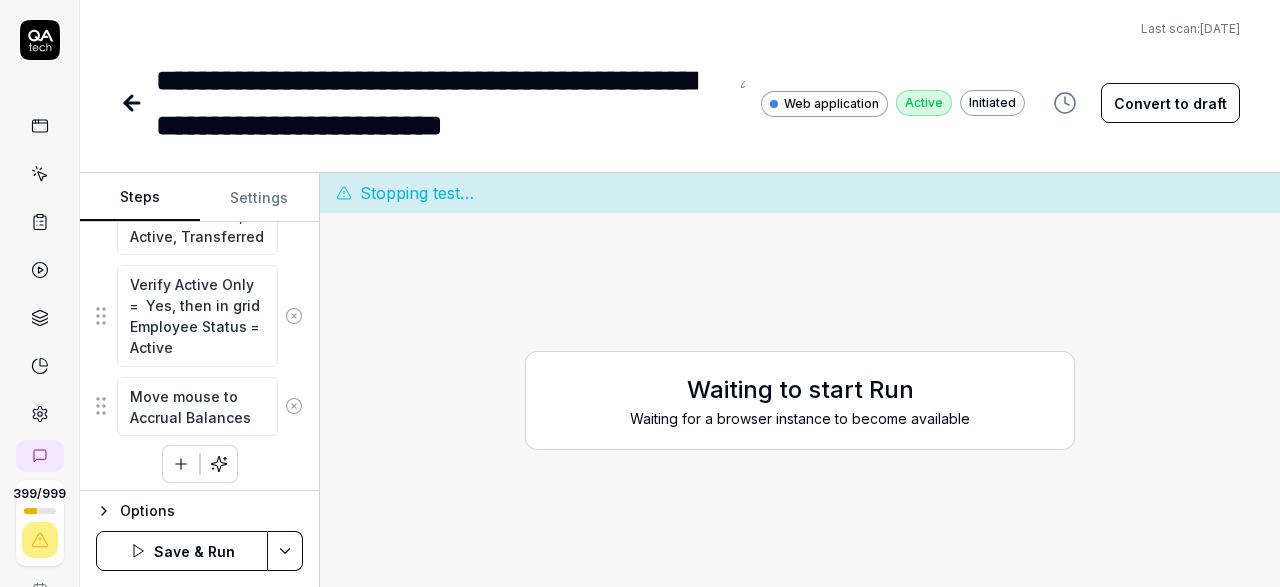 type on "Move mouse to Accrual Balances" 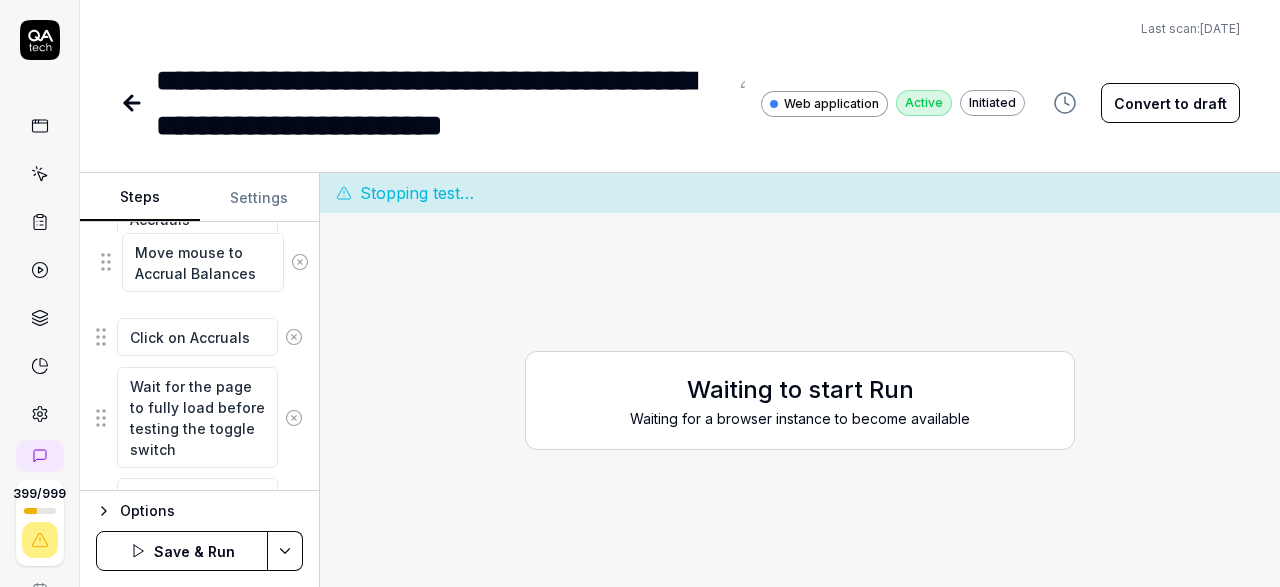 scroll, scrollTop: 424, scrollLeft: 0, axis: vertical 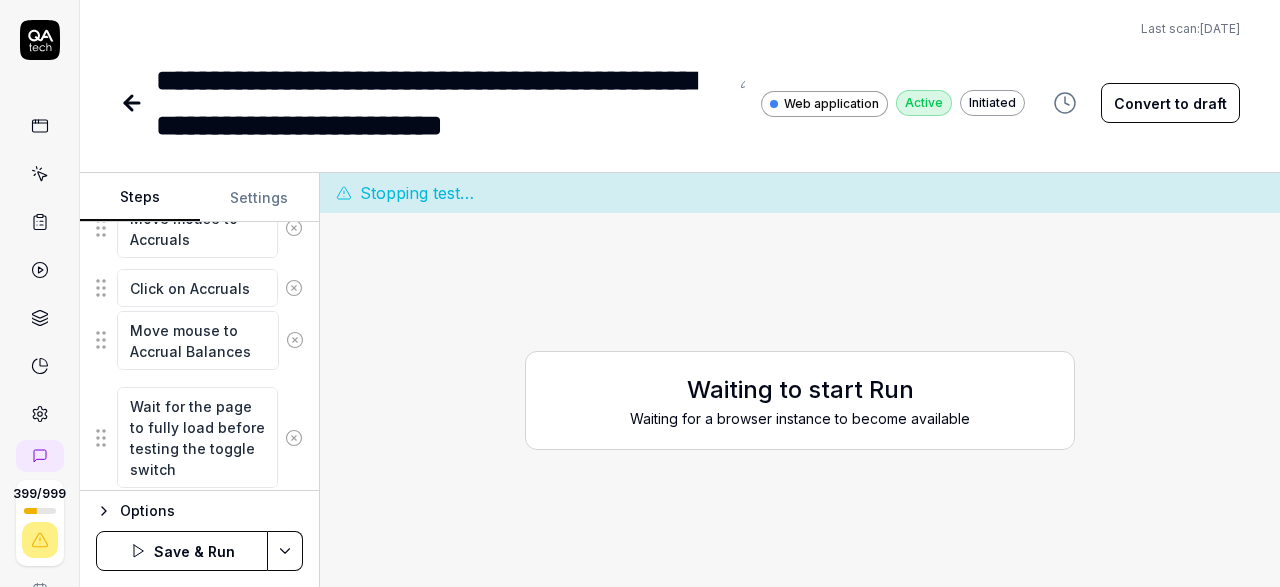 drag, startPoint x: 97, startPoint y: 405, endPoint x: 97, endPoint y: 345, distance: 60 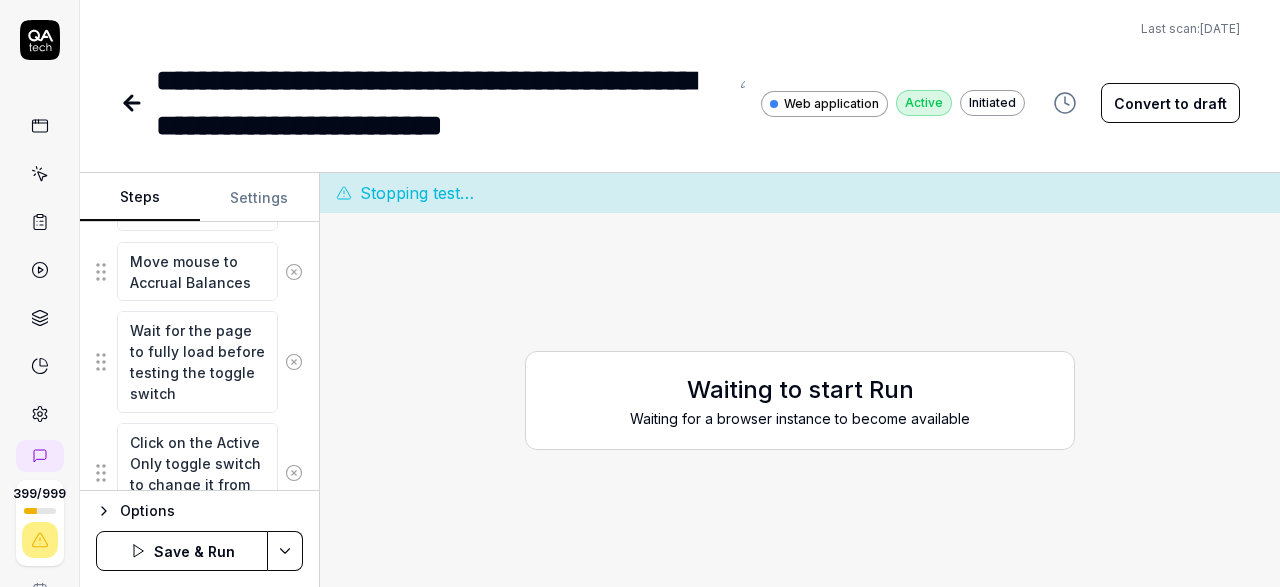 scroll, scrollTop: 502, scrollLeft: 0, axis: vertical 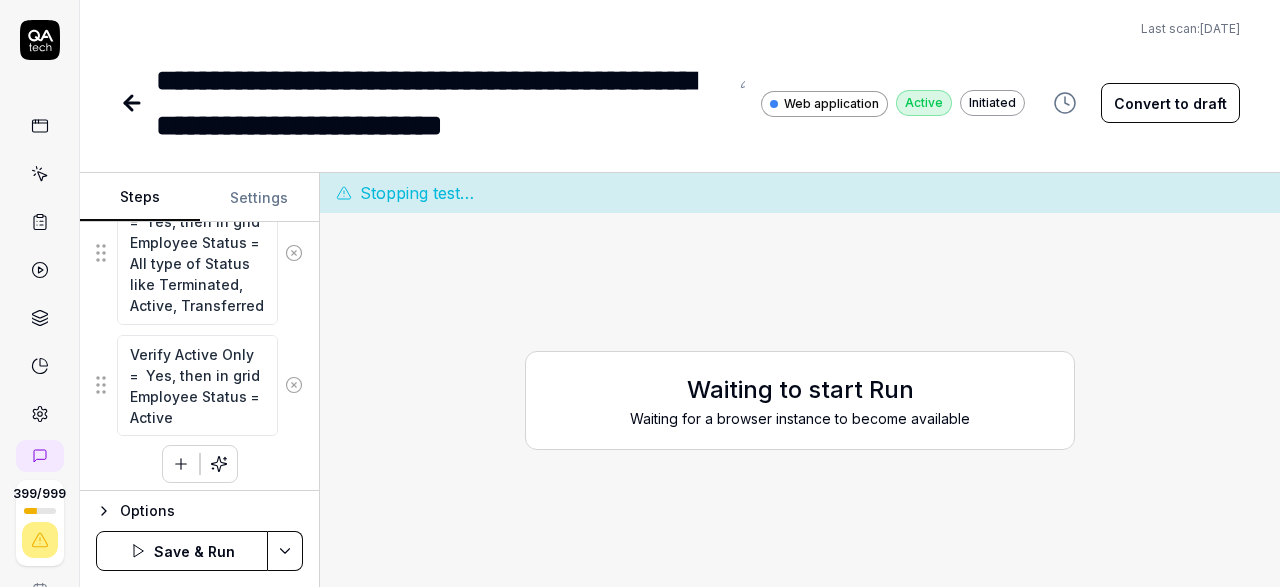 click 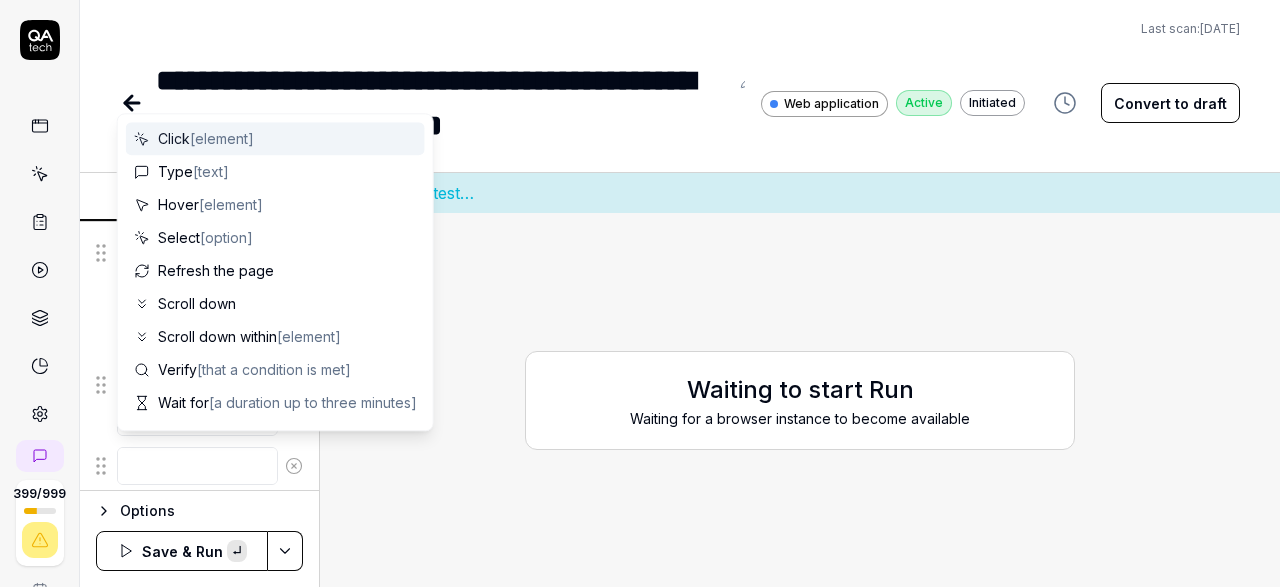 click at bounding box center [197, 466] 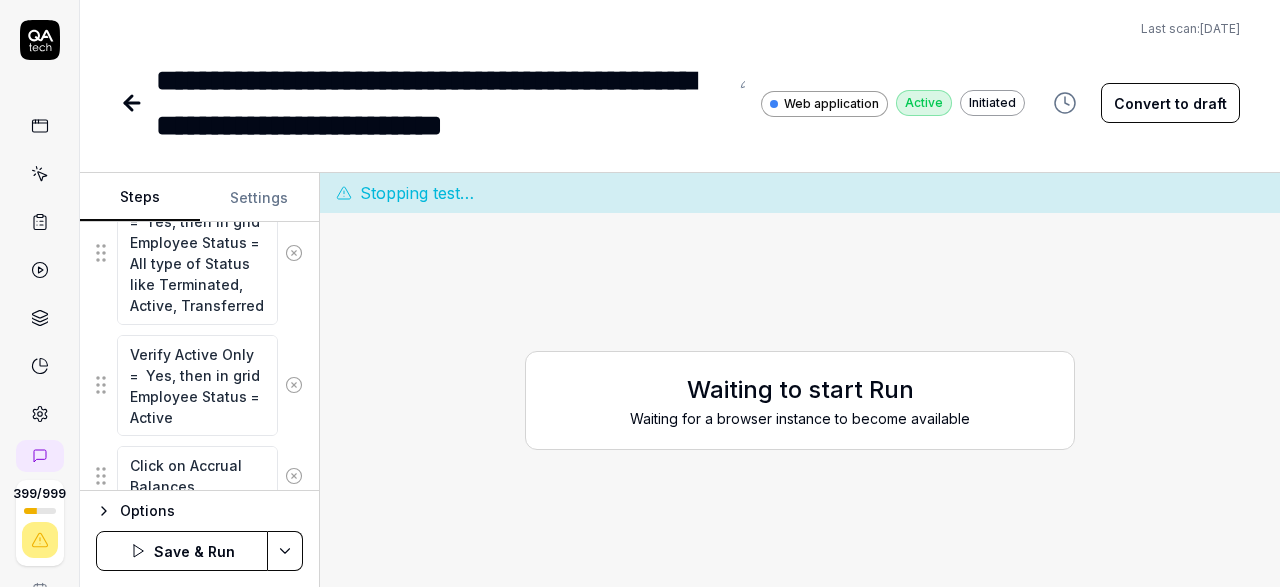type on "Click on Accrual Balances" 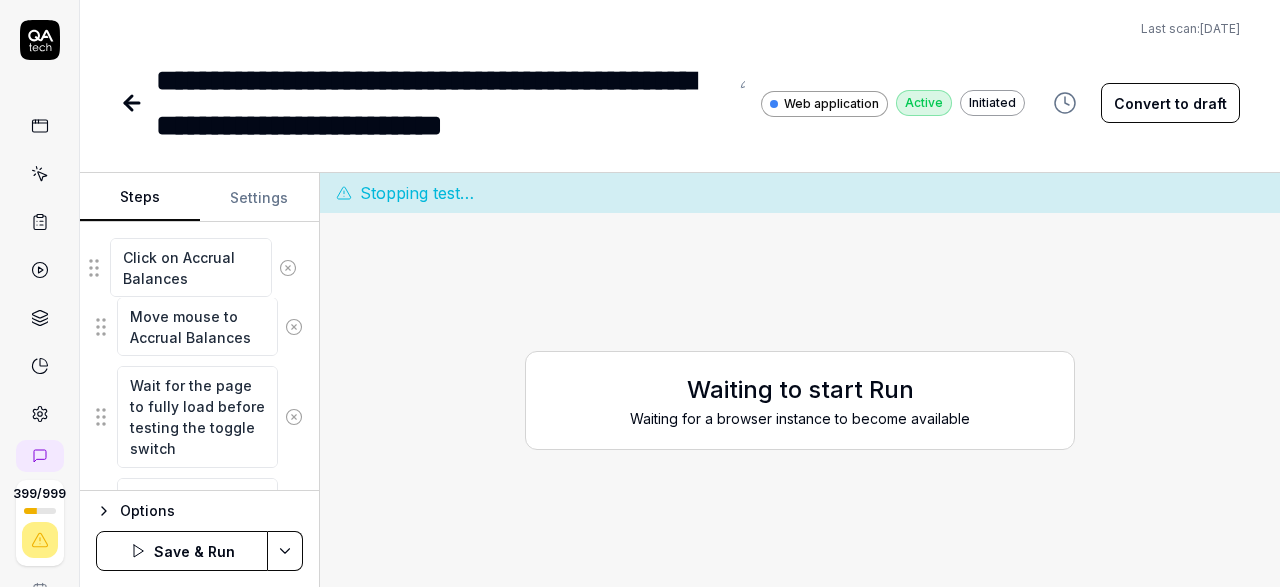 scroll, scrollTop: 501, scrollLeft: 0, axis: vertical 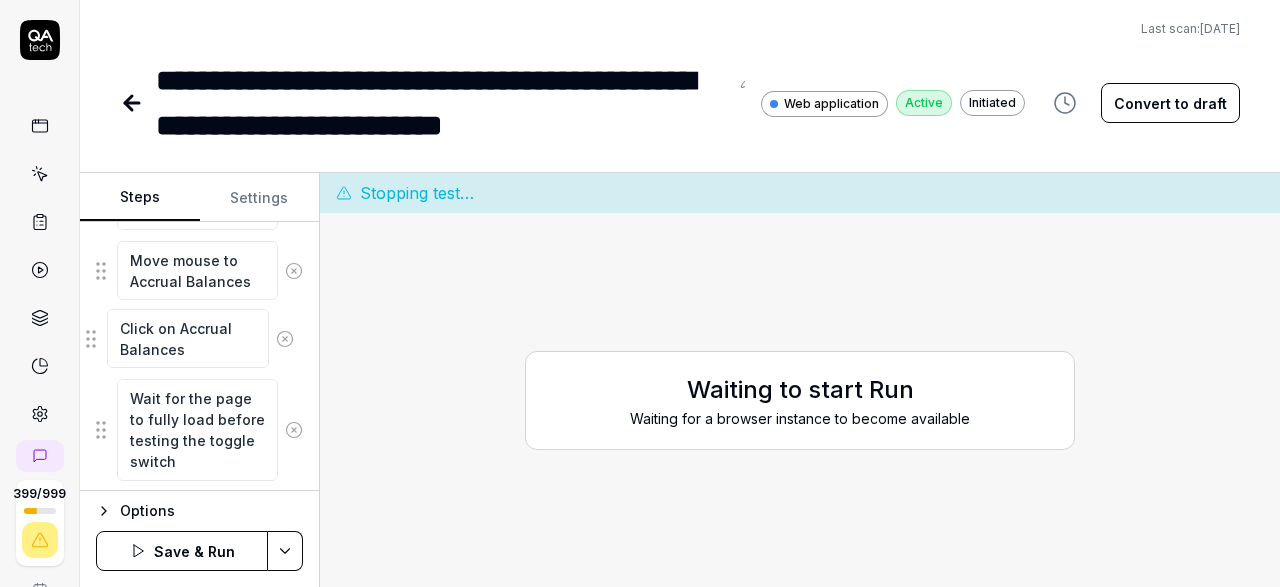 drag, startPoint x: 104, startPoint y: 469, endPoint x: 94, endPoint y: 341, distance: 128.39003 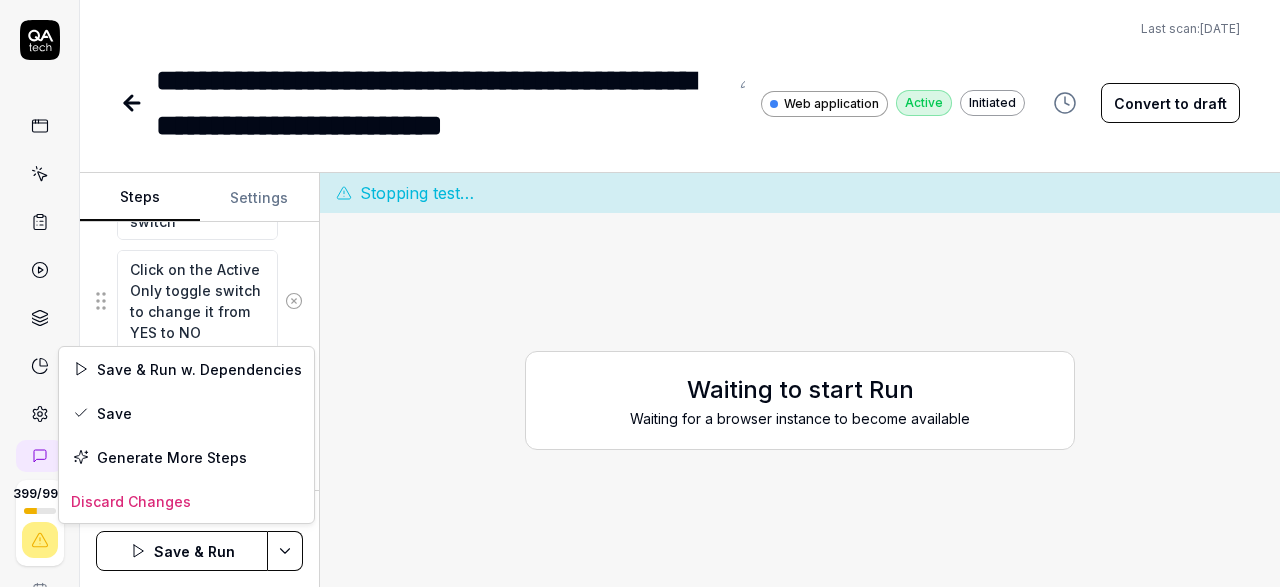 scroll, scrollTop: 742, scrollLeft: 0, axis: vertical 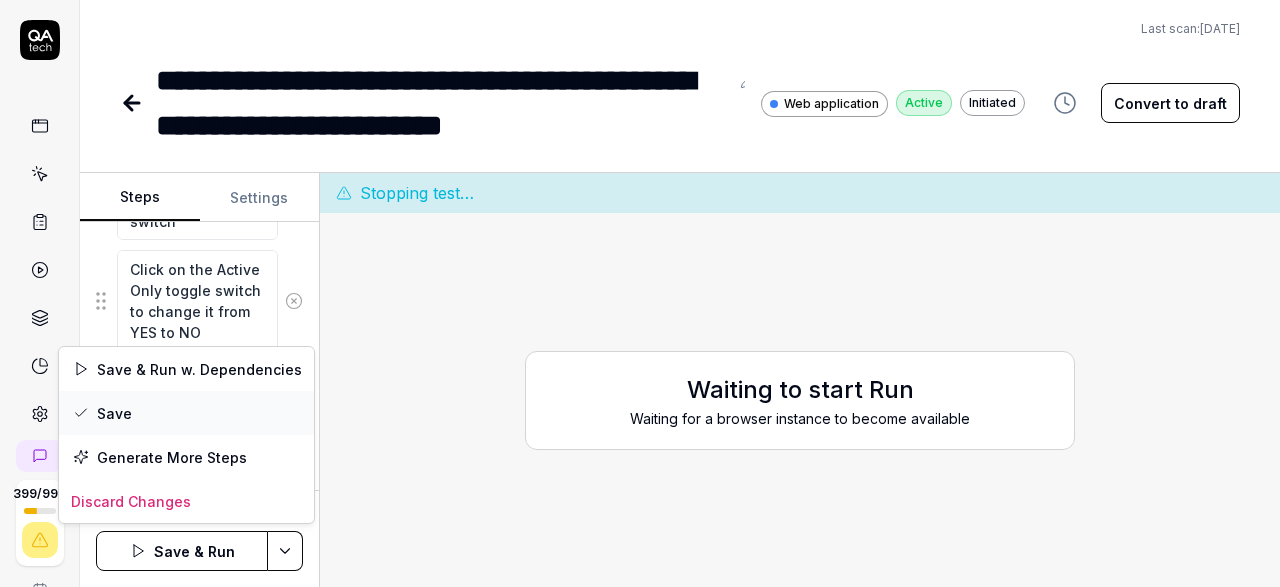 click on "Save" at bounding box center [186, 413] 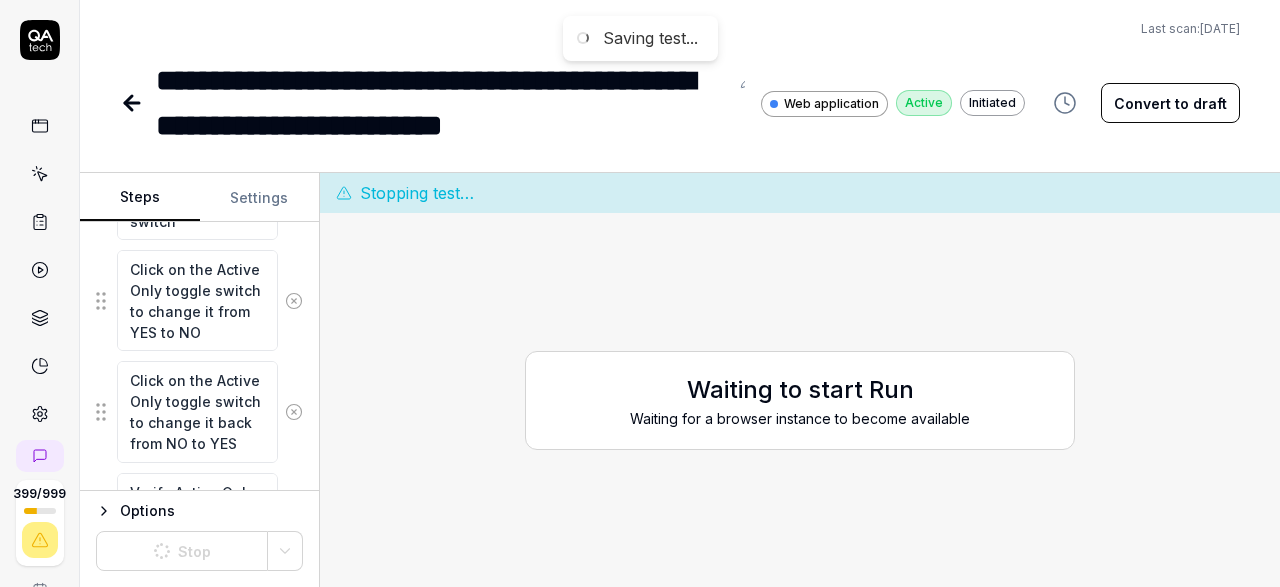 scroll, scrollTop: 742, scrollLeft: 0, axis: vertical 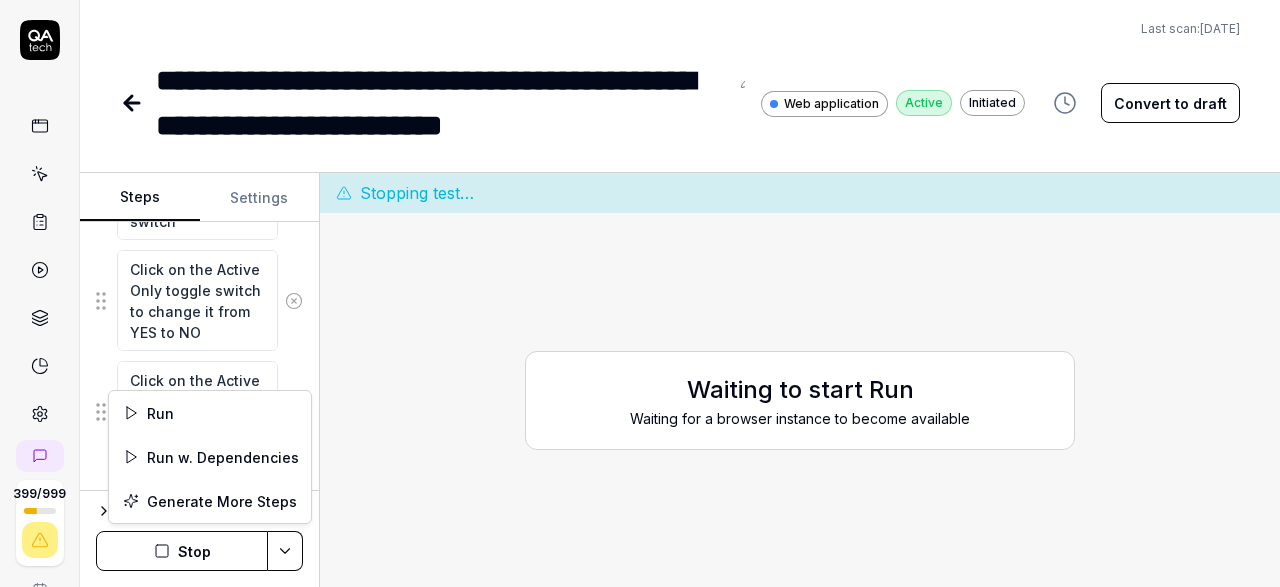 click on "**********" at bounding box center [640, 293] 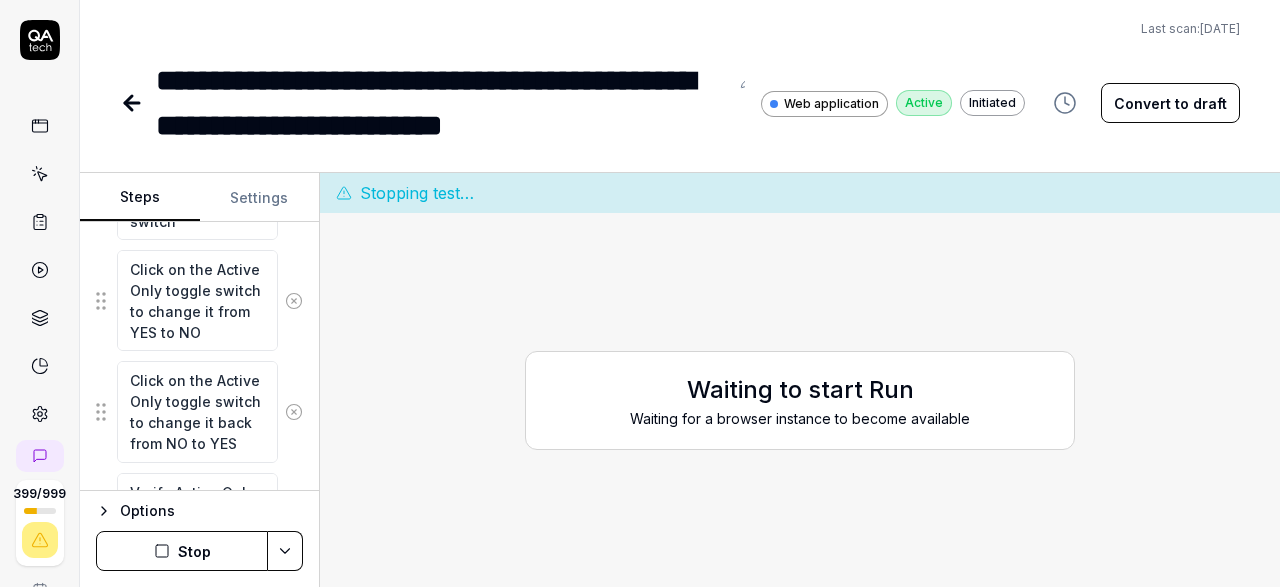 scroll, scrollTop: 742, scrollLeft: 0, axis: vertical 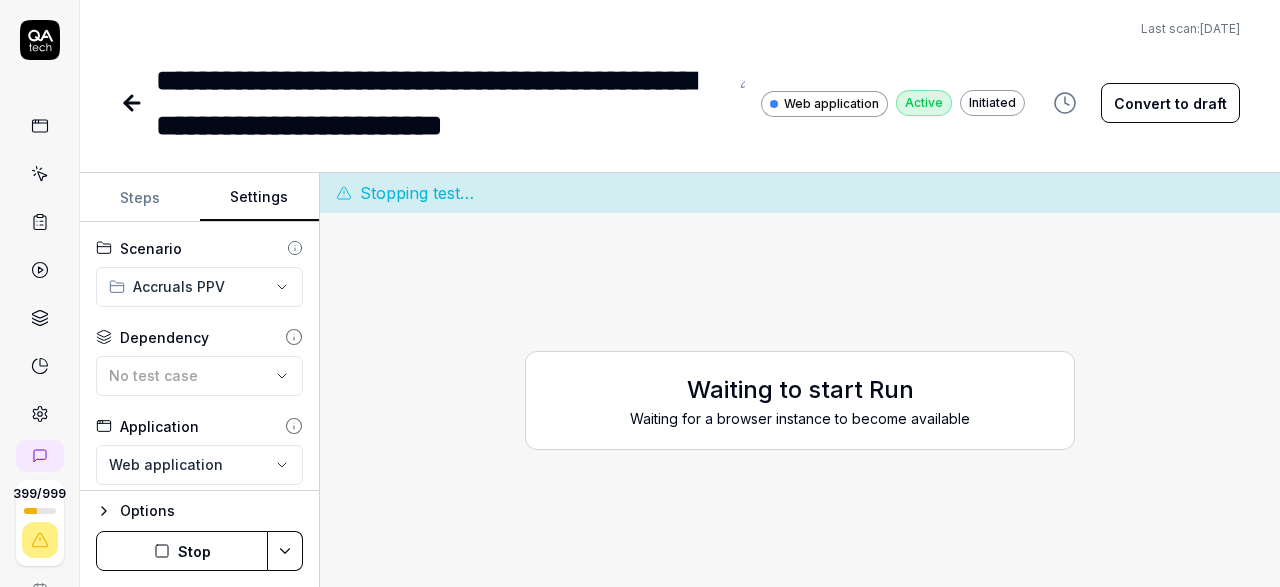 click on "Settings" at bounding box center (260, 198) 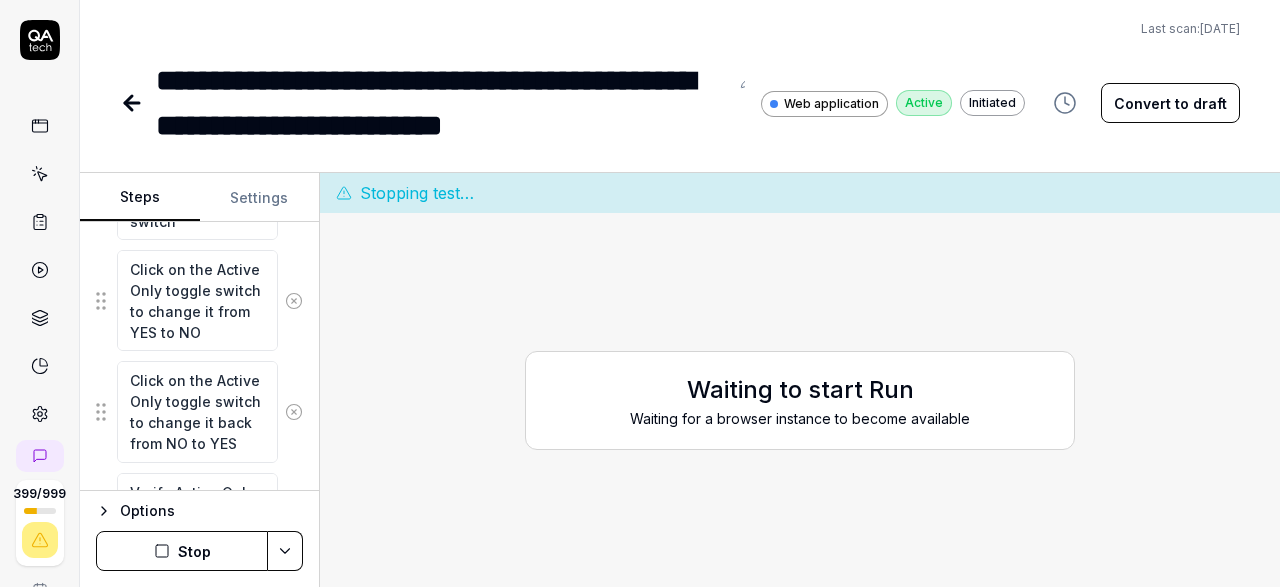 scroll, scrollTop: 742, scrollLeft: 0, axis: vertical 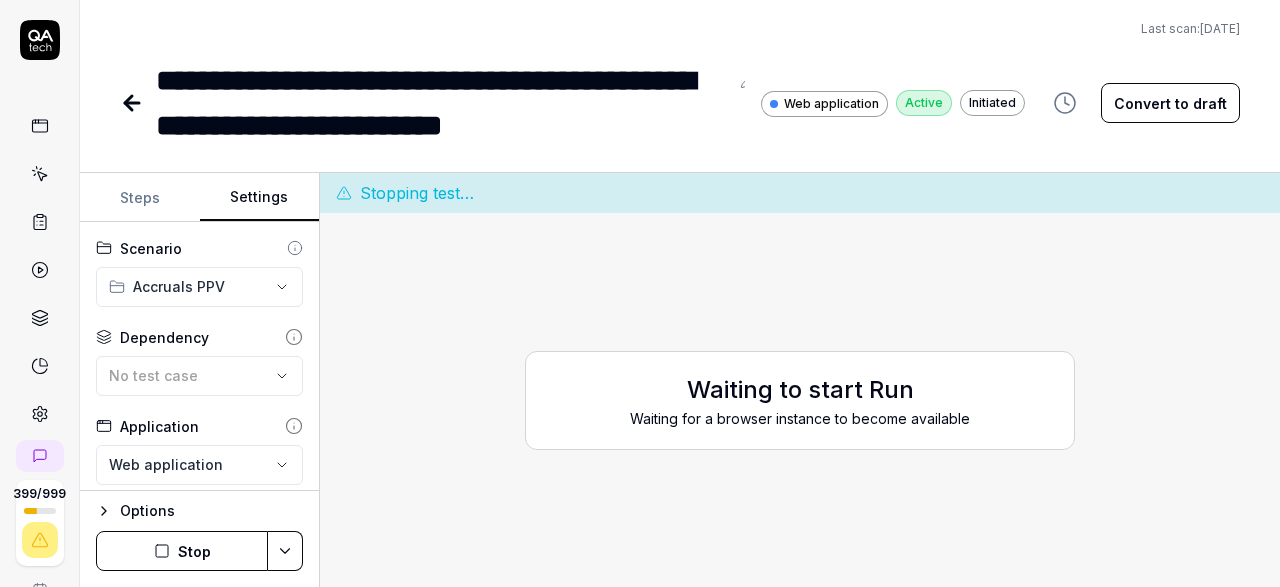 click on "Settings" at bounding box center (260, 198) 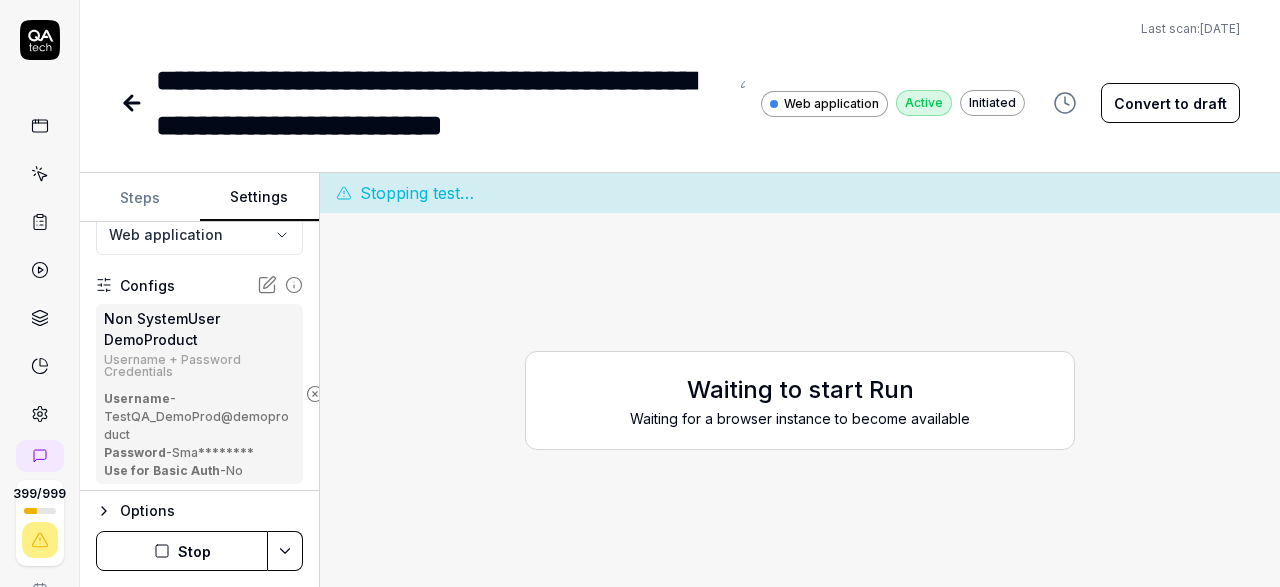 scroll, scrollTop: 0, scrollLeft: 0, axis: both 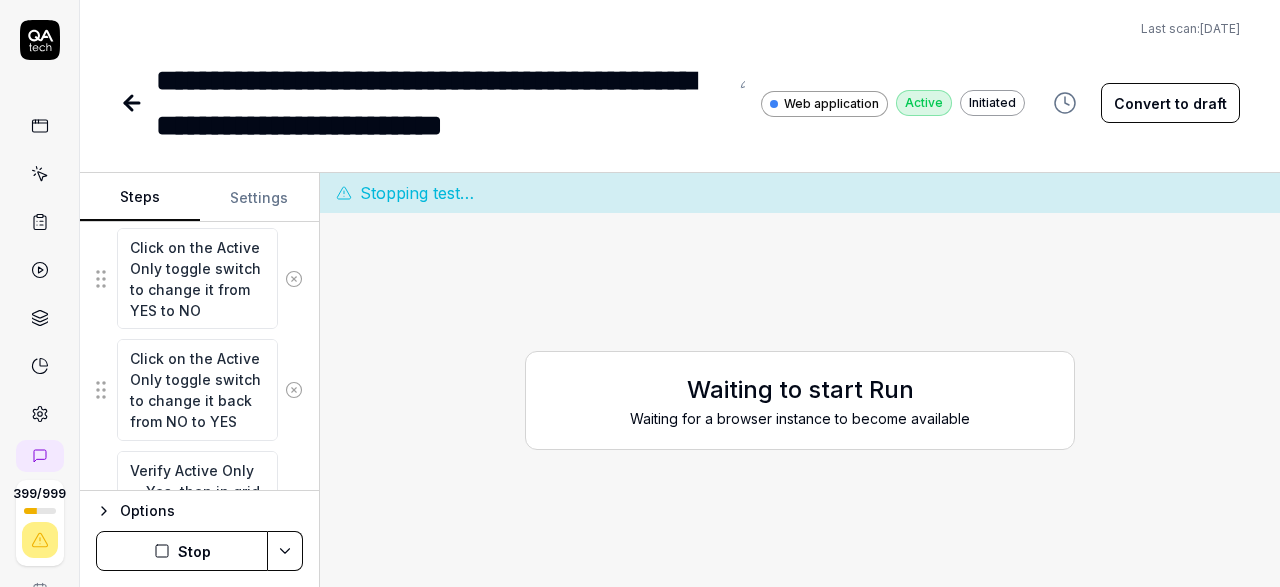 click on "Steps" at bounding box center (140, 198) 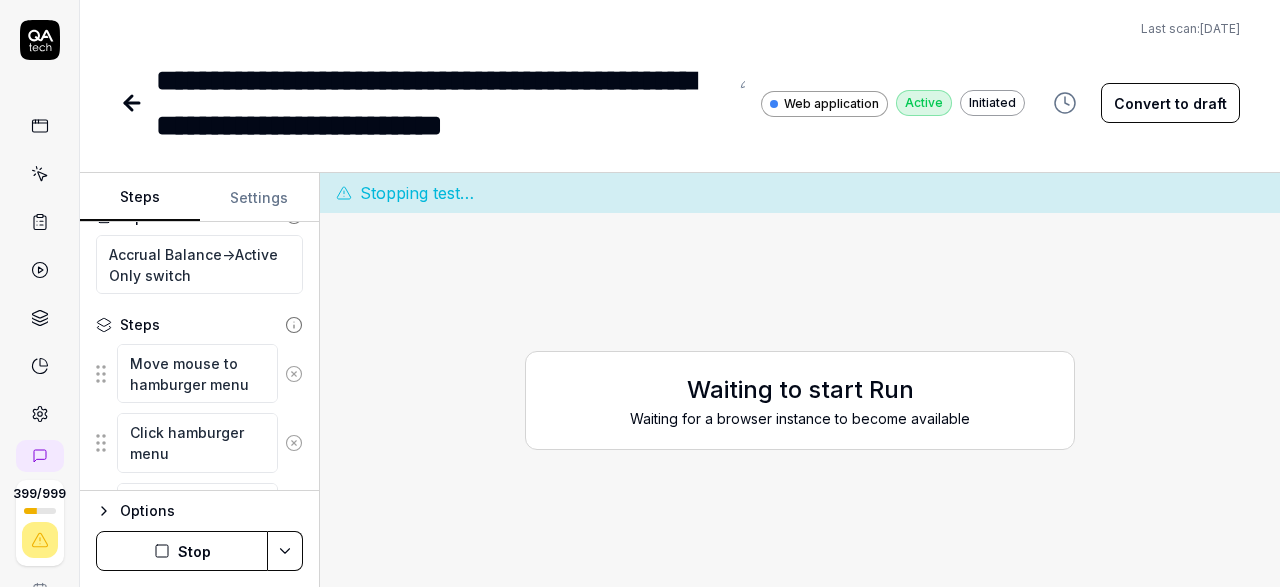 scroll, scrollTop: 0, scrollLeft: 0, axis: both 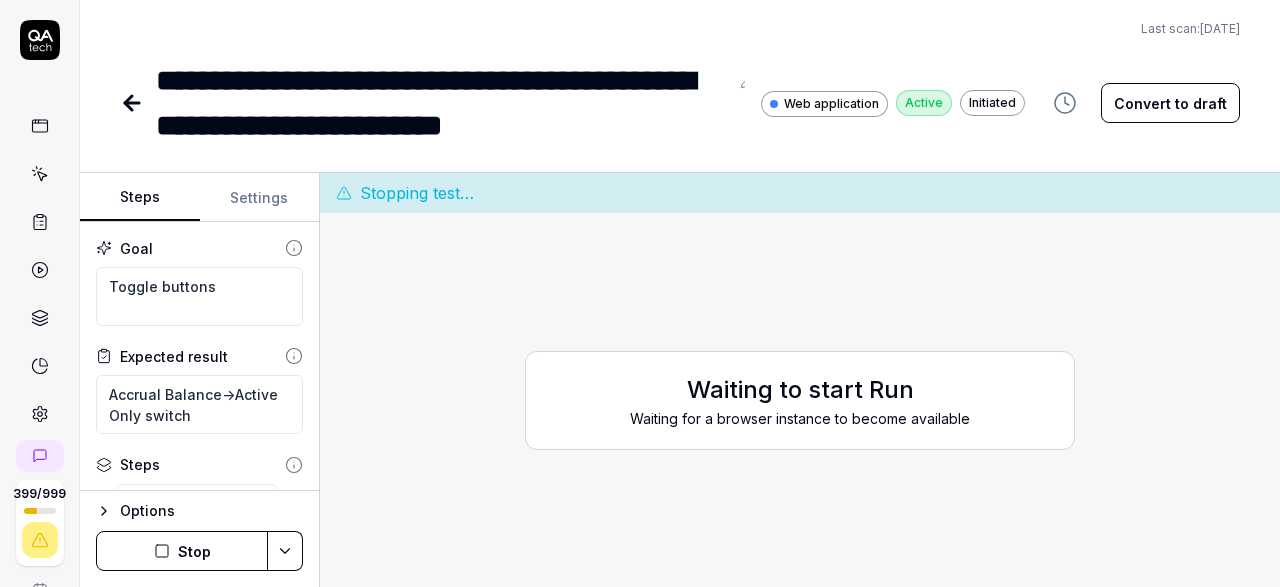 click on "Stop" at bounding box center [182, 551] 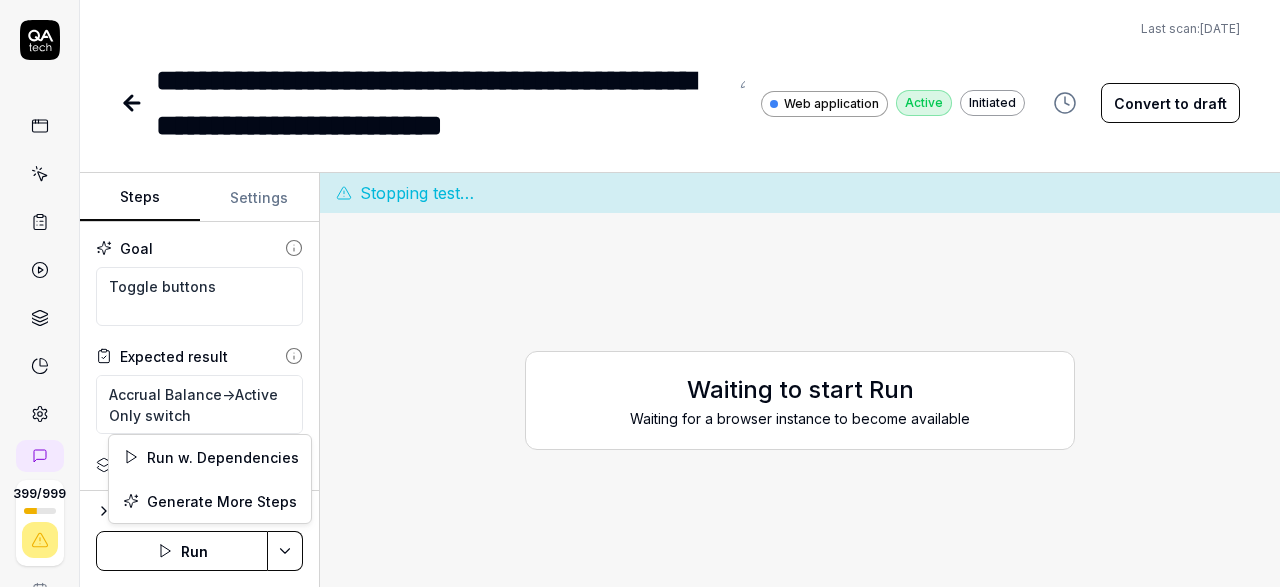 click on "**********" at bounding box center (640, 293) 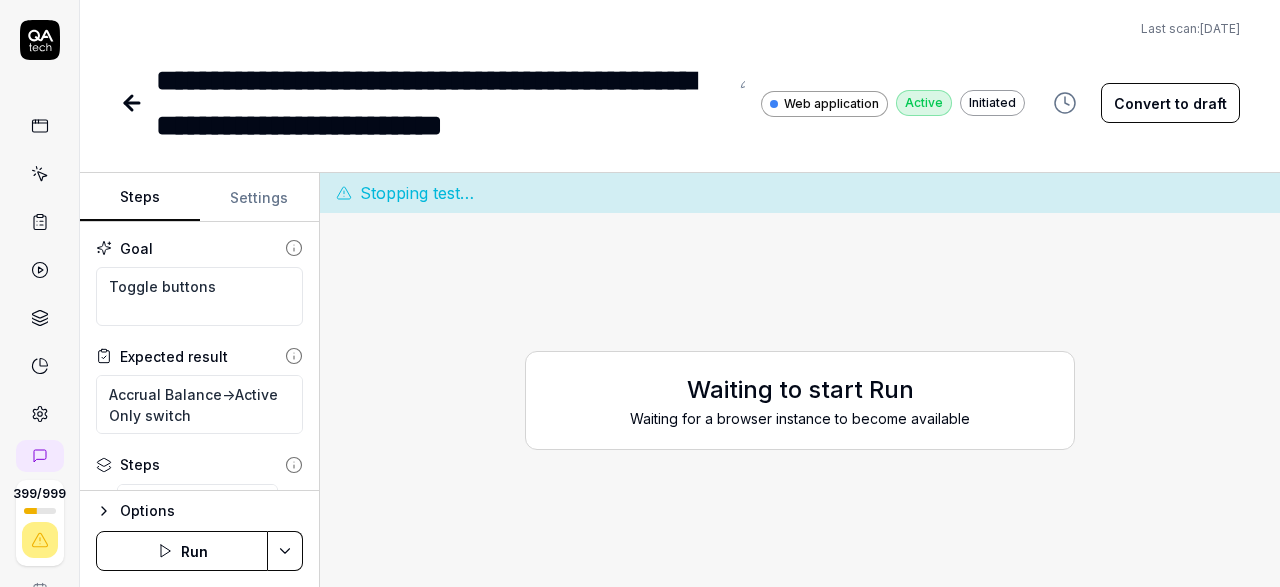 click on "**********" at bounding box center (640, 293) 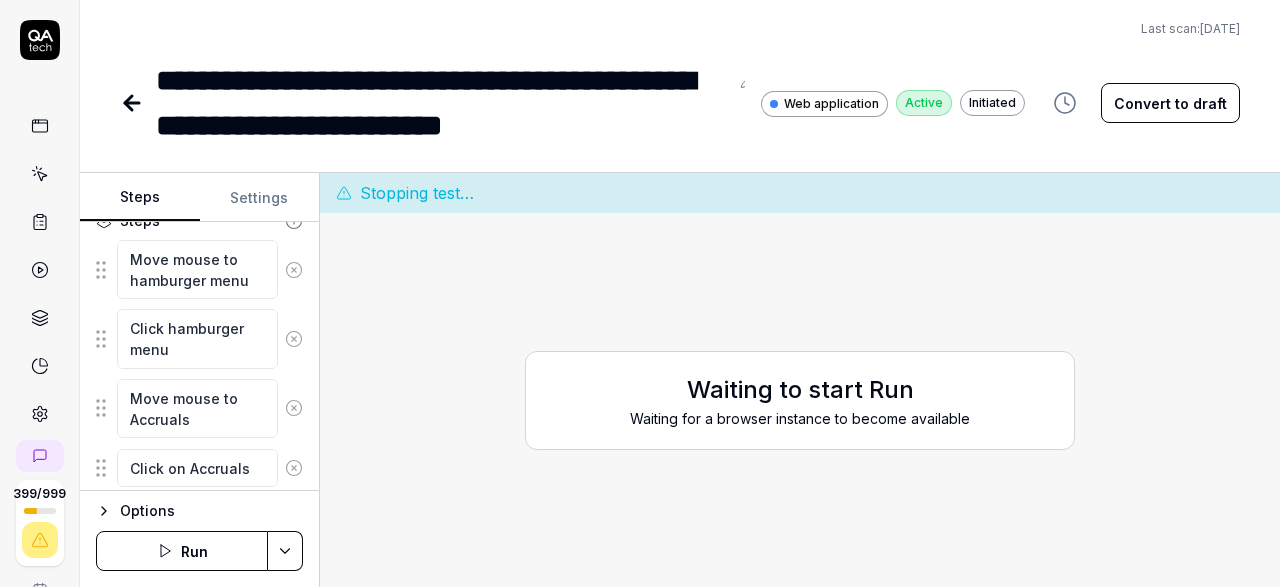 scroll, scrollTop: 255, scrollLeft: 0, axis: vertical 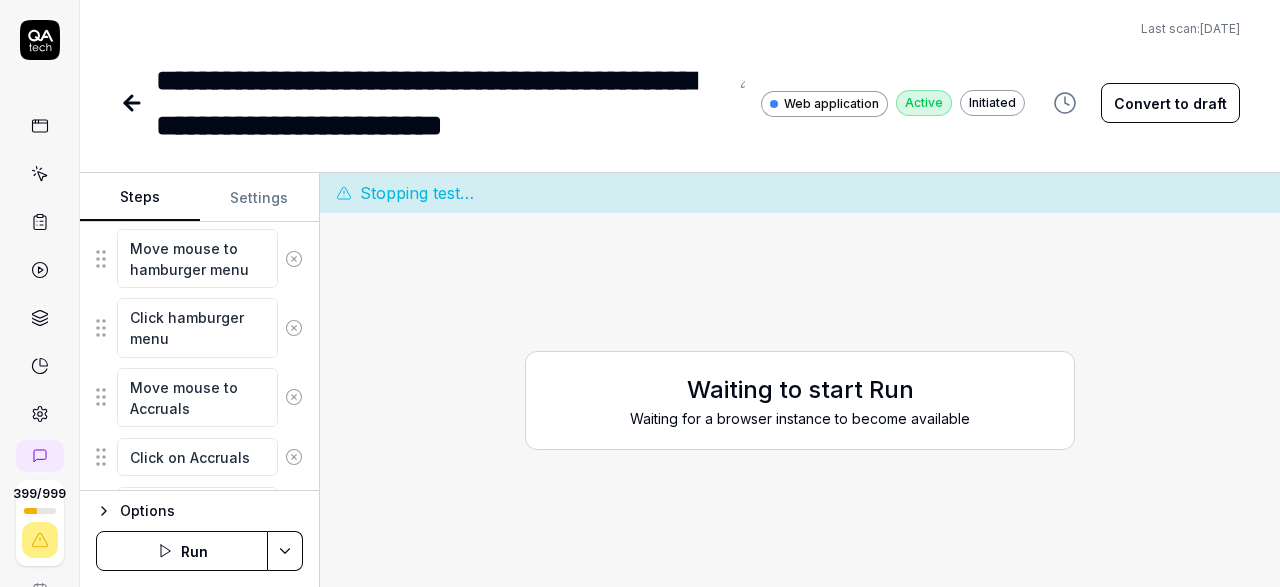 click on "Run" at bounding box center [182, 551] 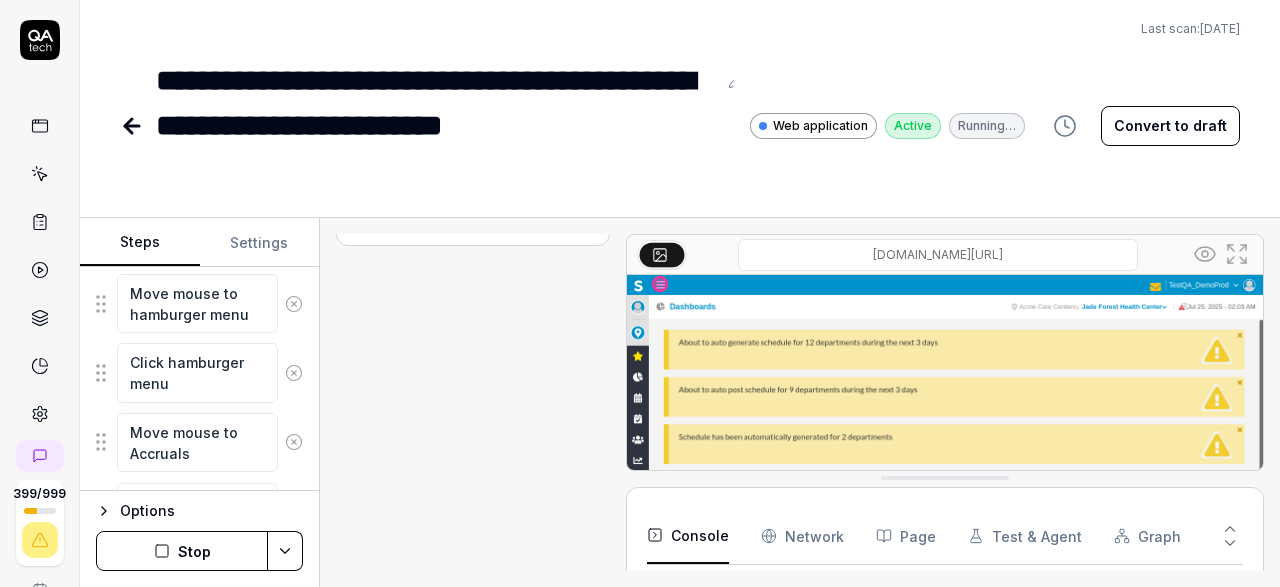 scroll, scrollTop: 179, scrollLeft: 0, axis: vertical 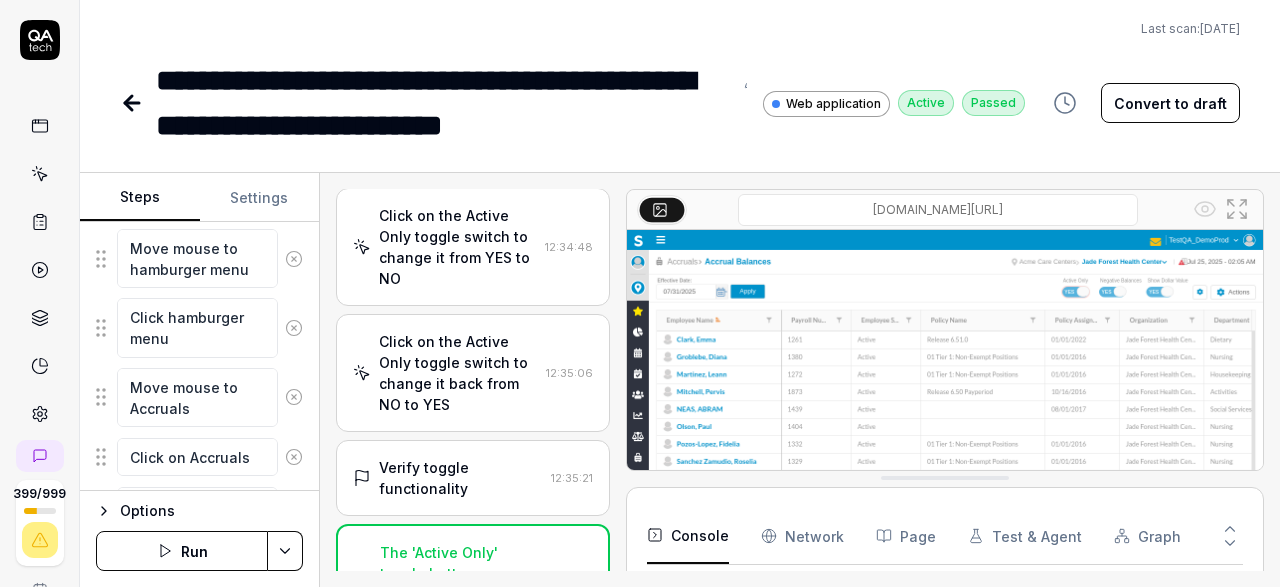 click 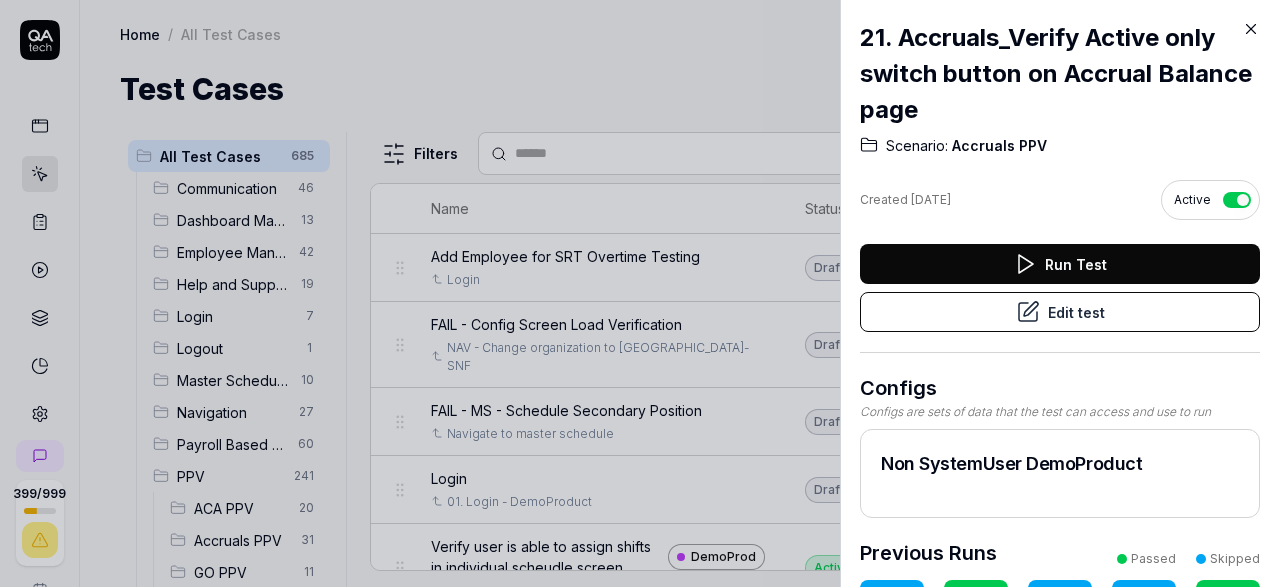 click 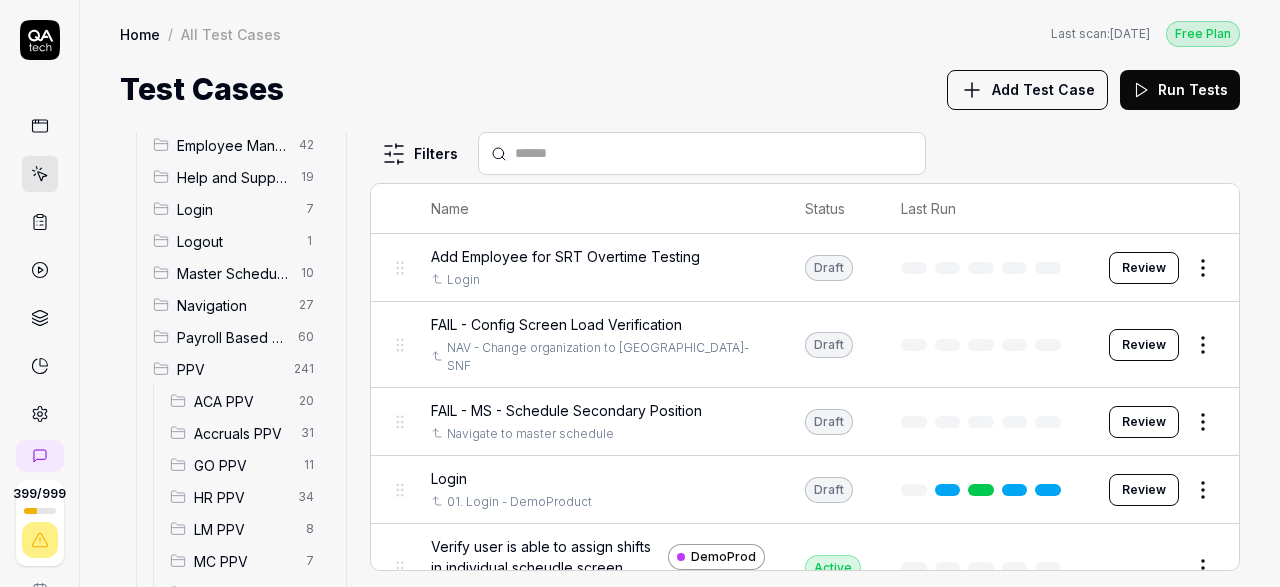 scroll, scrollTop: 108, scrollLeft: 0, axis: vertical 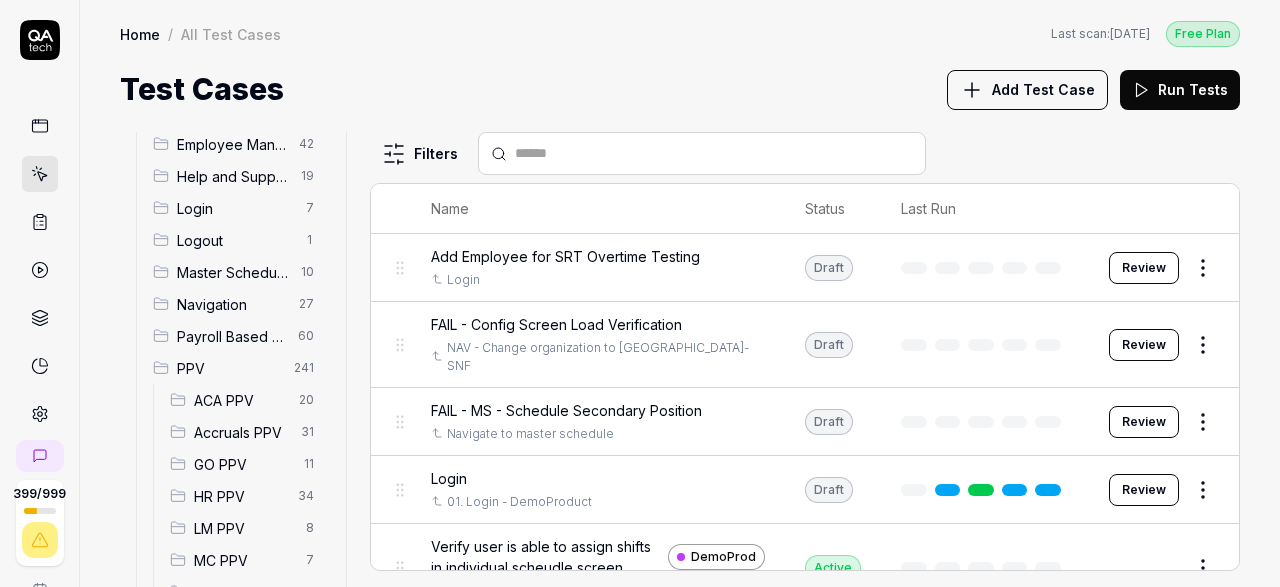 click on "Accruals PPV" at bounding box center [241, 432] 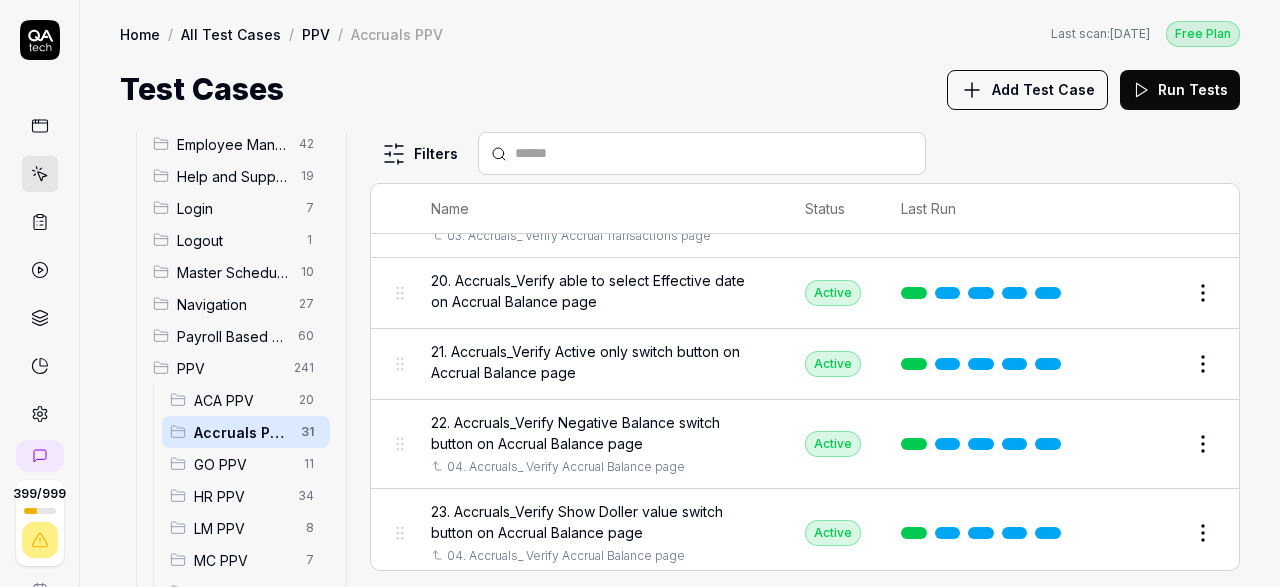 scroll, scrollTop: 1546, scrollLeft: 0, axis: vertical 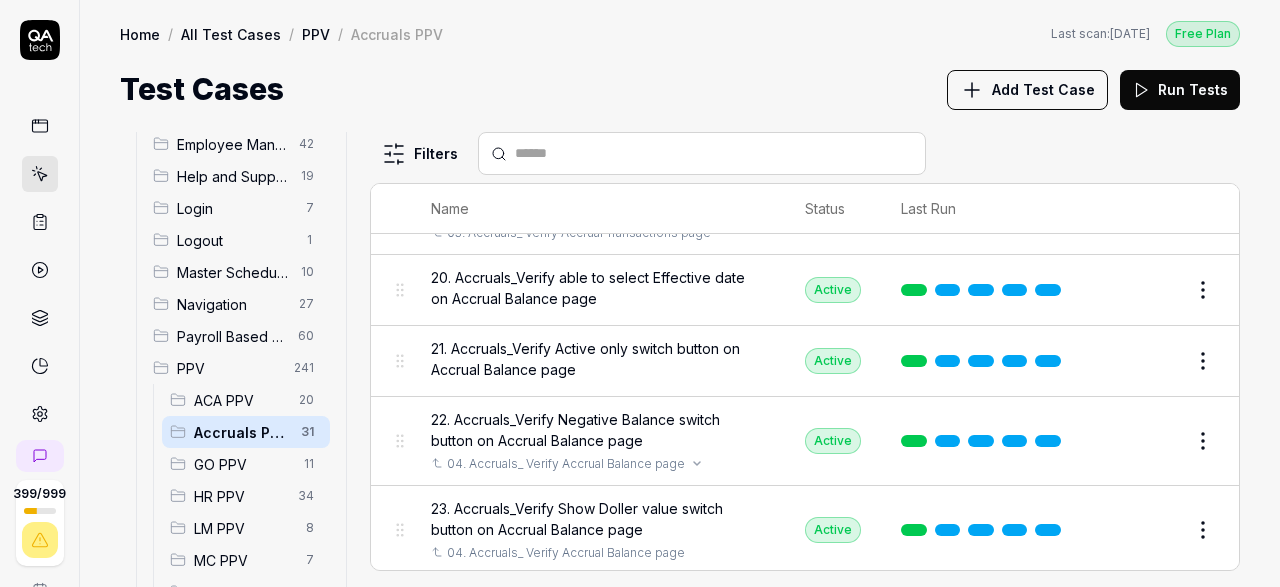 click on "04. Accruals_ Verify Accrual Balance page" at bounding box center [566, 464] 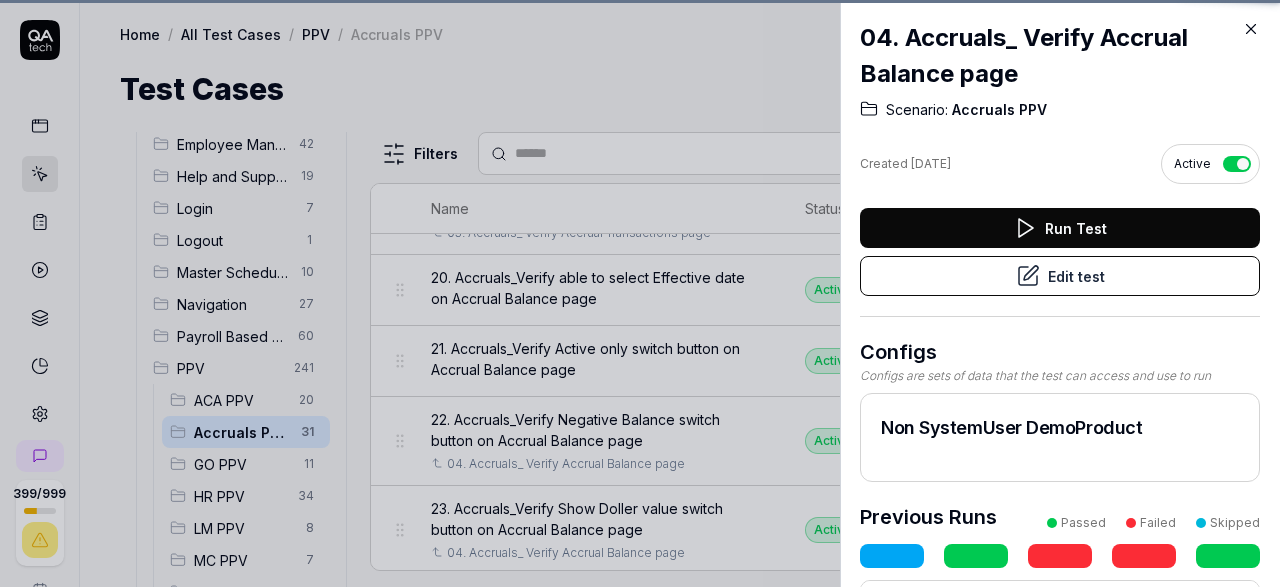 scroll, scrollTop: 108, scrollLeft: 0, axis: vertical 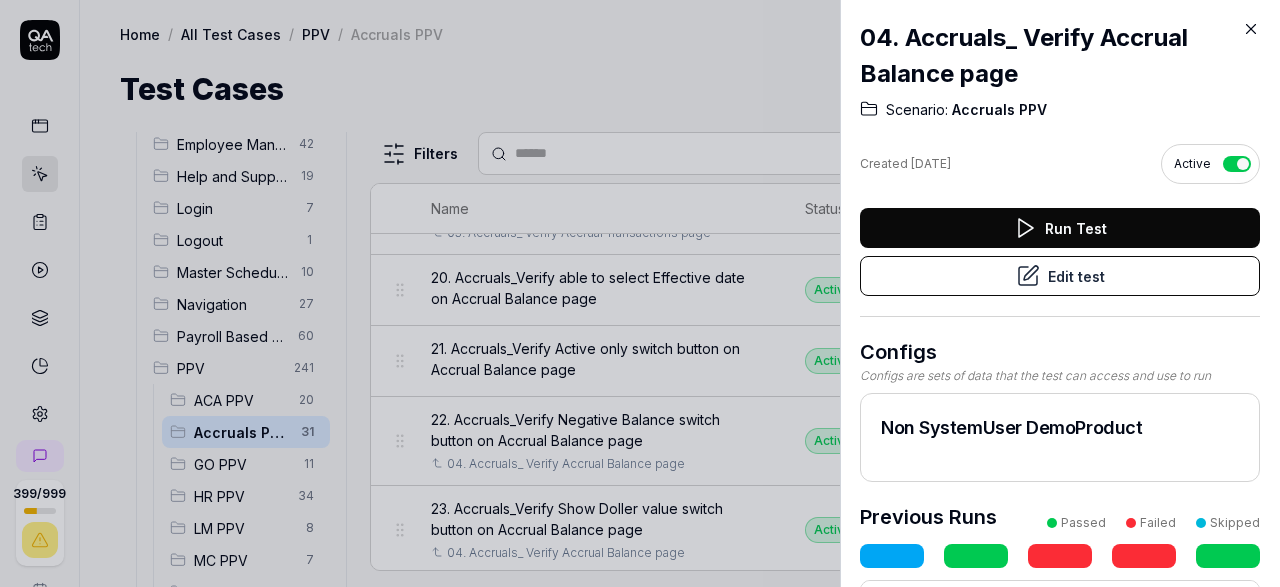 click 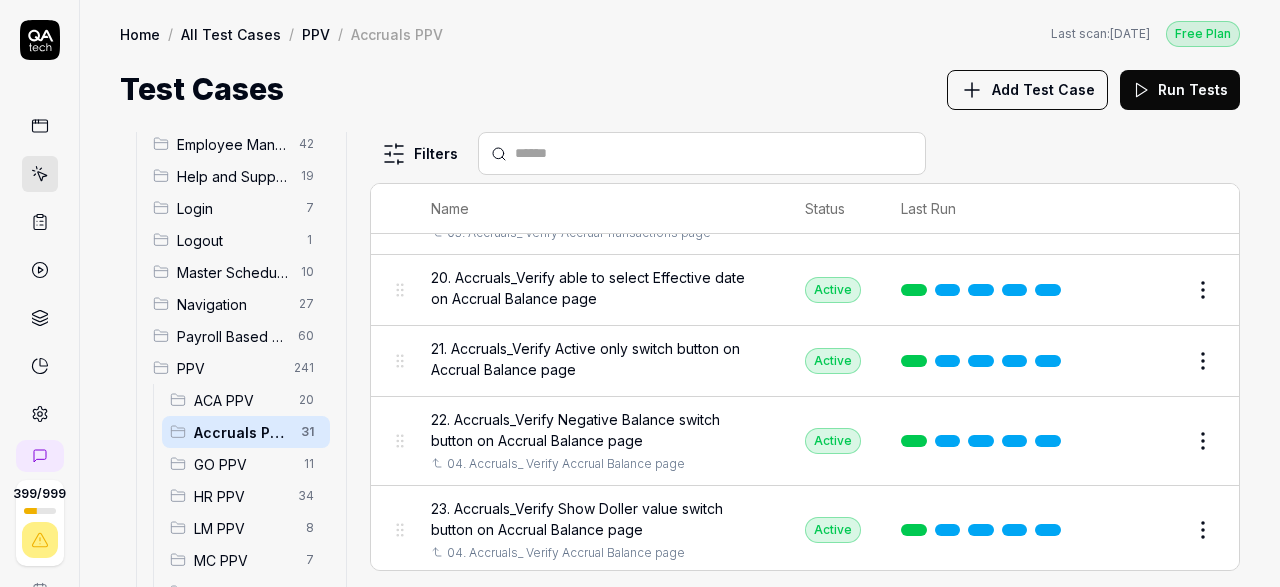 scroll, scrollTop: 108, scrollLeft: 0, axis: vertical 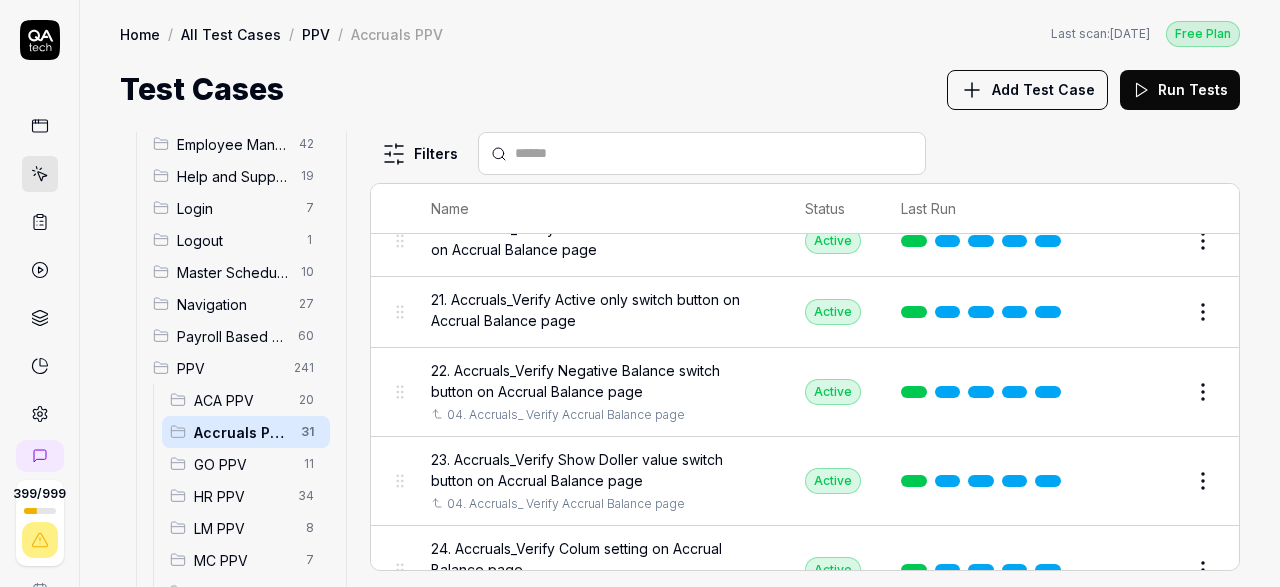 click on "22. Accruals_Verify Negative Balance switch button on Accrual Balance page" at bounding box center (598, 381) 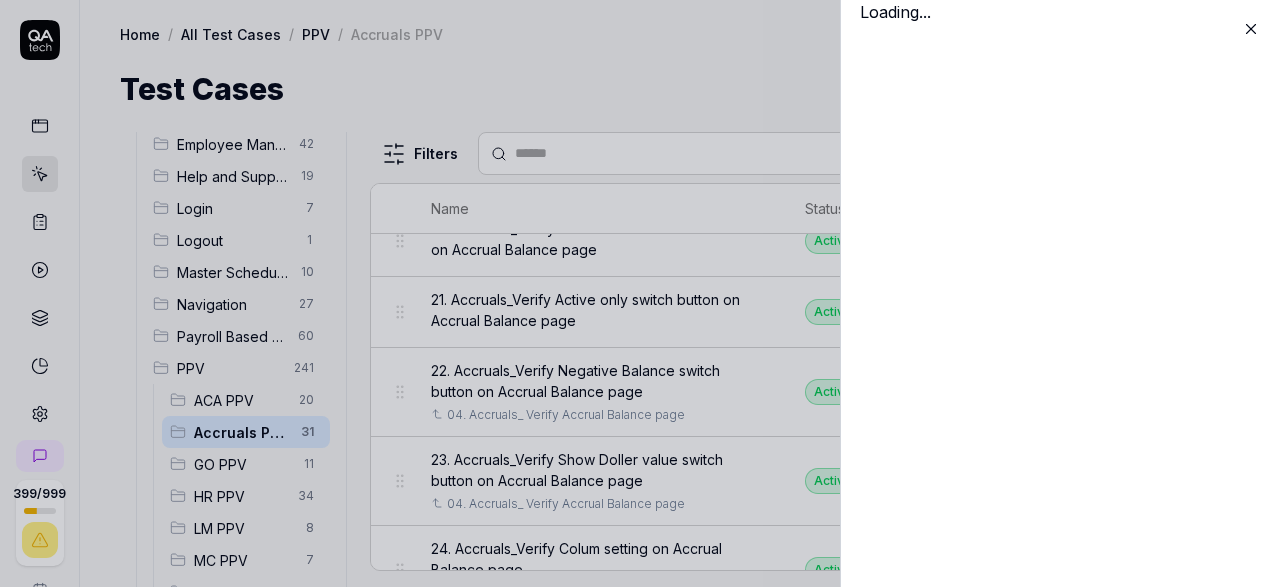 scroll, scrollTop: 108, scrollLeft: 0, axis: vertical 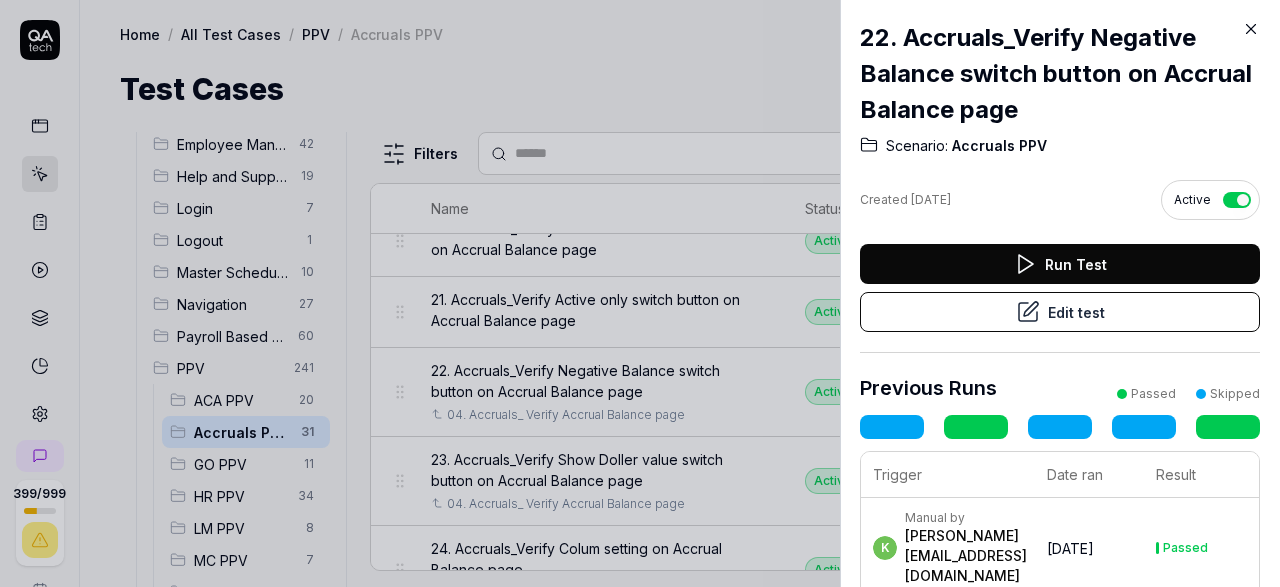 click on "Edit test" at bounding box center [1060, 312] 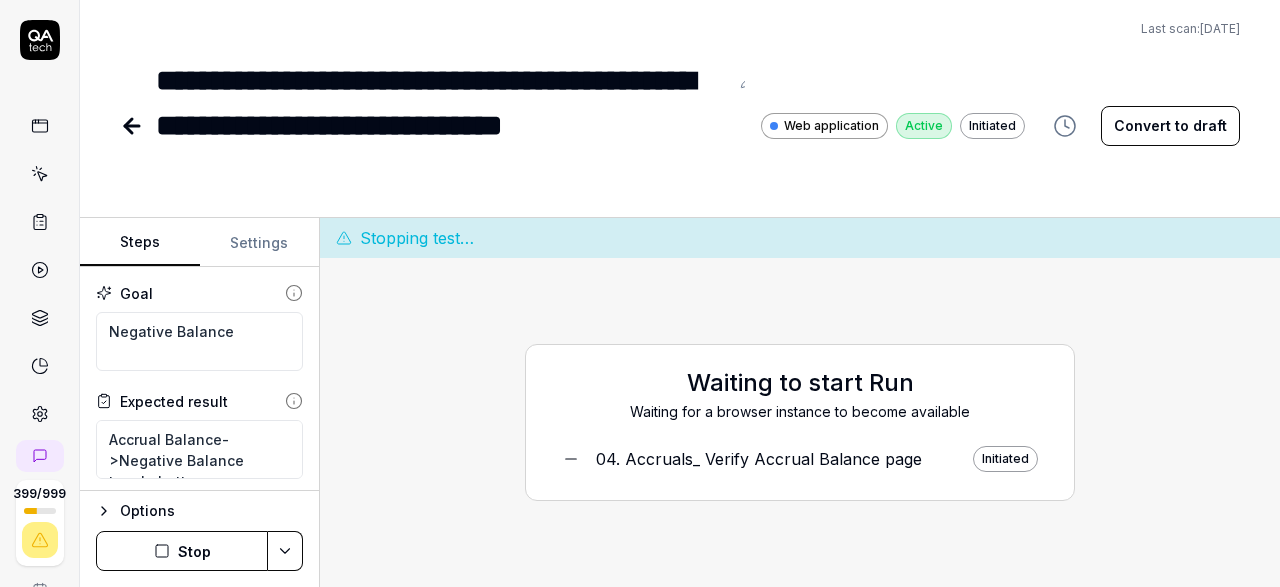click on "Stop" at bounding box center (182, 551) 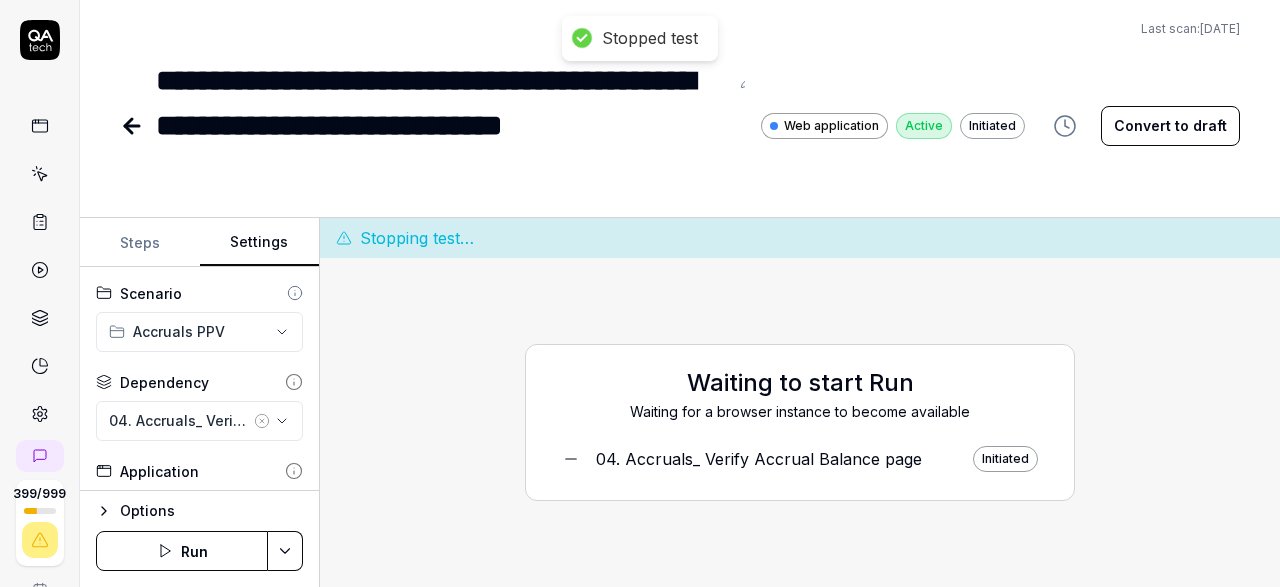 click on "Settings" at bounding box center [260, 243] 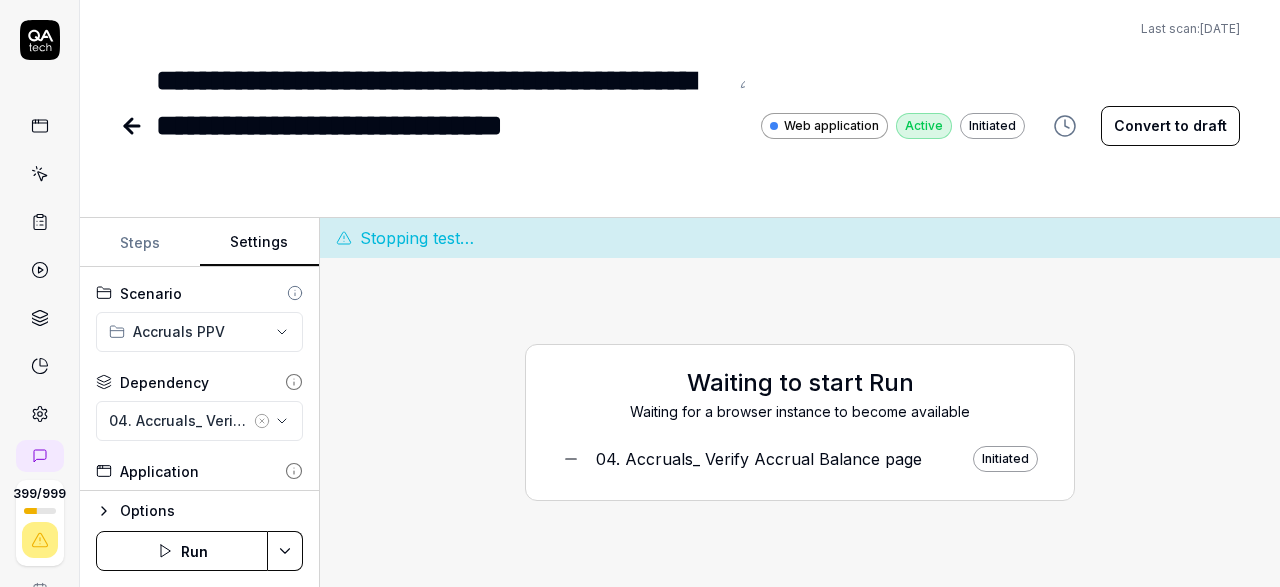 scroll, scrollTop: 0, scrollLeft: 0, axis: both 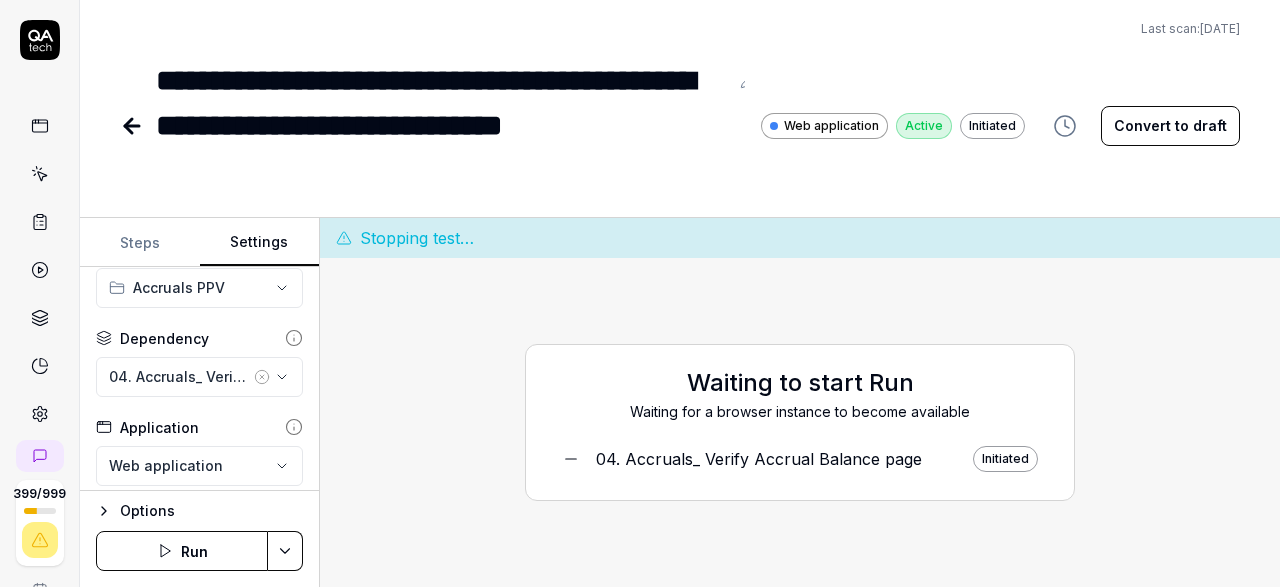 click 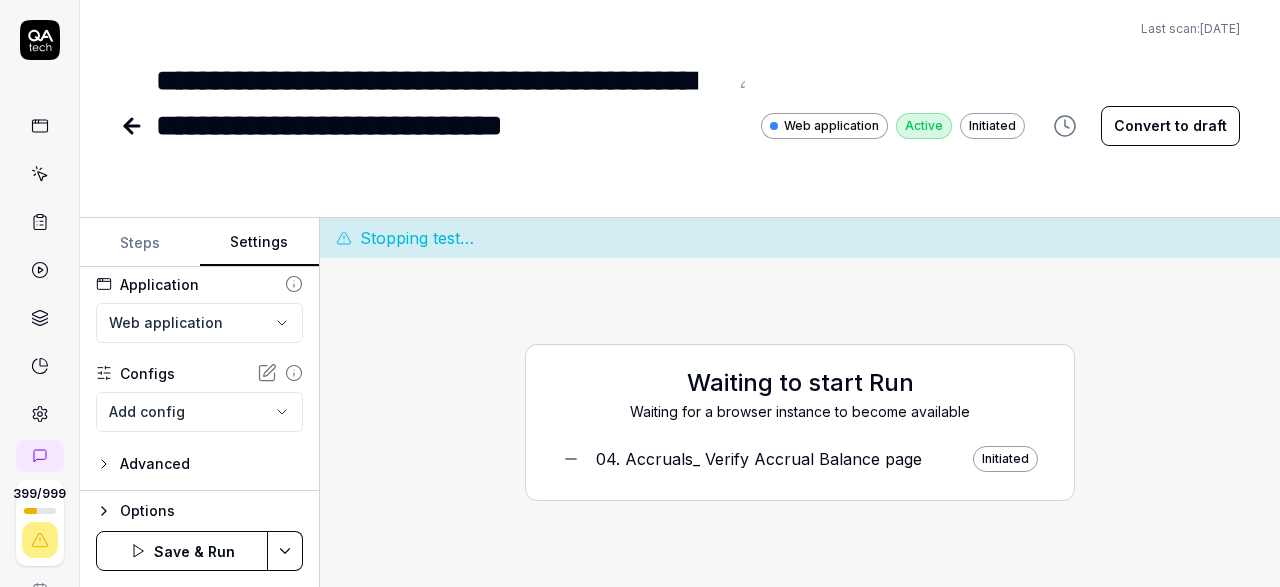 scroll, scrollTop: 187, scrollLeft: 0, axis: vertical 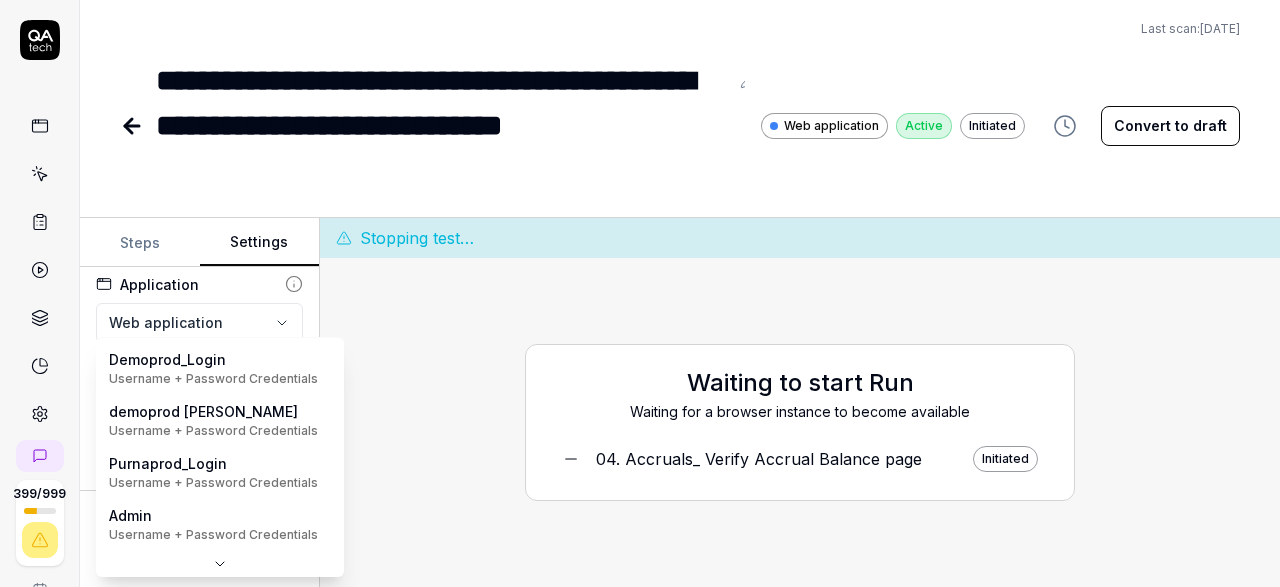 click on "**********" at bounding box center (640, 293) 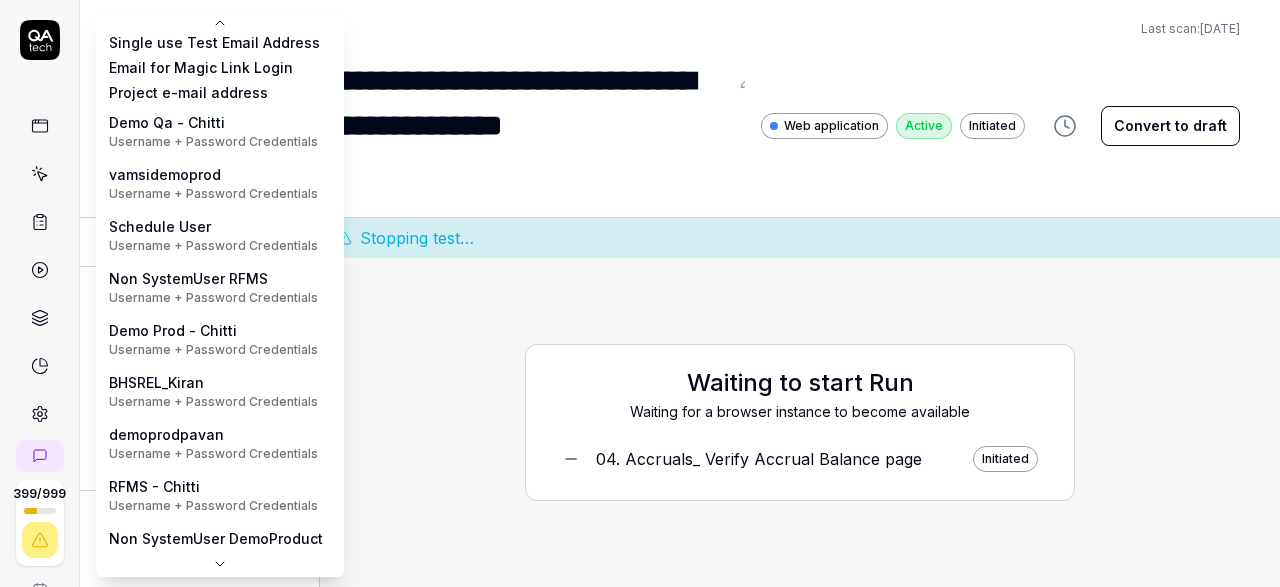 scroll, scrollTop: 269, scrollLeft: 0, axis: vertical 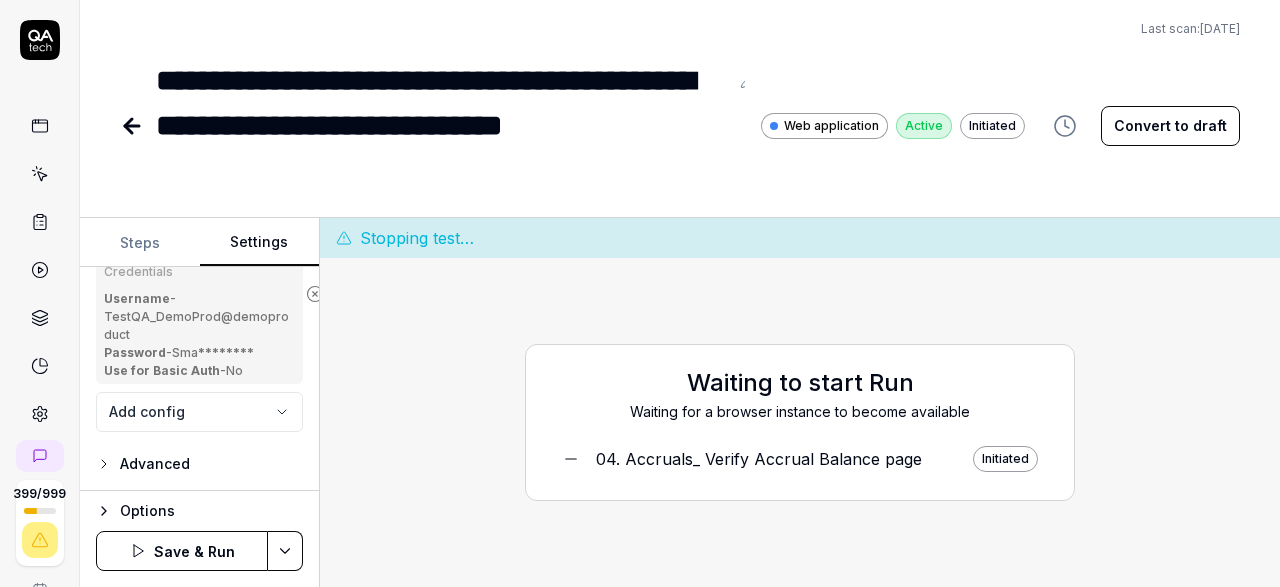 click 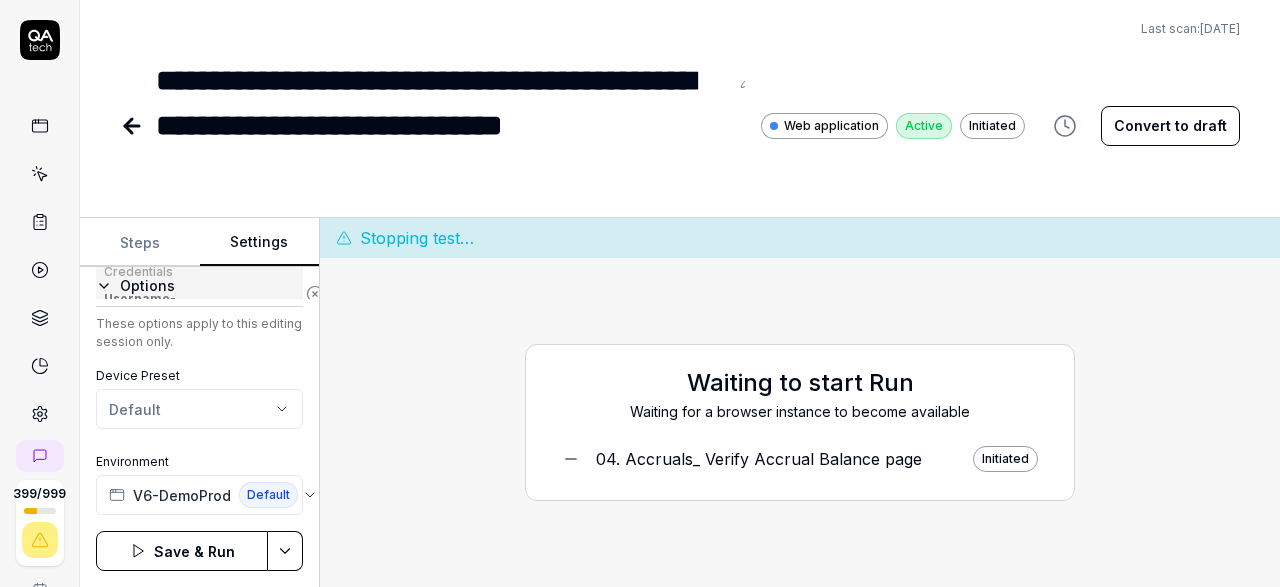 click 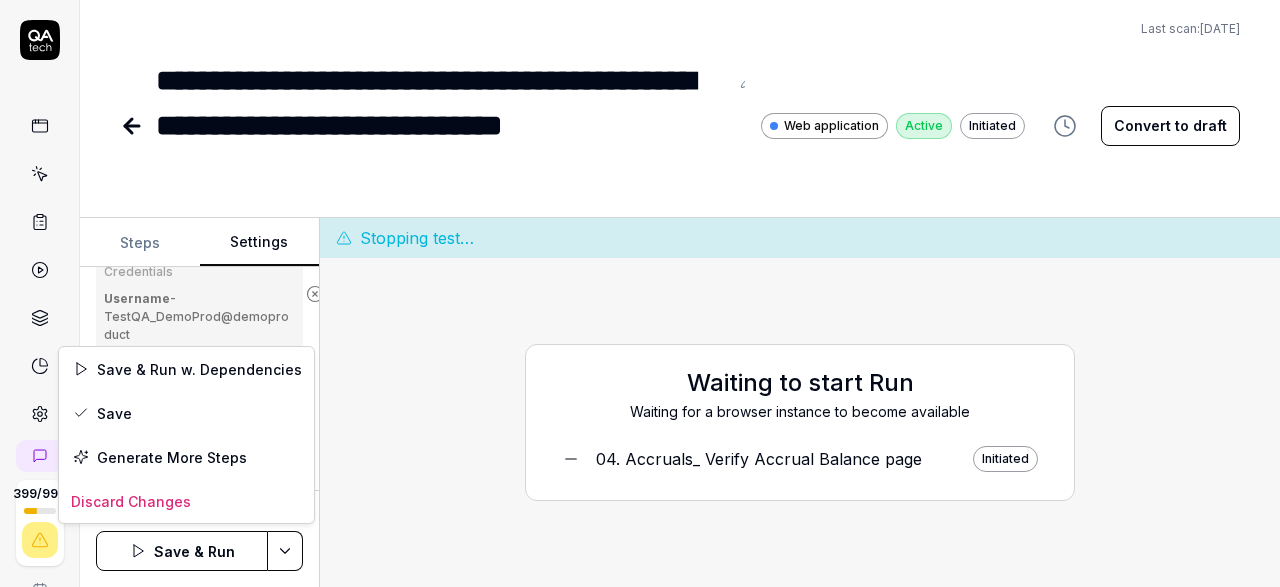 scroll, scrollTop: 375, scrollLeft: 0, axis: vertical 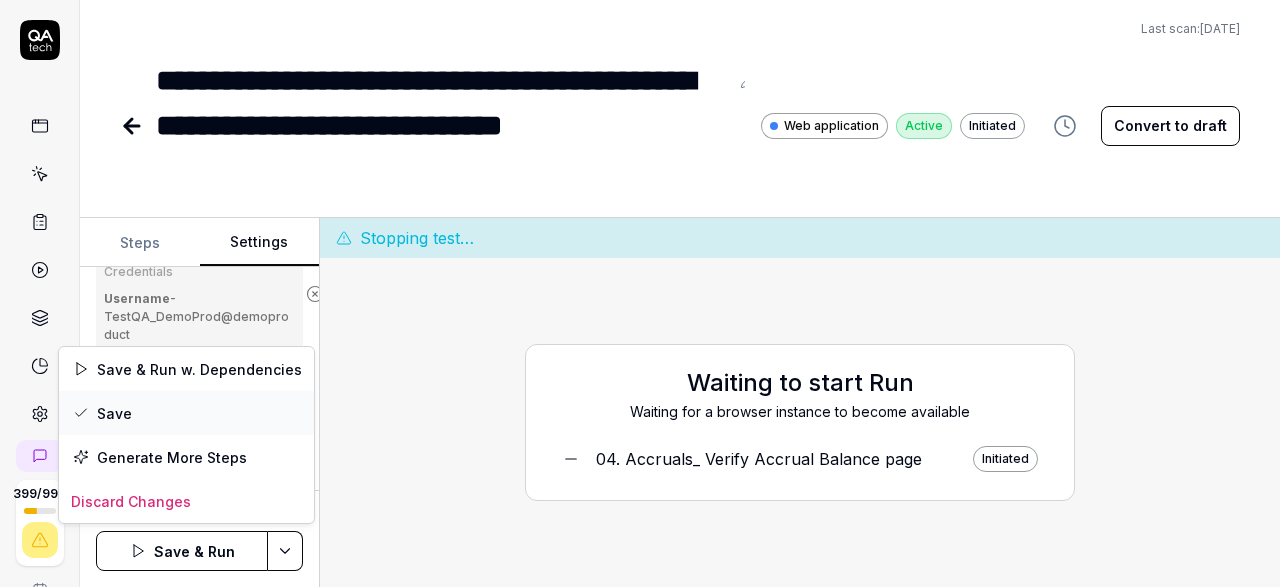 click on "Save" at bounding box center (186, 413) 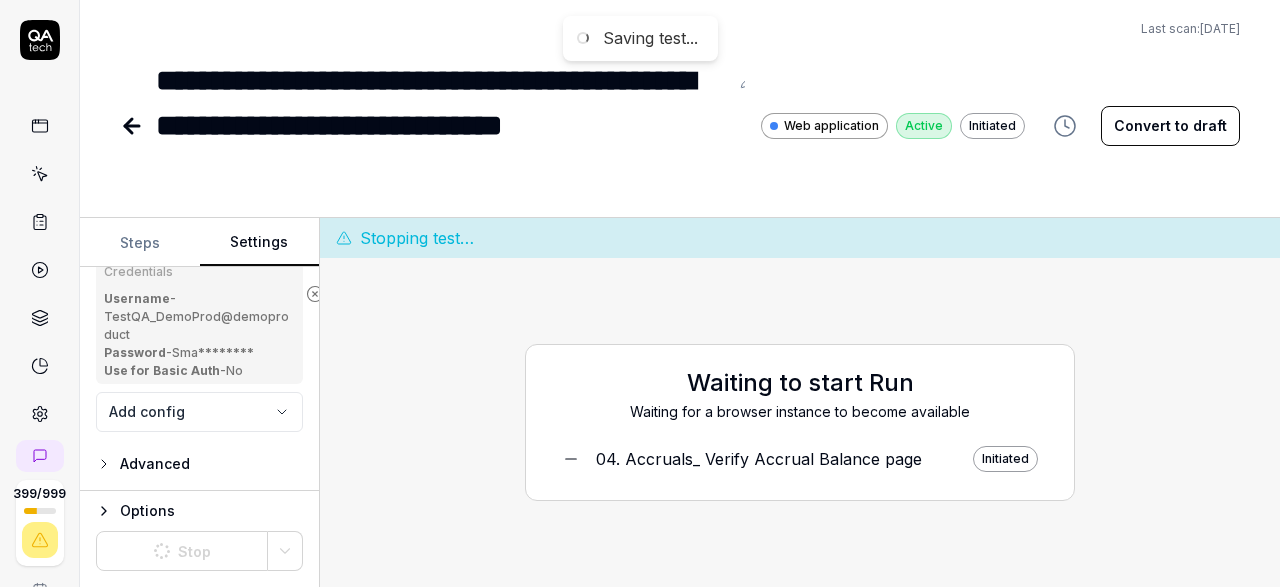 scroll, scrollTop: 375, scrollLeft: 0, axis: vertical 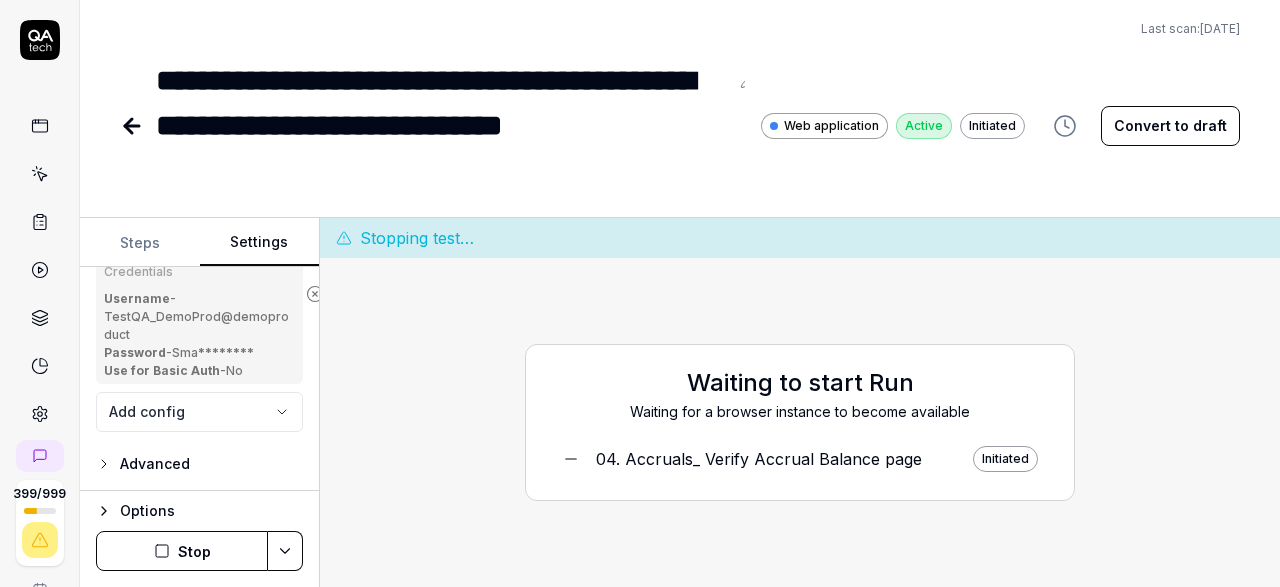 click on "Stop" at bounding box center (182, 551) 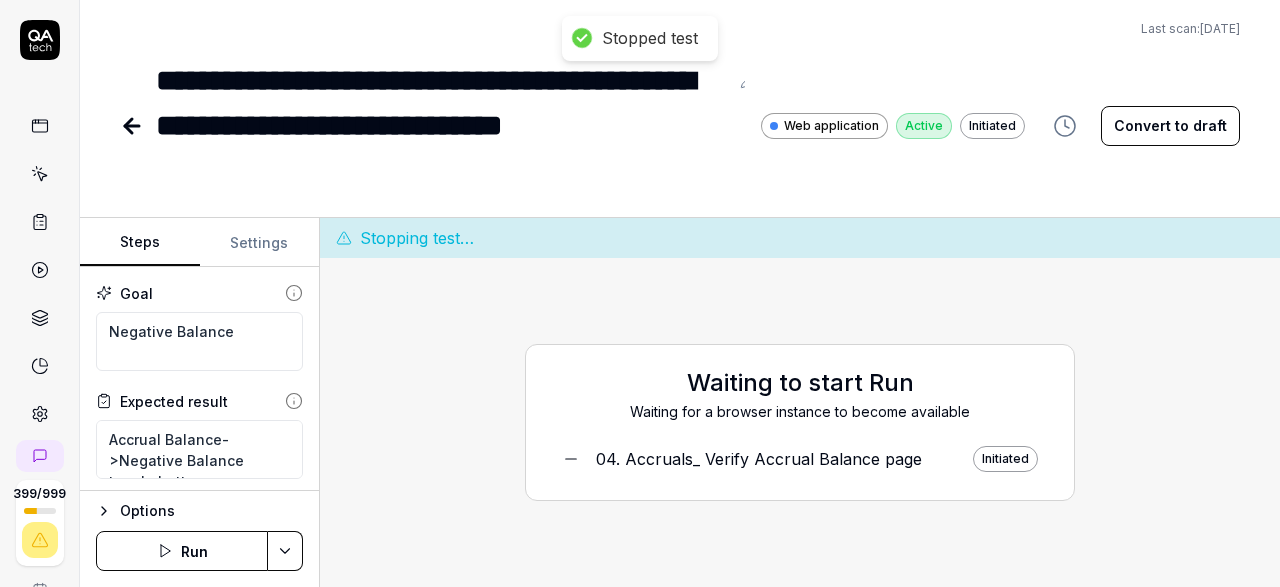 click on "Steps" at bounding box center (140, 243) 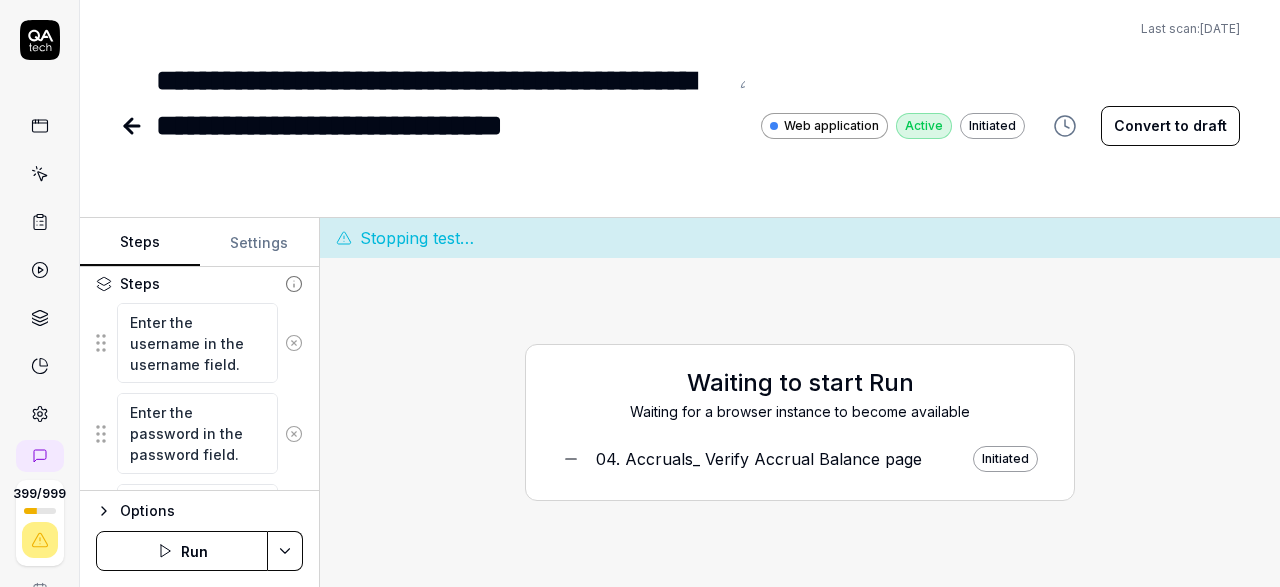 scroll, scrollTop: 226, scrollLeft: 0, axis: vertical 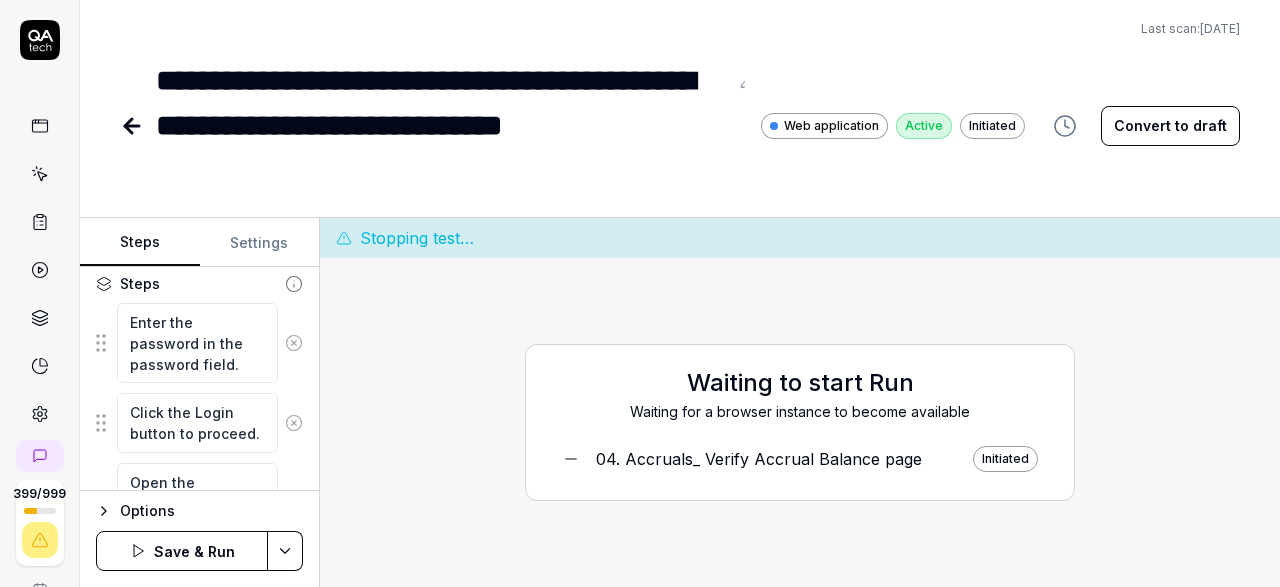 click 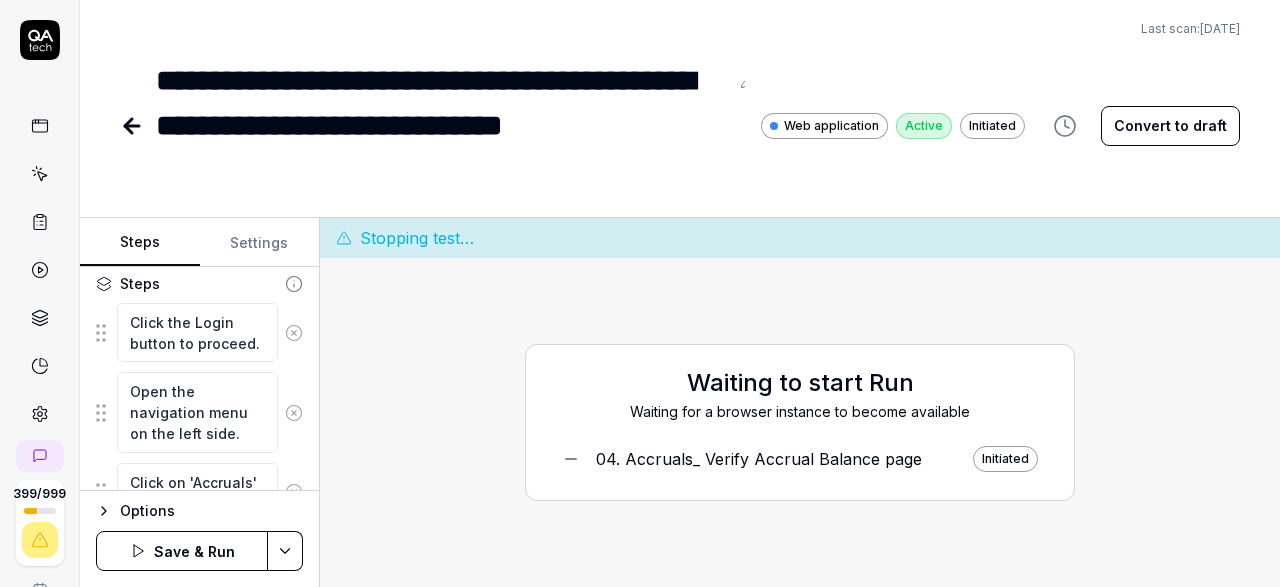 click 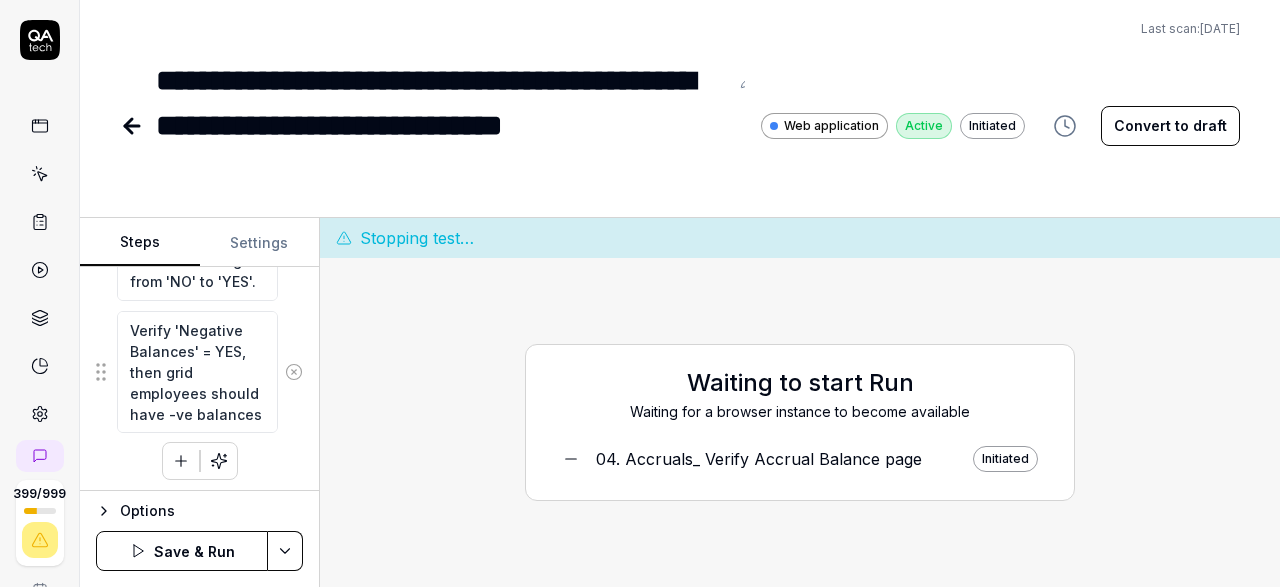 scroll, scrollTop: 712, scrollLeft: 0, axis: vertical 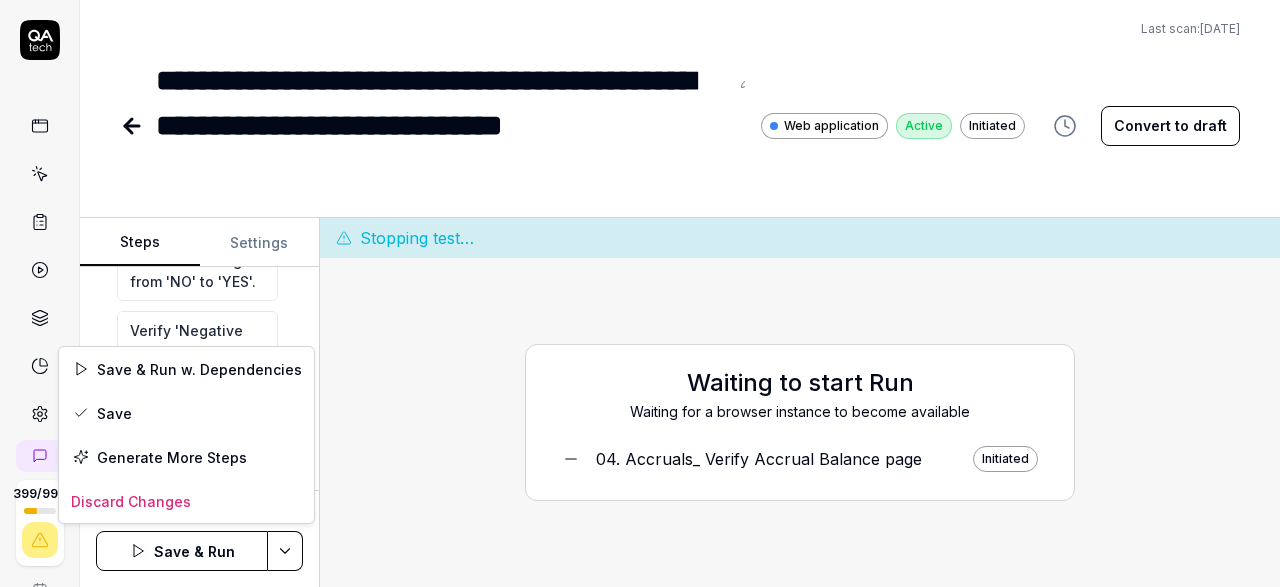 click on "**********" at bounding box center (640, 293) 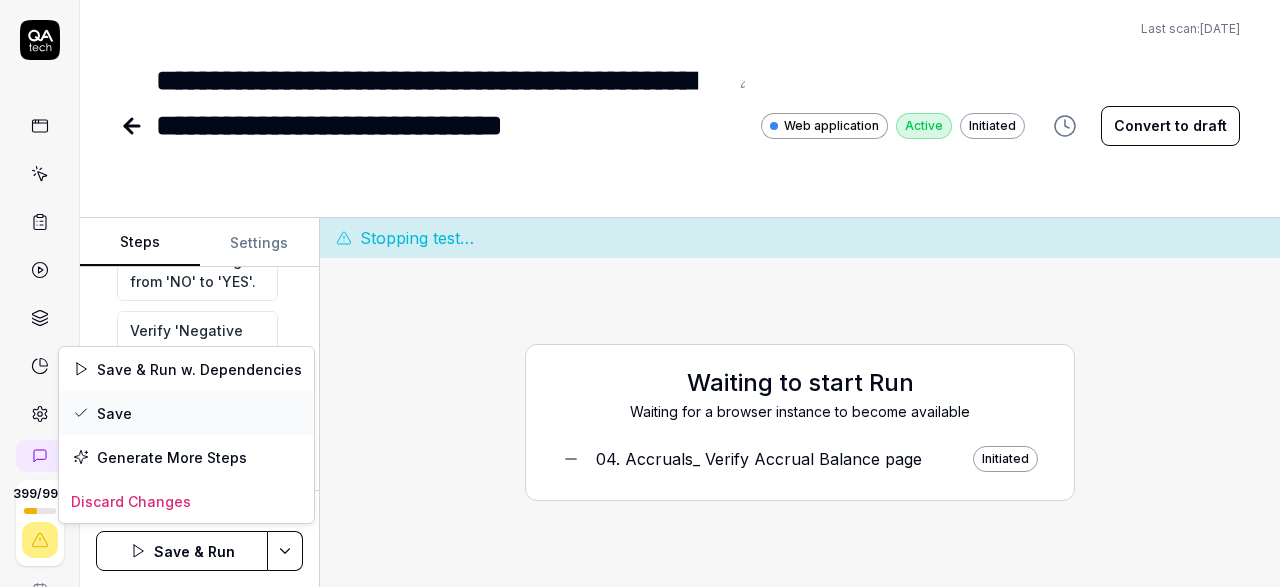 click on "Save" at bounding box center [186, 413] 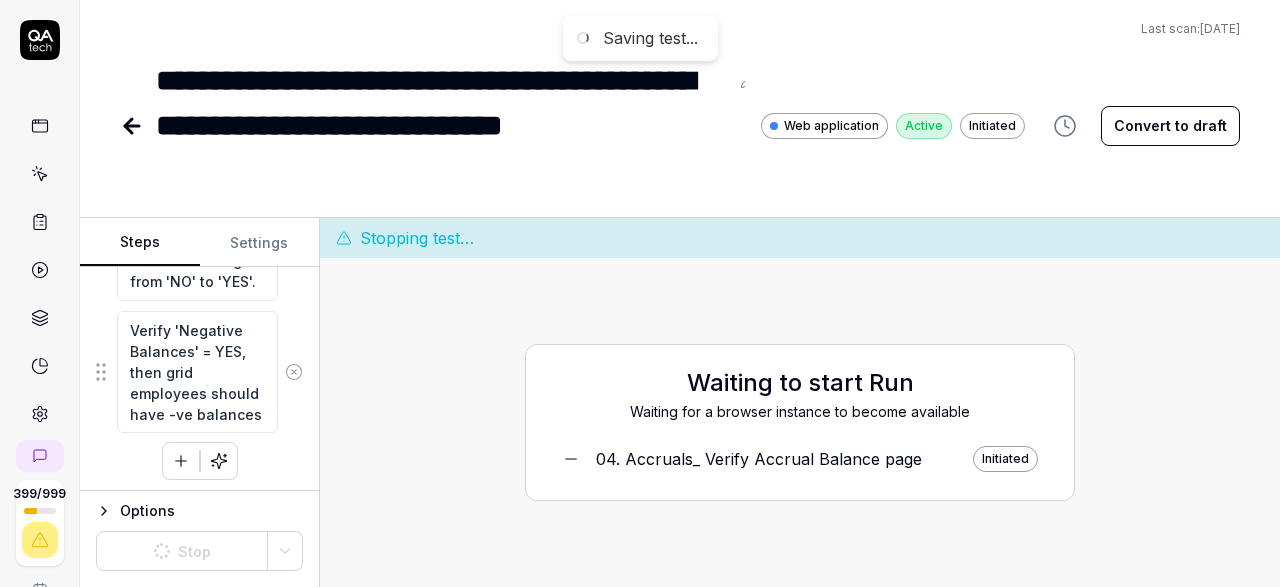scroll, scrollTop: 502, scrollLeft: 0, axis: vertical 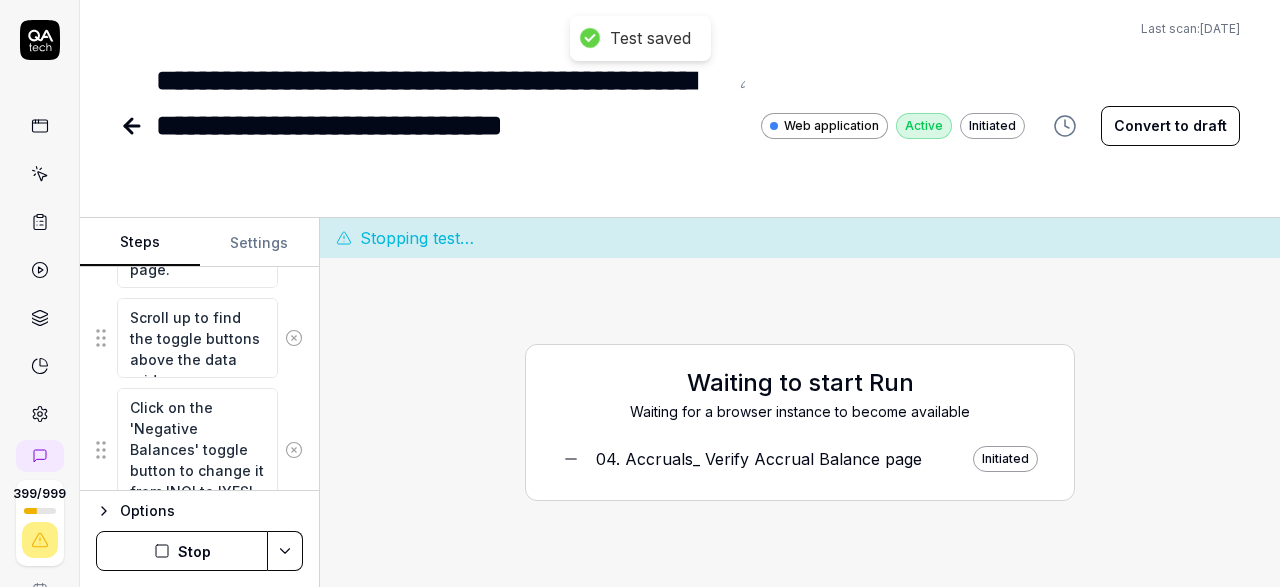 click on "Stop" at bounding box center [182, 551] 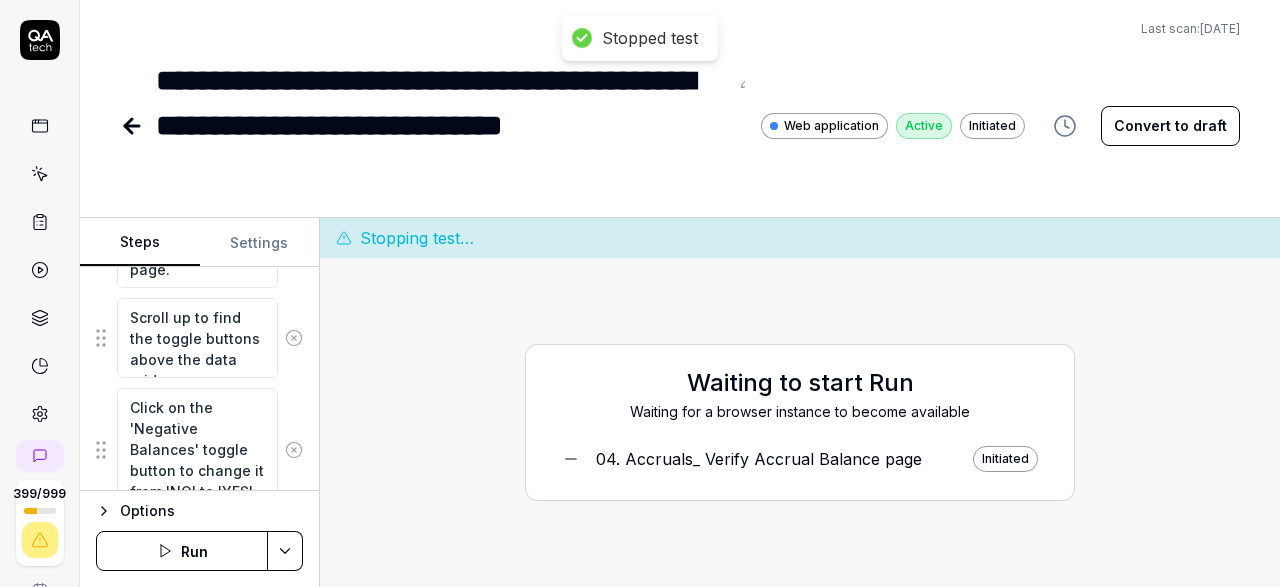 click on "Run" at bounding box center (182, 551) 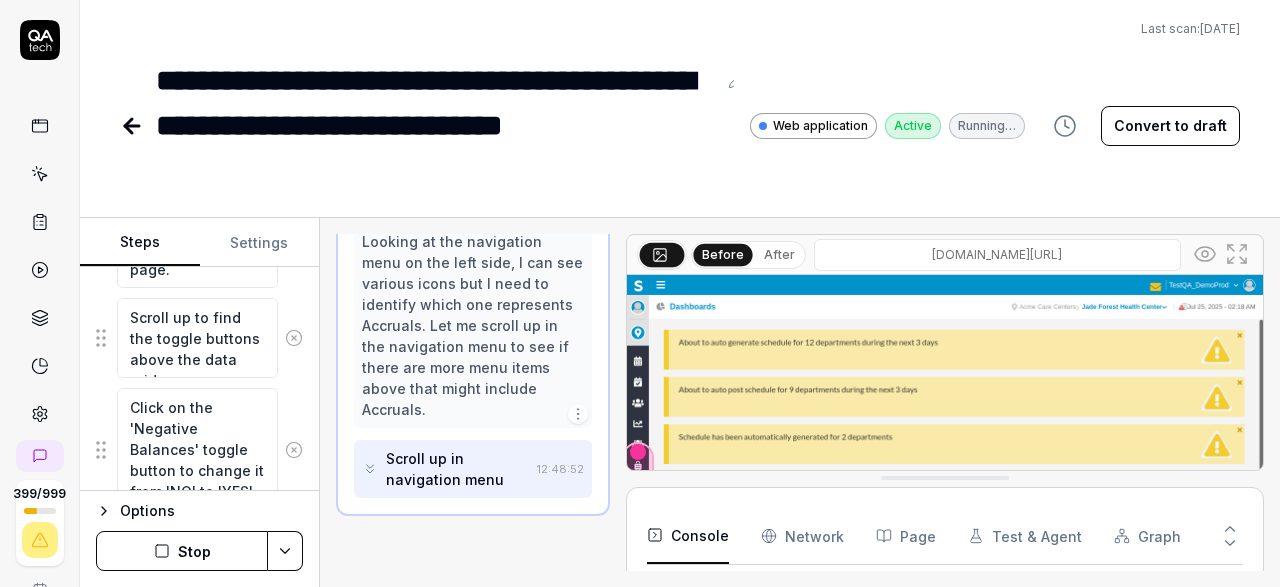 scroll, scrollTop: 764, scrollLeft: 0, axis: vertical 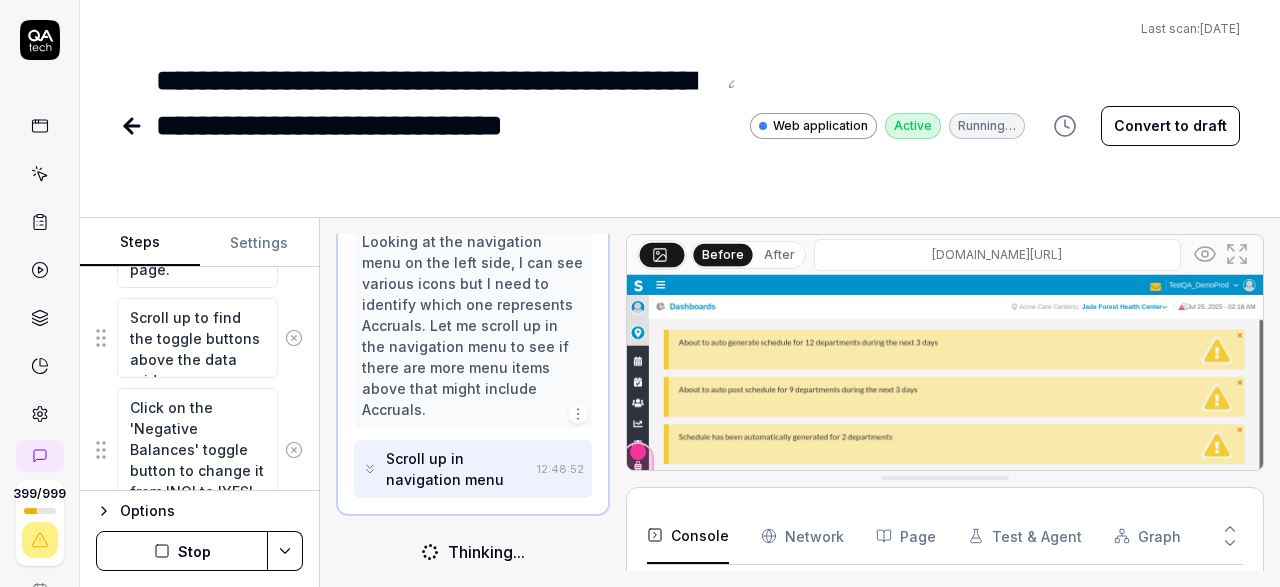 drag, startPoint x: 199, startPoint y: 555, endPoint x: 186, endPoint y: 555, distance: 13 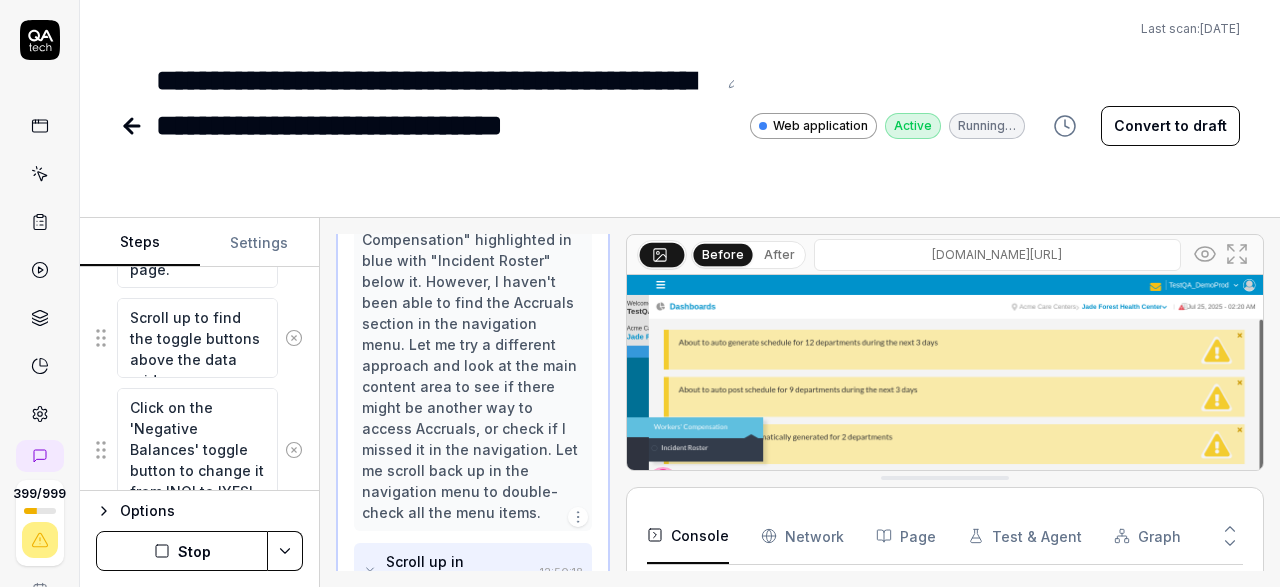 scroll, scrollTop: 4080, scrollLeft: 0, axis: vertical 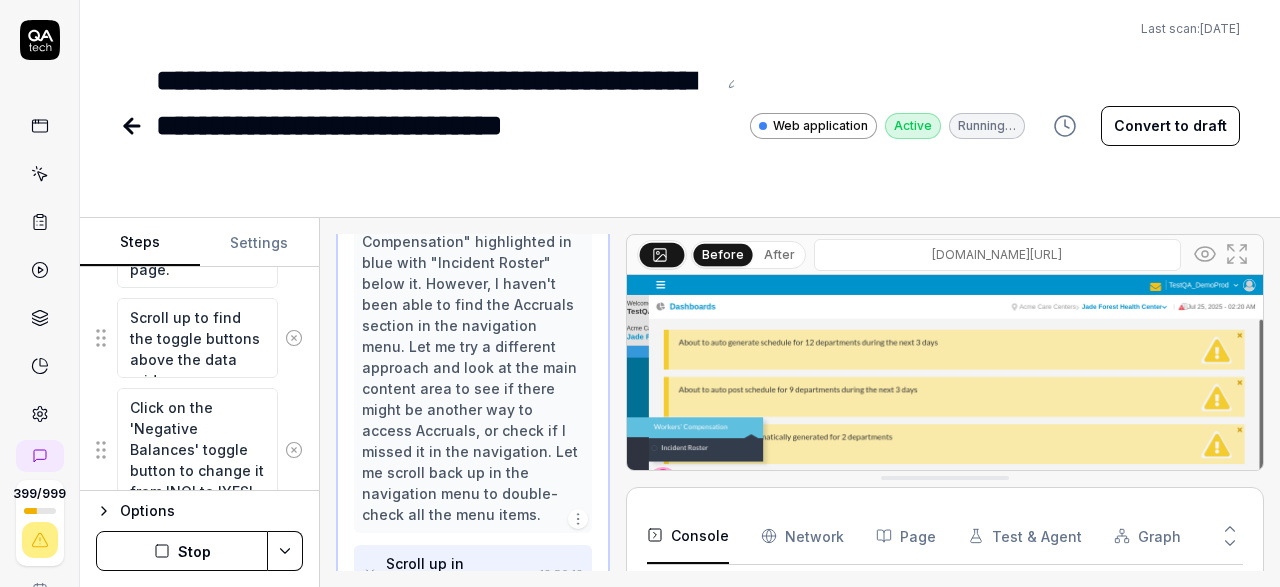 click on "**********" at bounding box center (445, 125) 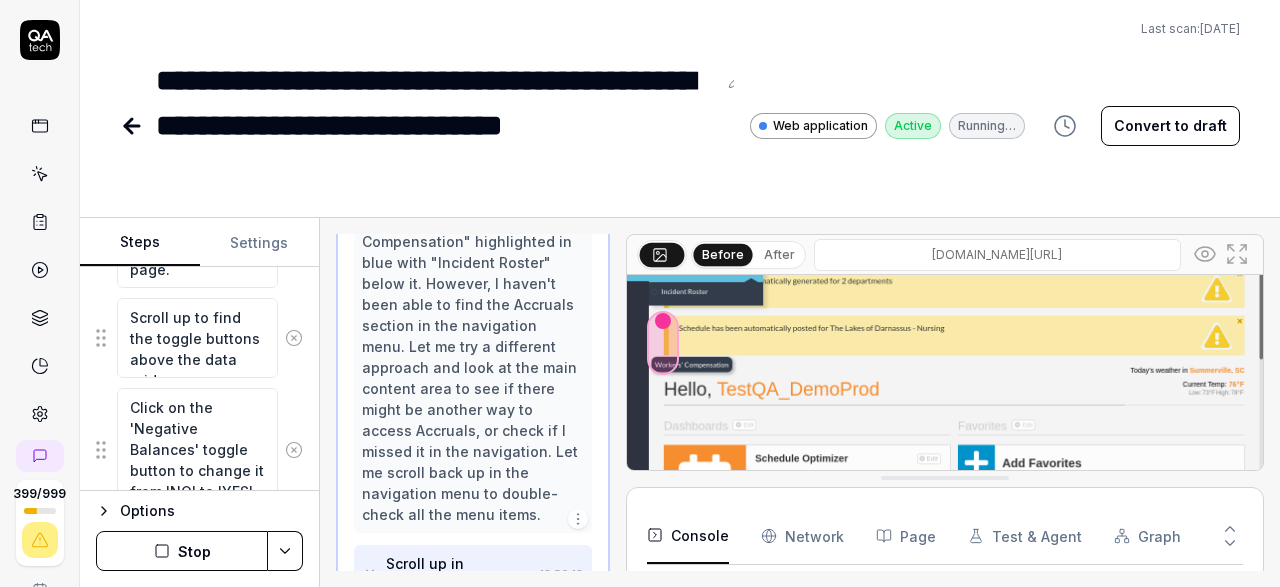 scroll, scrollTop: 146, scrollLeft: 0, axis: vertical 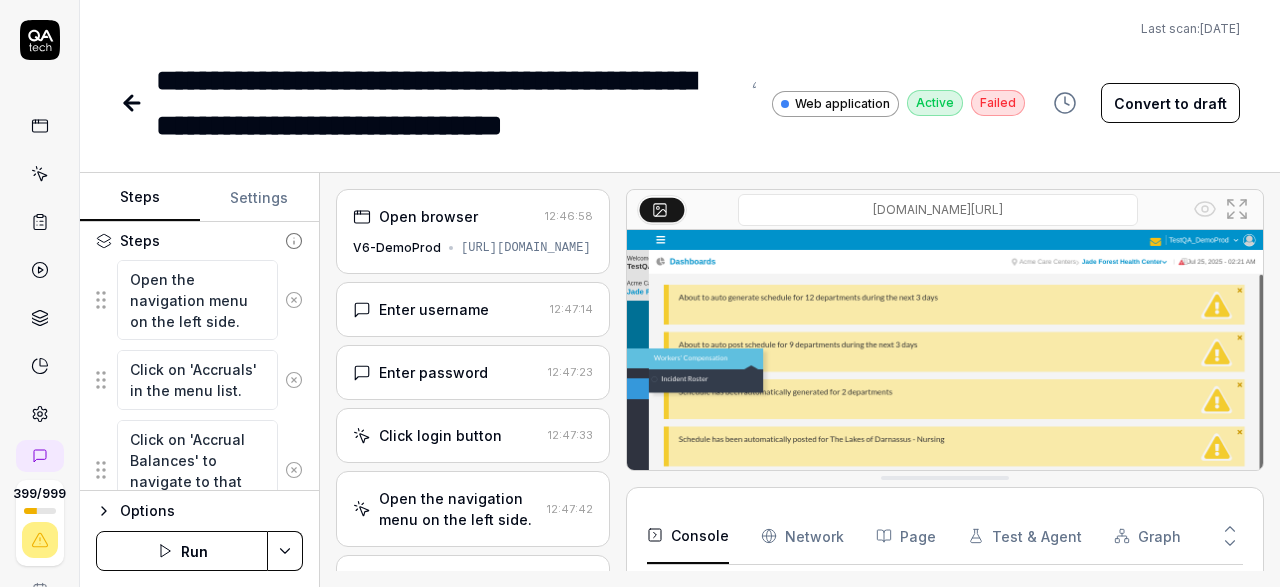 click on "Click login button" at bounding box center (440, 435) 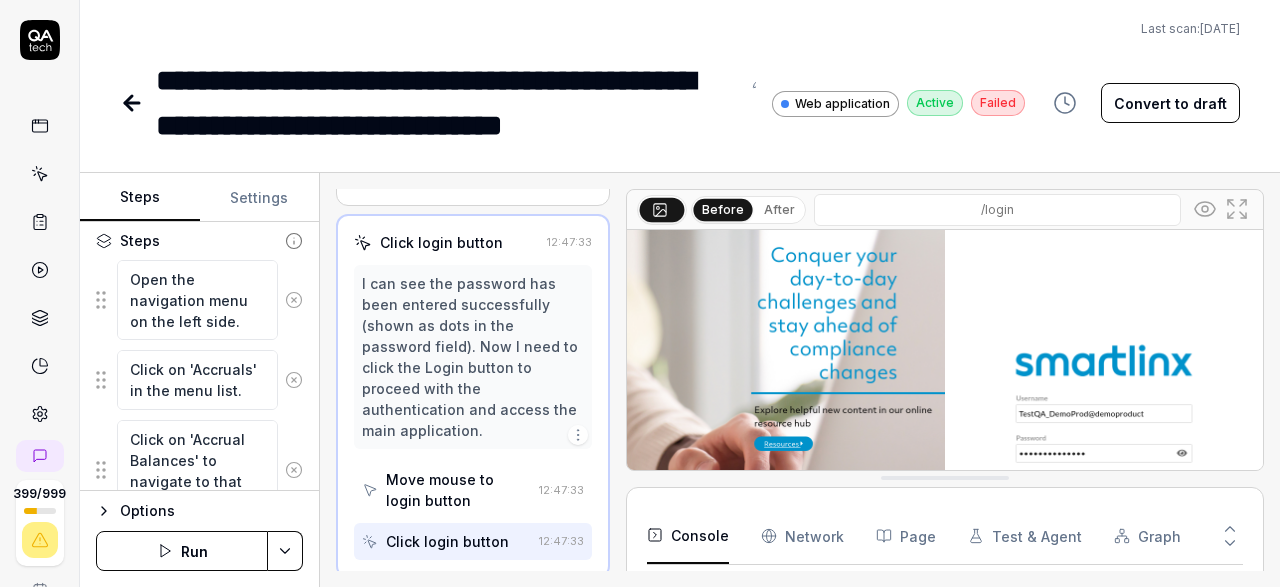 scroll, scrollTop: 195, scrollLeft: 0, axis: vertical 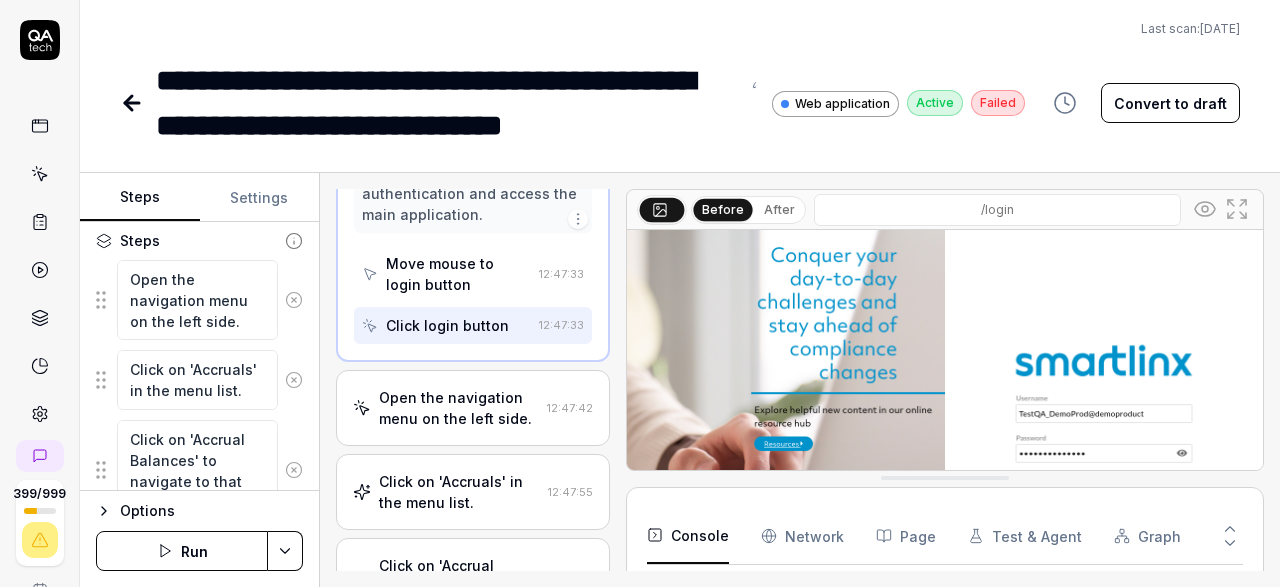 click on "Open the navigation menu on the left side. 12:47:42" at bounding box center [473, 408] 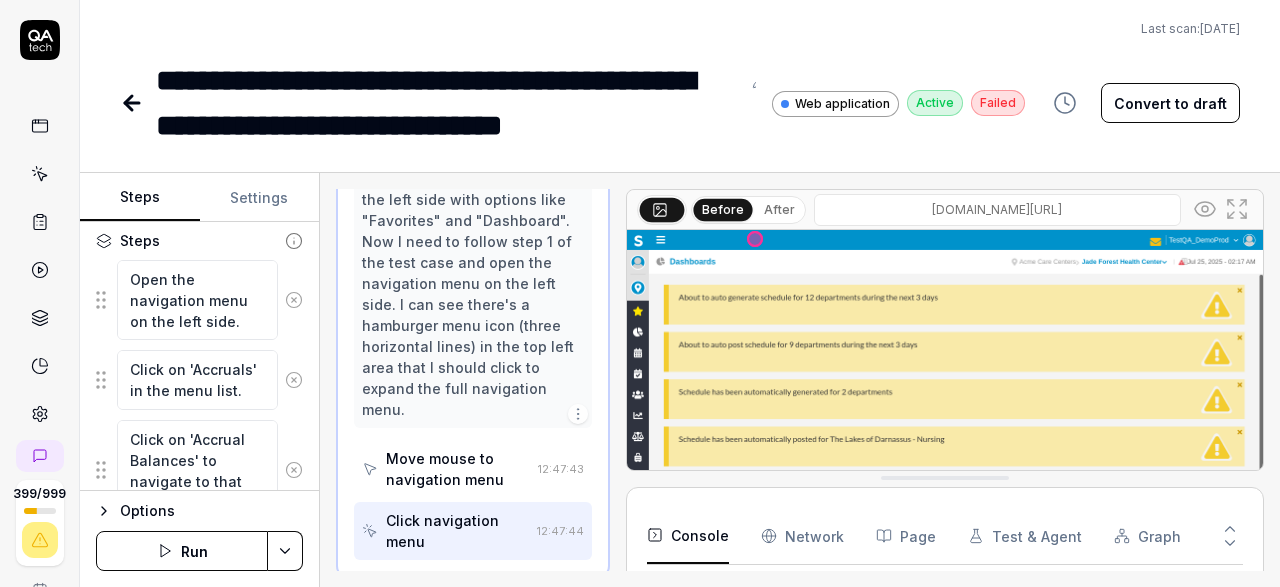 scroll, scrollTop: 446, scrollLeft: 0, axis: vertical 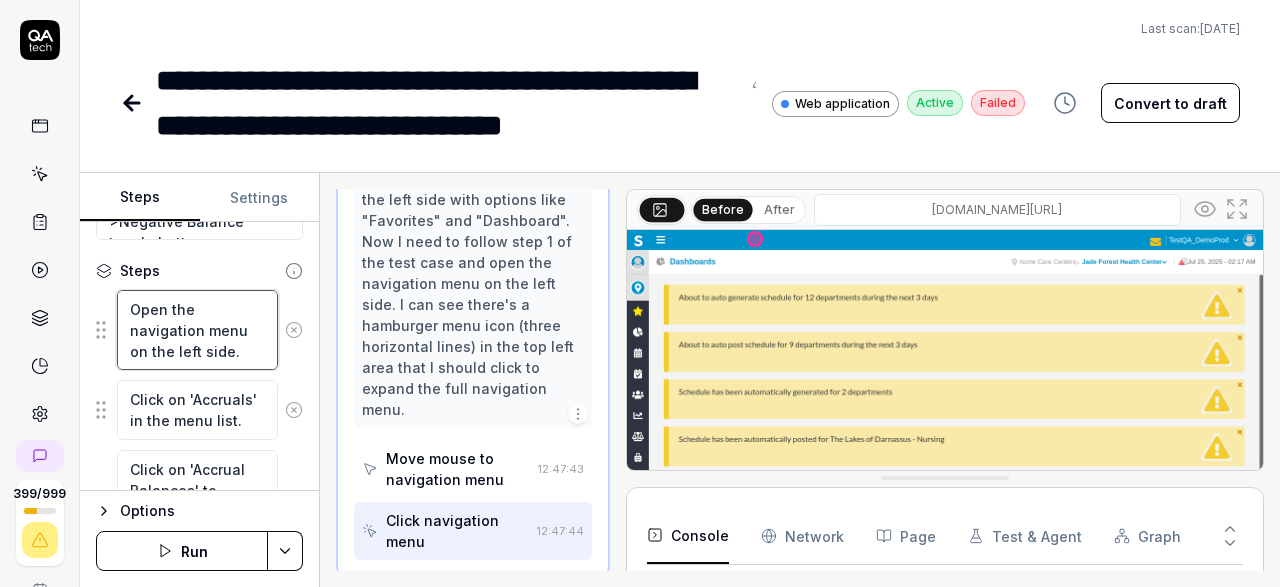 click on "Open the navigation menu on the left side." at bounding box center (197, 330) 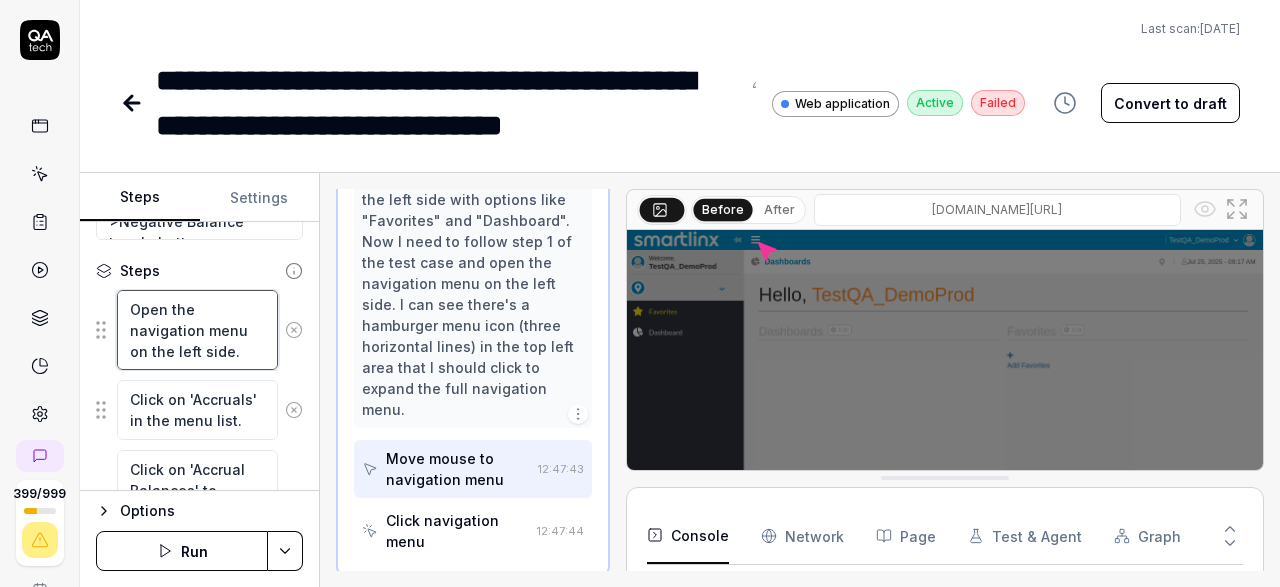 click on "Open the navigation menu on the left side." at bounding box center (197, 330) 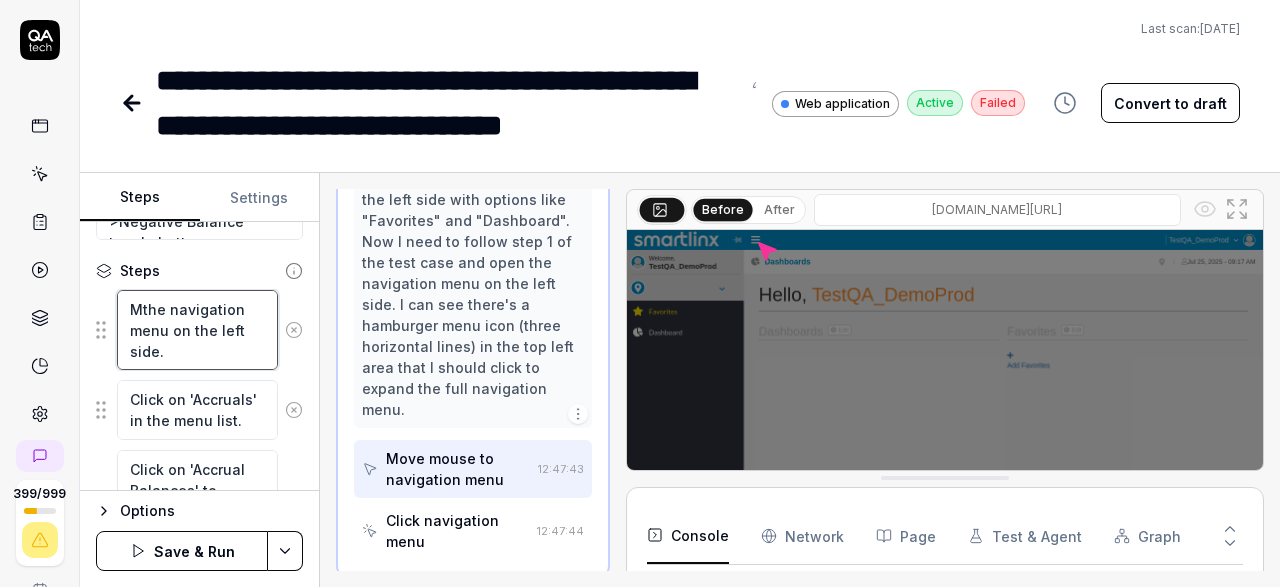 type on "*" 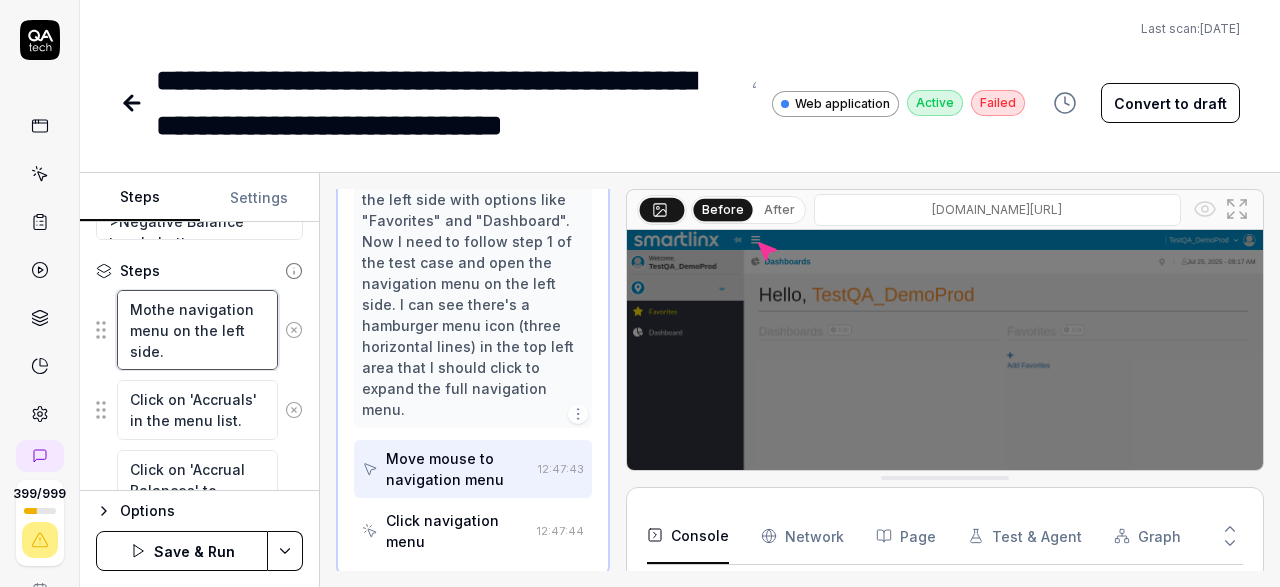 type on "*" 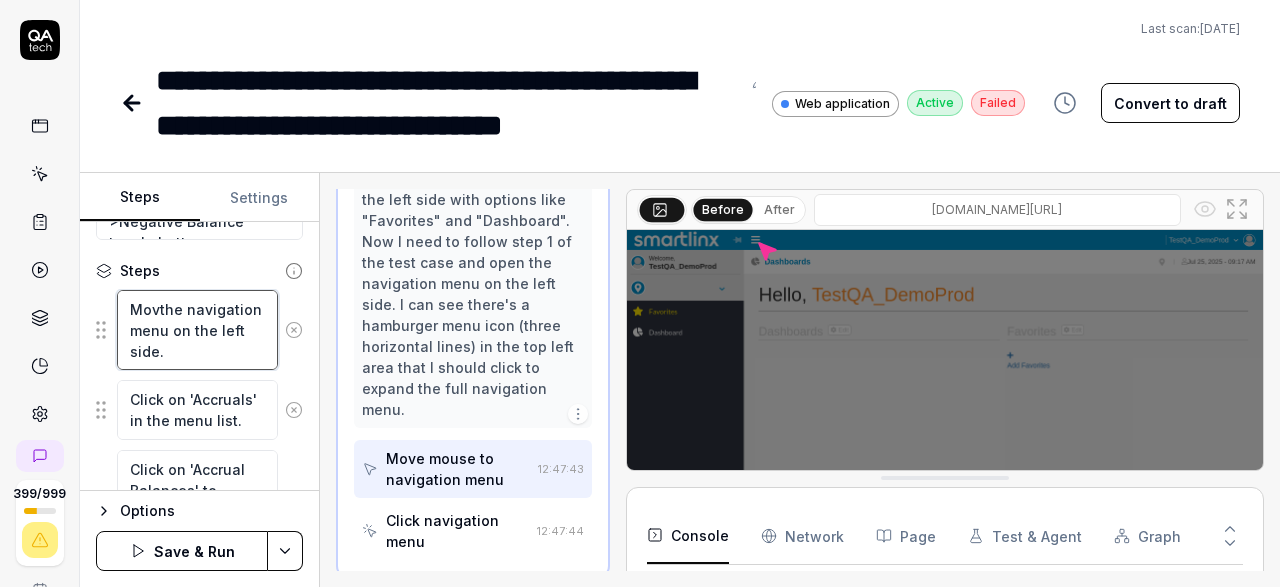 type on "*" 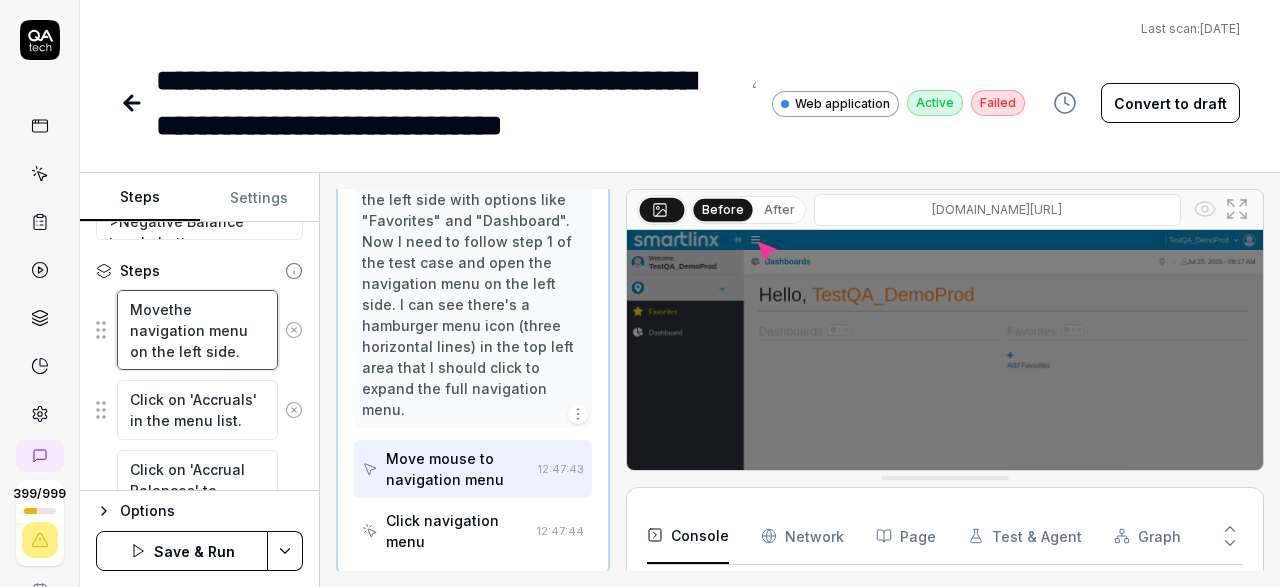 type on "*" 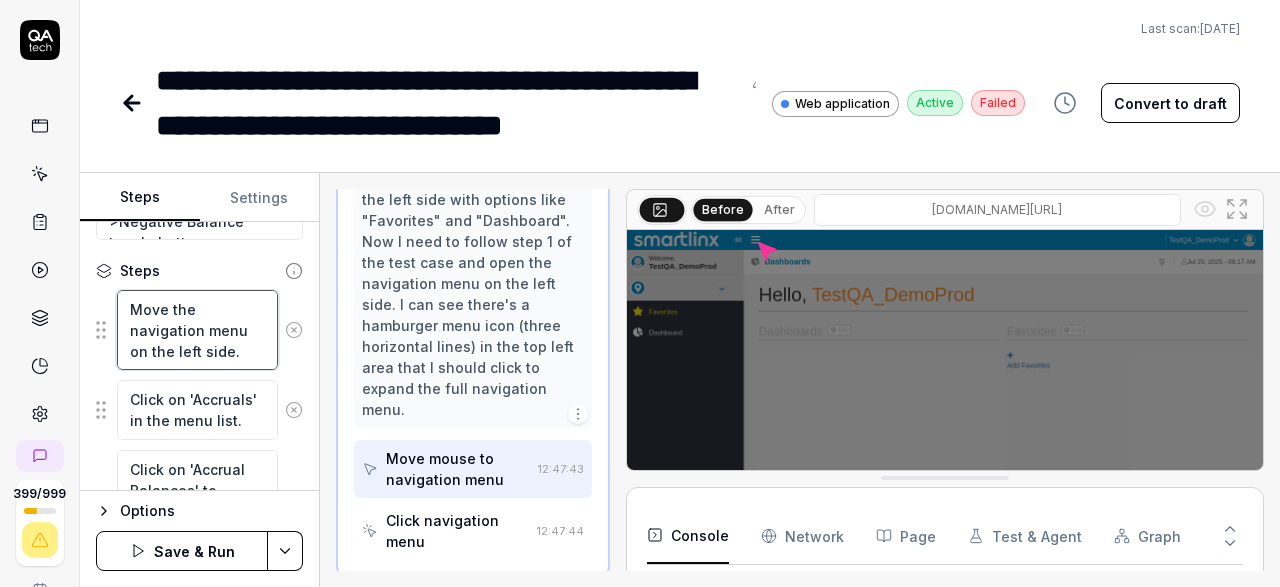 type on "*" 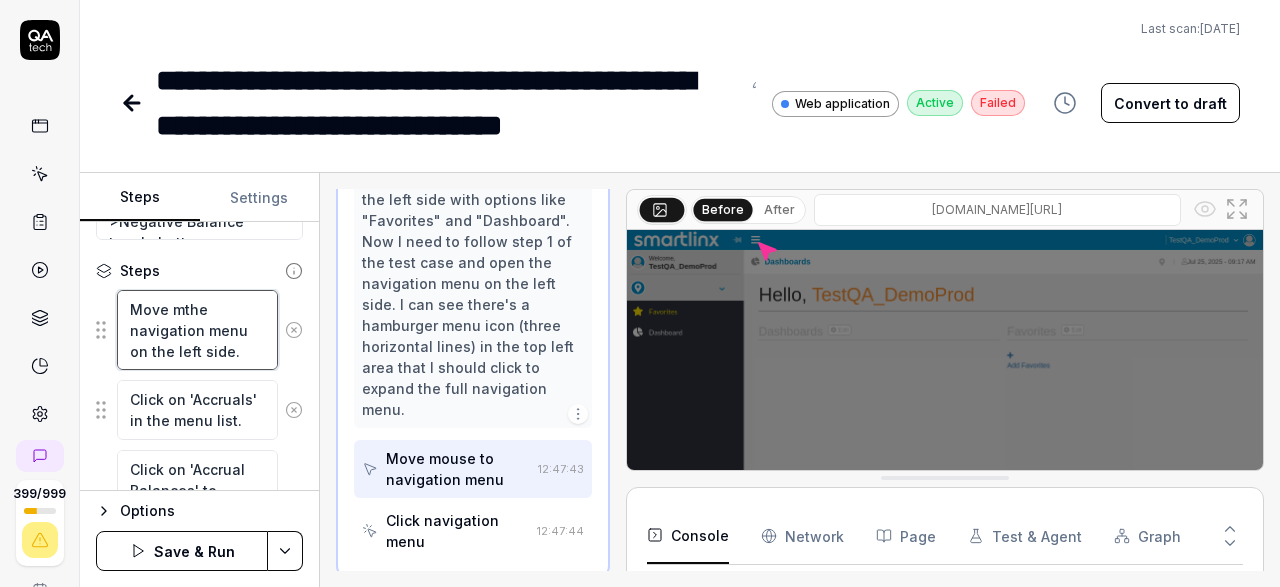 type on "*" 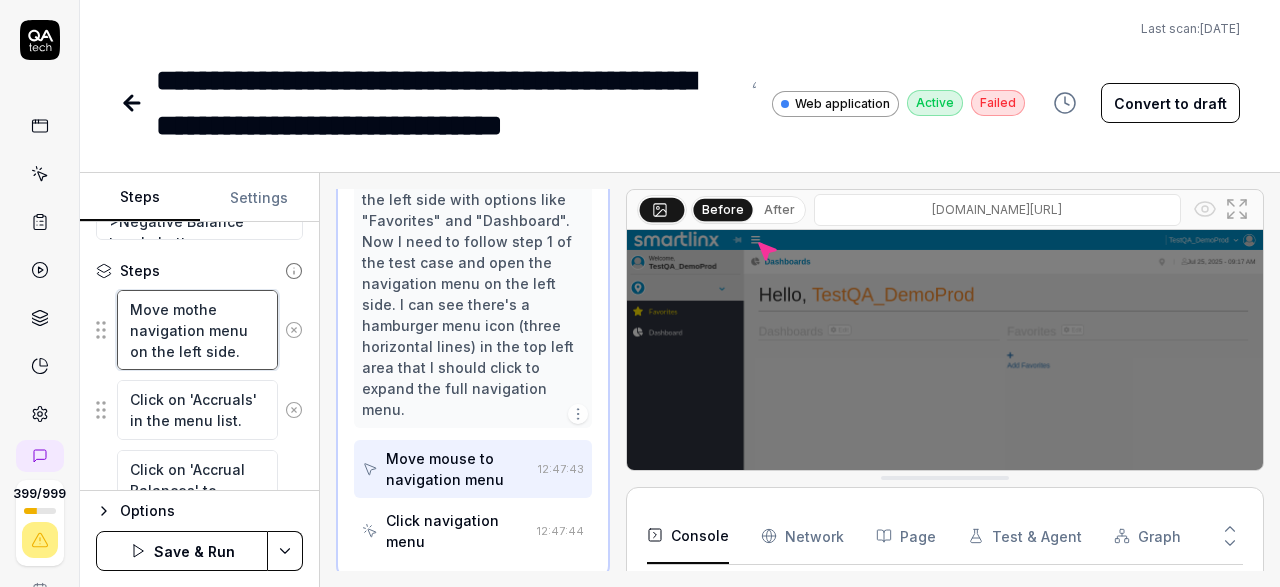 type on "*" 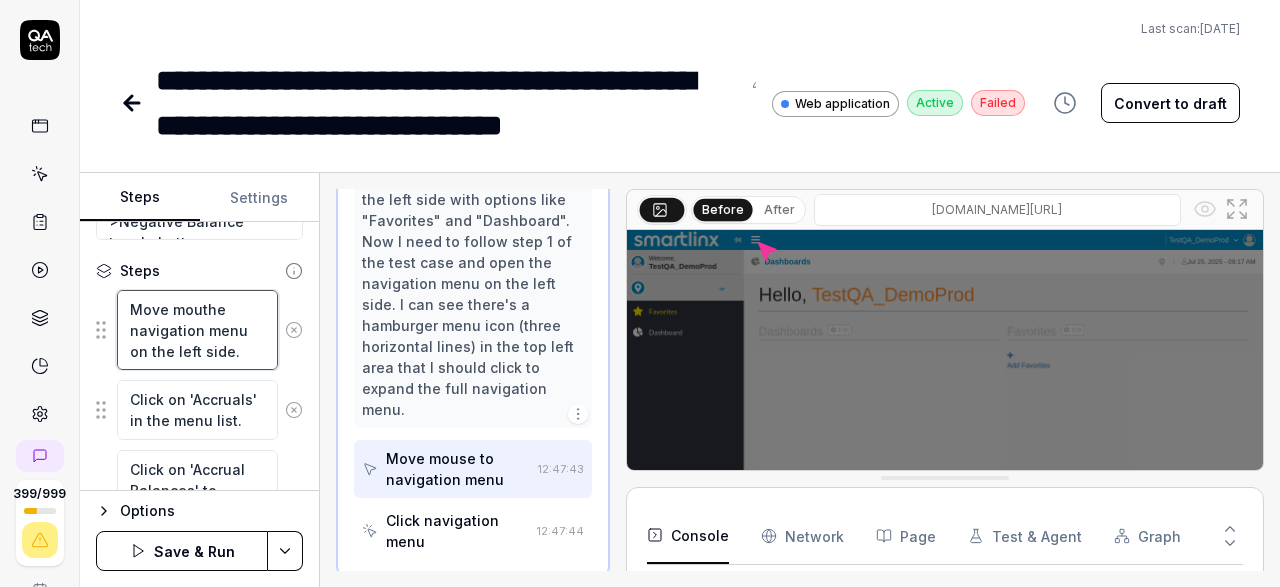 type on "*" 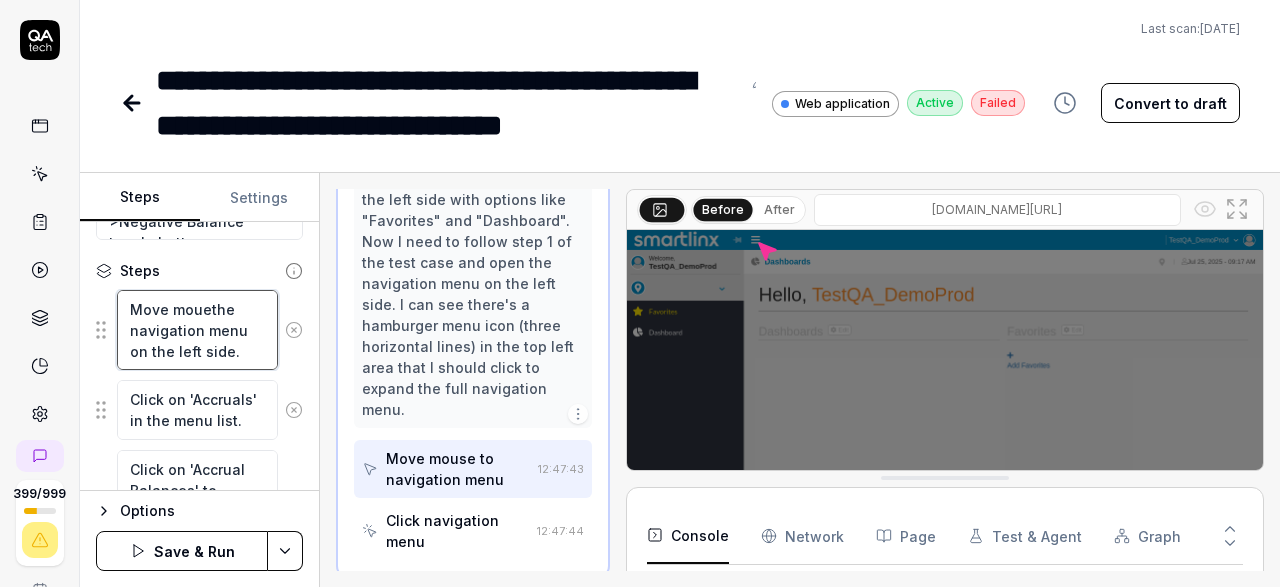 type on "*" 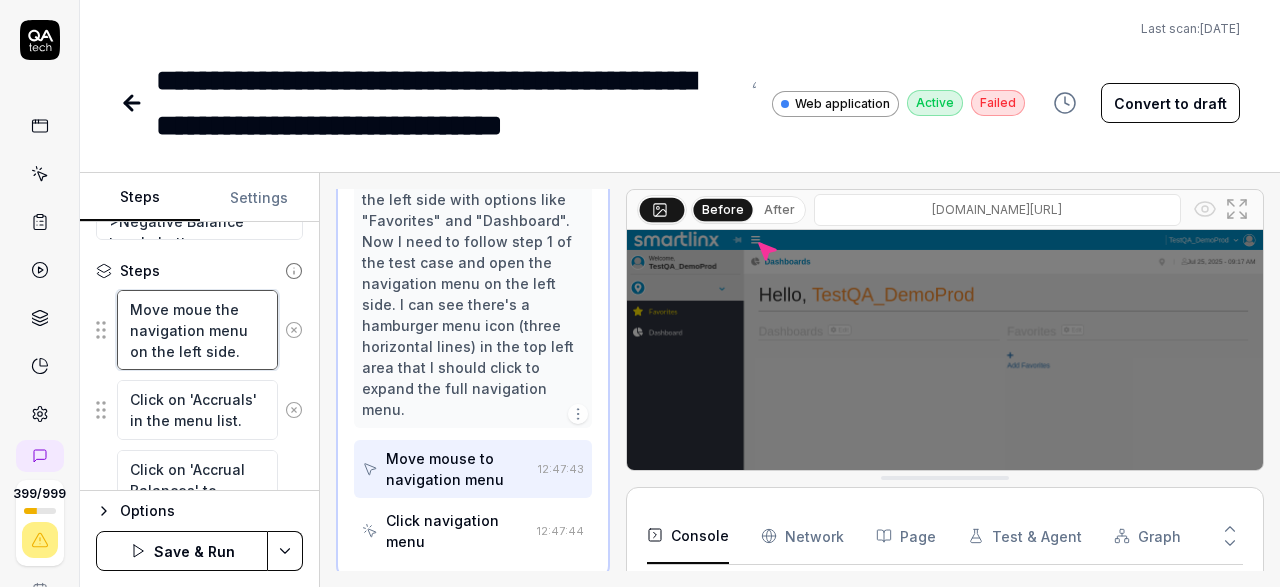type on "*" 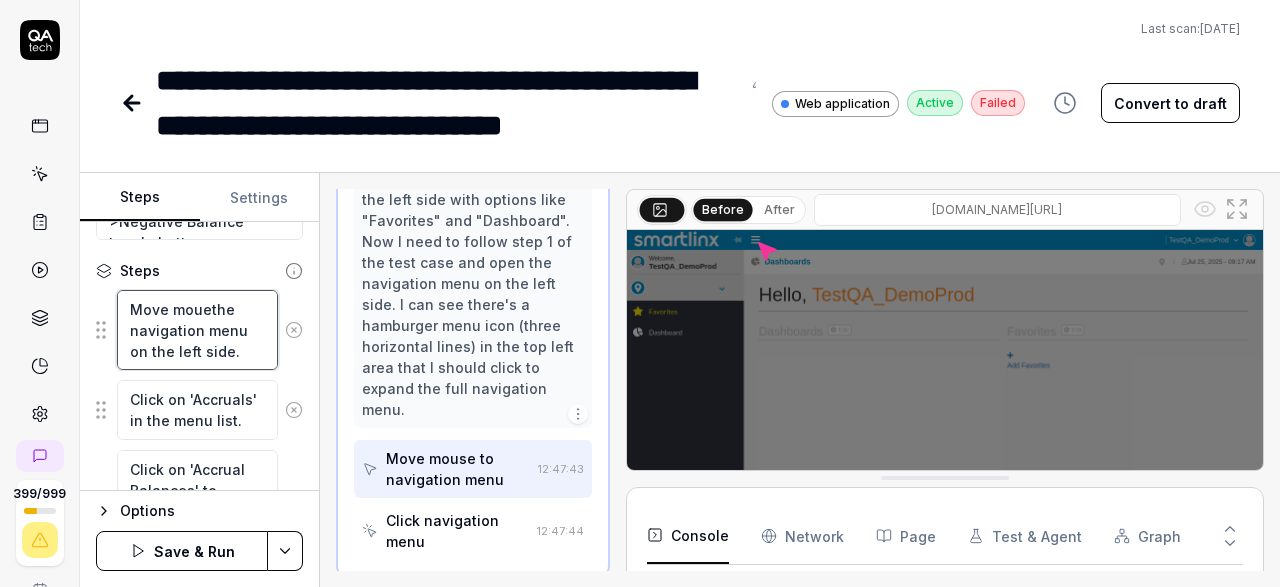 type on "*" 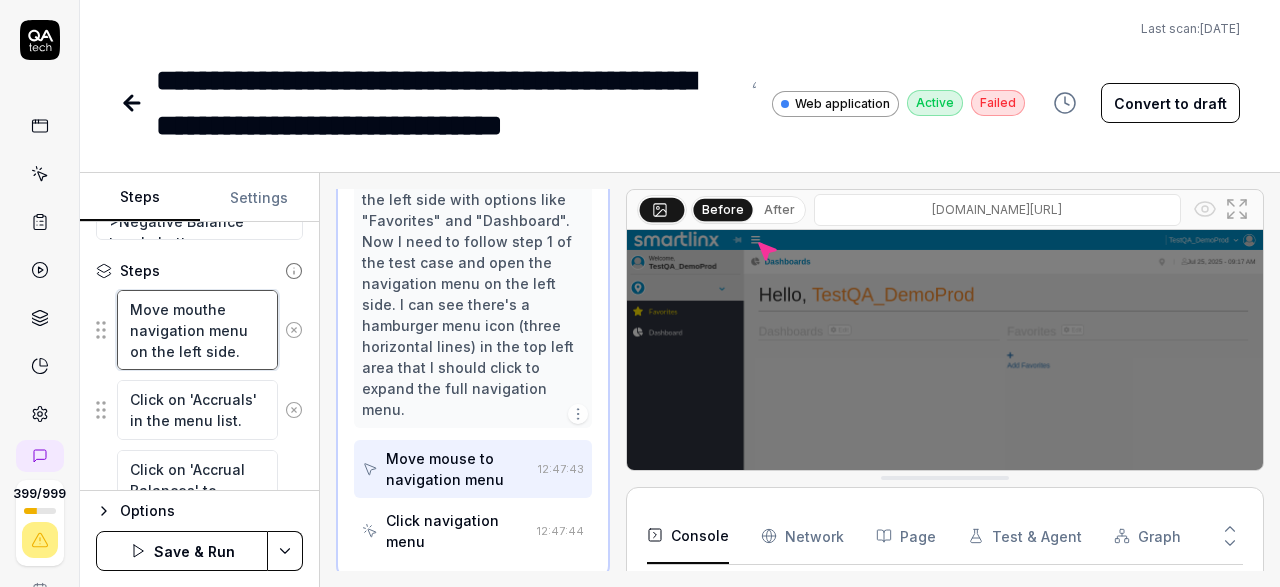 type on "*" 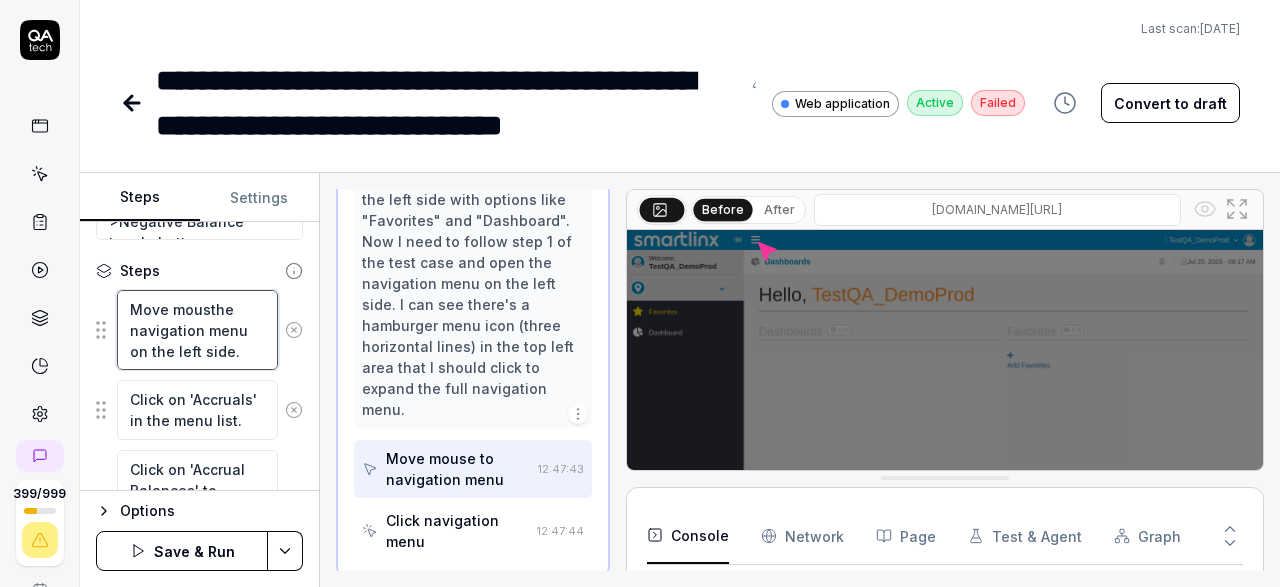 type on "*" 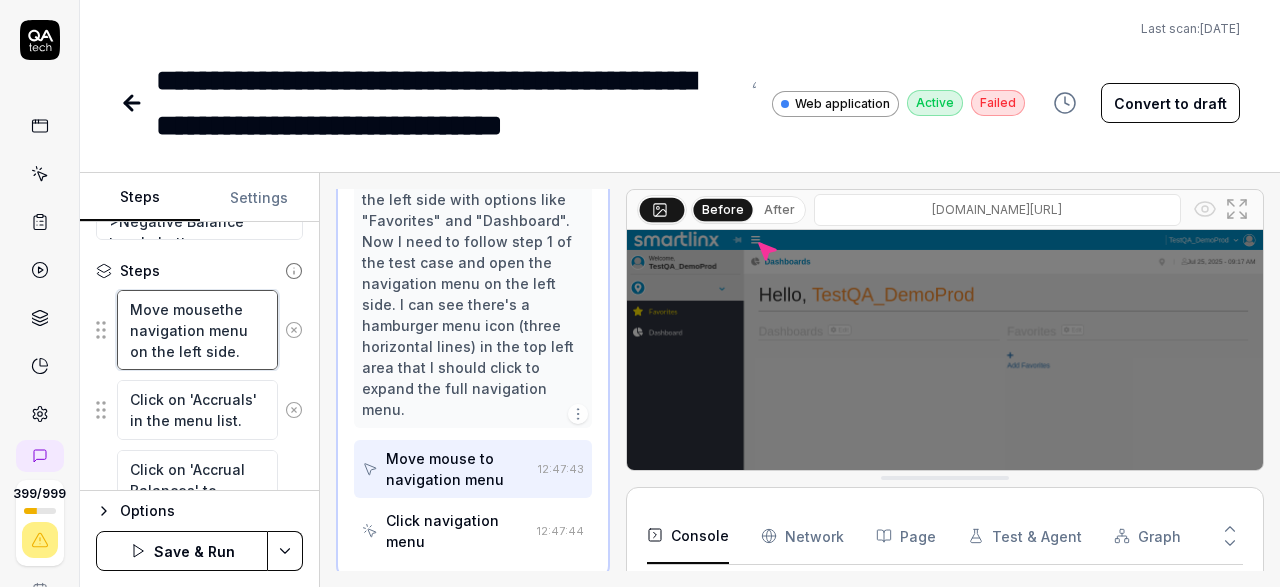 type on "*" 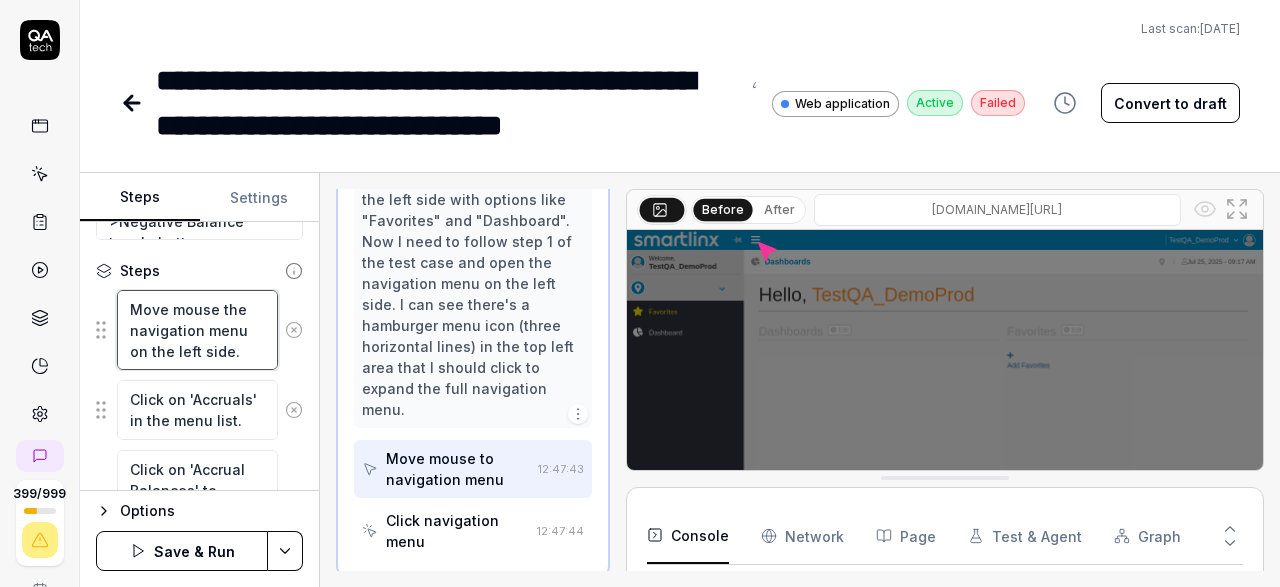 type on "*" 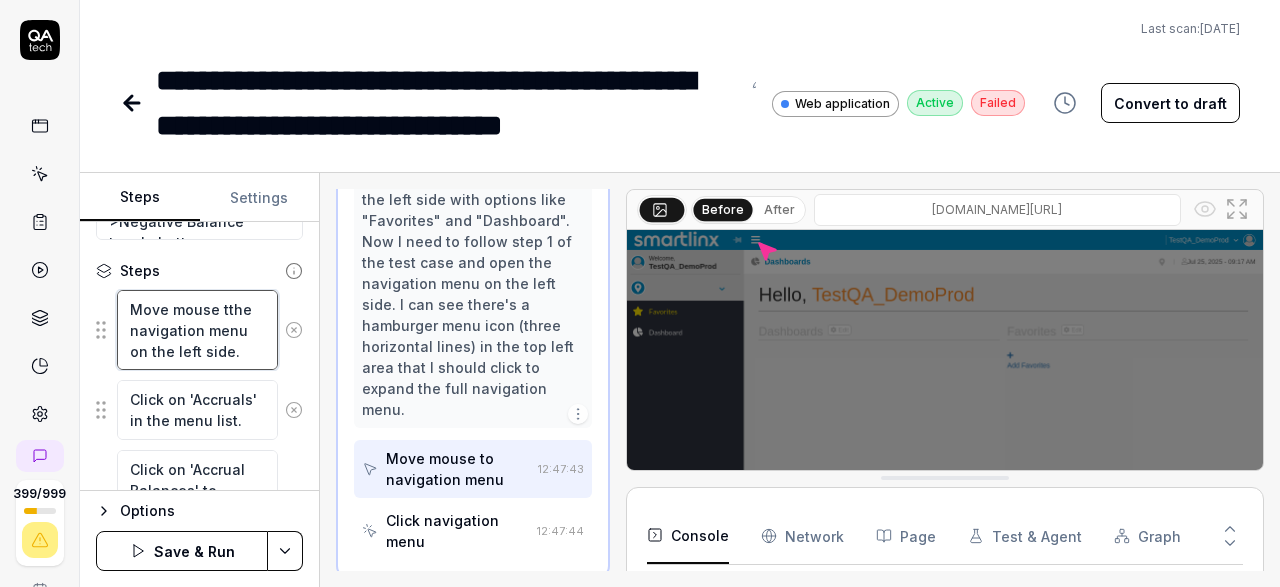 type on "*" 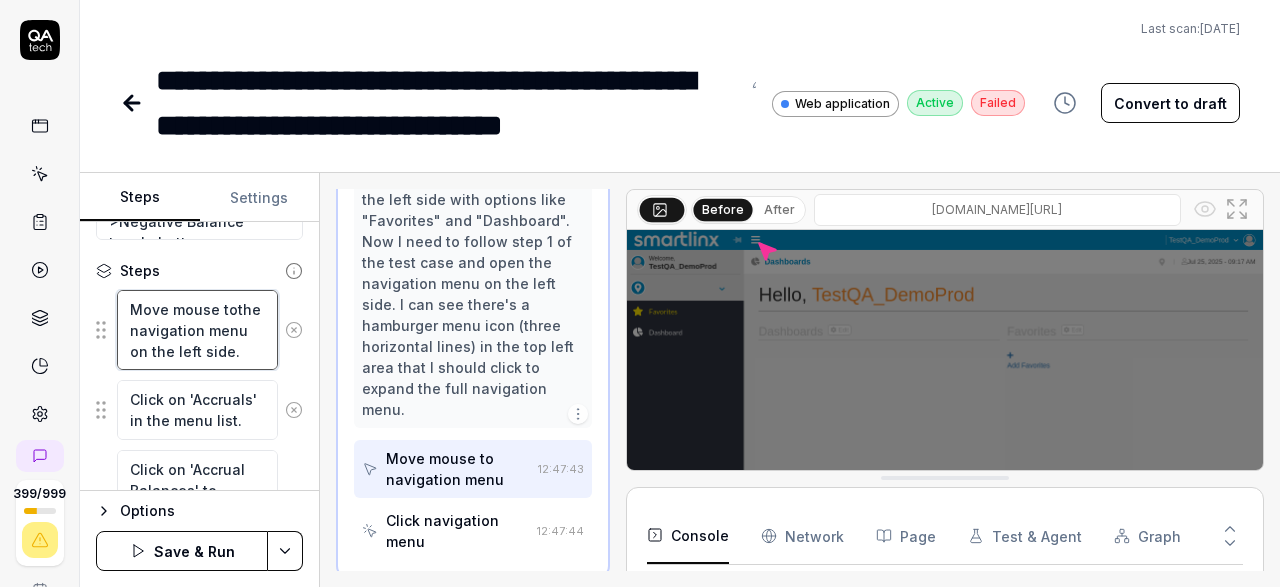 type on "*" 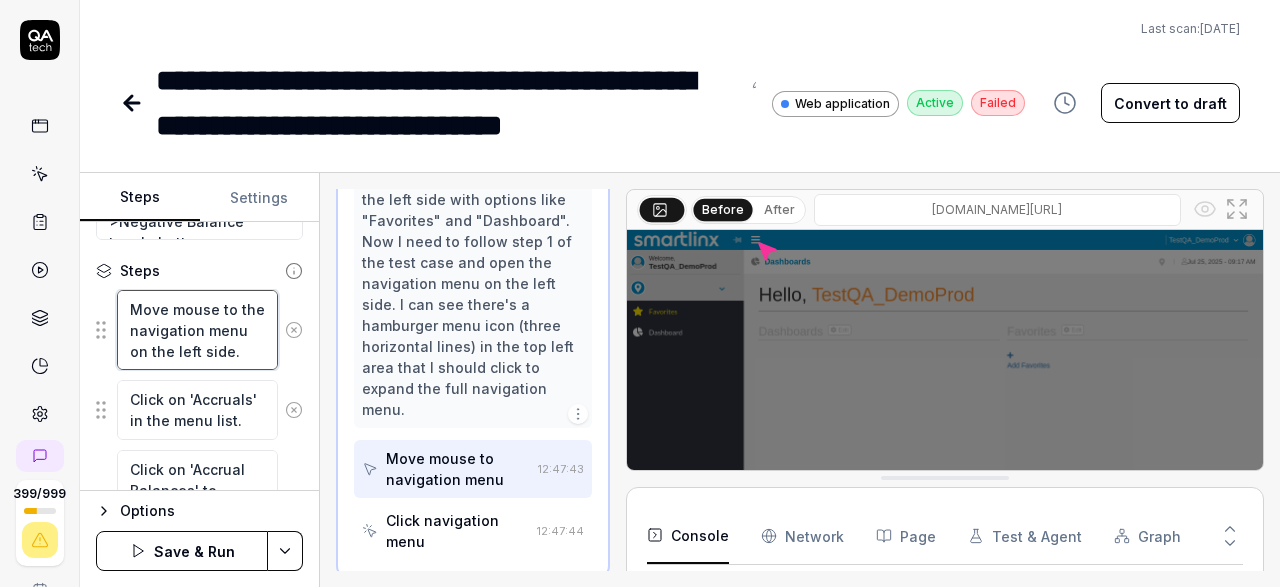 type on "*" 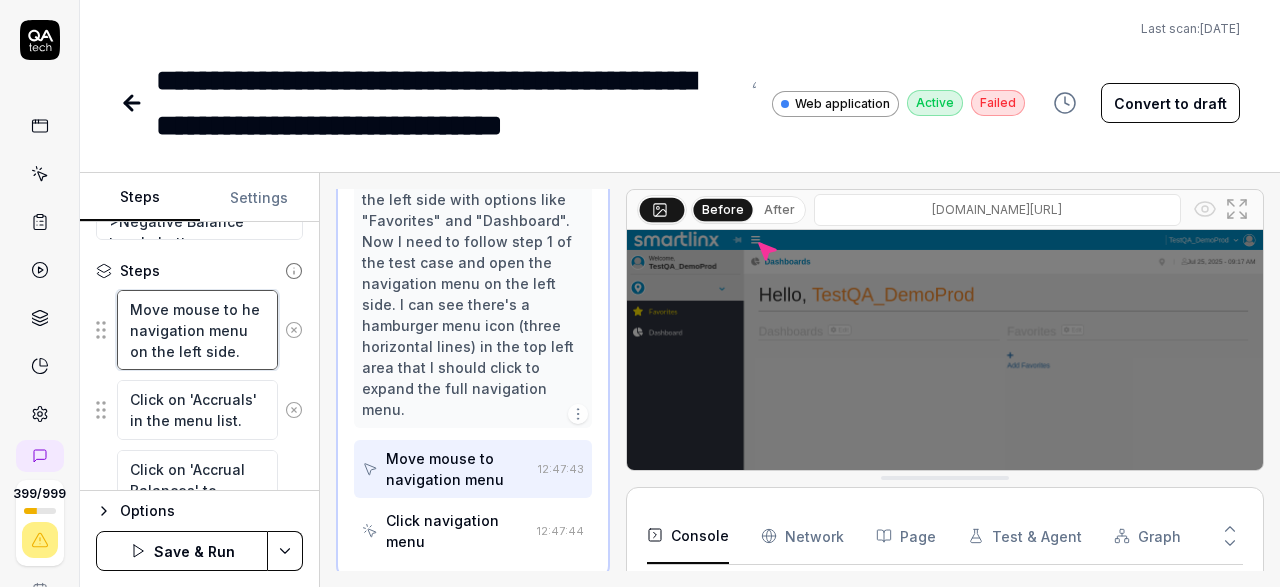 type on "*" 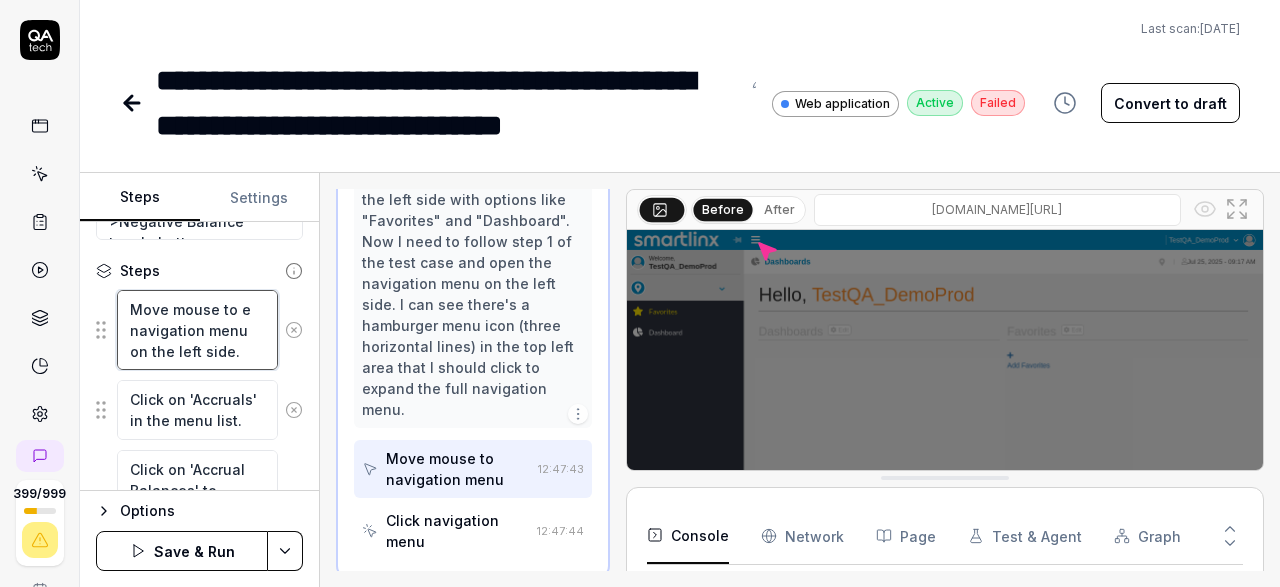 type on "*" 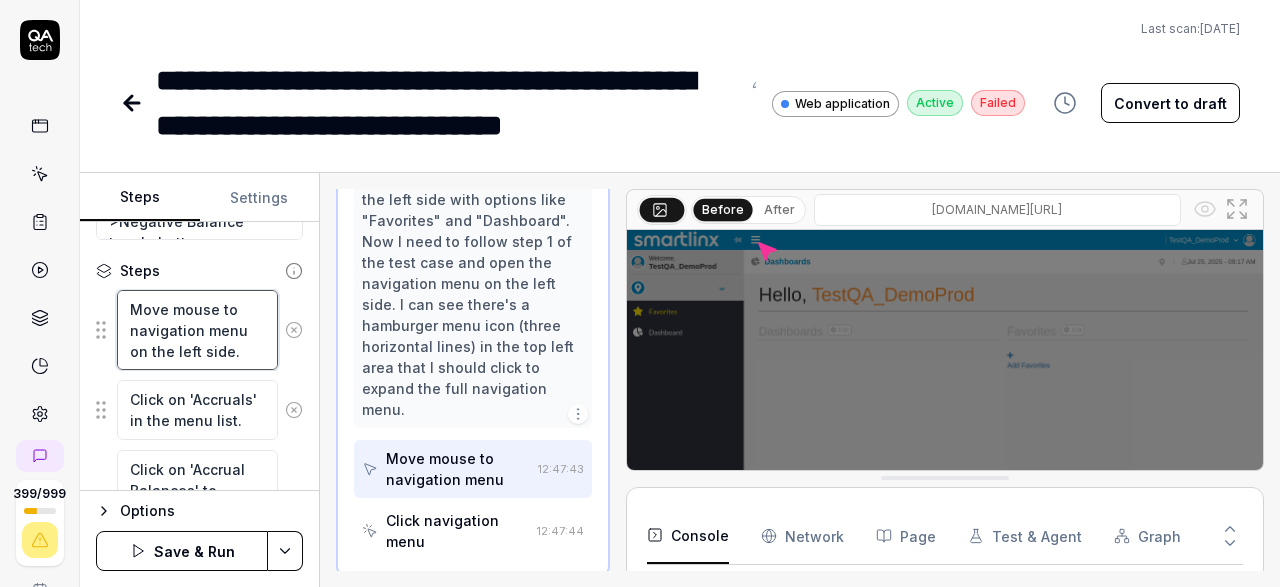 type on "*" 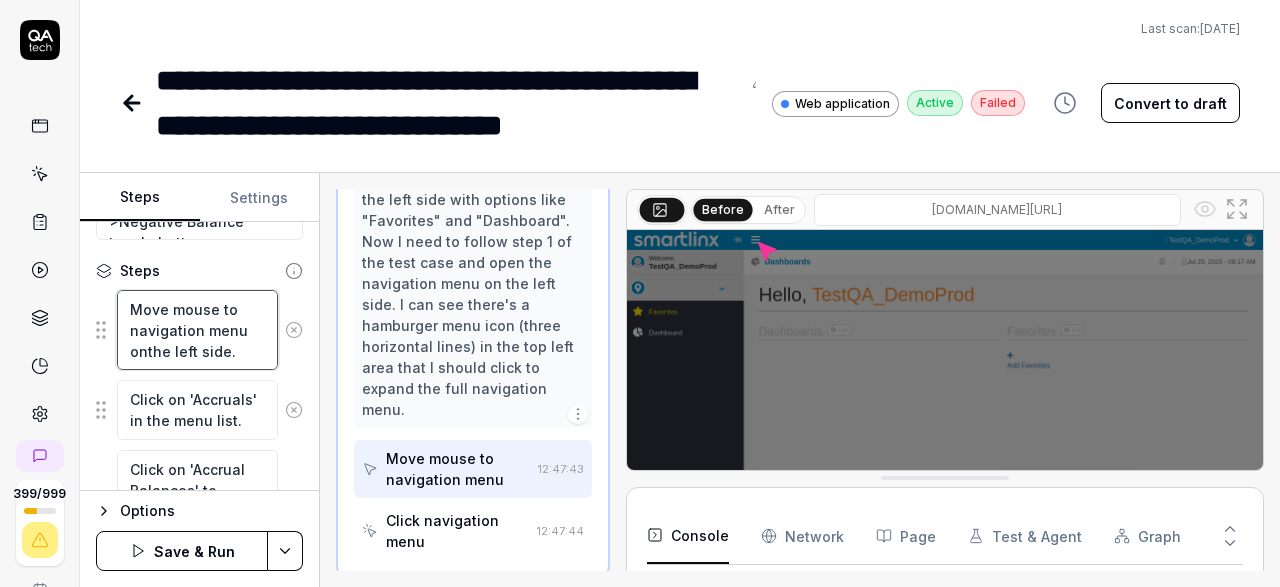 type on "*" 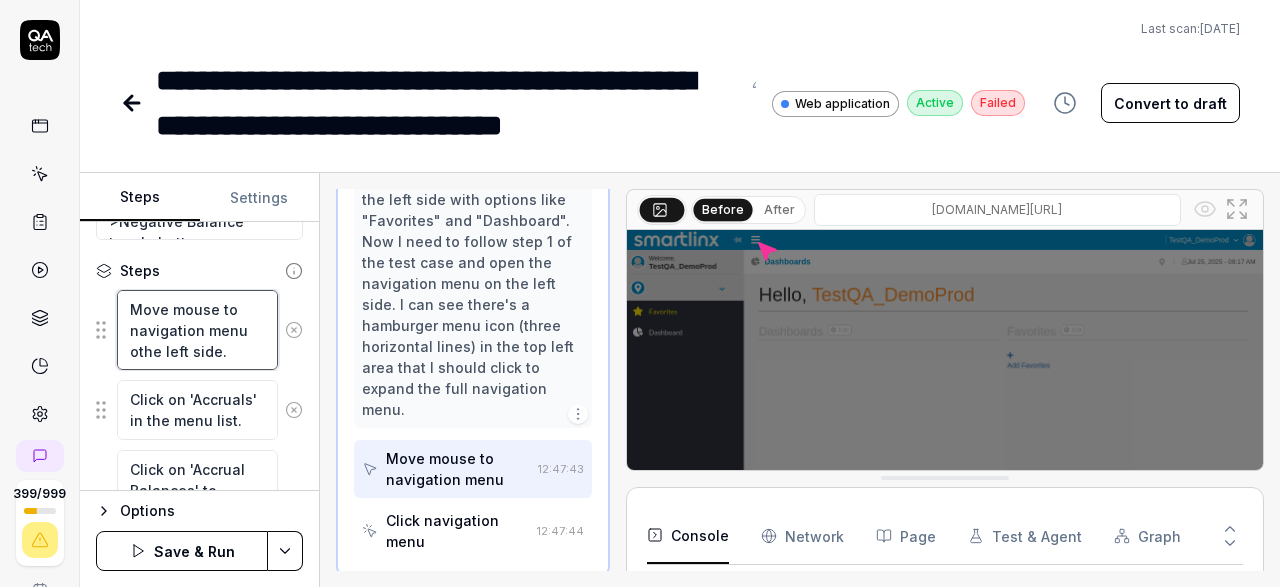 type on "*" 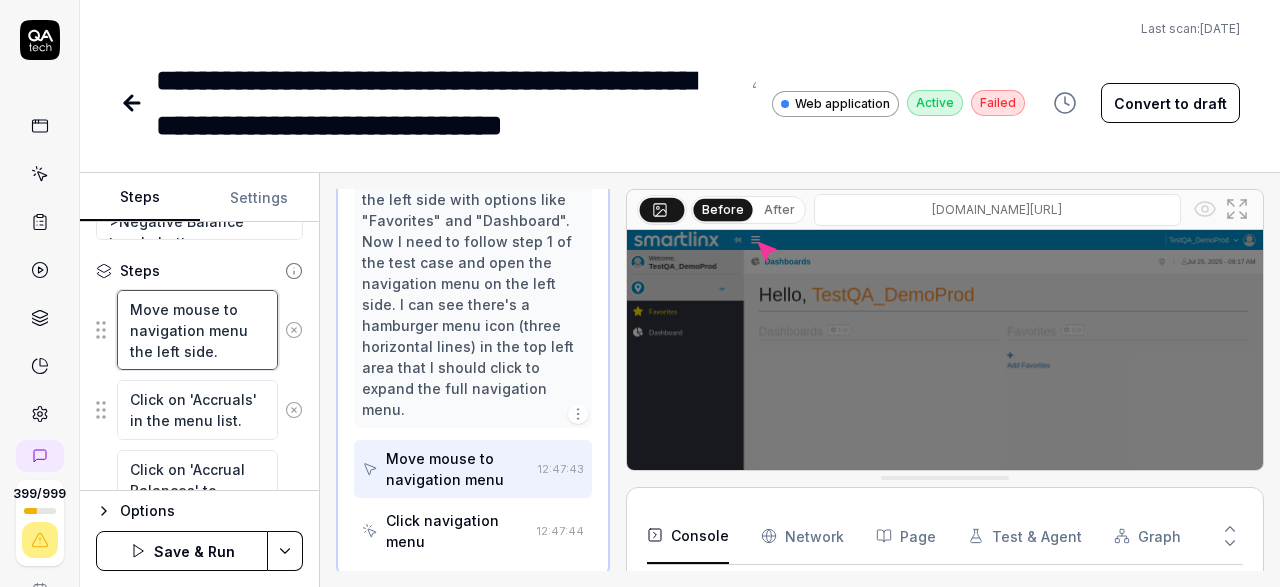 type on "*" 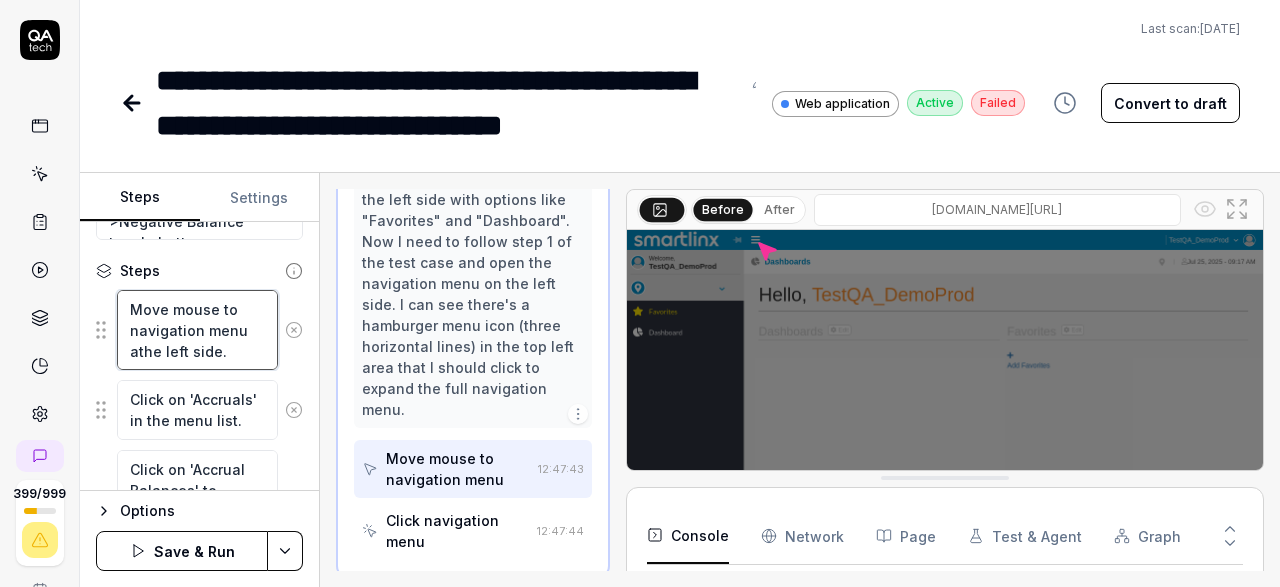 type on "*" 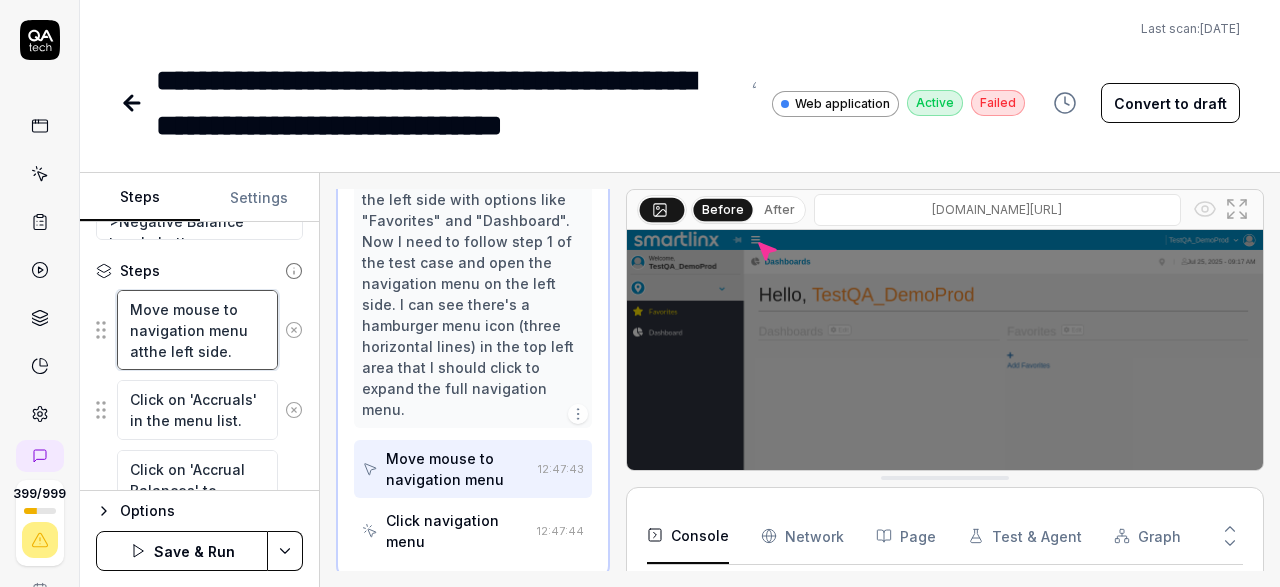 type on "*" 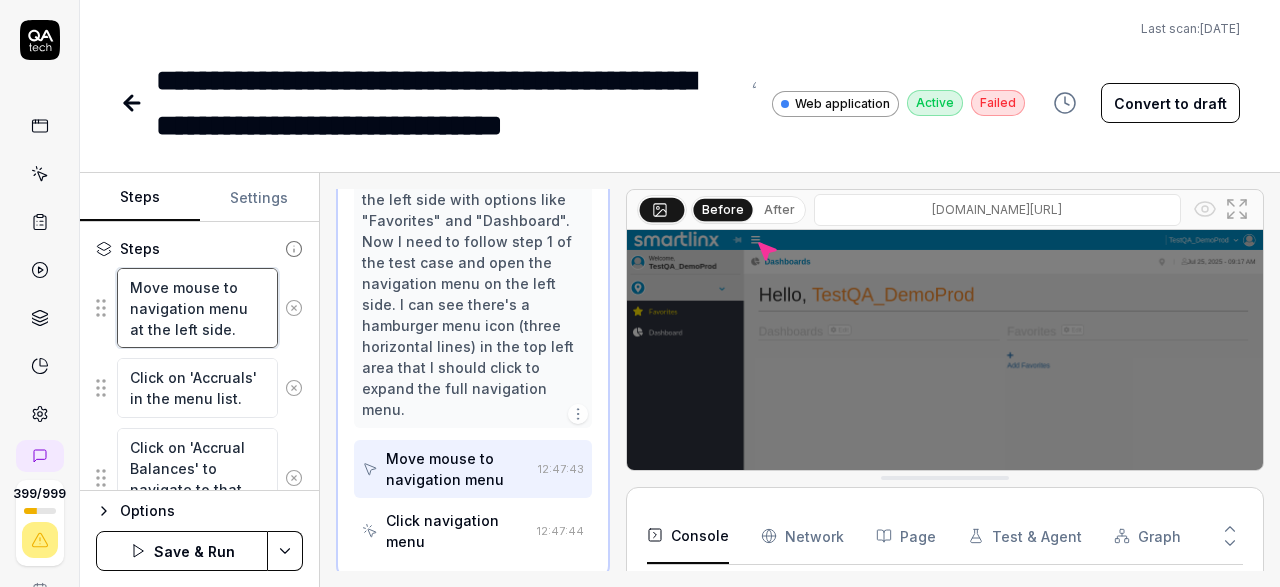 type on "*" 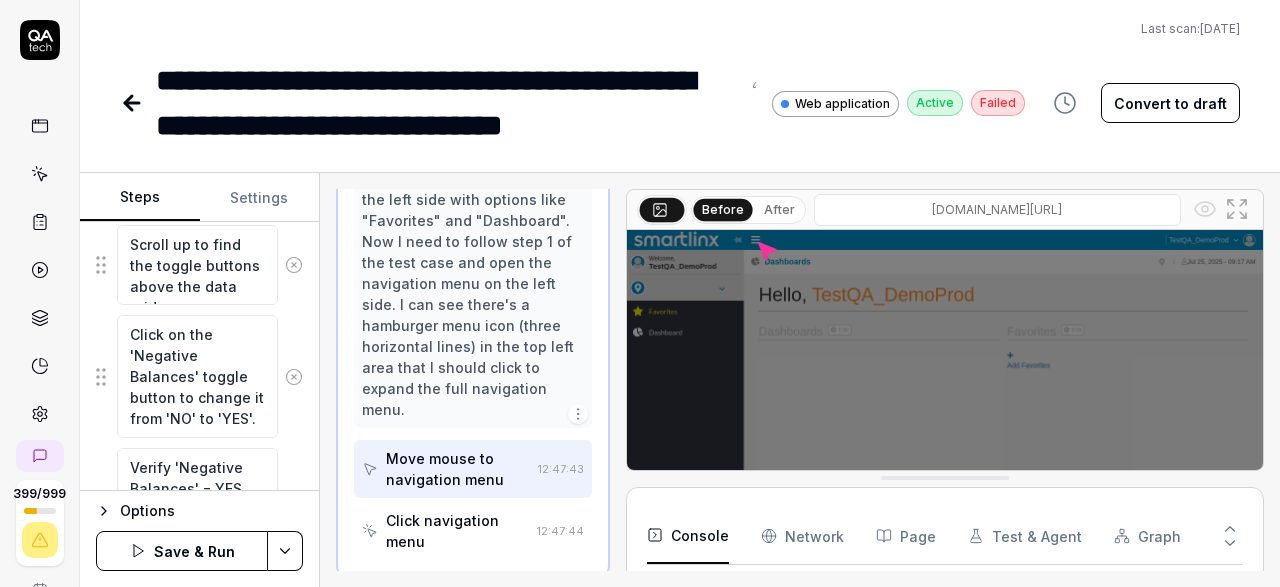 scroll, scrollTop: 667, scrollLeft: 0, axis: vertical 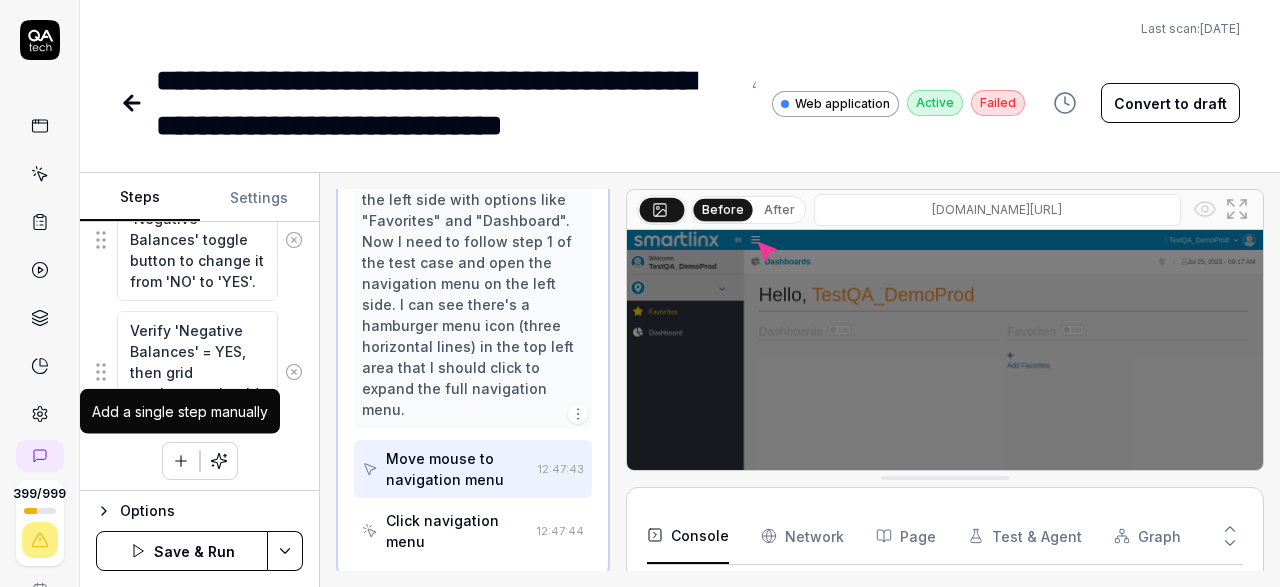 type on "Move mouse to navigation menu at the left side." 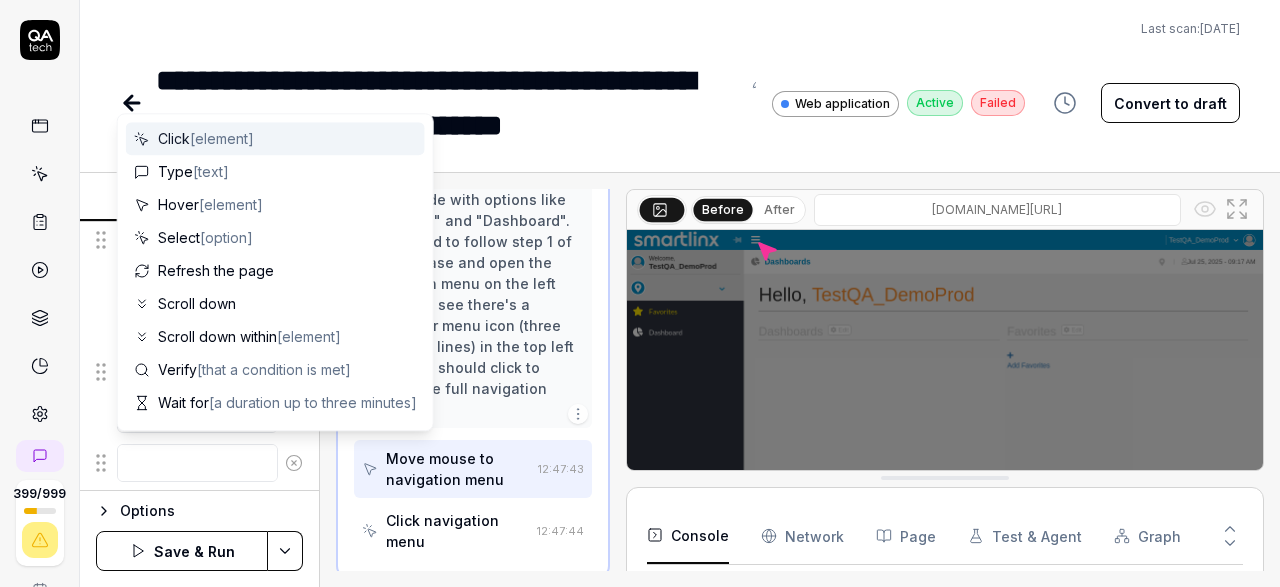 click at bounding box center [197, 463] 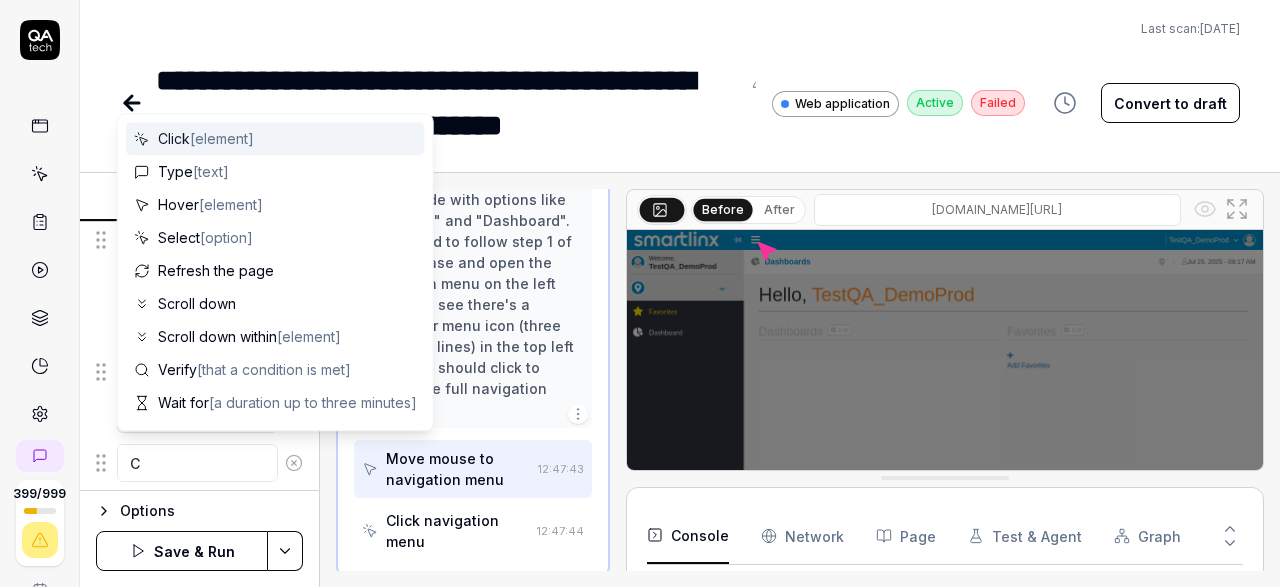 type on "*" 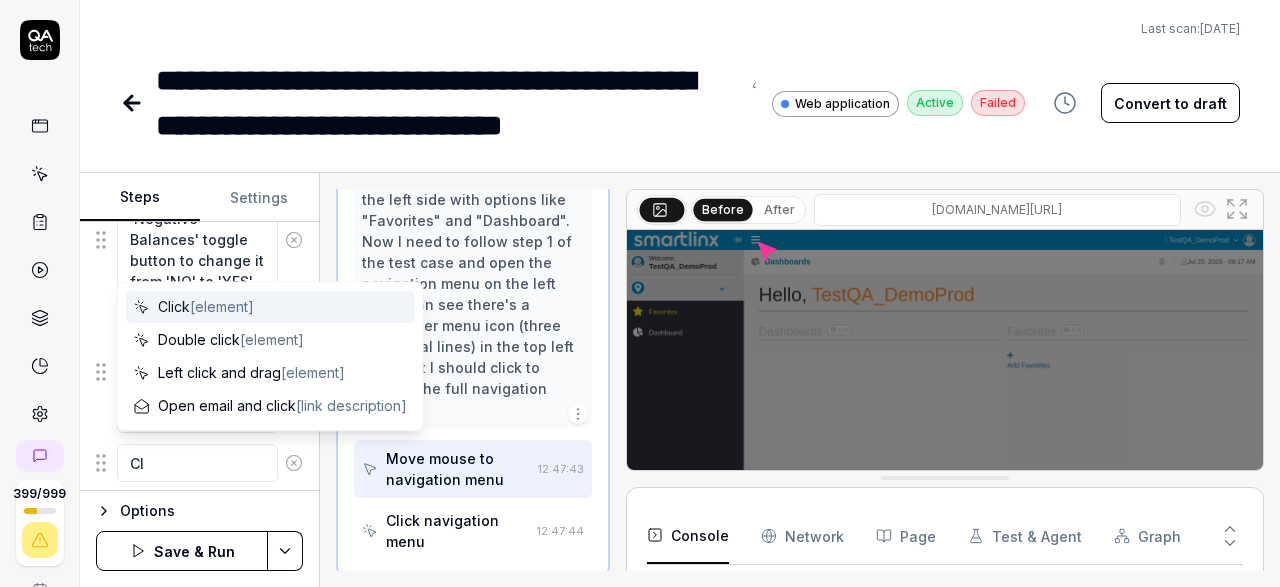 type on "*" 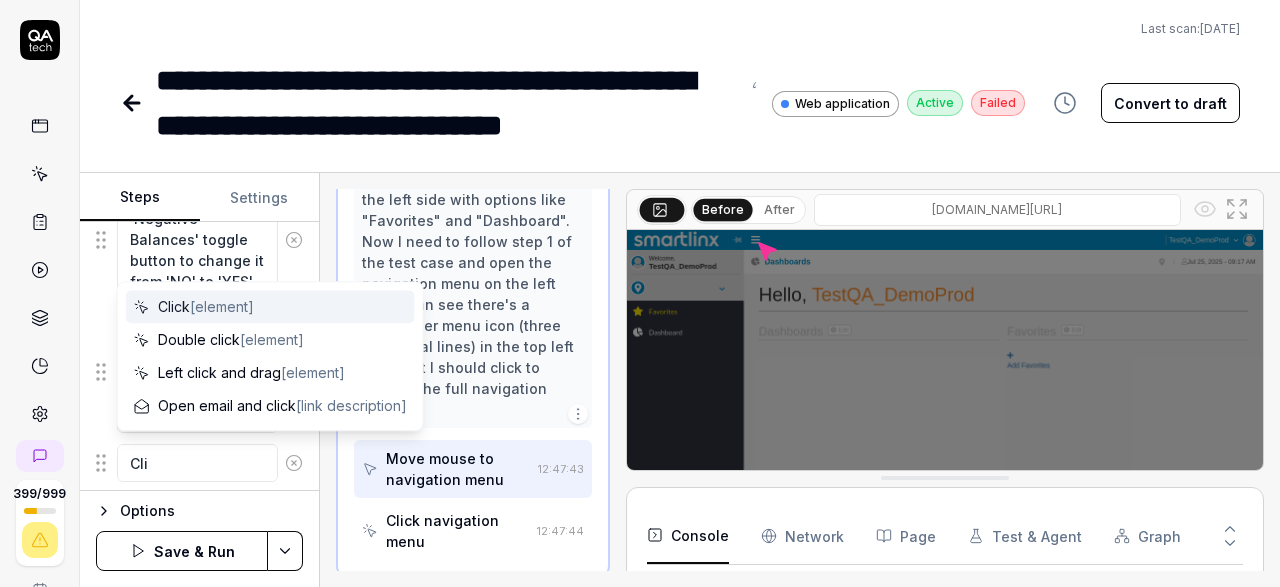 type on "*" 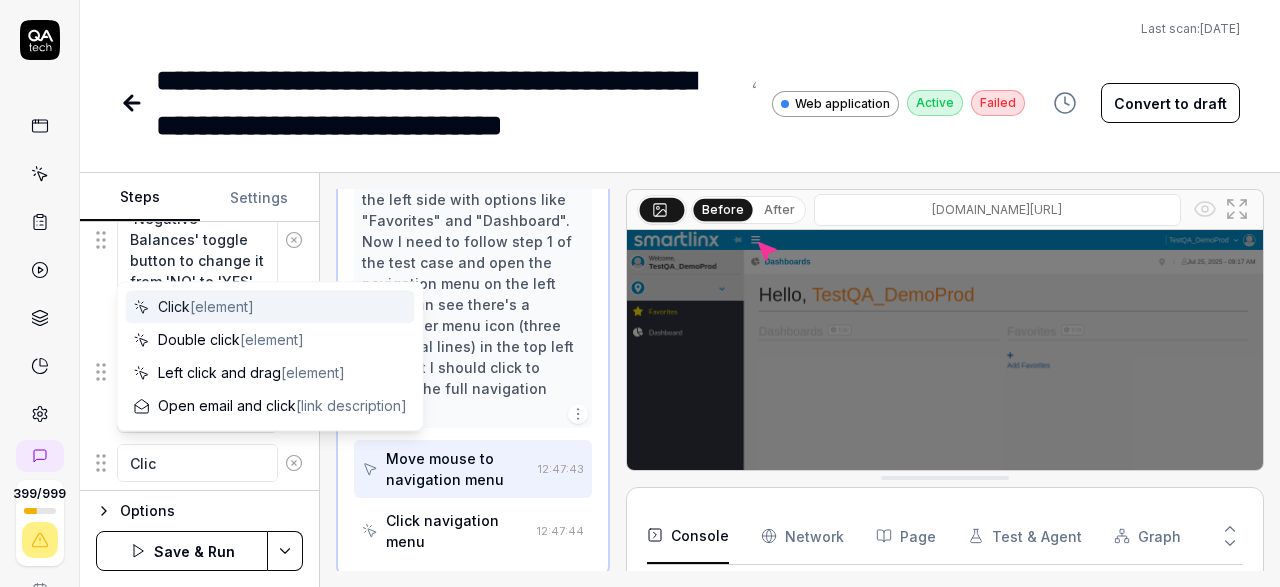 type on "*" 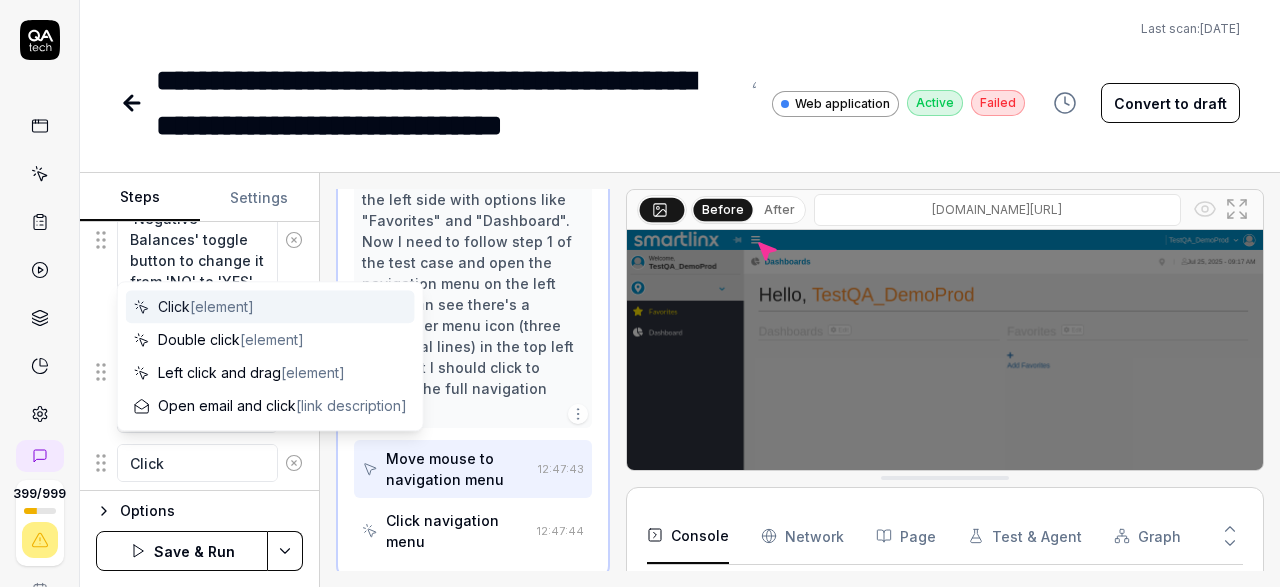 type on "*" 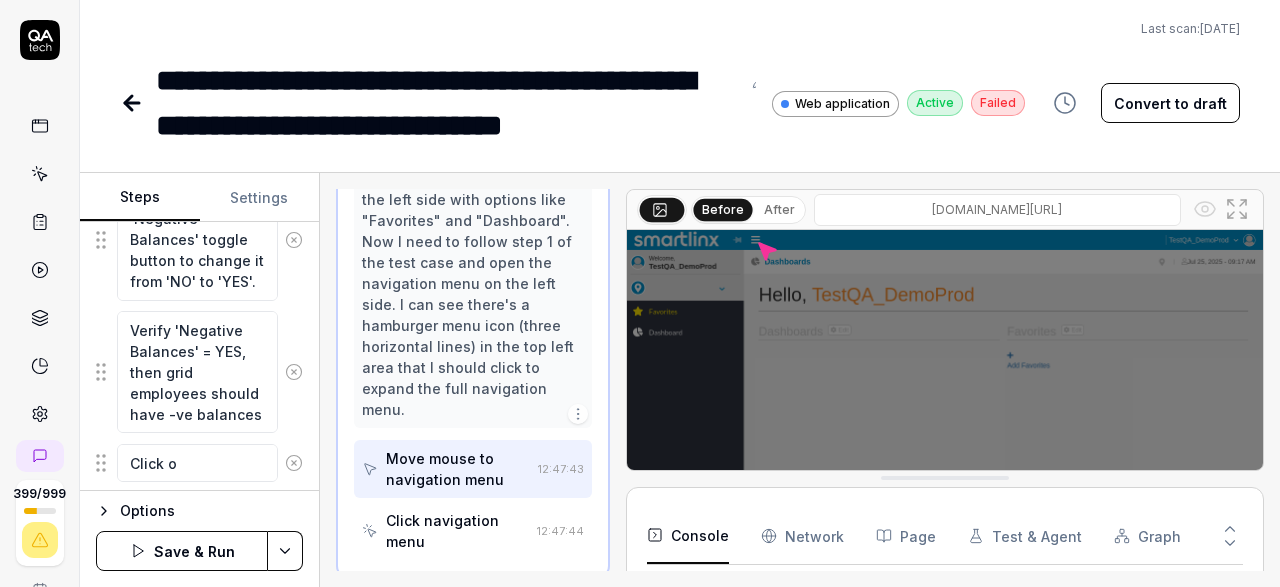 type on "*" 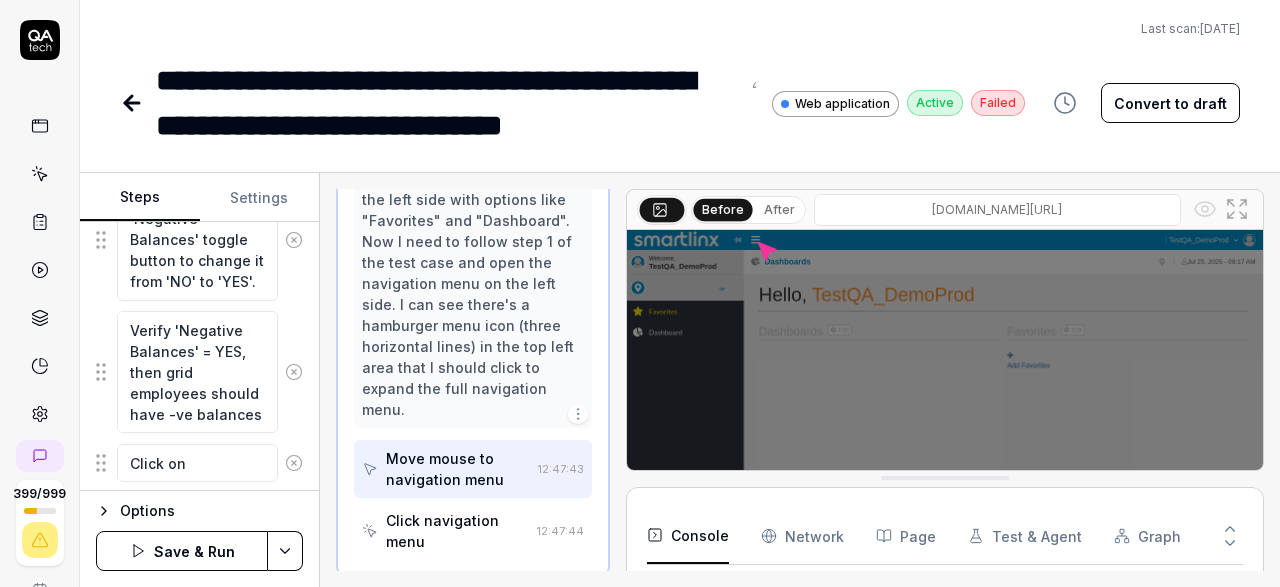 type on "*" 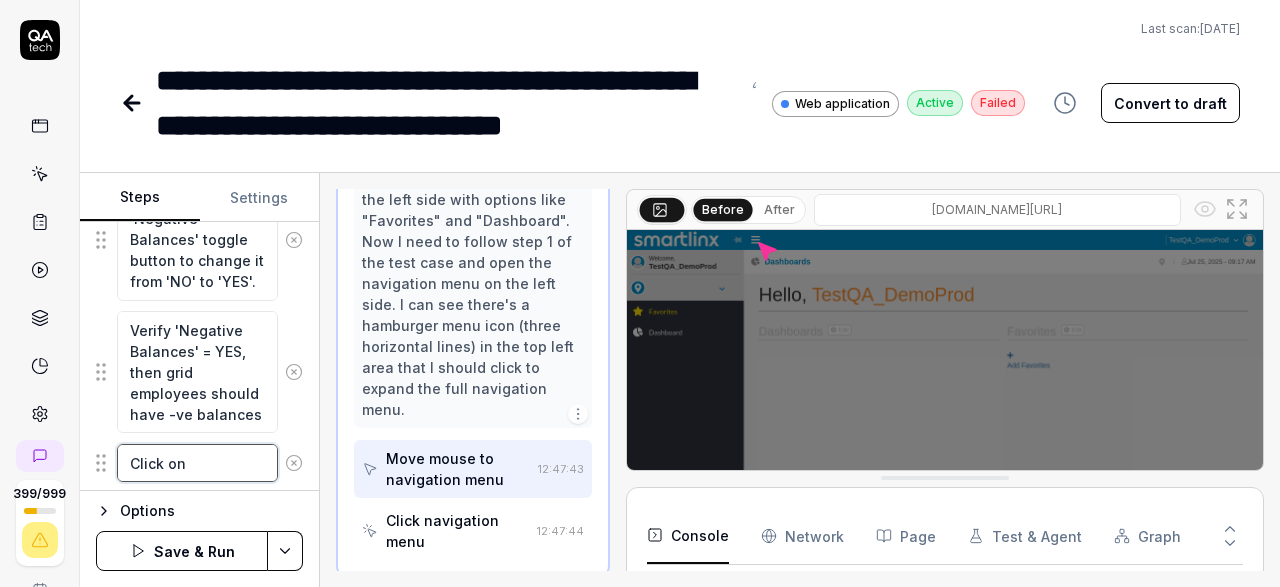 type on "*" 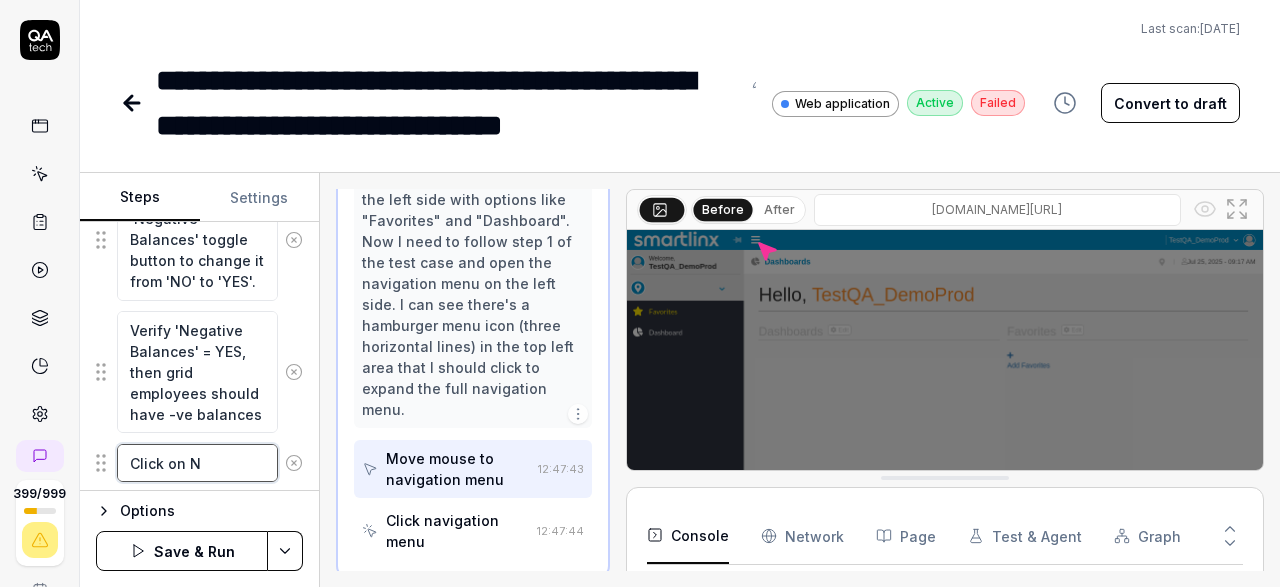 type on "*" 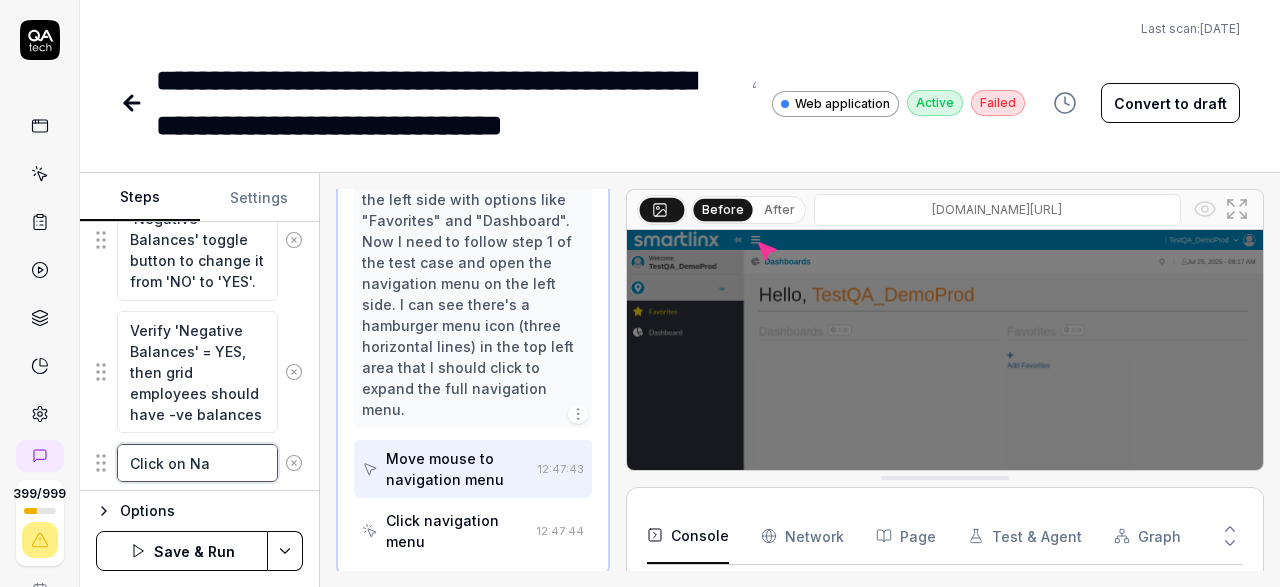 type on "*" 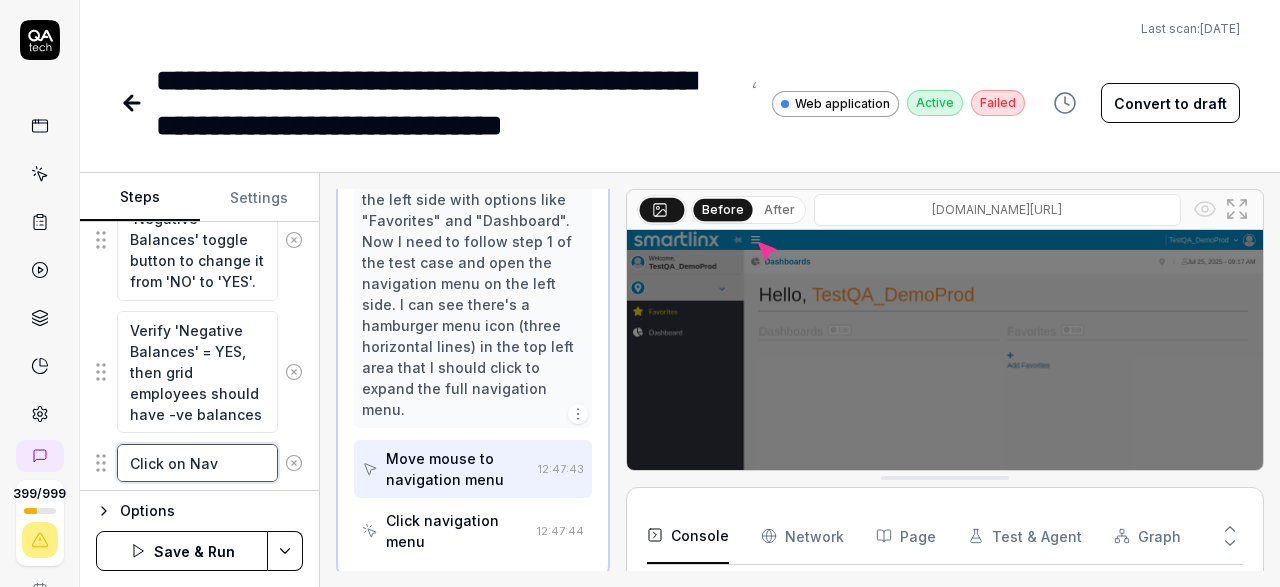 type on "*" 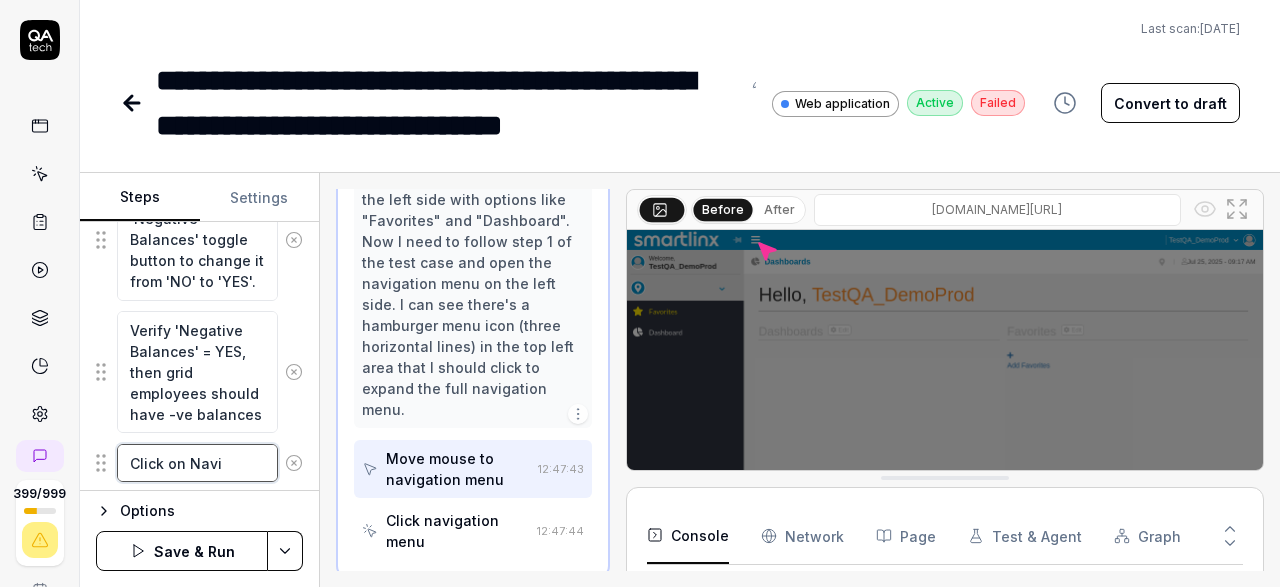 type on "*" 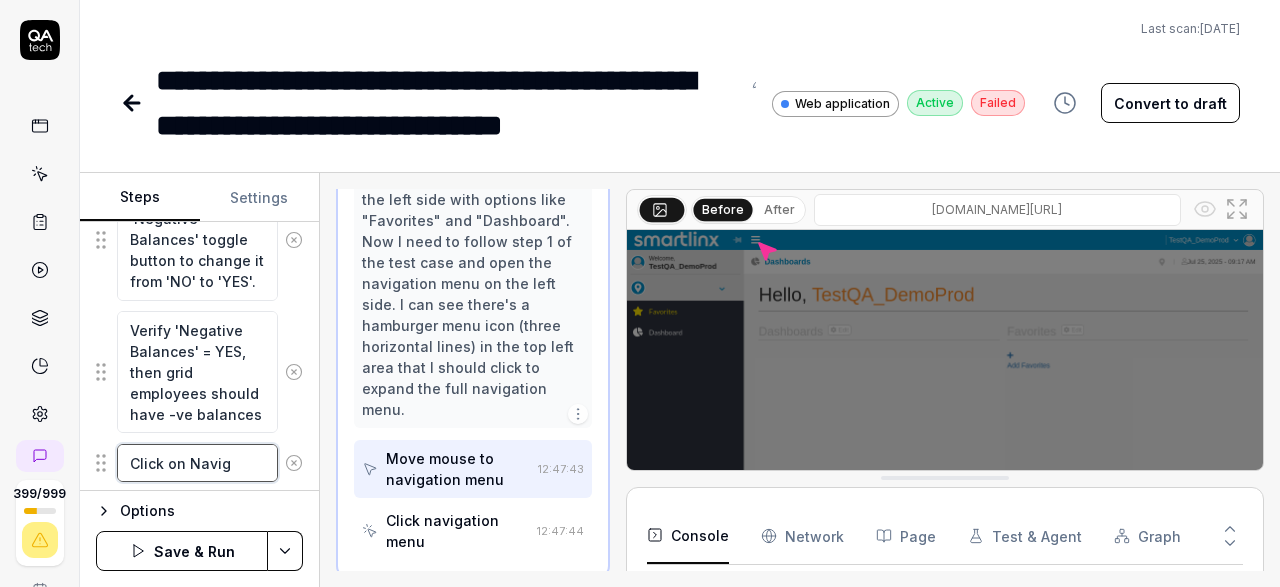 type on "*" 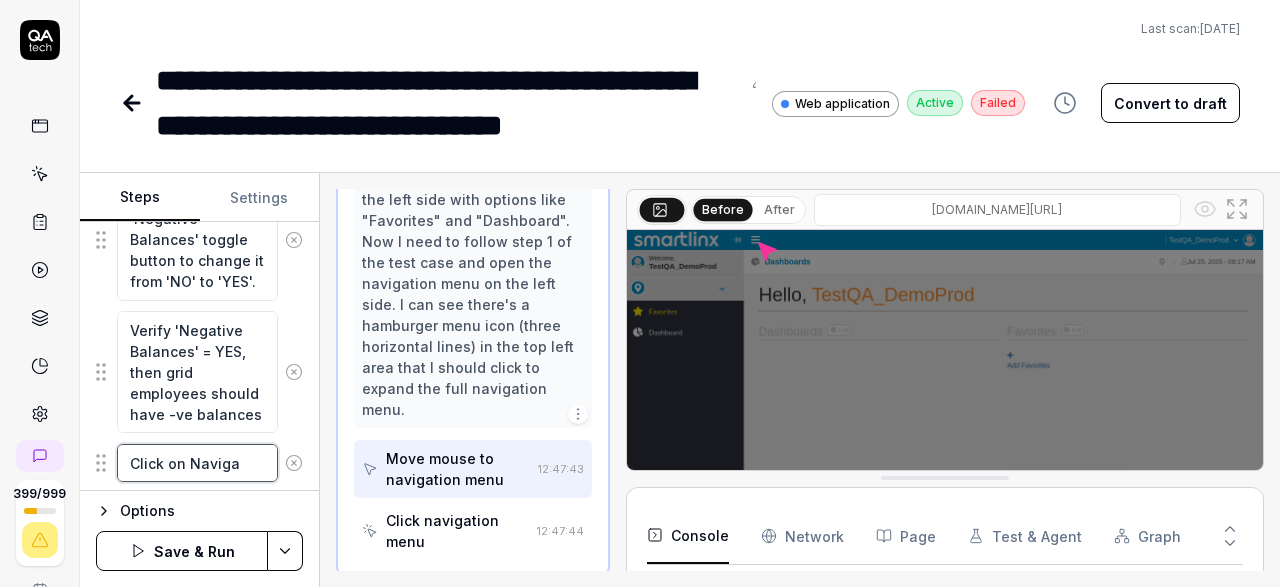 type on "*" 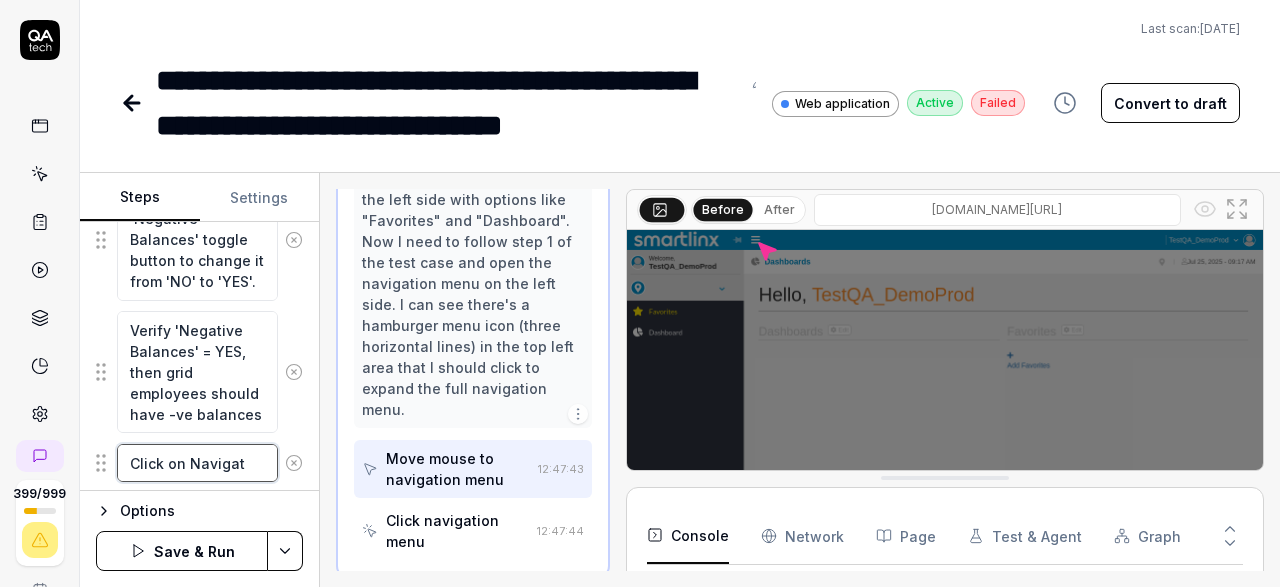 type on "*" 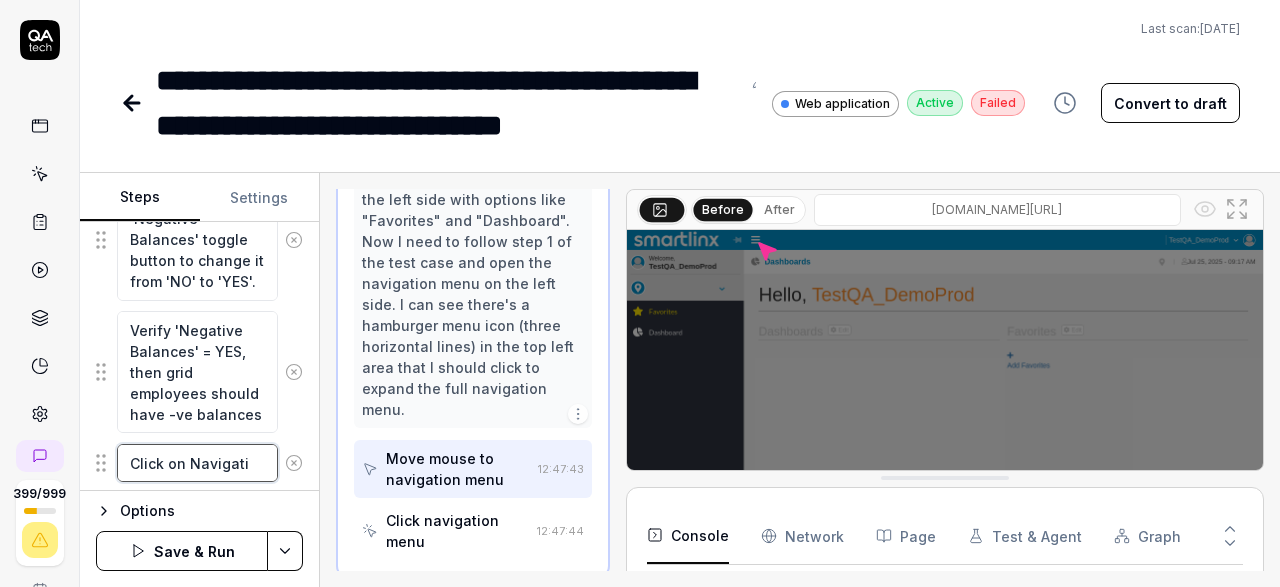 type on "*" 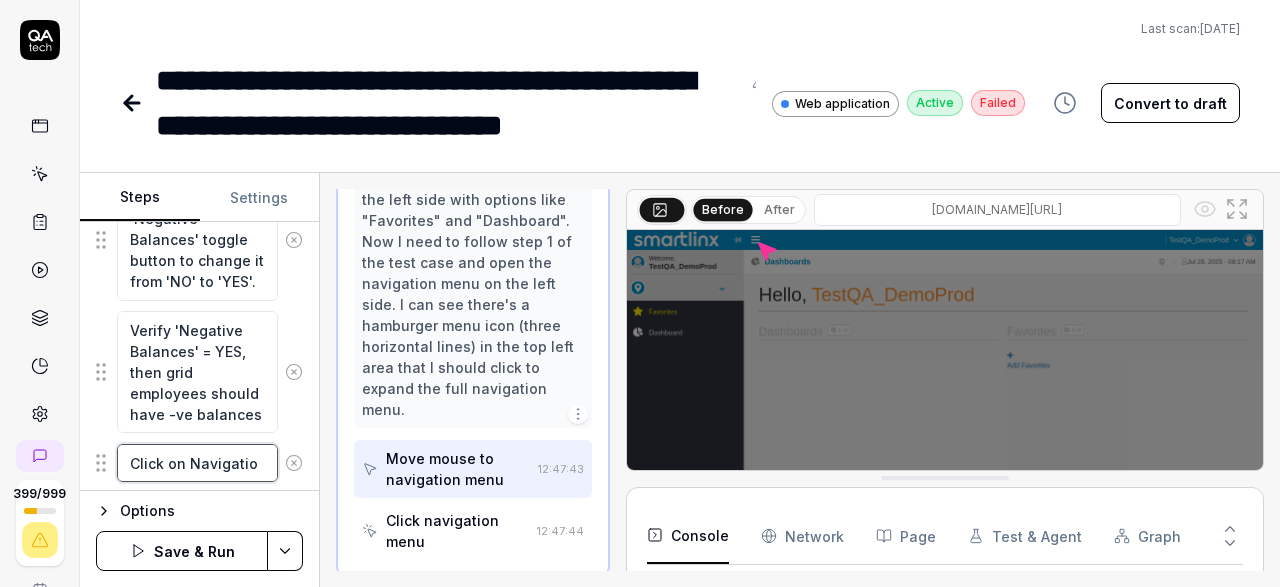 type on "*" 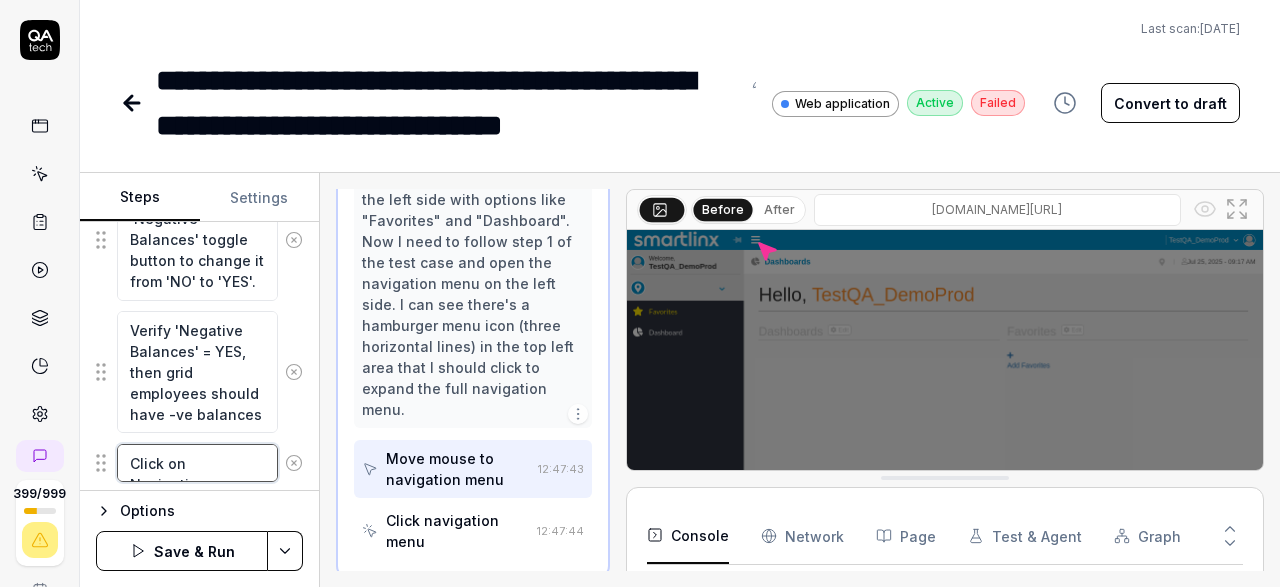 type on "*" 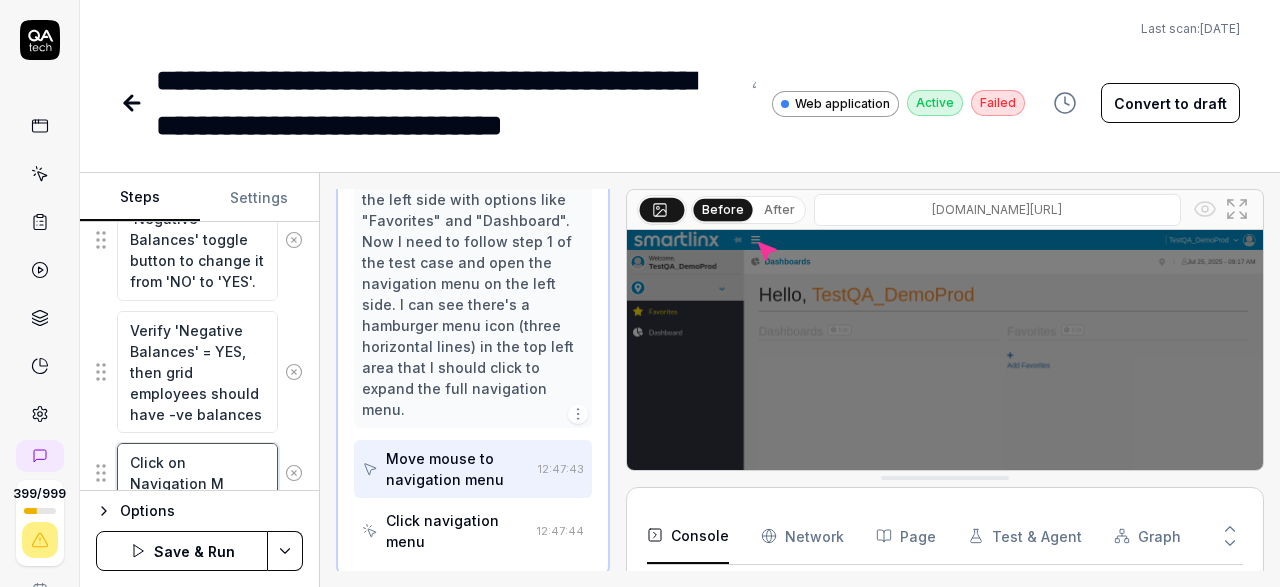 type on "*" 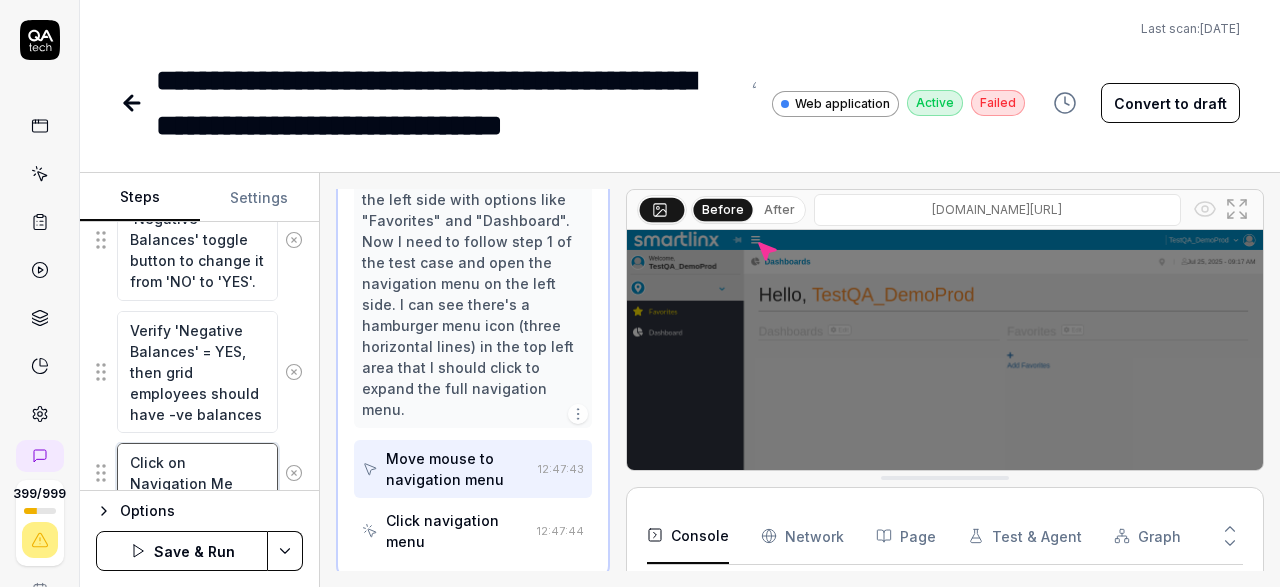 type on "*" 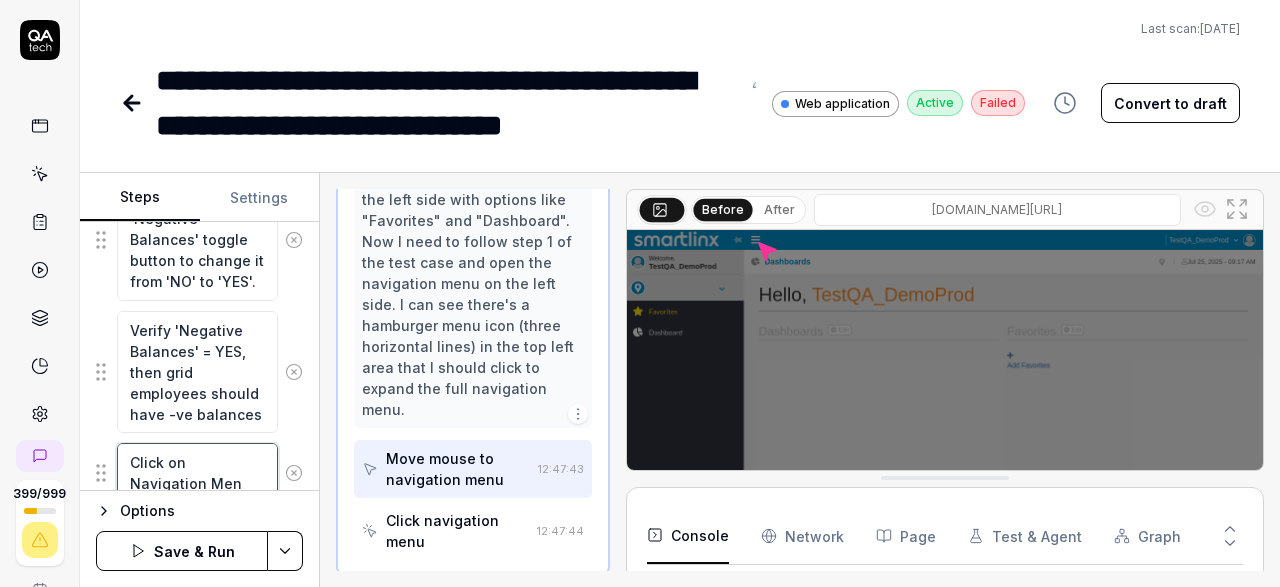 type on "*" 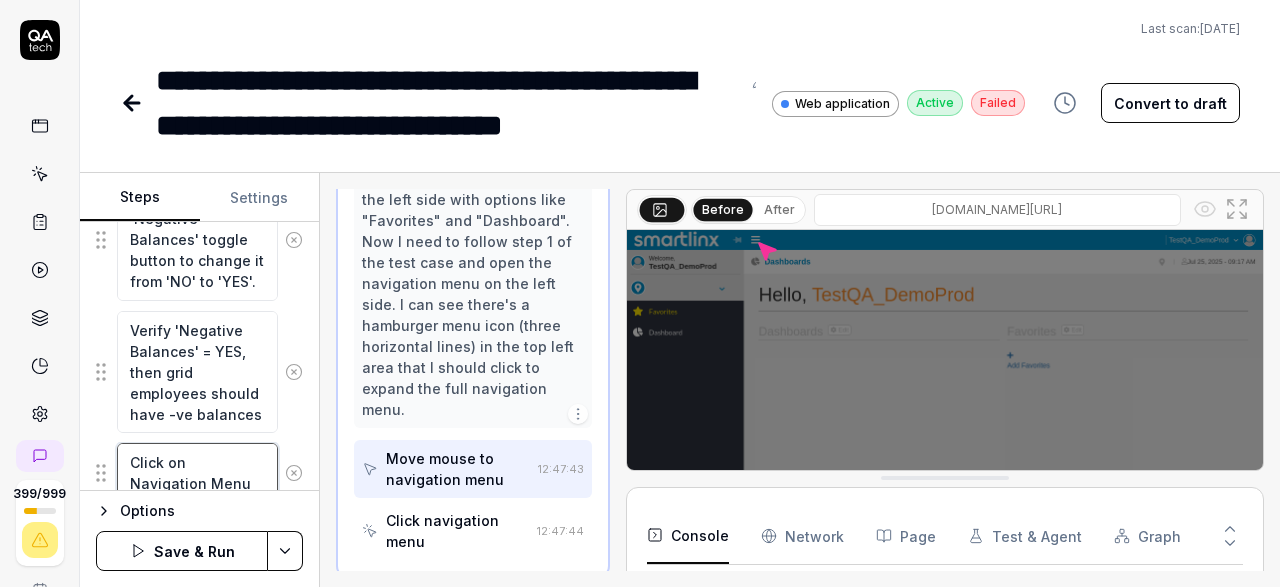 type on "Click on Navigation Menu" 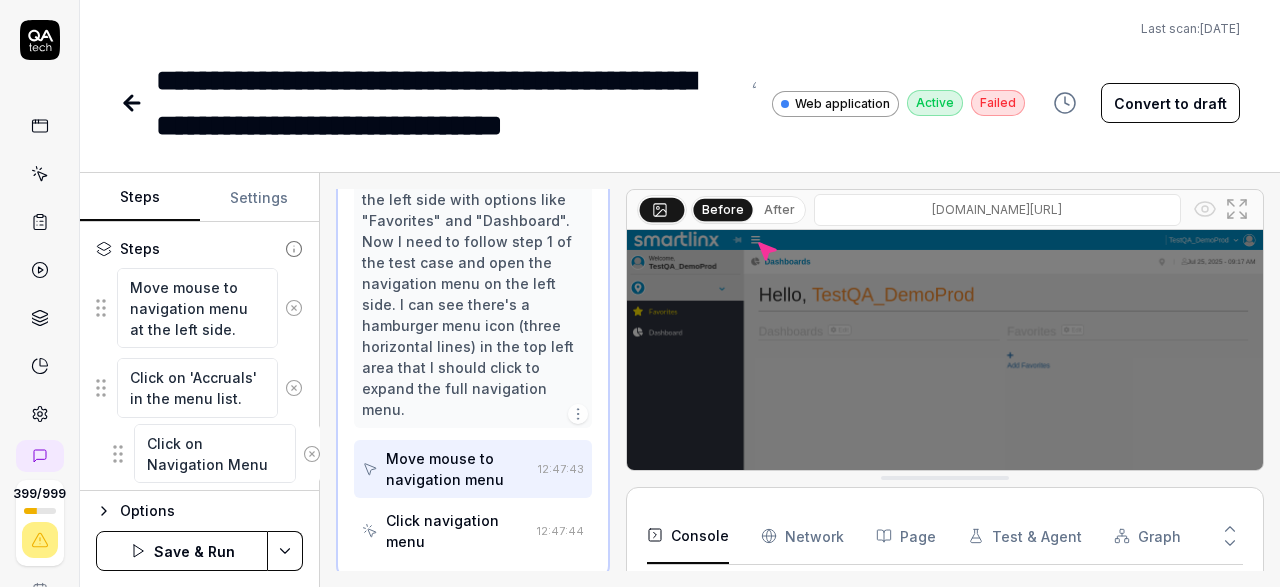 scroll, scrollTop: 221, scrollLeft: 0, axis: vertical 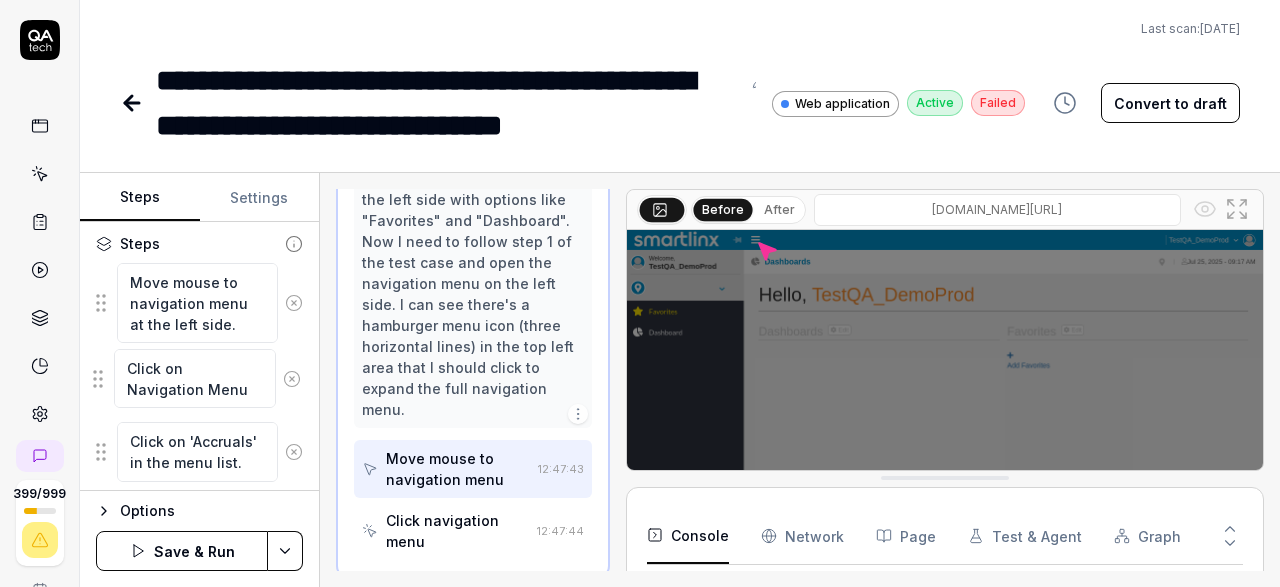 drag, startPoint x: 99, startPoint y: 474, endPoint x: 95, endPoint y: 385, distance: 89.08984 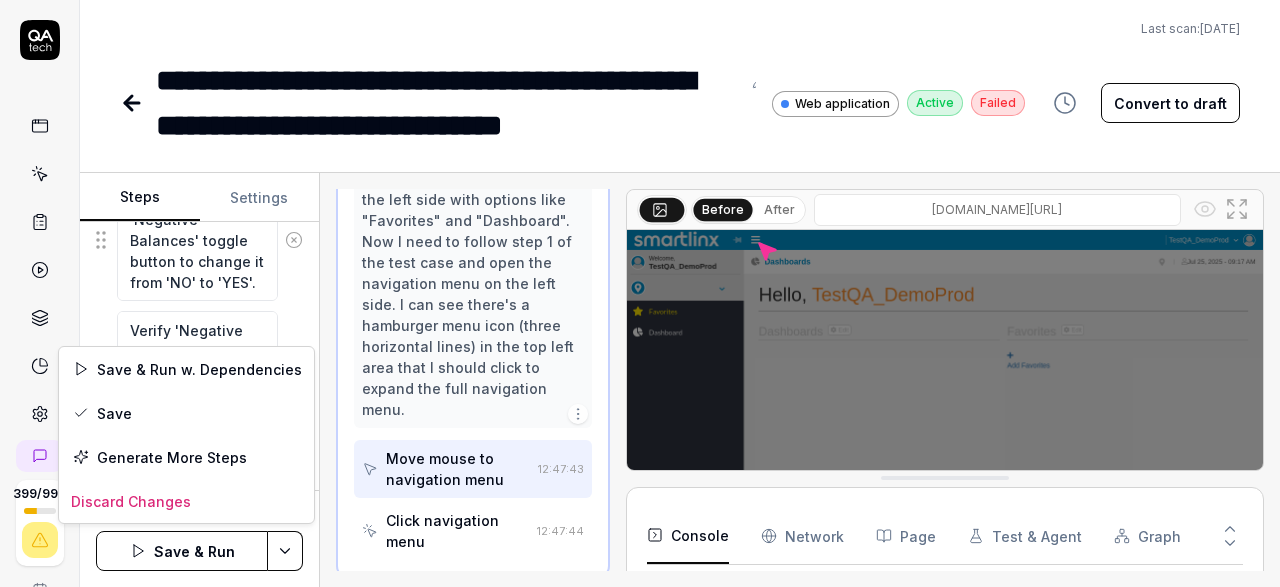 scroll, scrollTop: 736, scrollLeft: 0, axis: vertical 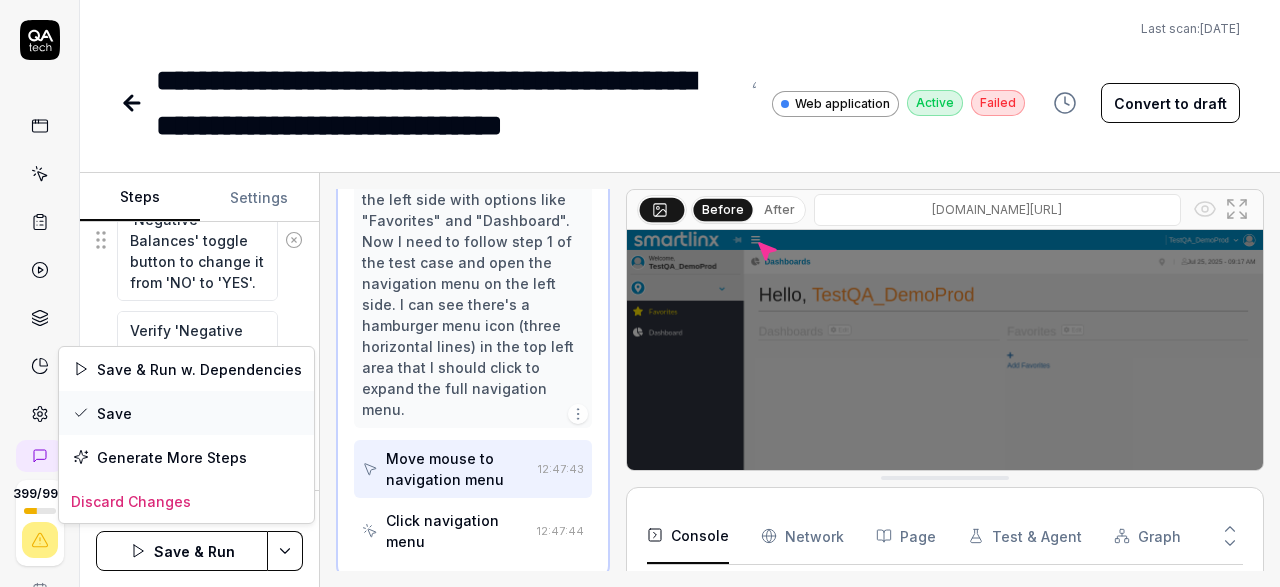 click on "Save" at bounding box center (186, 413) 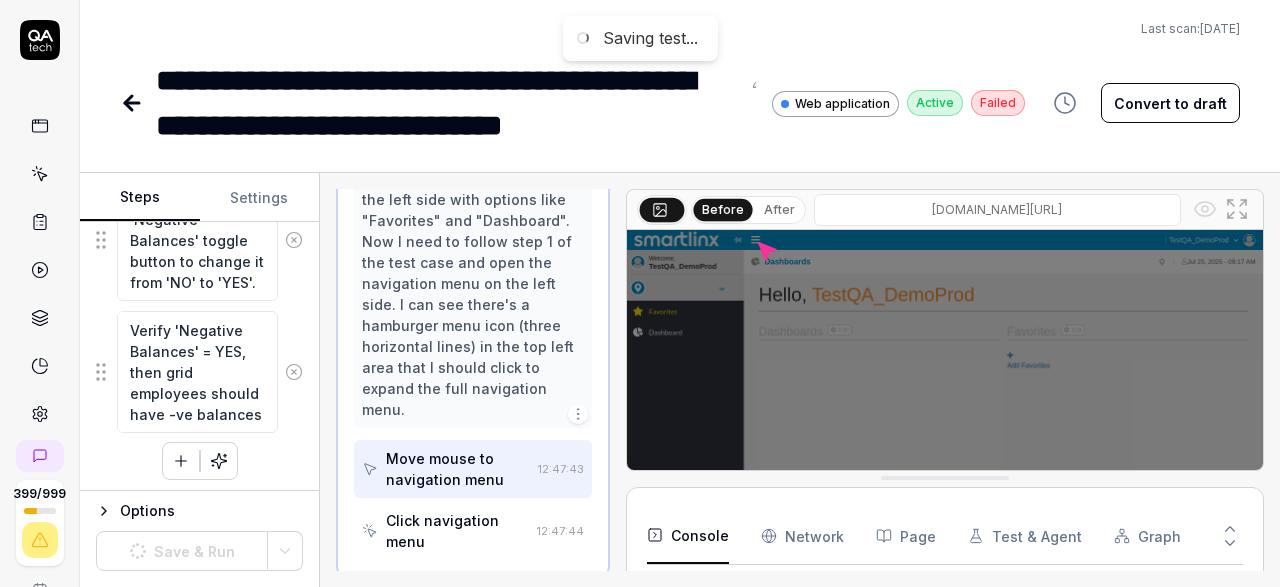 scroll, scrollTop: 736, scrollLeft: 0, axis: vertical 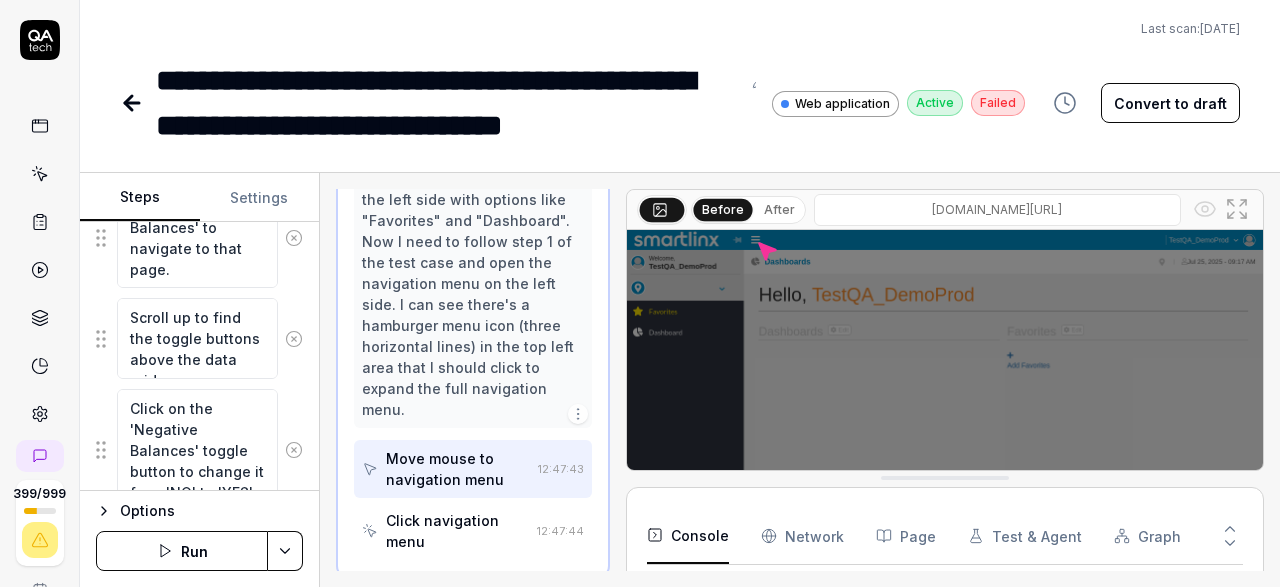 click on "Run" at bounding box center (182, 551) 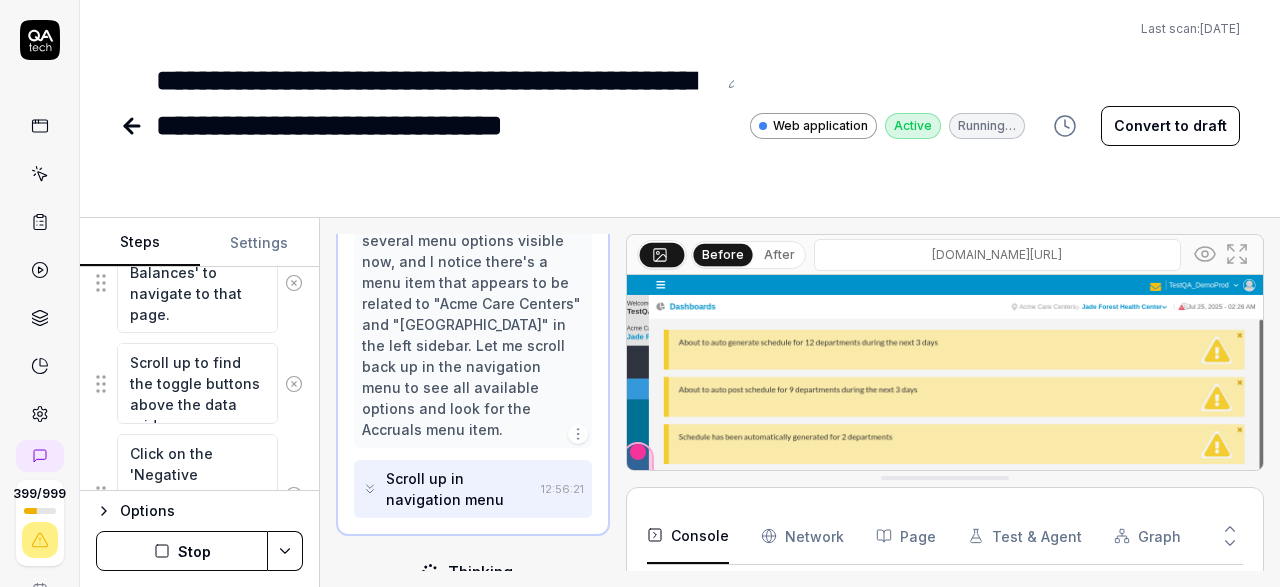 scroll, scrollTop: 680, scrollLeft: 0, axis: vertical 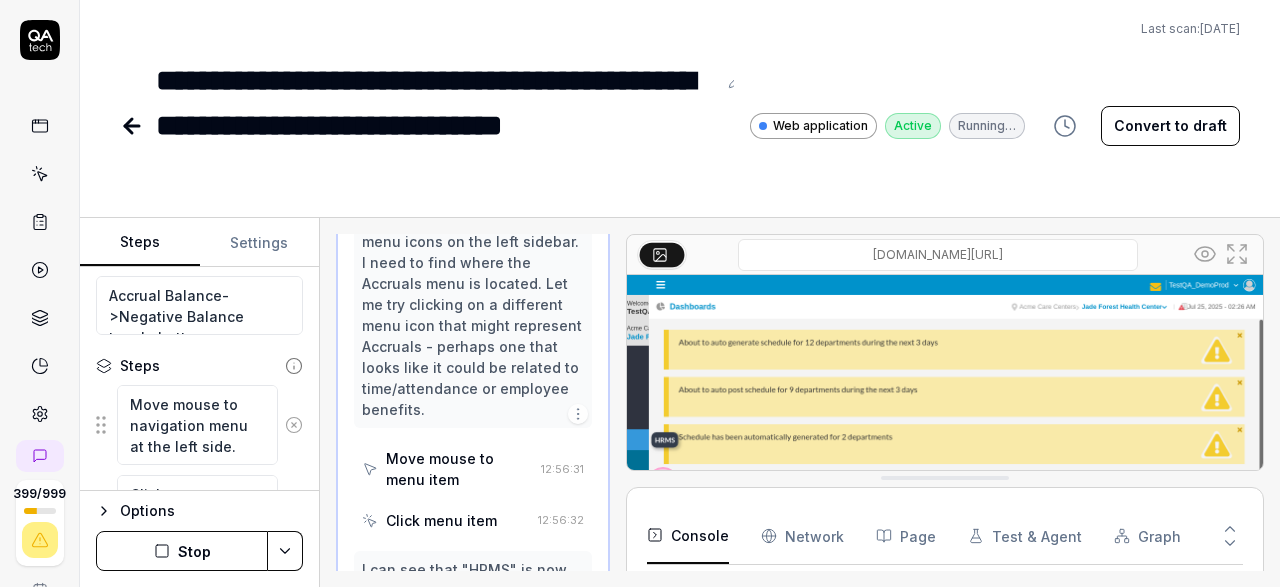 click on "Move mouse to menu item" at bounding box center [459, 469] 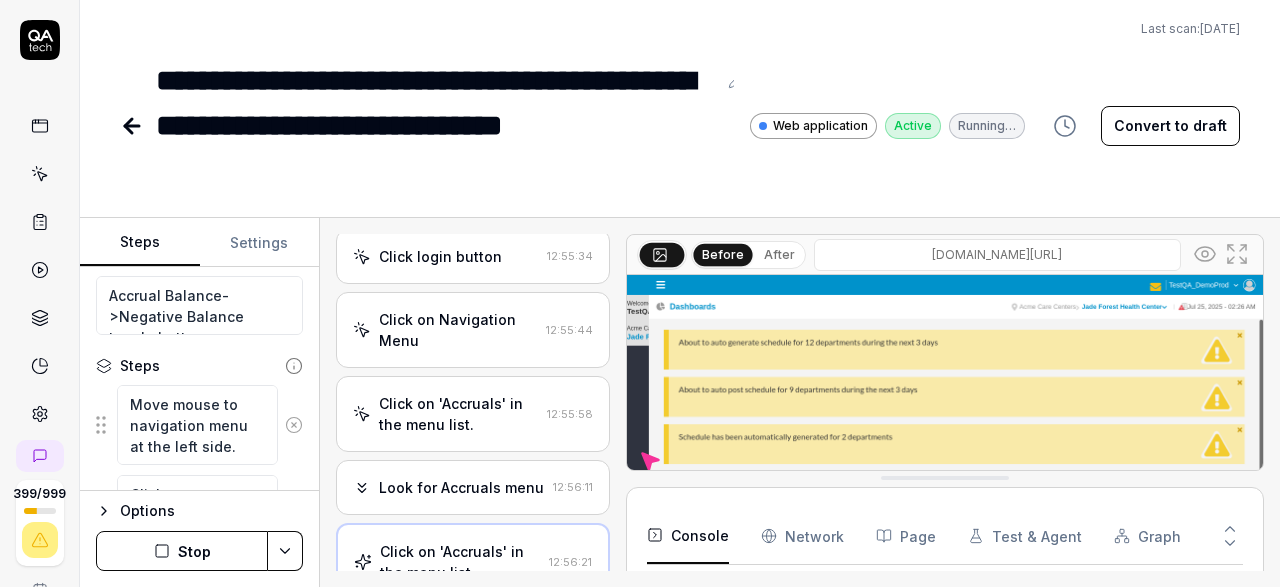 click on "Click on Navigation Menu" at bounding box center (458, 330) 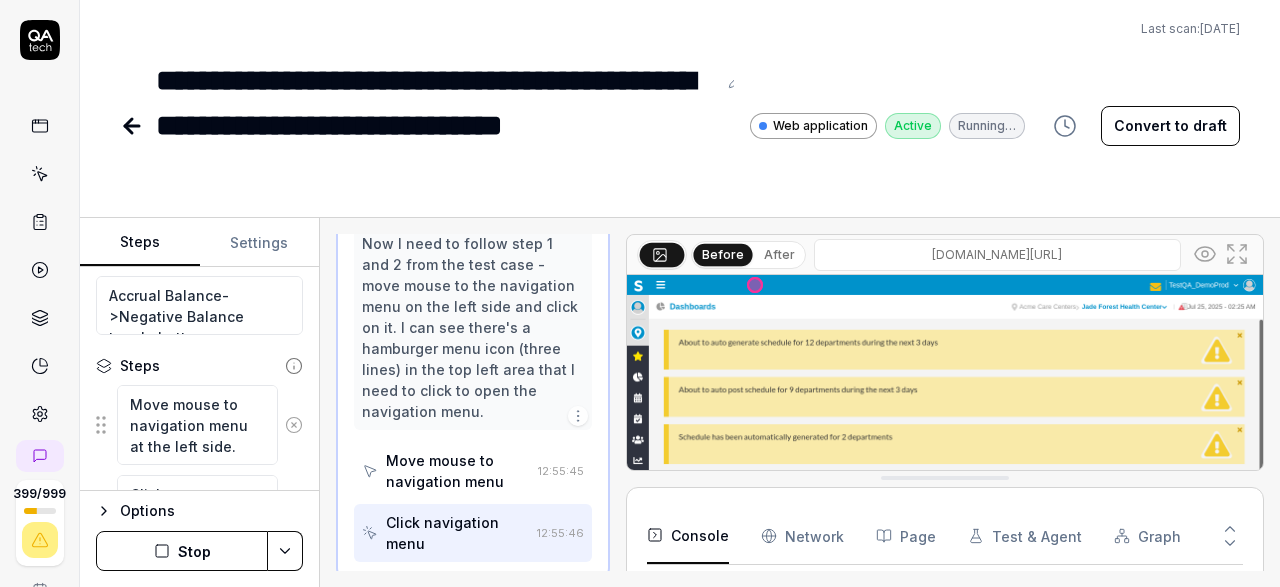 scroll, scrollTop: 470, scrollLeft: 0, axis: vertical 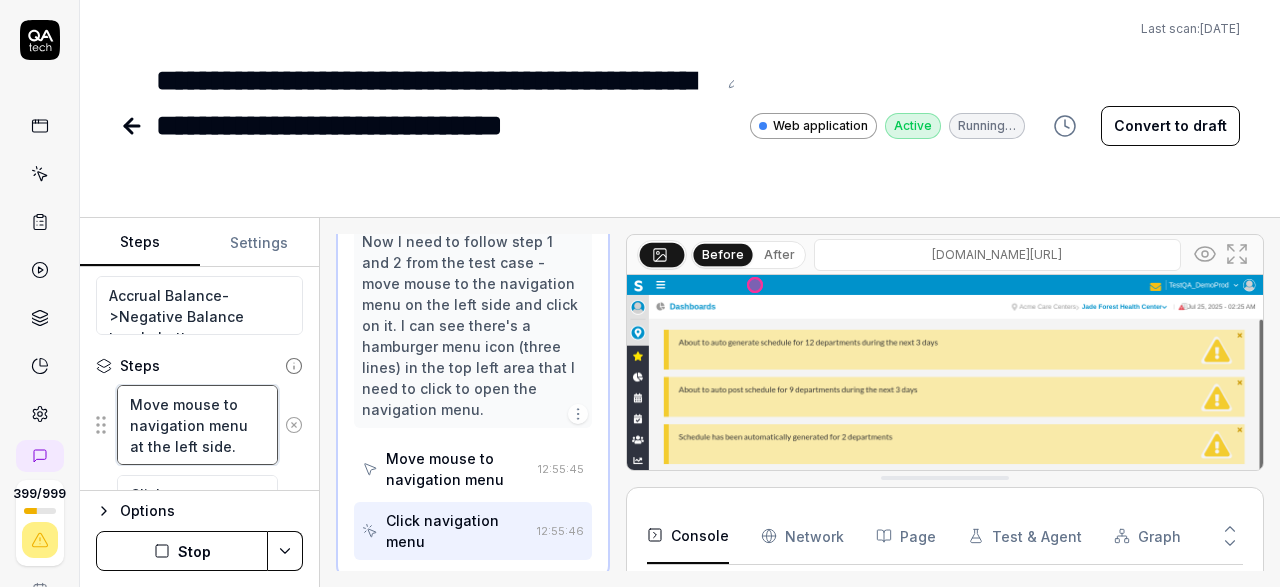 click on "Move mouse to navigation menu at the left side." at bounding box center (197, 425) 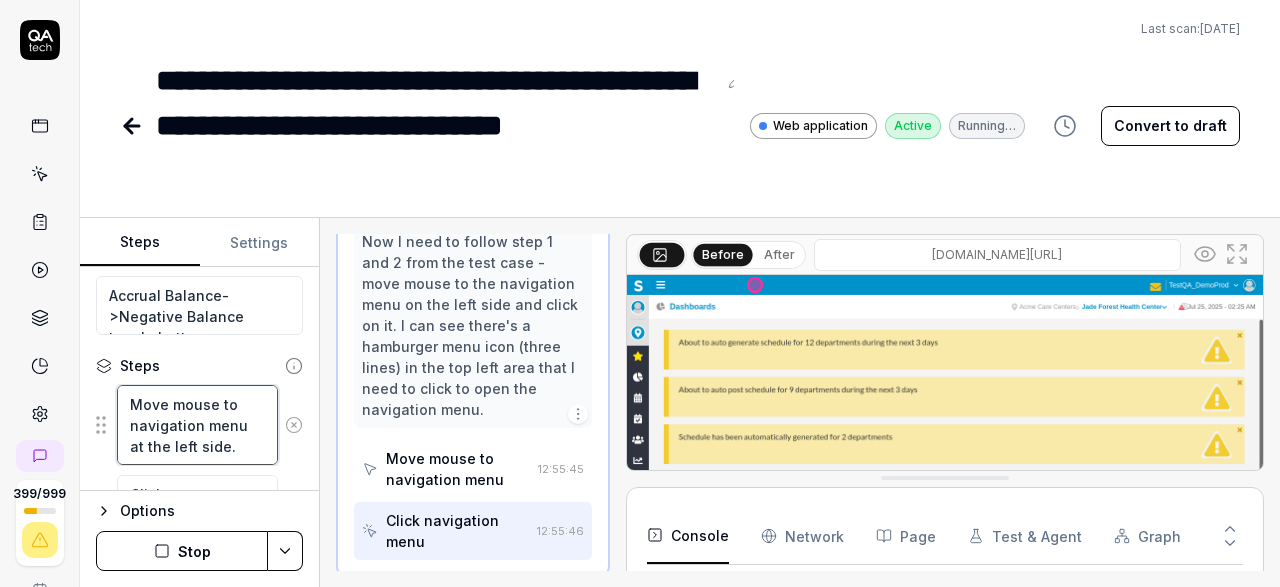 click on "Move mouse to navigation menu at the left side." at bounding box center (197, 425) 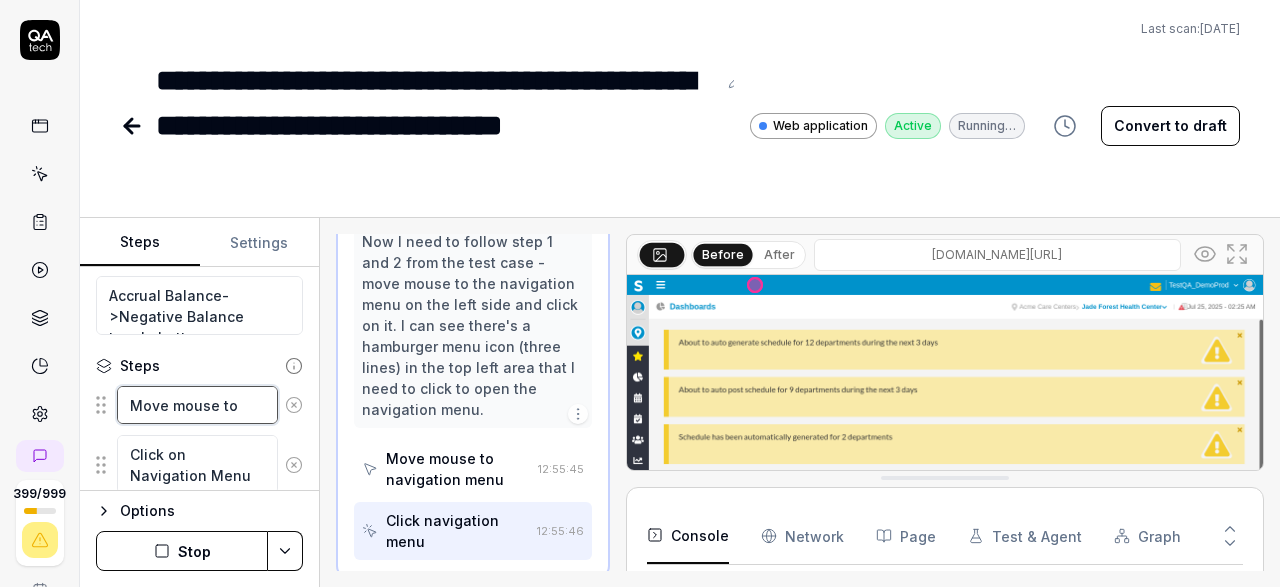 type on "*" 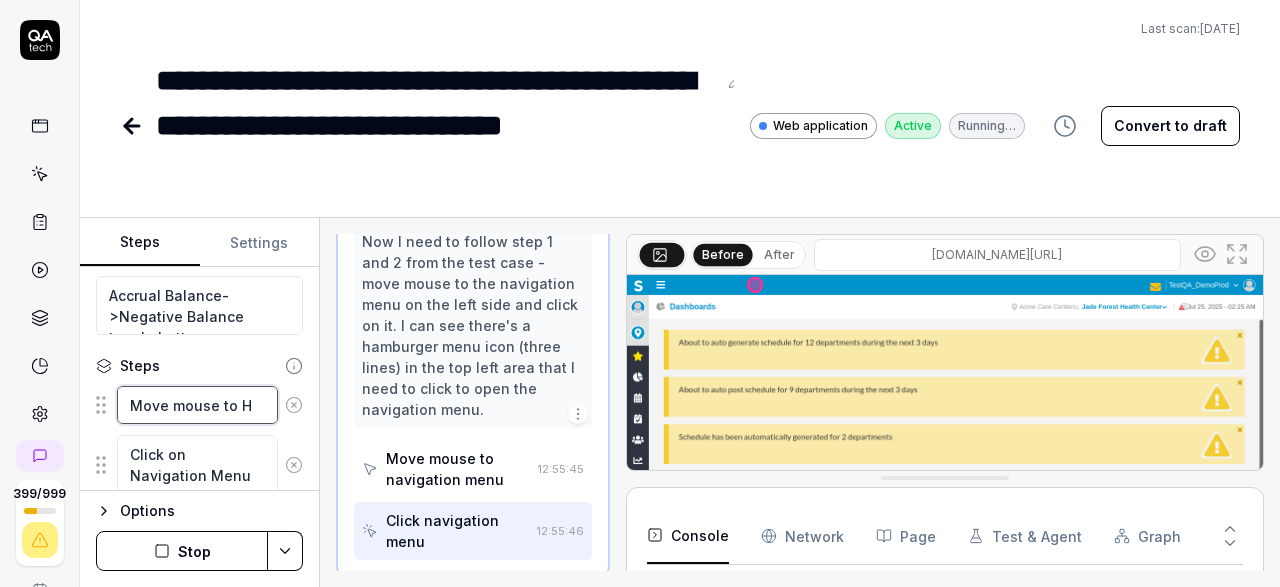 type on "Move mouse to H" 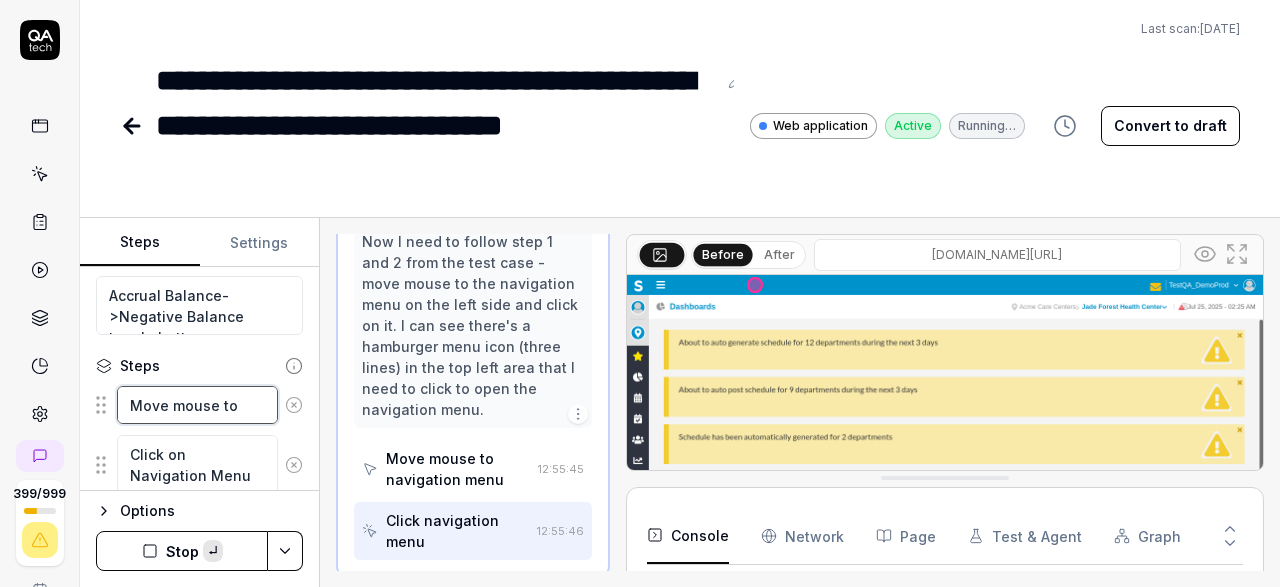 paste on "hamburger-container slx-navigation-menu-ignore" 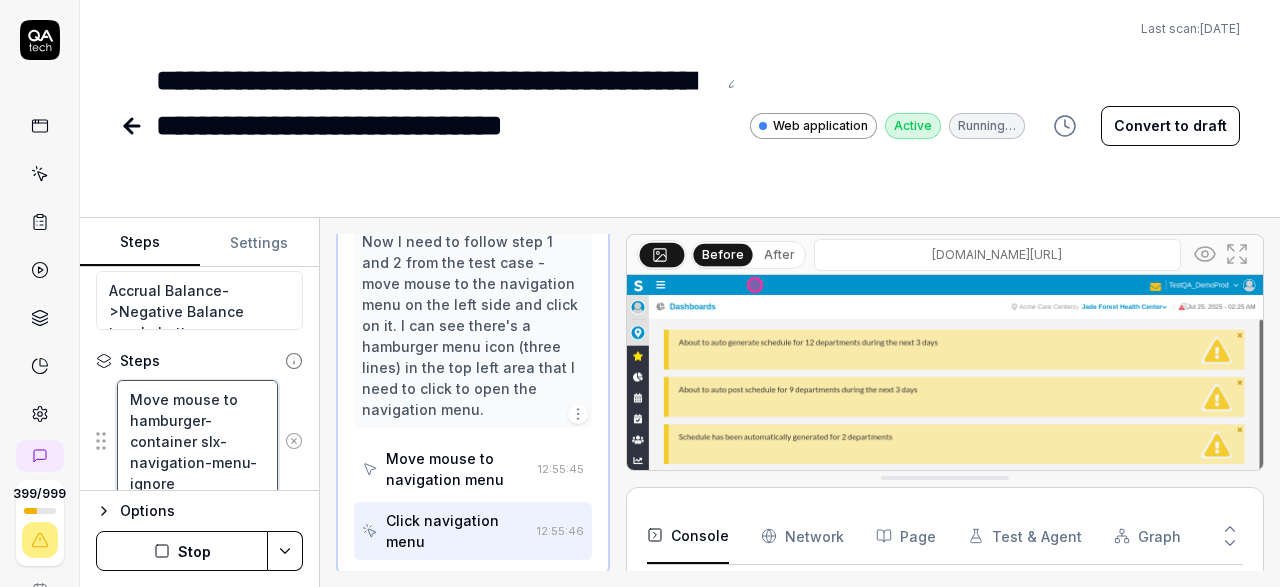scroll, scrollTop: 156, scrollLeft: 0, axis: vertical 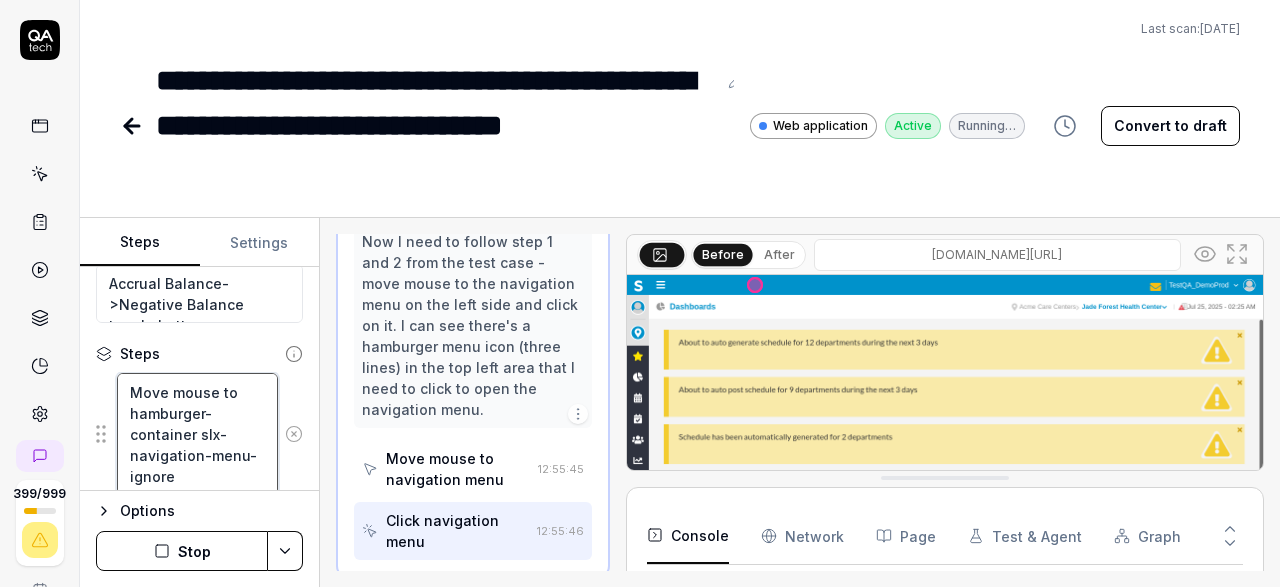 type on "*" 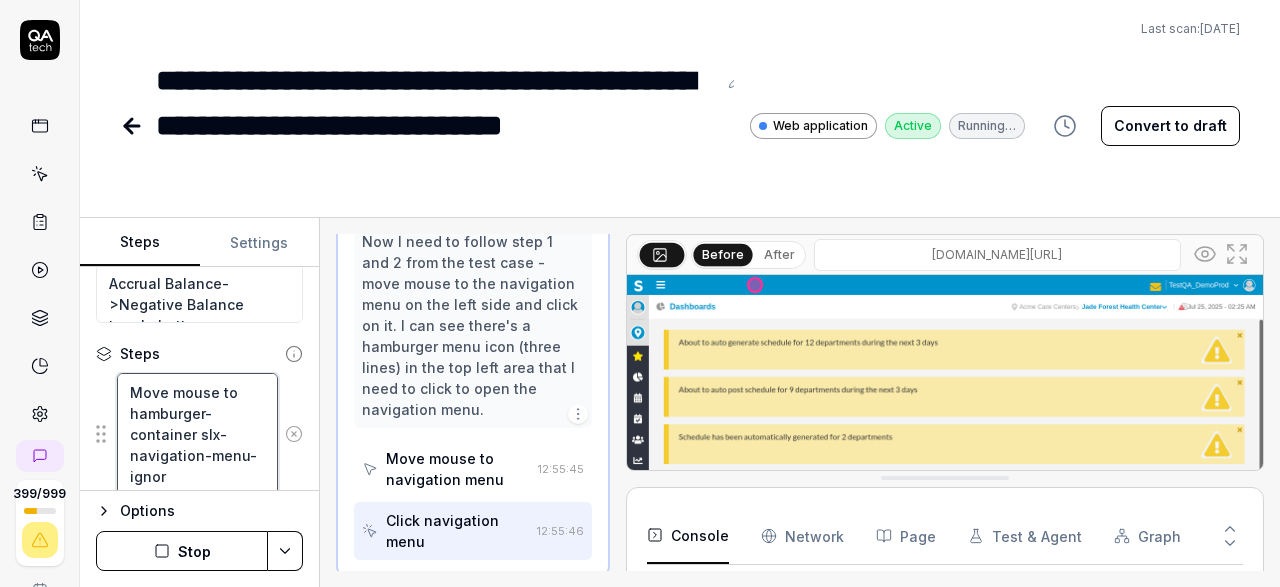 type on "*" 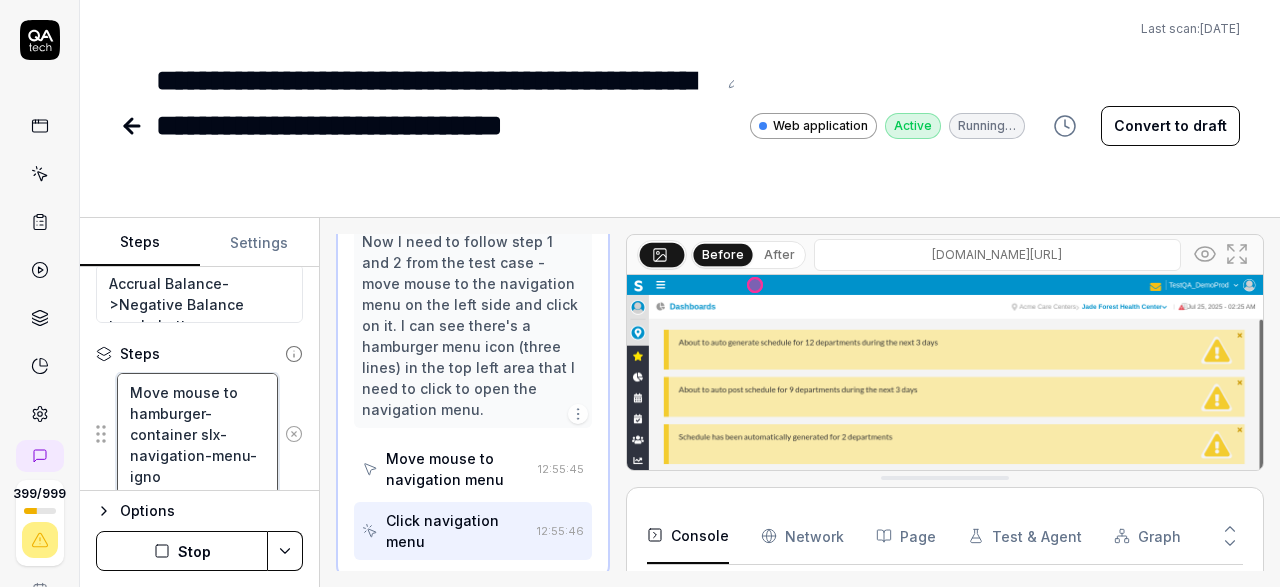 type on "*" 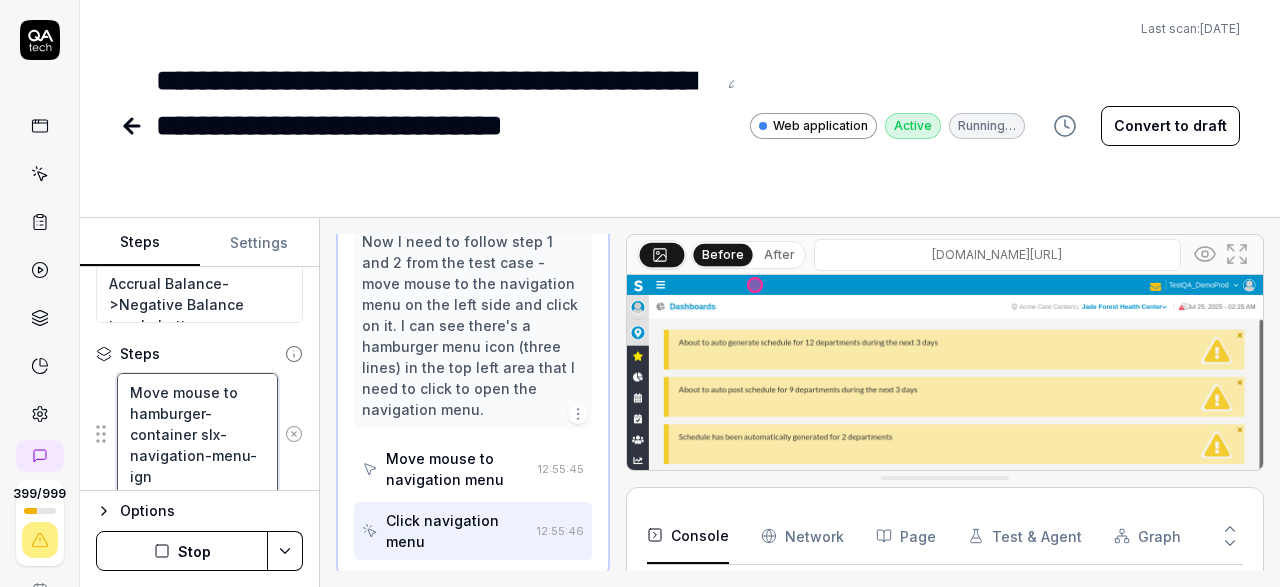 type on "*" 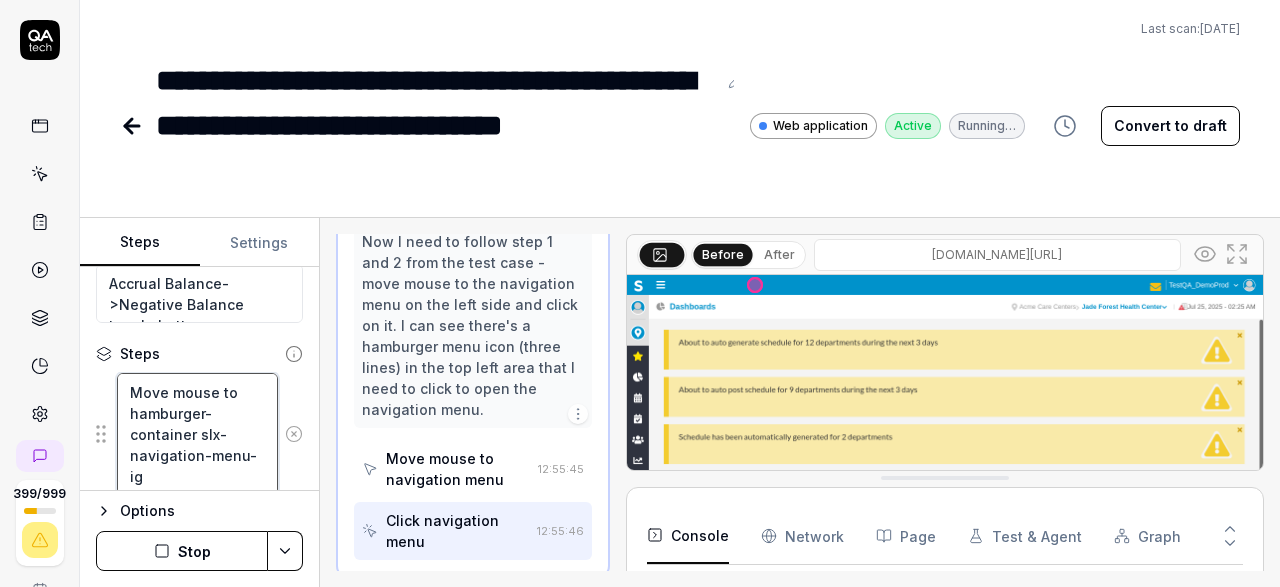 type on "*" 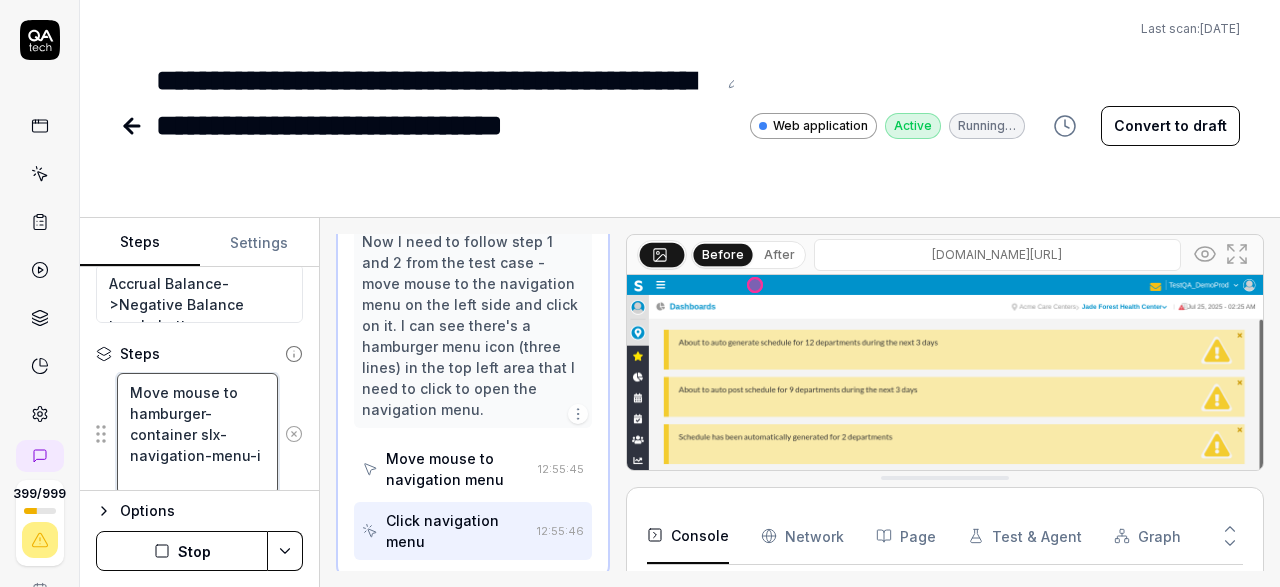 type on "*" 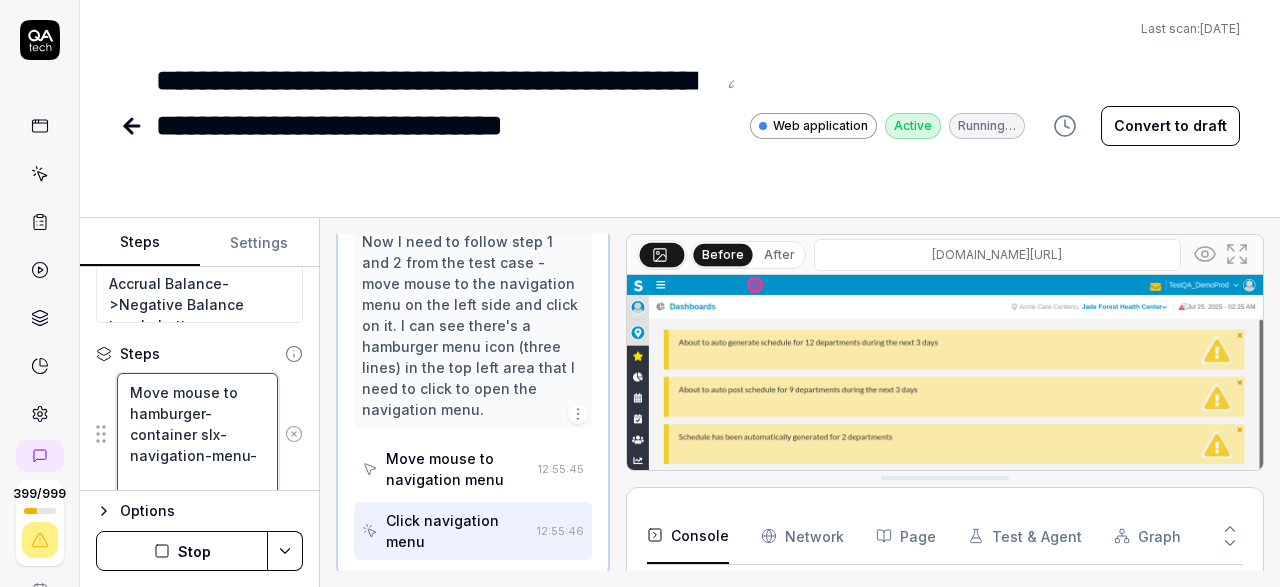 type on "*" 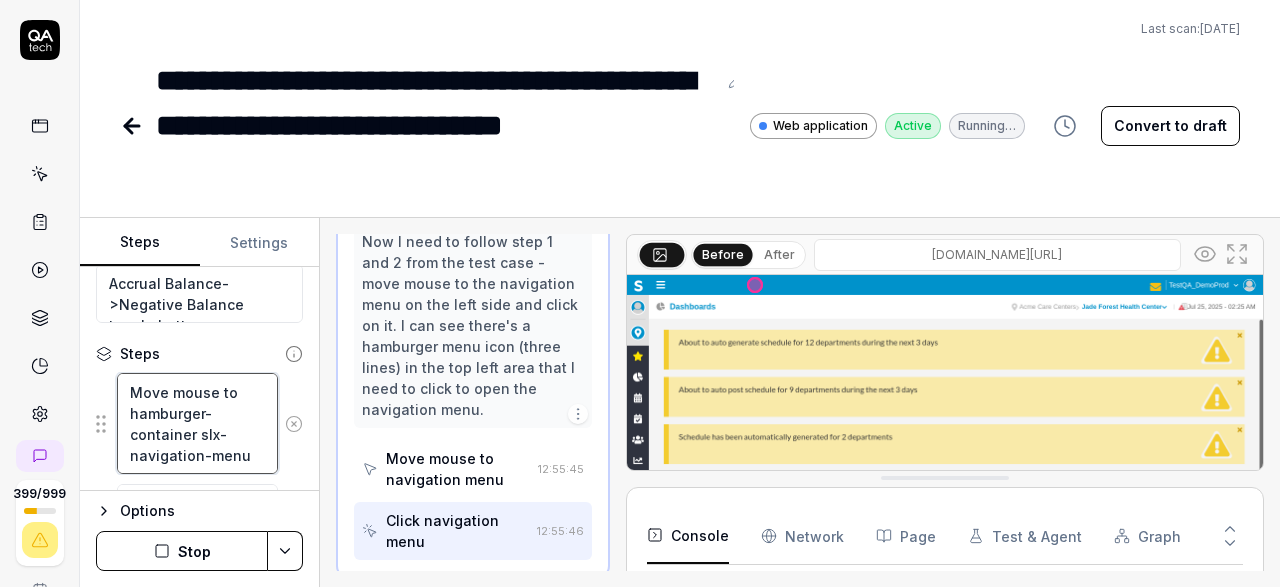 type on "*" 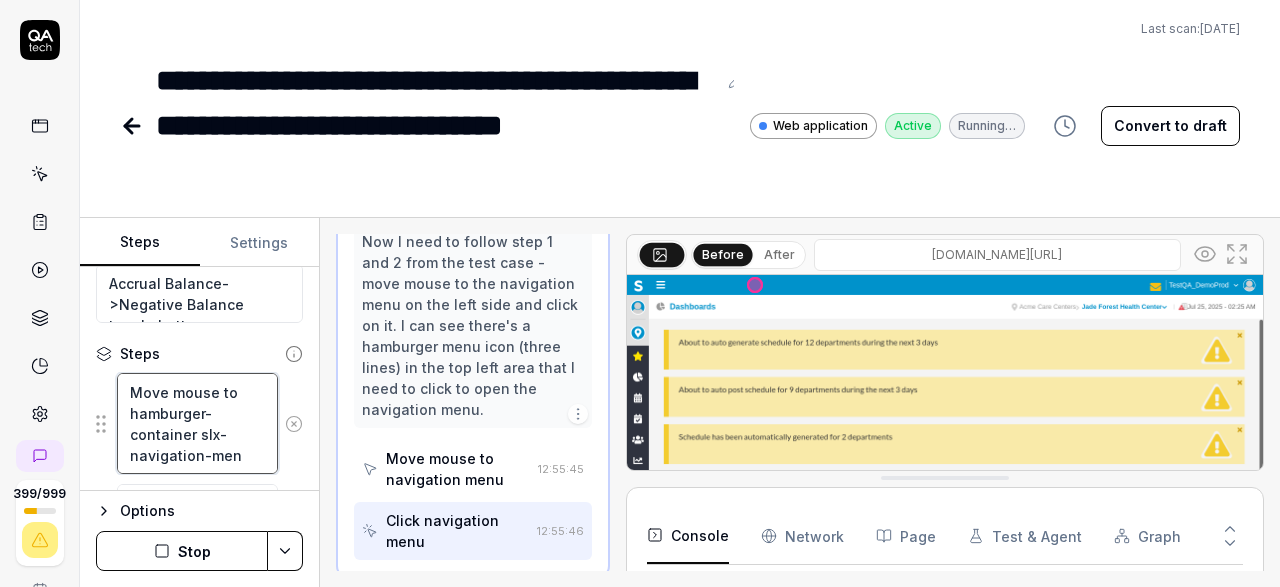 type on "*" 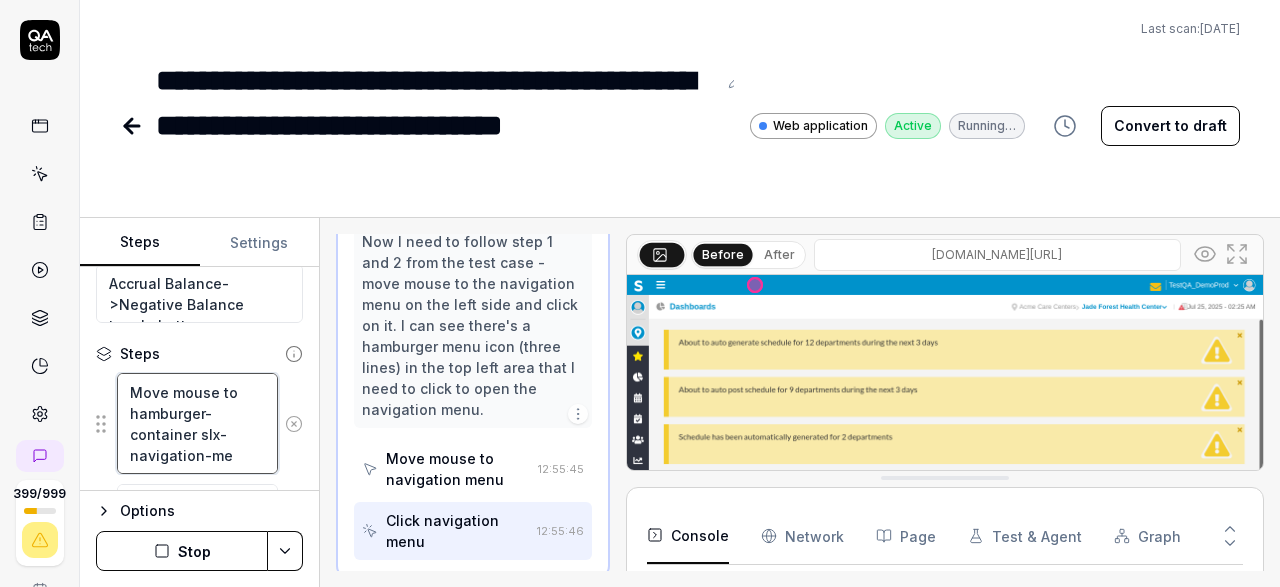 type on "*" 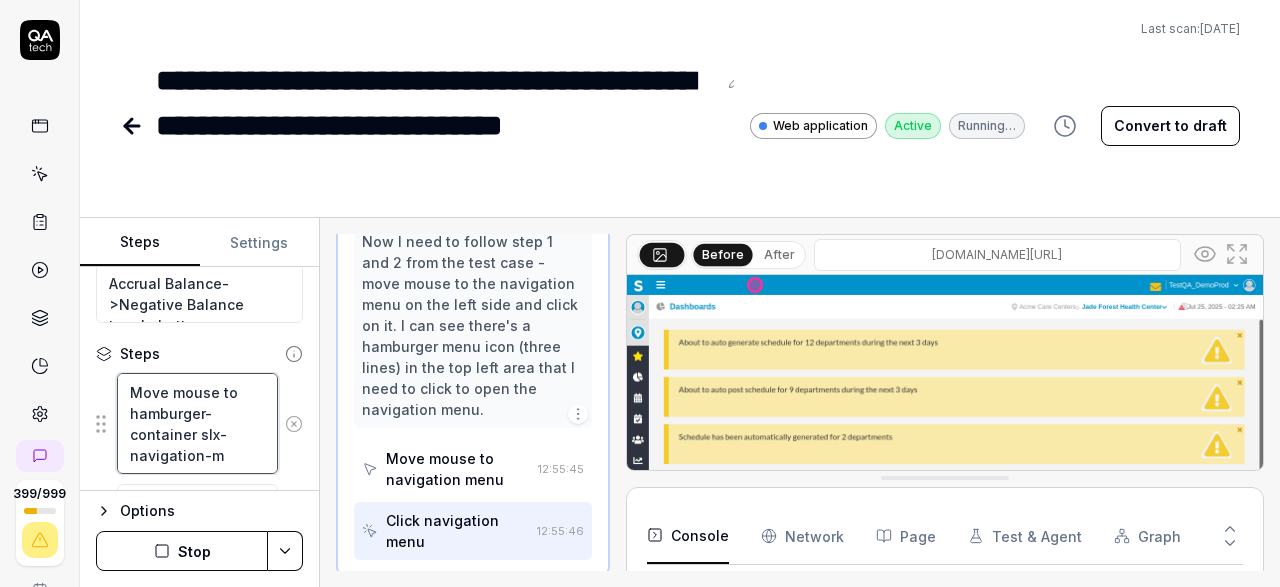 type on "*" 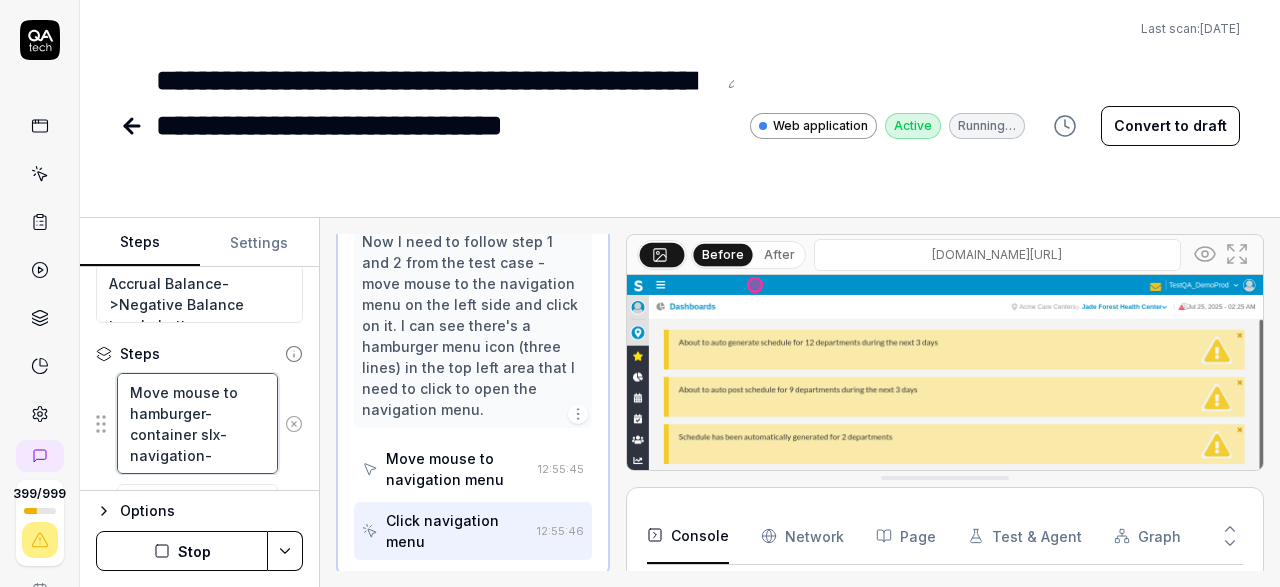 type on "*" 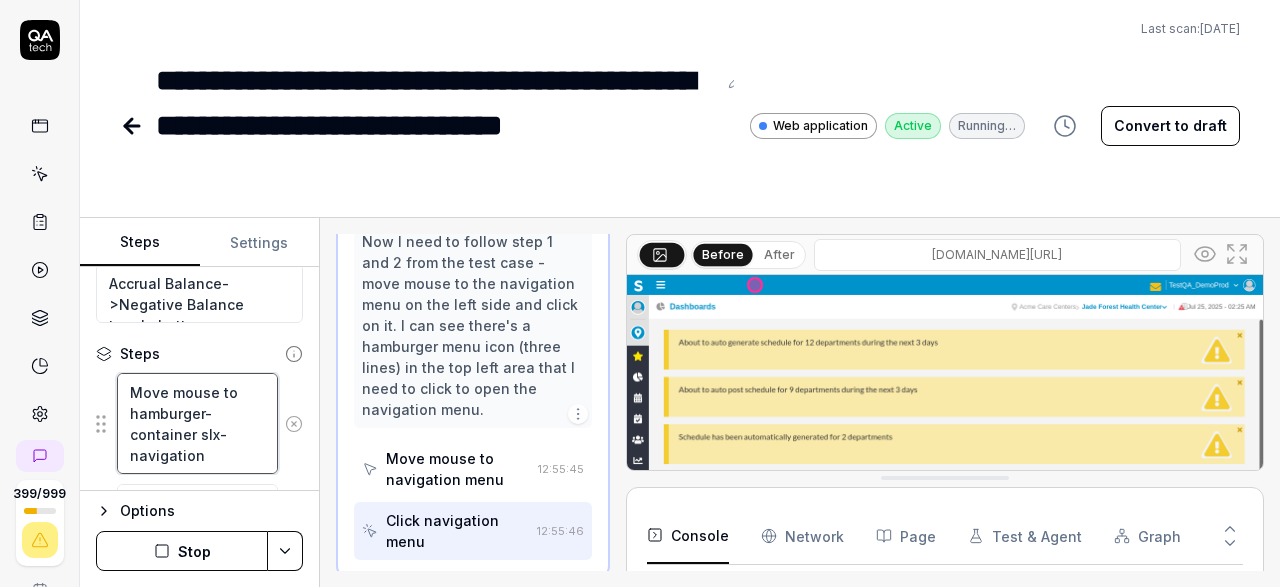 type on "*" 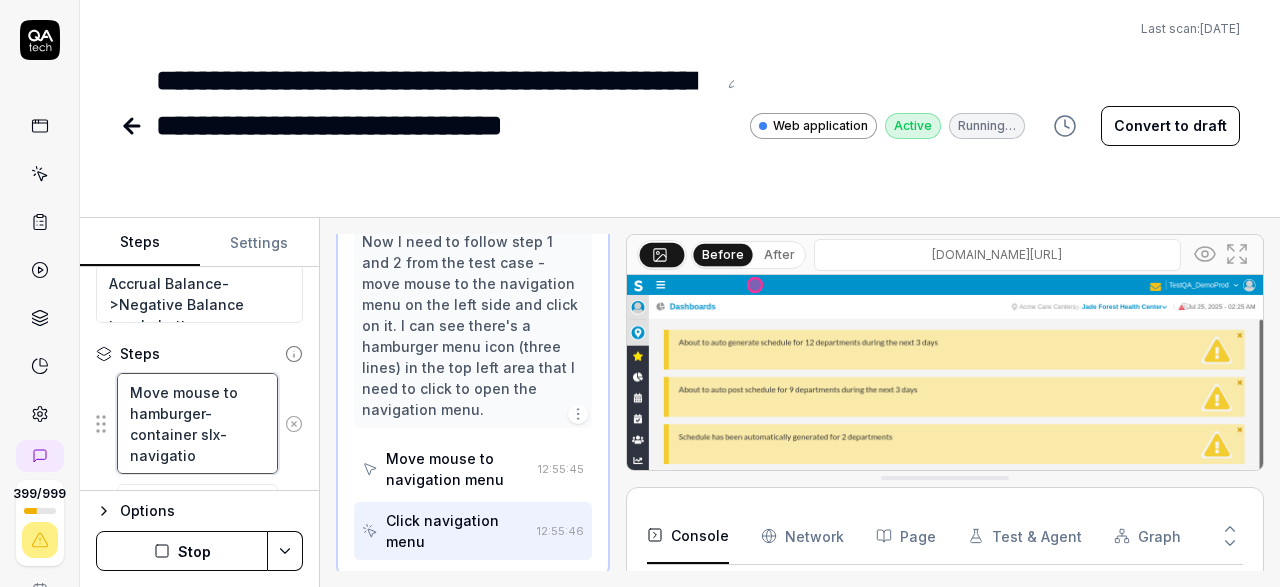 type on "*" 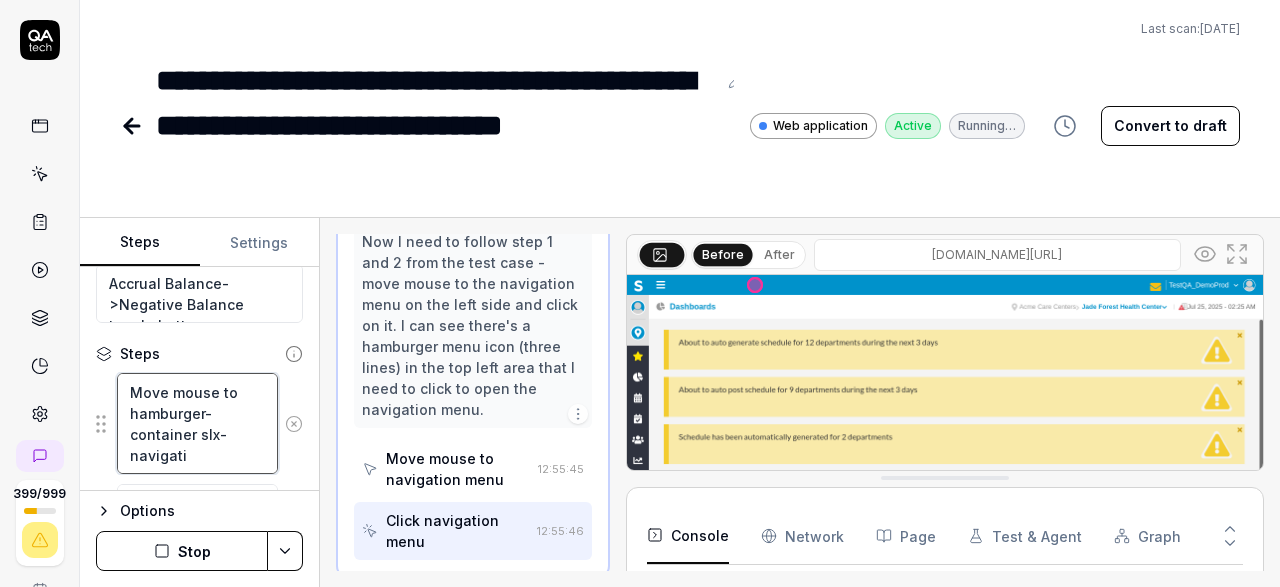 type on "*" 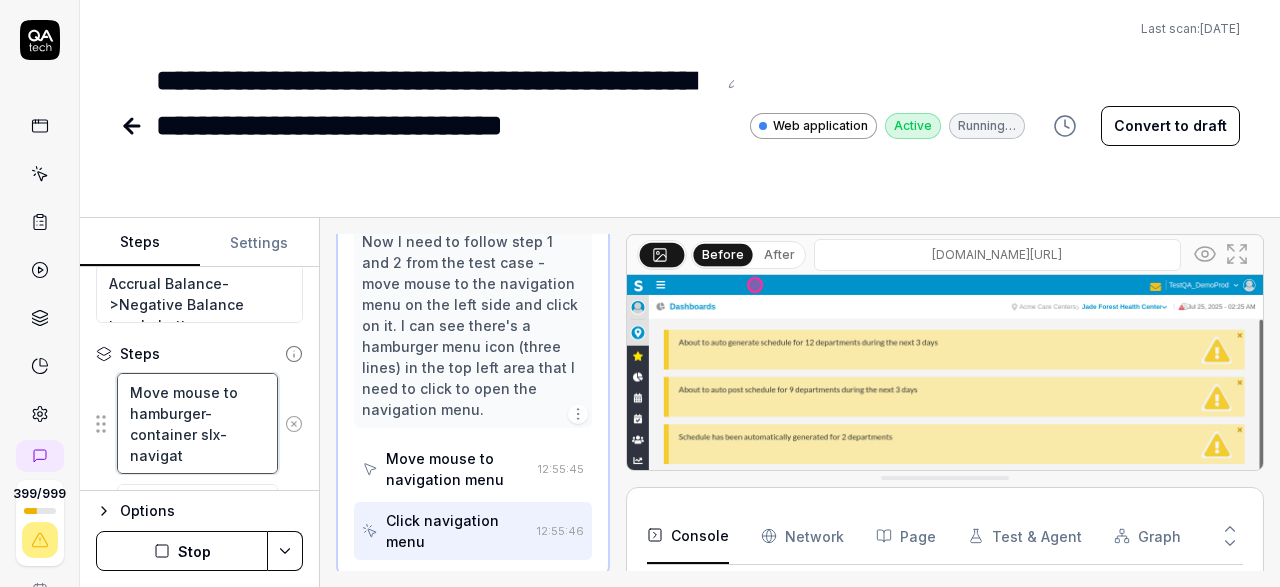 type on "*" 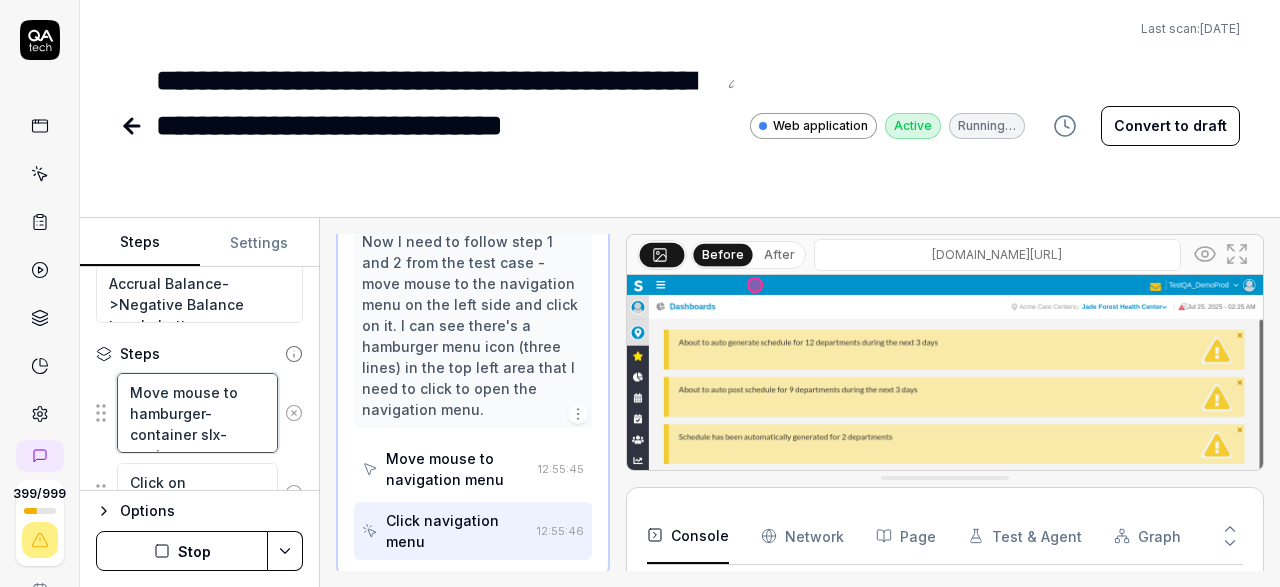 type on "*" 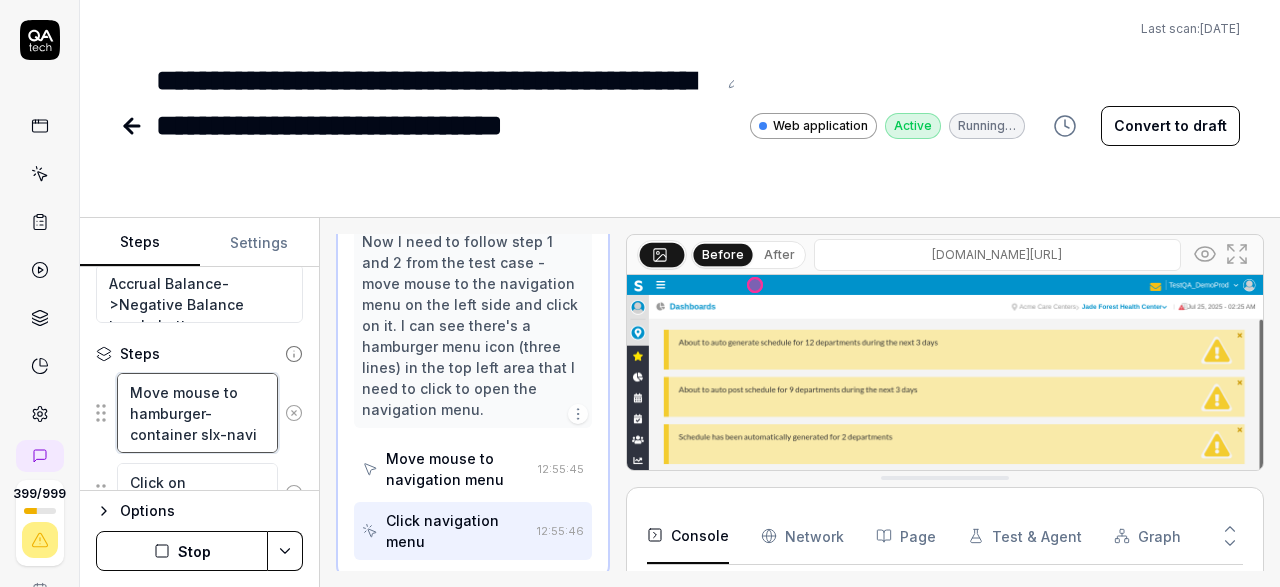 type on "*" 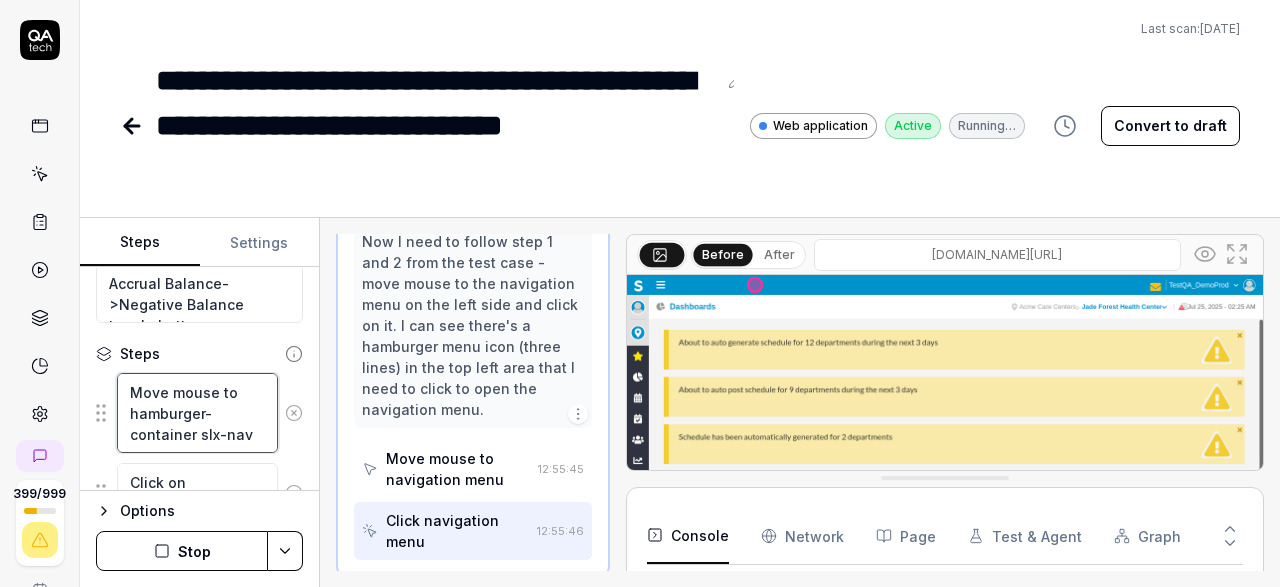 type on "*" 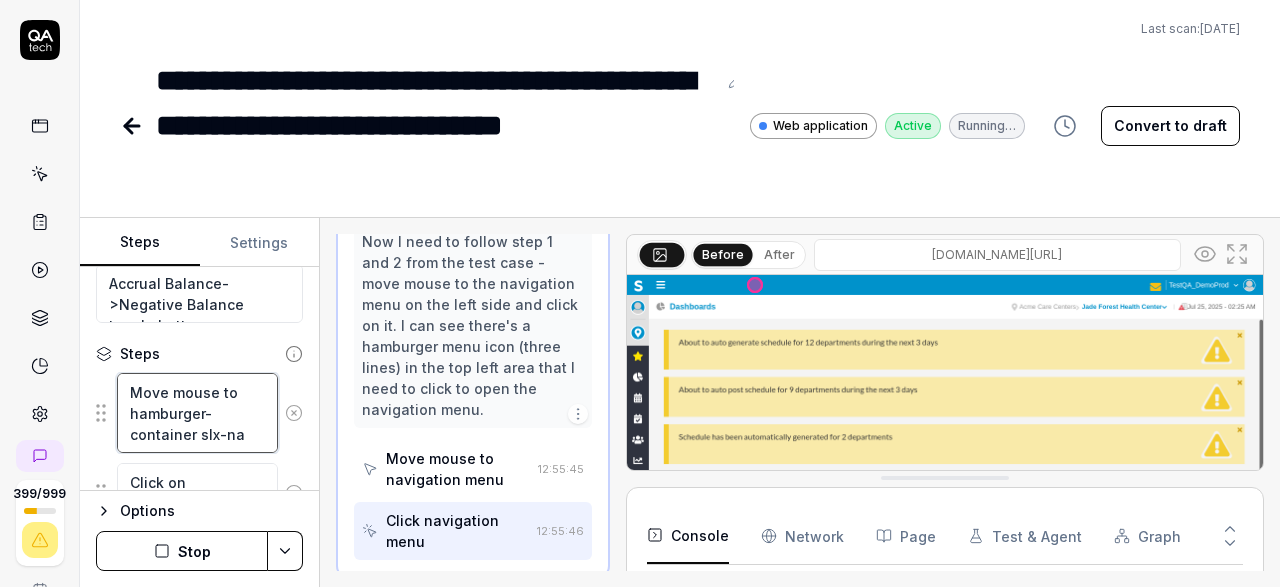 type on "Move mouse to hamburger-container slx-n" 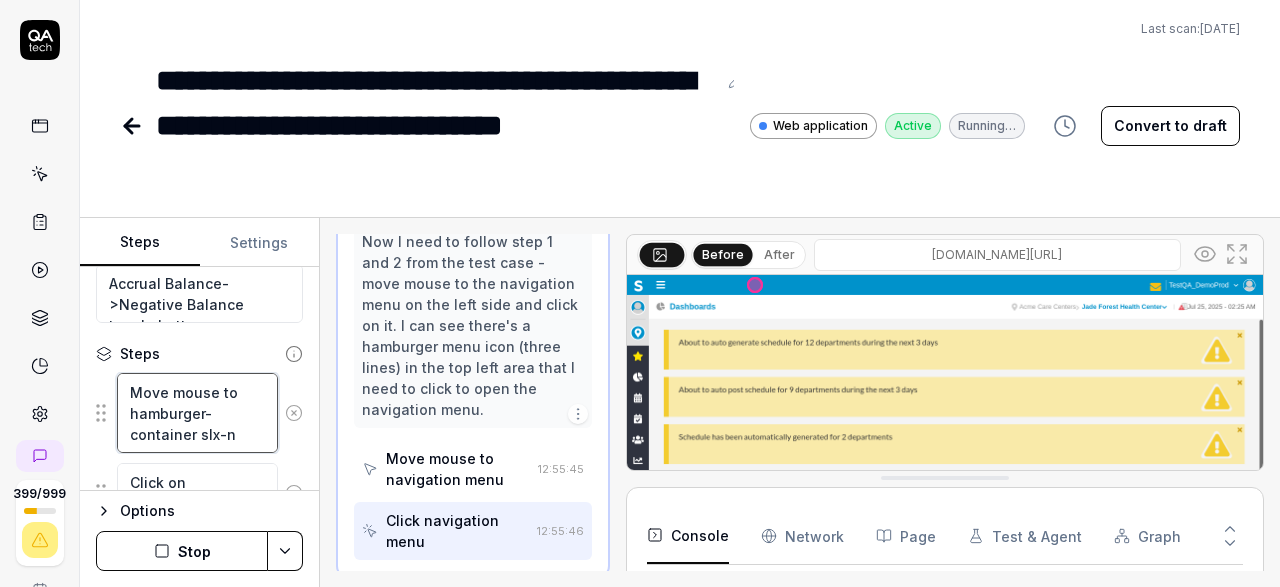 type on "*" 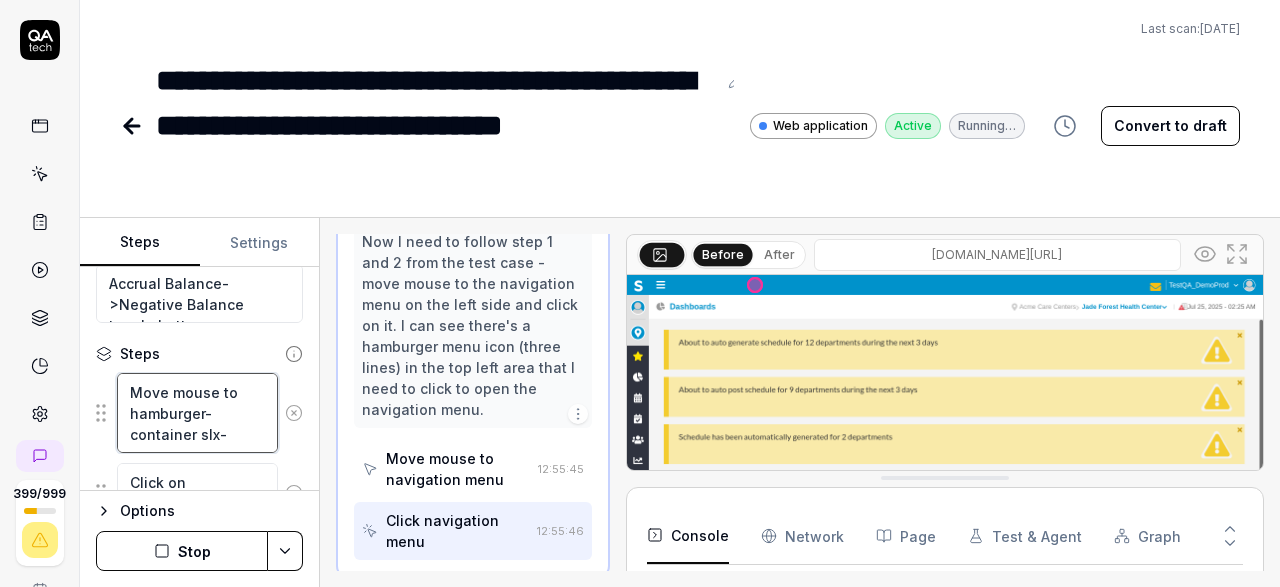 type on "*" 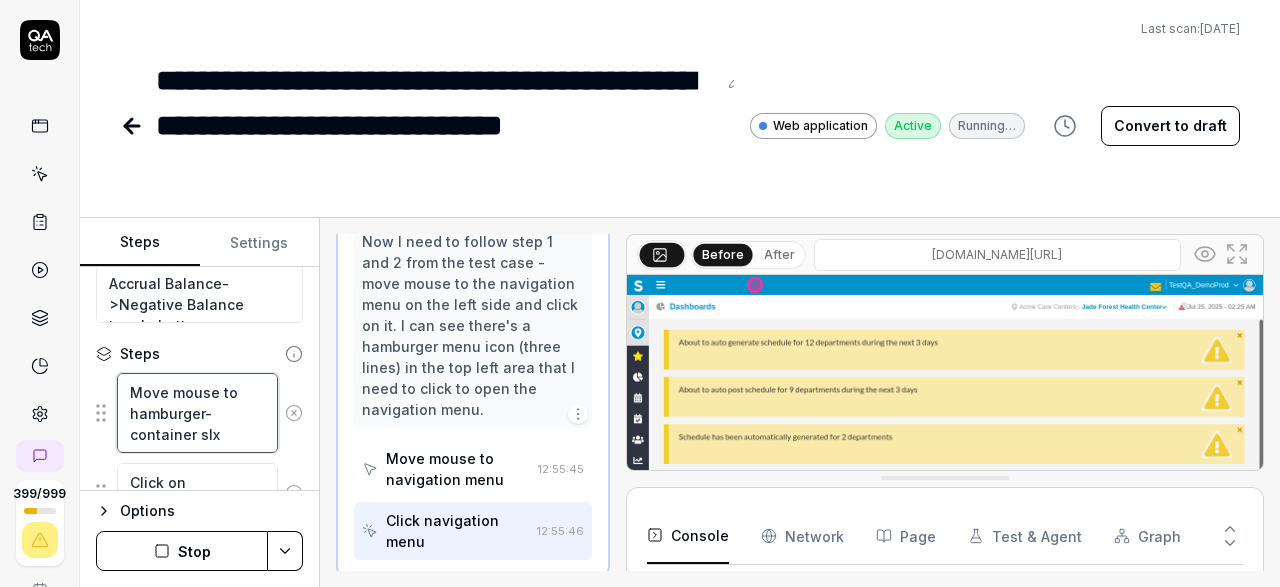 type on "*" 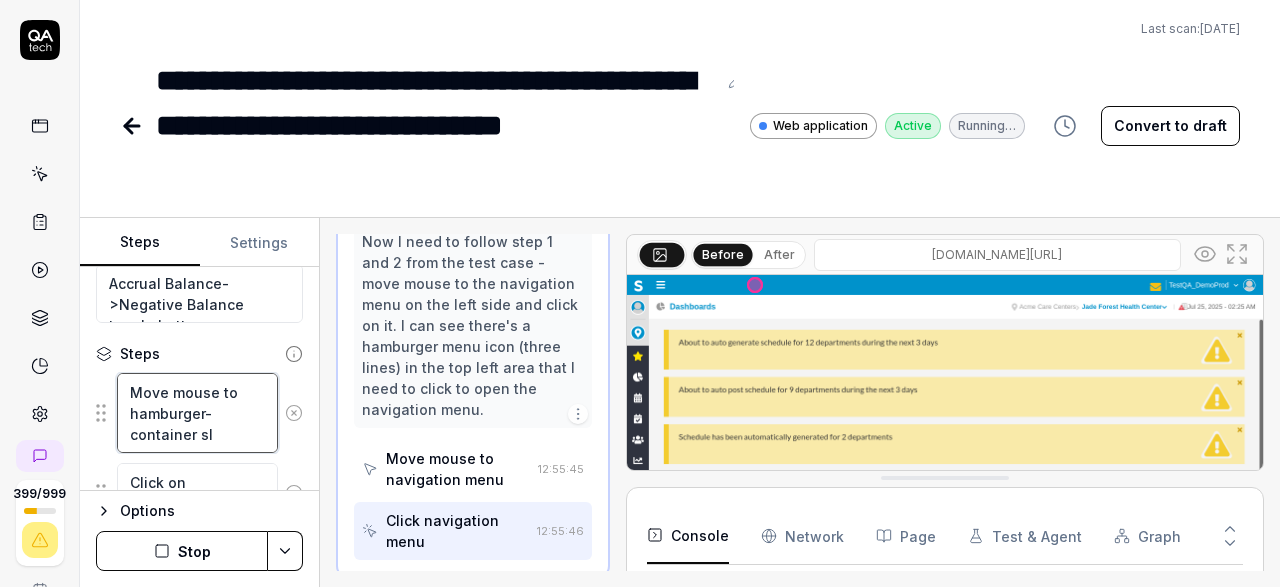 type on "*" 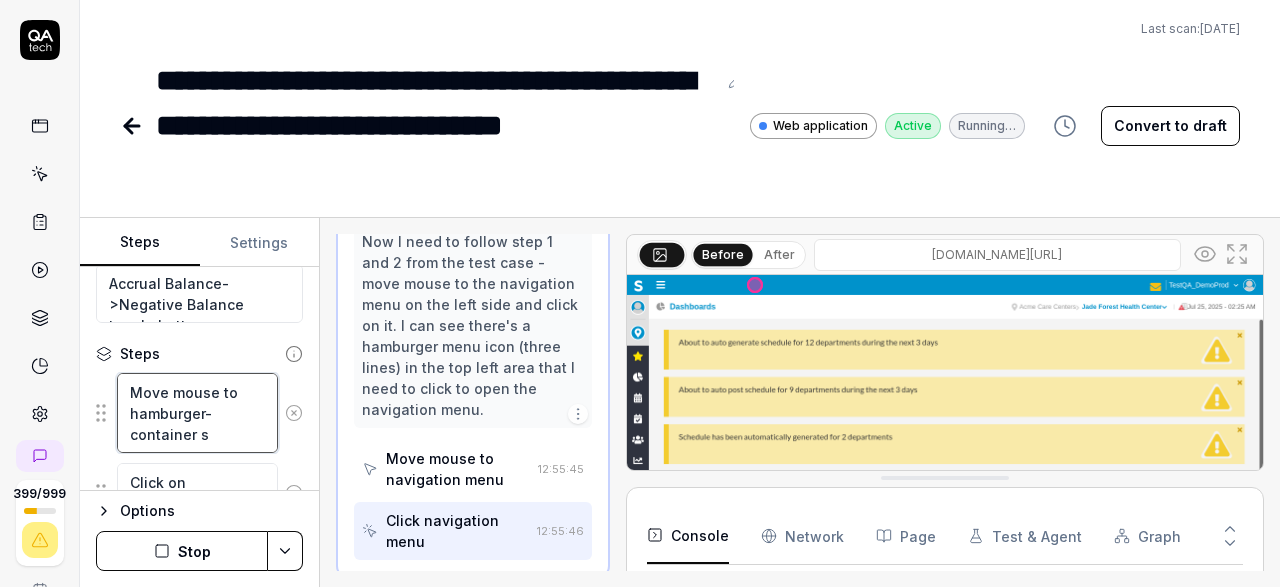 type on "*" 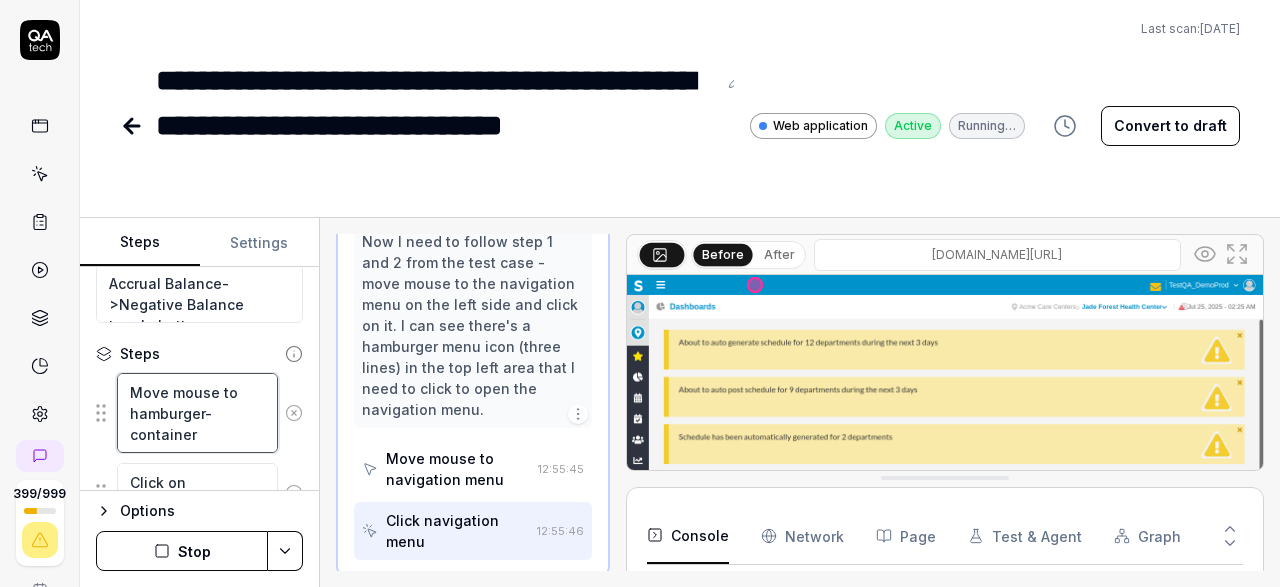 type on "*" 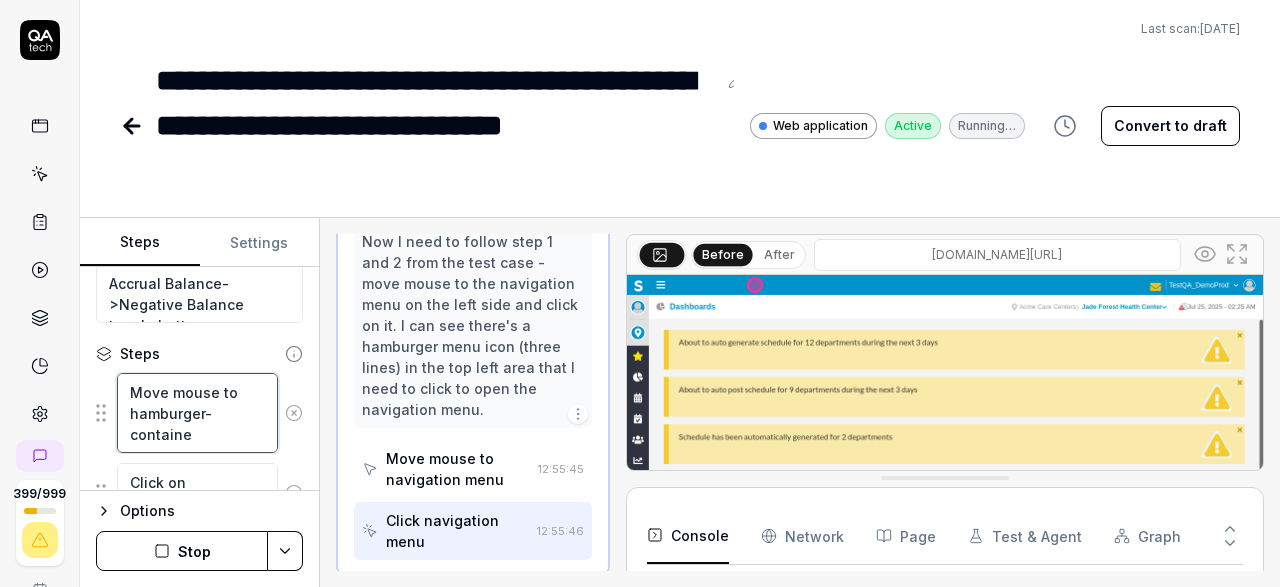 type on "*" 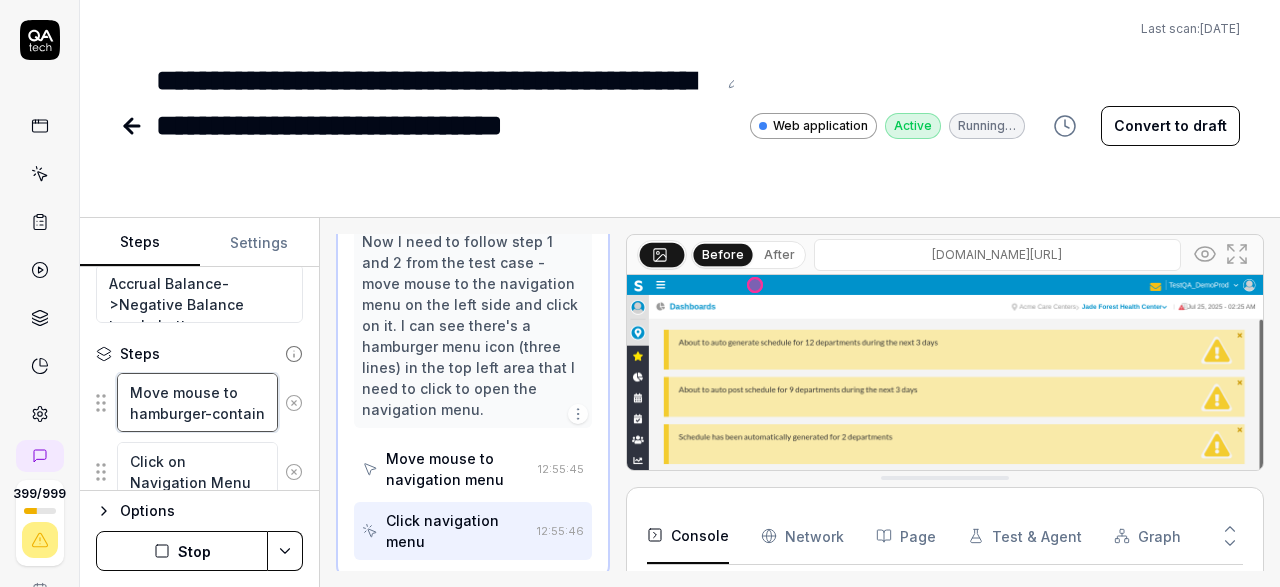 type on "*" 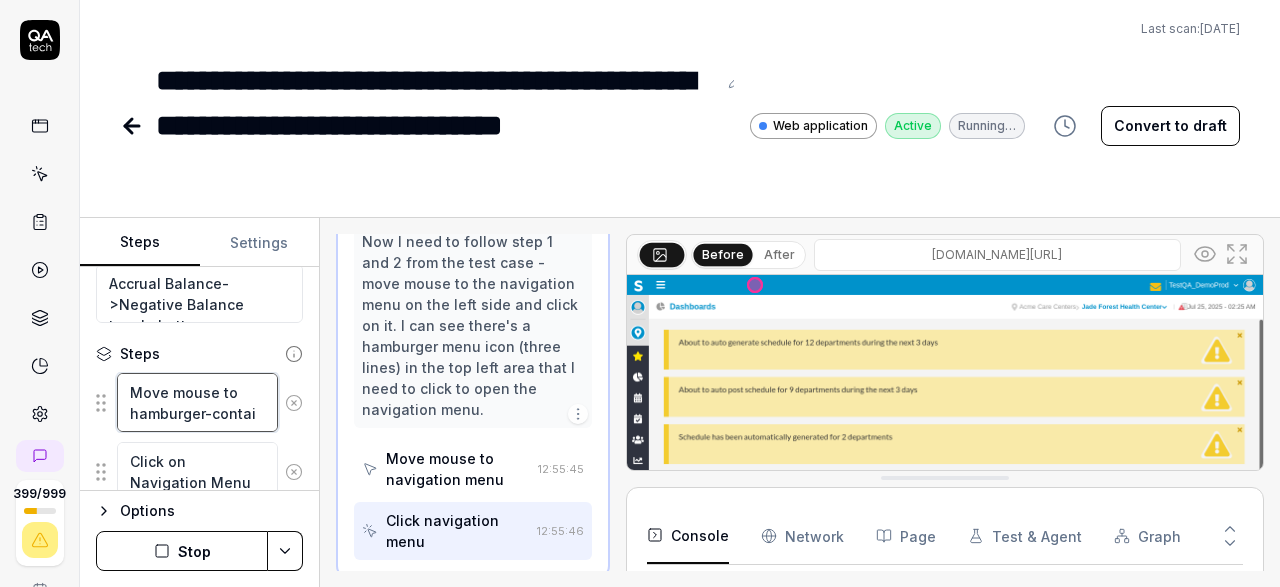 type on "*" 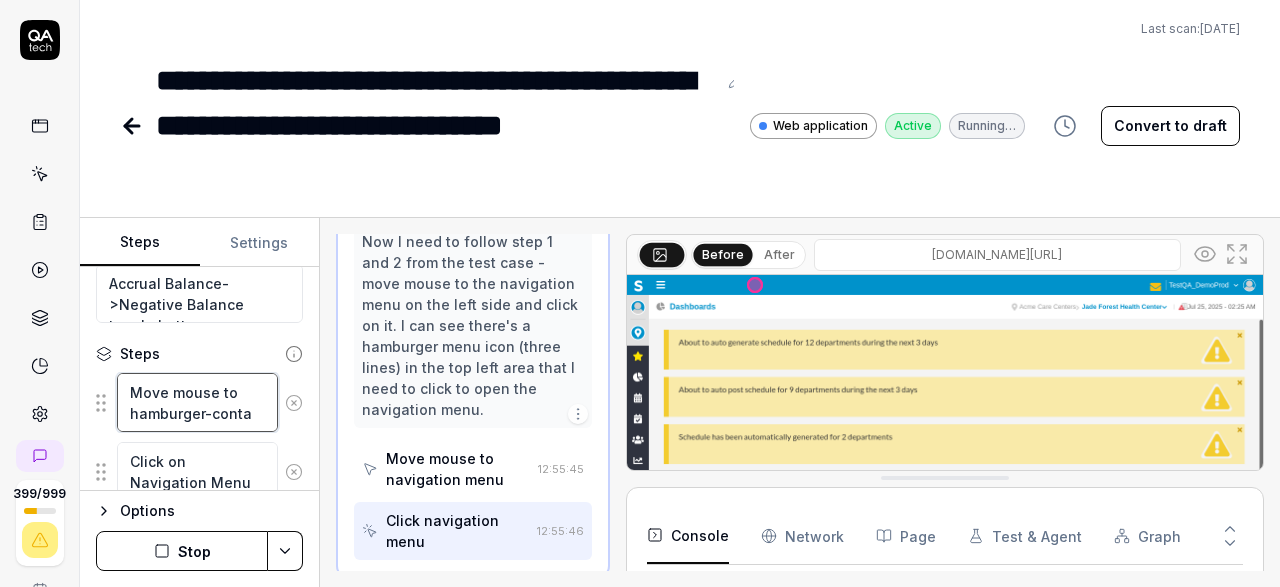 type on "*" 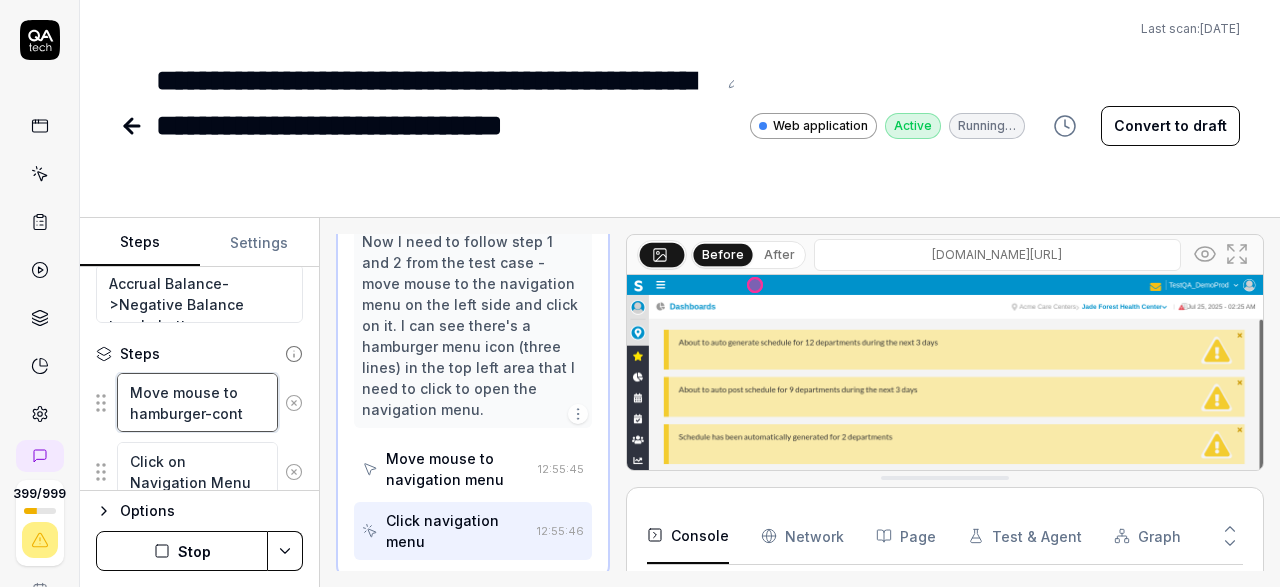type on "*" 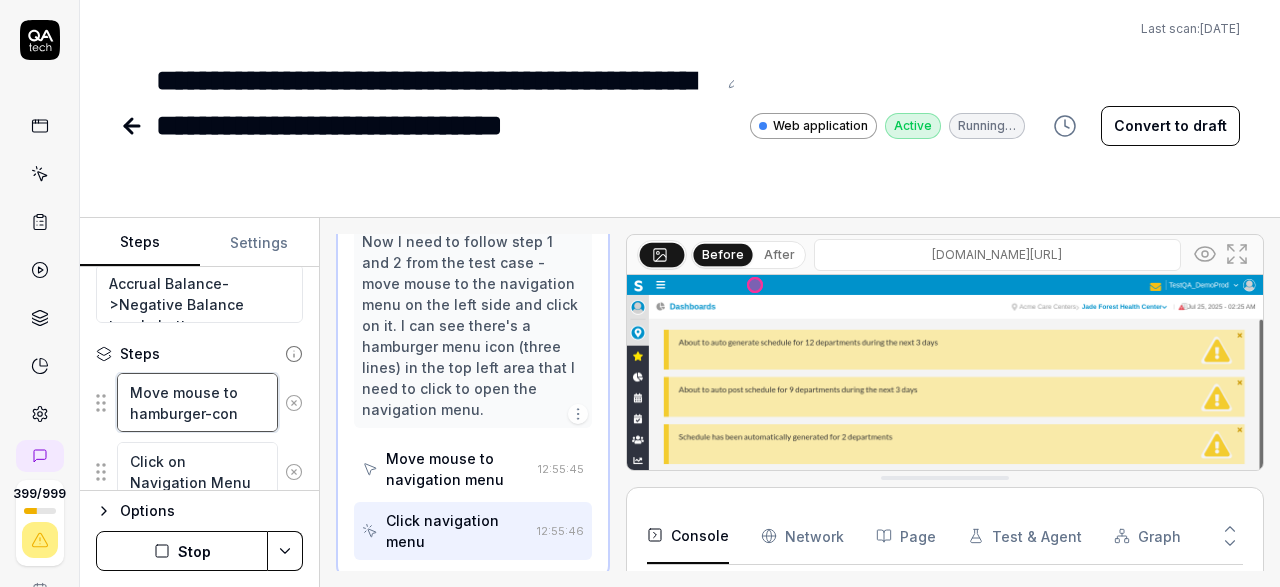 type on "*" 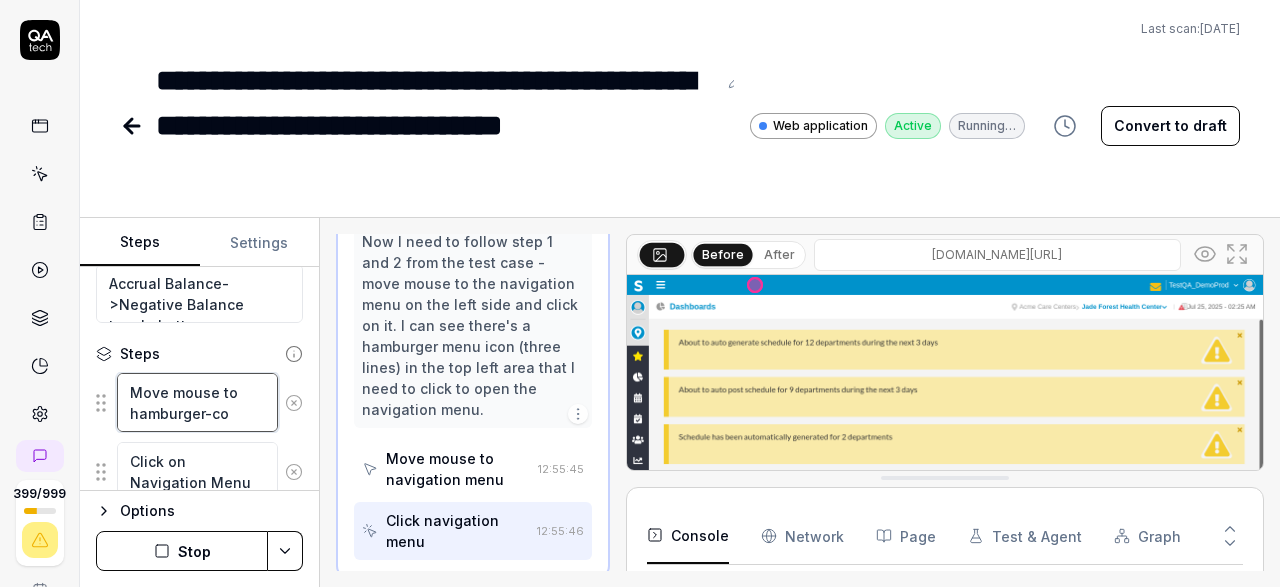type on "*" 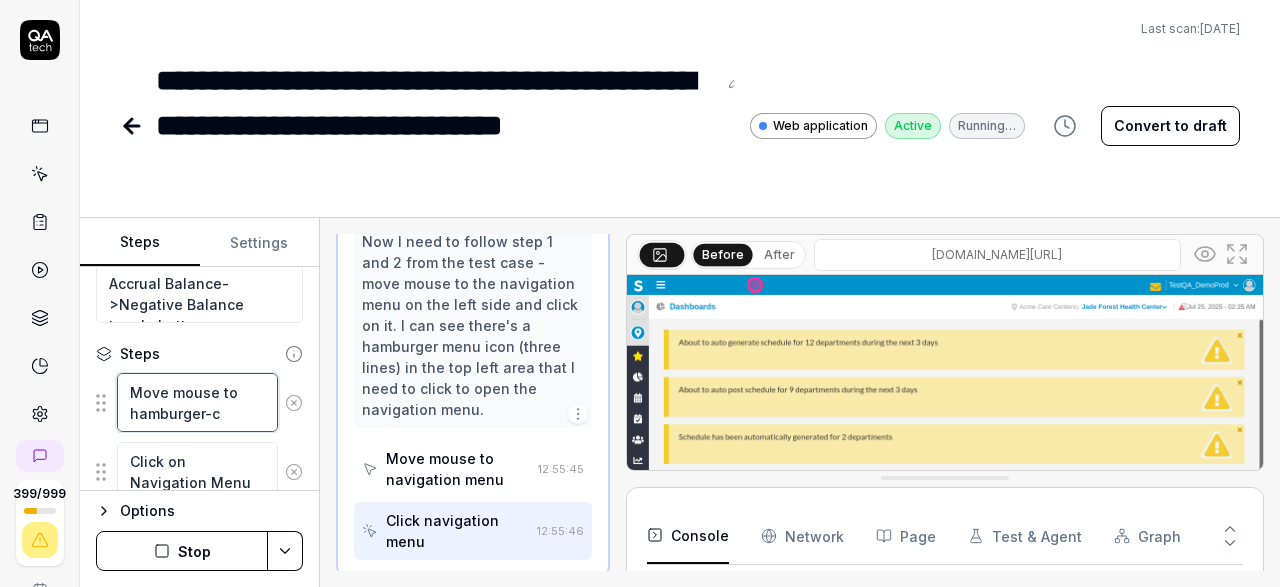 type on "*" 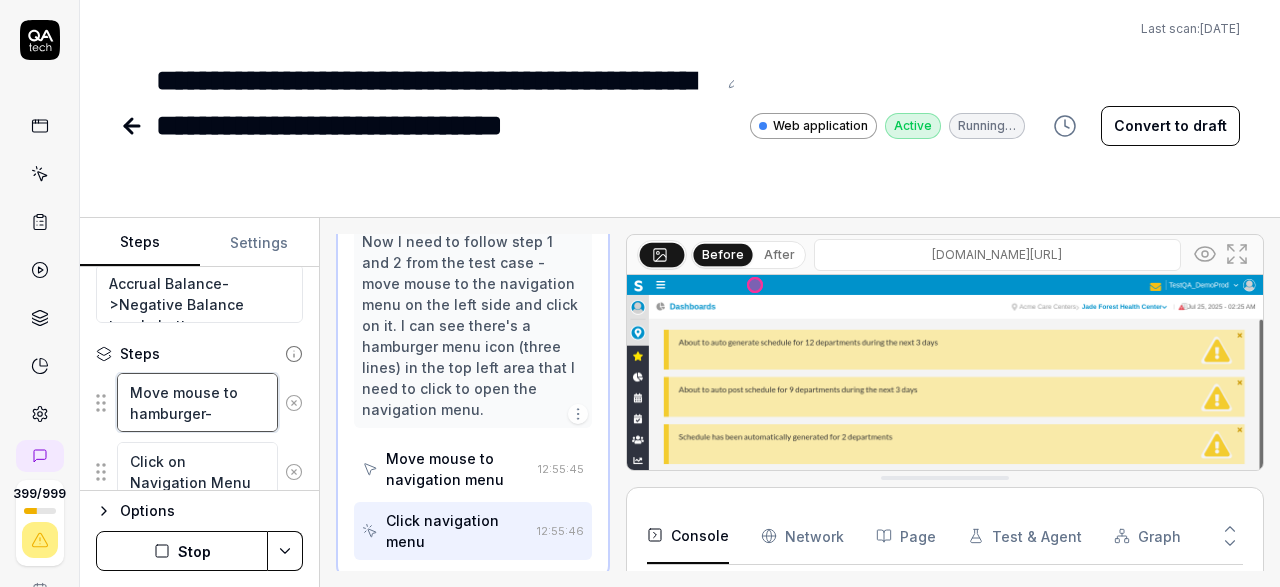 type on "*" 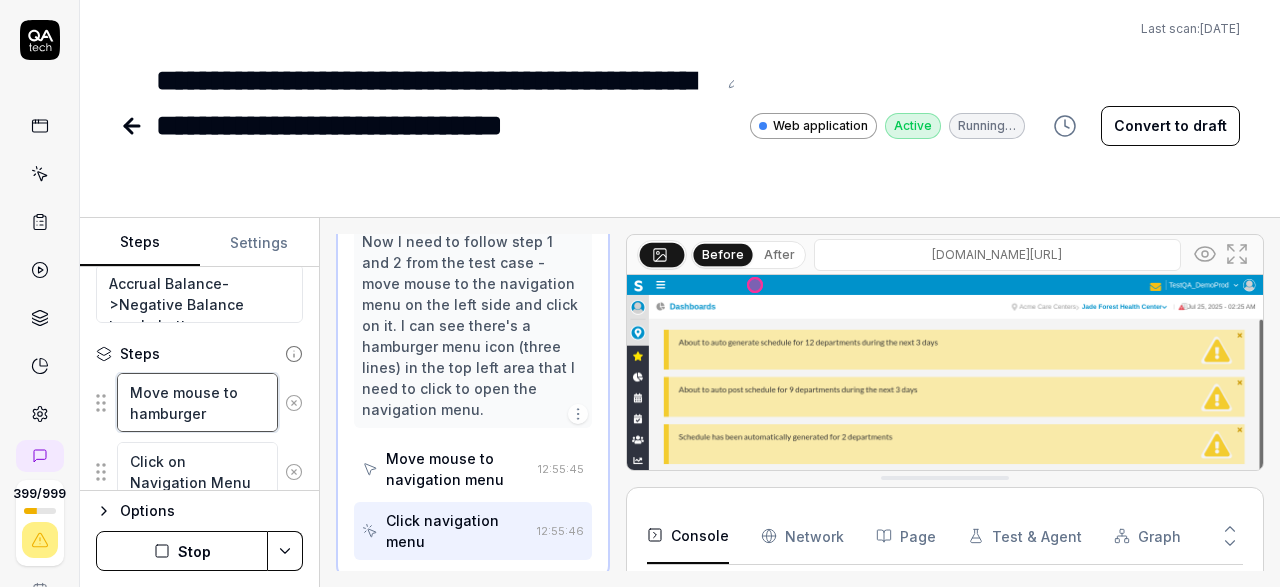 type on "*" 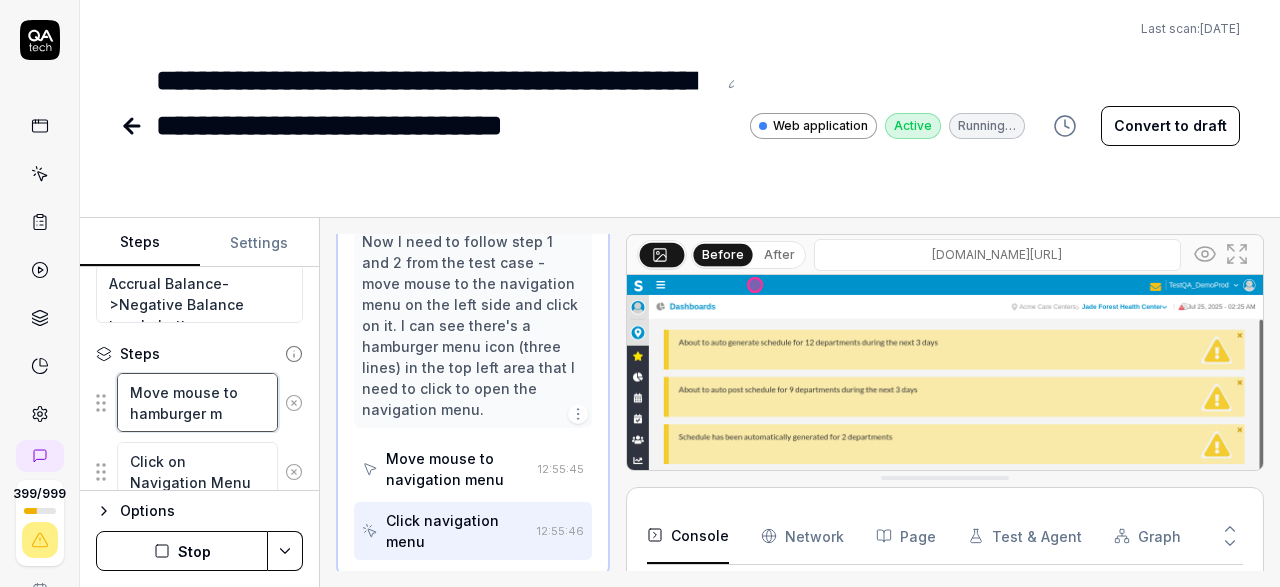 type on "*" 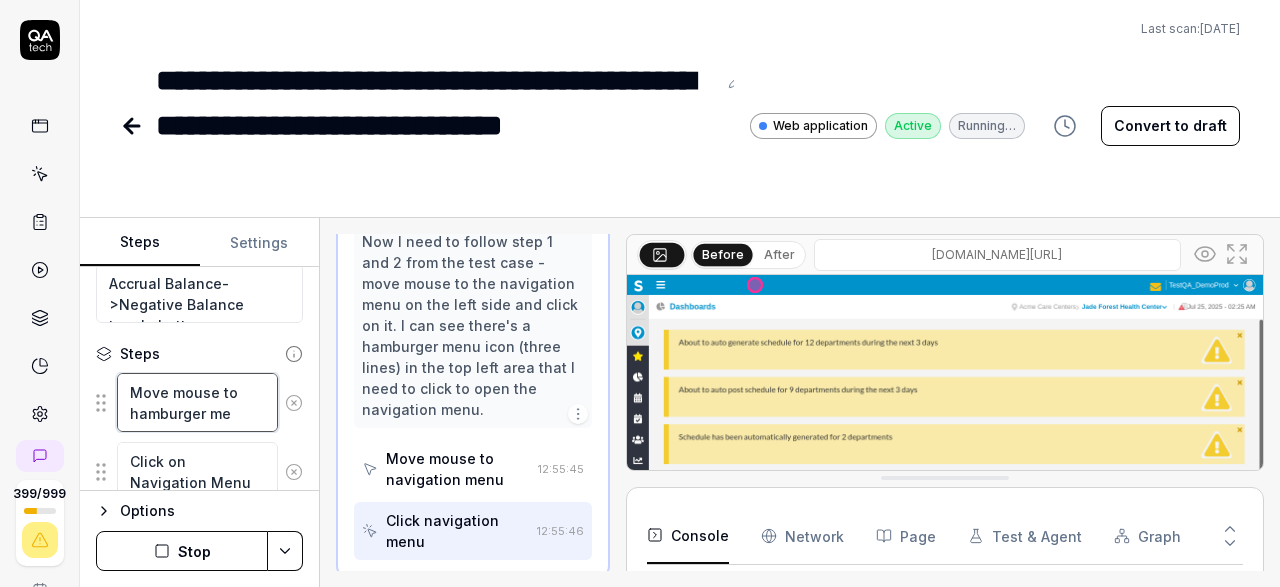 type on "*" 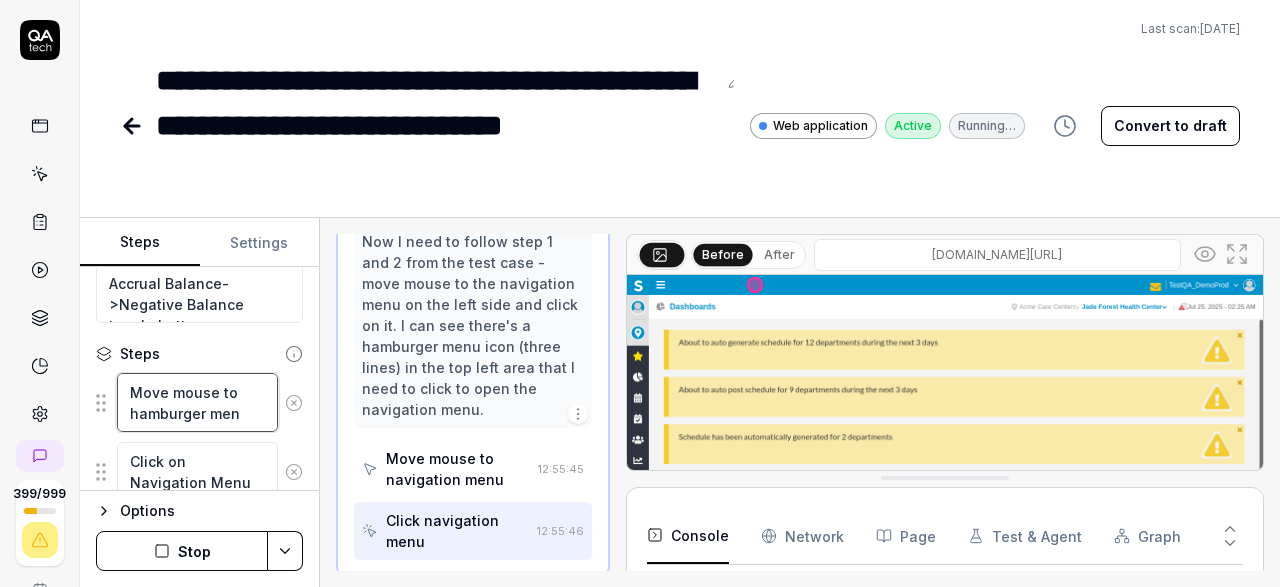 type on "*" 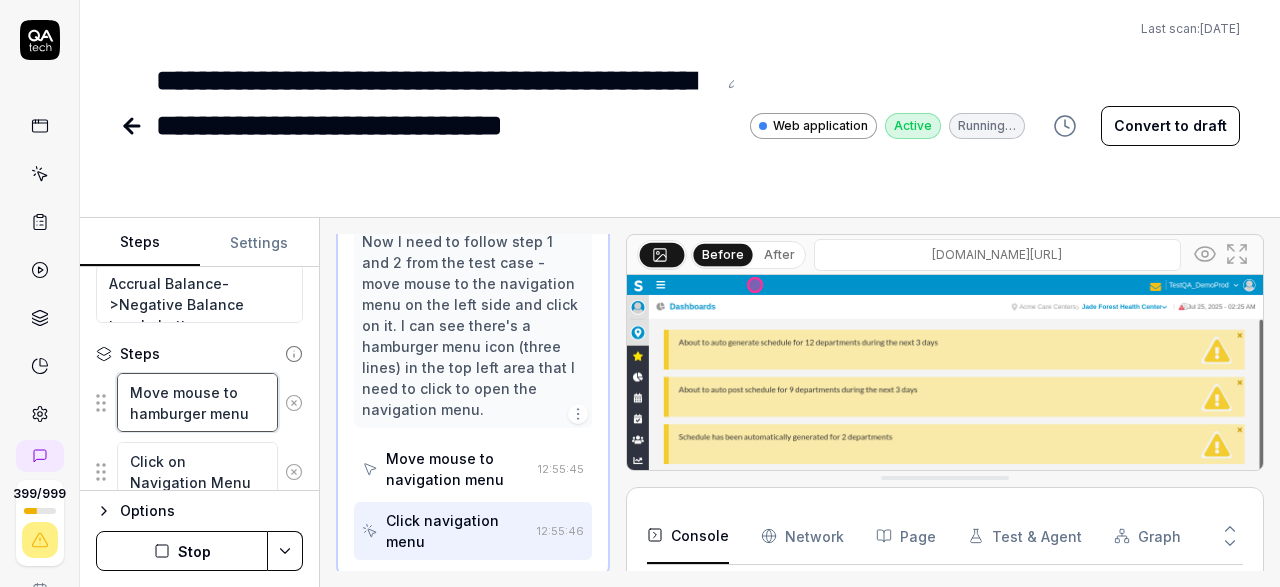 scroll, scrollTop: 197, scrollLeft: 0, axis: vertical 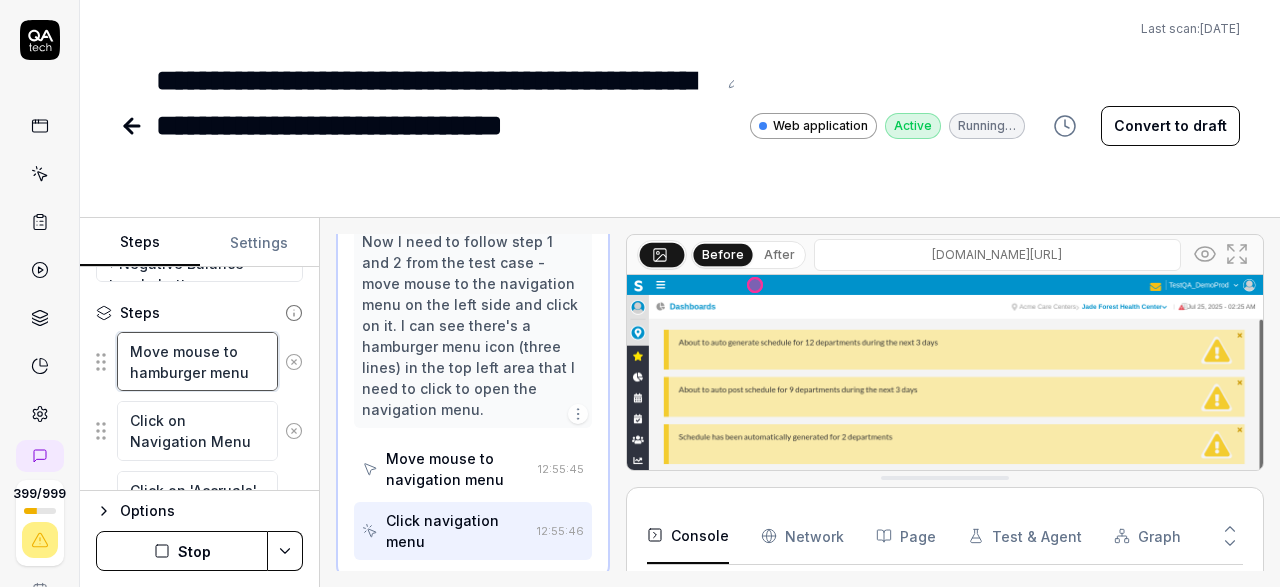 click on "Move mouse to hamburger menu" at bounding box center [197, 361] 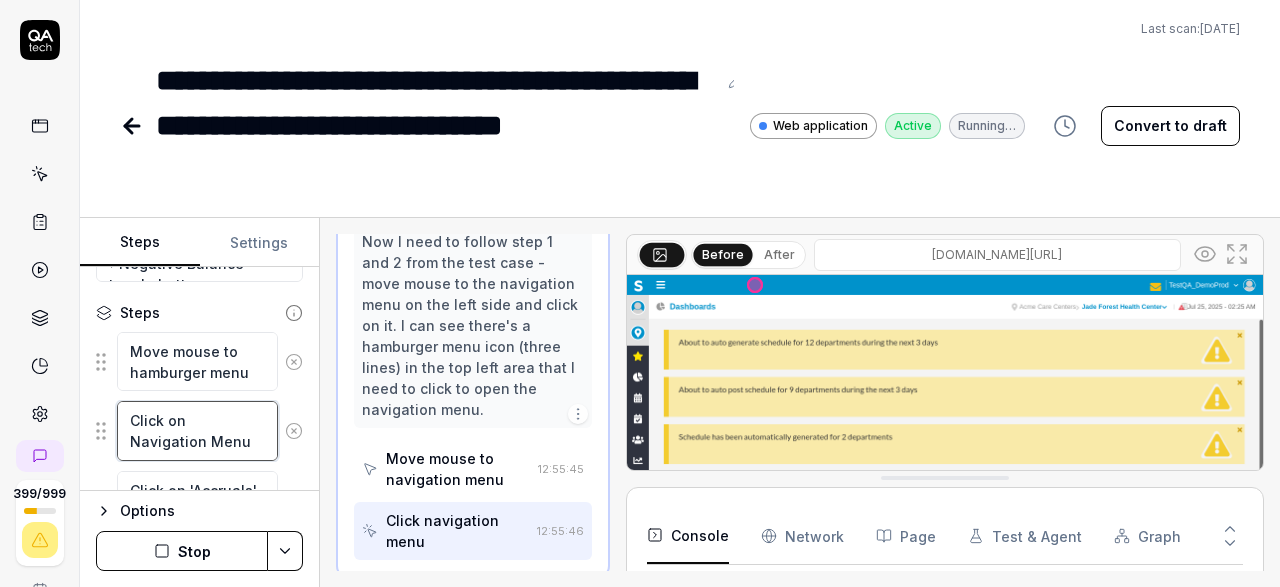click on "Click on Navigation Menu" at bounding box center (197, 430) 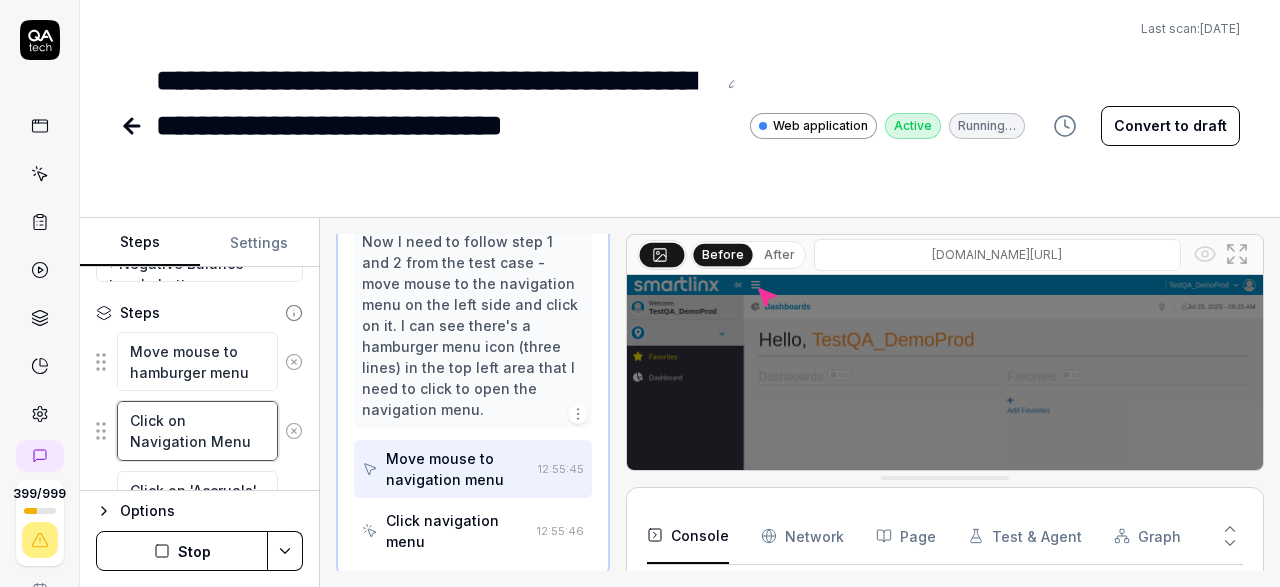 click on "Click on Navigation Menu" at bounding box center [197, 430] 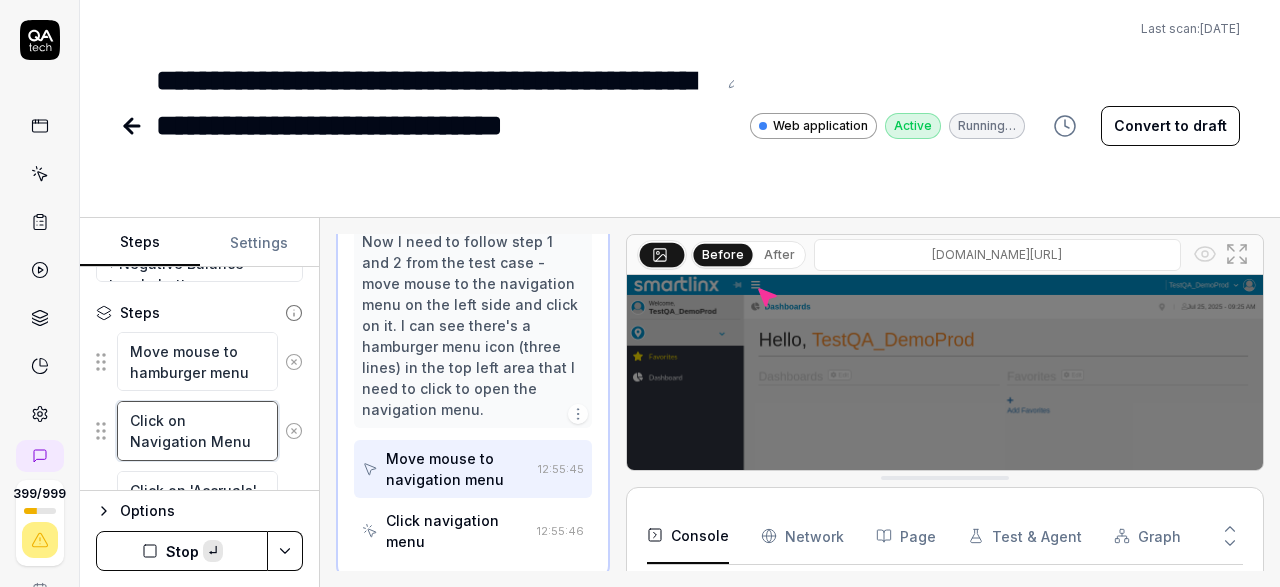 paste on "hamburger" 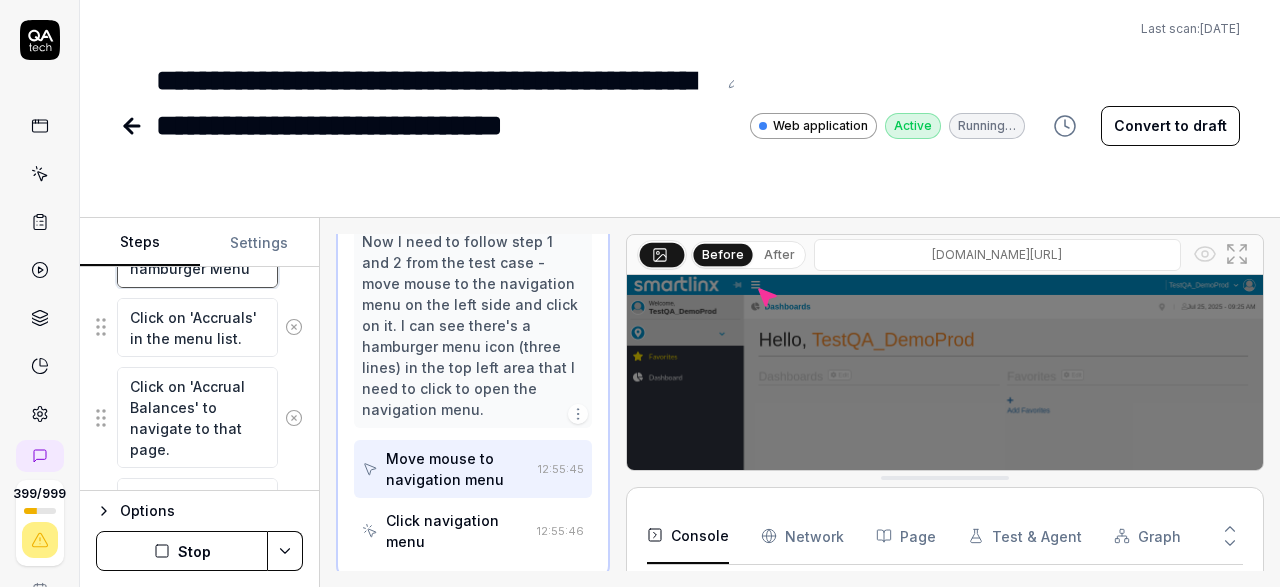 scroll, scrollTop: 366, scrollLeft: 0, axis: vertical 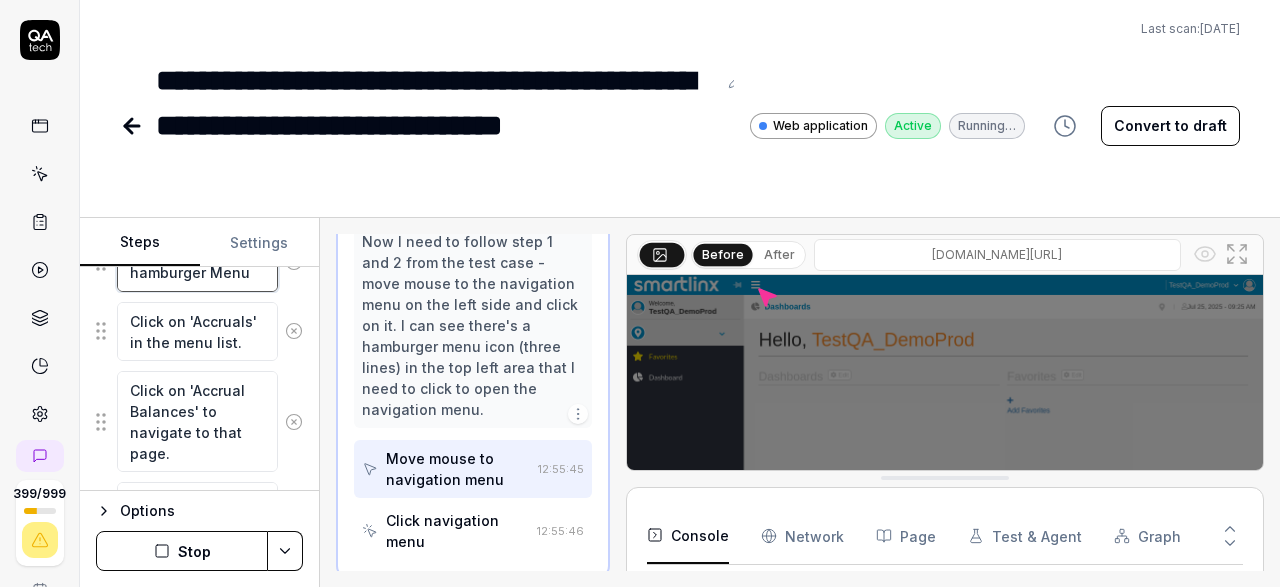 type on "Click on hamburger Menu" 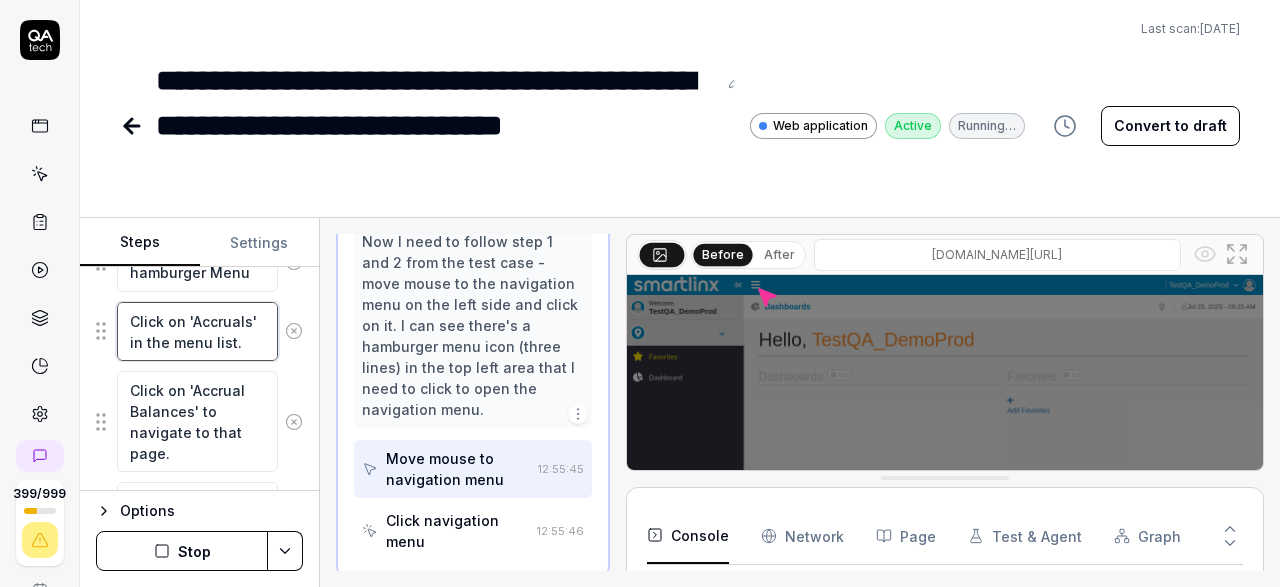 click on "Click on 'Accruals' in the menu list." at bounding box center [197, 331] 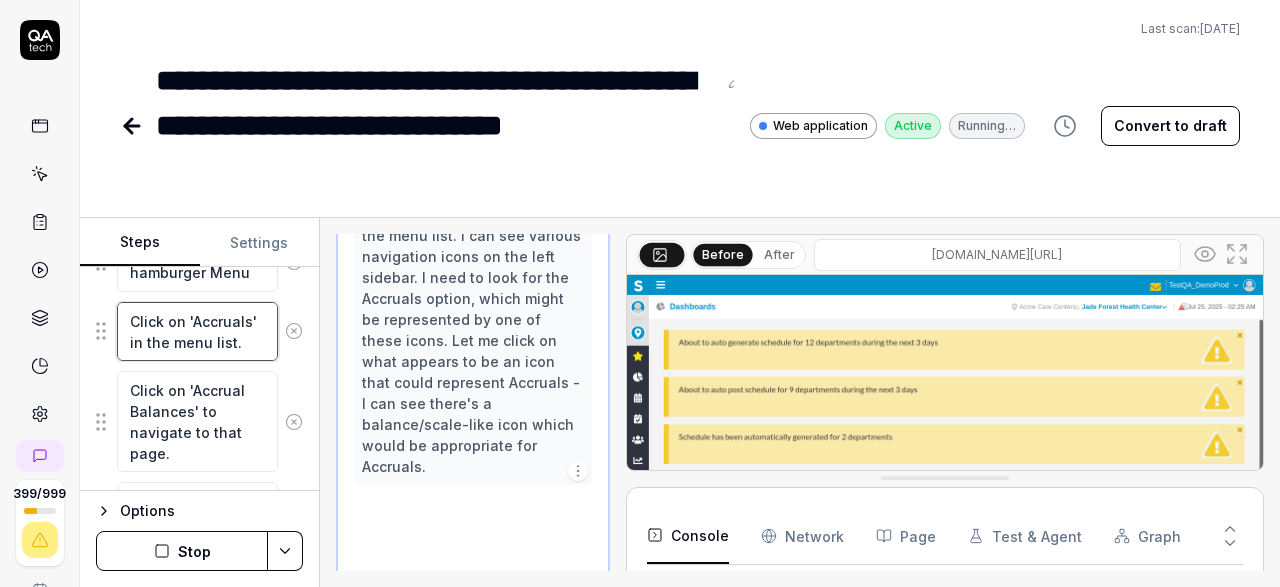 click on "Click on 'Accruals' in the menu list." at bounding box center [197, 331] 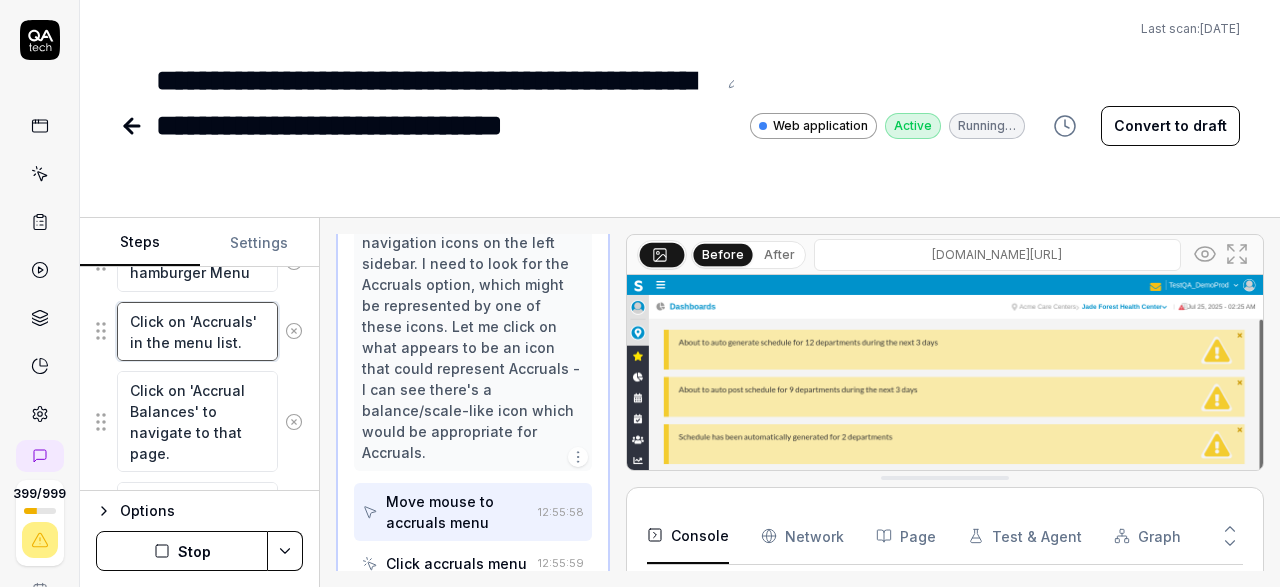 scroll, scrollTop: 575, scrollLeft: 0, axis: vertical 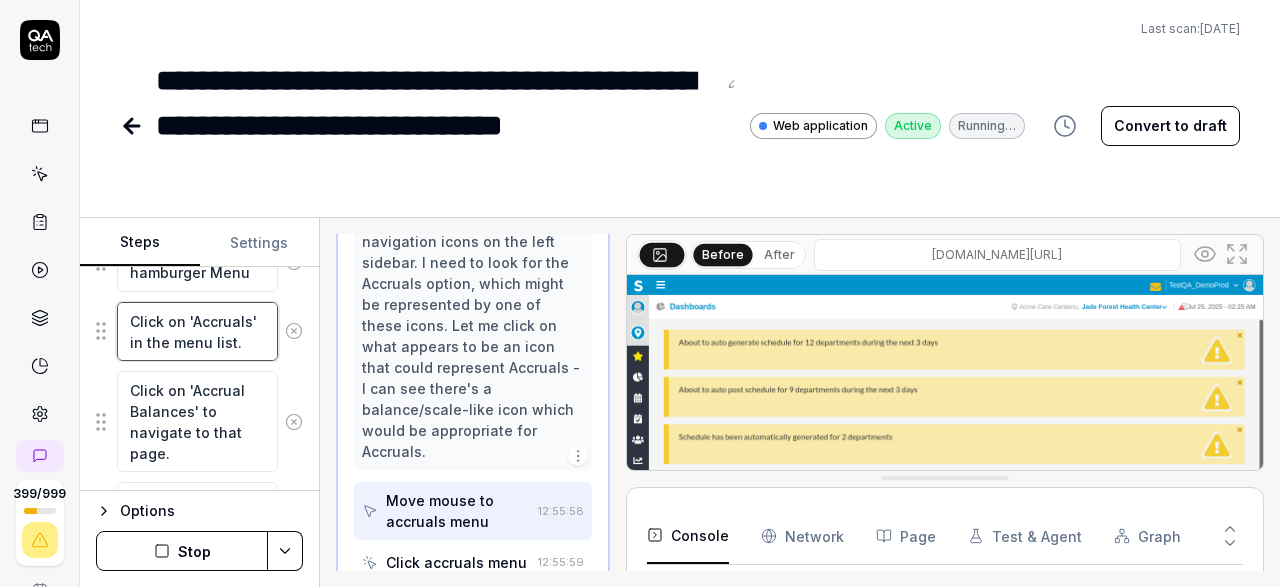 type on "*" 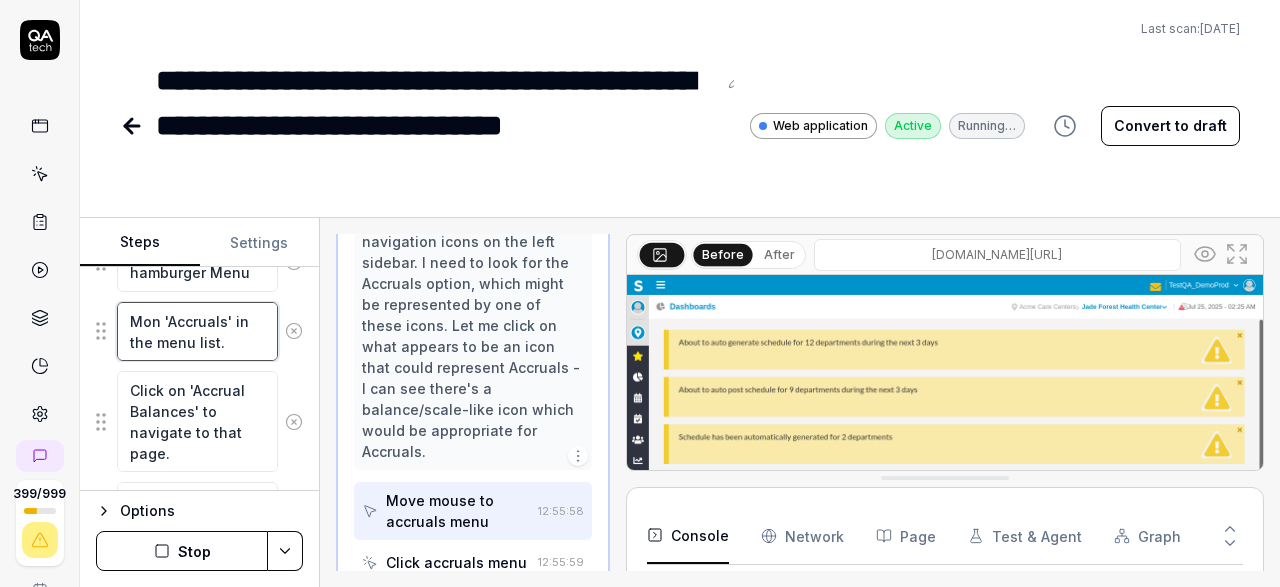 type 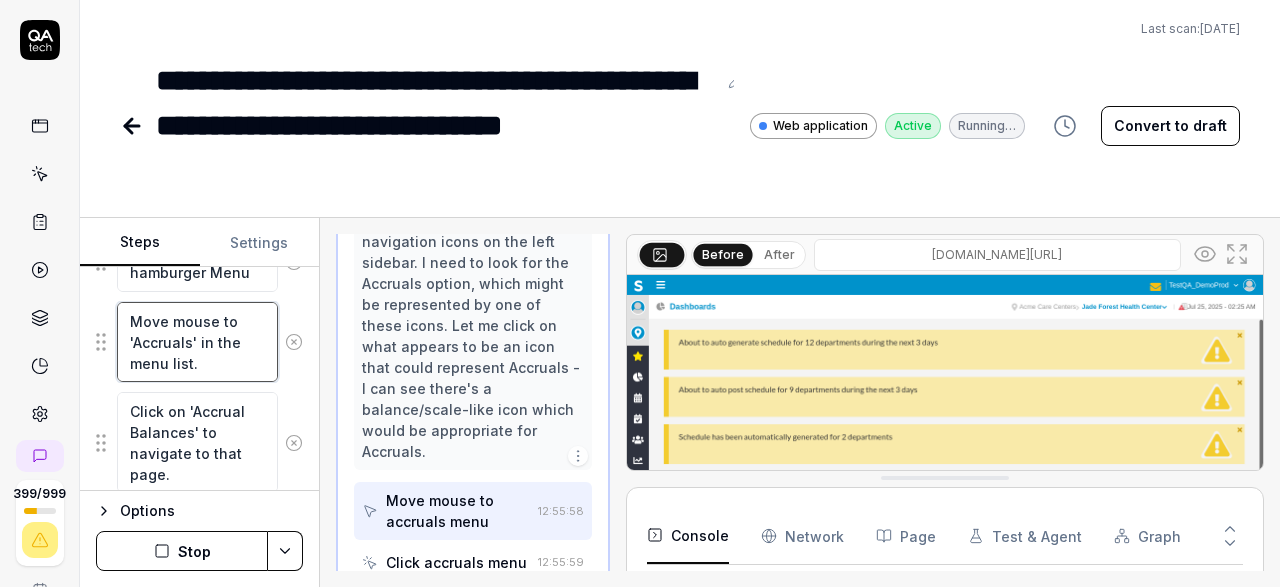 scroll, scrollTop: 574, scrollLeft: 0, axis: vertical 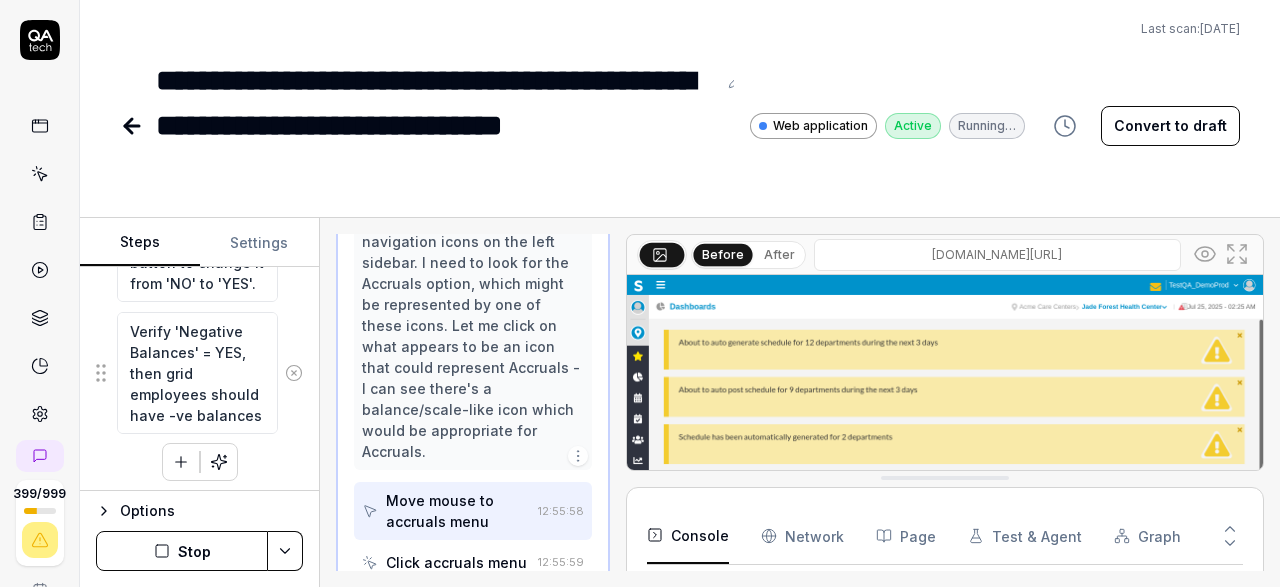 click at bounding box center (181, 462) 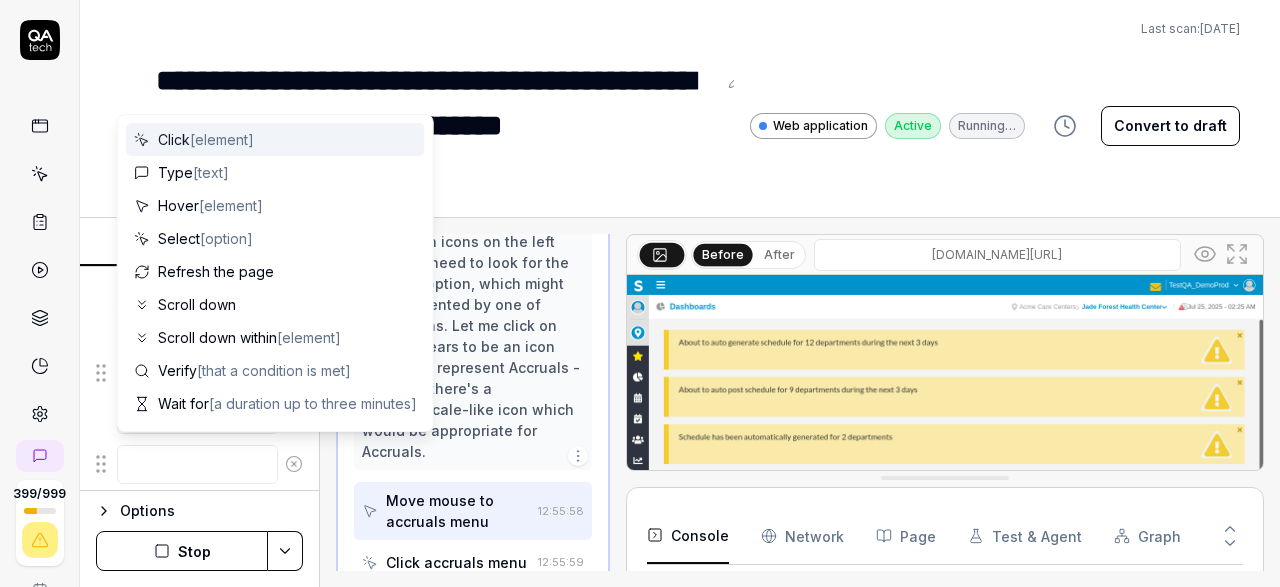 click at bounding box center (197, 464) 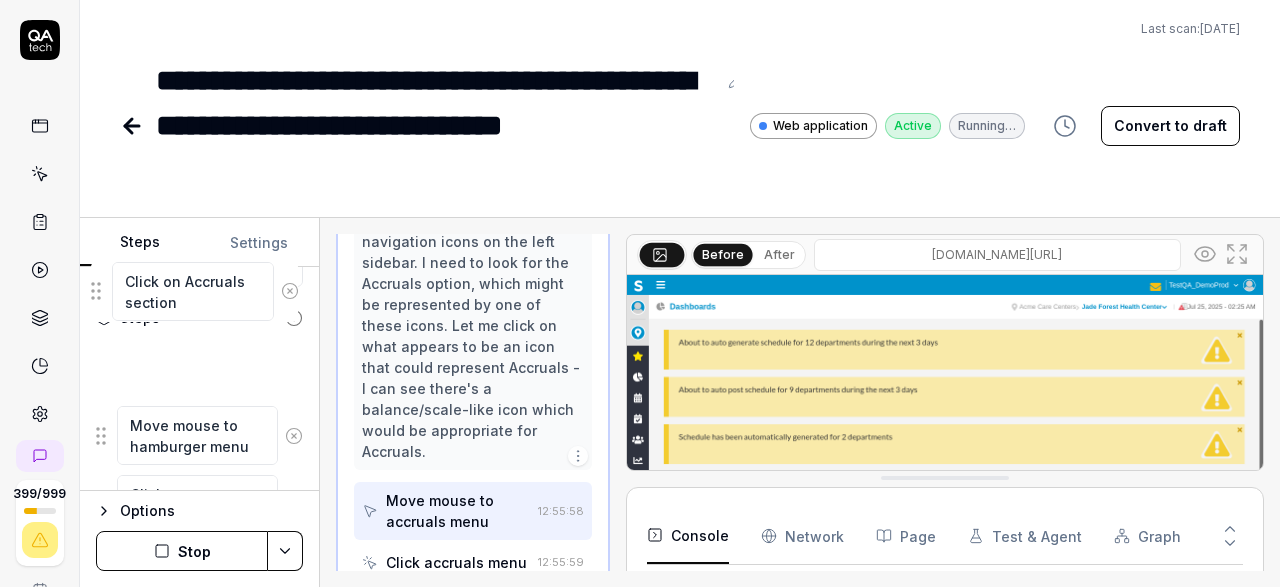 scroll, scrollTop: 188, scrollLeft: 0, axis: vertical 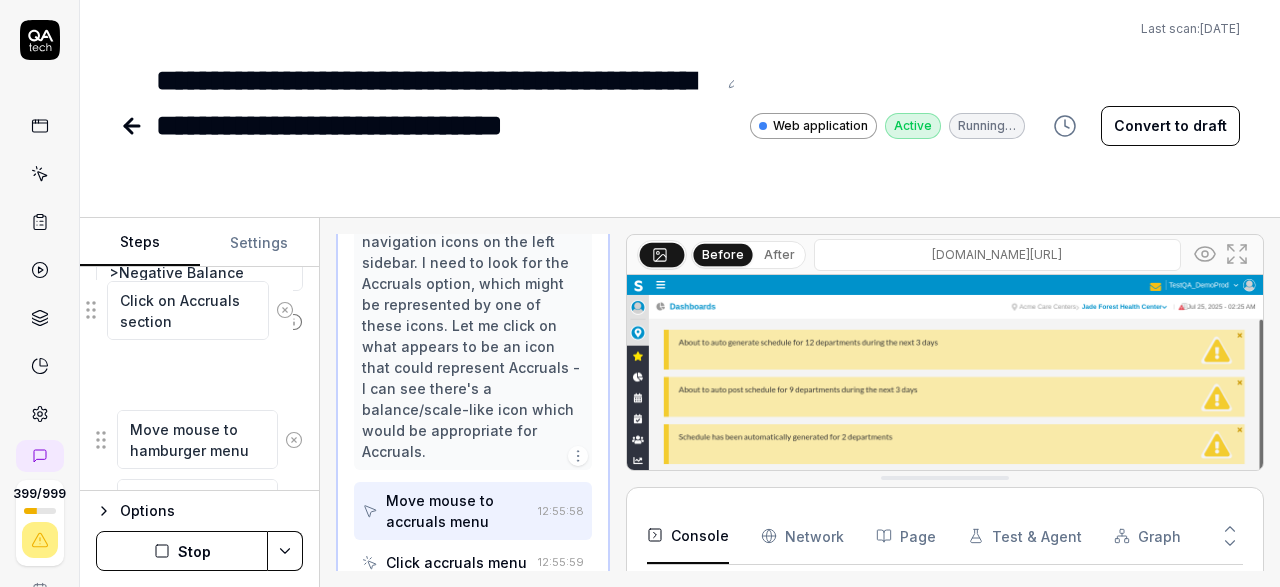 drag, startPoint x: 100, startPoint y: 467, endPoint x: 90, endPoint y: 309, distance: 158.31615 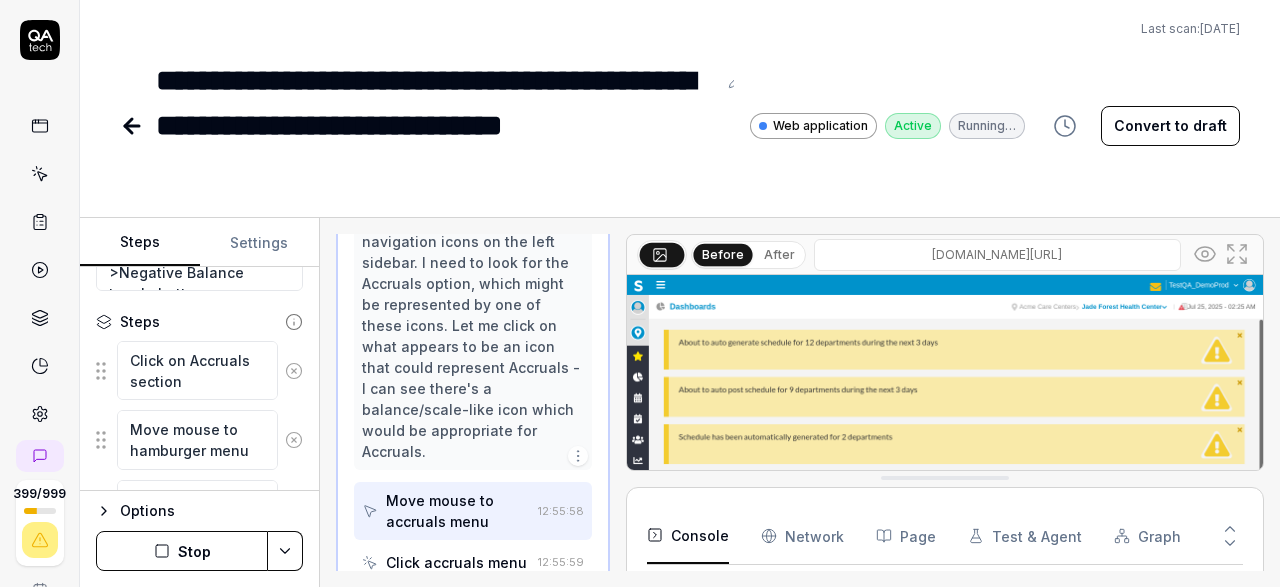 scroll, scrollTop: 574, scrollLeft: 0, axis: vertical 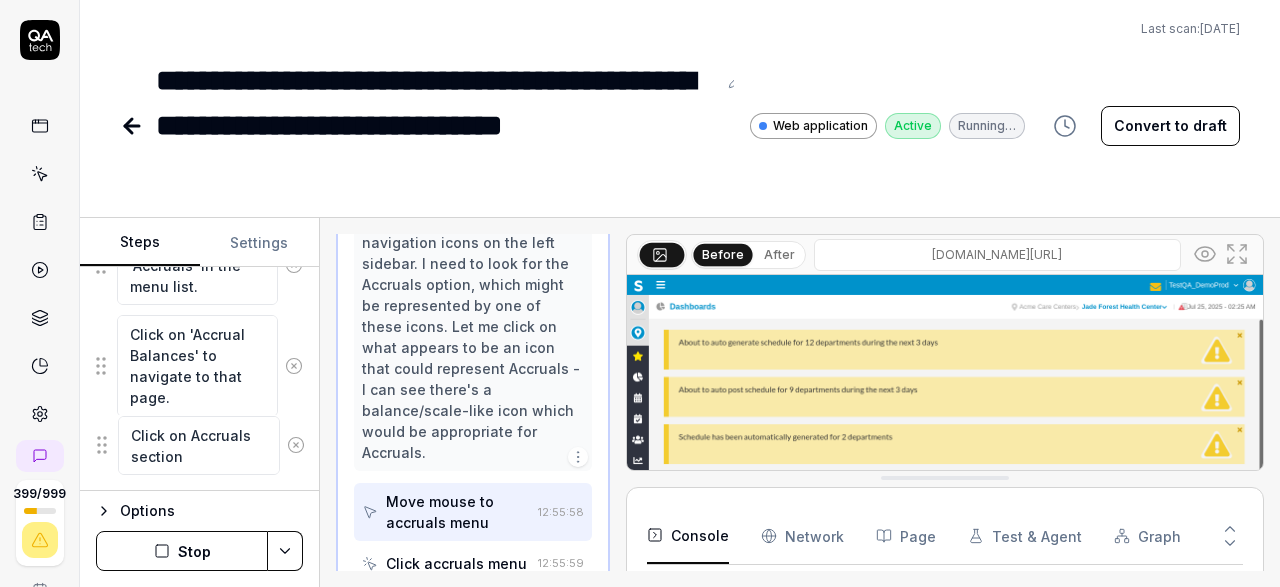 drag, startPoint x: 96, startPoint y: 367, endPoint x: 97, endPoint y: 443, distance: 76.00658 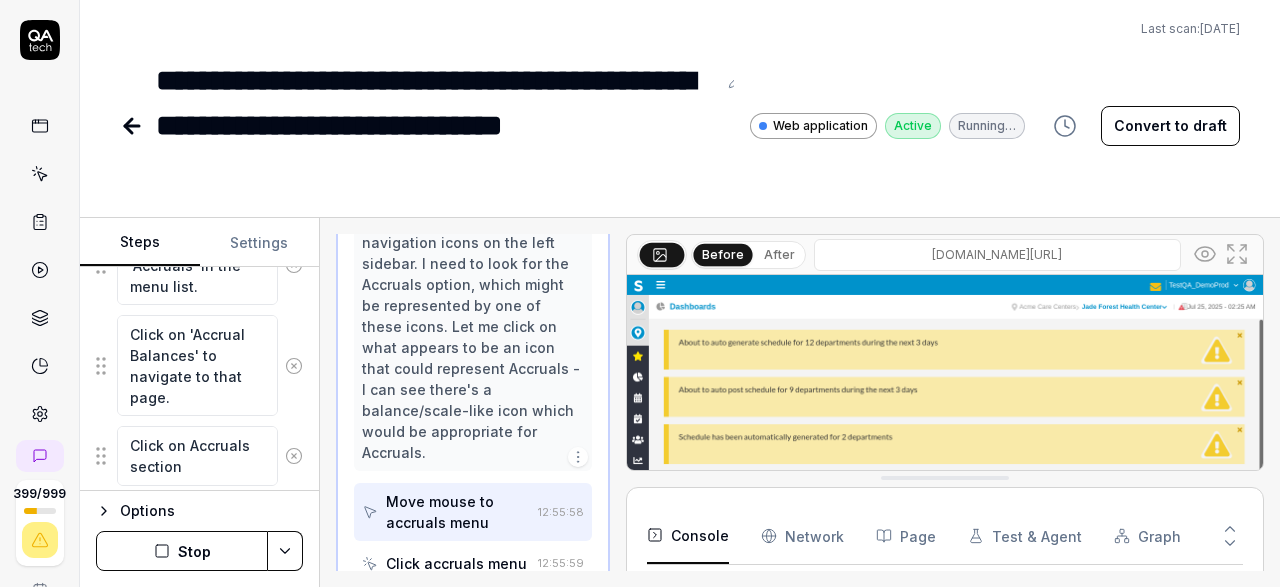 scroll, scrollTop: 575, scrollLeft: 0, axis: vertical 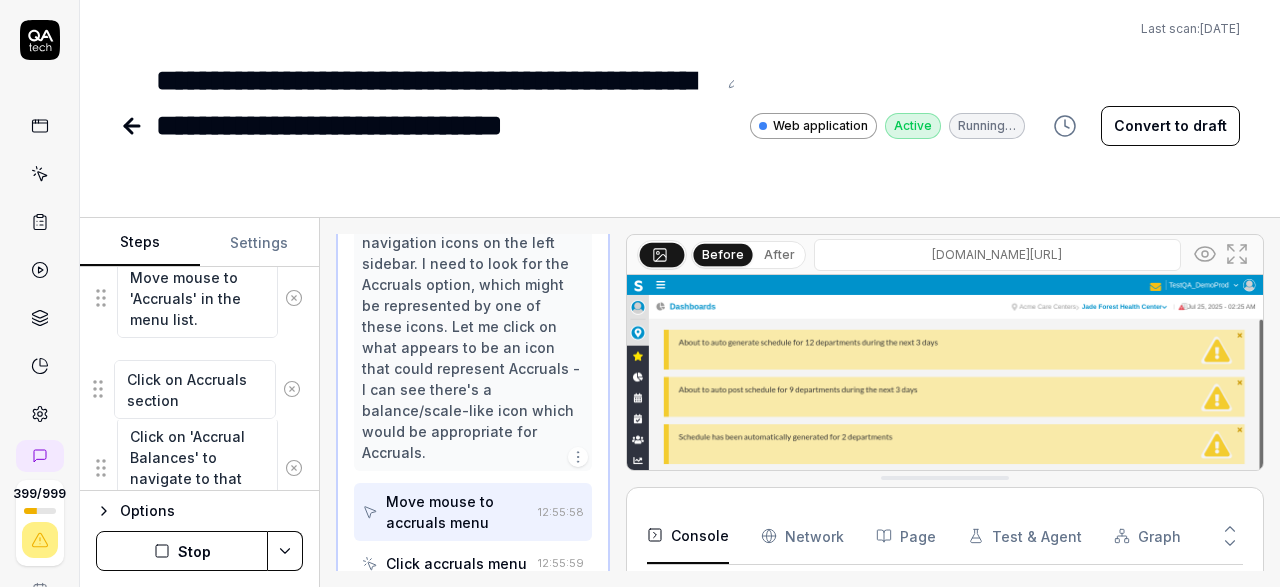 drag, startPoint x: 99, startPoint y: 435, endPoint x: 97, endPoint y: 384, distance: 51.0392 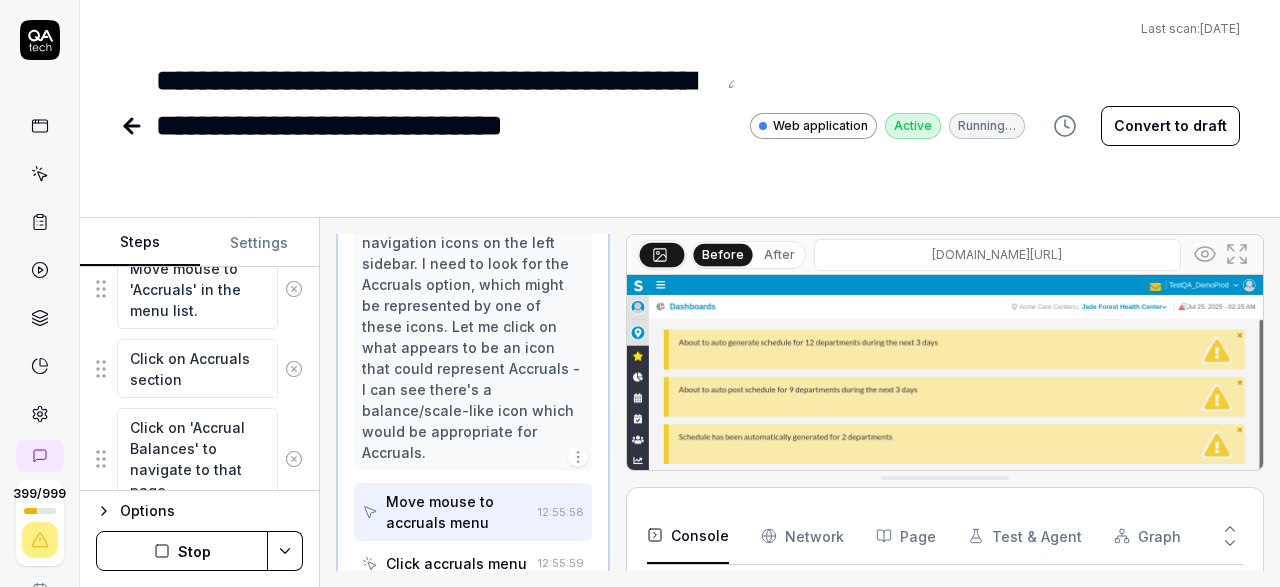 scroll, scrollTop: 424, scrollLeft: 0, axis: vertical 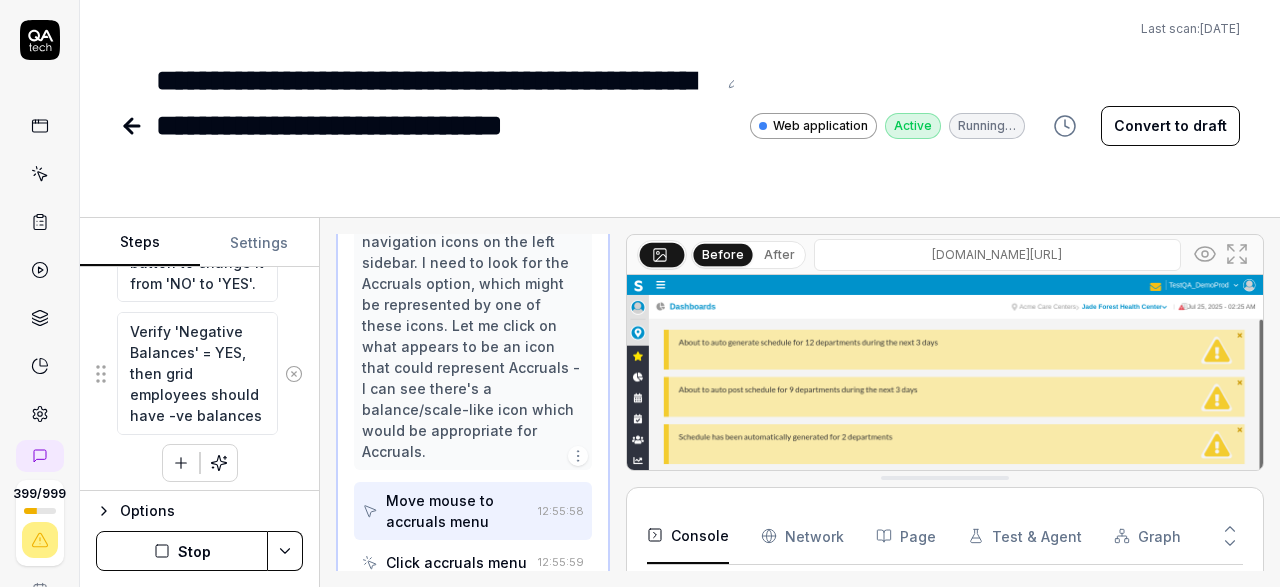 click 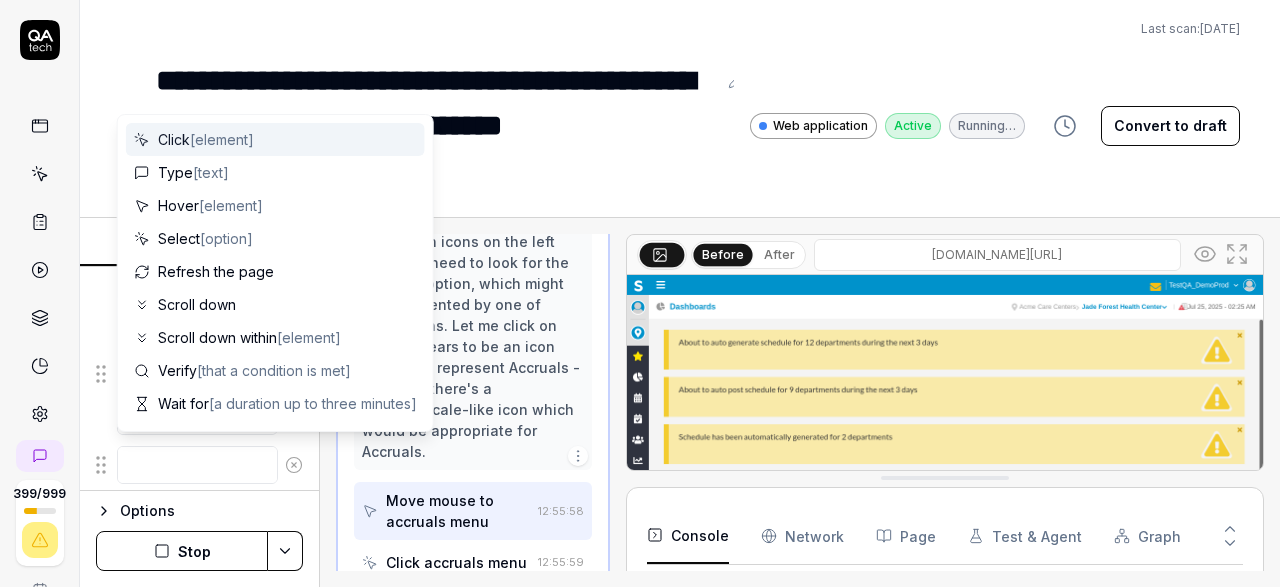 click at bounding box center (197, 465) 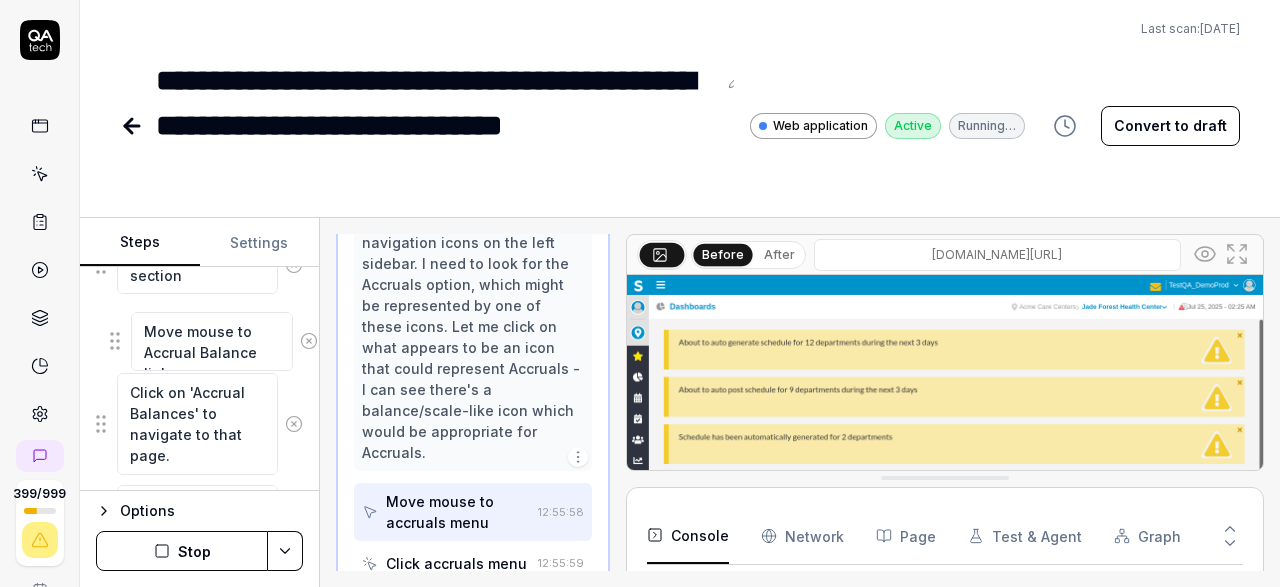 drag, startPoint x: 100, startPoint y: 470, endPoint x: 114, endPoint y: 343, distance: 127.769325 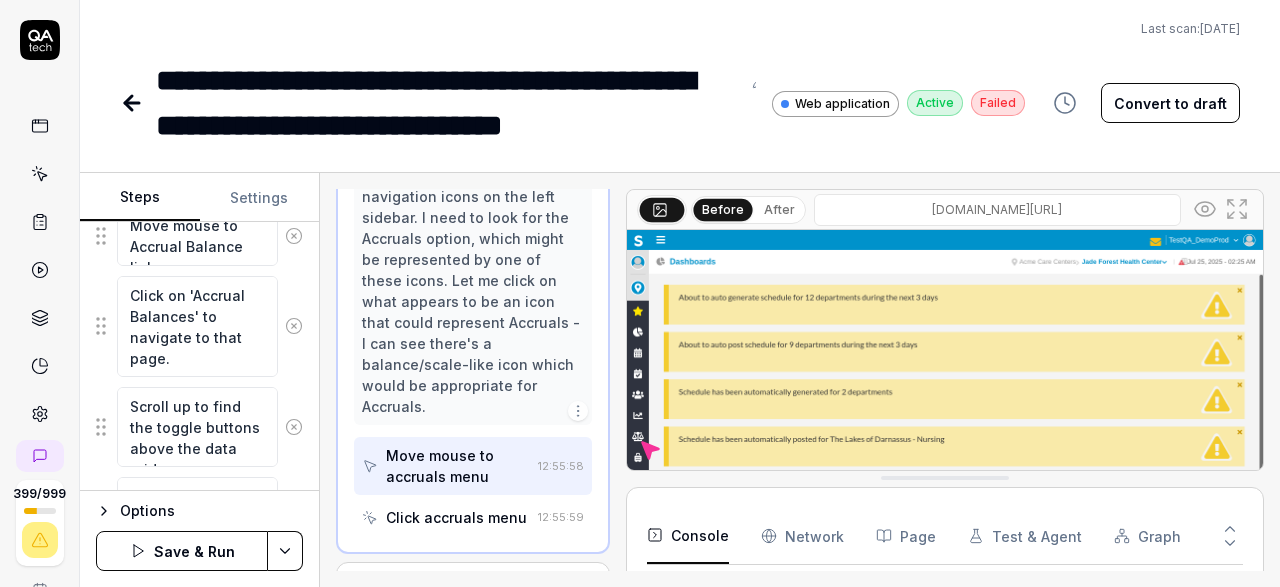 scroll, scrollTop: 579, scrollLeft: 0, axis: vertical 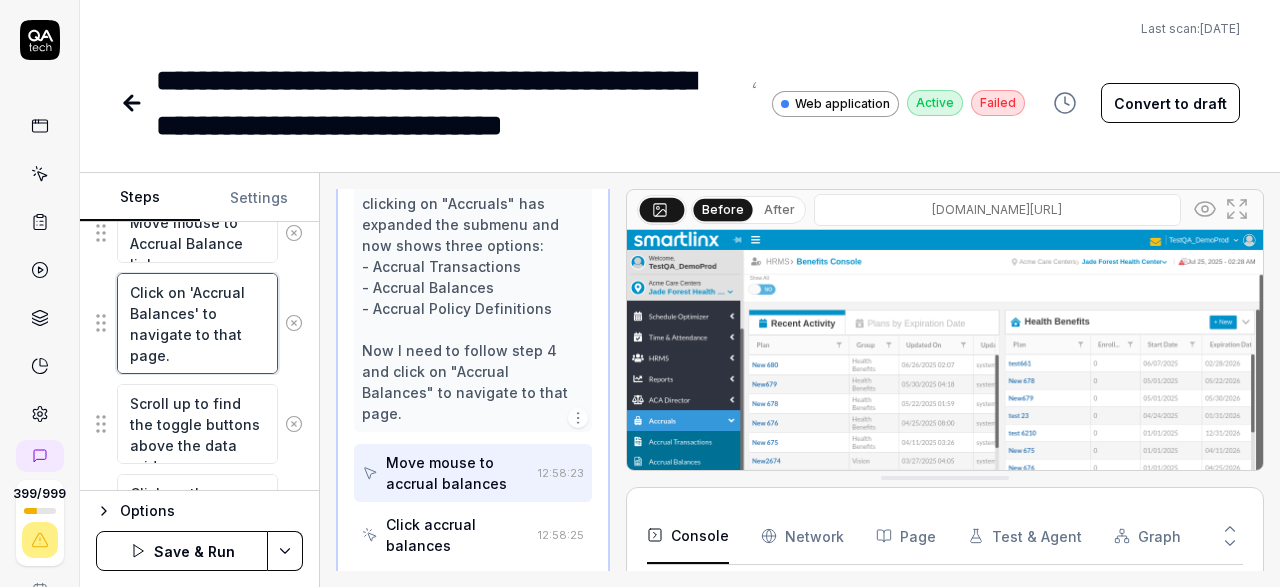 drag, startPoint x: 177, startPoint y: 360, endPoint x: 129, endPoint y: 331, distance: 56.0803 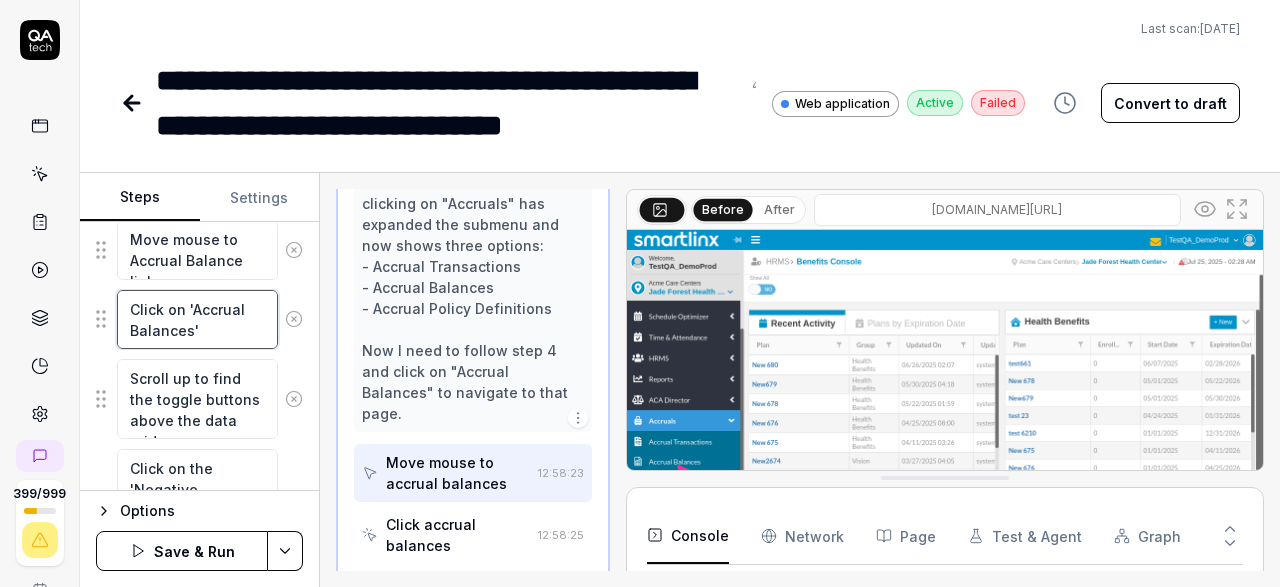 scroll, scrollTop: 564, scrollLeft: 0, axis: vertical 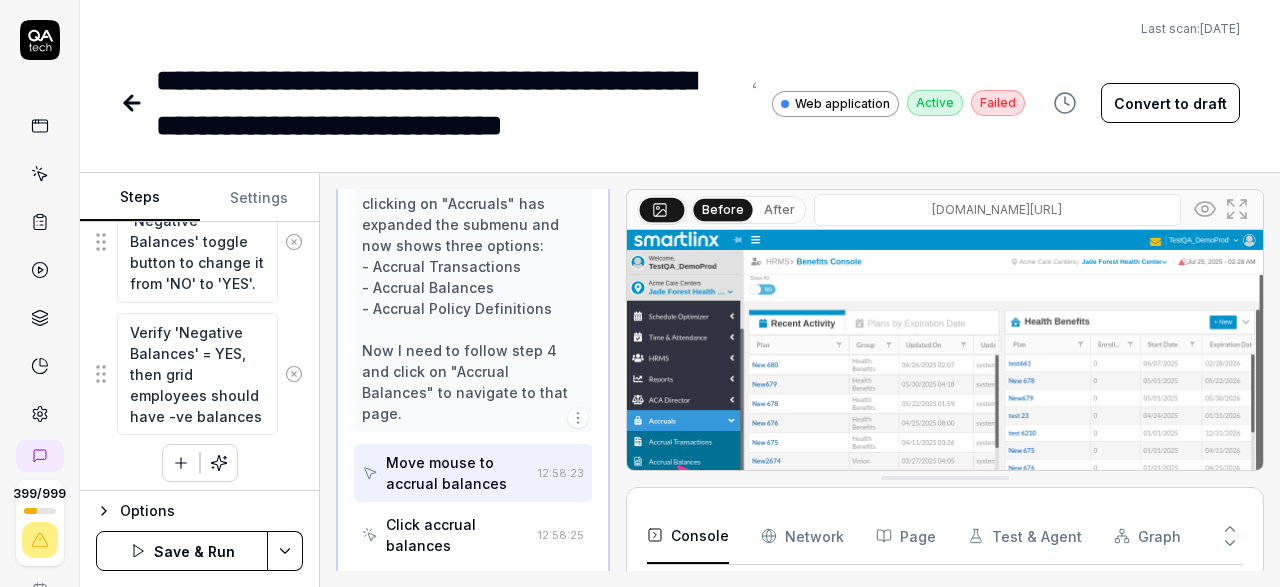 click 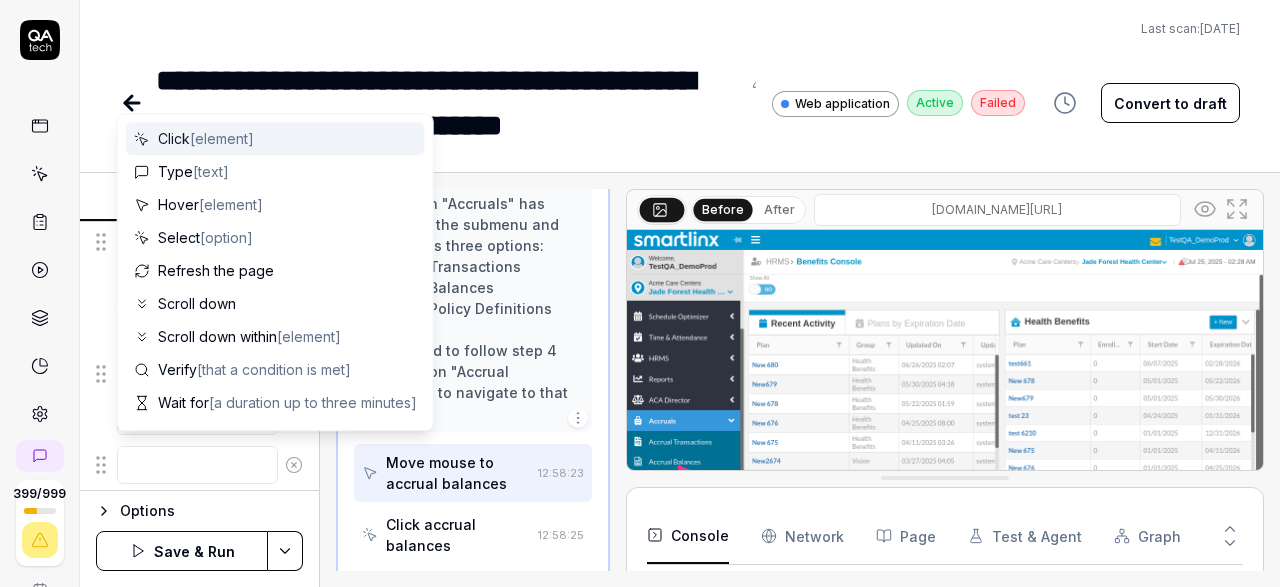 click at bounding box center (197, 465) 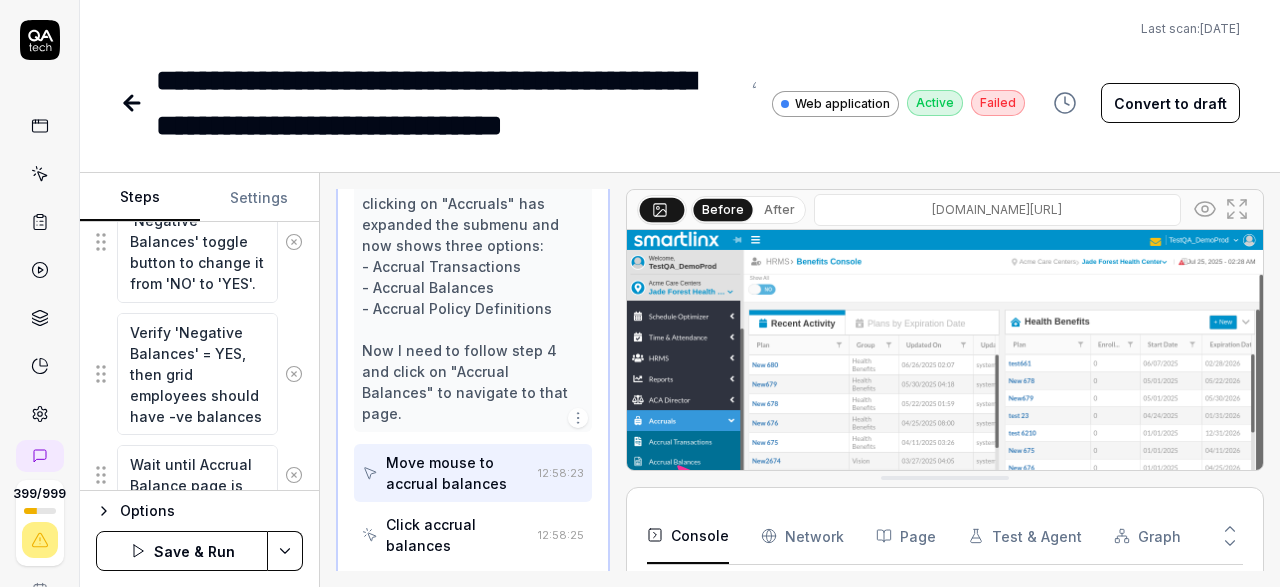 scroll, scrollTop: 848, scrollLeft: 0, axis: vertical 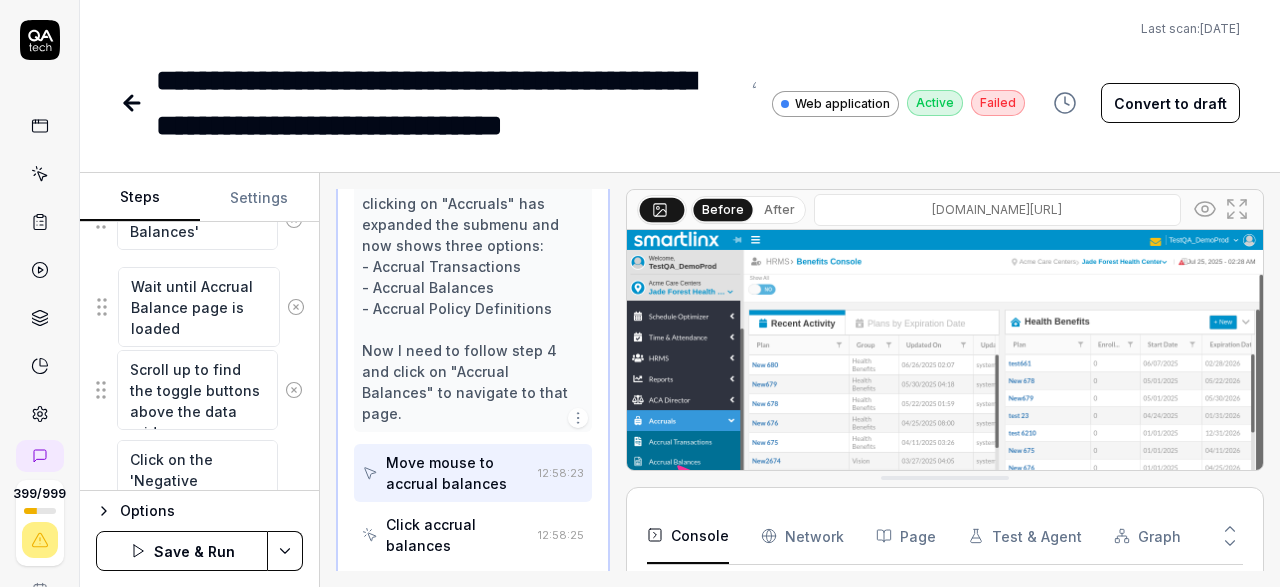 drag, startPoint x: 97, startPoint y: 458, endPoint x: 99, endPoint y: 303, distance: 155.01291 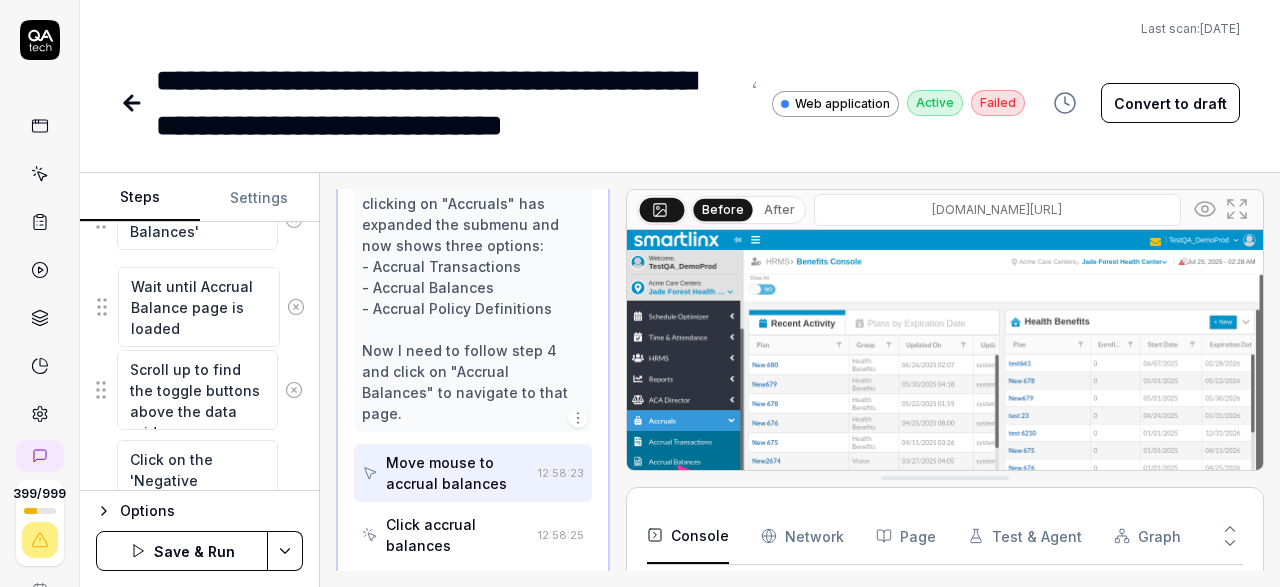click on "Wait until Accrual Balance page is loaded" at bounding box center [199, 302] 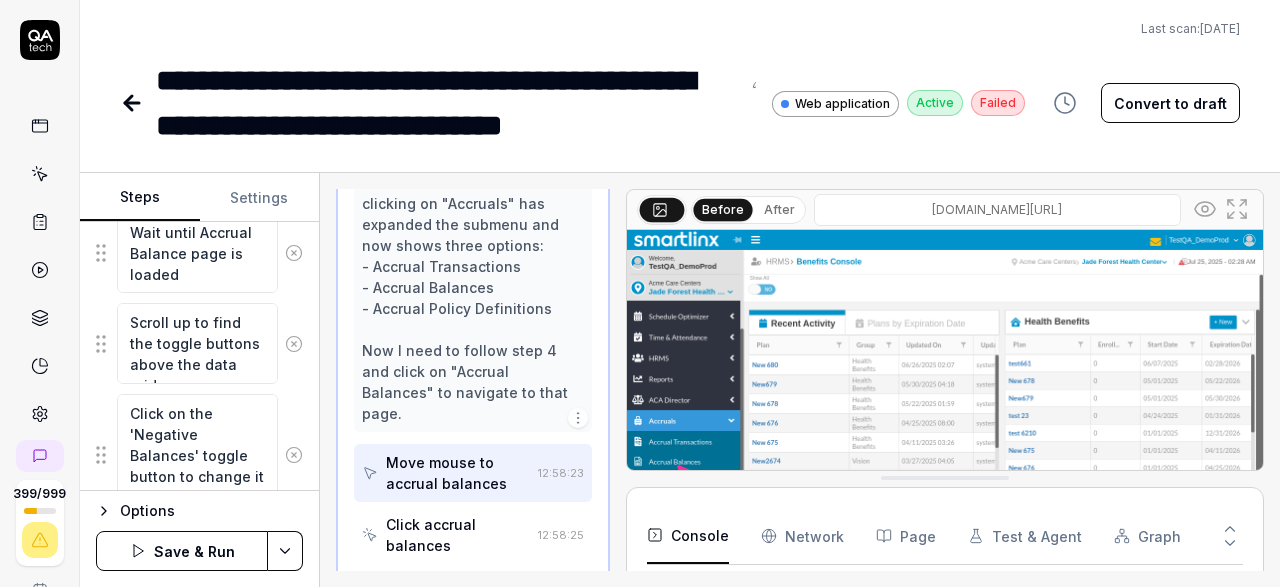 scroll, scrollTop: 709, scrollLeft: 0, axis: vertical 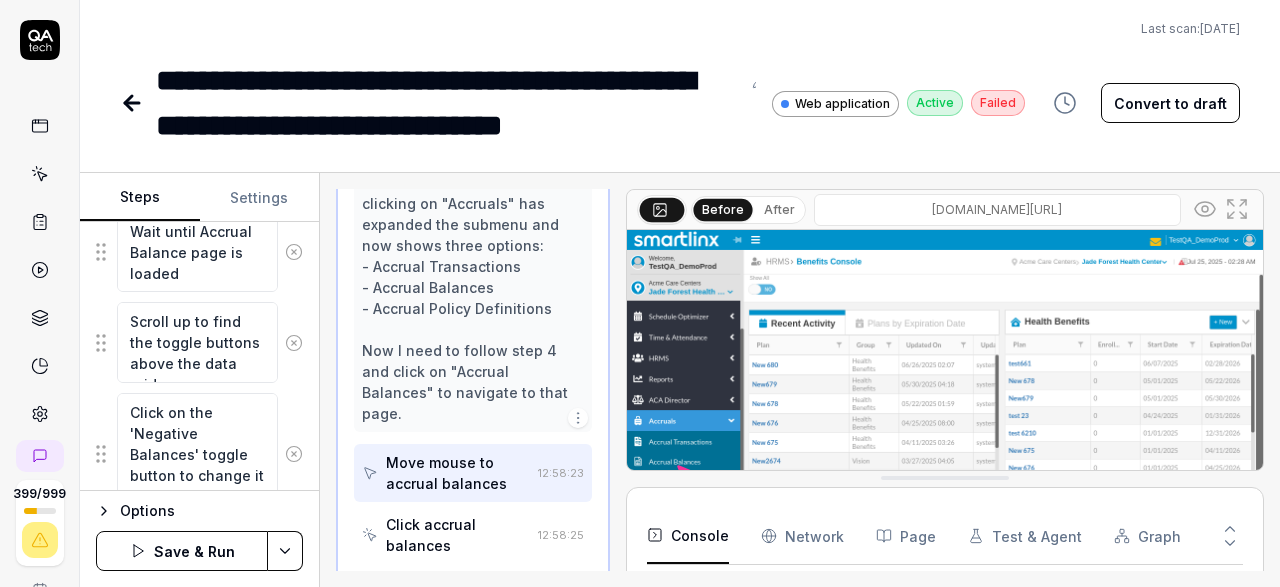 click 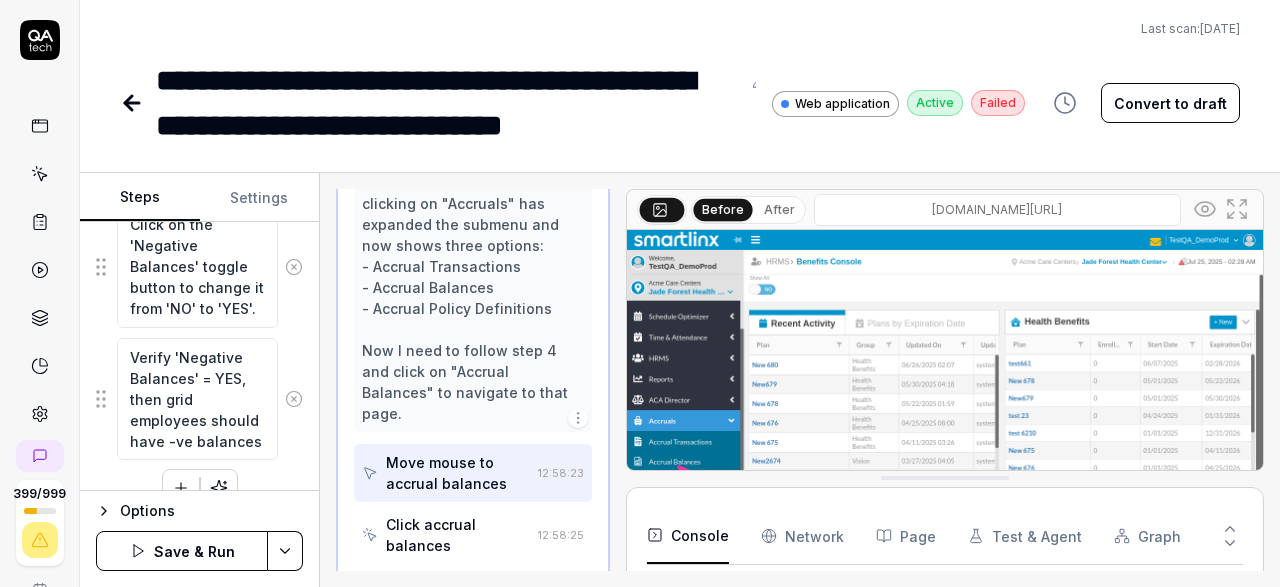 scroll, scrollTop: 831, scrollLeft: 0, axis: vertical 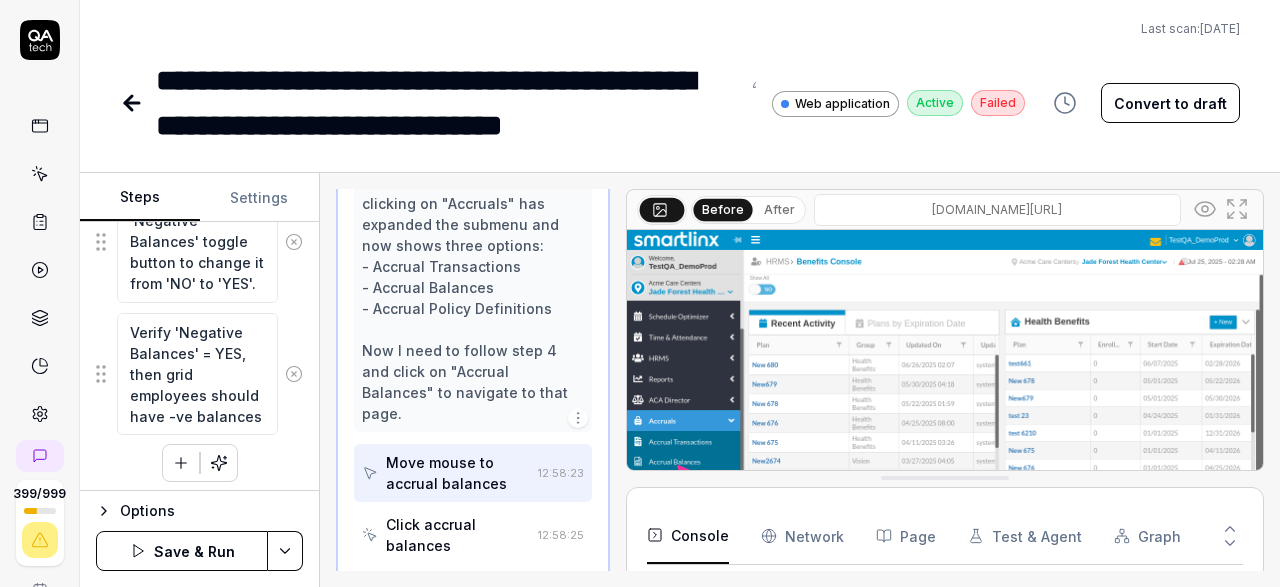 click 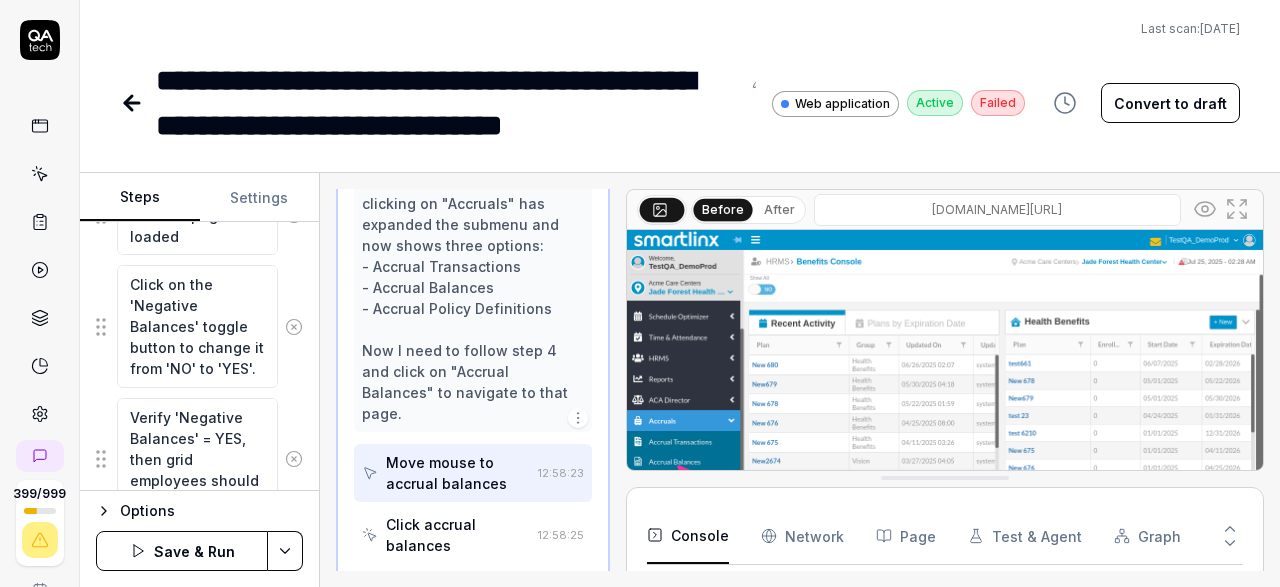 scroll, scrollTop: 746, scrollLeft: 0, axis: vertical 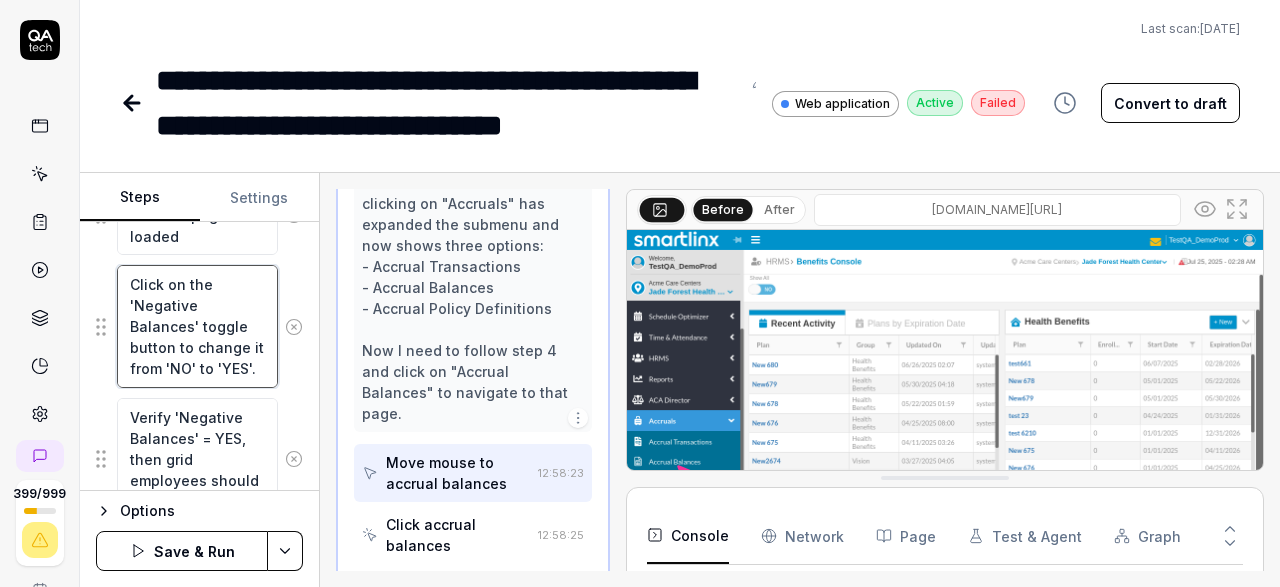 drag, startPoint x: 125, startPoint y: 297, endPoint x: 217, endPoint y: 317, distance: 94.14882 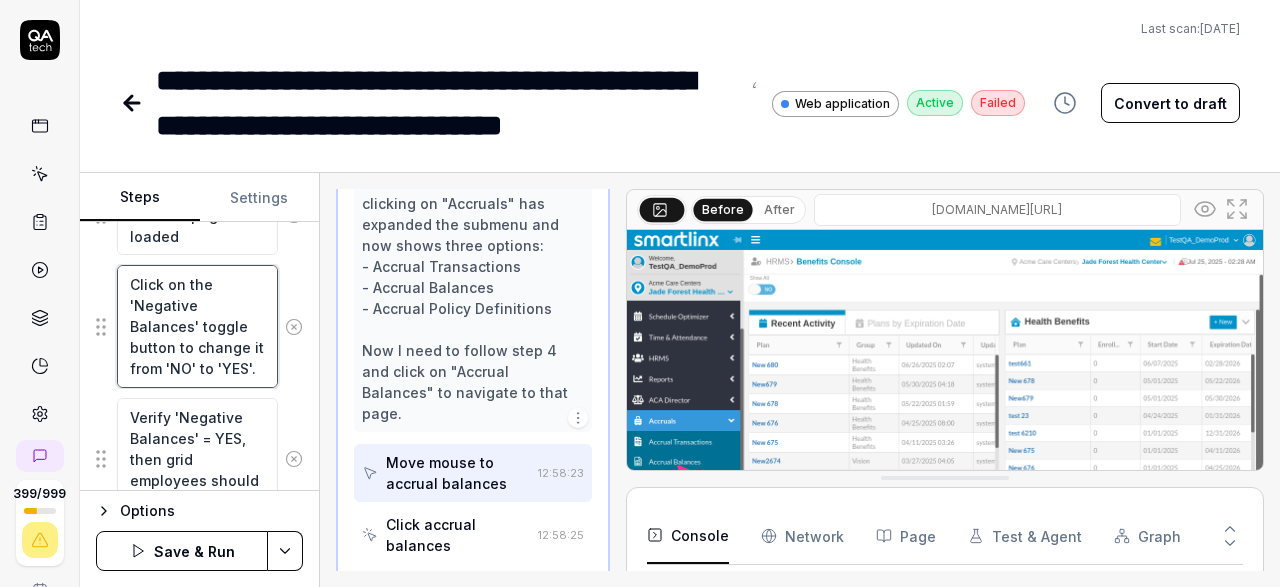 click on "Click on the 'Negative Balances' toggle button to change it from 'NO' to 'YES'." at bounding box center [197, 326] 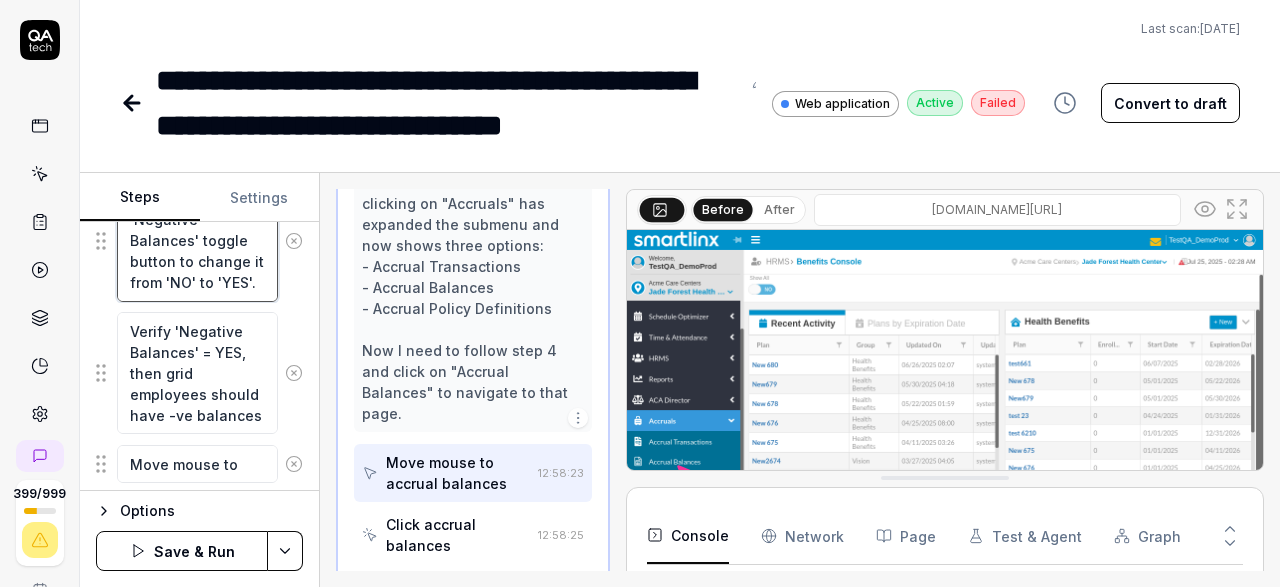 scroll, scrollTop: 880, scrollLeft: 0, axis: vertical 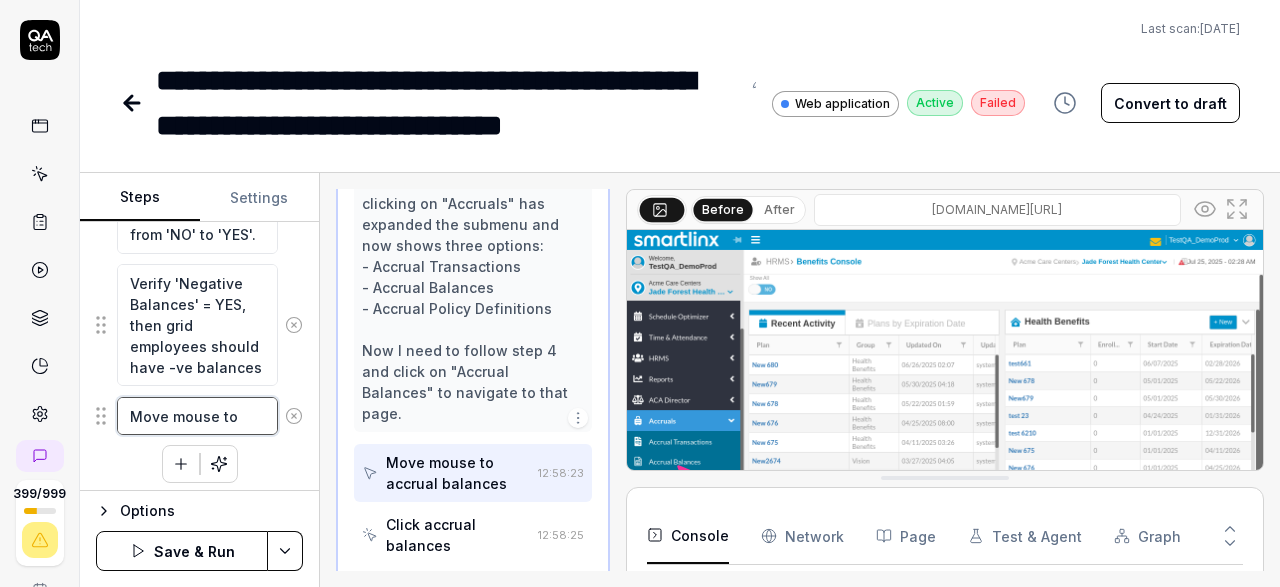 click on "Move mouse to" at bounding box center [197, 416] 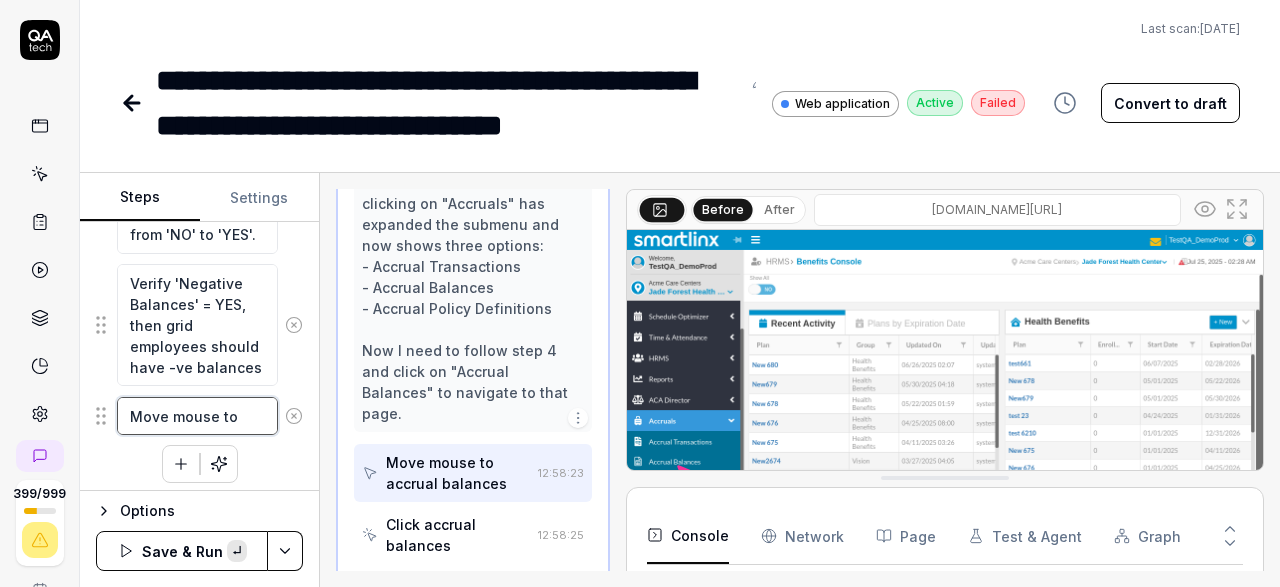 paste on "'Negative Balances' toggle button" 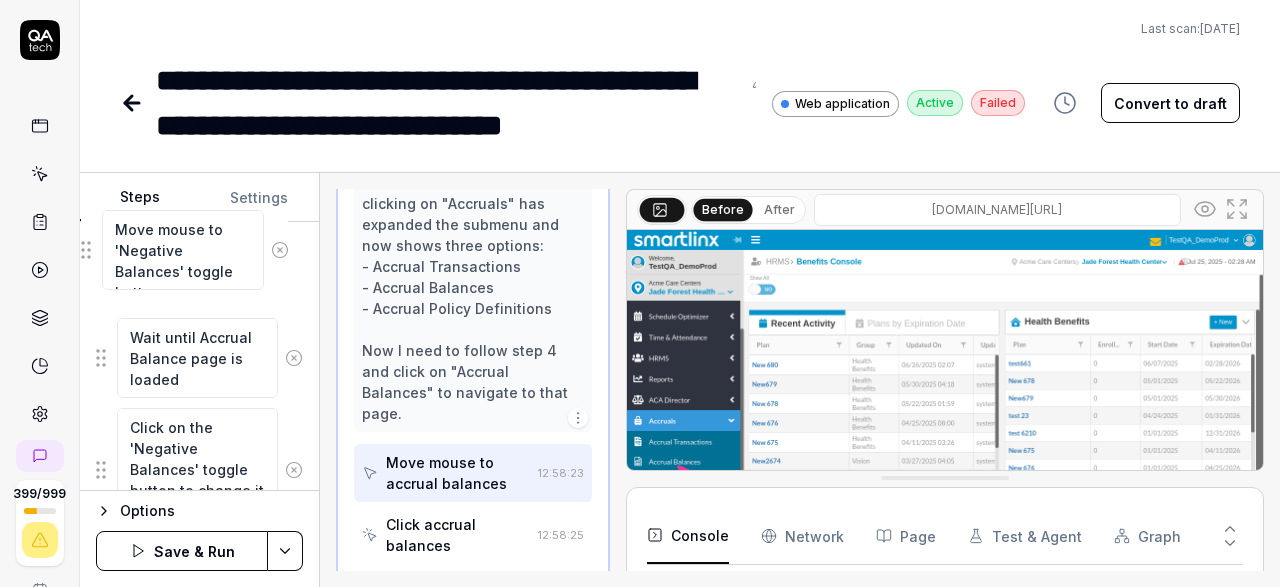 scroll, scrollTop: 674, scrollLeft: 0, axis: vertical 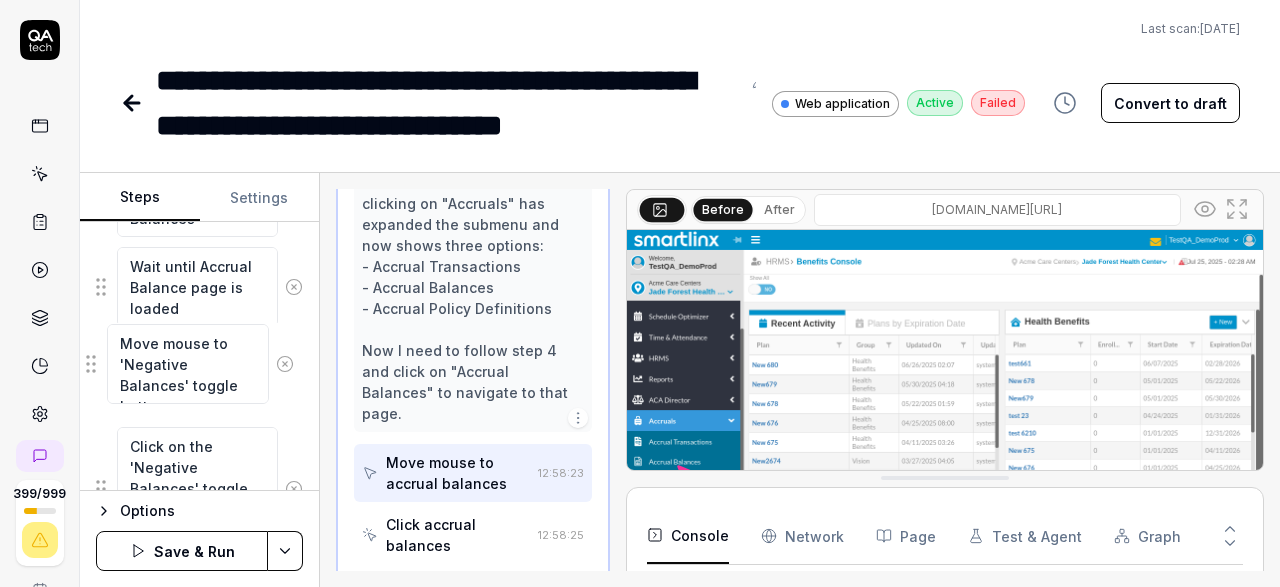 drag, startPoint x: 99, startPoint y: 433, endPoint x: 89, endPoint y: 367, distance: 66.75328 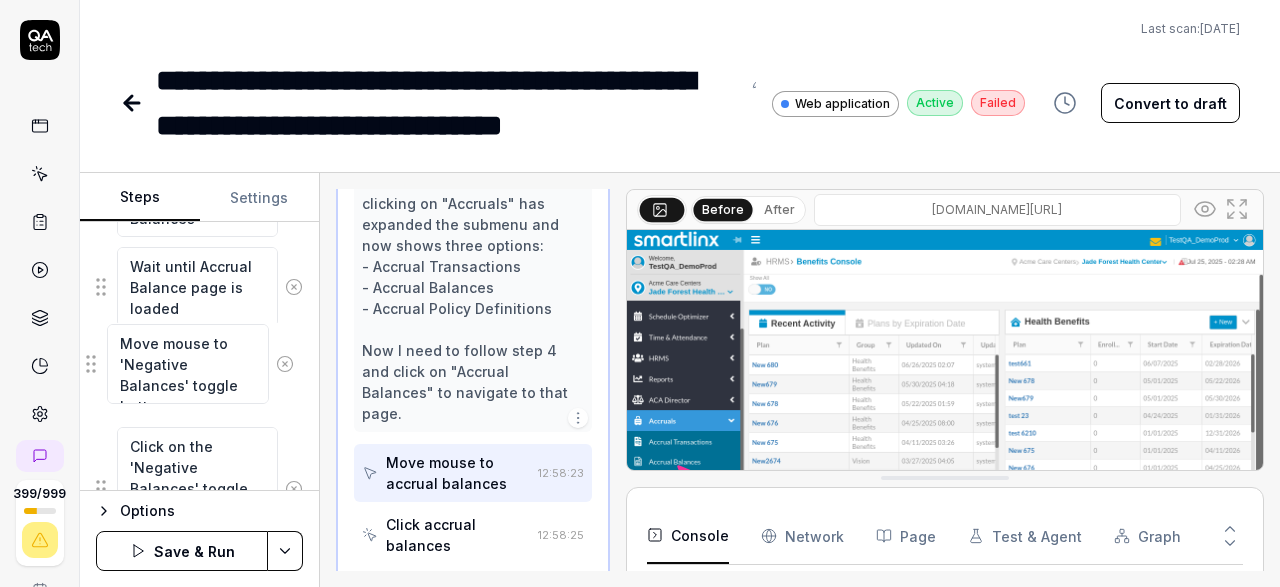 click on "Move mouse to 'Negative Balances' toggle button" at bounding box center (199, 379) 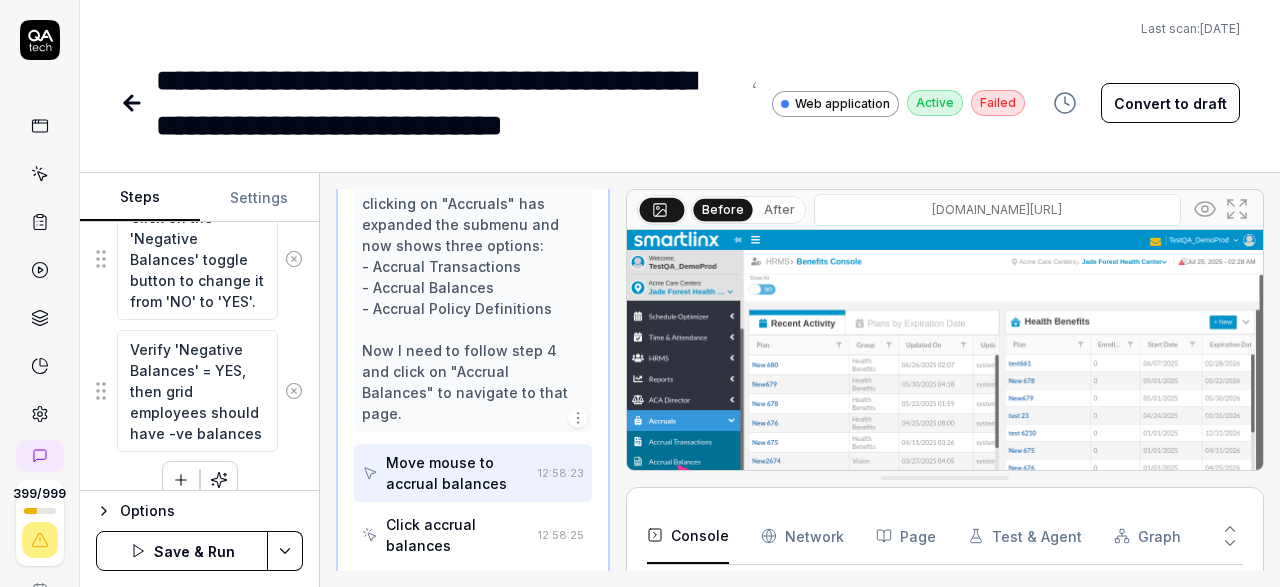 scroll, scrollTop: 920, scrollLeft: 0, axis: vertical 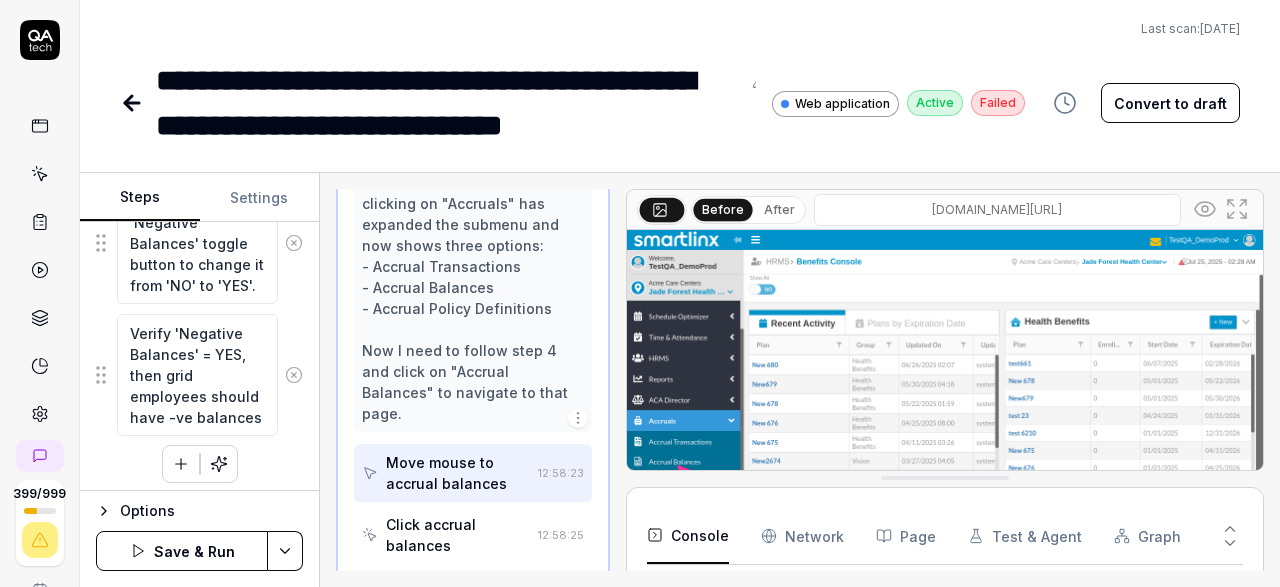 click 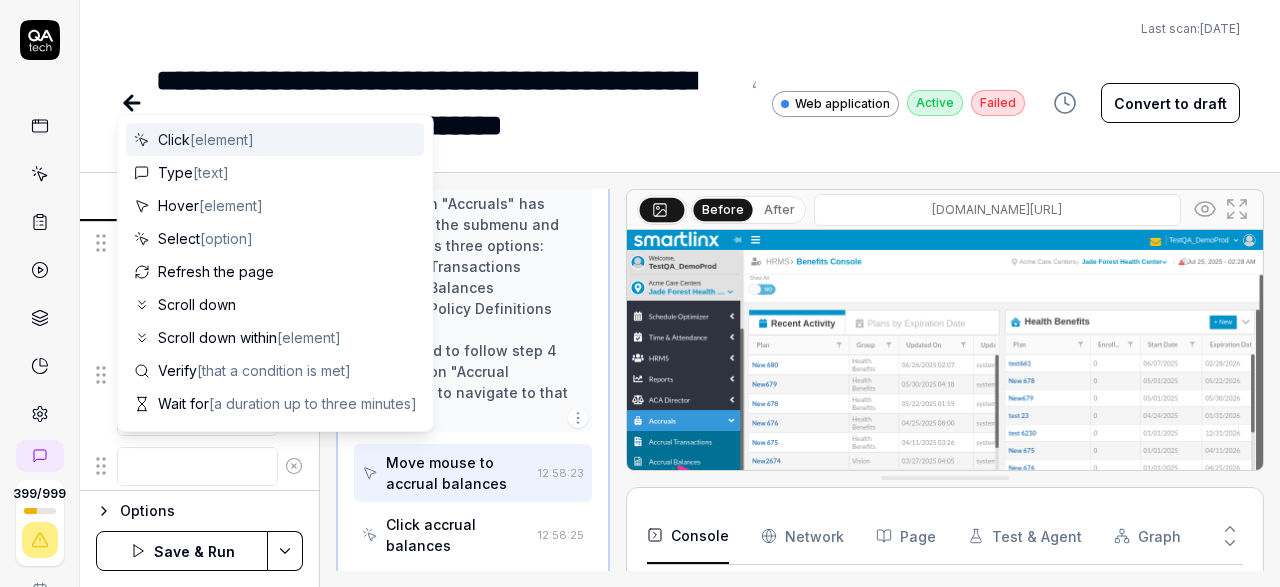 click at bounding box center (197, 466) 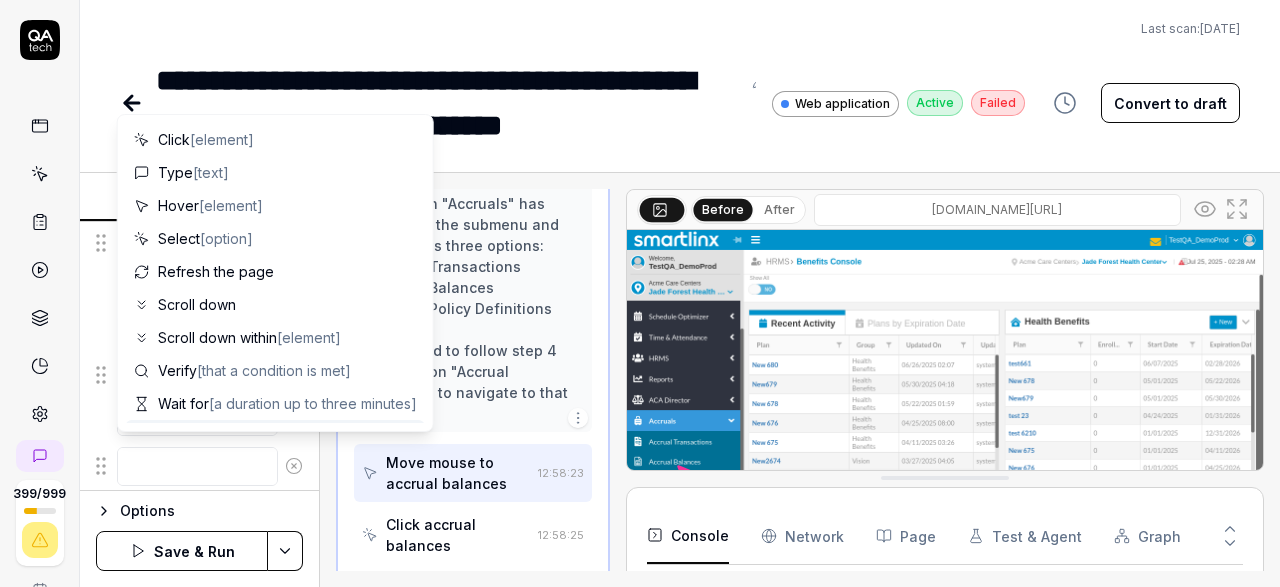 click 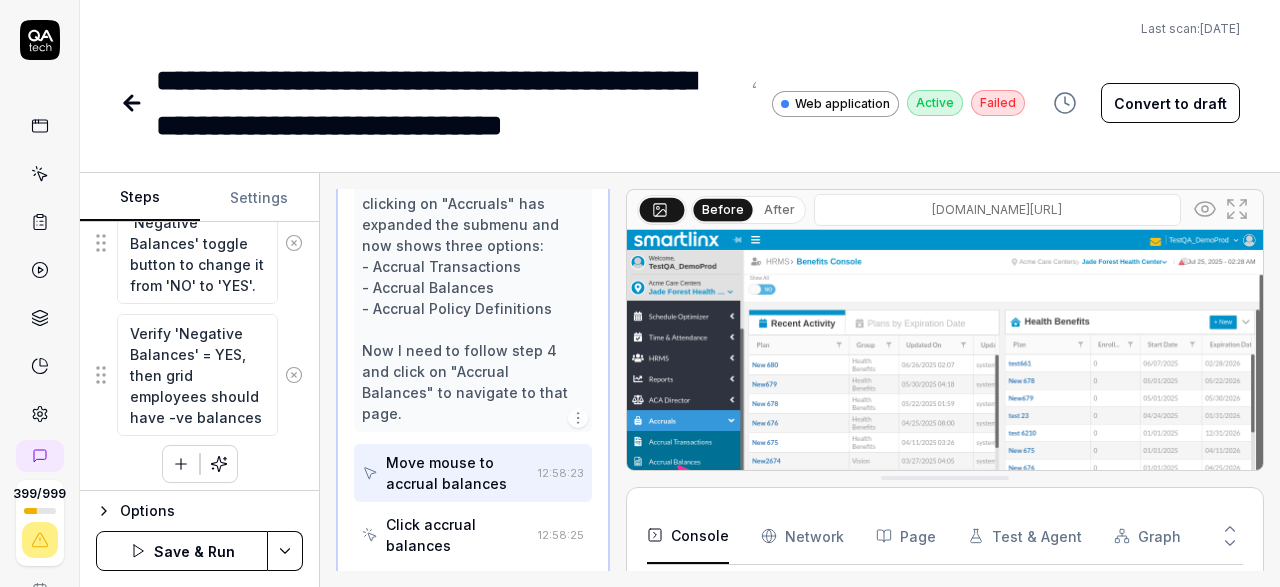 scroll, scrollTop: 920, scrollLeft: 0, axis: vertical 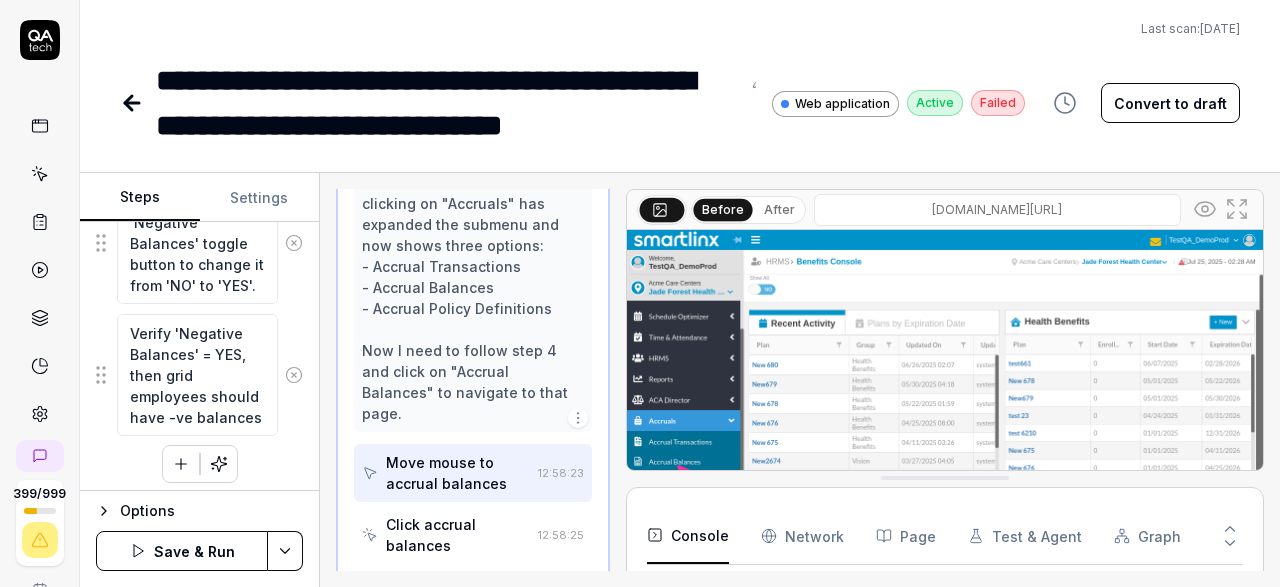 click on "**********" at bounding box center [640, 293] 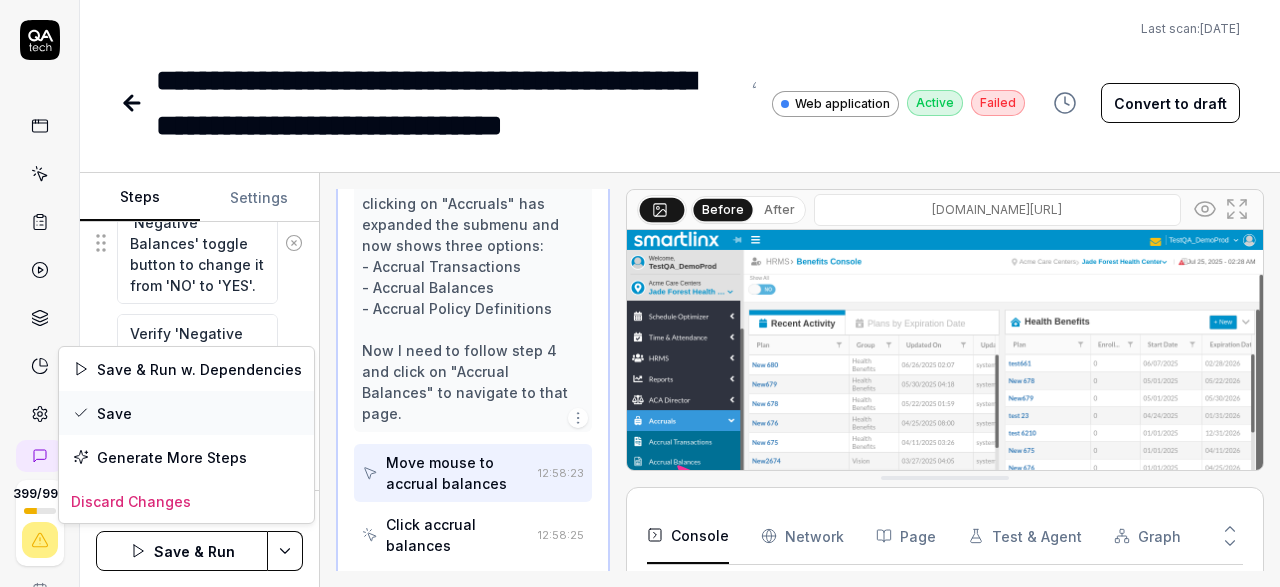click on "Save" at bounding box center [186, 413] 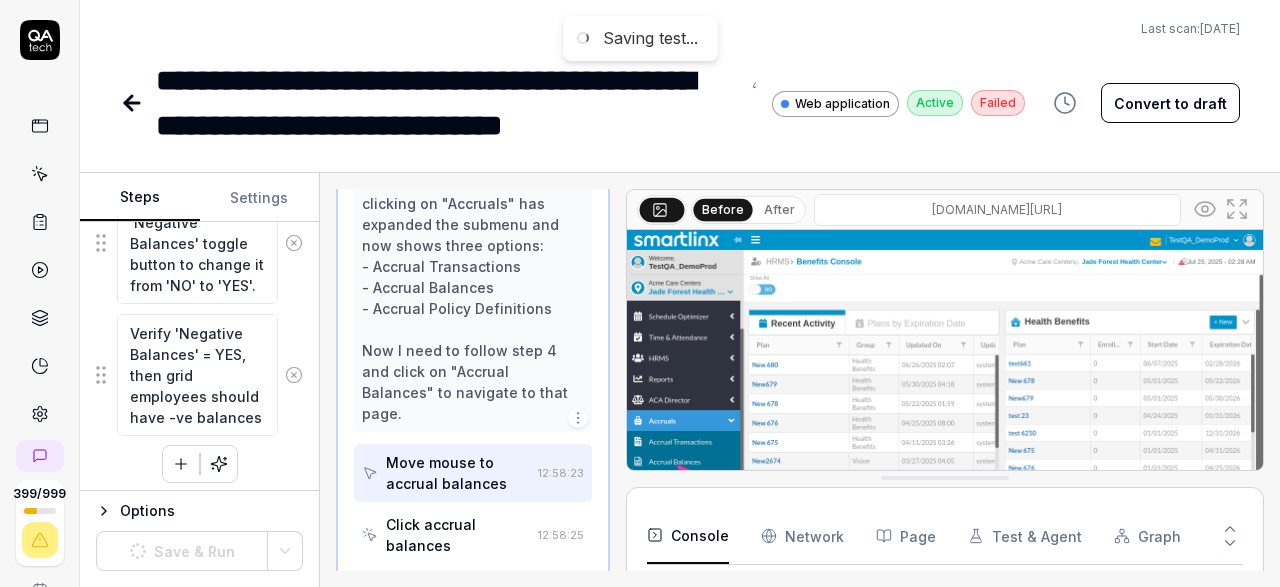 scroll, scrollTop: 920, scrollLeft: 0, axis: vertical 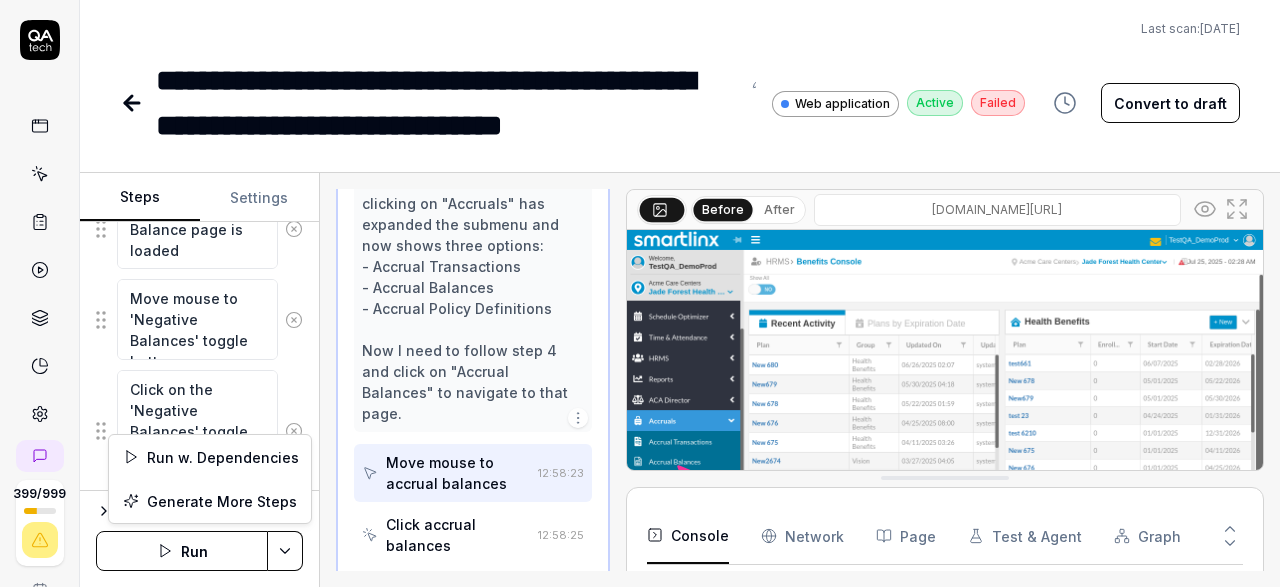 click on "**********" at bounding box center (640, 293) 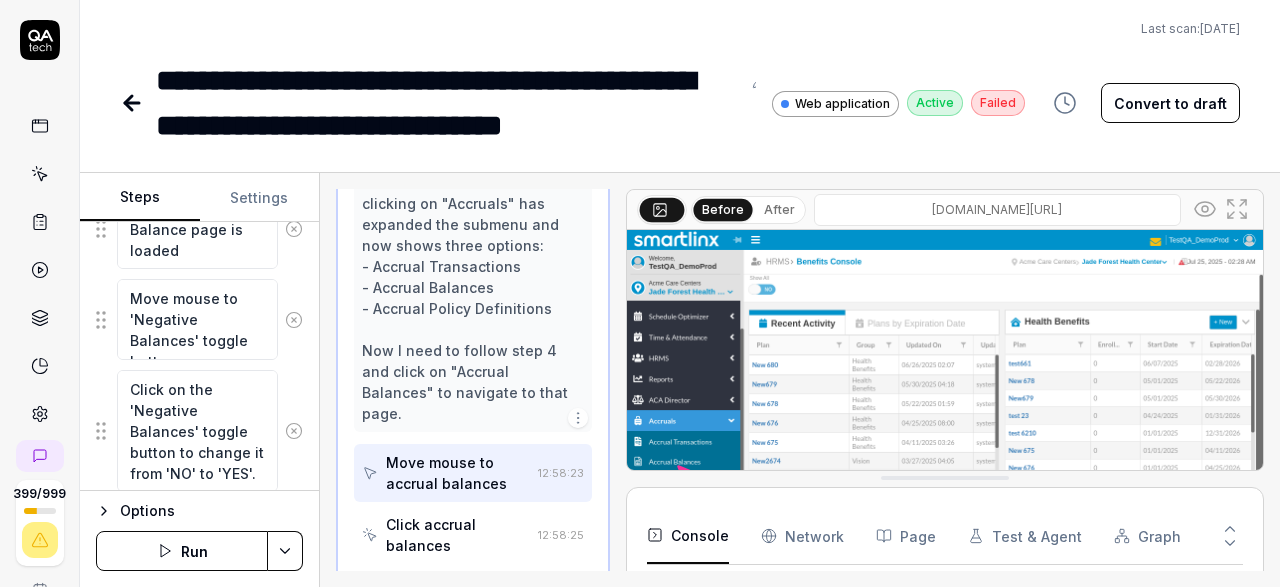 scroll, scrollTop: 732, scrollLeft: 0, axis: vertical 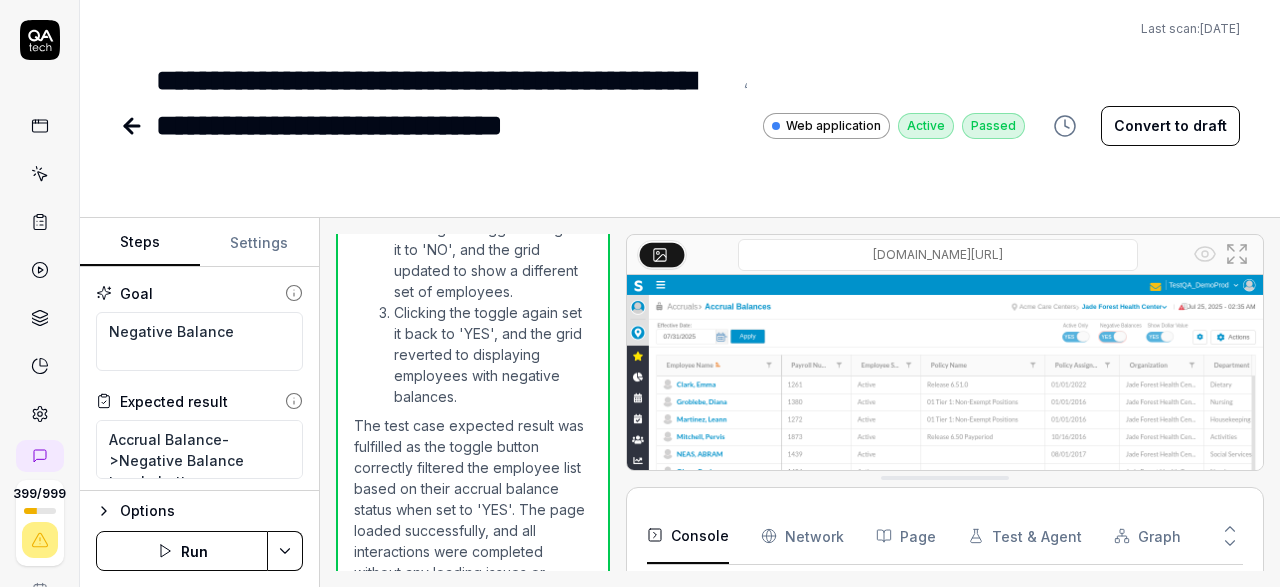 click 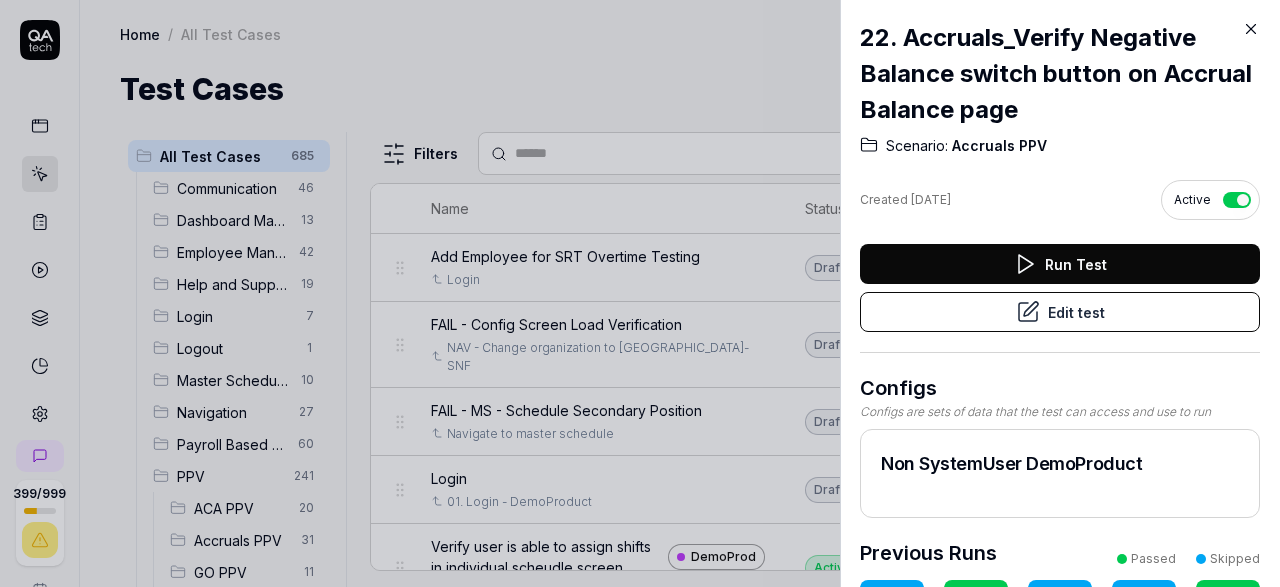 click 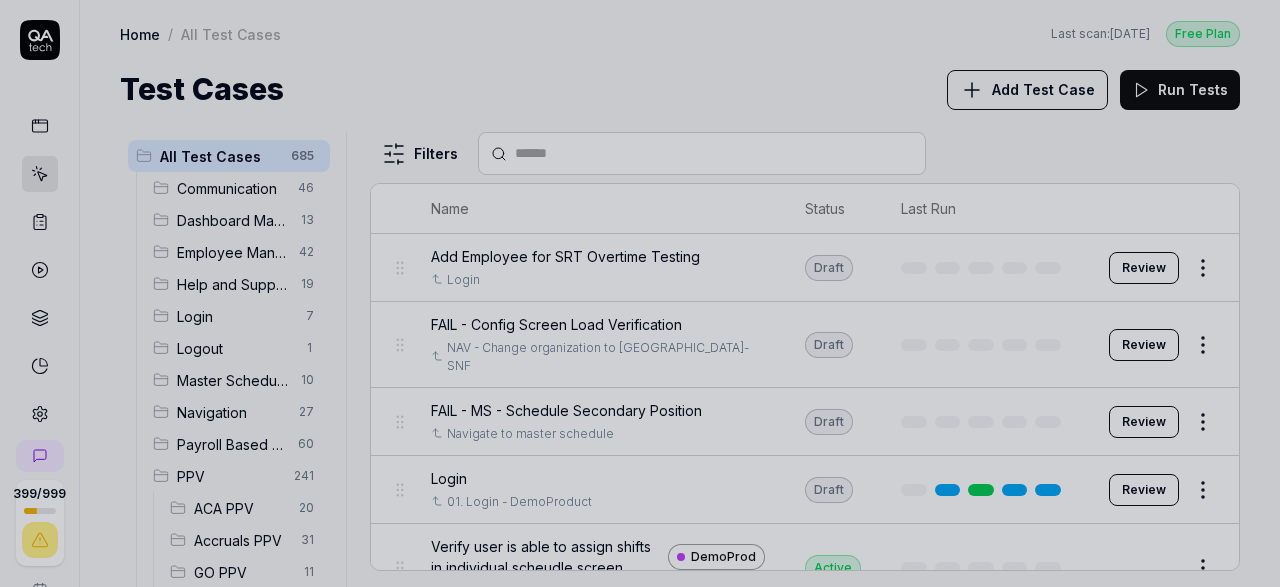 click at bounding box center (640, 293) 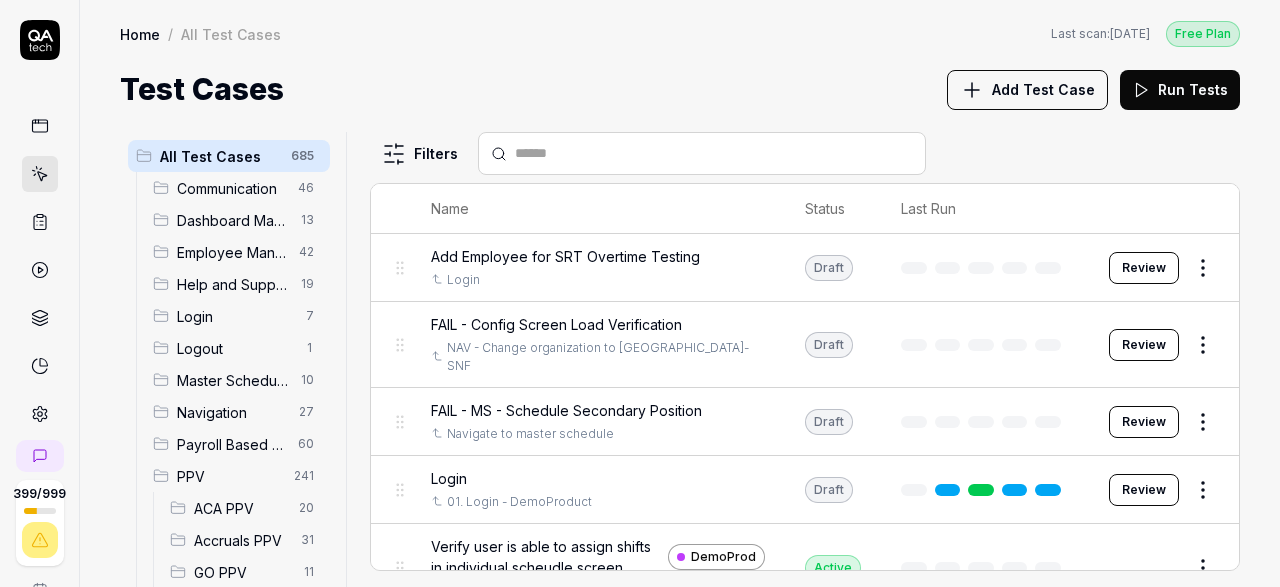 click on "Accruals PPV" at bounding box center [241, 540] 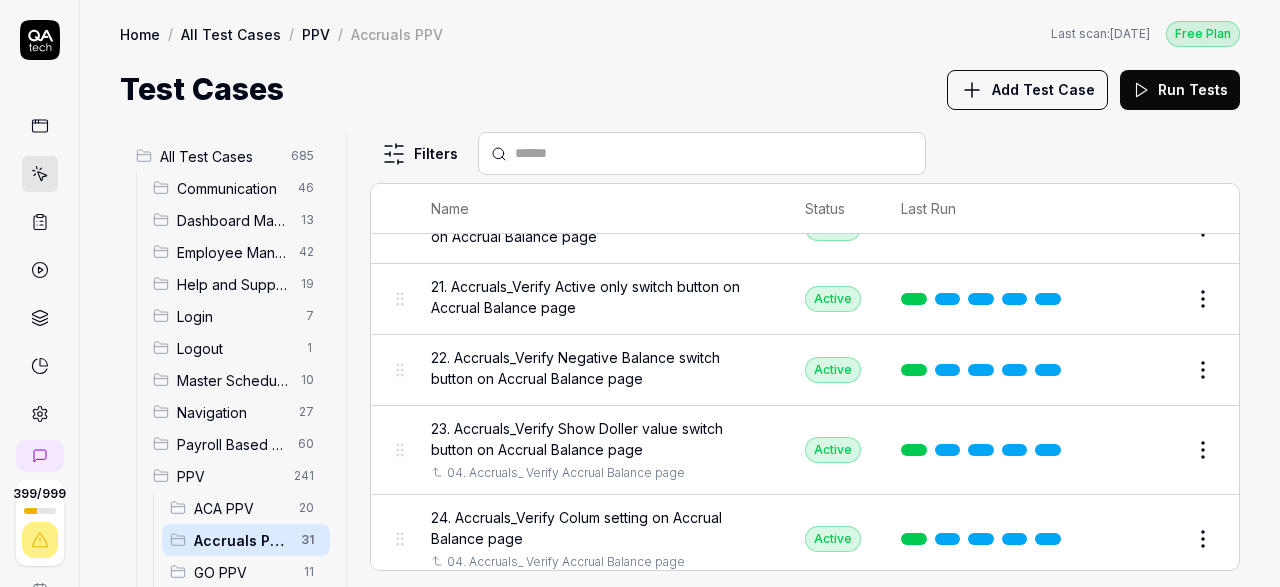 scroll, scrollTop: 1609, scrollLeft: 0, axis: vertical 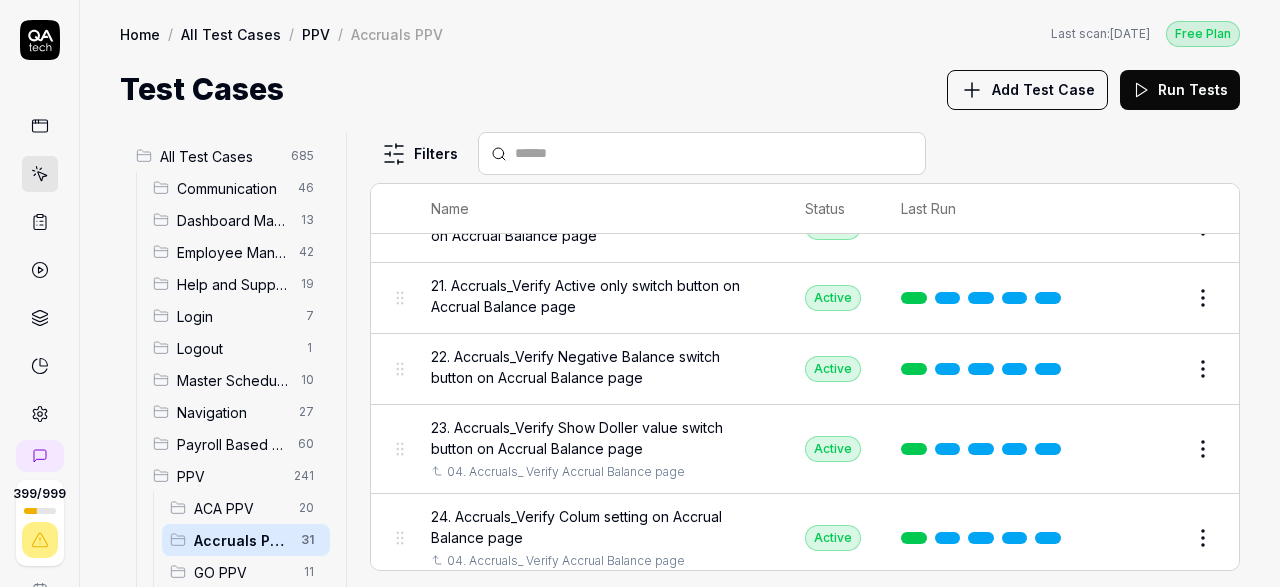 click on "23. Accruals_Verify Show Doller value  switch button on Accrual Balance page" at bounding box center (598, 438) 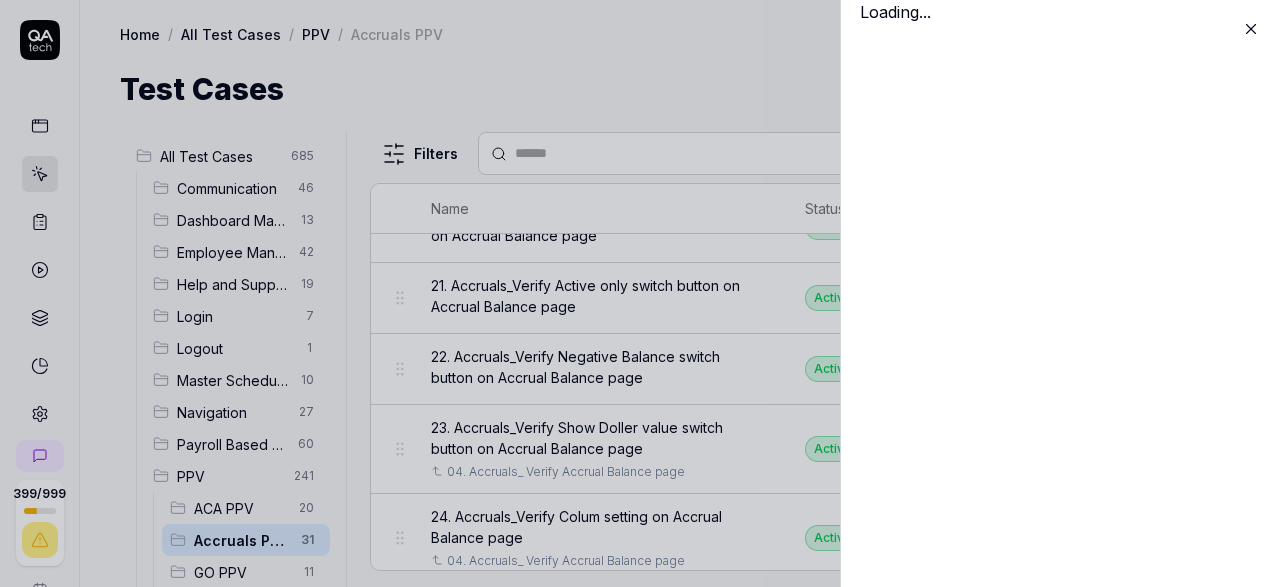 scroll, scrollTop: 1609, scrollLeft: 0, axis: vertical 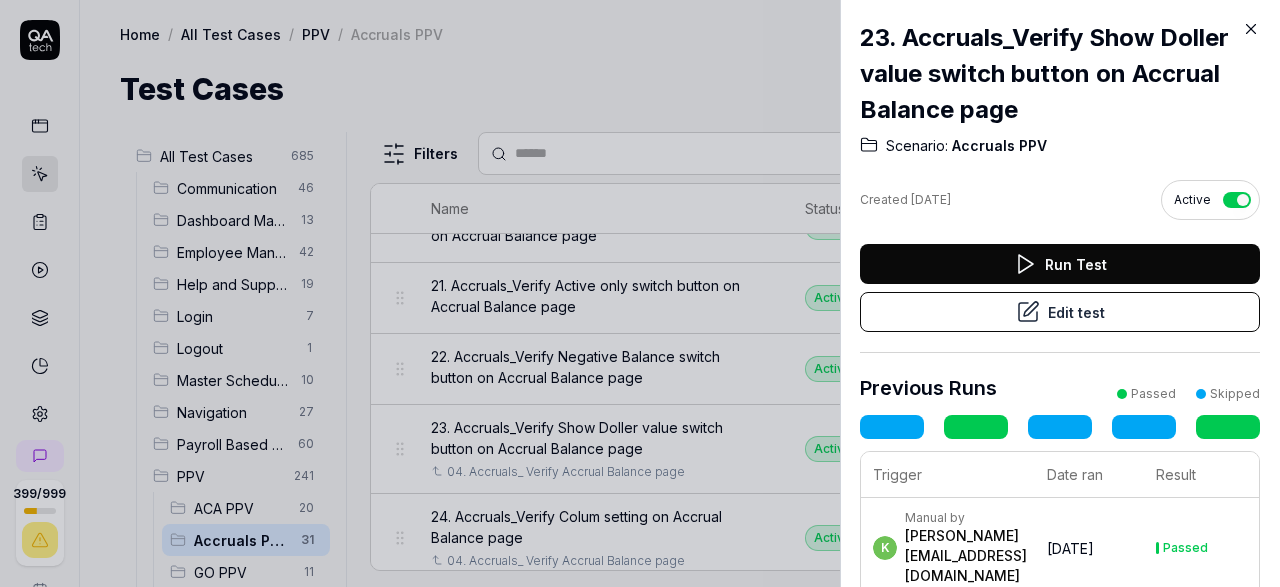 click on "Edit test" at bounding box center (1060, 312) 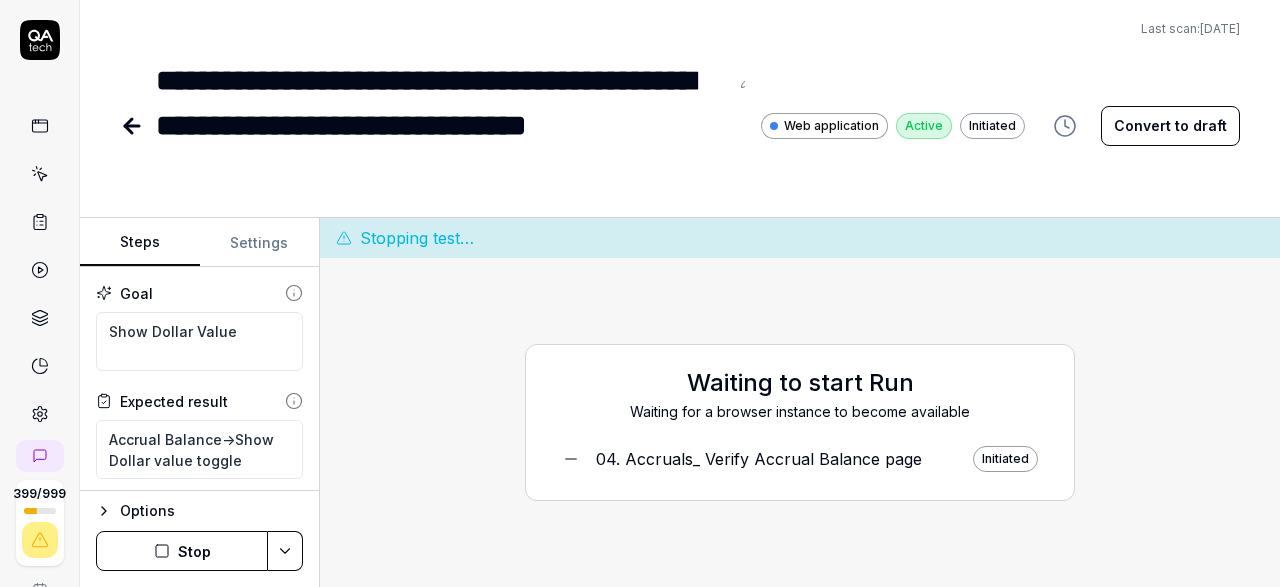 click on "Stop" at bounding box center [182, 551] 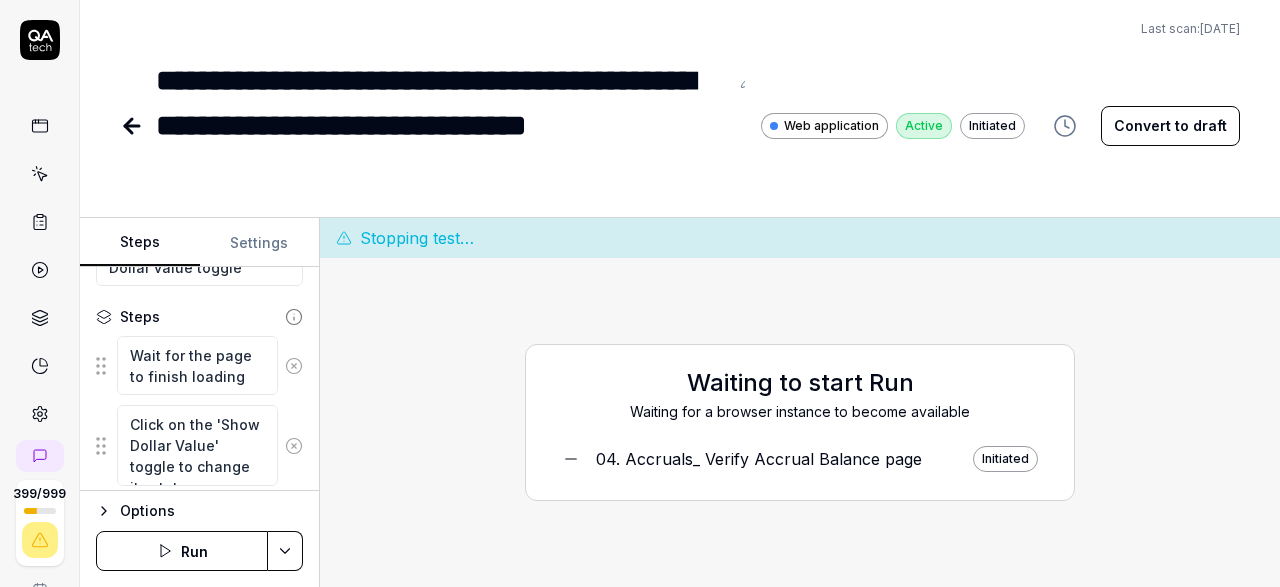 scroll, scrollTop: 196, scrollLeft: 0, axis: vertical 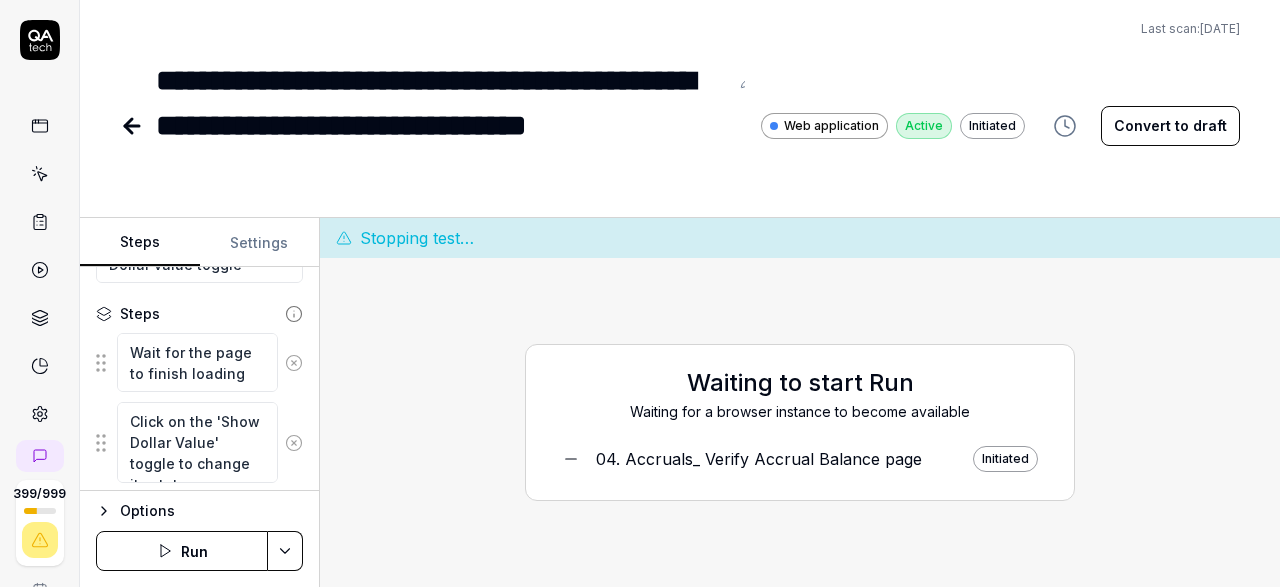 click 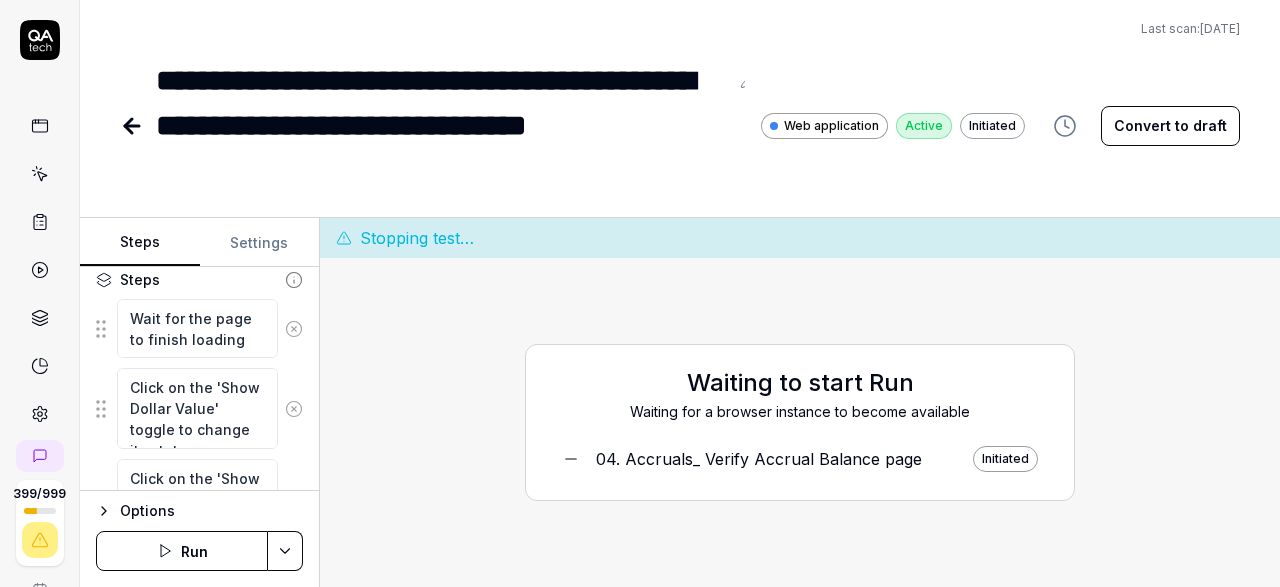 scroll, scrollTop: 359, scrollLeft: 0, axis: vertical 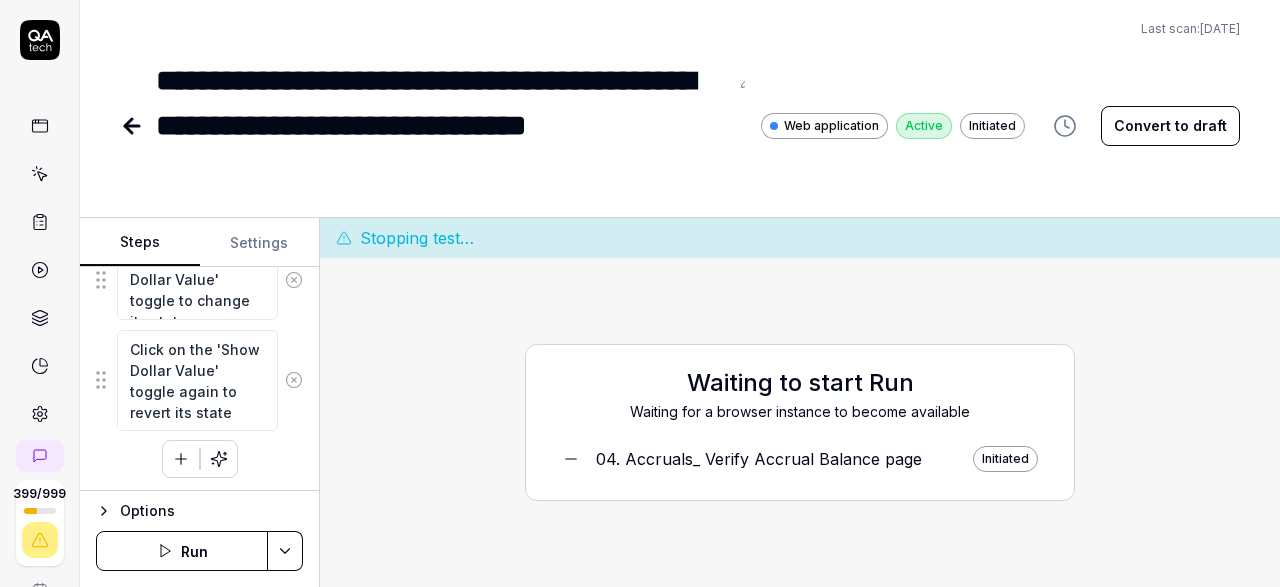 click 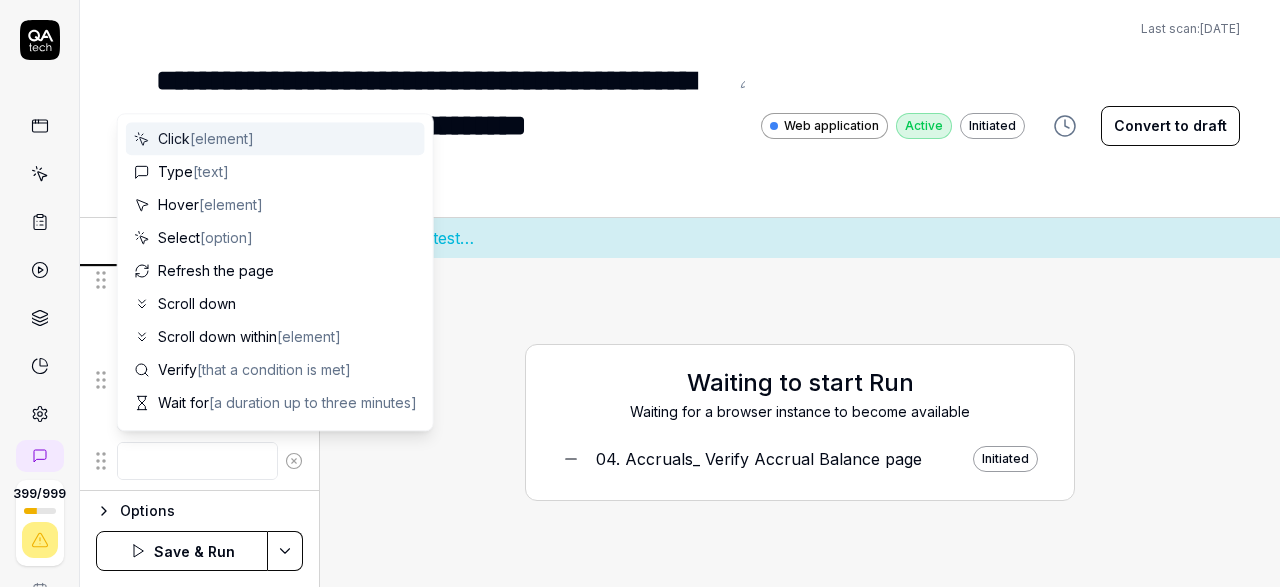 click at bounding box center (197, 461) 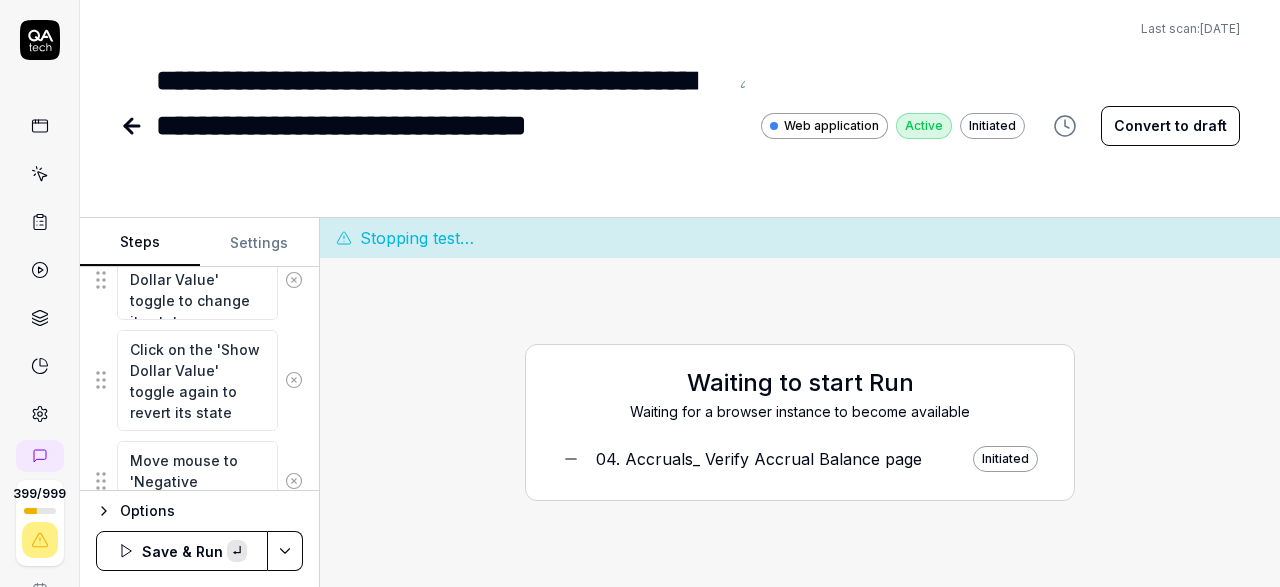 scroll, scrollTop: 376, scrollLeft: 0, axis: vertical 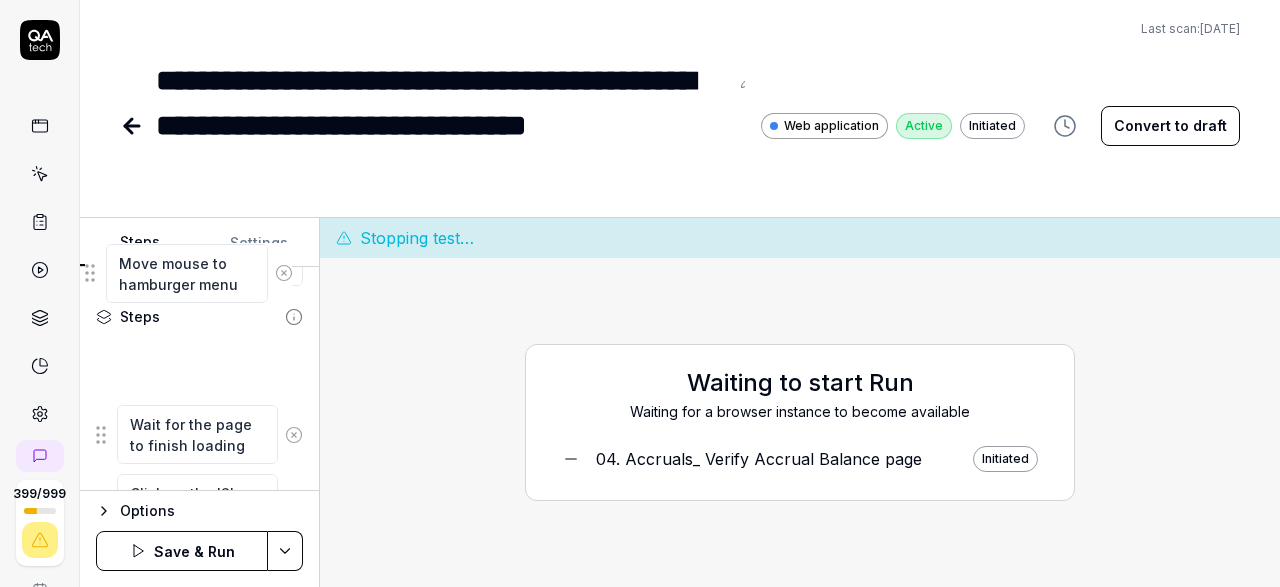 drag, startPoint x: 102, startPoint y: 454, endPoint x: 92, endPoint y: 276, distance: 178.28067 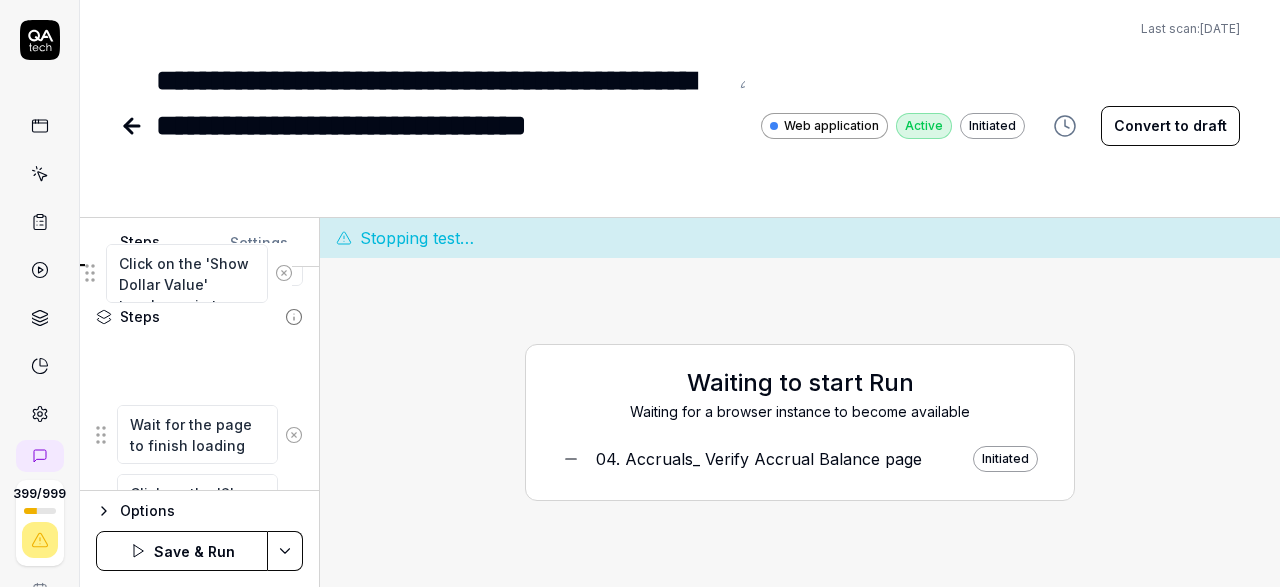 scroll, scrollTop: 169, scrollLeft: 0, axis: vertical 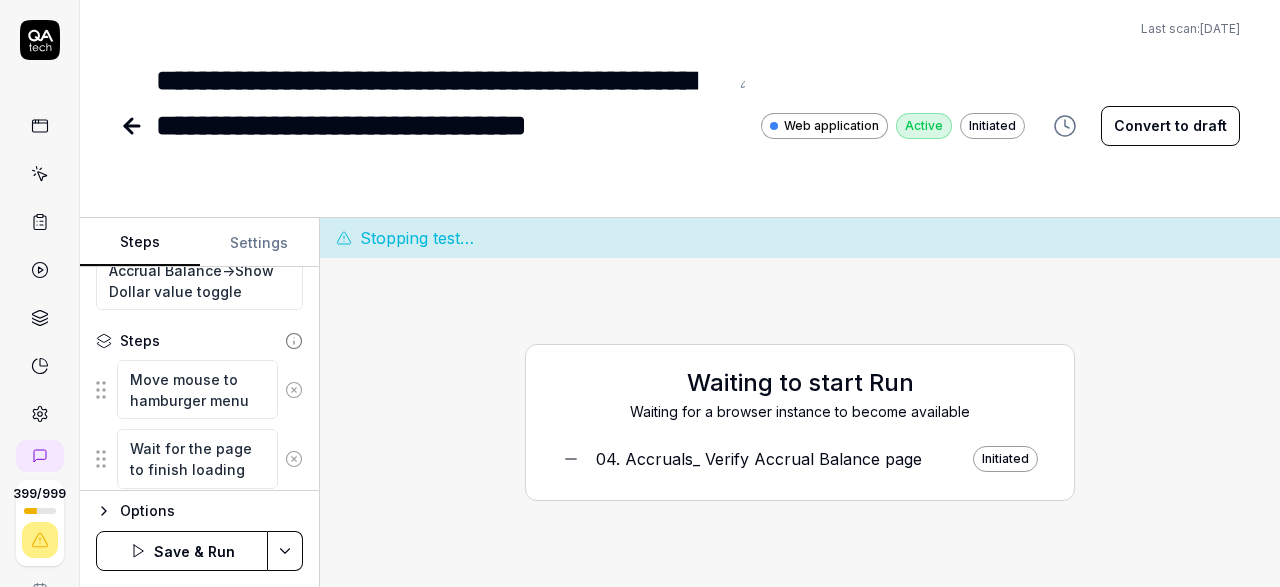 click on "Goal Show Dollar Value Expected result Accrual Balance->Show Dollar value toggle Steps Move mouse to hamburger menu Wait for the page to finish loading Click on the 'Show Dollar Value' toggle to change its state Click on the 'Show Dollar Value' toggle again to revert its state
To pick up a draggable item, press the space bar.
While dragging, use the arrow keys to move the item.
Press space again to drop the item in its new position, or press escape to cancel.
Draggable item 626c176e-dcbd-4dda-8f19-9a28da530729 was dropped over droppable area 7501d2a1-55ba-48f6-a4b2-3bcc9c3fc75b" at bounding box center [199, 379] 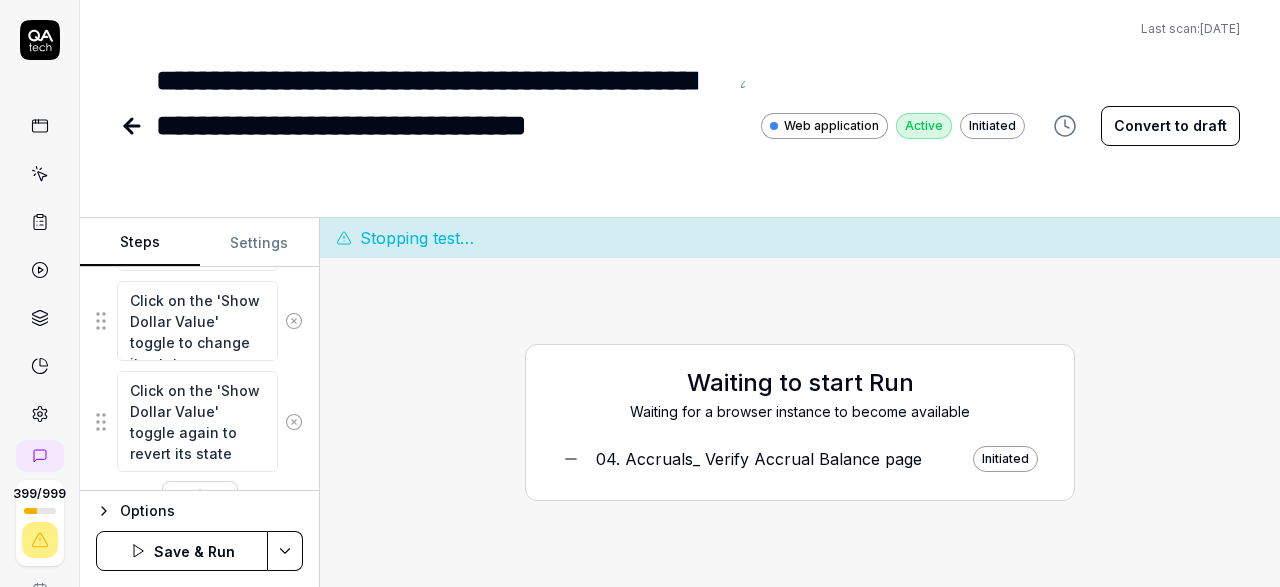 scroll, scrollTop: 428, scrollLeft: 0, axis: vertical 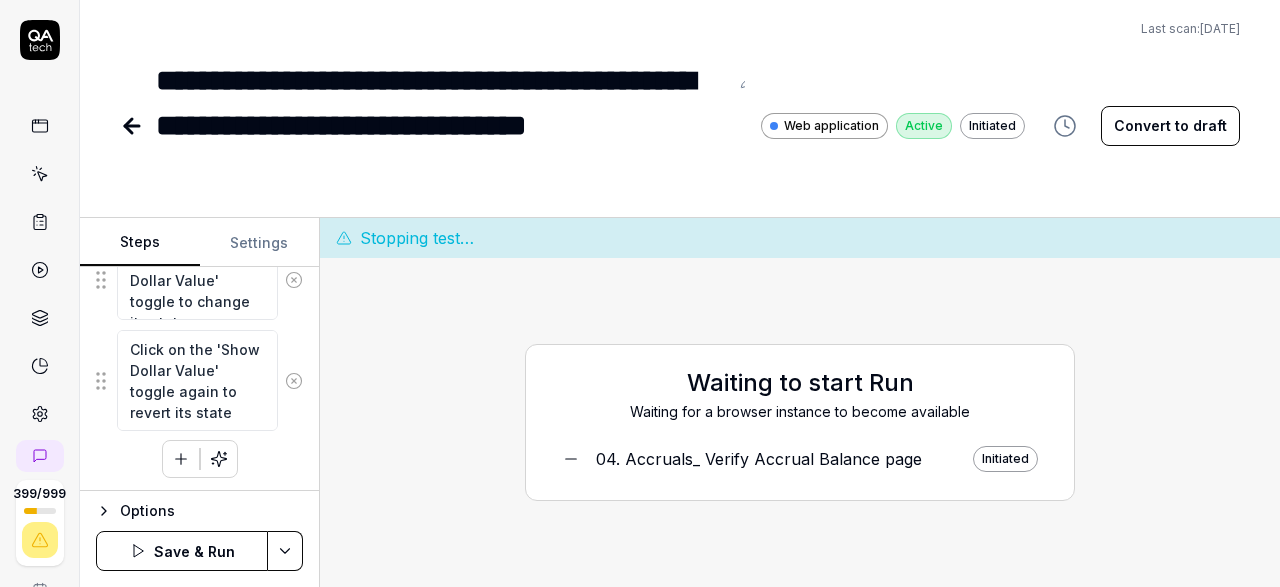 click 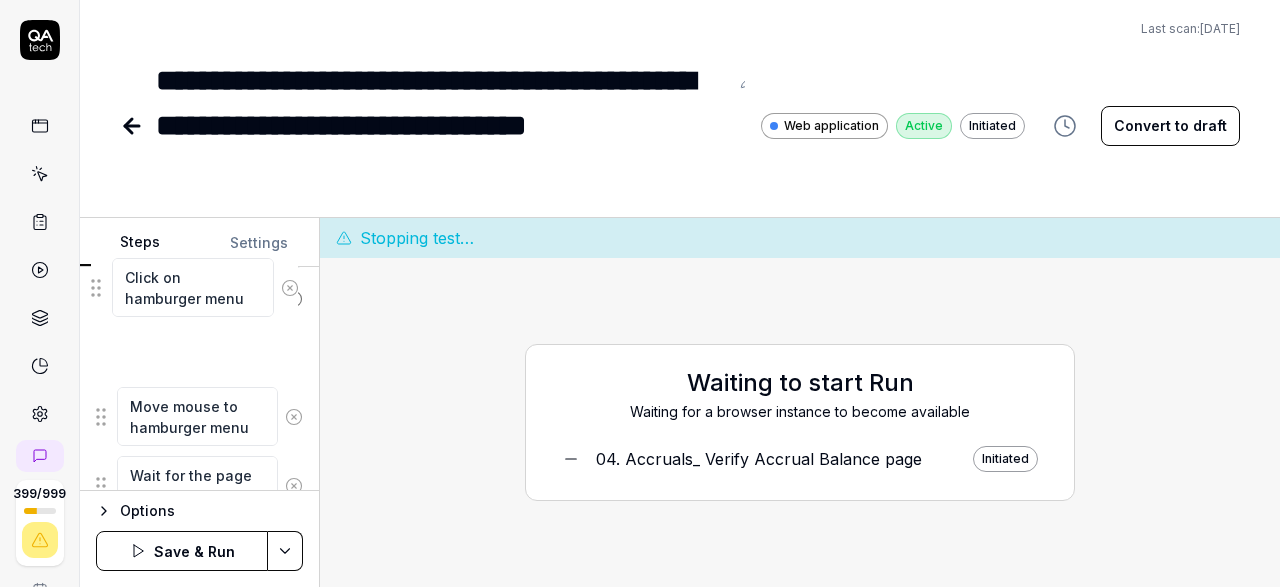 scroll, scrollTop: 206, scrollLeft: 0, axis: vertical 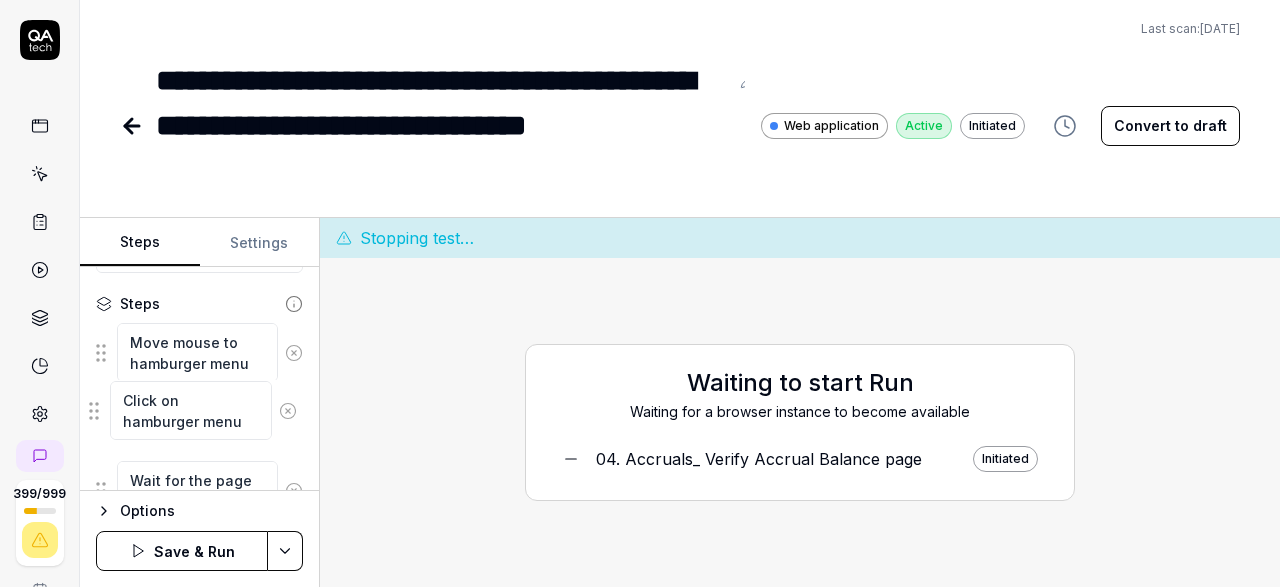 drag, startPoint x: 99, startPoint y: 475, endPoint x: 93, endPoint y: 419, distance: 56.32051 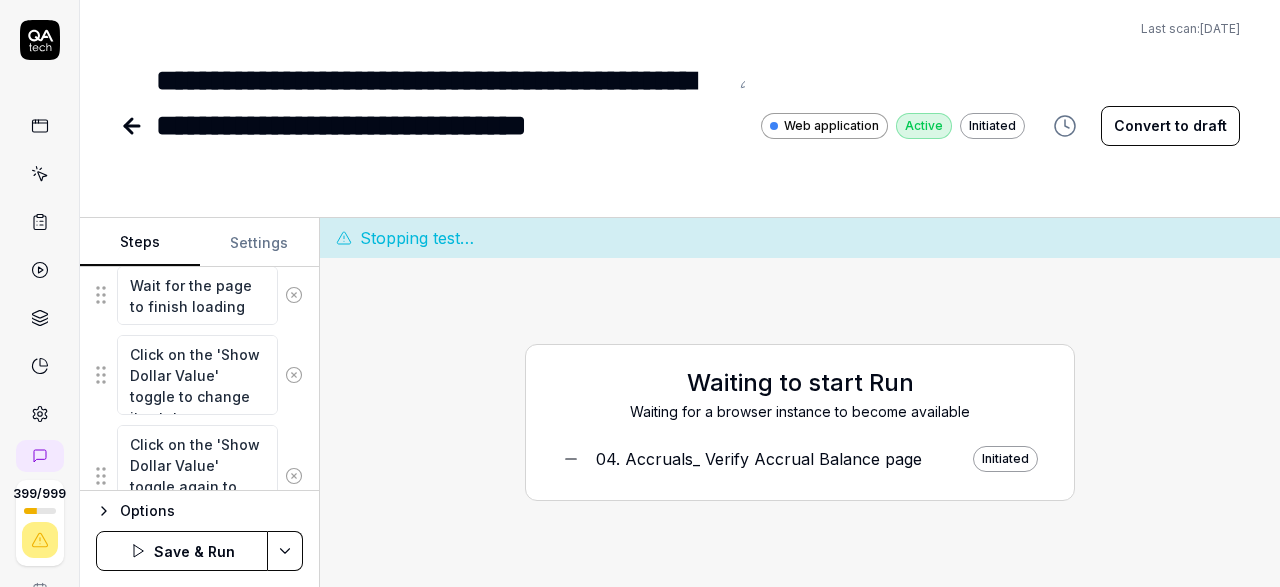 scroll, scrollTop: 496, scrollLeft: 0, axis: vertical 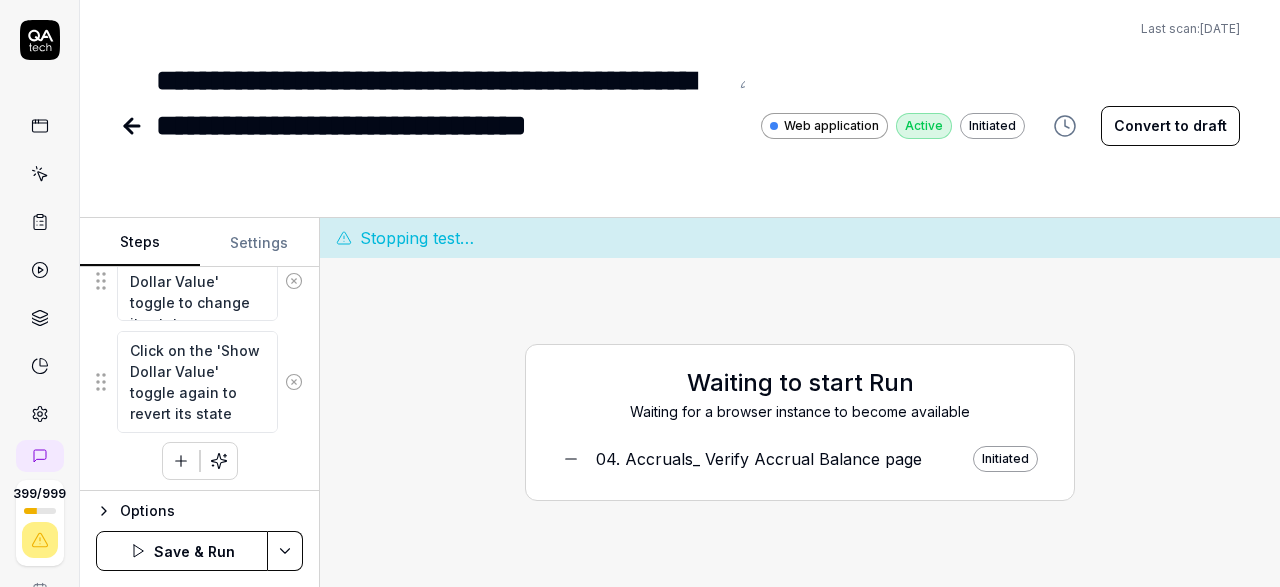 click 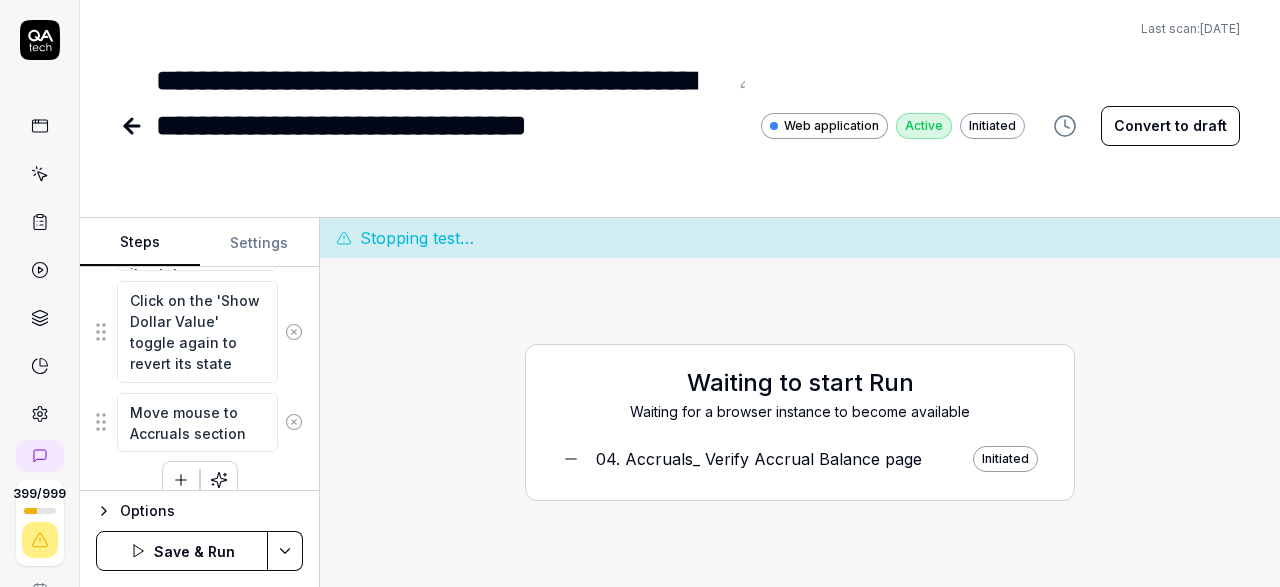scroll, scrollTop: 565, scrollLeft: 0, axis: vertical 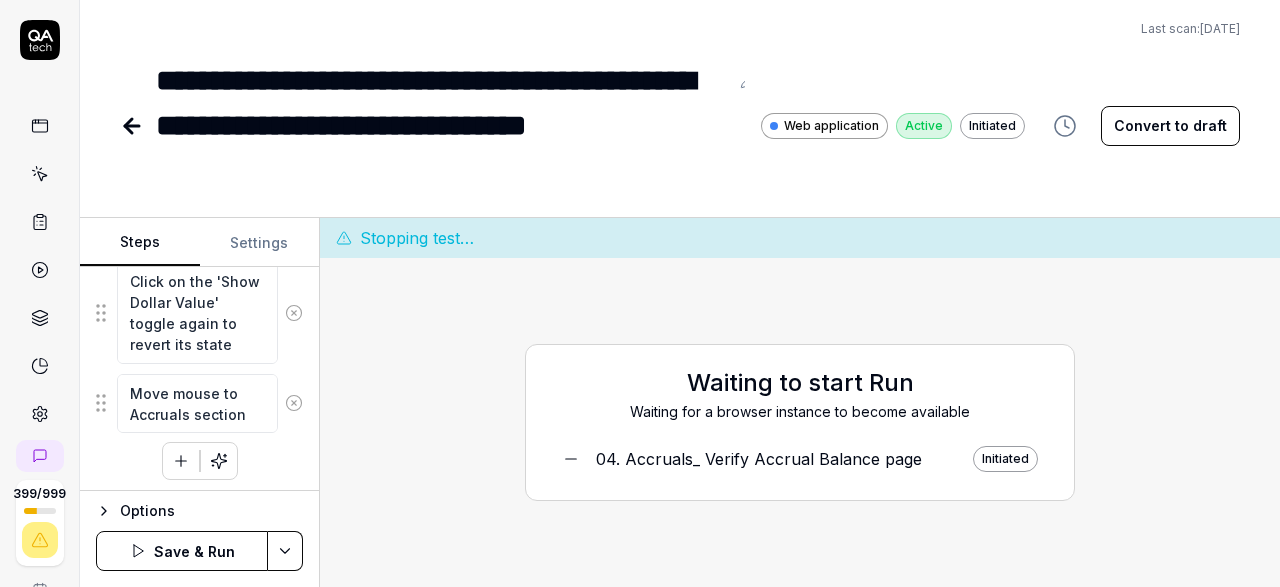 click 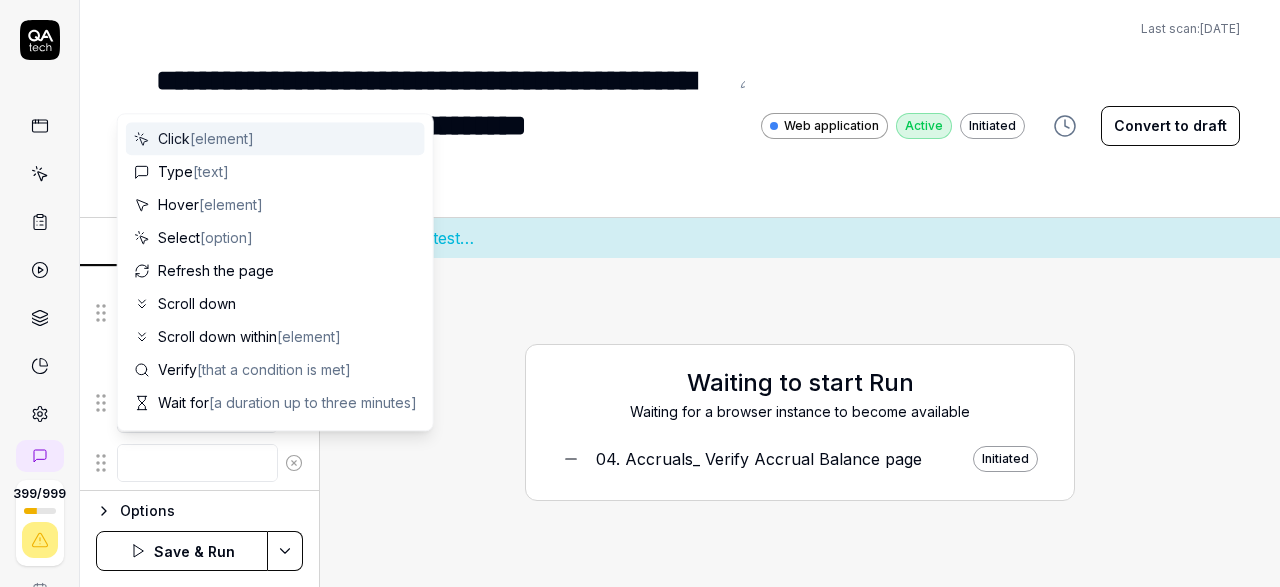 click at bounding box center [197, 463] 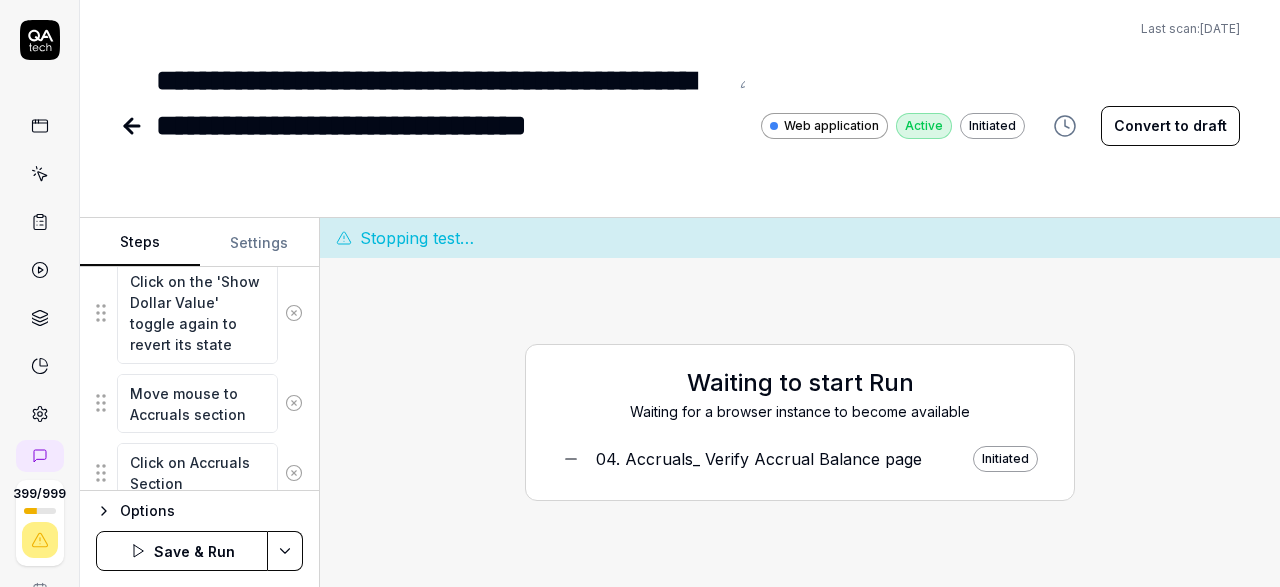 scroll, scrollTop: 634, scrollLeft: 0, axis: vertical 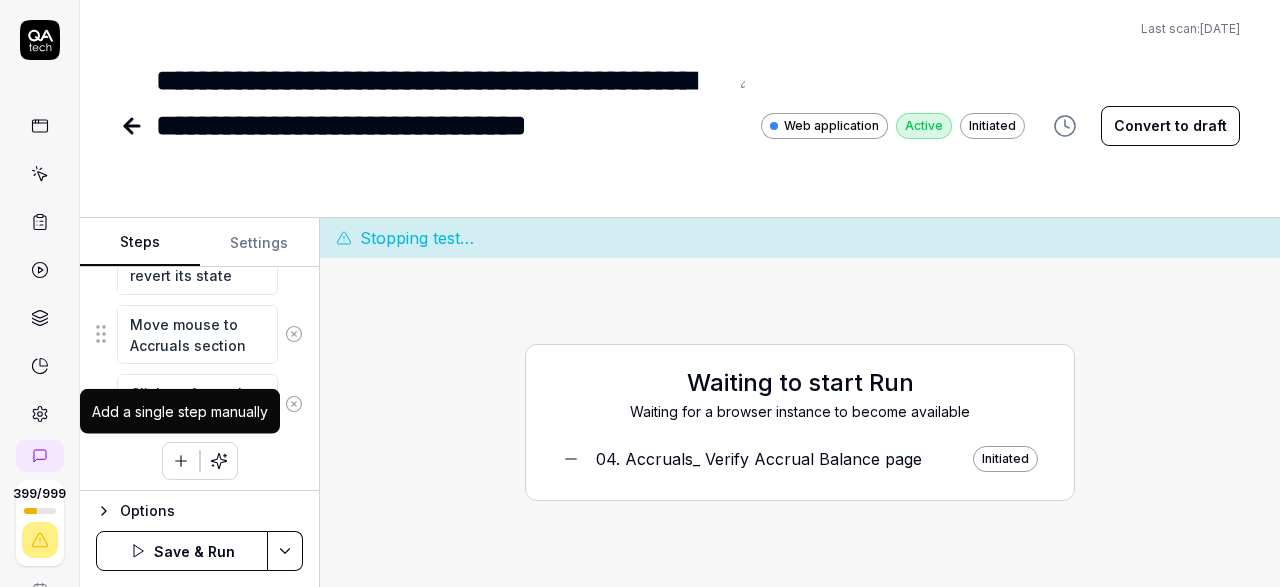 click 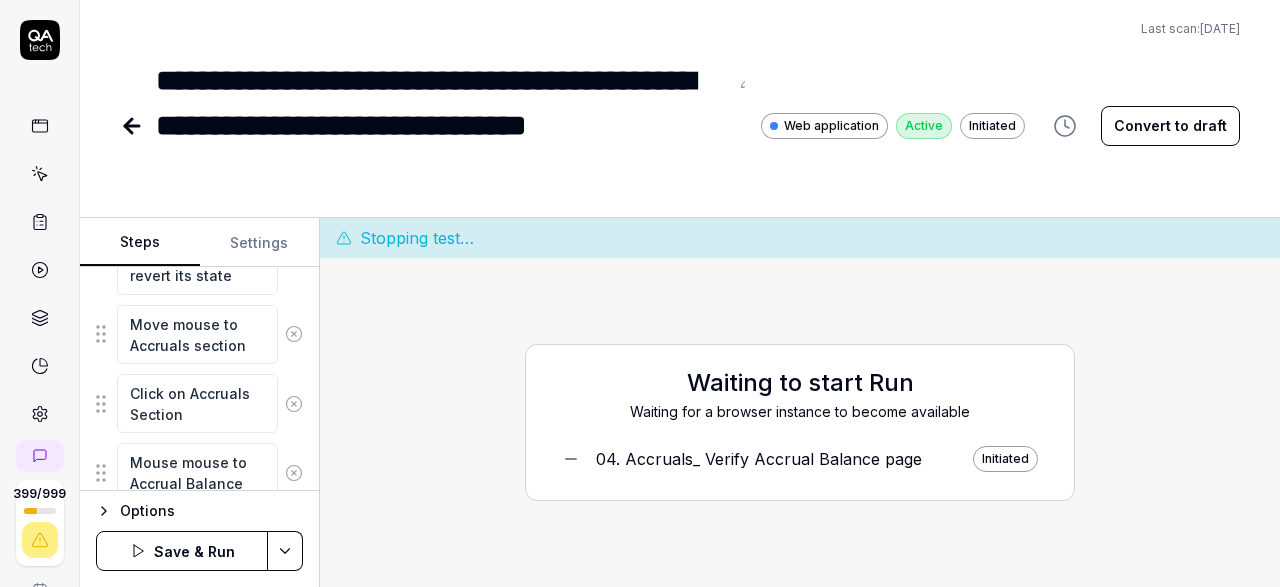 scroll, scrollTop: 702, scrollLeft: 0, axis: vertical 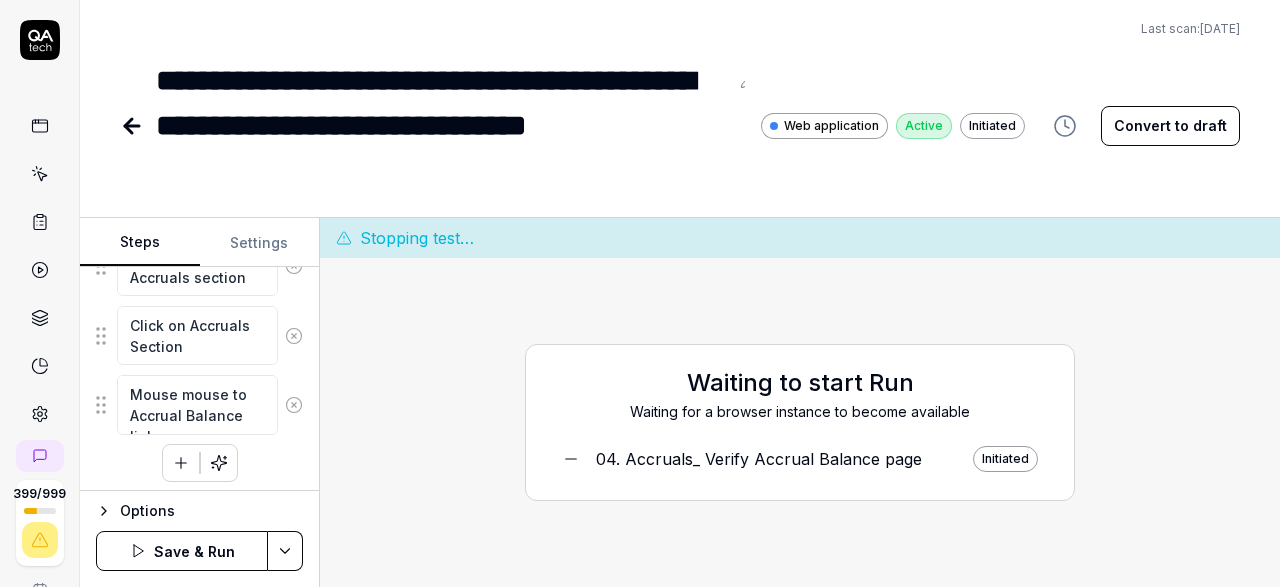 click 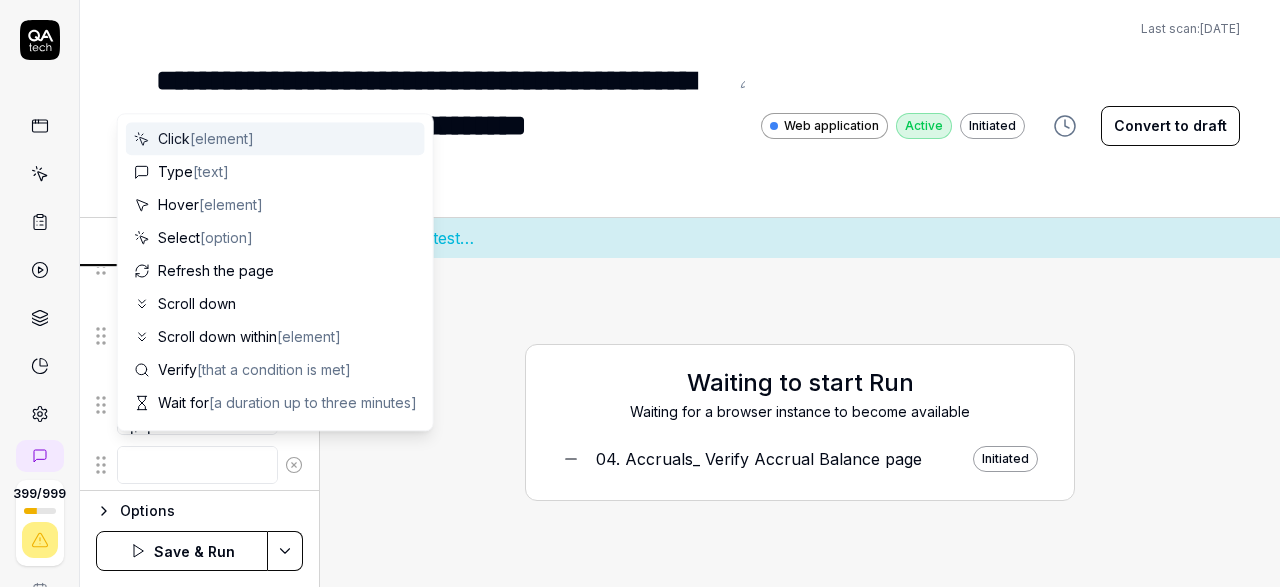 click at bounding box center (197, 465) 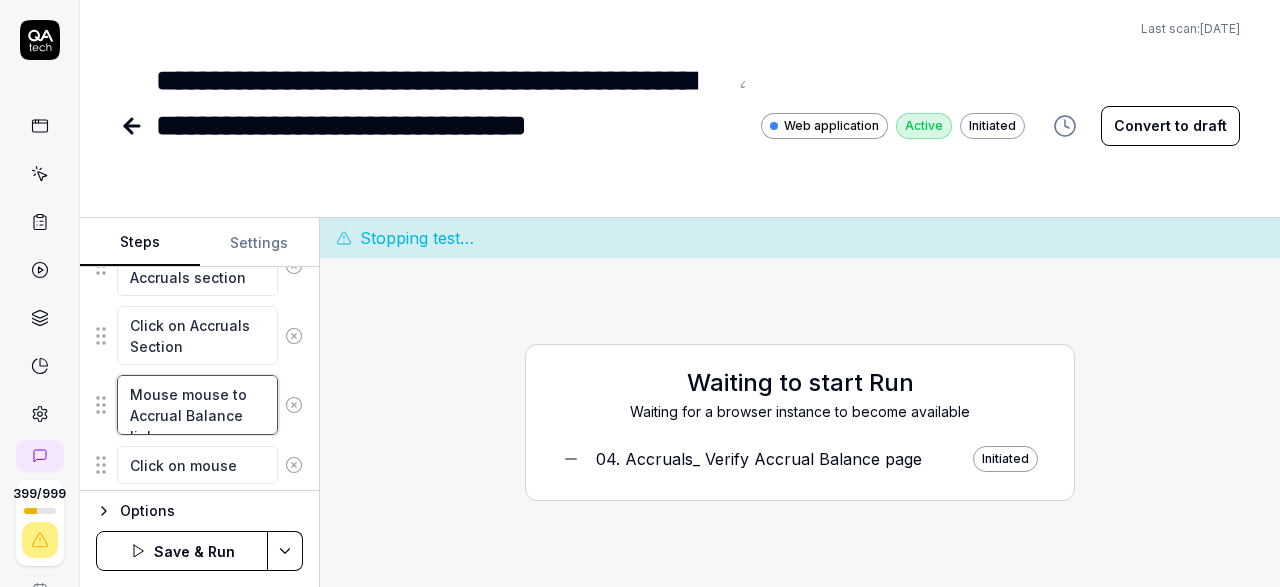 click on "Mouse mouse to Accrual Balance link" at bounding box center (197, 404) 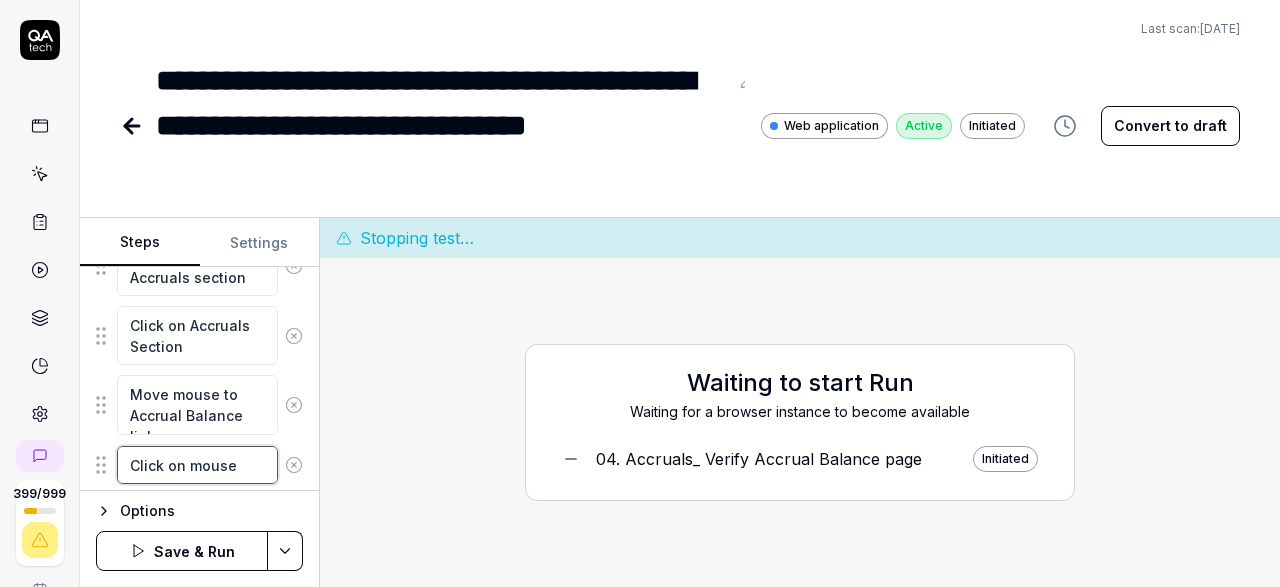 click on "Click on mouse" at bounding box center [197, 465] 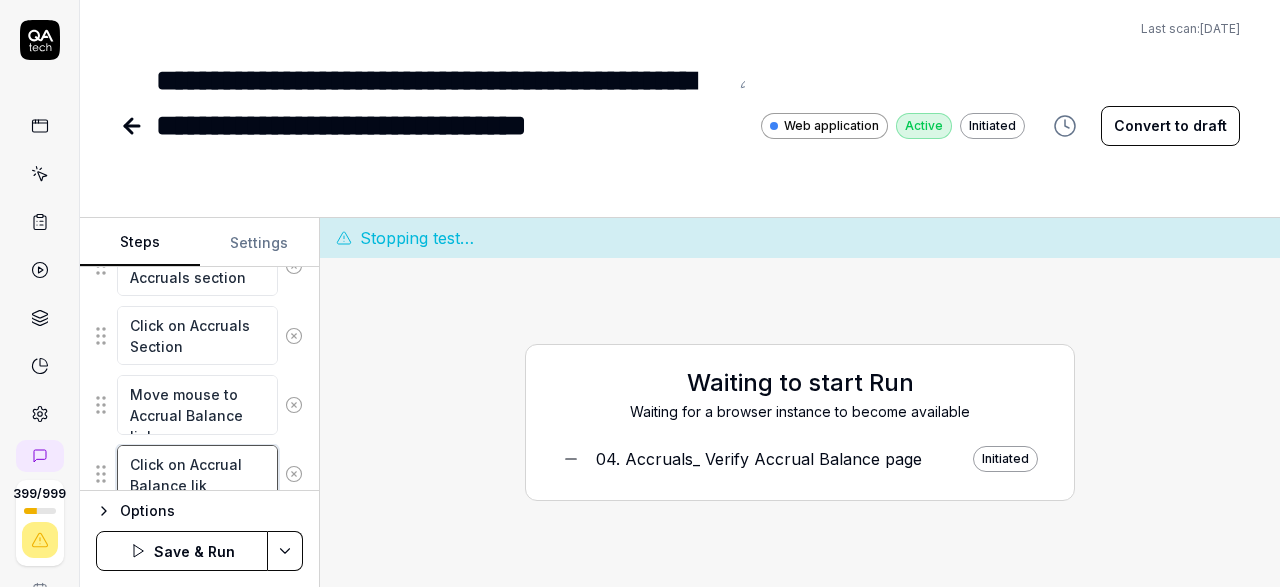 scroll, scrollTop: 771, scrollLeft: 0, axis: vertical 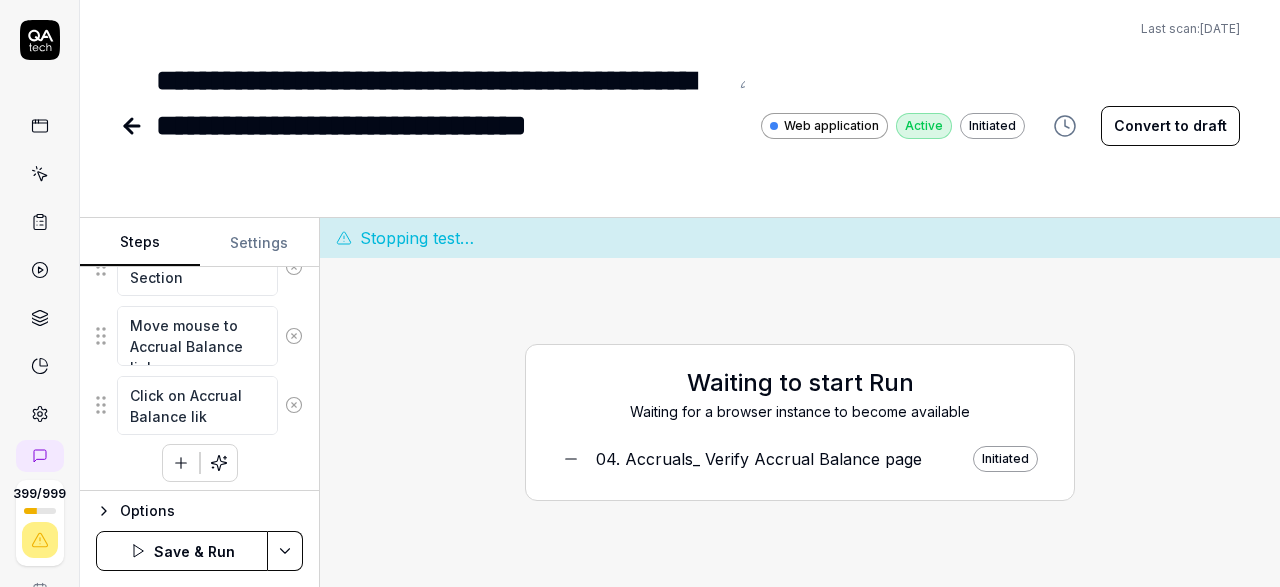 click 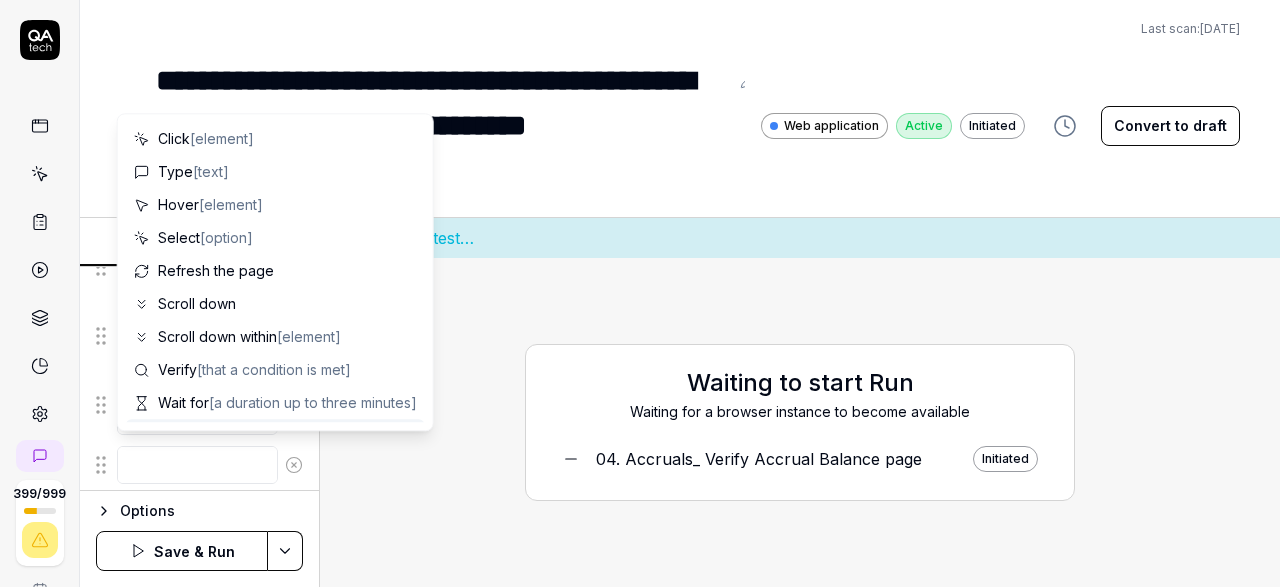 click at bounding box center [197, 465] 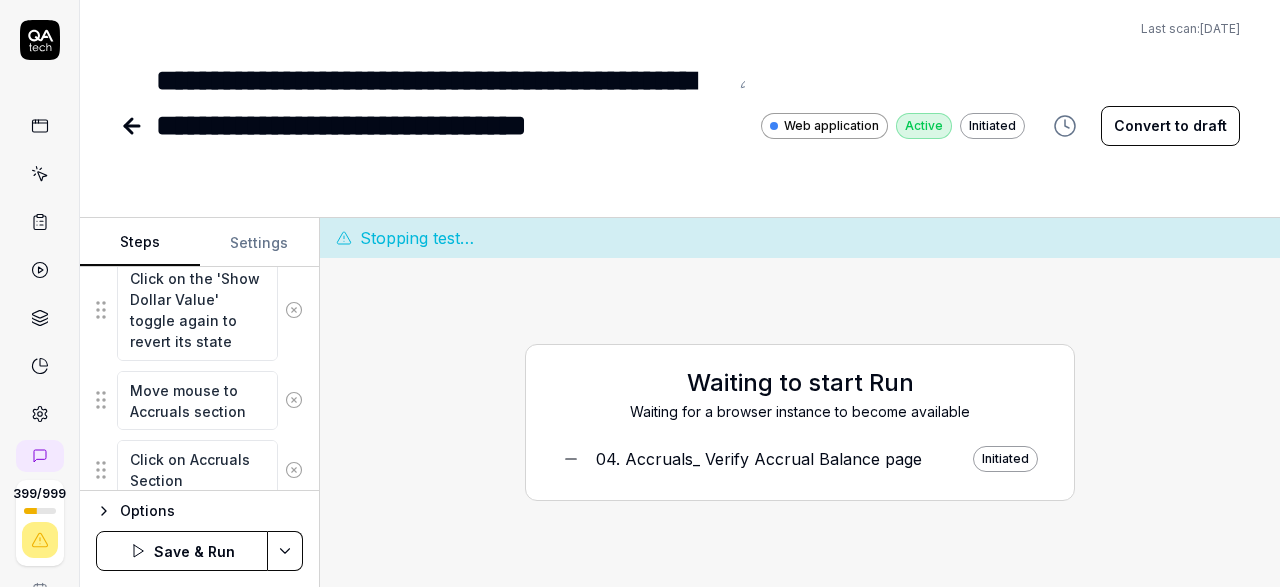 scroll, scrollTop: 560, scrollLeft: 0, axis: vertical 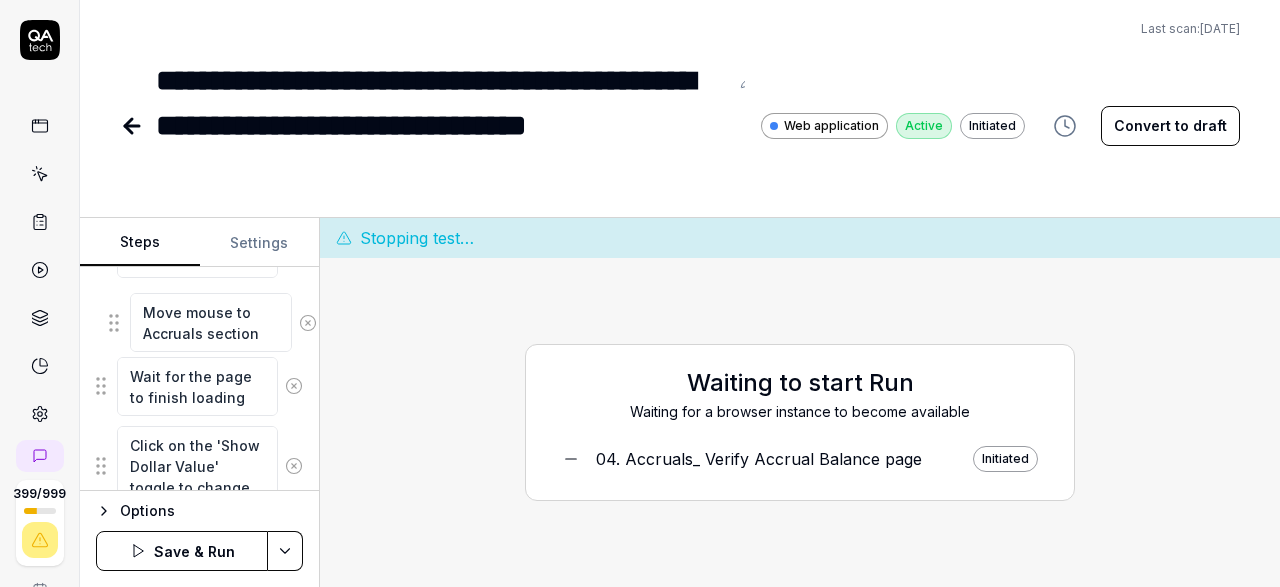 drag, startPoint x: 99, startPoint y: 409, endPoint x: 111, endPoint y: 329, distance: 80.895 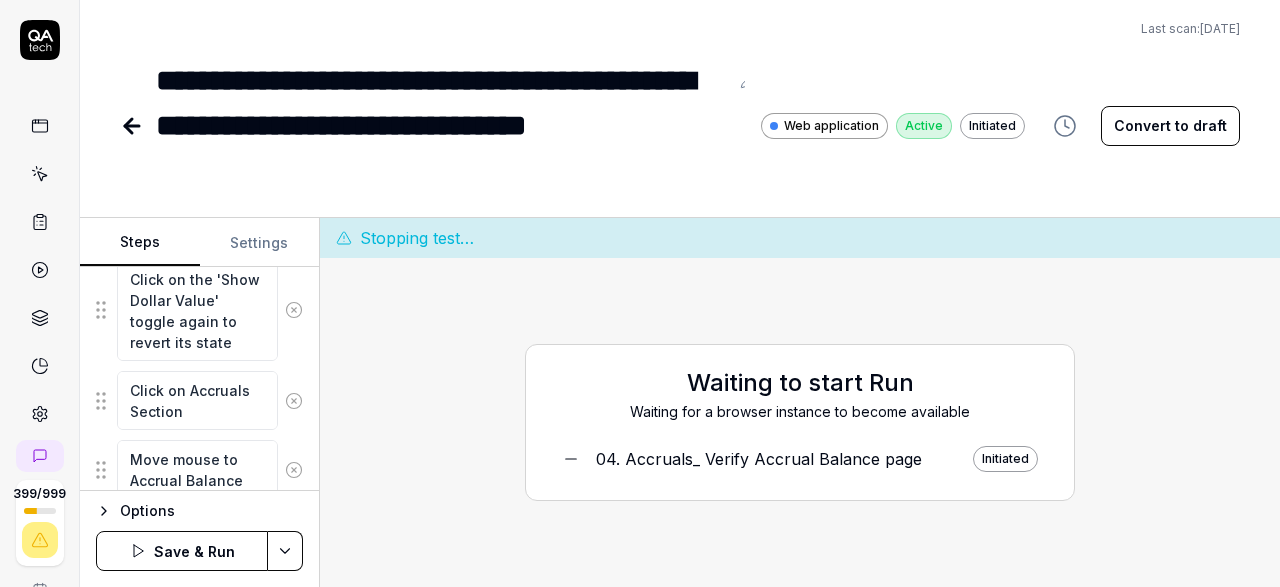 scroll, scrollTop: 638, scrollLeft: 0, axis: vertical 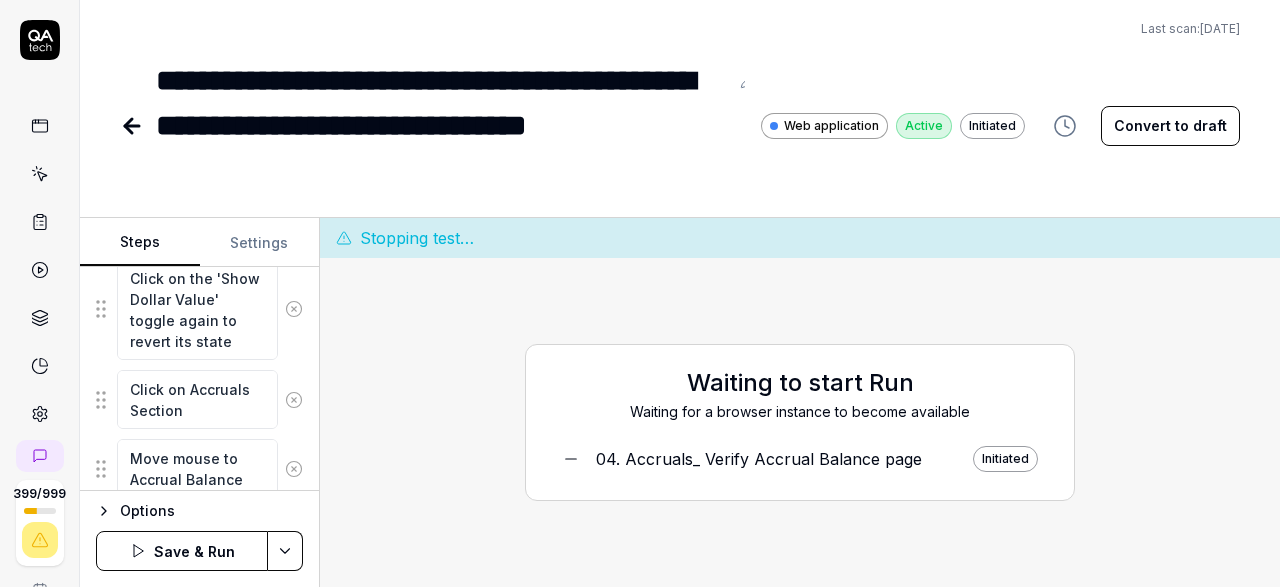 drag, startPoint x: 93, startPoint y: 393, endPoint x: 111, endPoint y: 399, distance: 18.973665 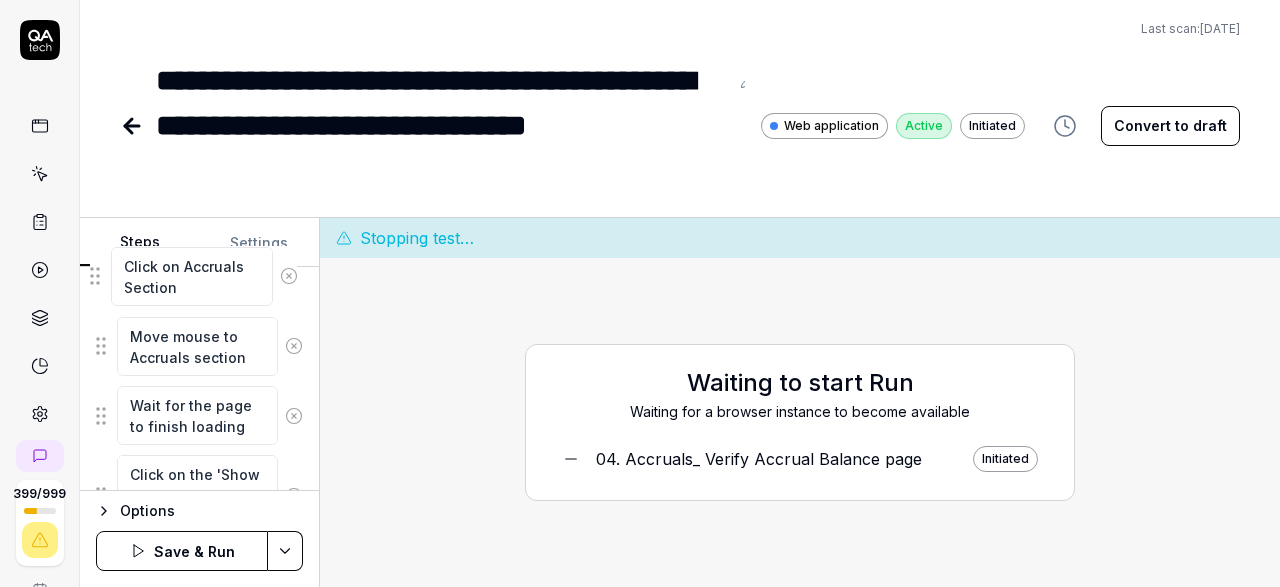 scroll, scrollTop: 419, scrollLeft: 0, axis: vertical 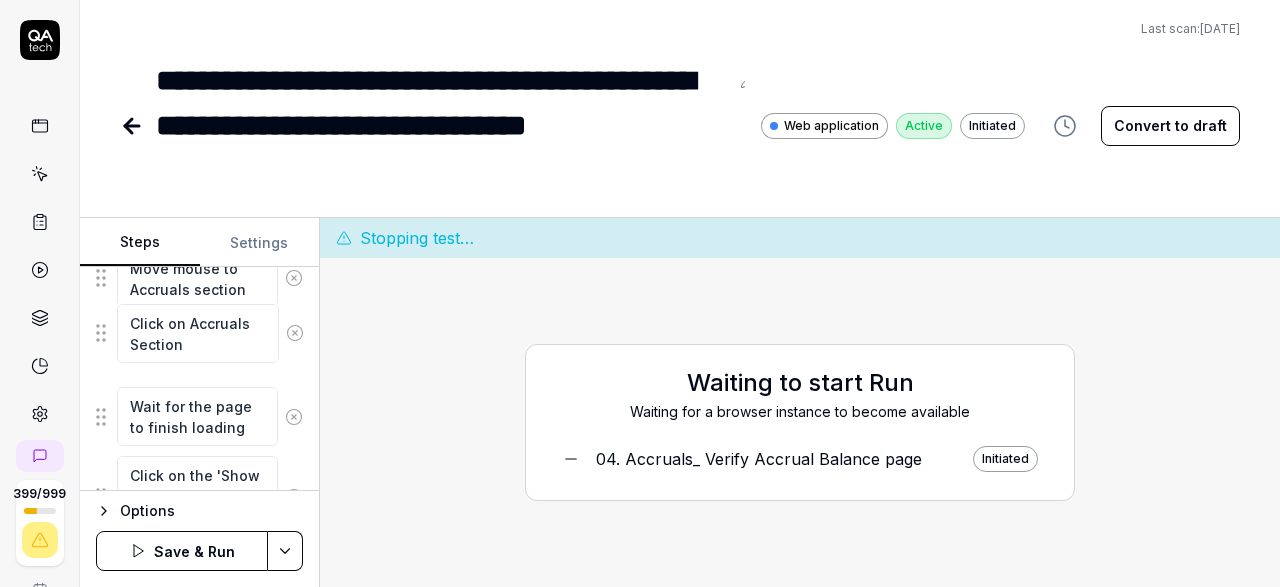 drag, startPoint x: 104, startPoint y: 399, endPoint x: 104, endPoint y: 337, distance: 62 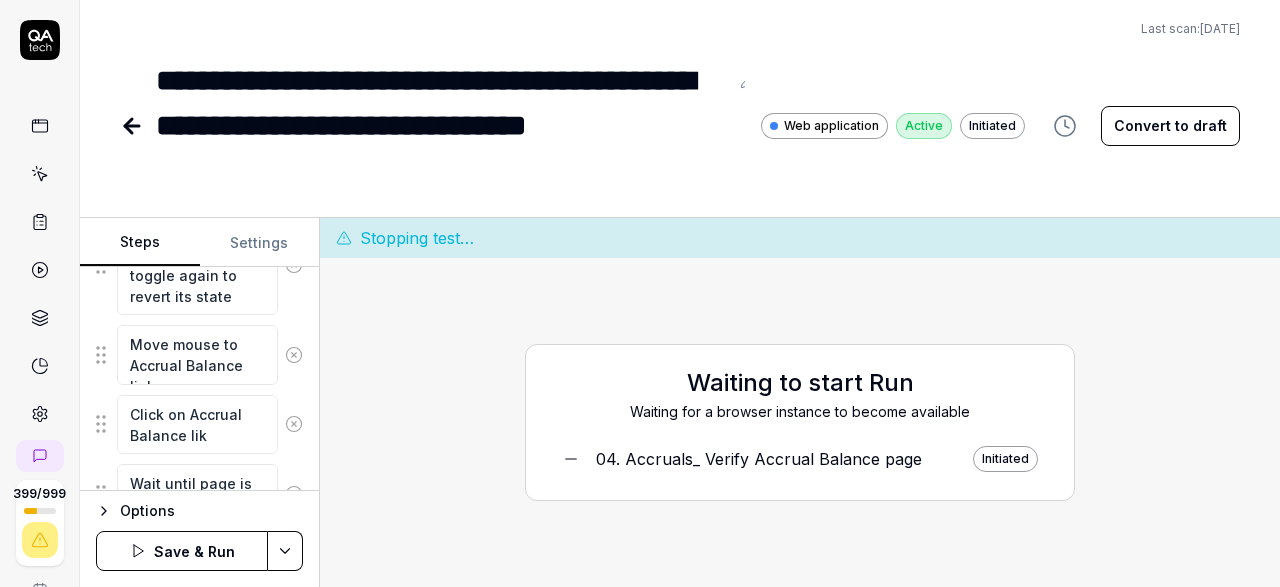 scroll, scrollTop: 756, scrollLeft: 0, axis: vertical 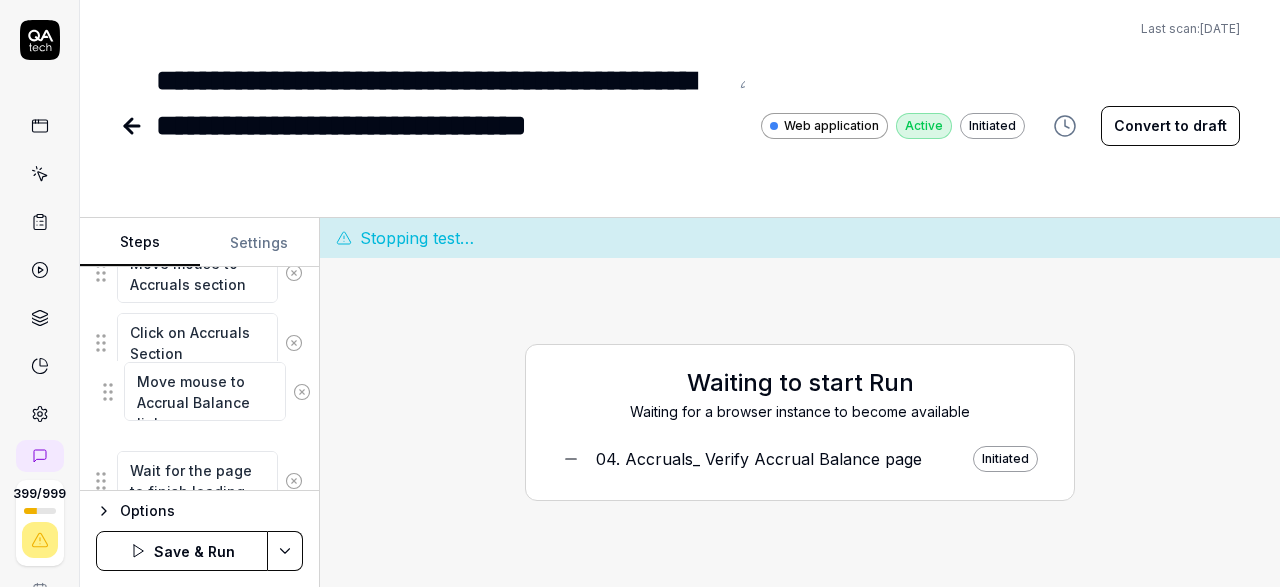 drag, startPoint x: 105, startPoint y: 346, endPoint x: 112, endPoint y: 391, distance: 45.54119 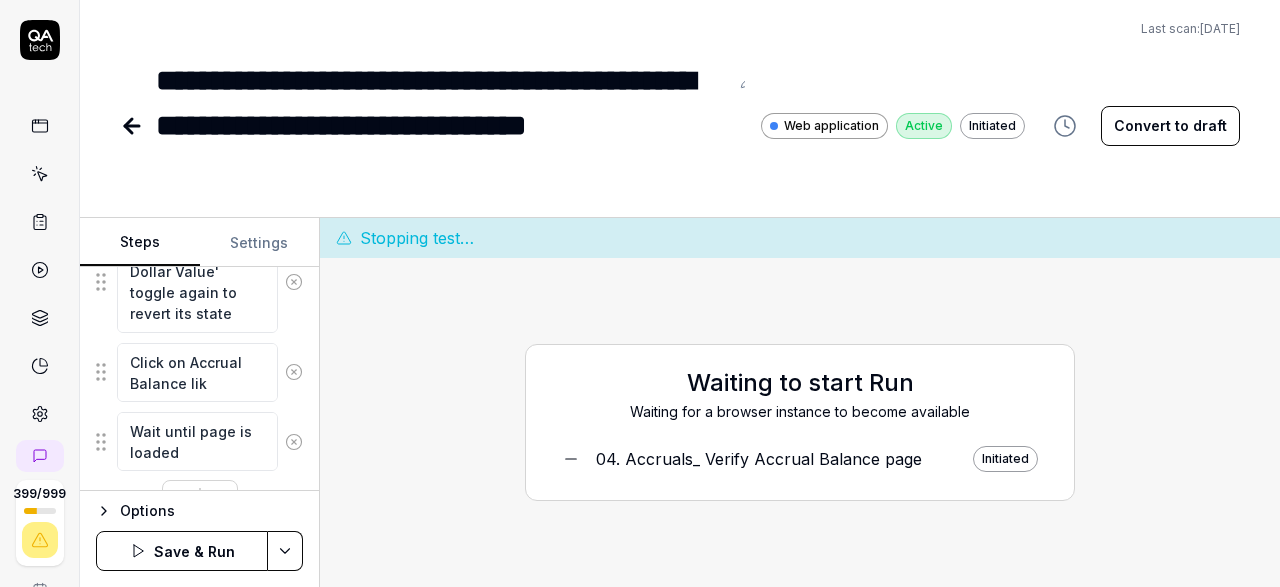 scroll, scrollTop: 805, scrollLeft: 0, axis: vertical 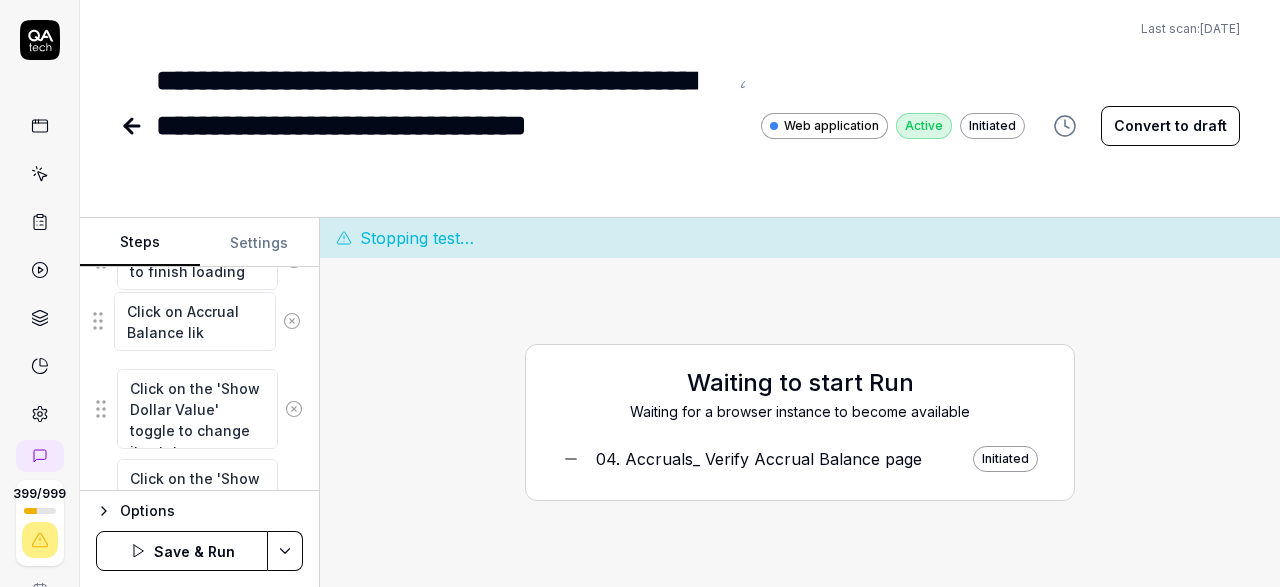 drag, startPoint x: 103, startPoint y: 367, endPoint x: 102, endPoint y: 321, distance: 46.010868 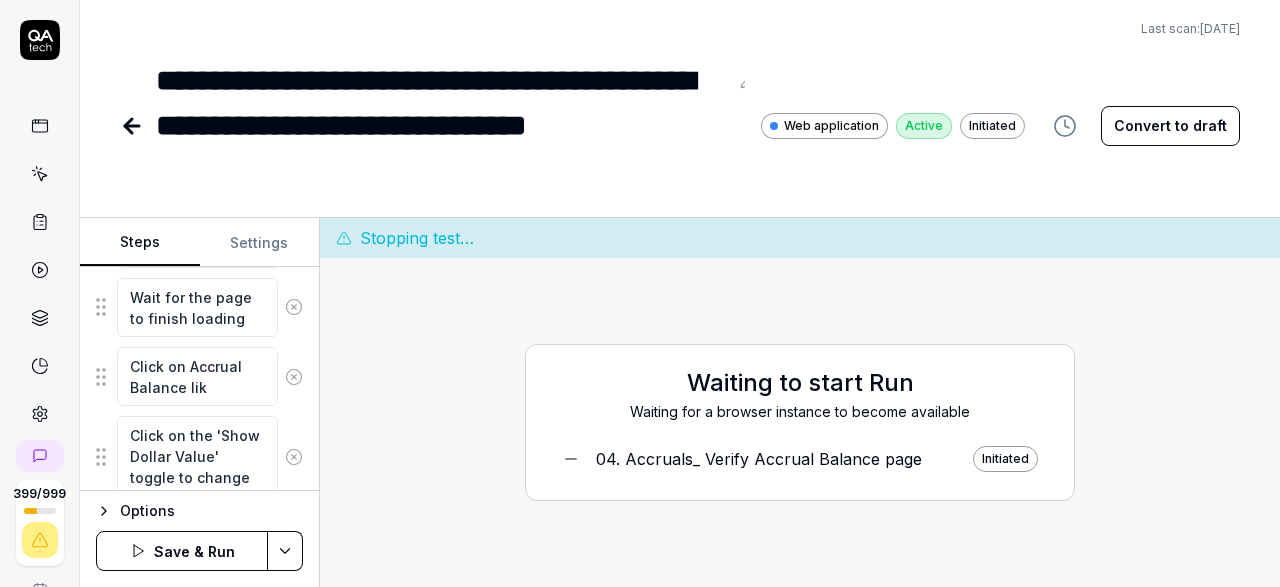 scroll, scrollTop: 598, scrollLeft: 0, axis: vertical 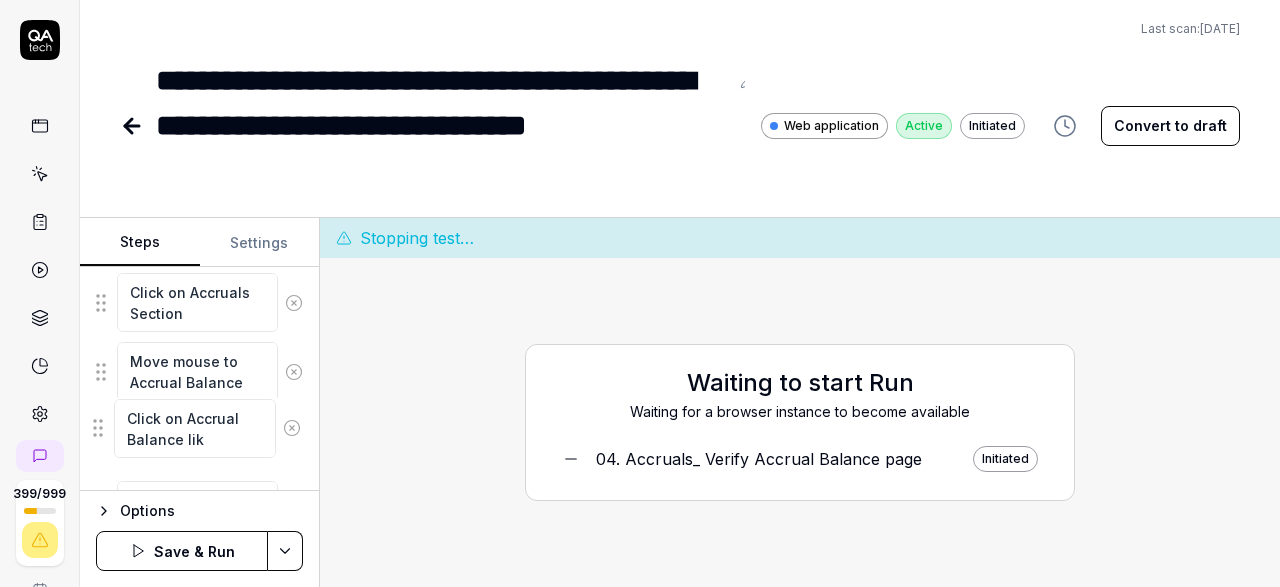 drag, startPoint x: 101, startPoint y: 373, endPoint x: 98, endPoint y: 427, distance: 54.08327 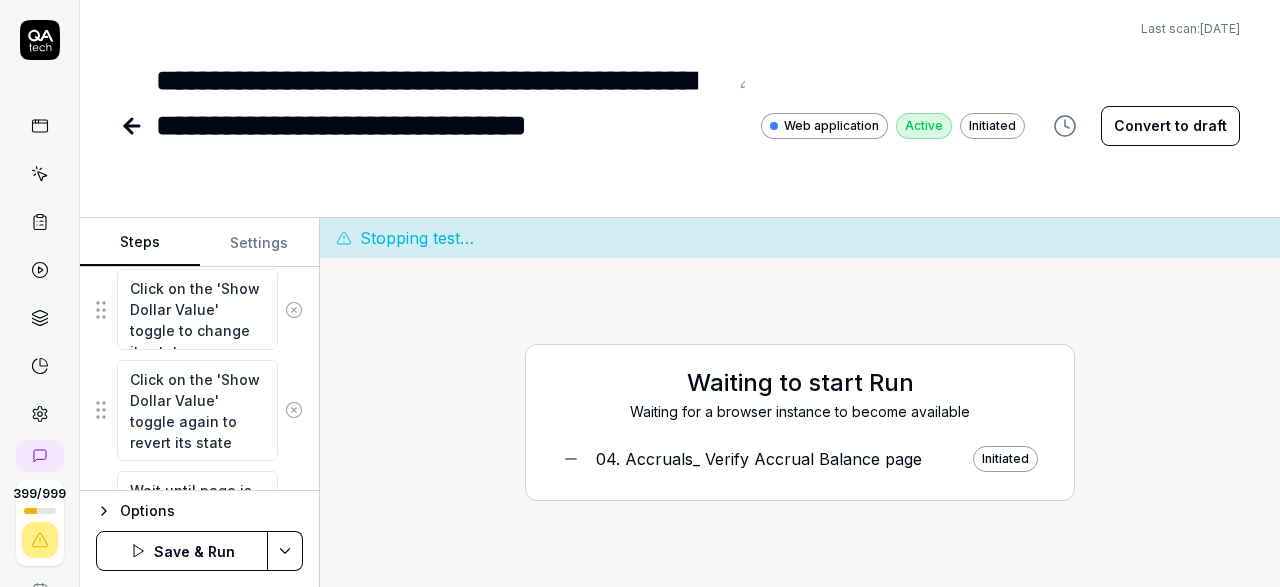 scroll, scrollTop: 840, scrollLeft: 0, axis: vertical 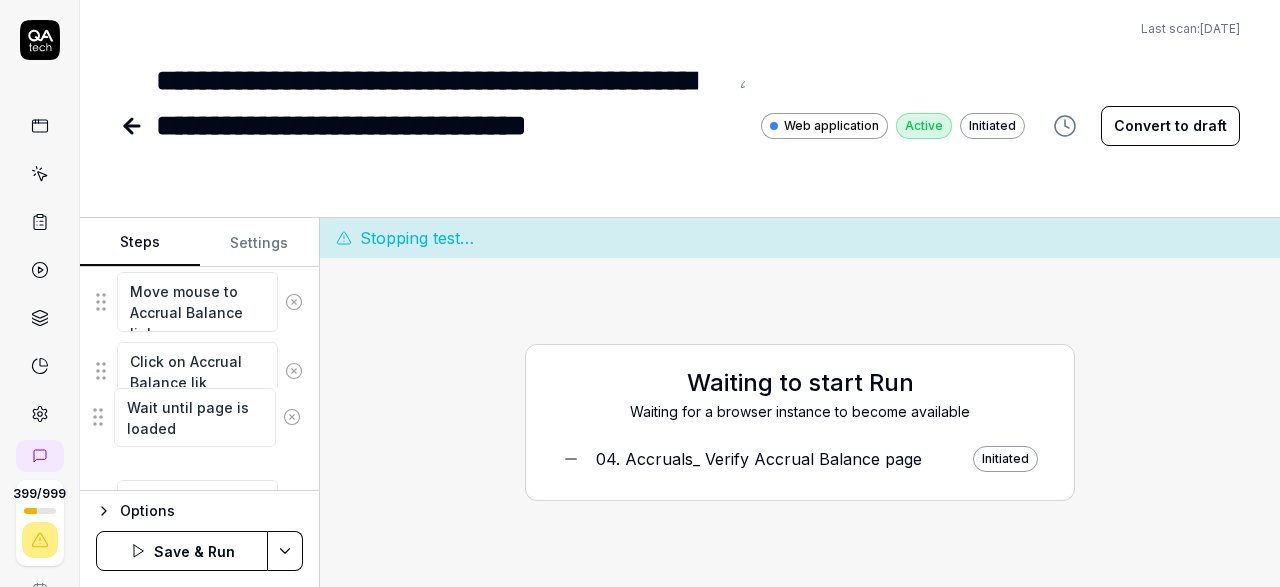 drag, startPoint x: 99, startPoint y: 403, endPoint x: 96, endPoint y: 421, distance: 18.248287 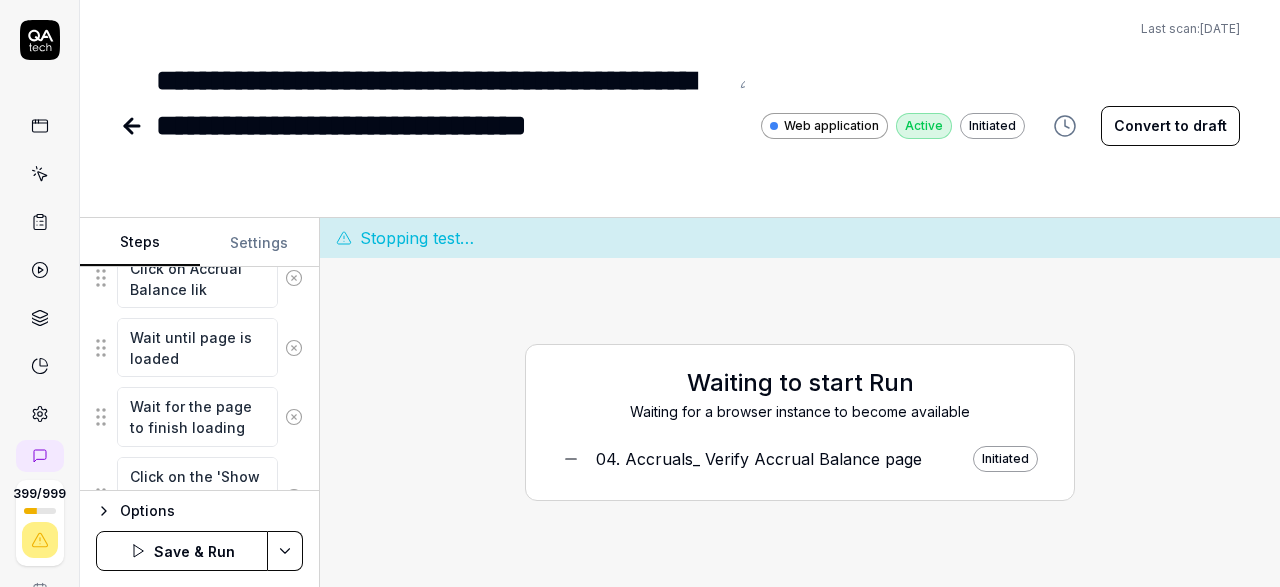 scroll, scrollTop: 628, scrollLeft: 0, axis: vertical 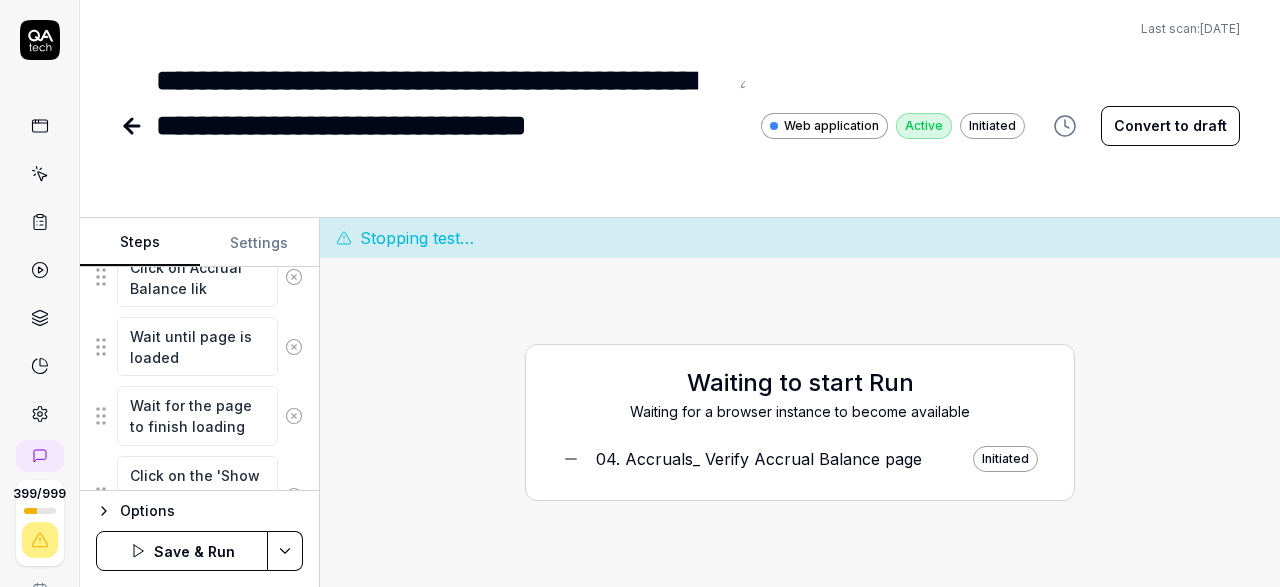 click 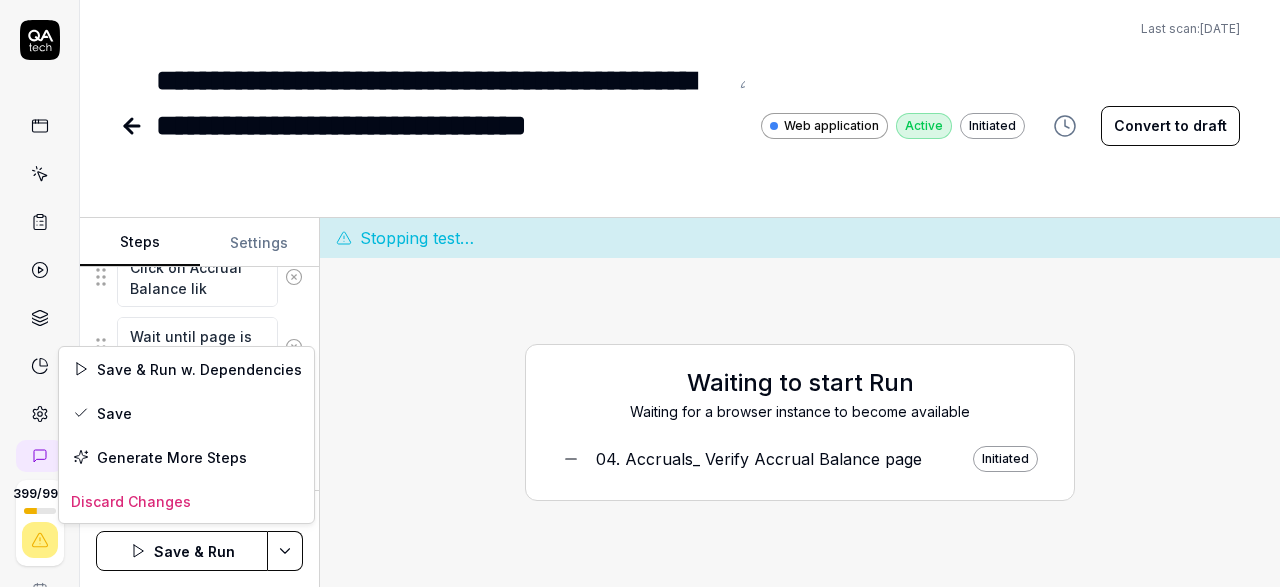 scroll, scrollTop: 628, scrollLeft: 0, axis: vertical 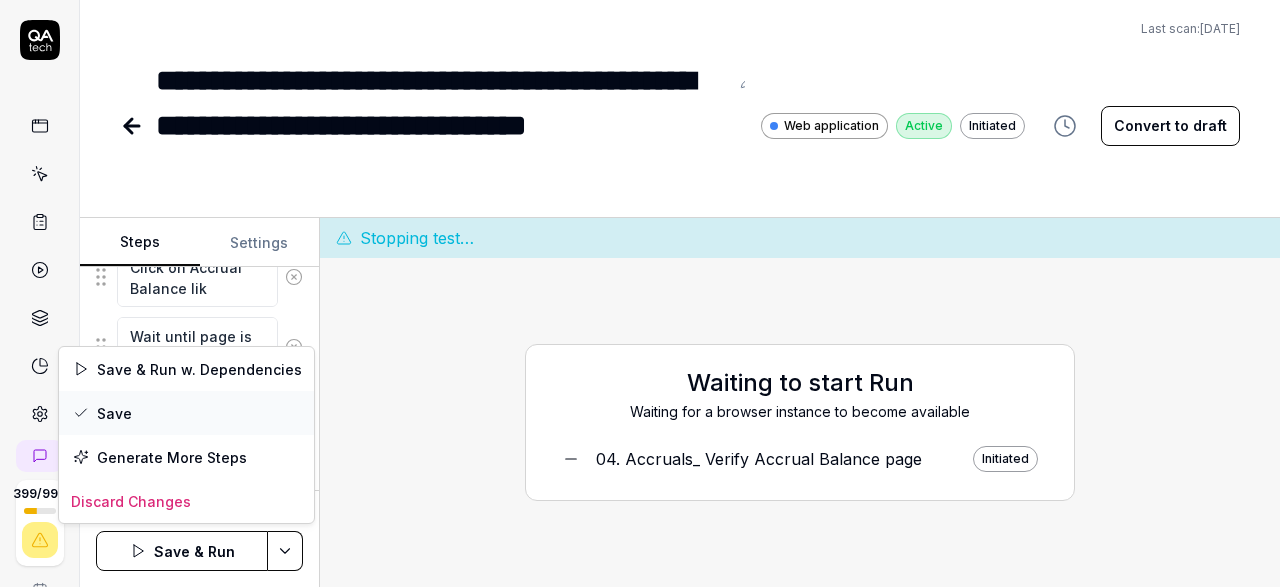 click on "Save" at bounding box center [186, 413] 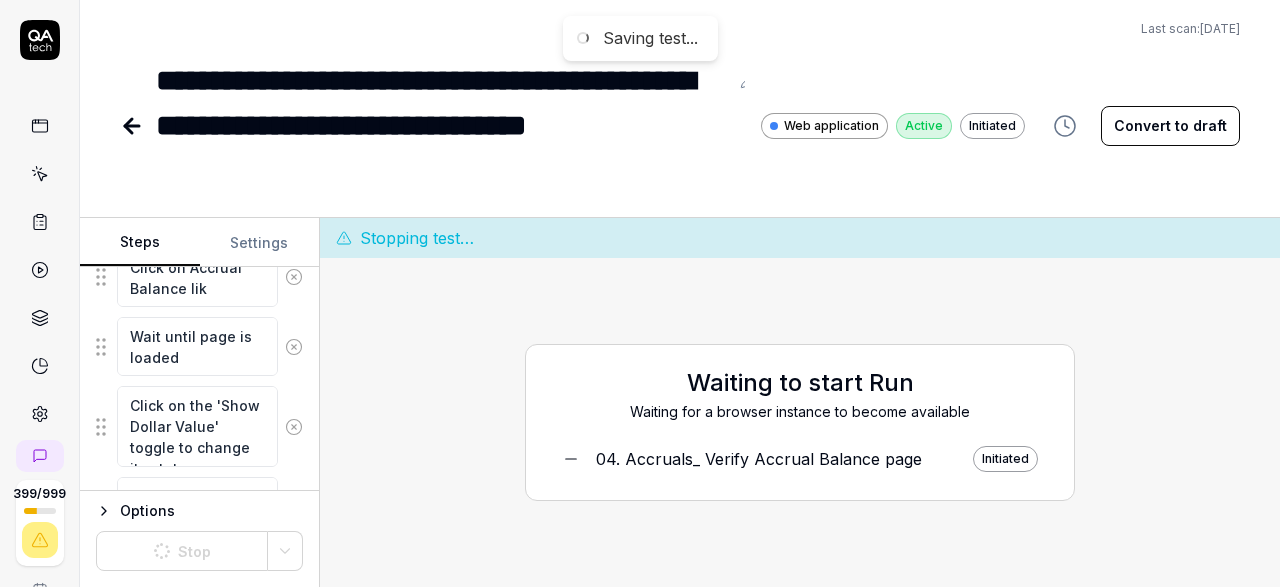 scroll, scrollTop: 628, scrollLeft: 0, axis: vertical 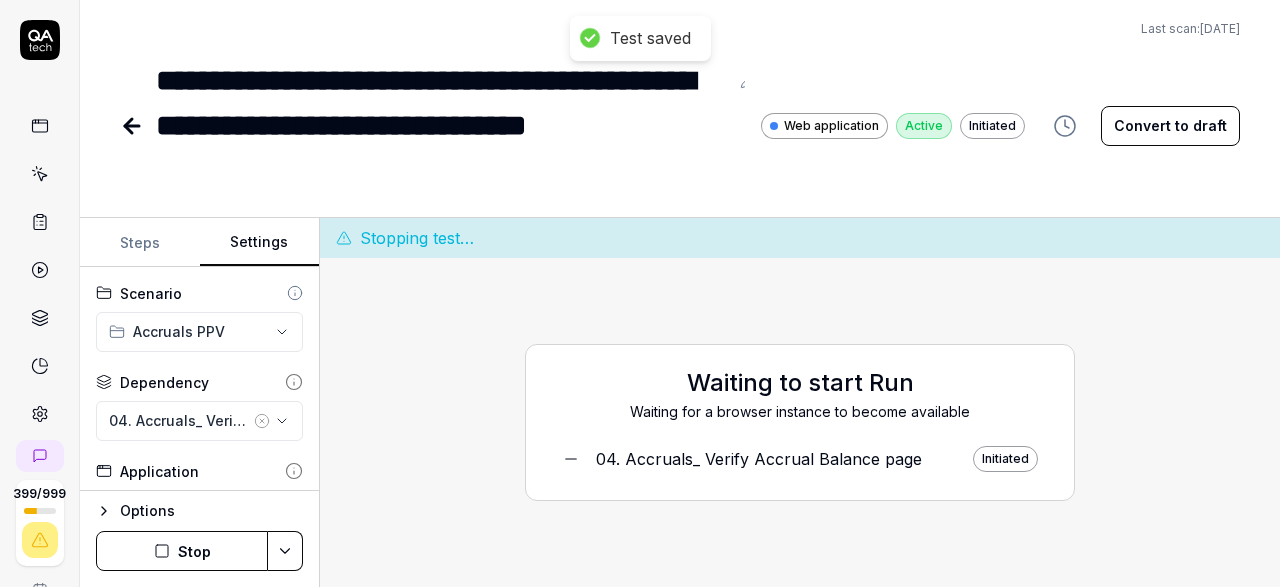 click on "Settings" at bounding box center (260, 243) 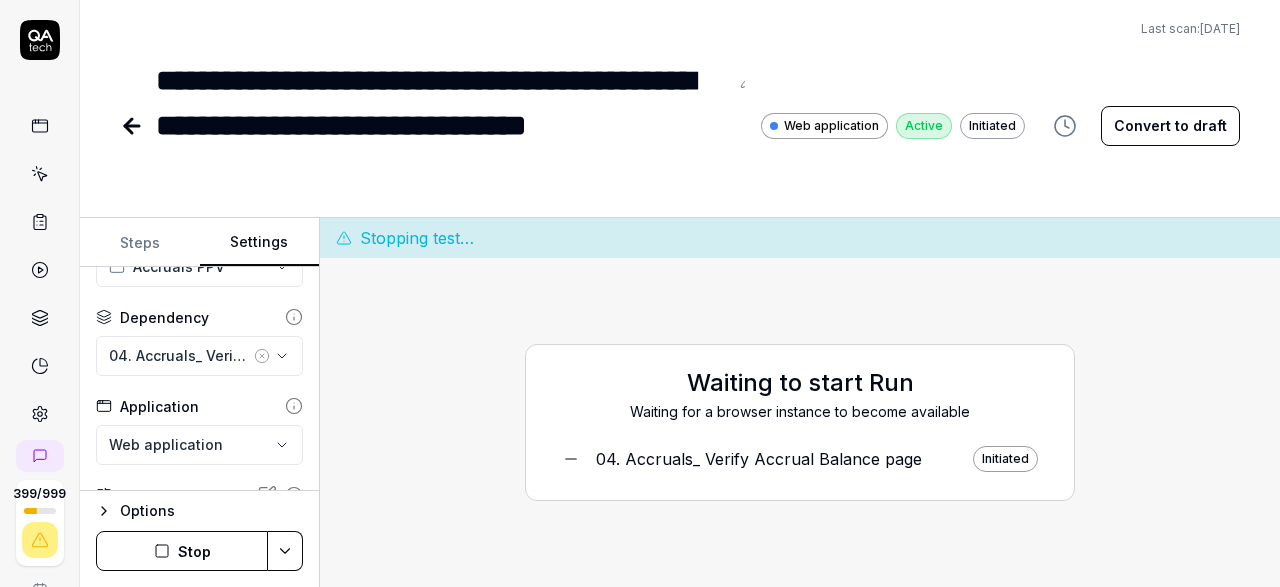 scroll, scrollTop: 60, scrollLeft: 0, axis: vertical 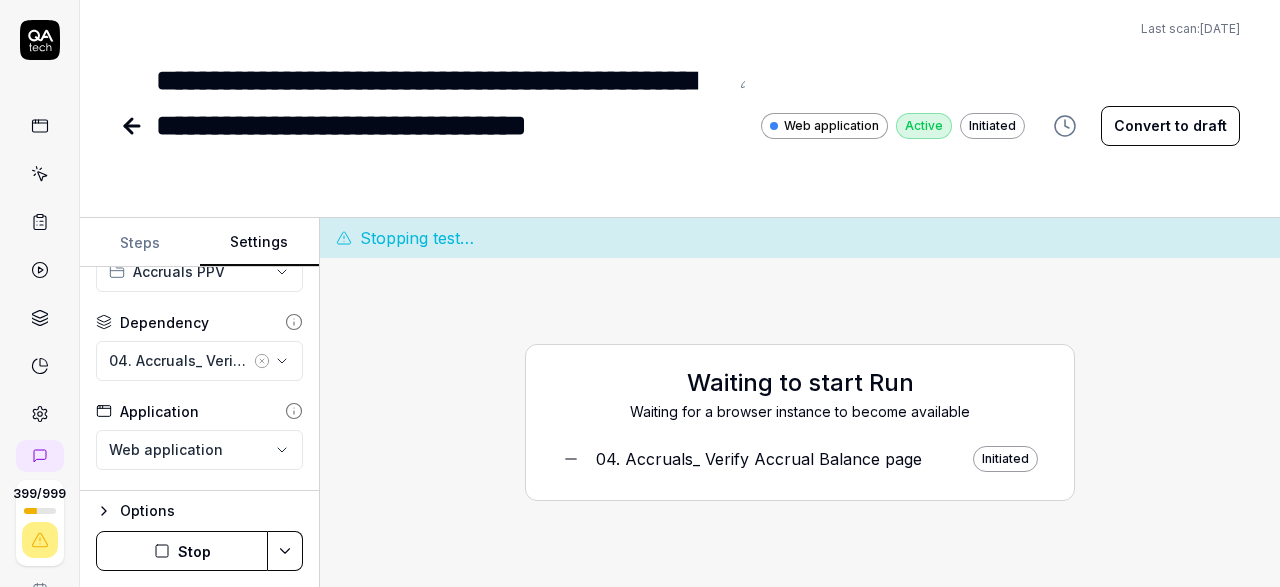 click 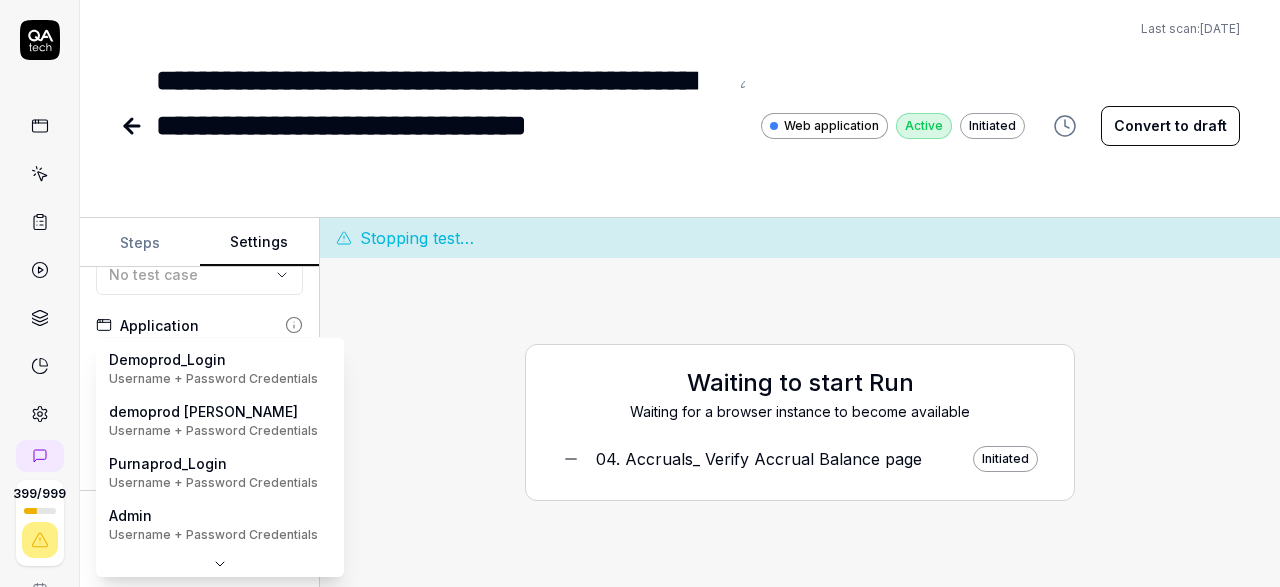scroll, scrollTop: 146, scrollLeft: 0, axis: vertical 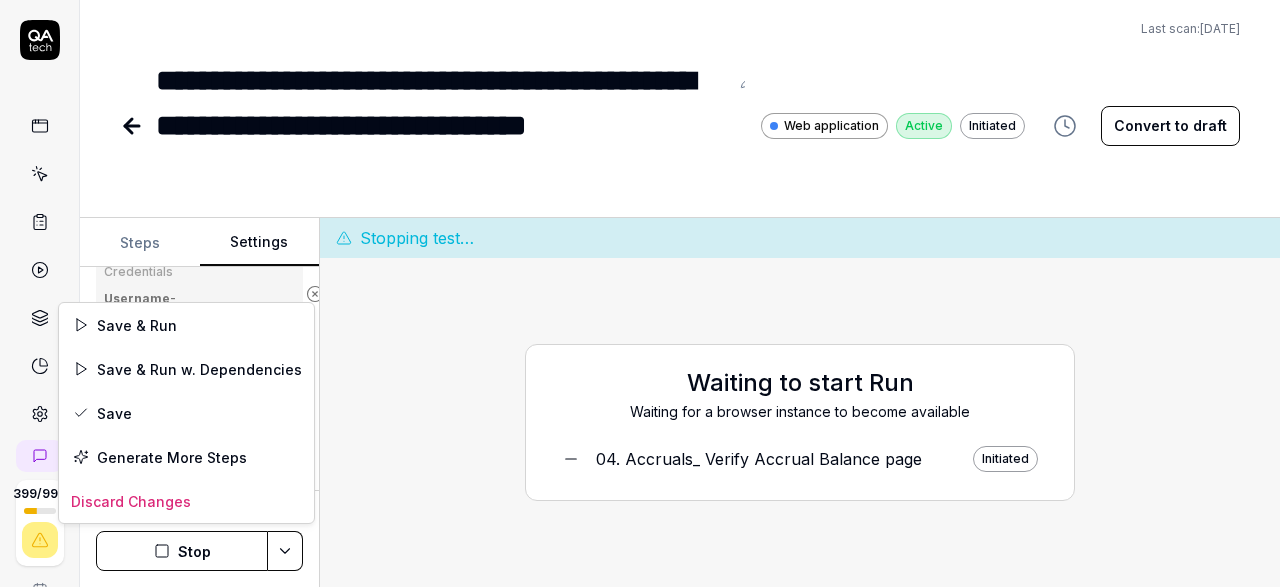 click on "**********" at bounding box center [640, 293] 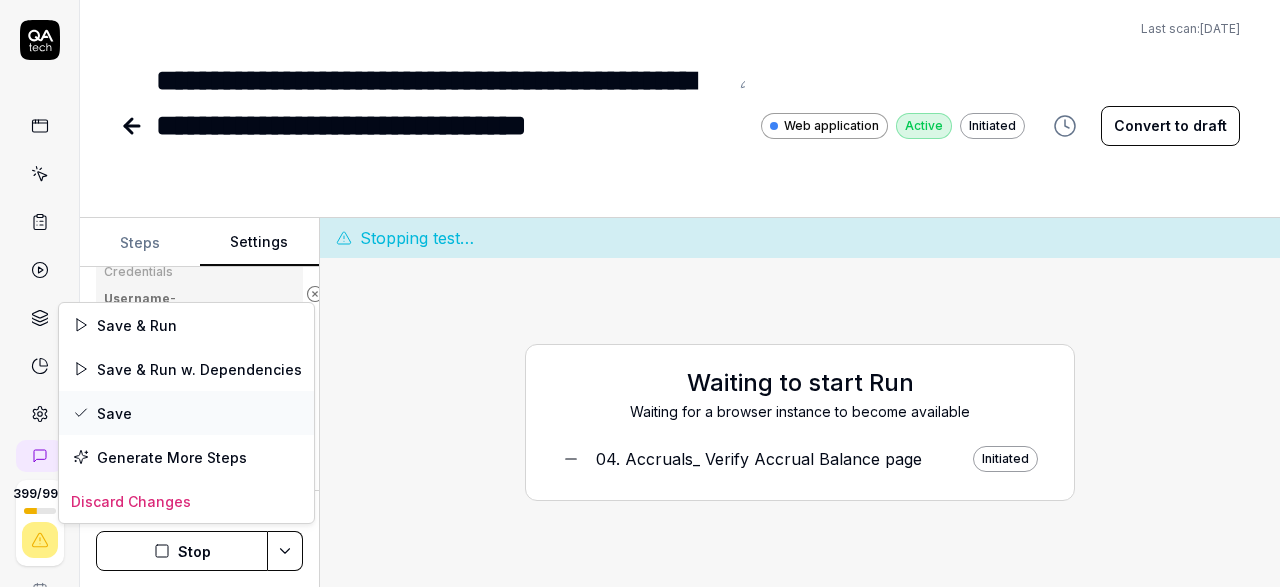 click on "Save" at bounding box center [186, 413] 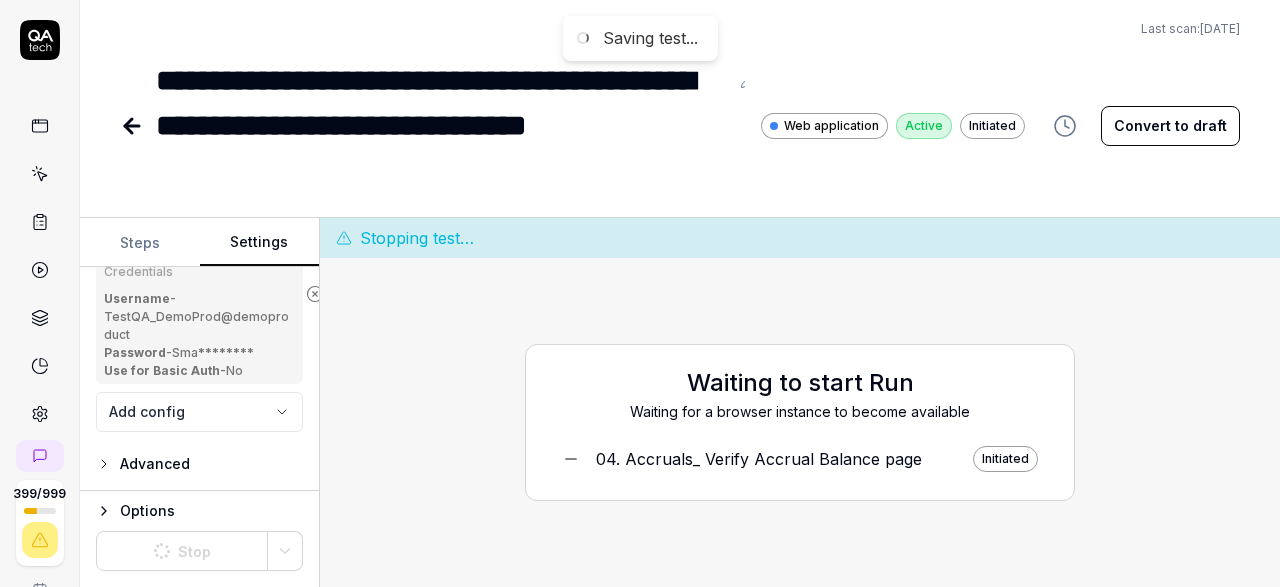 scroll, scrollTop: 375, scrollLeft: 0, axis: vertical 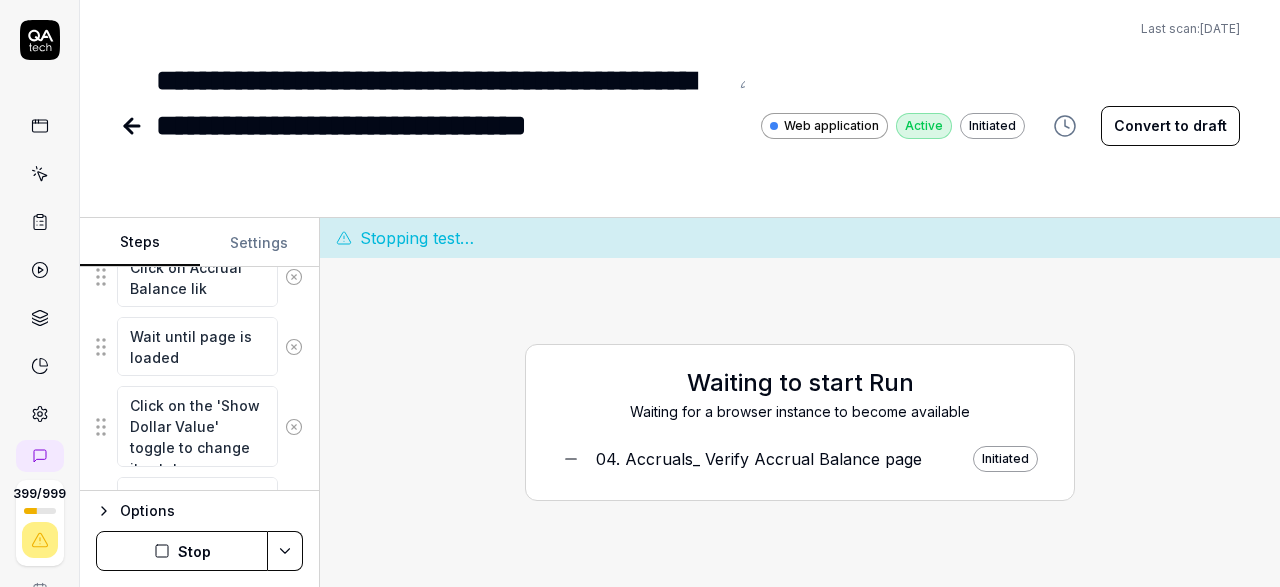 click on "Steps" at bounding box center [140, 243] 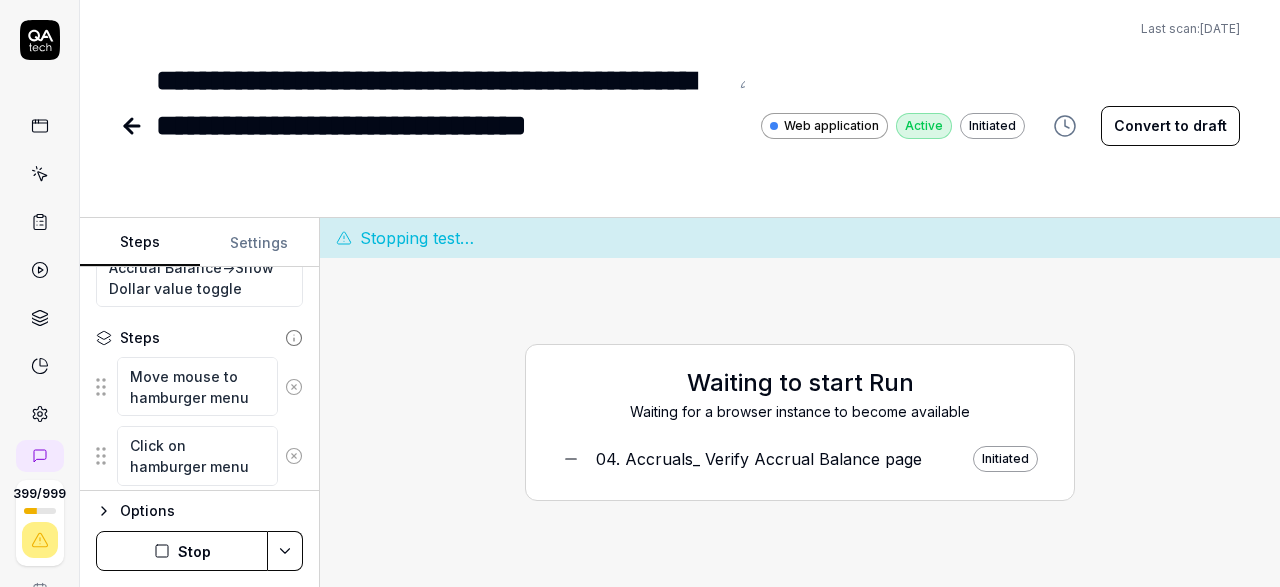 scroll, scrollTop: 0, scrollLeft: 0, axis: both 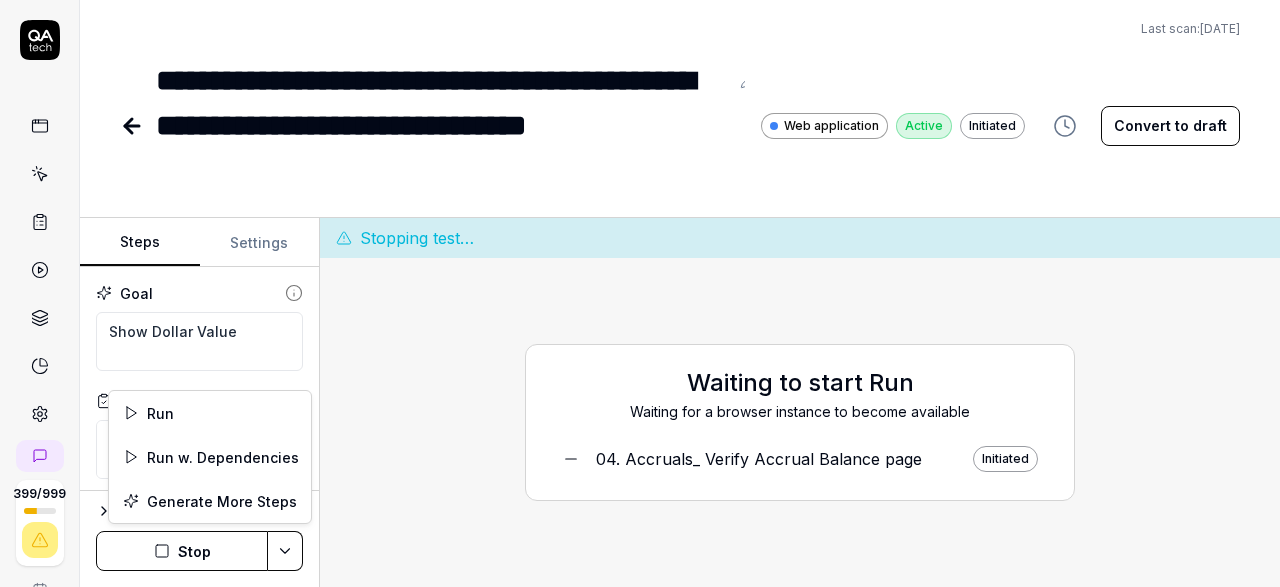 click on "**********" at bounding box center (640, 293) 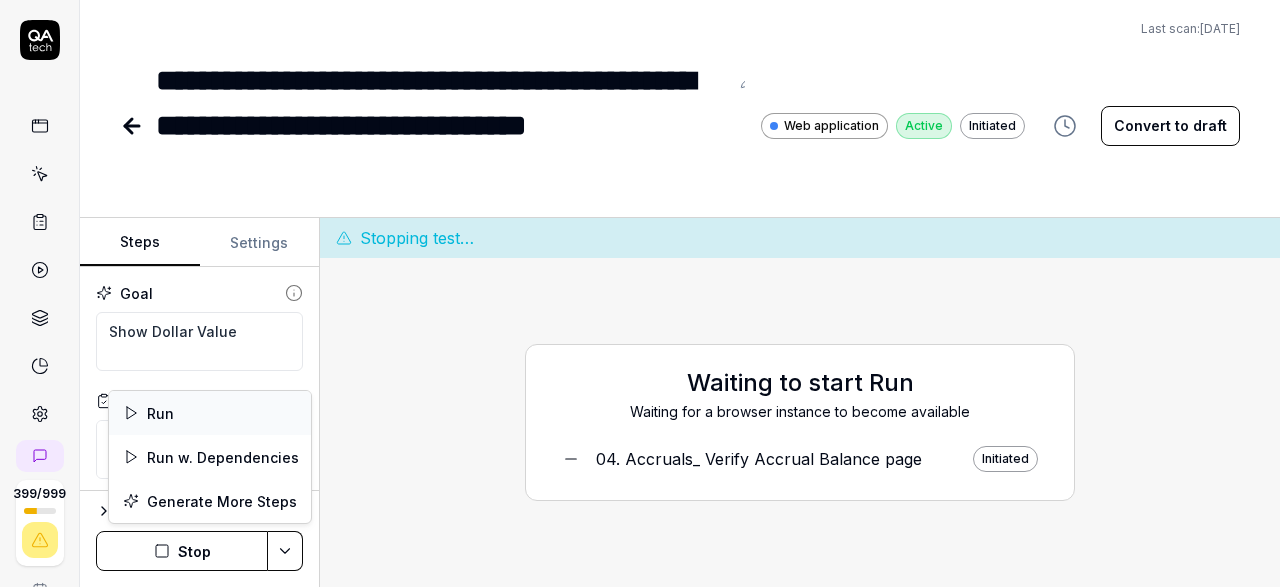 click on "Run" at bounding box center (210, 413) 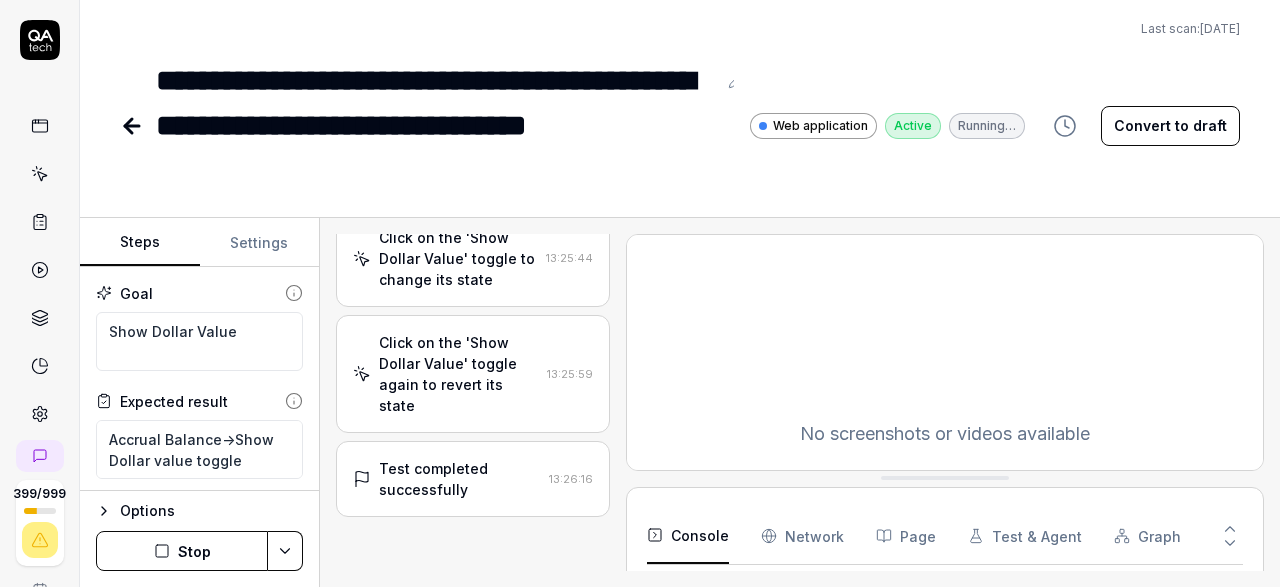 scroll, scrollTop: 892, scrollLeft: 0, axis: vertical 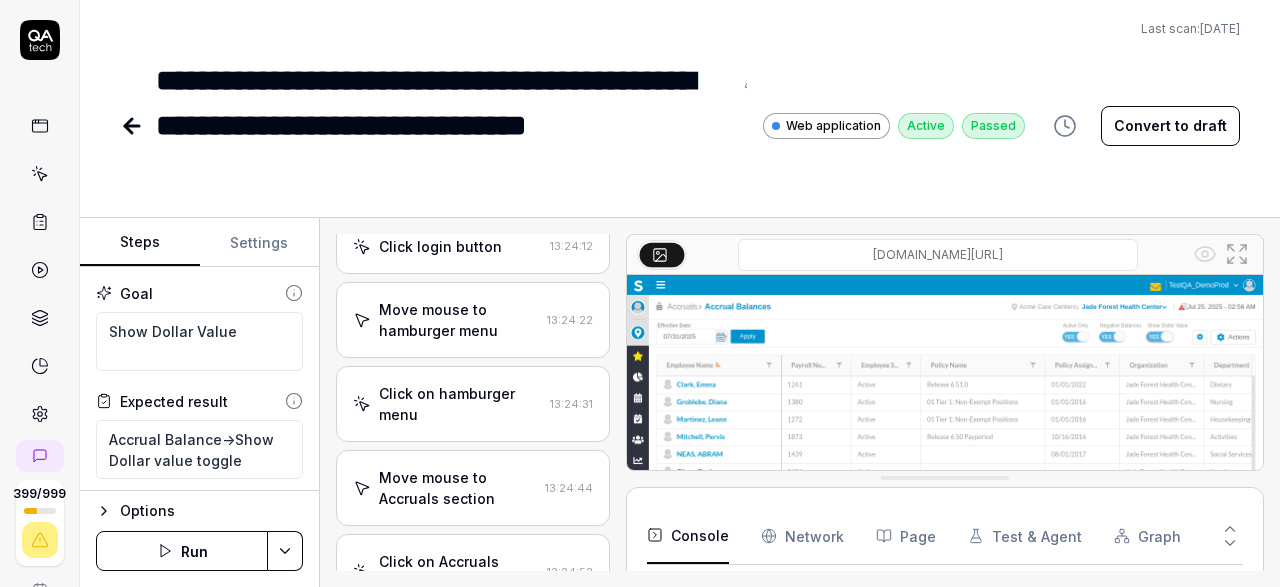 click 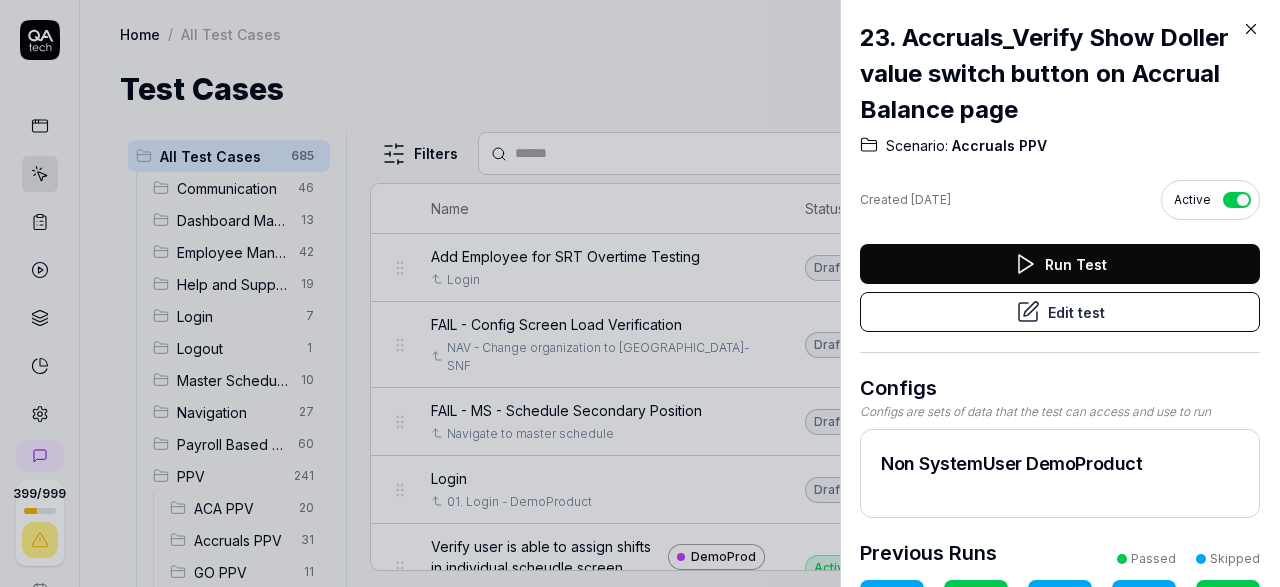 click 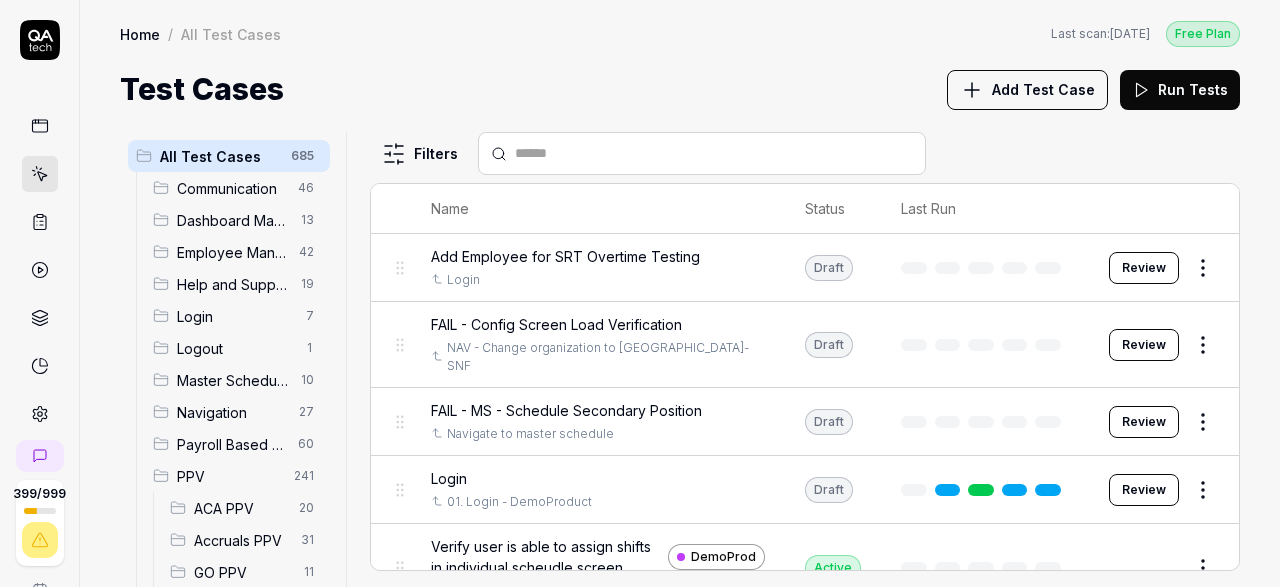 click on "Accruals PPV" at bounding box center (241, 540) 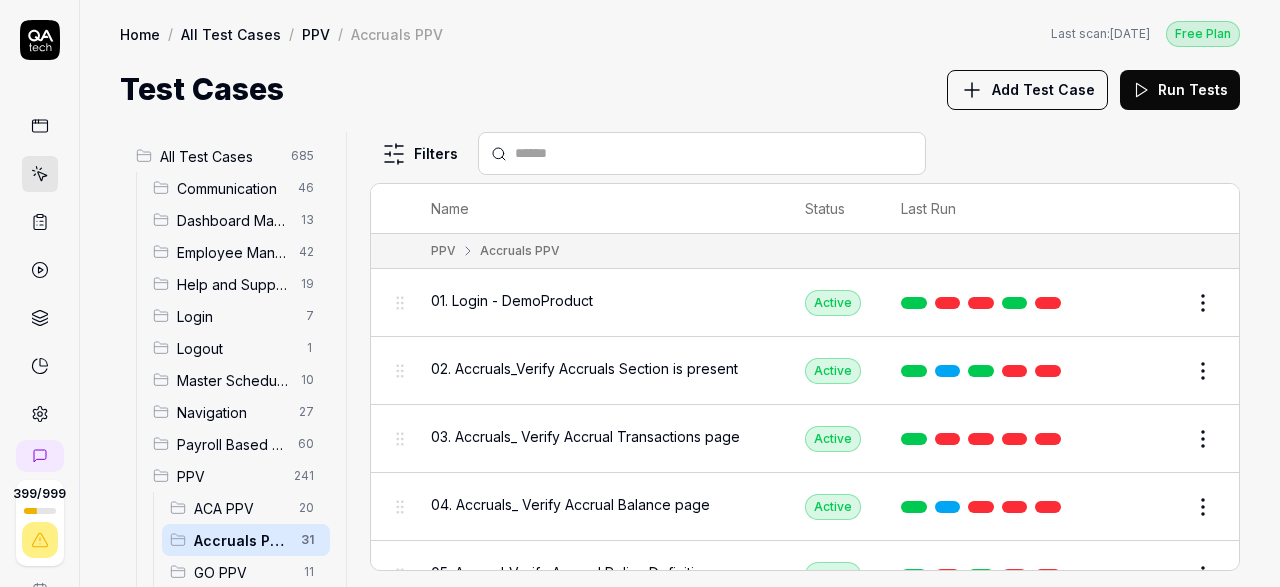 click on "Accruals PPV" at bounding box center (241, 540) 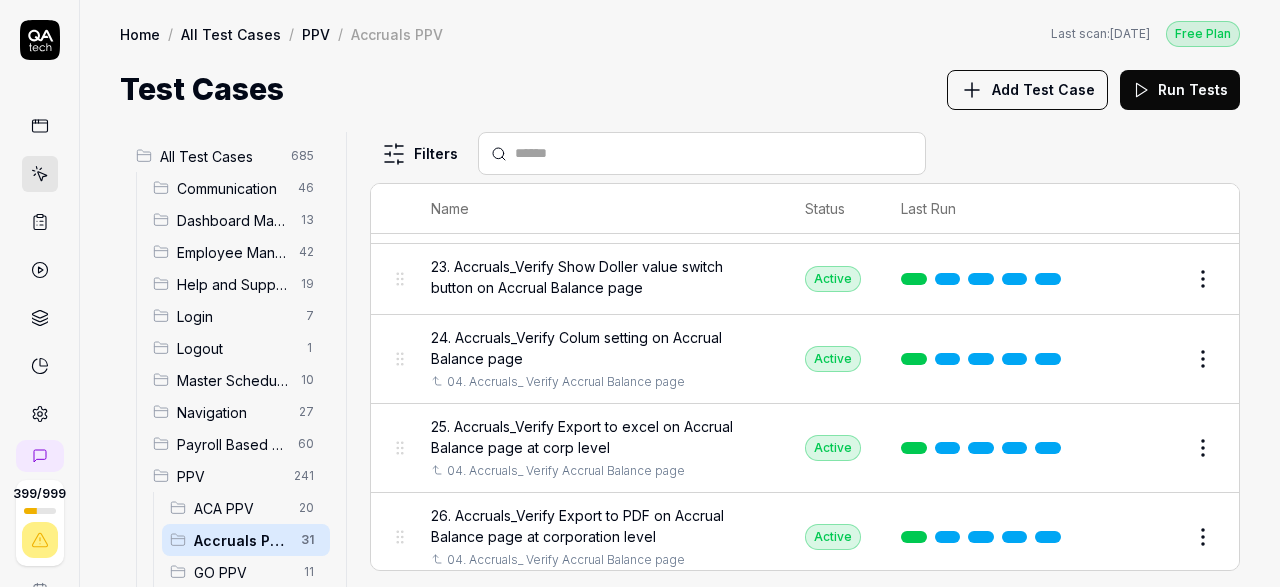 scroll, scrollTop: 1771, scrollLeft: 0, axis: vertical 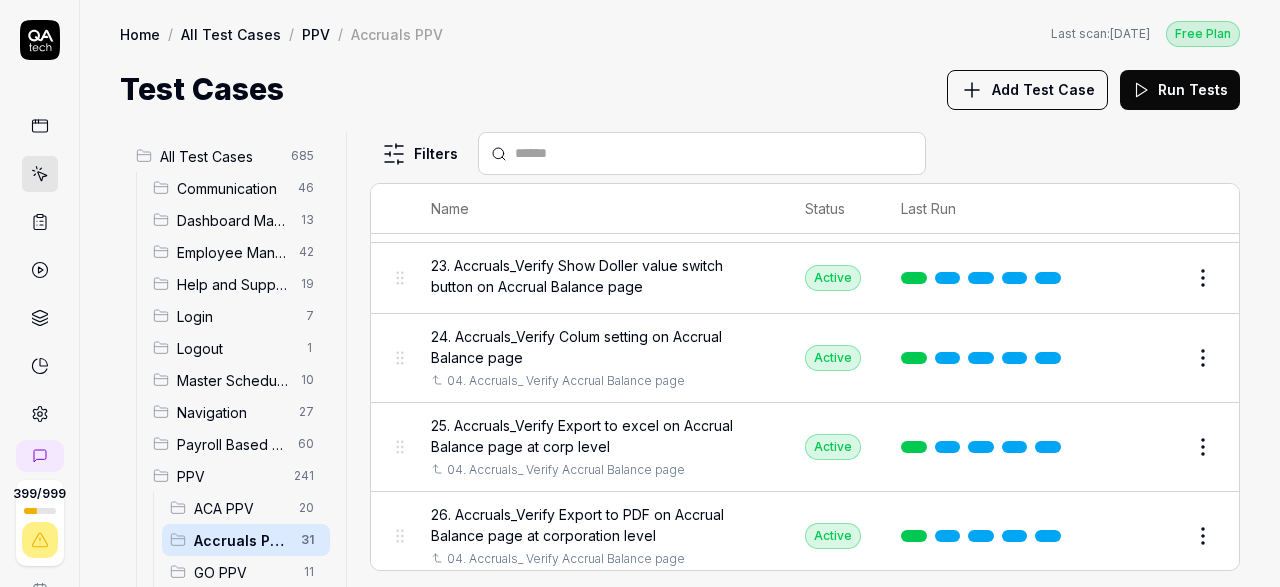 click on "24. Accruals_Verify Colum setting  on Accrual Balance page" at bounding box center (598, 347) 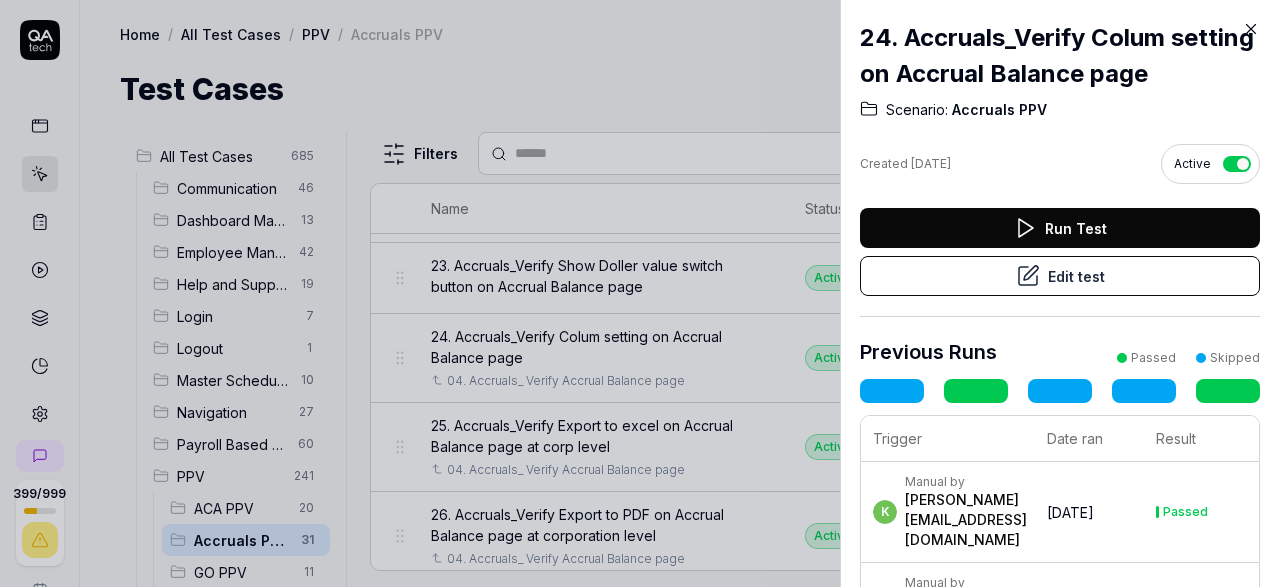 click on "Edit test" at bounding box center (1060, 276) 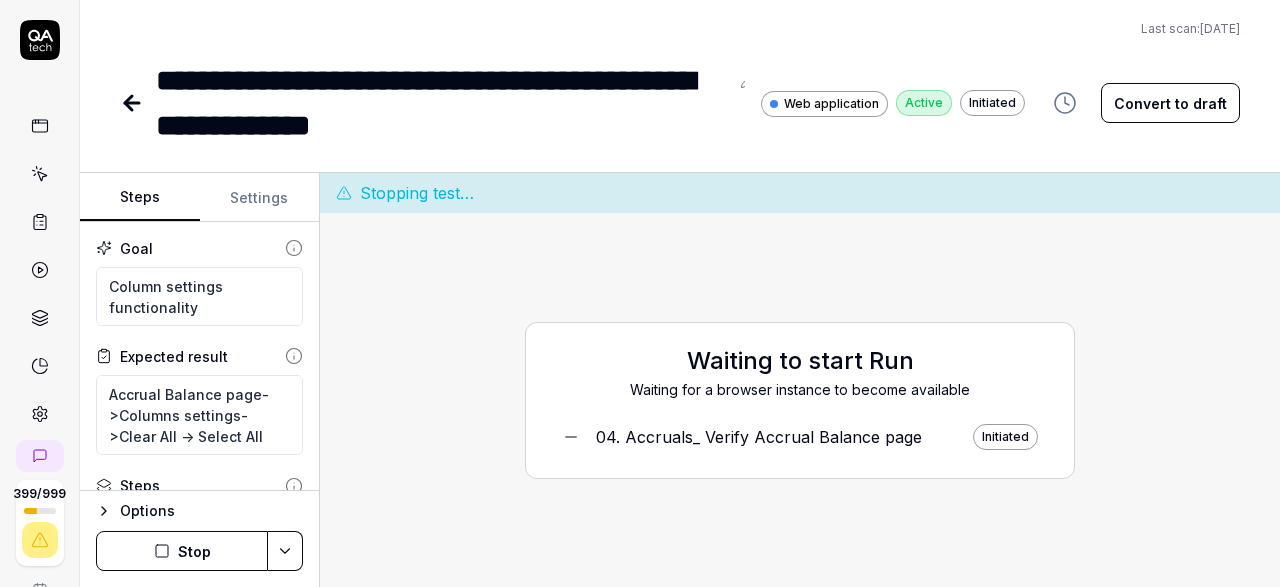 click on "Stop" at bounding box center (182, 551) 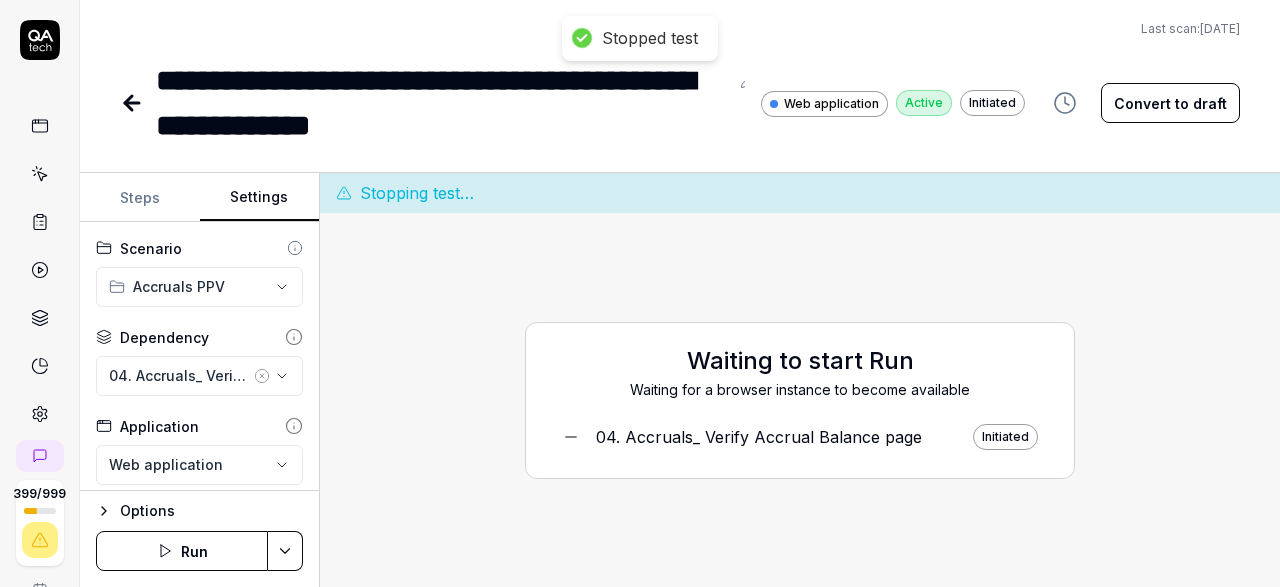 click on "Settings" at bounding box center (260, 198) 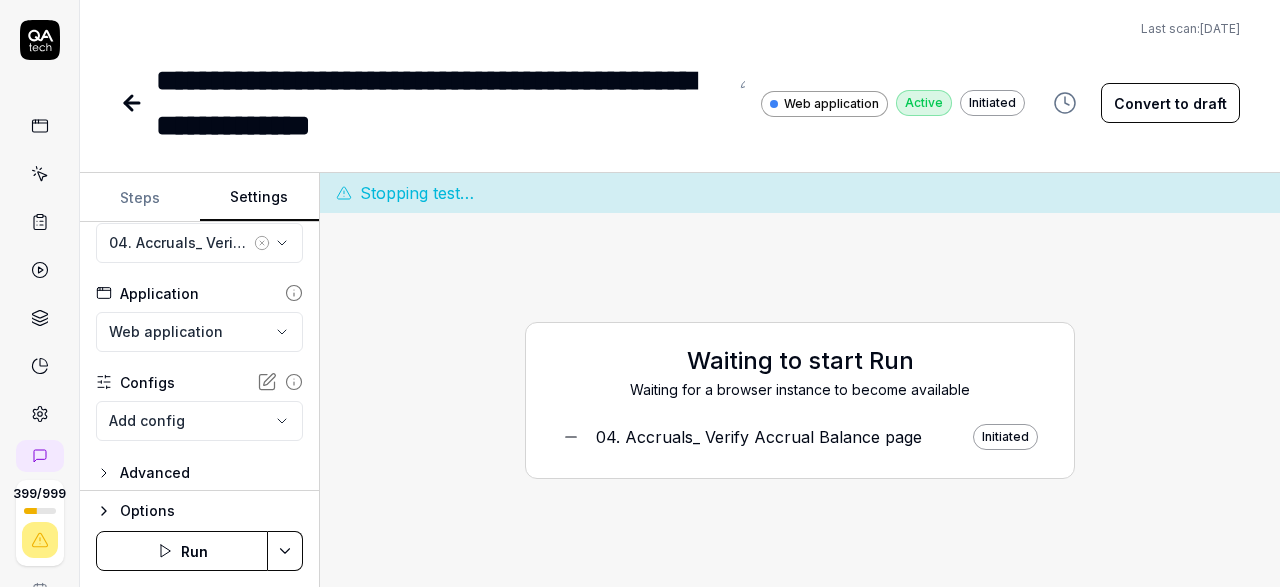scroll, scrollTop: 0, scrollLeft: 0, axis: both 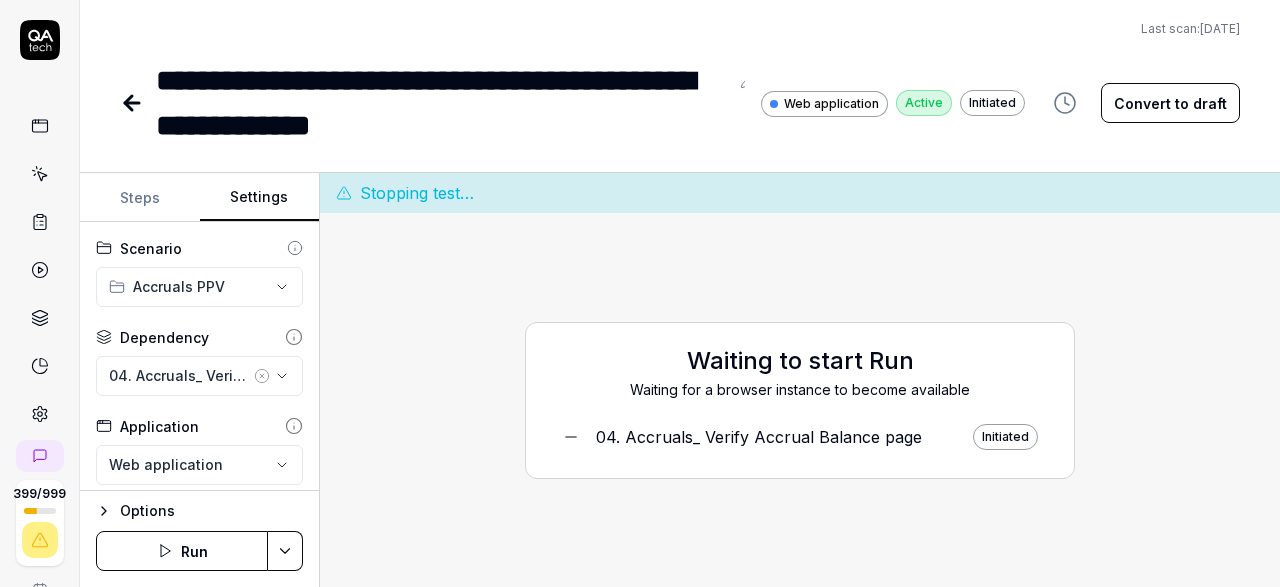 click 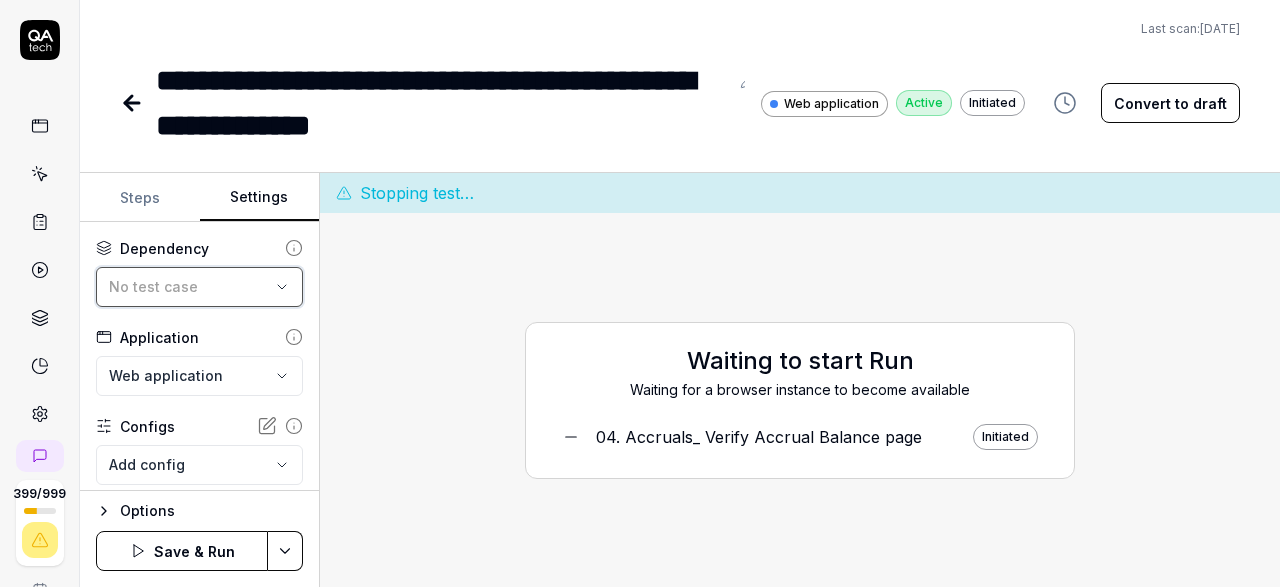 scroll, scrollTop: 142, scrollLeft: 0, axis: vertical 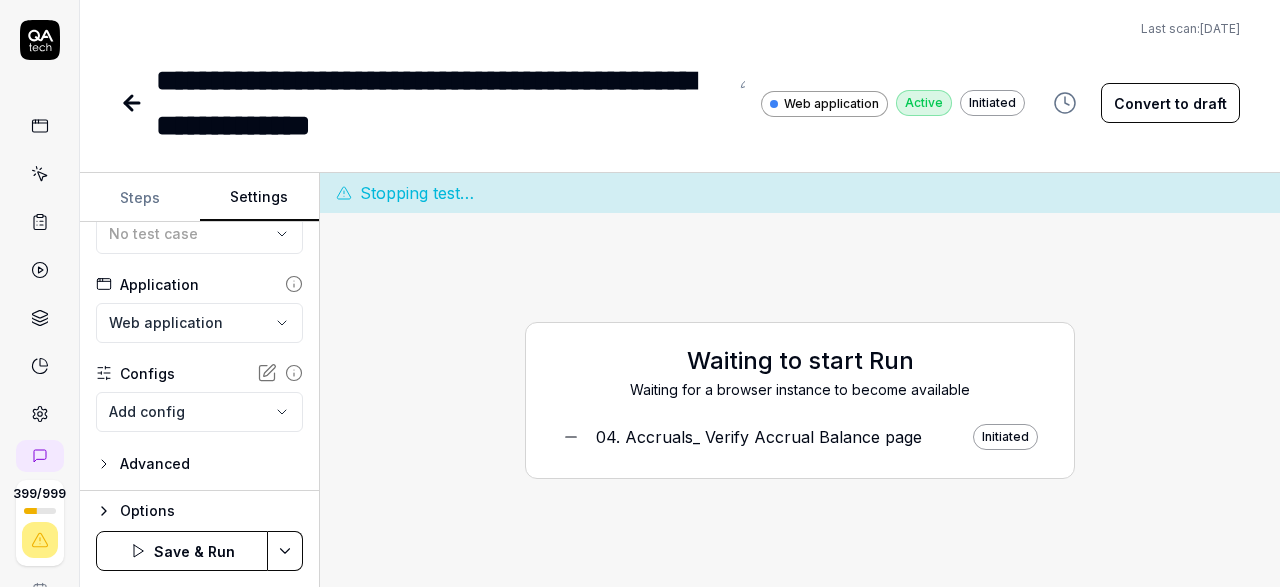click 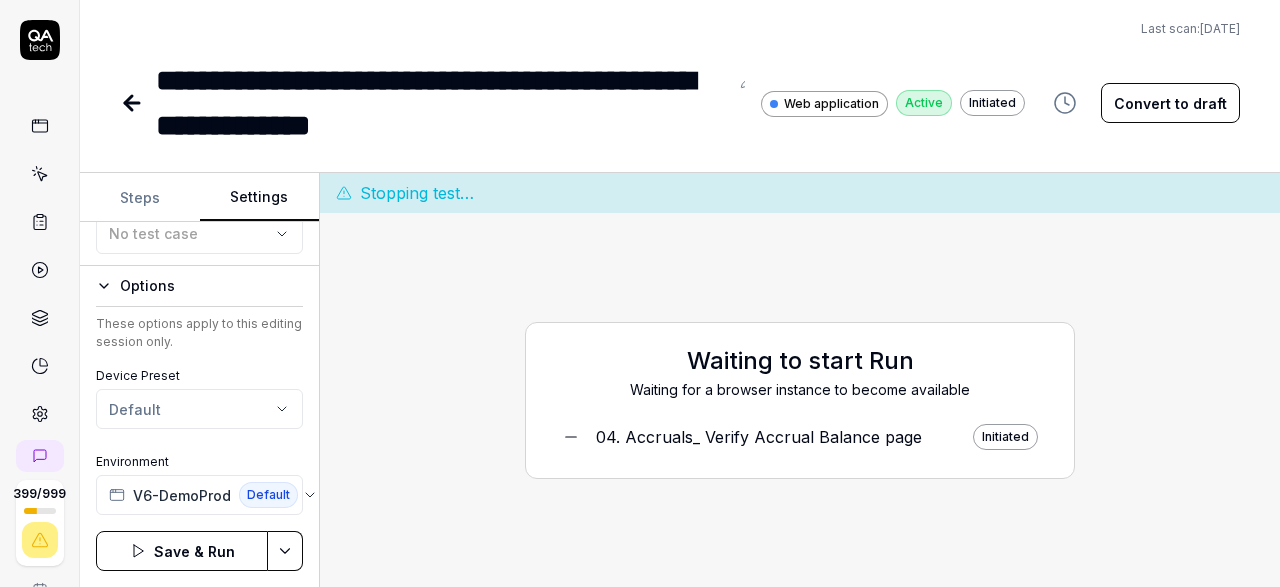 click 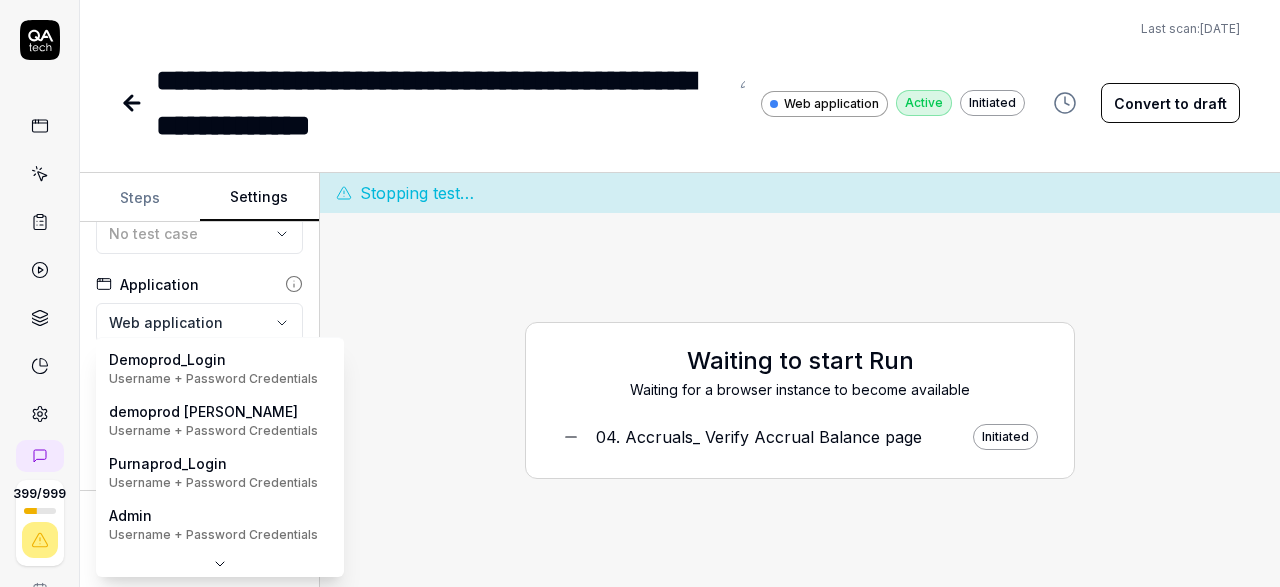 scroll, scrollTop: 142, scrollLeft: 0, axis: vertical 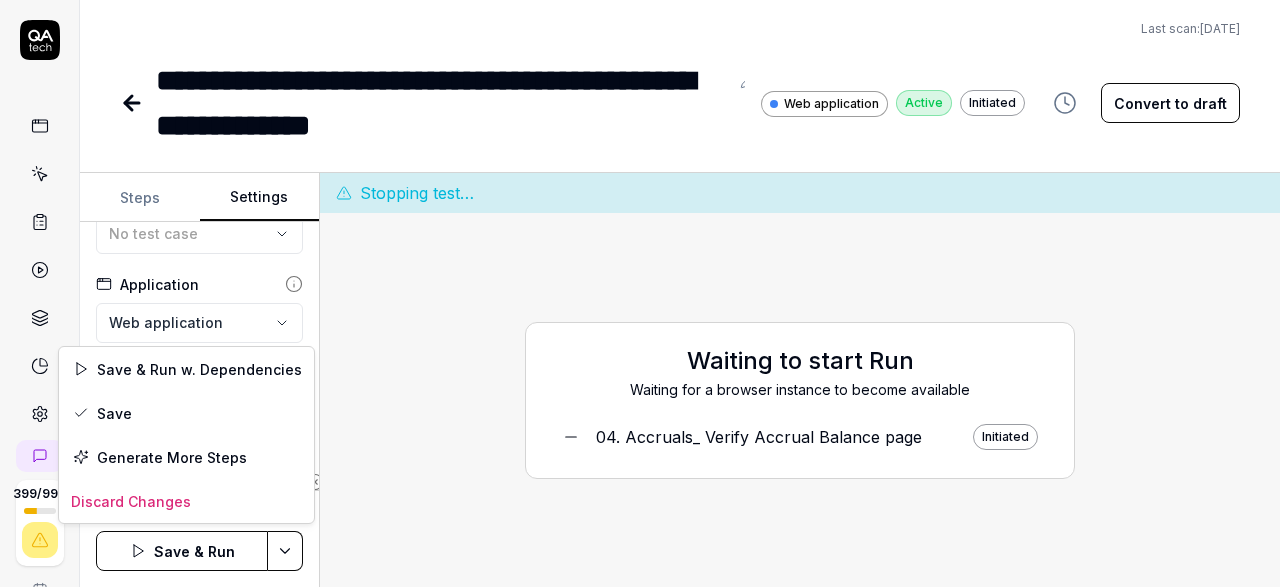 click on "**********" at bounding box center (640, 293) 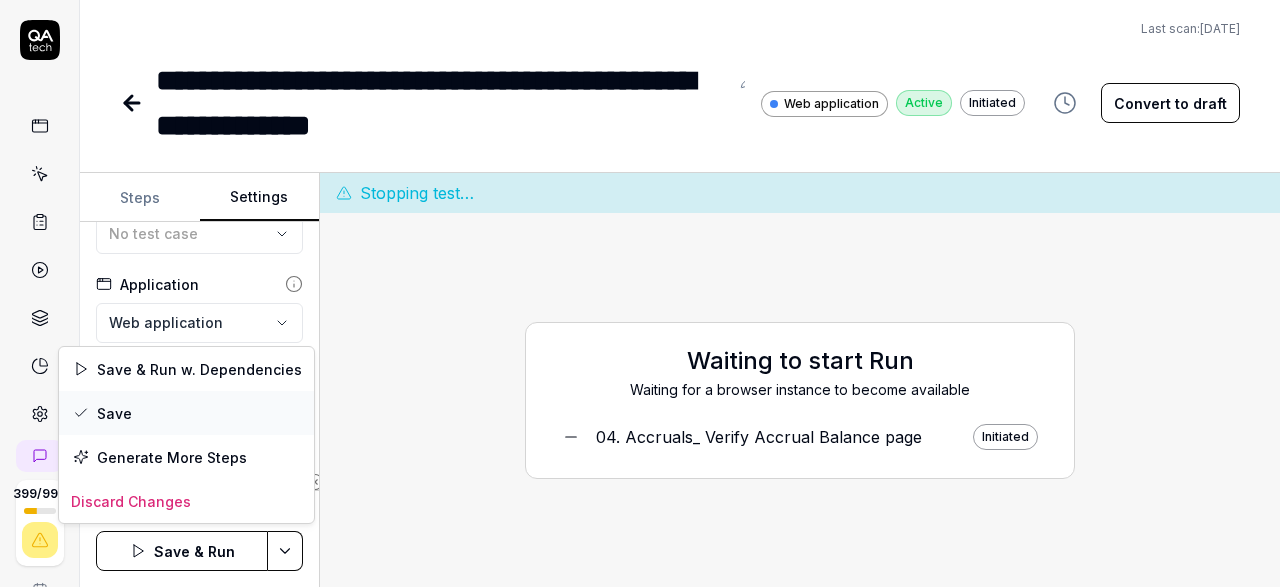 click on "Save" at bounding box center (186, 413) 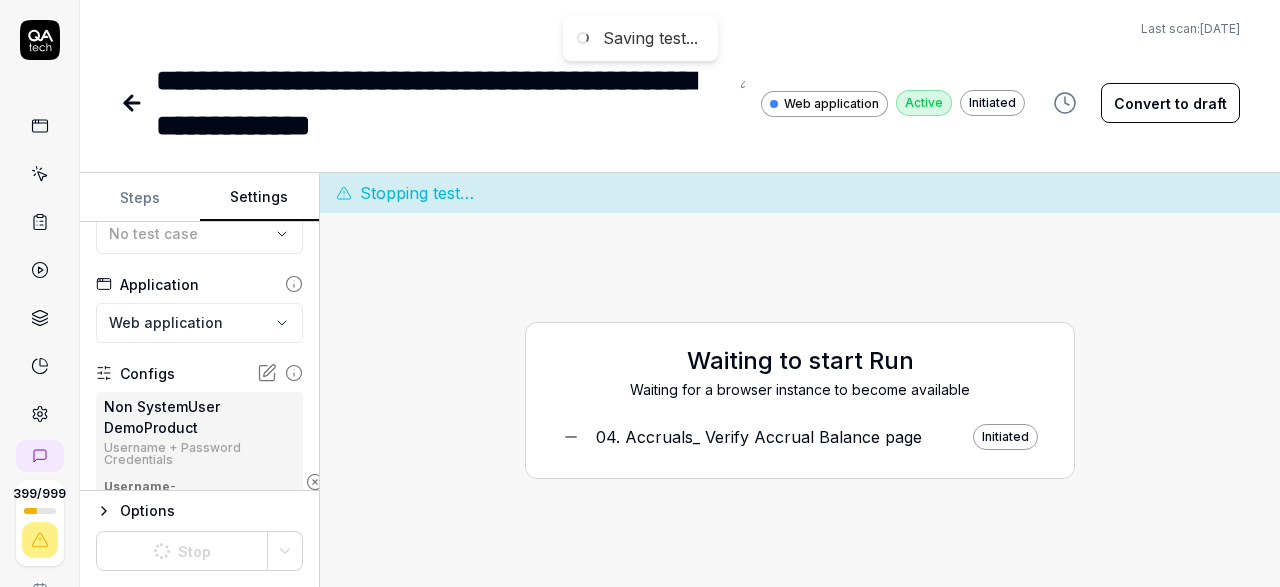 scroll, scrollTop: 142, scrollLeft: 0, axis: vertical 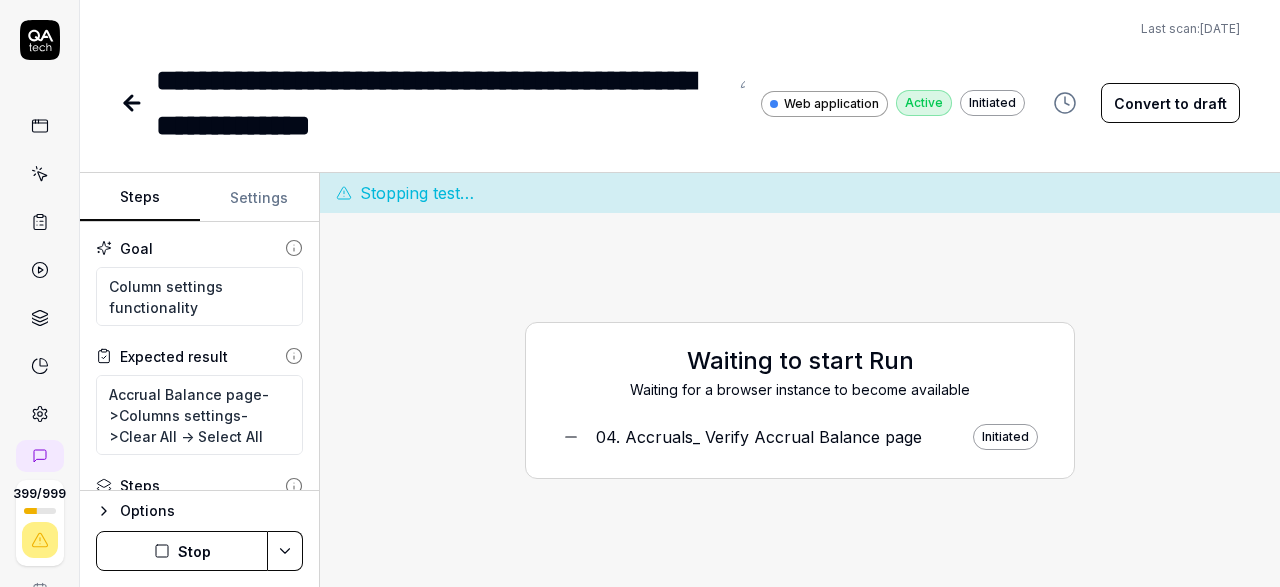 click on "Steps" at bounding box center [140, 198] 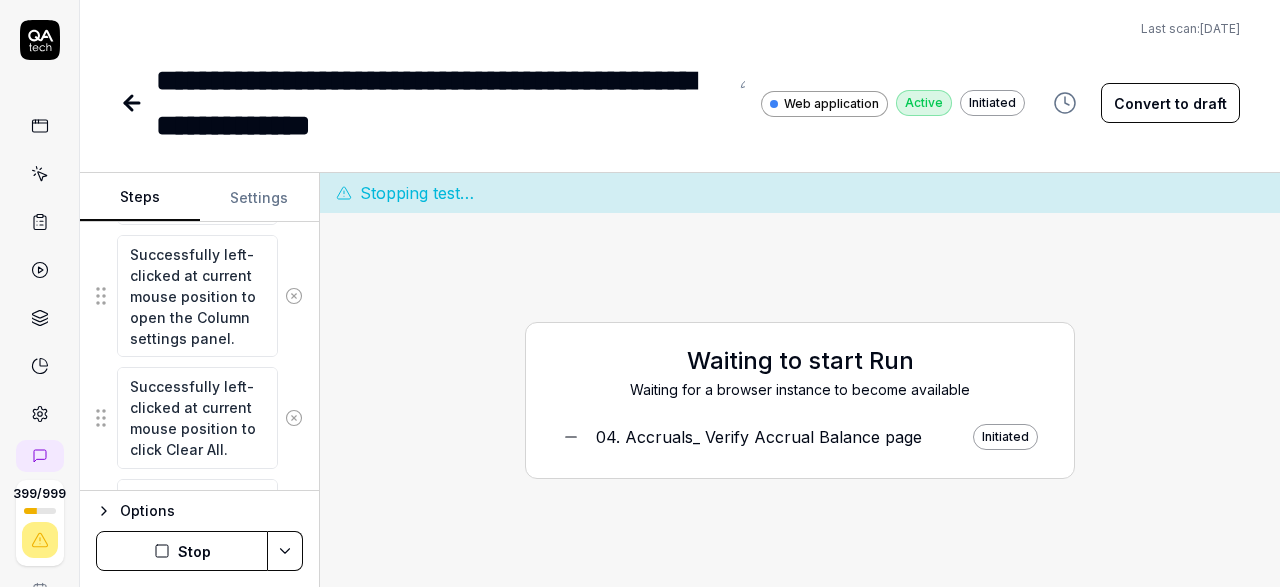 scroll, scrollTop: 876, scrollLeft: 0, axis: vertical 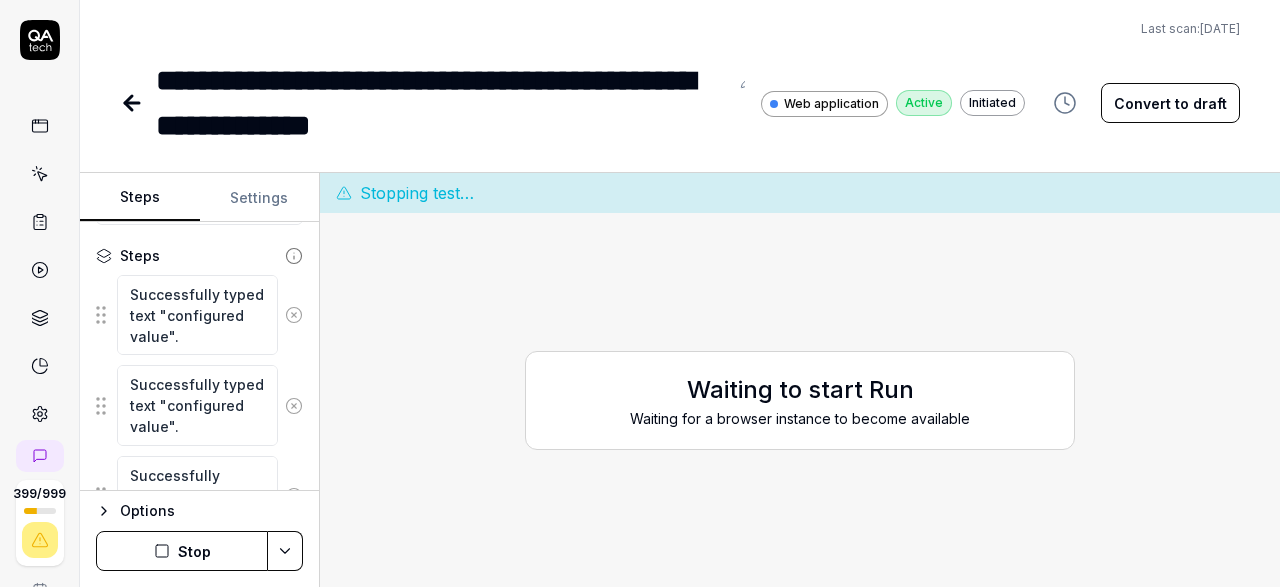 click 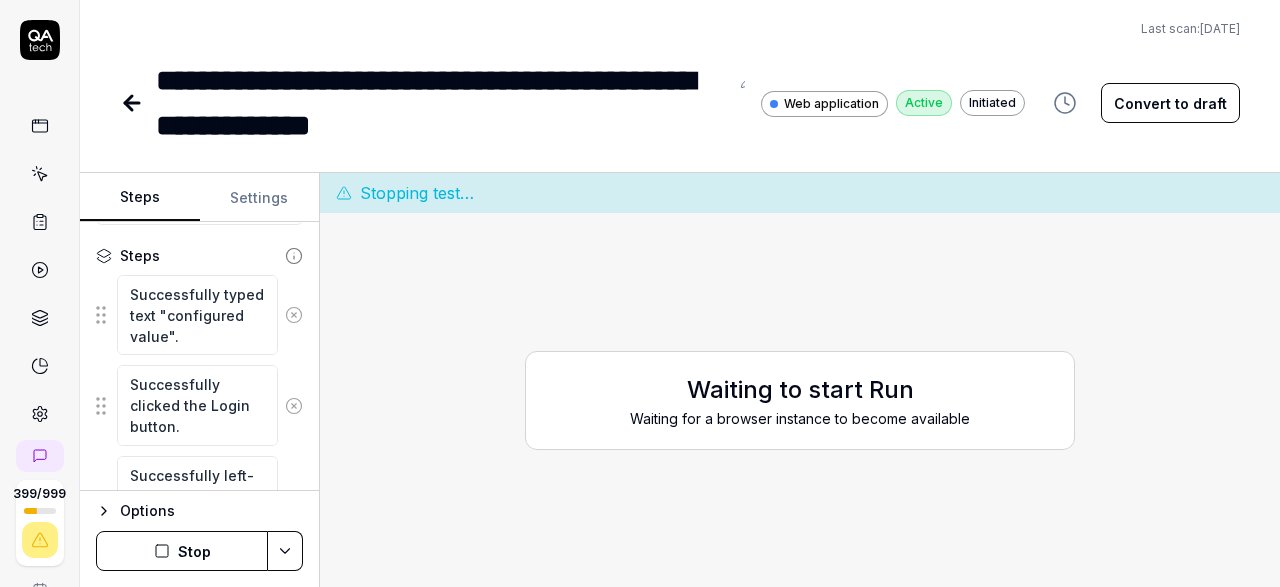 click 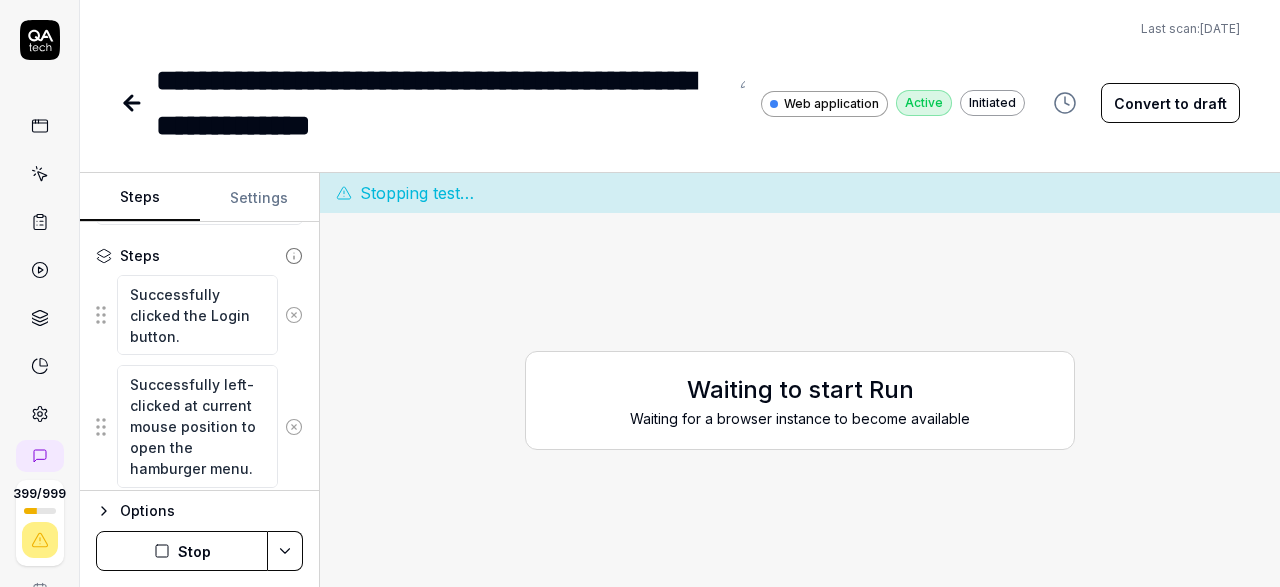 click 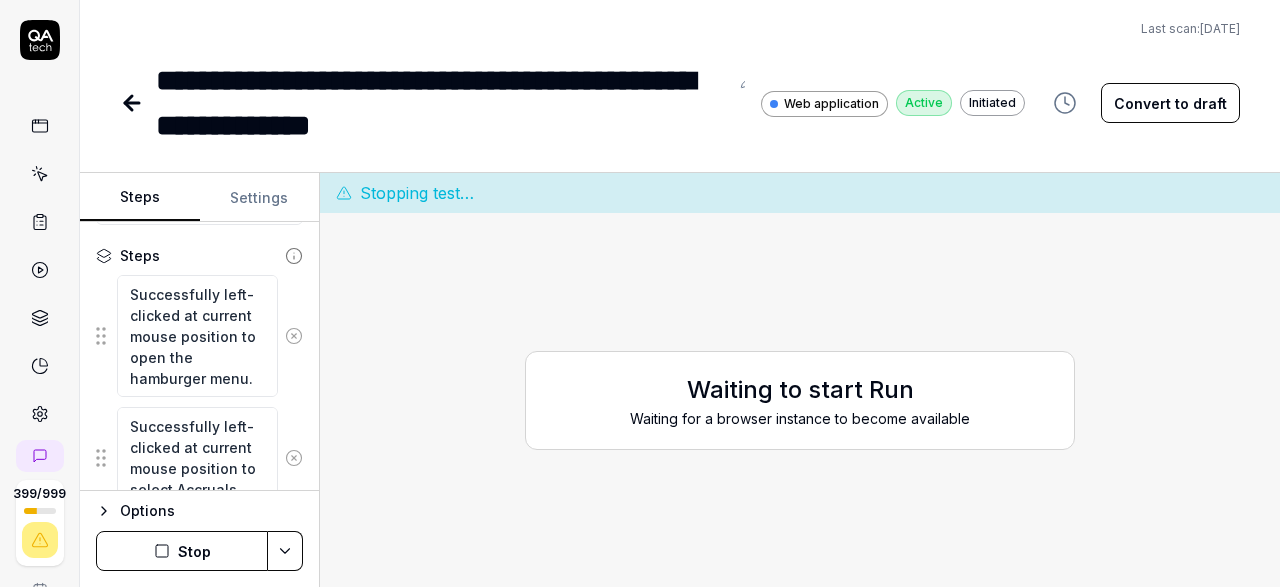click at bounding box center [294, 336] 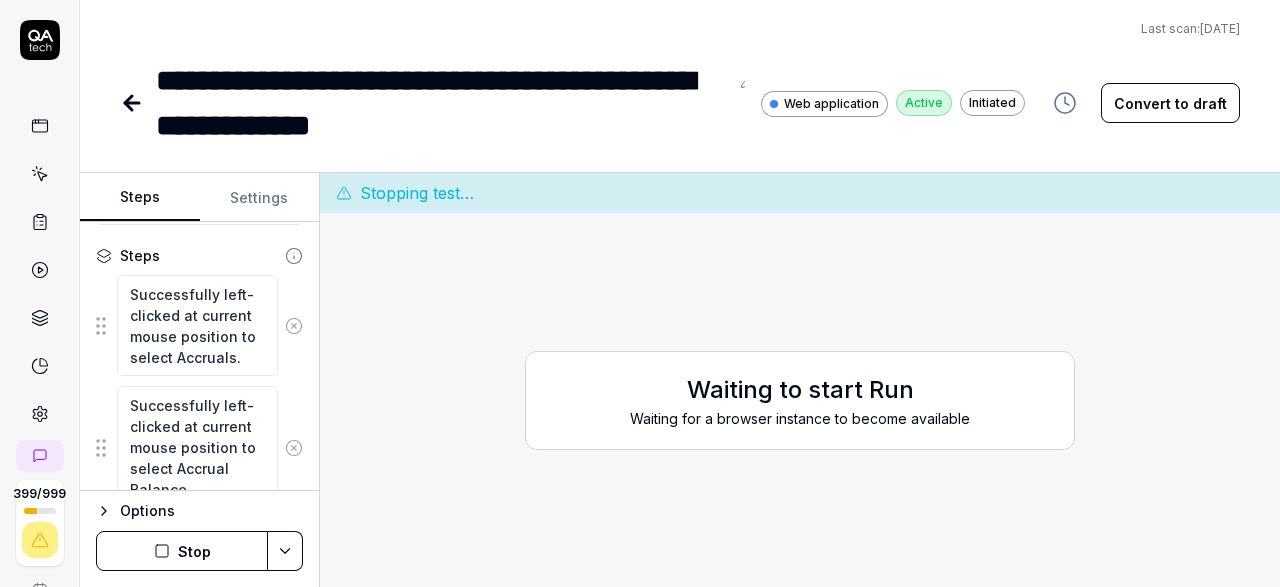 click 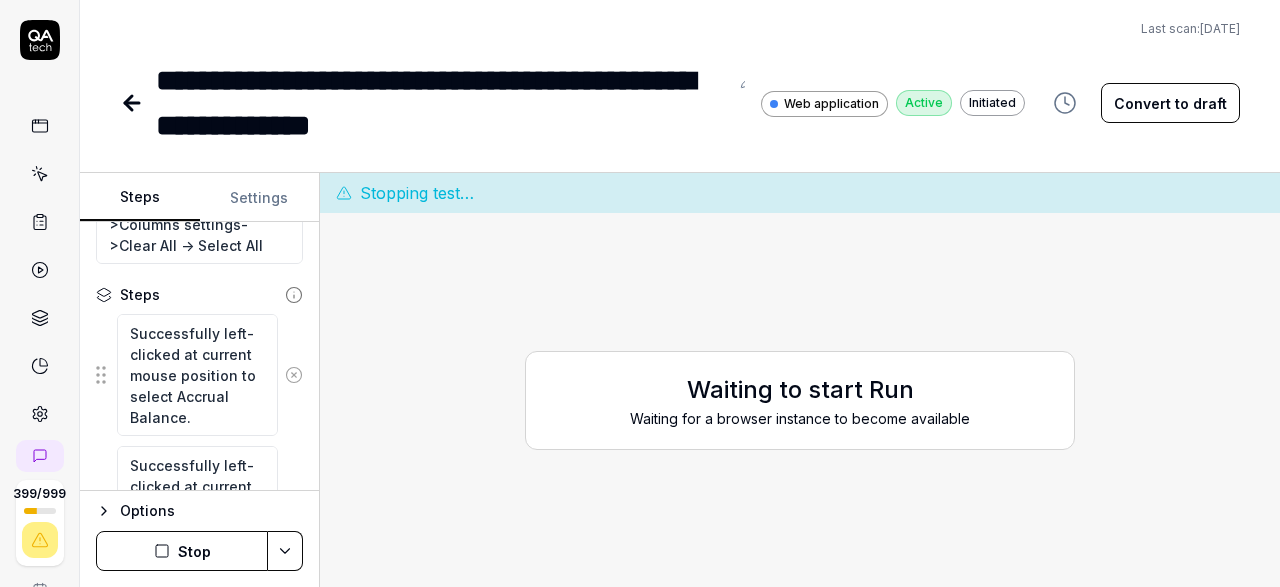 scroll, scrollTop: 184, scrollLeft: 0, axis: vertical 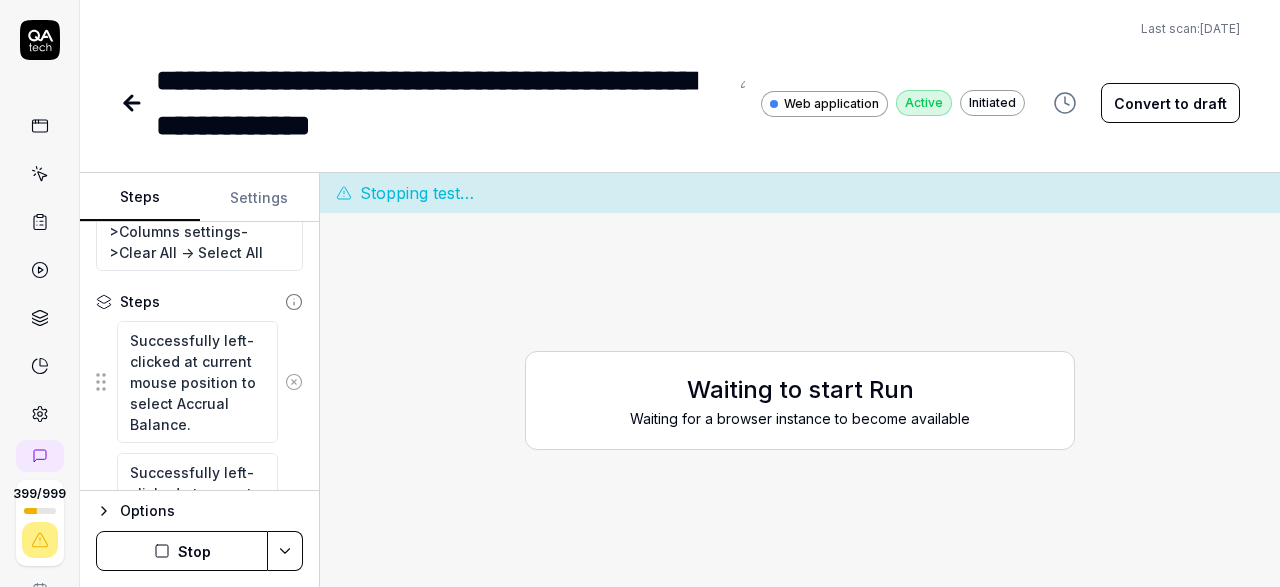 click 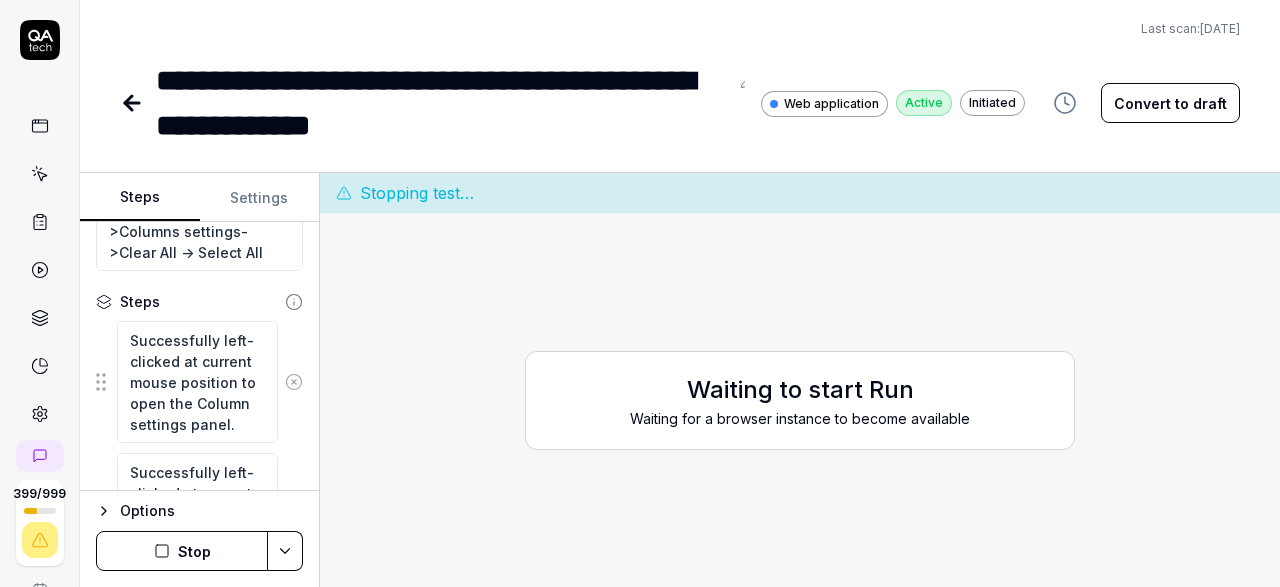 click 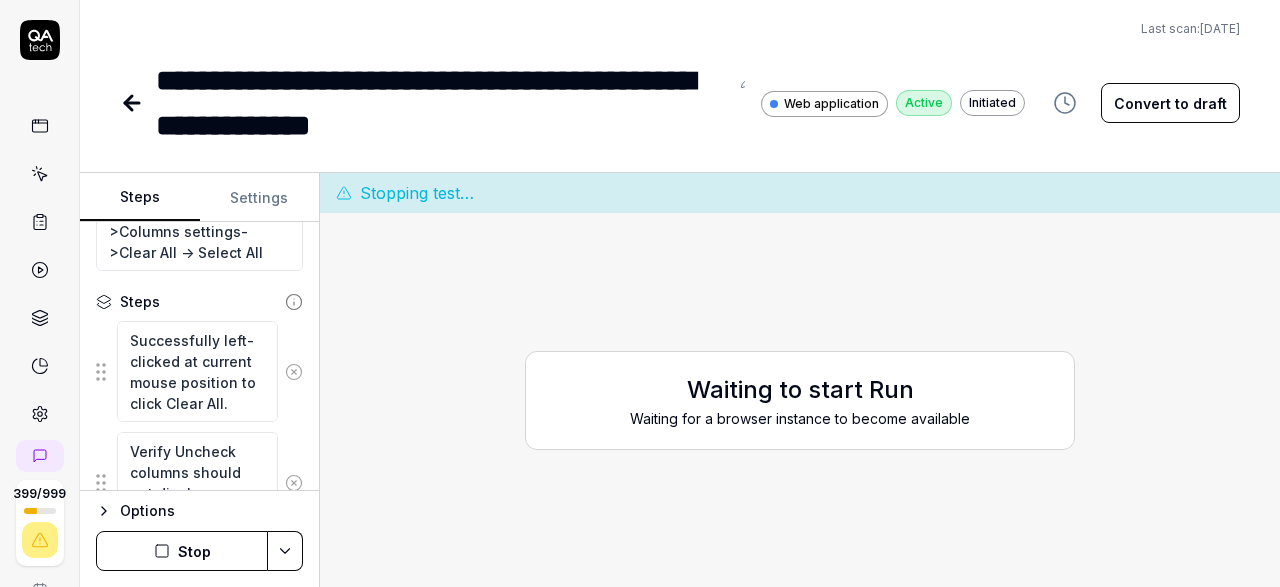 click 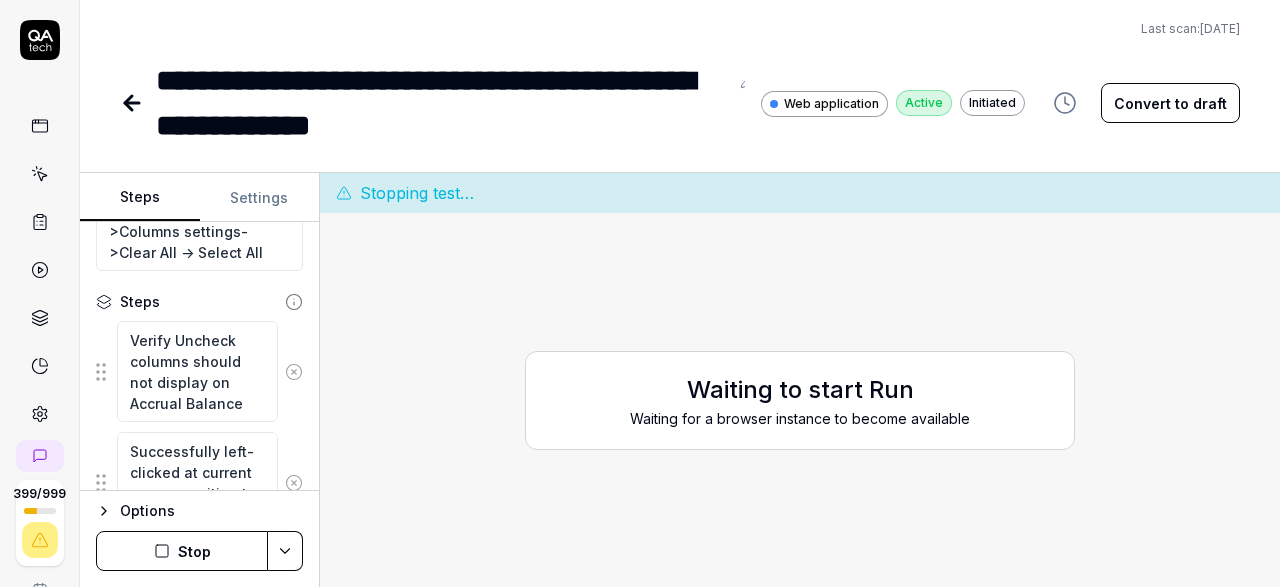 click 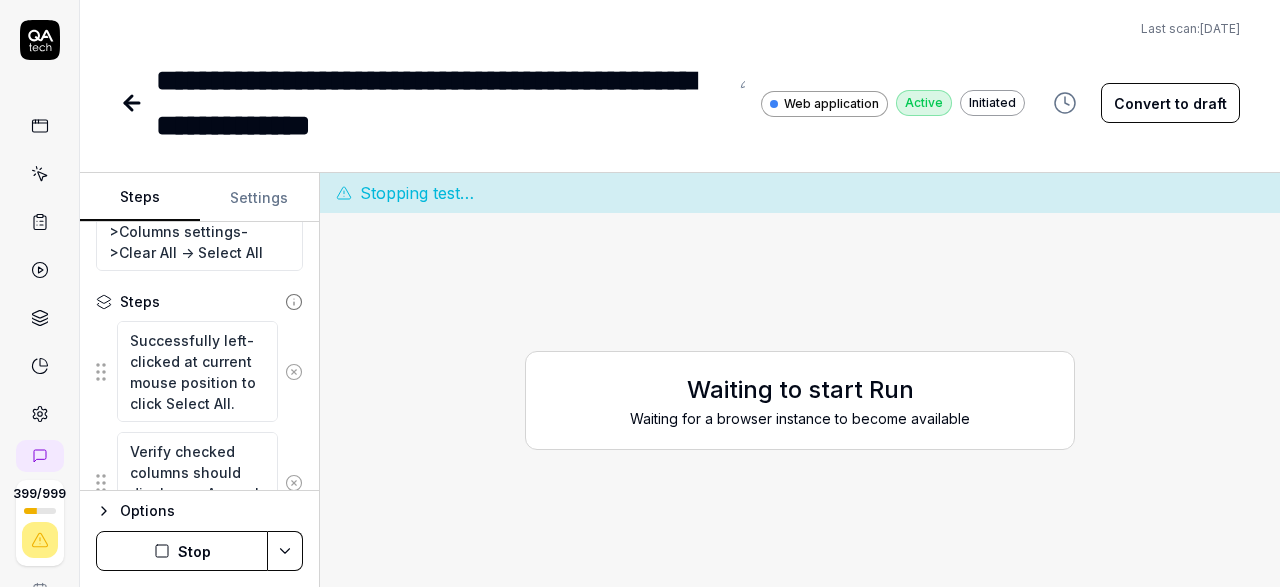 click 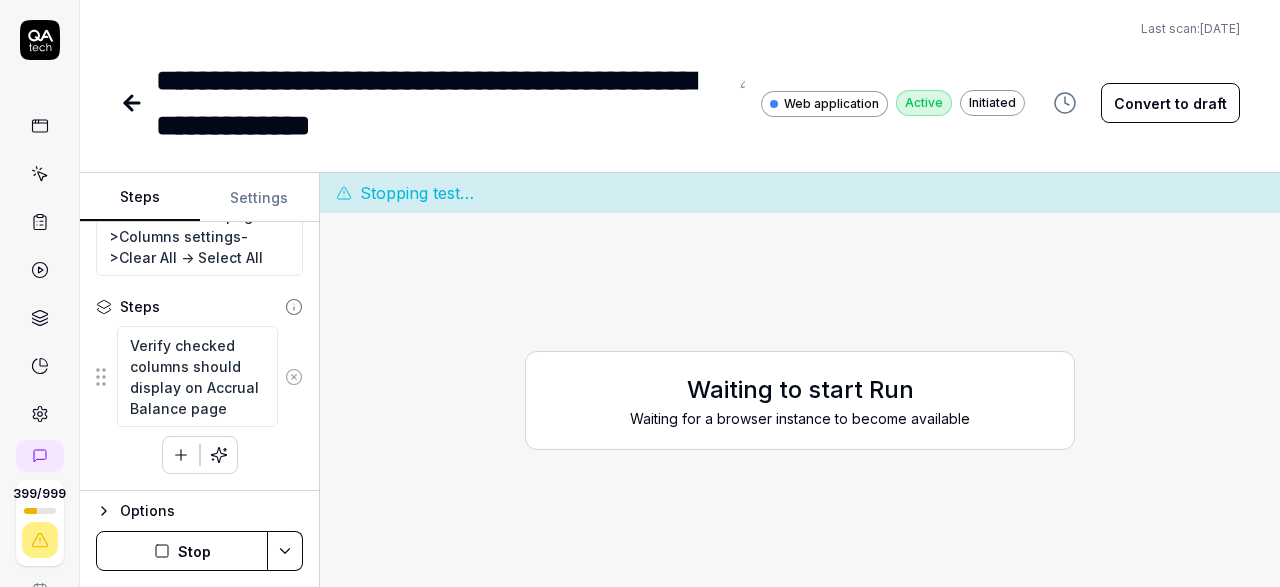 scroll, scrollTop: 176, scrollLeft: 0, axis: vertical 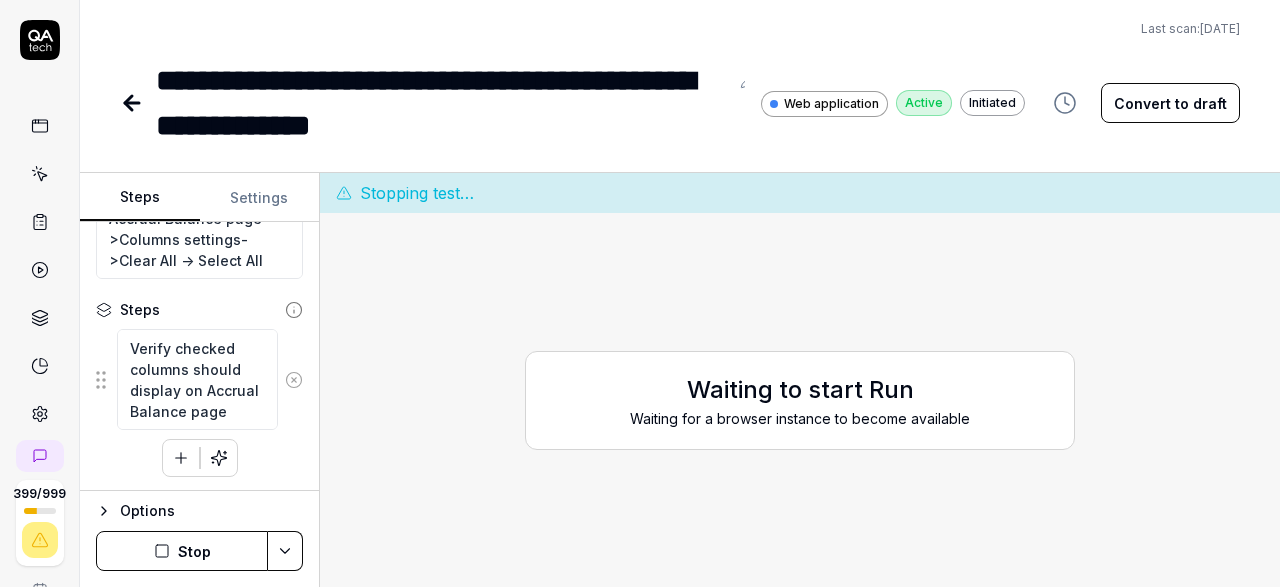 click 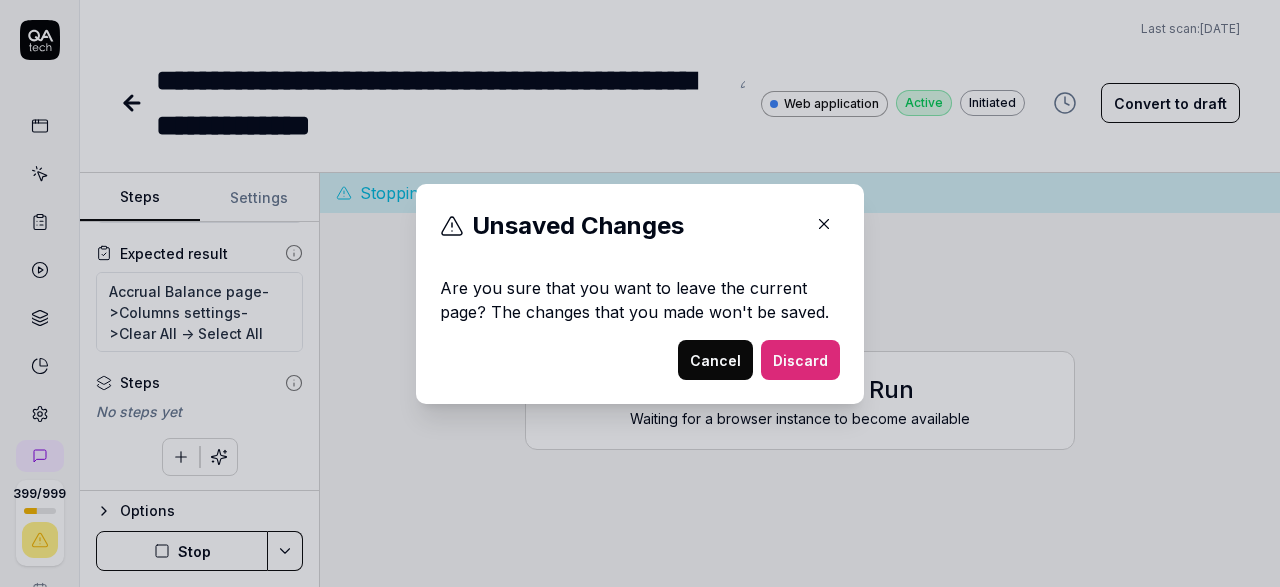 scroll, scrollTop: 103, scrollLeft: 0, axis: vertical 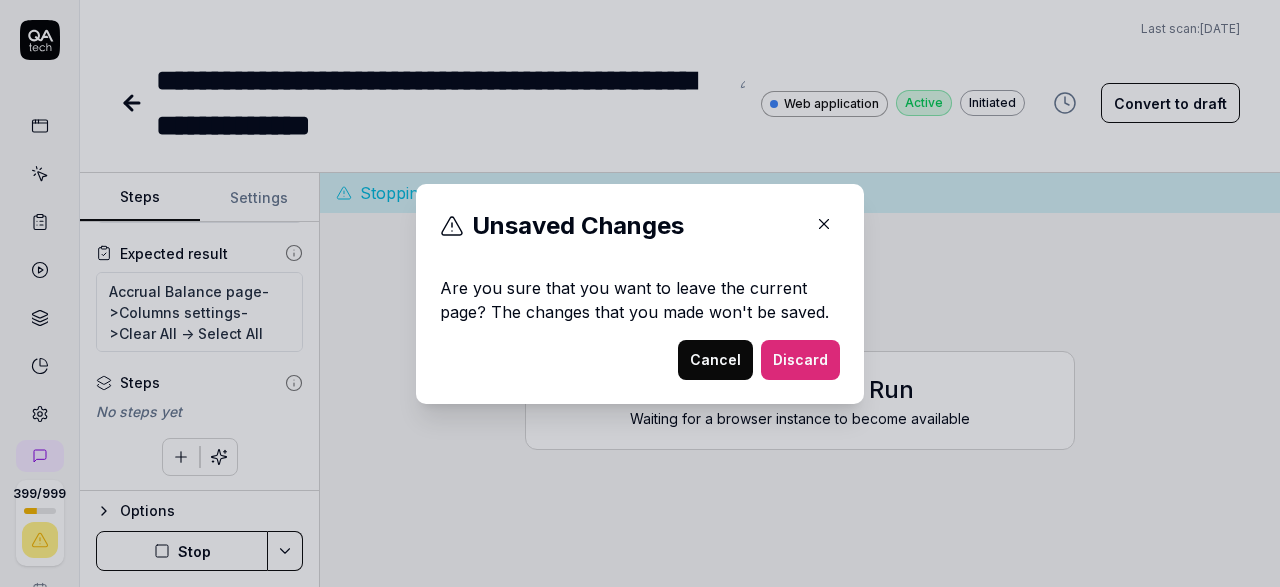 click on "Cancel" at bounding box center (715, 360) 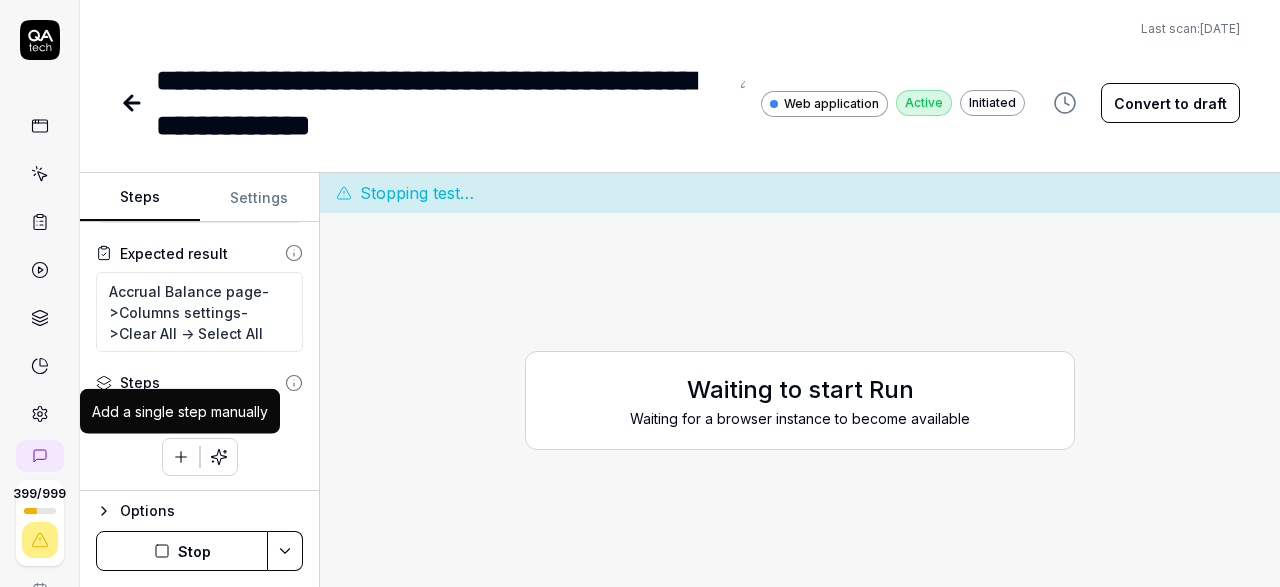 click 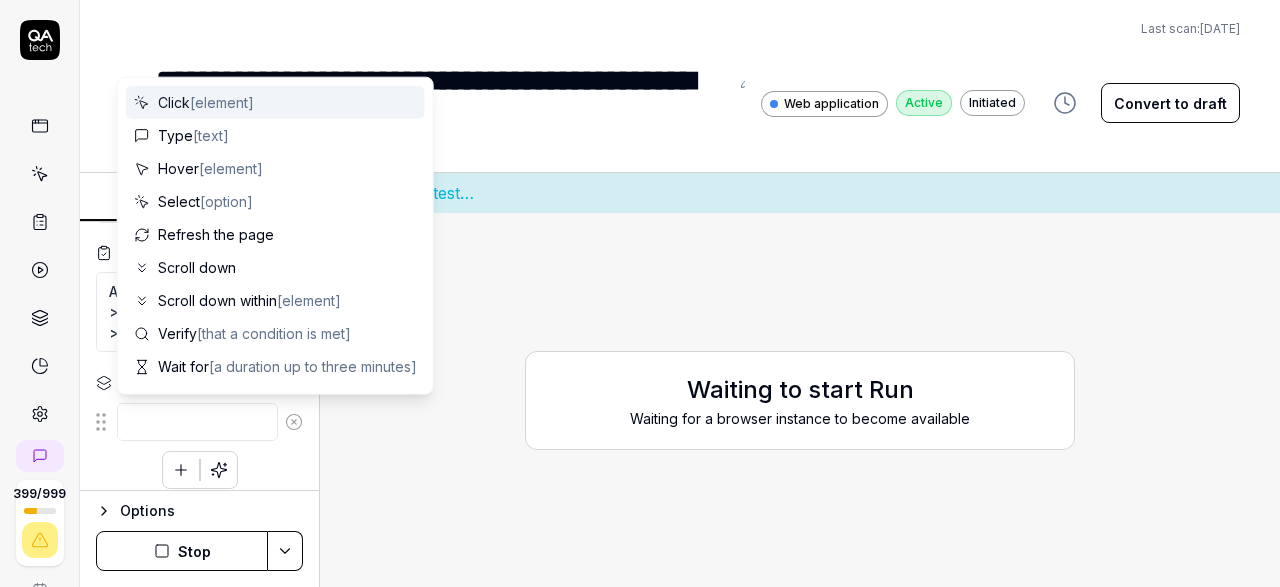 click at bounding box center (197, 422) 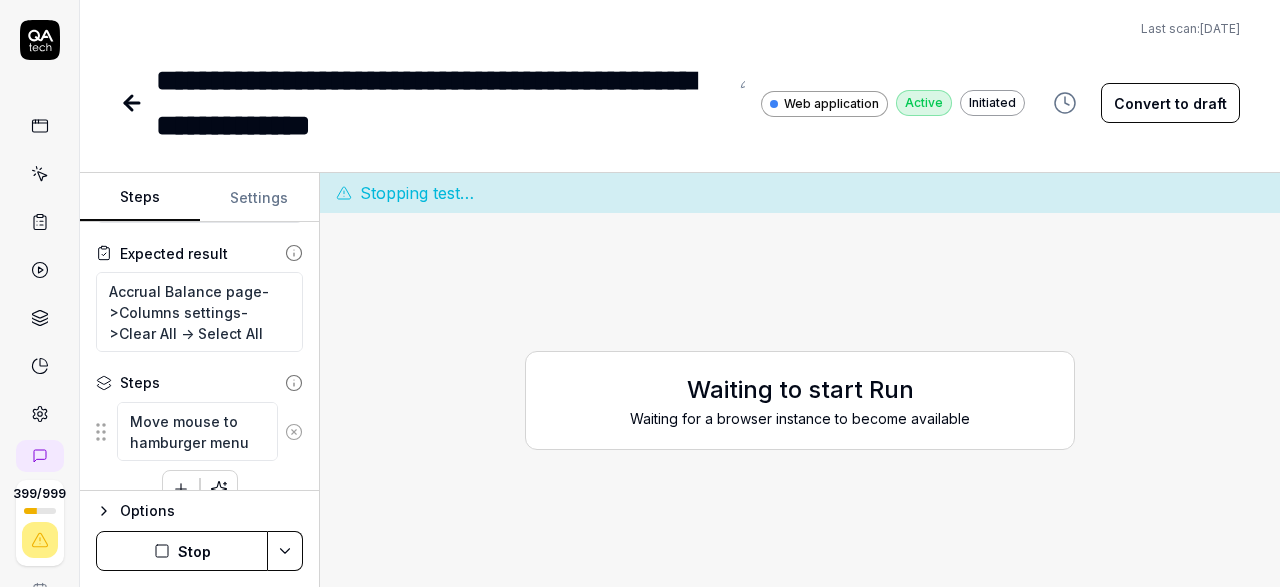 scroll, scrollTop: 134, scrollLeft: 0, axis: vertical 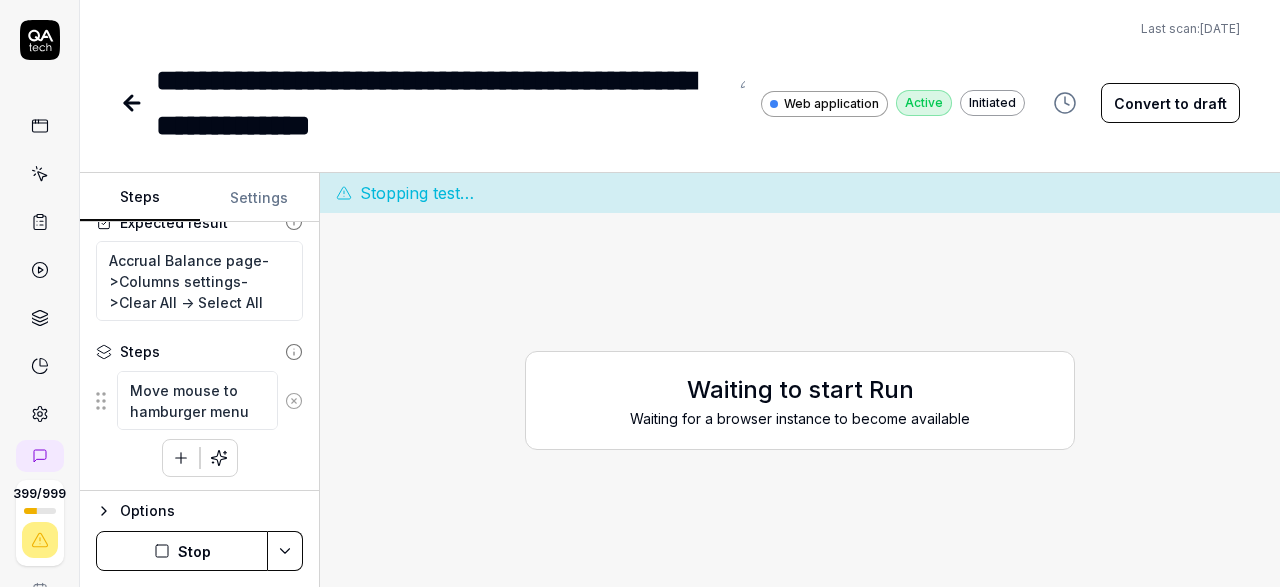 click 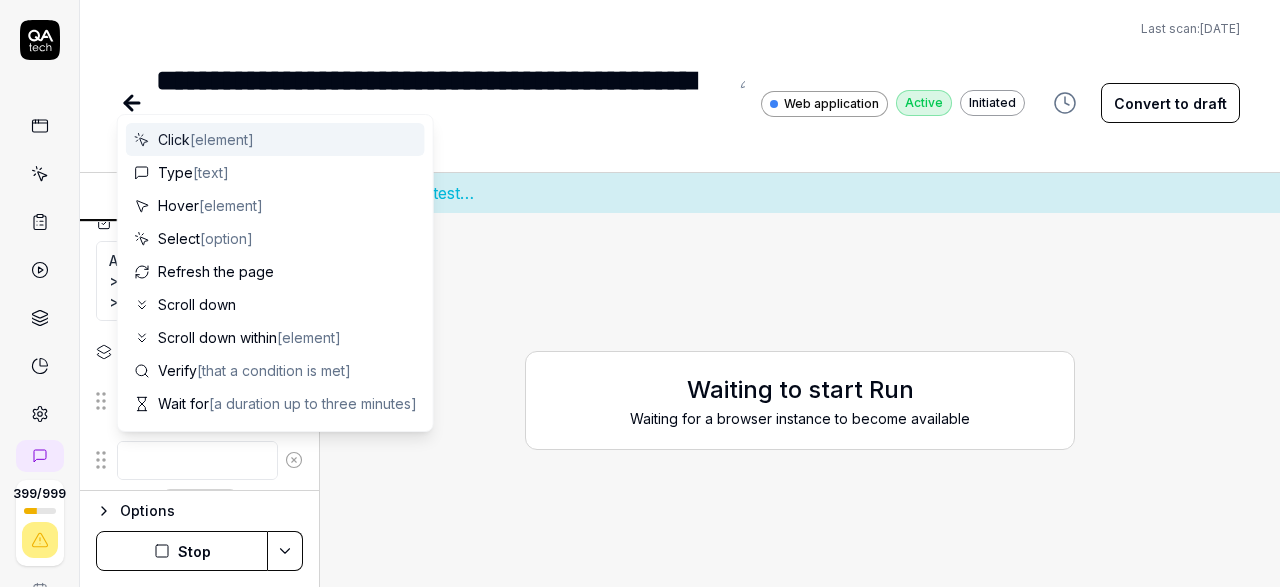 click at bounding box center (197, 460) 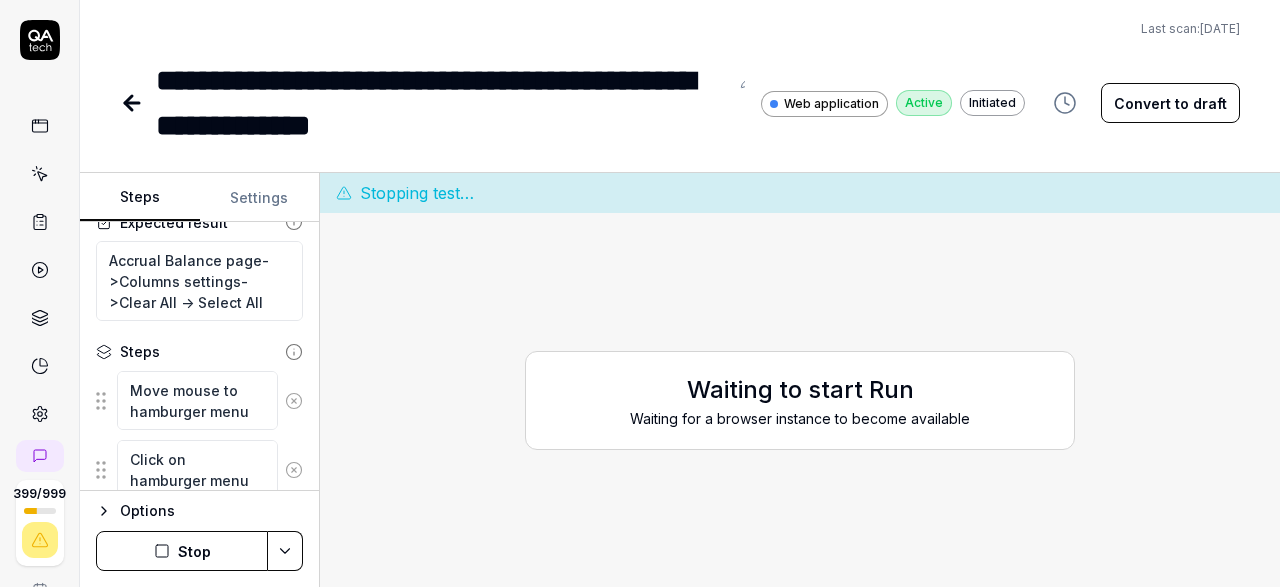scroll, scrollTop: 203, scrollLeft: 0, axis: vertical 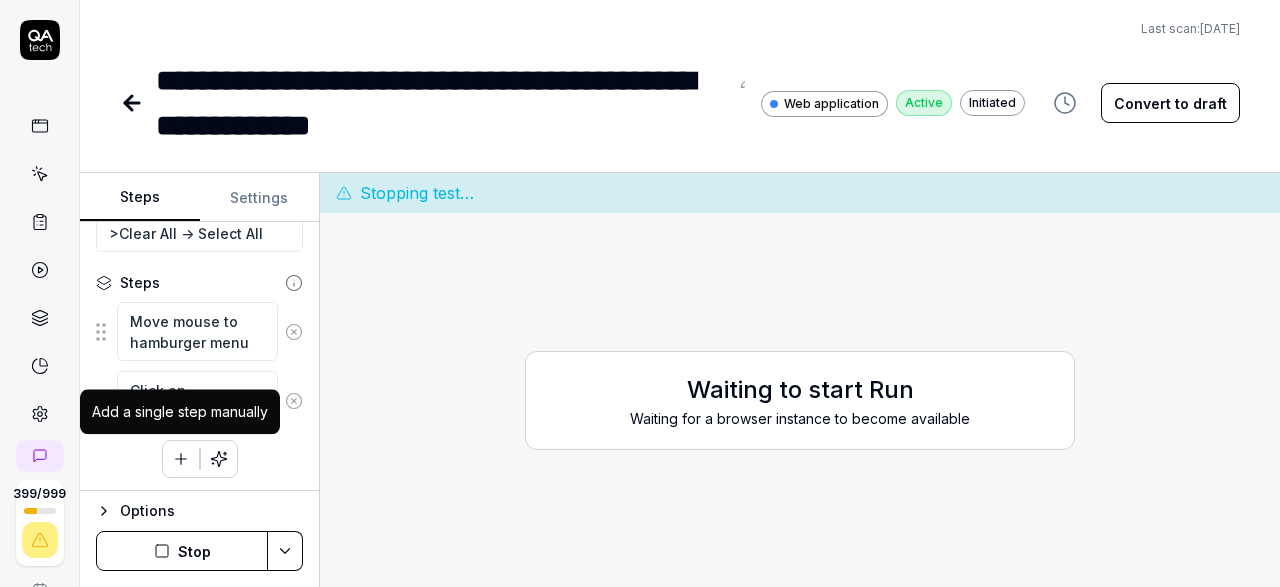 click 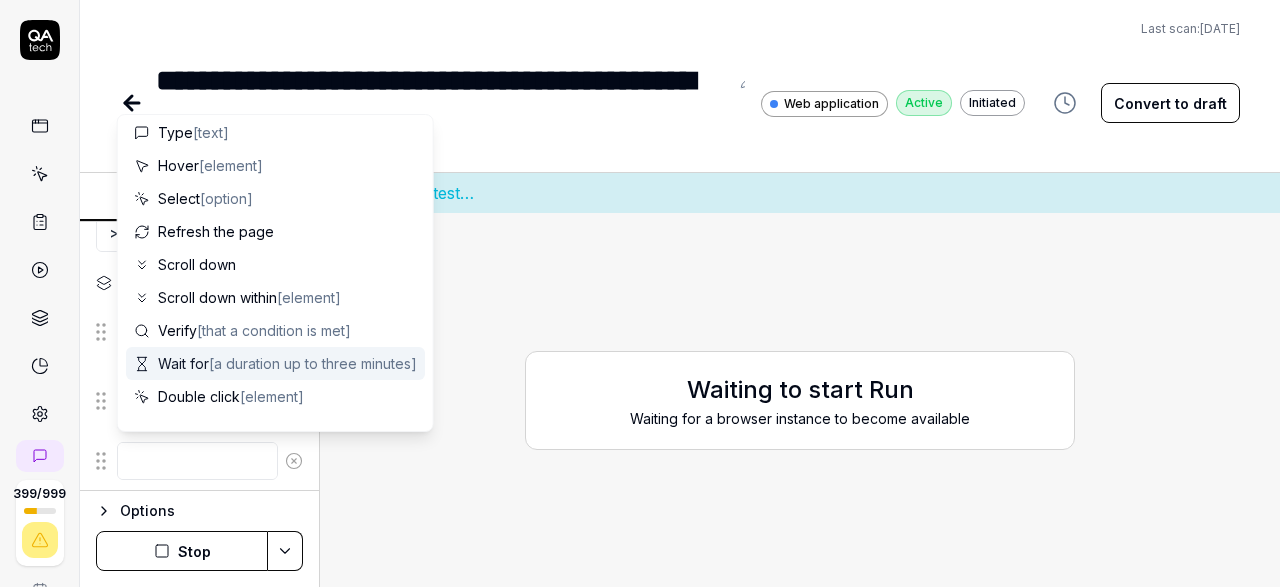 scroll, scrollTop: 50, scrollLeft: 0, axis: vertical 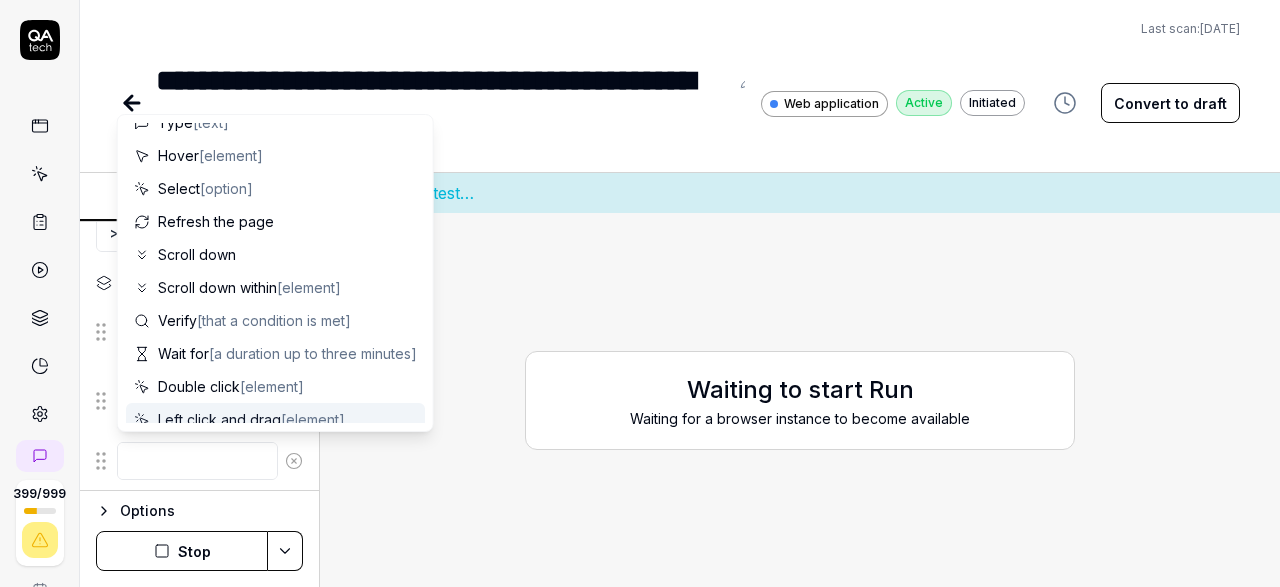 click at bounding box center (197, 461) 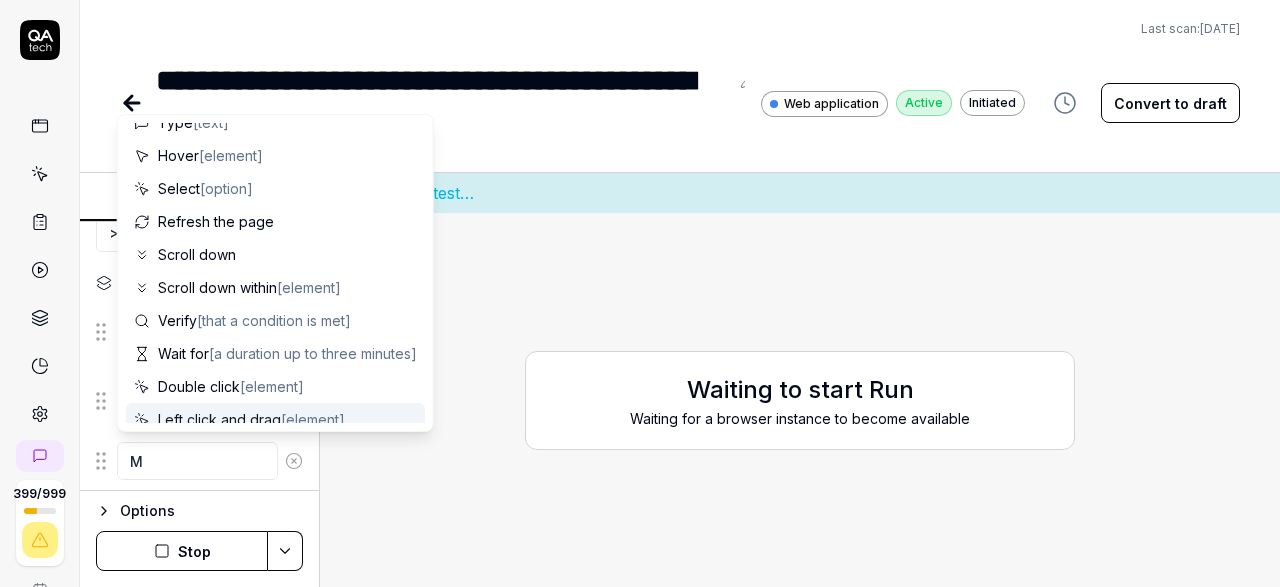 scroll, scrollTop: 17, scrollLeft: 0, axis: vertical 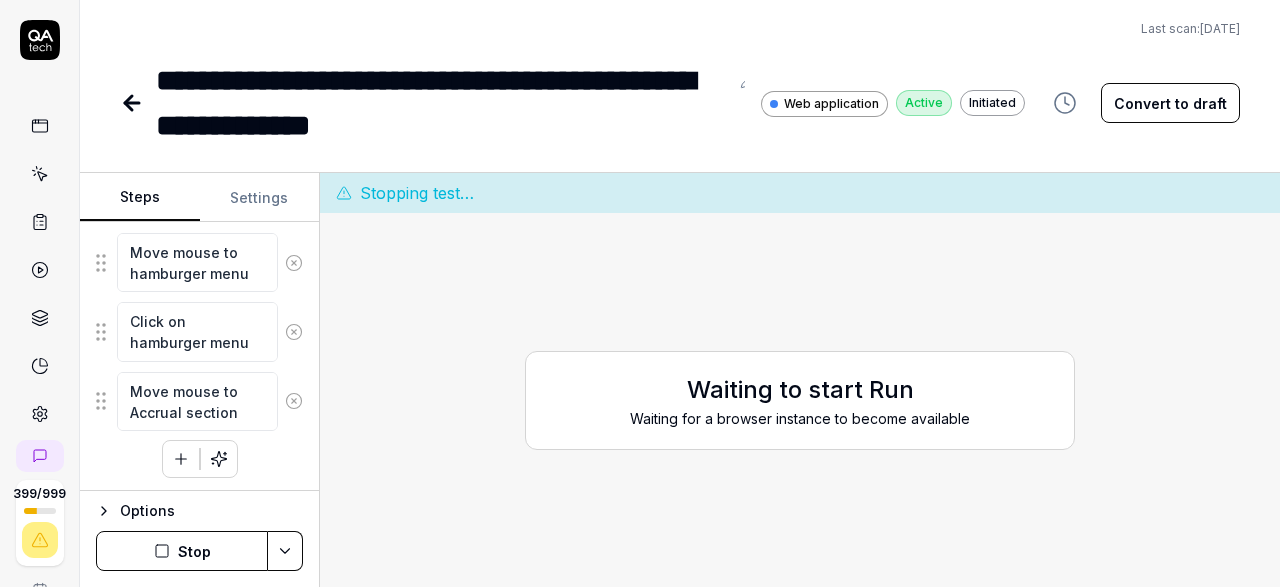 click 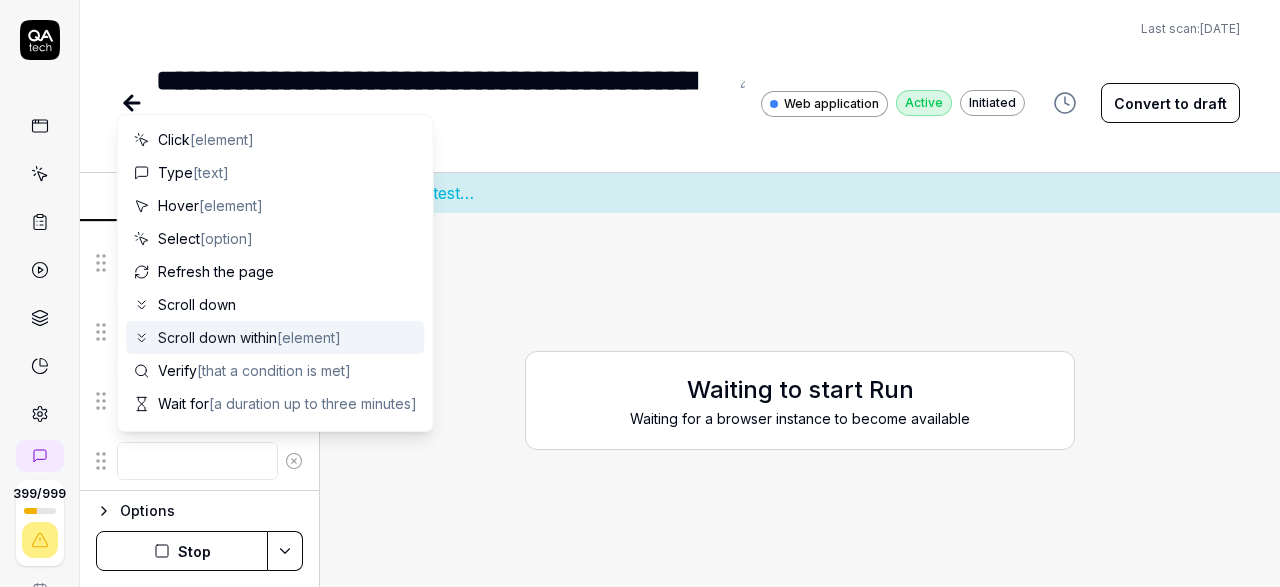 scroll, scrollTop: 23, scrollLeft: 0, axis: vertical 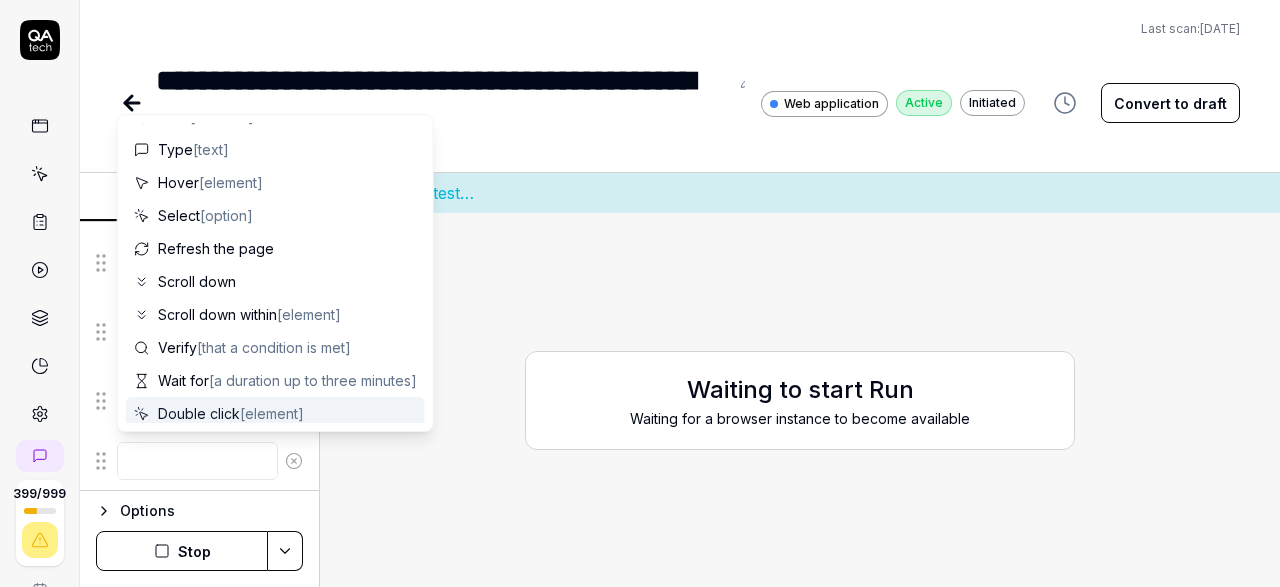 click at bounding box center (197, 461) 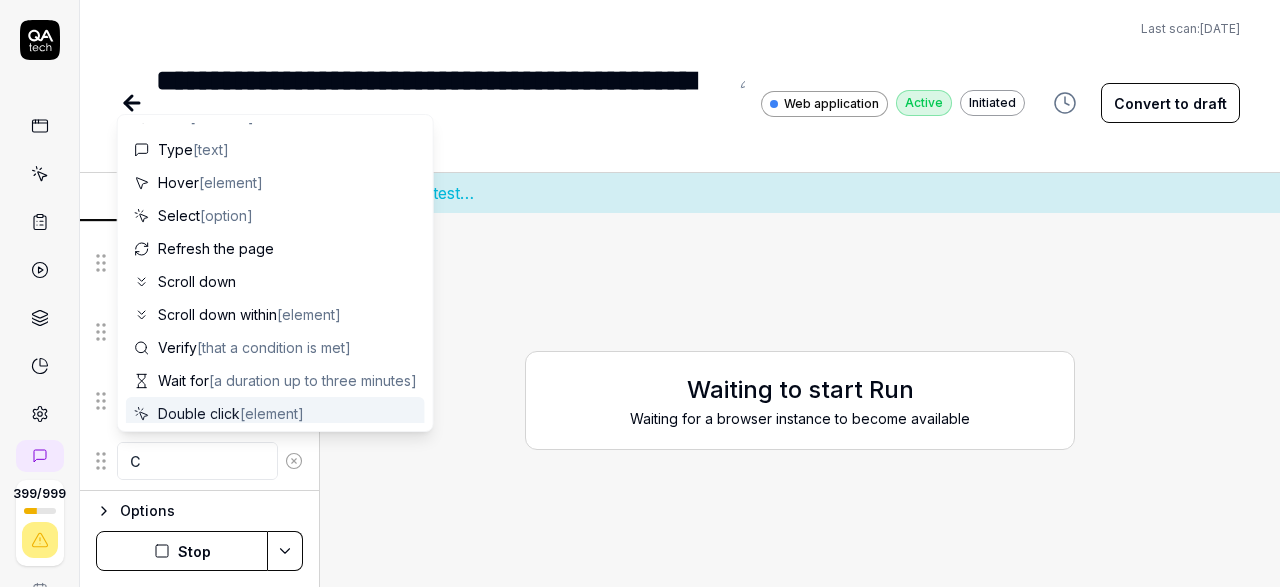 scroll, scrollTop: 0, scrollLeft: 0, axis: both 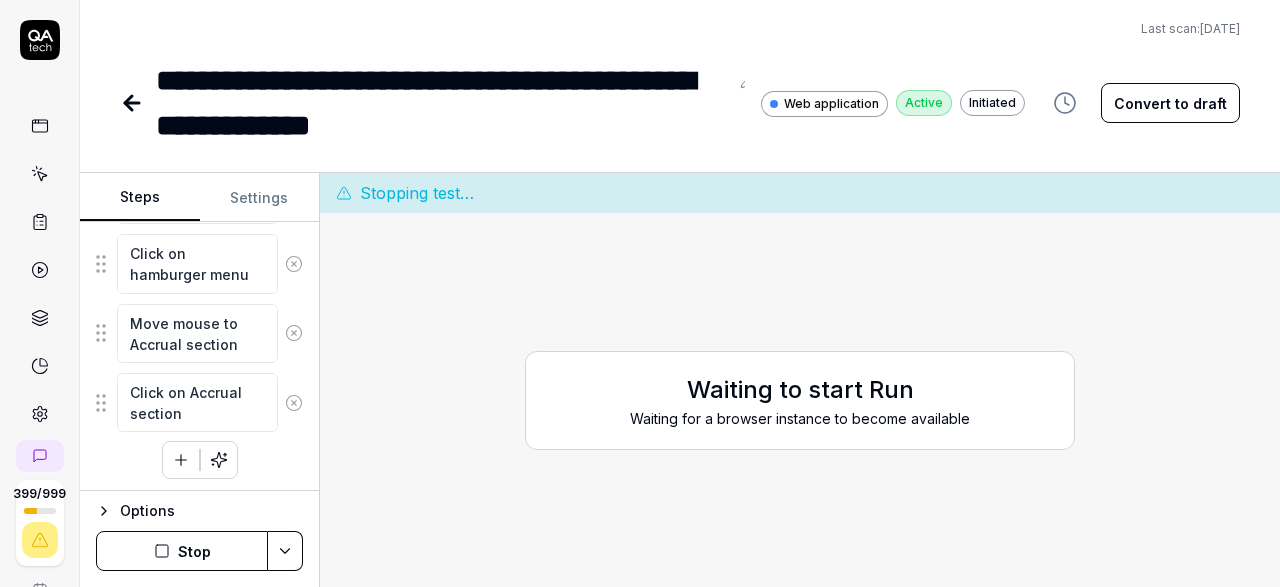 click 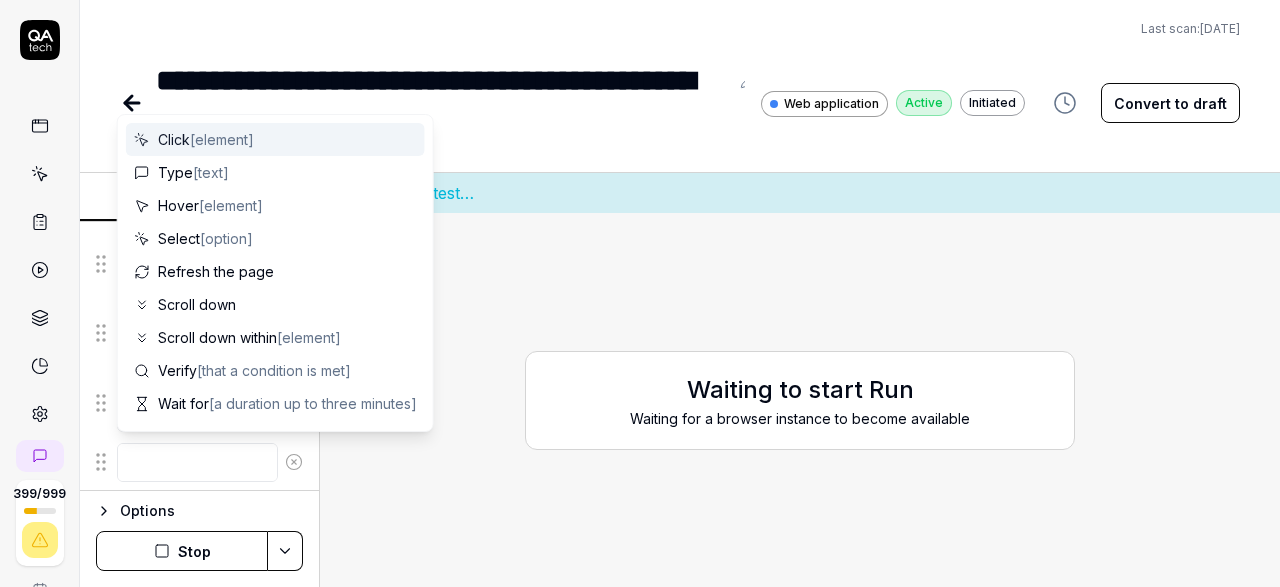 click at bounding box center (197, 462) 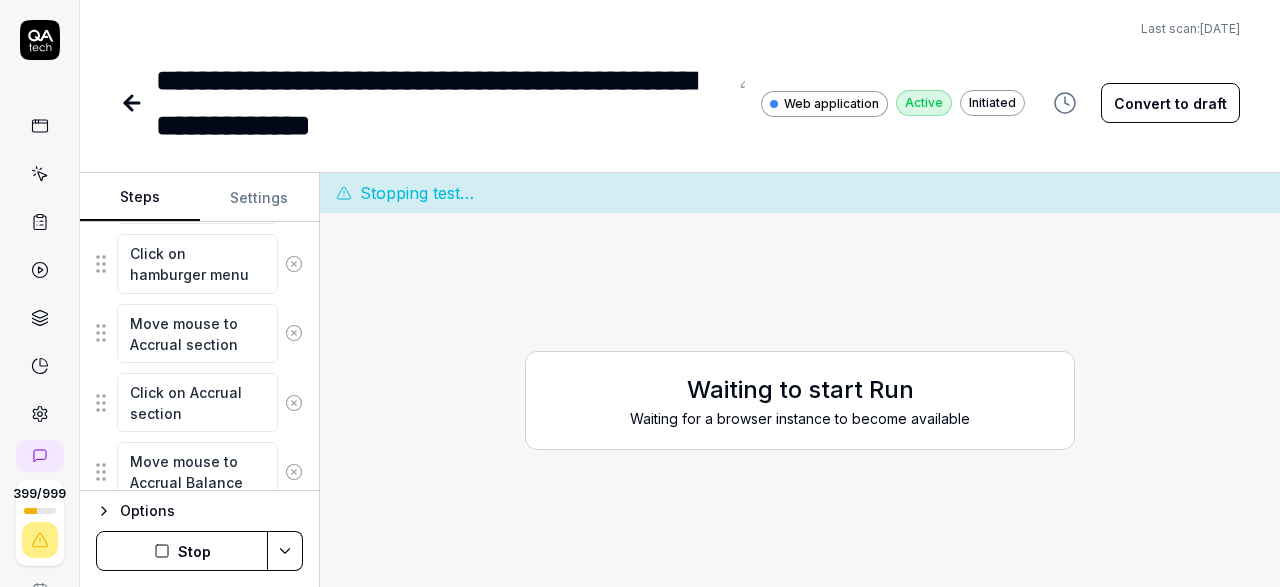 scroll, scrollTop: 409, scrollLeft: 0, axis: vertical 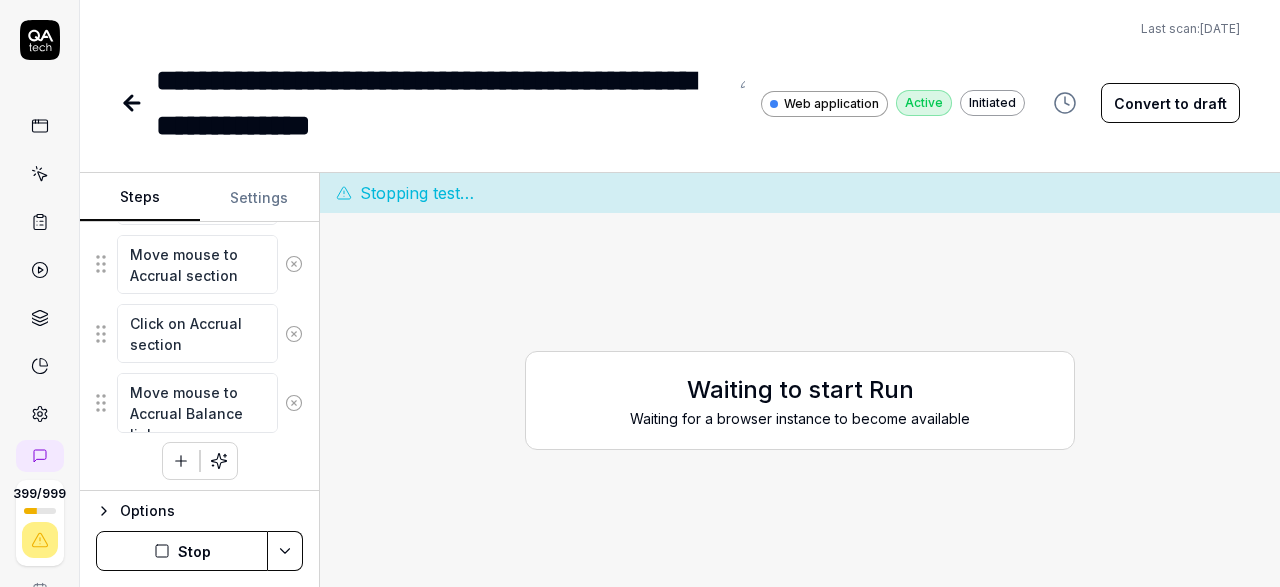 click at bounding box center [181, 461] 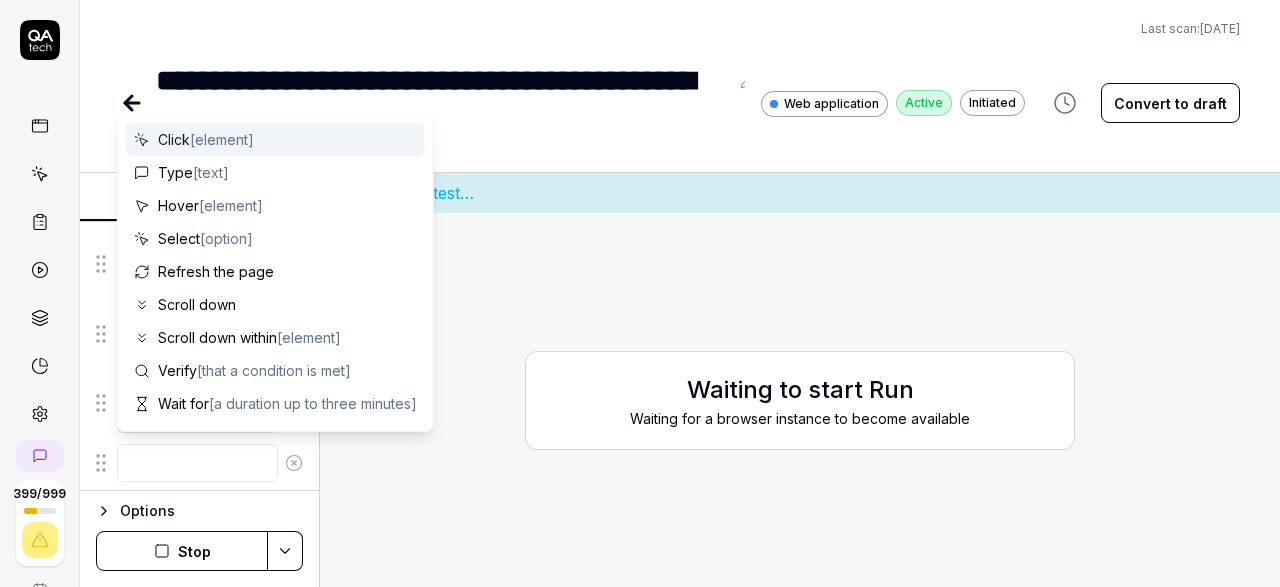 click at bounding box center [197, 463] 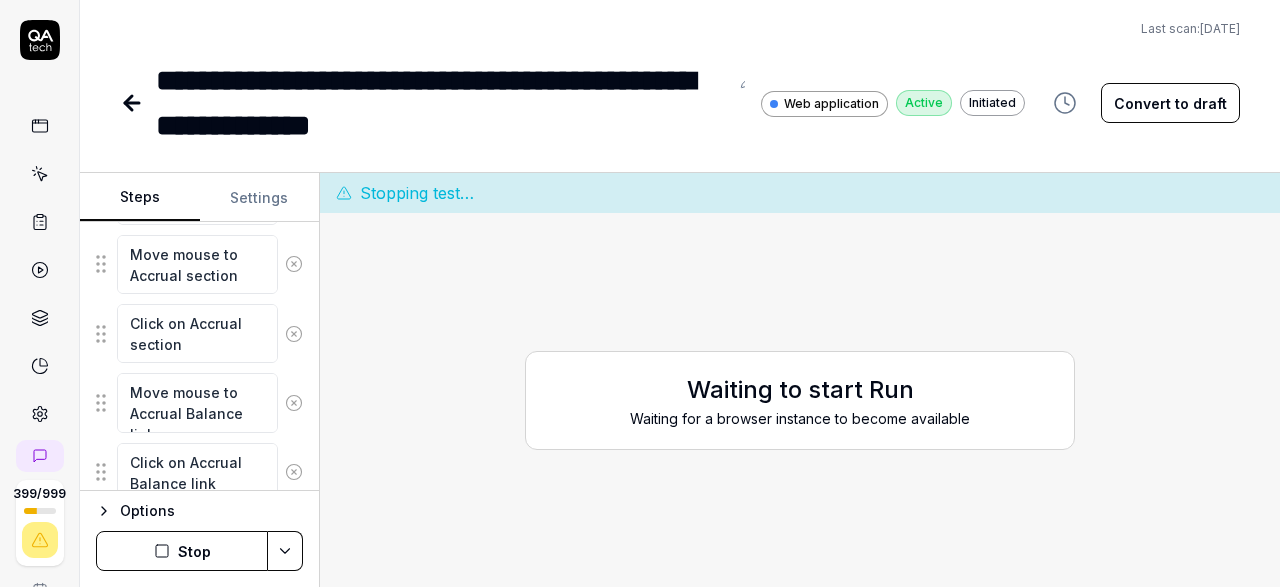 scroll, scrollTop: 478, scrollLeft: 0, axis: vertical 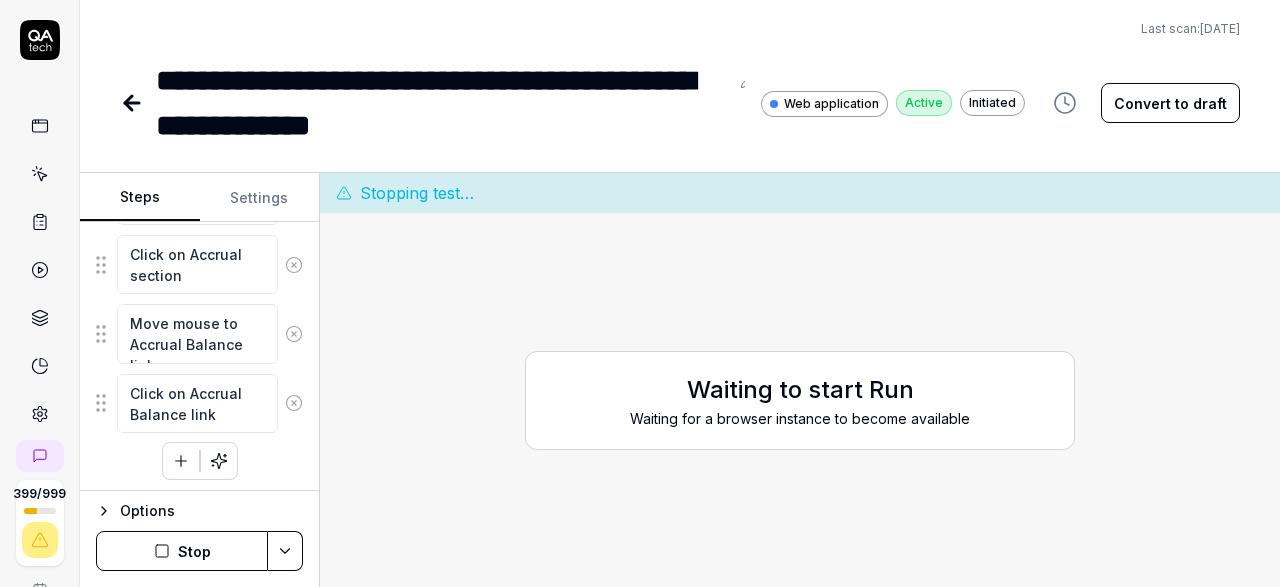 click 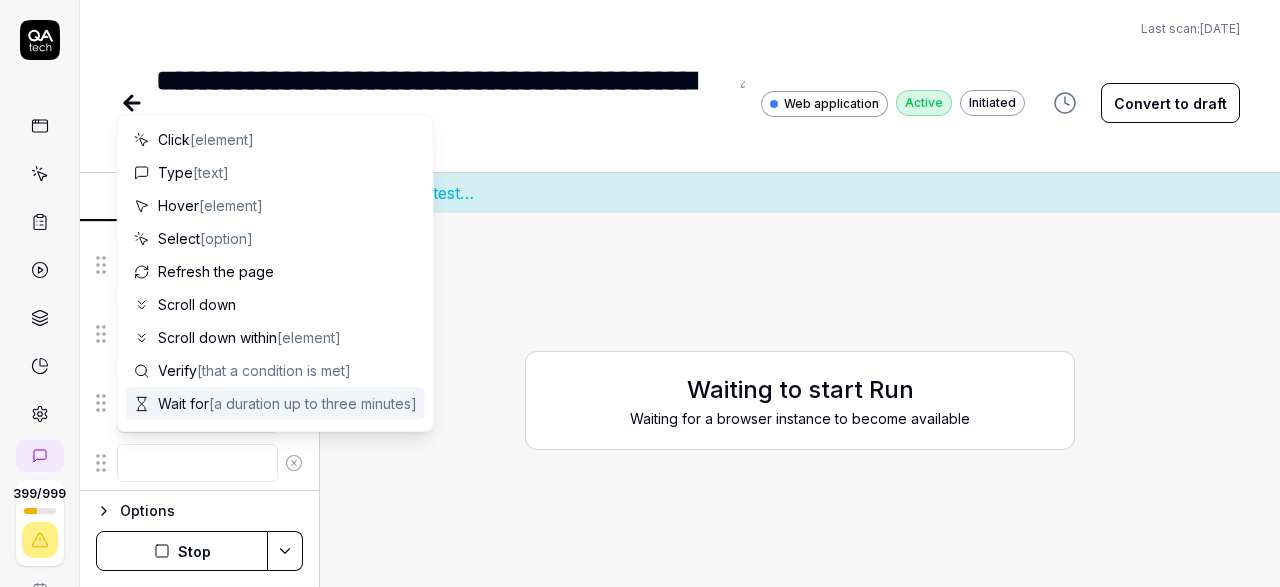 scroll, scrollTop: 64, scrollLeft: 0, axis: vertical 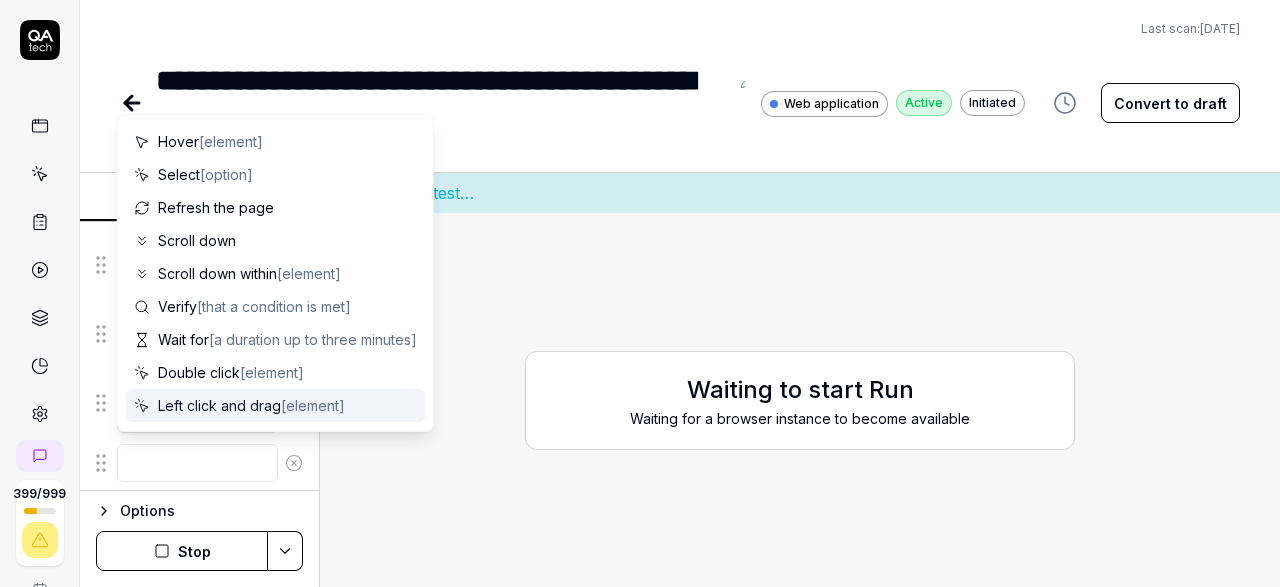 click at bounding box center (197, 463) 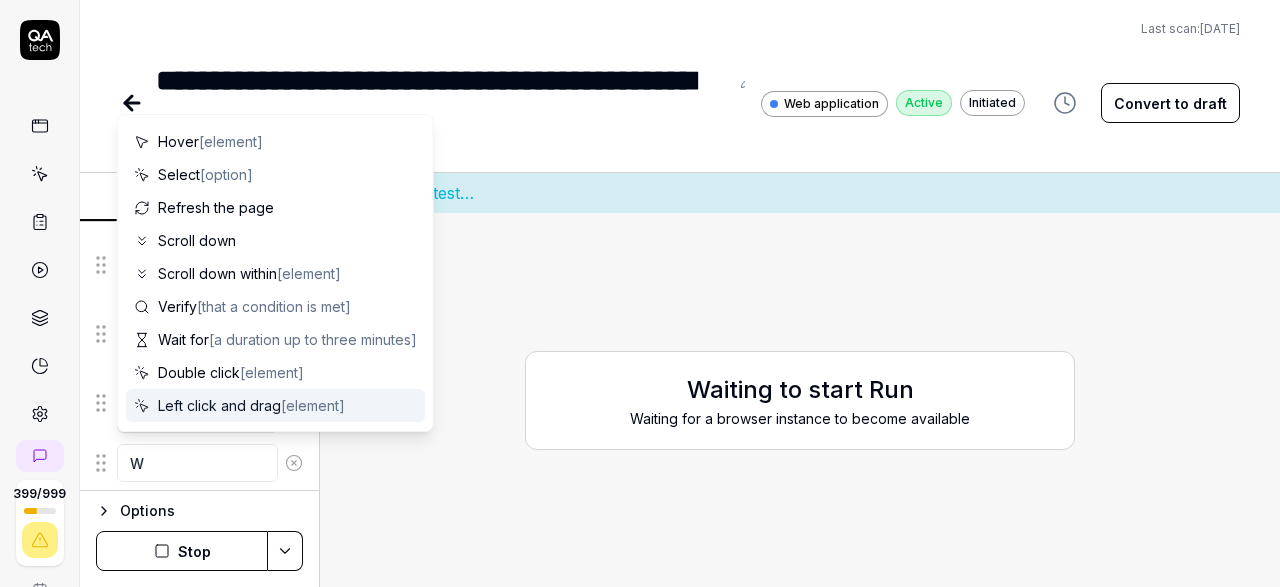 scroll, scrollTop: 0, scrollLeft: 0, axis: both 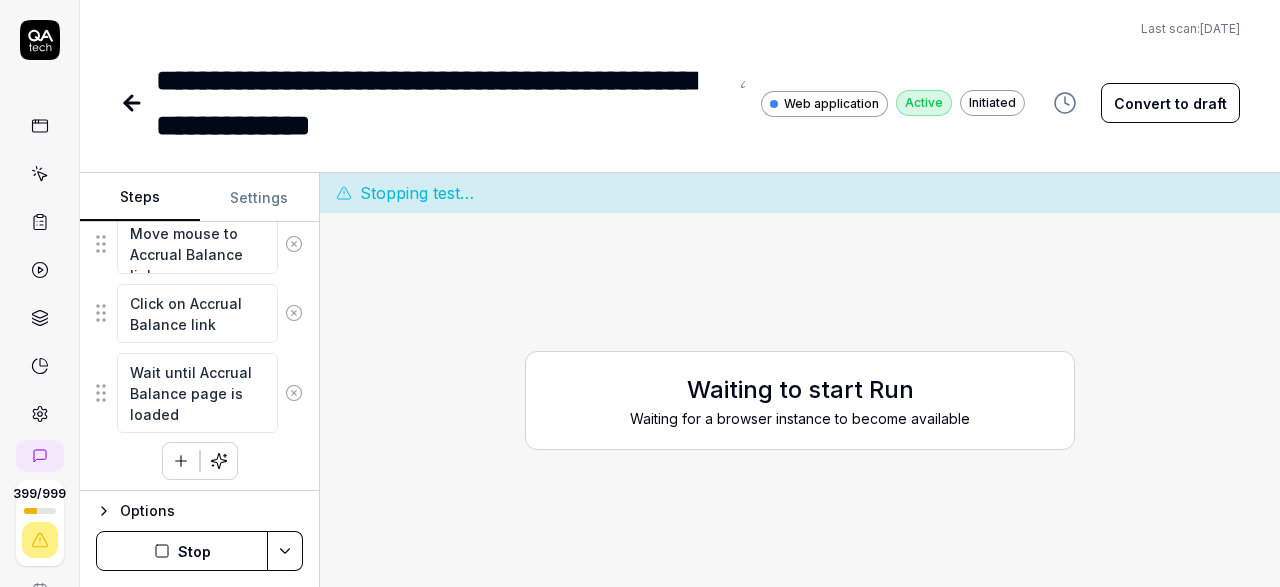 click 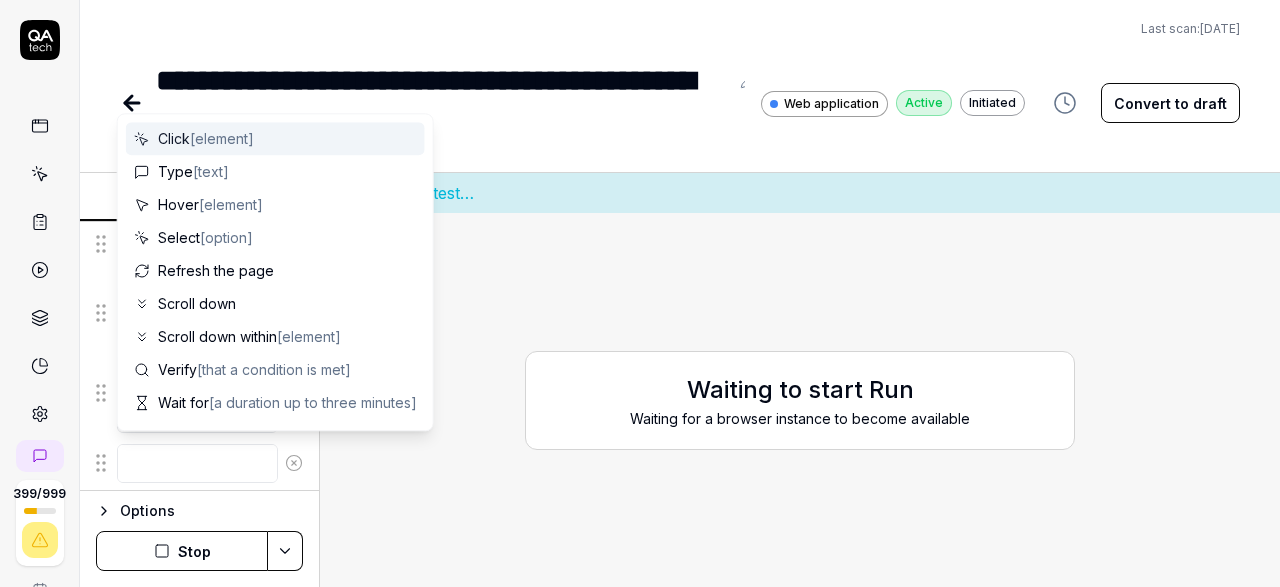 click at bounding box center [197, 463] 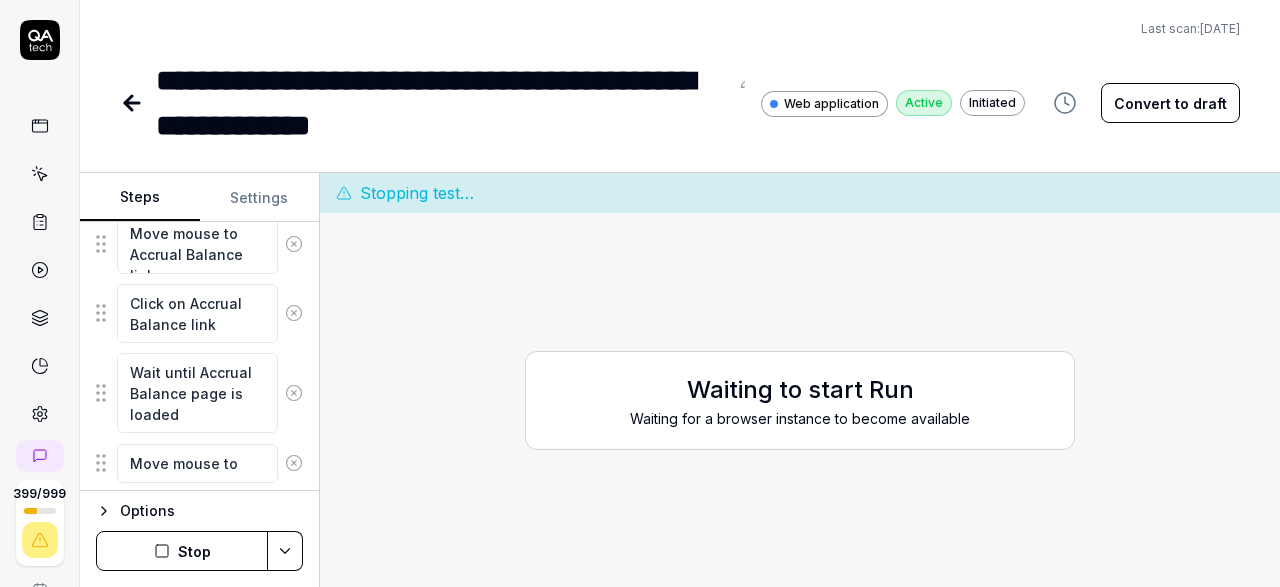 scroll, scrollTop: 568, scrollLeft: 0, axis: vertical 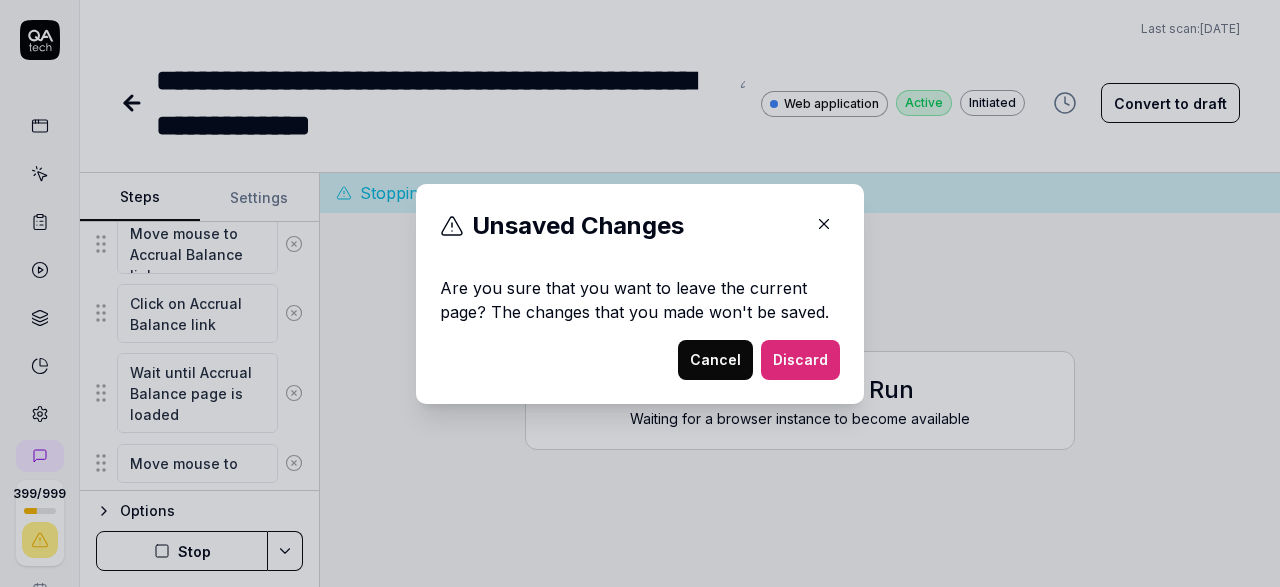 click on "Cancel" at bounding box center (715, 360) 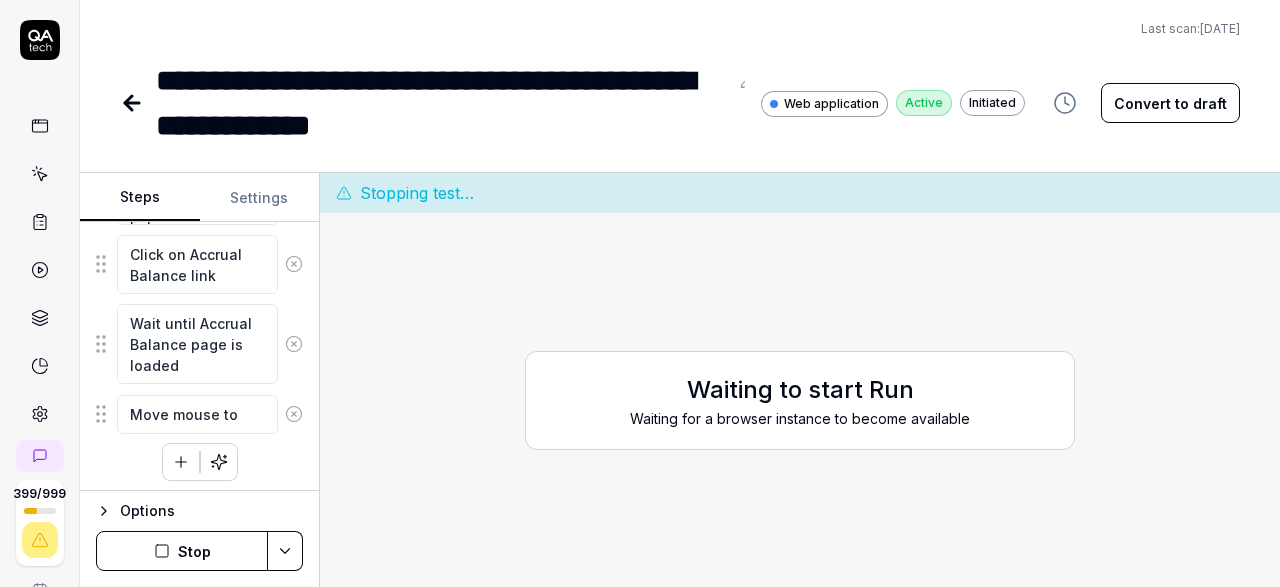 scroll, scrollTop: 617, scrollLeft: 0, axis: vertical 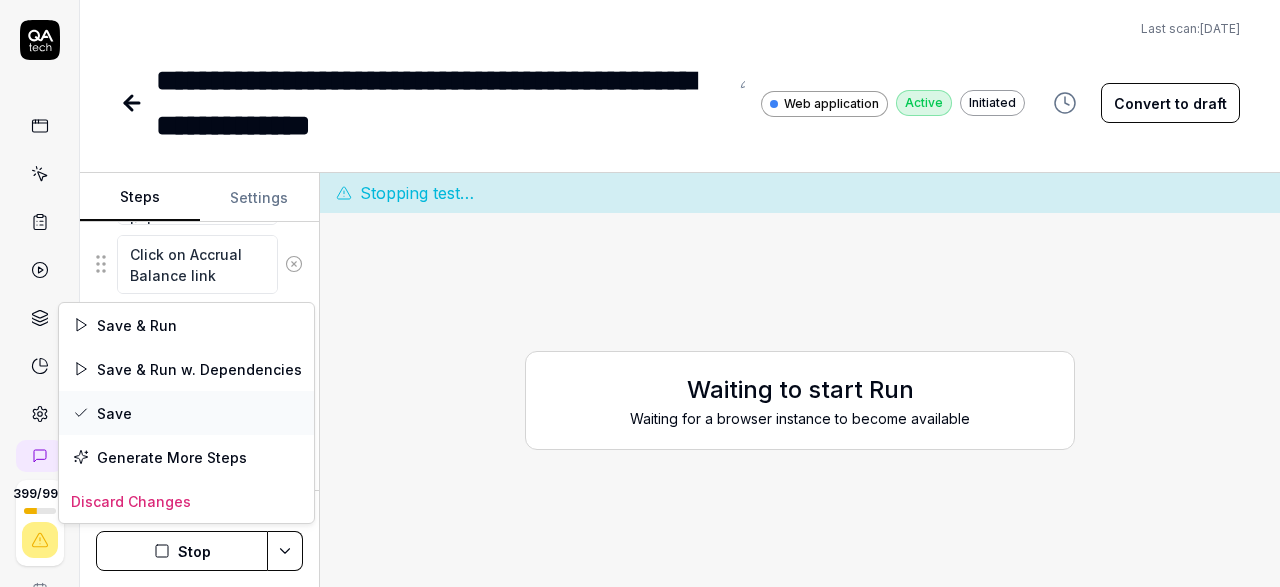 click on "Save" at bounding box center (186, 413) 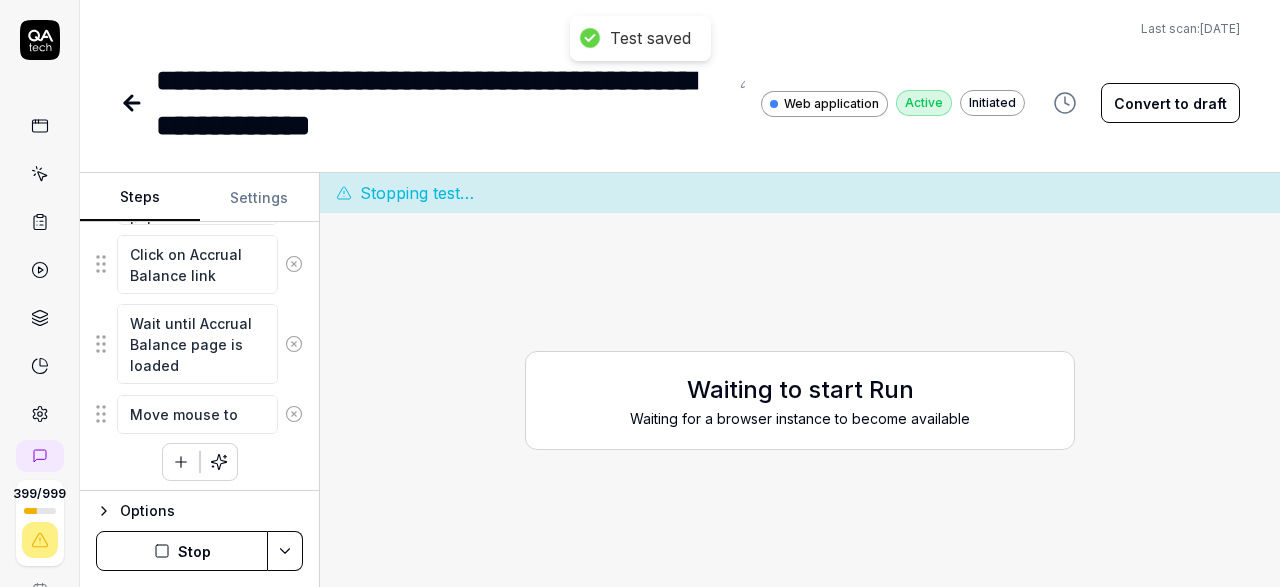 scroll, scrollTop: 615, scrollLeft: 0, axis: vertical 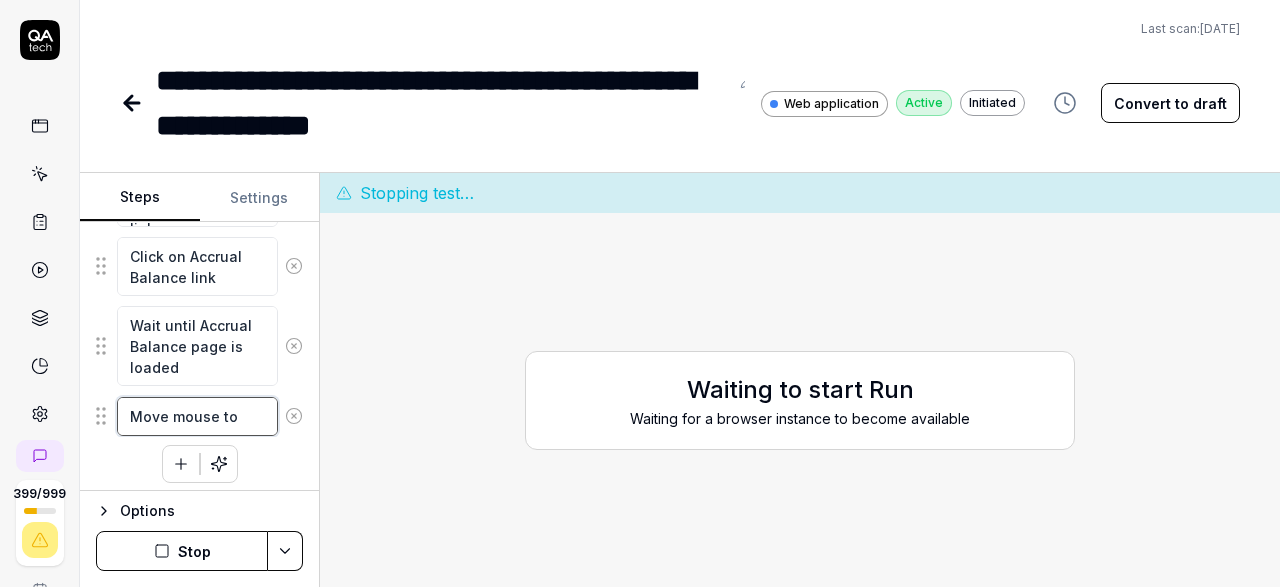 click on "Move mouse to" at bounding box center [197, 416] 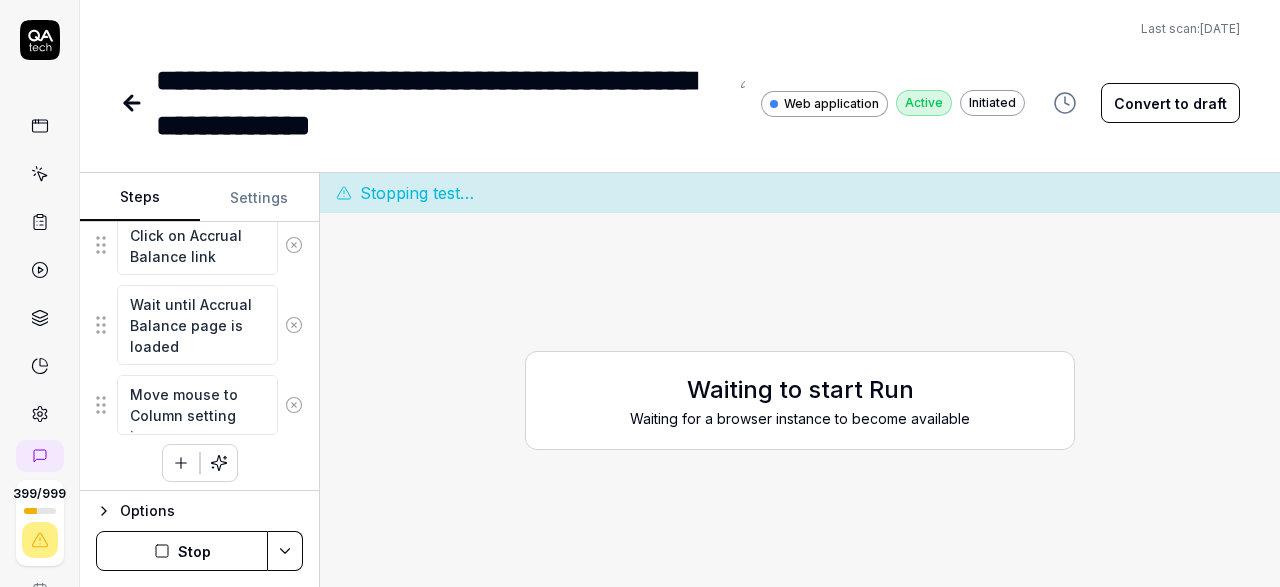 scroll, scrollTop: 636, scrollLeft: 0, axis: vertical 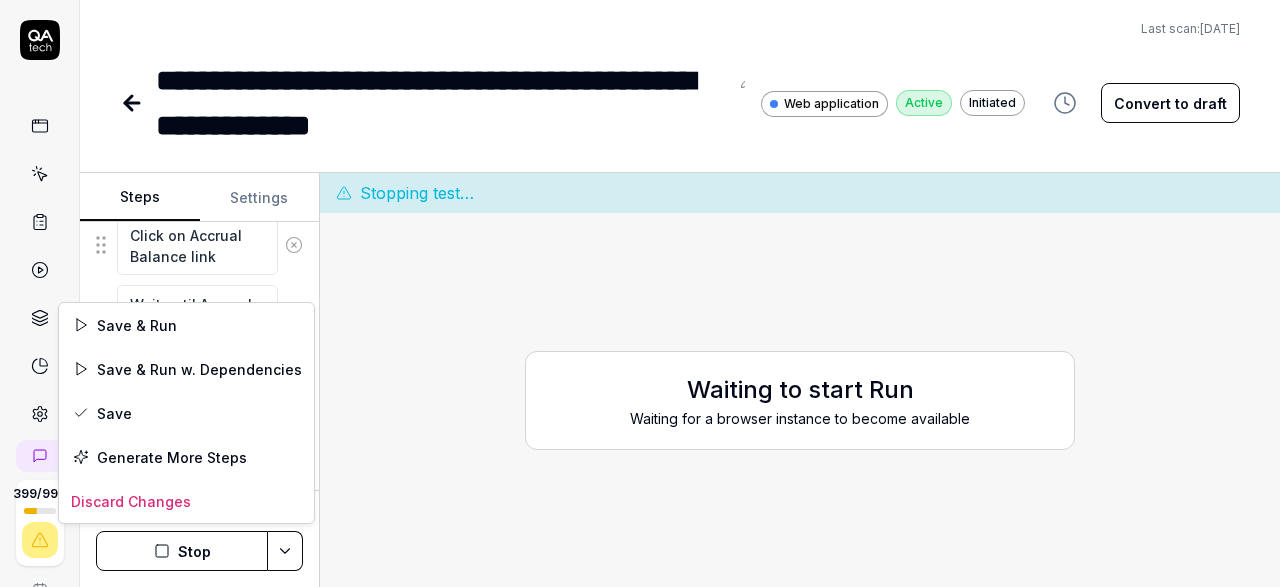 click on "**********" at bounding box center (640, 293) 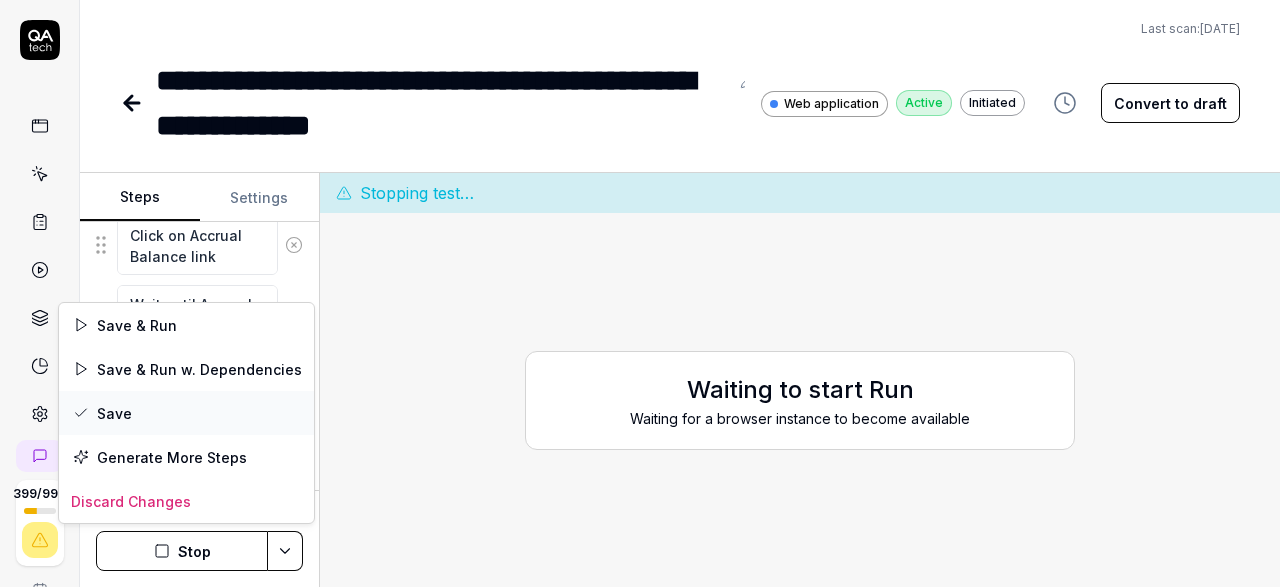click on "Save" at bounding box center [186, 413] 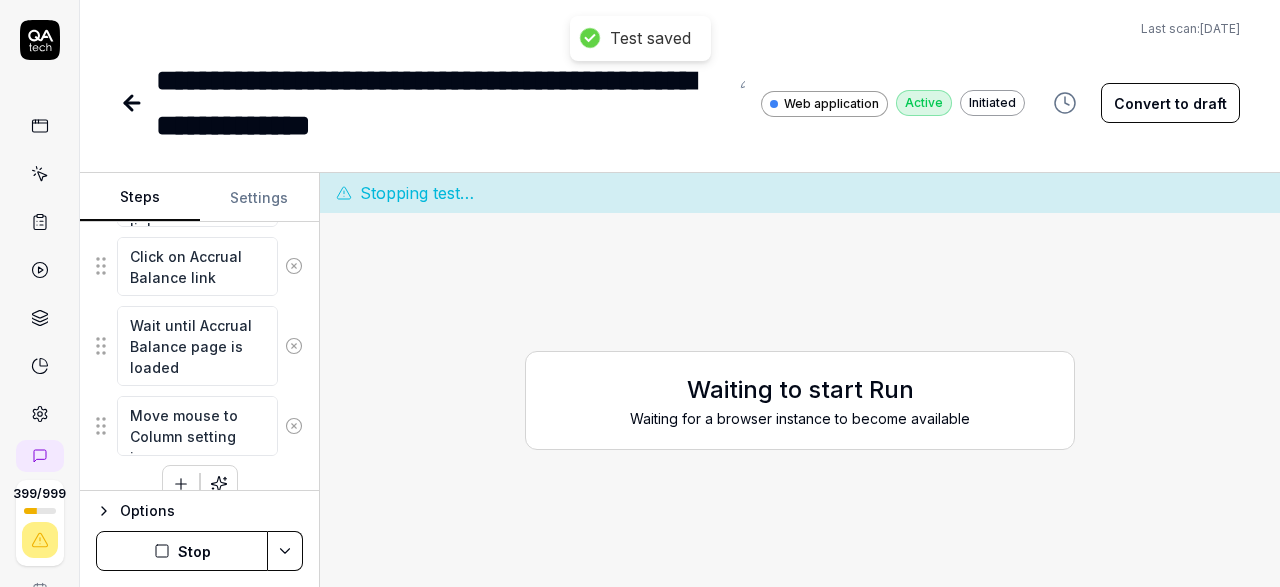 click on "Move mouse to hamburger menu Click on hamburger menu Move mouse to Accrual section Click on Accrual section Move mouse to Accrual Balance link Click on Accrual Balance link Wait until Accrual Balance page is loaded Move mouse to Column setting icon
To pick up a draggable item, press the space bar.
While dragging, use the arrow keys to move the item.
Press space again to drop the item in its new position, or press escape to cancel." at bounding box center [199, 196] 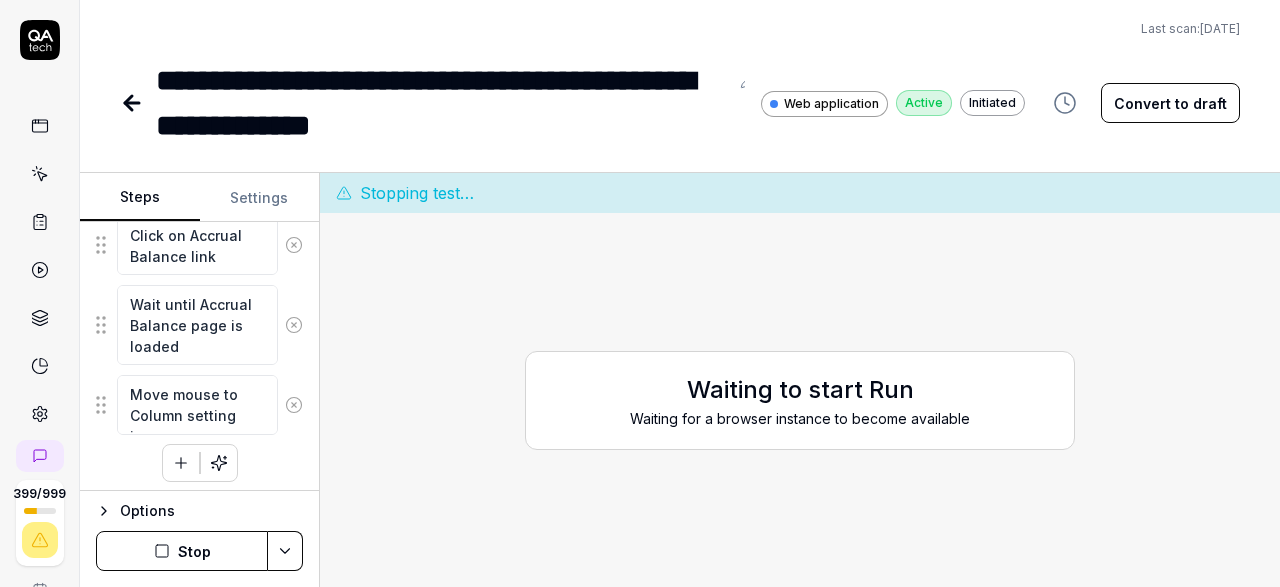 scroll, scrollTop: 615, scrollLeft: 0, axis: vertical 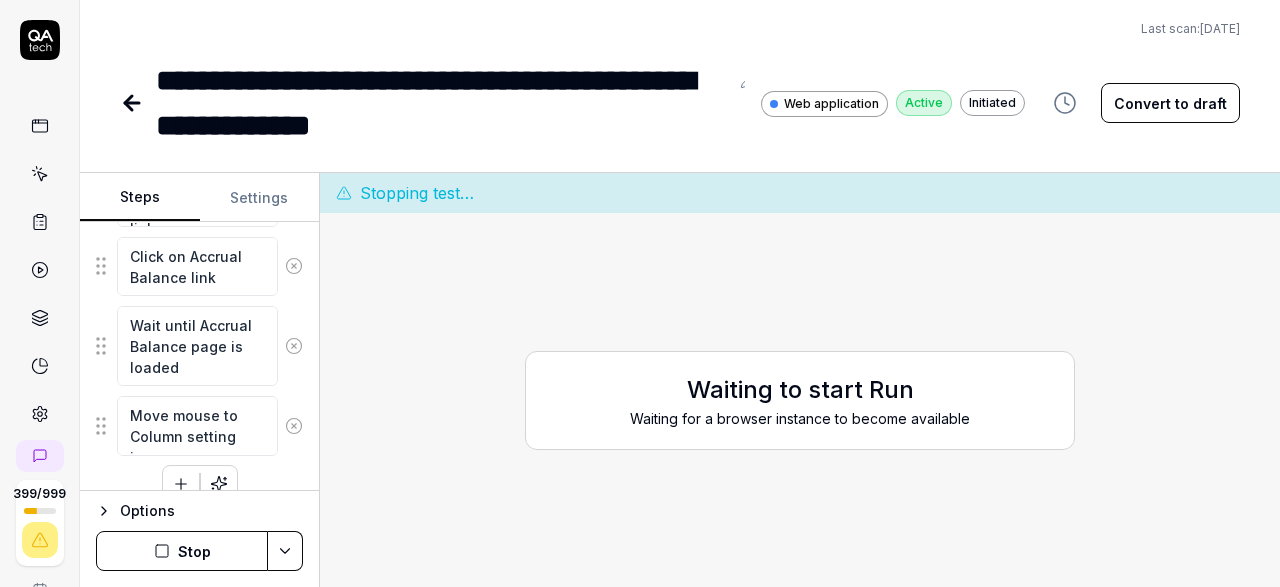 click on "Move mouse to hamburger menu Click on hamburger menu Move mouse to Accrual section Click on Accrual section Move mouse to Accrual Balance link Click on Accrual Balance link Wait until Accrual Balance page is loaded Move mouse to Column setting icon
To pick up a draggable item, press the space bar.
While dragging, use the arrow keys to move the item.
Press space again to drop the item in its new position, or press escape to cancel." at bounding box center (199, 196) 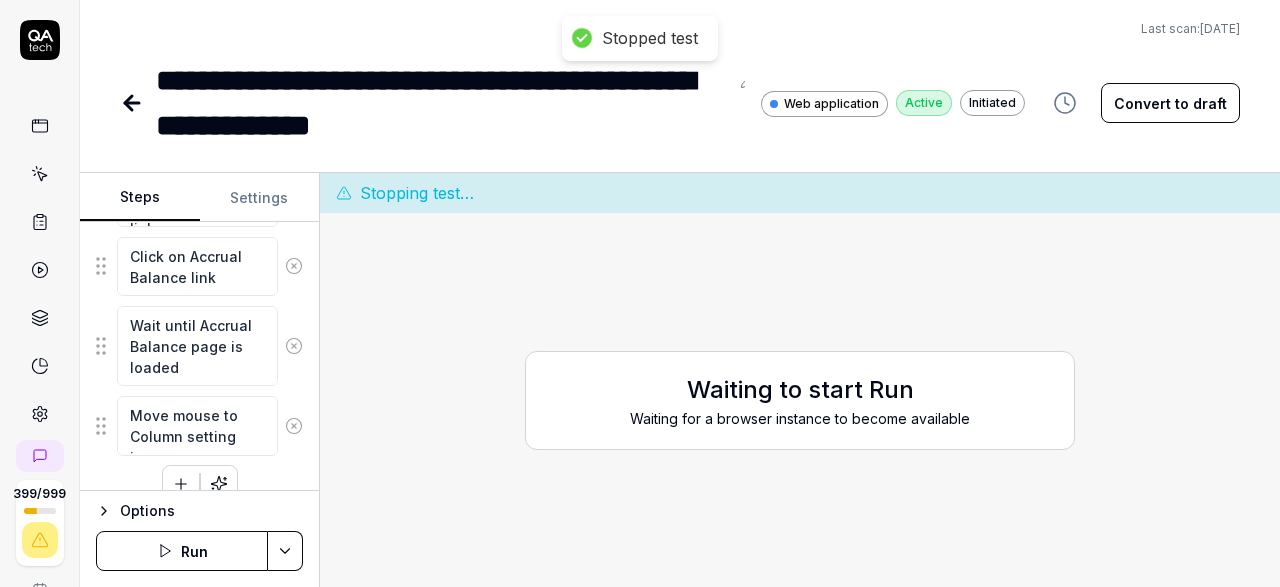 scroll, scrollTop: 636, scrollLeft: 0, axis: vertical 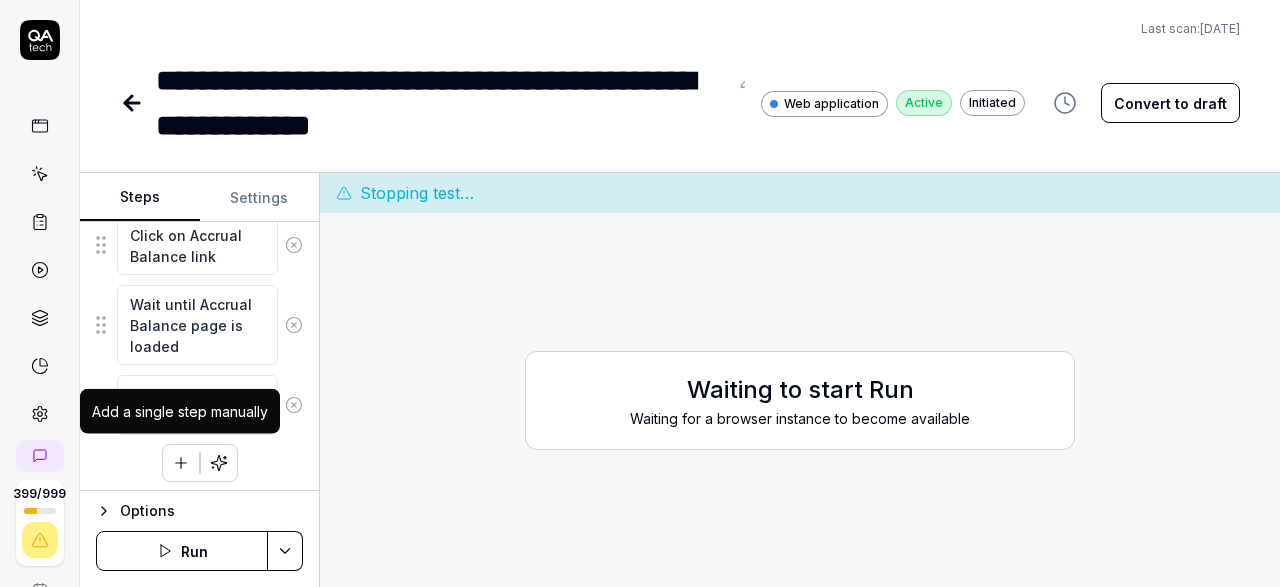 click 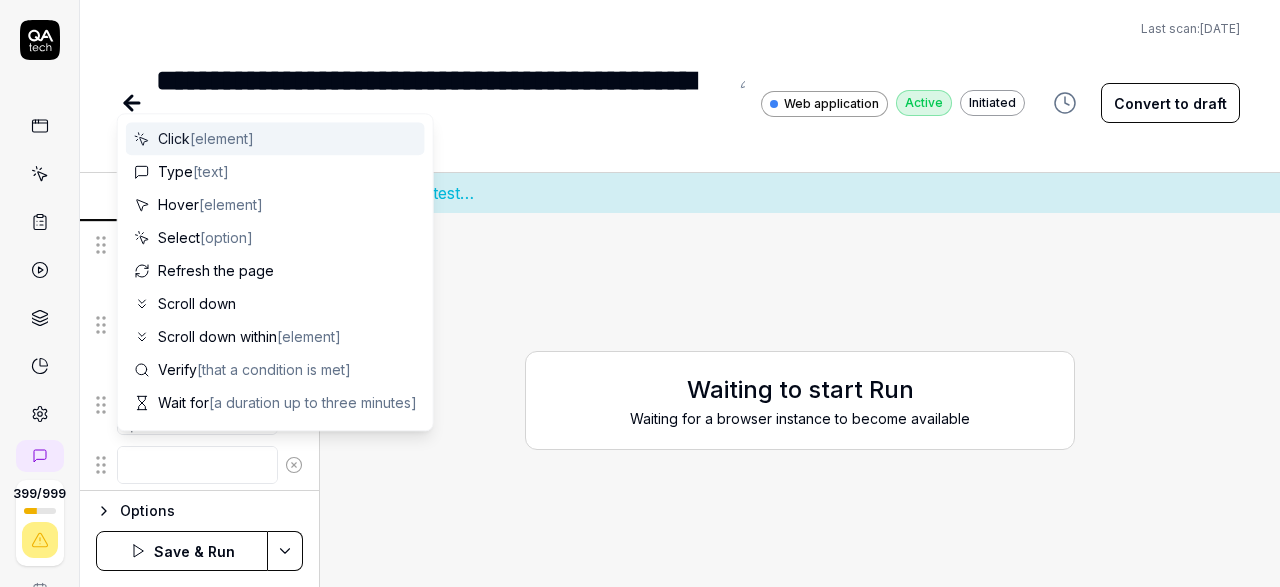 click at bounding box center (197, 465) 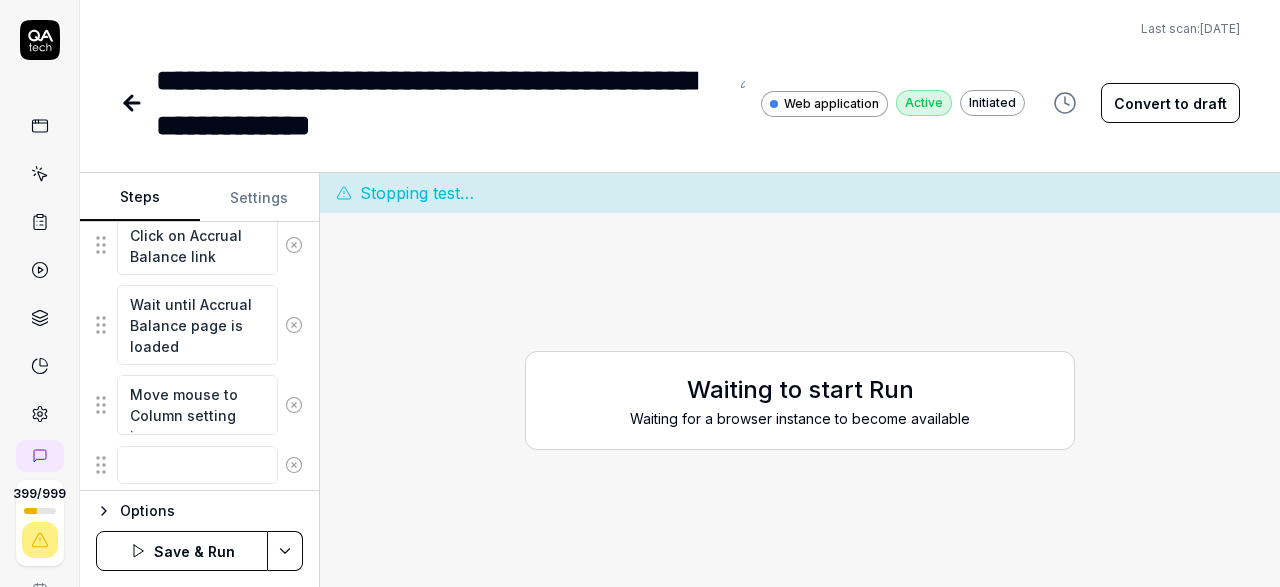 click on "Waiting to start Run Waiting for a browser instance to become available" at bounding box center [800, 400] 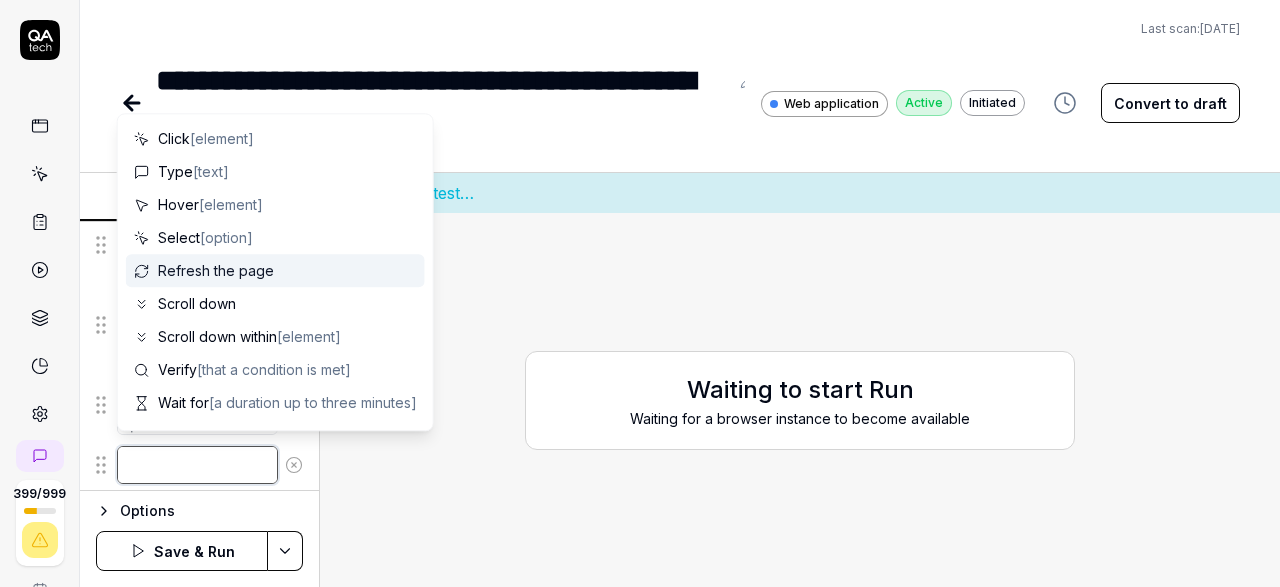 click at bounding box center (197, 465) 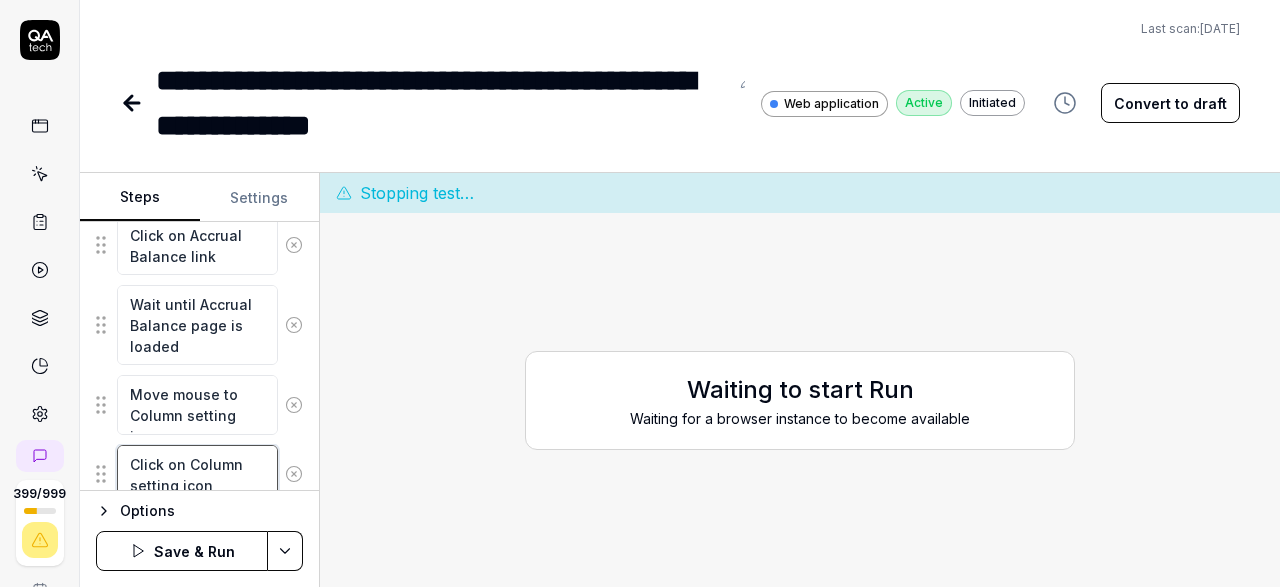 scroll, scrollTop: 705, scrollLeft: 0, axis: vertical 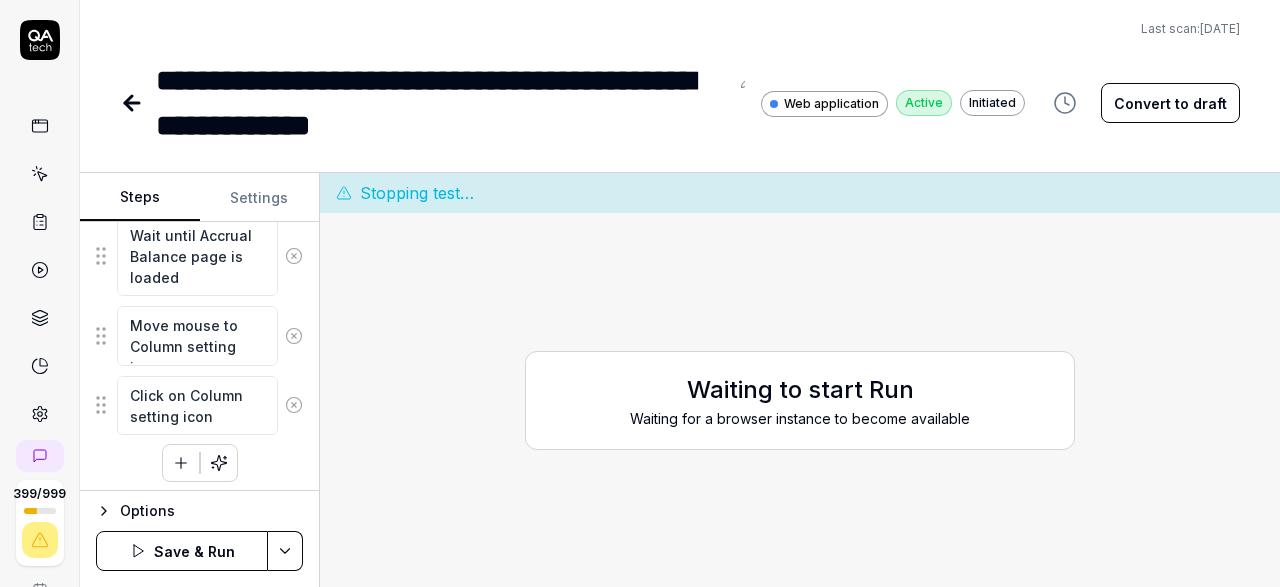 click 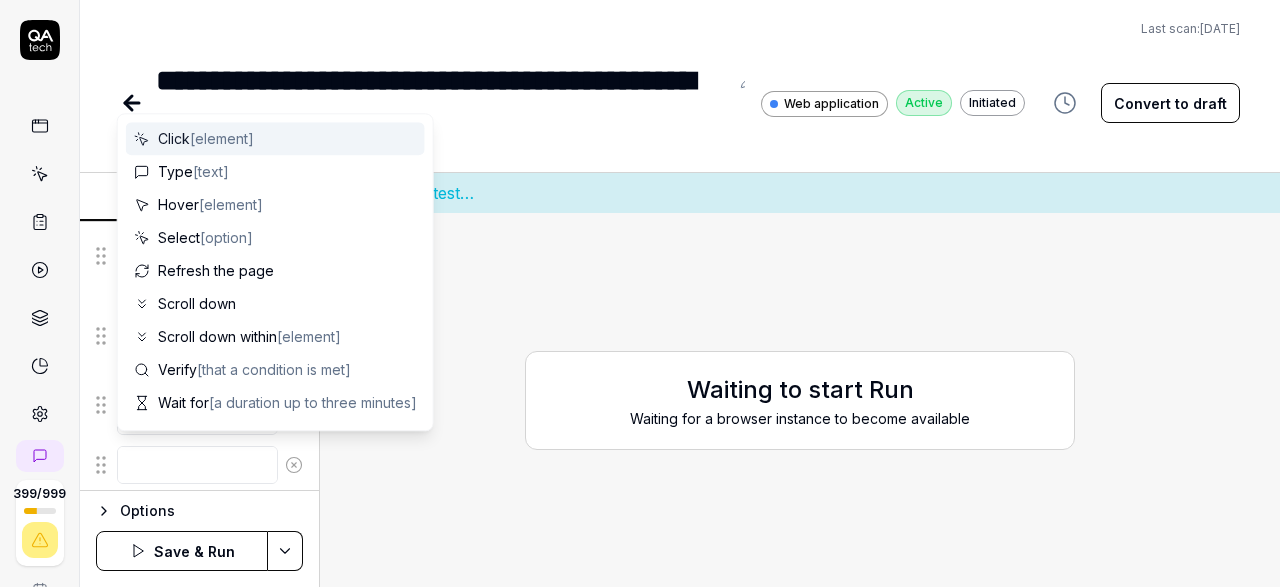 click at bounding box center (197, 465) 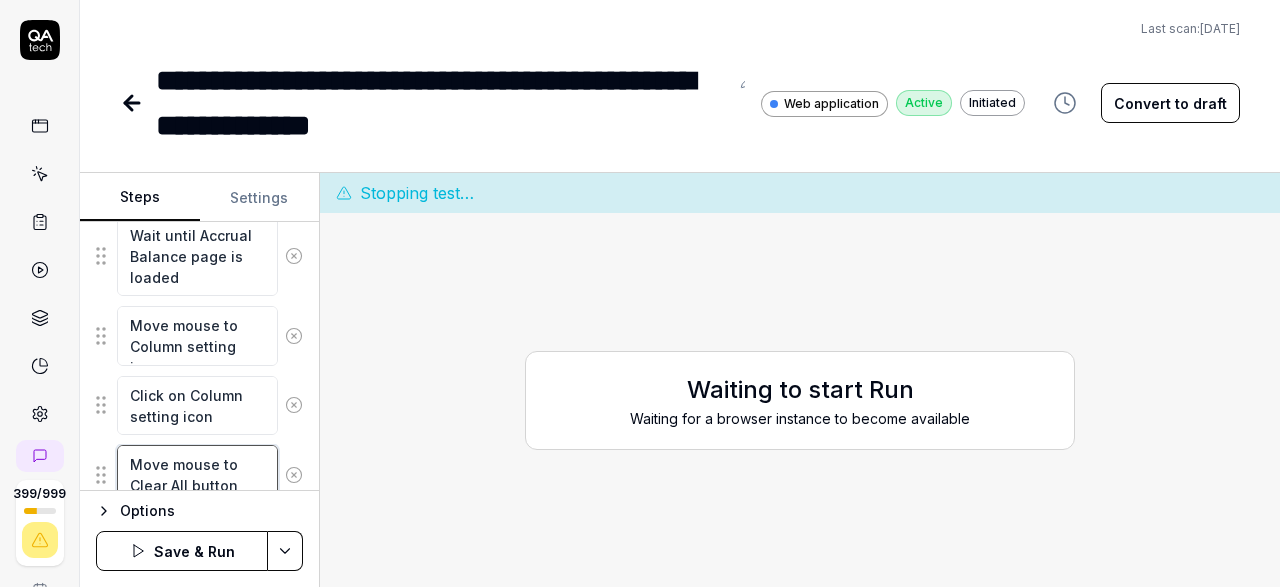 scroll, scrollTop: 774, scrollLeft: 0, axis: vertical 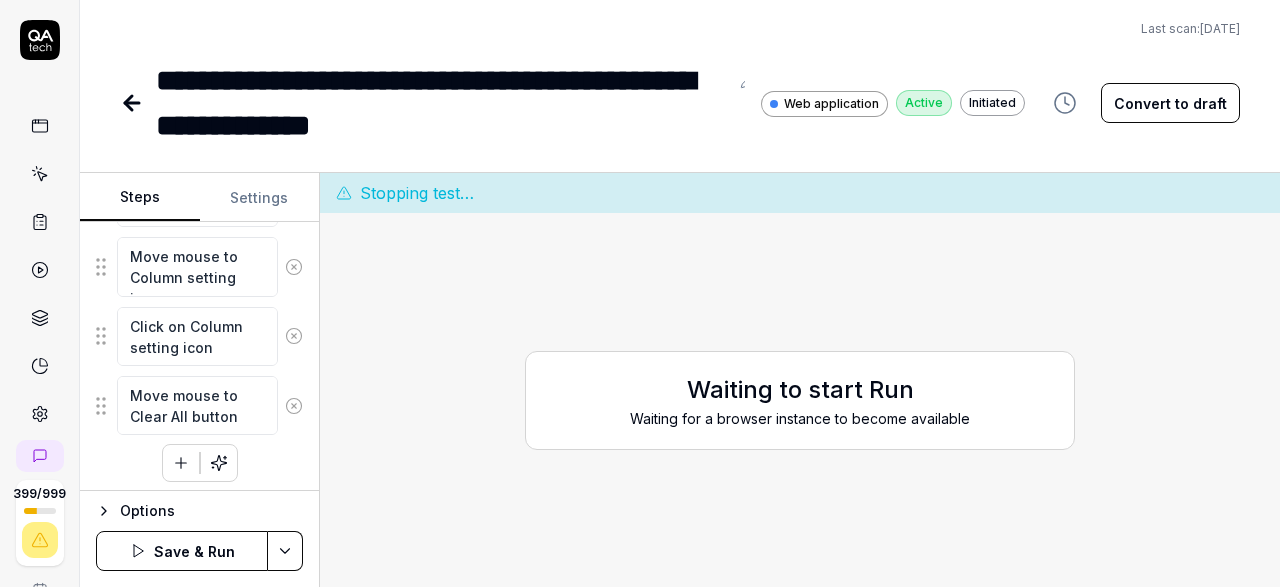 click 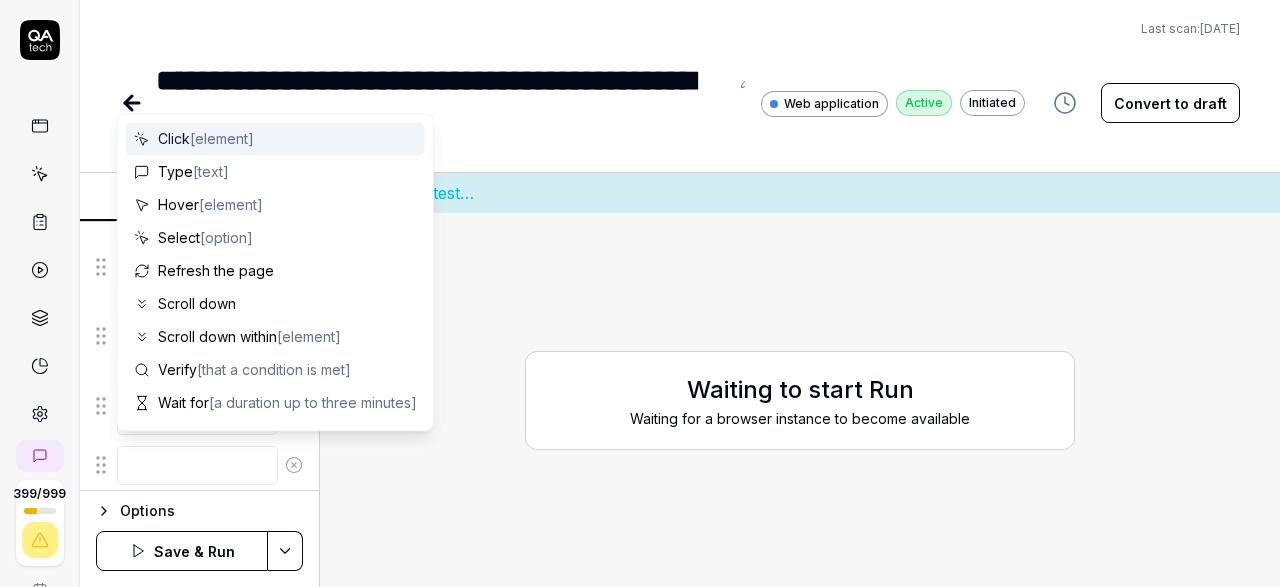 click at bounding box center (197, 465) 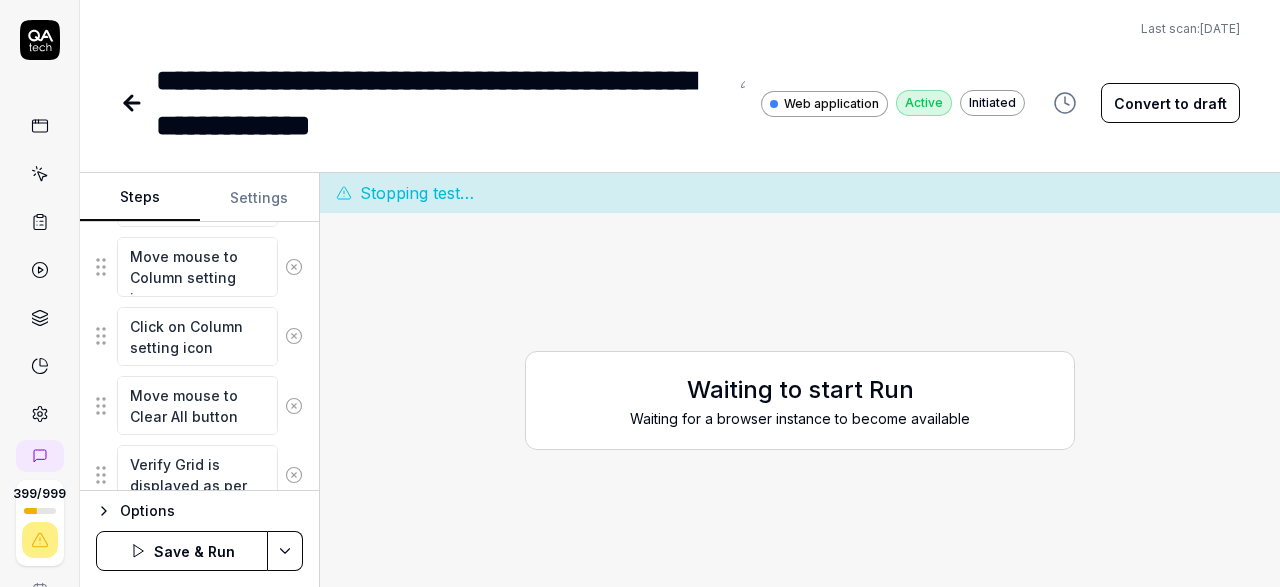 scroll, scrollTop: 790, scrollLeft: 0, axis: vertical 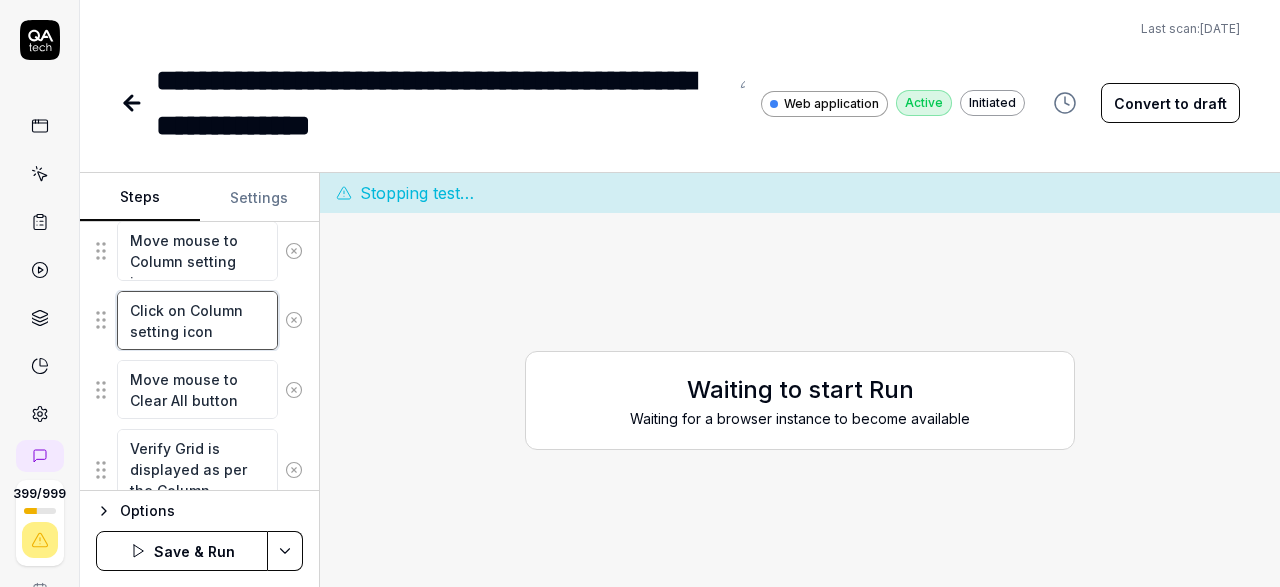 click on "Click on Column setting icon" at bounding box center [197, 320] 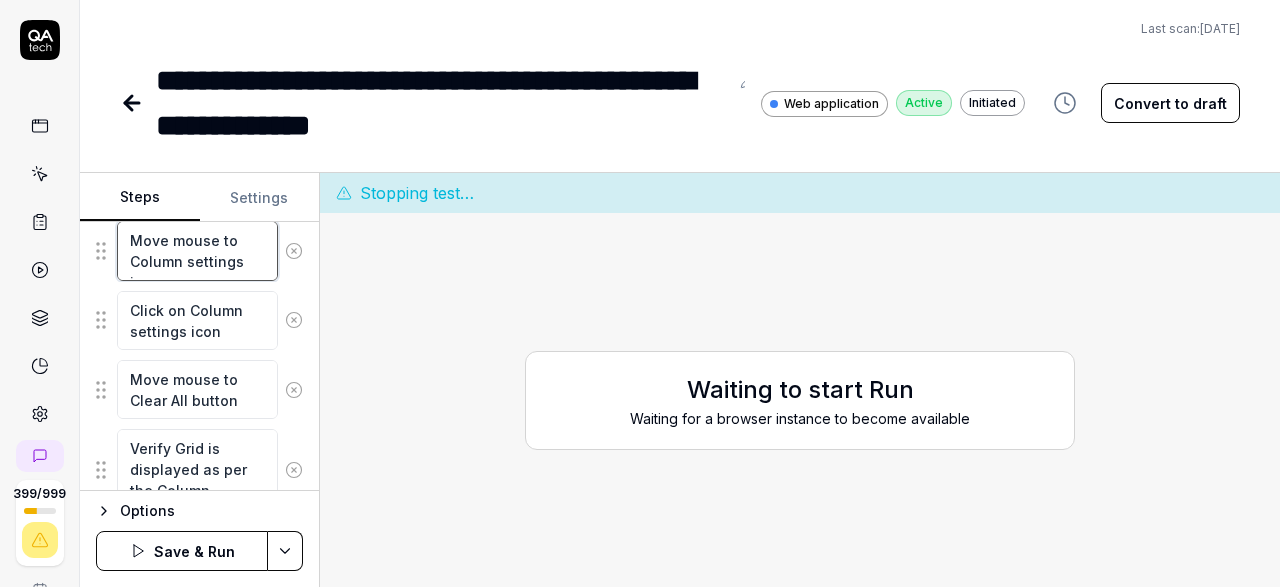click on "Move mouse to Column settings icon" at bounding box center (197, 250) 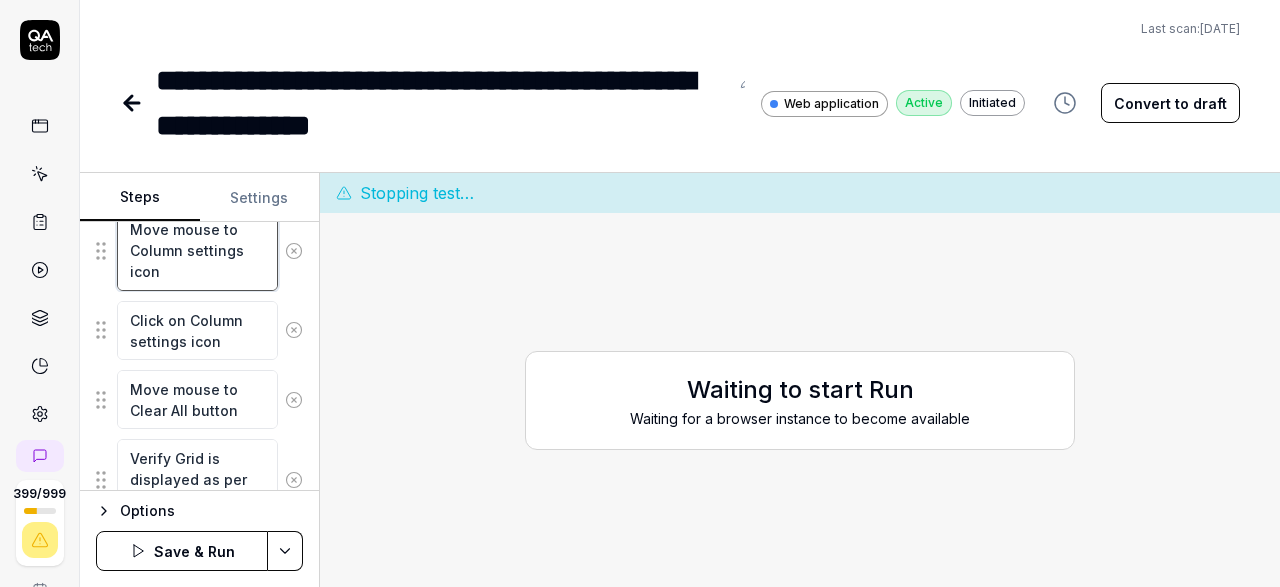 scroll, scrollTop: 884, scrollLeft: 0, axis: vertical 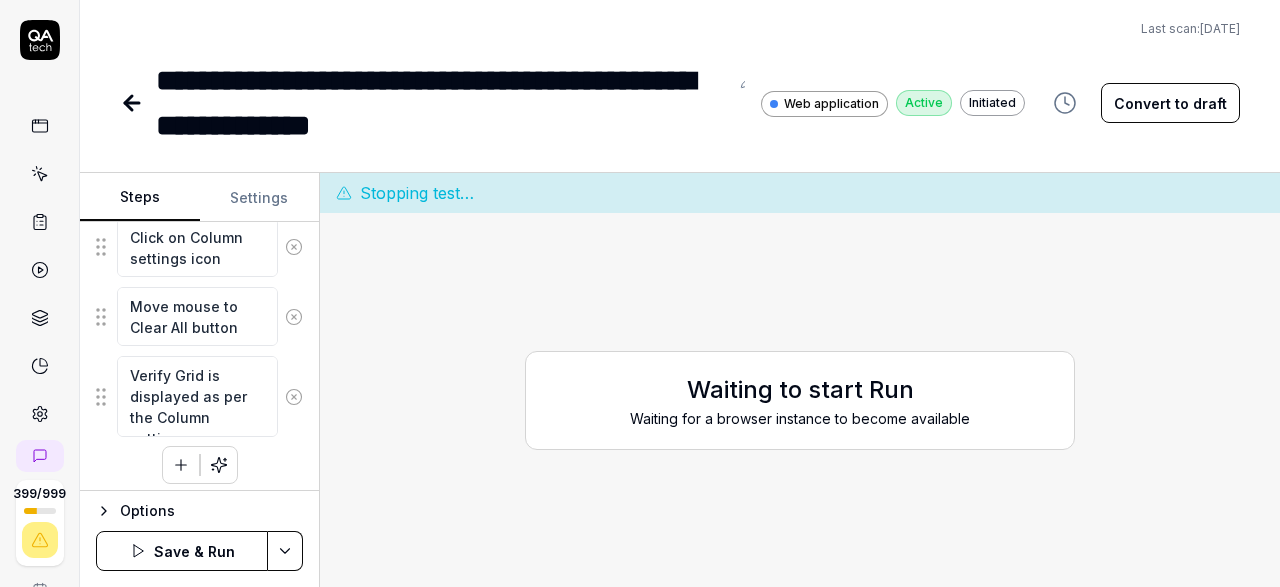 click 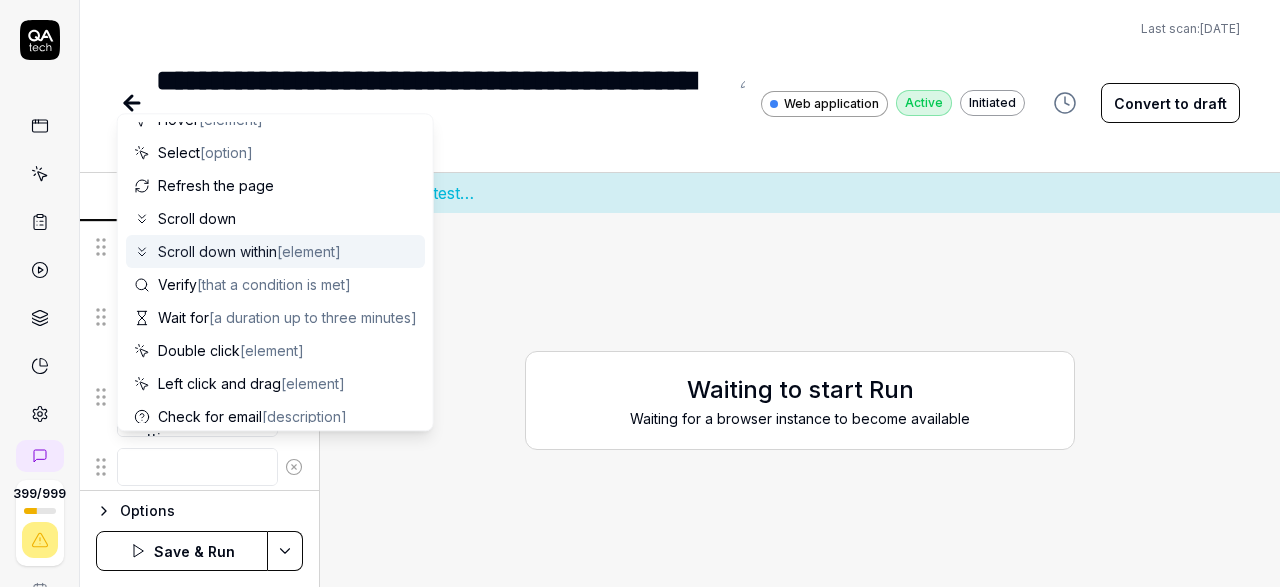 scroll, scrollTop: 88, scrollLeft: 0, axis: vertical 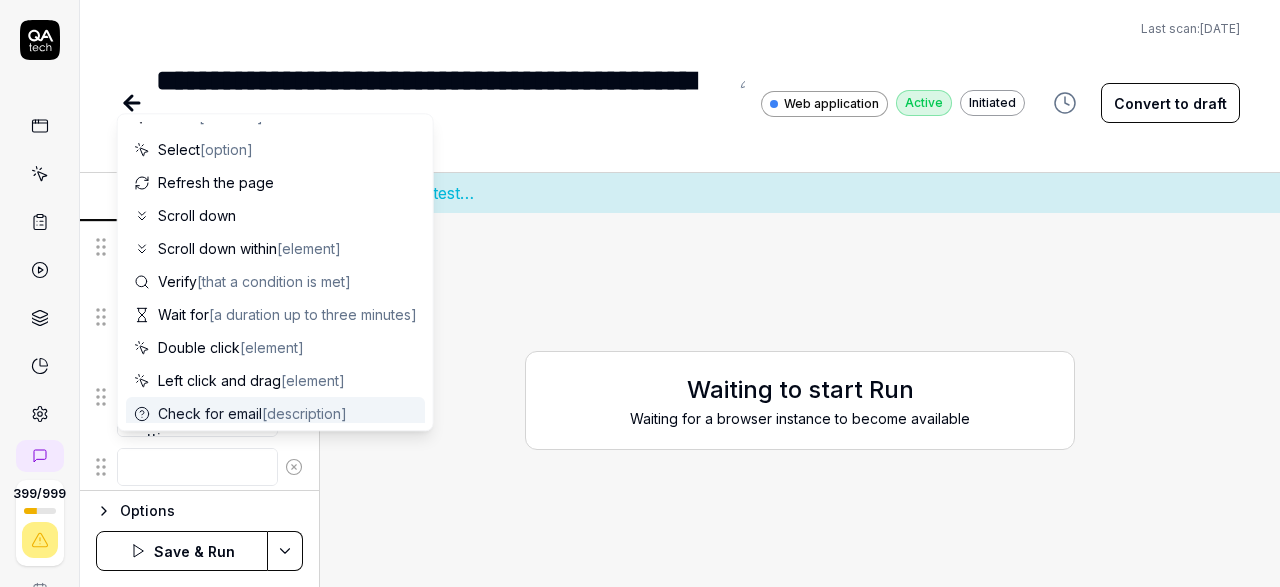 click at bounding box center [197, 467] 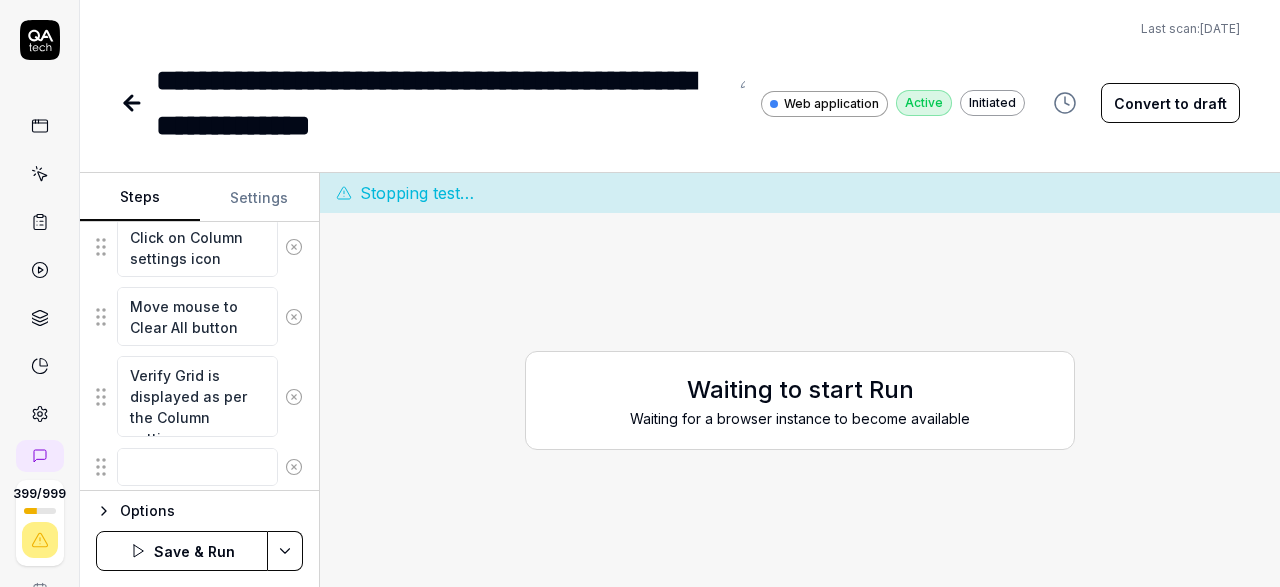 click on "Waiting to start Run Waiting for a browser instance to become available" at bounding box center (800, 400) 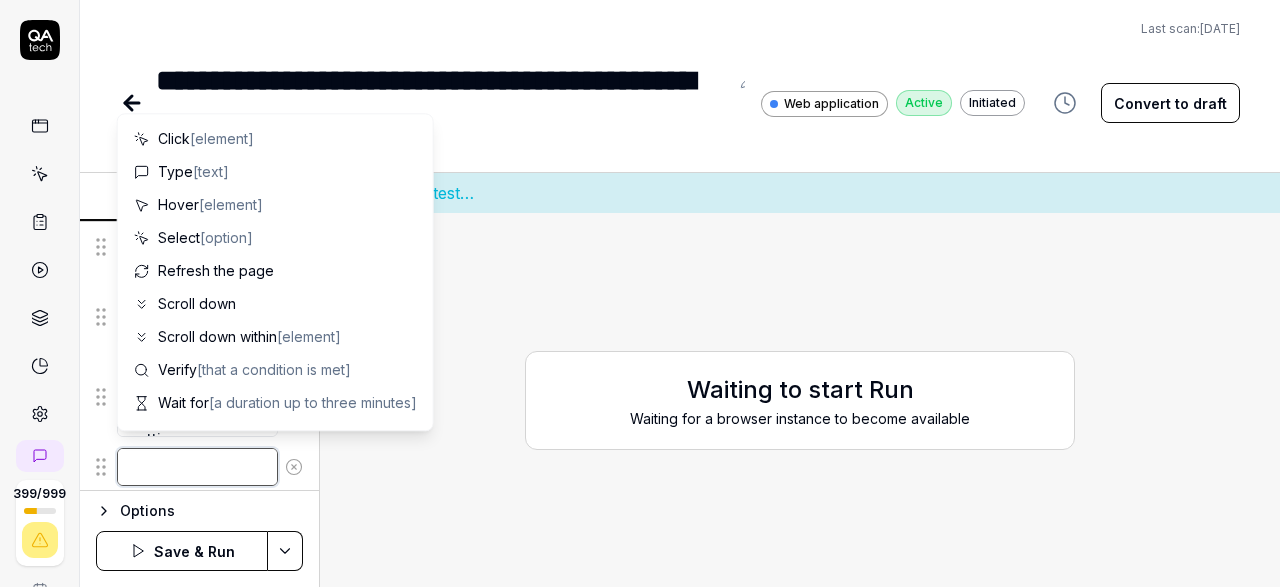 click at bounding box center (197, 467) 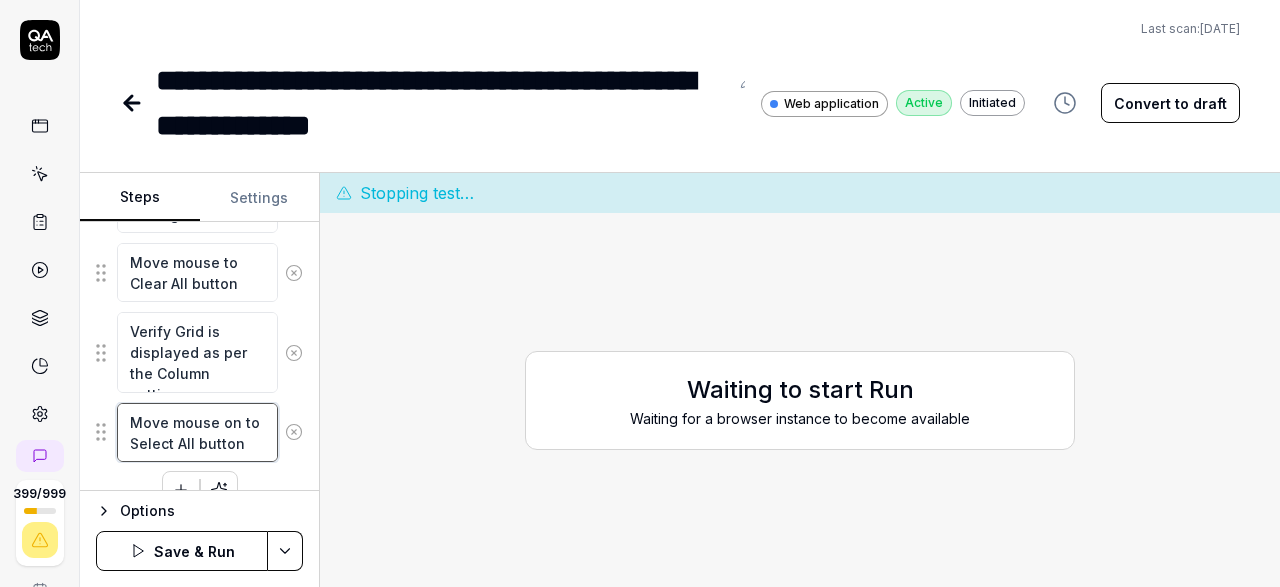 scroll, scrollTop: 930, scrollLeft: 0, axis: vertical 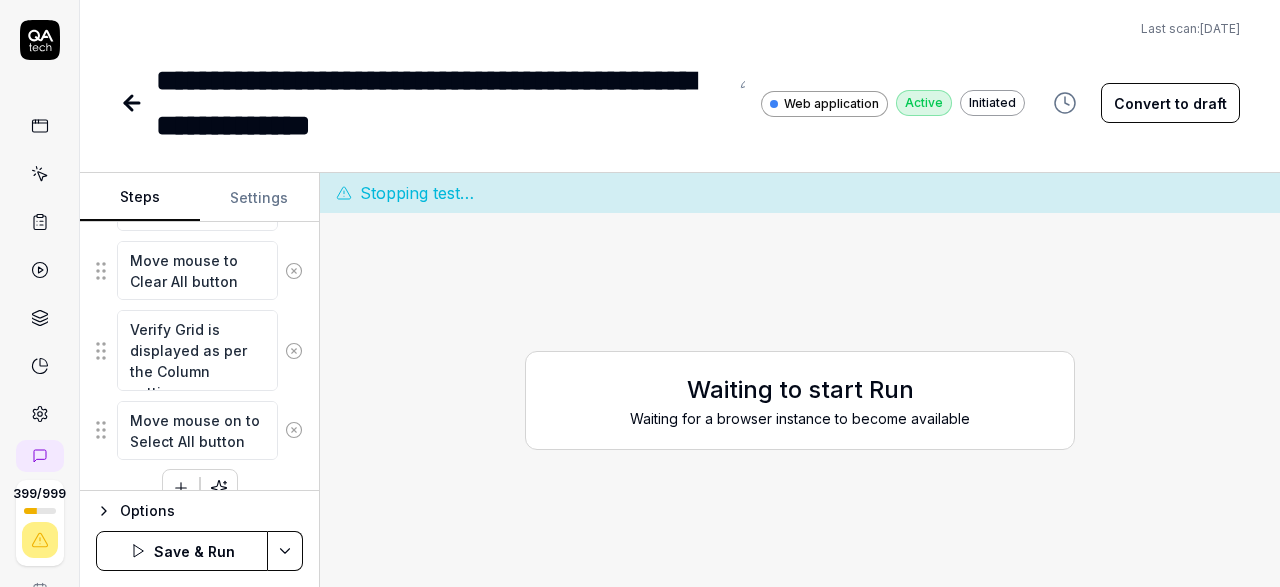 click 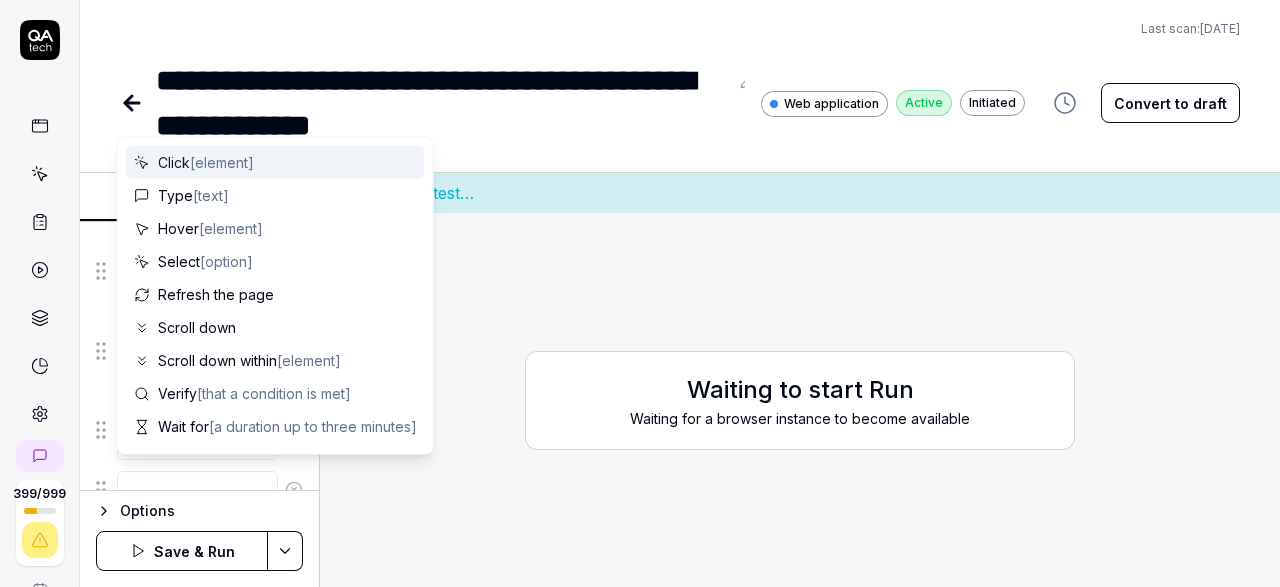 click at bounding box center [197, 490] 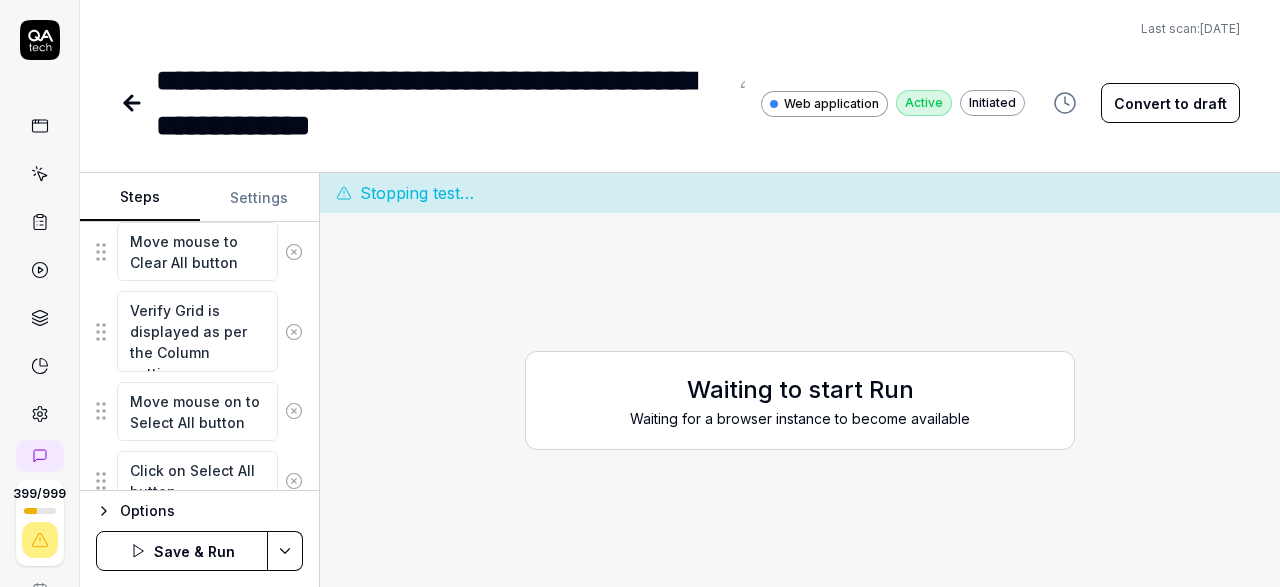 scroll, scrollTop: 1022, scrollLeft: 0, axis: vertical 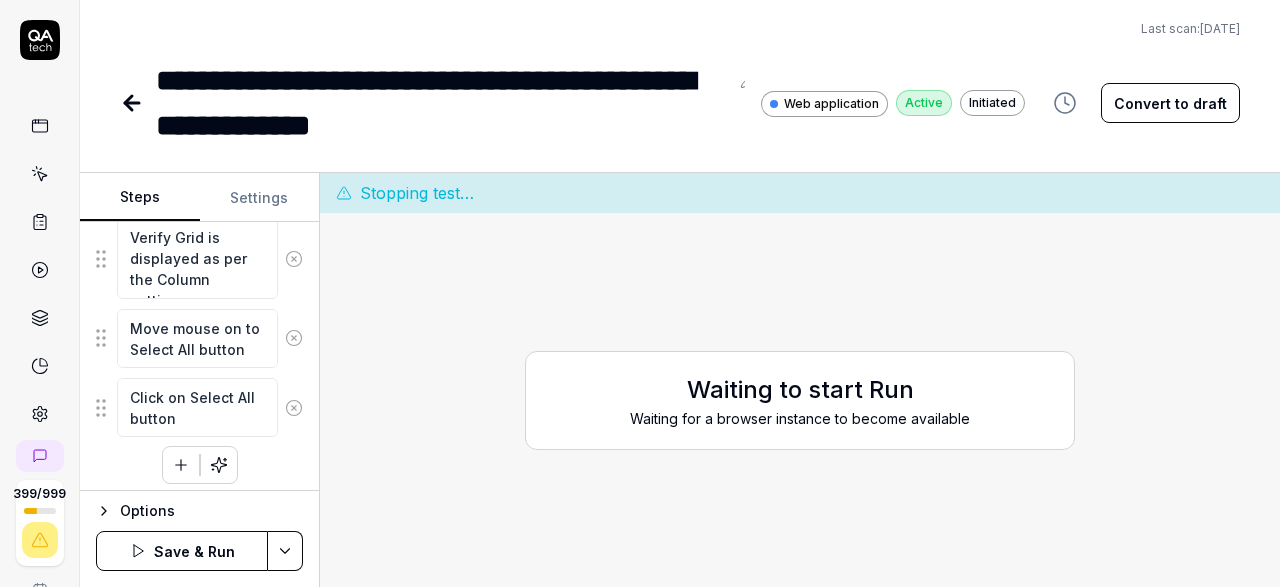 click 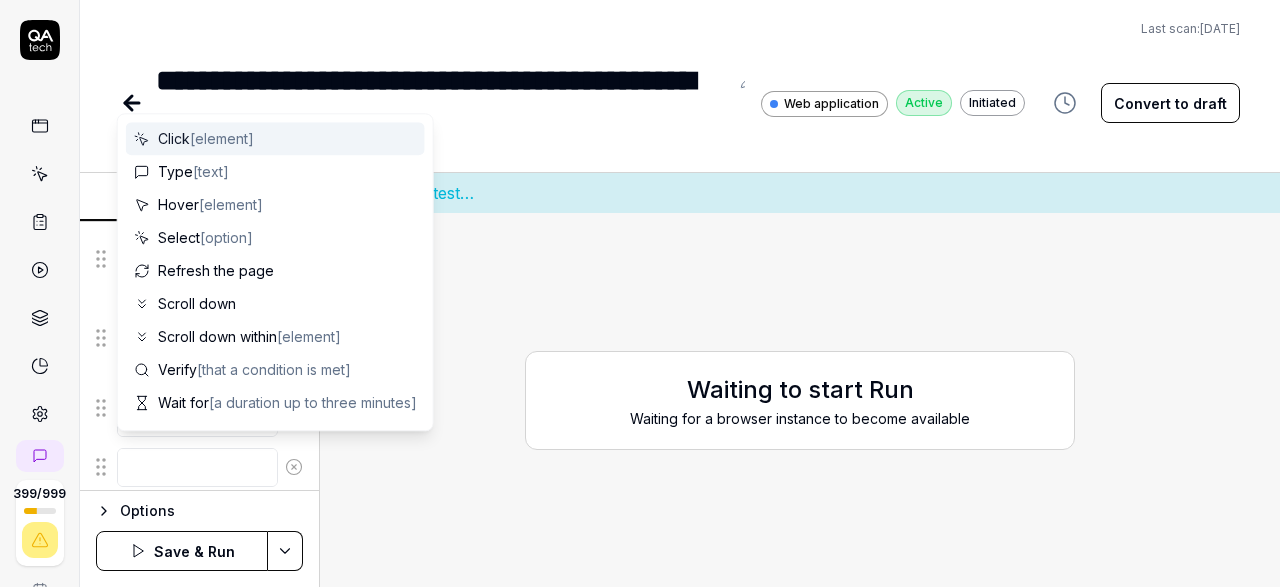click at bounding box center [197, 467] 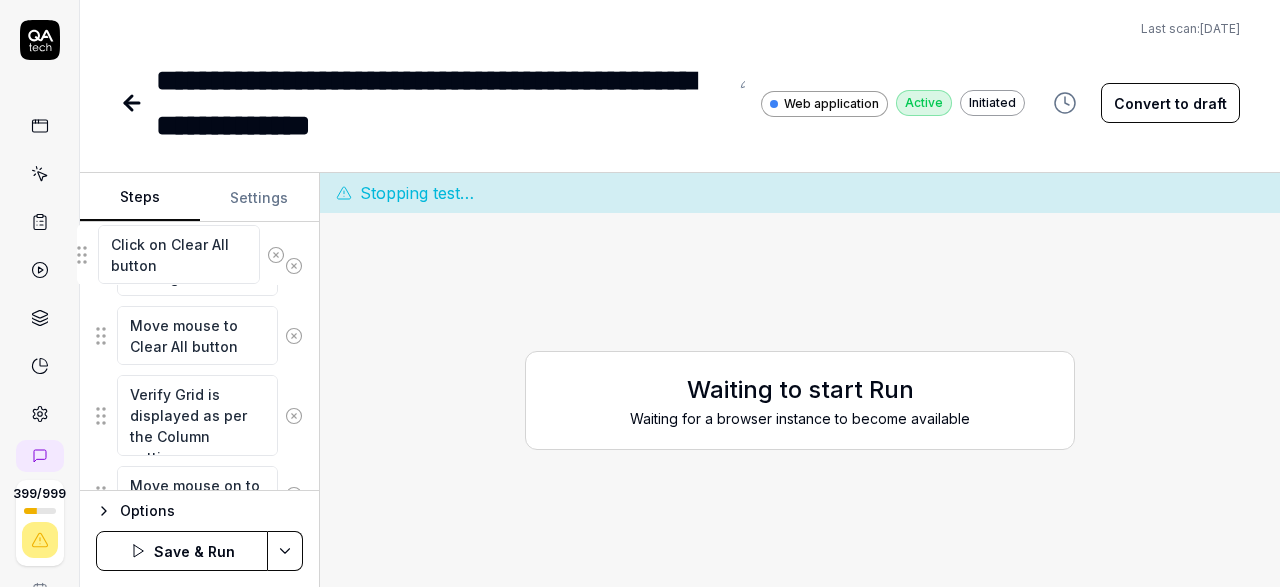 scroll, scrollTop: 896, scrollLeft: 0, axis: vertical 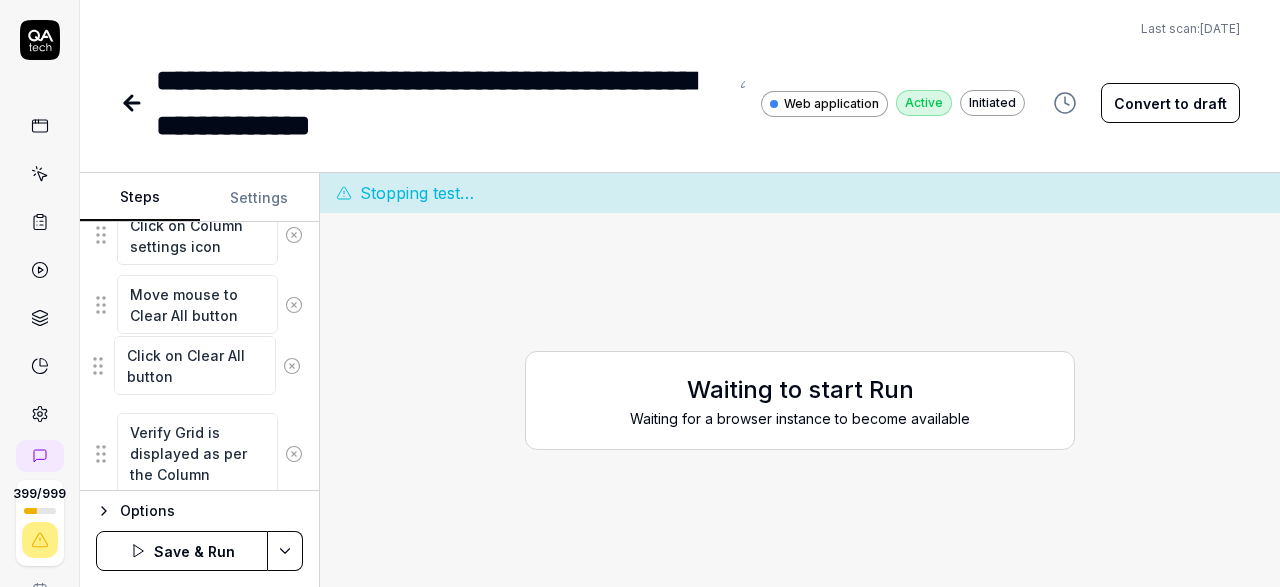 drag, startPoint x: 103, startPoint y: 473, endPoint x: 100, endPoint y: 371, distance: 102.044106 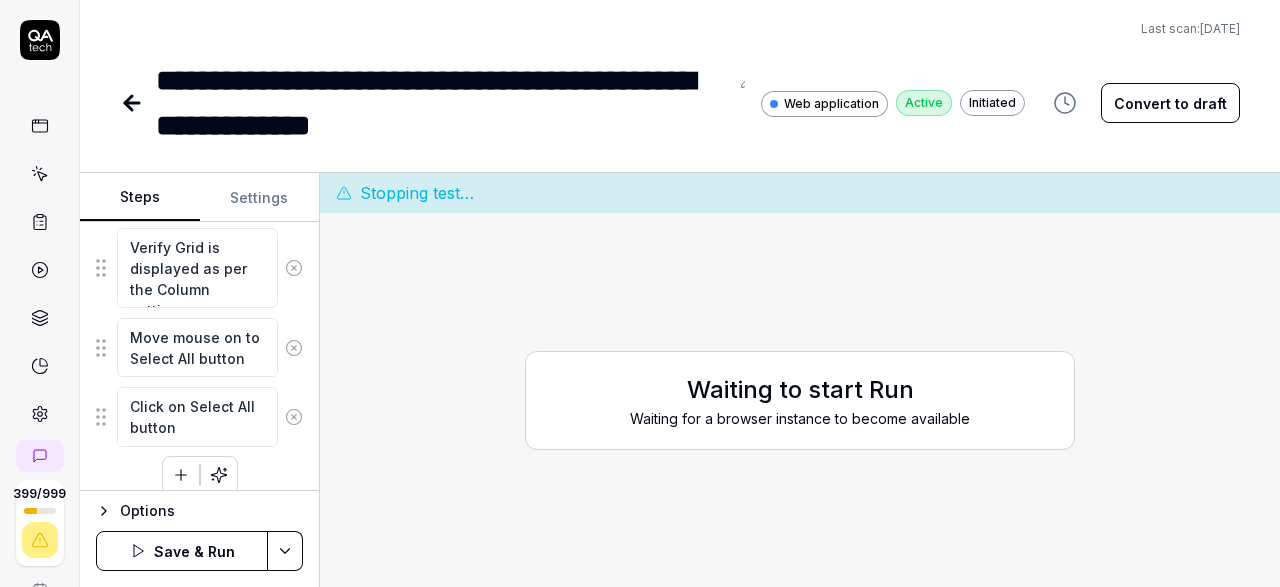 scroll, scrollTop: 1090, scrollLeft: 0, axis: vertical 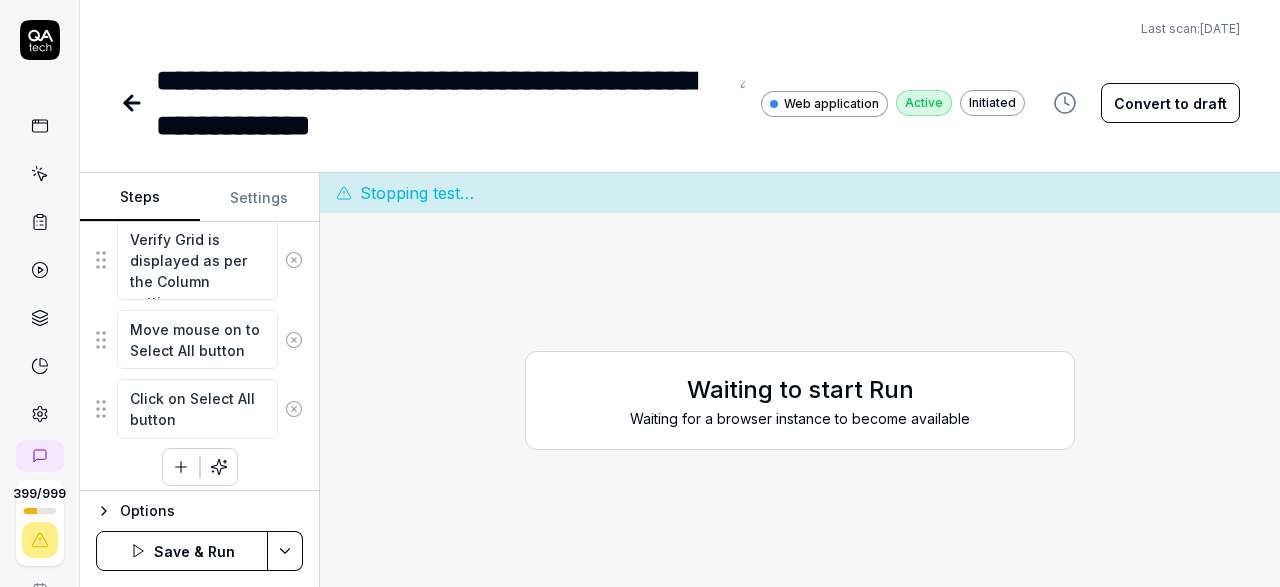 click 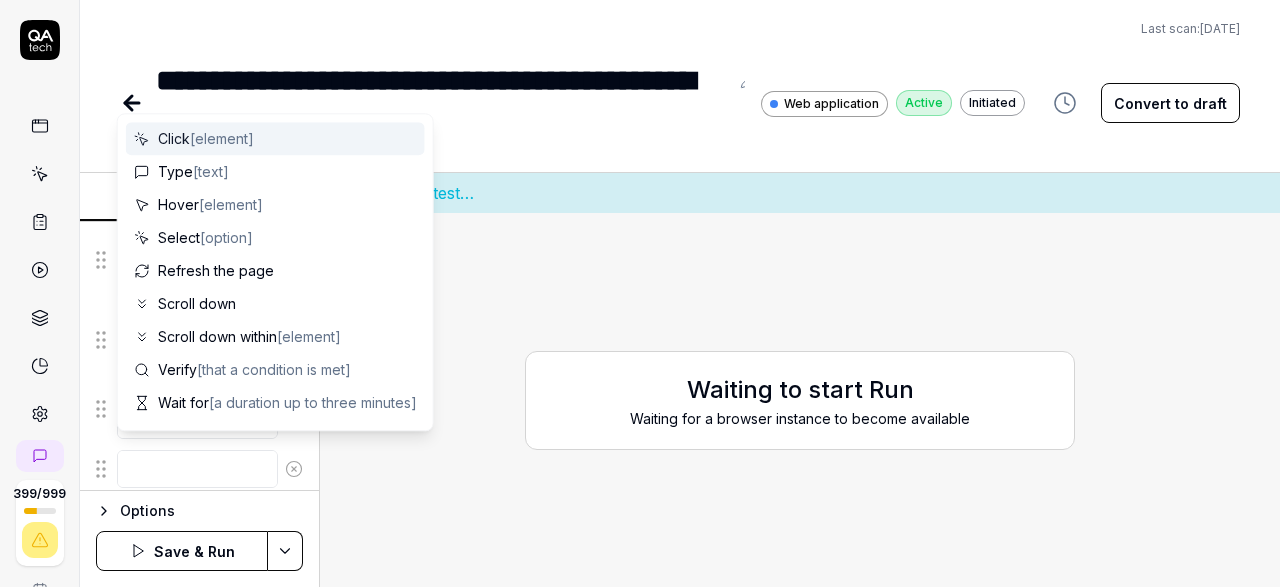 click at bounding box center [197, 469] 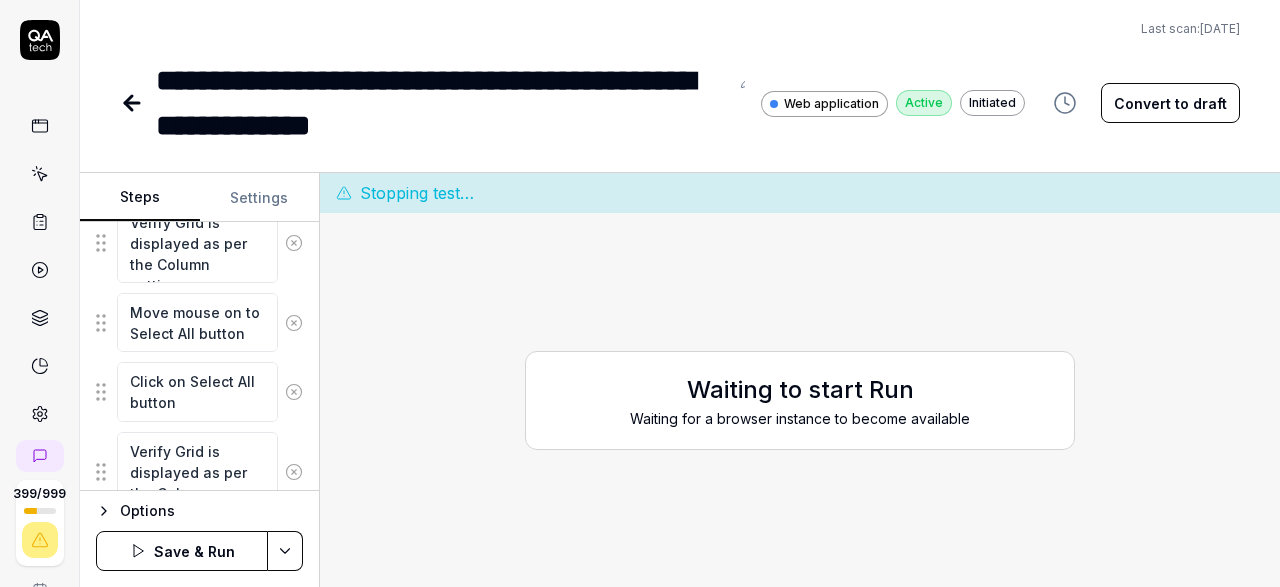 scroll, scrollTop: 1180, scrollLeft: 0, axis: vertical 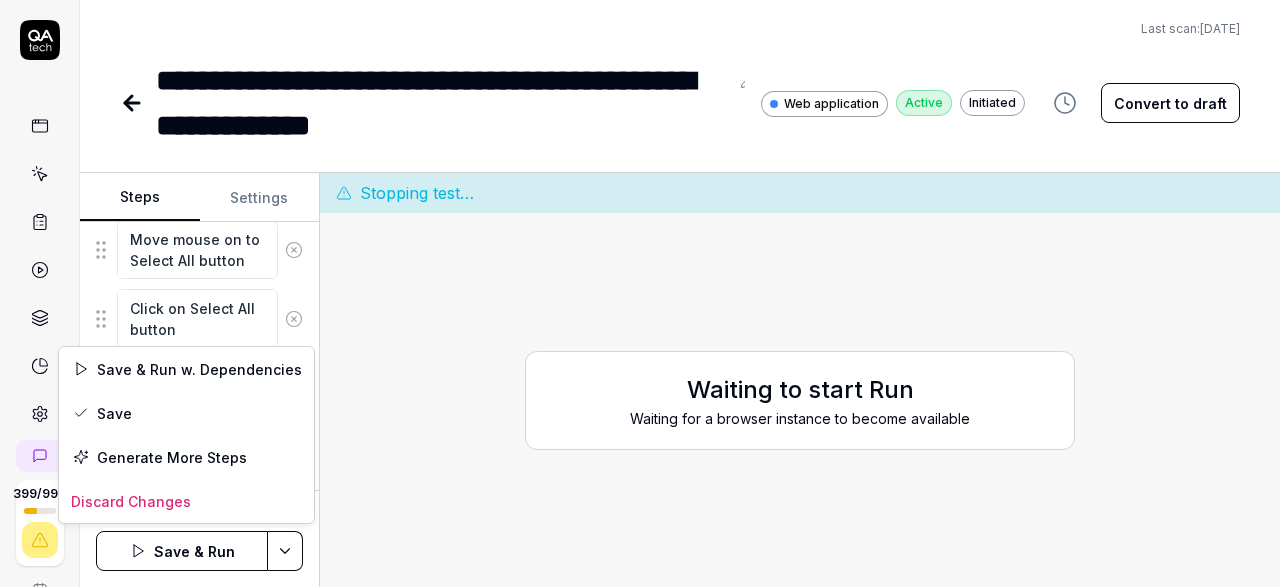 click on "**********" at bounding box center (640, 293) 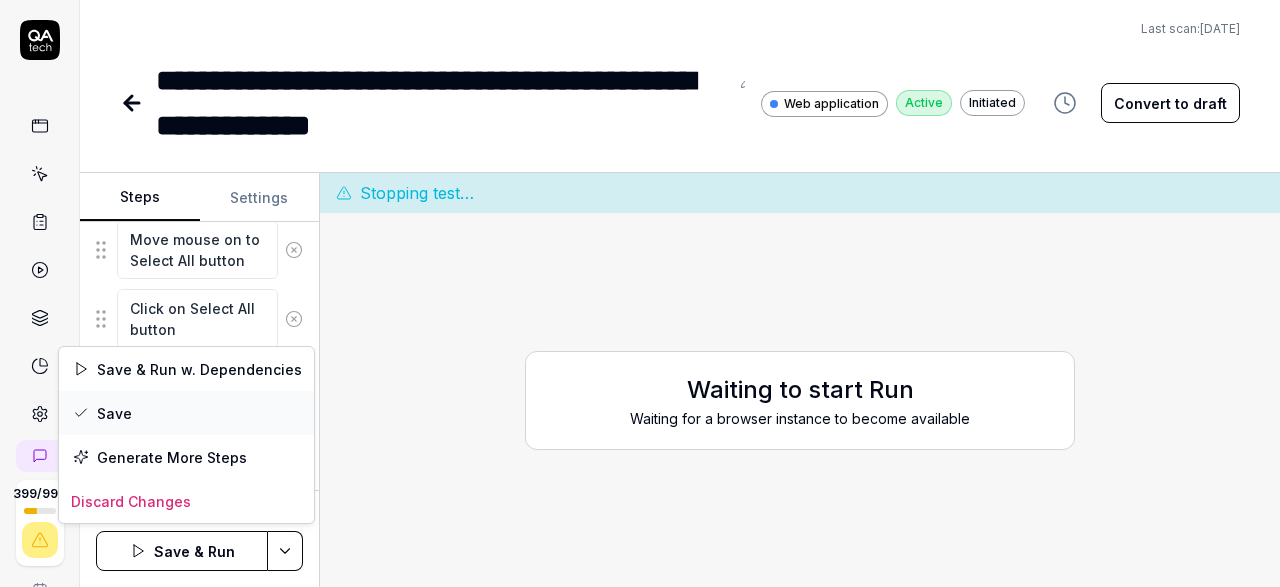 click on "Save" at bounding box center [186, 413] 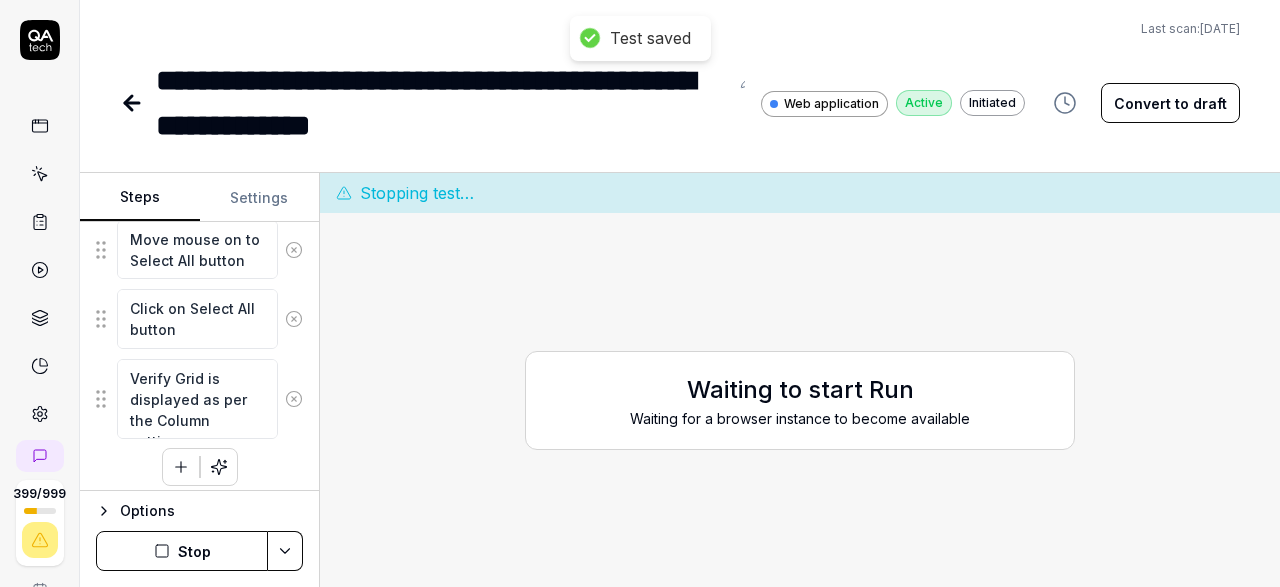 scroll, scrollTop: 1096, scrollLeft: 0, axis: vertical 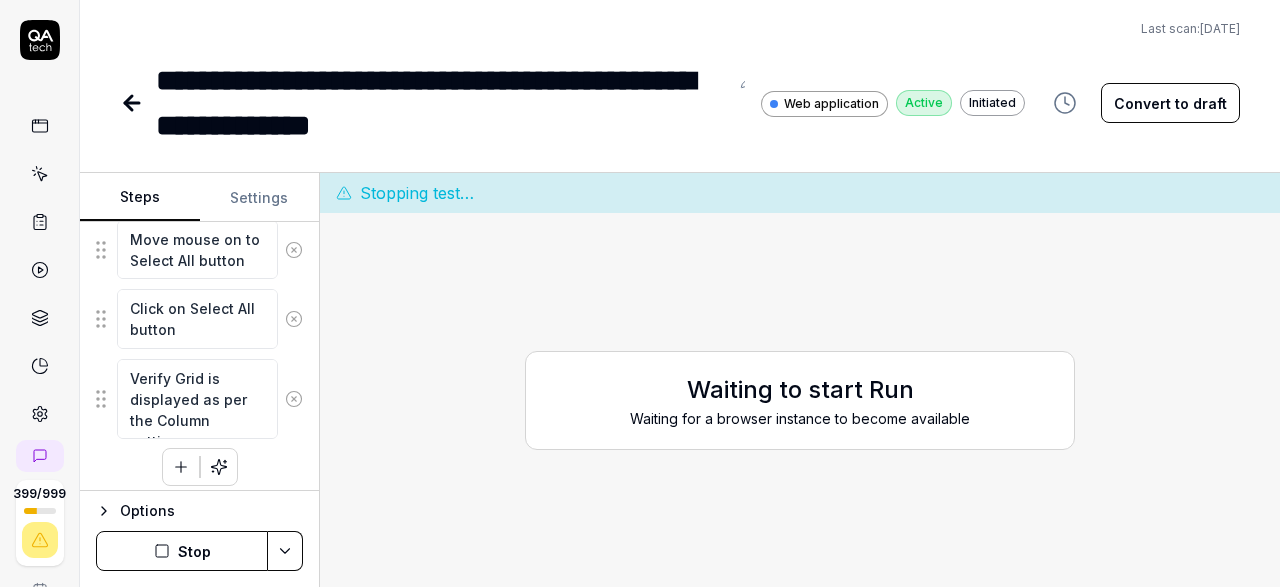 click on "**********" at bounding box center (640, 293) 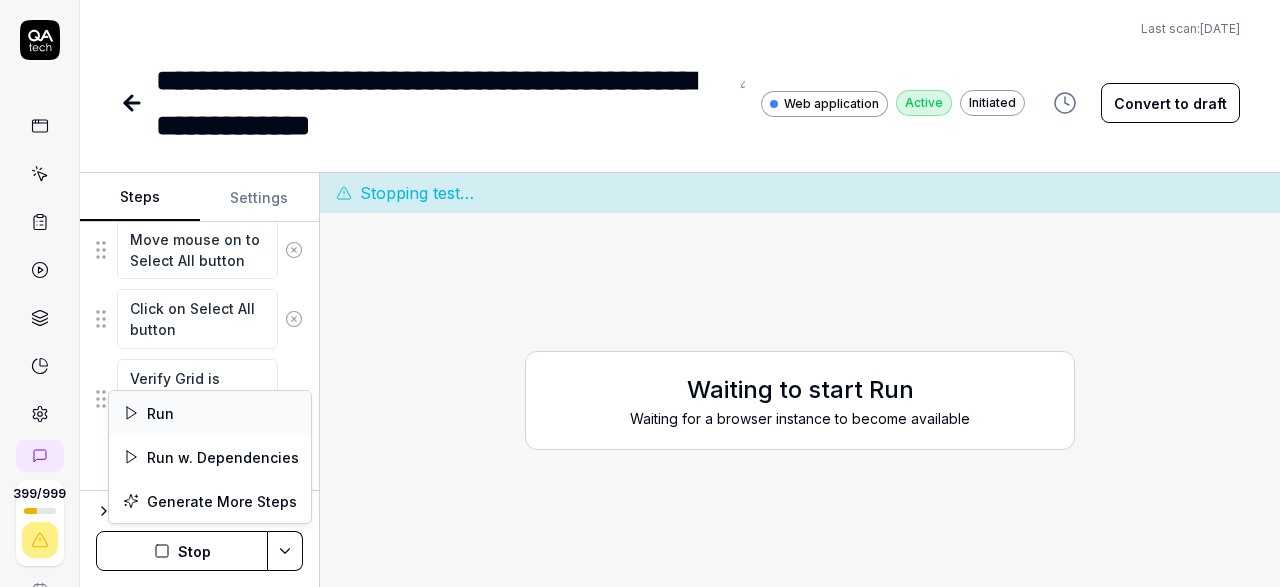click on "Run" at bounding box center (210, 413) 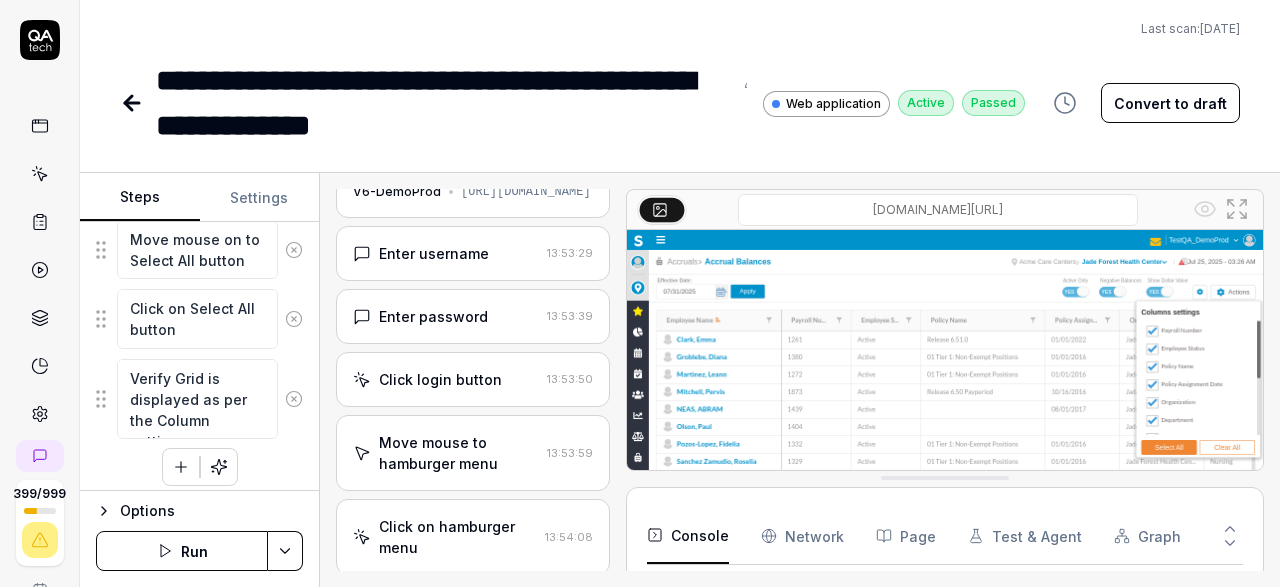 scroll, scrollTop: 0, scrollLeft: 0, axis: both 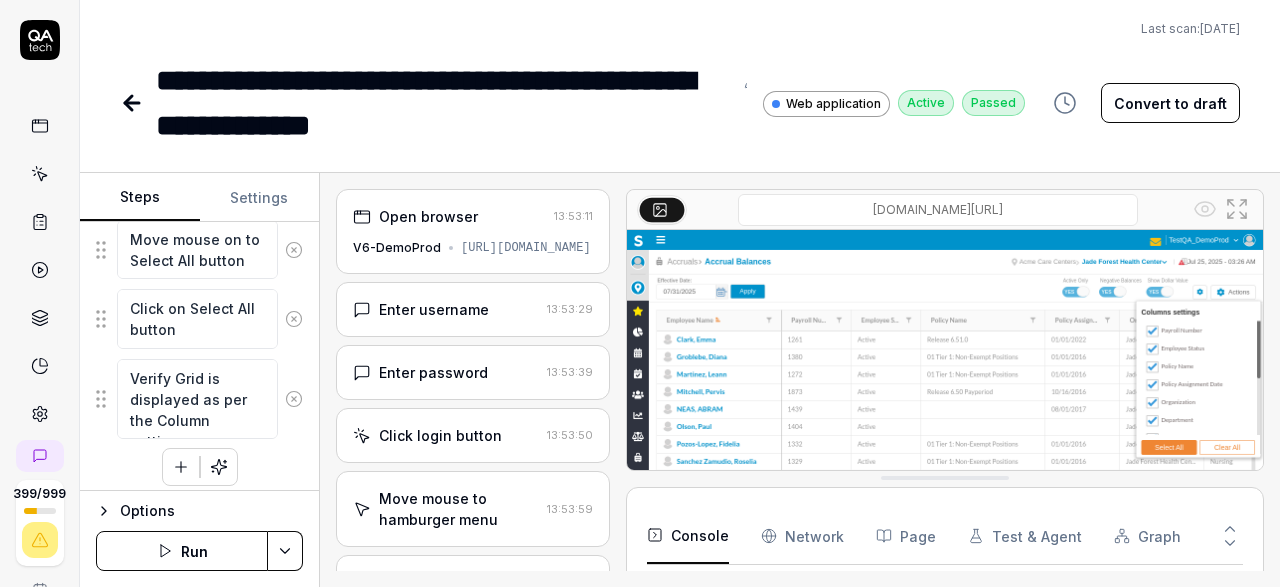click 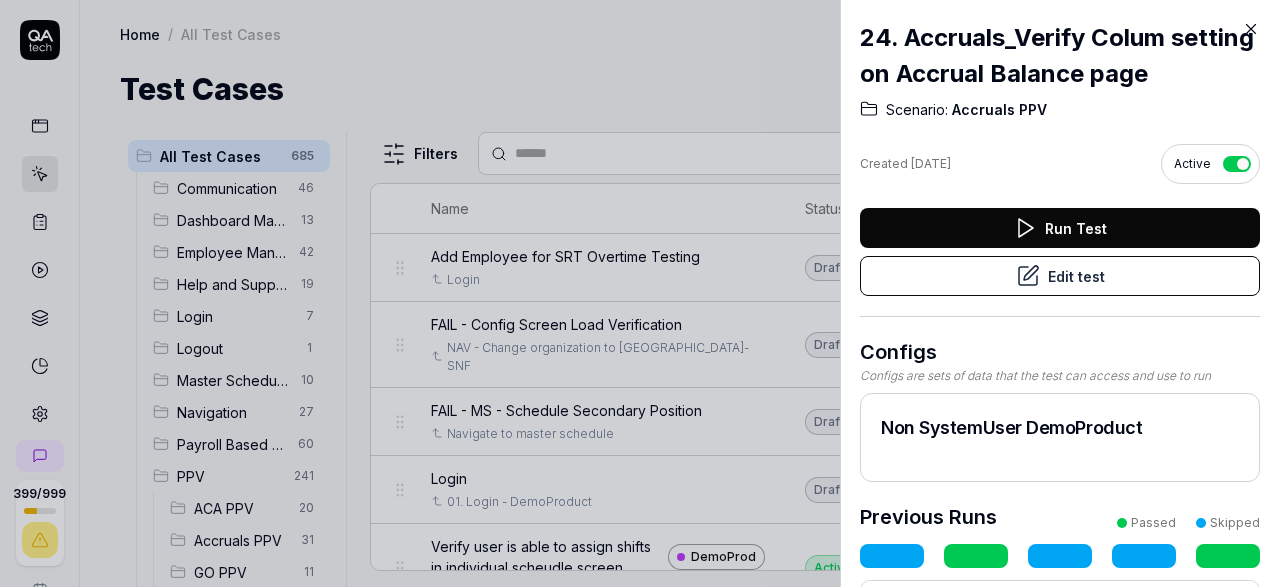 click 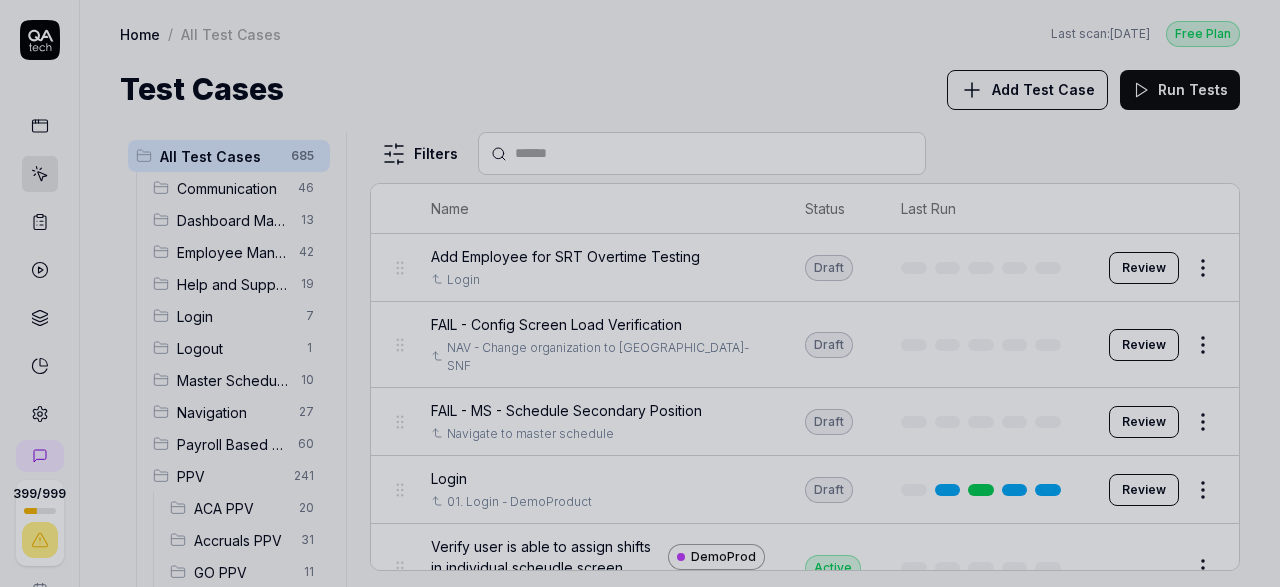 click at bounding box center (640, 293) 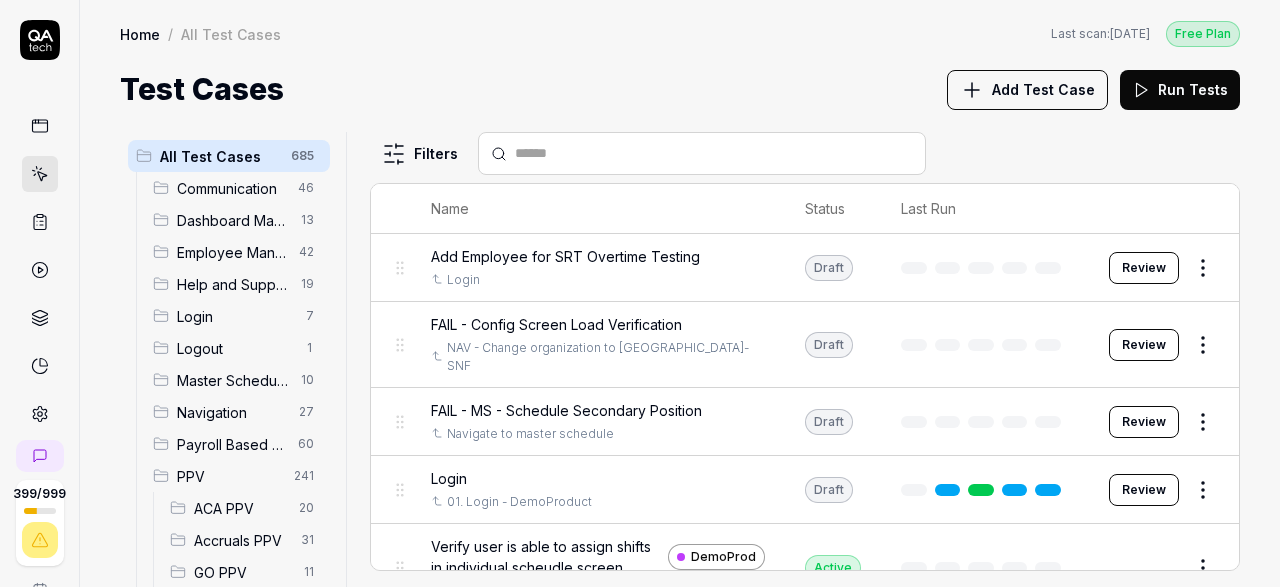 click on "HR PPV" at bounding box center [240, 604] 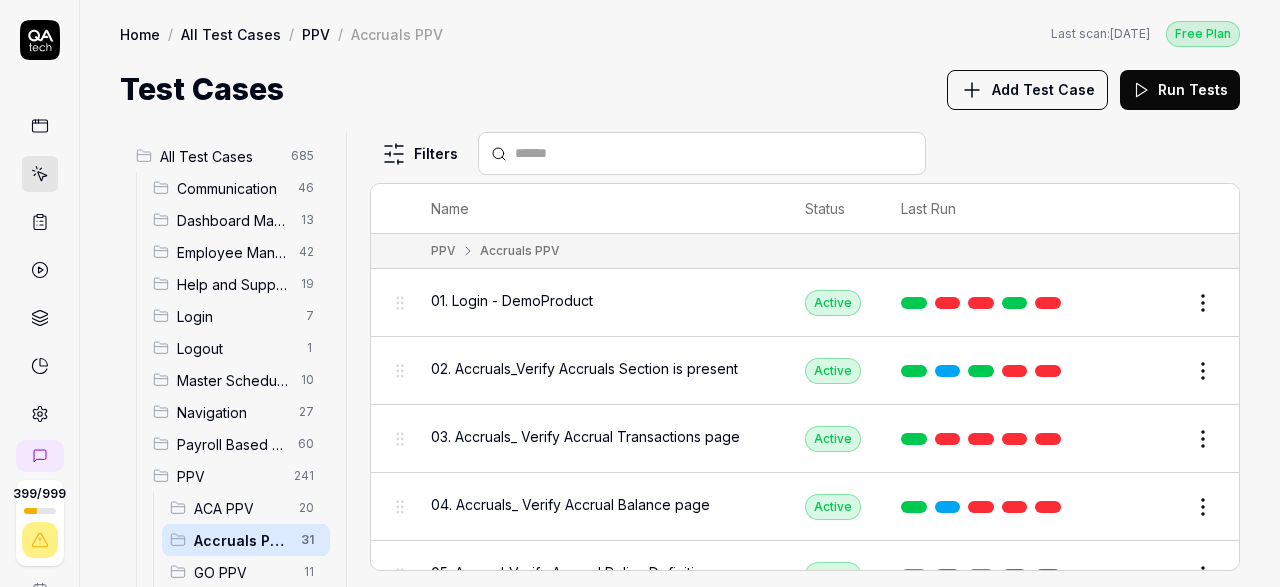 scroll, scrollTop: 70, scrollLeft: 0, axis: vertical 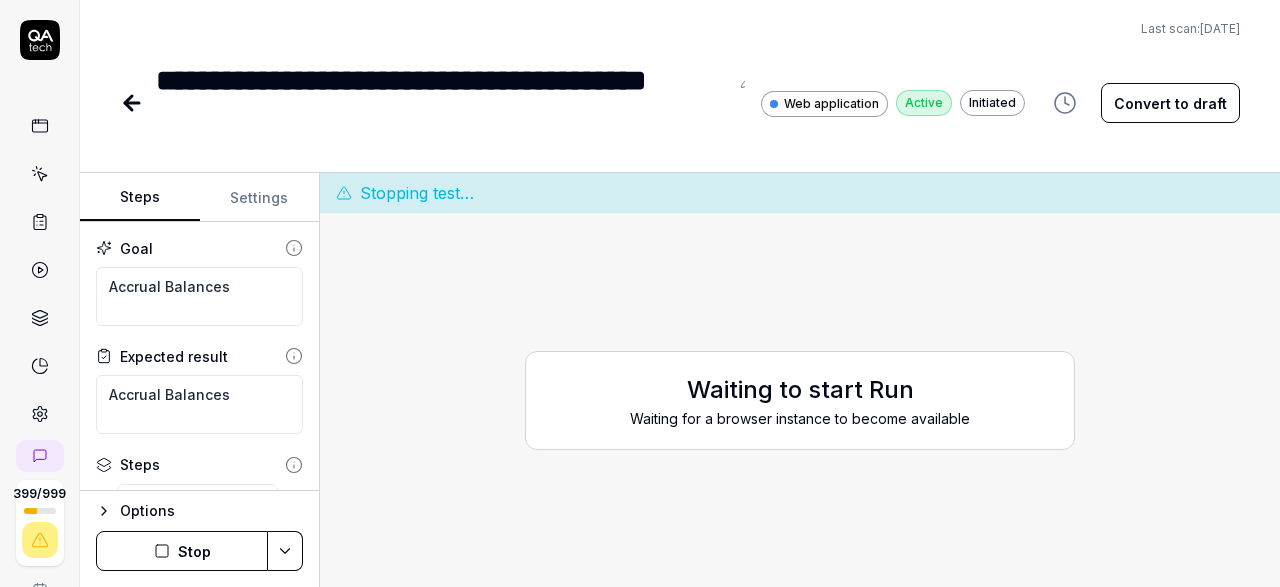 click 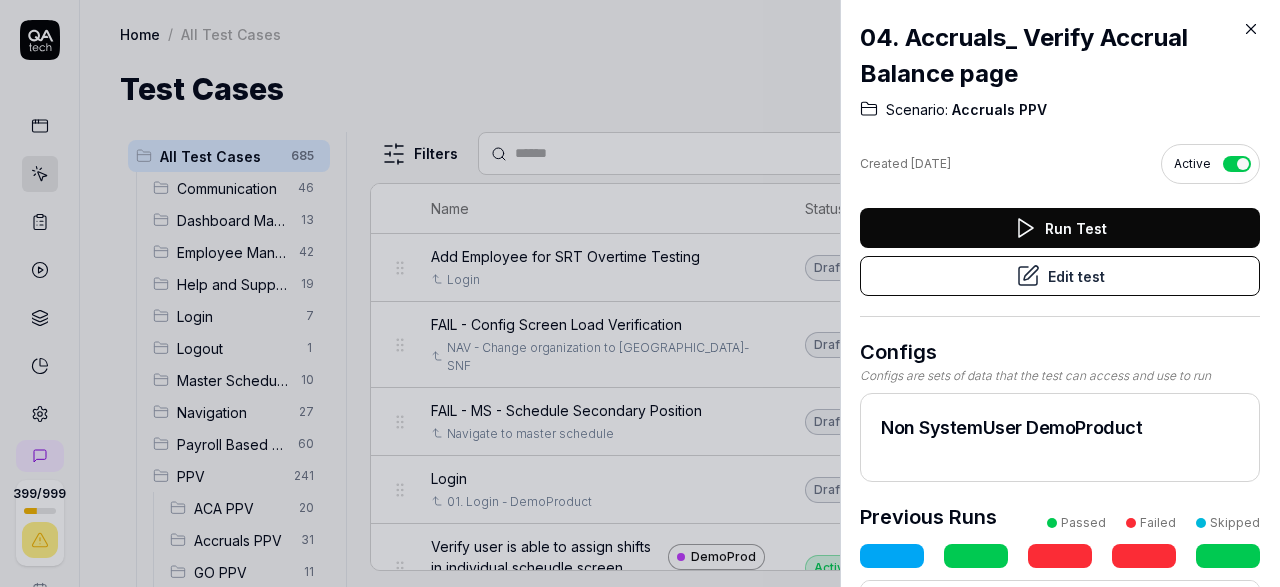 click 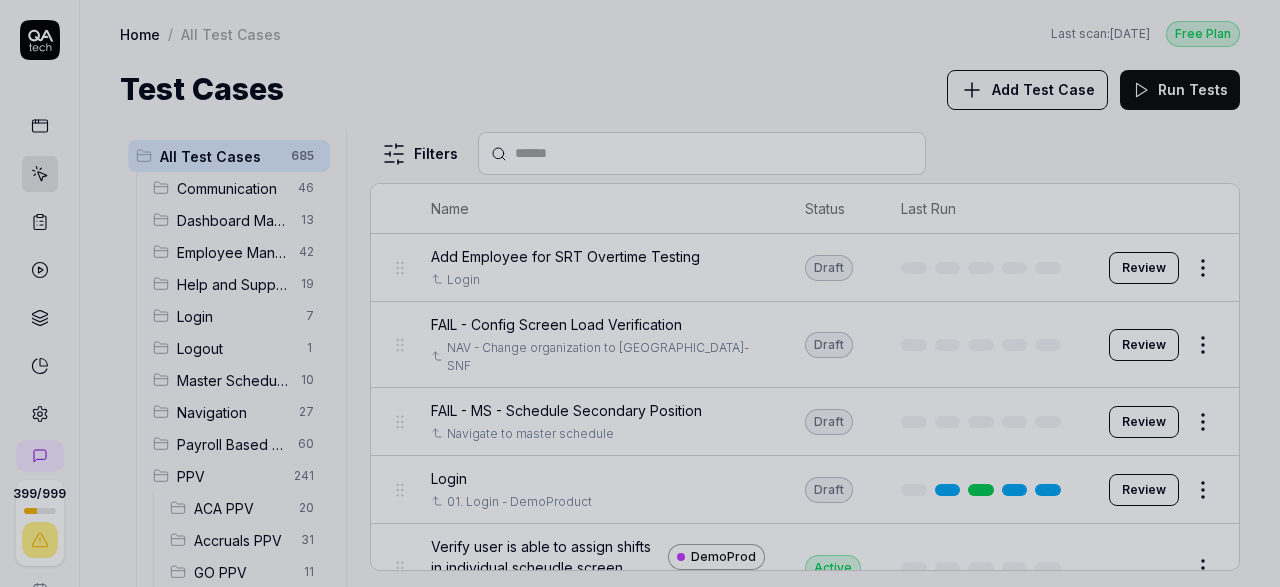 click at bounding box center [640, 293] 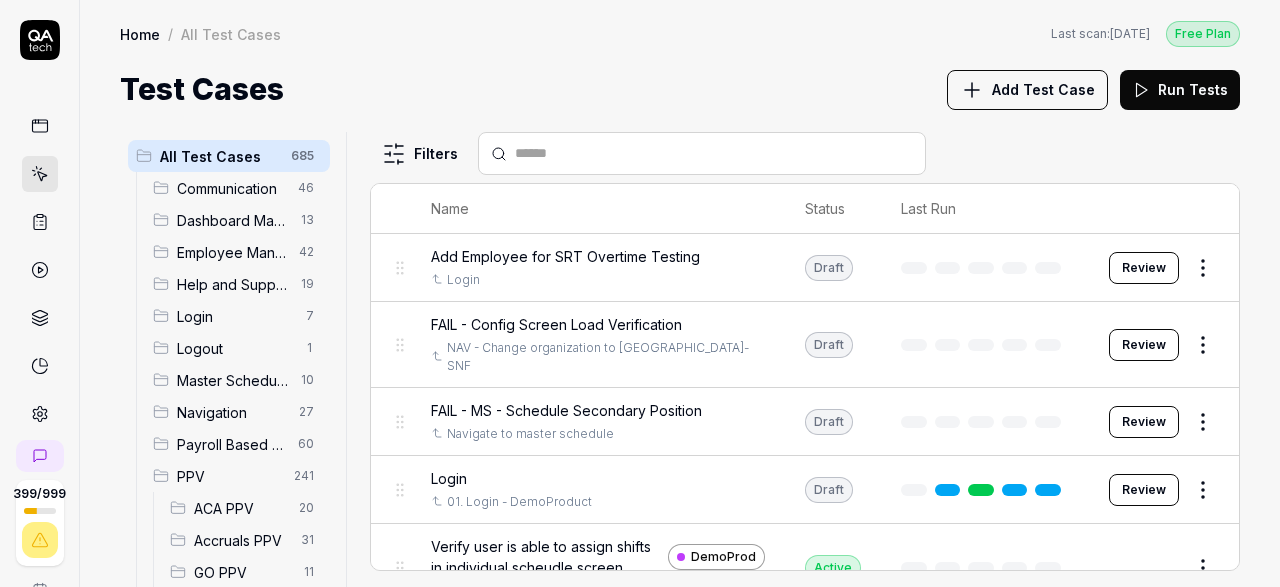 click on "Accruals PPV" at bounding box center [241, 540] 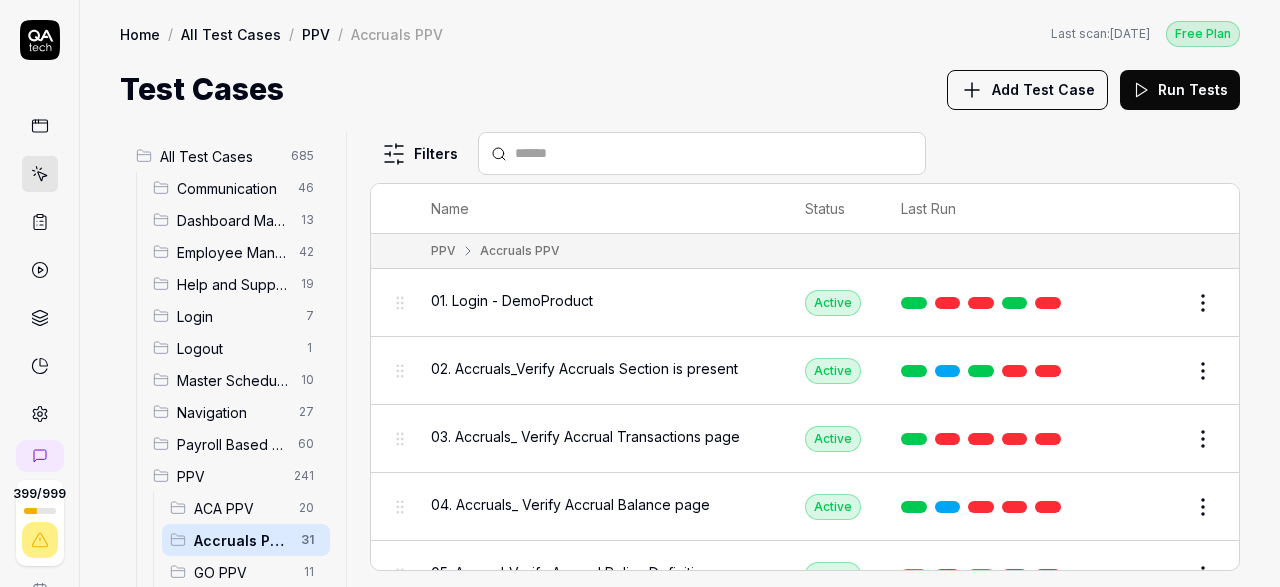 scroll, scrollTop: 274, scrollLeft: 0, axis: vertical 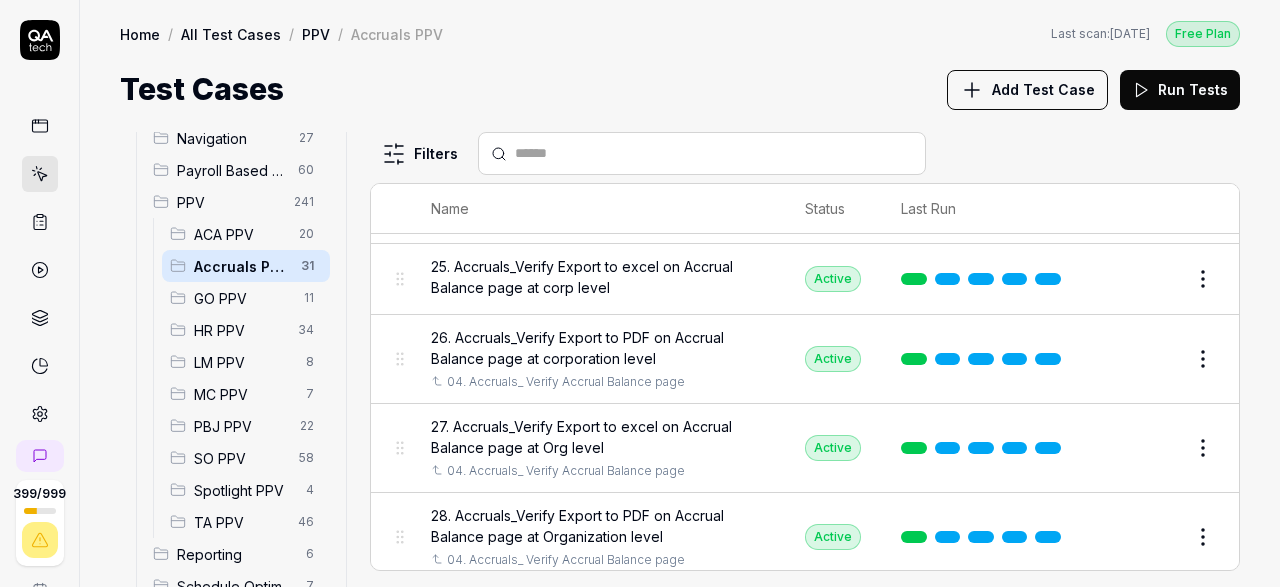 click on "26. Accruals_Verify Export to PDF  on Accrual Balance page at corporation level" at bounding box center (598, 348) 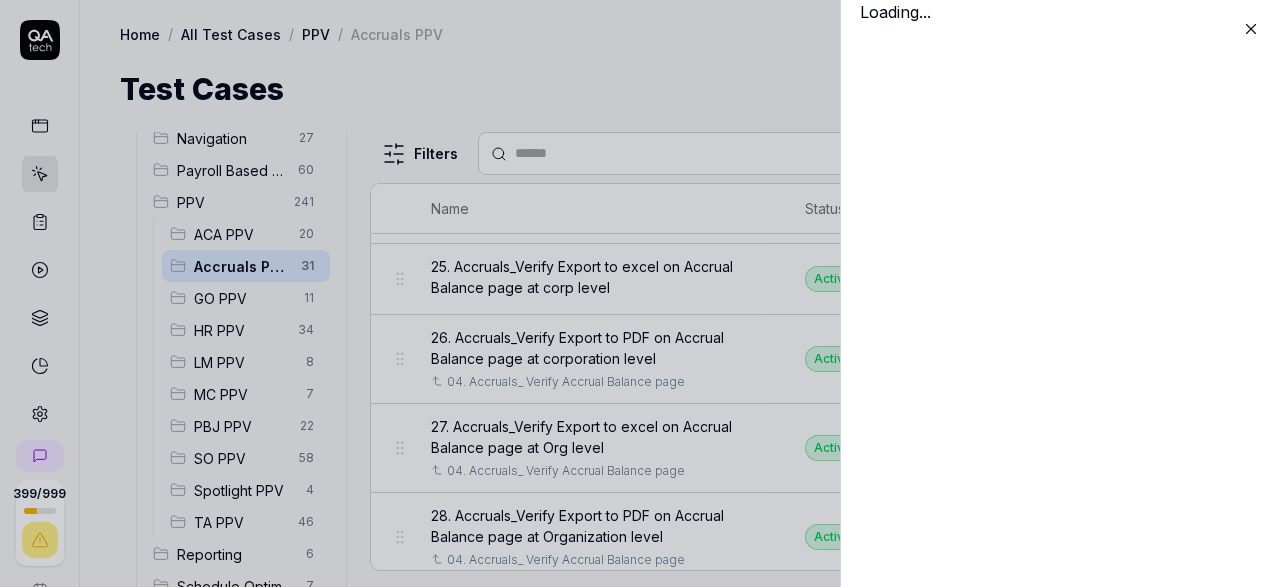 scroll, scrollTop: 274, scrollLeft: 0, axis: vertical 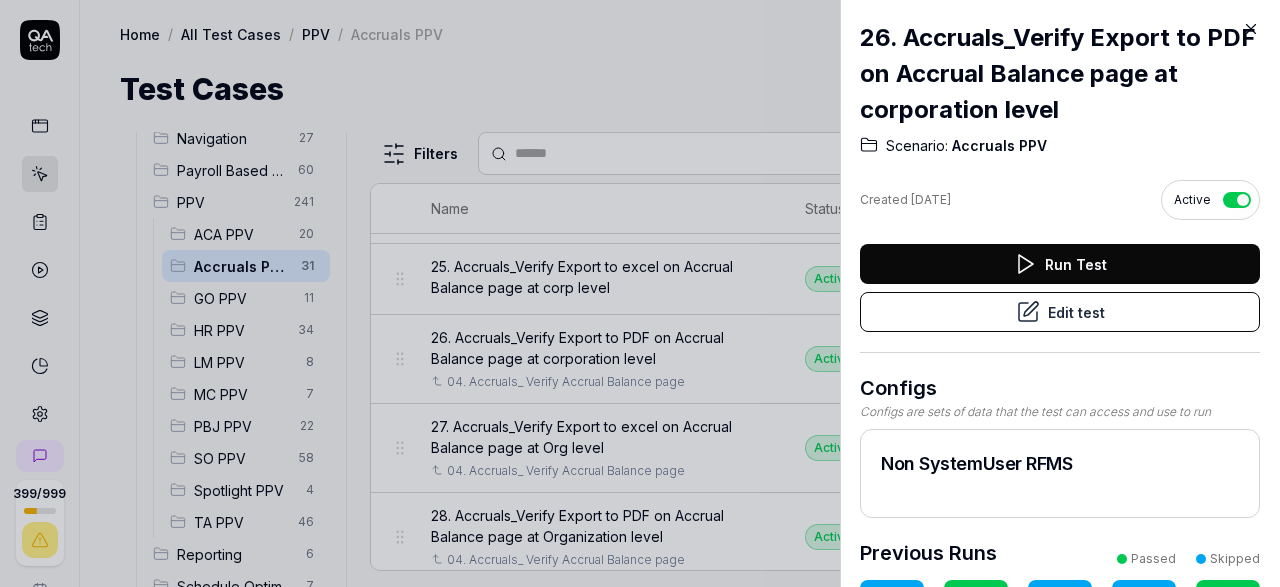 click on "Run Test Edit test" at bounding box center [1060, 298] 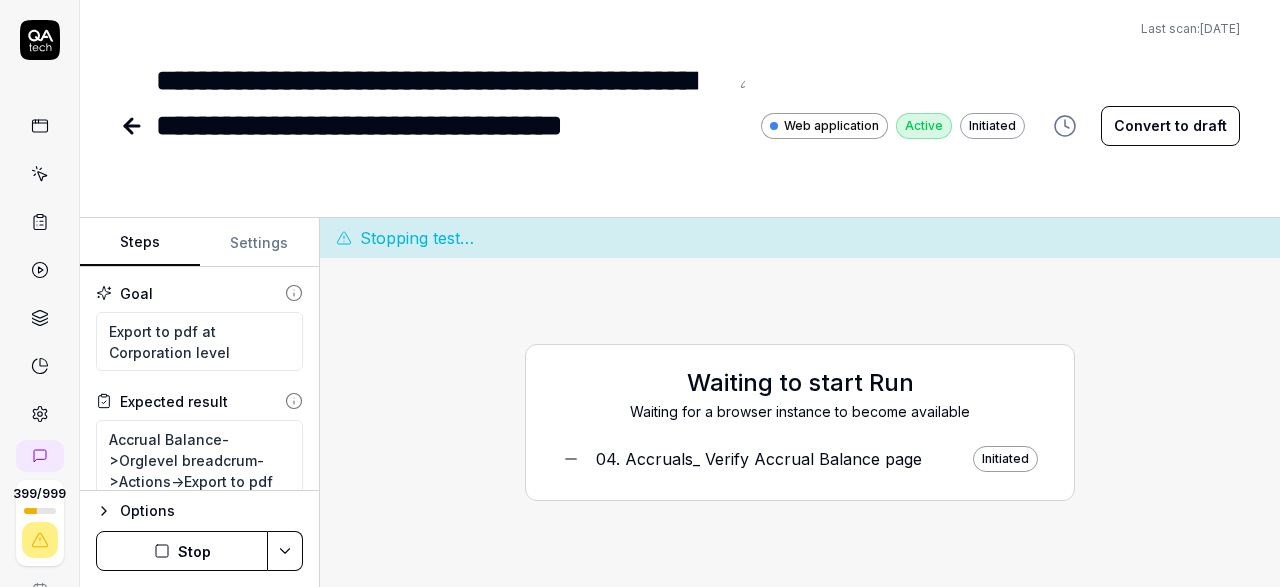 click on "Stop" at bounding box center [182, 551] 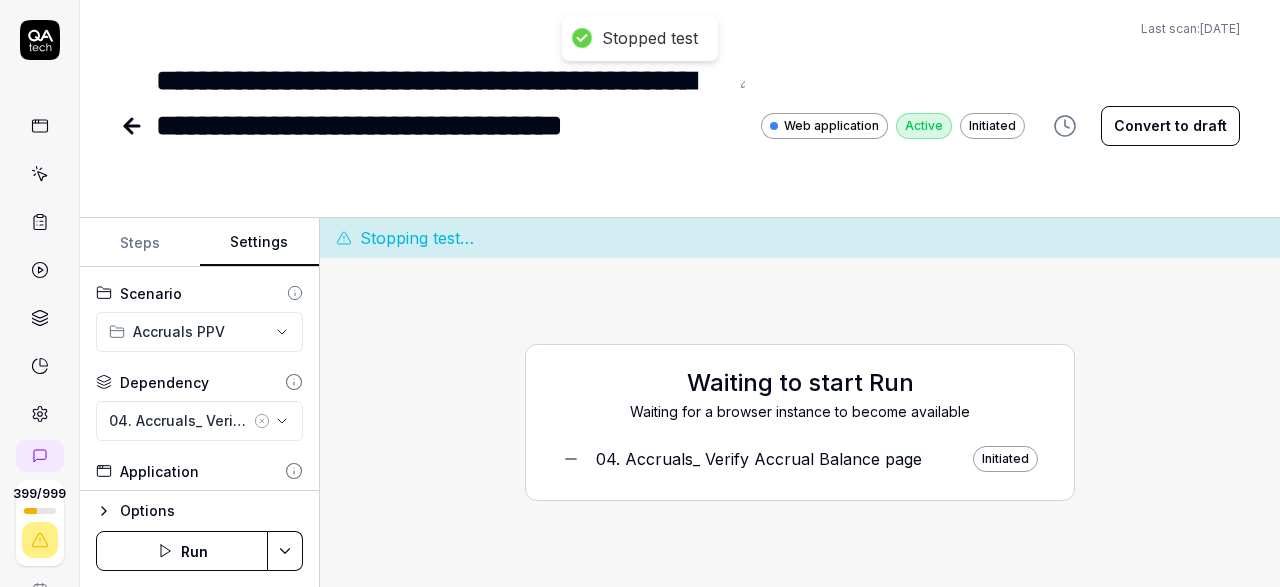 click on "Settings" at bounding box center [260, 243] 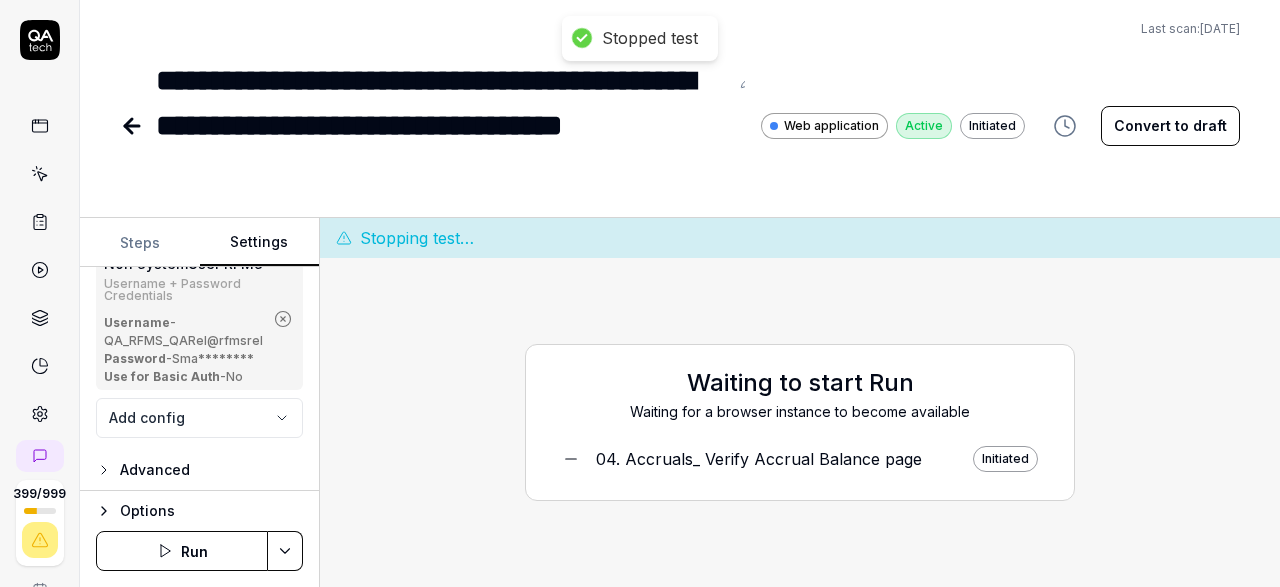 scroll, scrollTop: 0, scrollLeft: 0, axis: both 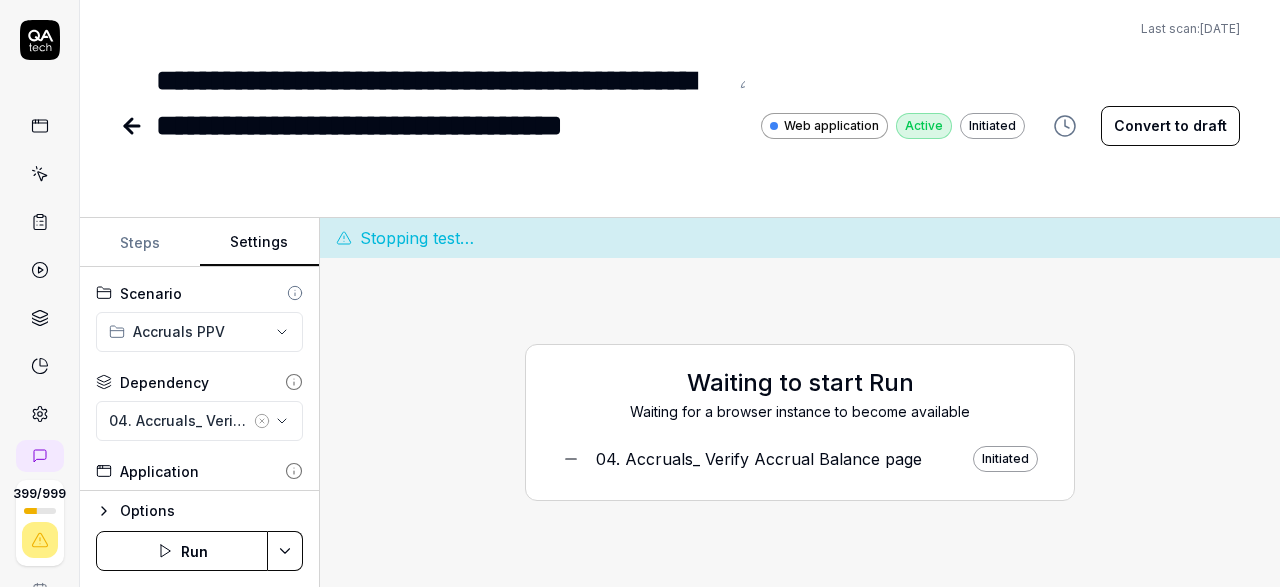click 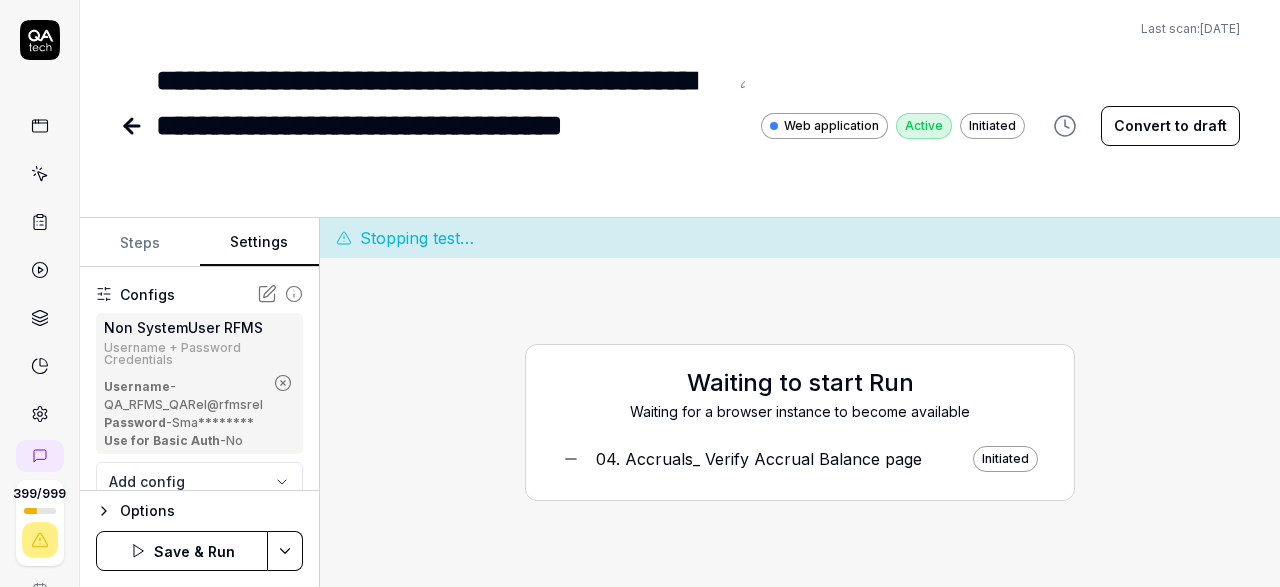 scroll, scrollTop: 270, scrollLeft: 0, axis: vertical 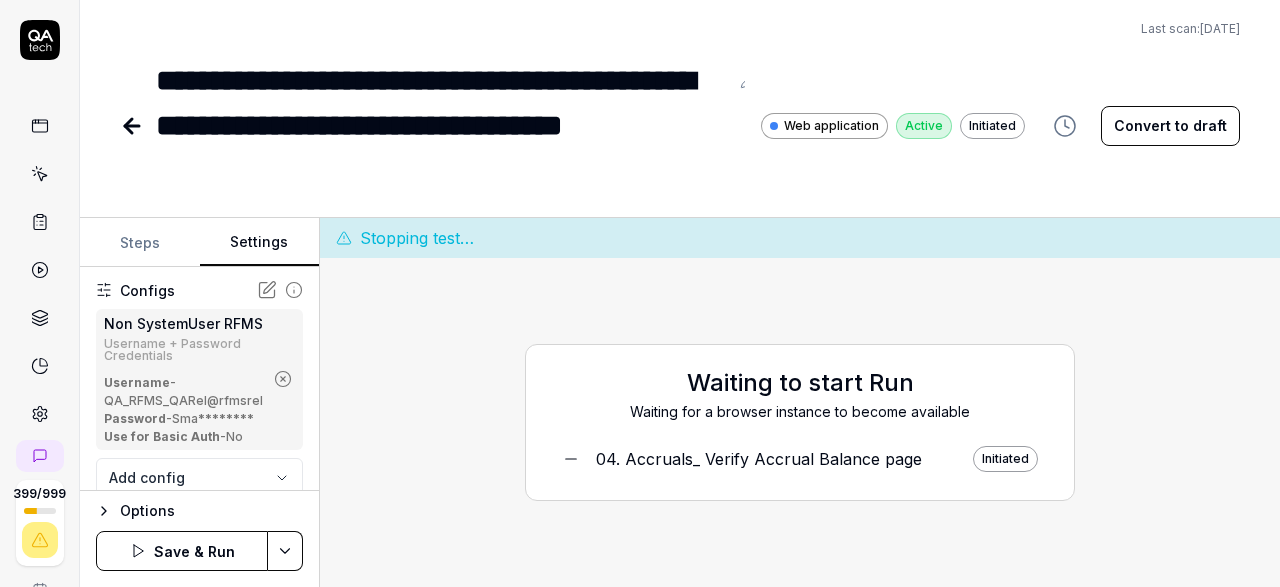 click 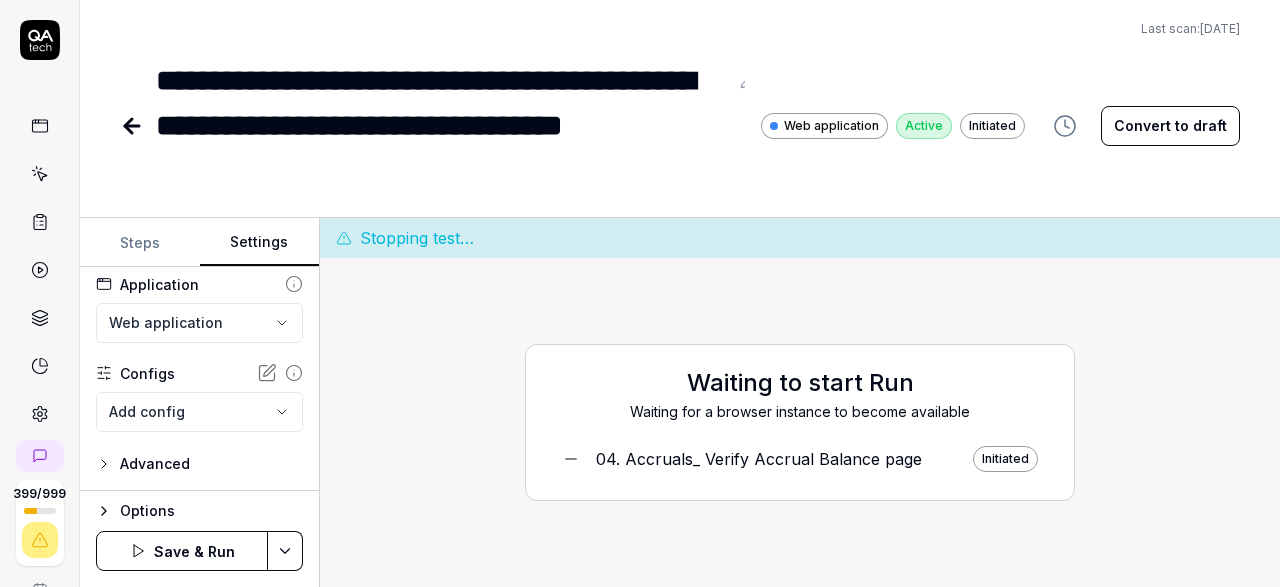 scroll, scrollTop: 187, scrollLeft: 0, axis: vertical 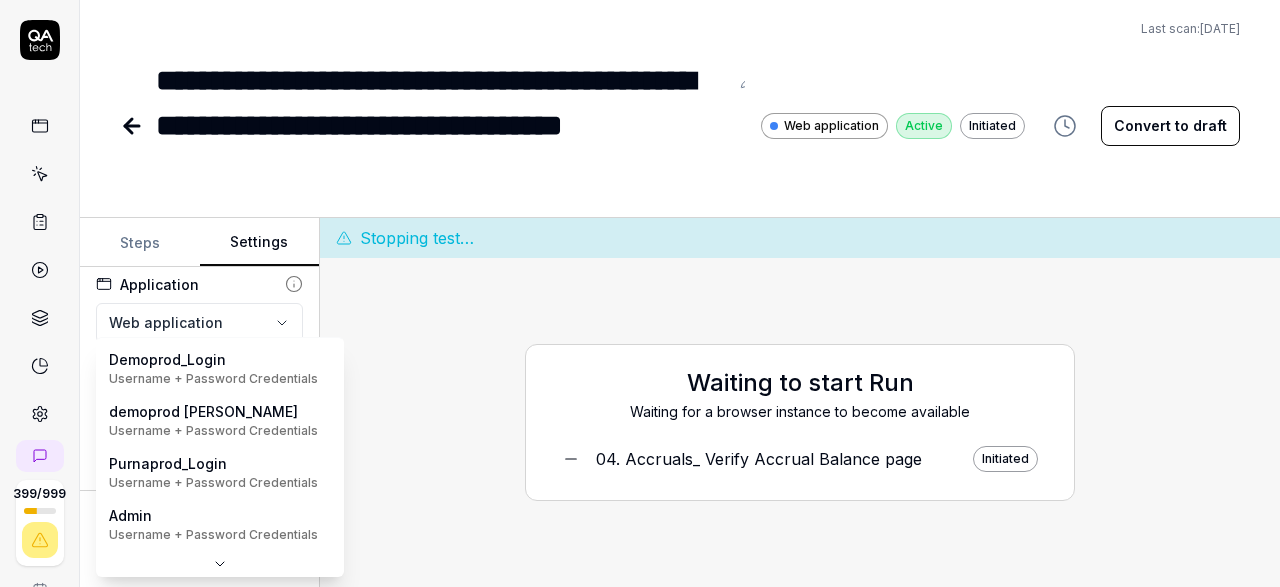 click on "**********" at bounding box center (640, 293) 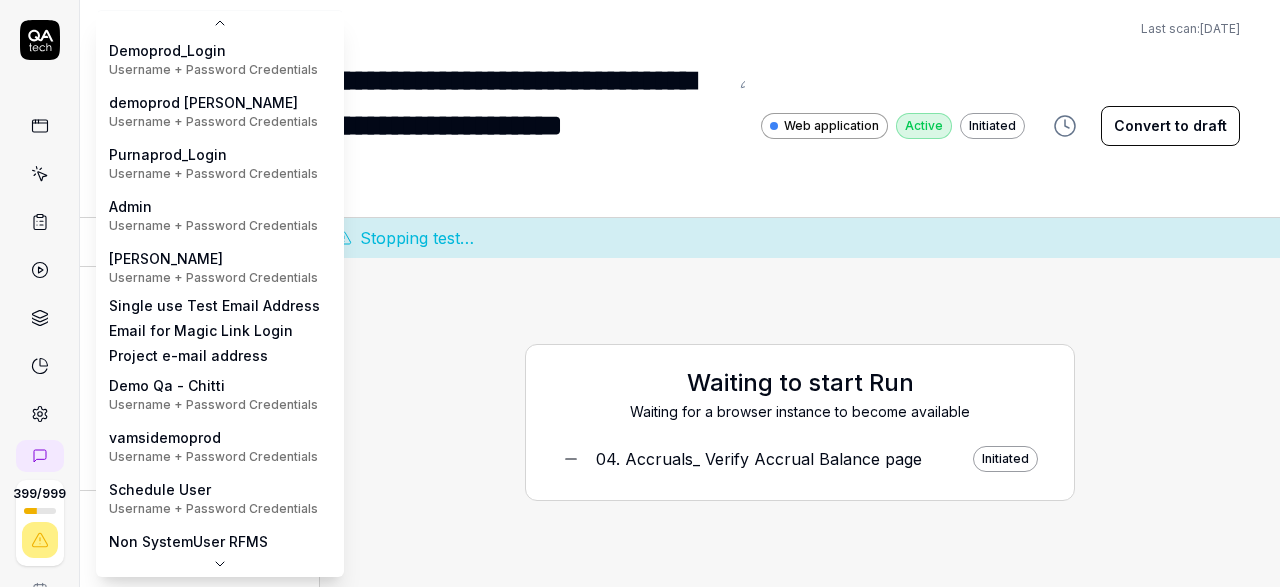 scroll, scrollTop: 269, scrollLeft: 0, axis: vertical 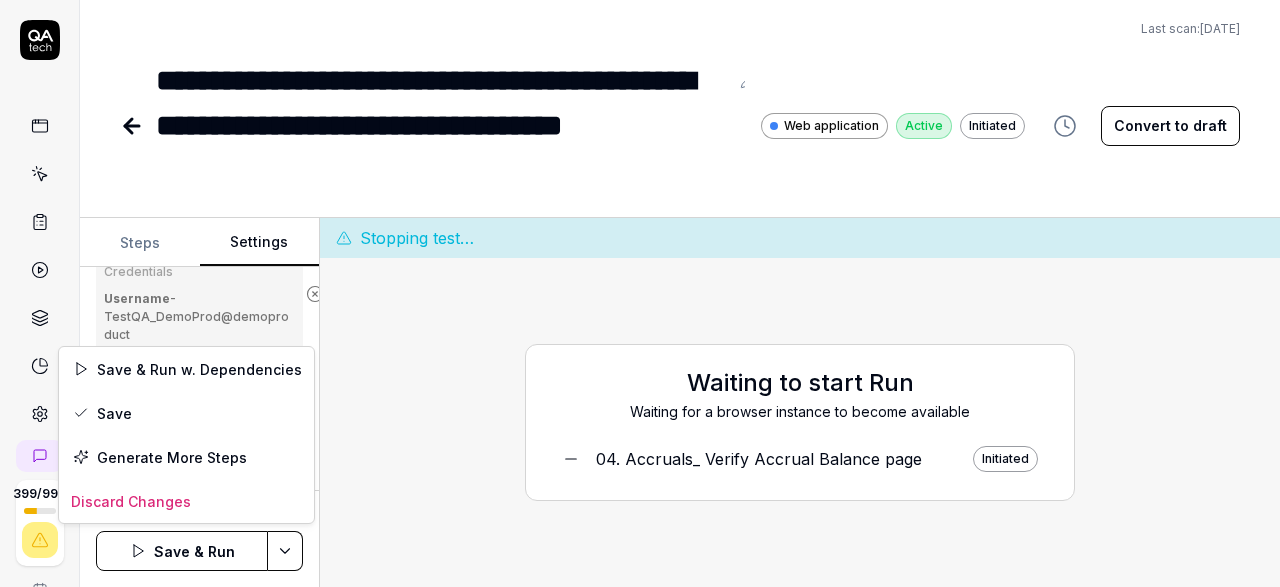 click on "**********" at bounding box center [640, 293] 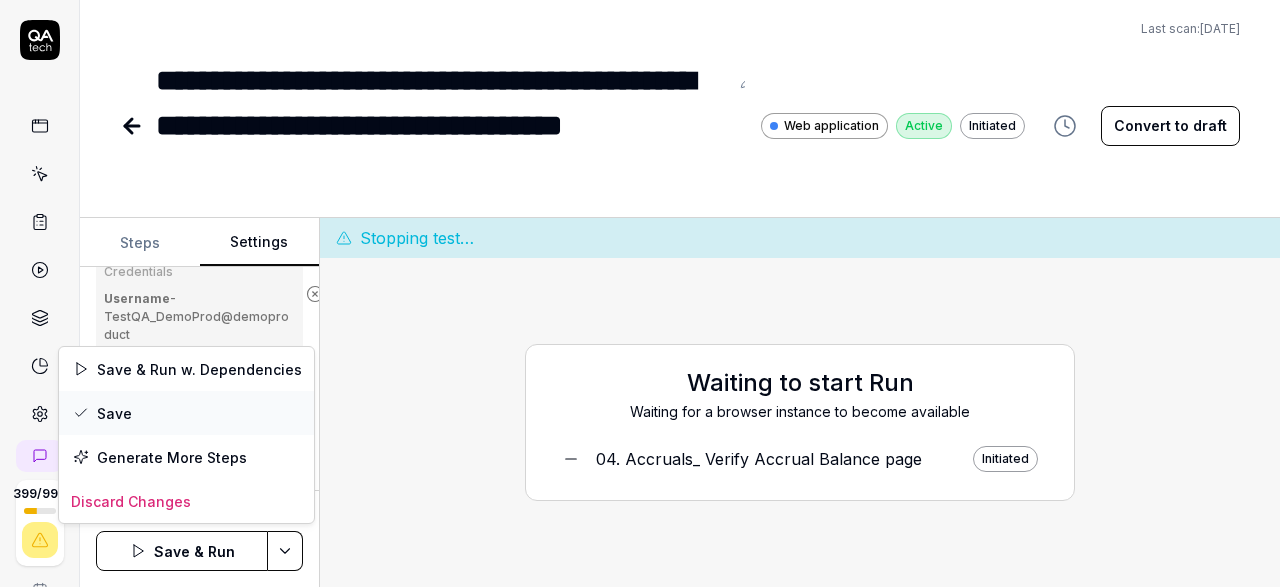 click on "Save" at bounding box center [186, 413] 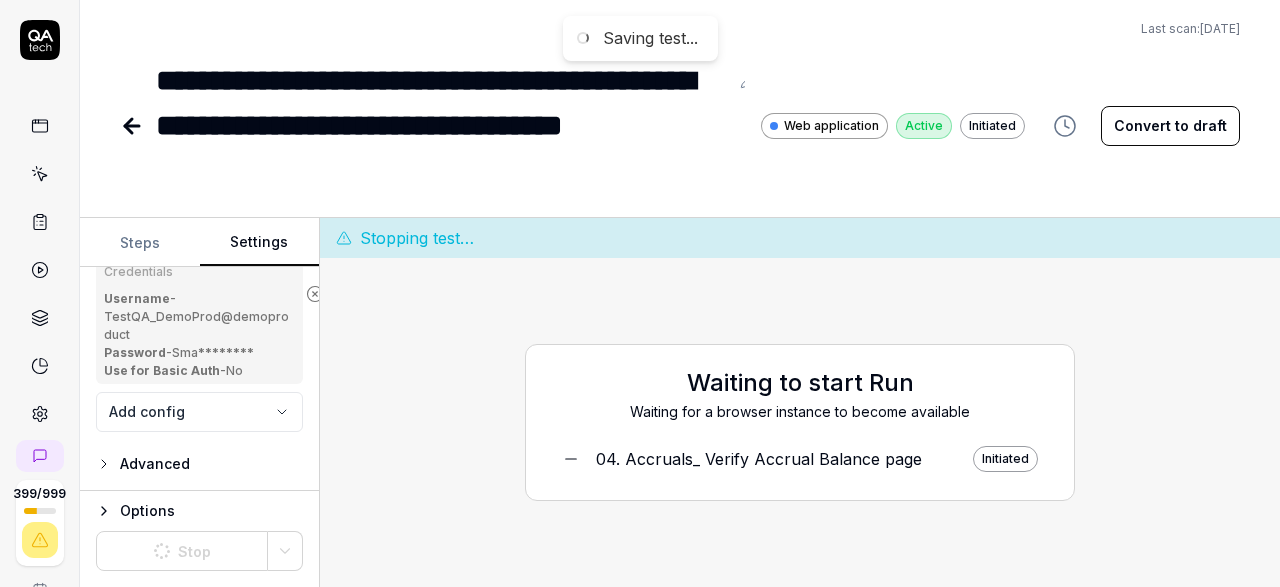 scroll, scrollTop: 375, scrollLeft: 0, axis: vertical 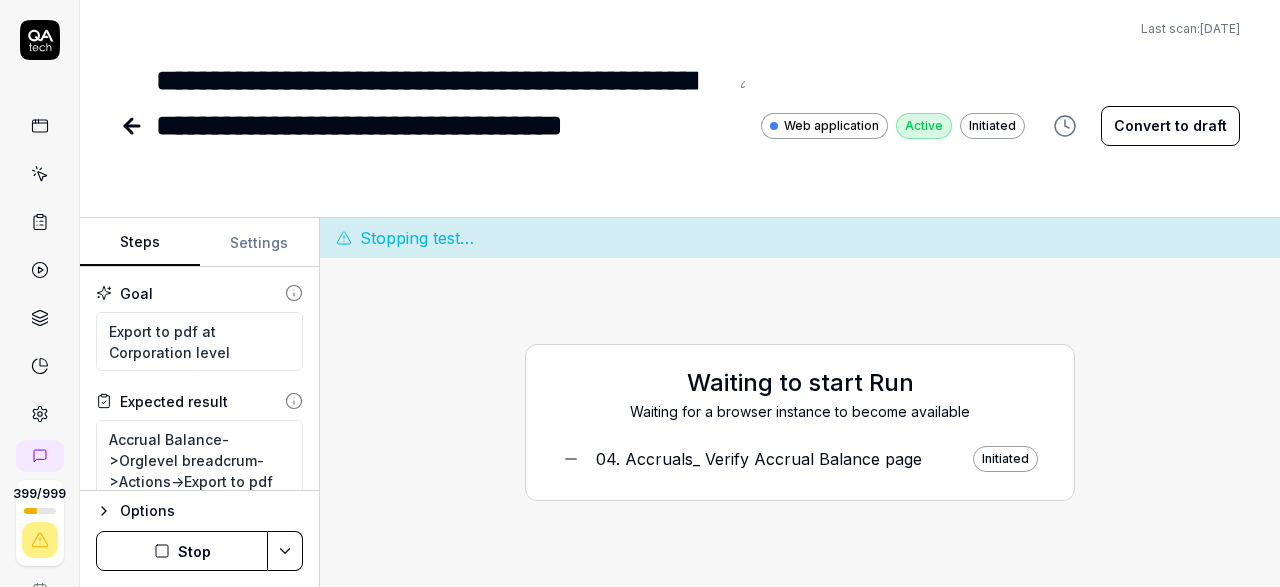 click on "Steps" at bounding box center (140, 243) 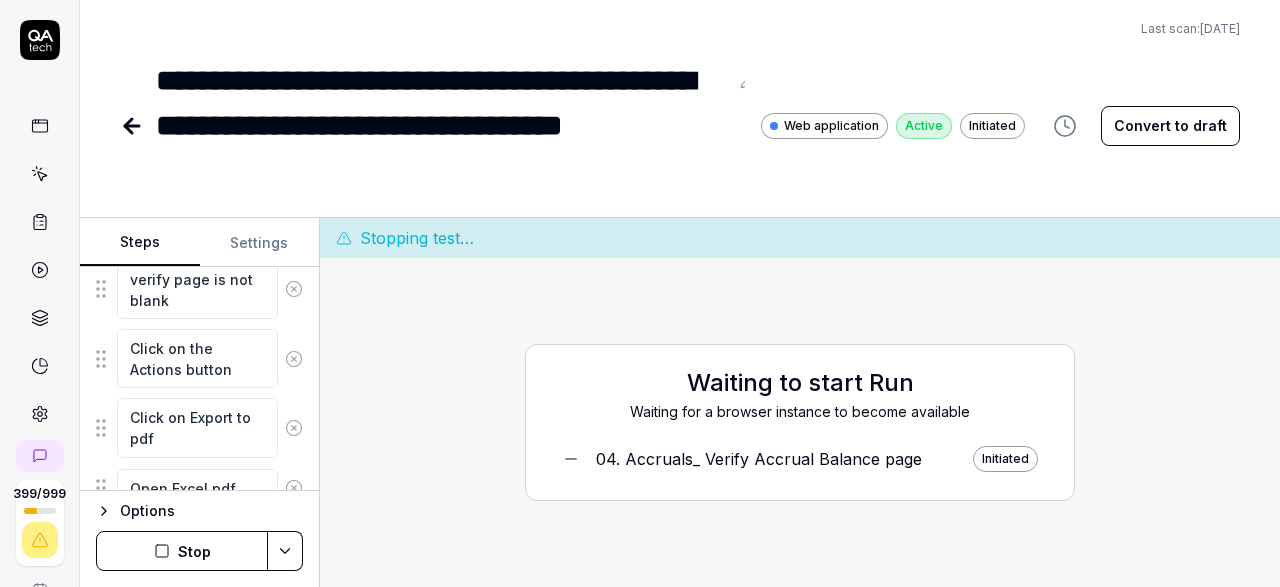 scroll, scrollTop: 710, scrollLeft: 0, axis: vertical 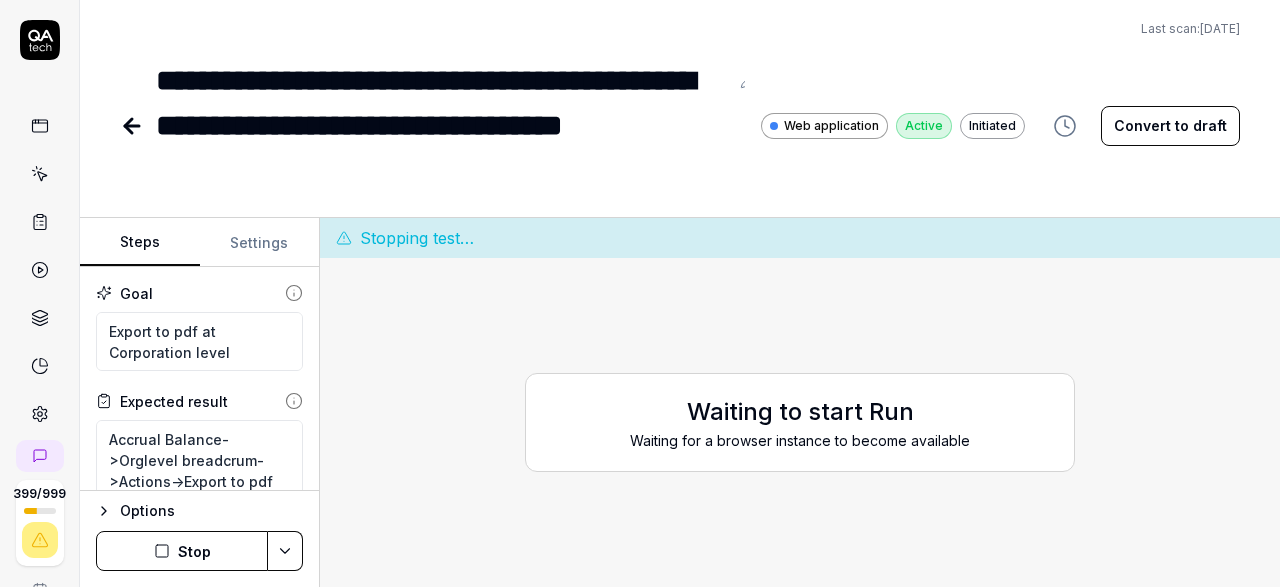 click on "Stop" at bounding box center (182, 551) 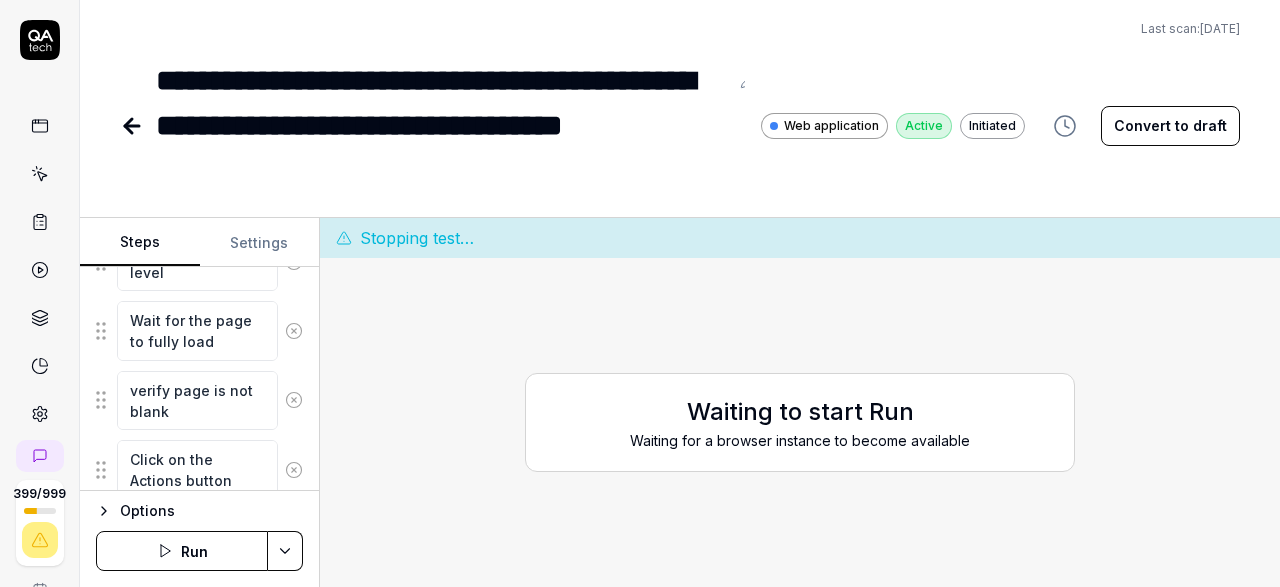 scroll, scrollTop: 710, scrollLeft: 0, axis: vertical 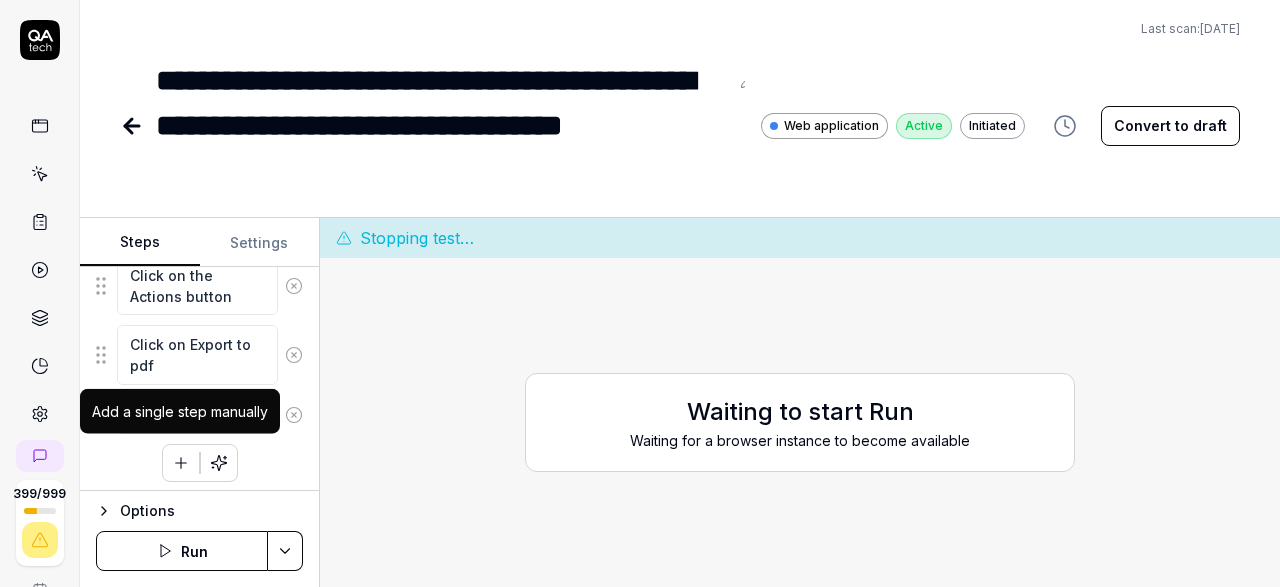 click at bounding box center (181, 463) 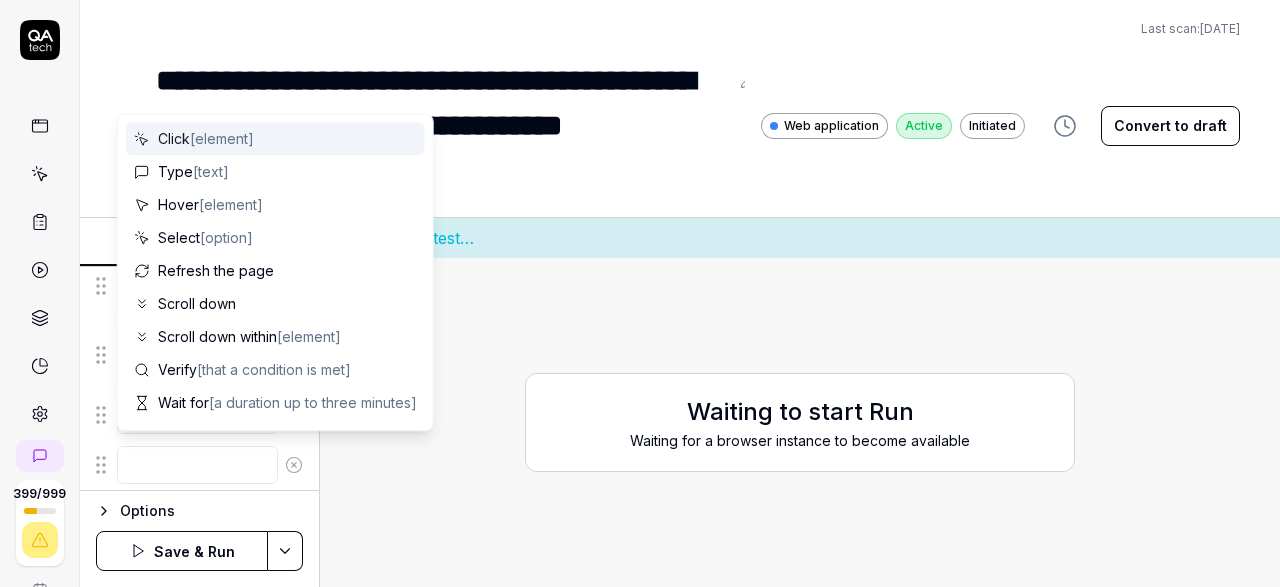click at bounding box center [197, 465] 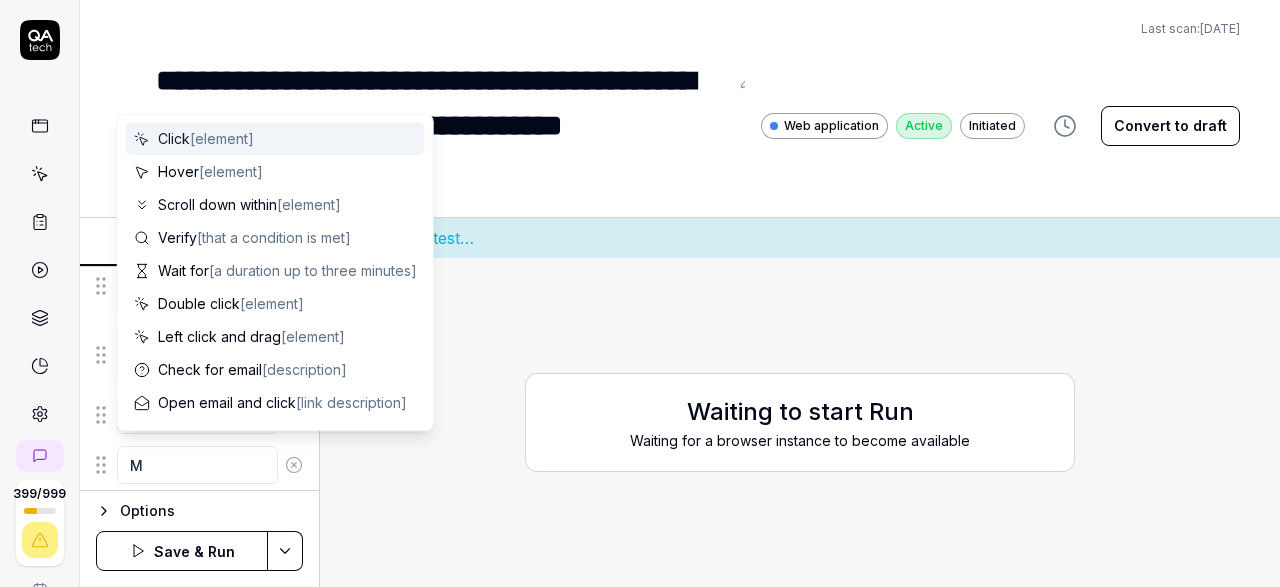 type on "Mo" 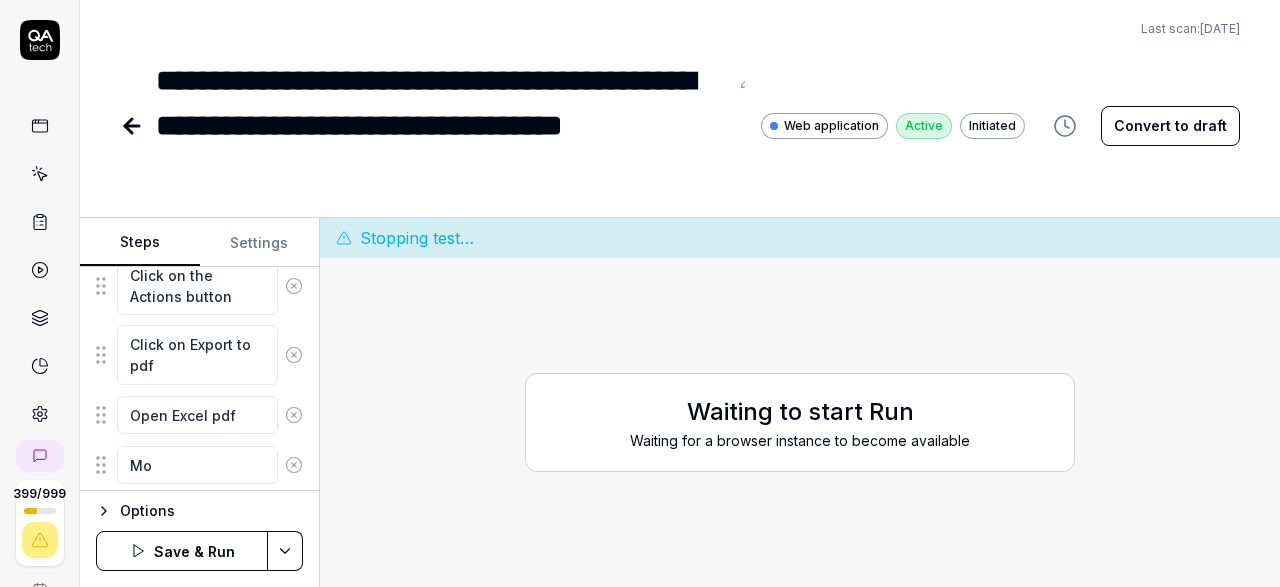 type on "*" 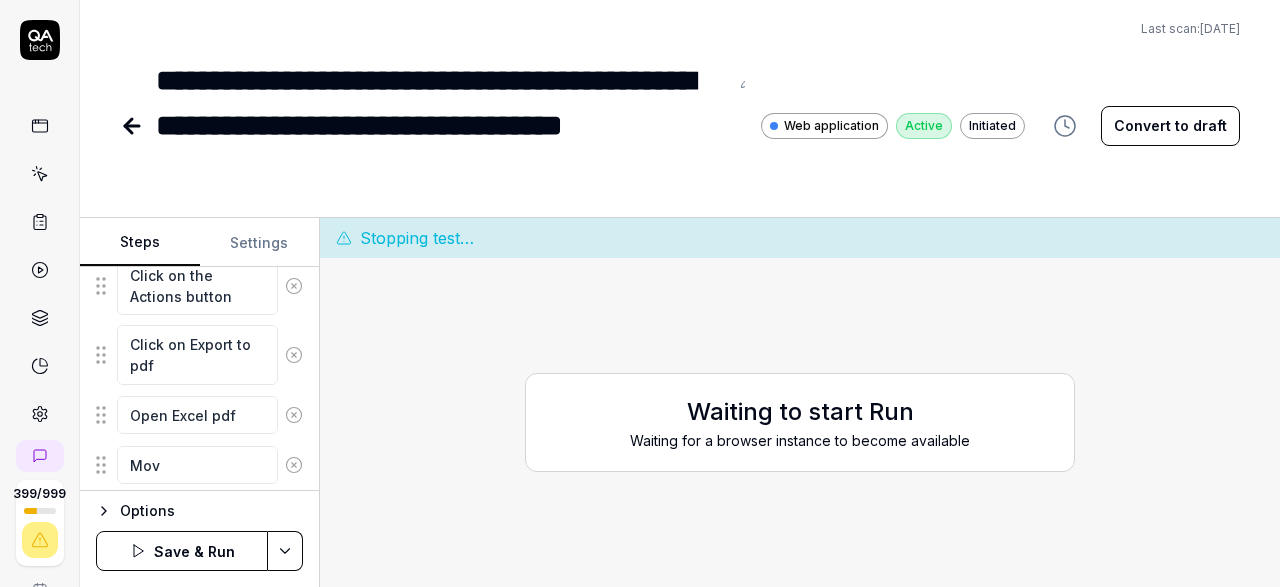 type on "*" 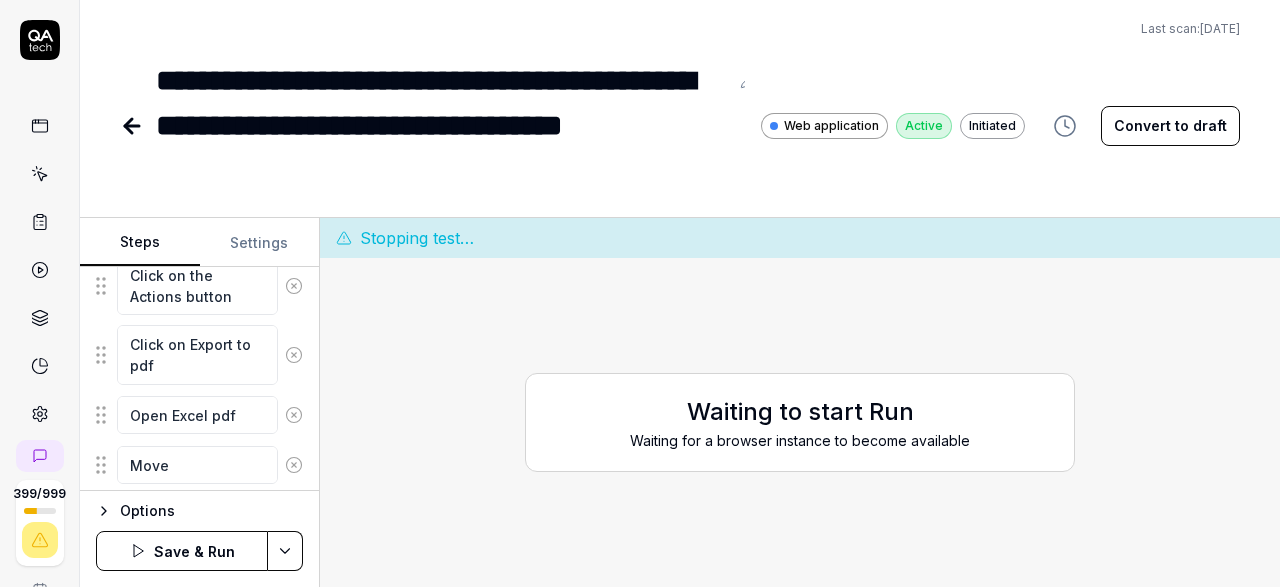 type on "*" 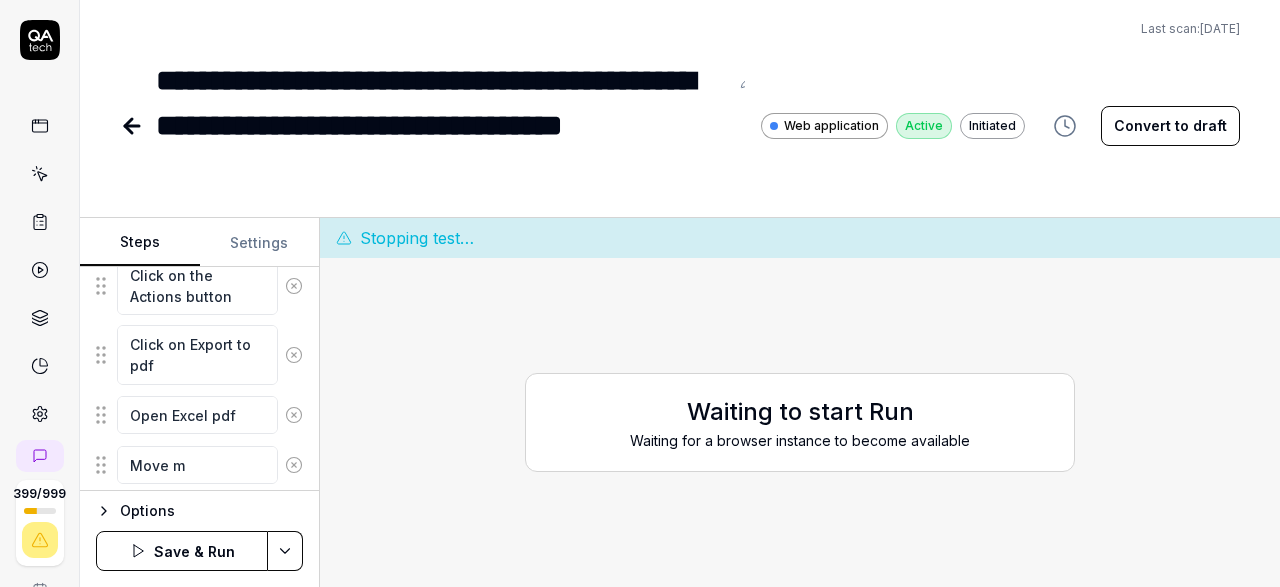 type on "*" 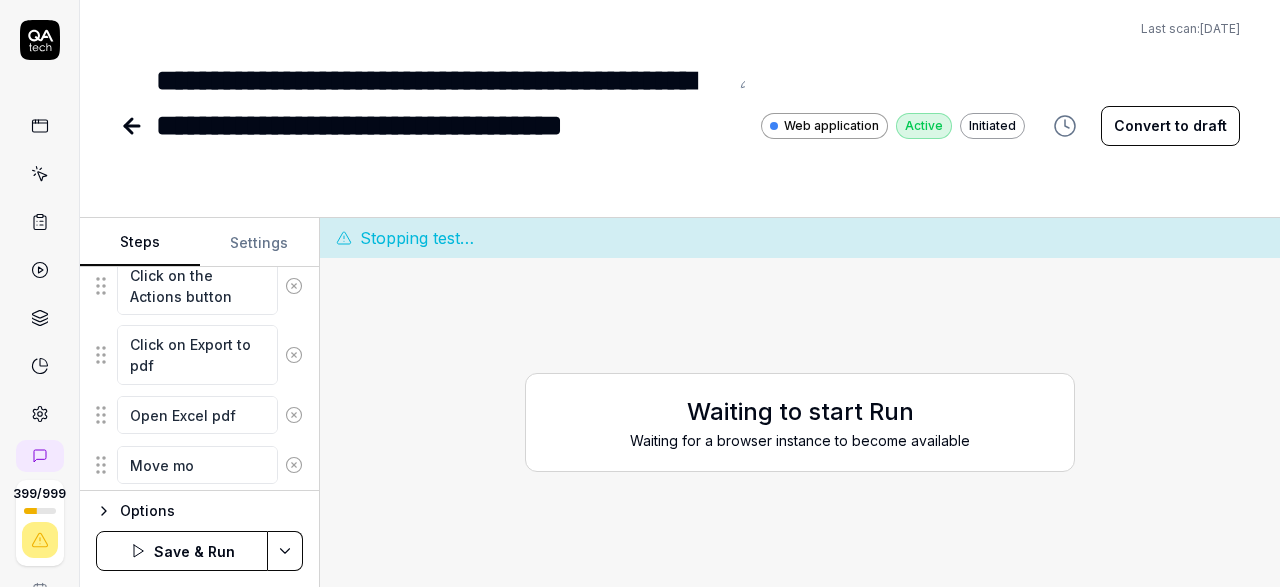 type on "*" 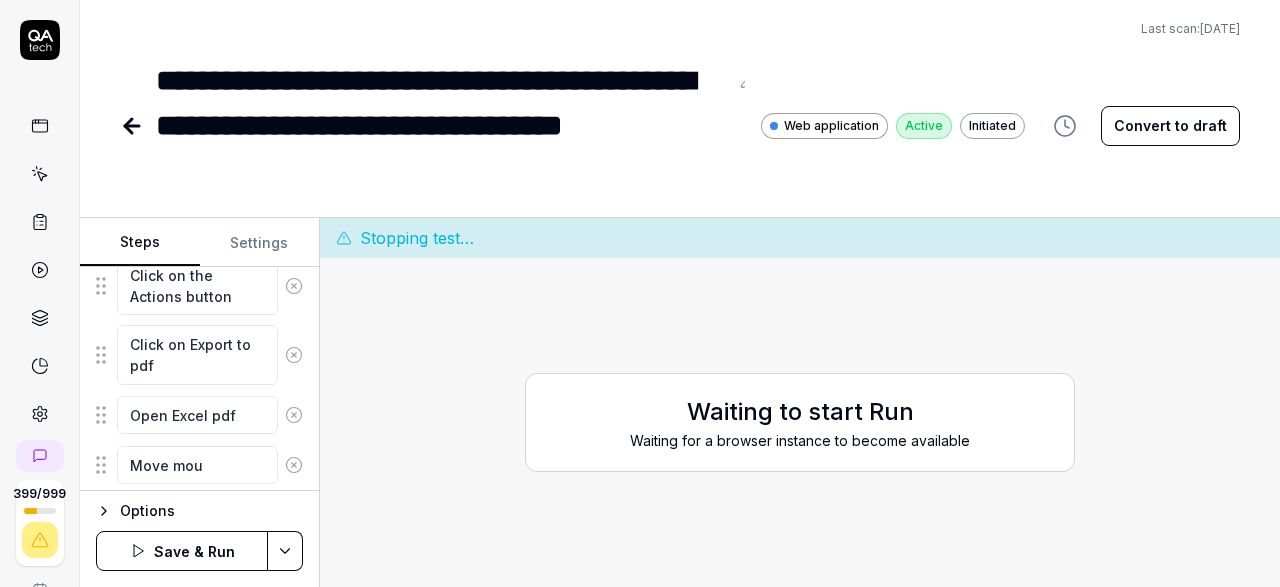 type on "*" 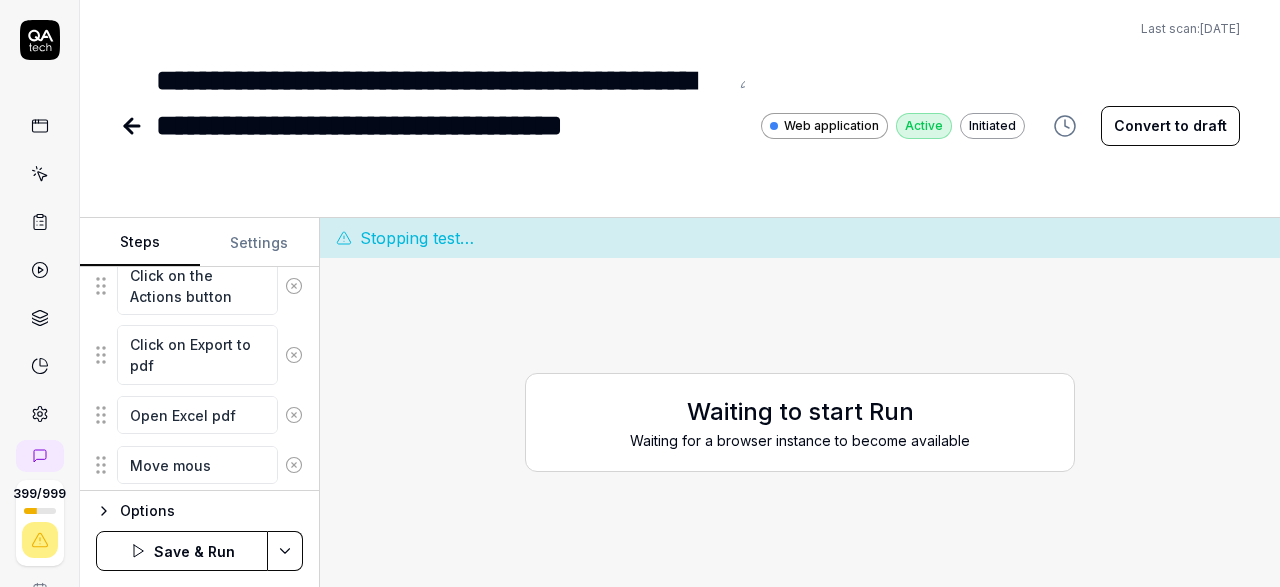 type on "*" 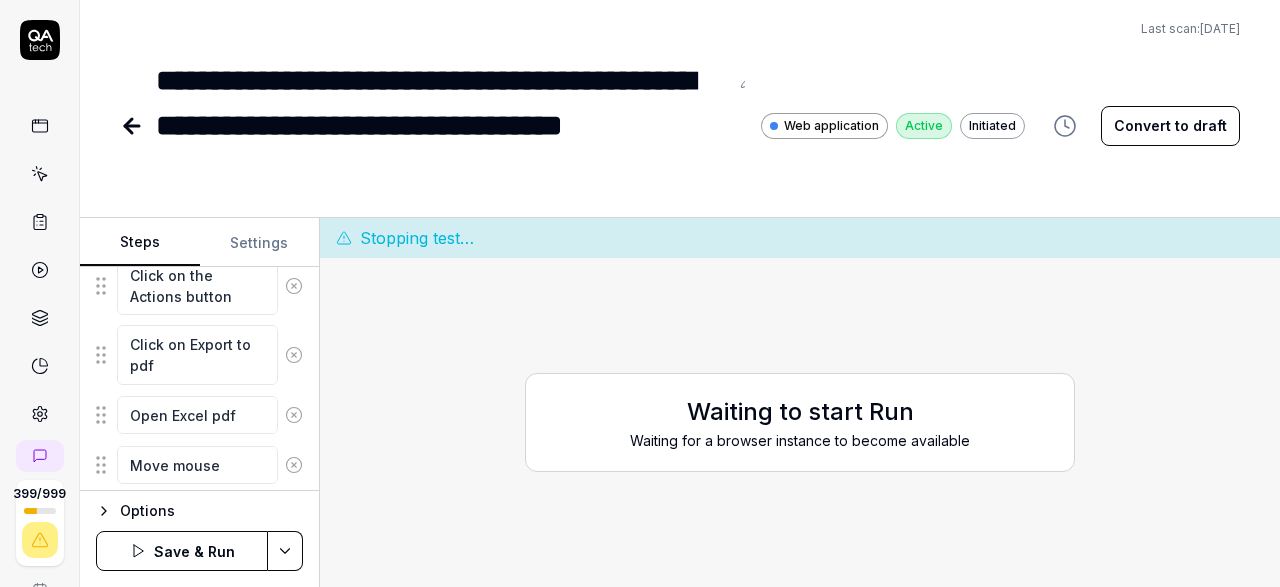 type on "*" 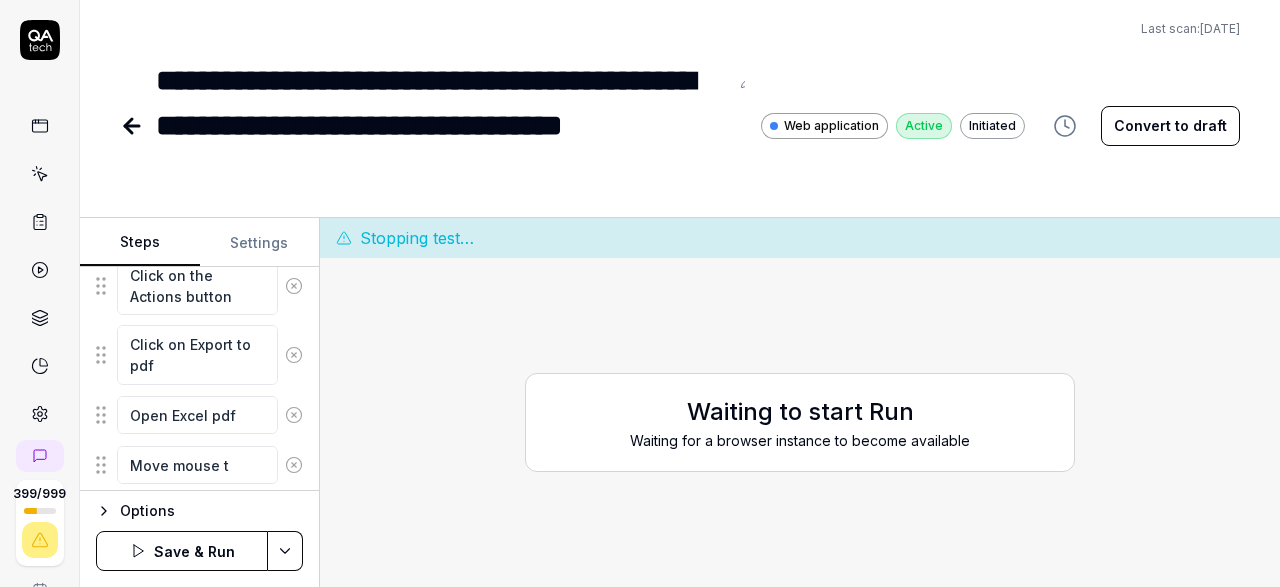 type on "*" 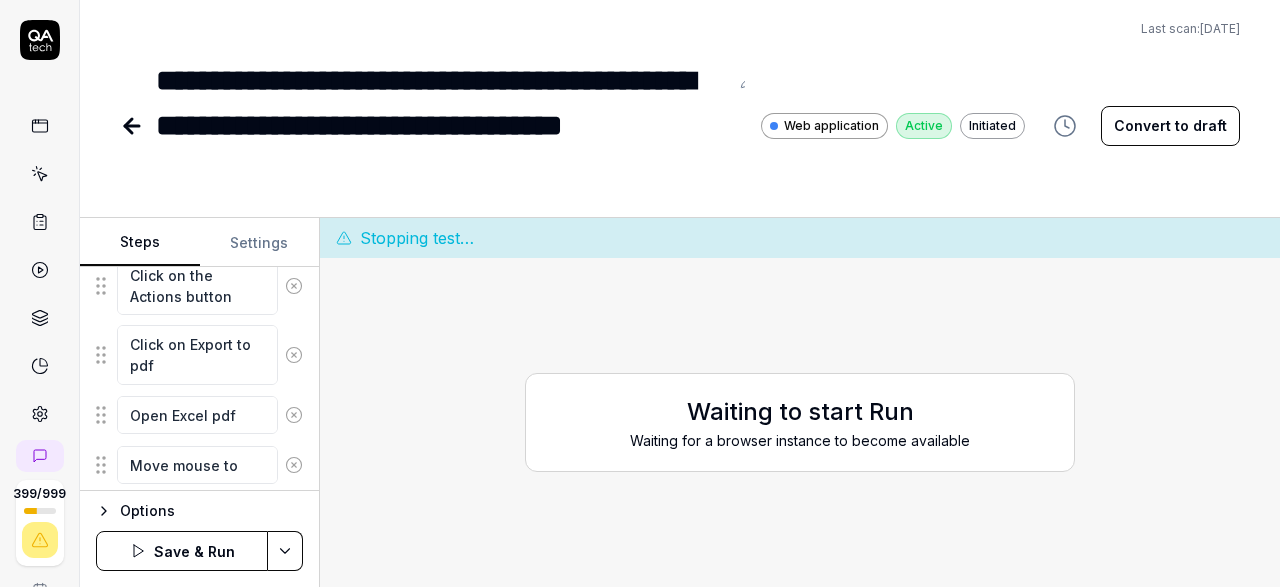 type on "*" 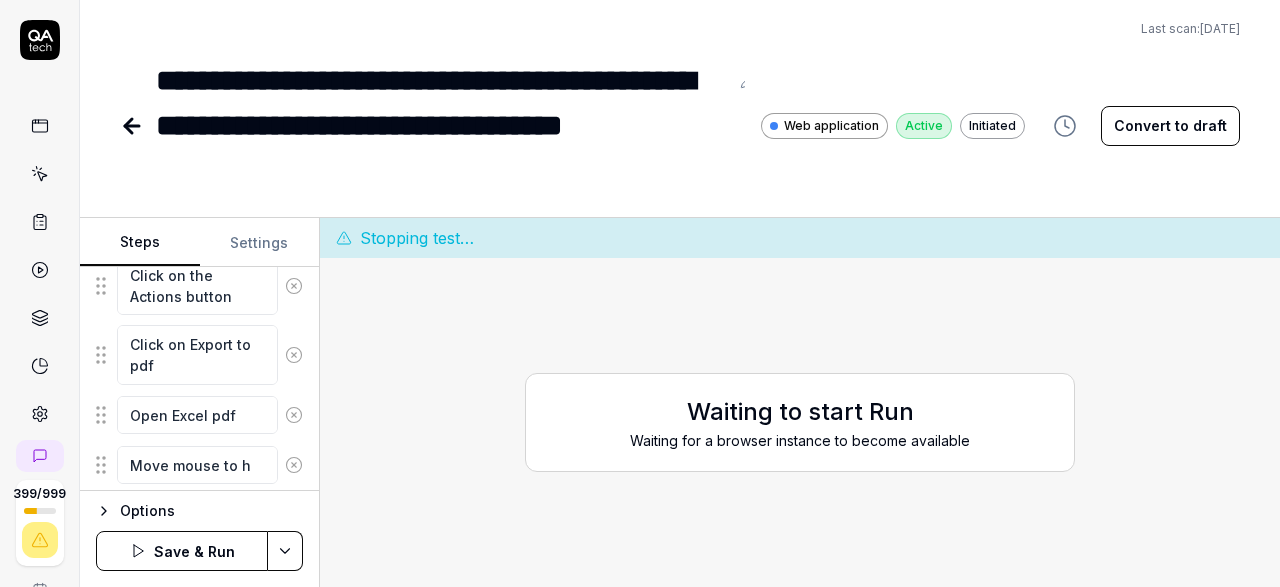 type on "*" 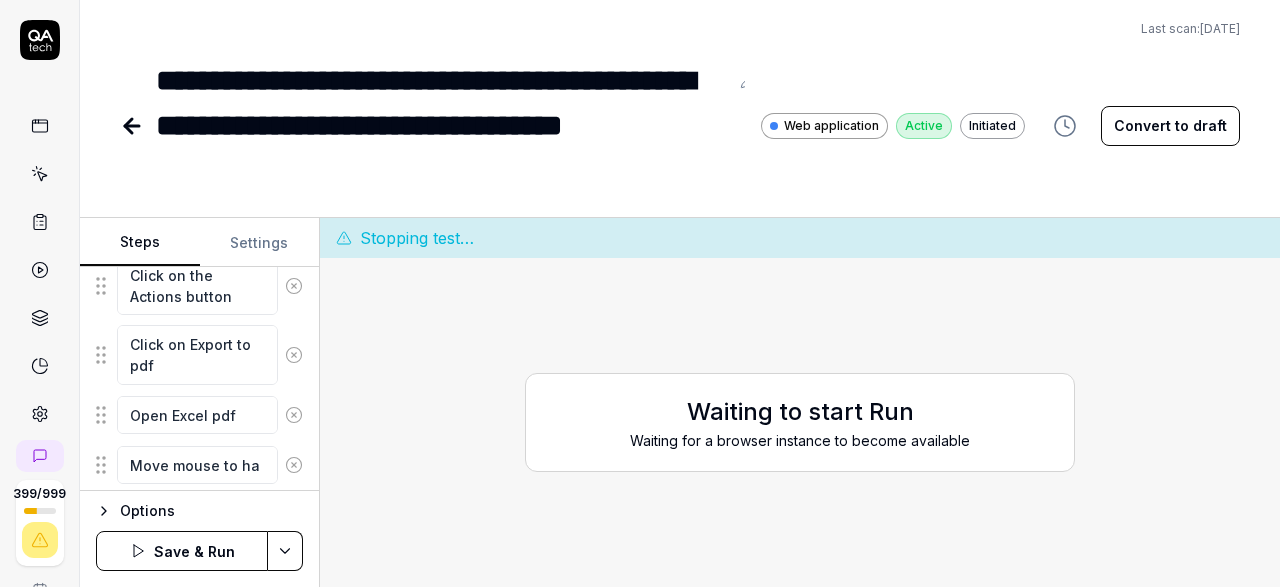type on "*" 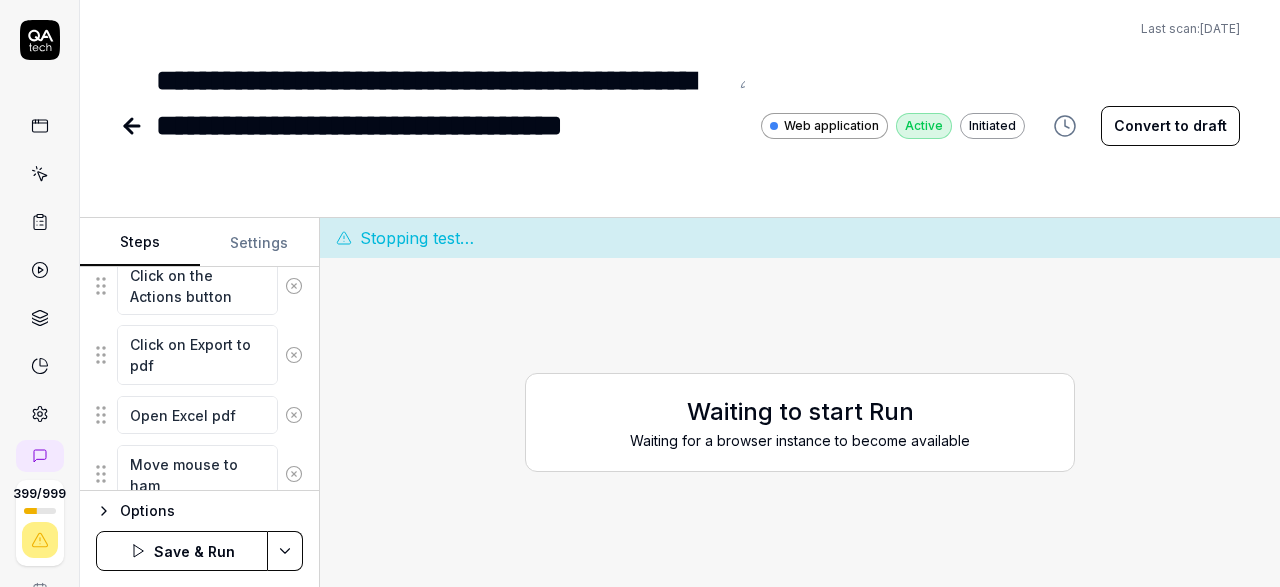 type on "*" 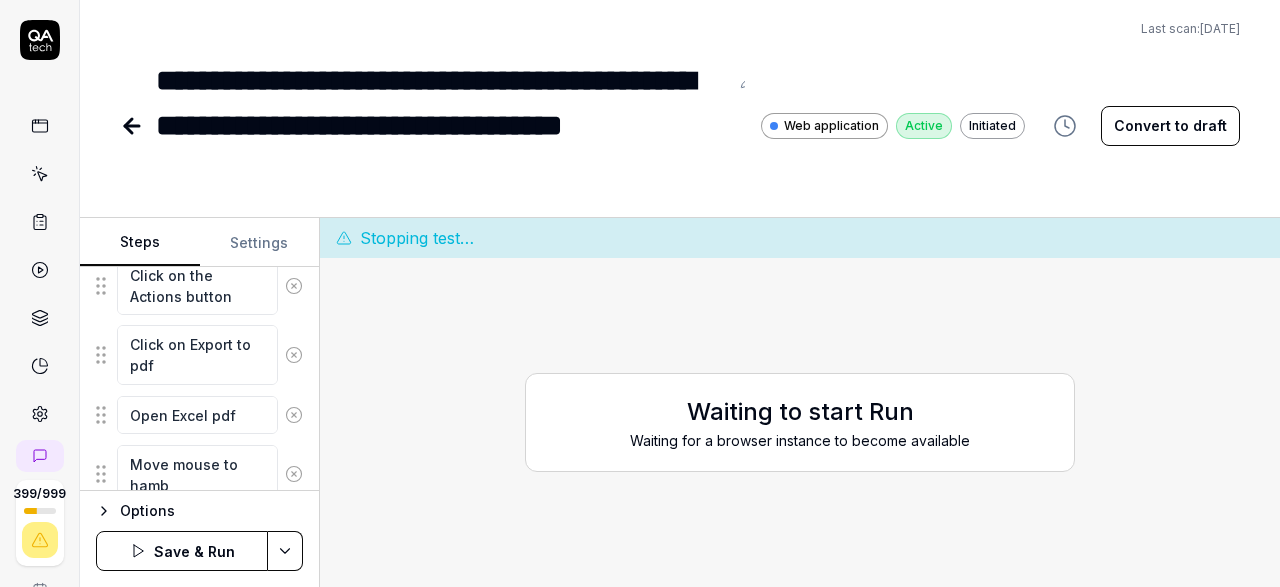 type on "*" 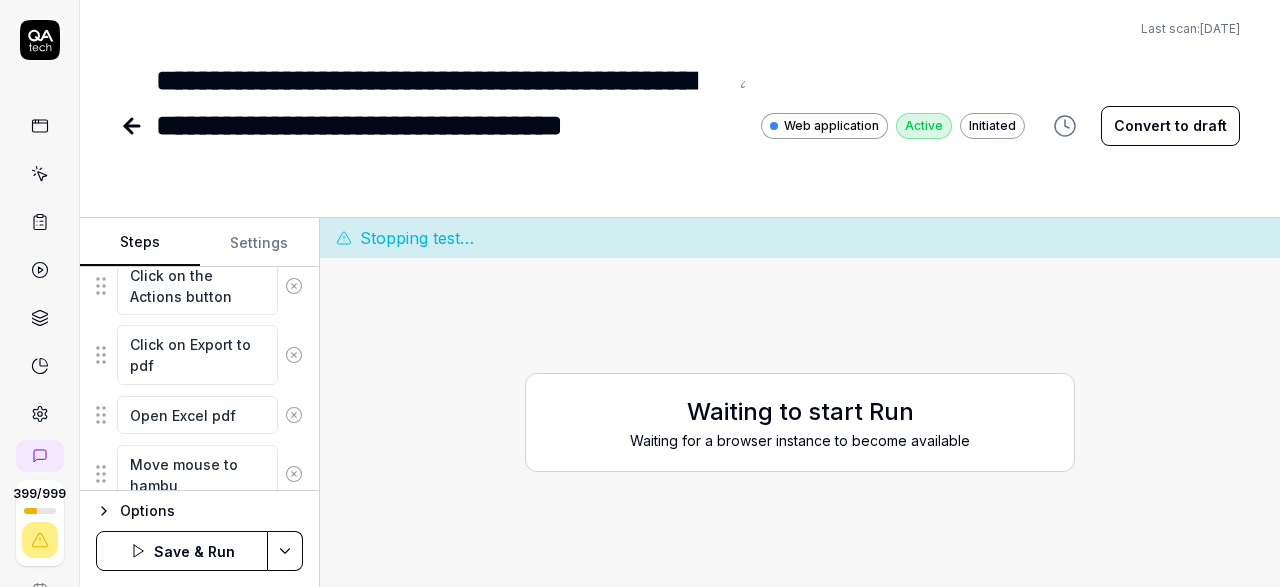 type on "*" 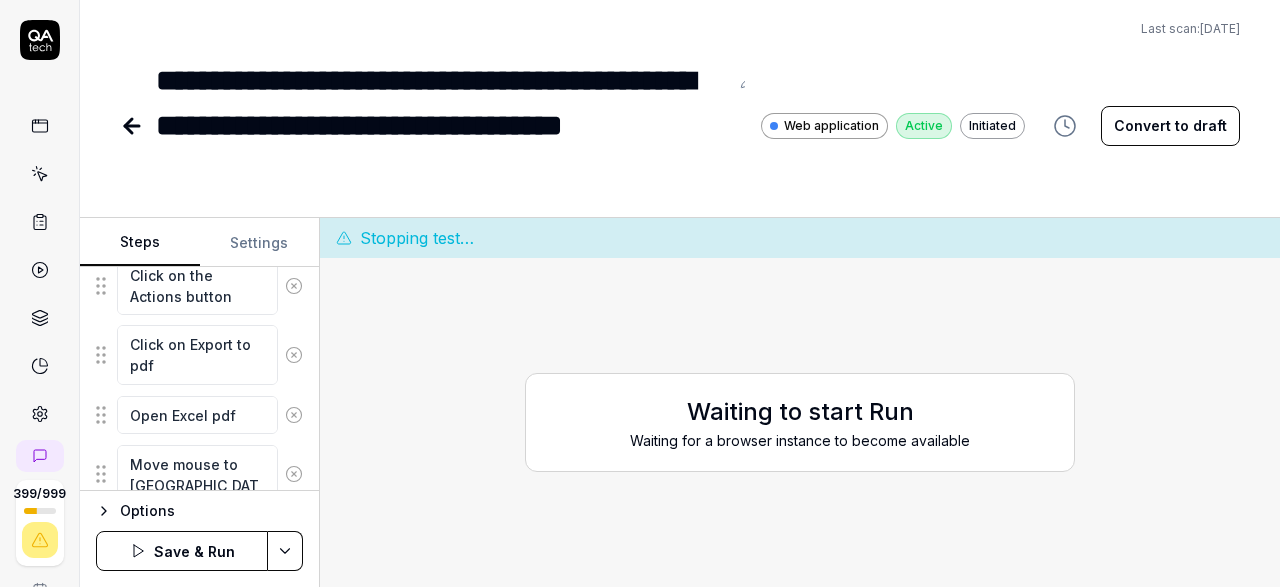 type on "*" 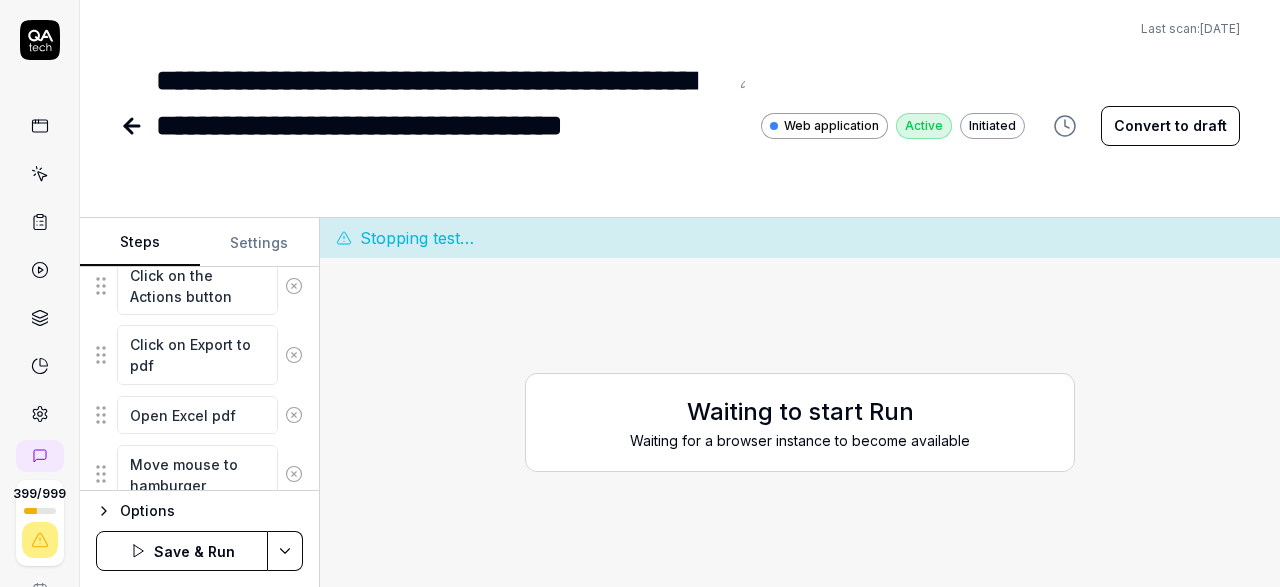 type on "*" 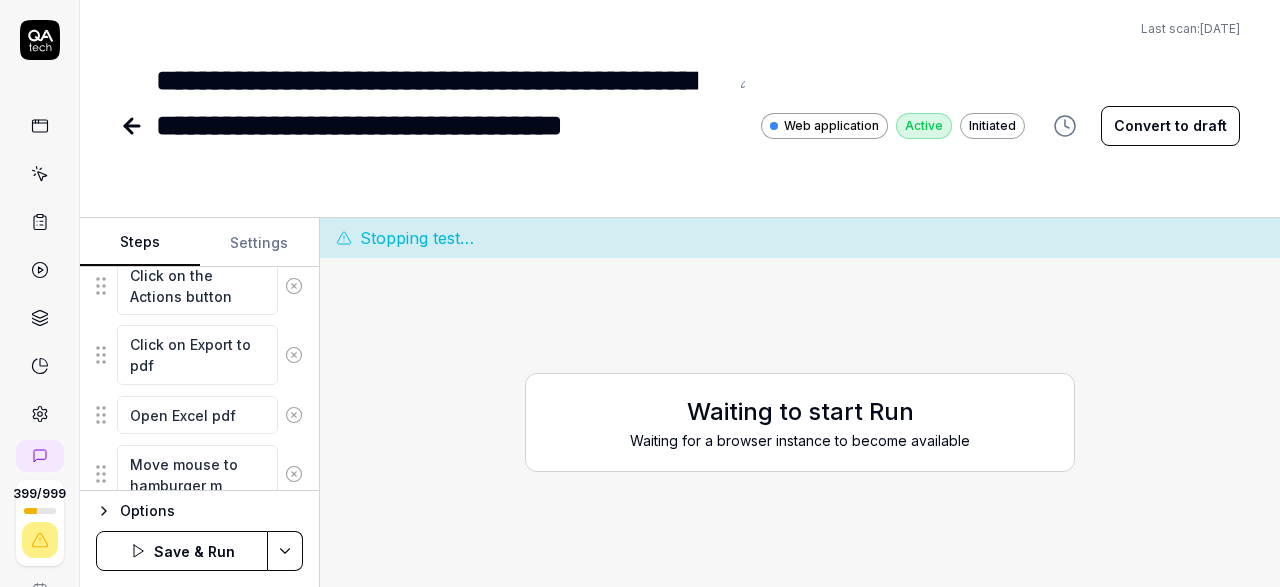 type on "*" 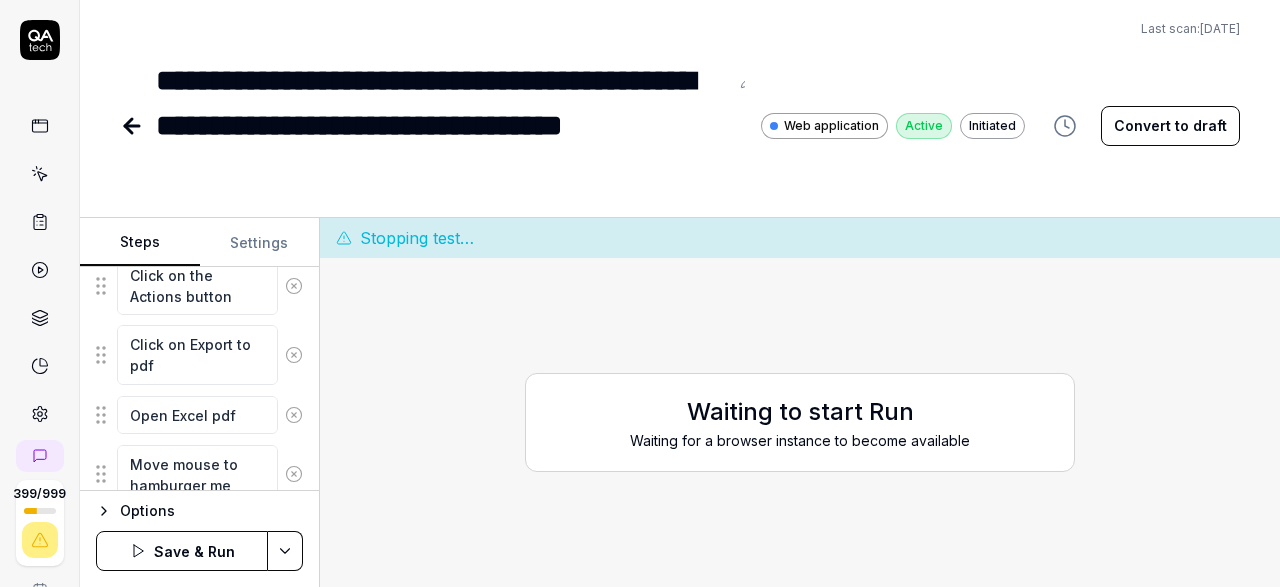 type on "Move mouse to hamburger men" 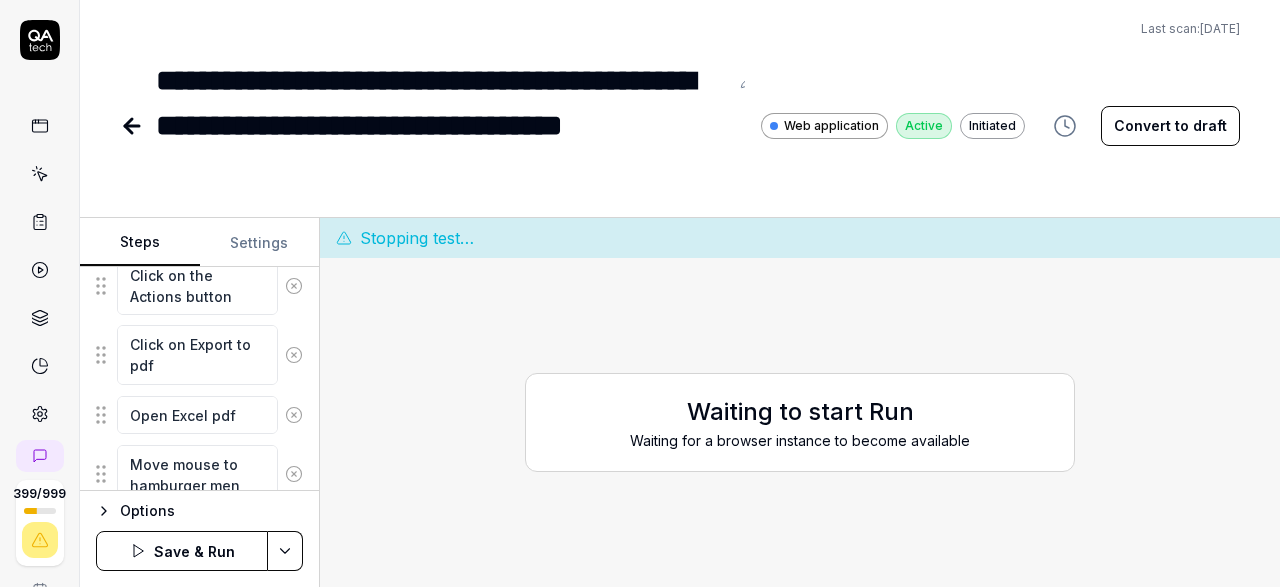 type on "*" 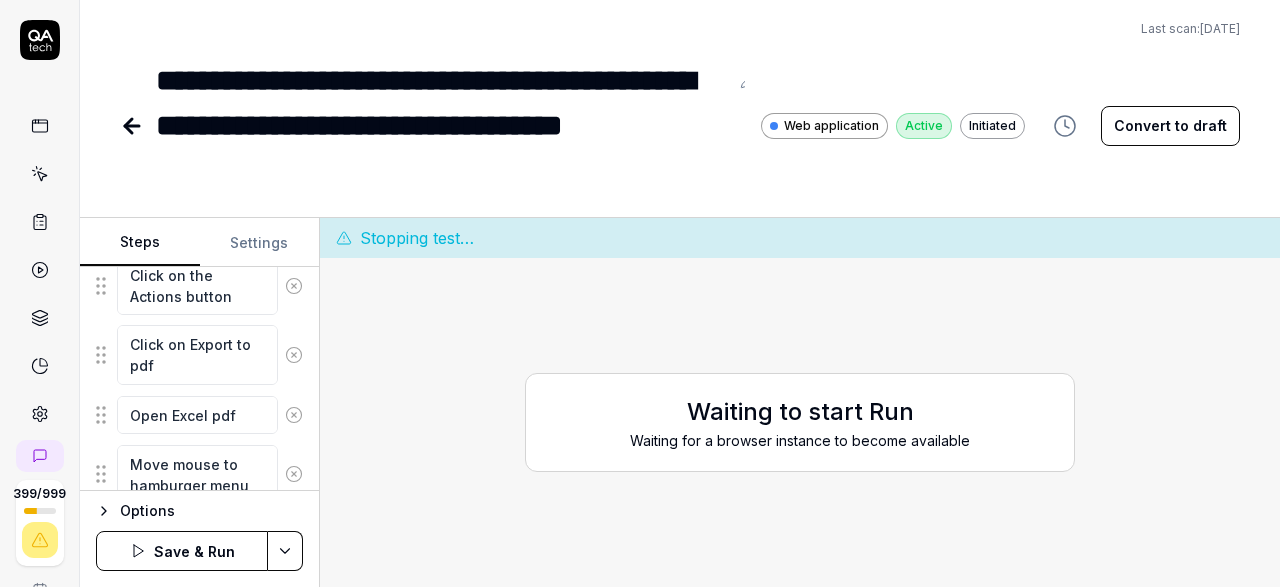 type on "Move mouse to hamburger menu" 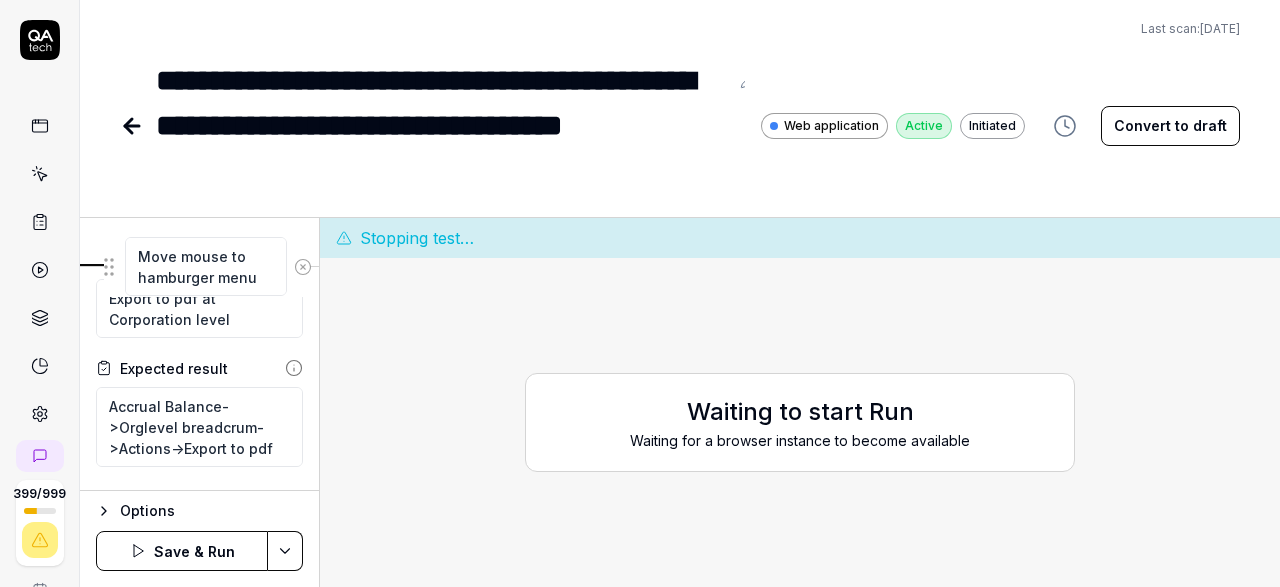 scroll, scrollTop: 0, scrollLeft: 0, axis: both 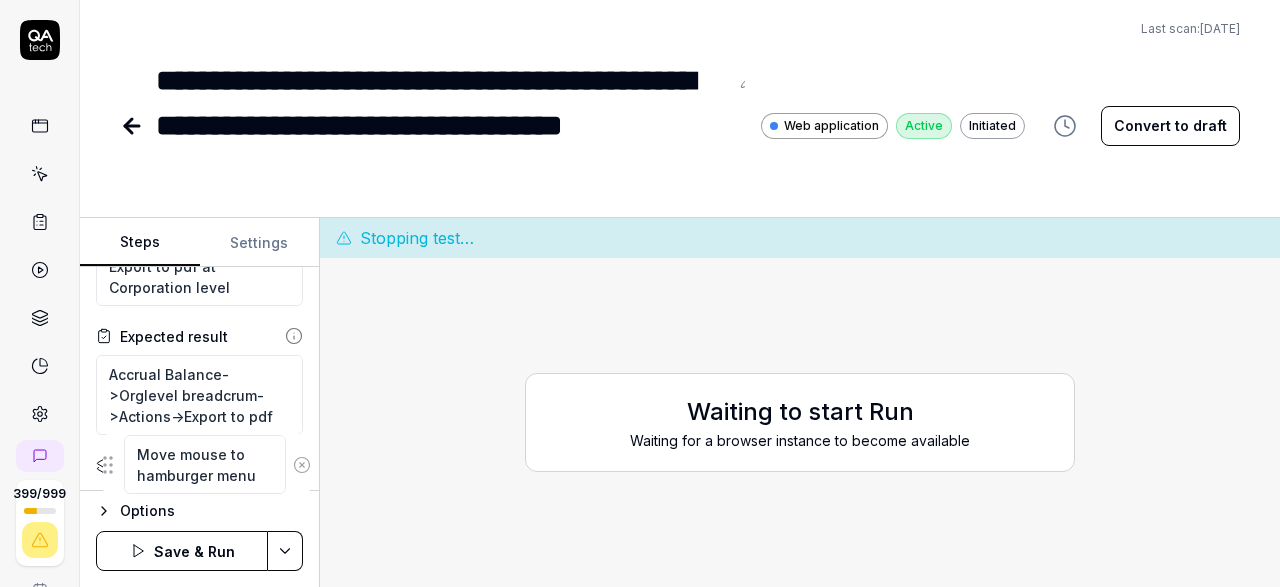 click on "Move mouse to hamburger menu" at bounding box center [199, 520] 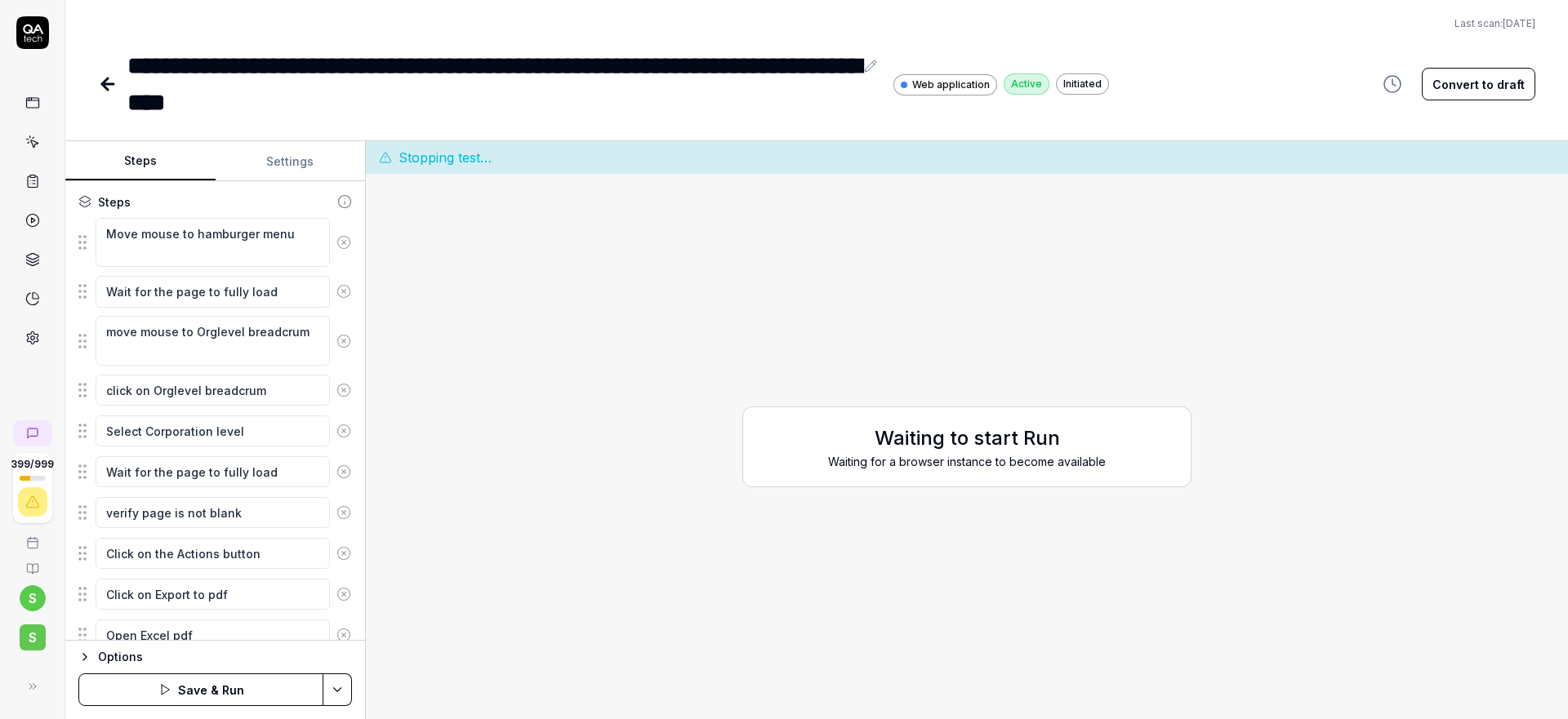 scroll, scrollTop: 171, scrollLeft: 0, axis: vertical 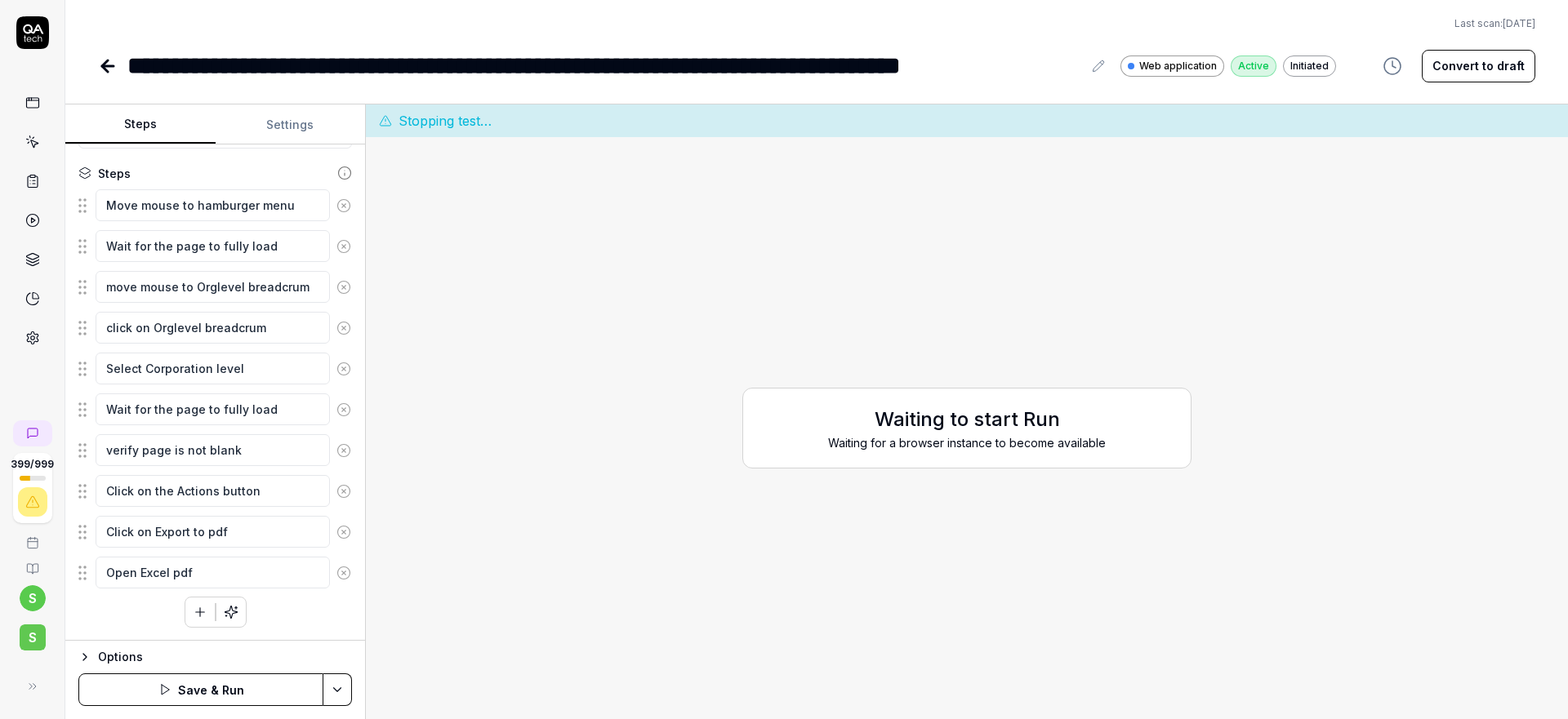 click on "Move mouse to hamburger menu Wait for the page to fully load move mouse to Orglevel breadcrum click on Orglevel breadcrum Select Corporation level Wait for the page to fully load verify page is not blank Click on the Actions button Click on Export to pdf Open Excel pdf
To pick up a draggable item, press the space bar.
While dragging, use the arrow keys to move the item.
Press space again to drop the item in its new position, or press escape to cancel.
Draggable item 36ae2ea5-8a54-44bd-8551-00b737c5cd0d was dropped over droppable area a9482630-28a9-4610-a234-5600ee2e35a6" at bounding box center (215, 408) 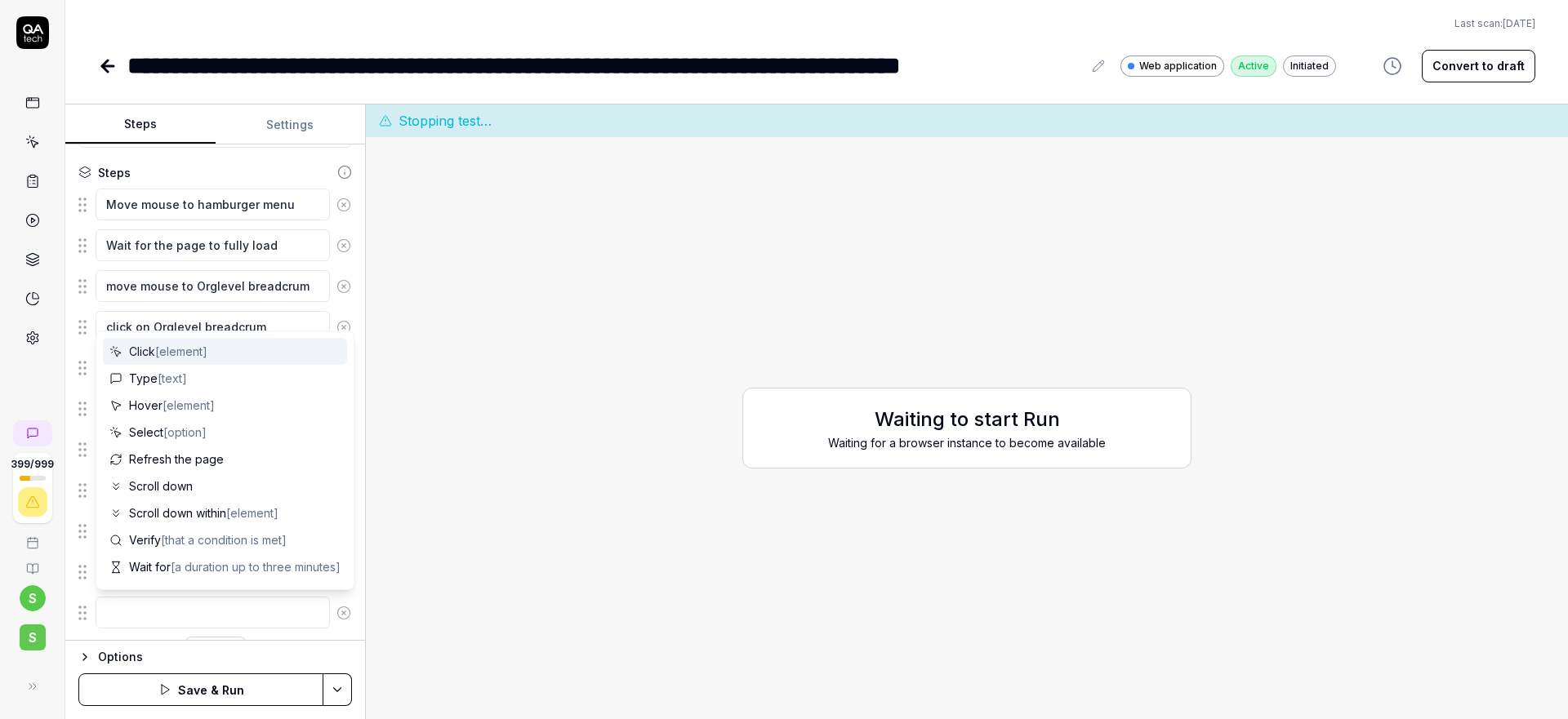 click at bounding box center (212, 612) 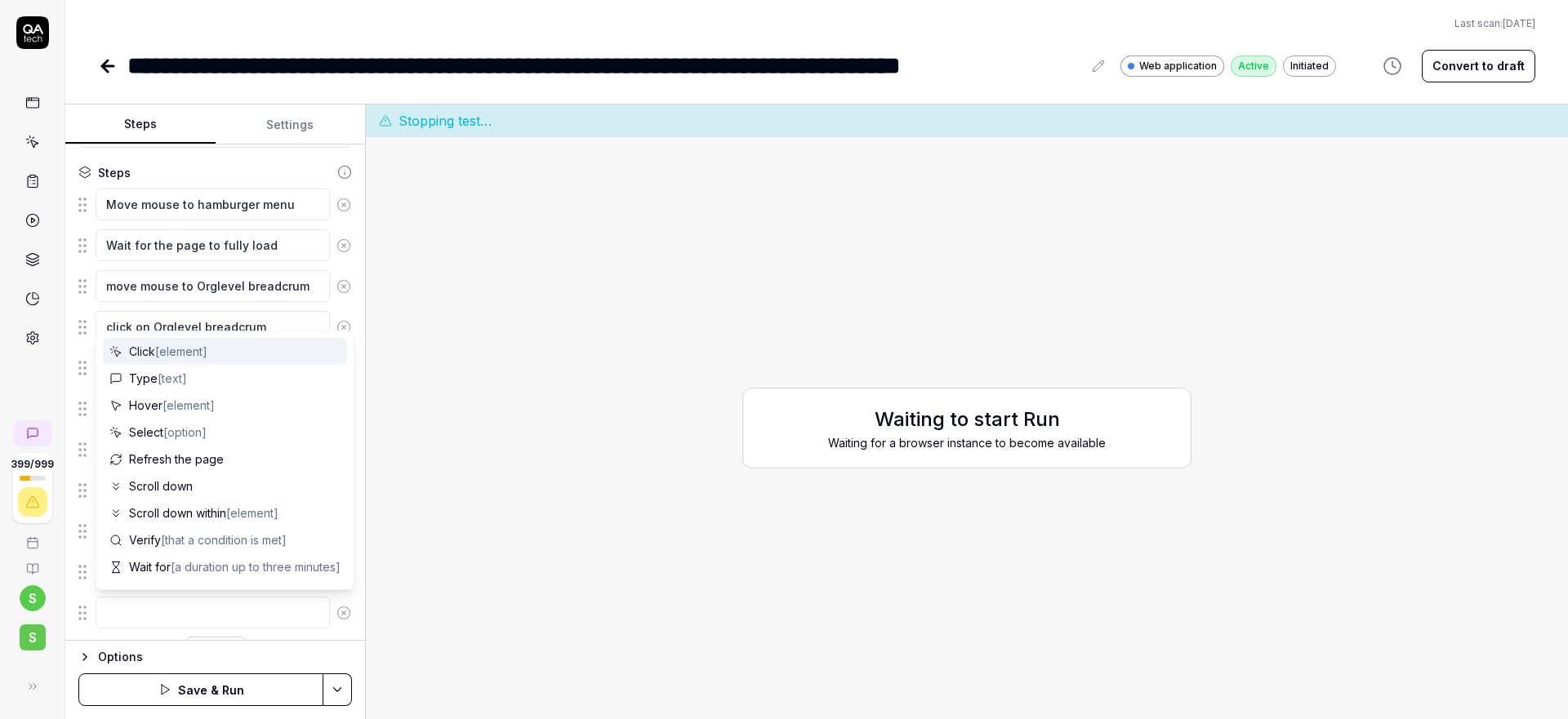 type on "*" 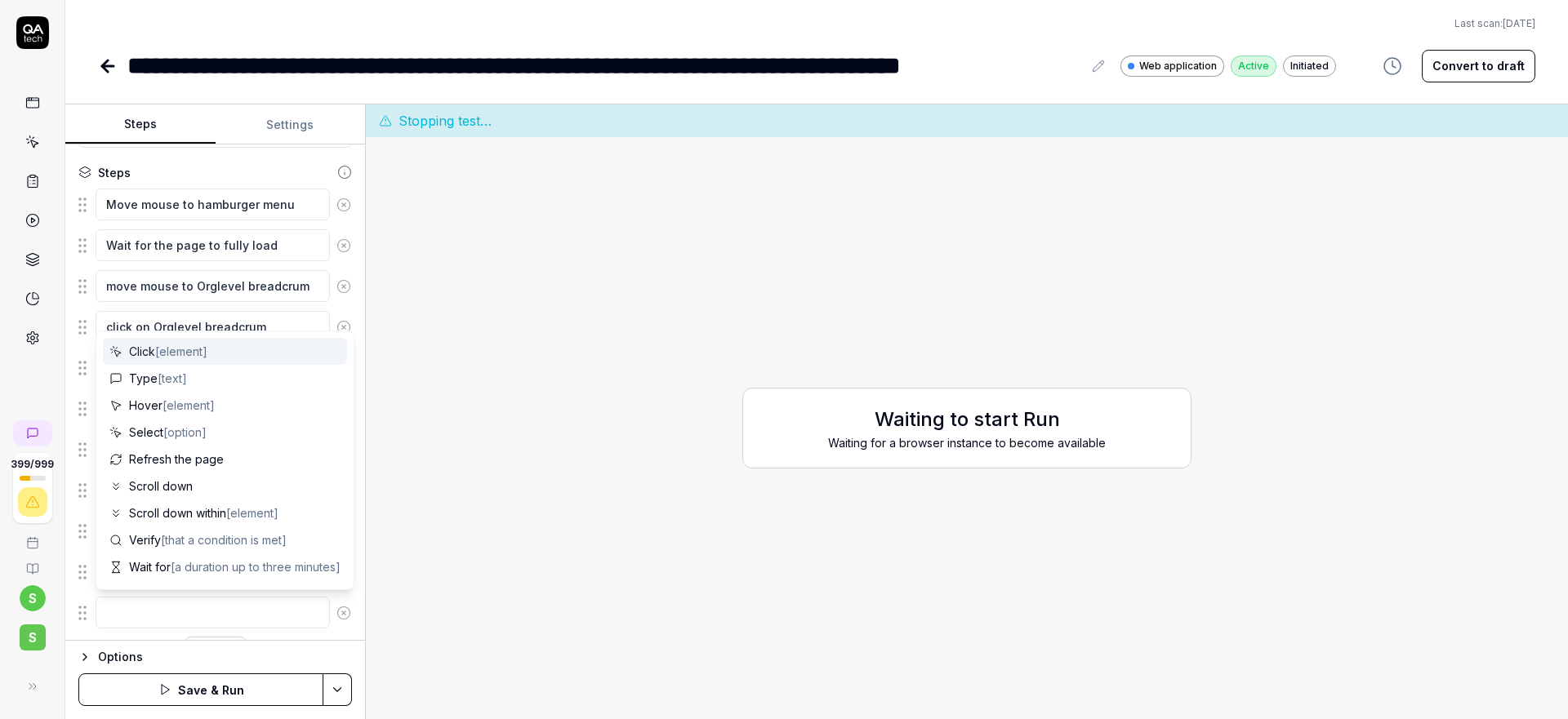 type on "M" 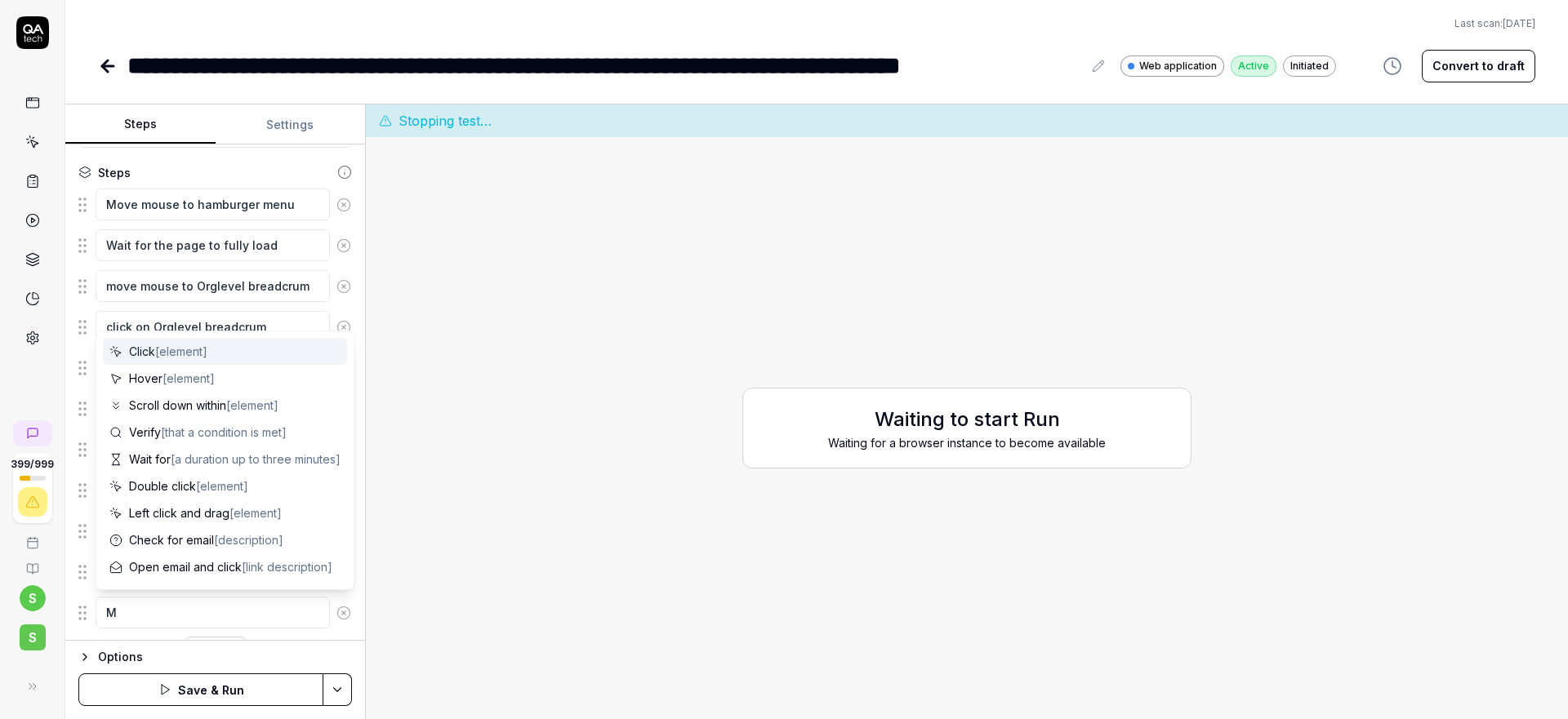 type 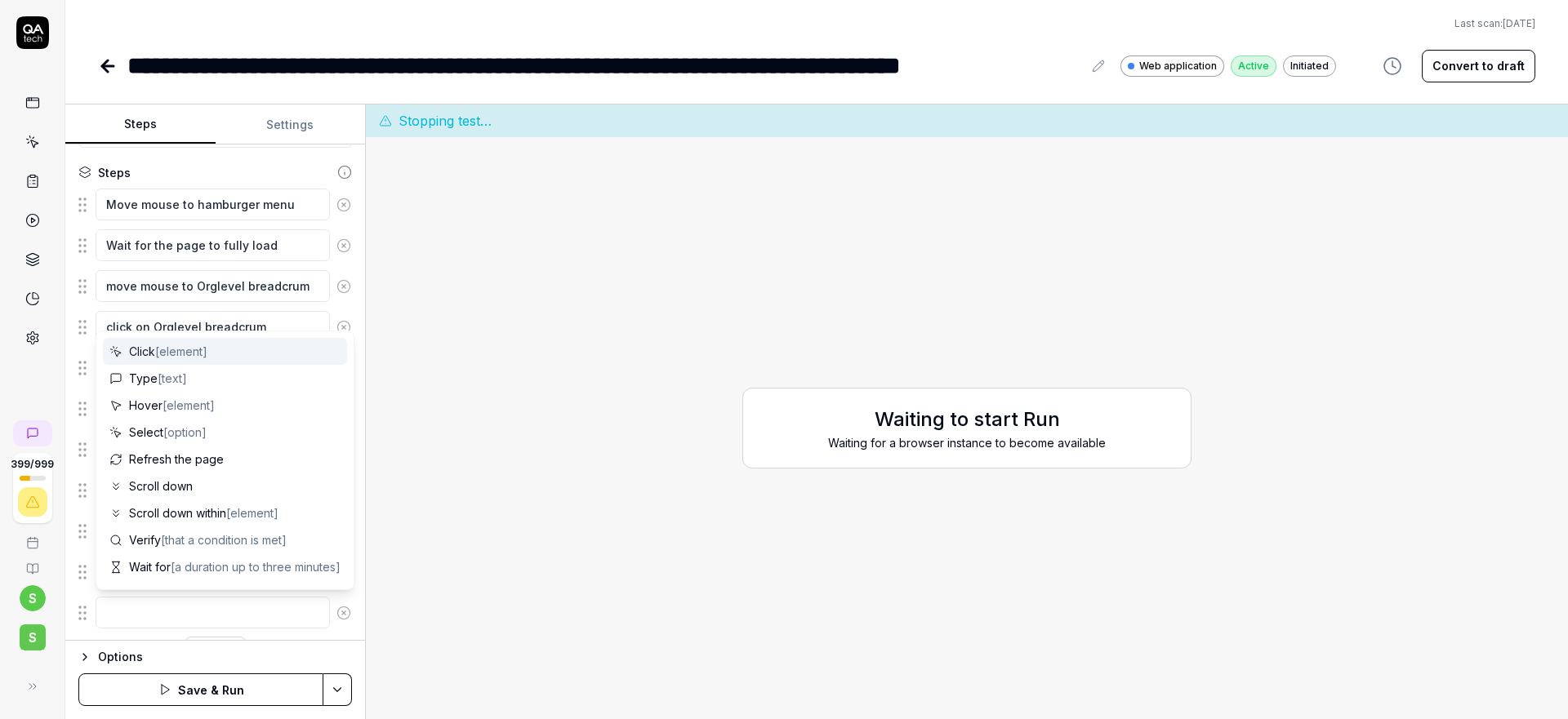 type on "*" 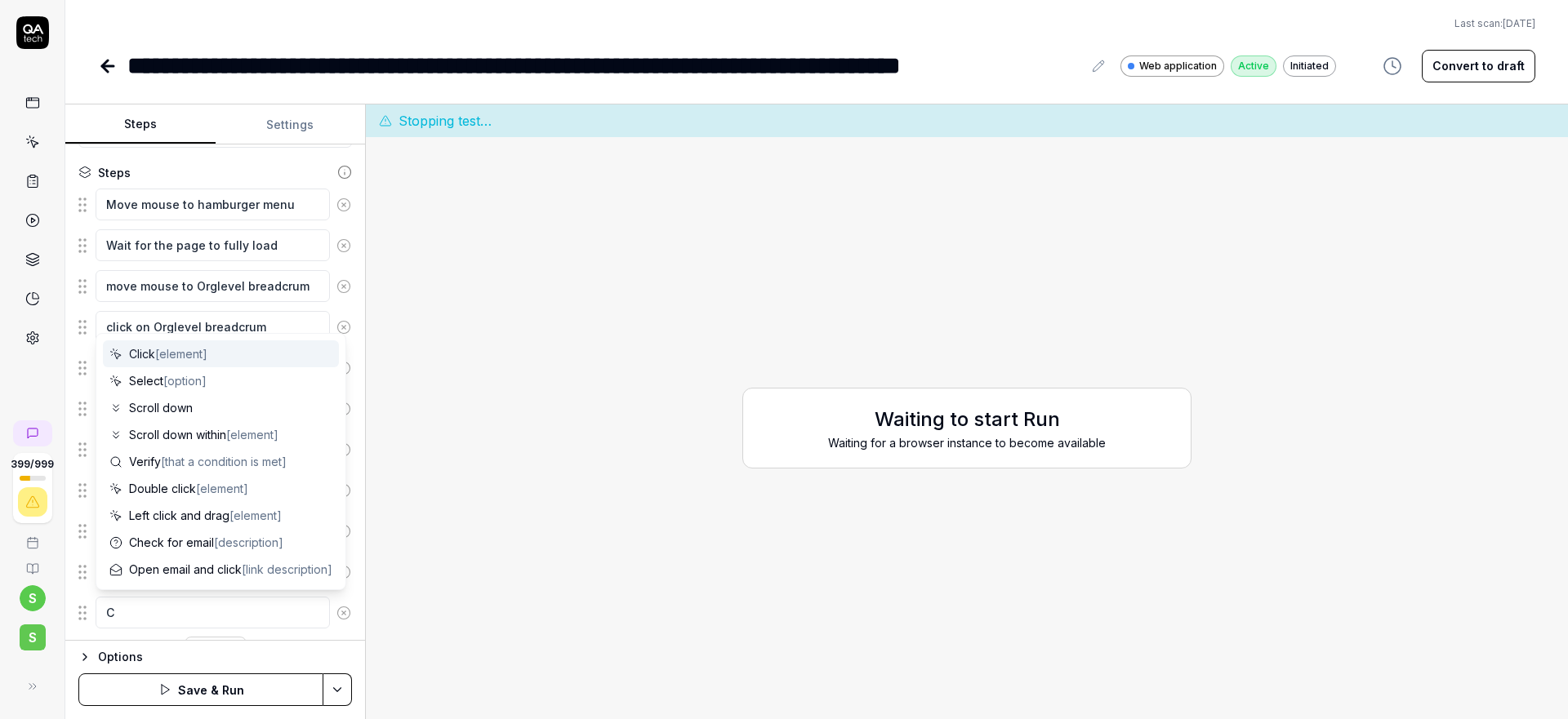 type on "Cl" 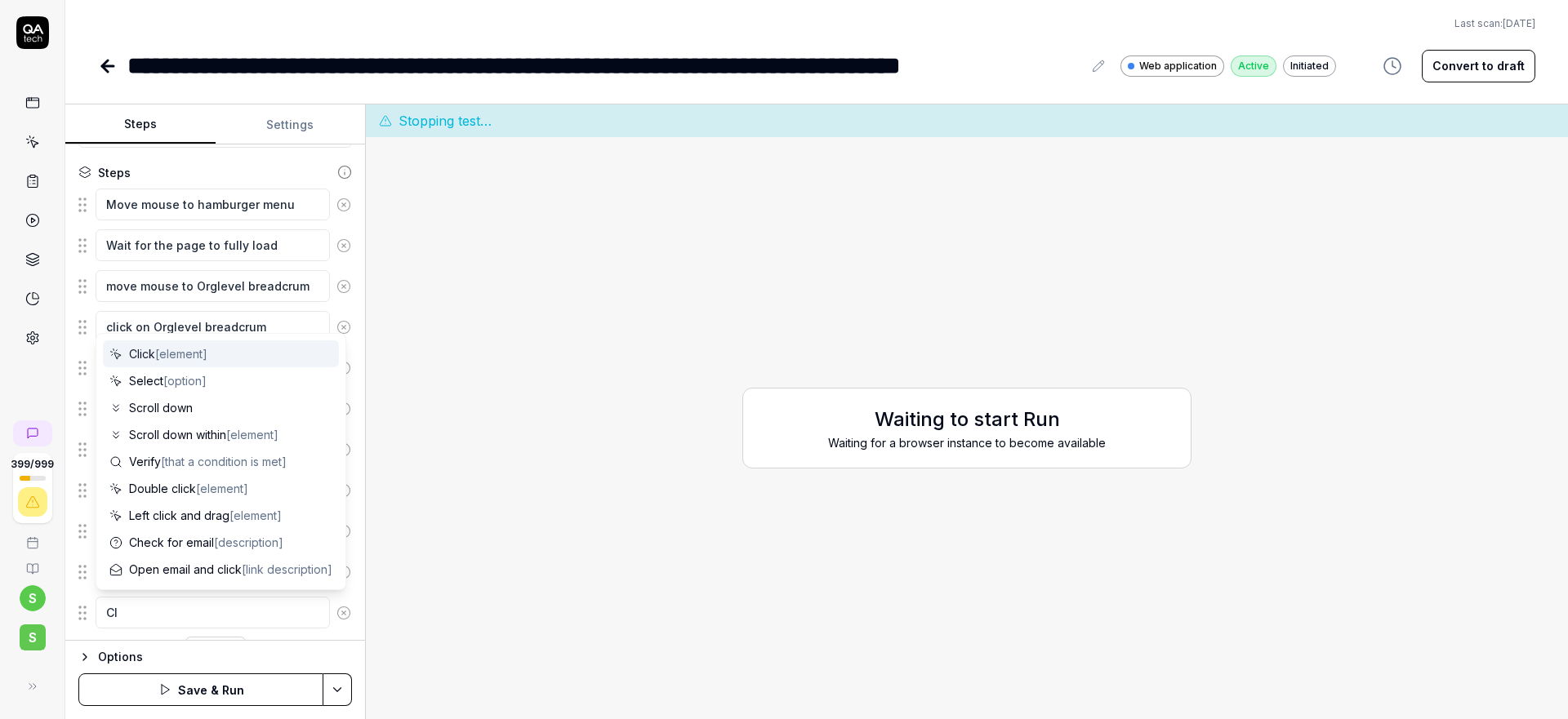 type on "*" 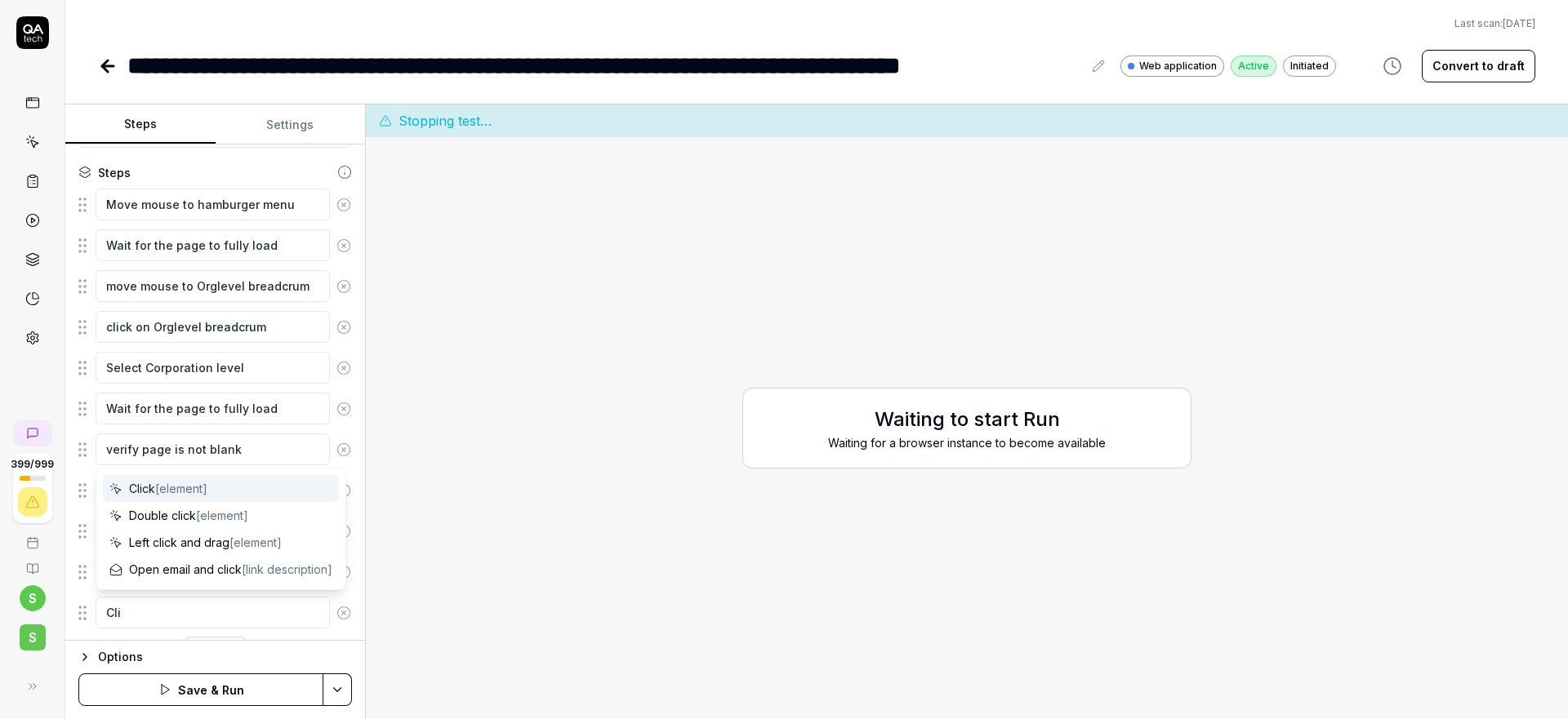 type on "*" 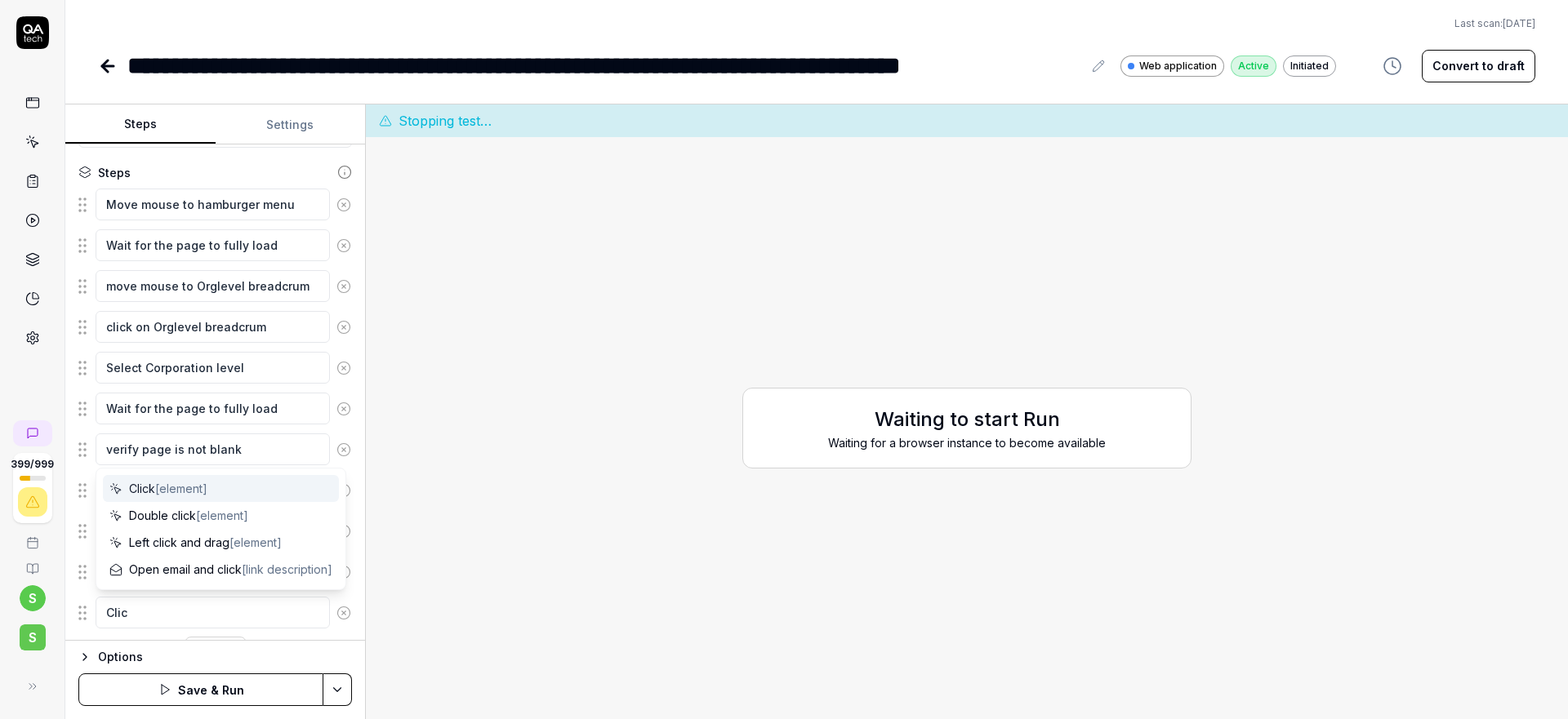type on "Click" 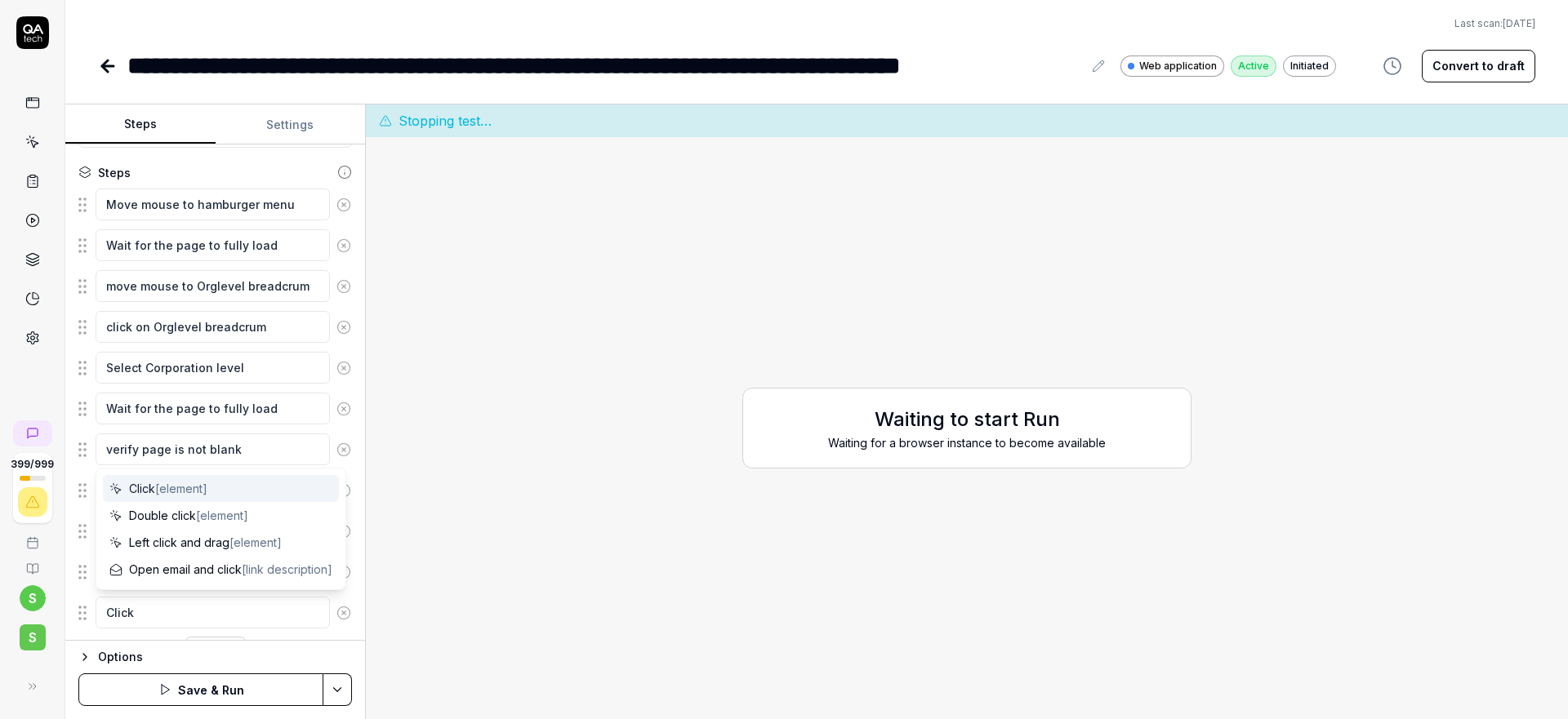type on "*" 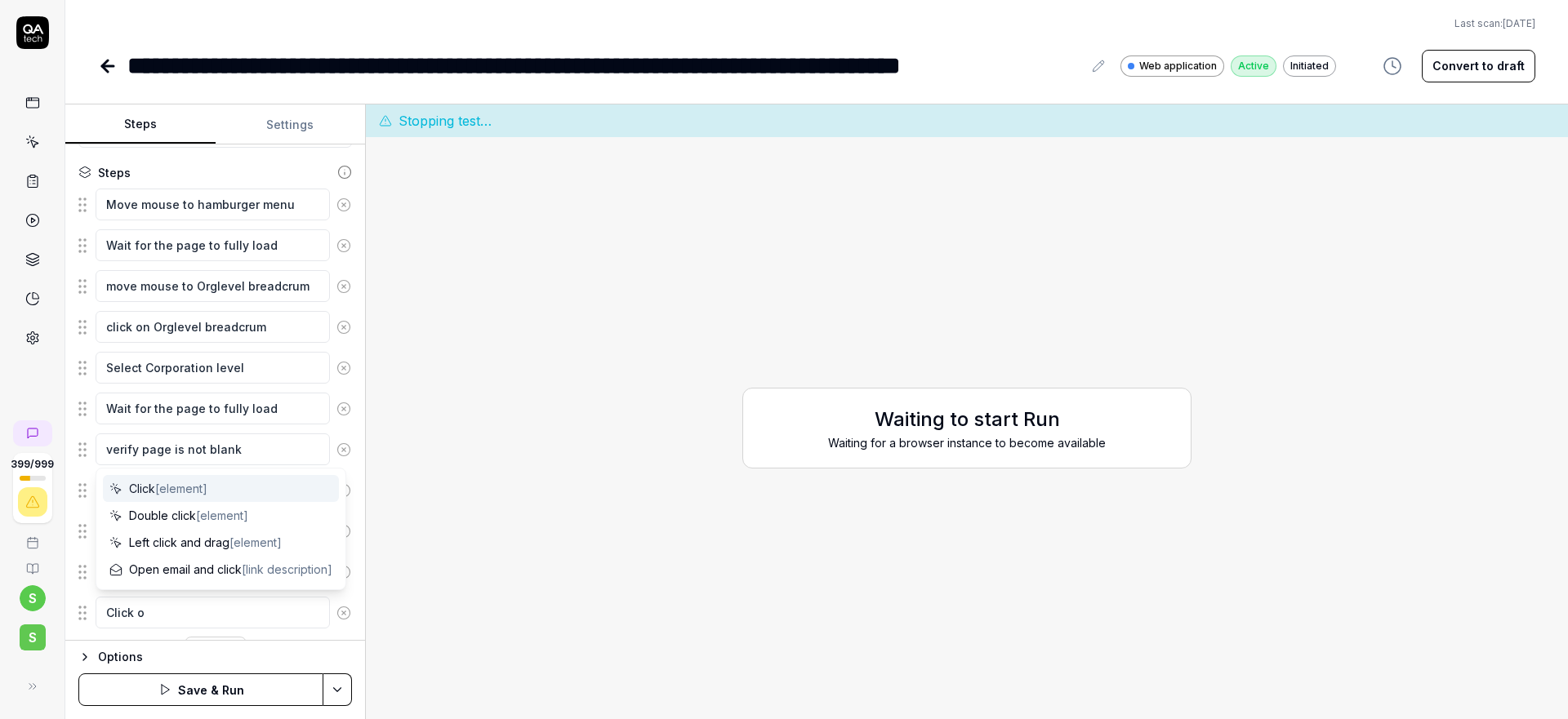 type on "*" 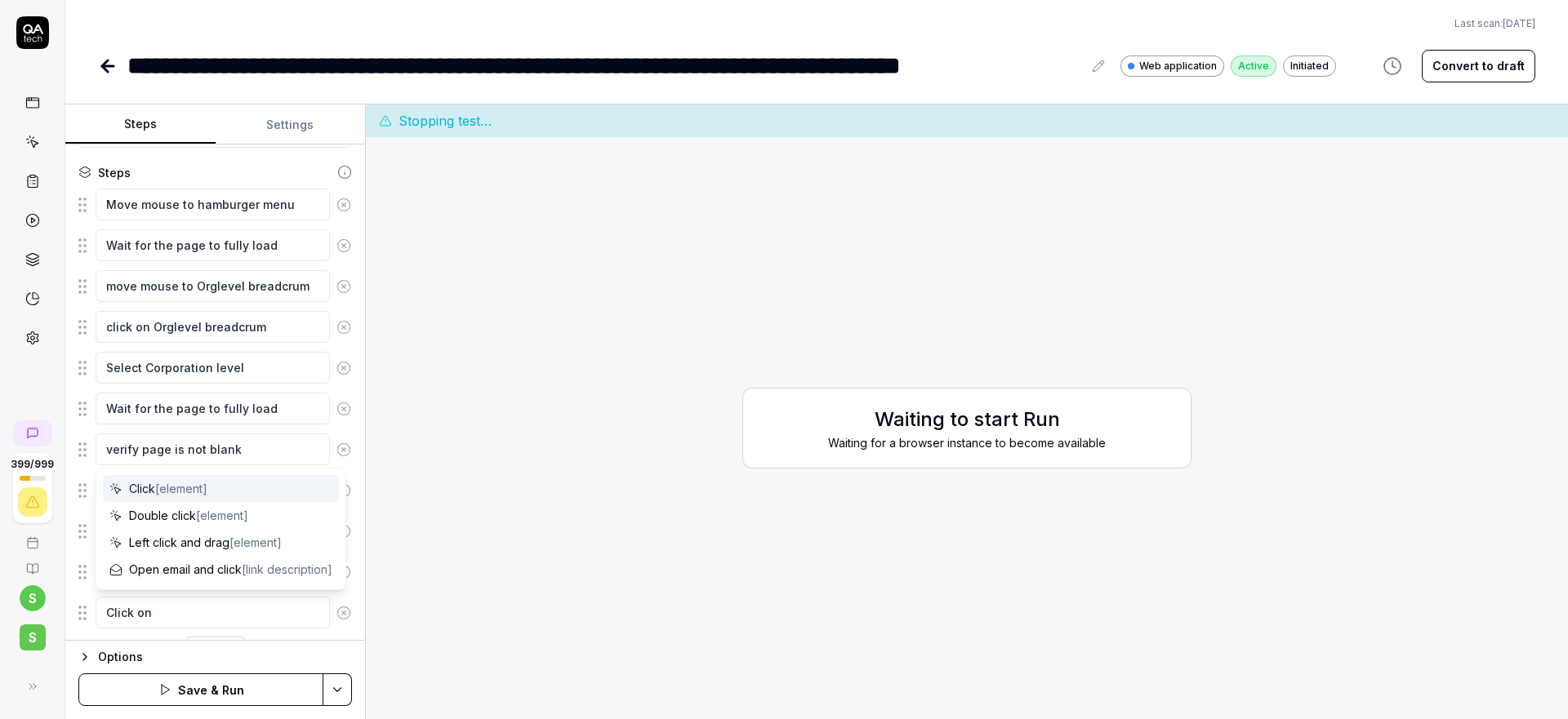 type on "*" 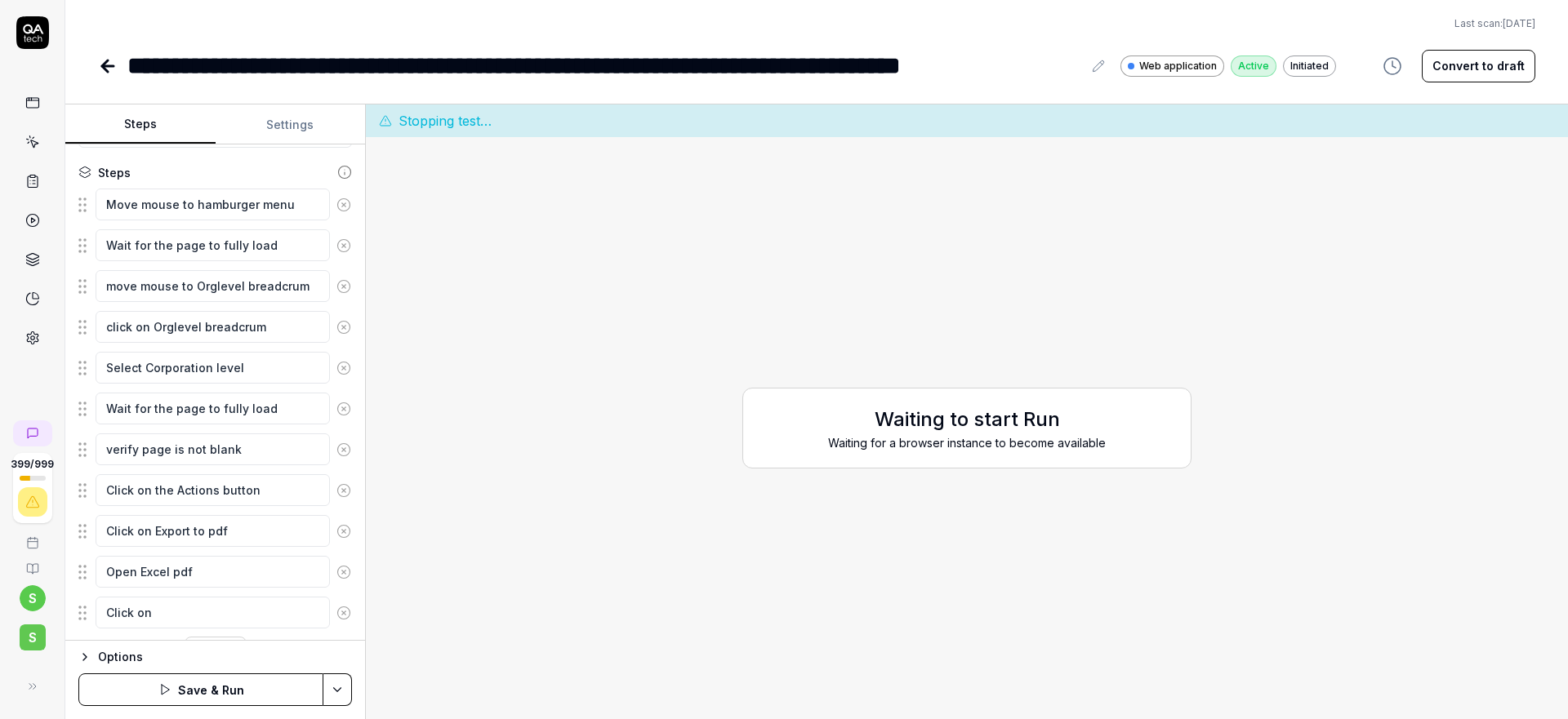 type on "*" 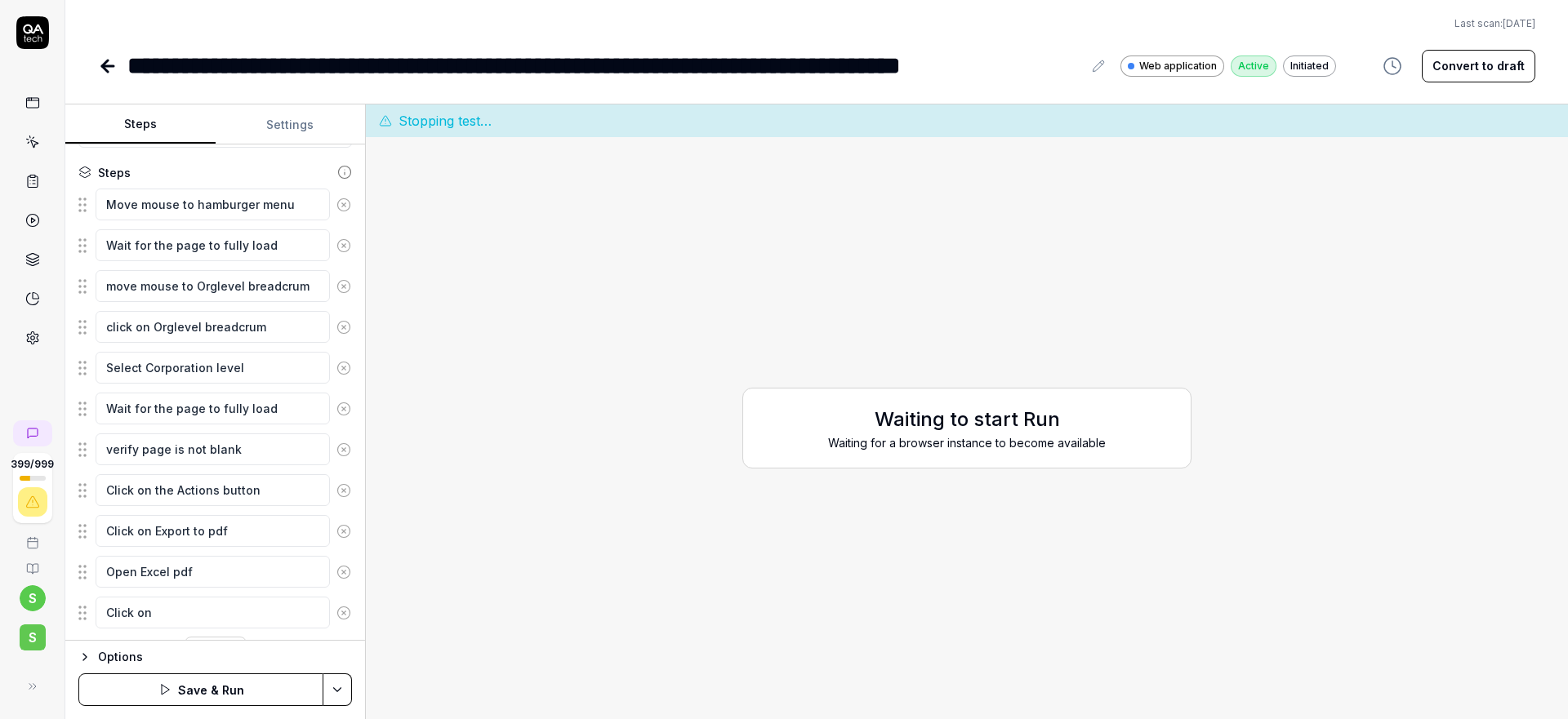 type on "Click on h" 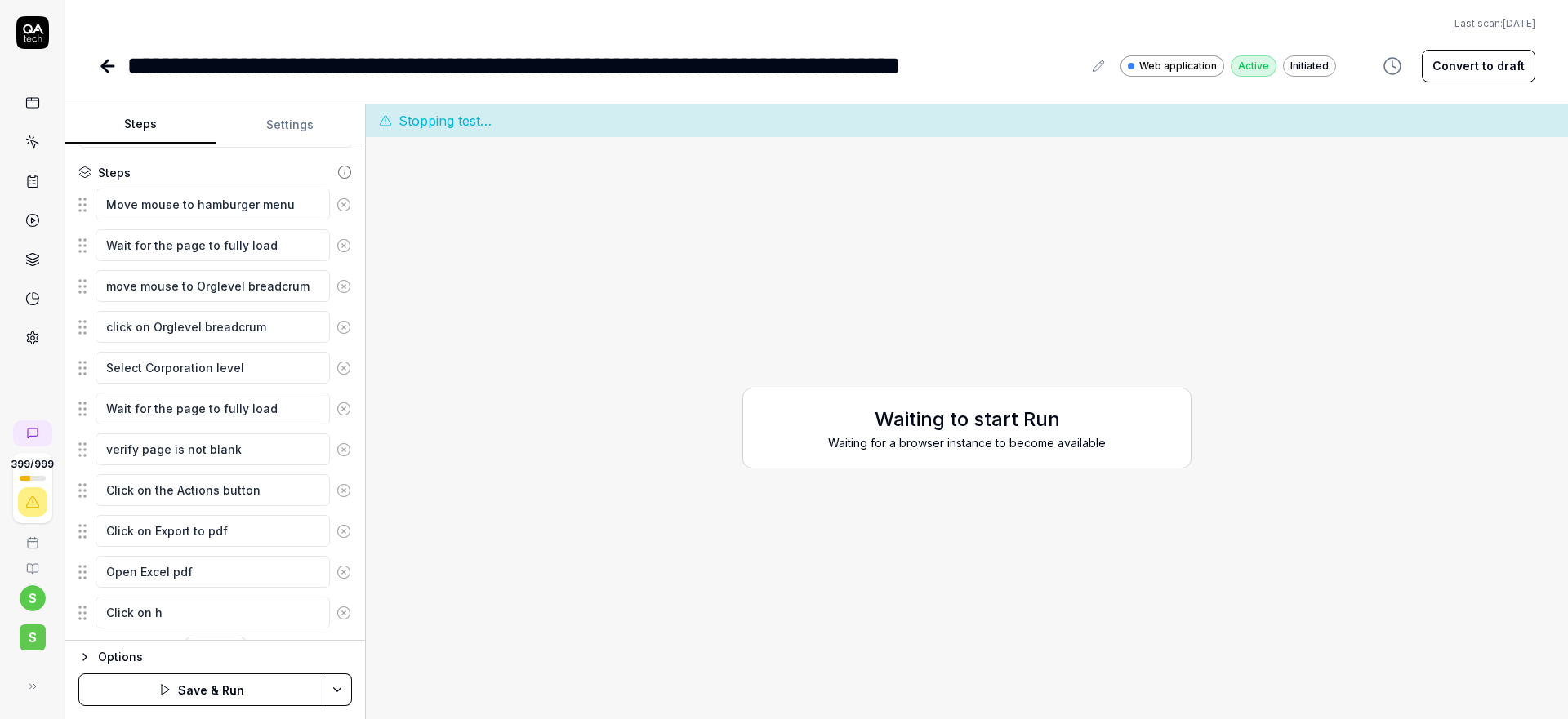 type on "*" 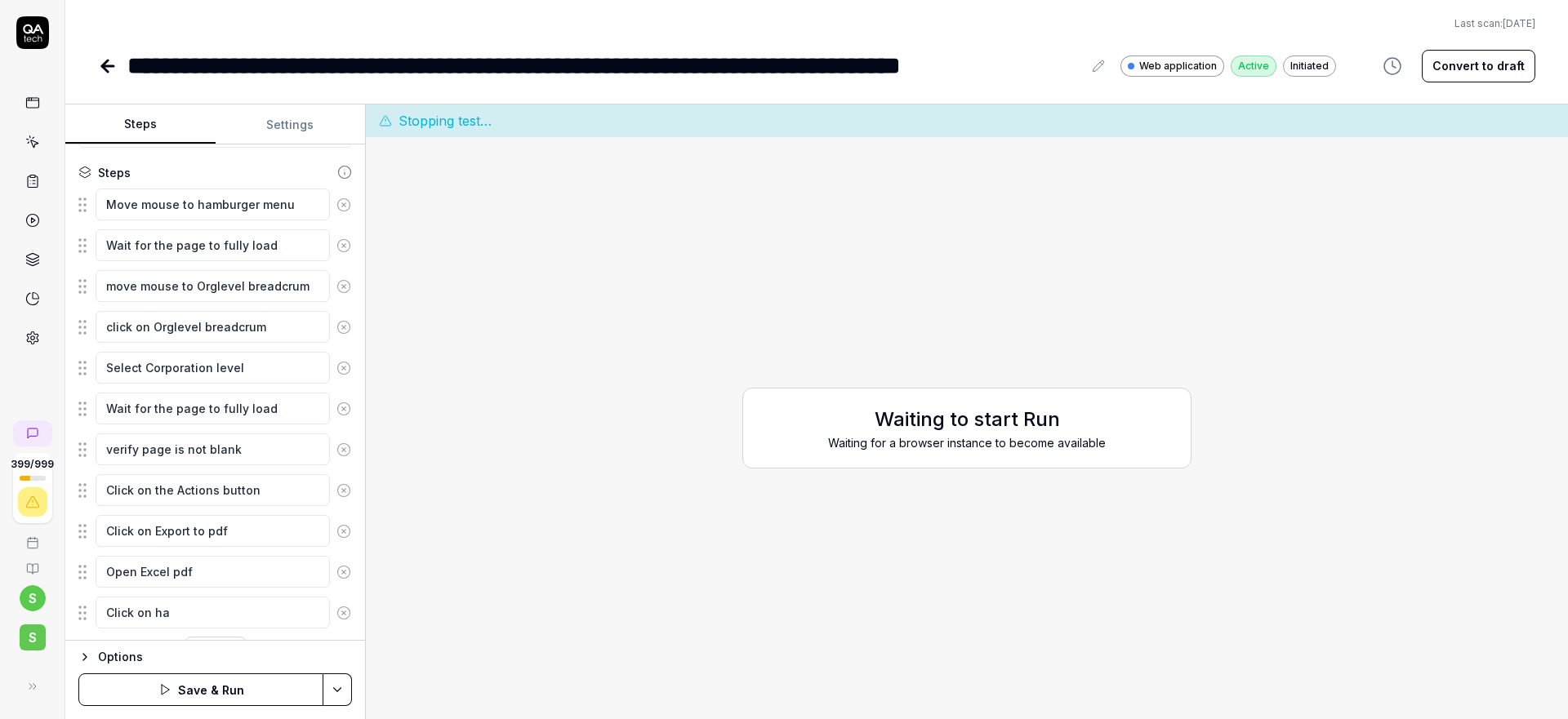 type on "*" 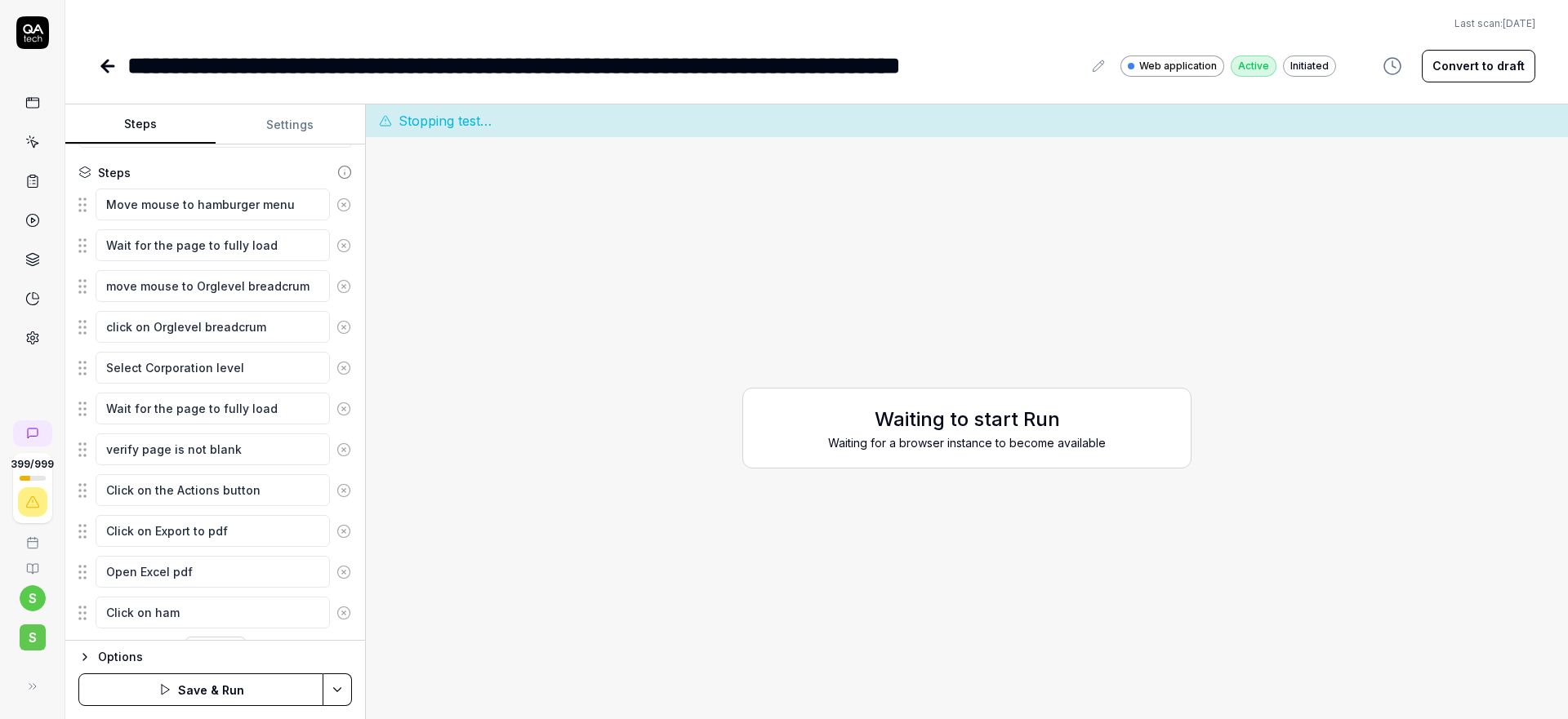type on "*" 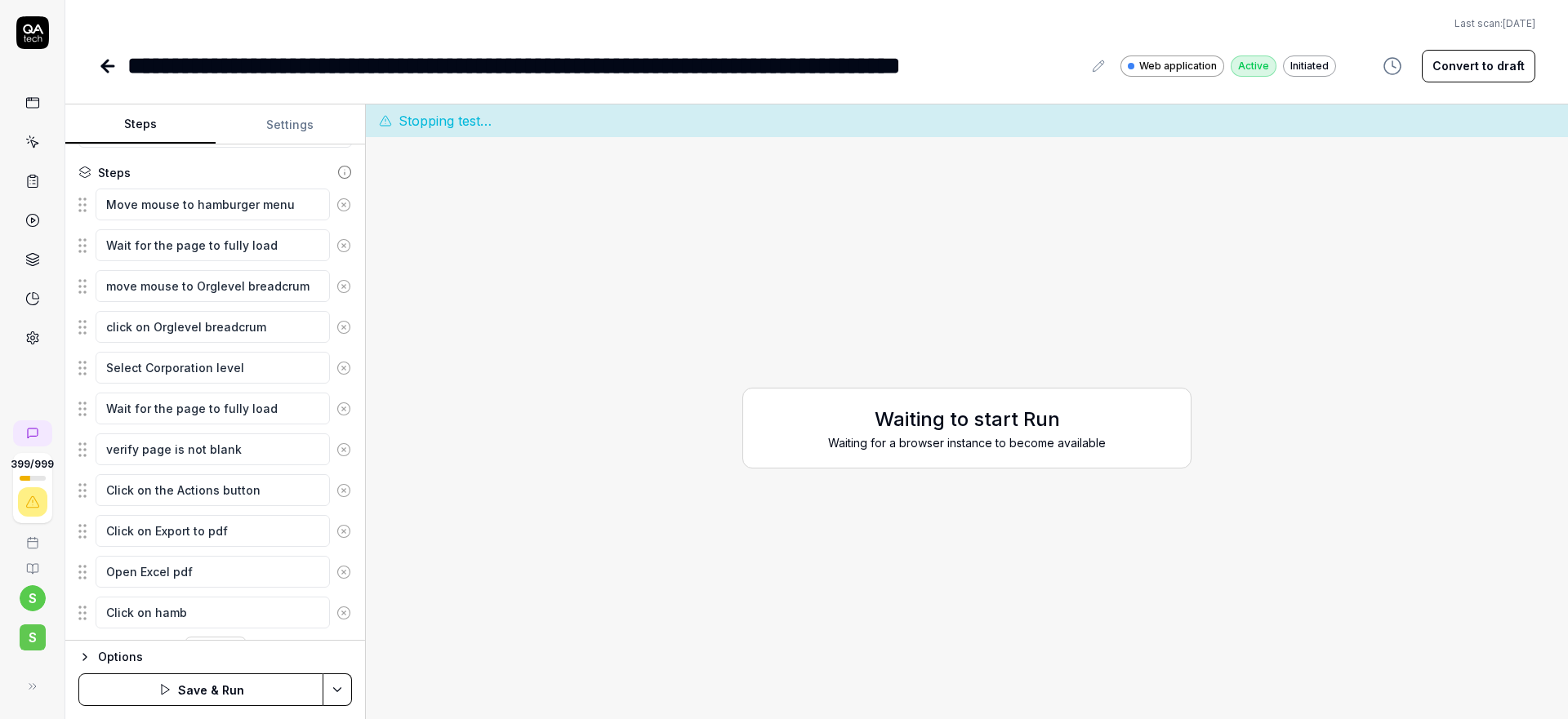 type on "*" 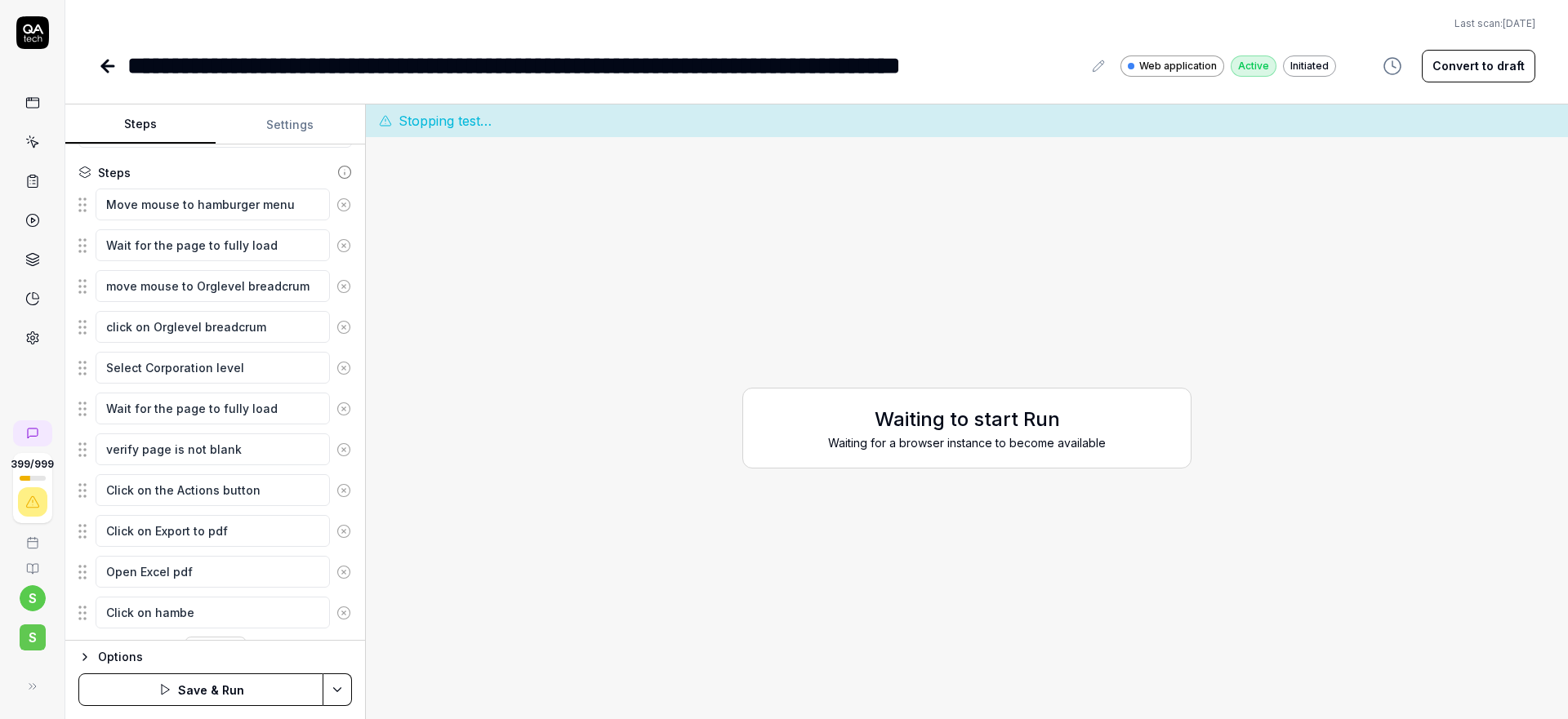 type on "*" 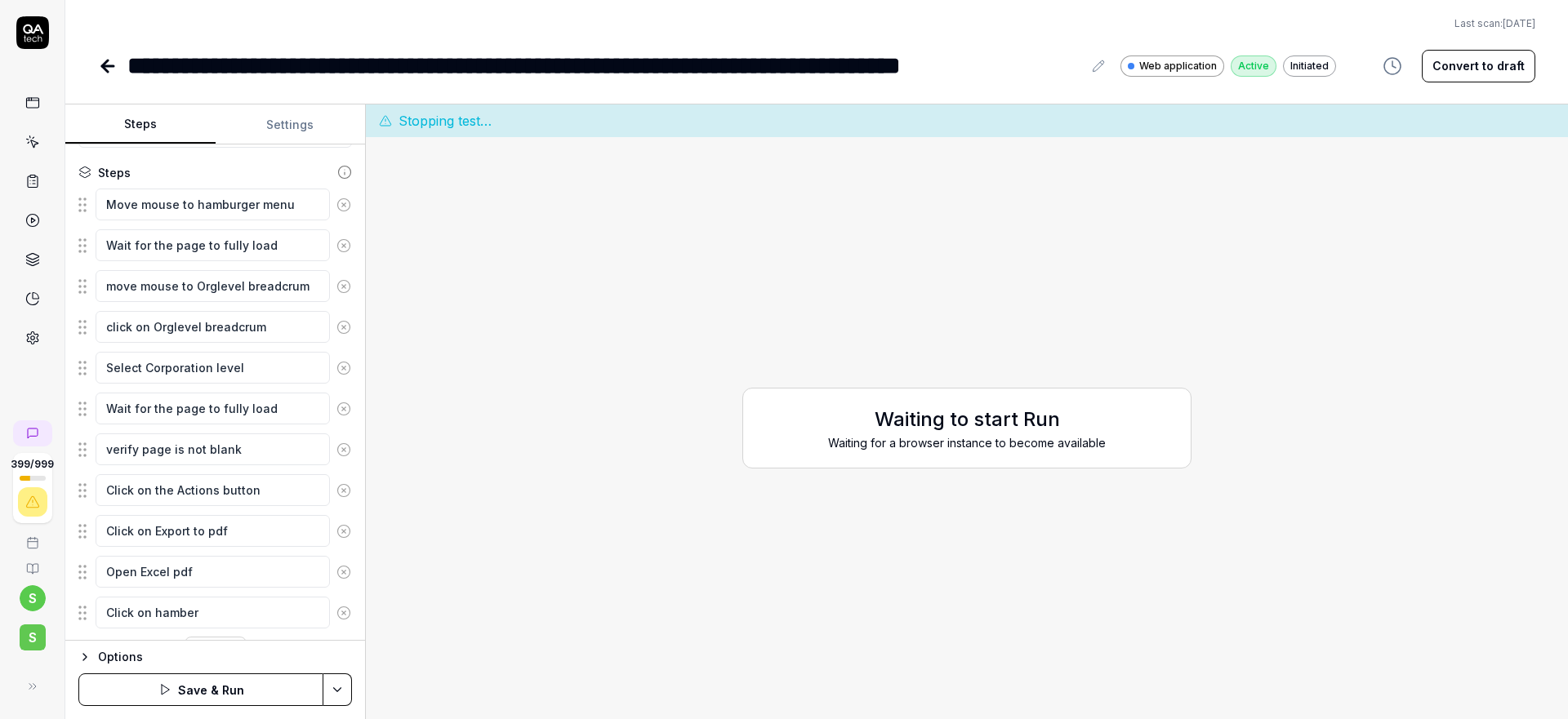 type on "*" 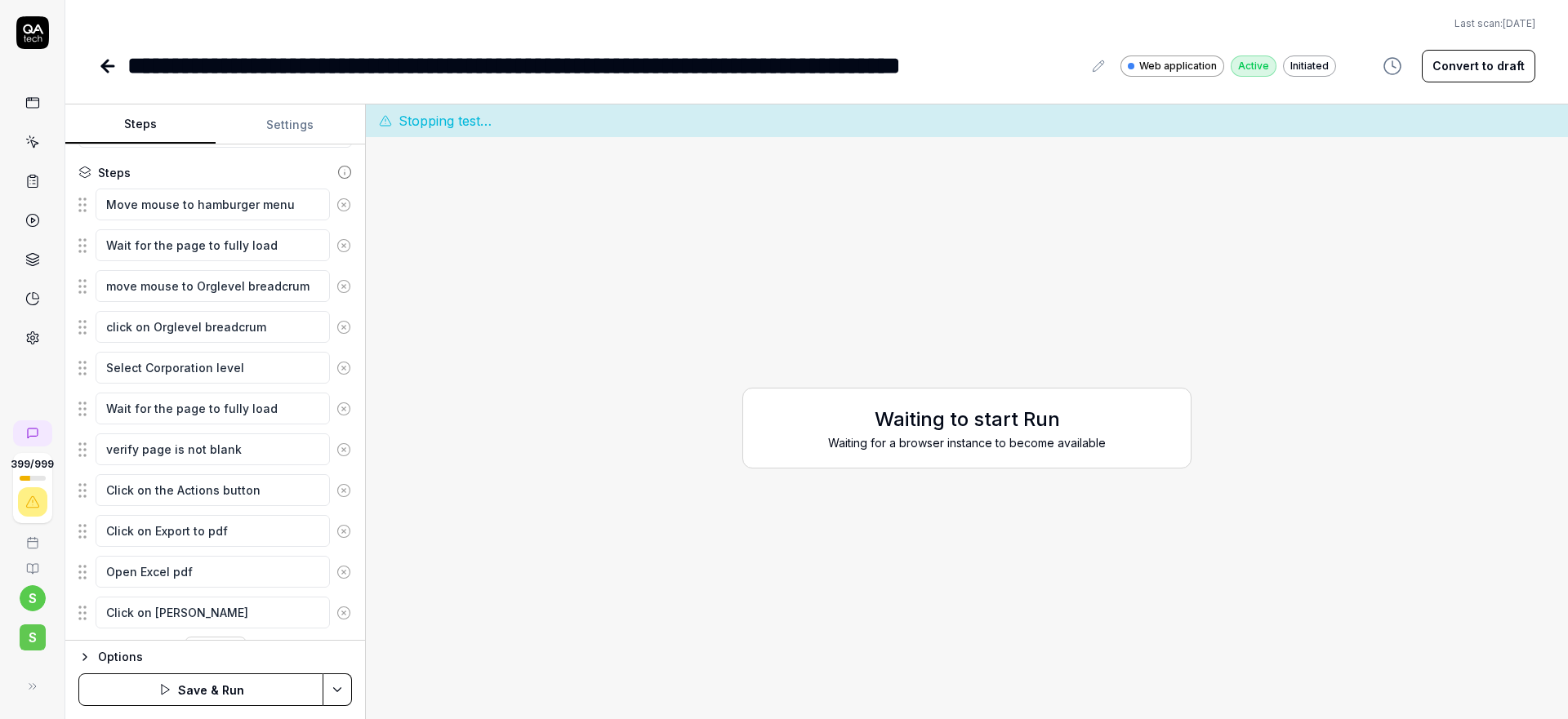 type on "*" 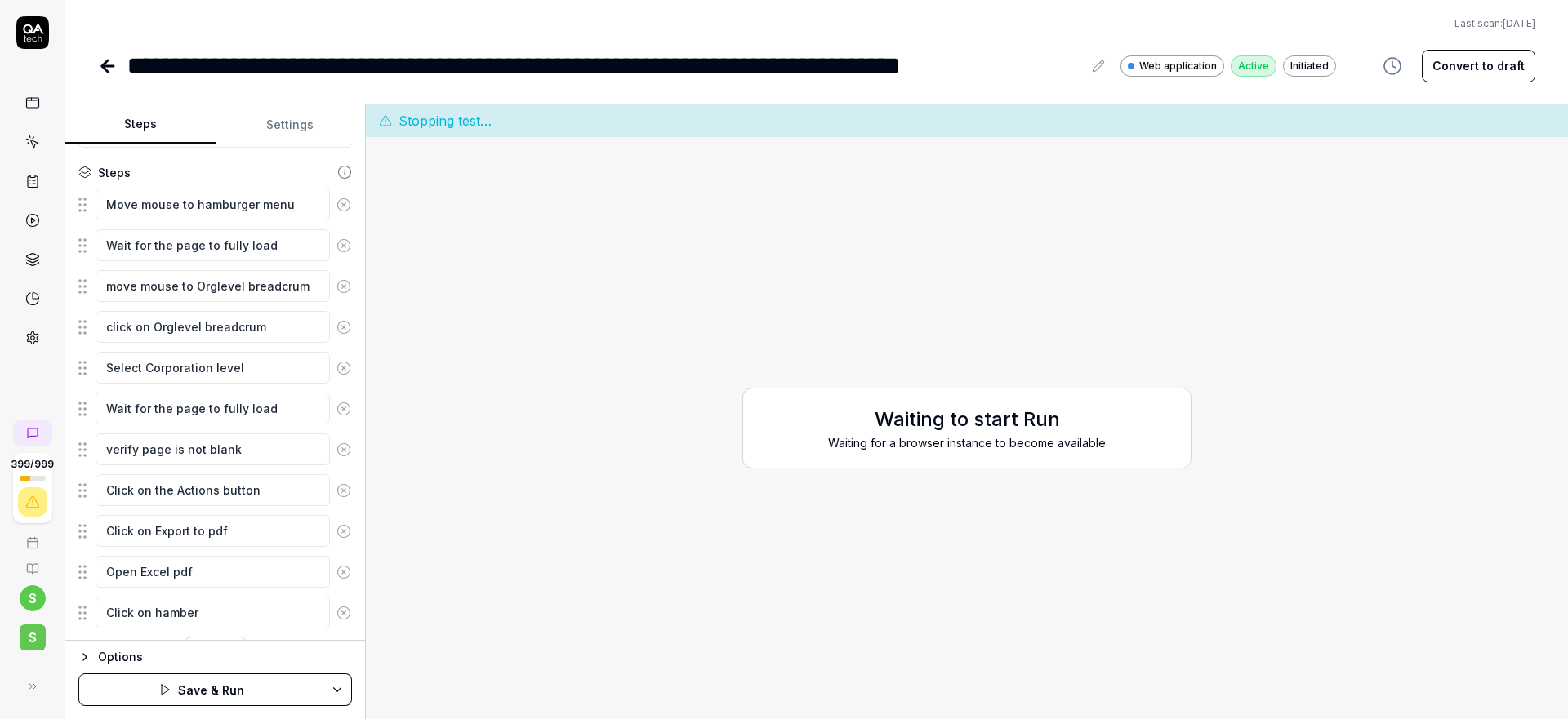 type on "*" 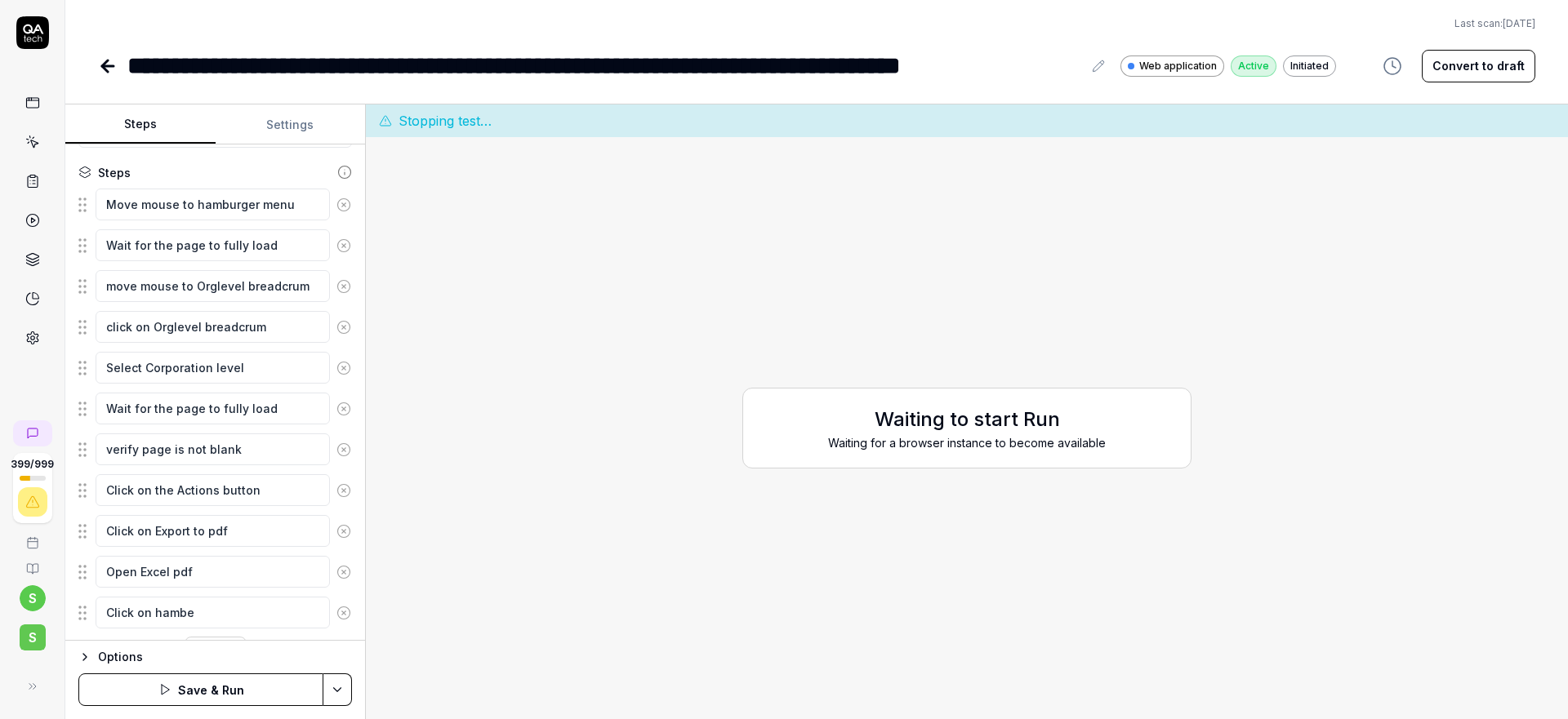type on "*" 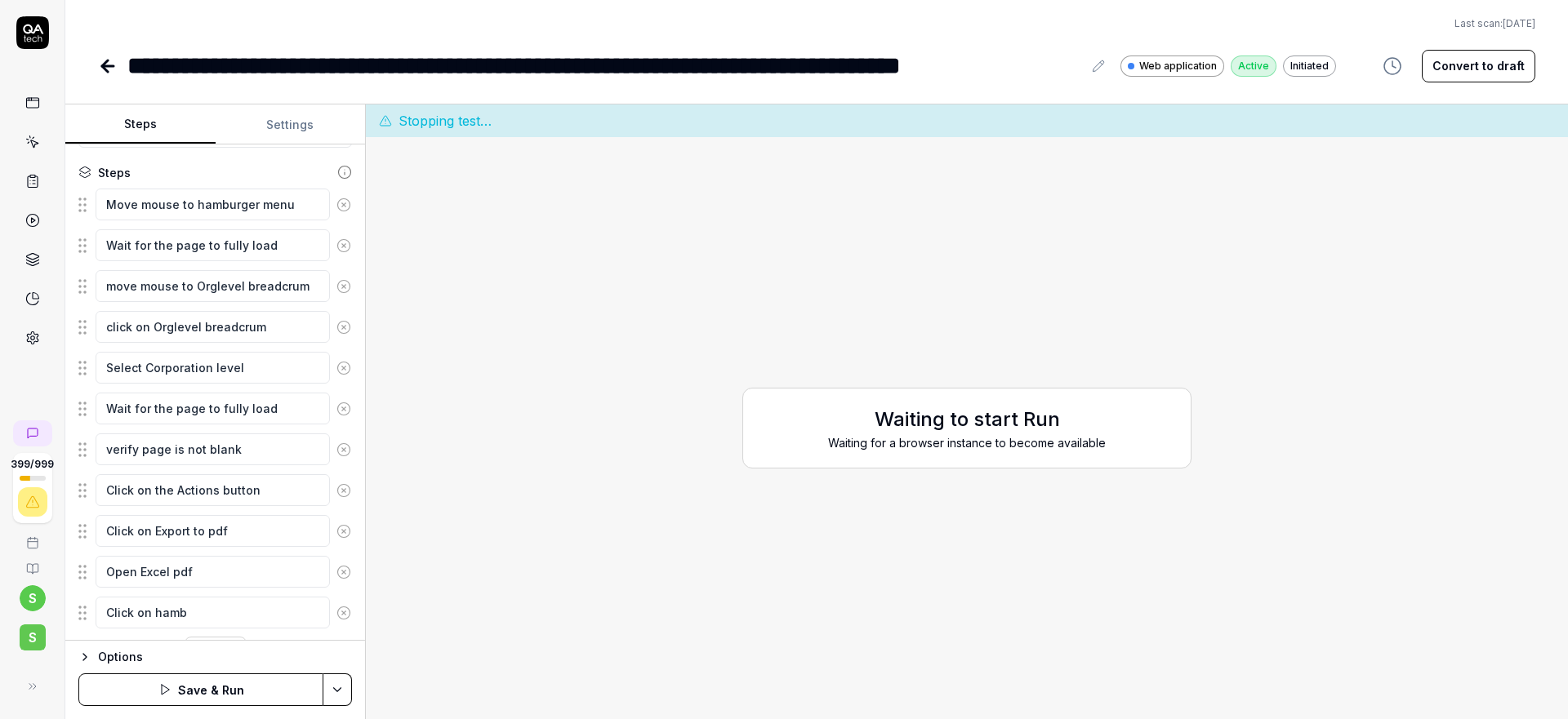 type on "*" 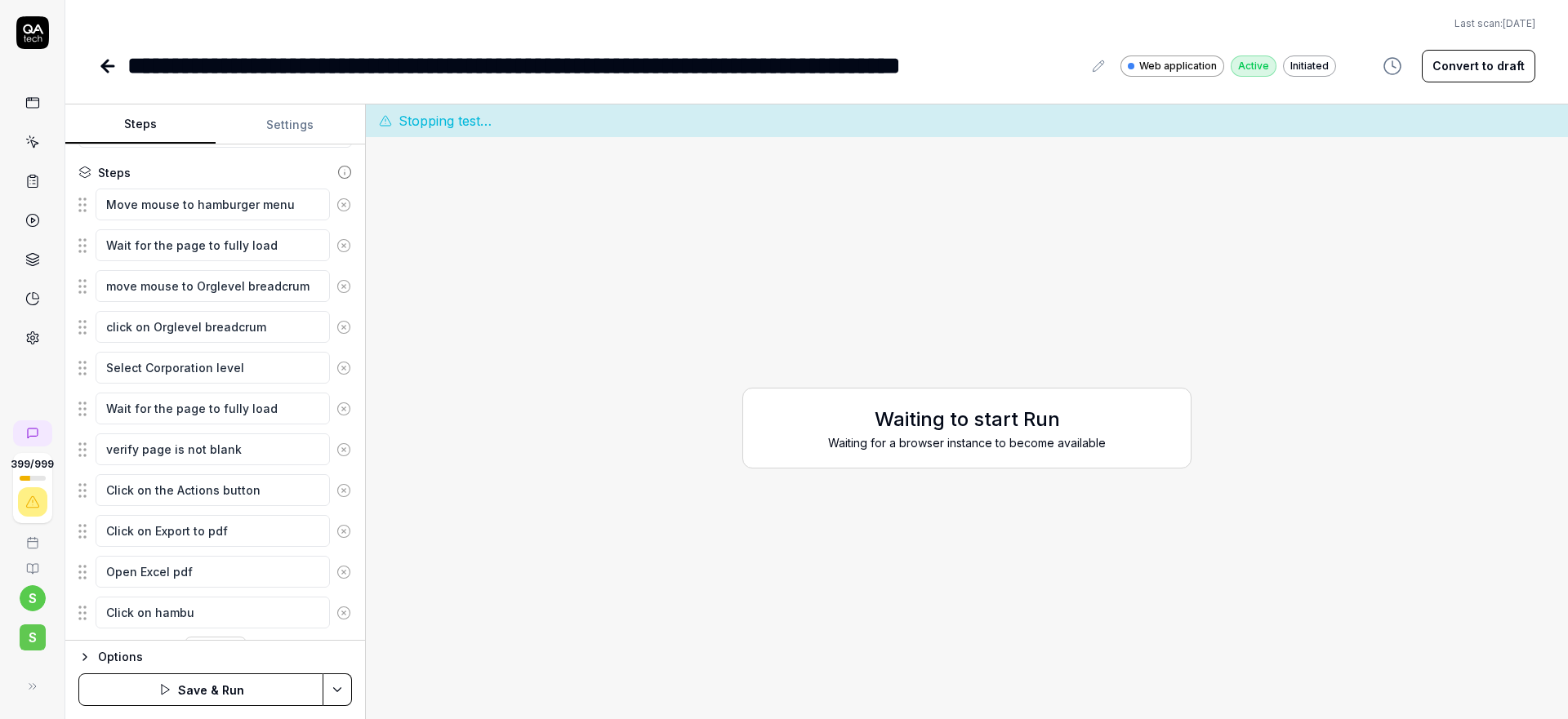 type on "*" 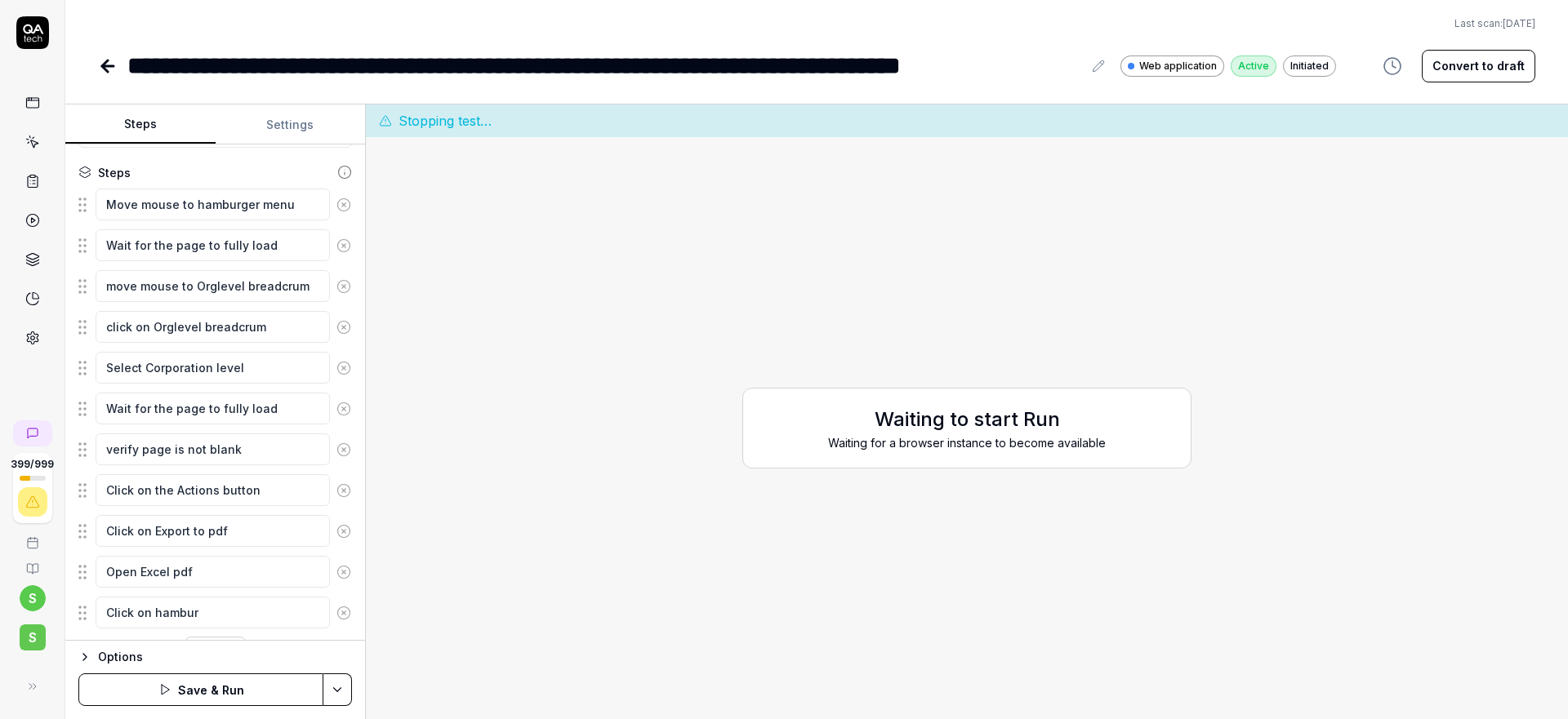 type on "*" 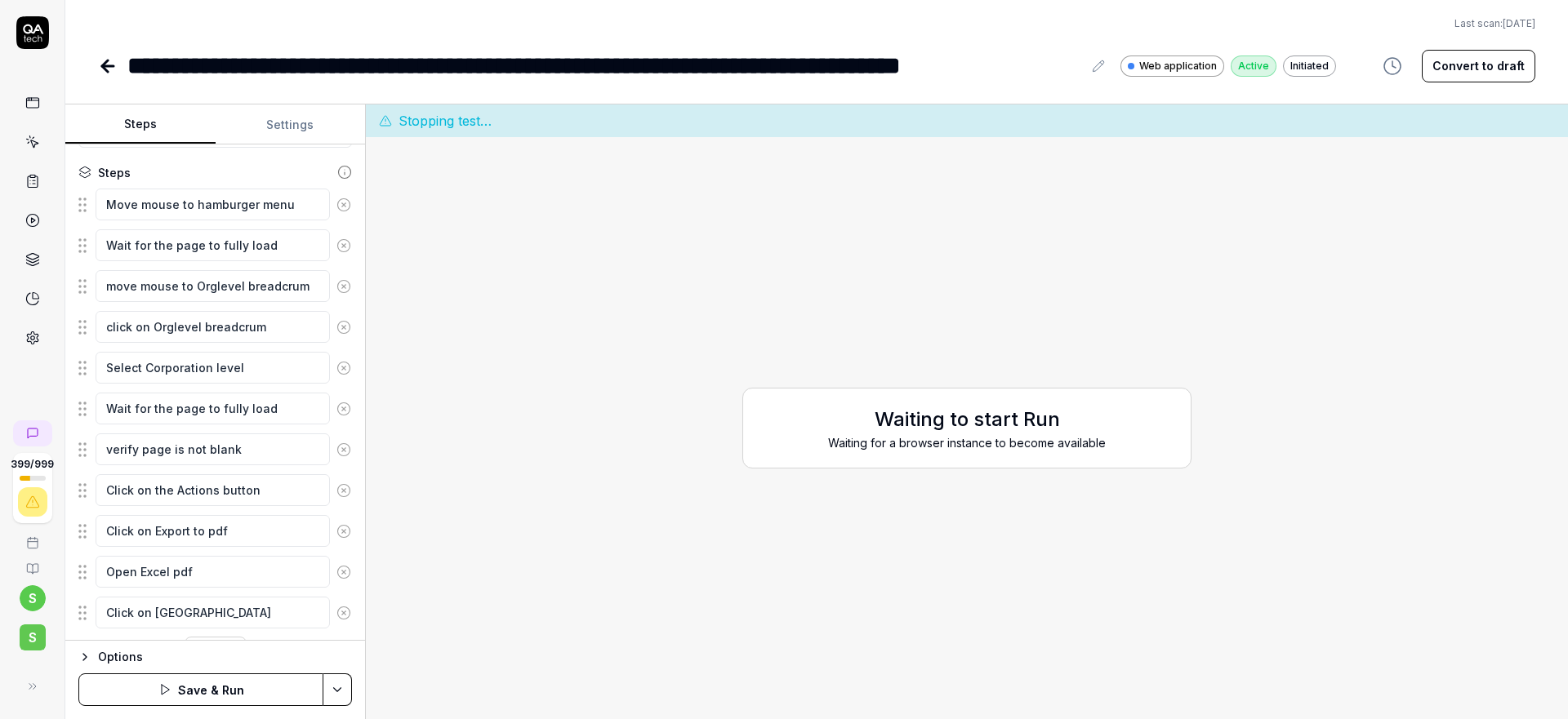 type on "*" 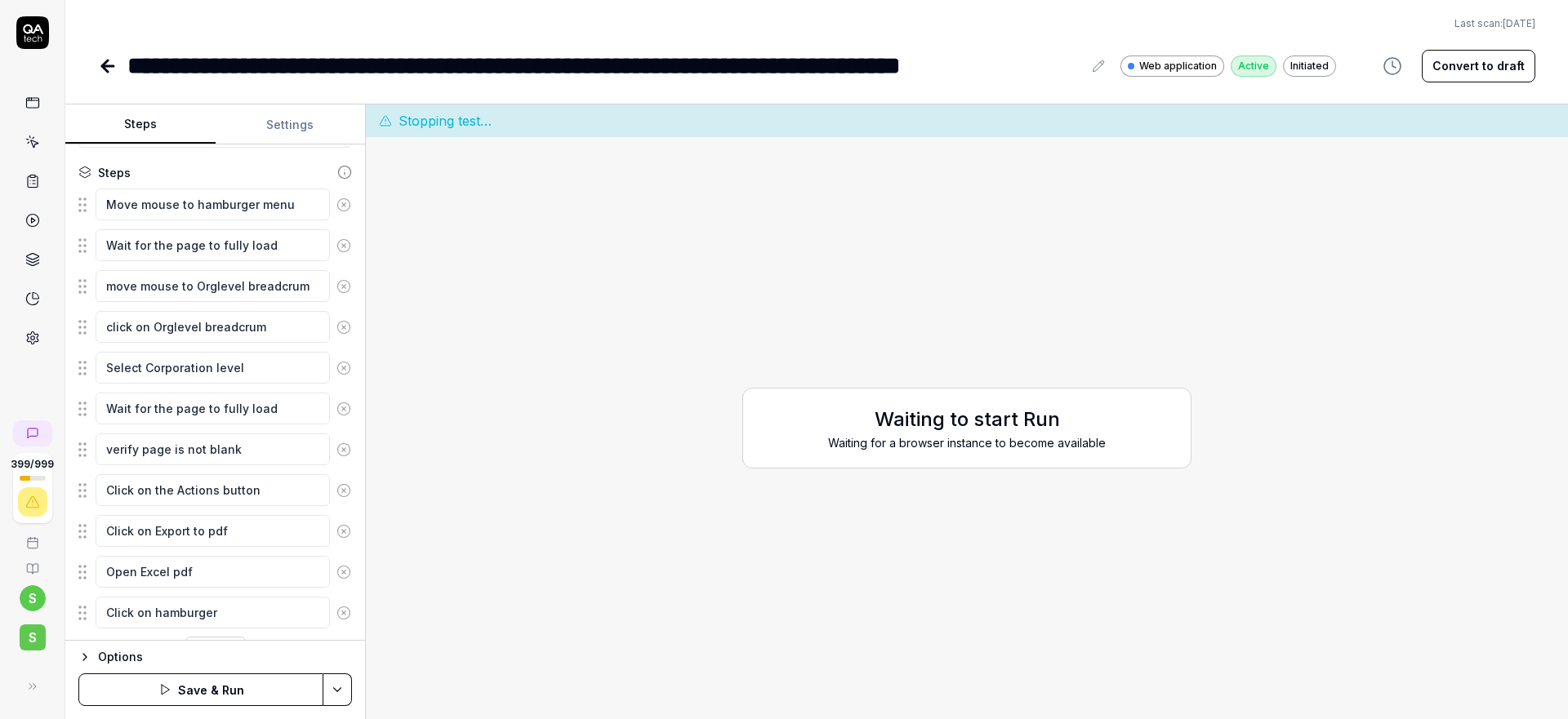 type on "*" 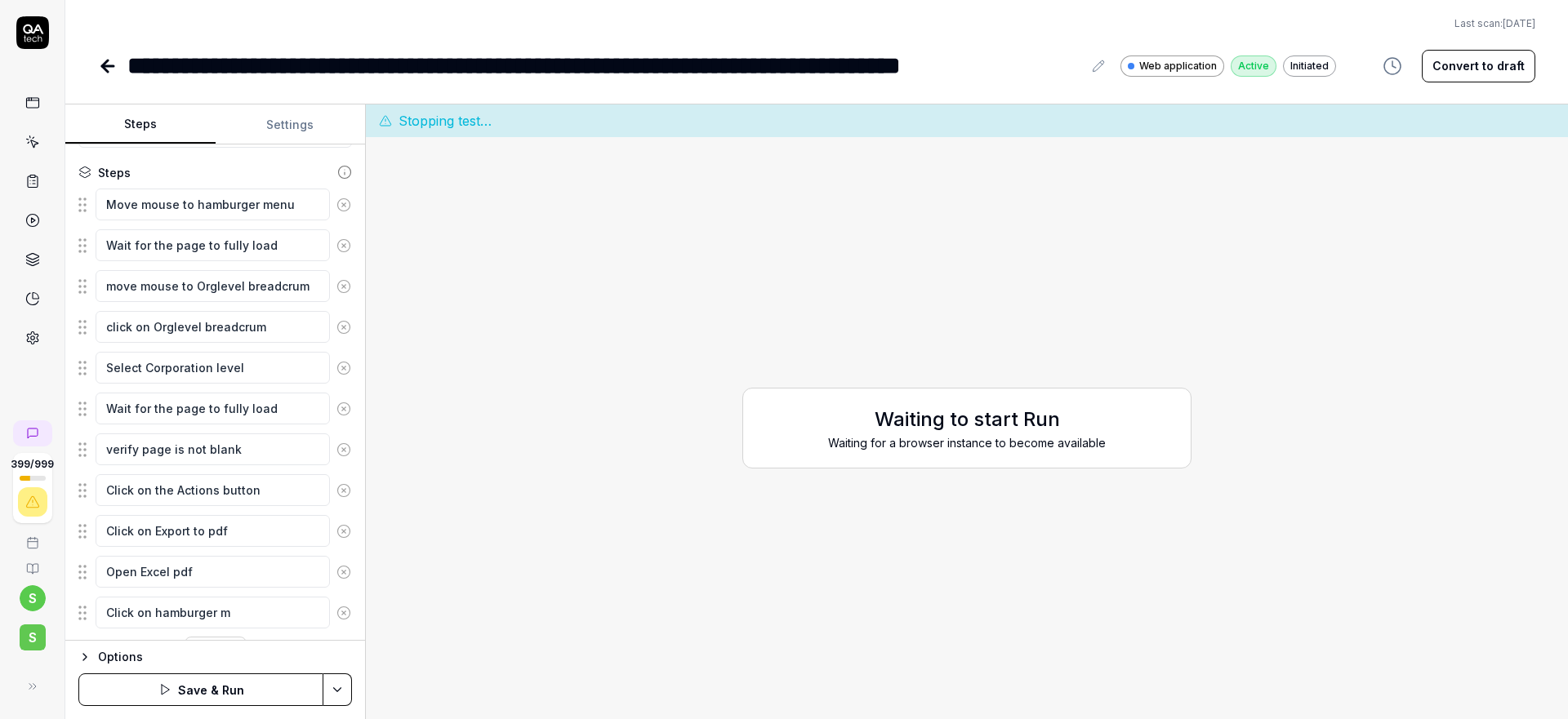 type on "*" 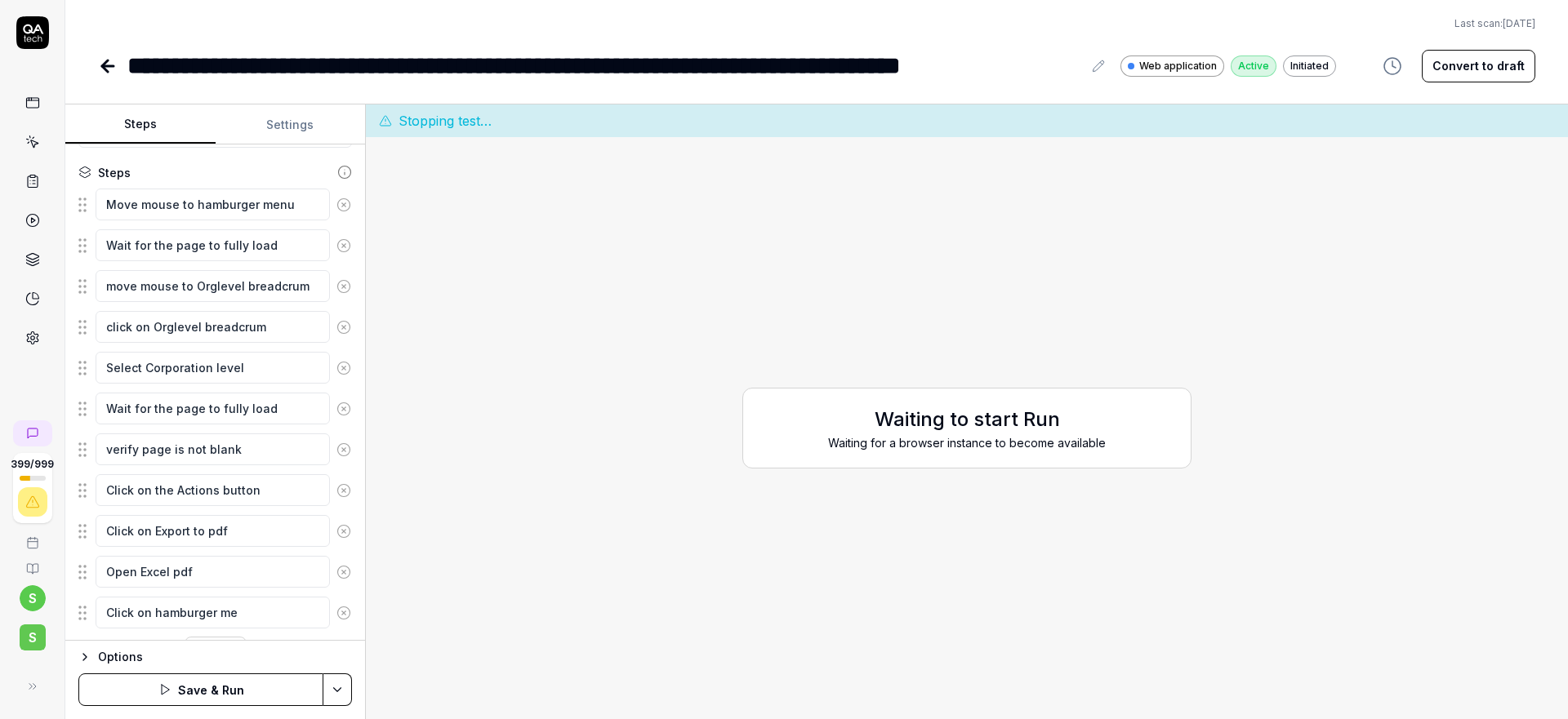 type on "*" 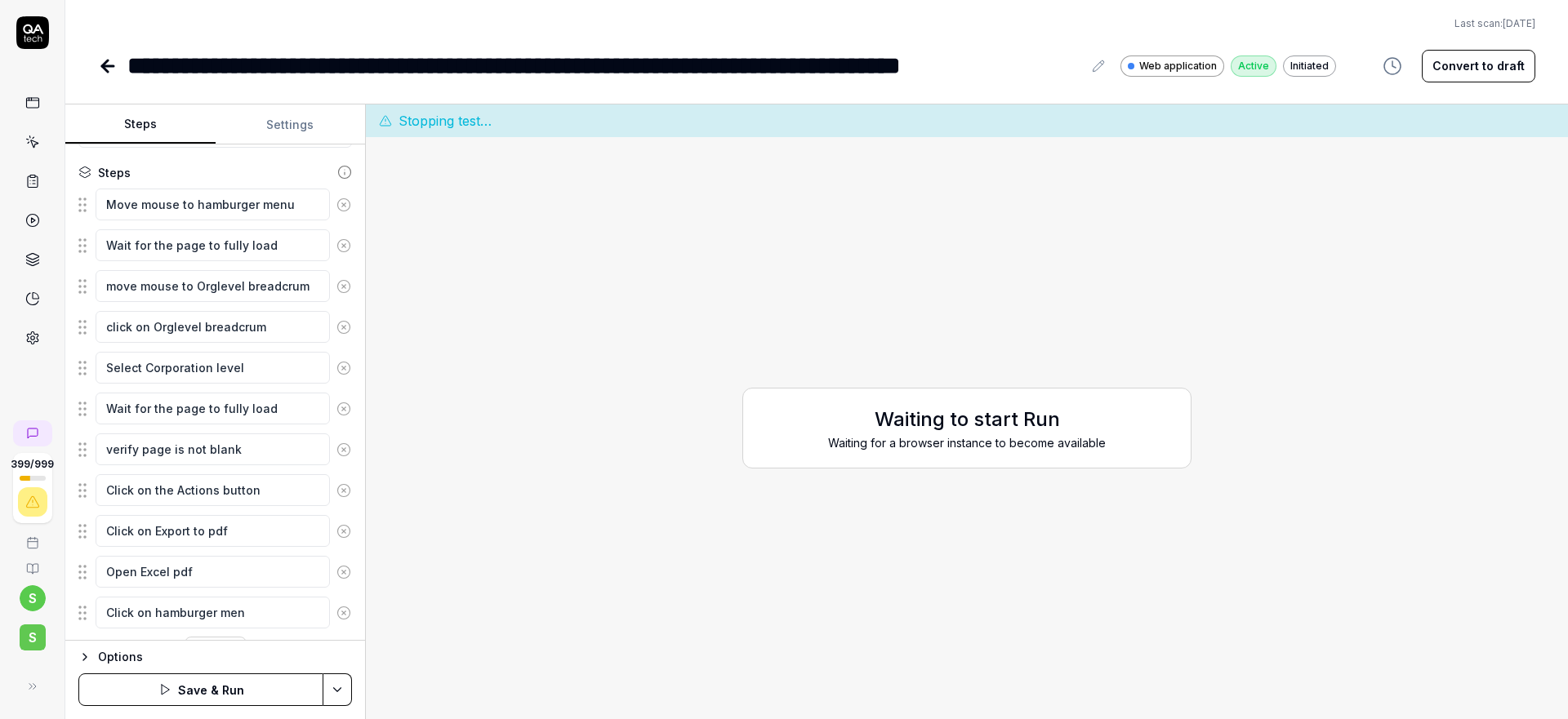 type on "*" 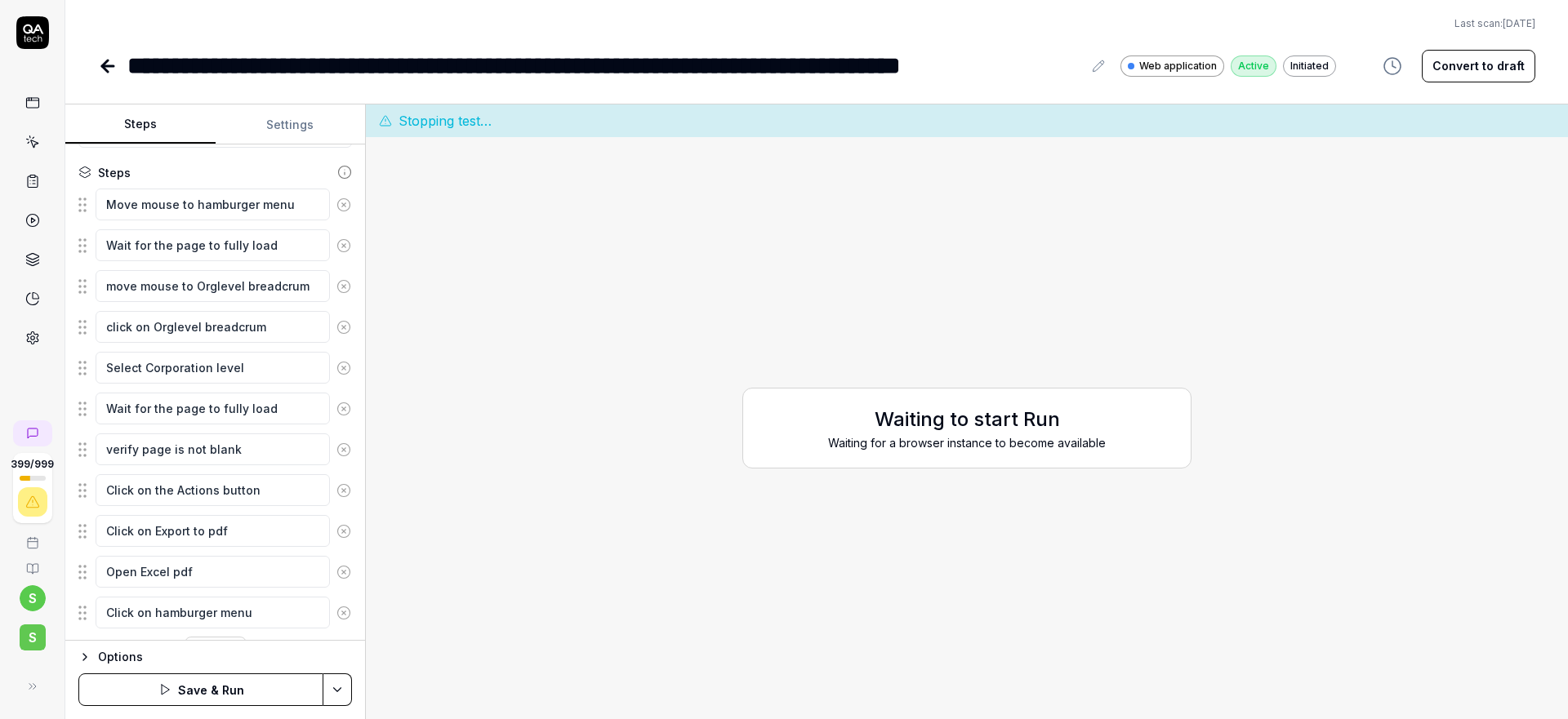 type on "Click on hamburger menu" 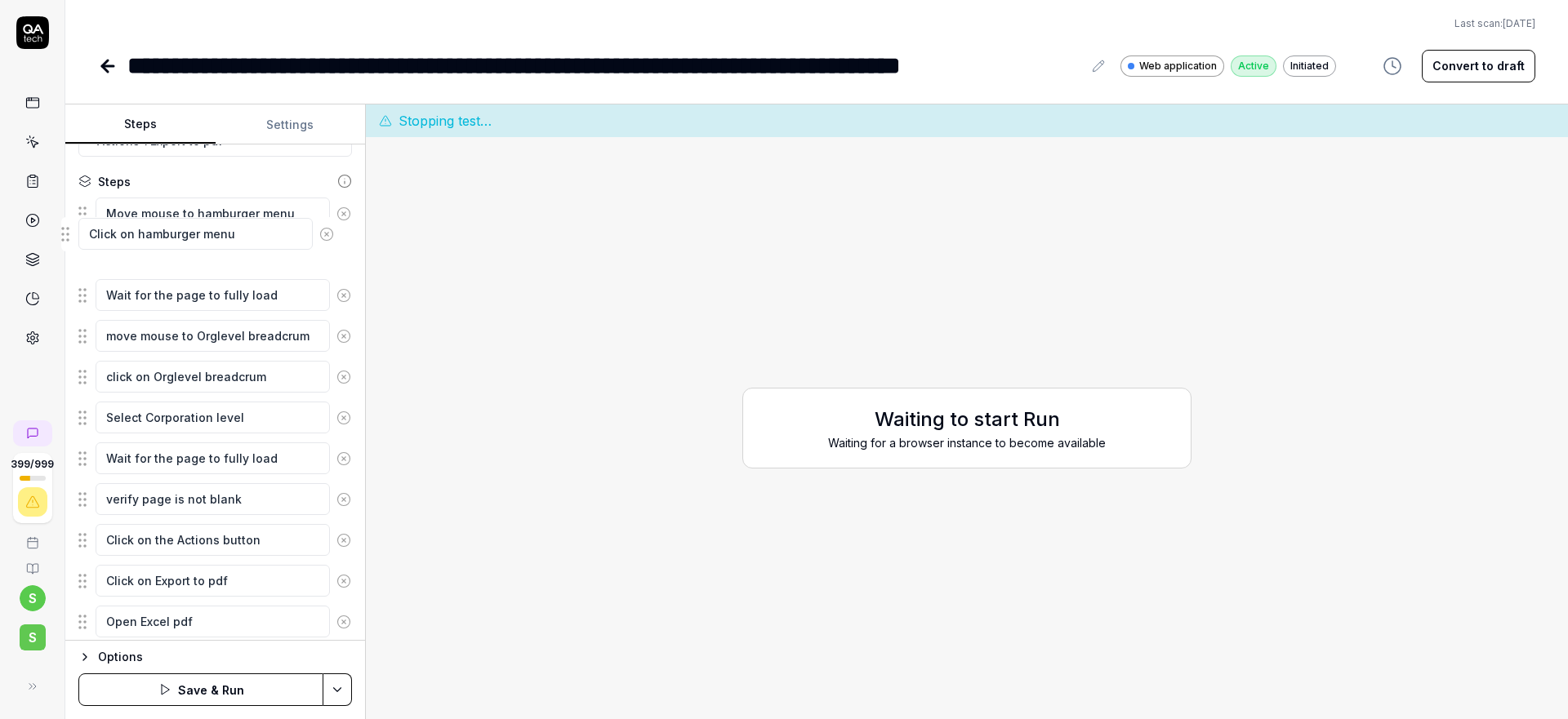 scroll, scrollTop: 161, scrollLeft: 0, axis: vertical 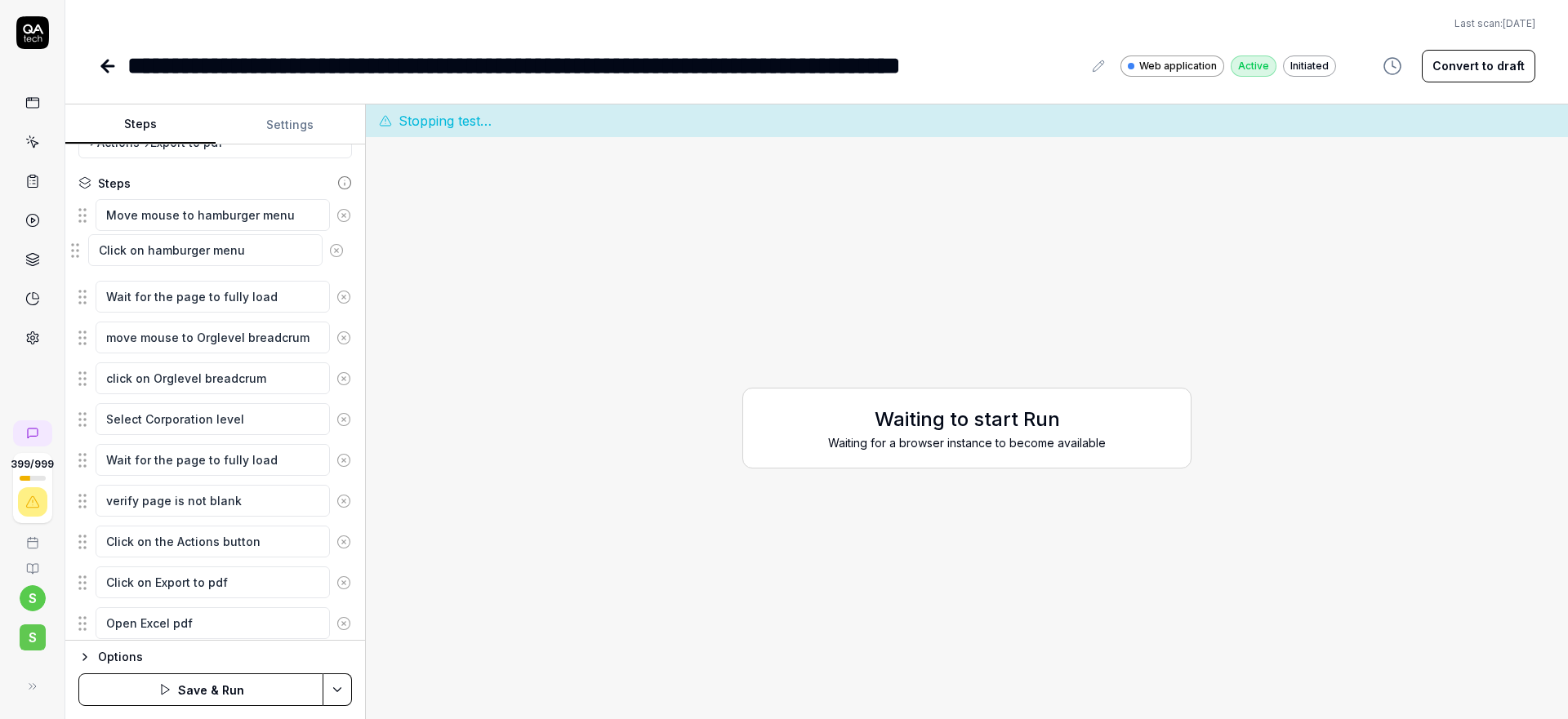 drag, startPoint x: 83, startPoint y: 615, endPoint x: 78, endPoint y: 260, distance: 355.0352 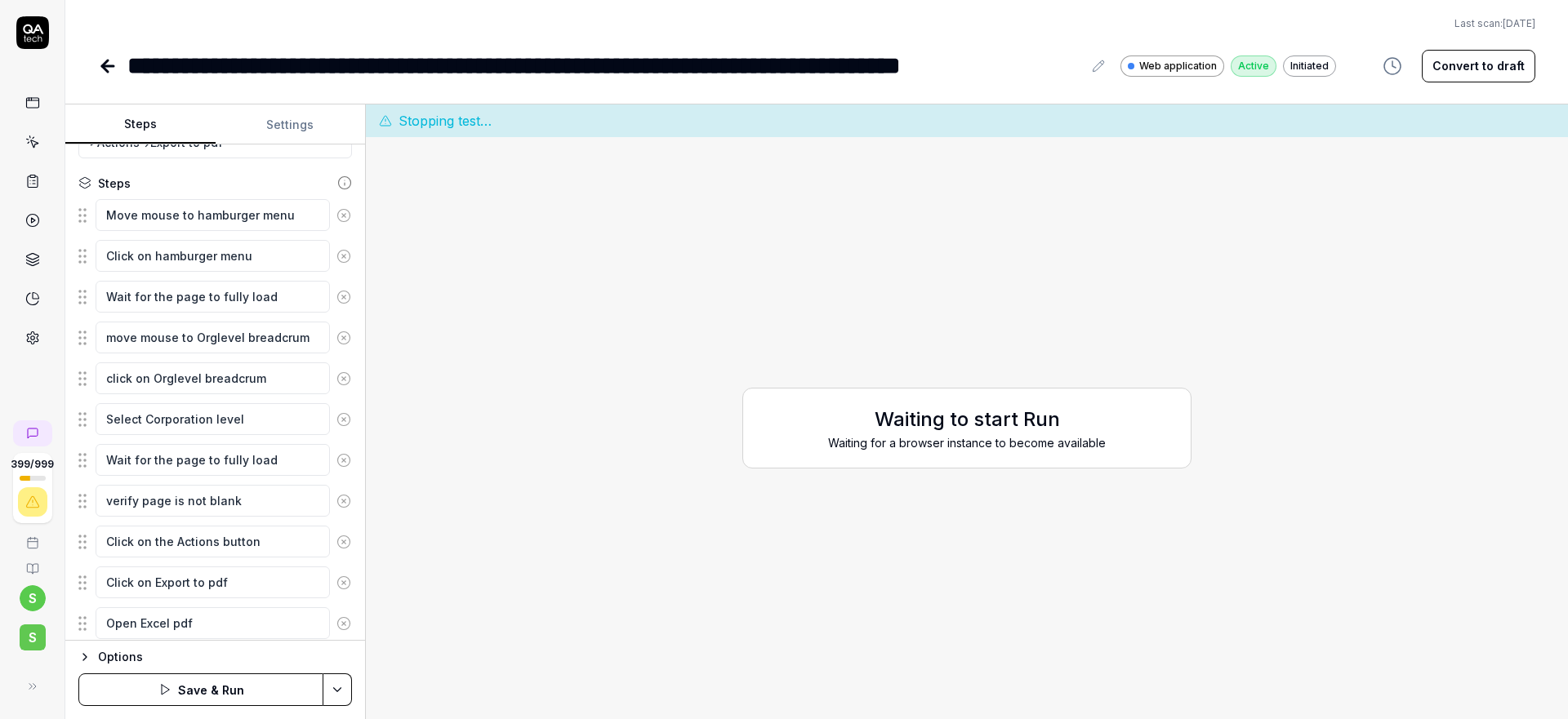 scroll, scrollTop: 212, scrollLeft: 0, axis: vertical 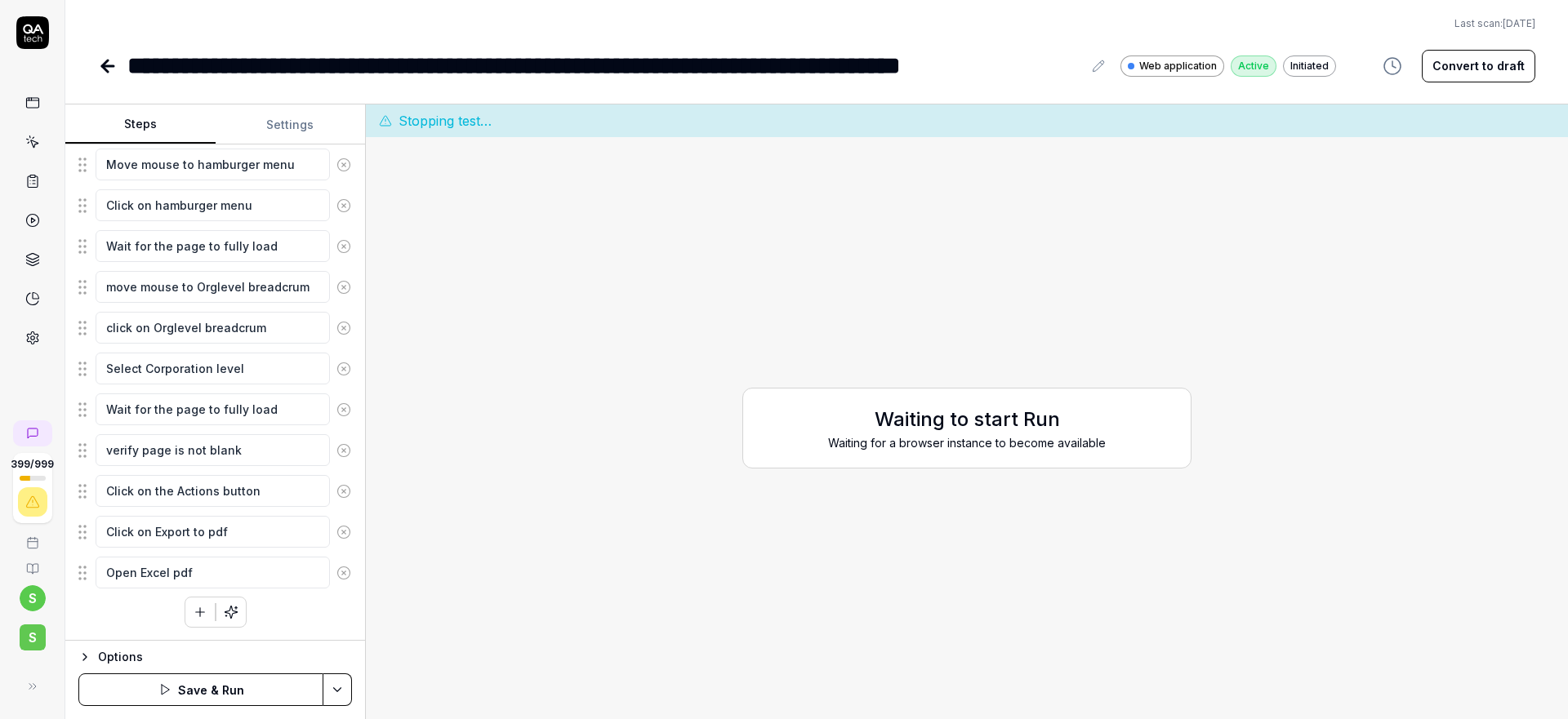 click 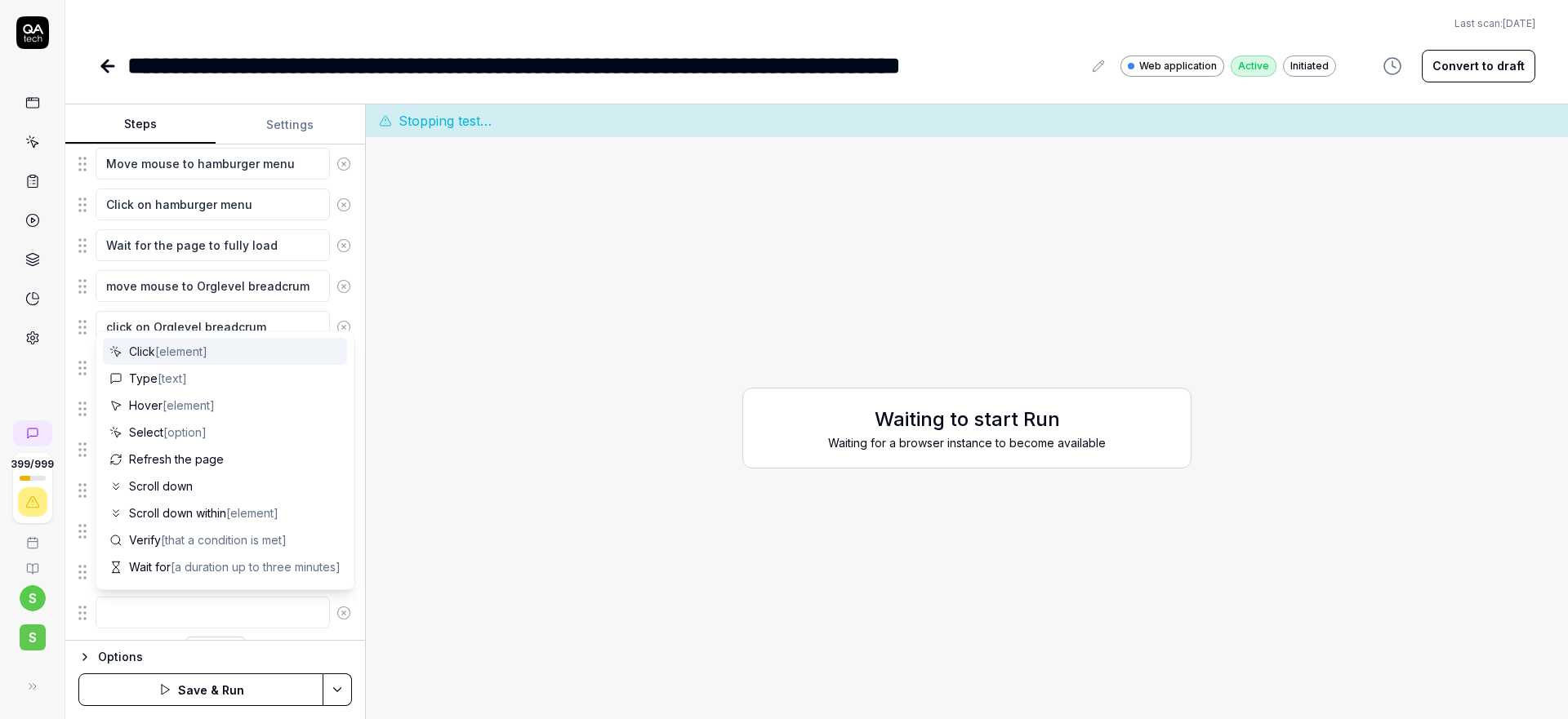 click at bounding box center (212, 612) 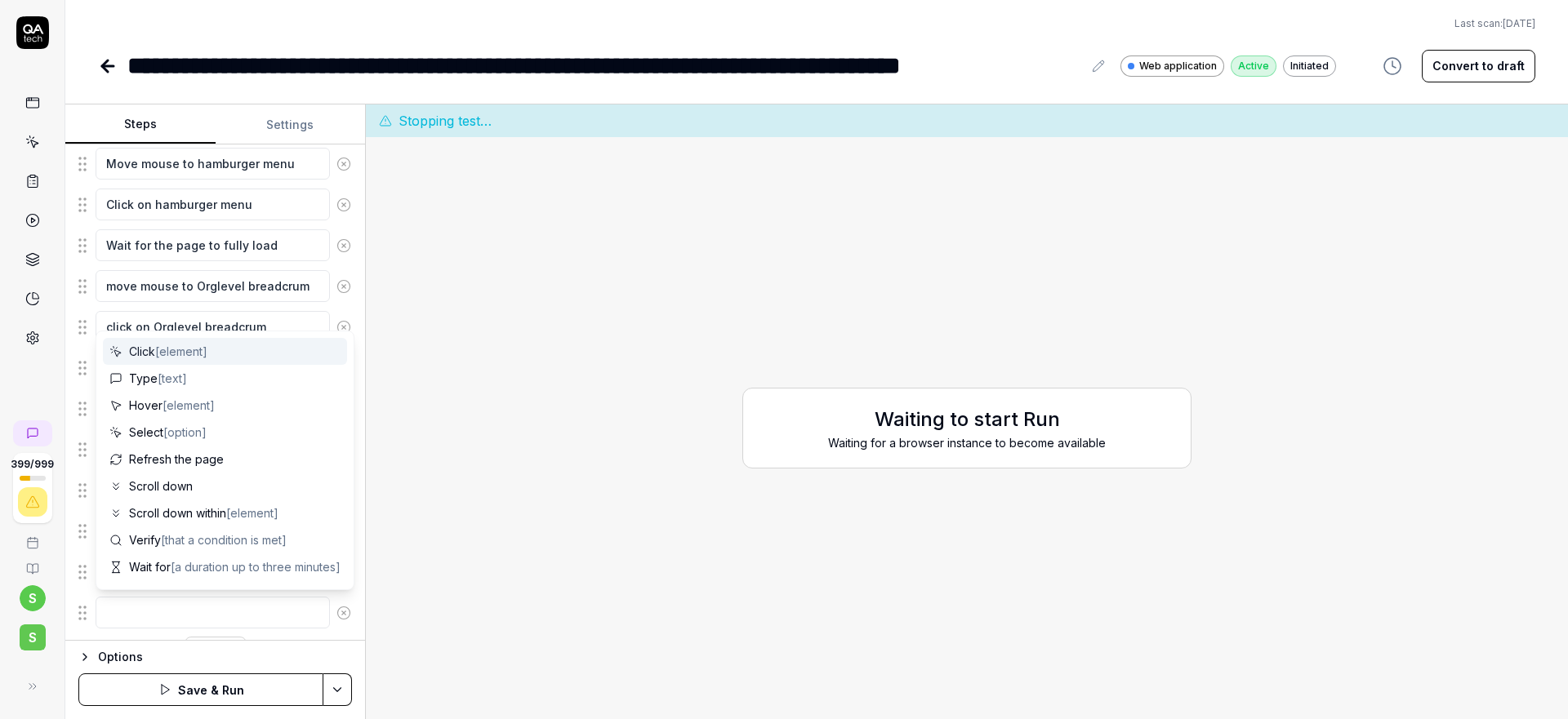 type on "M" 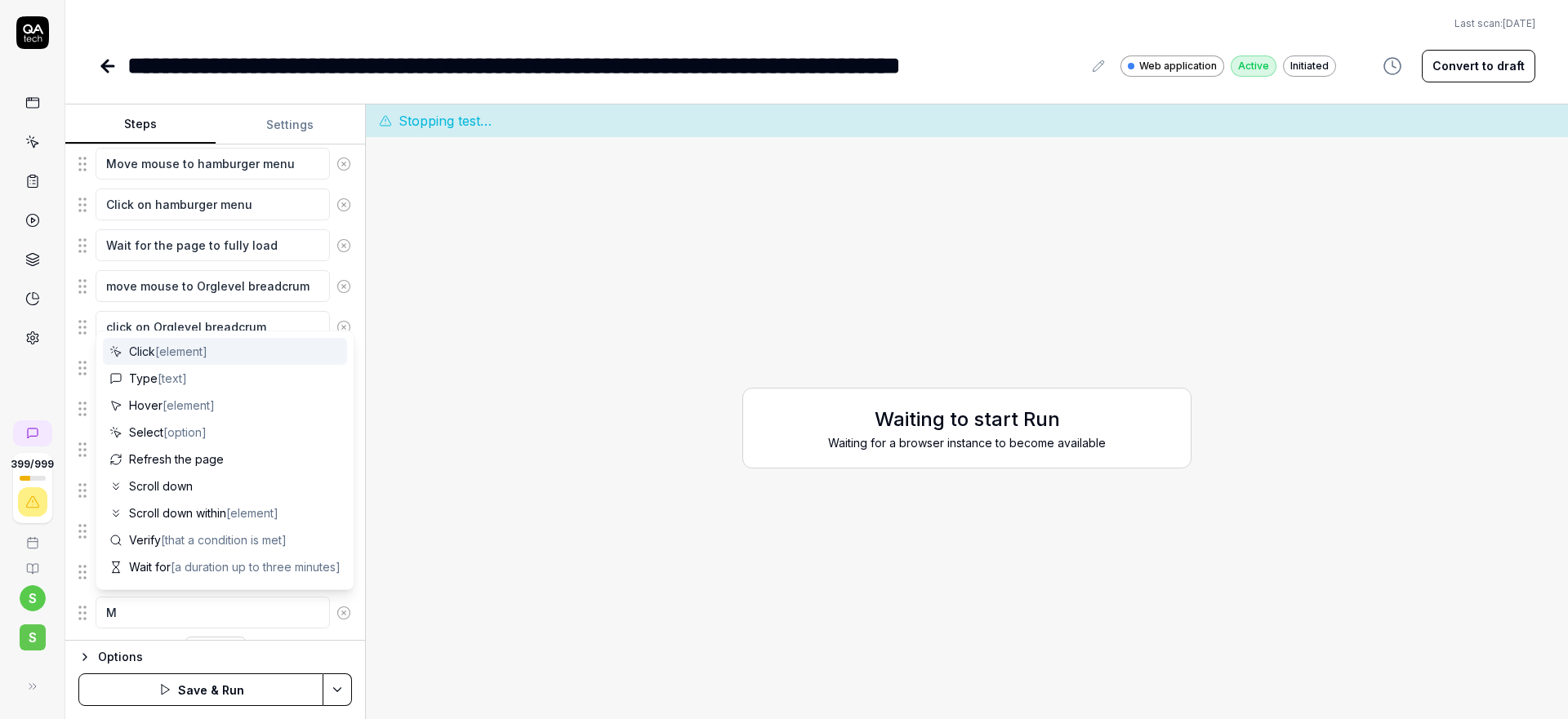 type on "*" 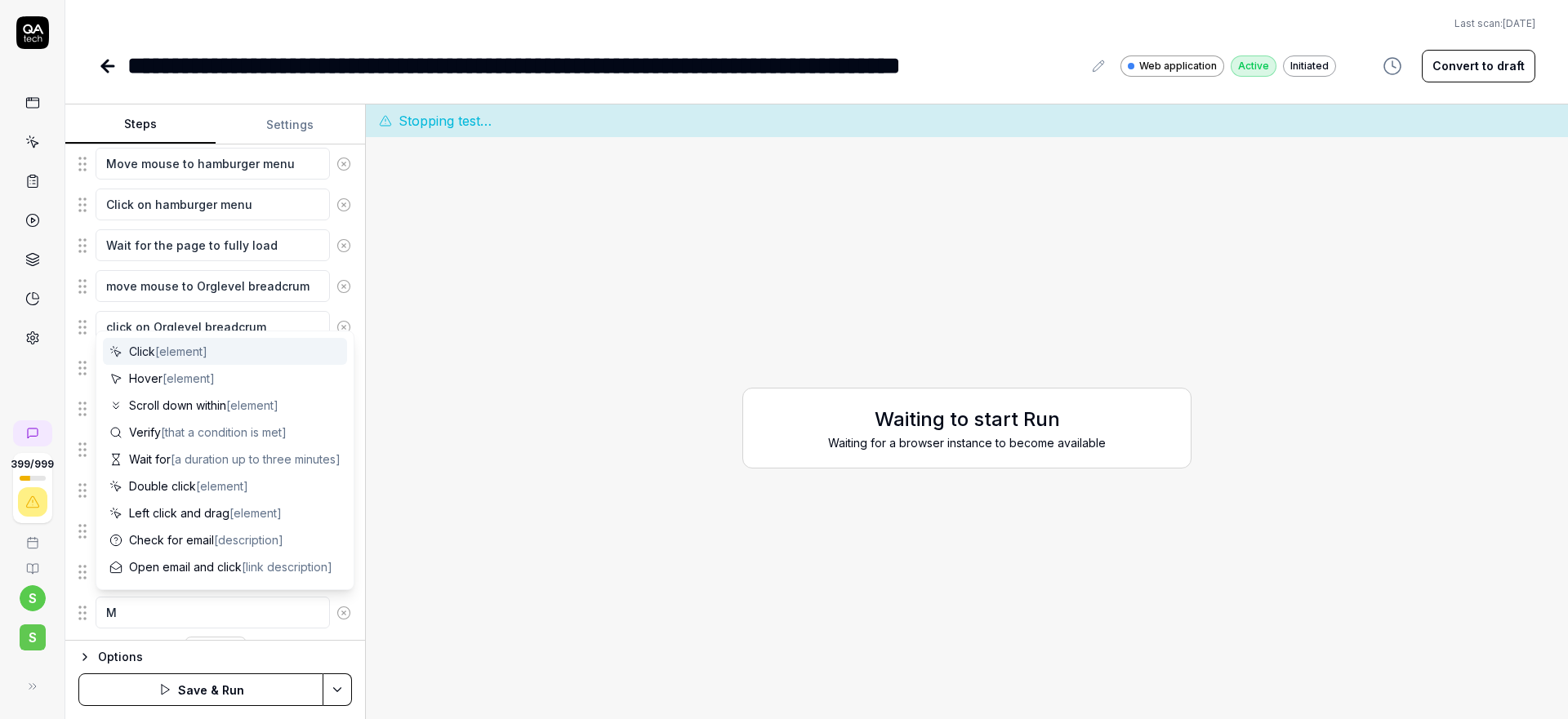 type on "Mo" 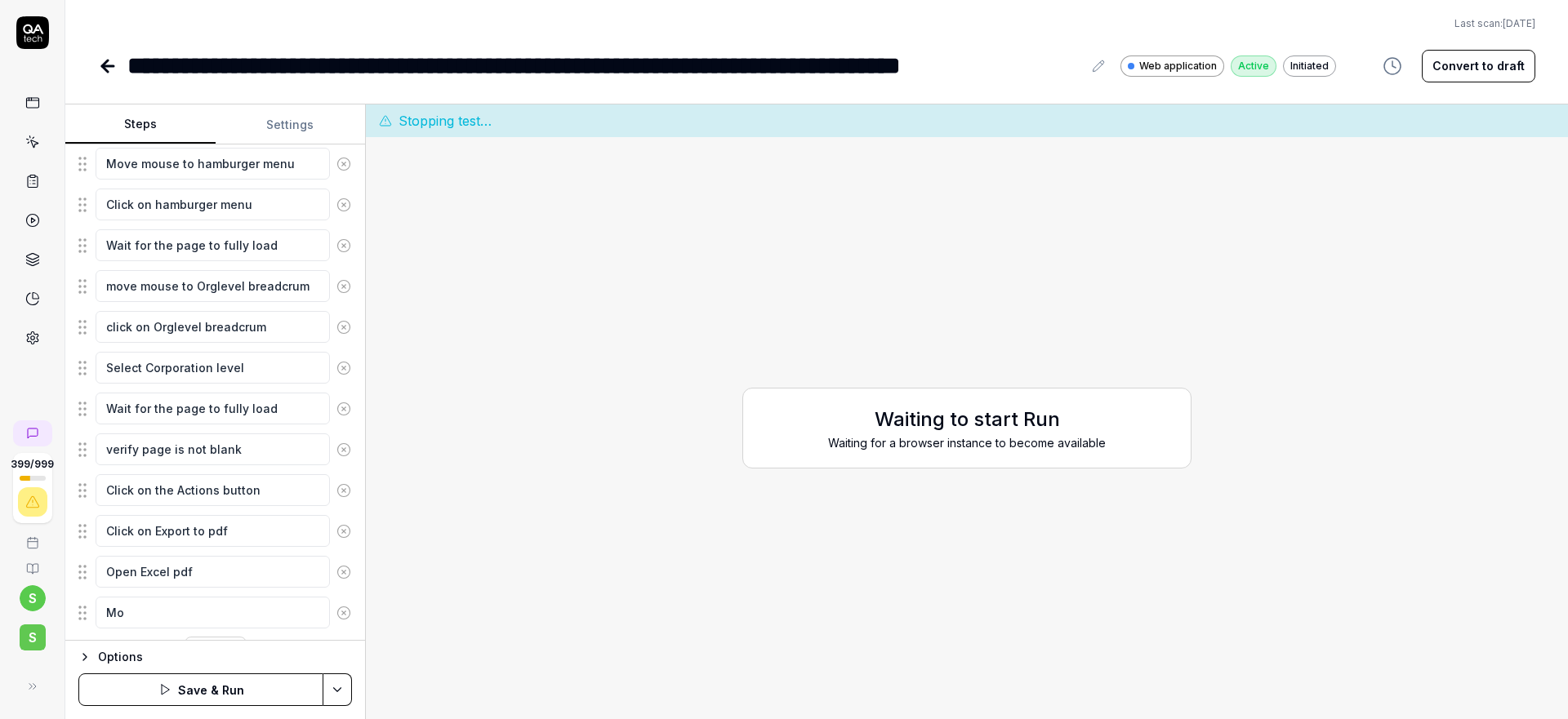 type on "*" 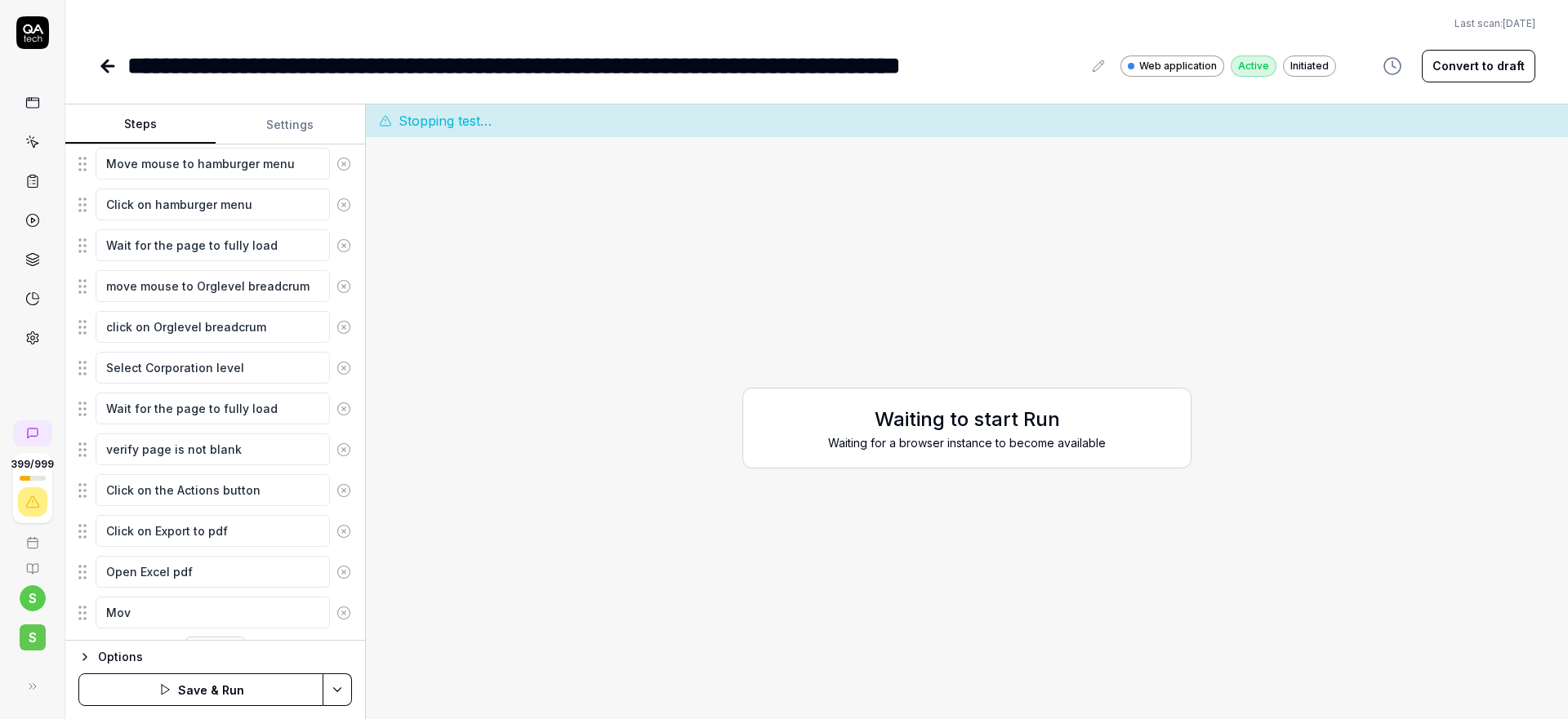 type on "*" 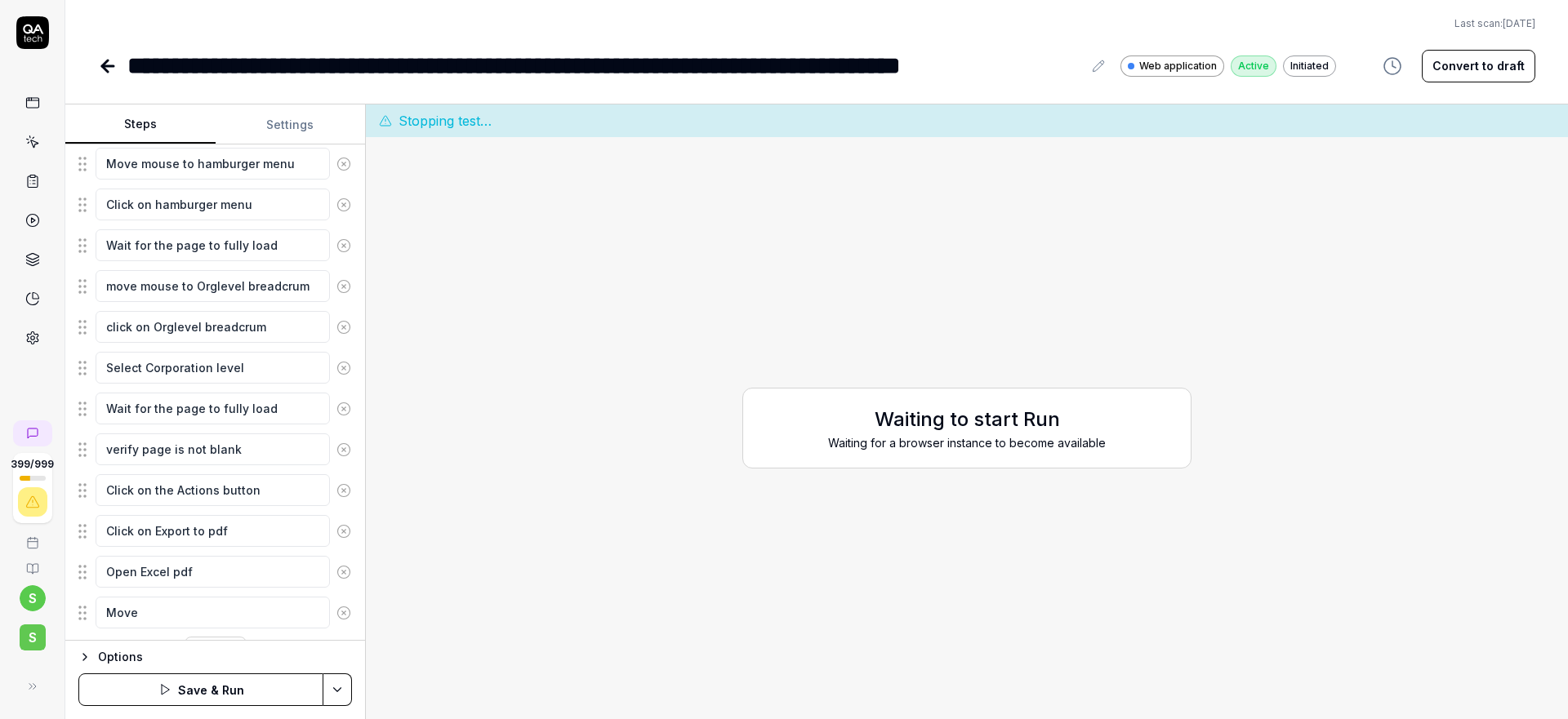 type on "*" 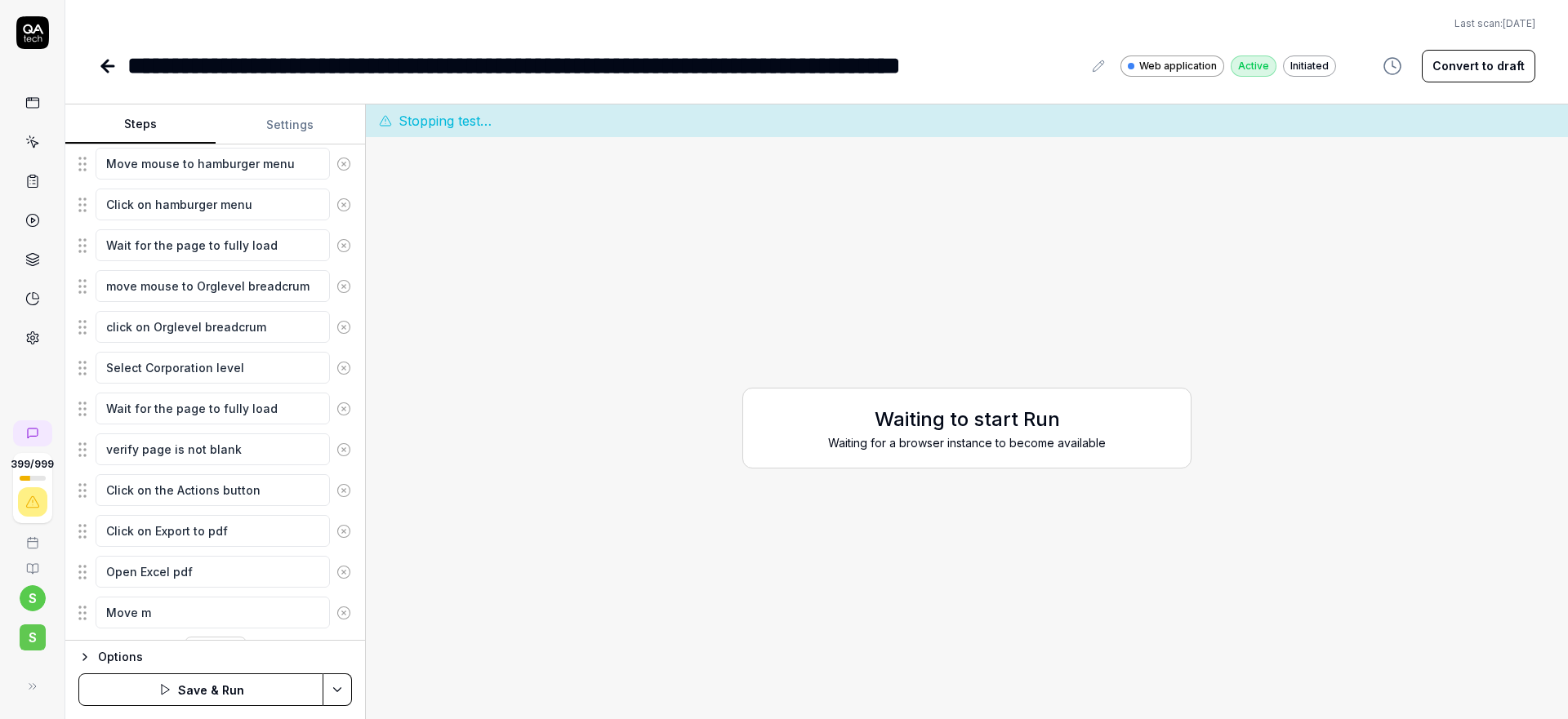 type on "*" 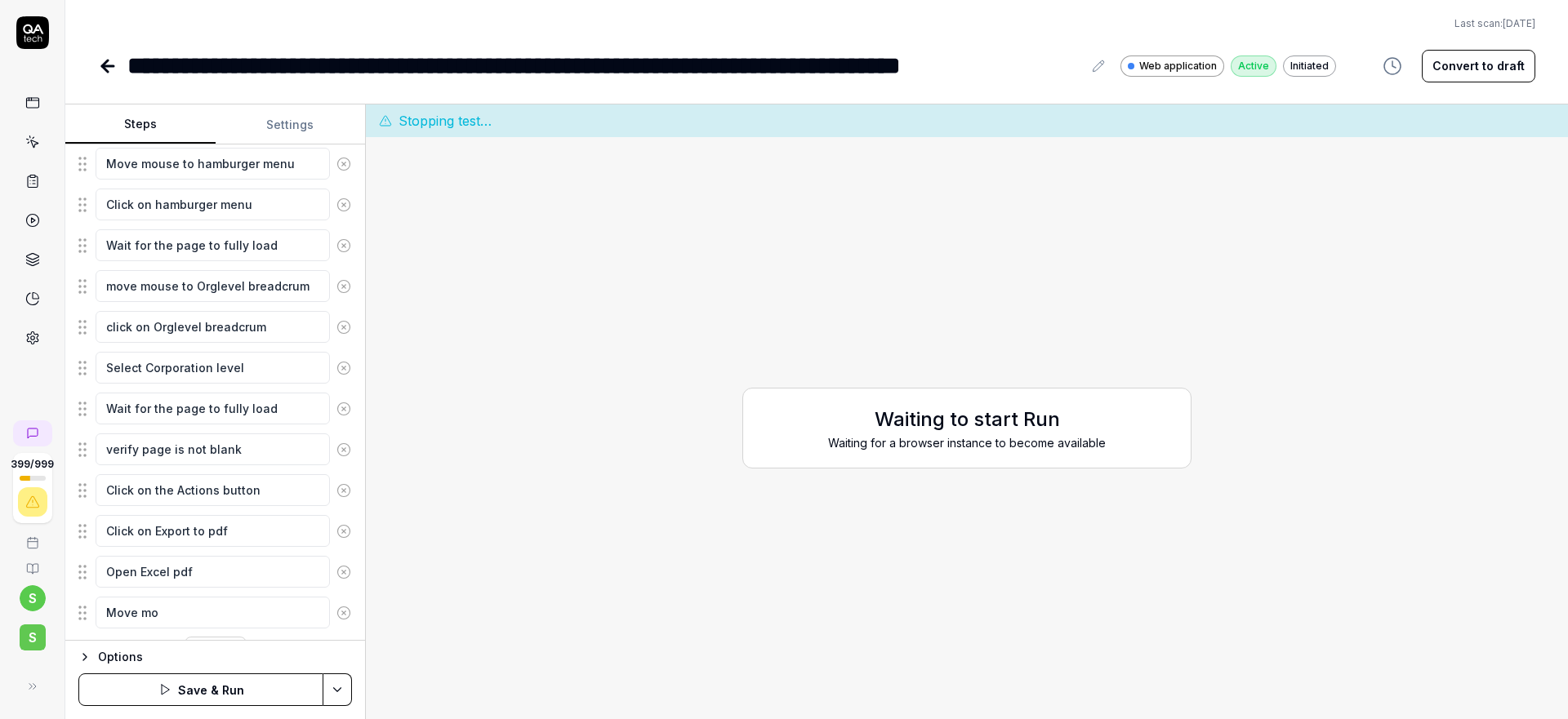 type on "*" 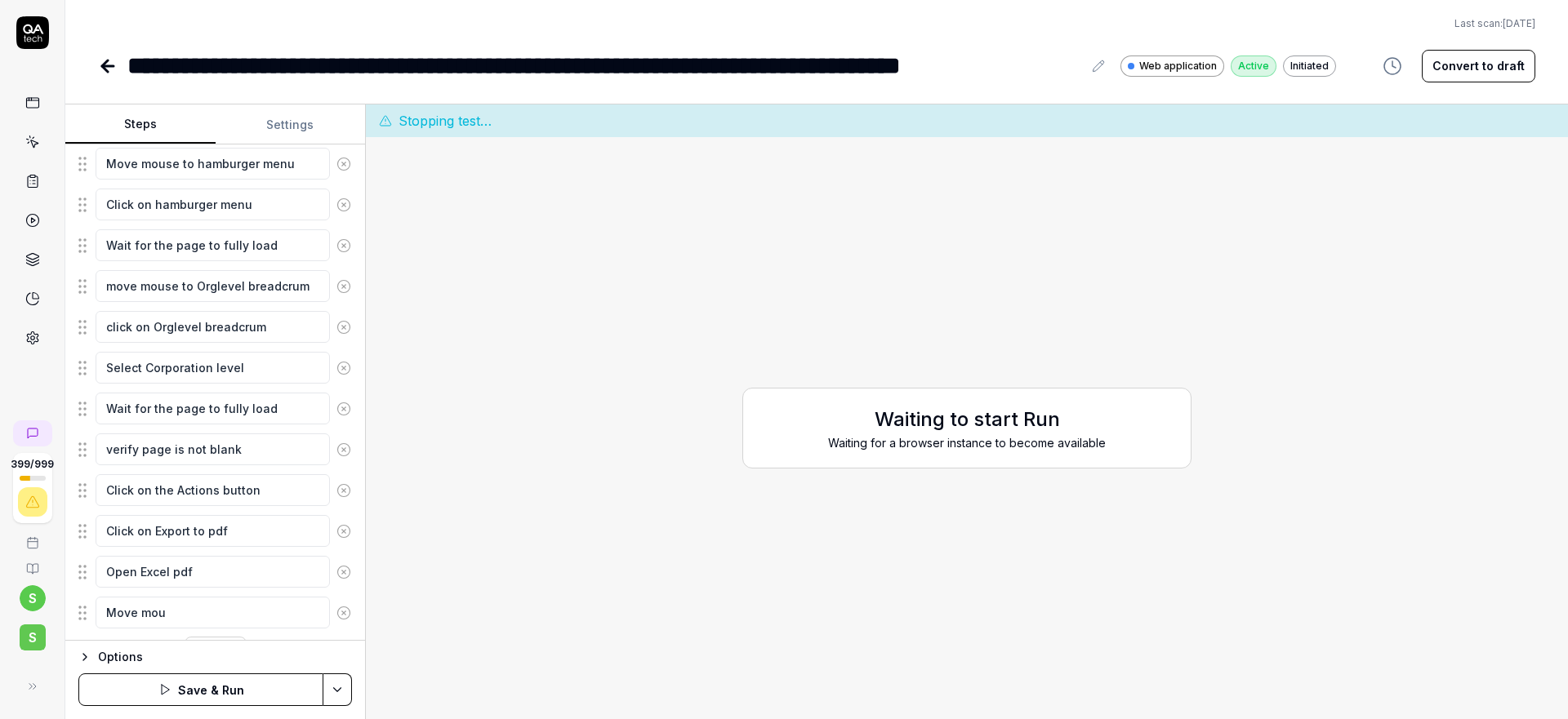 type on "*" 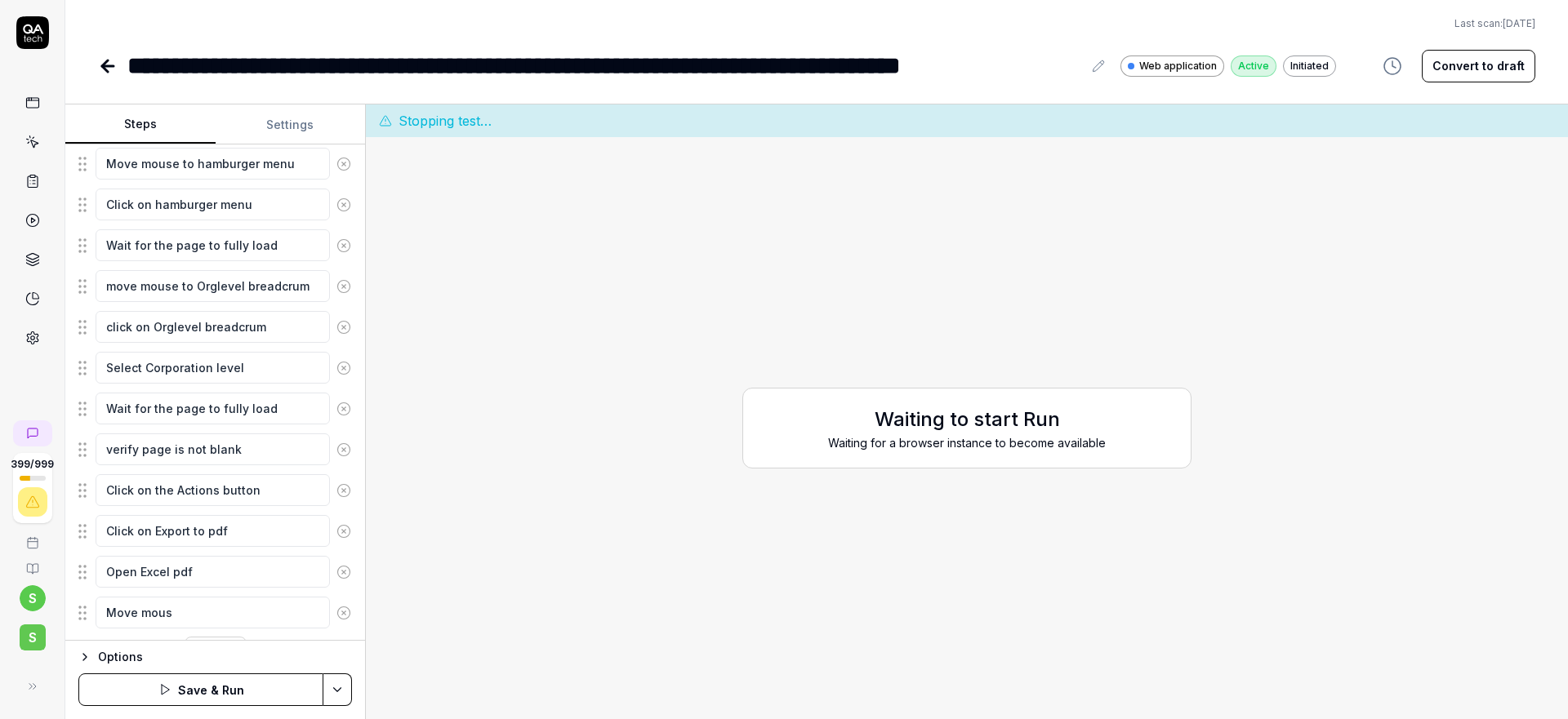 type on "*" 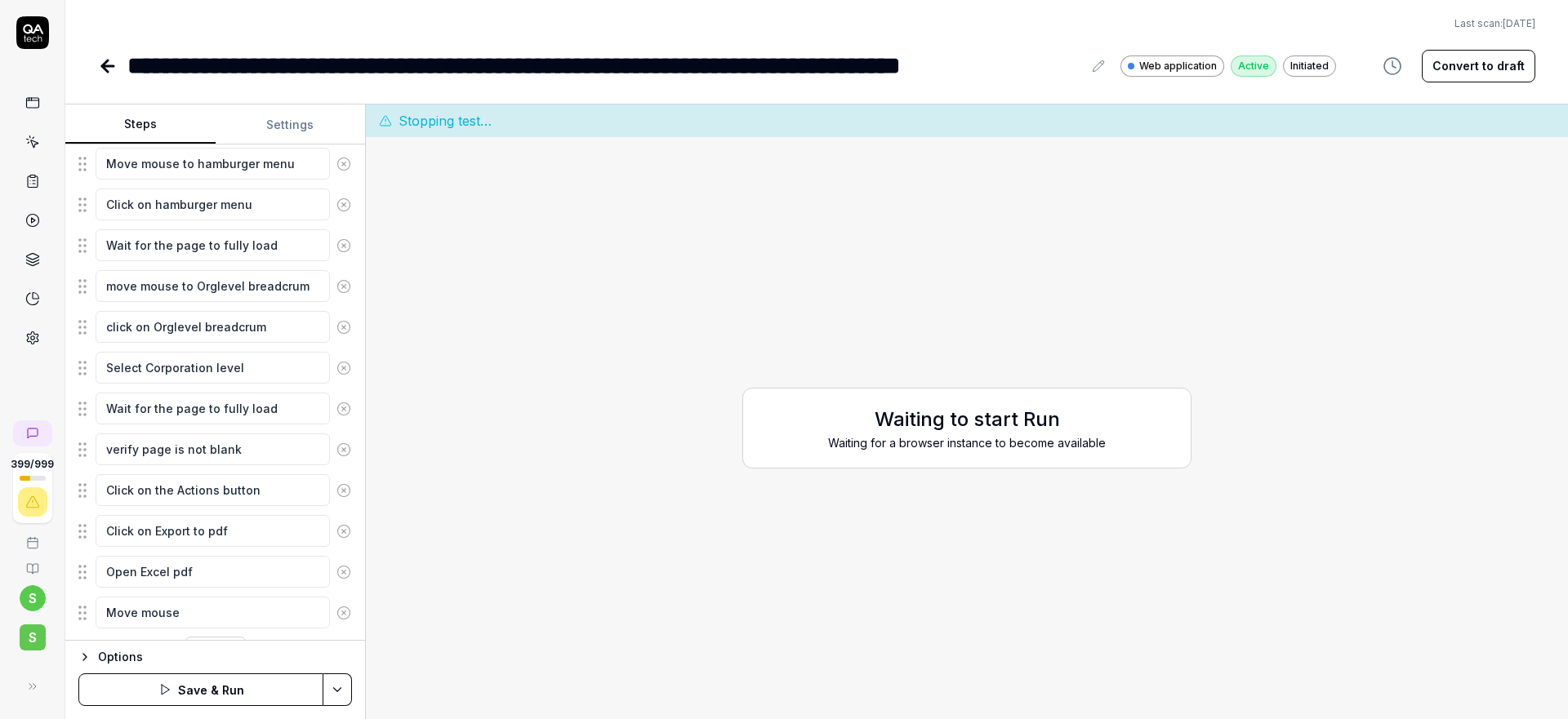 type on "*" 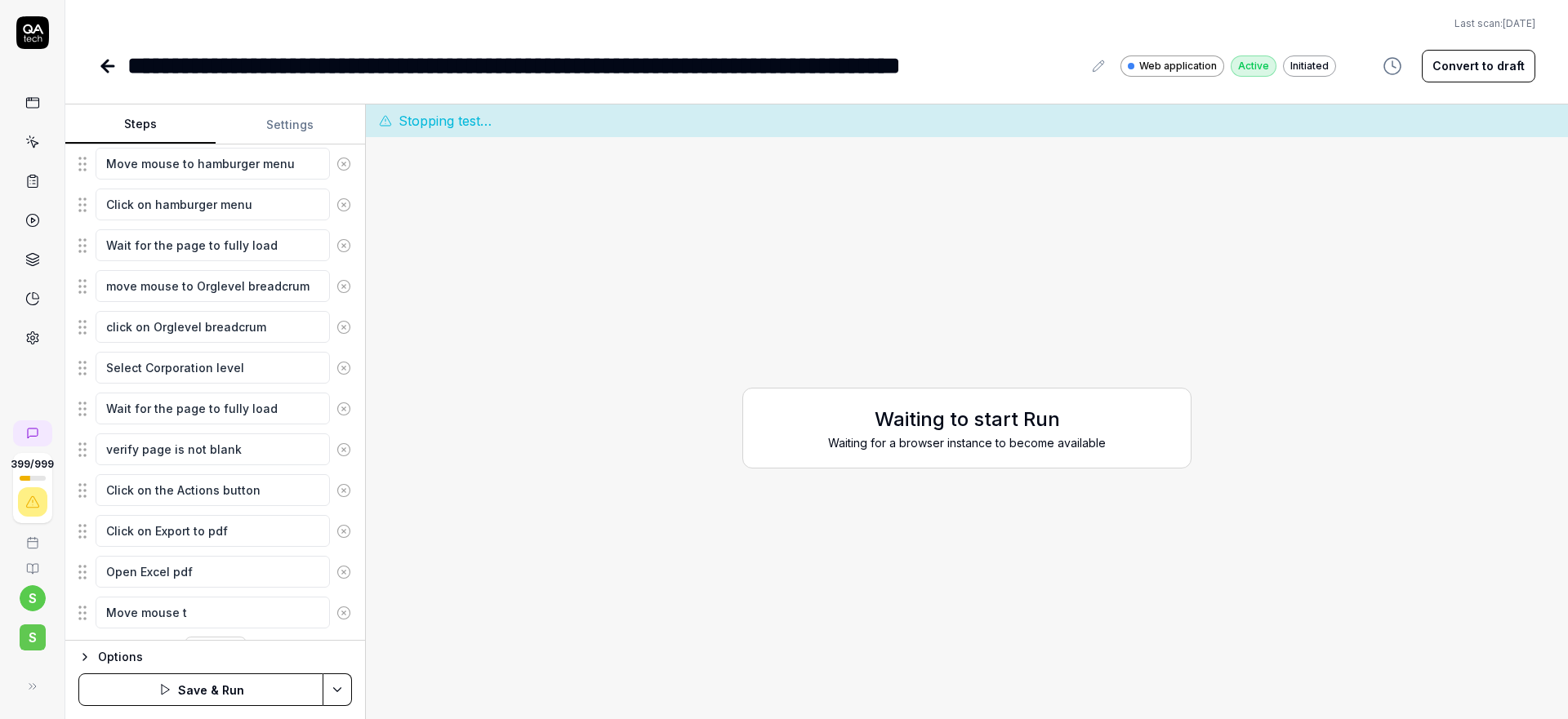 type on "*" 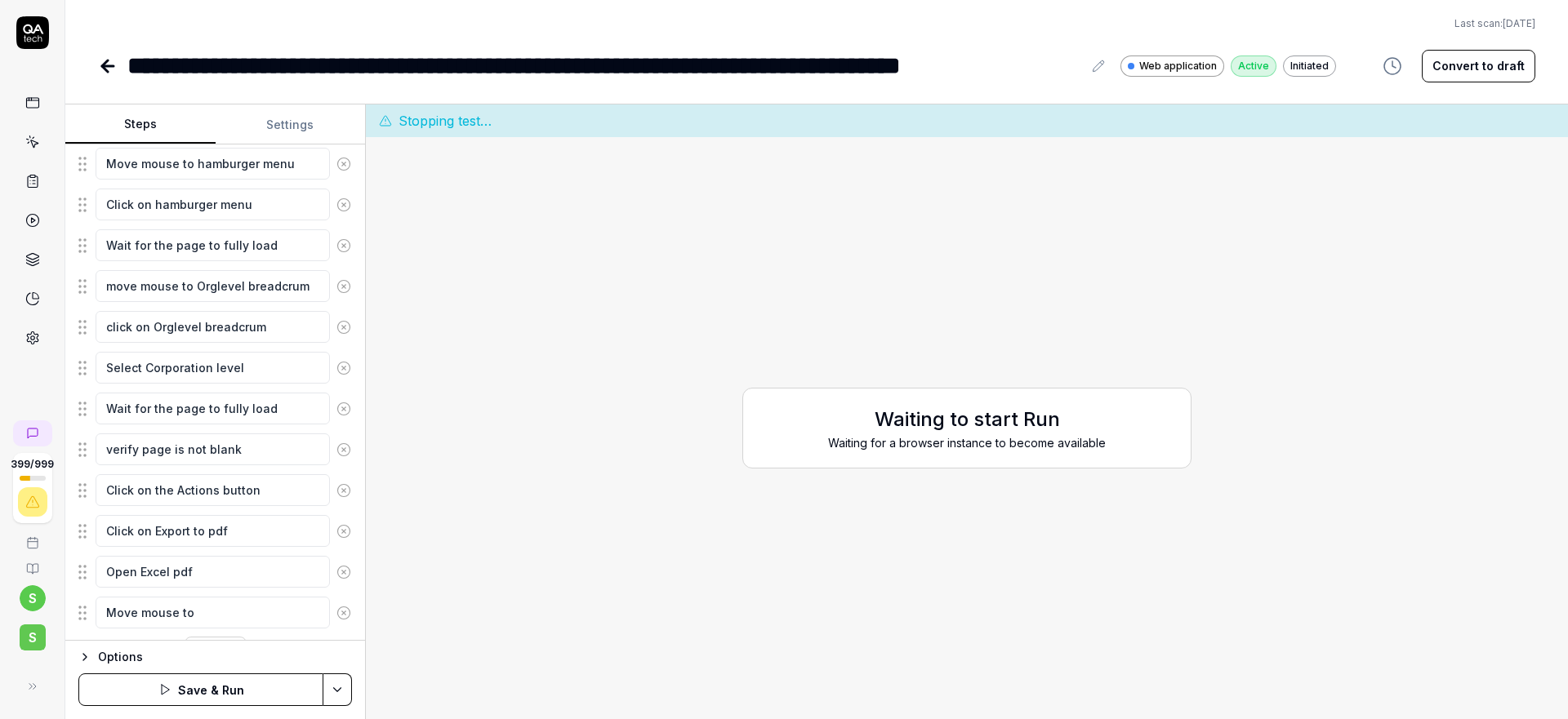 type on "*" 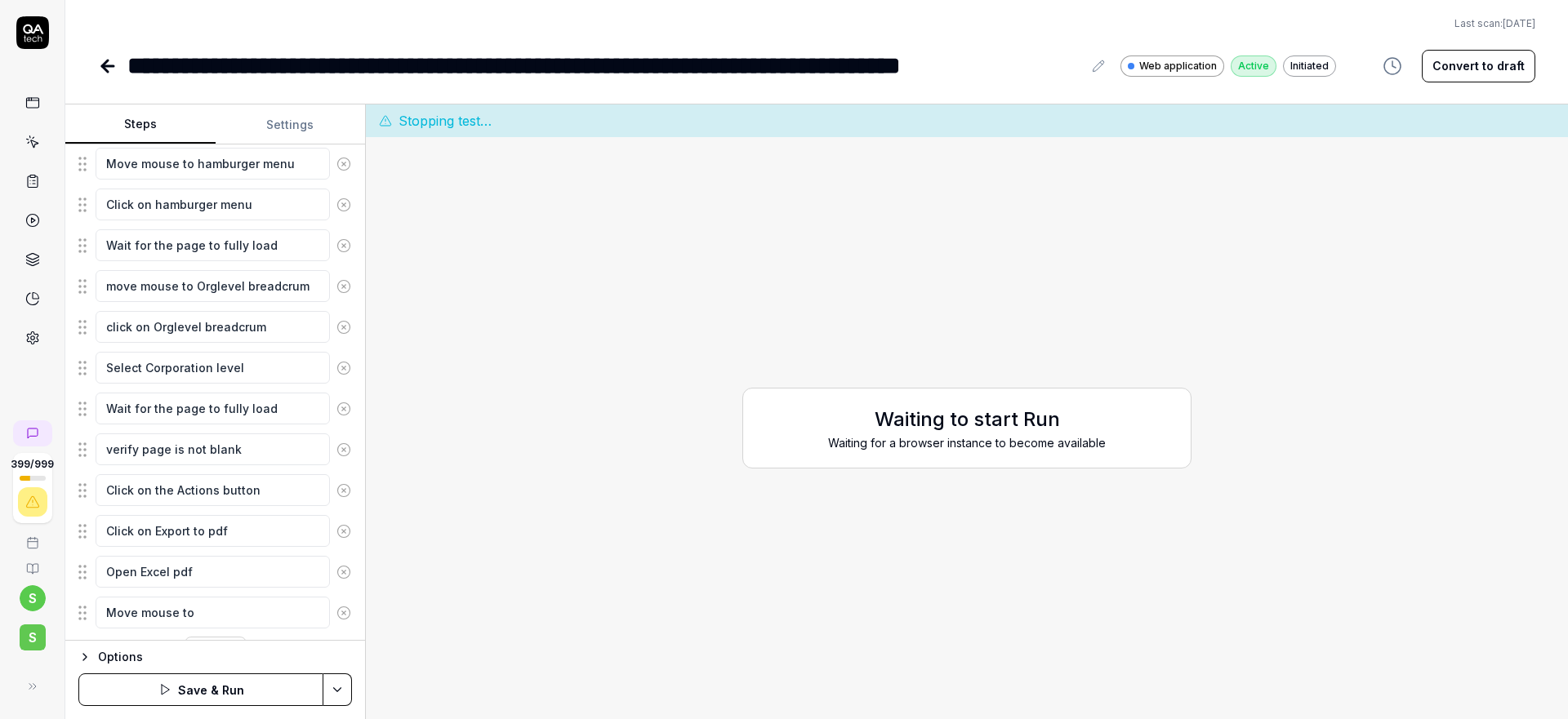 type on "*" 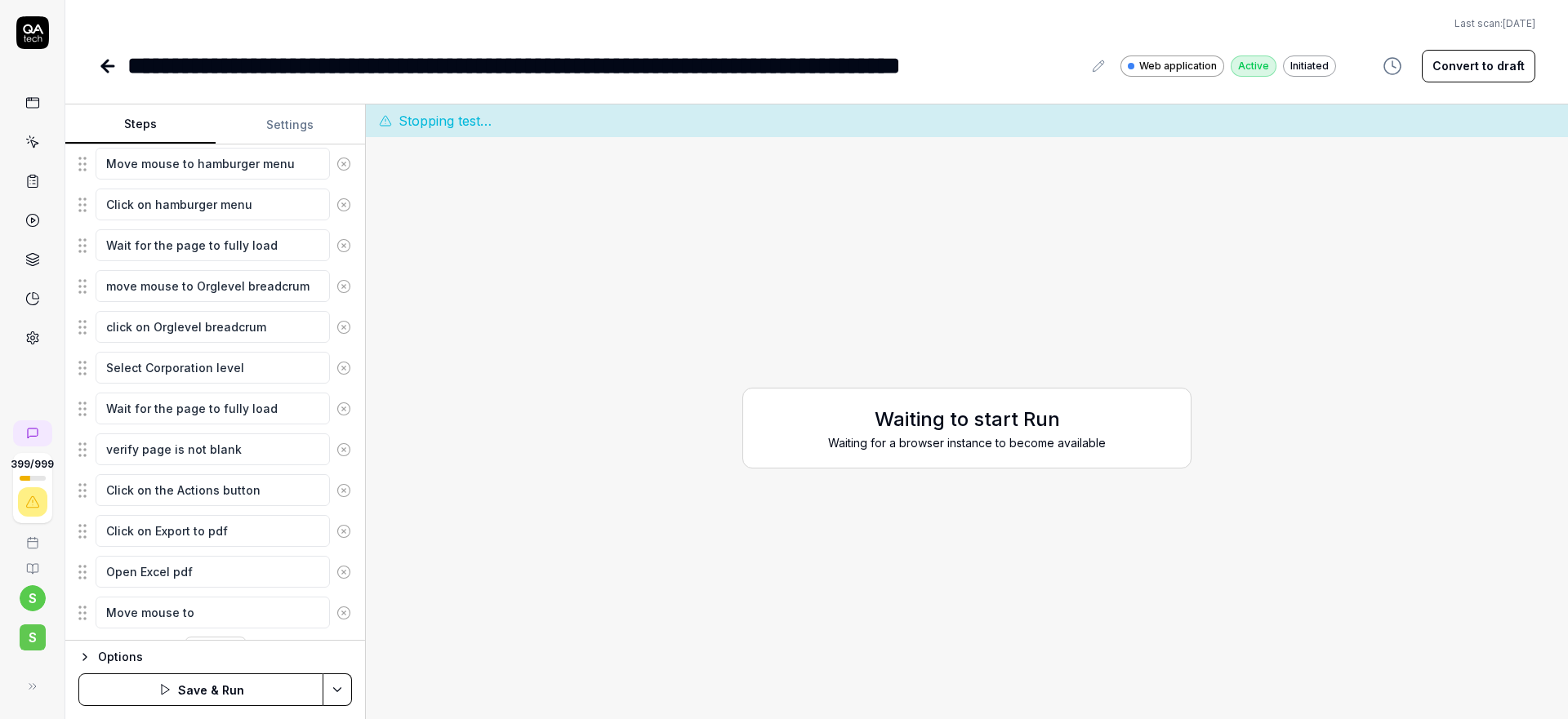 type on "Move mouse to A" 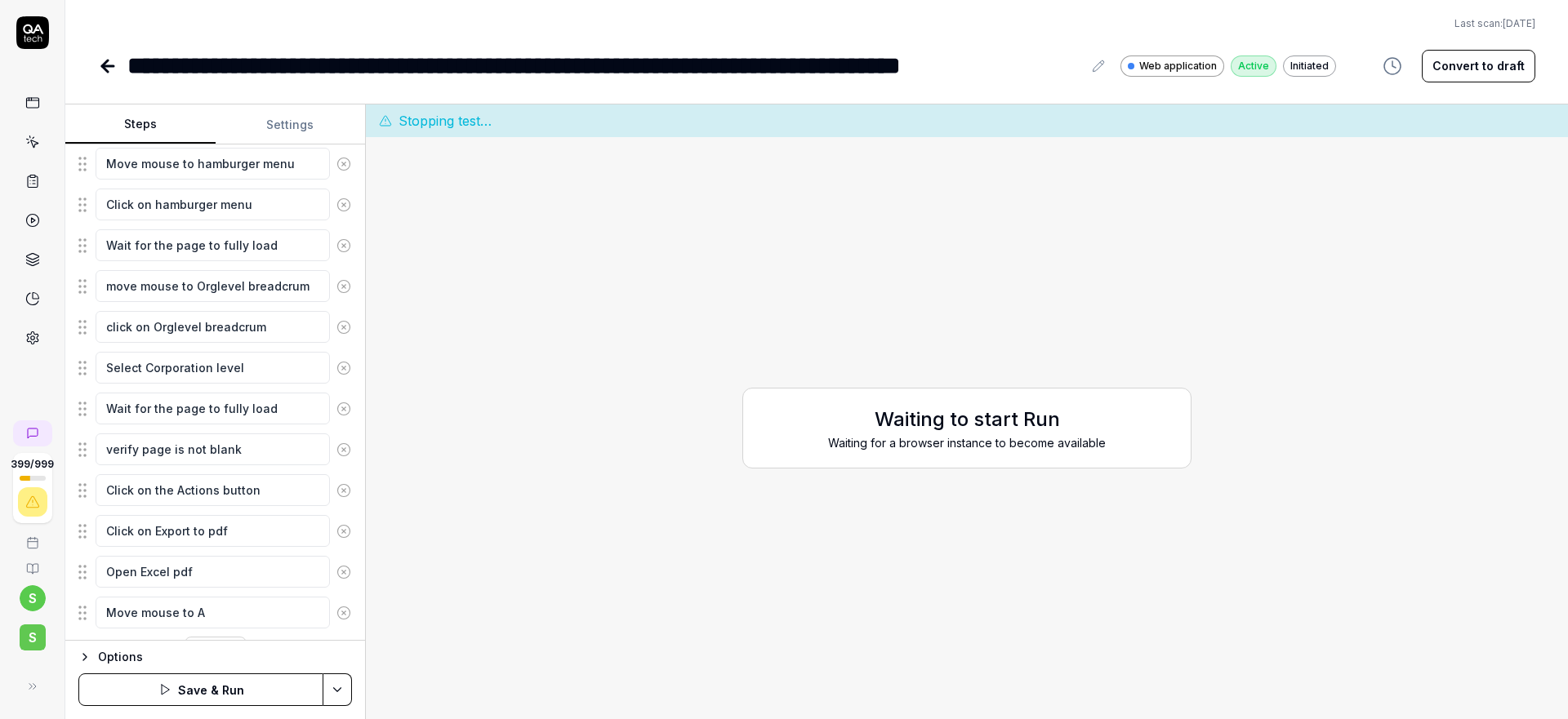 type on "*" 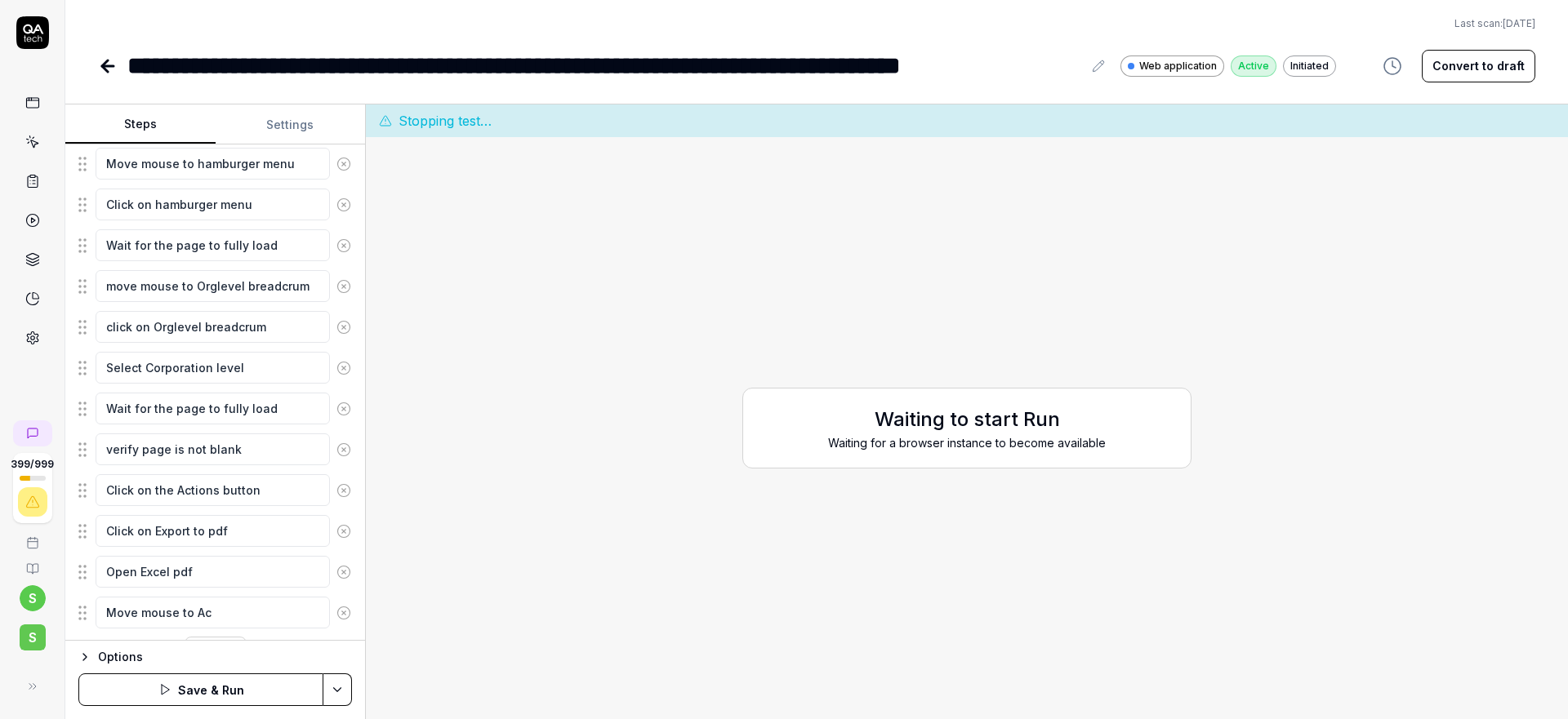 type on "*" 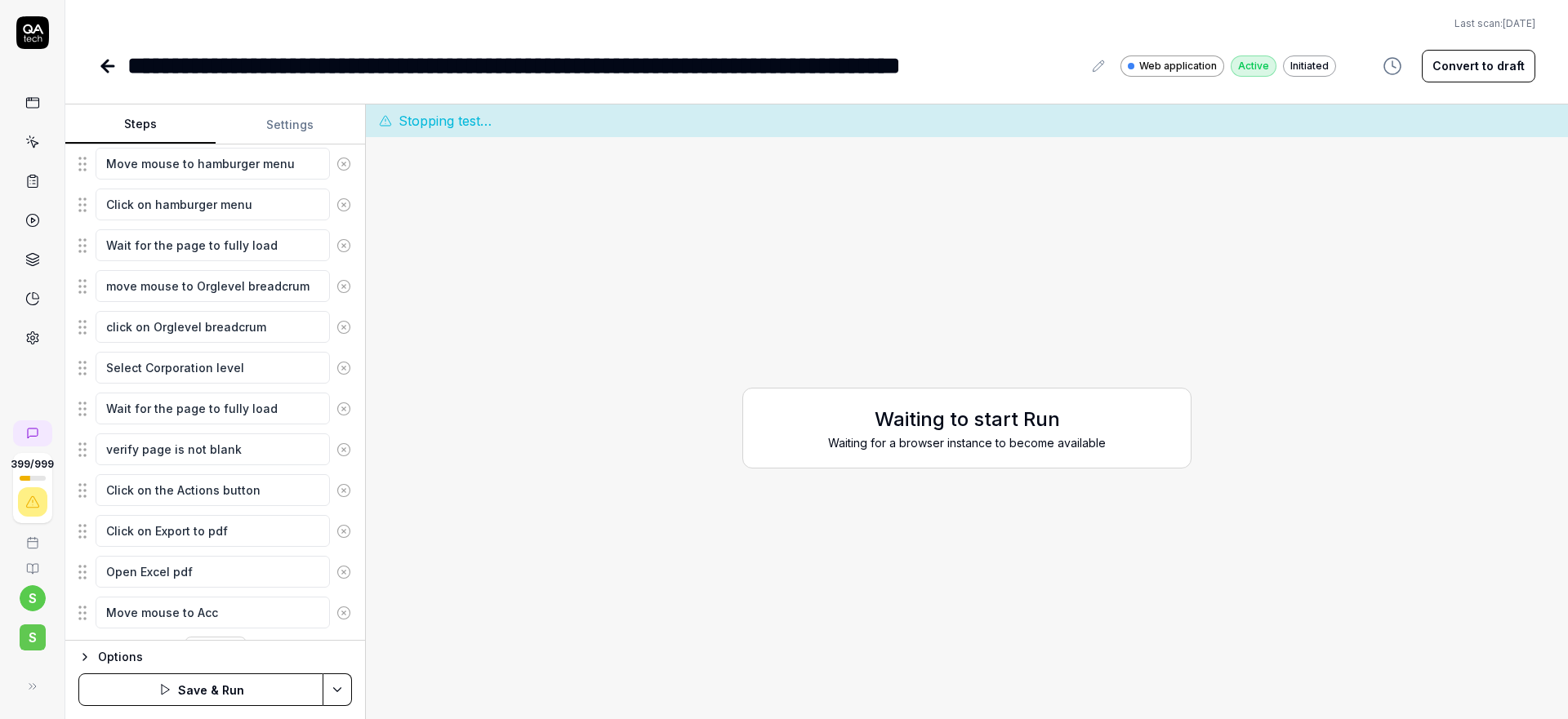 type on "*" 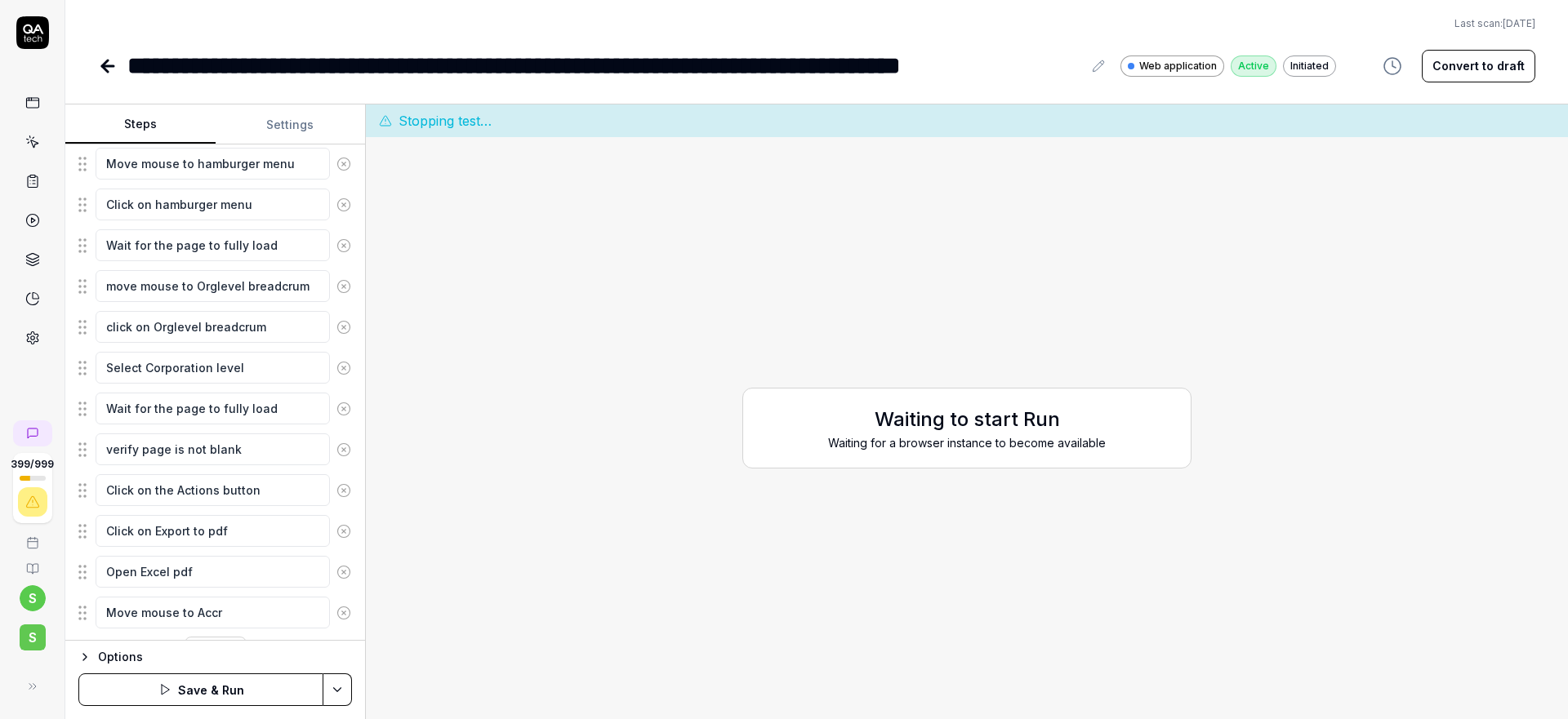 type on "*" 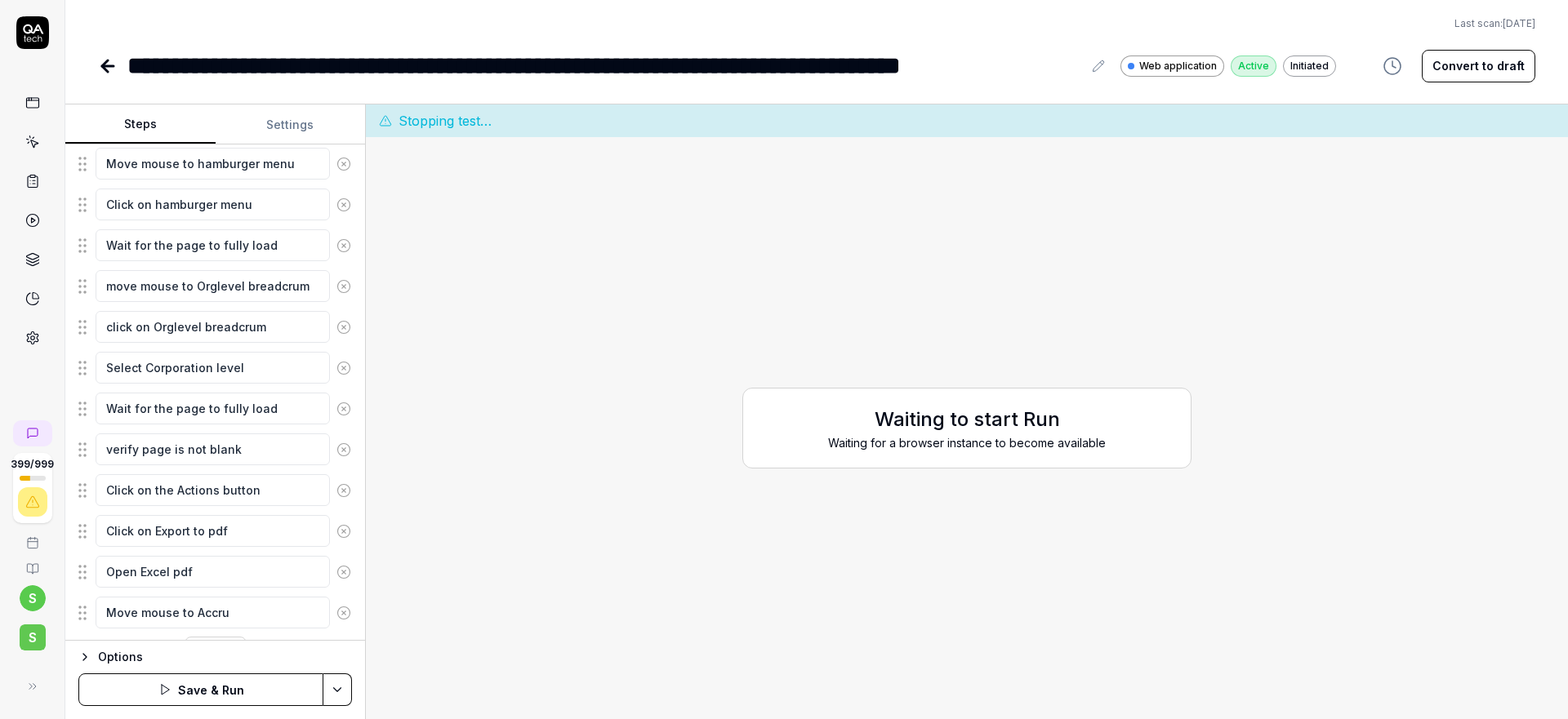 type on "*" 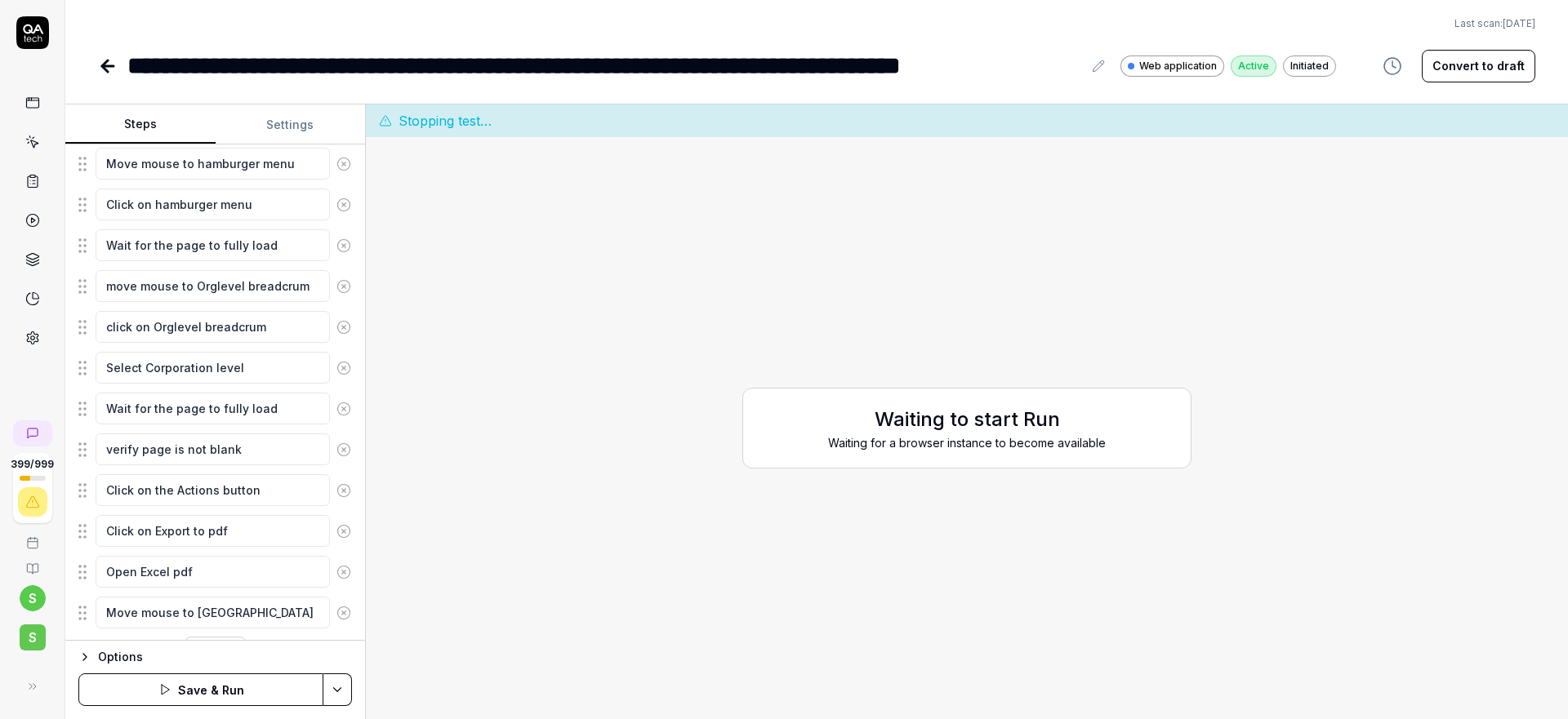 type on "*" 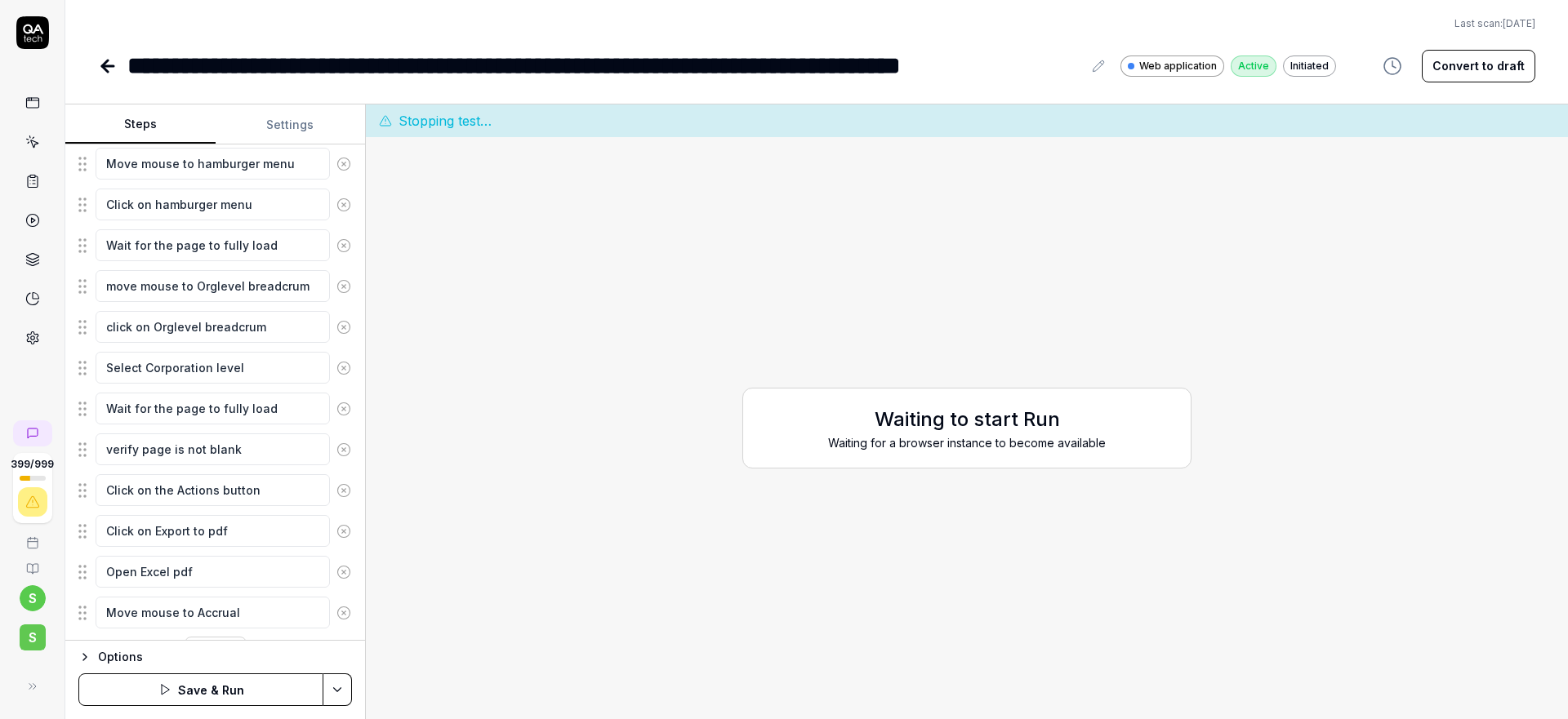 type on "*" 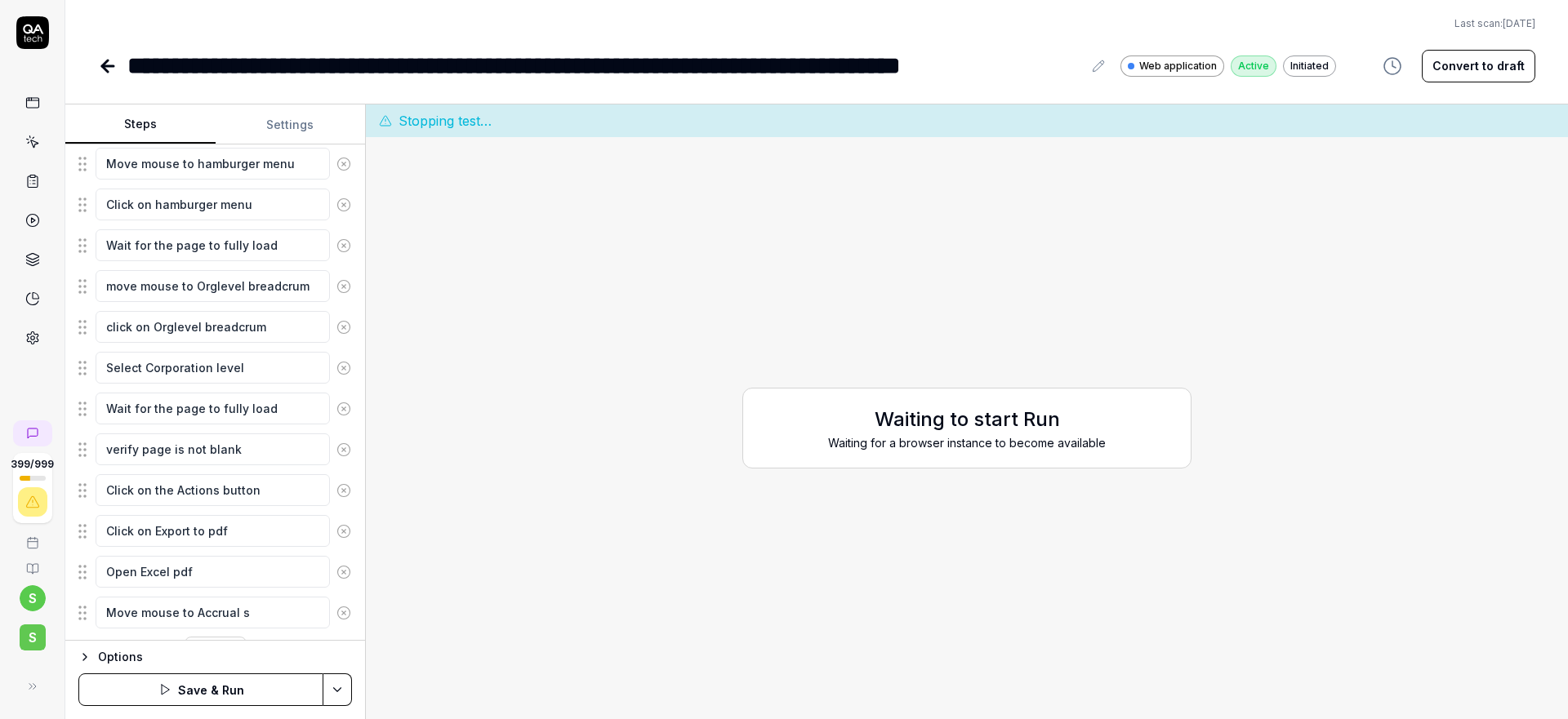 type on "*" 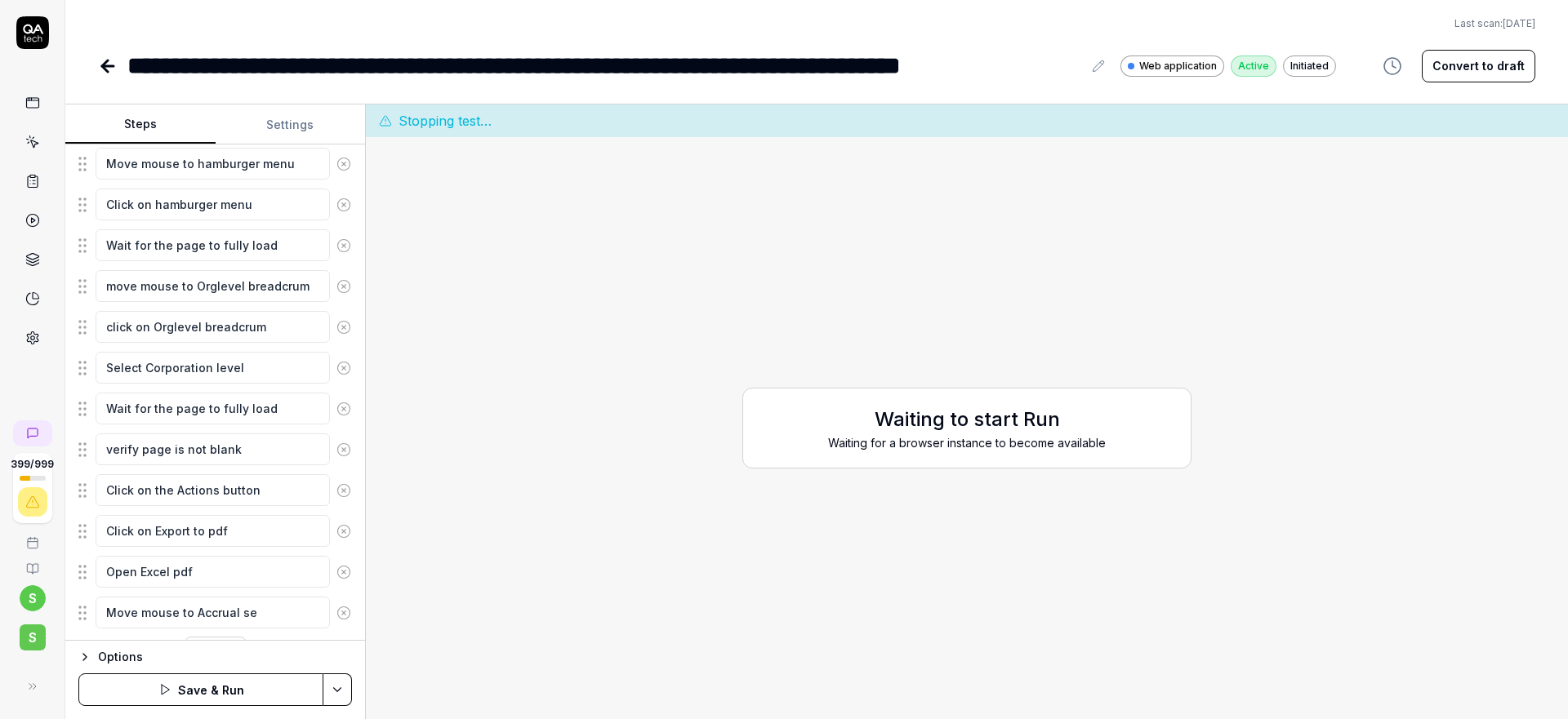 type on "*" 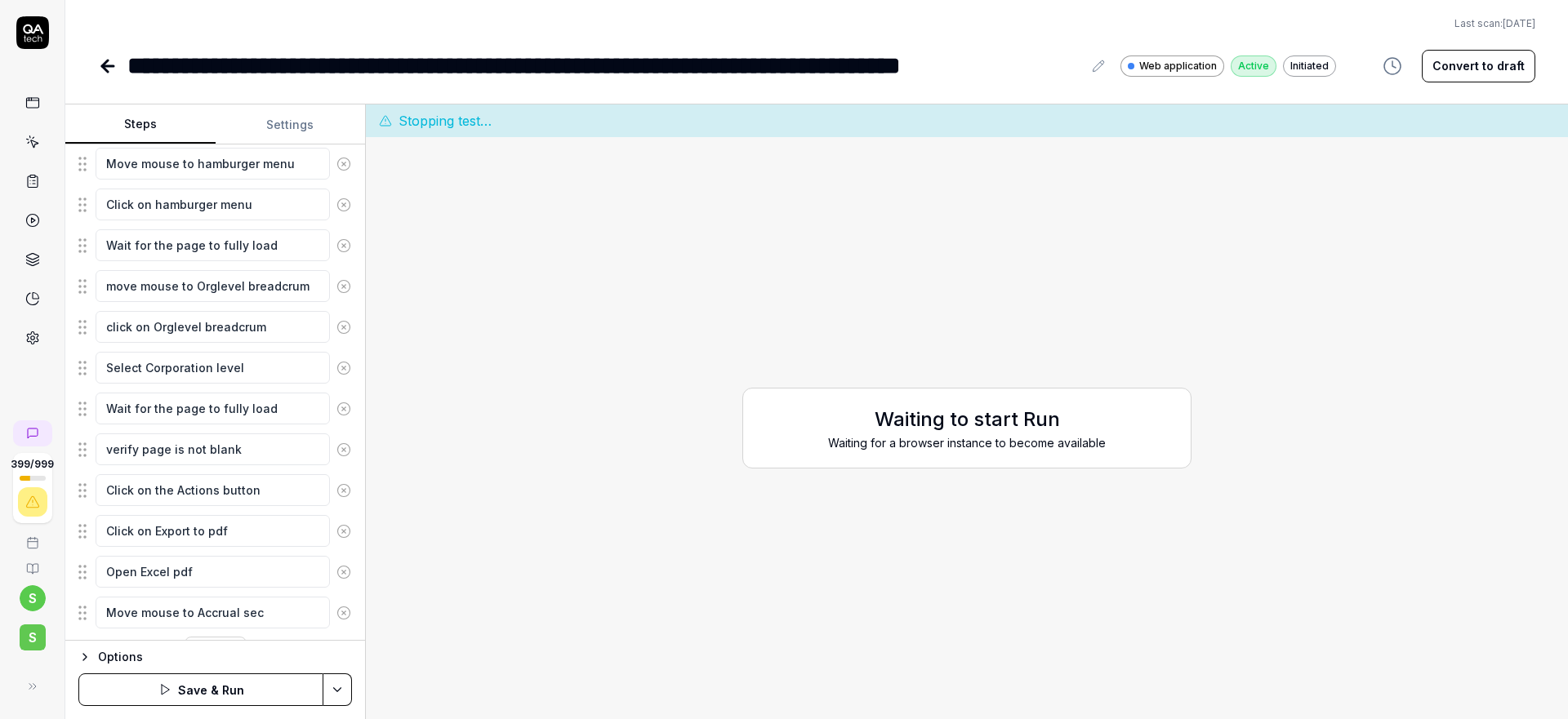 type on "*" 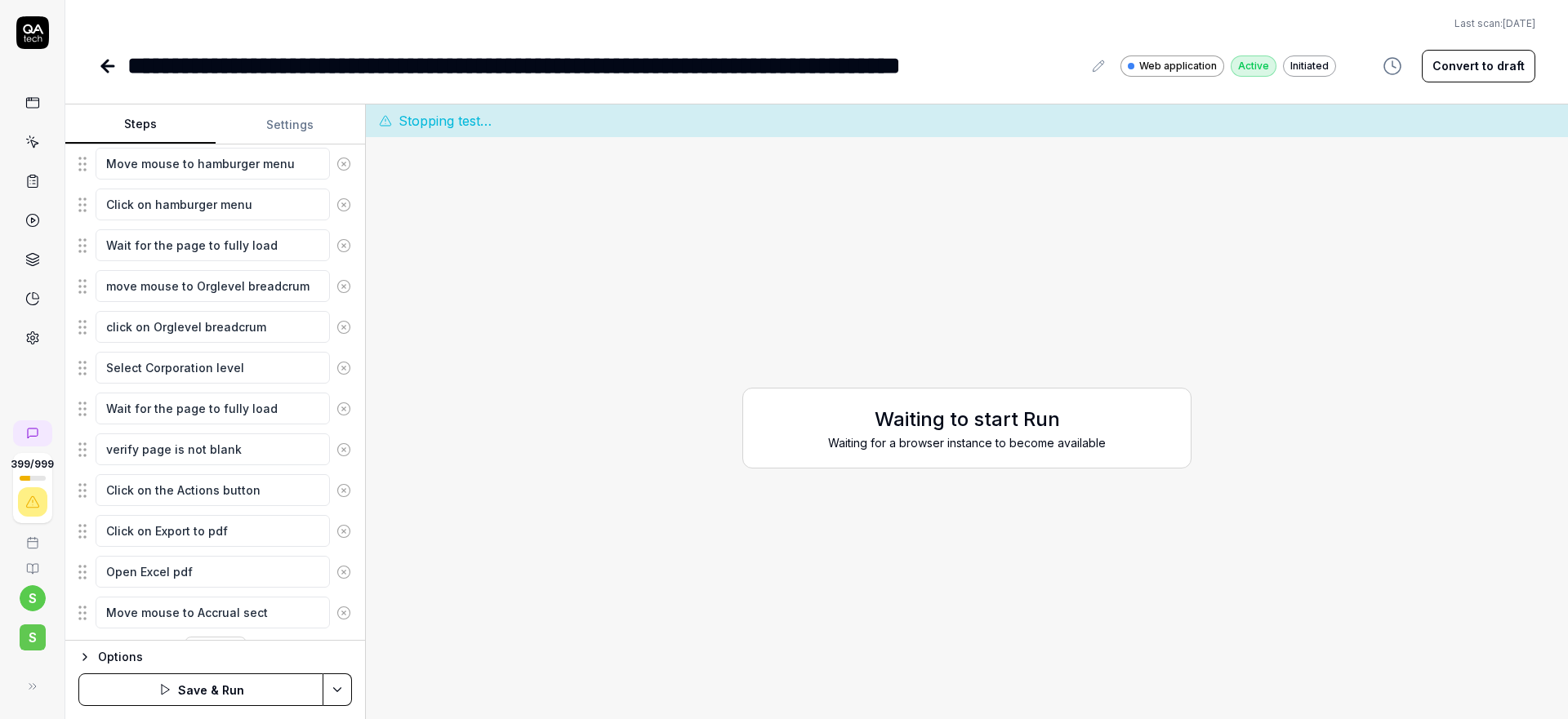 type on "*" 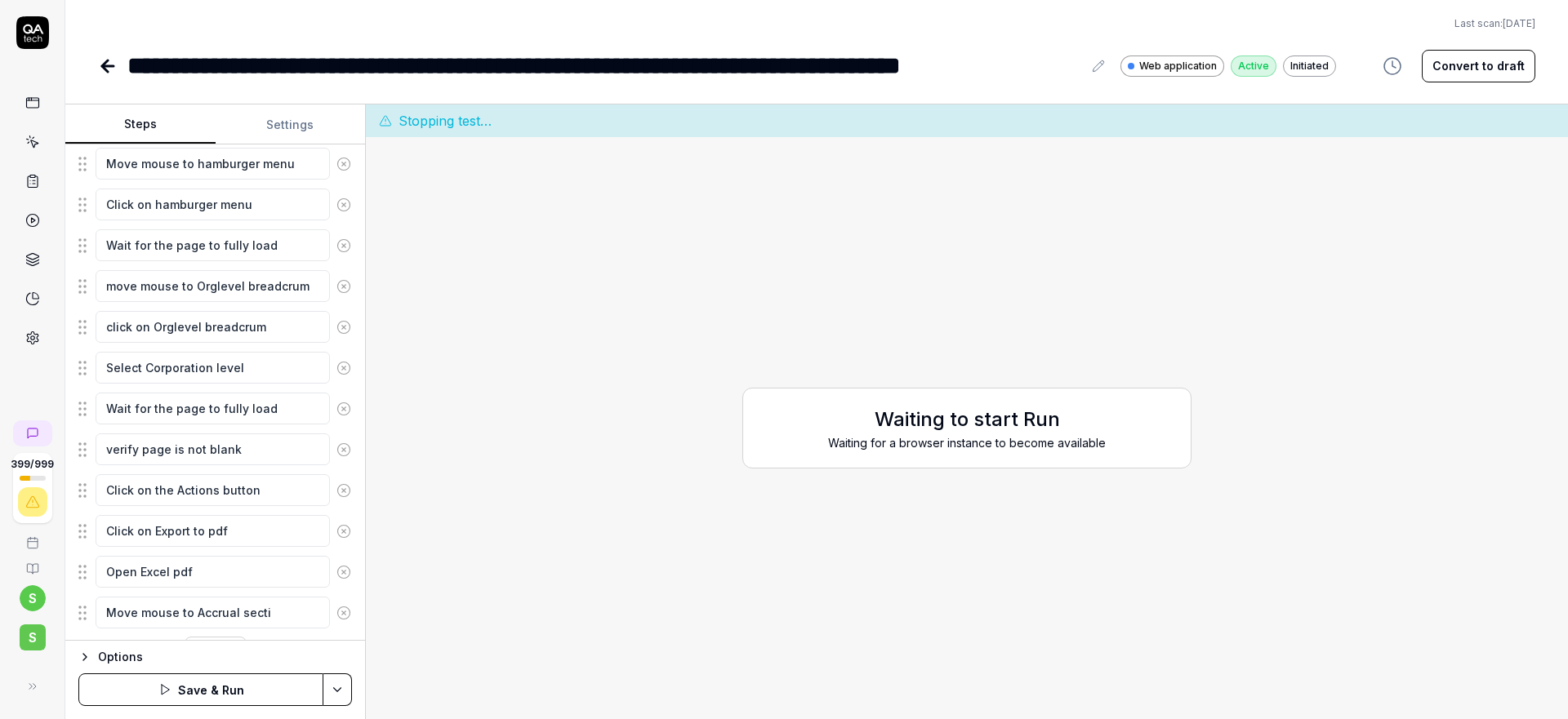 type on "Move mouse to Accrual sectio" 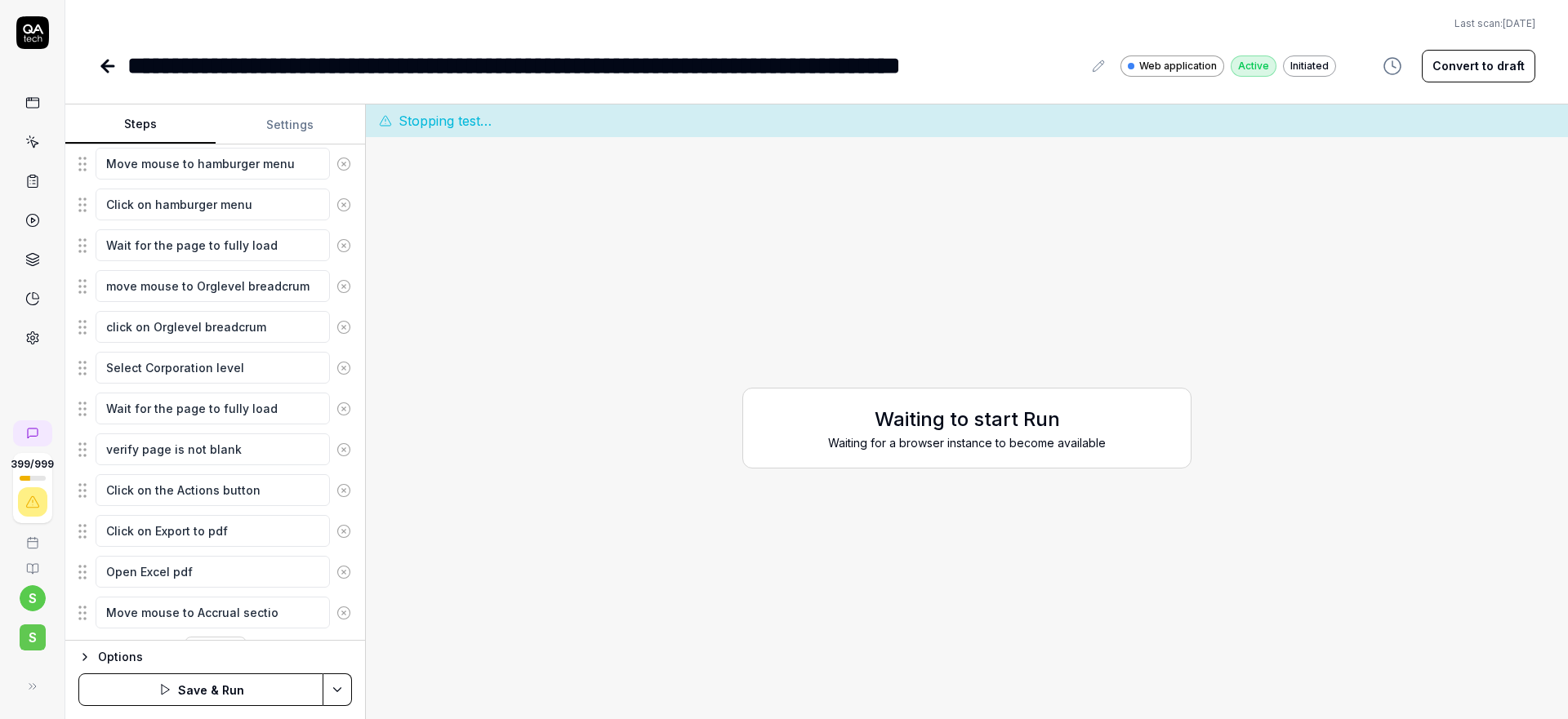 type on "*" 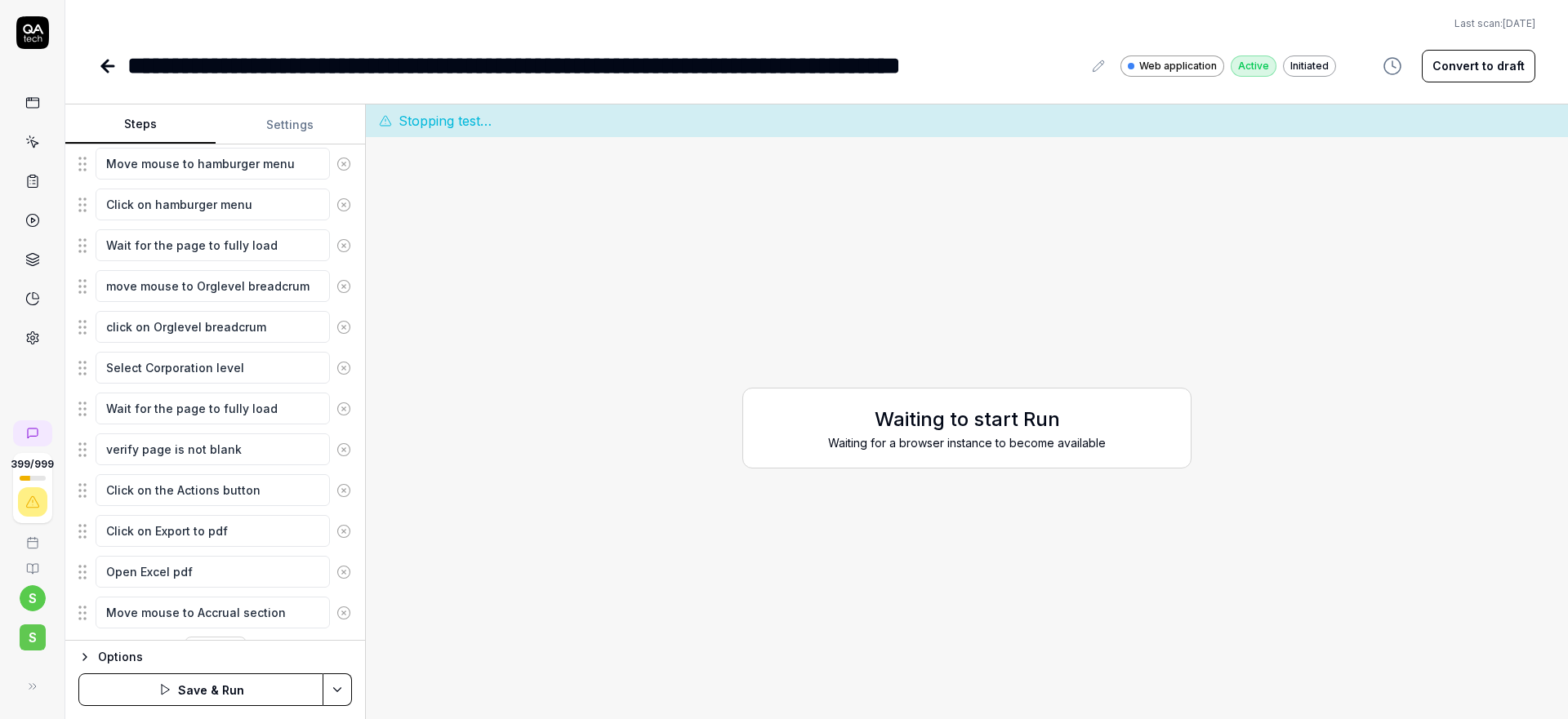 type on "Move mouse to Accrual section" 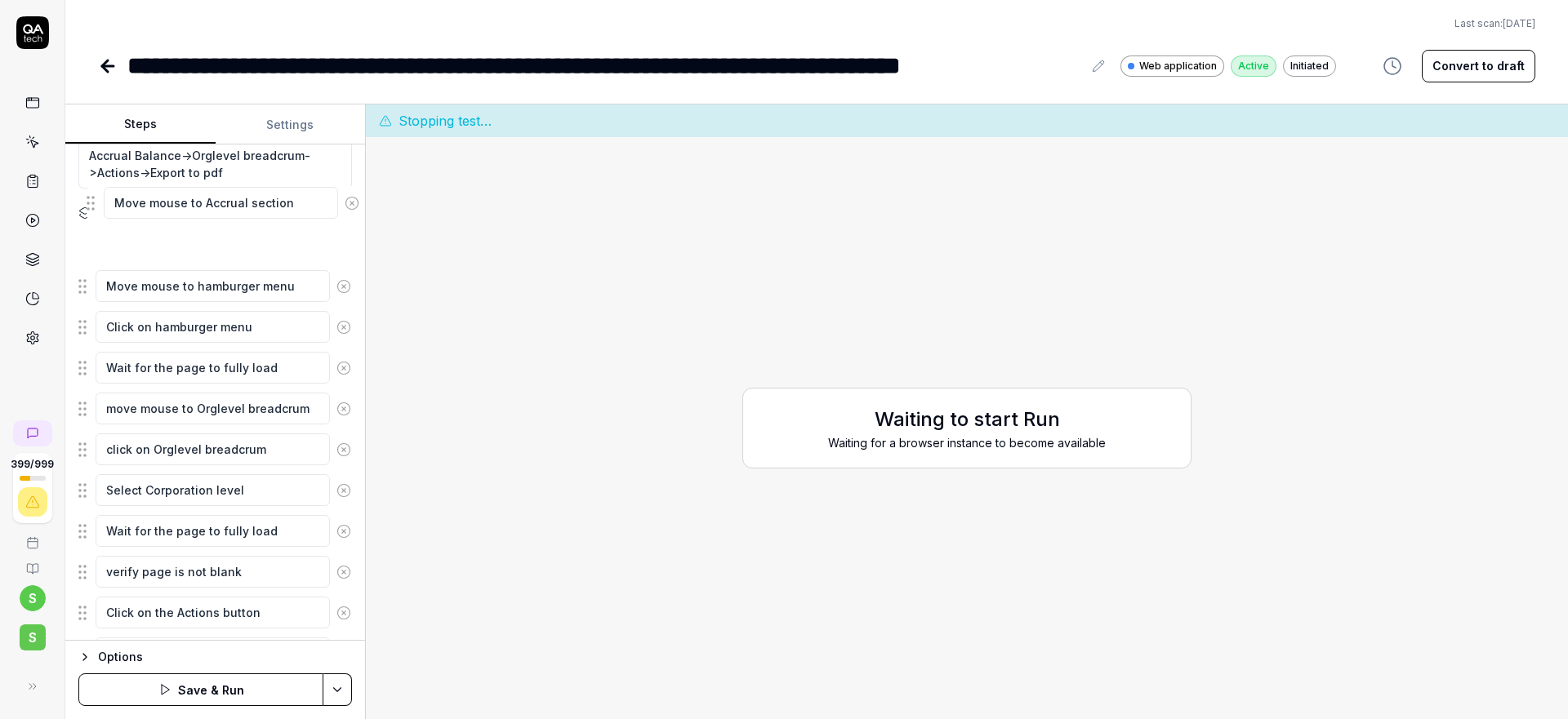 scroll, scrollTop: 111, scrollLeft: 0, axis: vertical 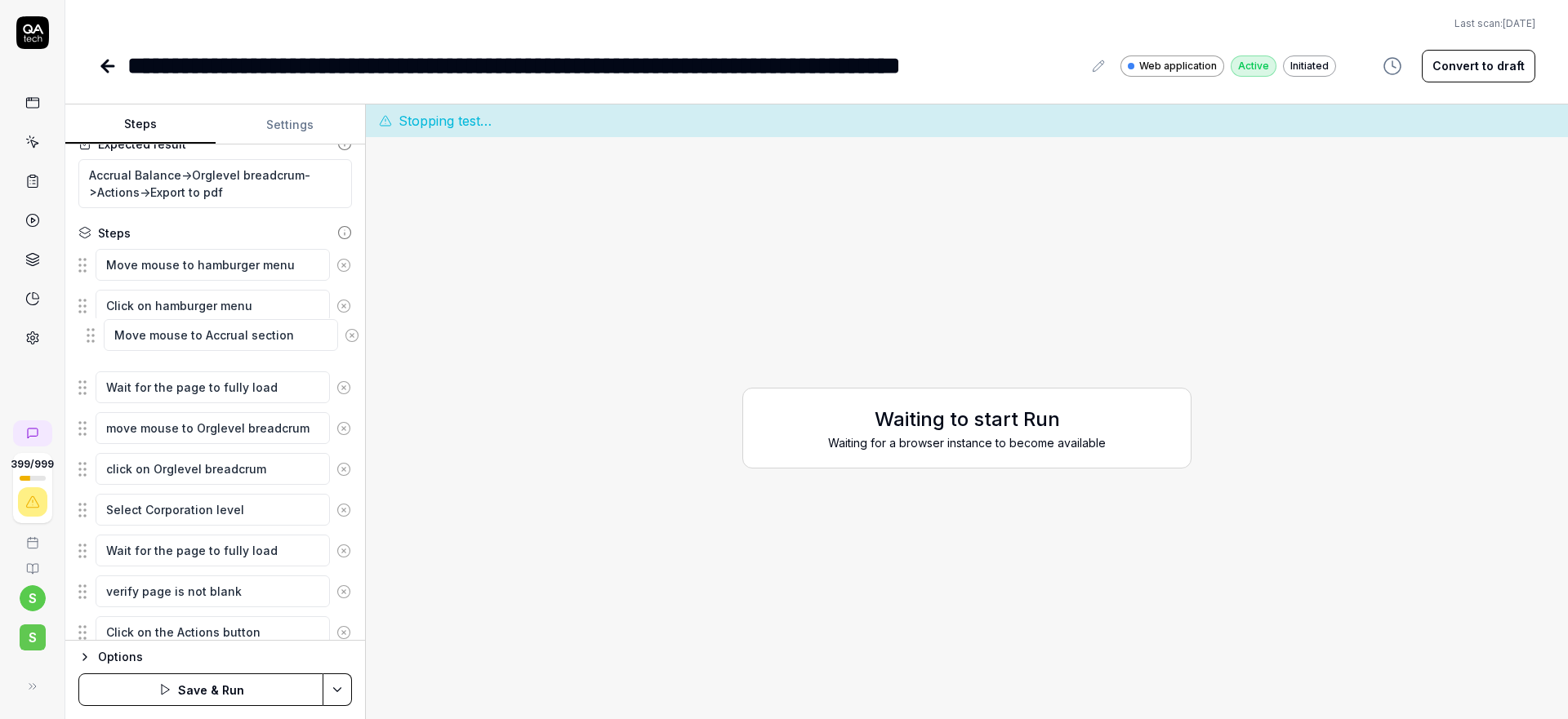 drag, startPoint x: 82, startPoint y: 616, endPoint x: 91, endPoint y: 339, distance: 277.14617 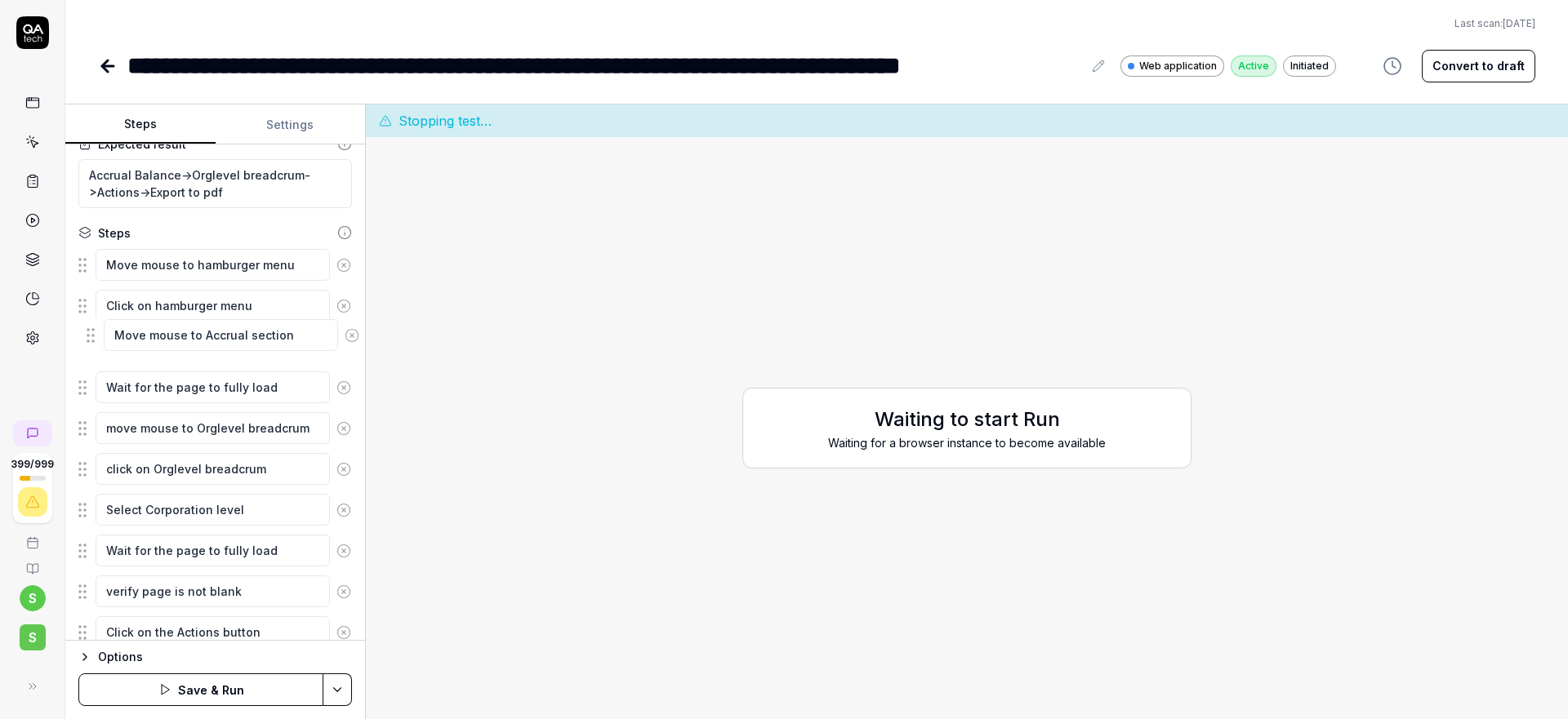 click on "Move mouse to Accrual section" at bounding box center [215, 347] 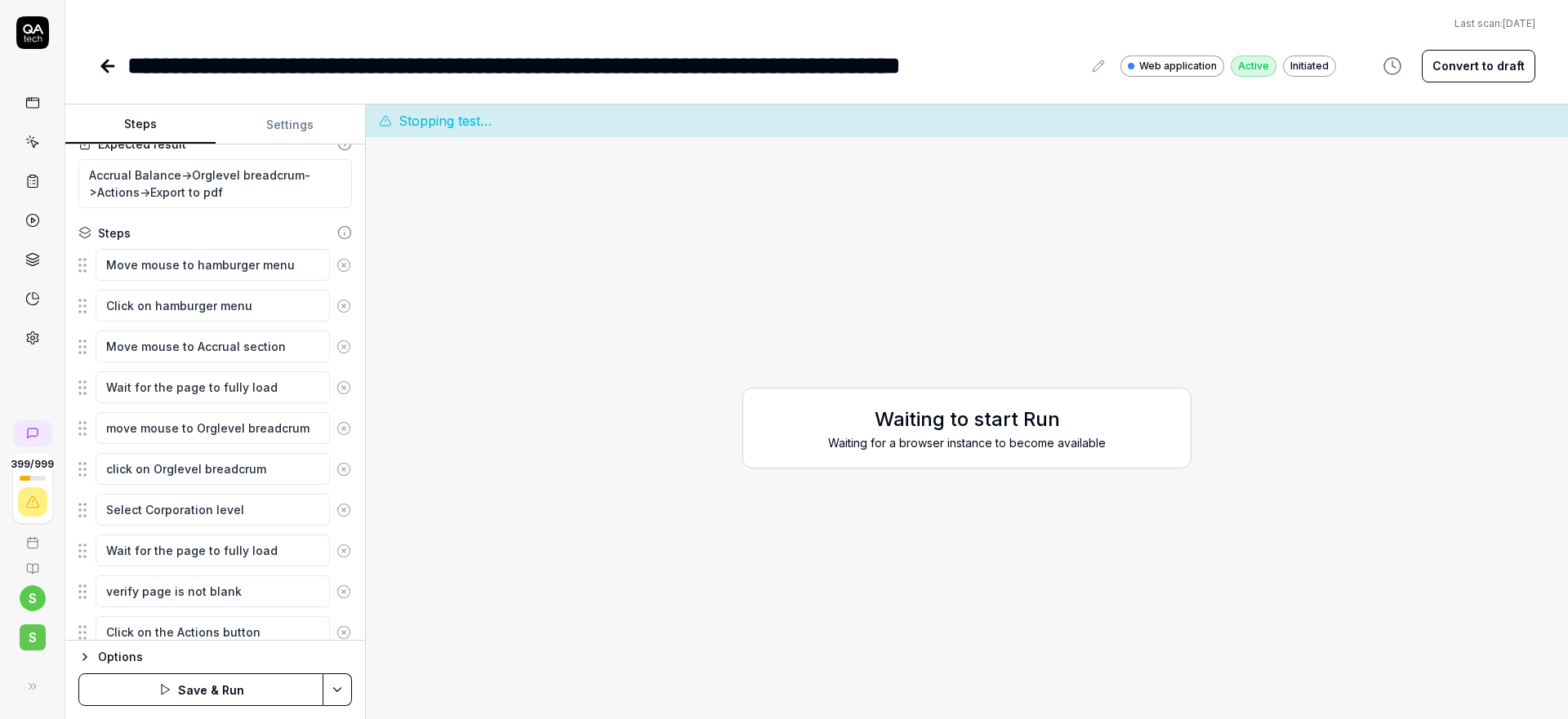 scroll, scrollTop: 253, scrollLeft: 0, axis: vertical 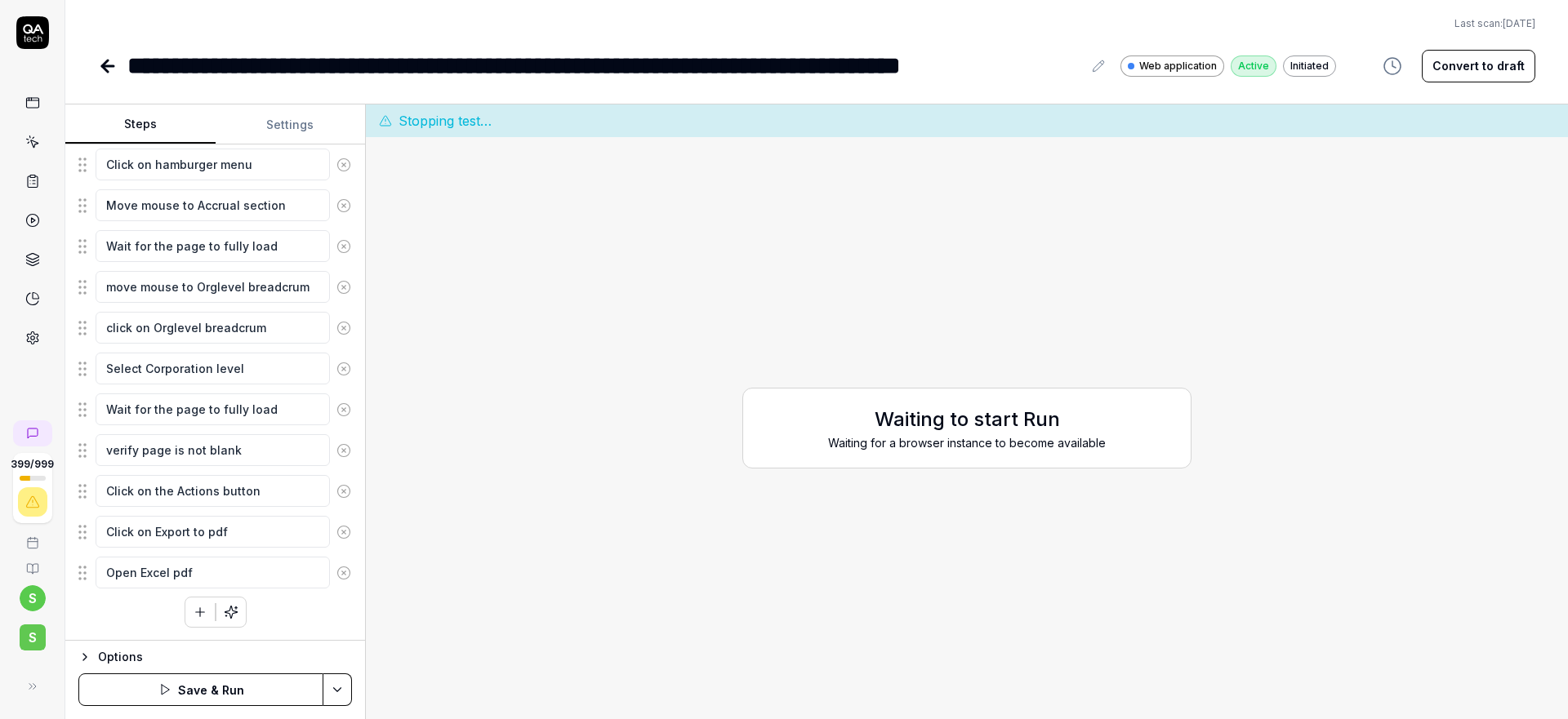 click 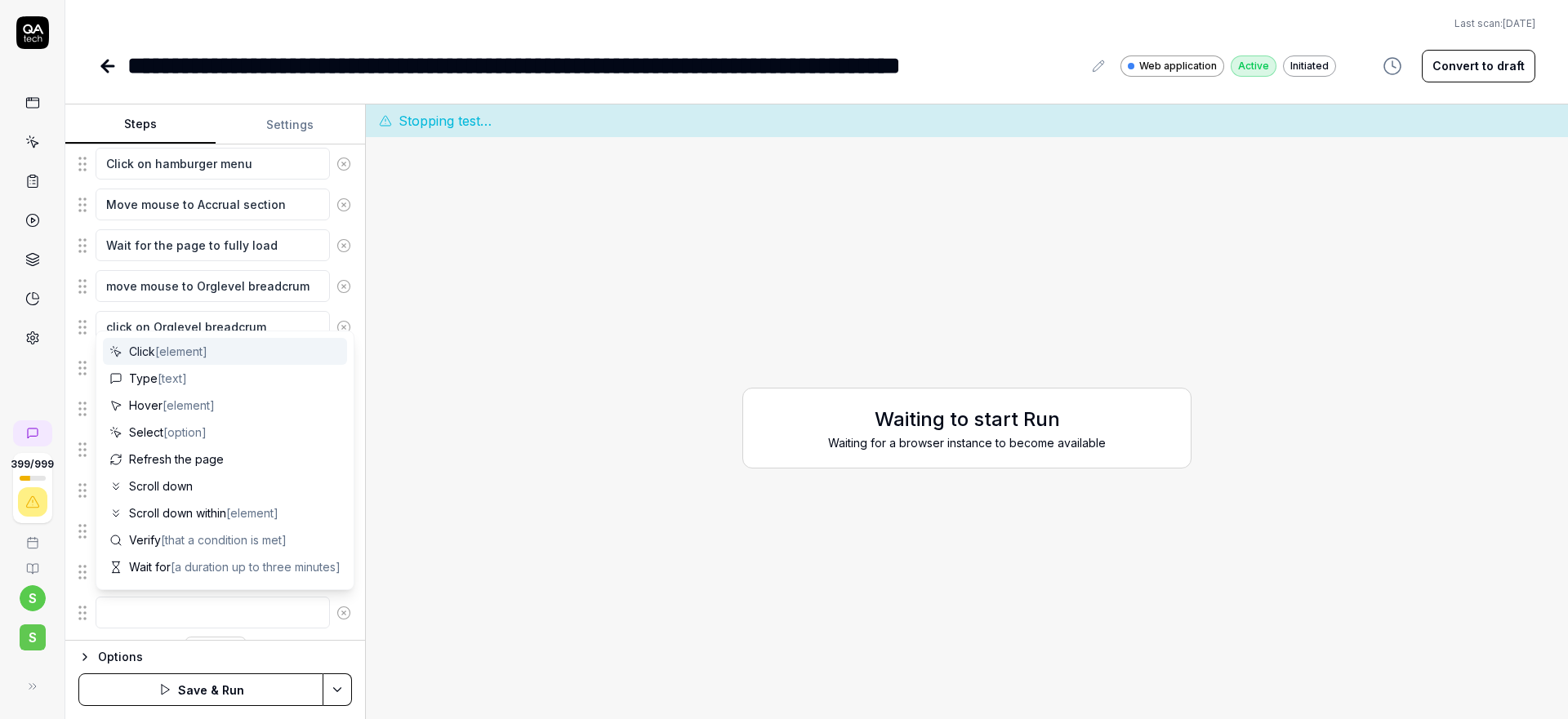 type on "*" 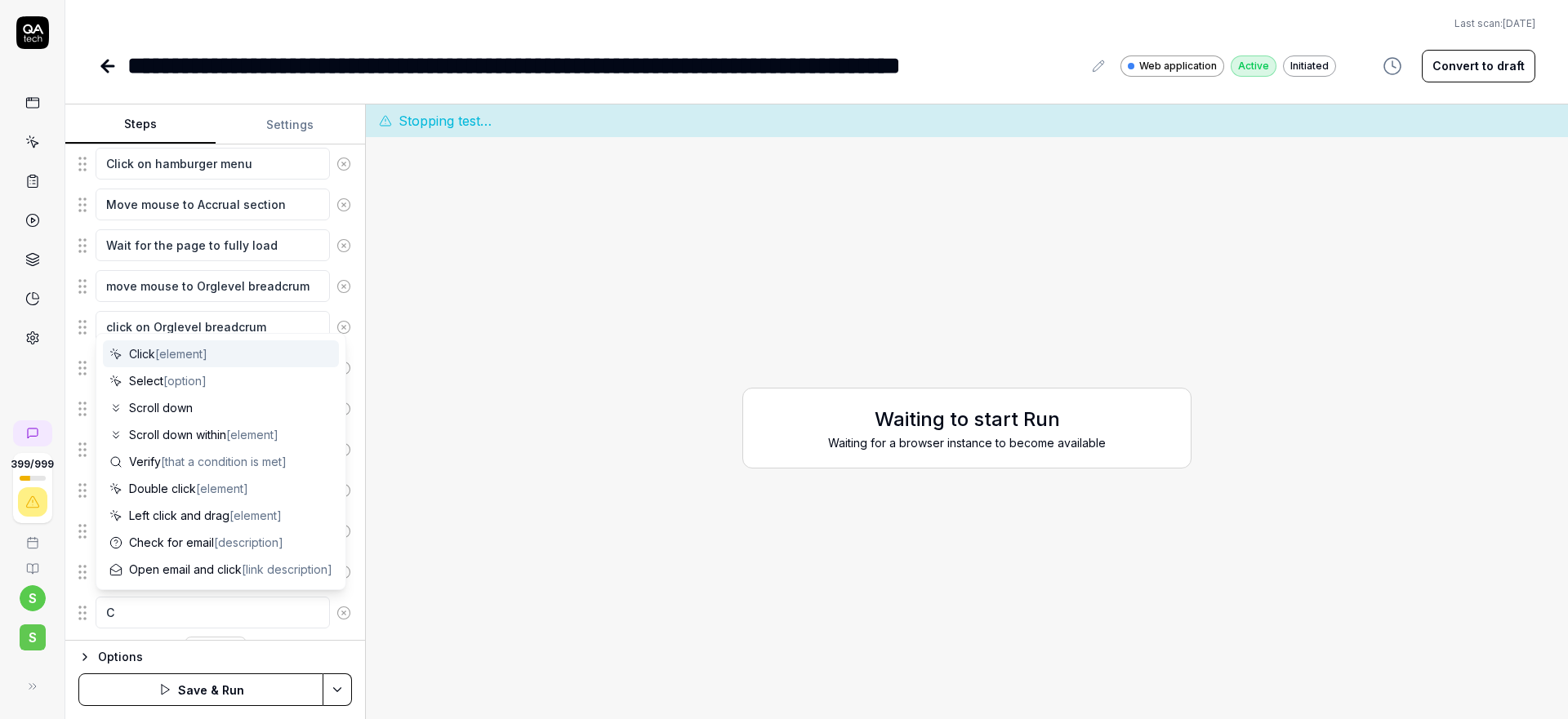 type on "Cl" 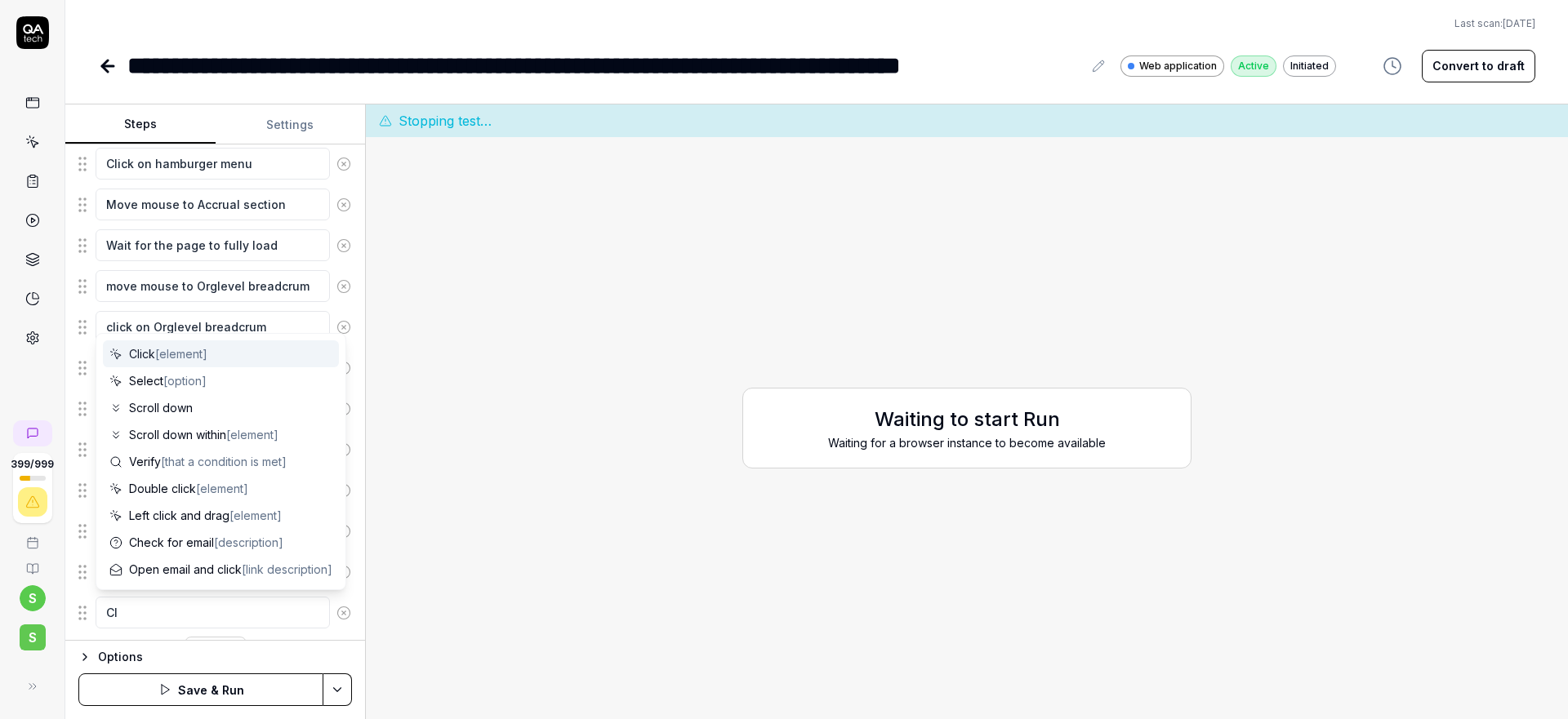 type on "*" 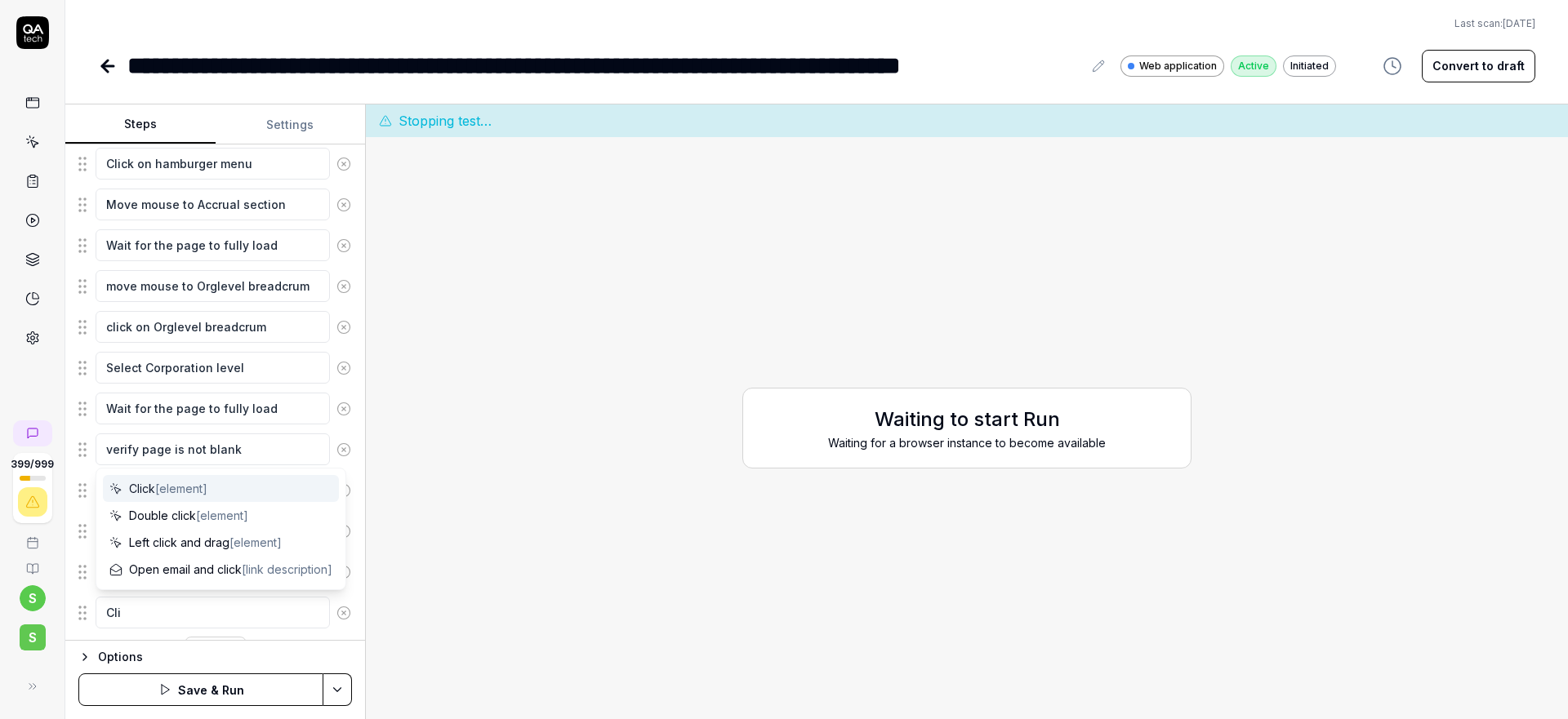 type on "*" 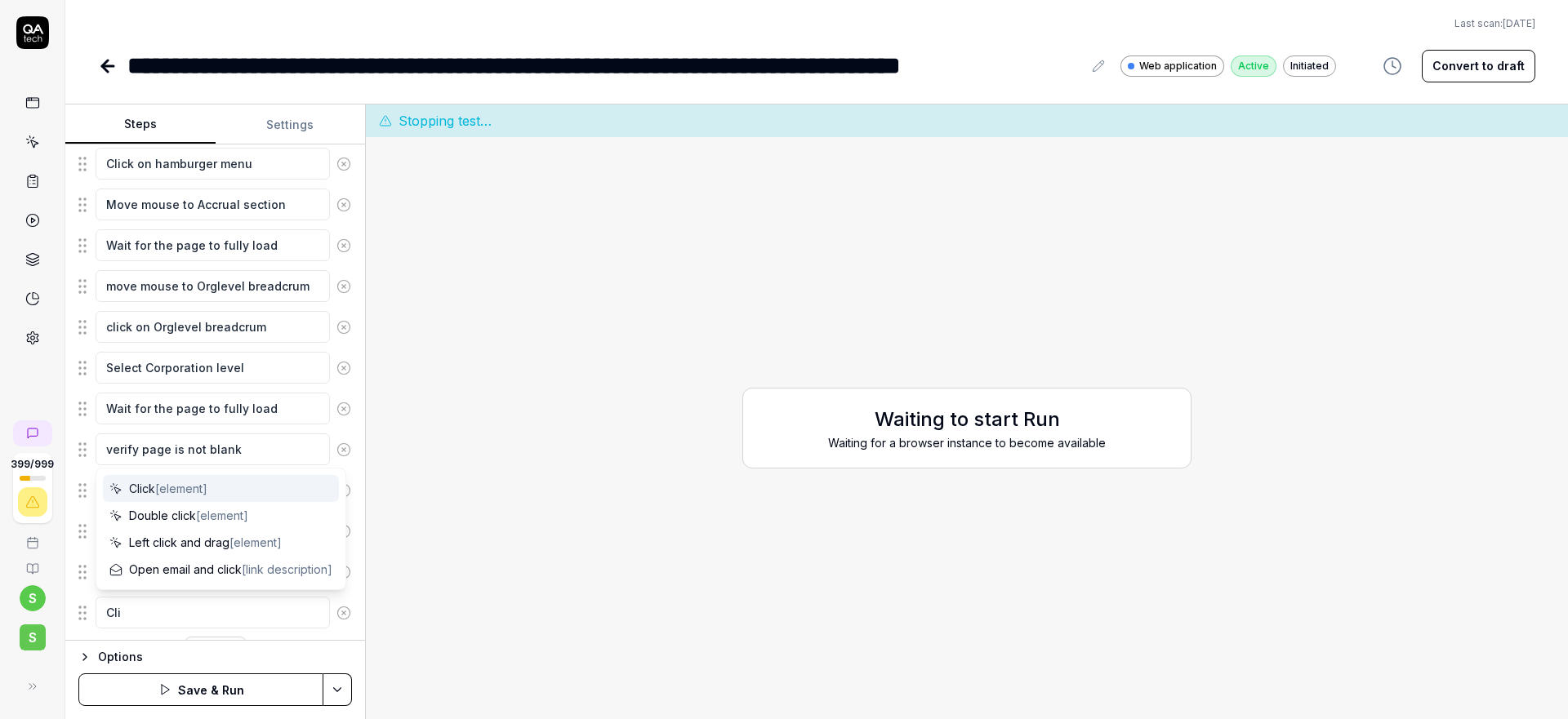 type on "Clic" 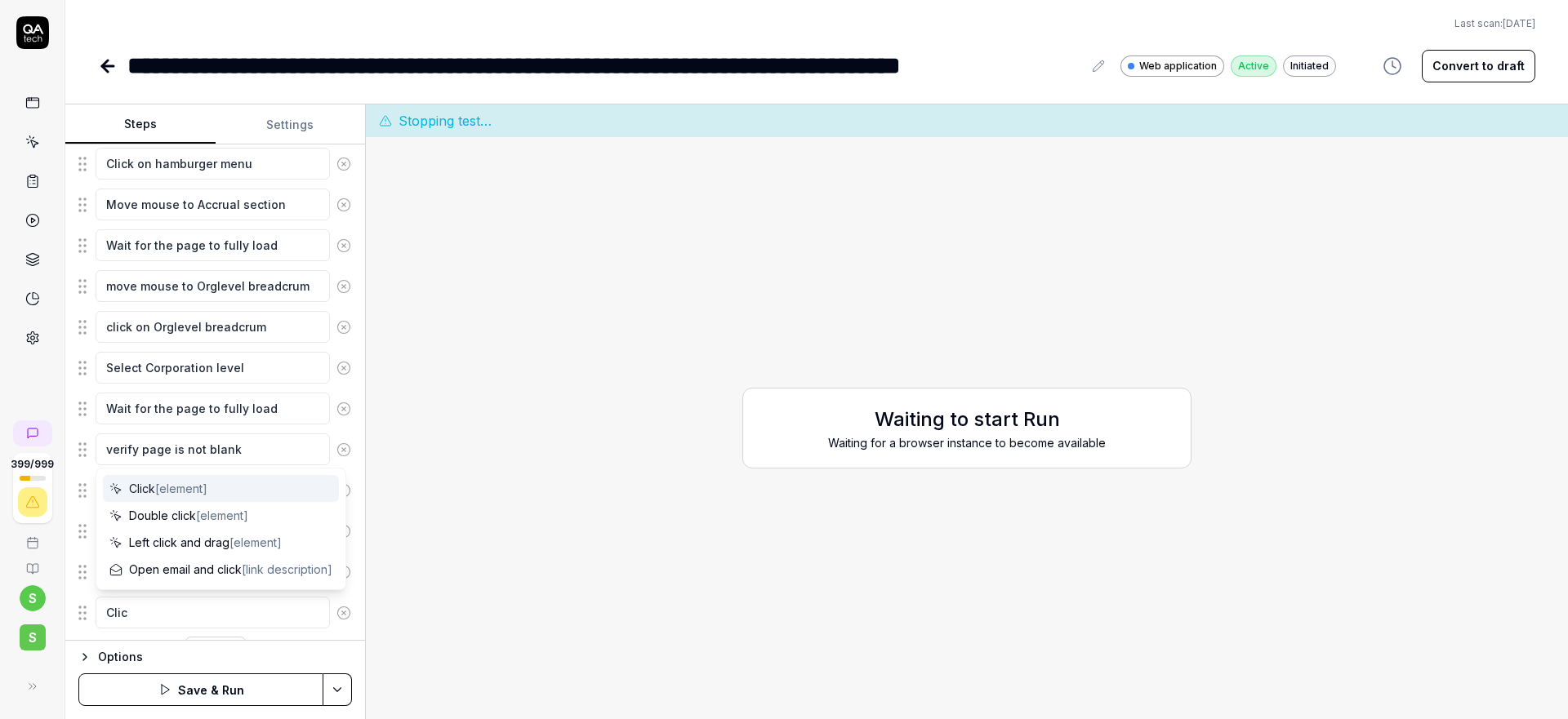 type on "*" 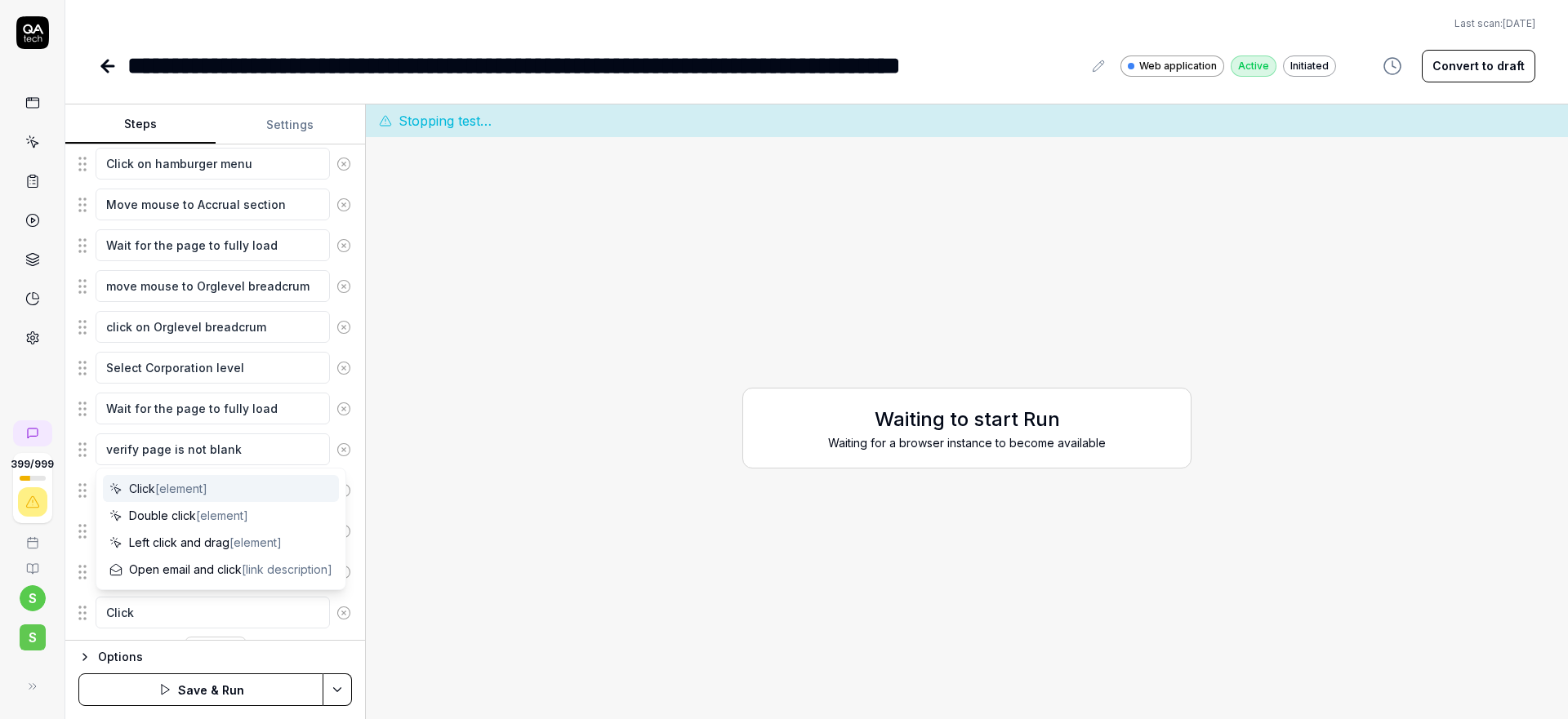 type on "*" 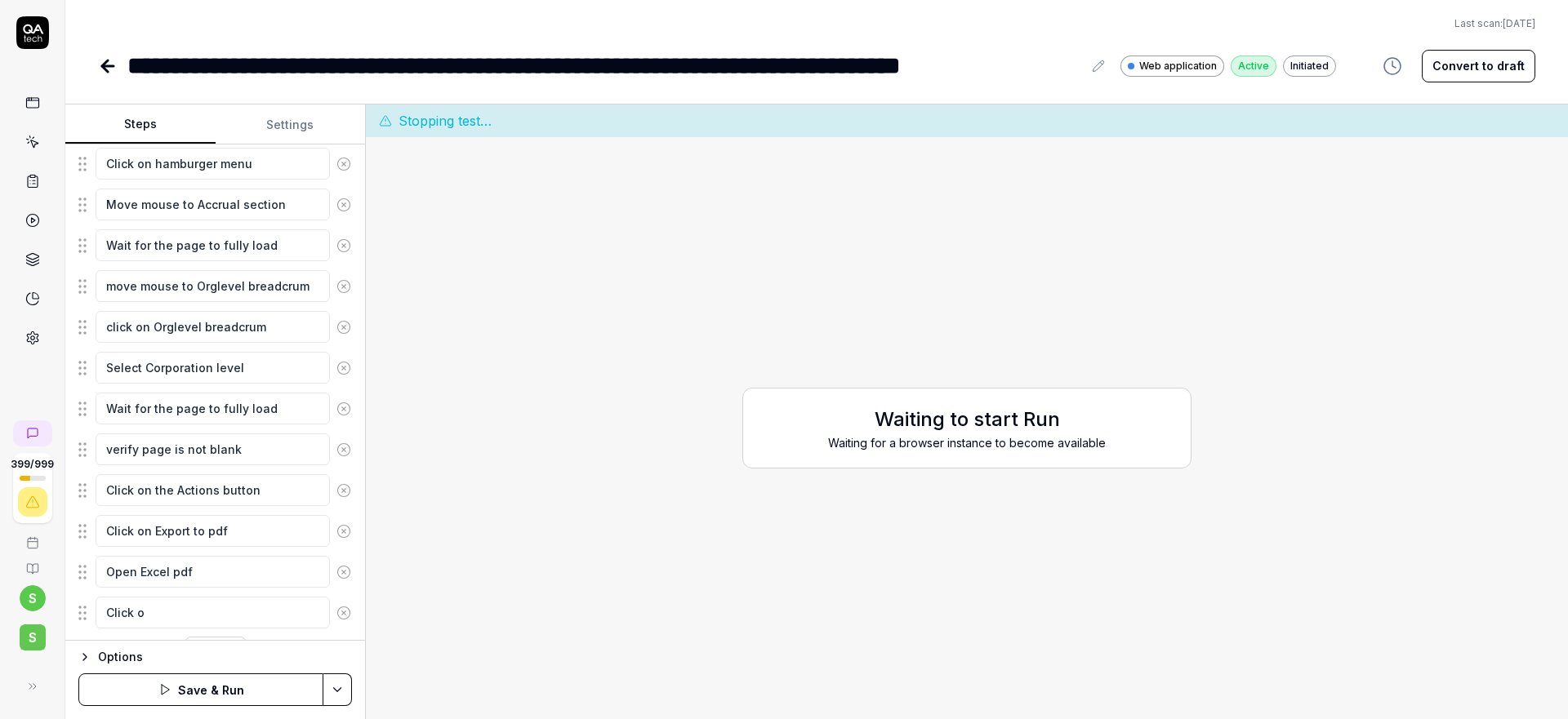 type on "*" 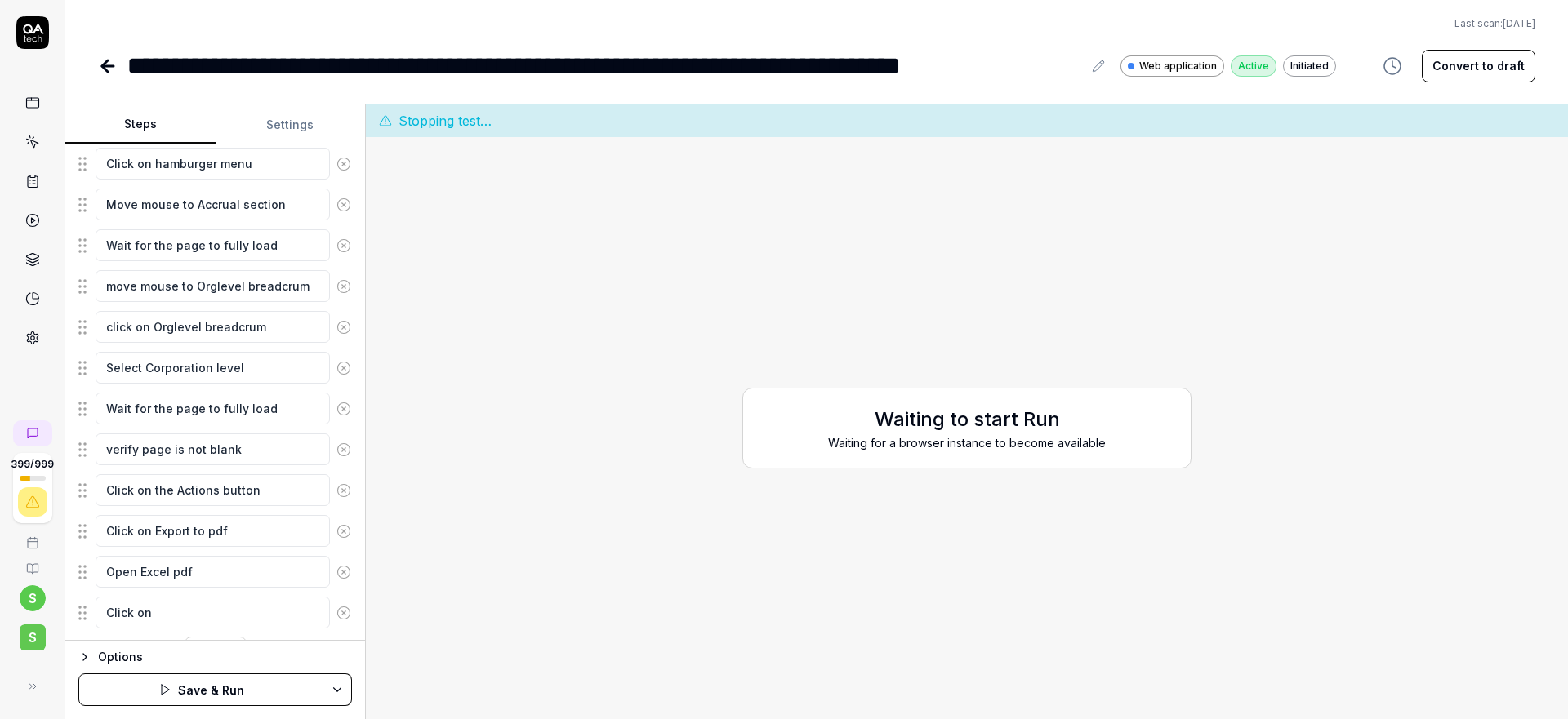 type on "*" 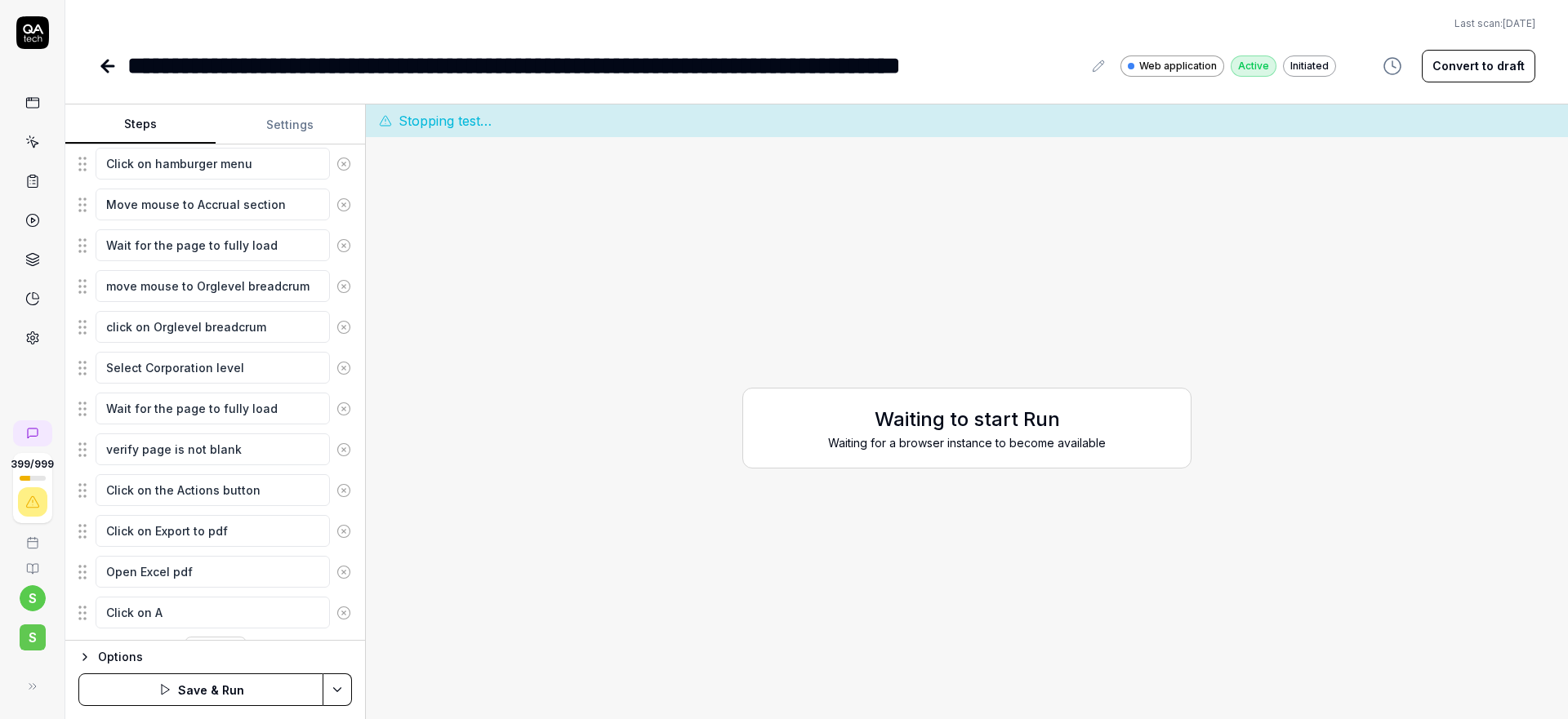type on "*" 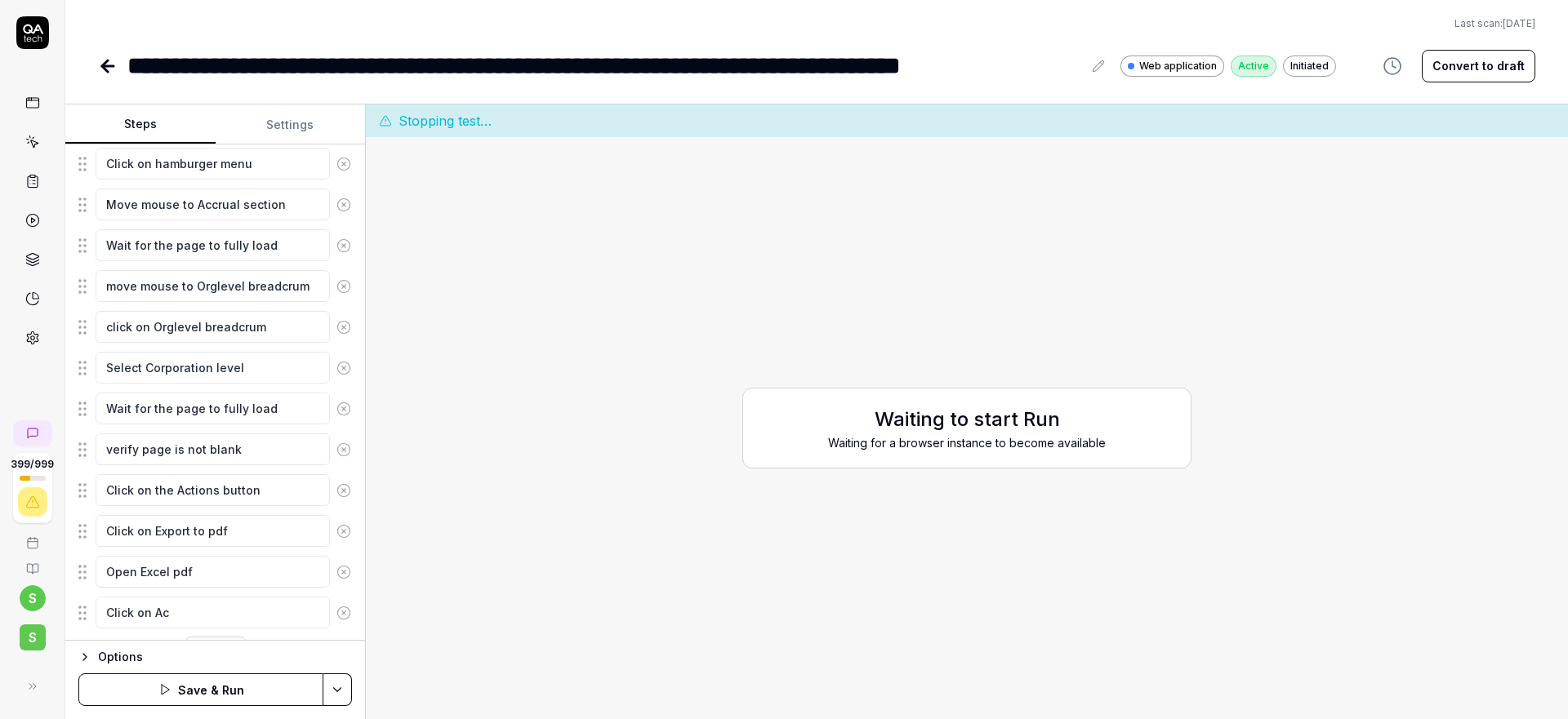 type on "*" 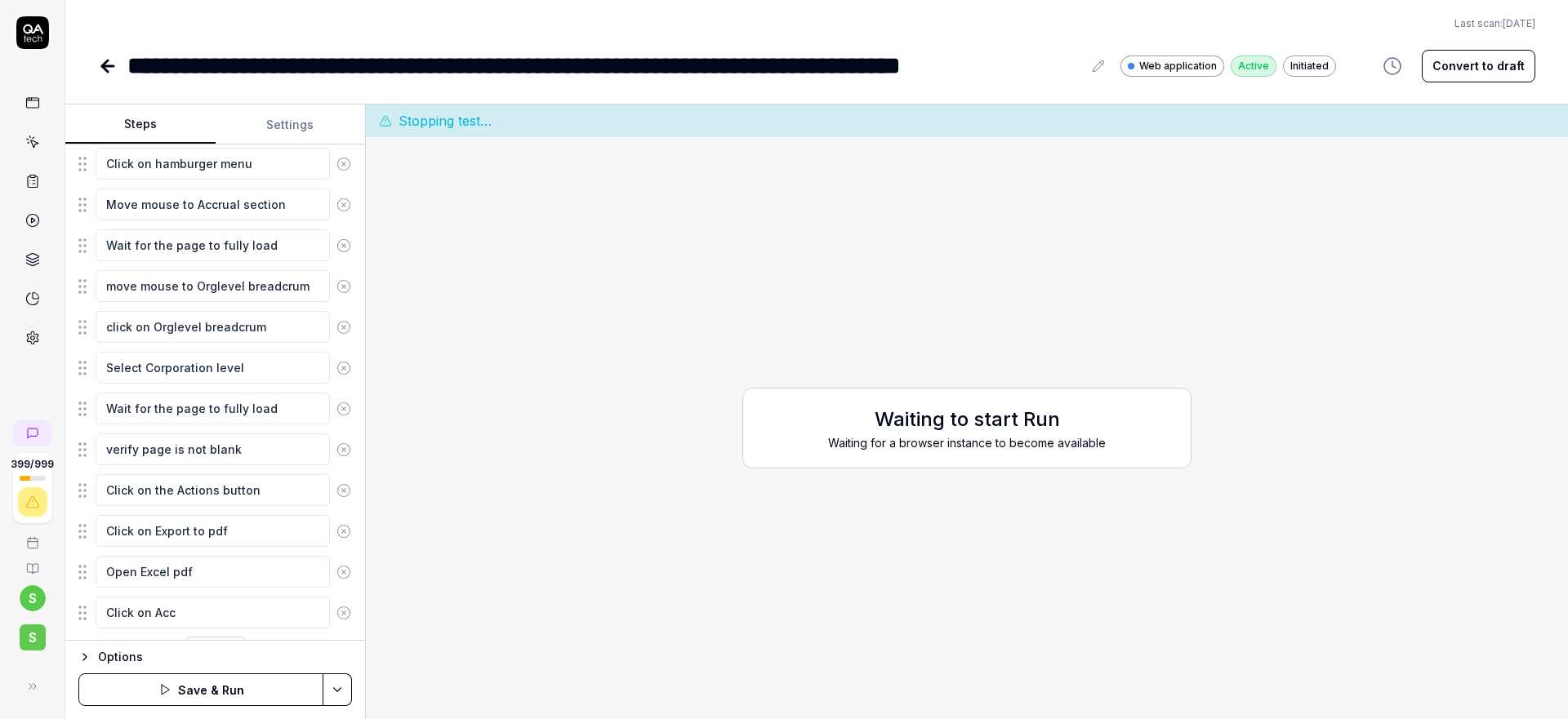 type on "*" 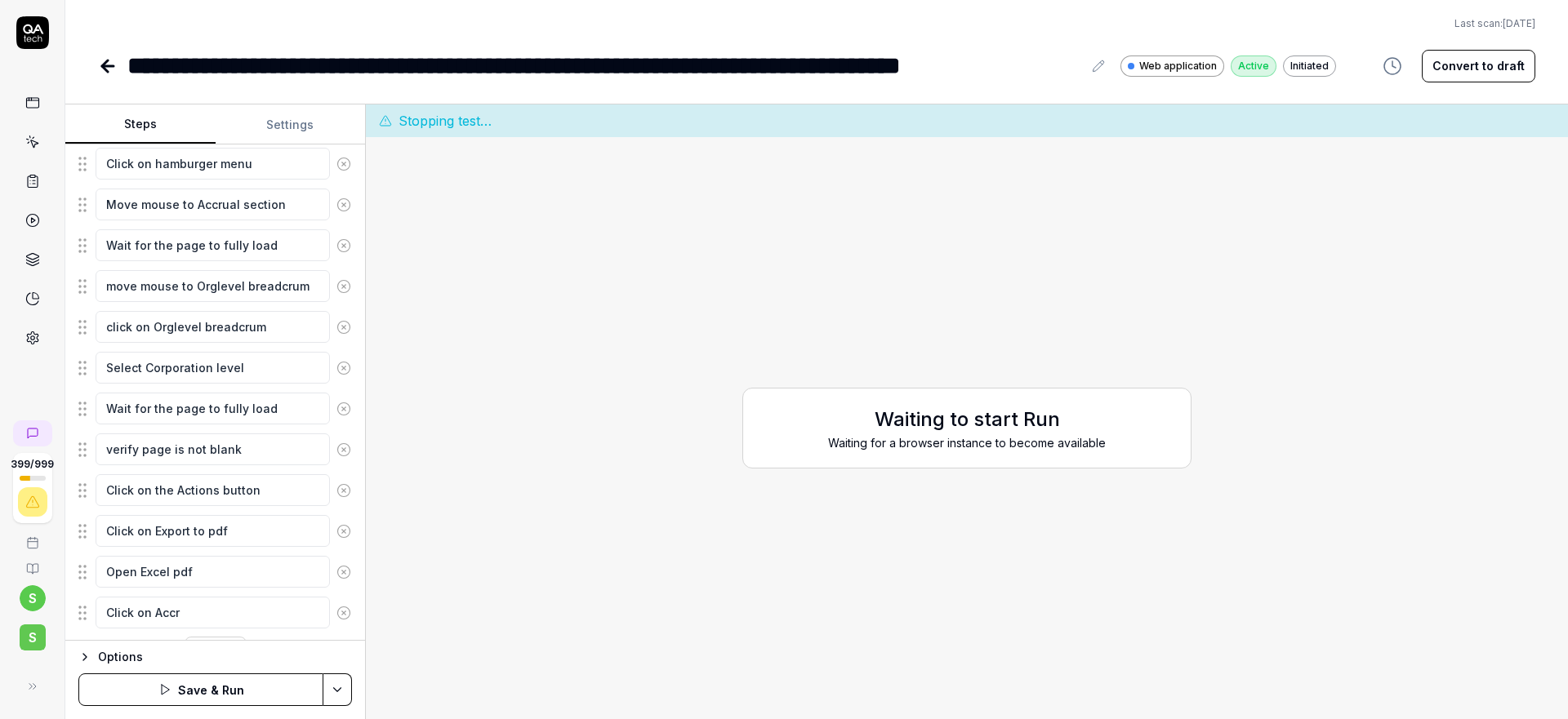 type on "*" 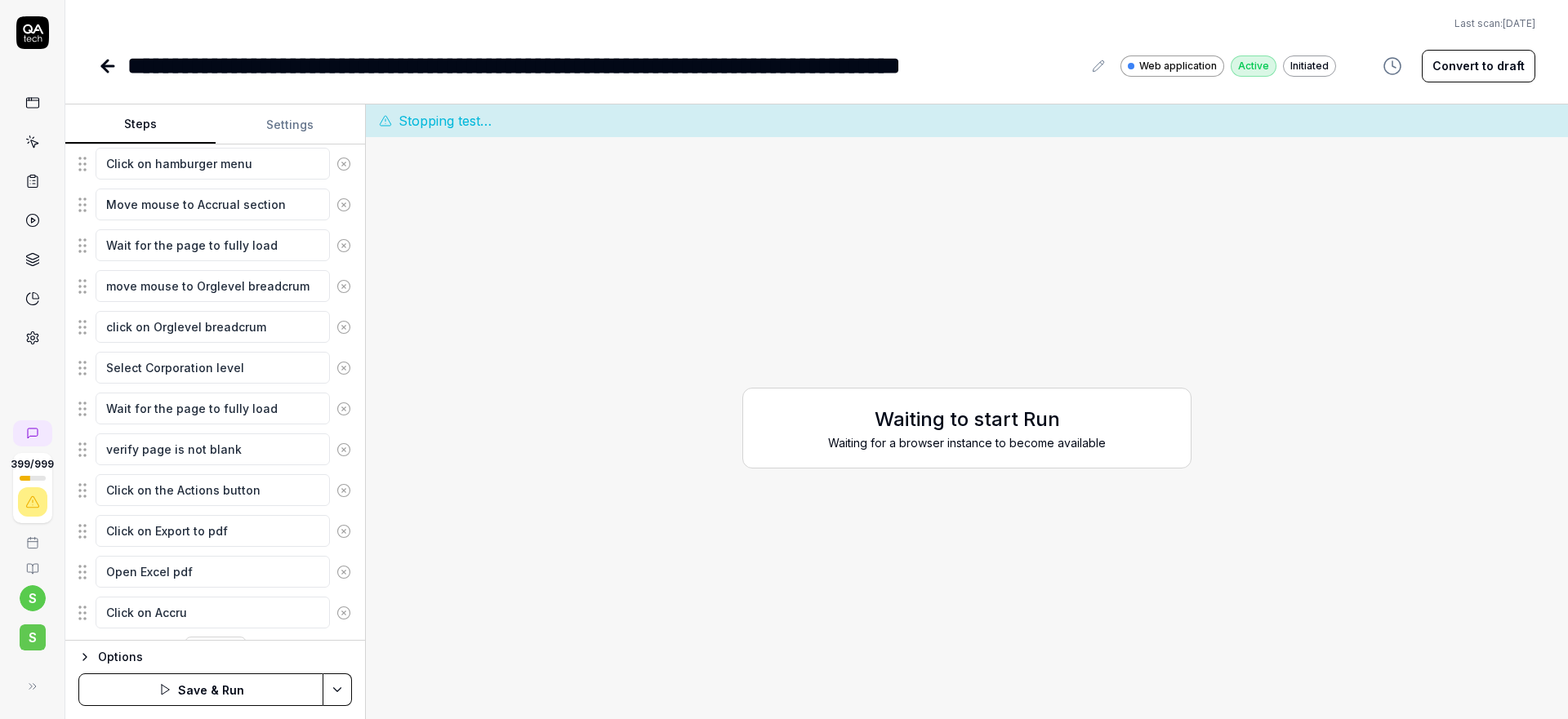 type on "*" 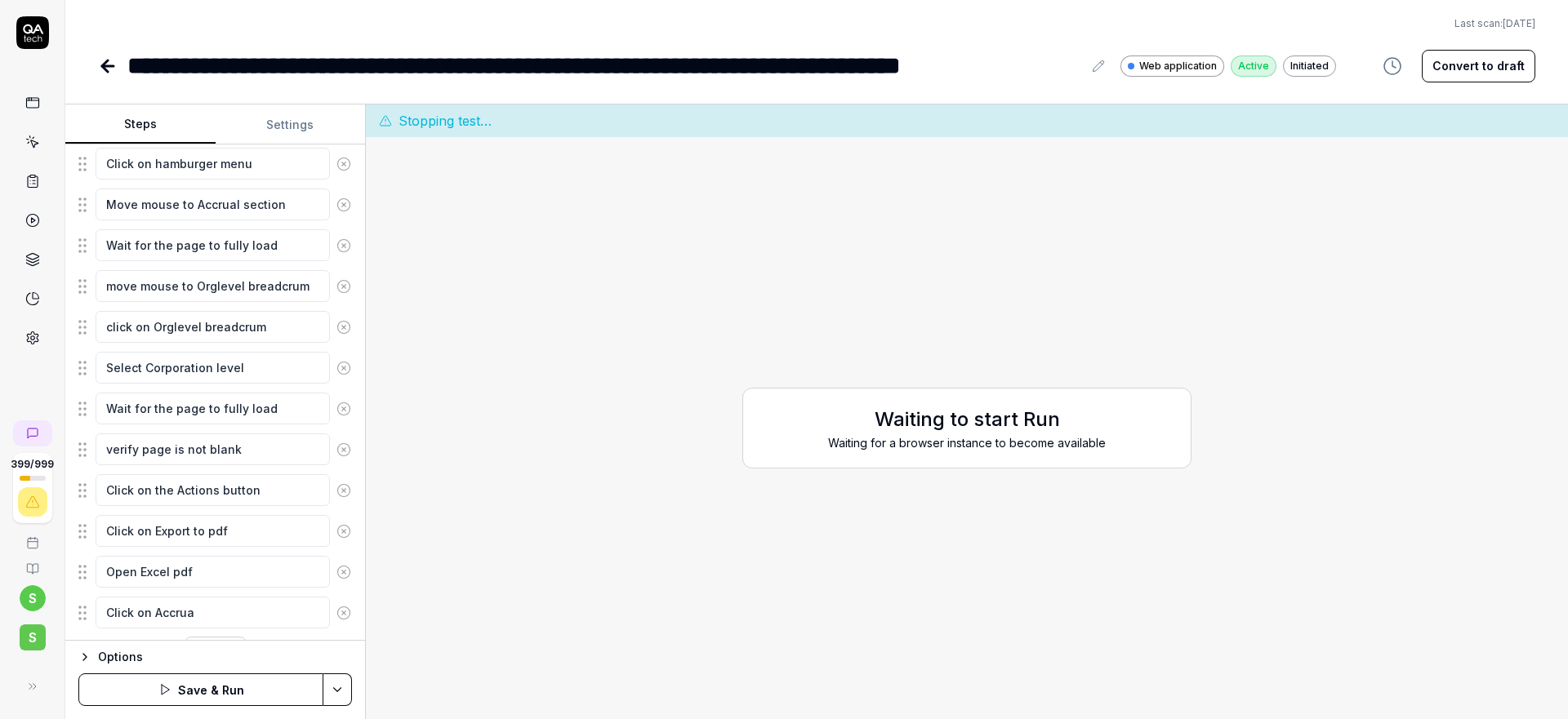 type on "*" 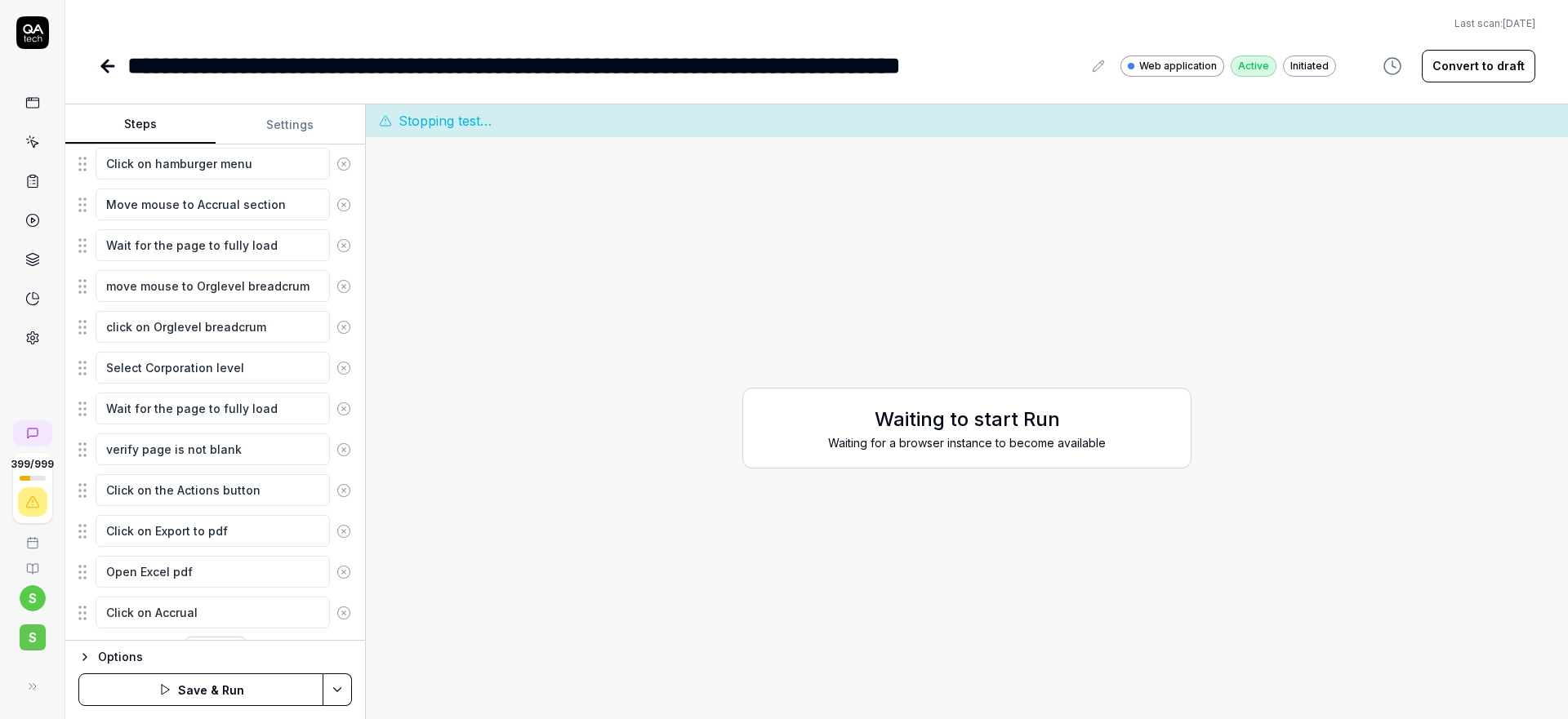 type on "*" 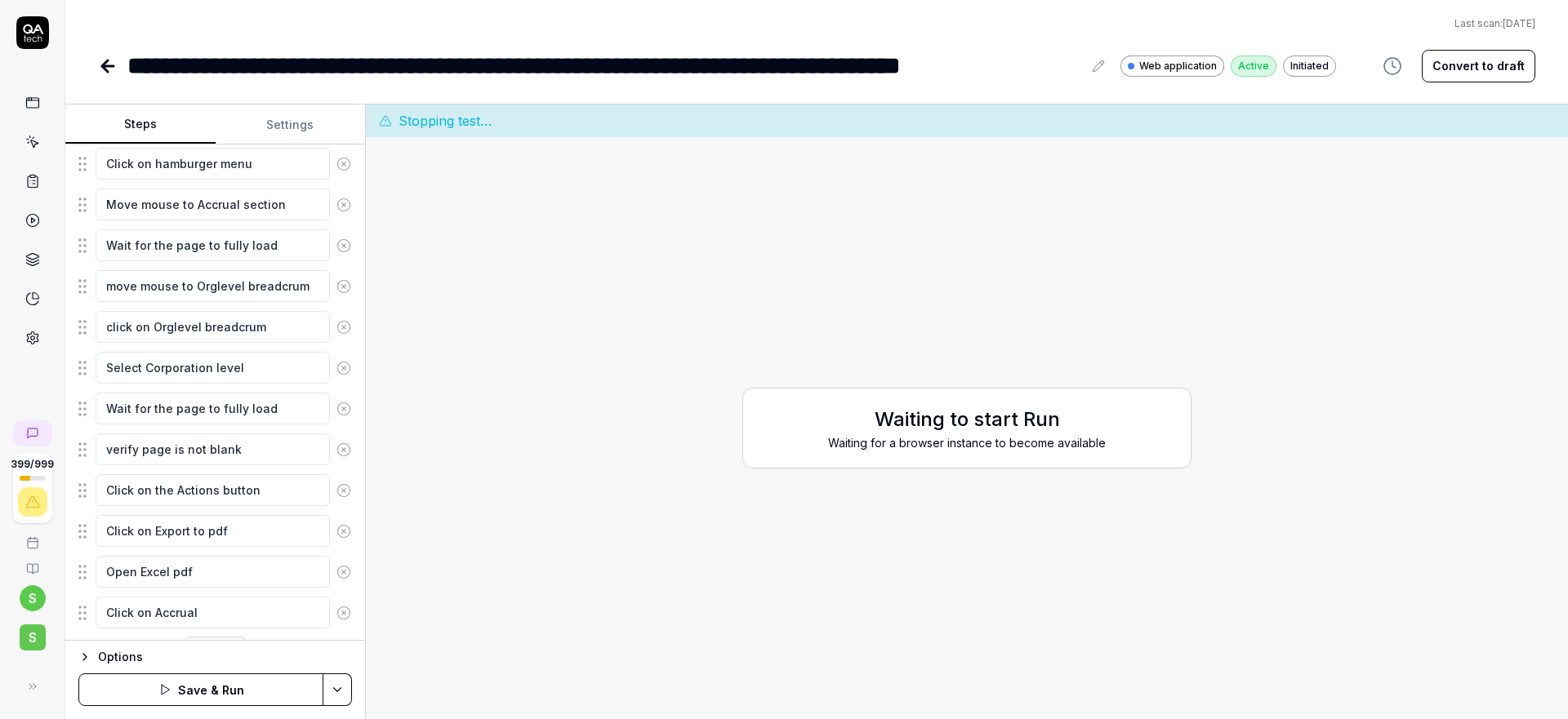 type on "*" 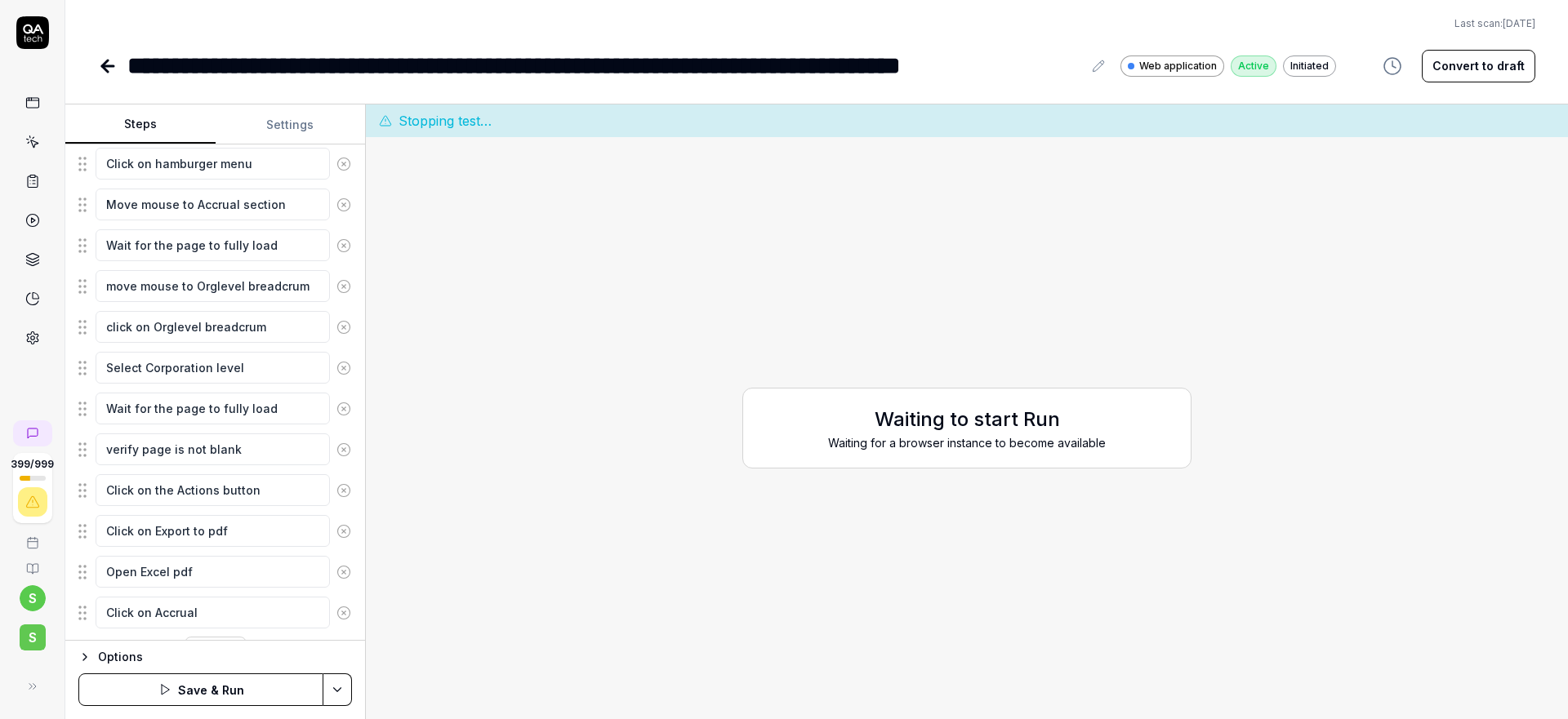 type on "Click on Accrual s" 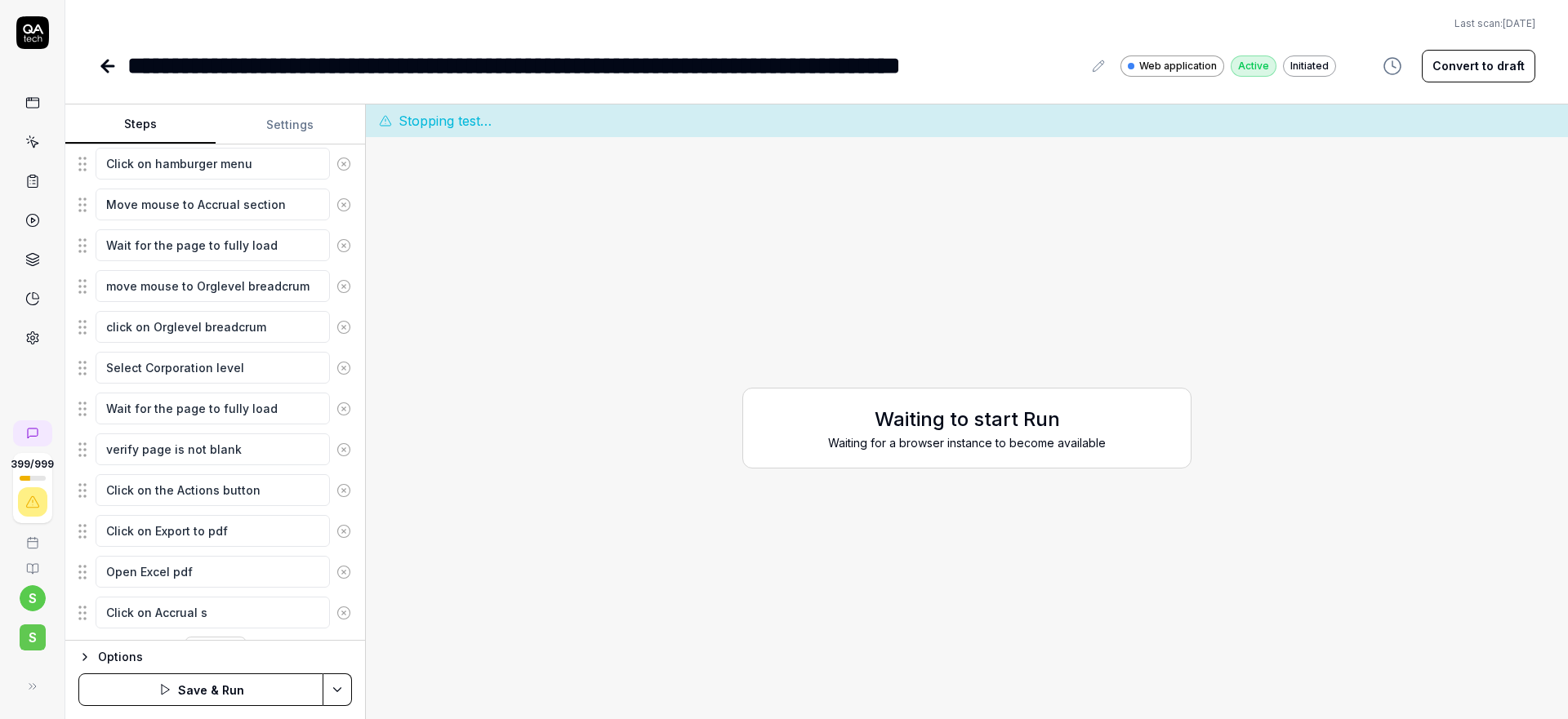 type on "*" 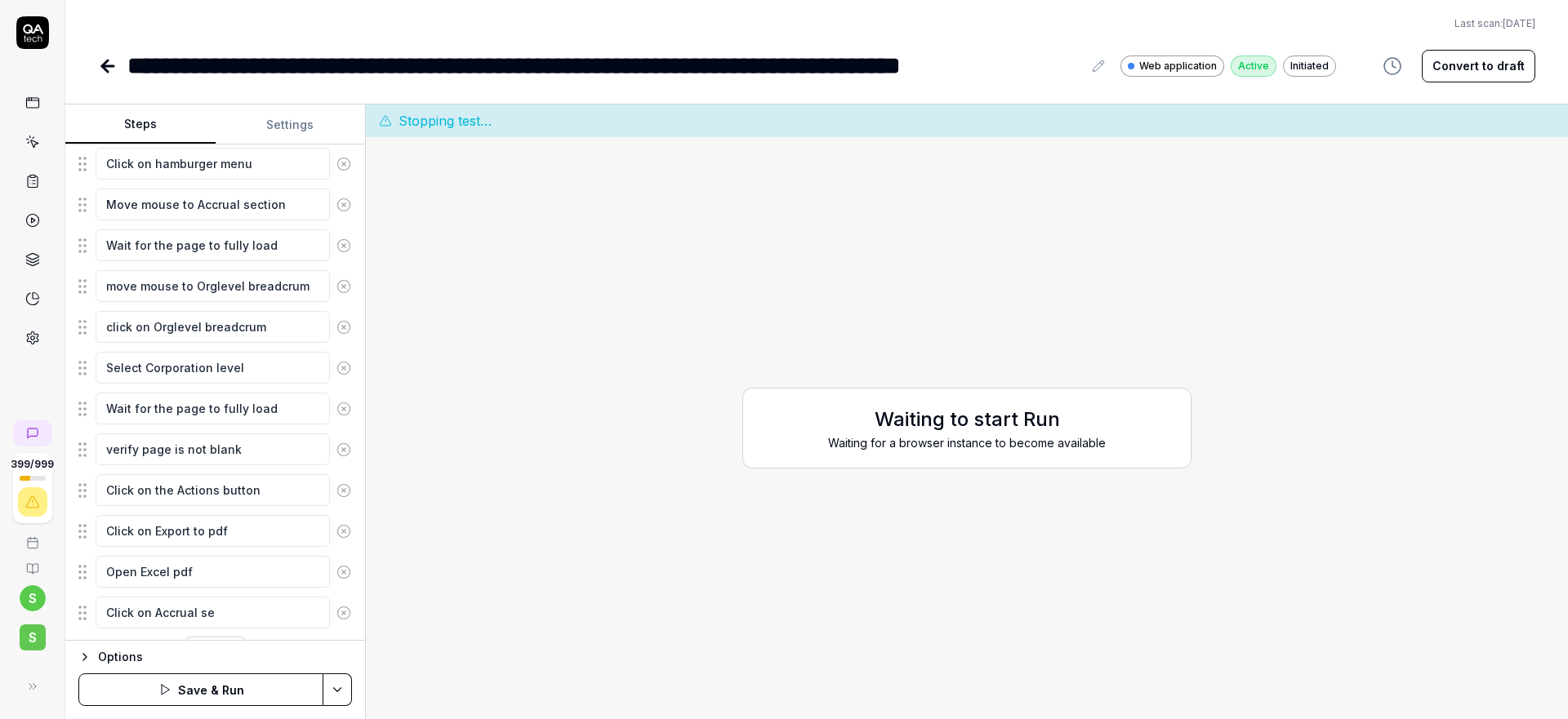 type on "*" 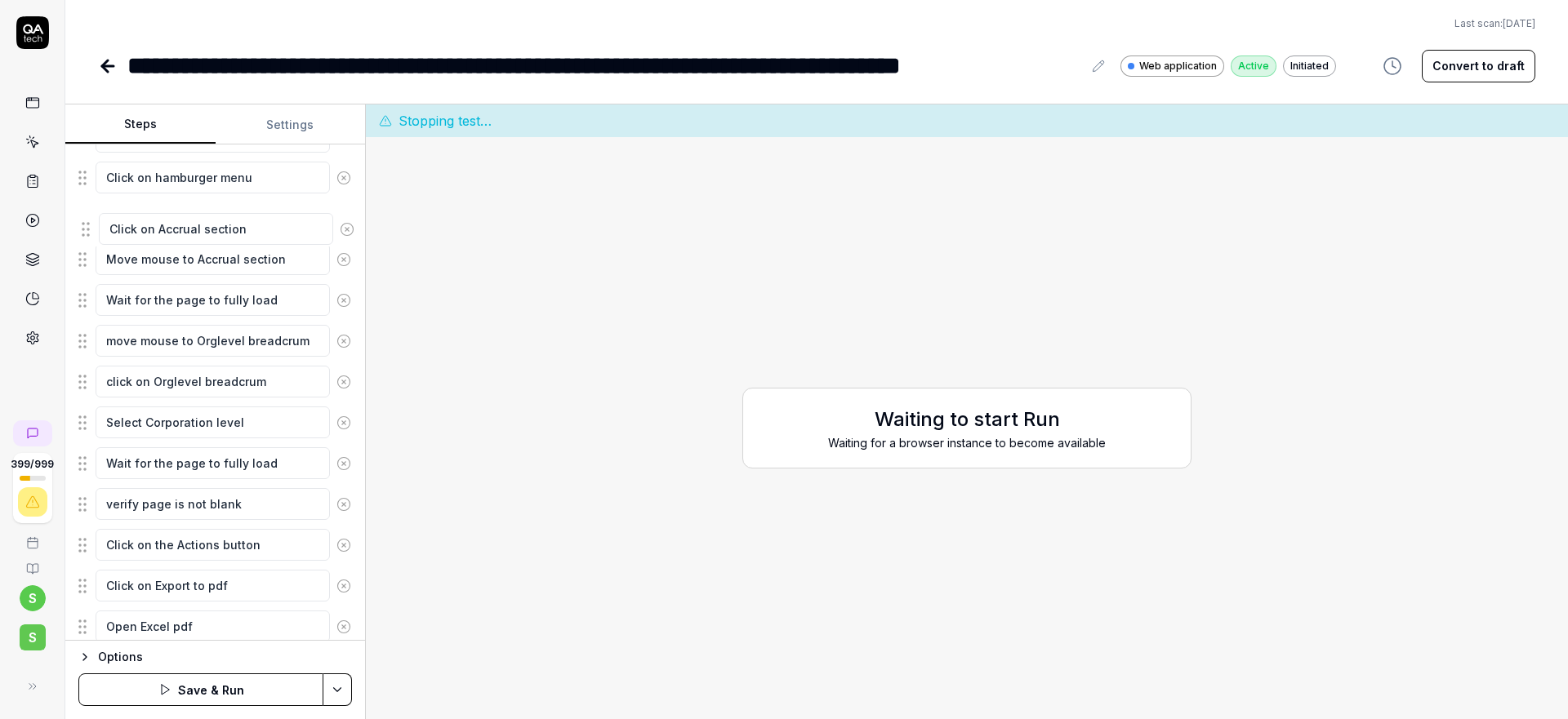 scroll, scrollTop: 236, scrollLeft: 0, axis: vertical 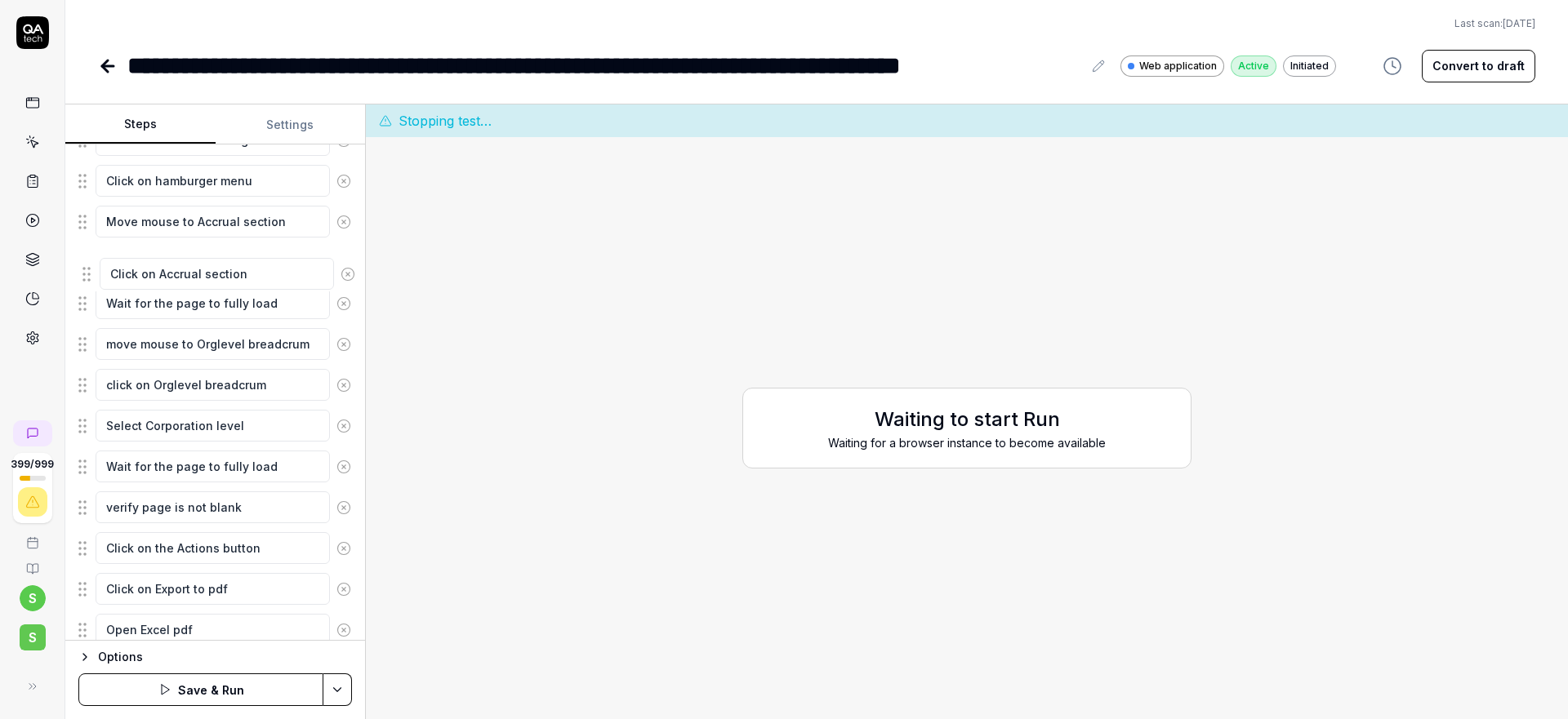 drag, startPoint x: 83, startPoint y: 617, endPoint x: 87, endPoint y: 279, distance: 338.02367 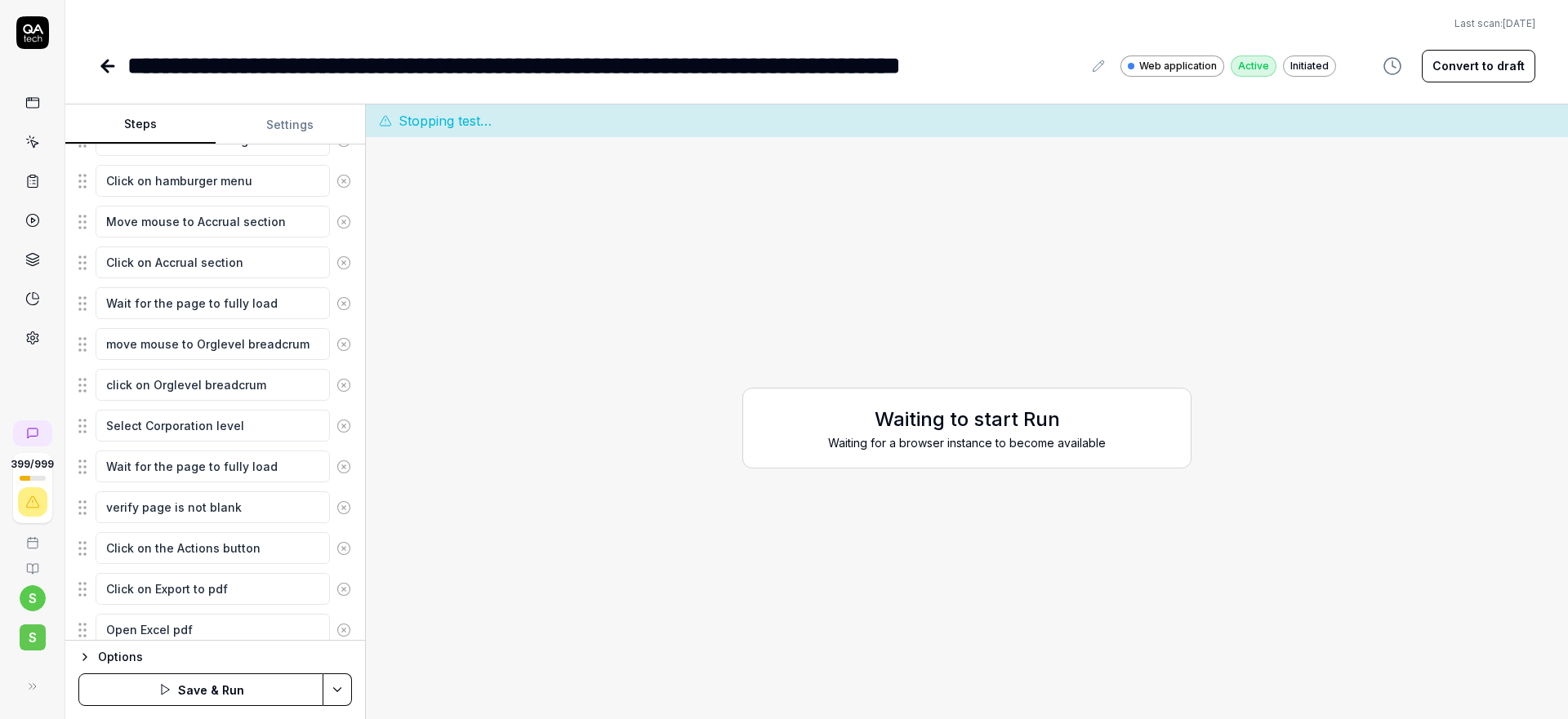 scroll, scrollTop: 294, scrollLeft: 0, axis: vertical 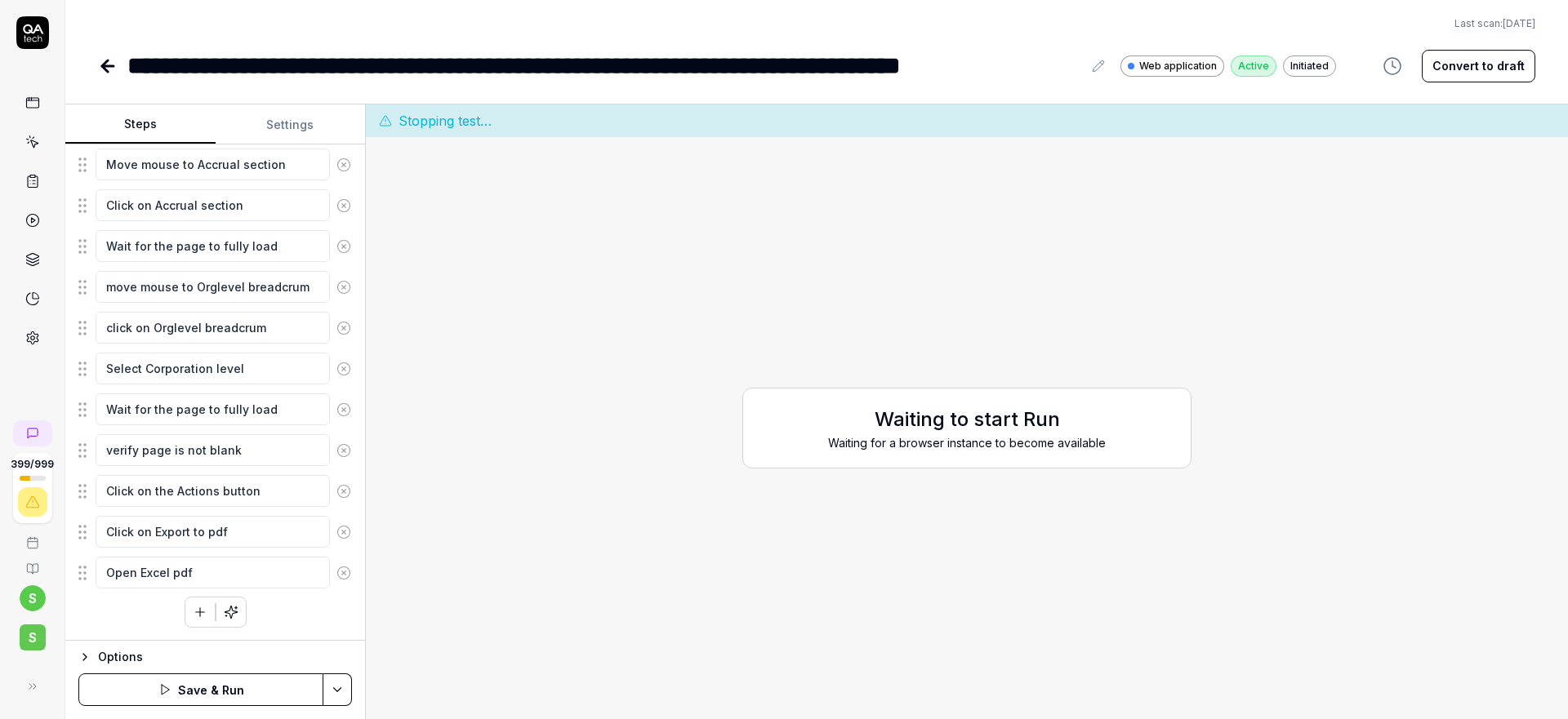 click 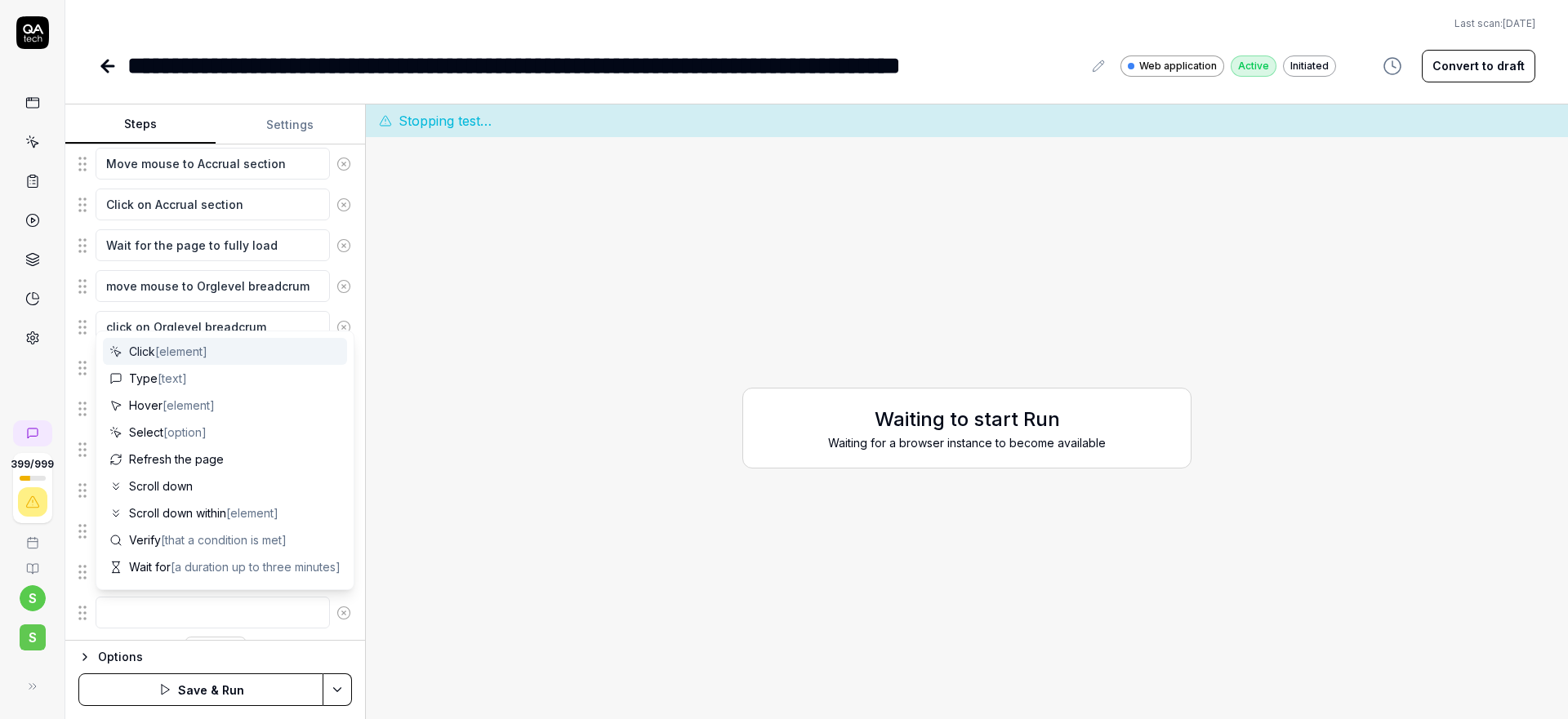 click at bounding box center [212, 612] 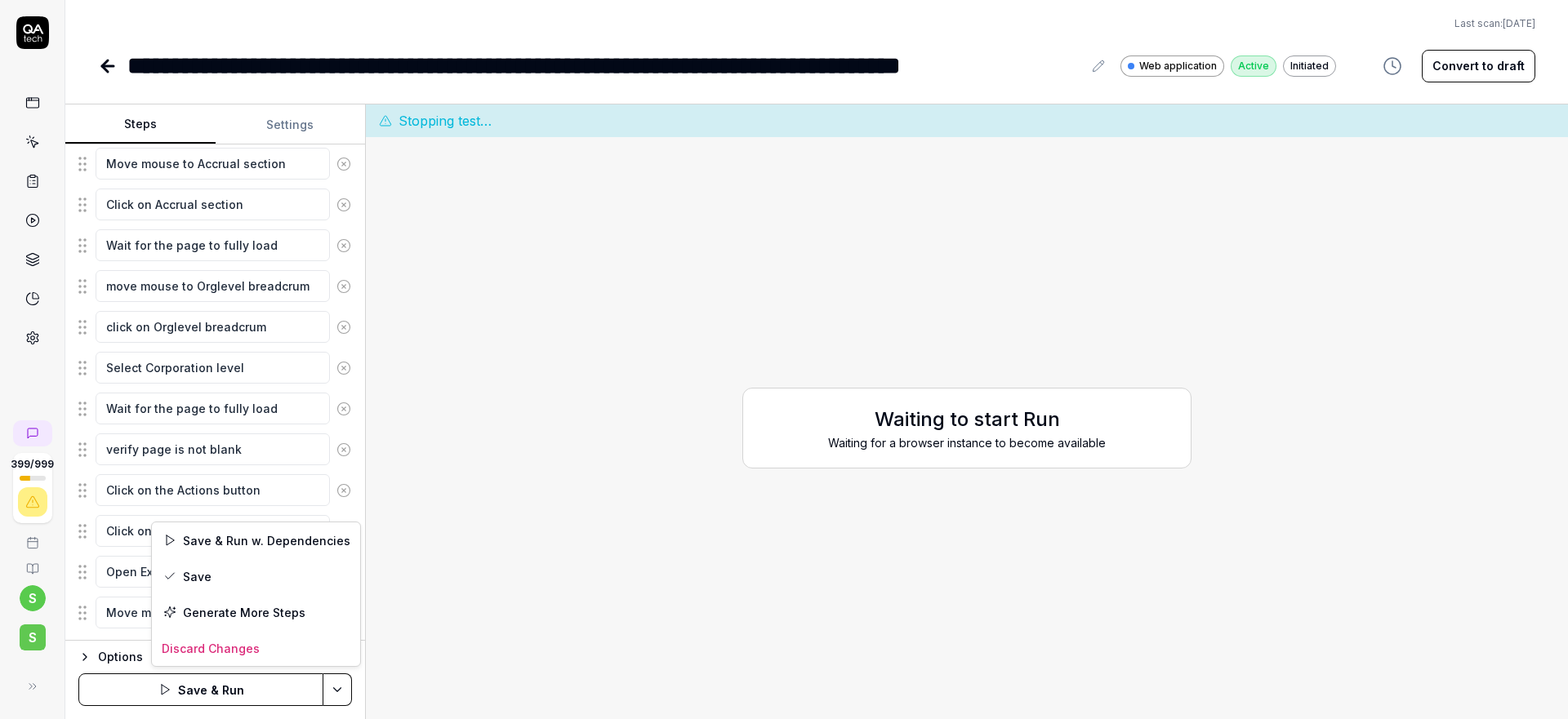 click on "**********" at bounding box center [784, 359] 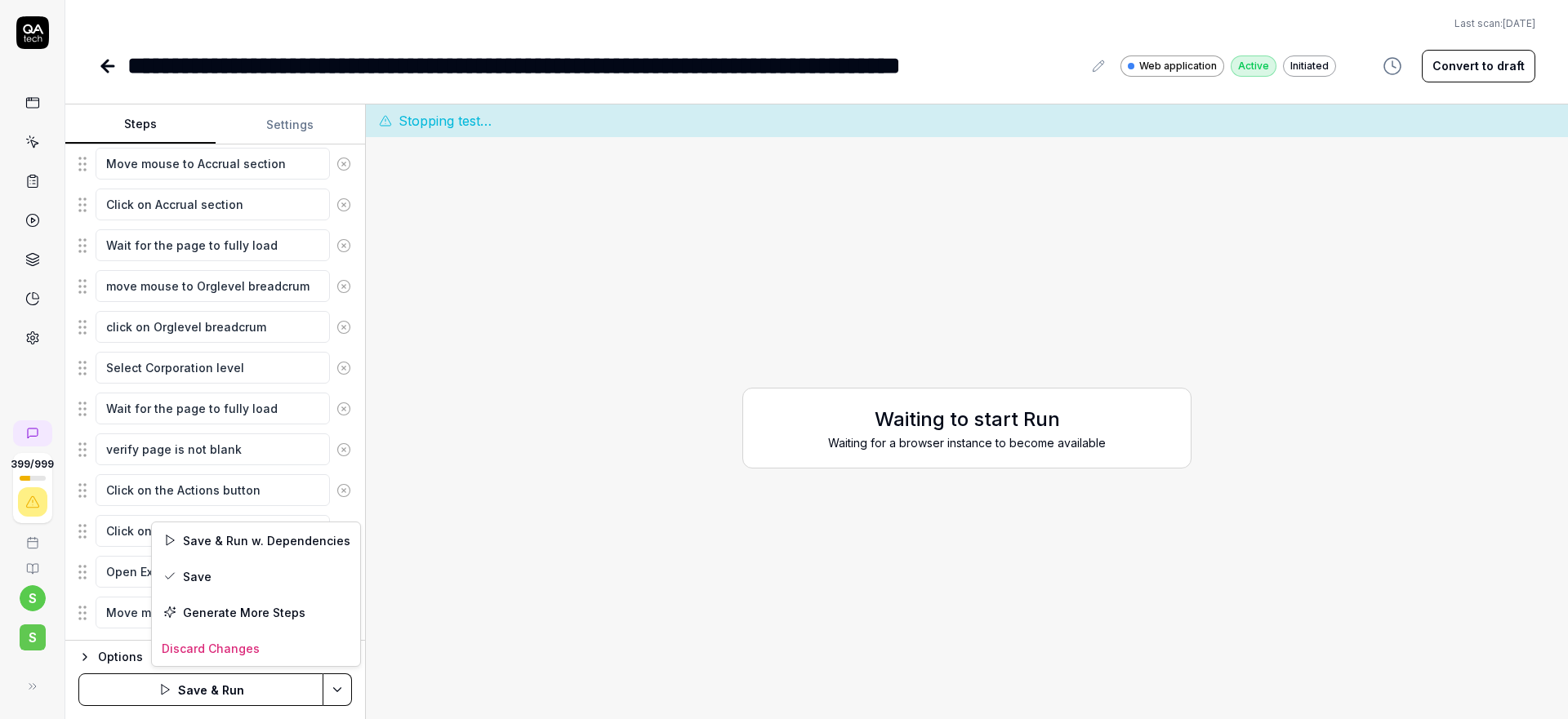 scroll, scrollTop: 294, scrollLeft: 0, axis: vertical 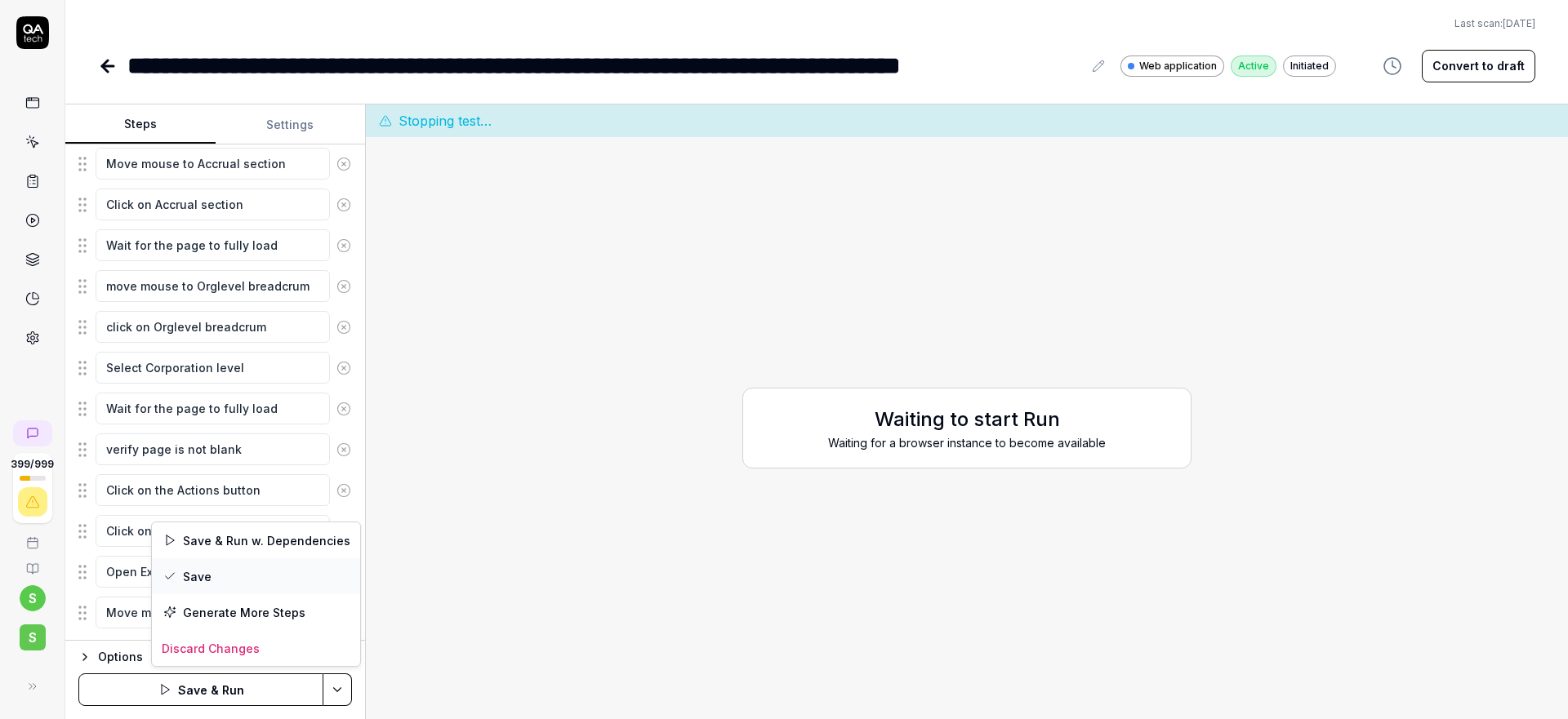click on "Save" at bounding box center [256, 576] 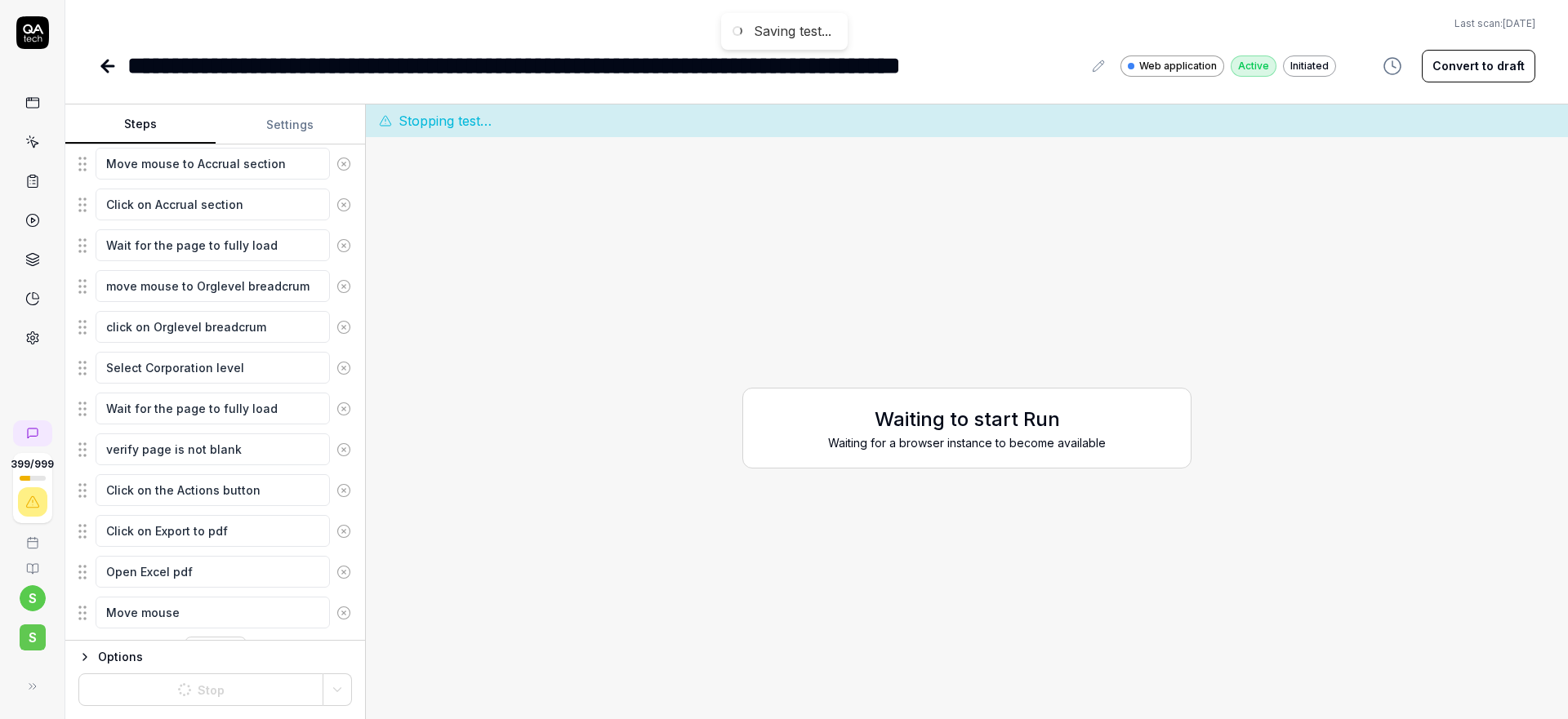 scroll, scrollTop: 294, scrollLeft: 0, axis: vertical 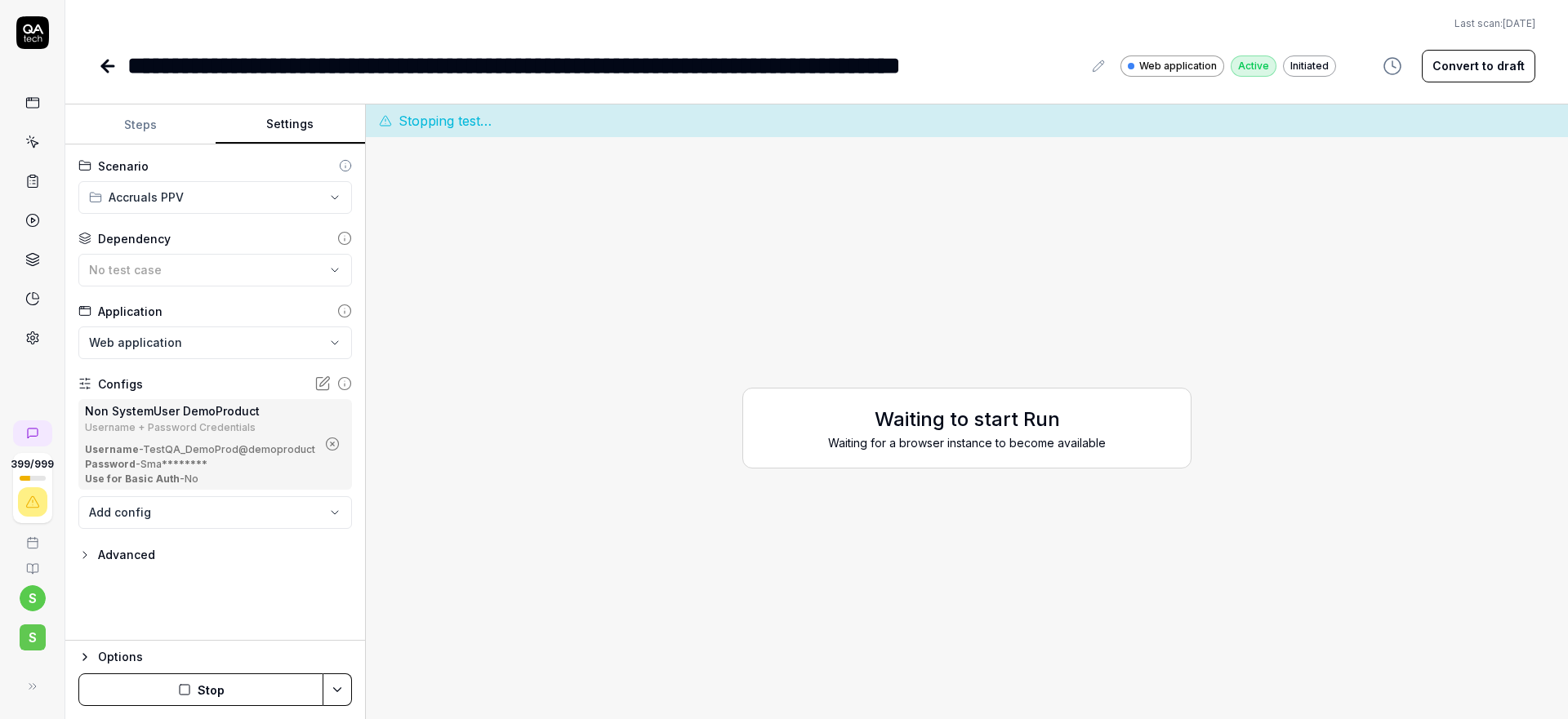 click on "Settings" at bounding box center [291, 125] 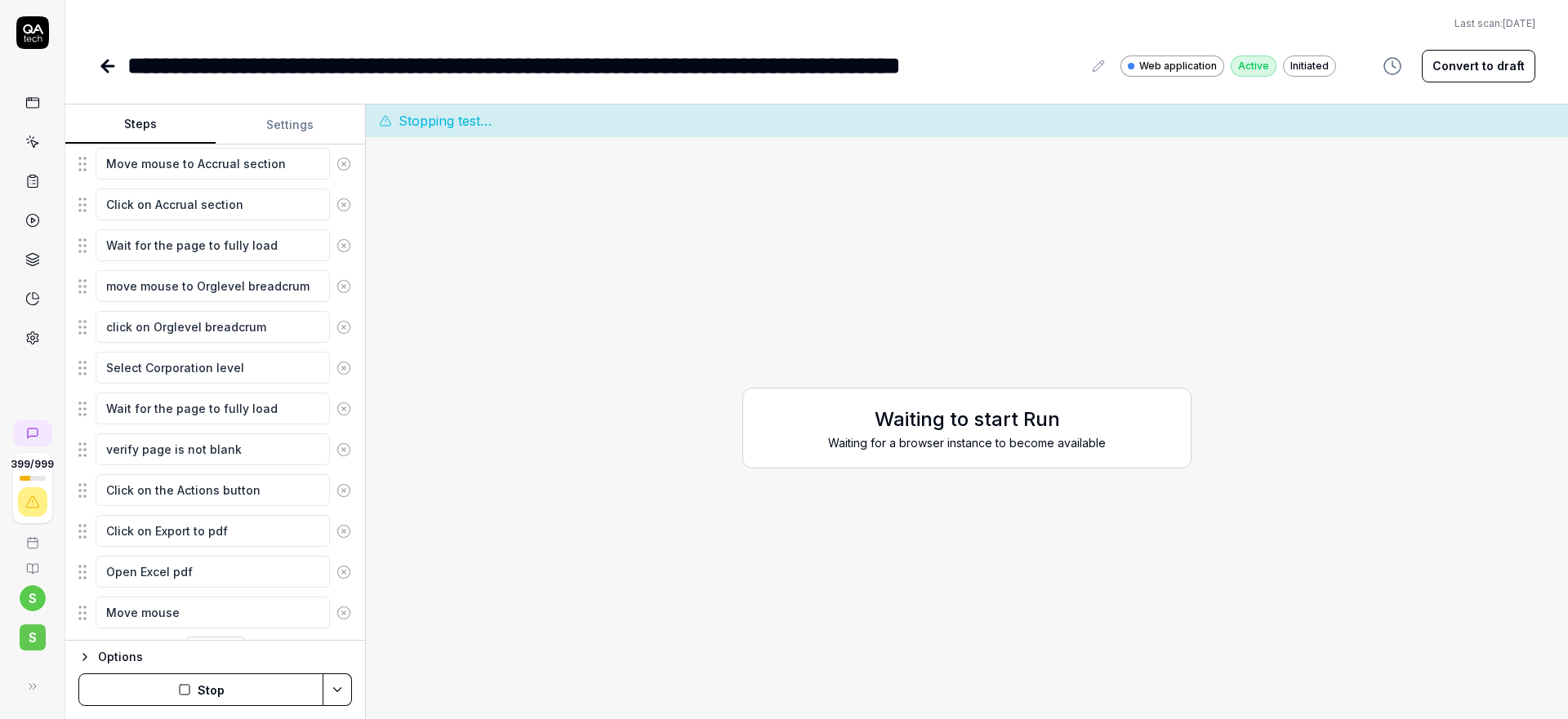 scroll, scrollTop: 294, scrollLeft: 0, axis: vertical 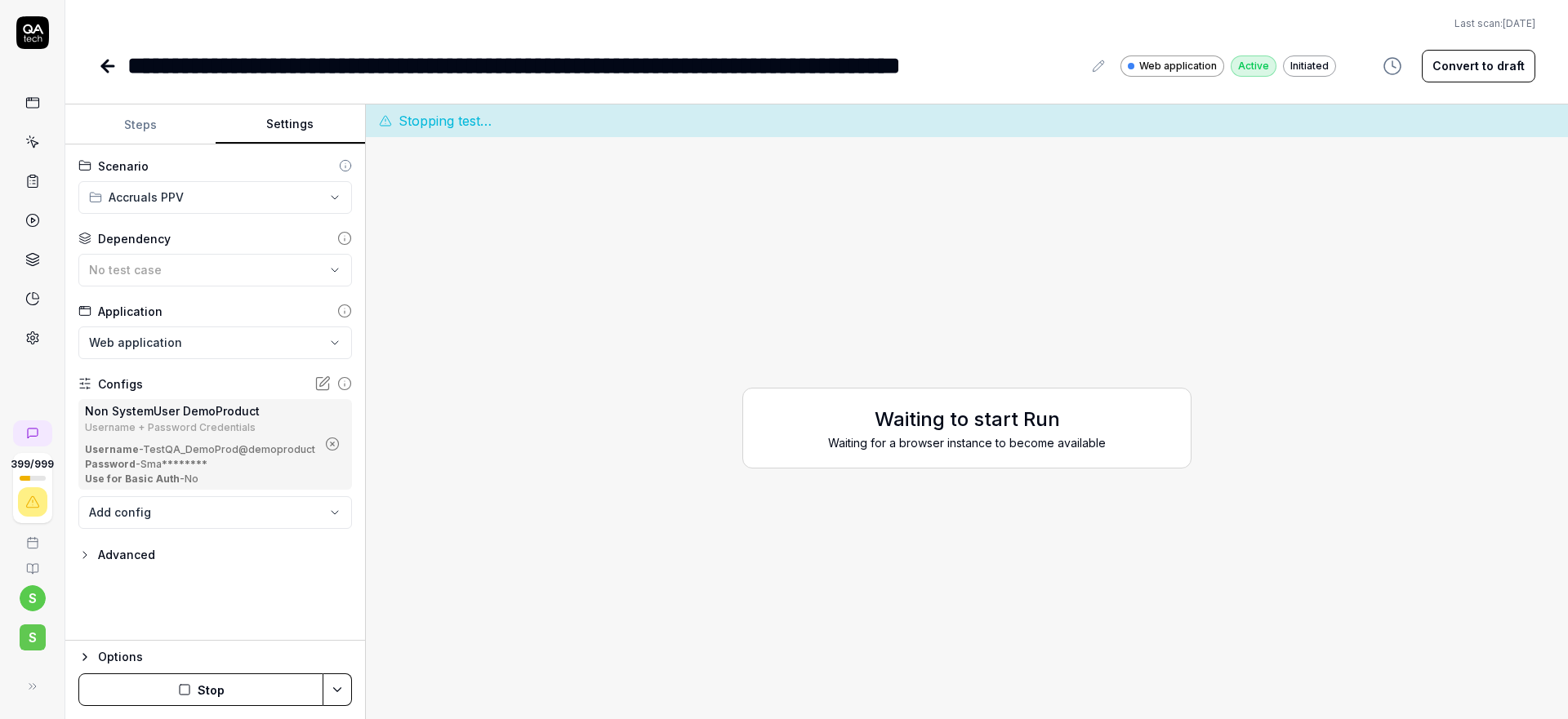 click on "Settings" at bounding box center [291, 125] 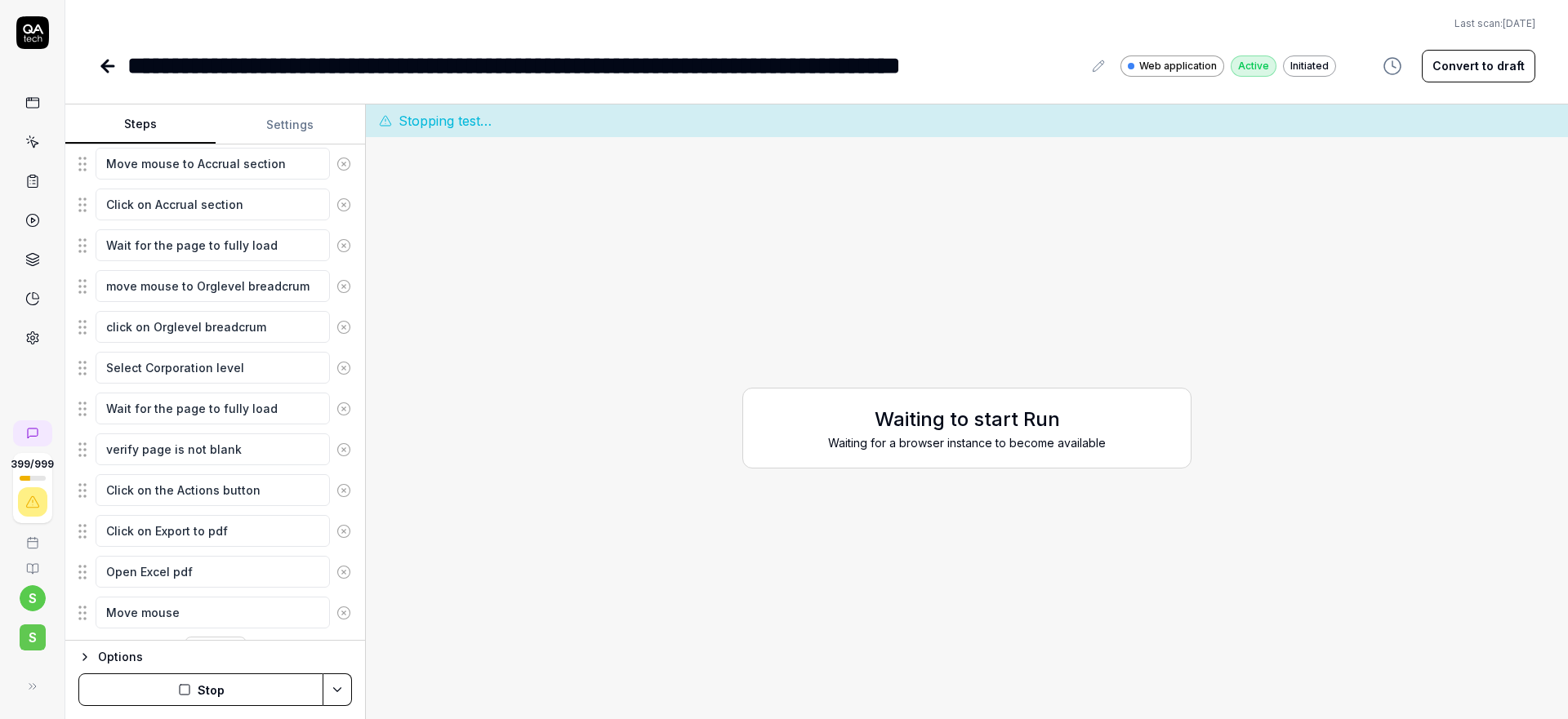 scroll, scrollTop: 269, scrollLeft: 0, axis: vertical 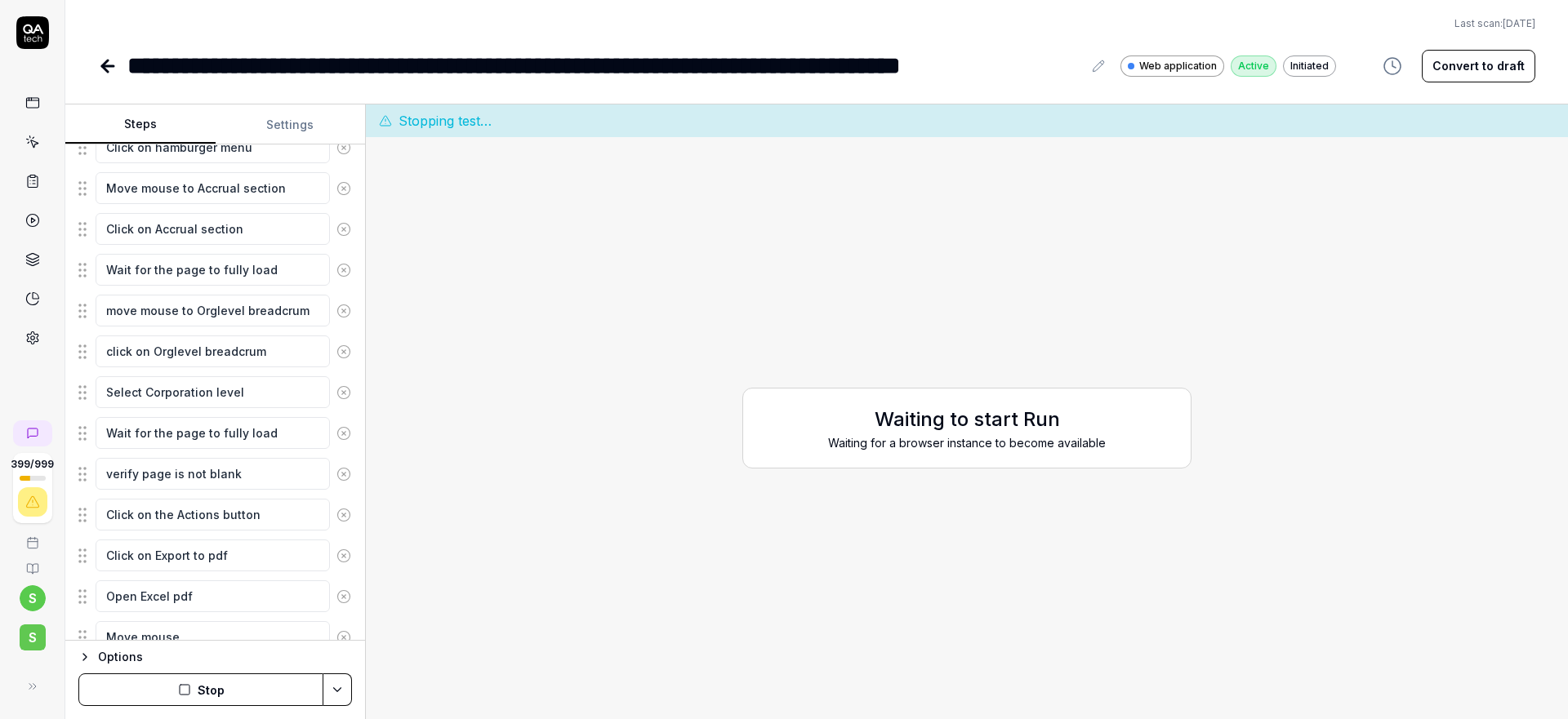 click on "Steps" at bounding box center (140, 125) 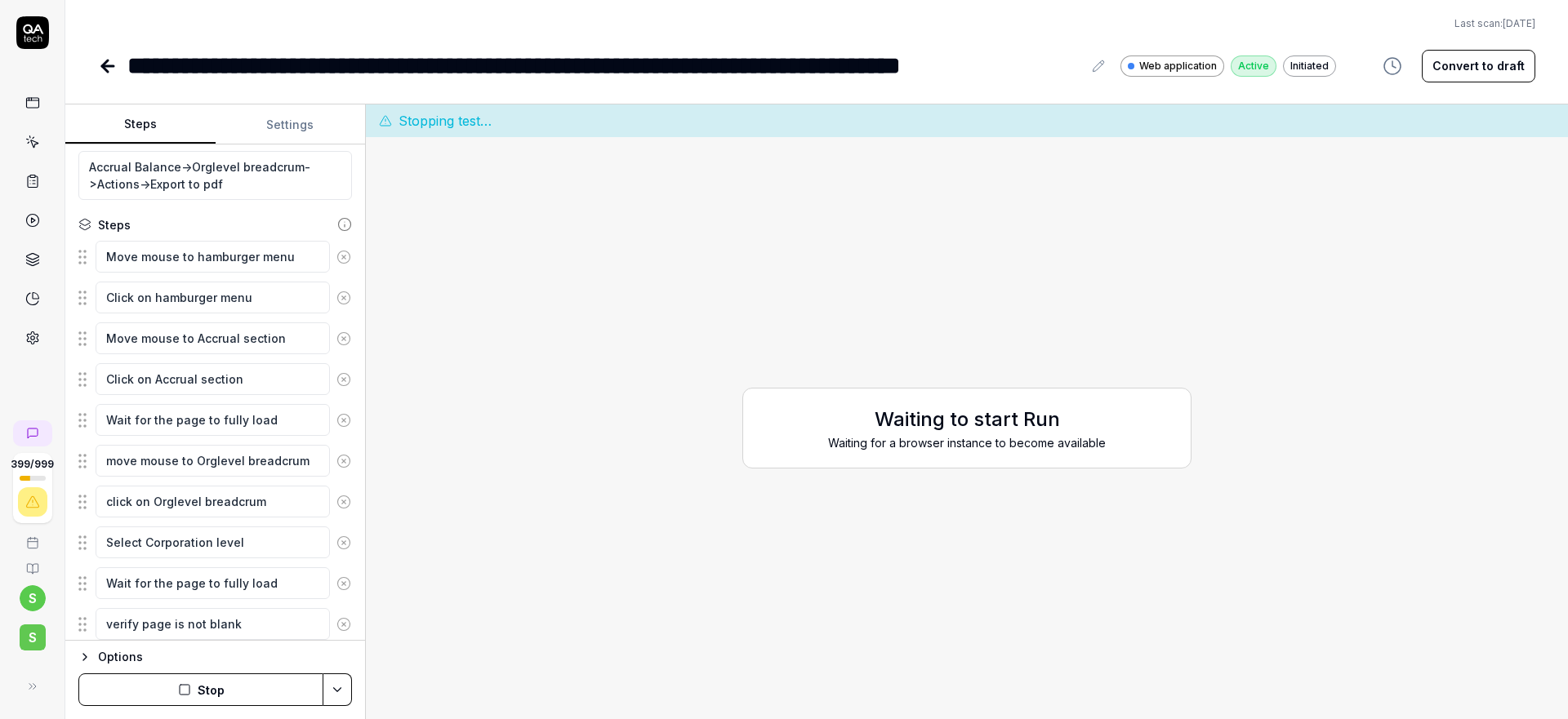 scroll, scrollTop: 335, scrollLeft: 0, axis: vertical 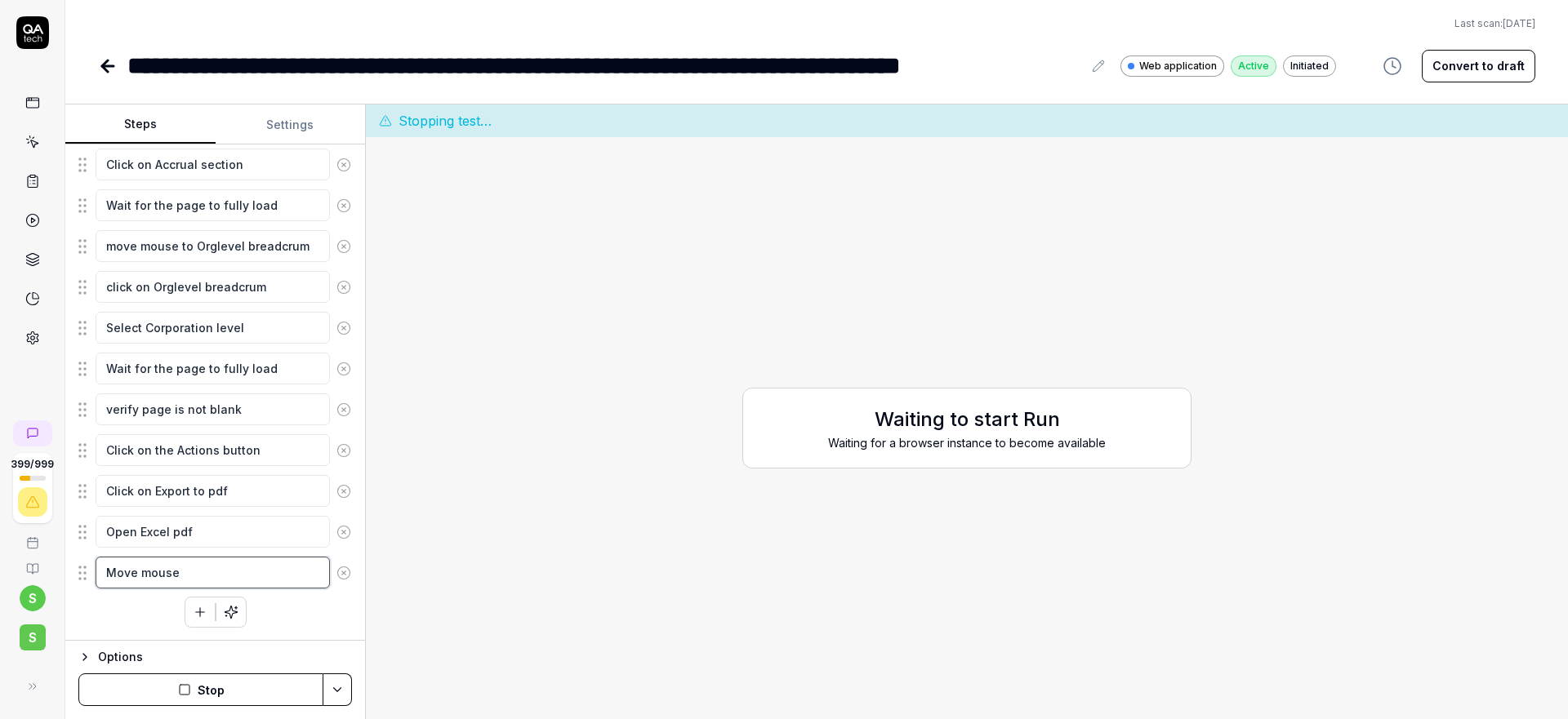 click on "Move mouse" at bounding box center (212, 572) 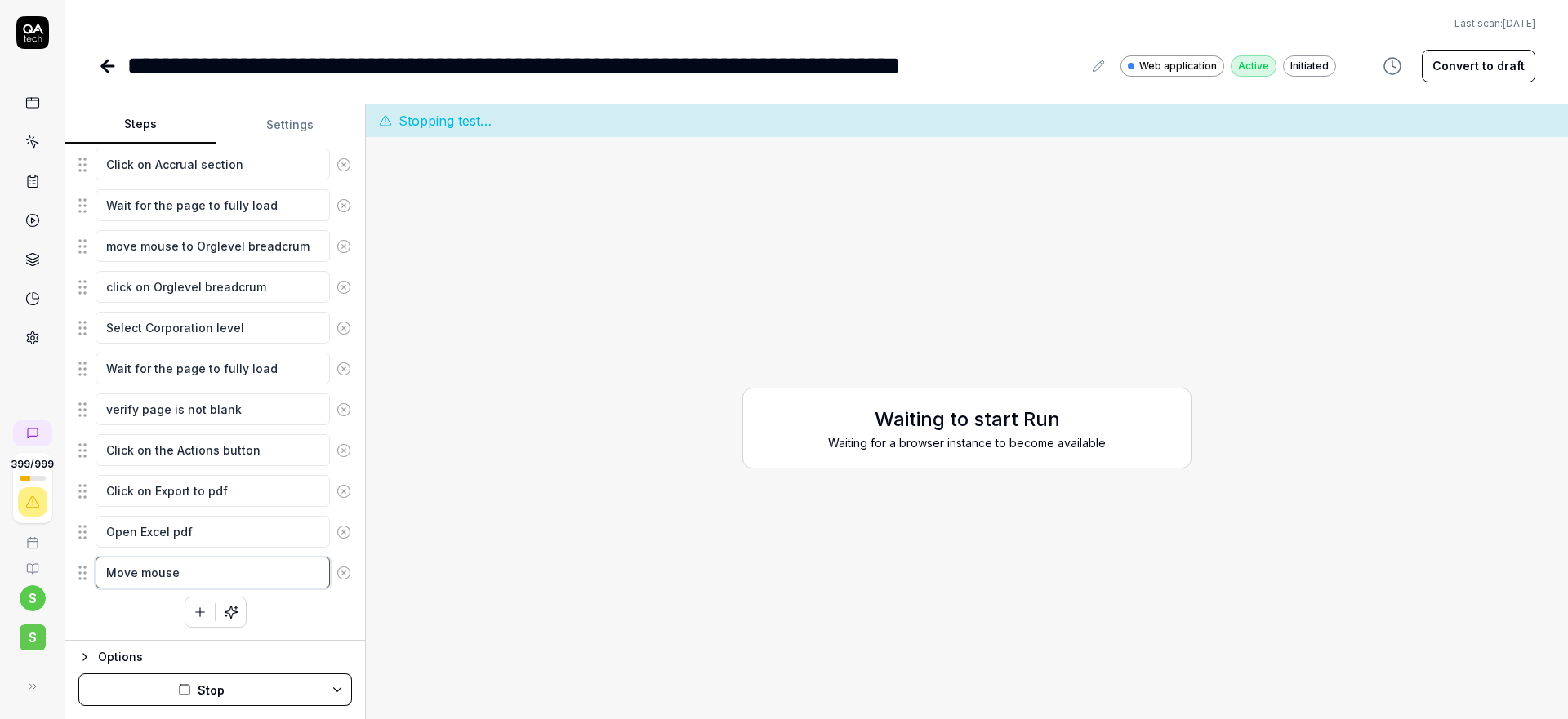 click on "Move mouse" at bounding box center [212, 572] 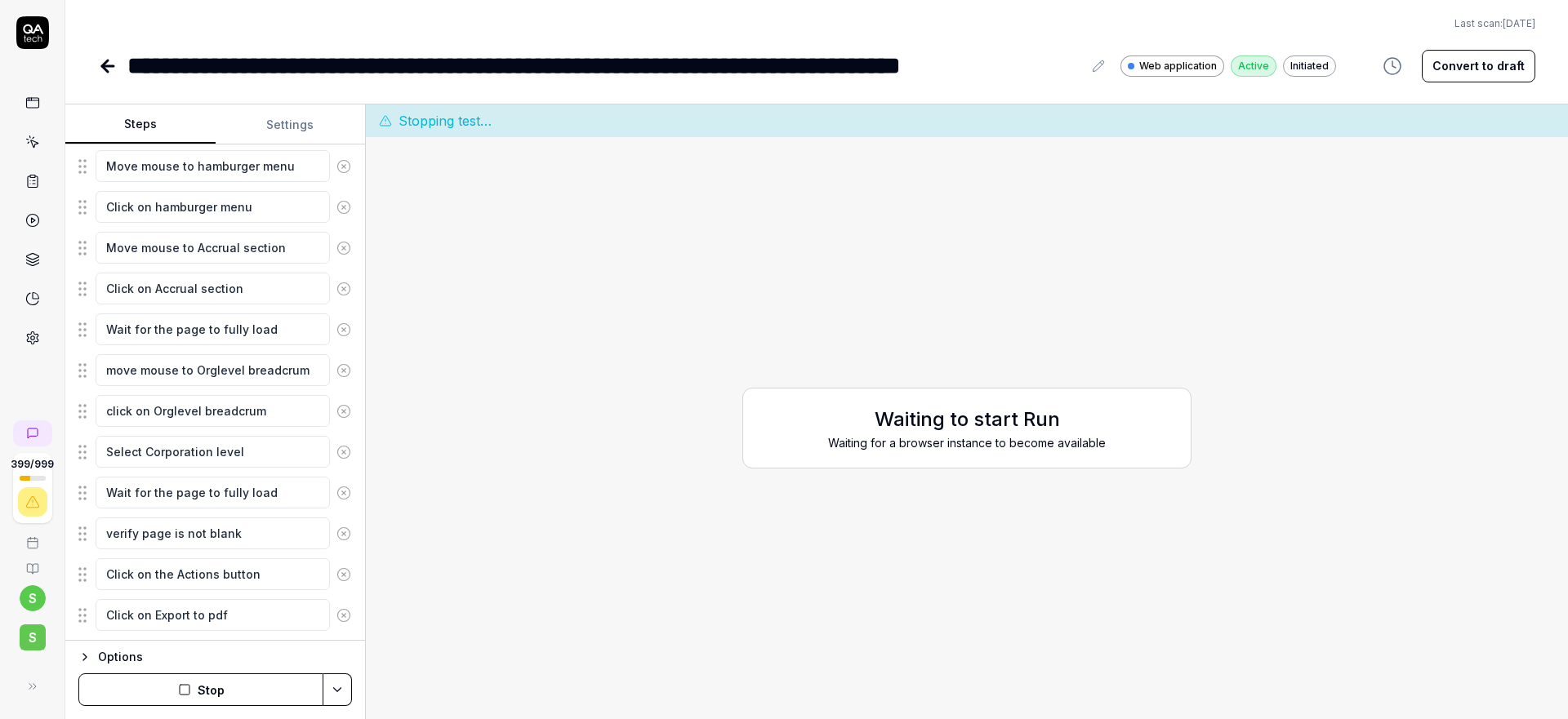 scroll, scrollTop: 335, scrollLeft: 0, axis: vertical 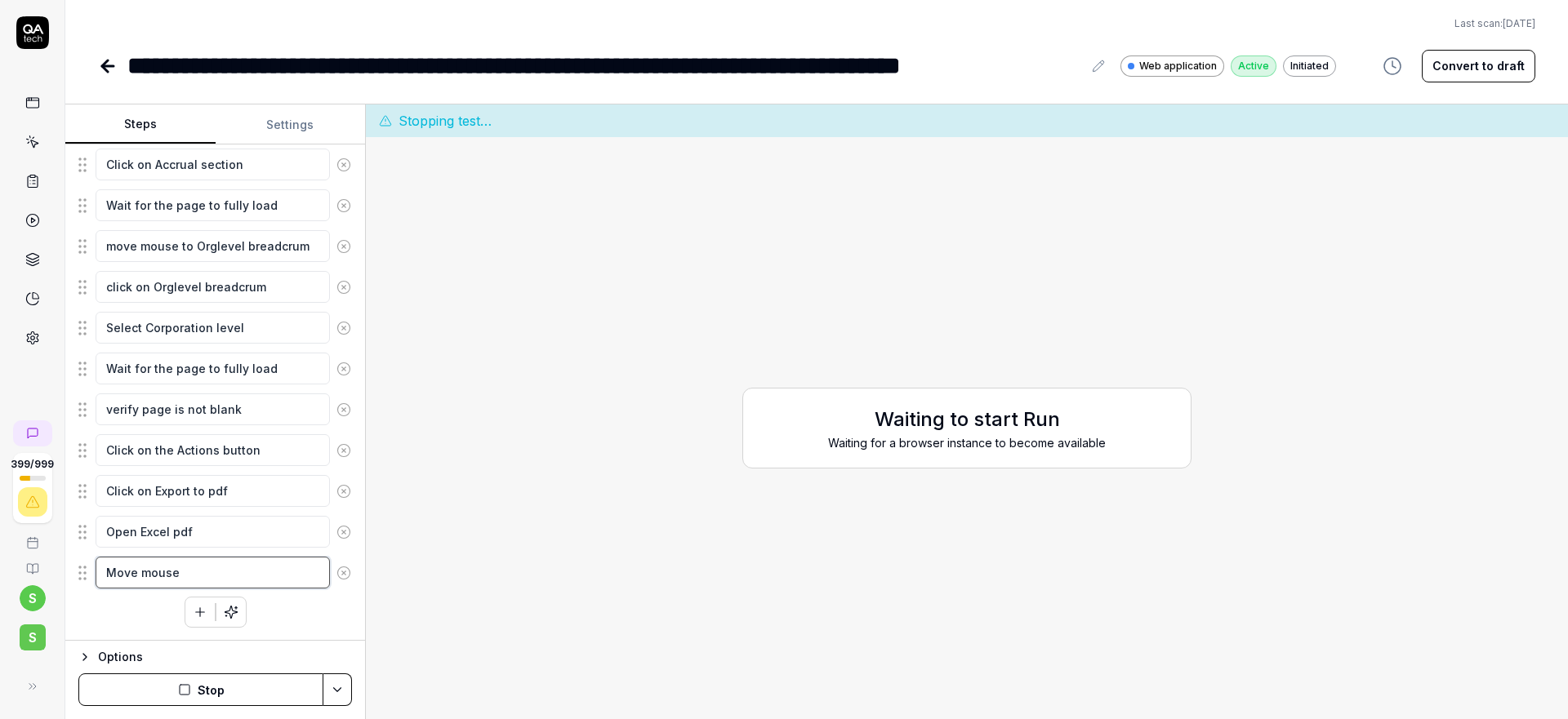 click on "Move mouse" at bounding box center (212, 572) 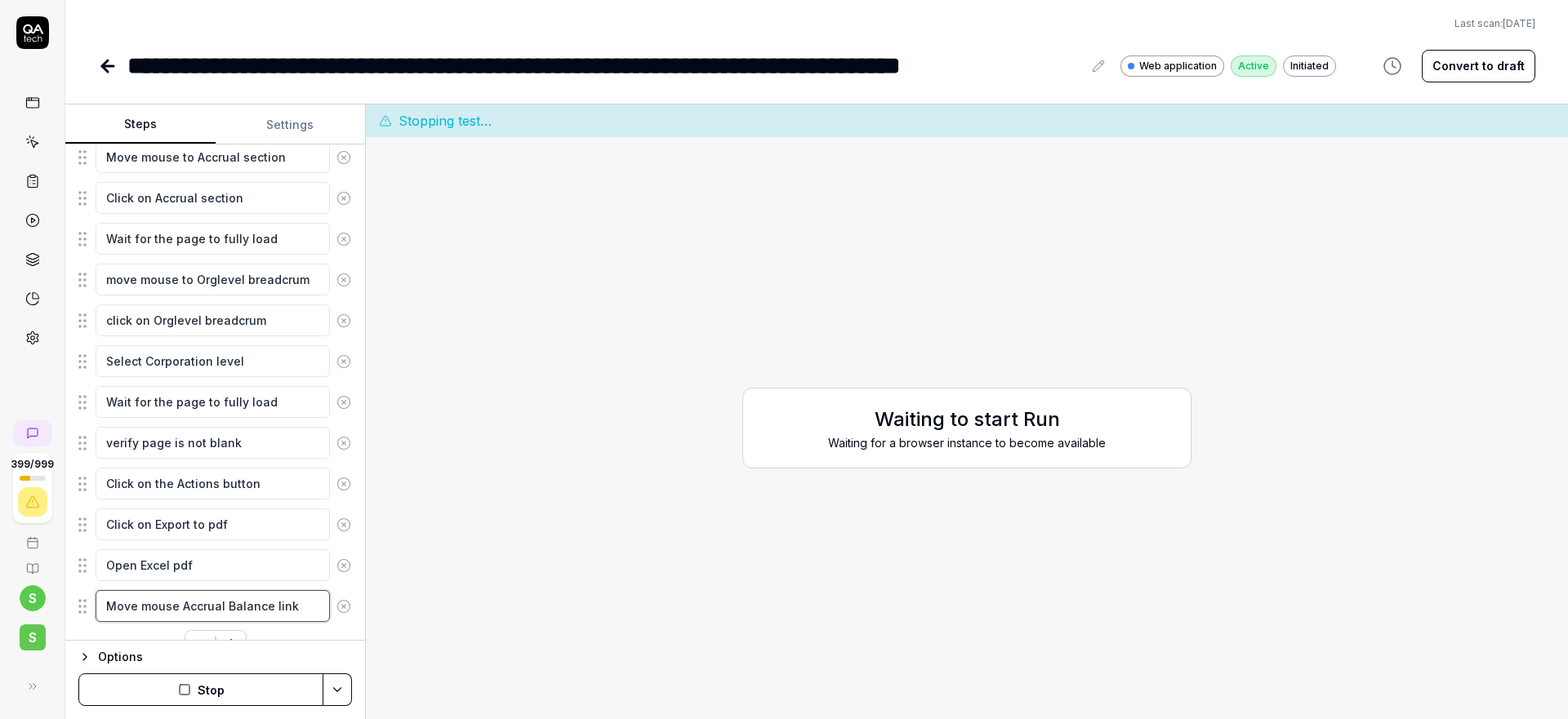 scroll, scrollTop: 335, scrollLeft: 0, axis: vertical 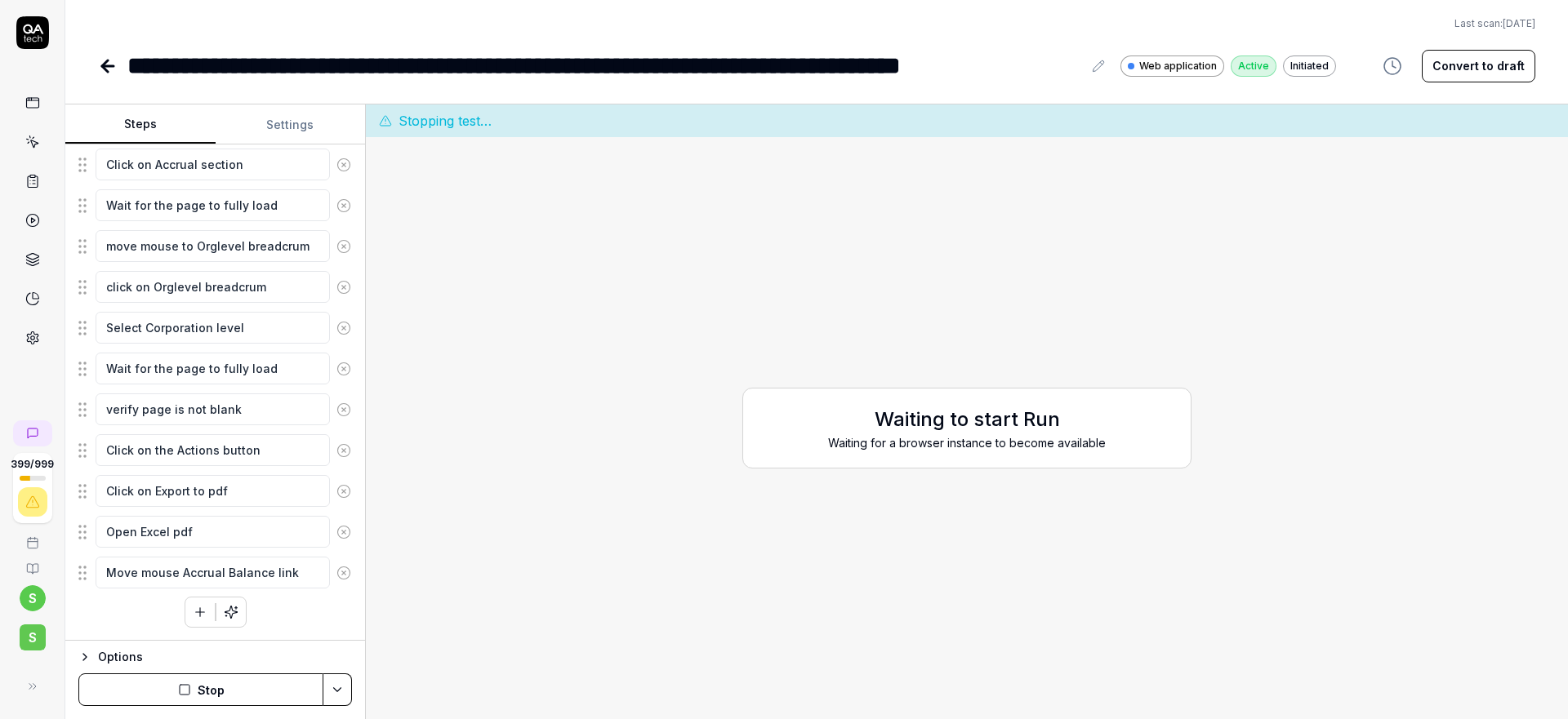 click 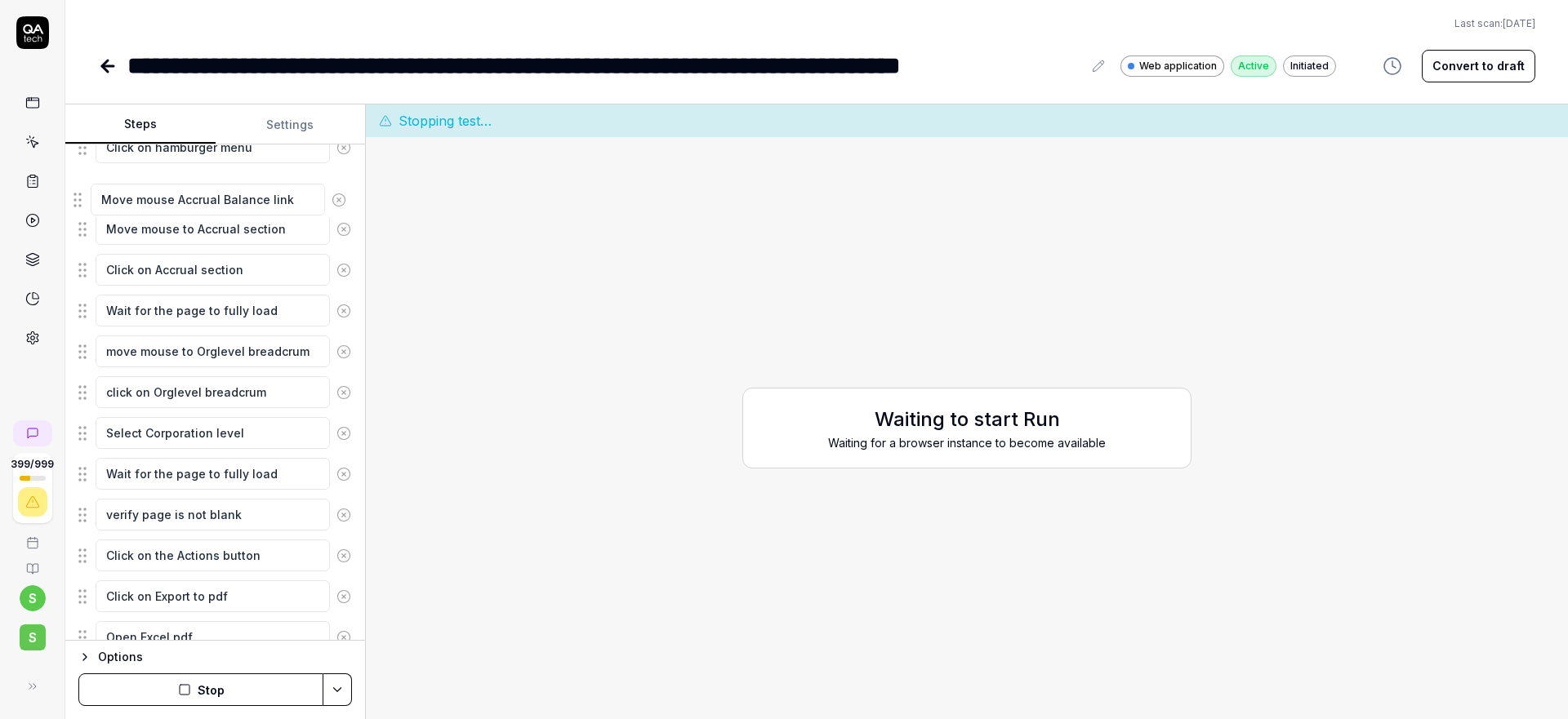 scroll, scrollTop: 250, scrollLeft: 0, axis: vertical 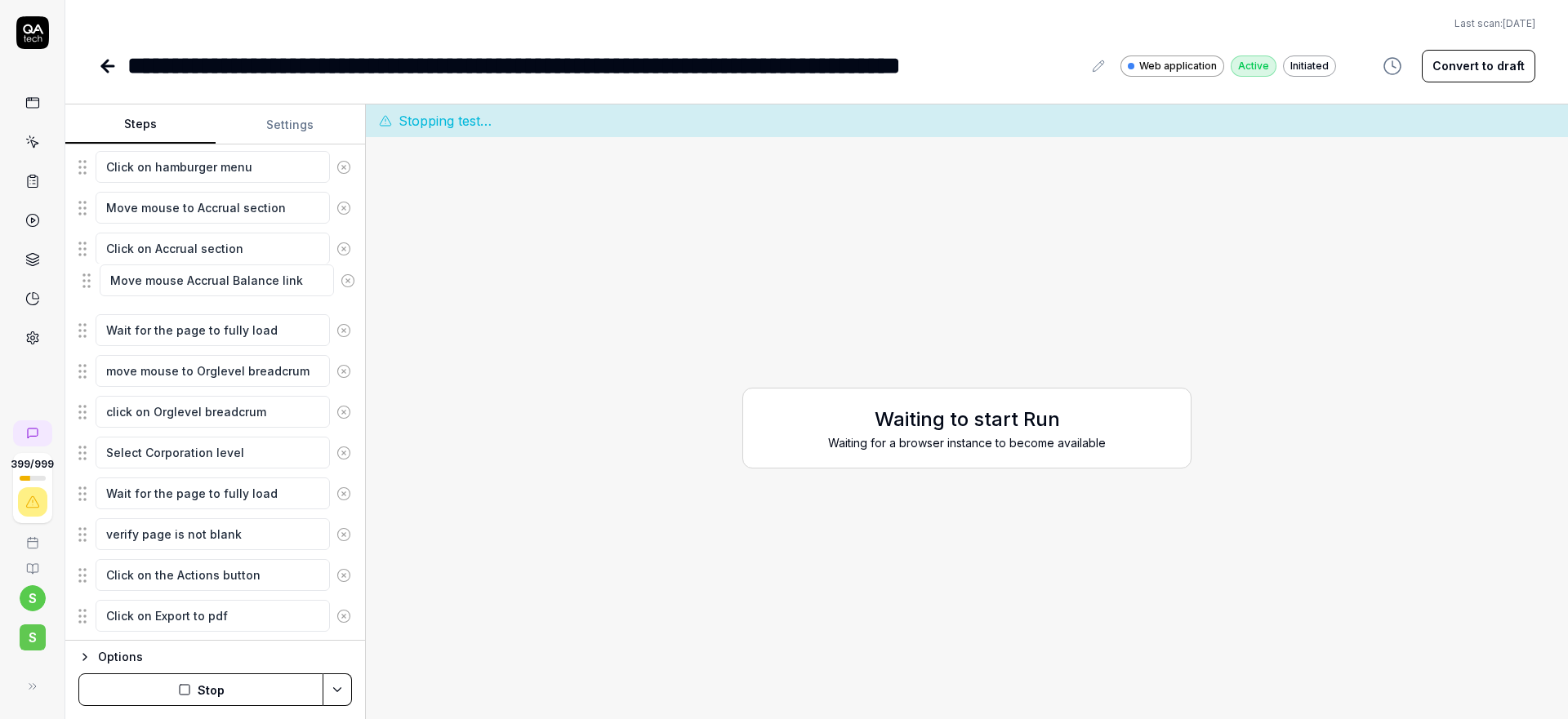 drag, startPoint x: 83, startPoint y: 578, endPoint x: 87, endPoint y: 286, distance: 292.0274 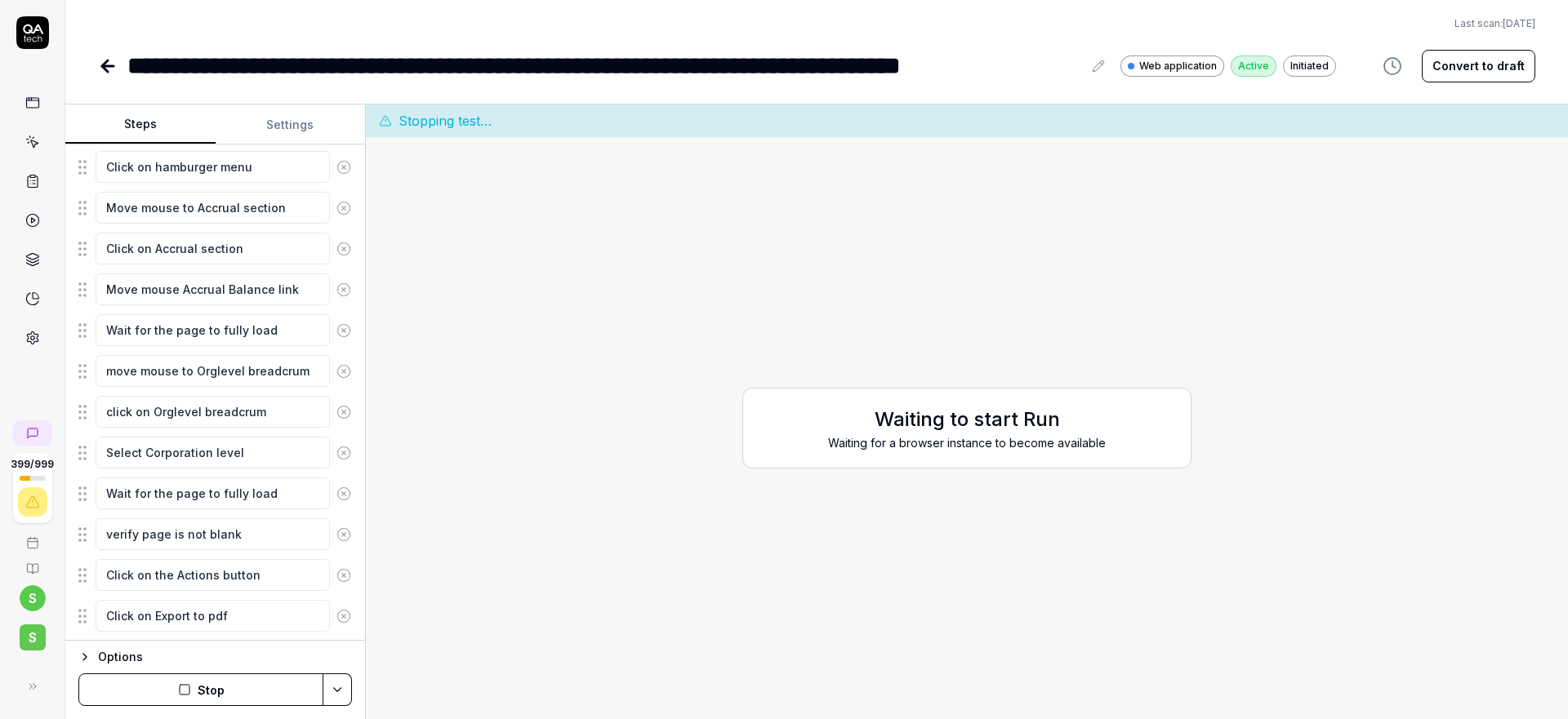 scroll, scrollTop: 375, scrollLeft: 0, axis: vertical 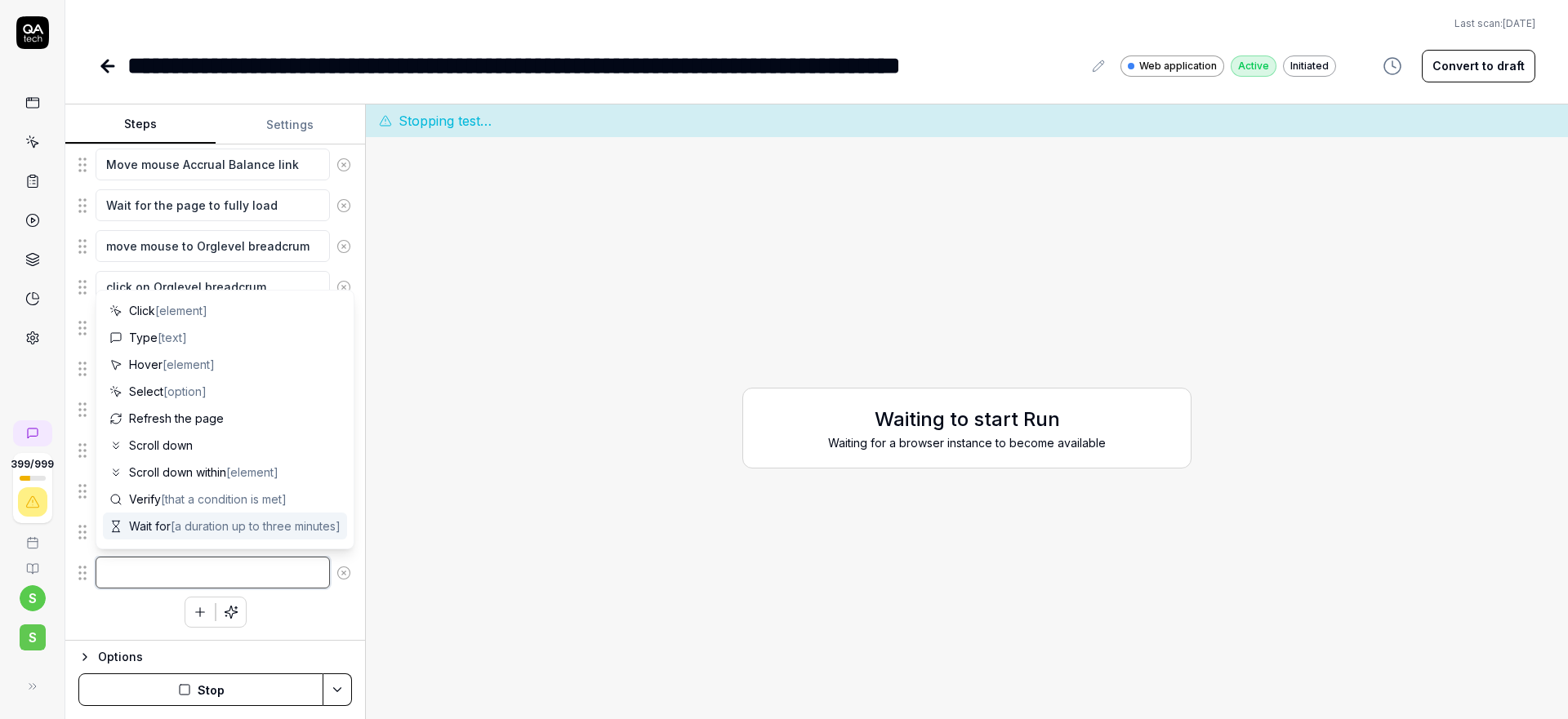 click at bounding box center [212, 572] 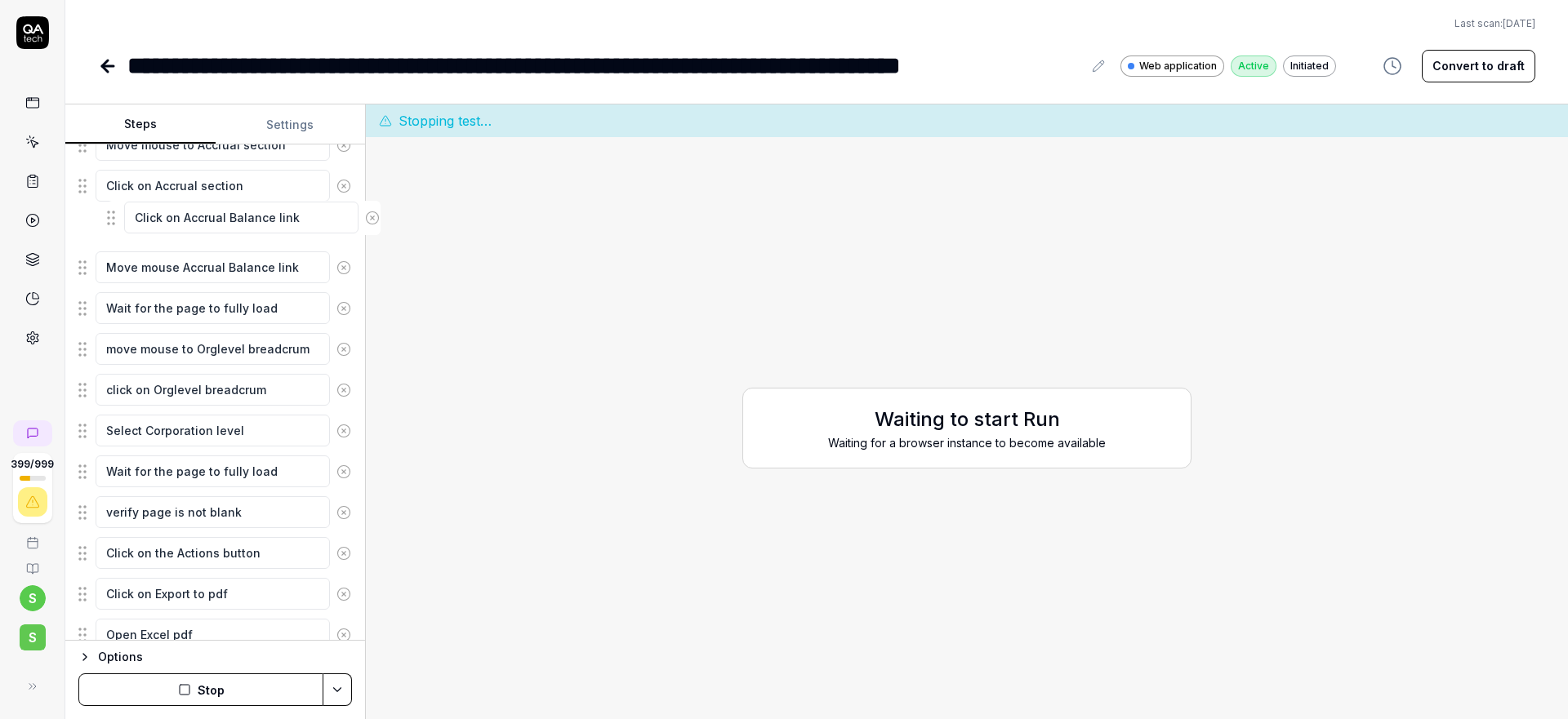 scroll, scrollTop: 309, scrollLeft: 0, axis: vertical 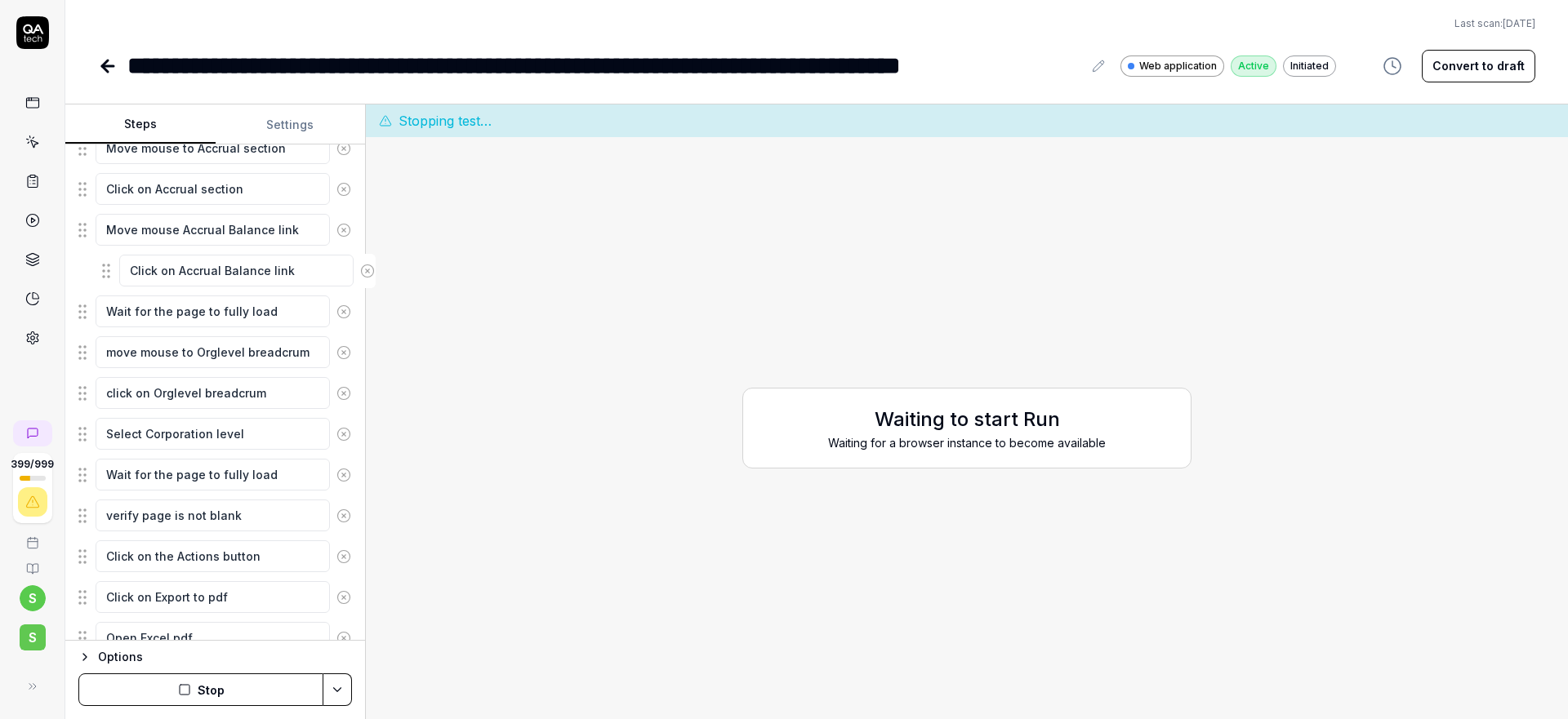 drag, startPoint x: 81, startPoint y: 577, endPoint x: 105, endPoint y: 276, distance: 301.95529 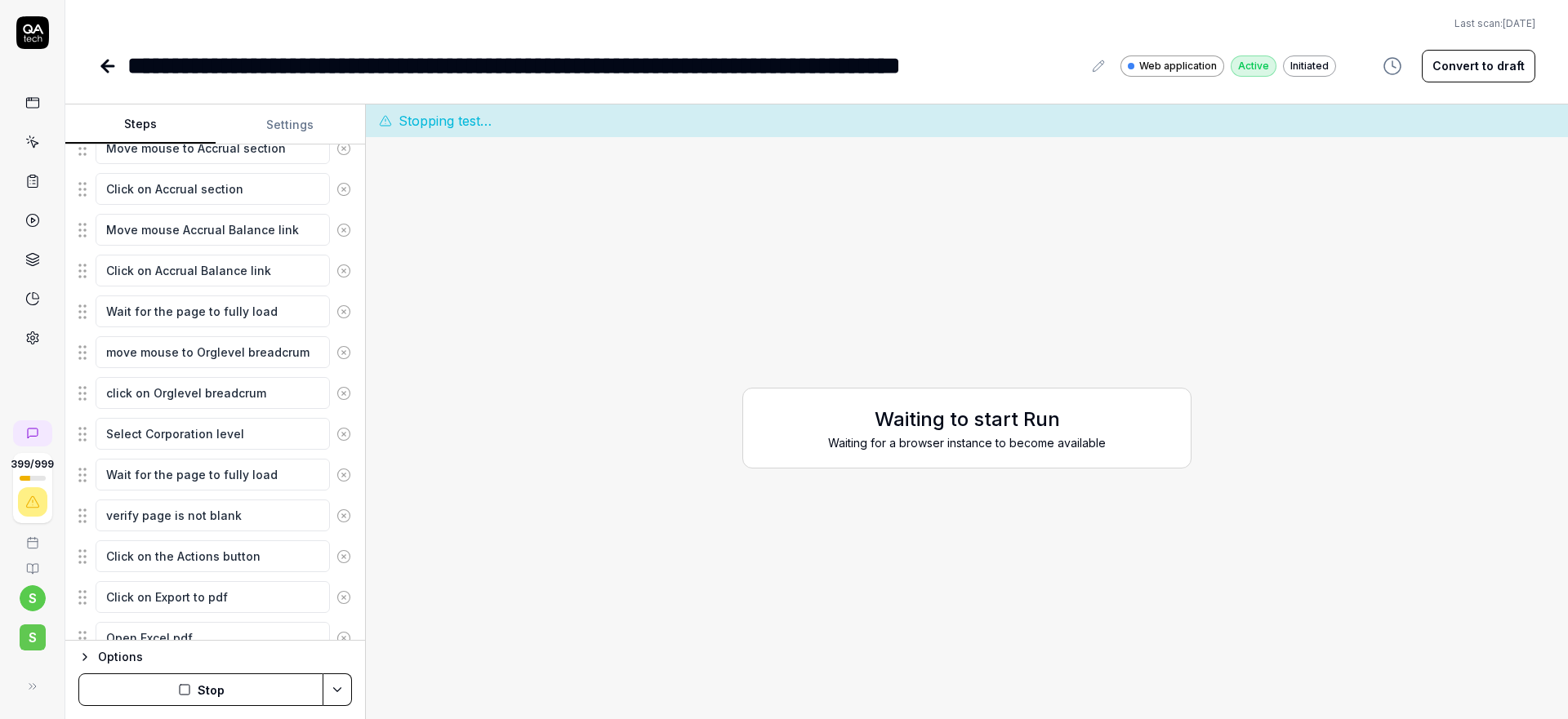 click on "Stop" at bounding box center [201, 690] 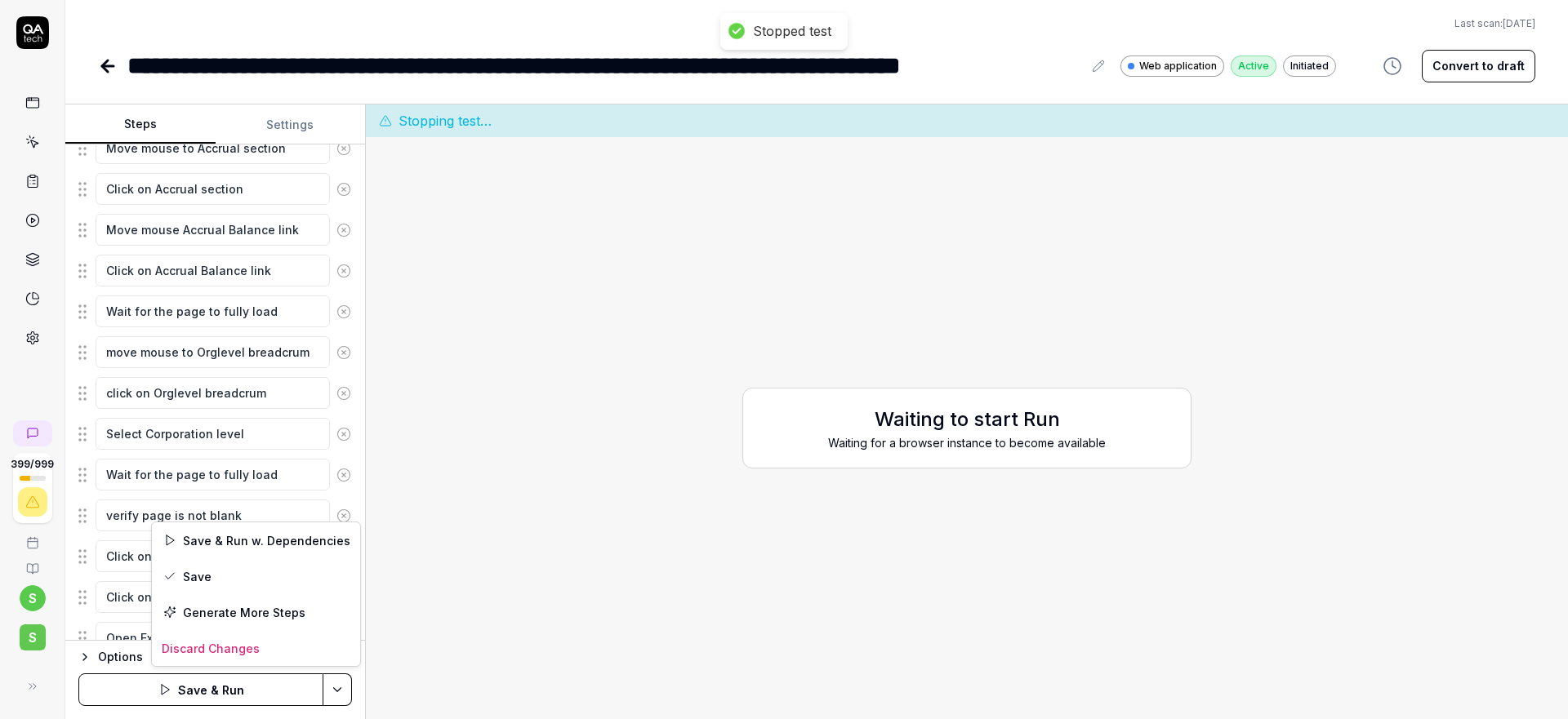 click on "**********" at bounding box center [784, 359] 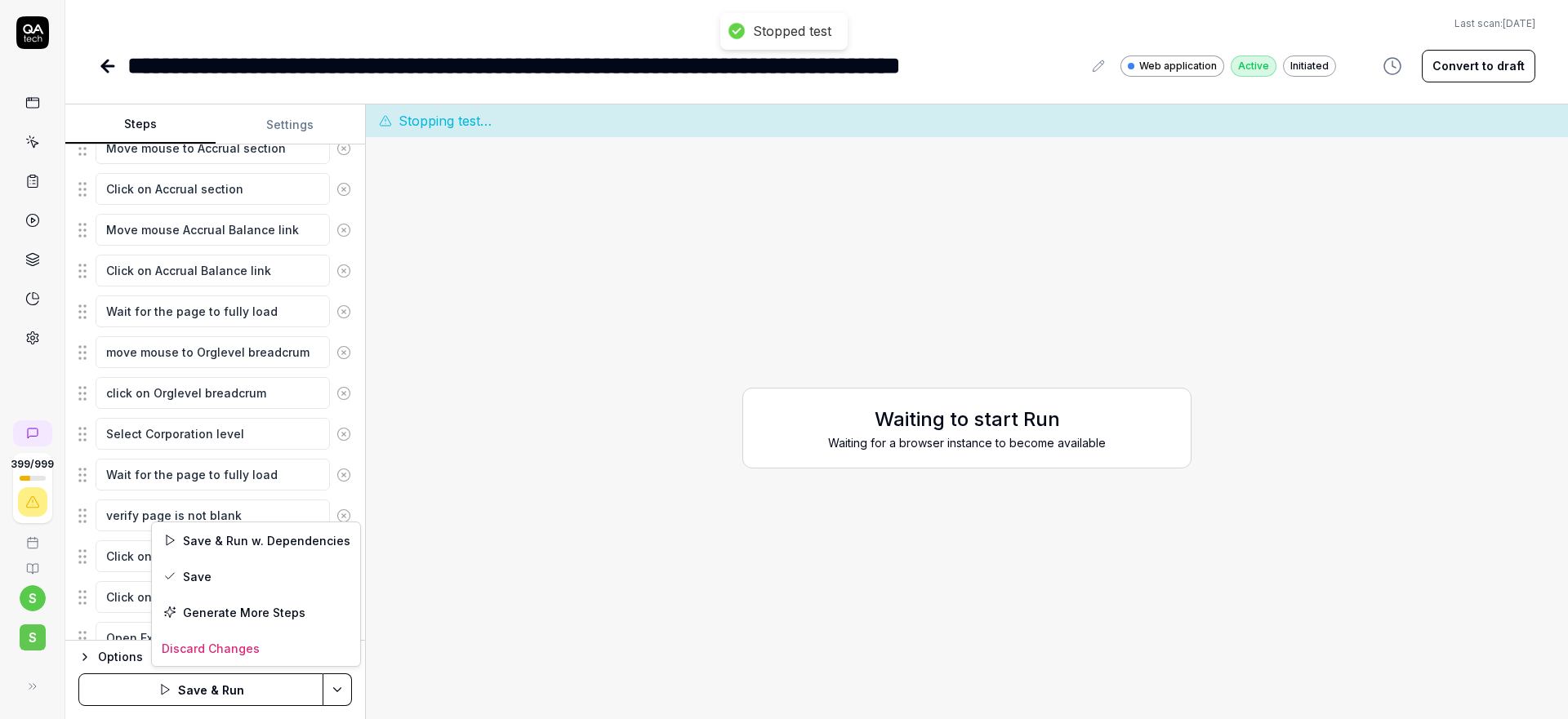 scroll, scrollTop: 309, scrollLeft: 0, axis: vertical 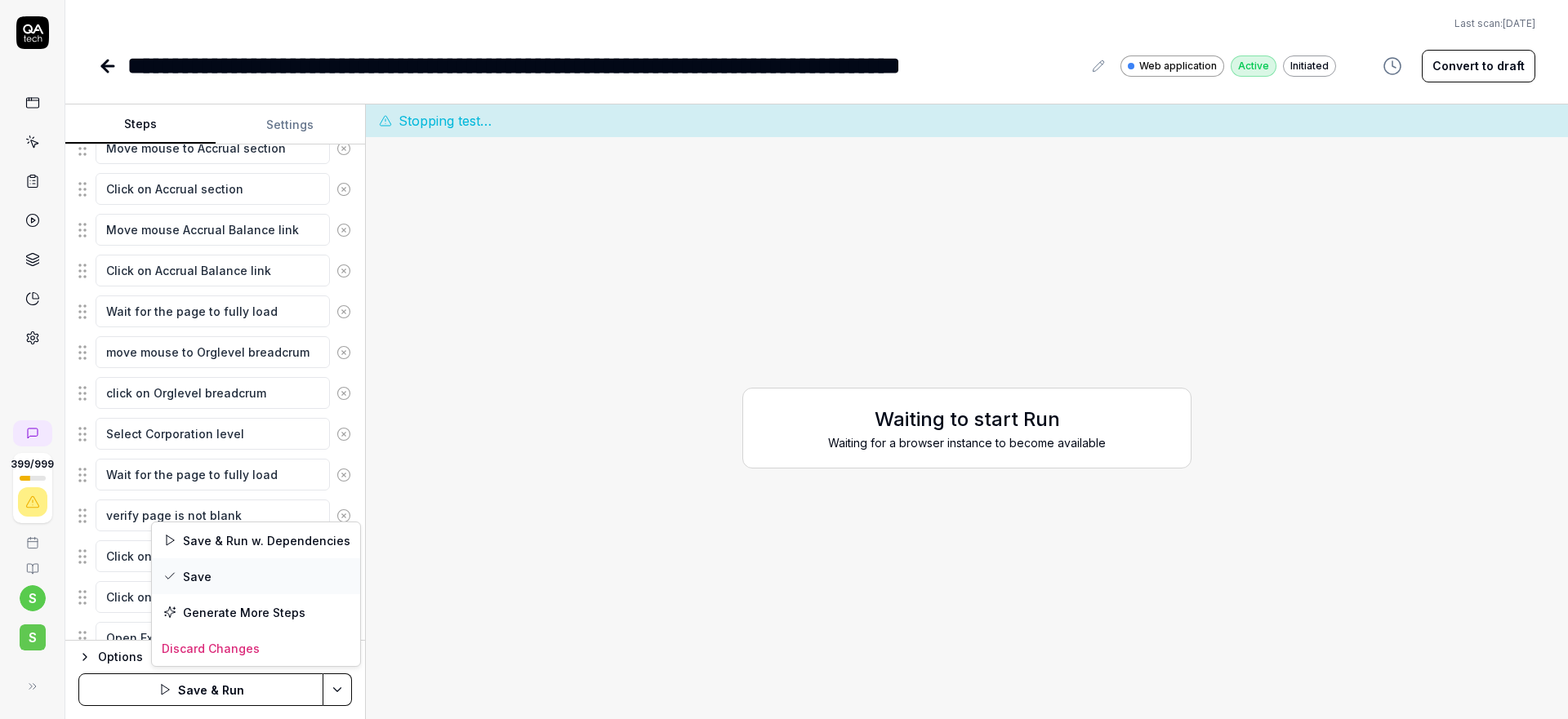 click on "Save" at bounding box center [256, 576] 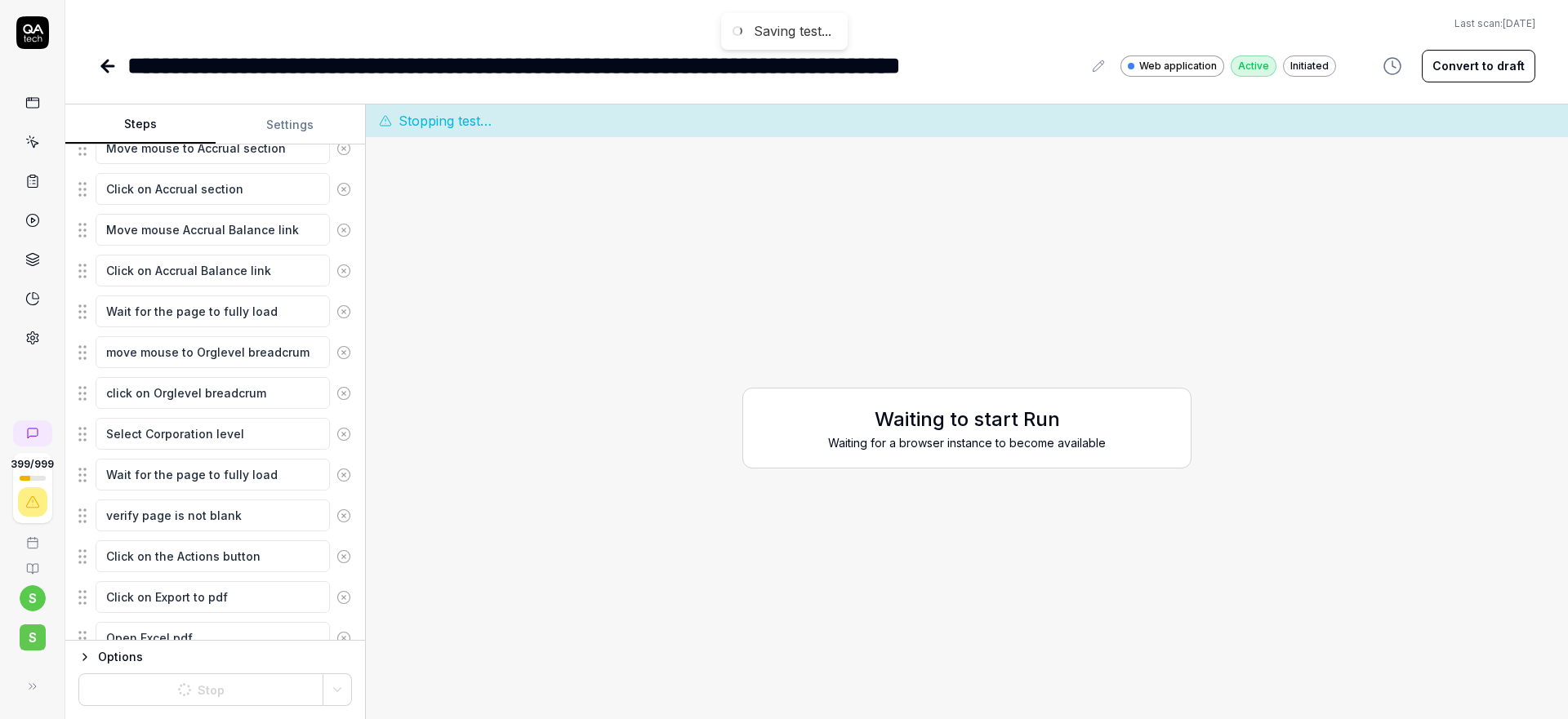 scroll, scrollTop: 309, scrollLeft: 0, axis: vertical 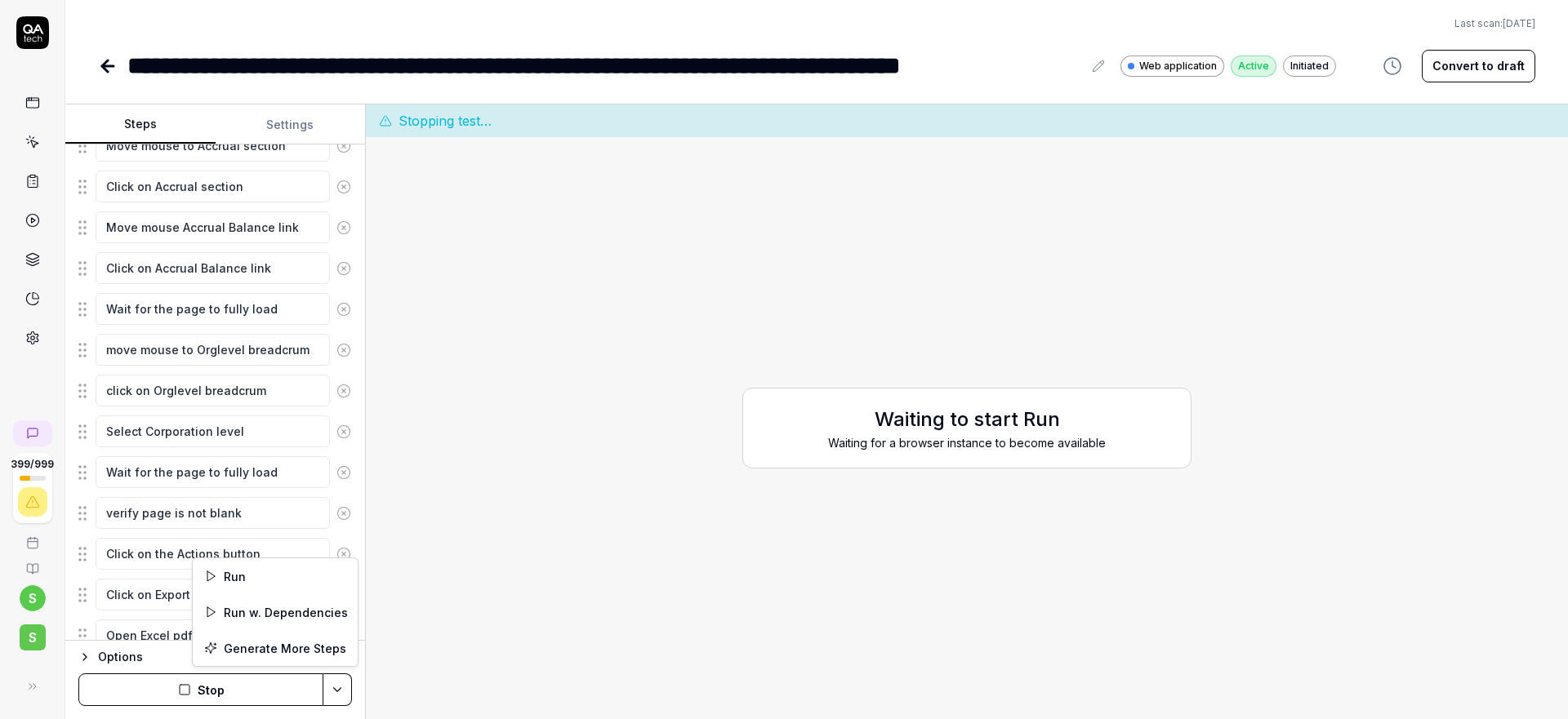 click on "**********" at bounding box center (784, 359) 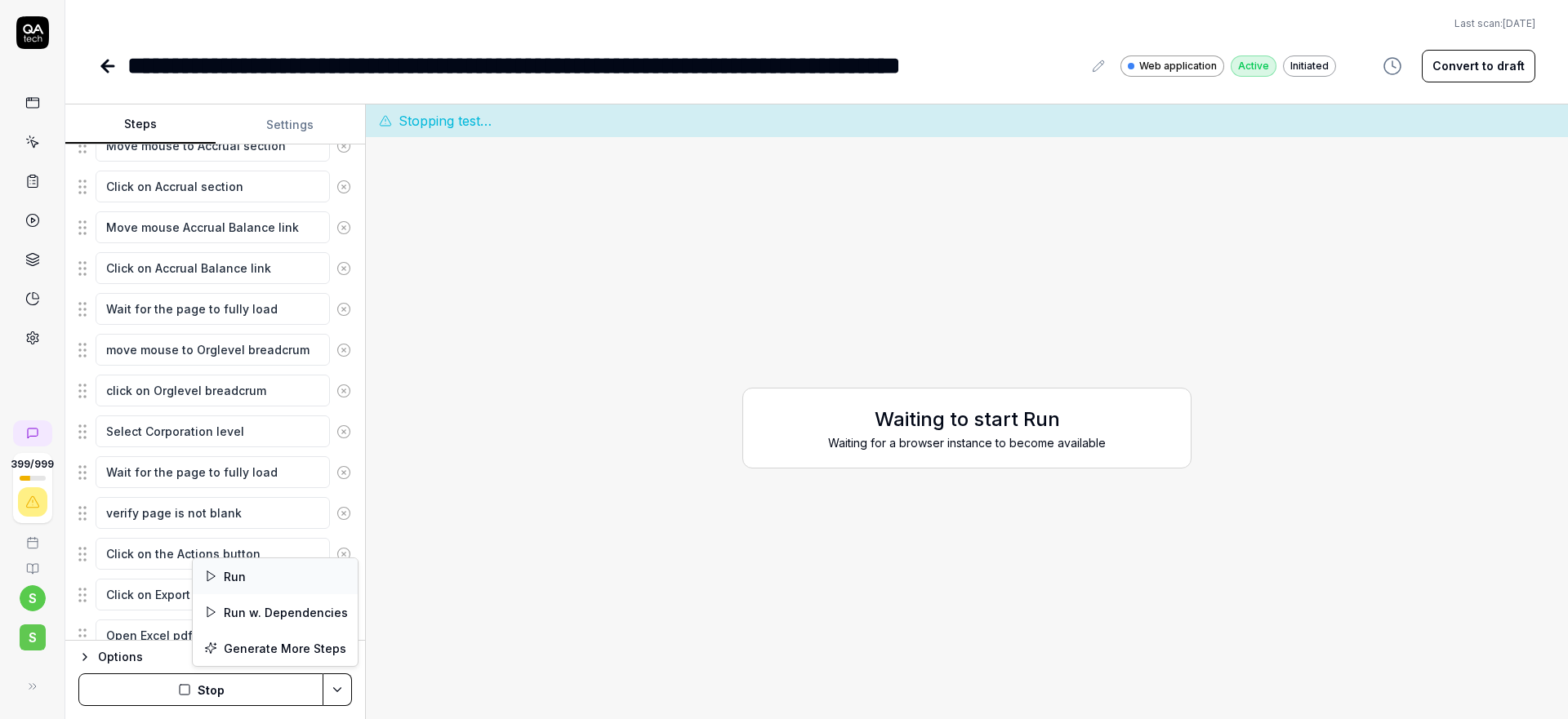 click on "Run" at bounding box center (275, 576) 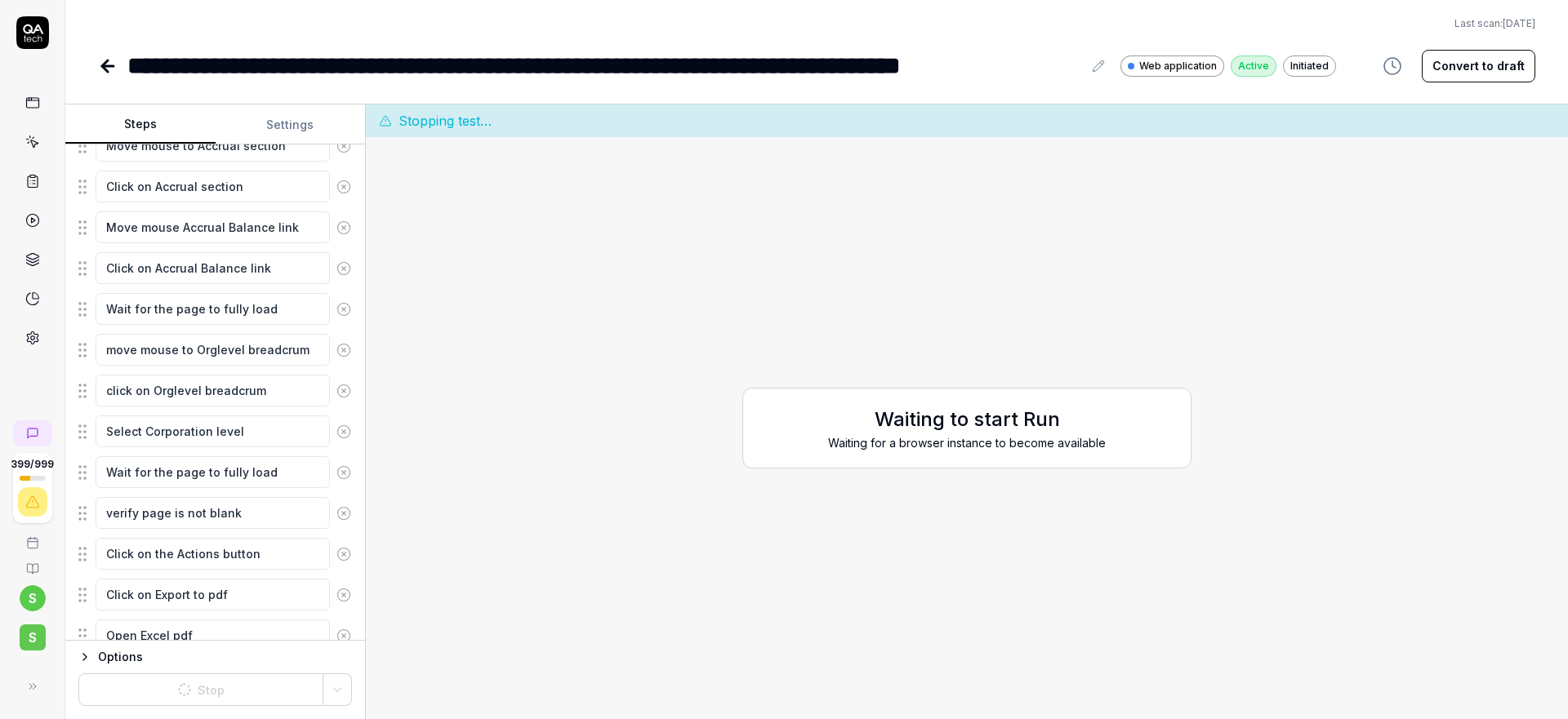 scroll, scrollTop: 312, scrollLeft: 0, axis: vertical 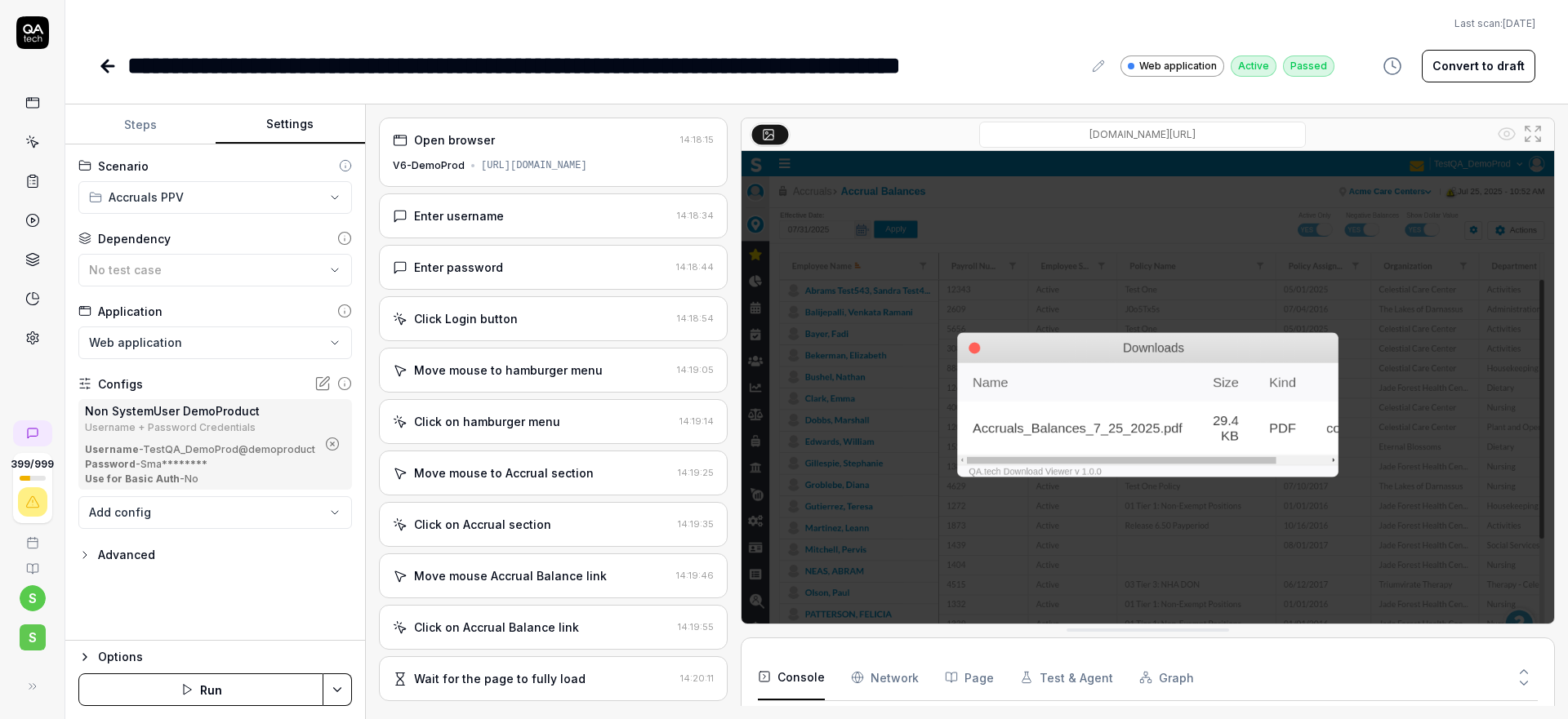 click on "Settings" at bounding box center [291, 125] 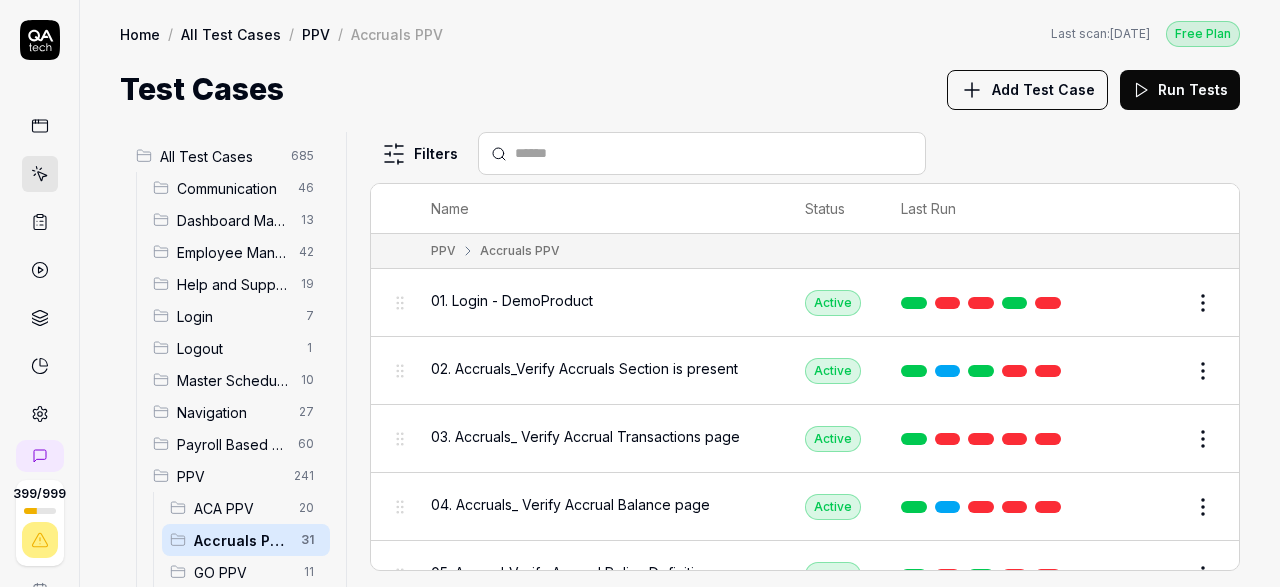 scroll, scrollTop: 0, scrollLeft: 0, axis: both 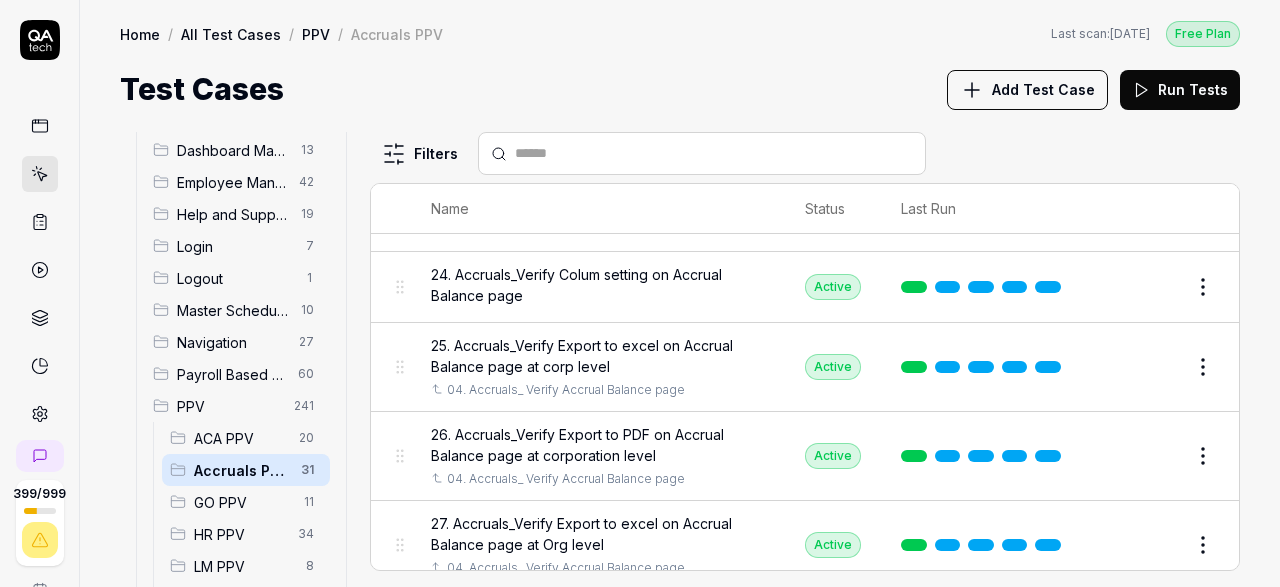 click on "25. Accruals_Verify Export to excel  on Accrual Balance page at corp level" at bounding box center (598, 356) 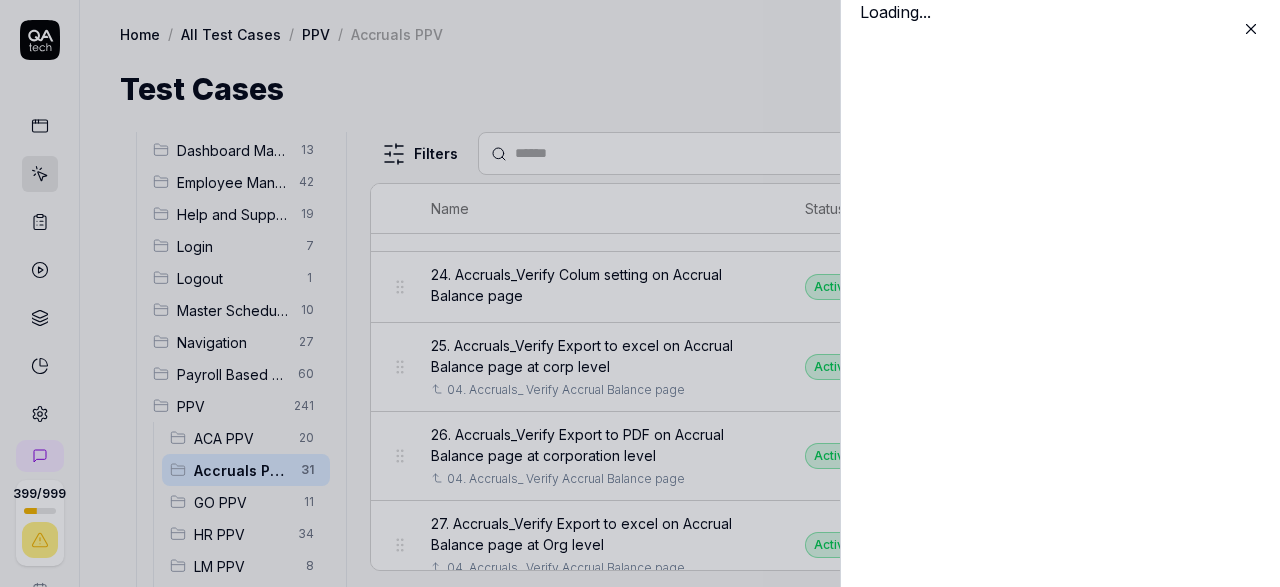 scroll, scrollTop: 70, scrollLeft: 0, axis: vertical 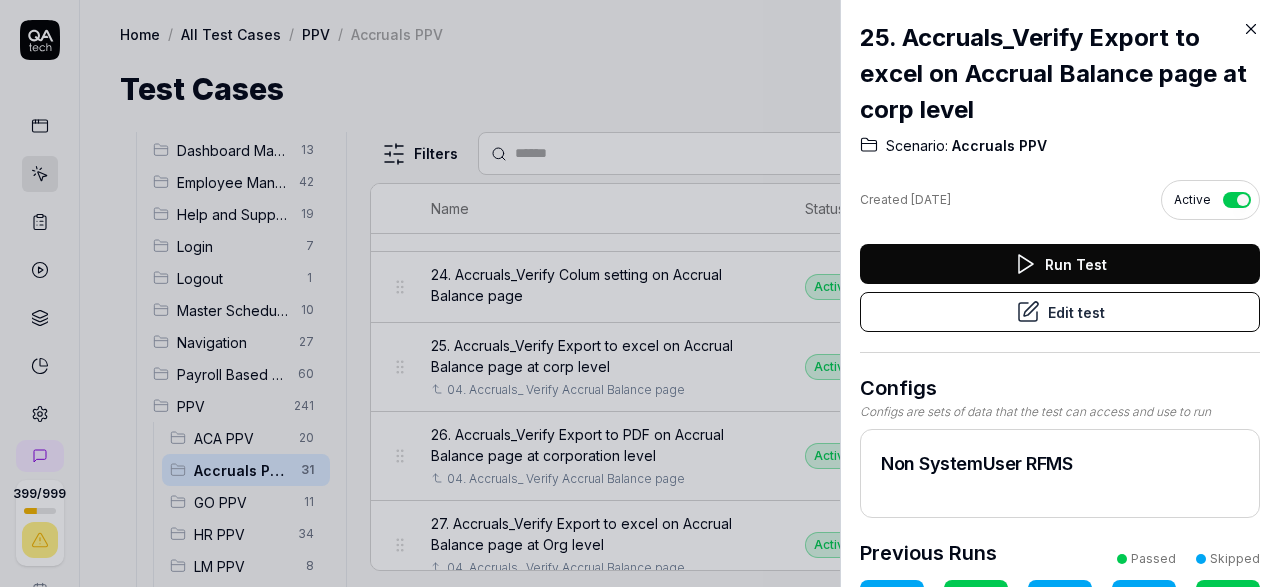 click on "Edit test" at bounding box center (1060, 312) 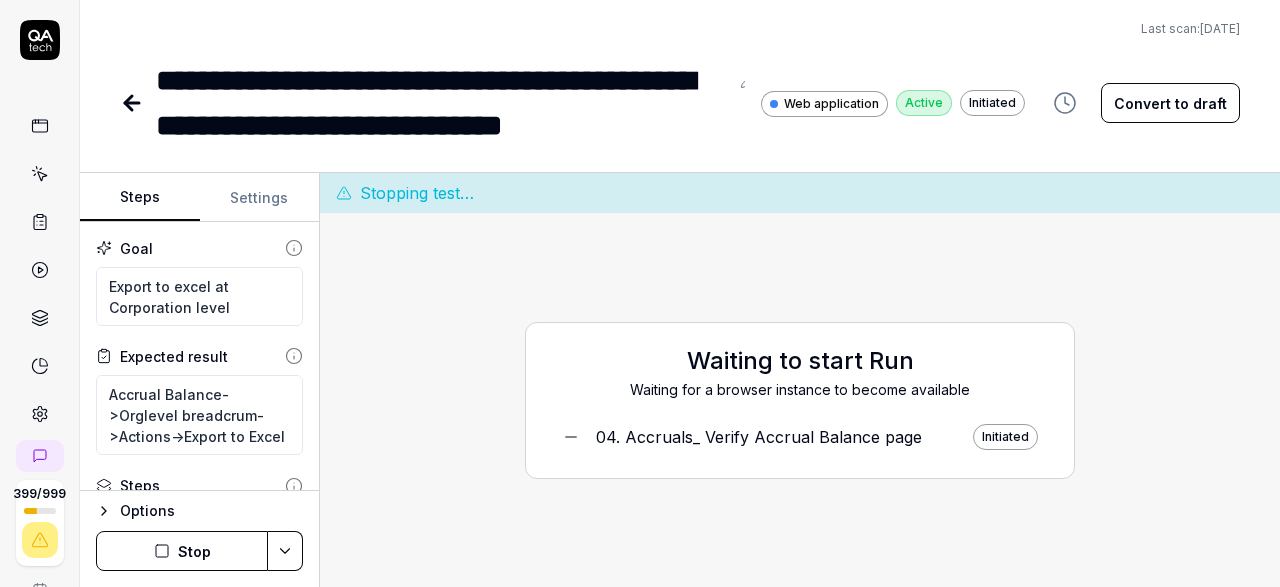 click on "Stop" at bounding box center (182, 551) 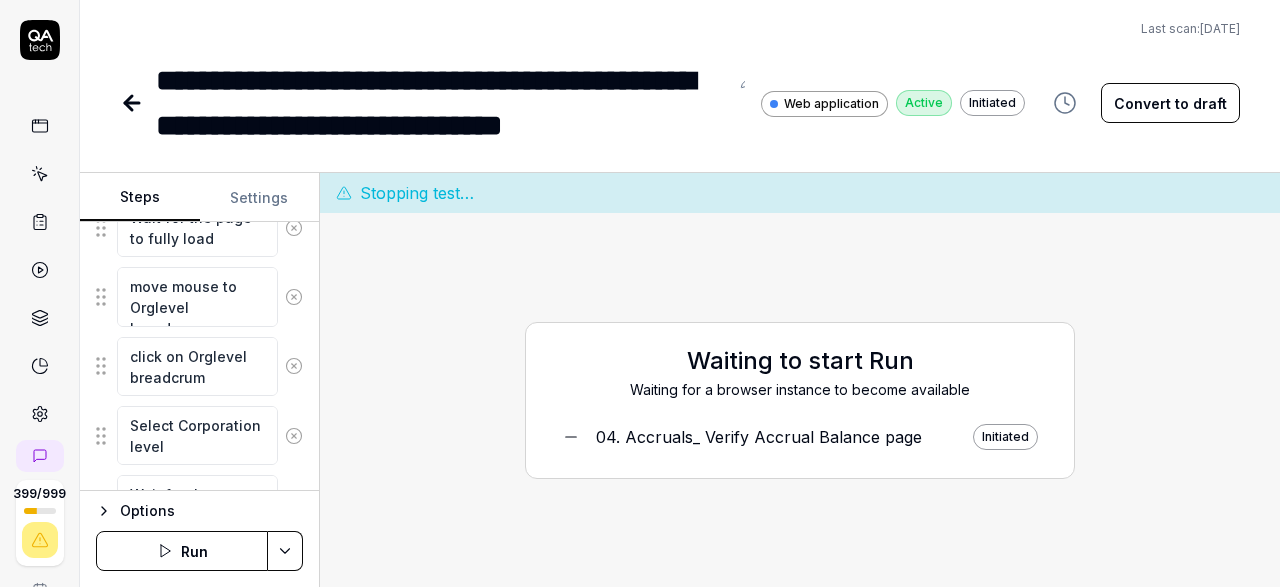 scroll, scrollTop: 310, scrollLeft: 0, axis: vertical 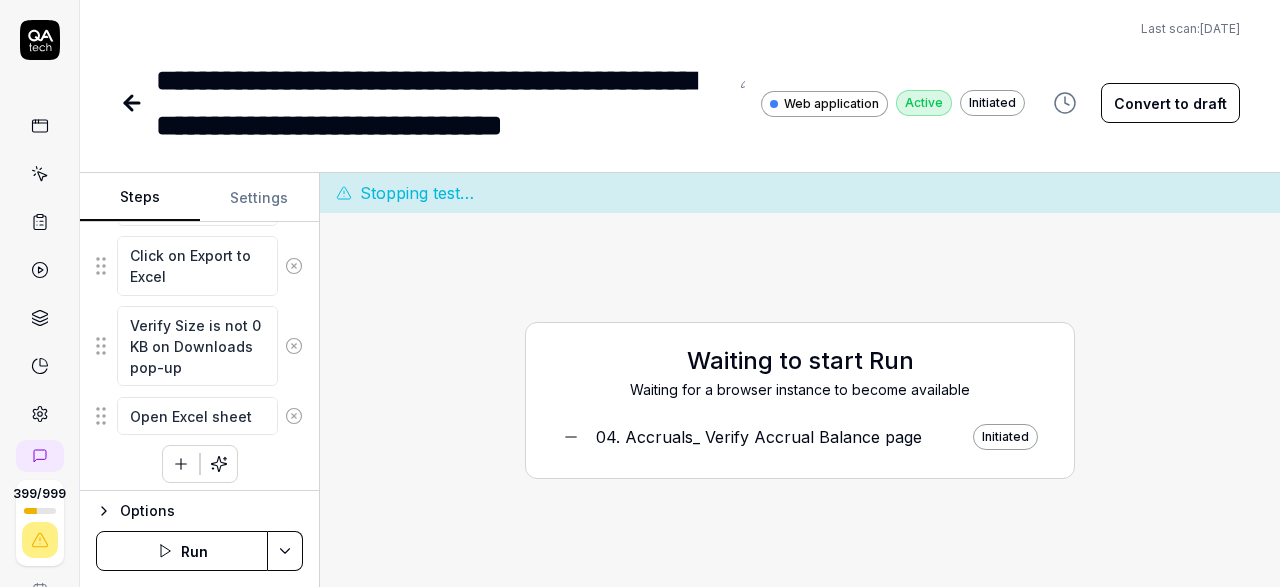 click at bounding box center [181, 464] 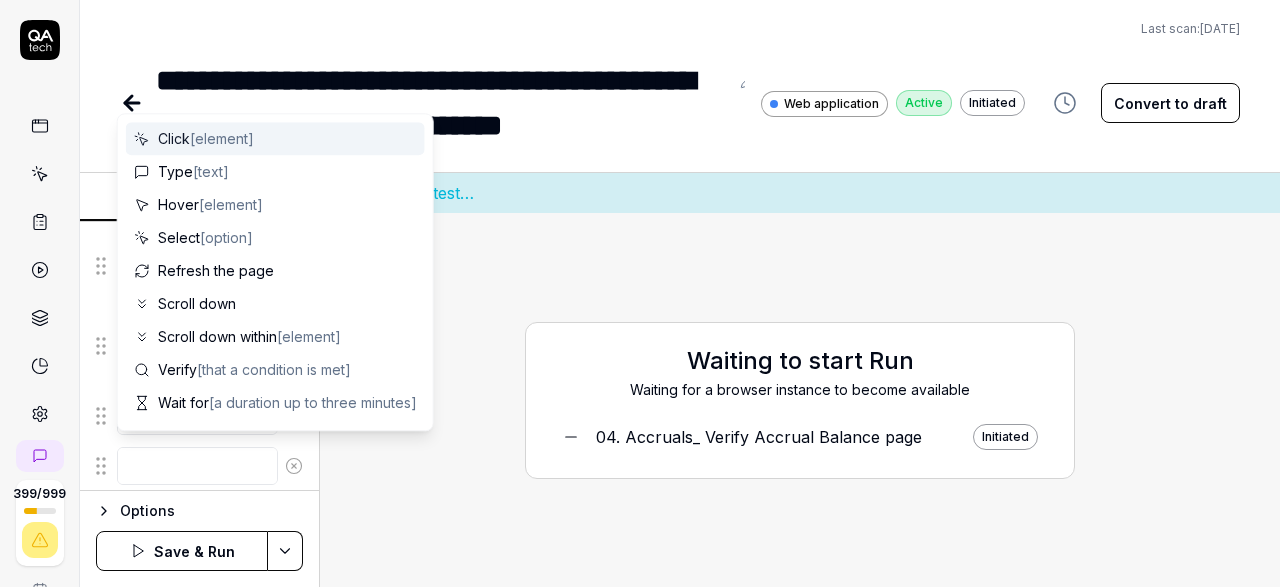 click at bounding box center (197, 466) 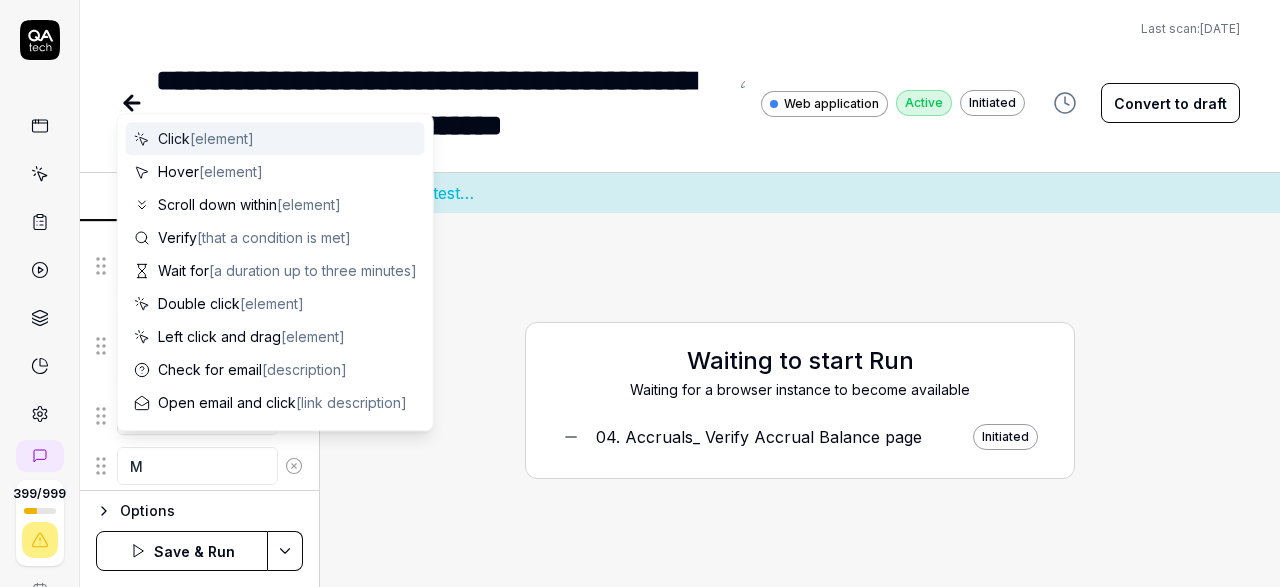 type on "*" 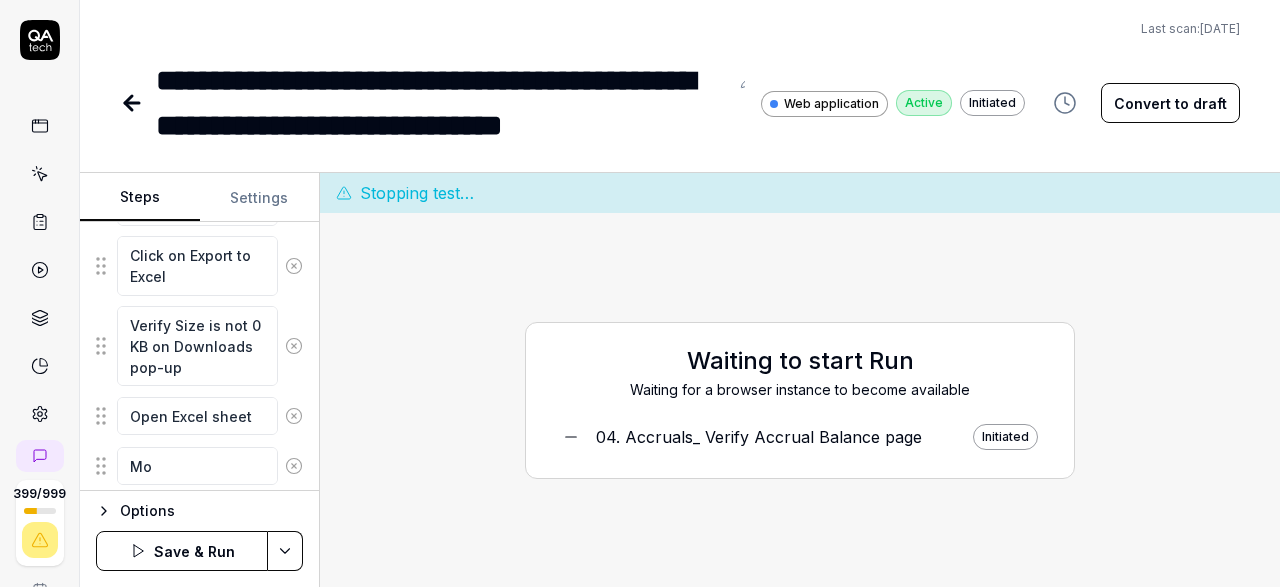 type on "*" 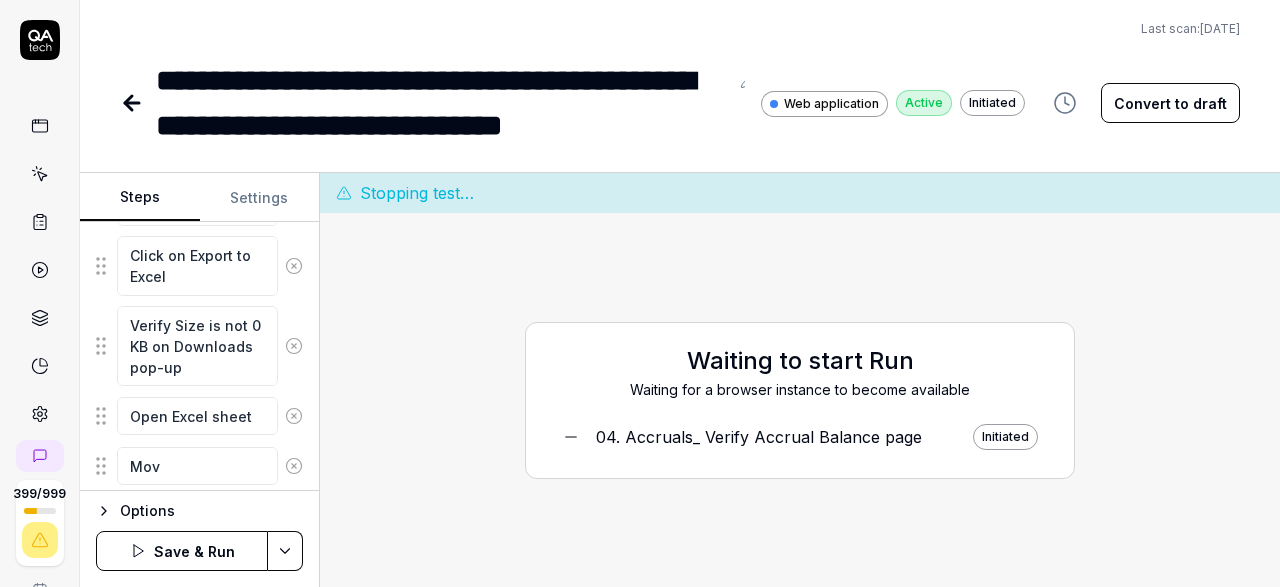 type on "*" 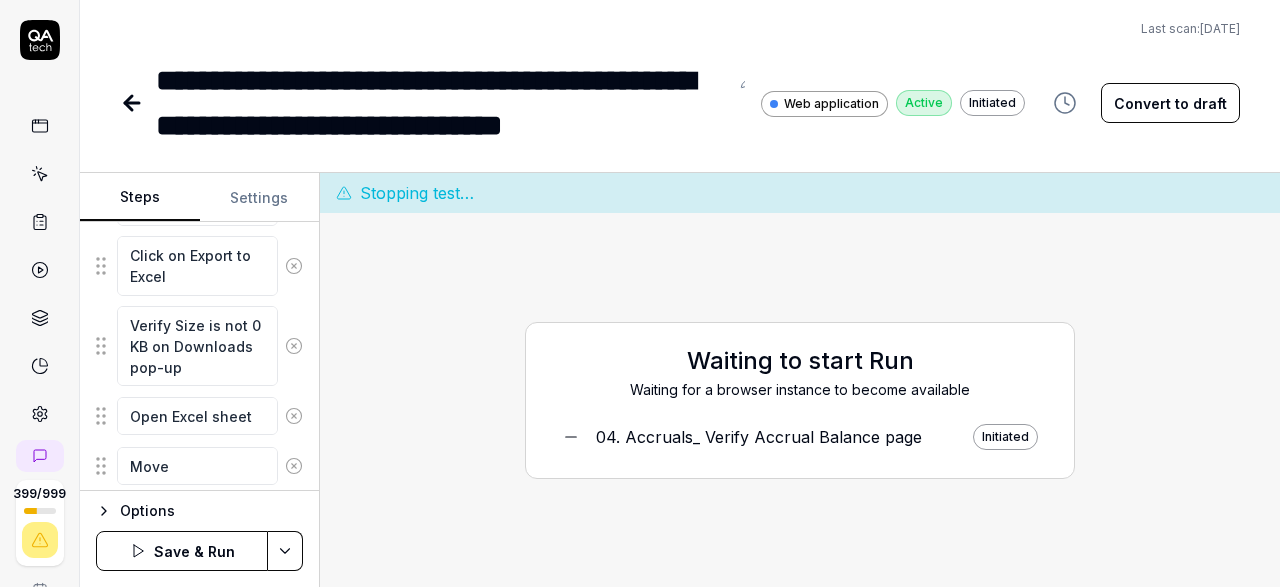 type on "*" 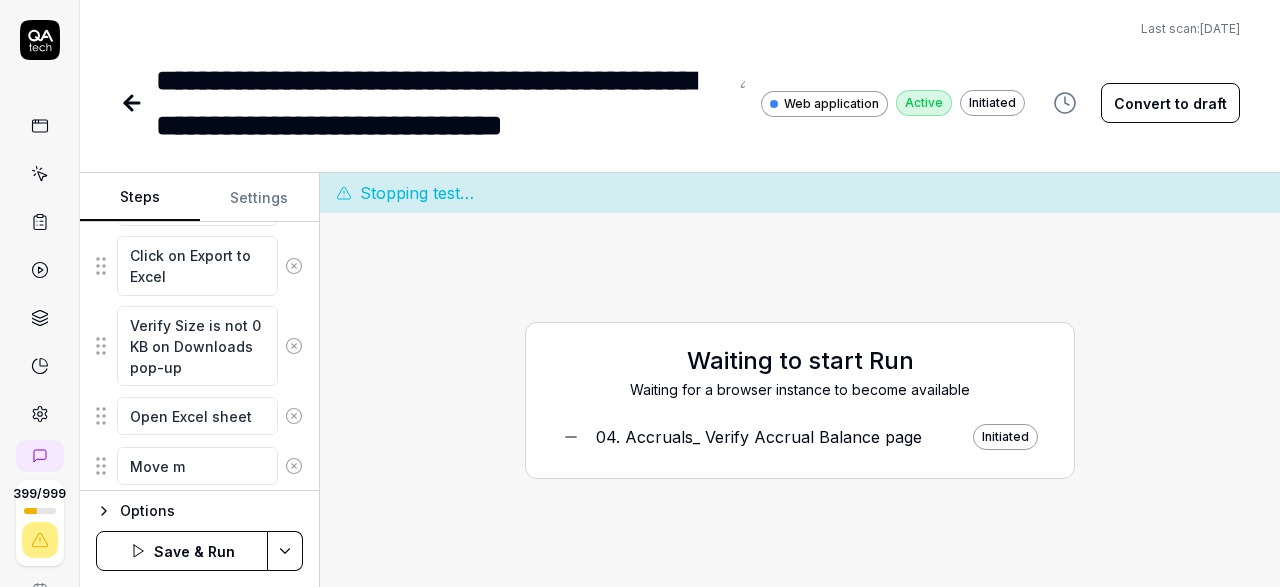 type on "*" 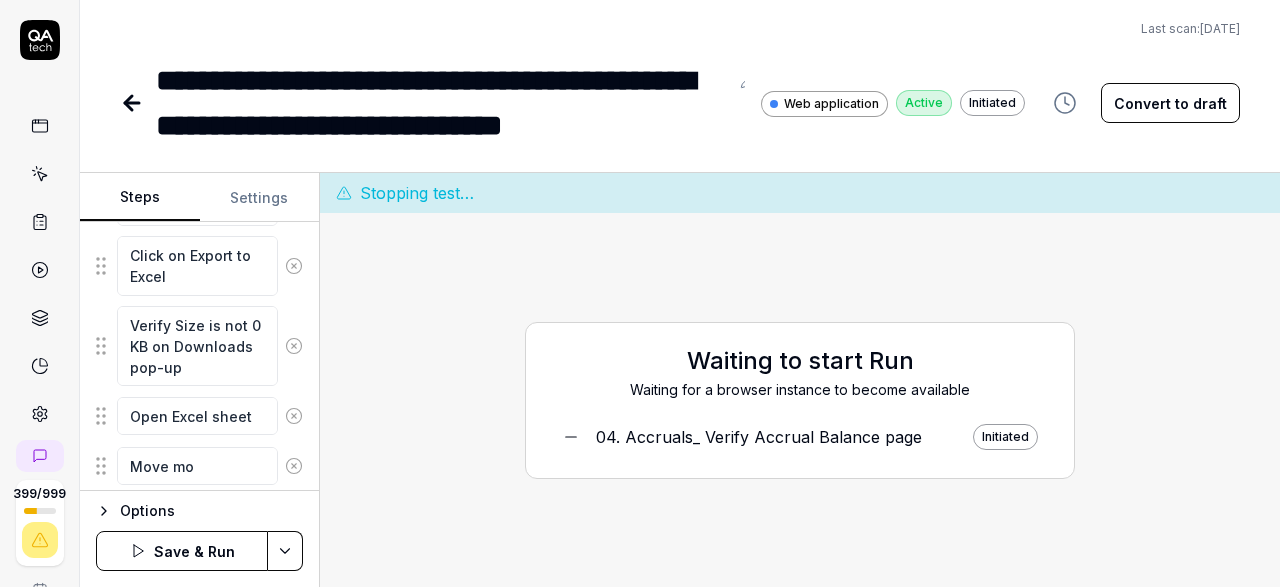 type on "*" 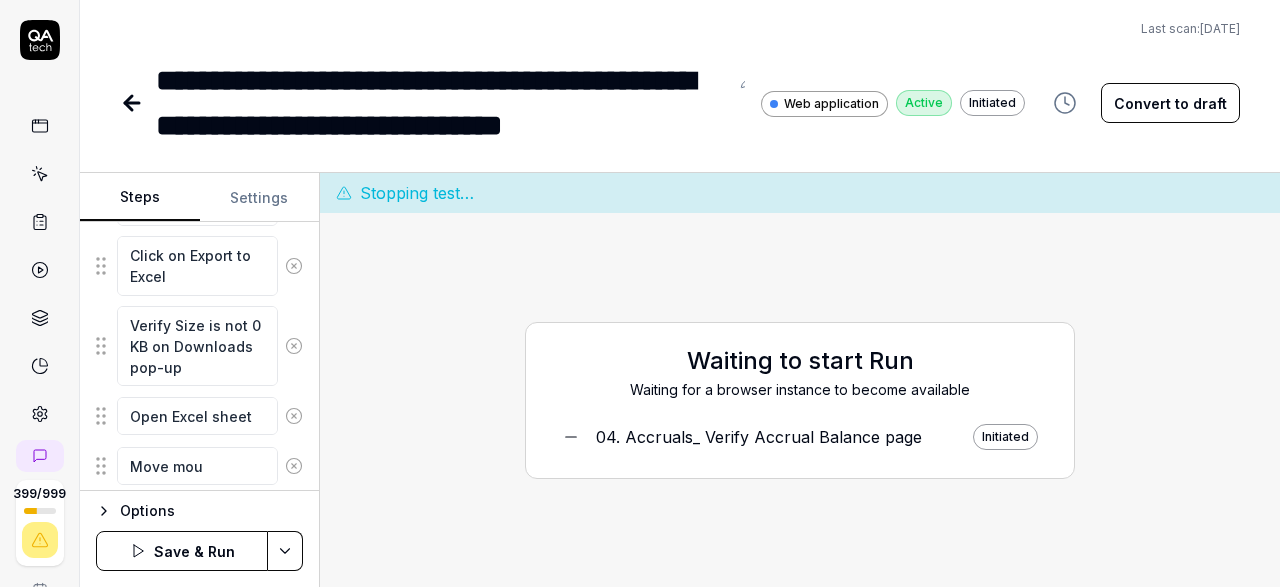 type on "*" 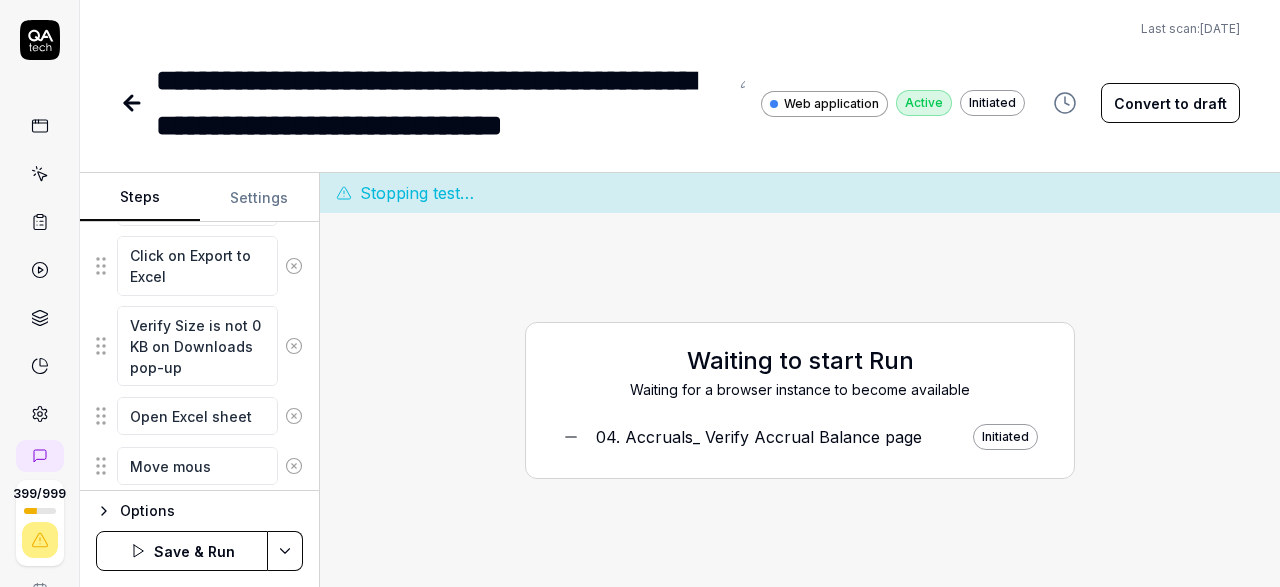 type on "*" 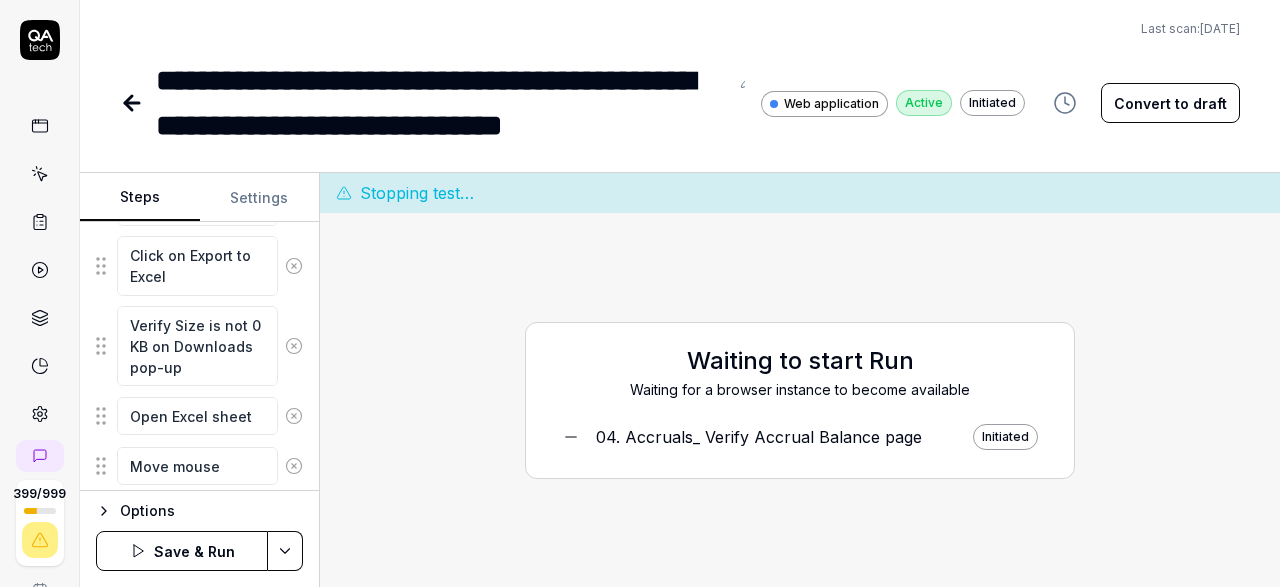 type on "*" 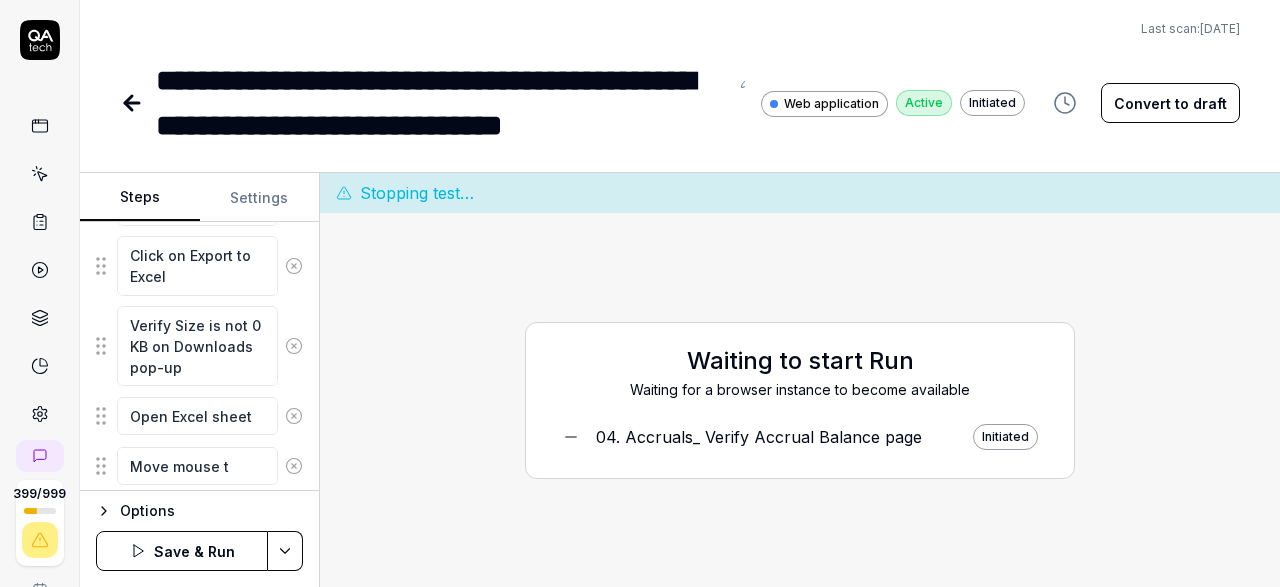 type on "*" 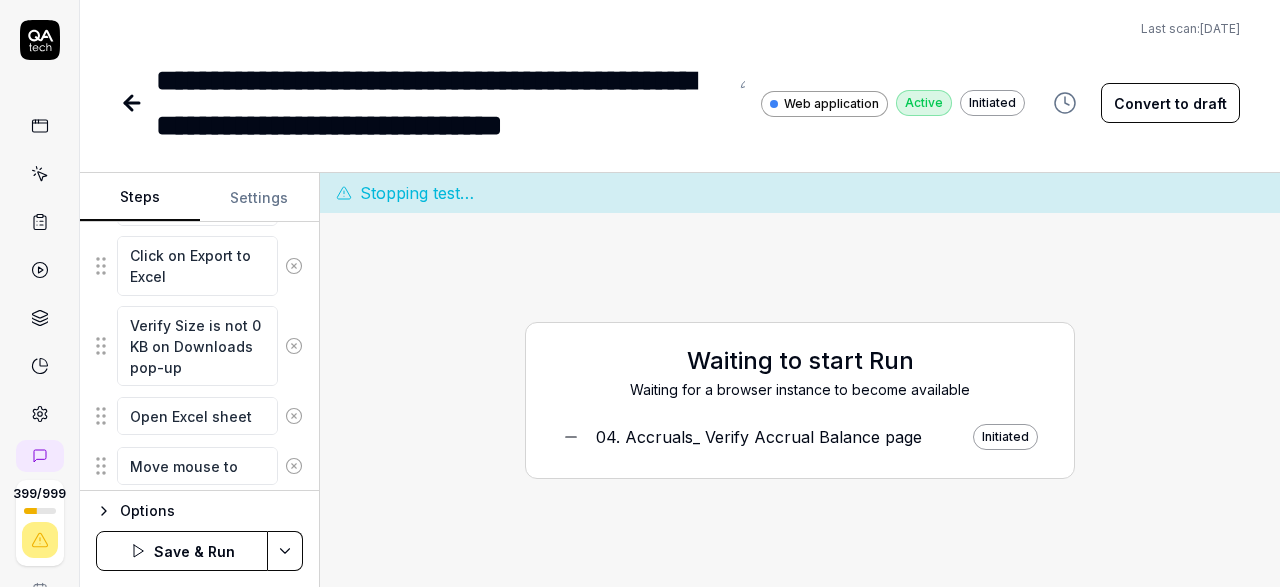type on "*" 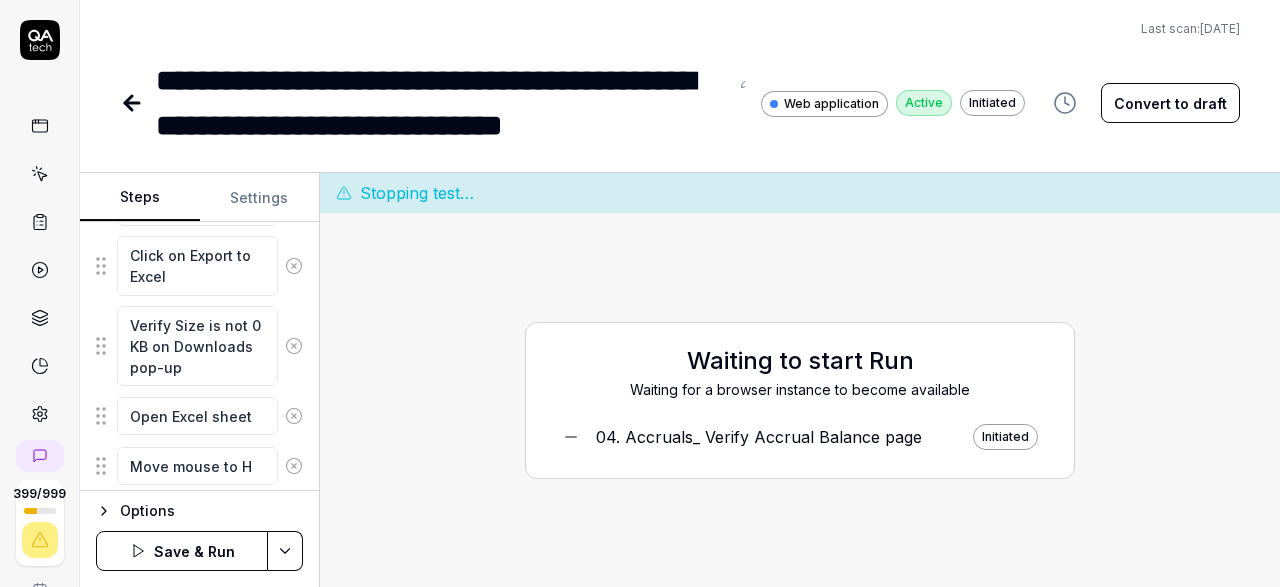 type on "*" 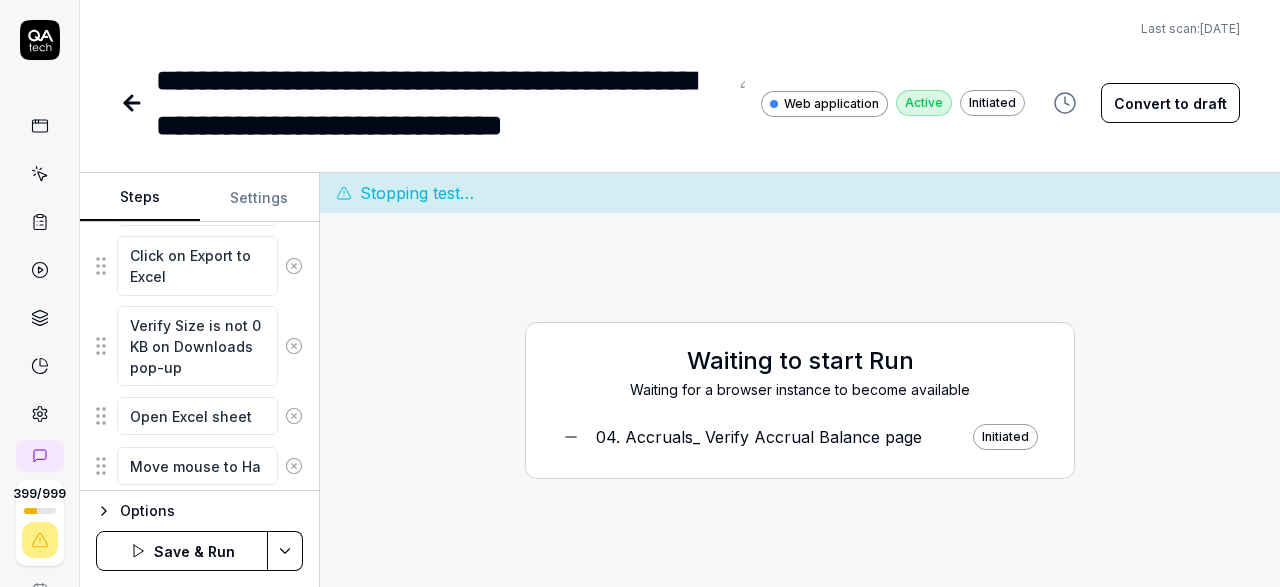 type on "*" 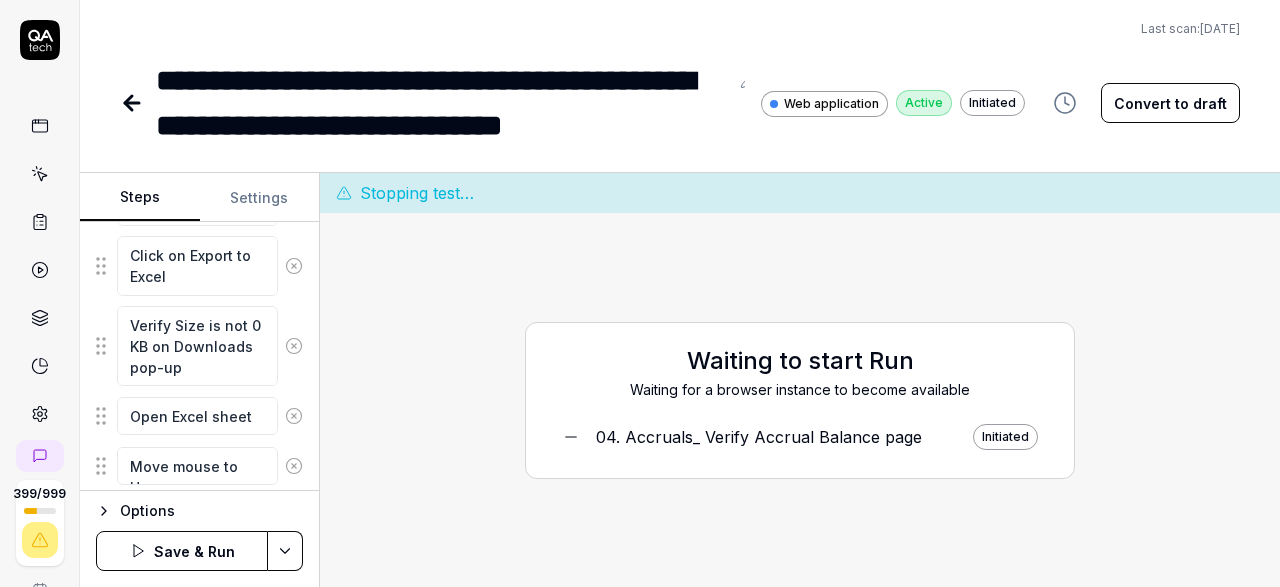 type on "*" 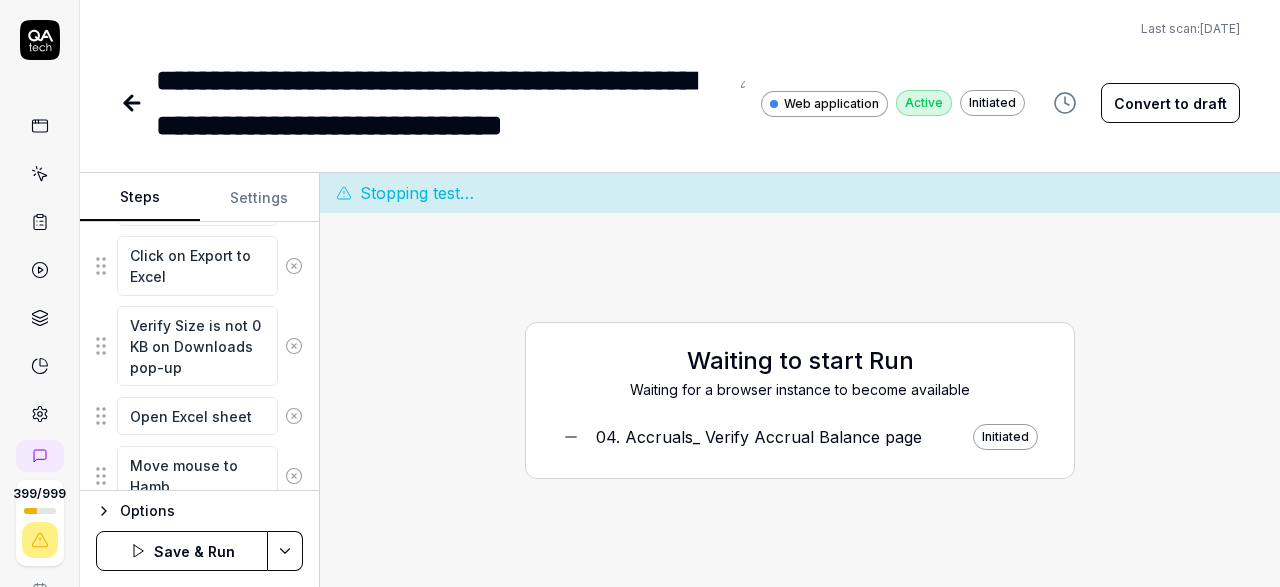 type on "*" 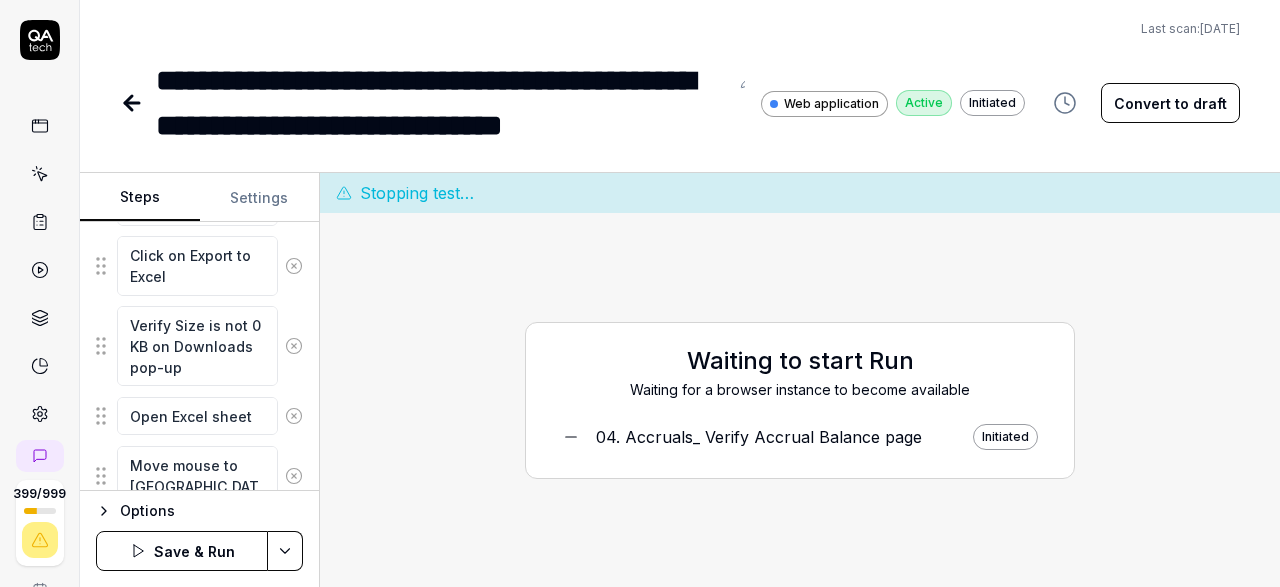type on "*" 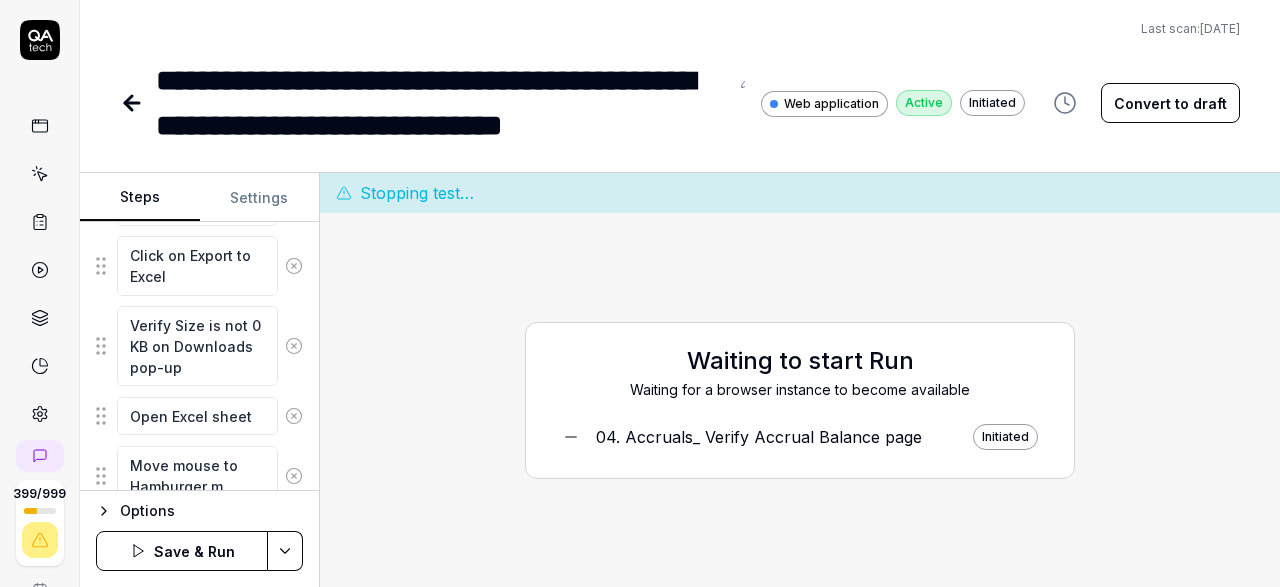 type on "*" 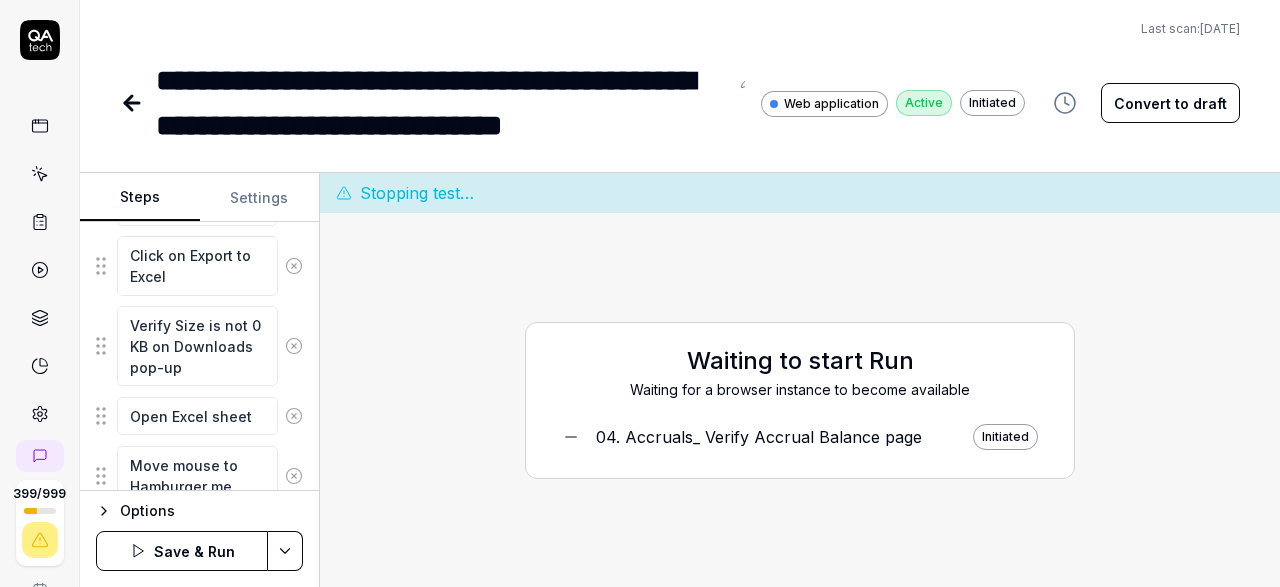 type on "*" 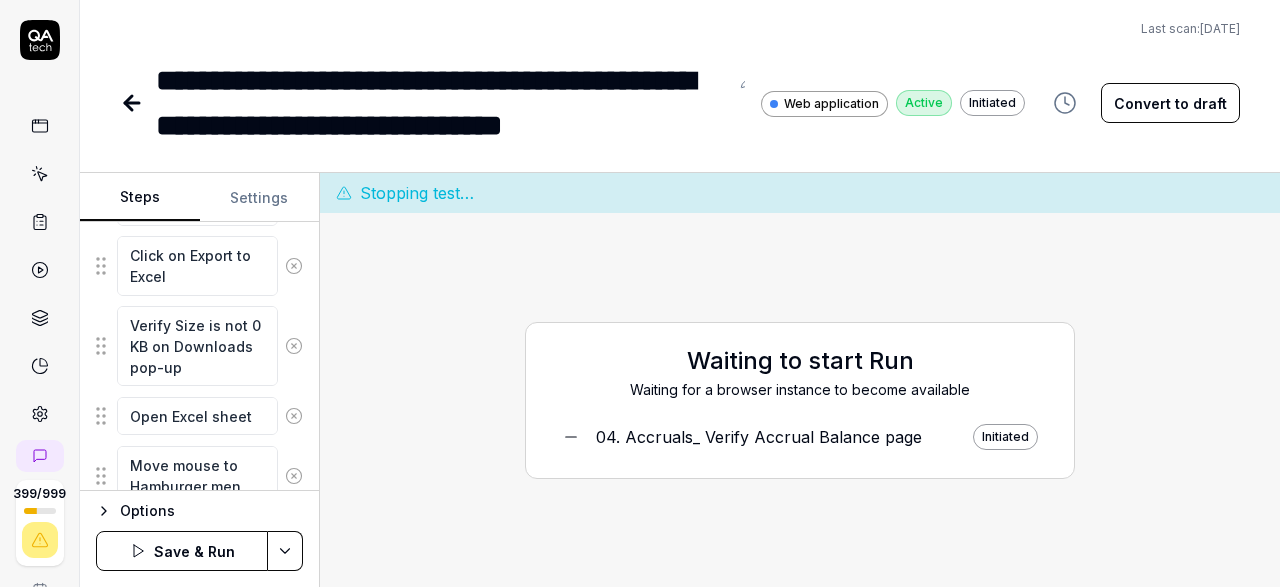 type on "*" 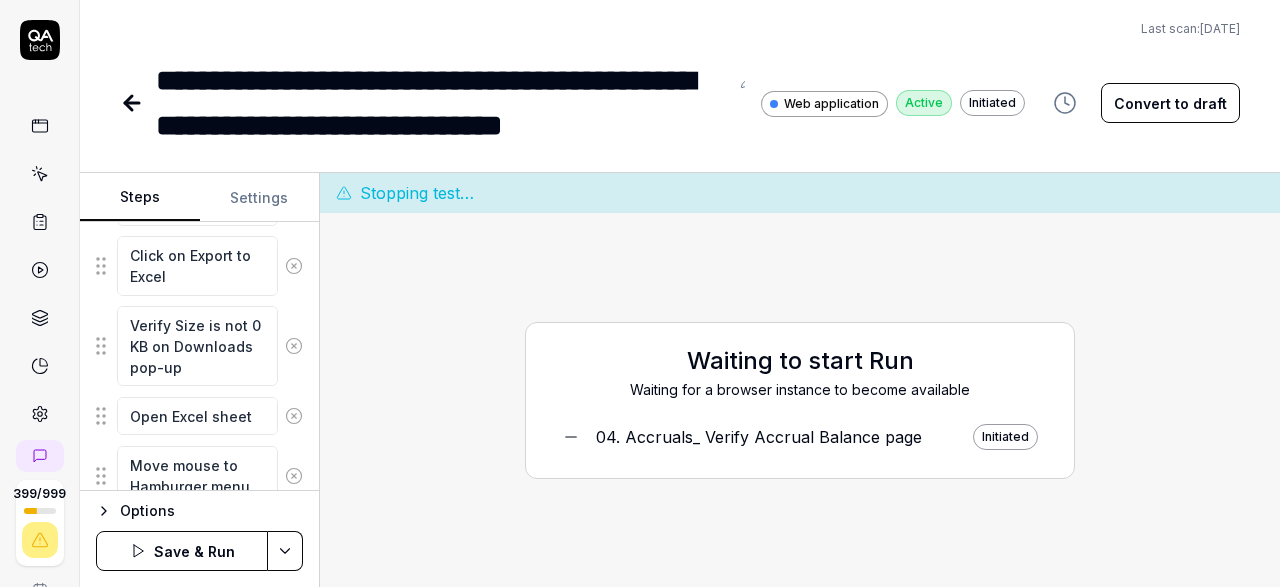 type on "Move mouse to Hamburger menu" 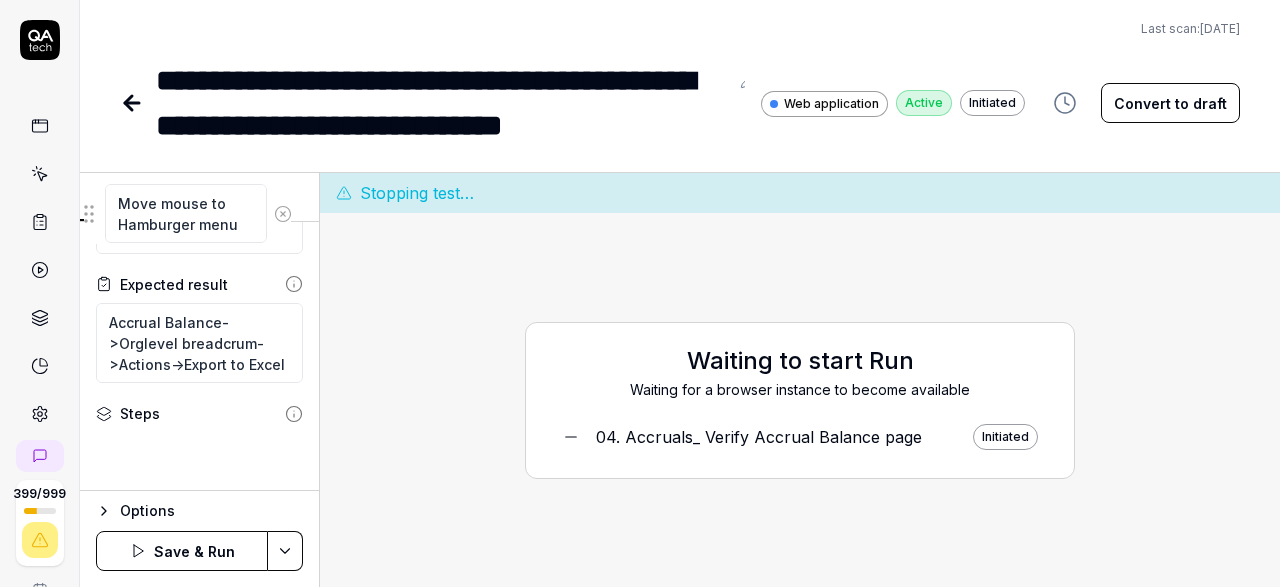 scroll, scrollTop: 0, scrollLeft: 0, axis: both 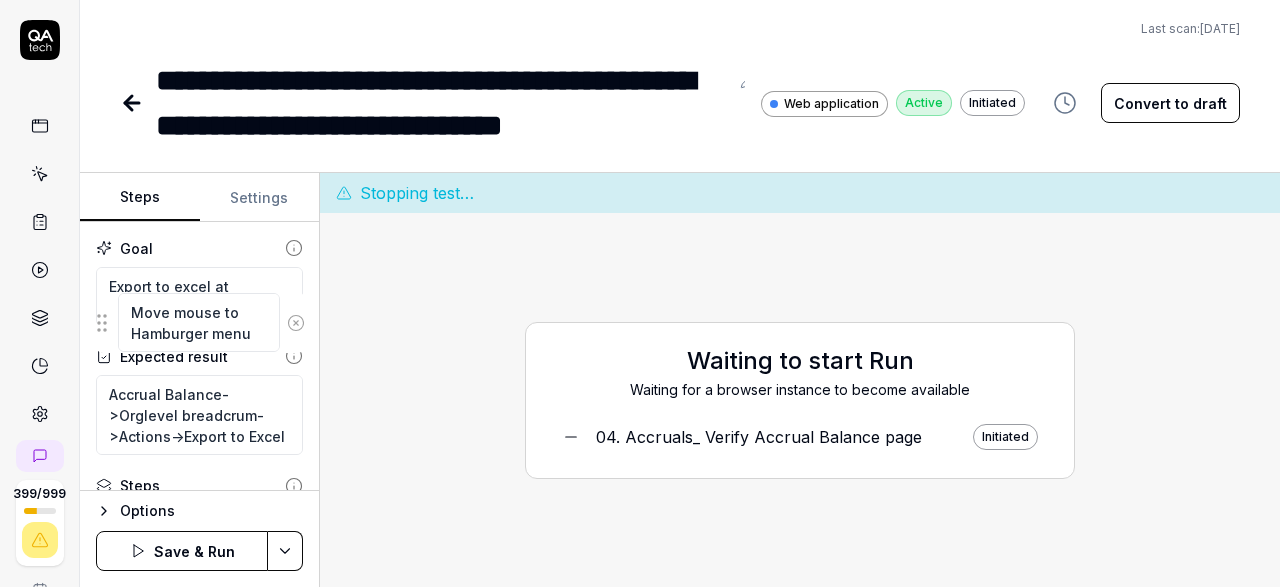 drag, startPoint x: 103, startPoint y: 471, endPoint x: 104, endPoint y: 325, distance: 146.00342 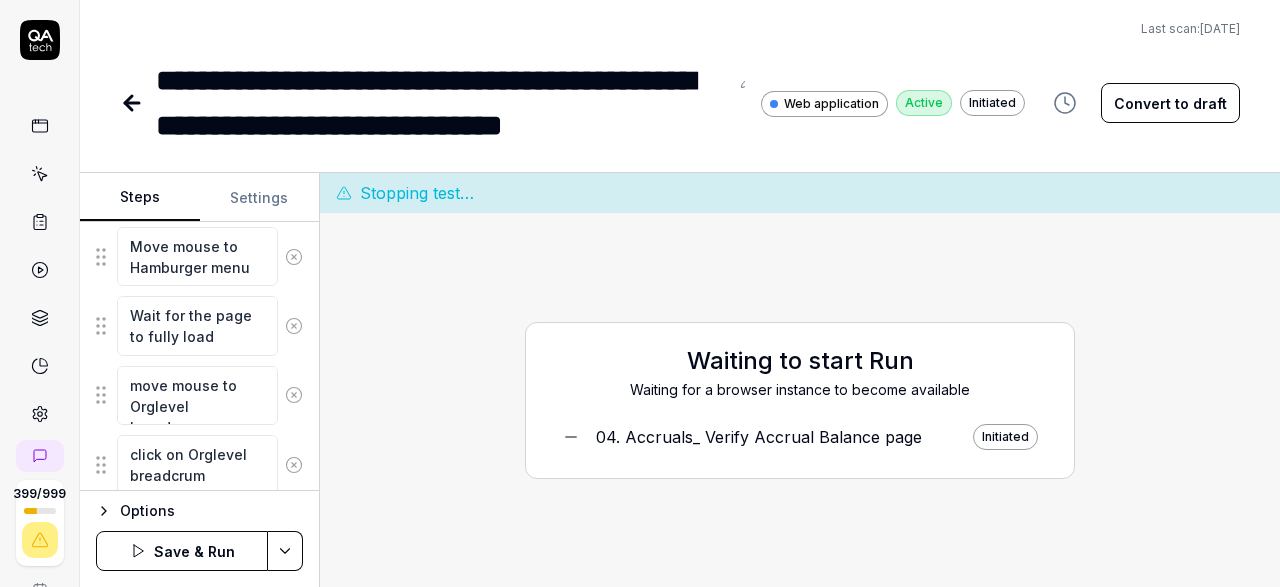 scroll, scrollTop: 823, scrollLeft: 0, axis: vertical 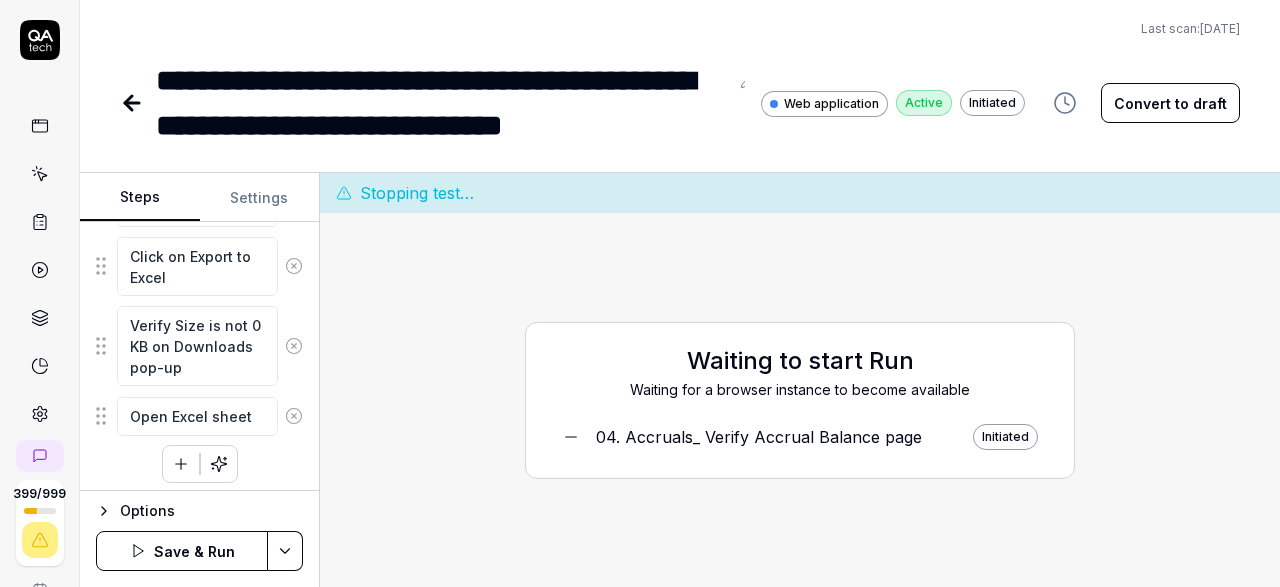 click 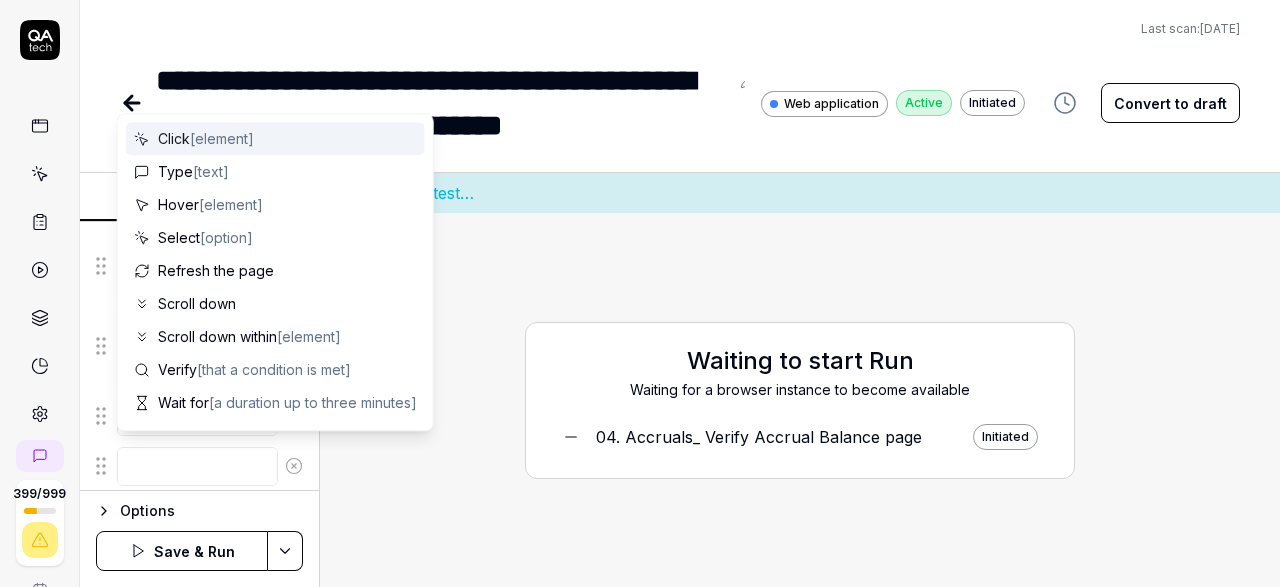 click at bounding box center (197, 466) 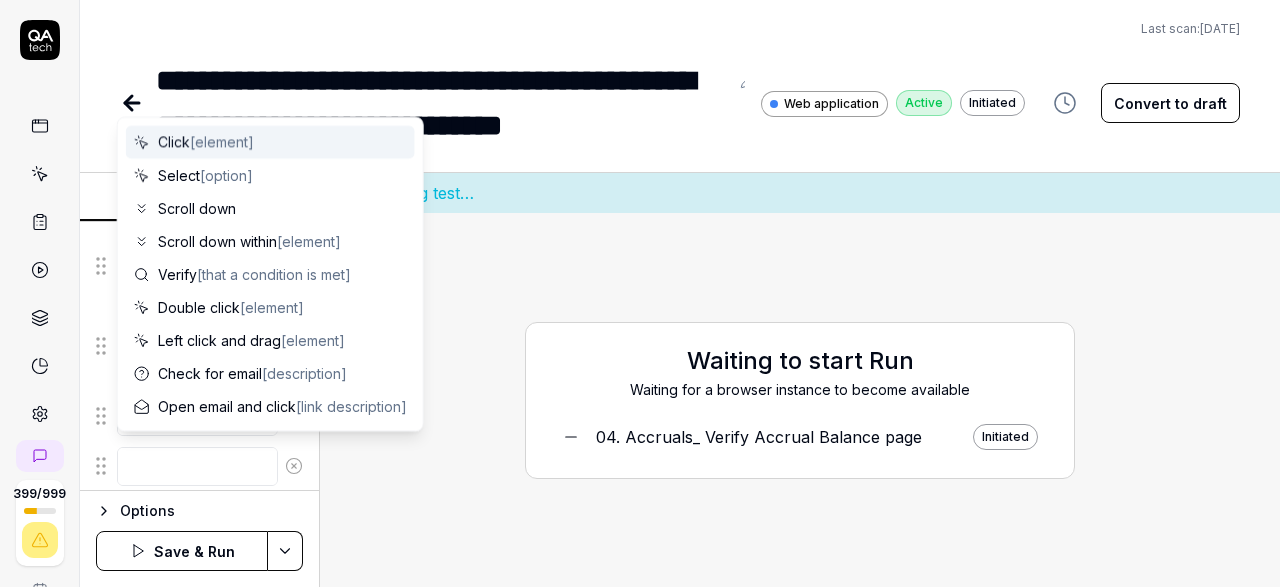 type on "*" 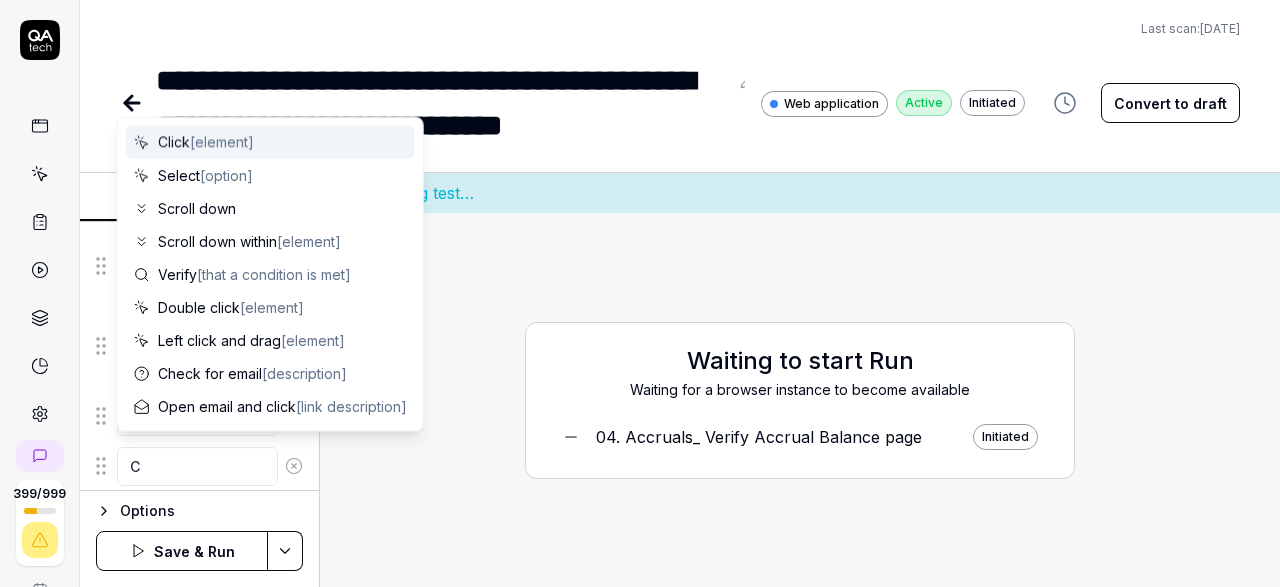 type on "*" 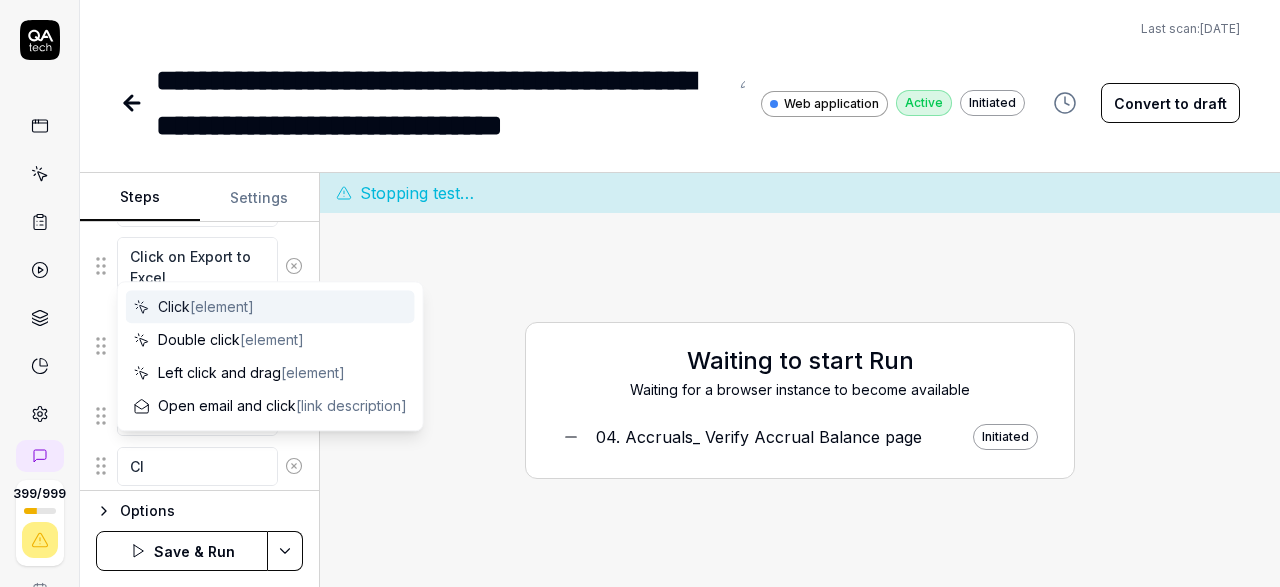 type on "*" 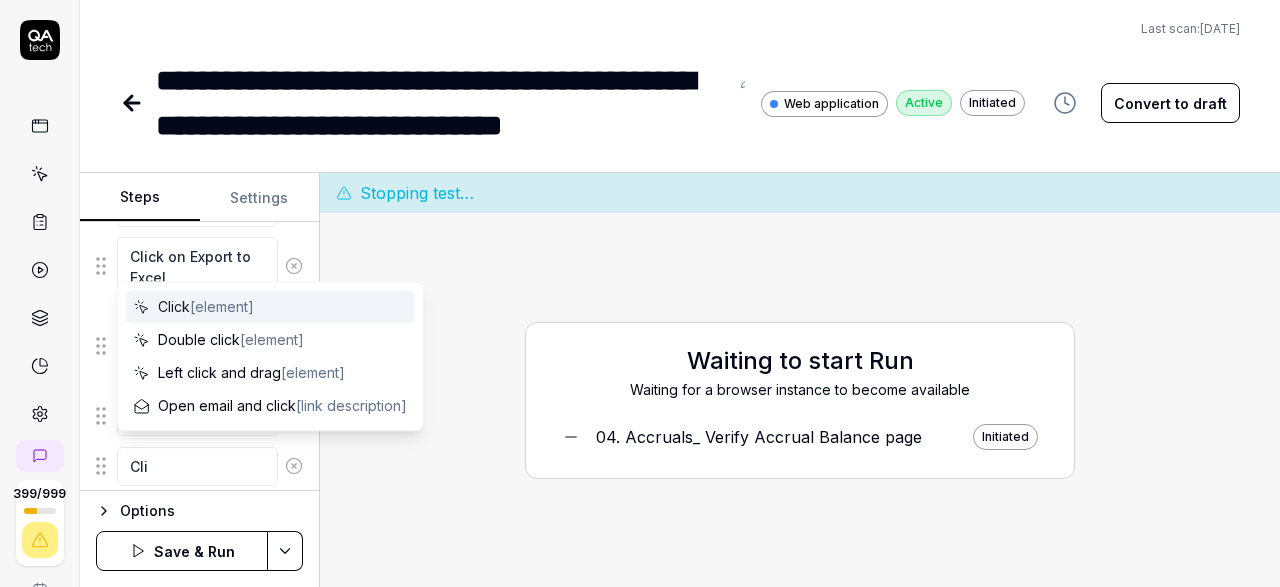 type on "*" 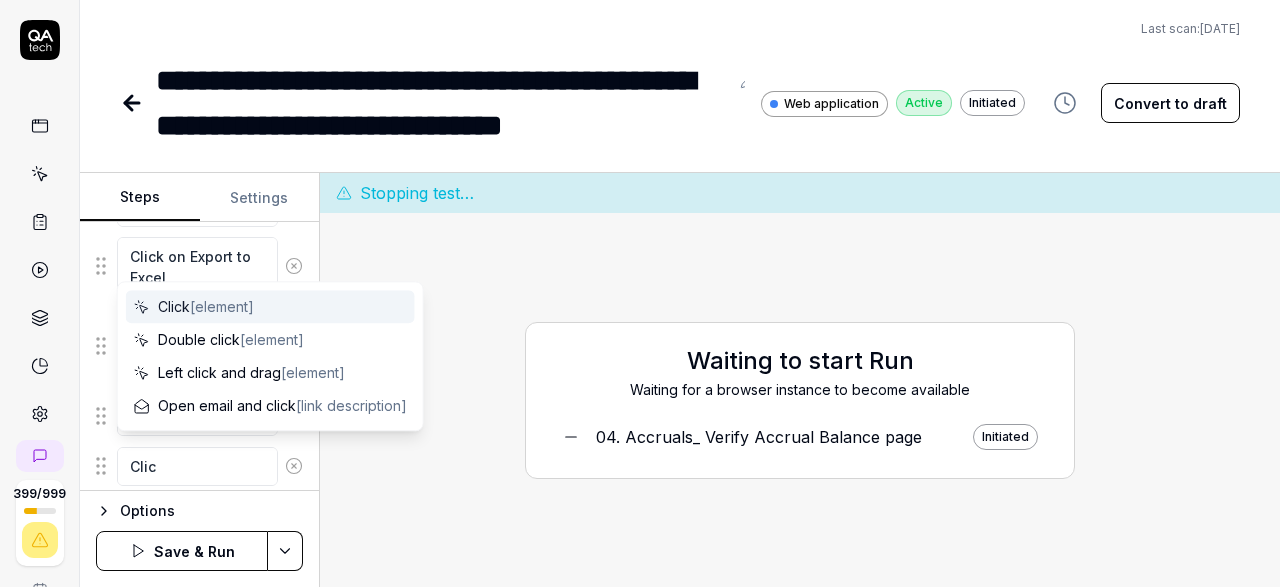 type on "*" 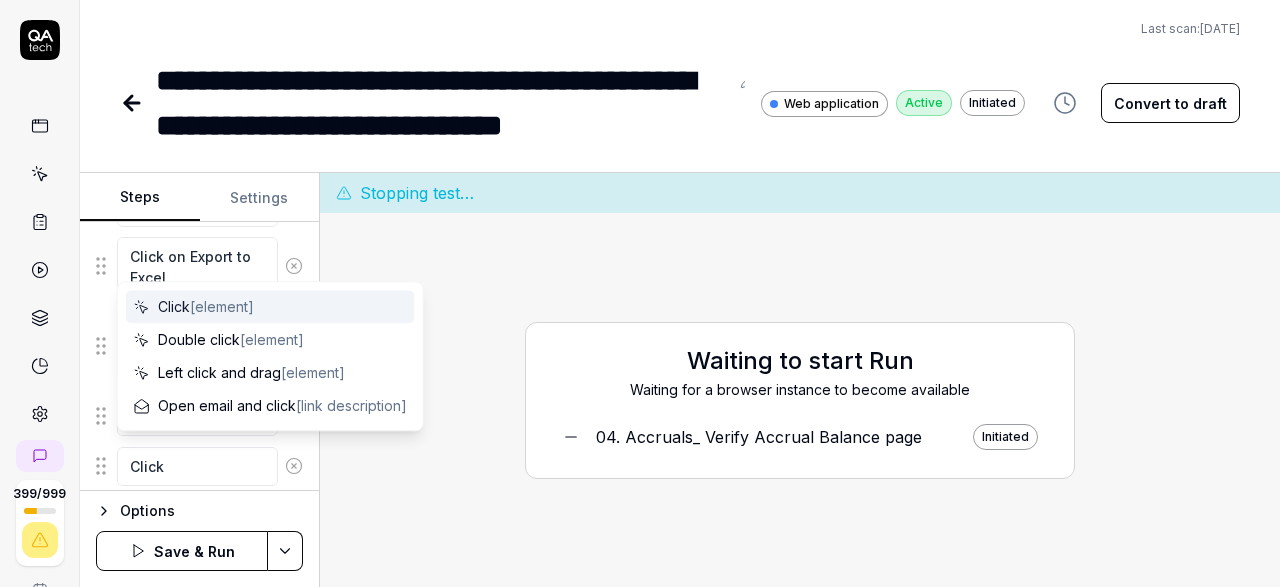 type on "*" 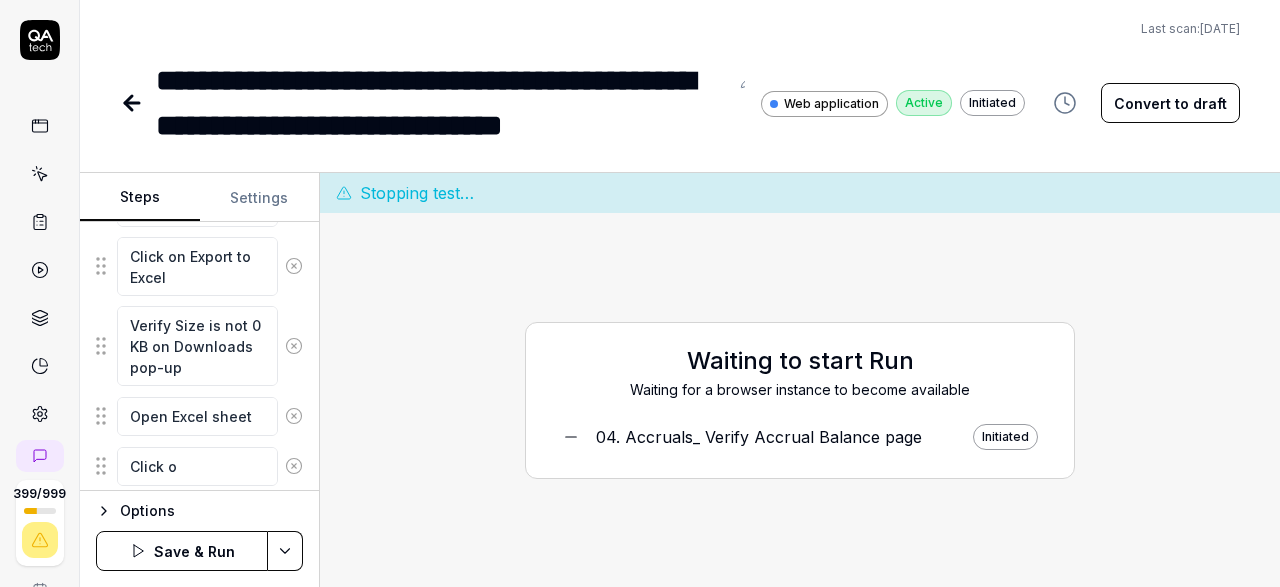 type on "*" 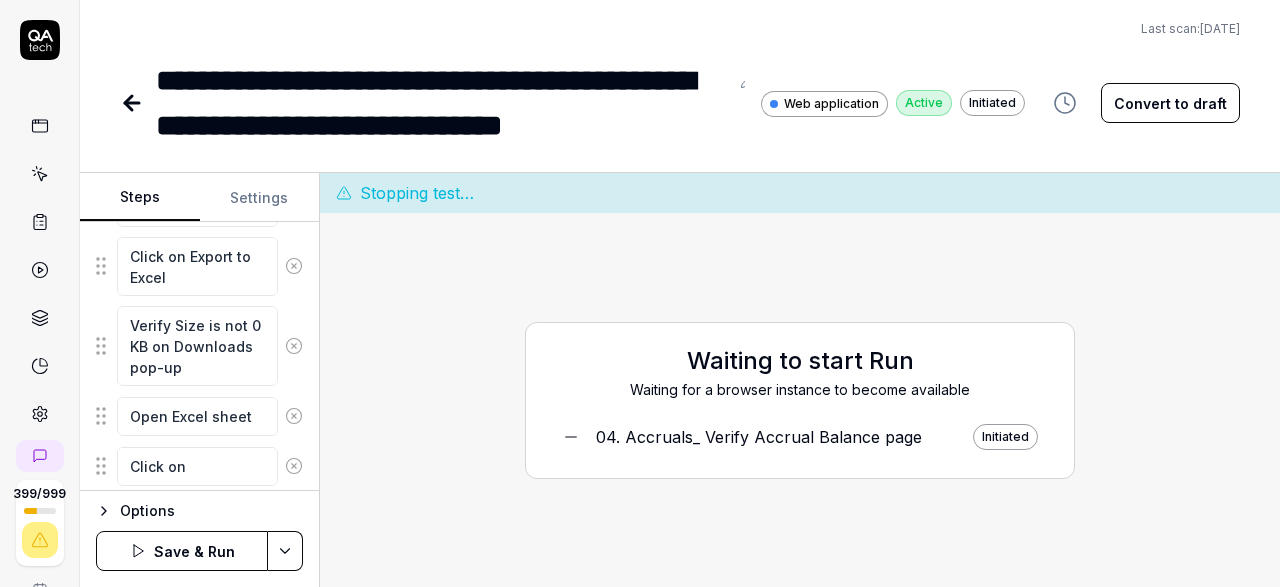 type on "*" 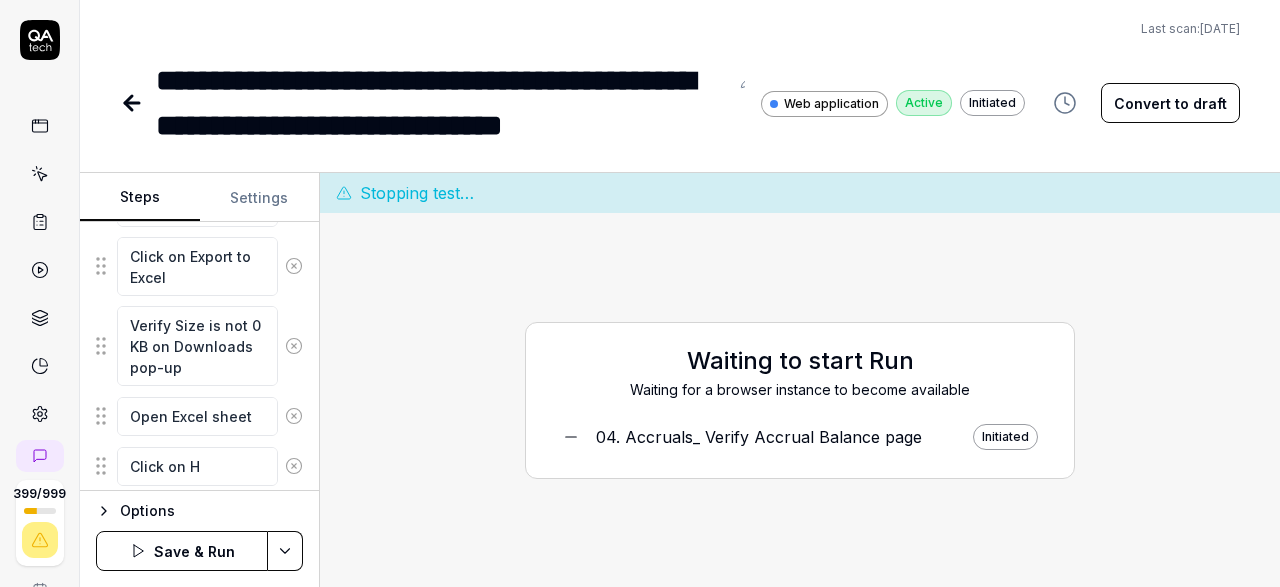 type on "*" 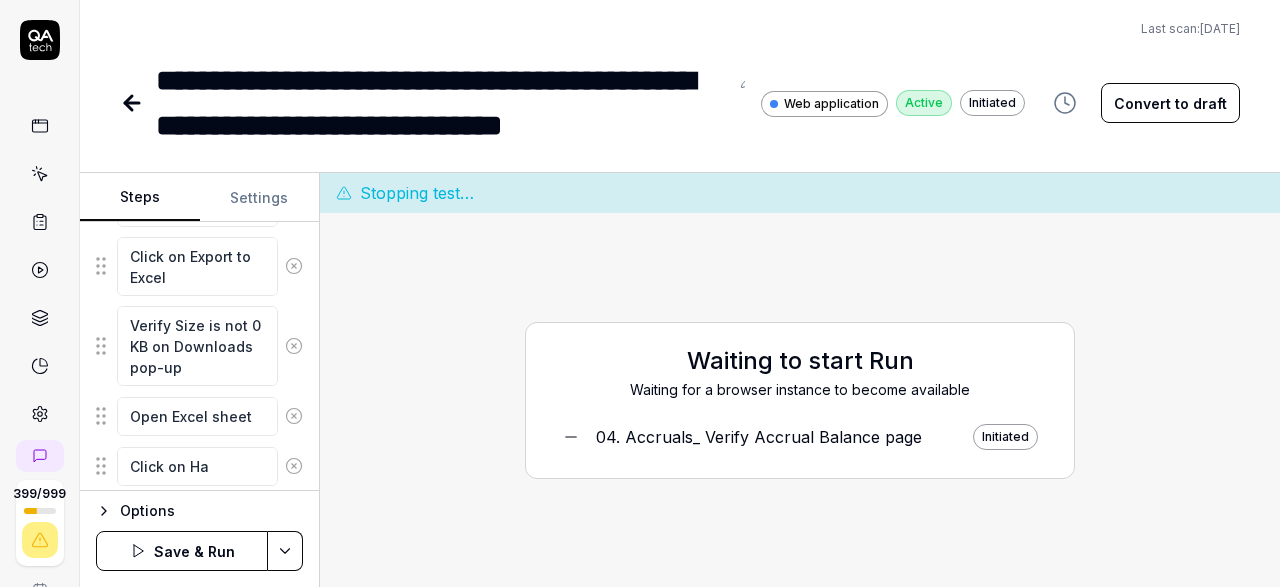 type on "*" 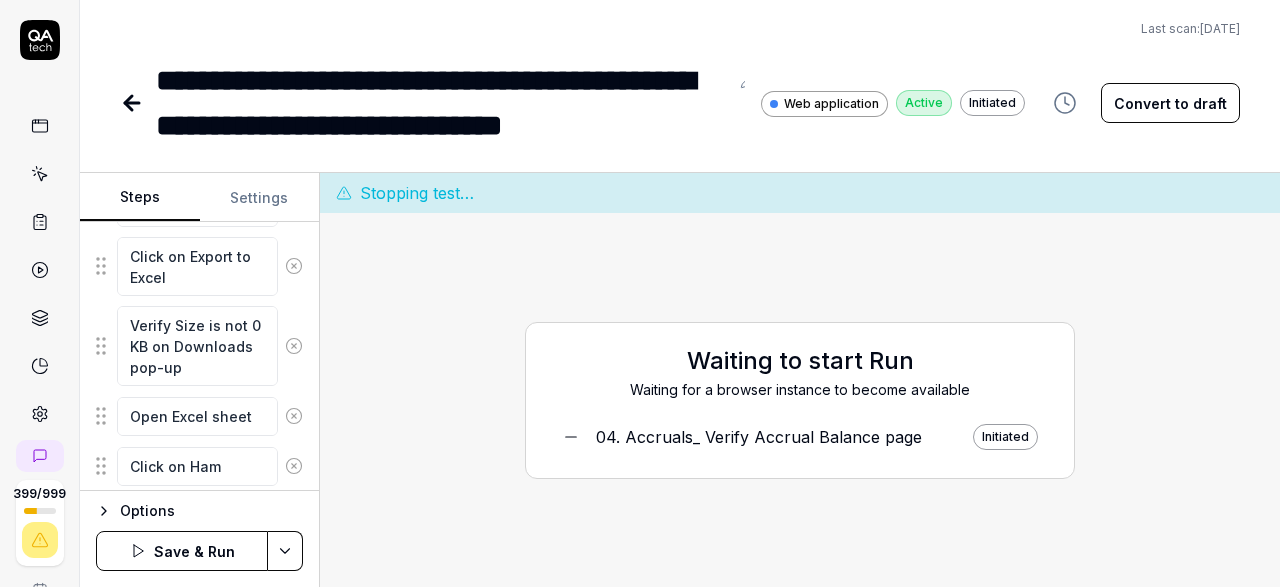 type on "*" 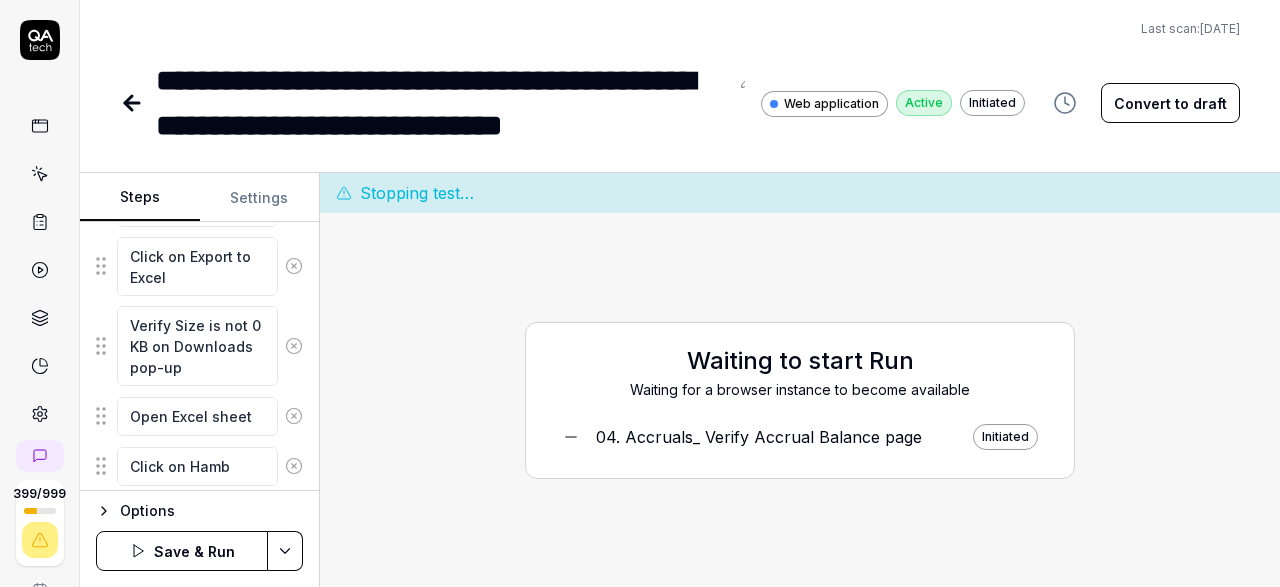 type on "*" 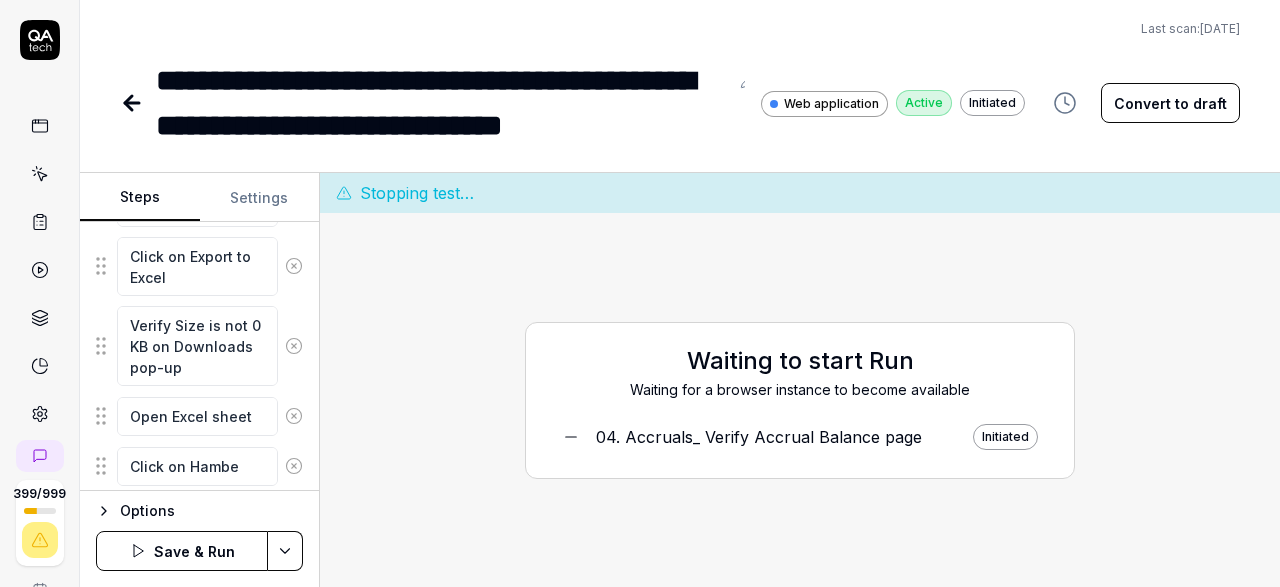 type on "*" 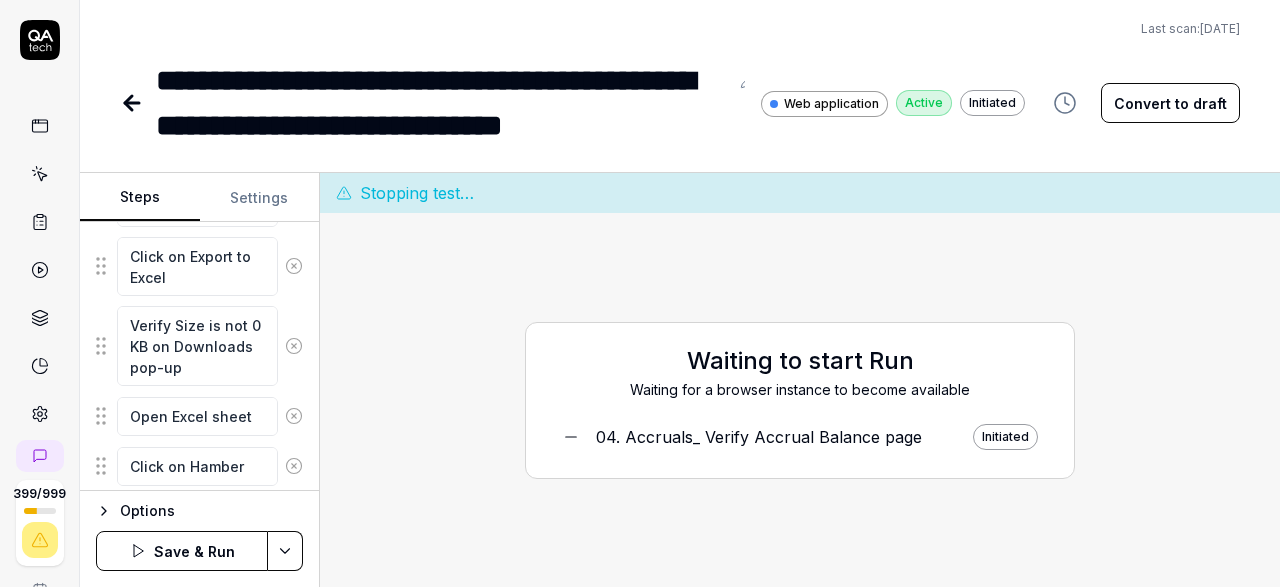 type on "*" 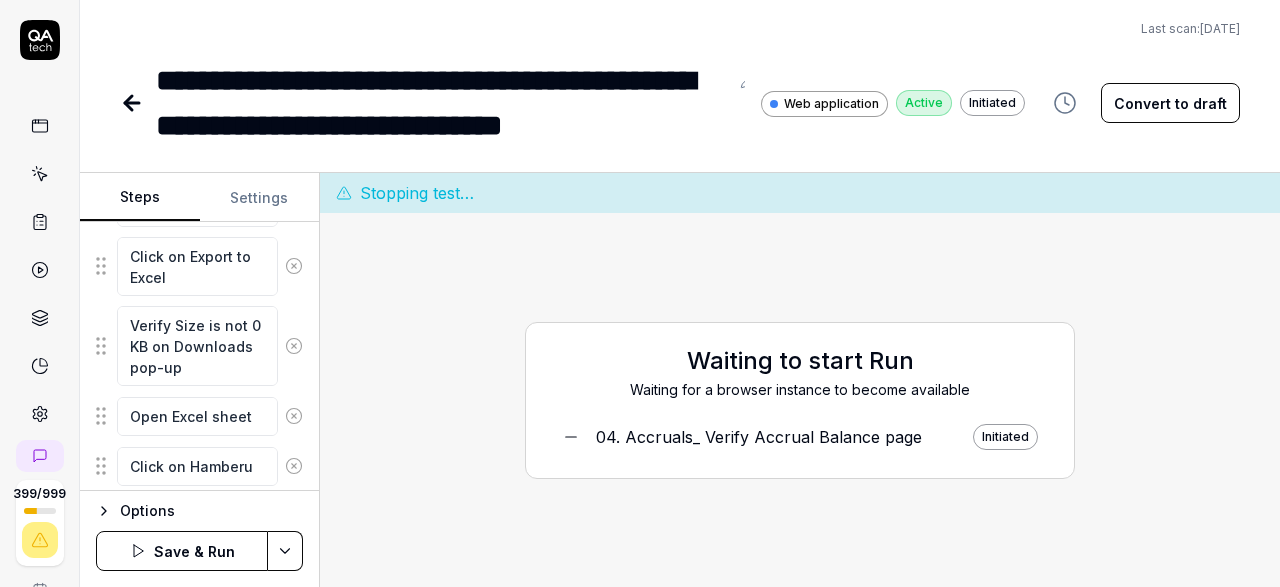 type on "*" 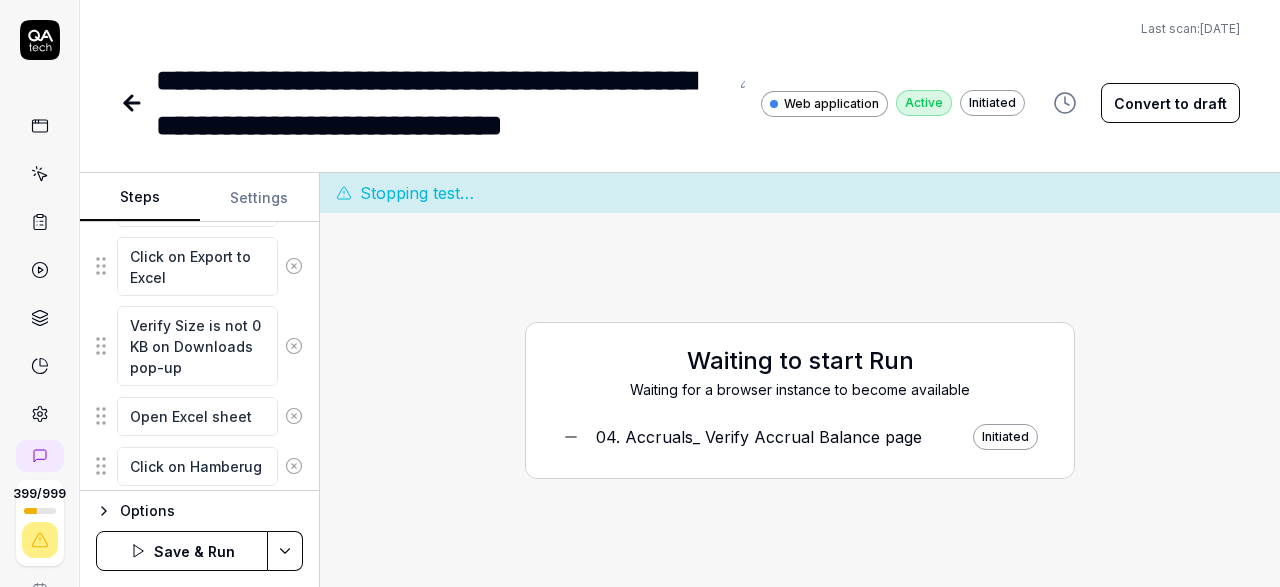 type on "*" 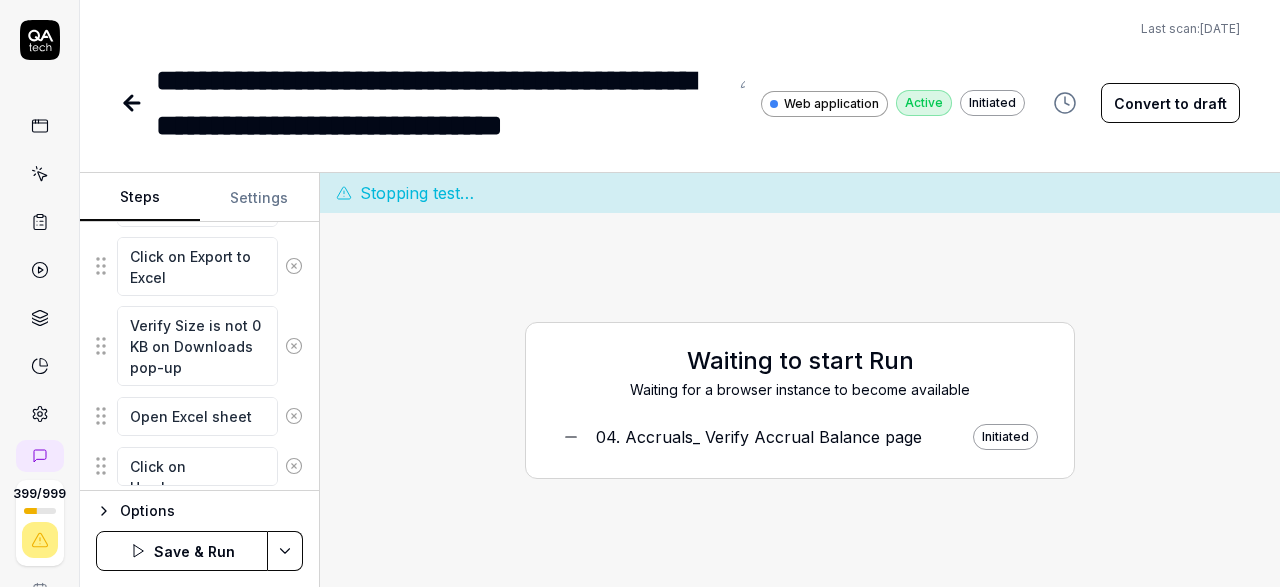 type on "*" 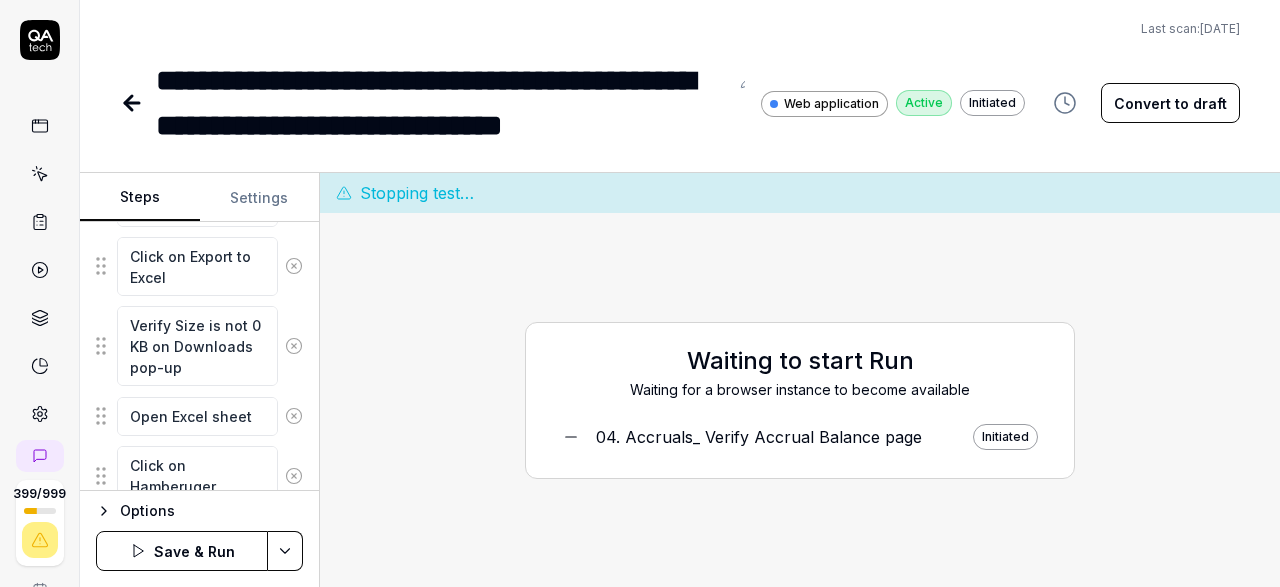 type on "*" 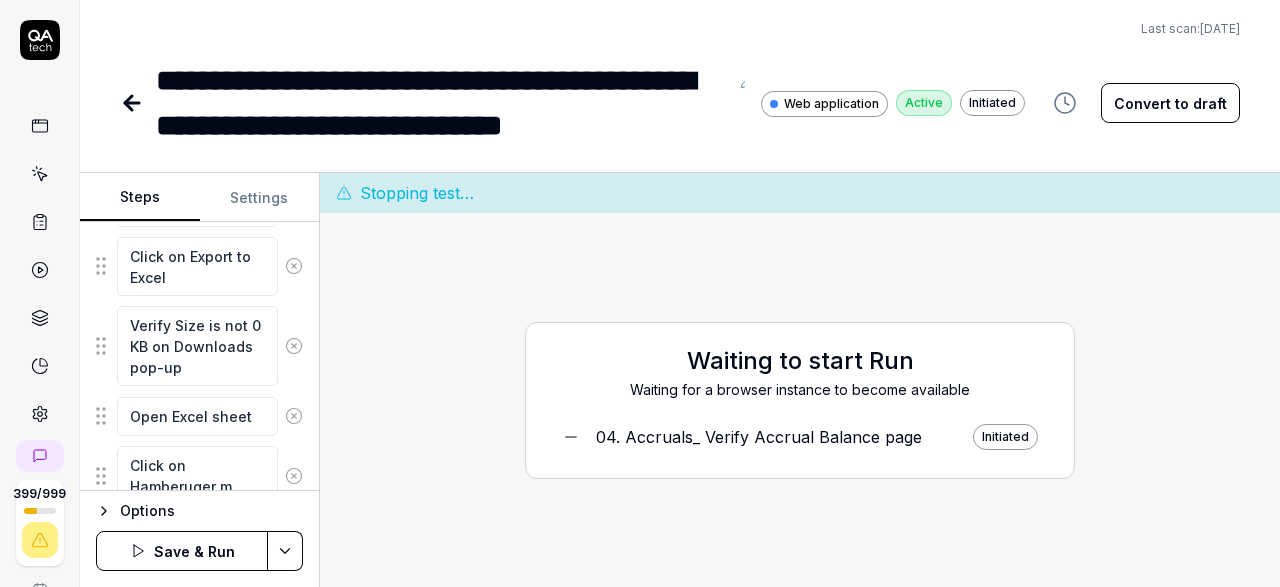 type on "*" 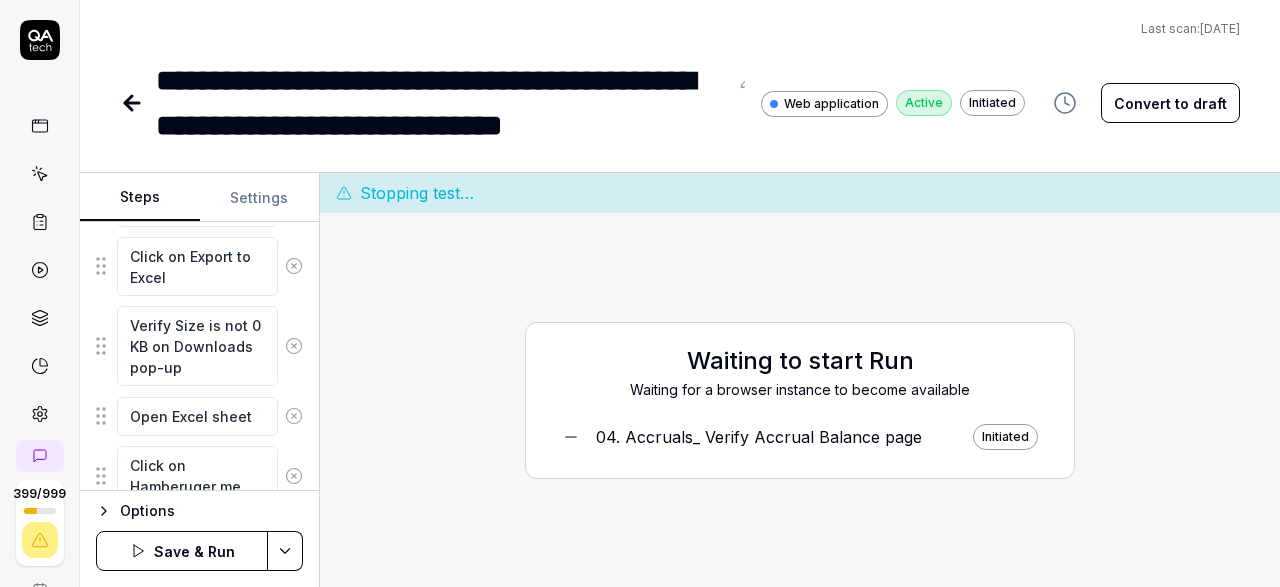 type on "*" 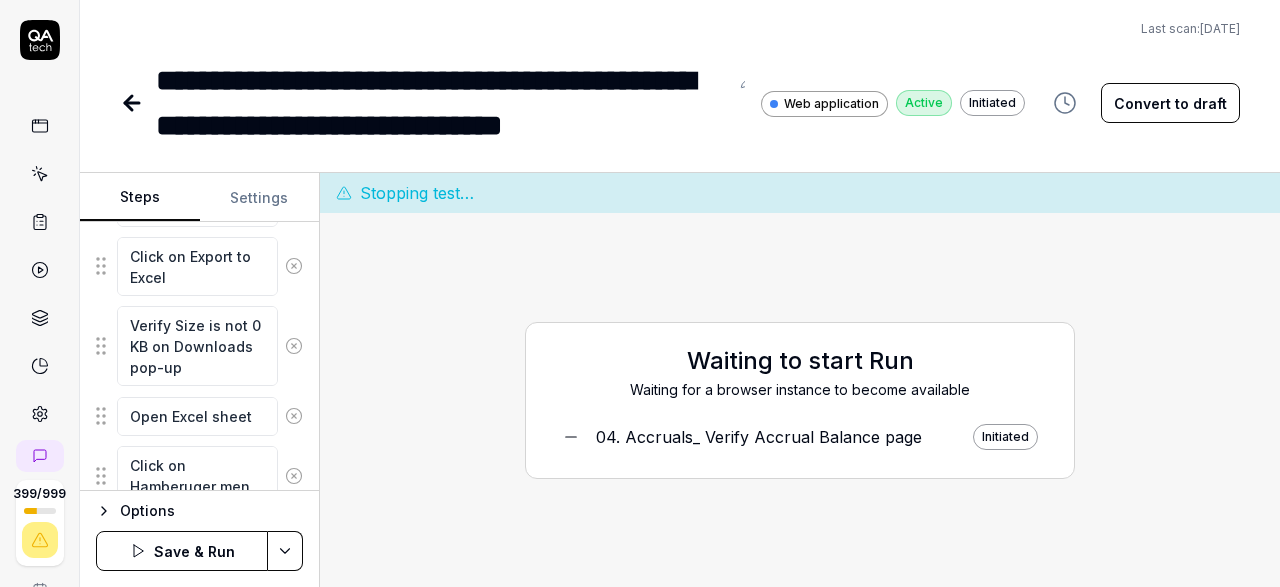 type on "*" 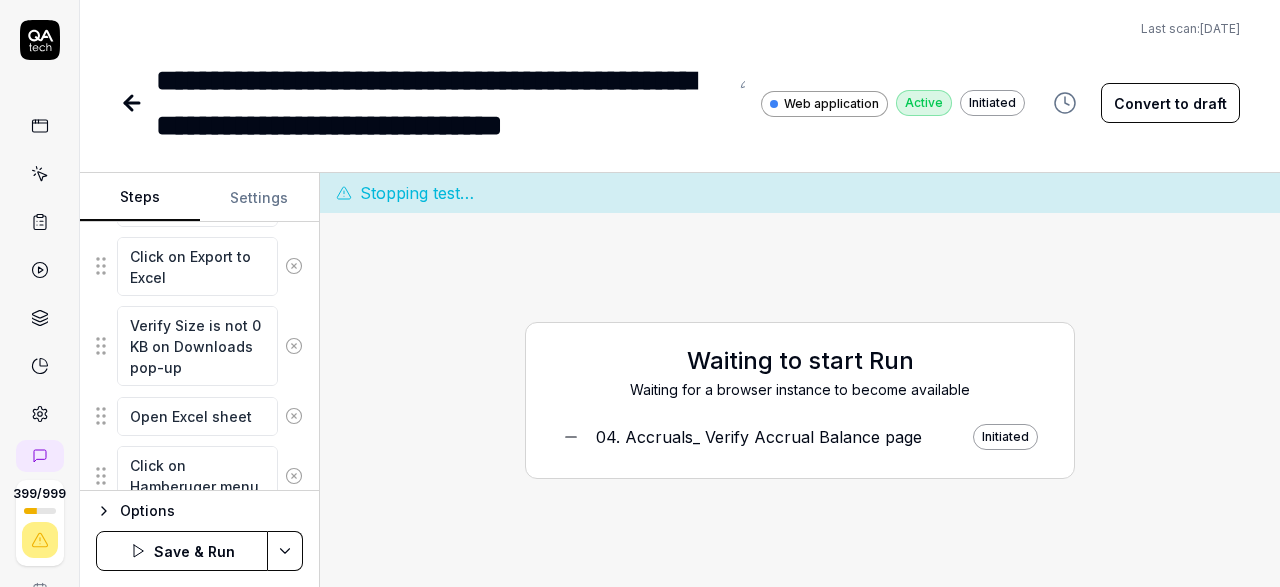 click on "Click on Hamberuger menu" at bounding box center [197, 475] 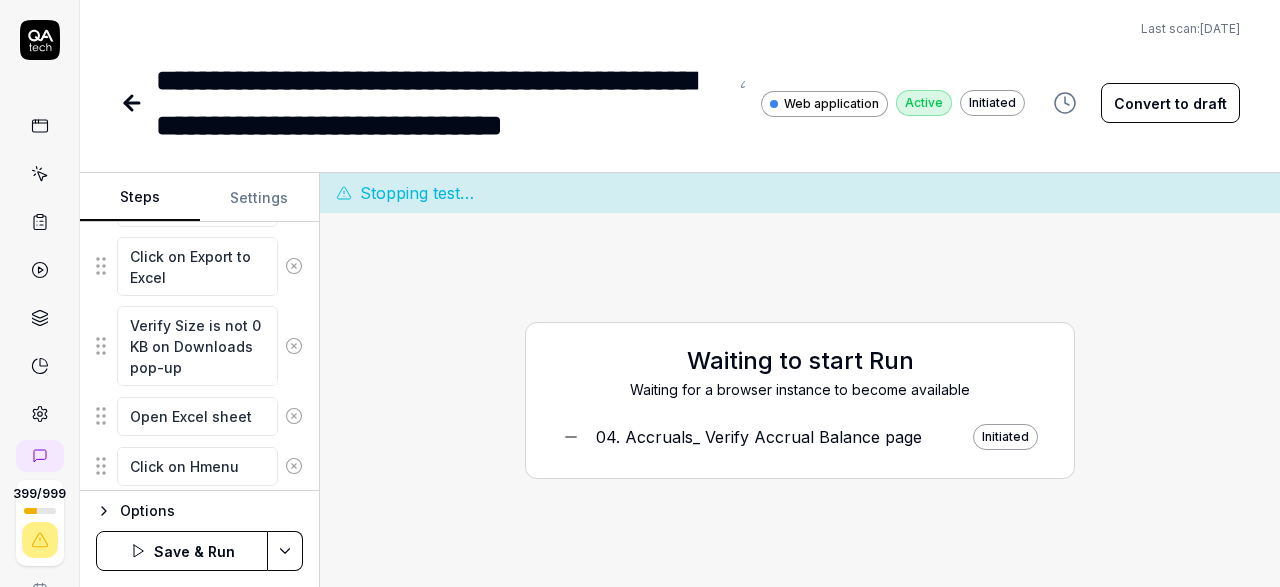 type on "*" 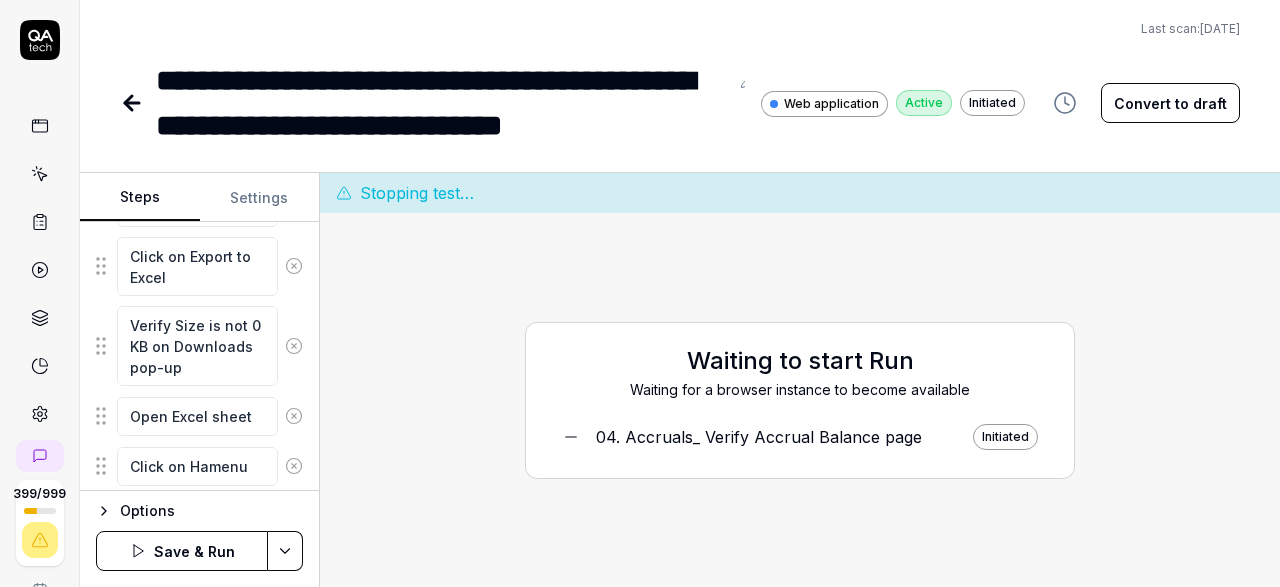 type on "*" 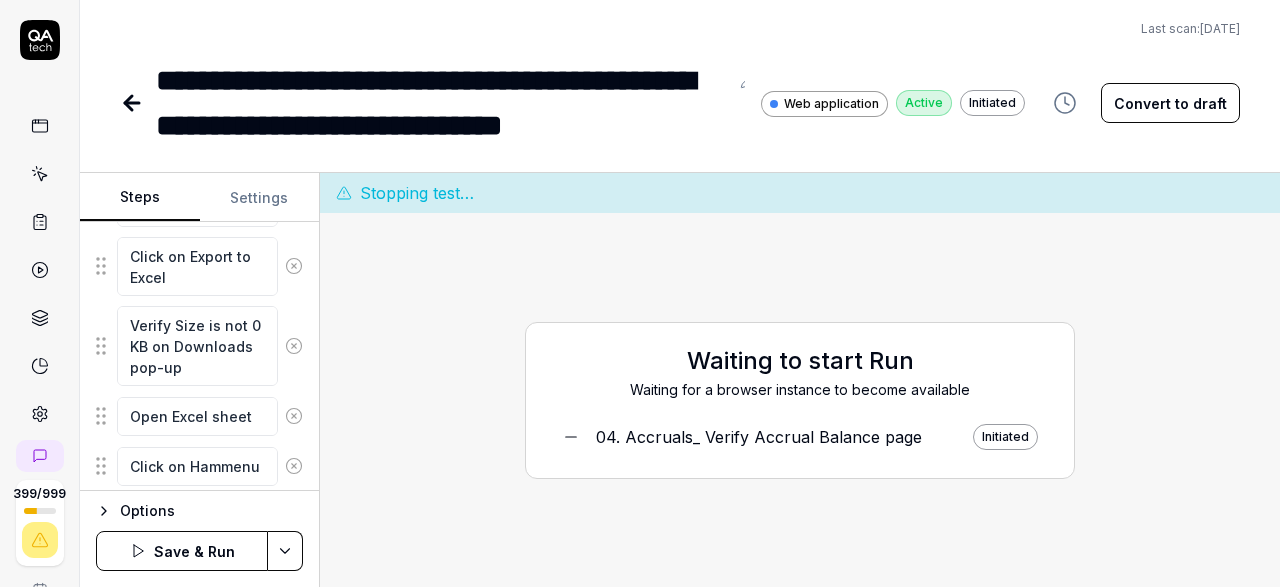 type on "*" 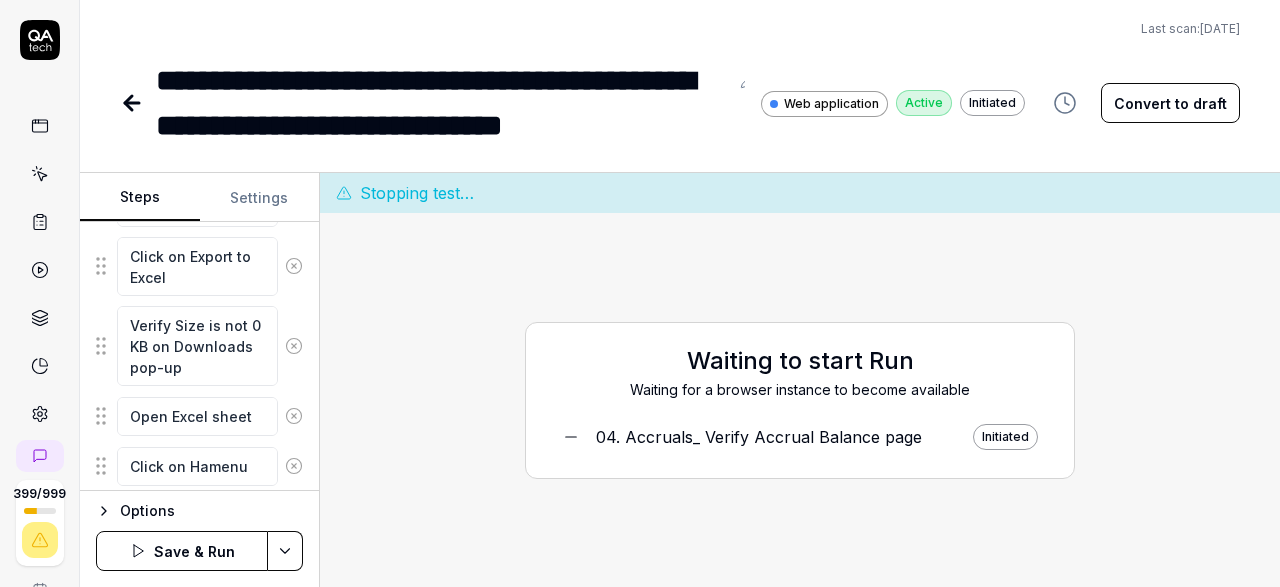 type on "*" 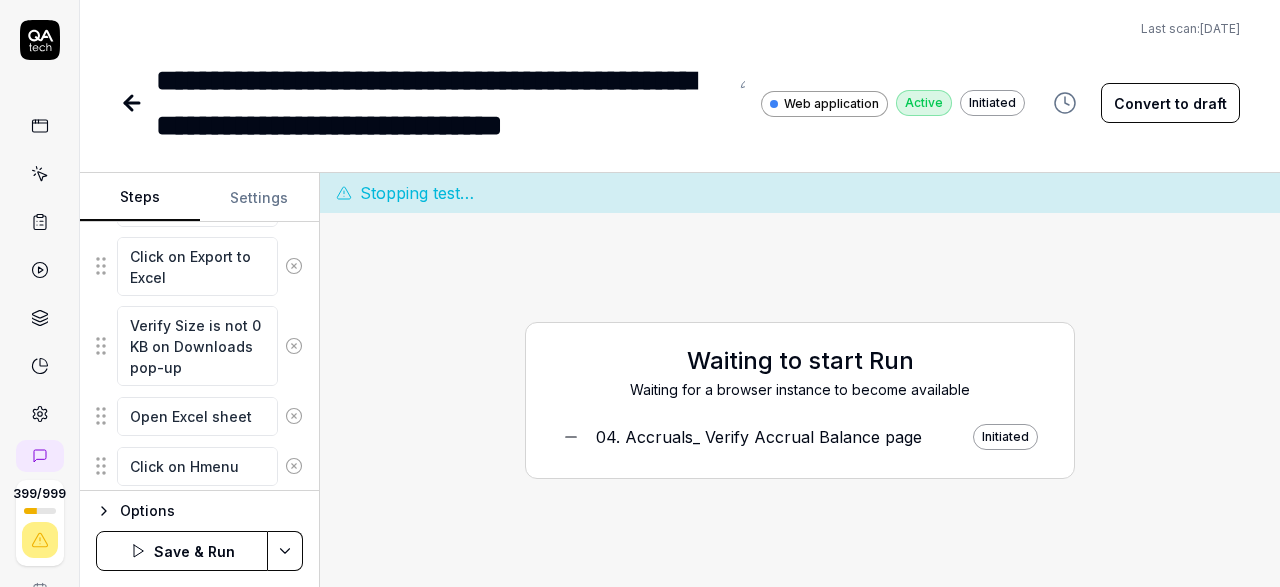 type on "*" 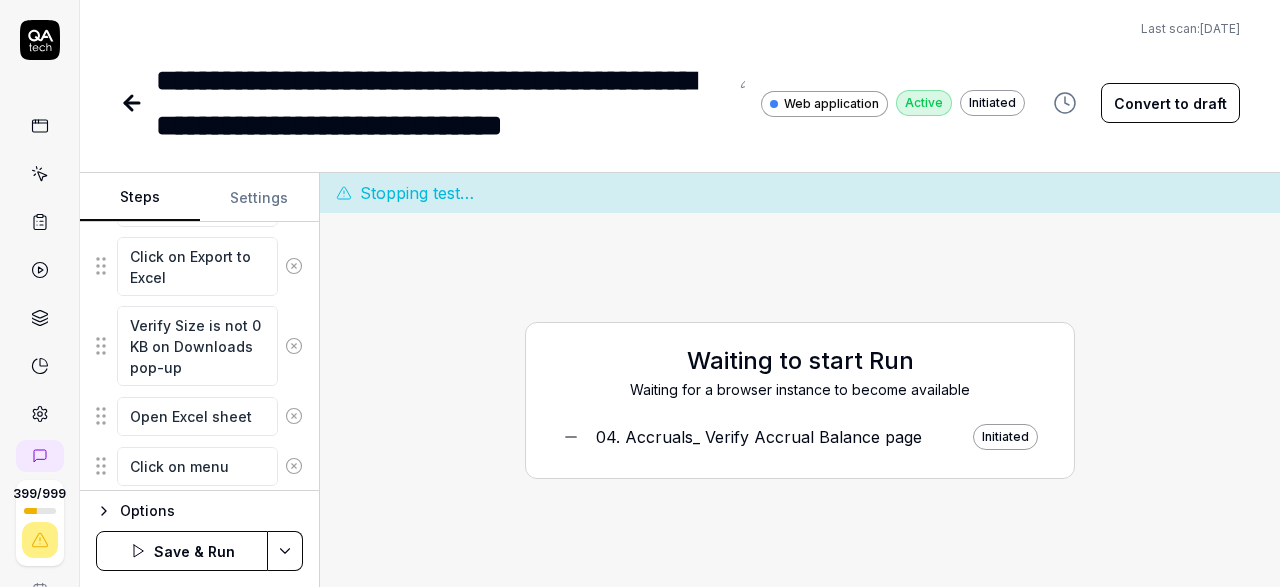 type on "*" 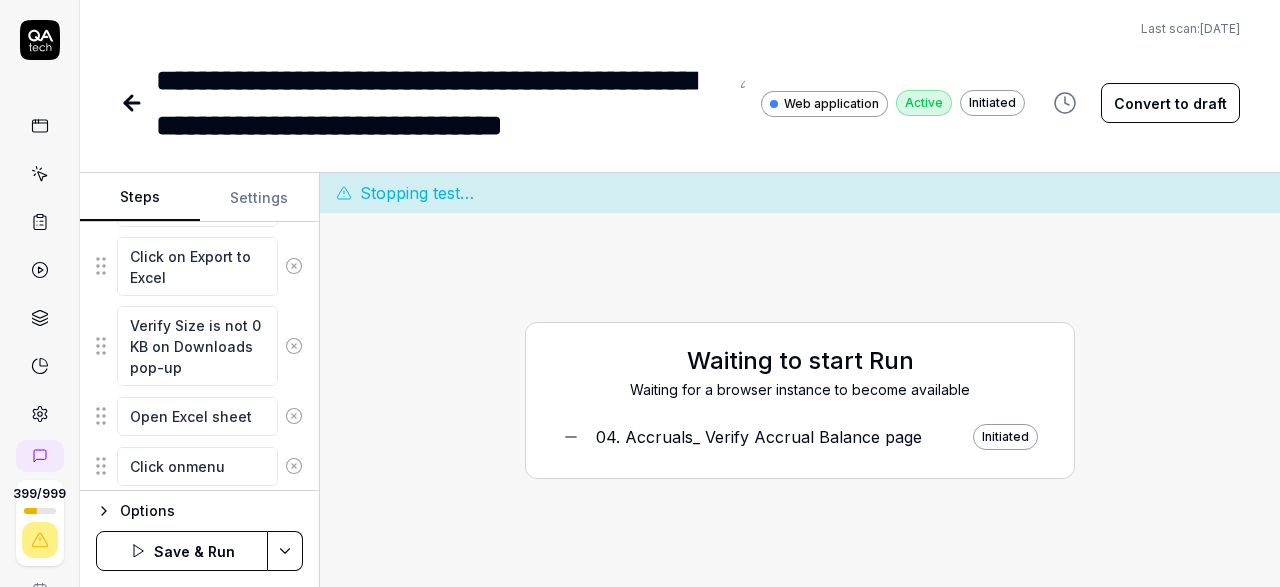 type on "*" 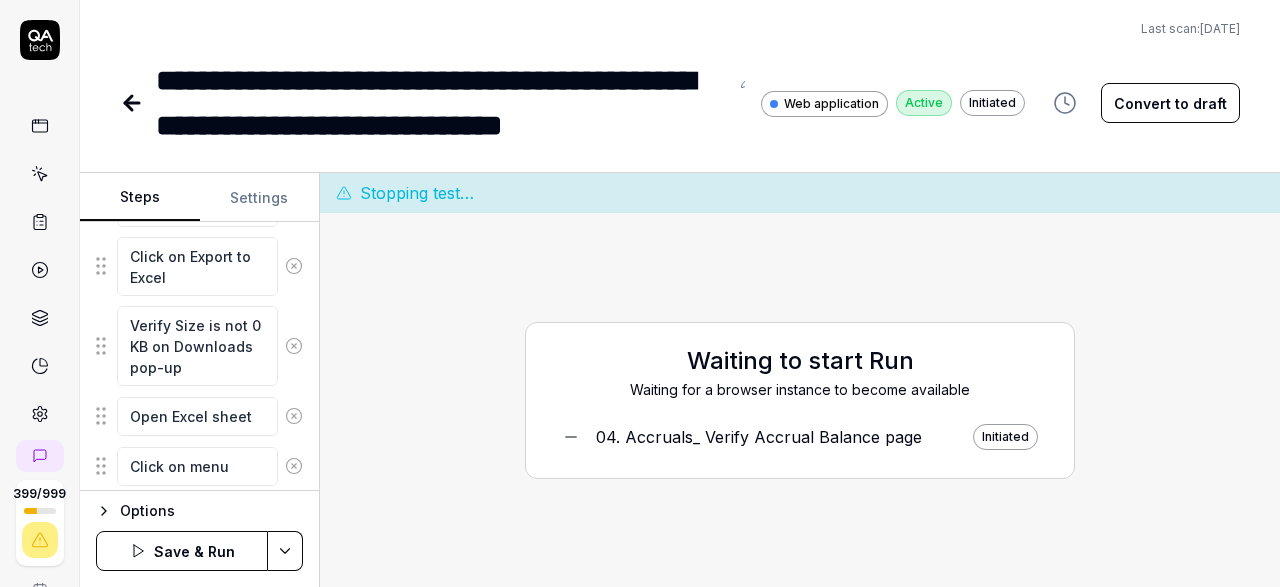 type on "*" 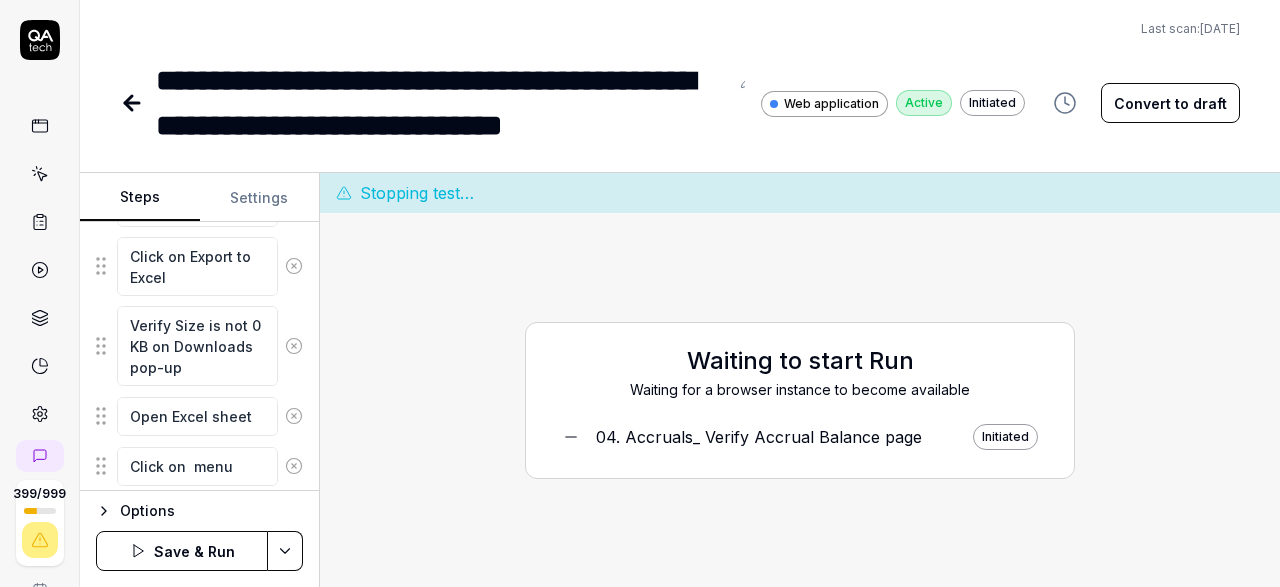 type on "*" 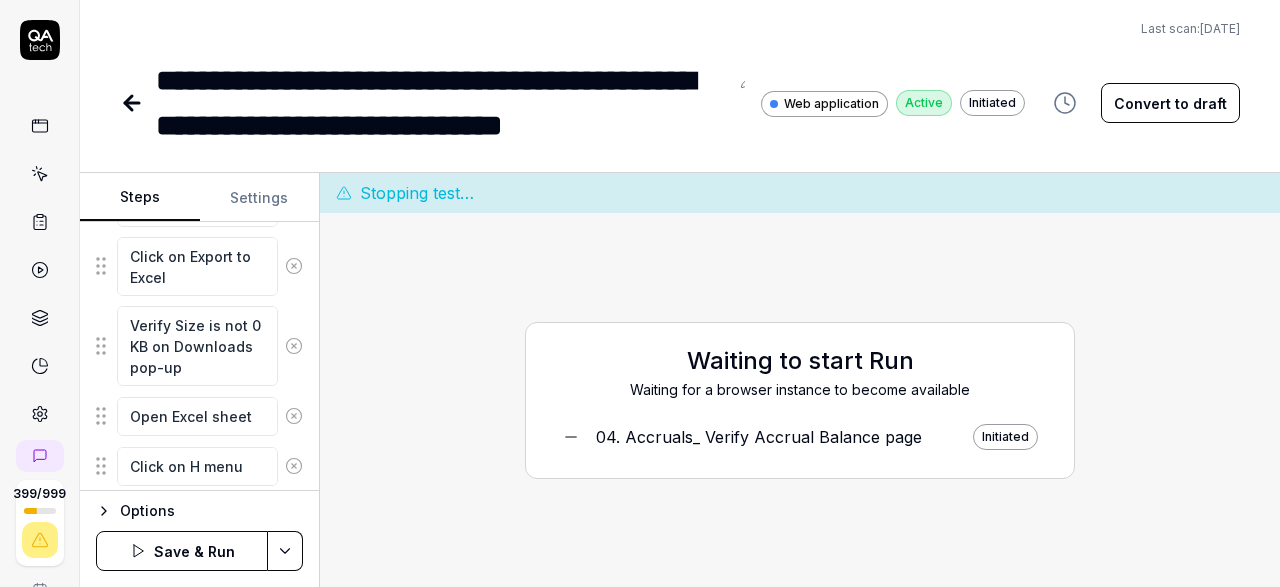 type on "*" 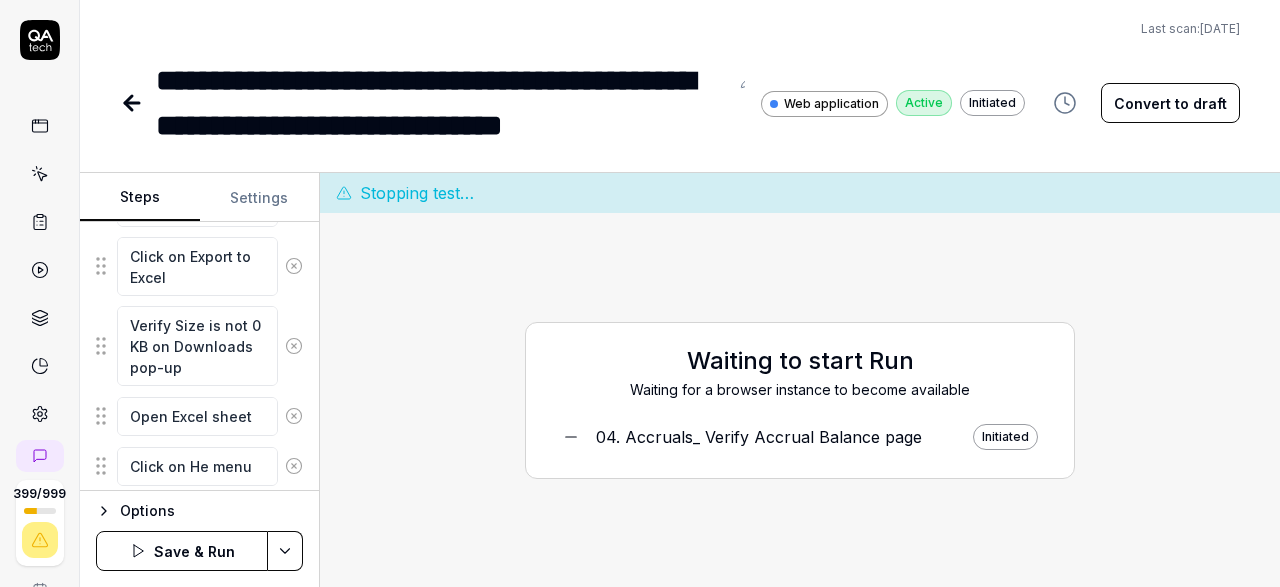 type on "*" 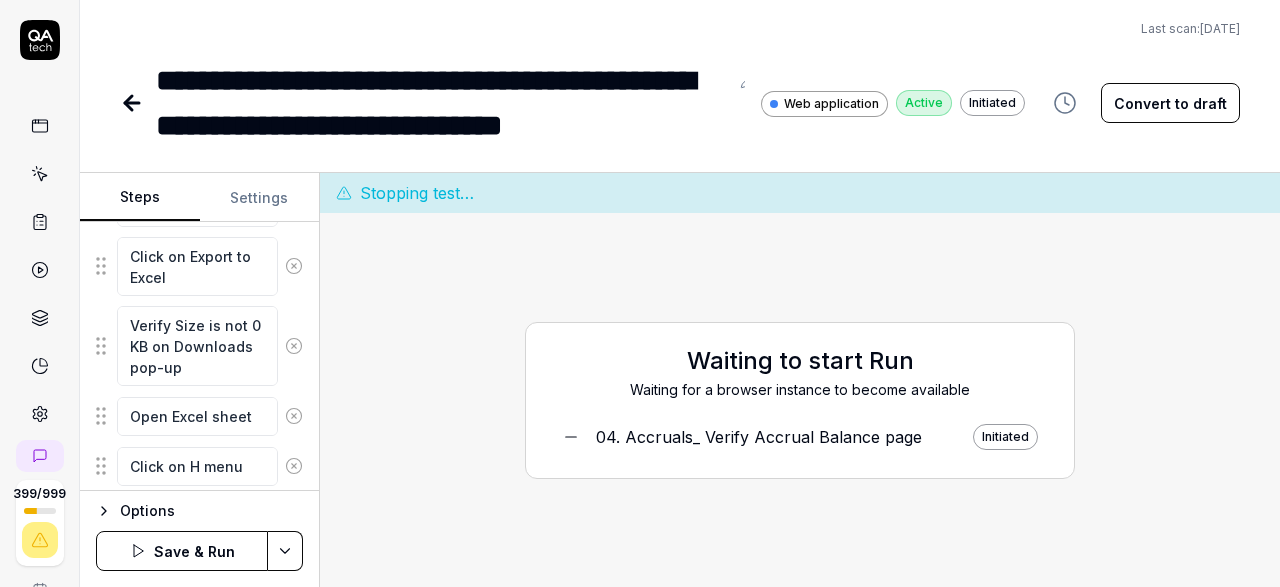 type on "*" 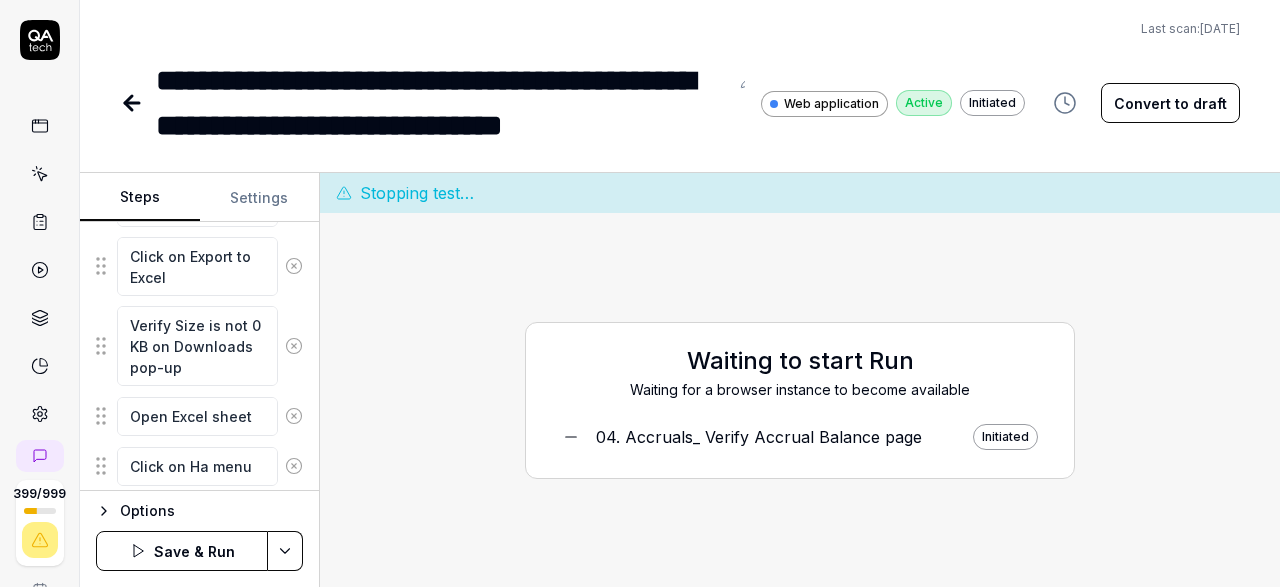 type on "*" 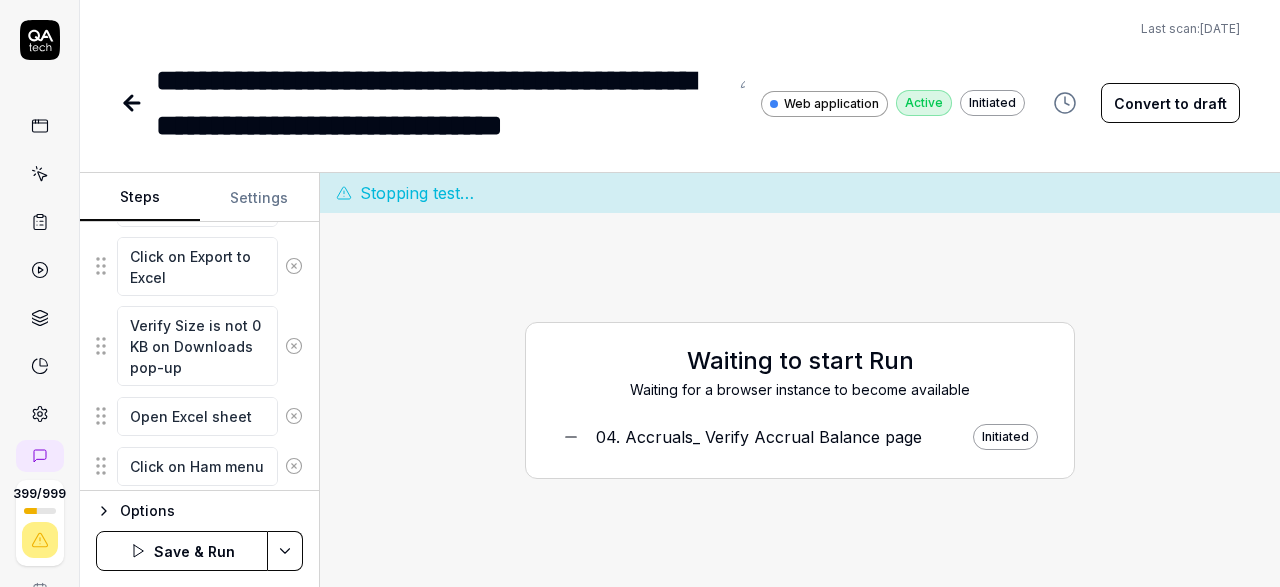 type on "*" 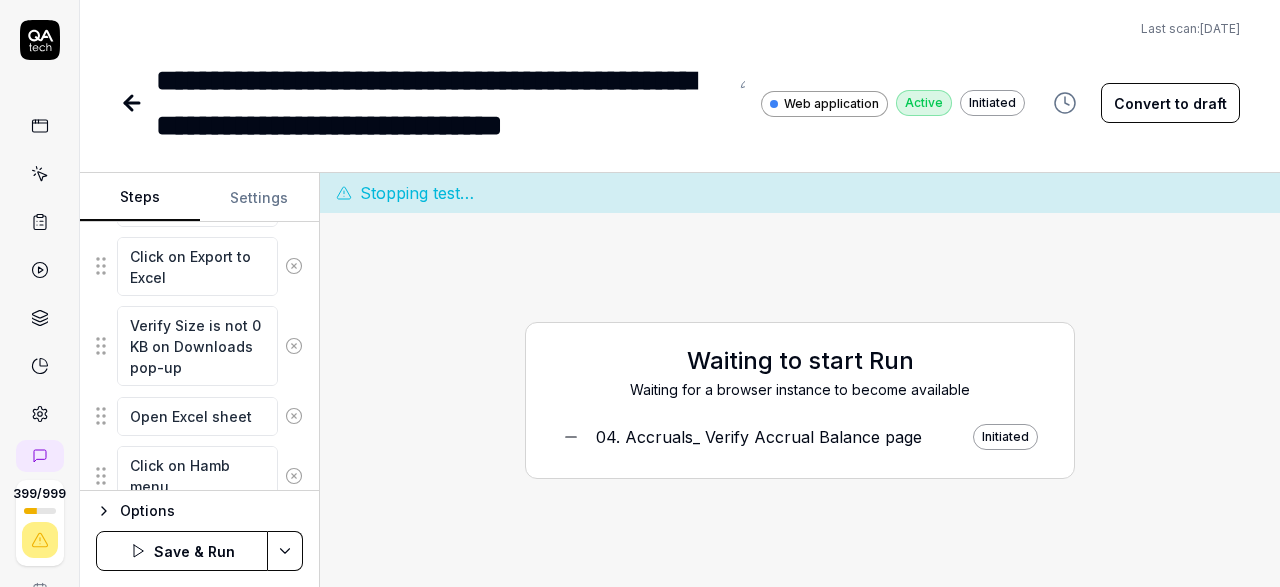 type on "*" 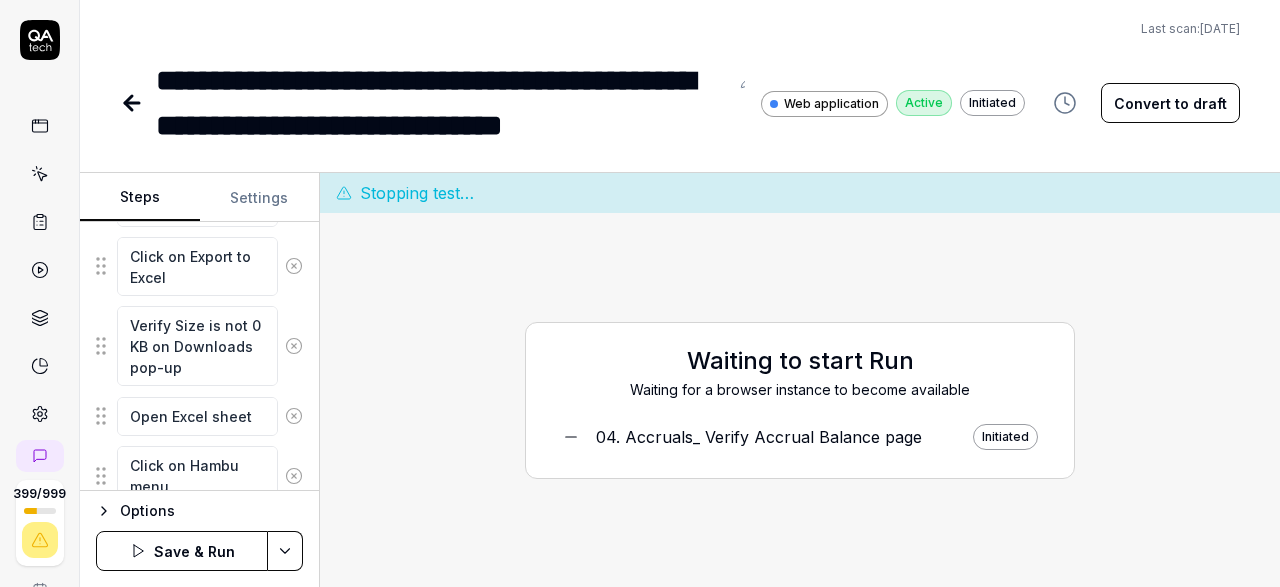 type on "*" 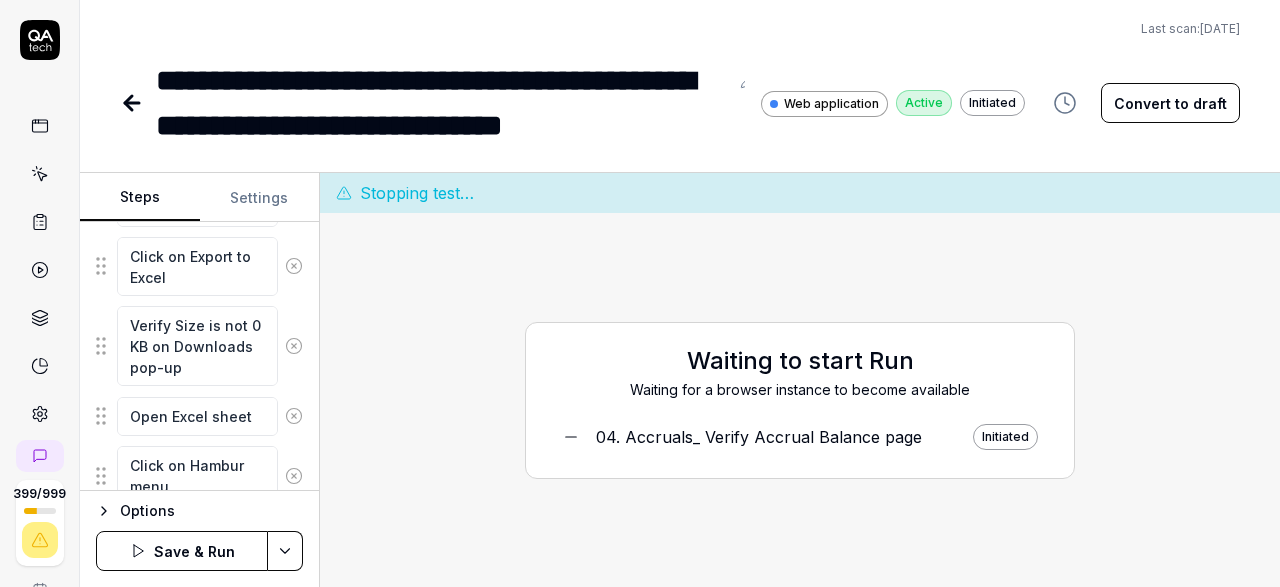 type on "*" 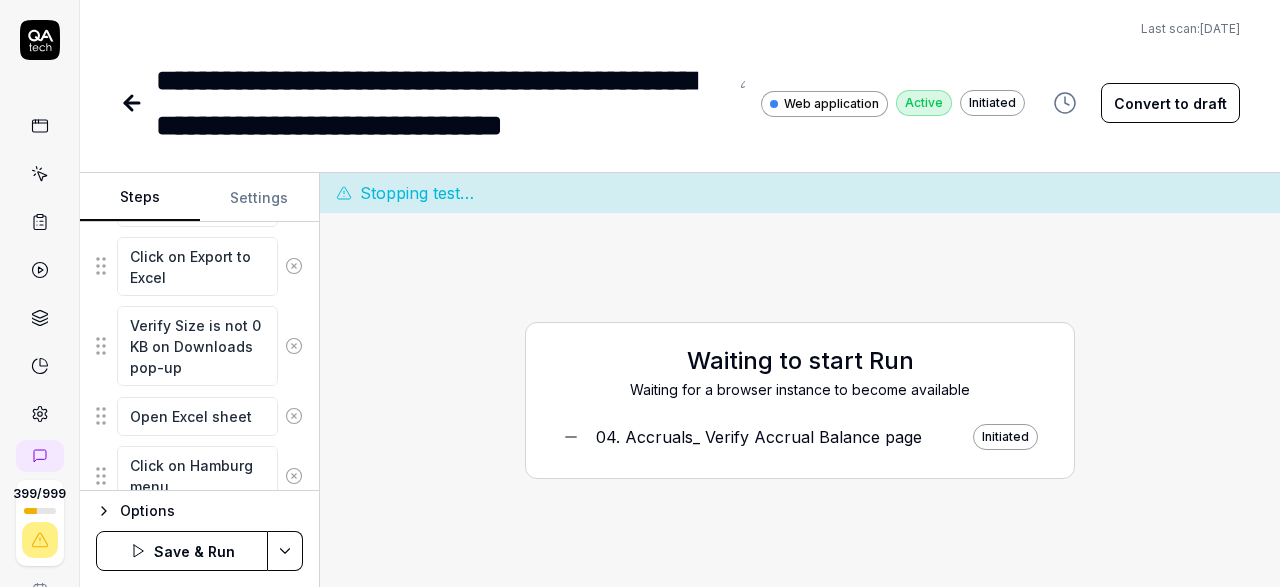 type on "*" 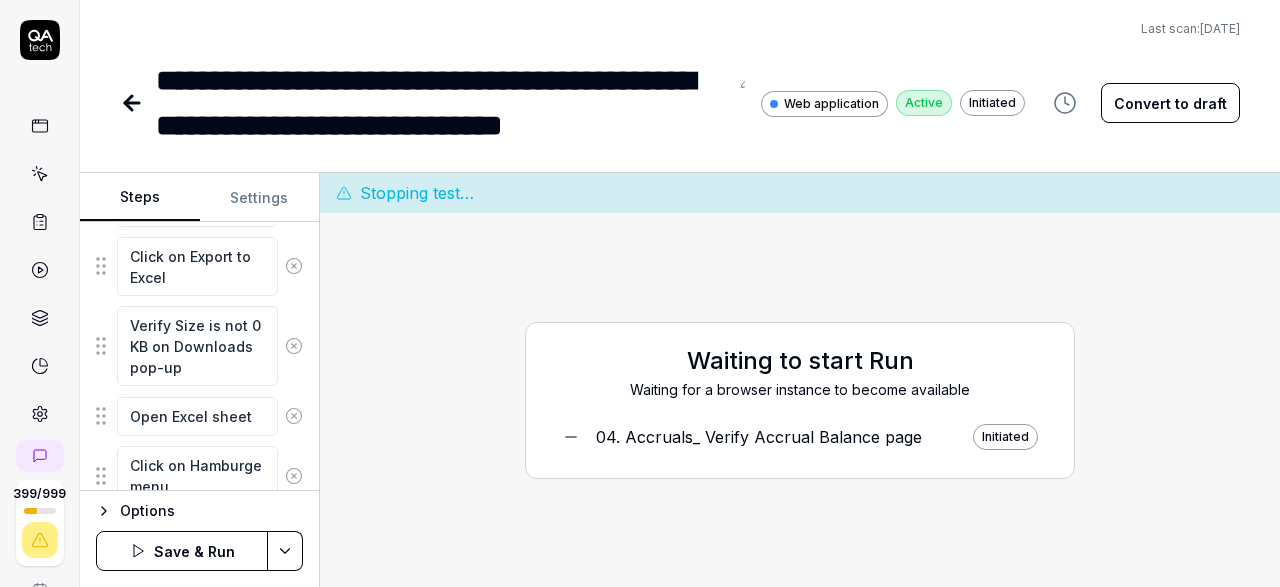 type on "*" 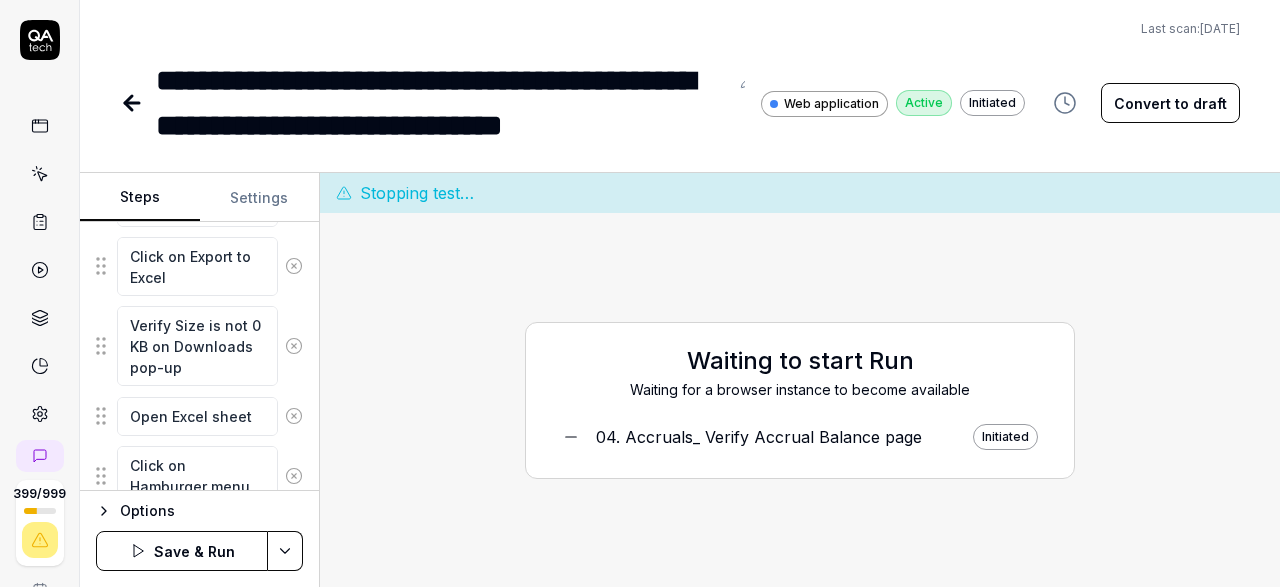 type on "Click on Hamburger menu" 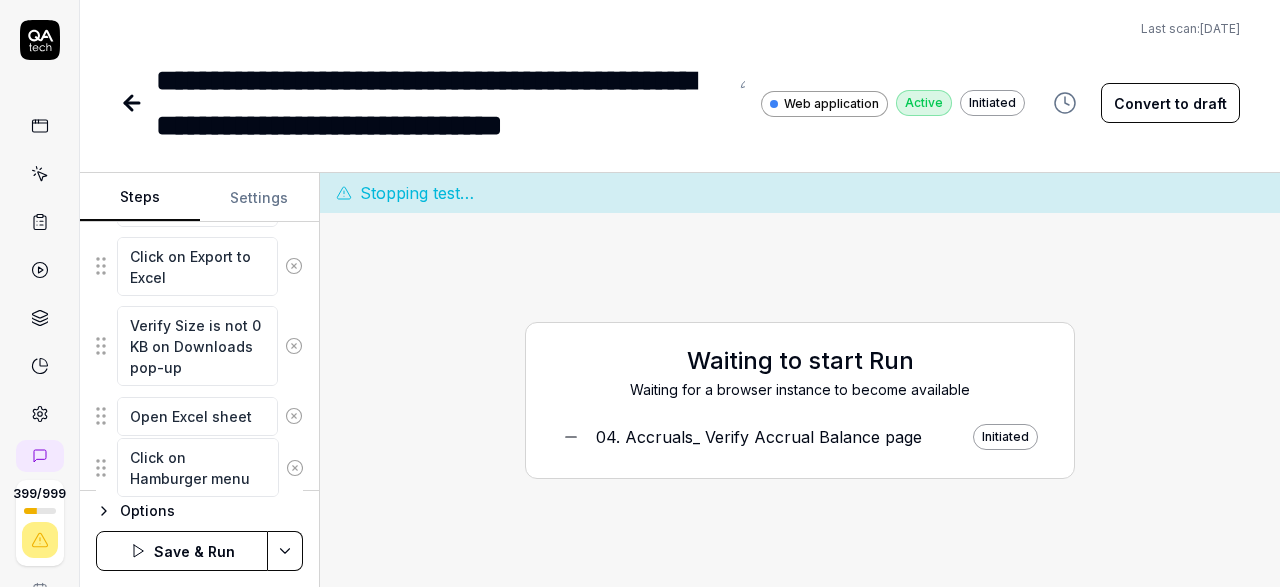 click 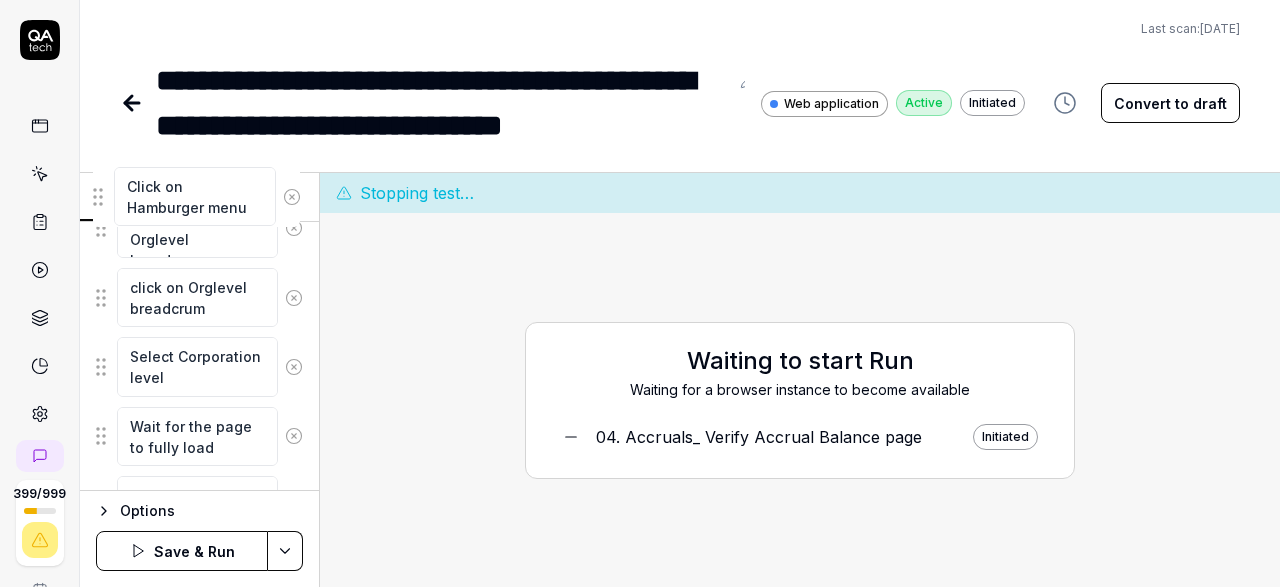 scroll, scrollTop: 129, scrollLeft: 0, axis: vertical 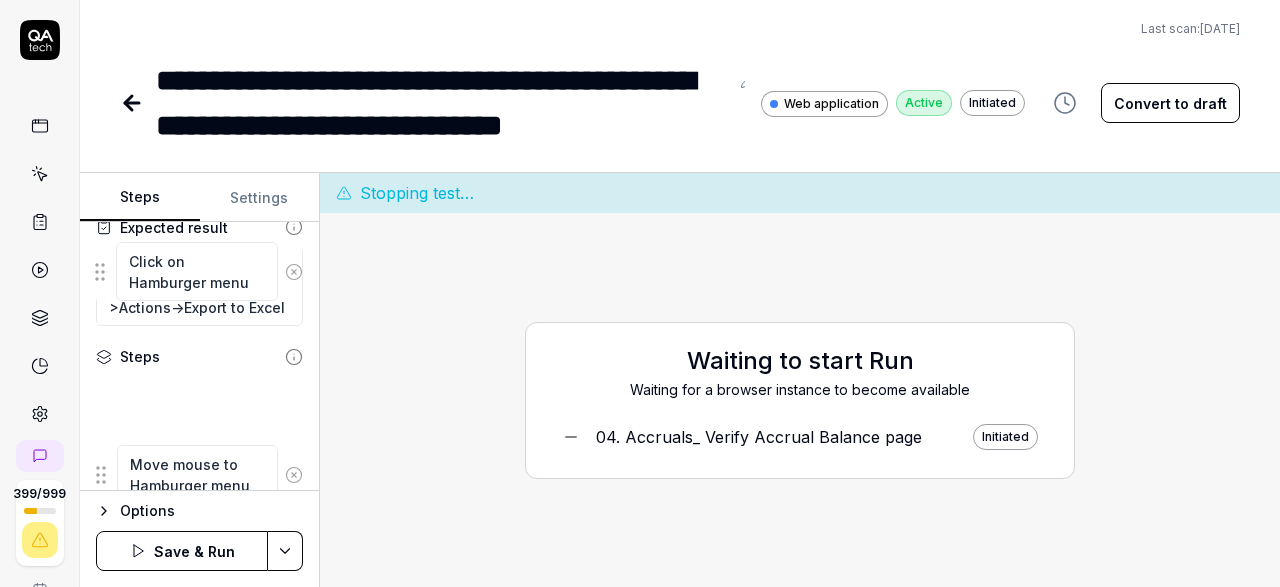 drag, startPoint x: 97, startPoint y: 479, endPoint x: 97, endPoint y: 283, distance: 196 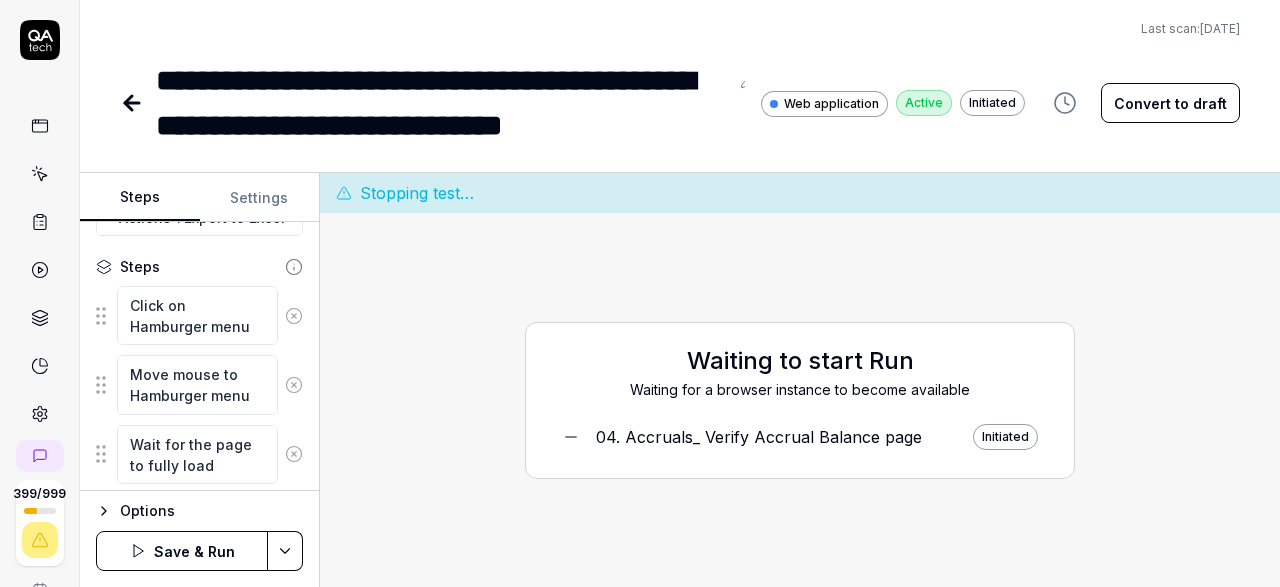 scroll, scrollTop: 220, scrollLeft: 0, axis: vertical 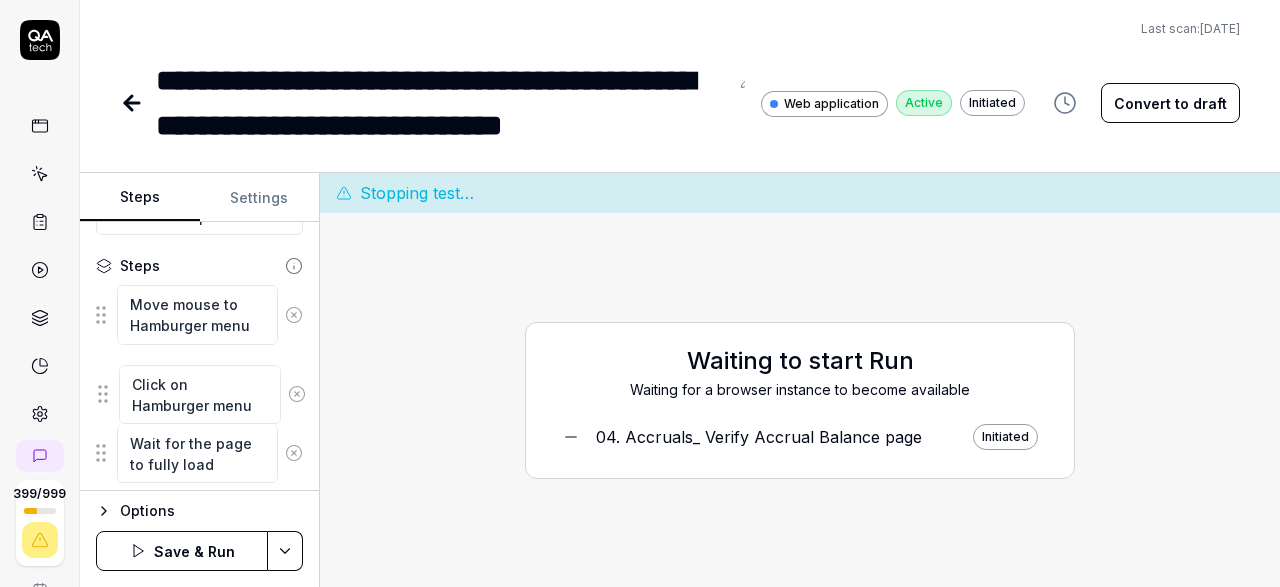 drag, startPoint x: 103, startPoint y: 321, endPoint x: 105, endPoint y: 400, distance: 79.025314 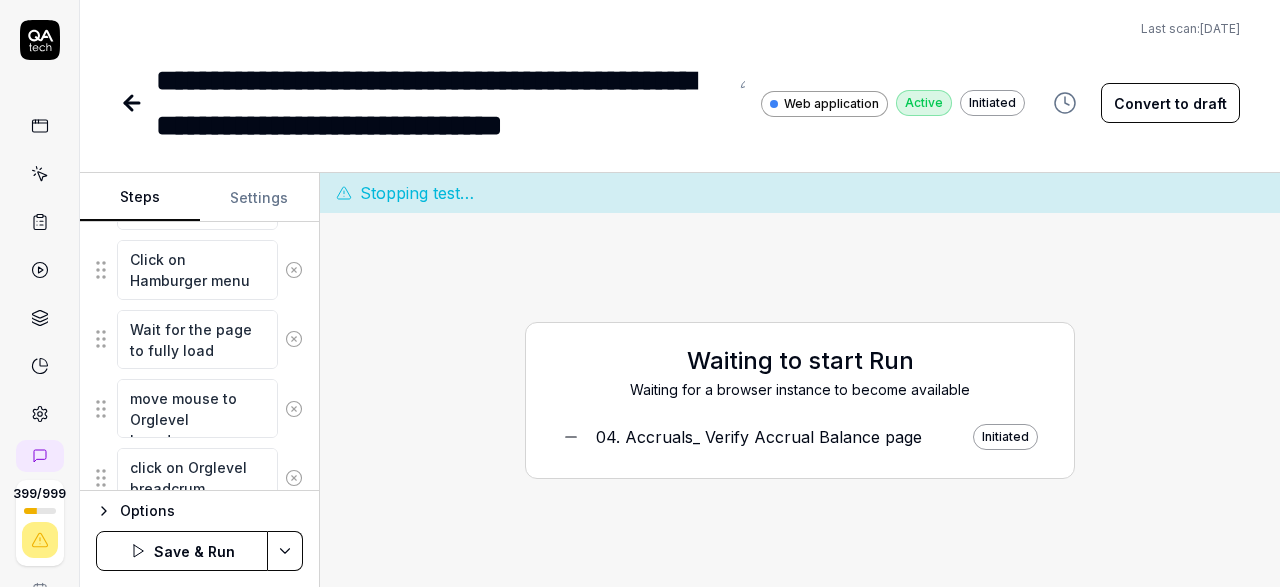 scroll, scrollTop: 335, scrollLeft: 0, axis: vertical 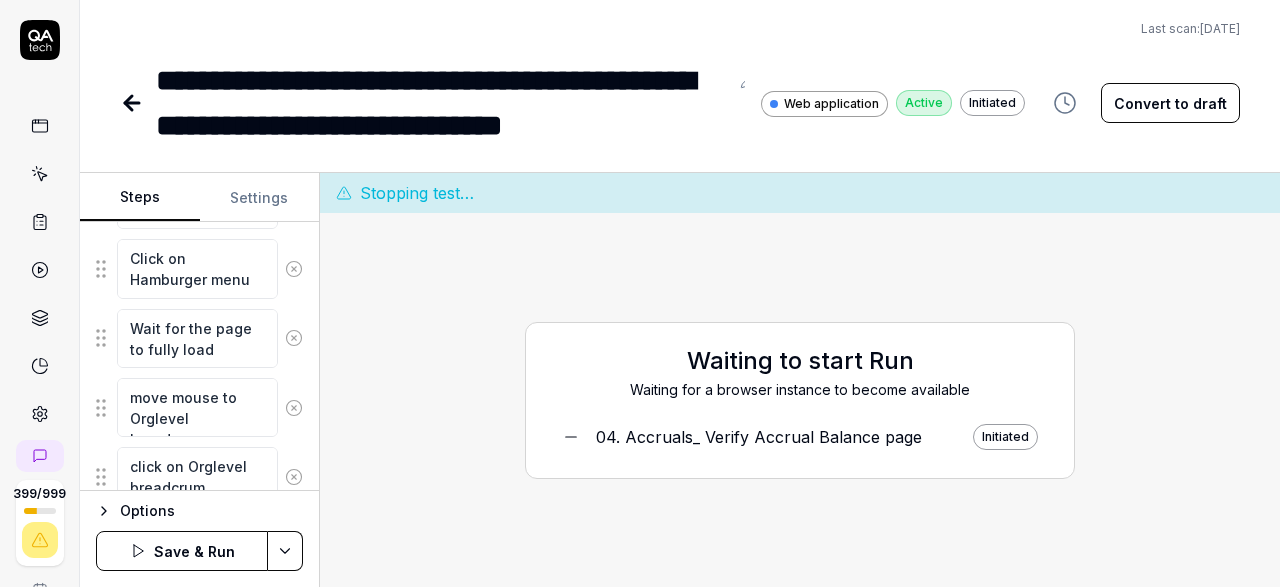 click 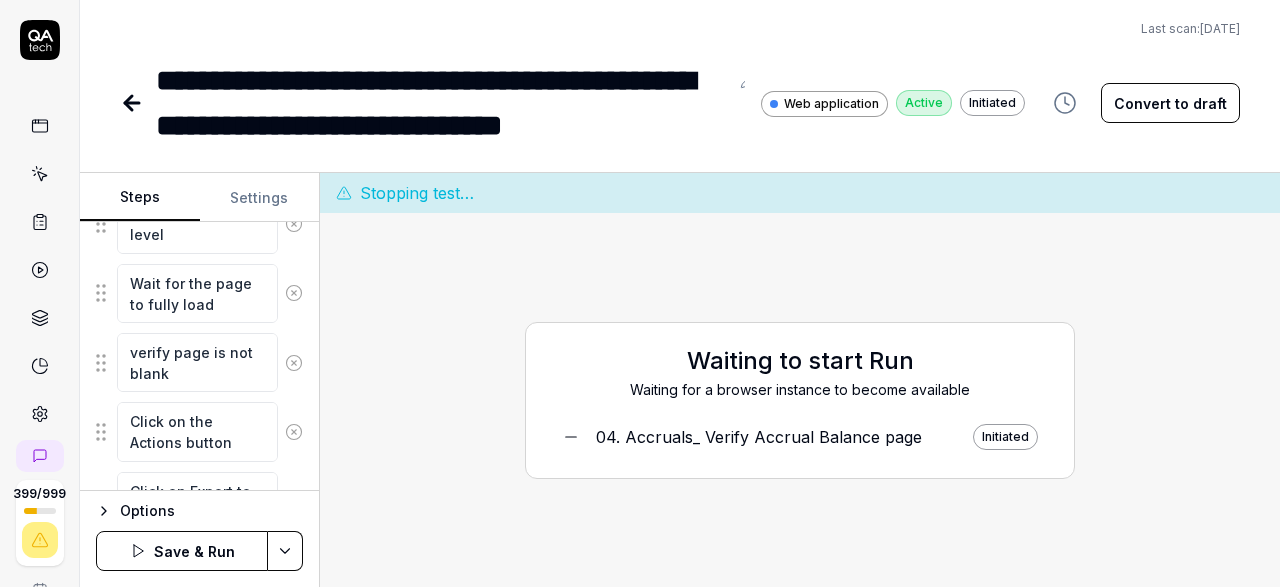 scroll, scrollTop: 587, scrollLeft: 0, axis: vertical 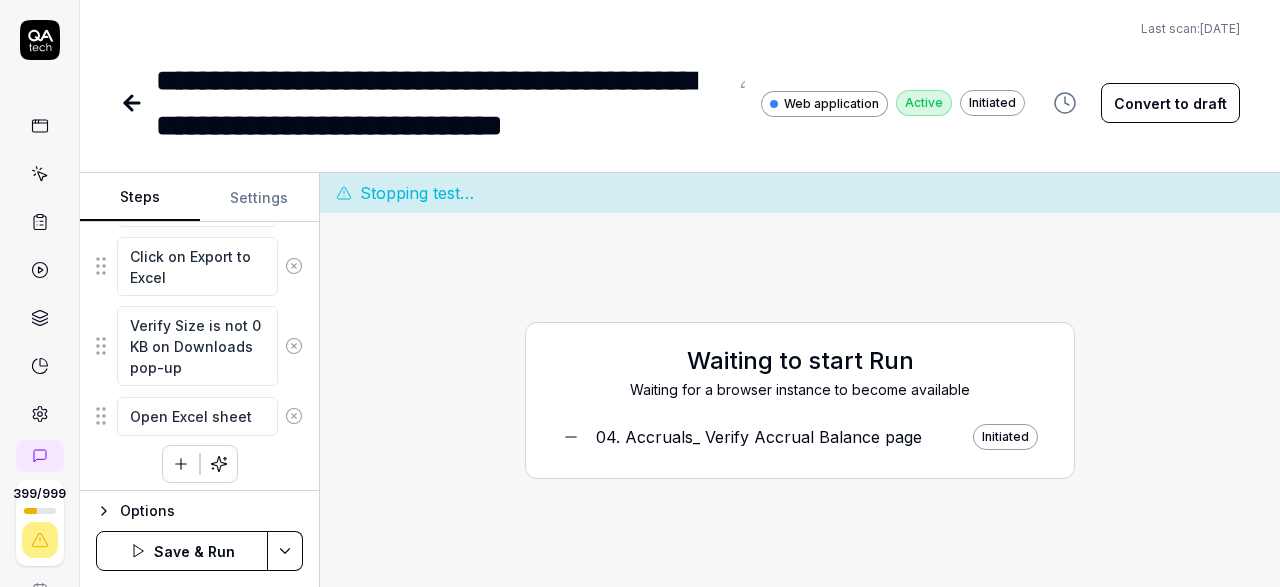 click 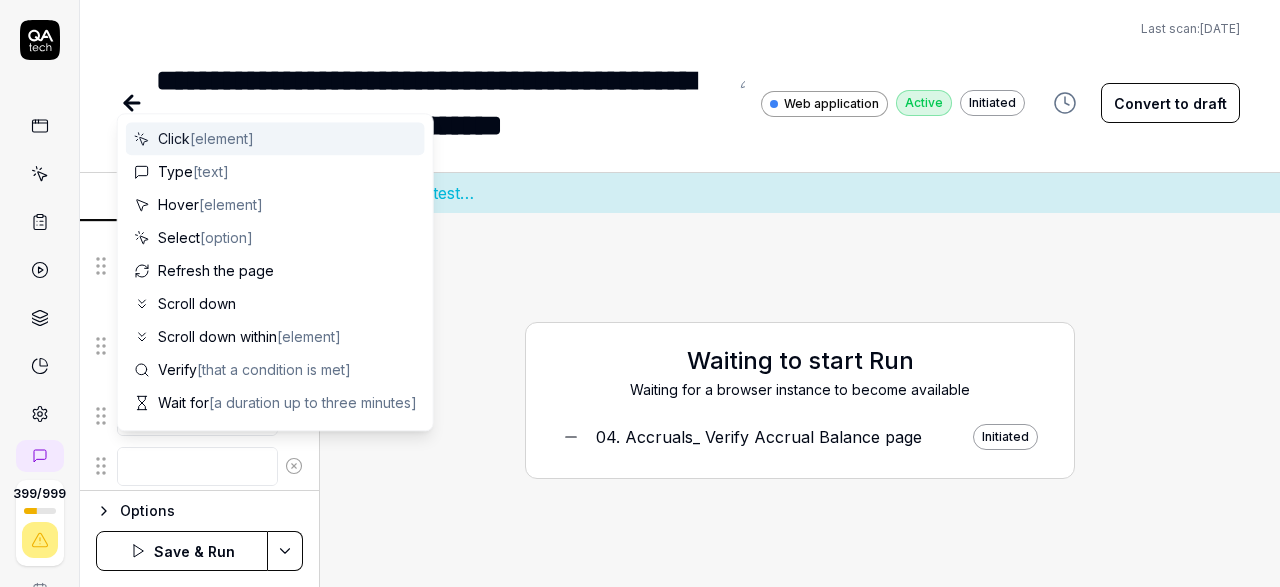 click at bounding box center (197, 466) 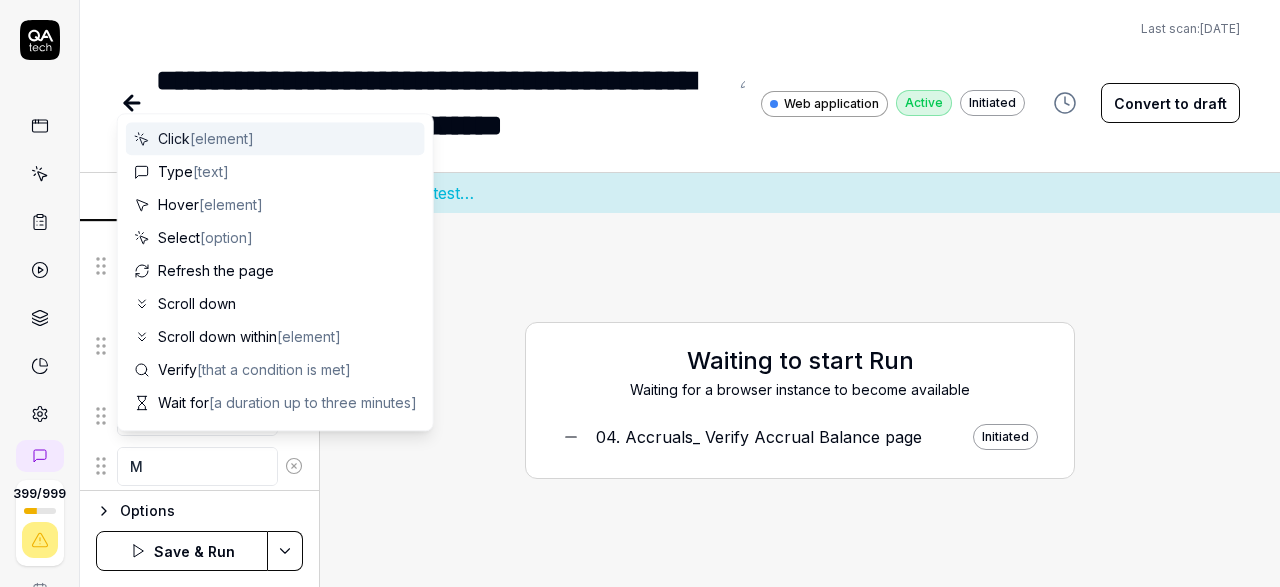 type on "*" 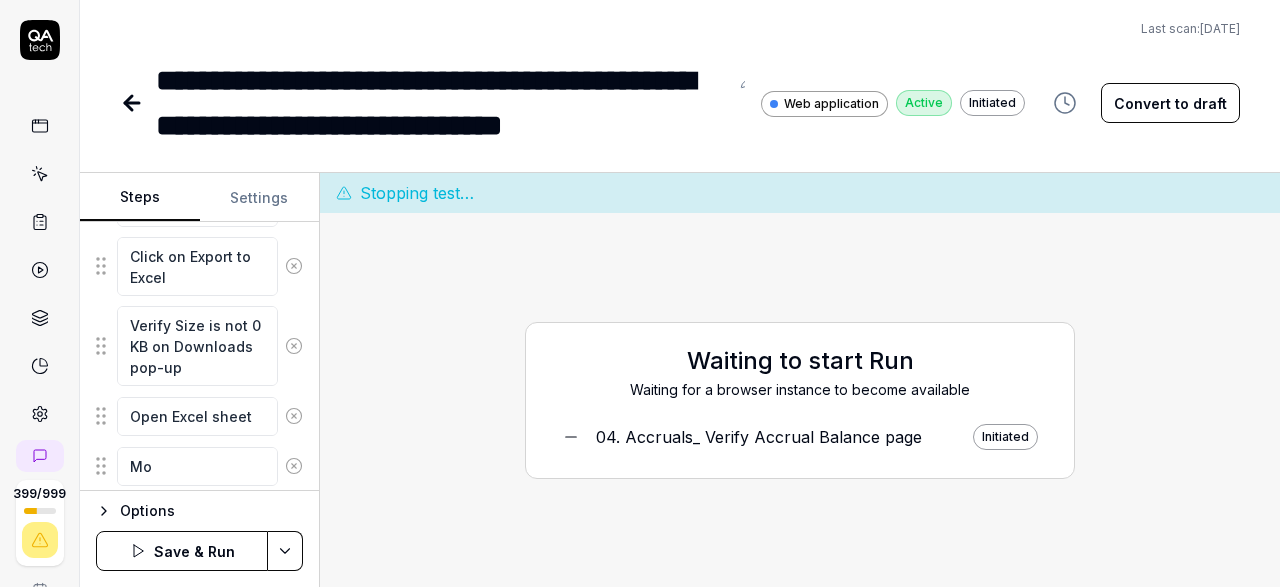 type on "*" 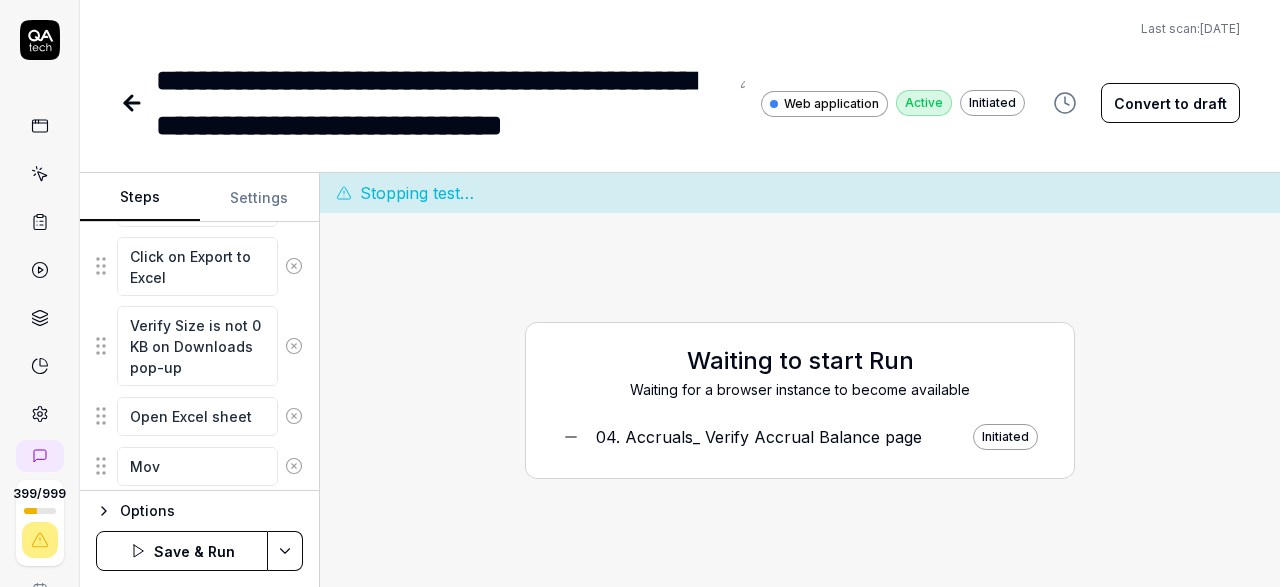 type on "*" 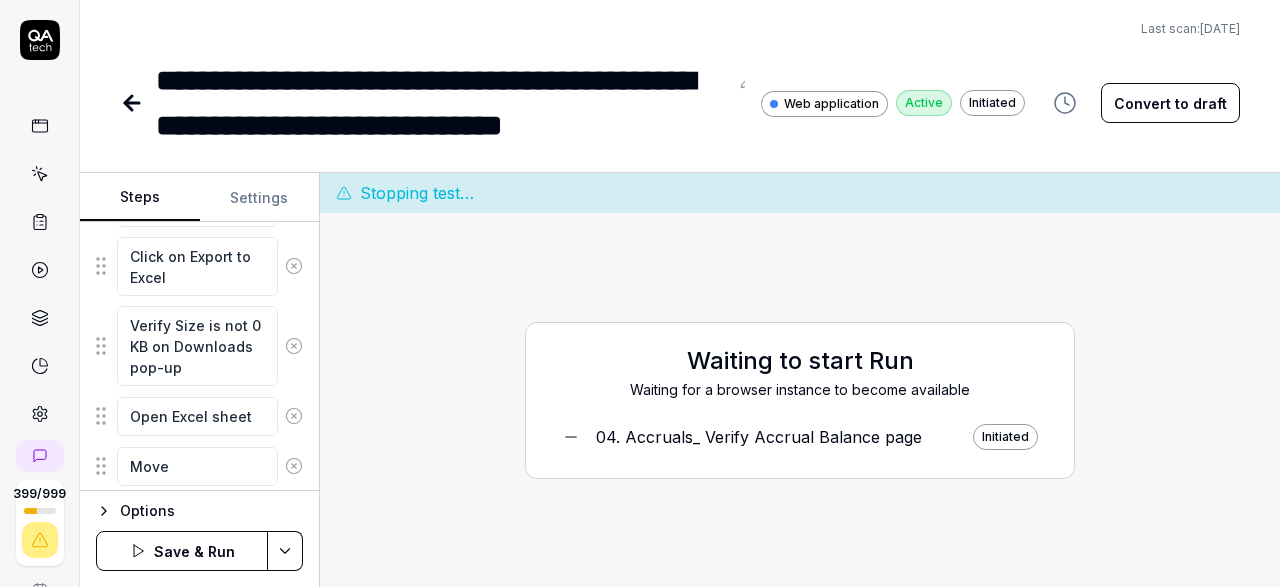 type on "*" 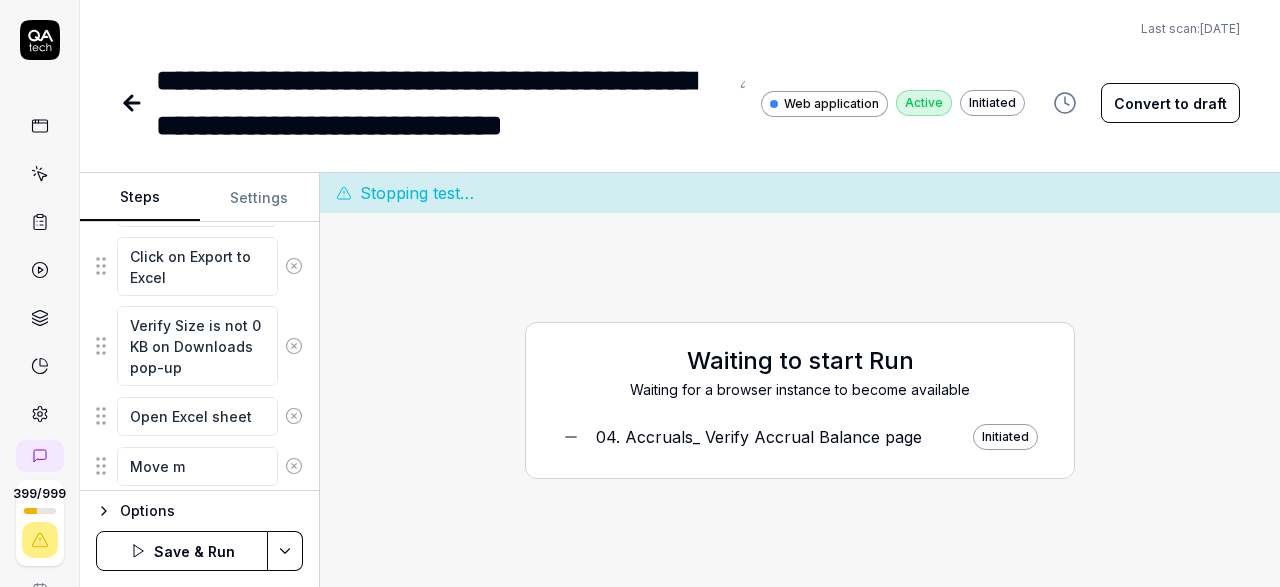 type on "*" 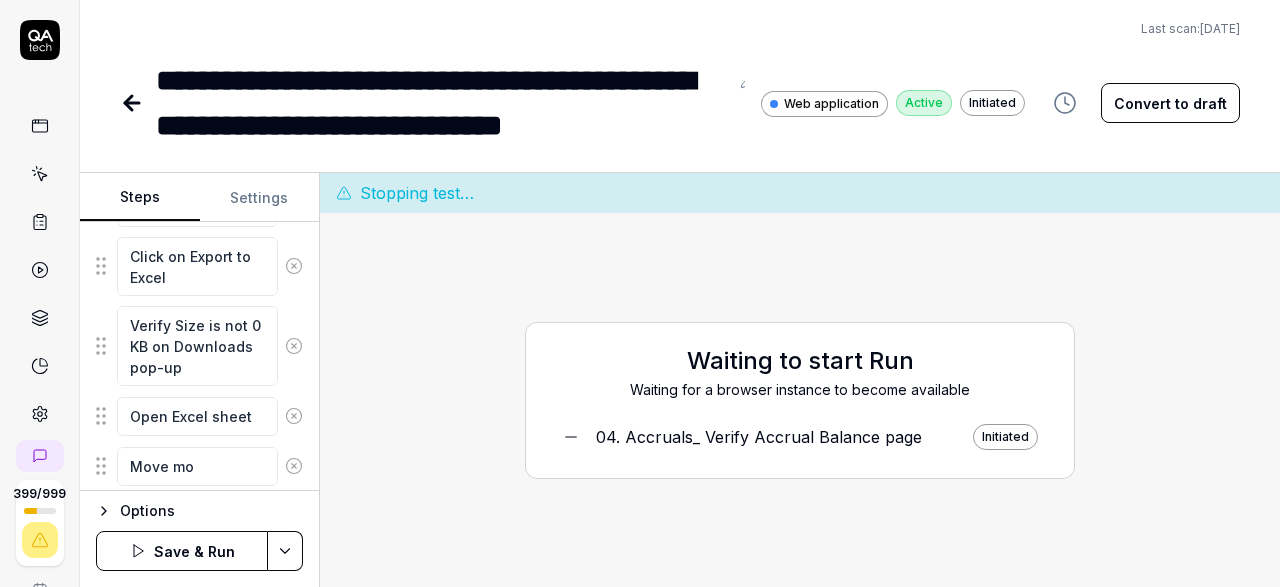 type on "*" 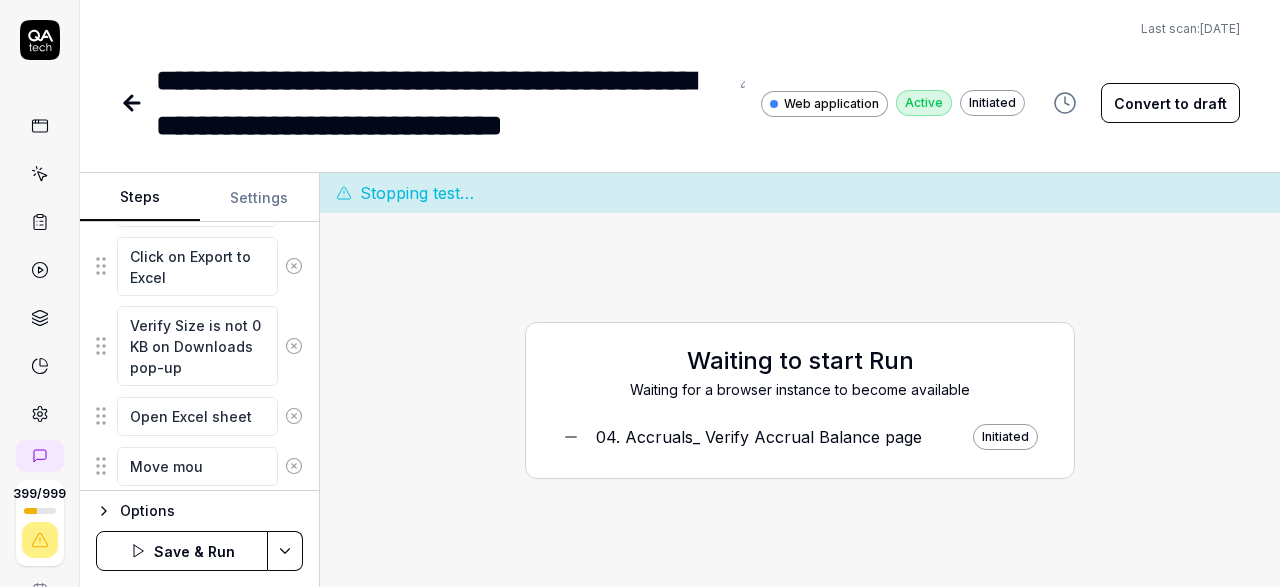 type on "*" 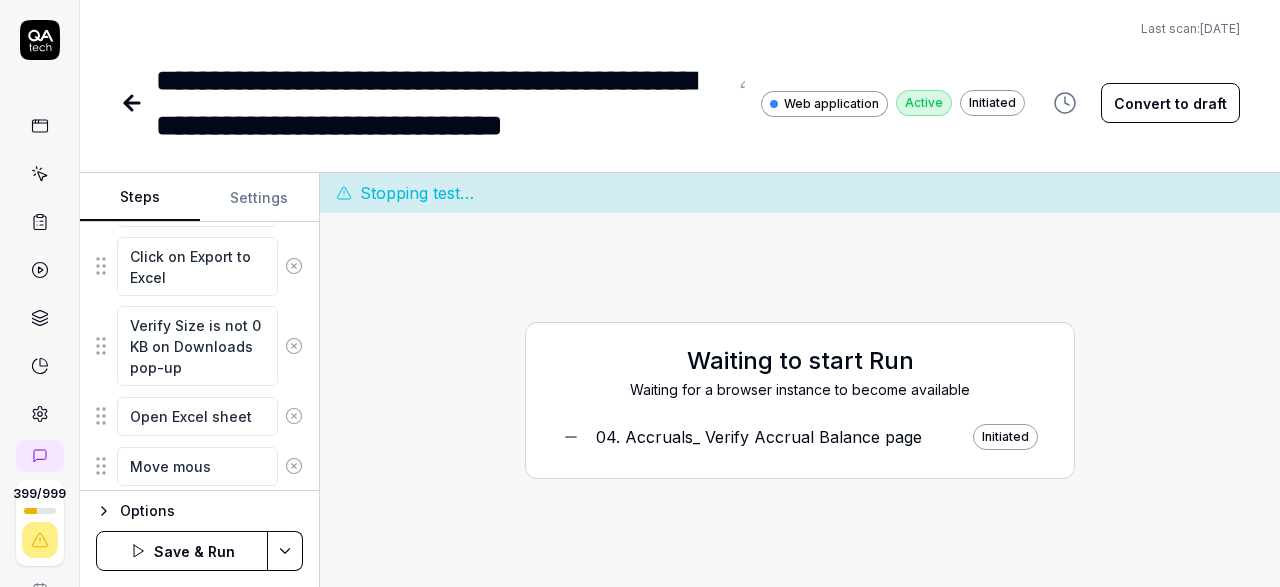 type on "*" 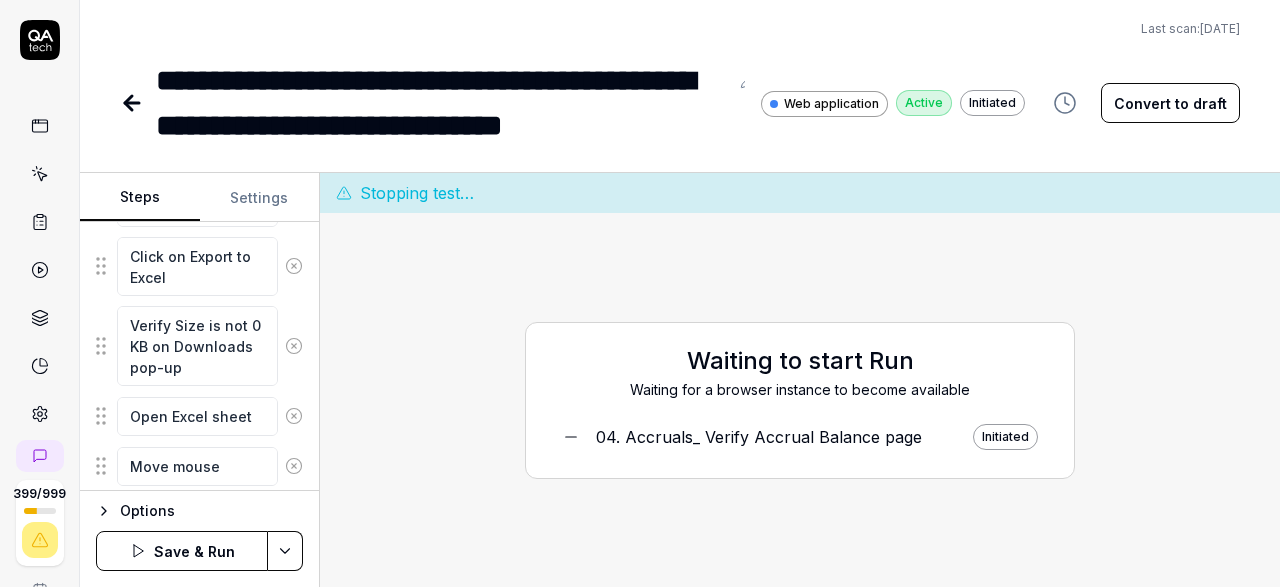 type on "*" 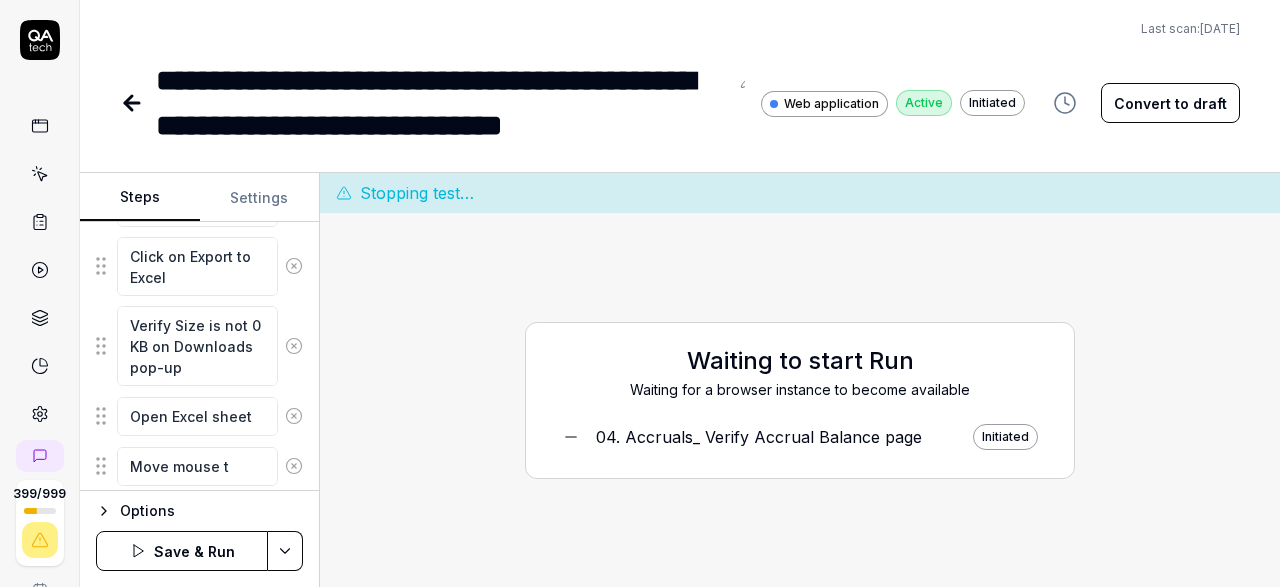 type on "*" 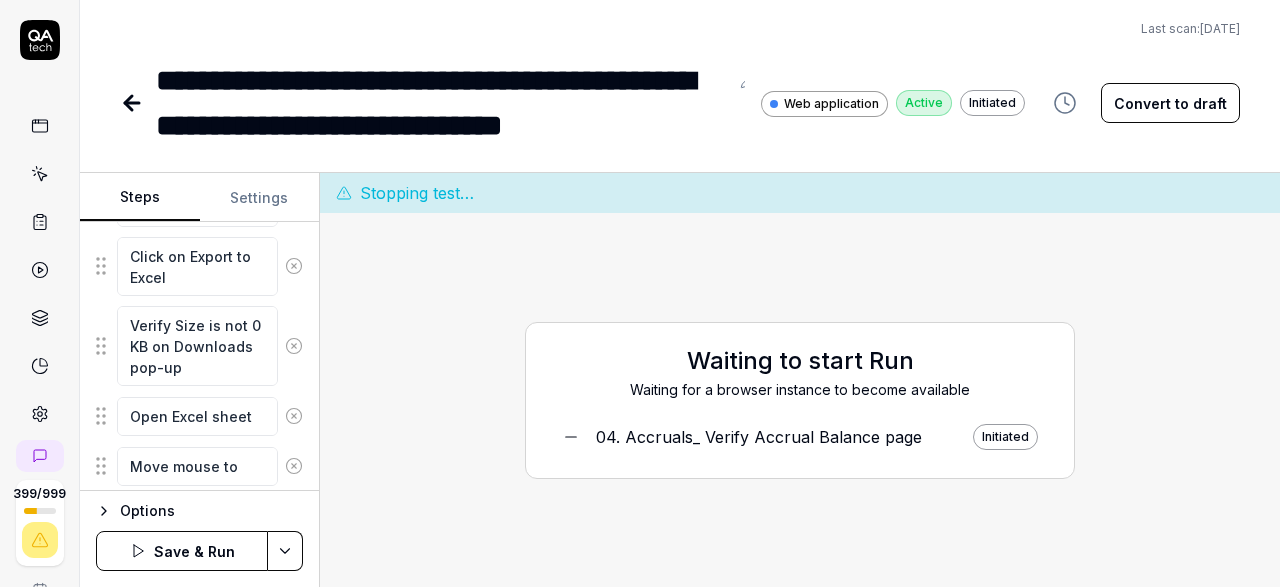 type on "*" 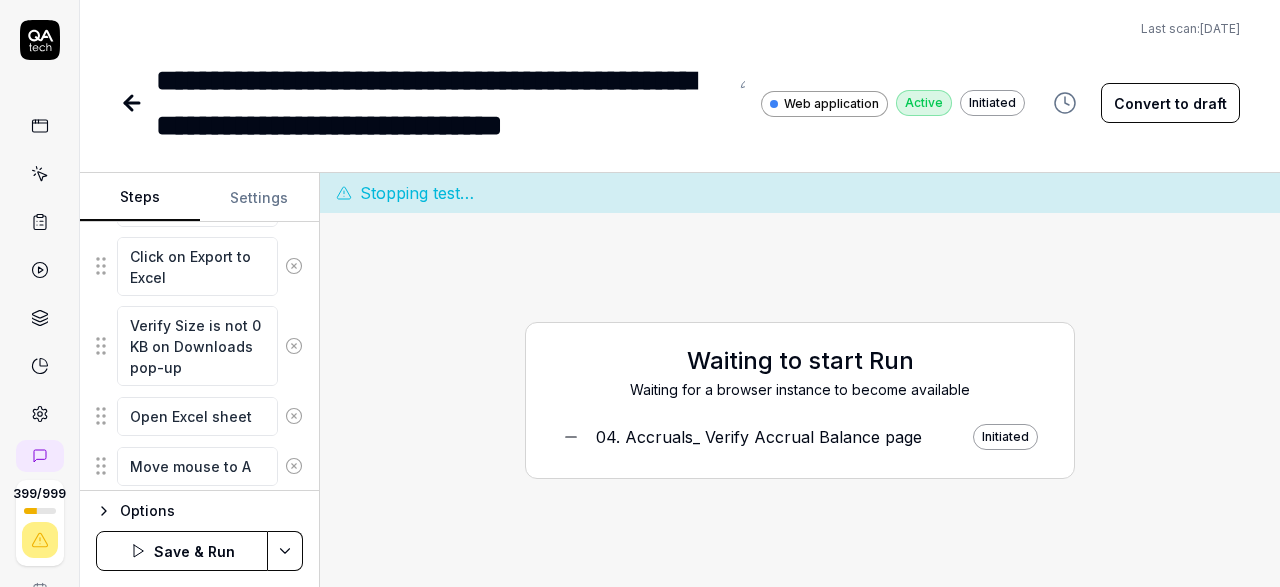 type on "*" 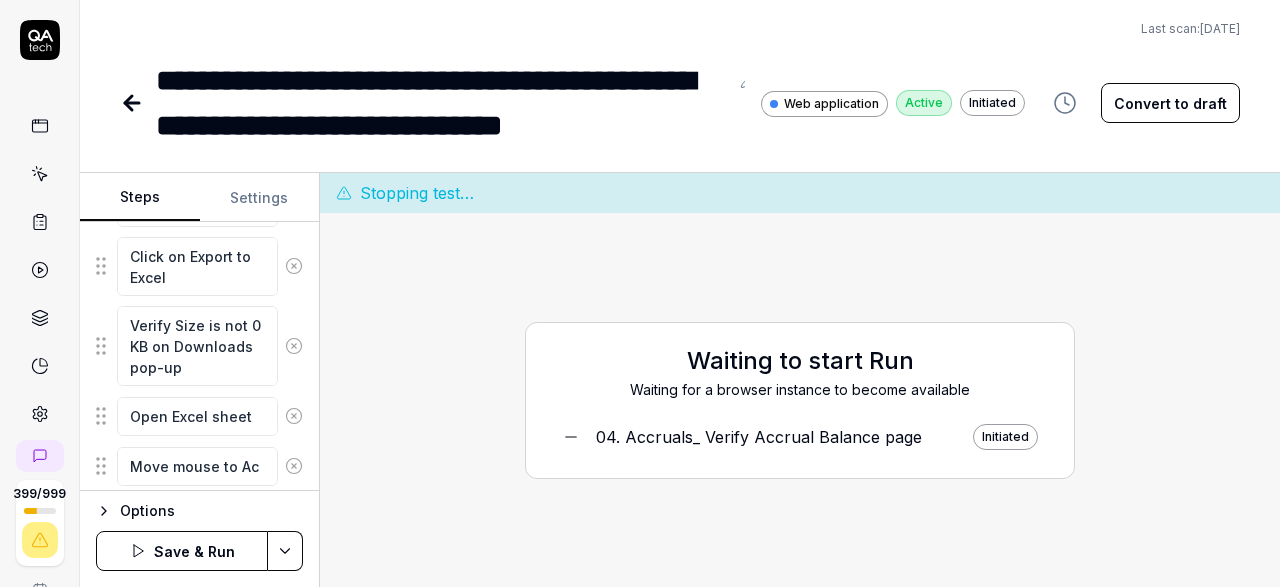 type on "*" 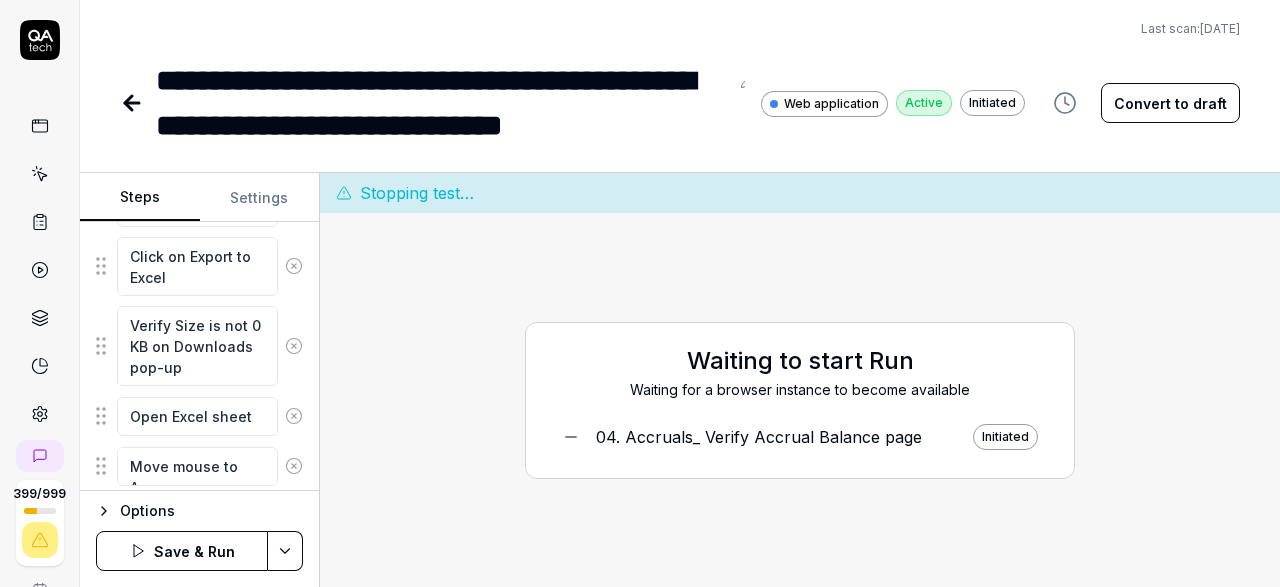 type on "*" 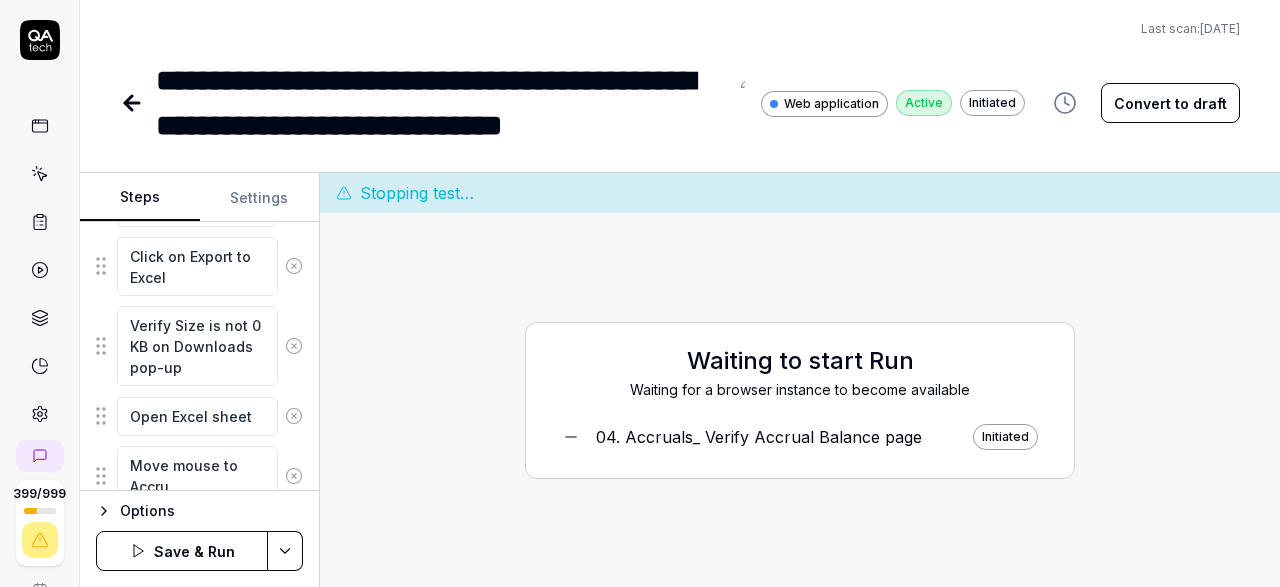 type on "*" 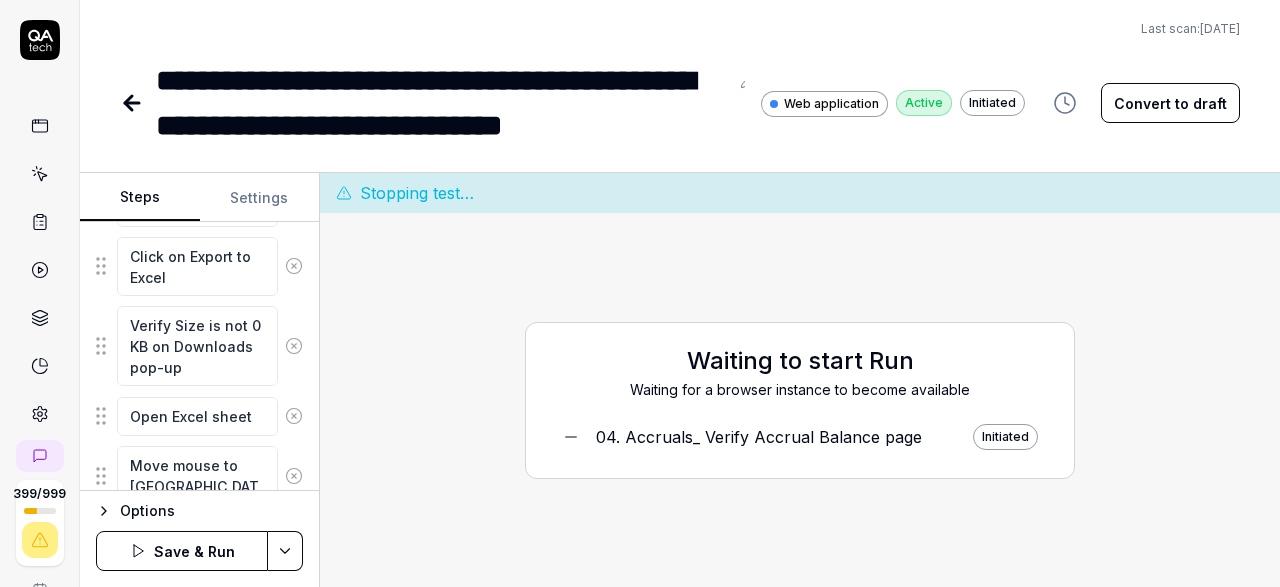 type on "*" 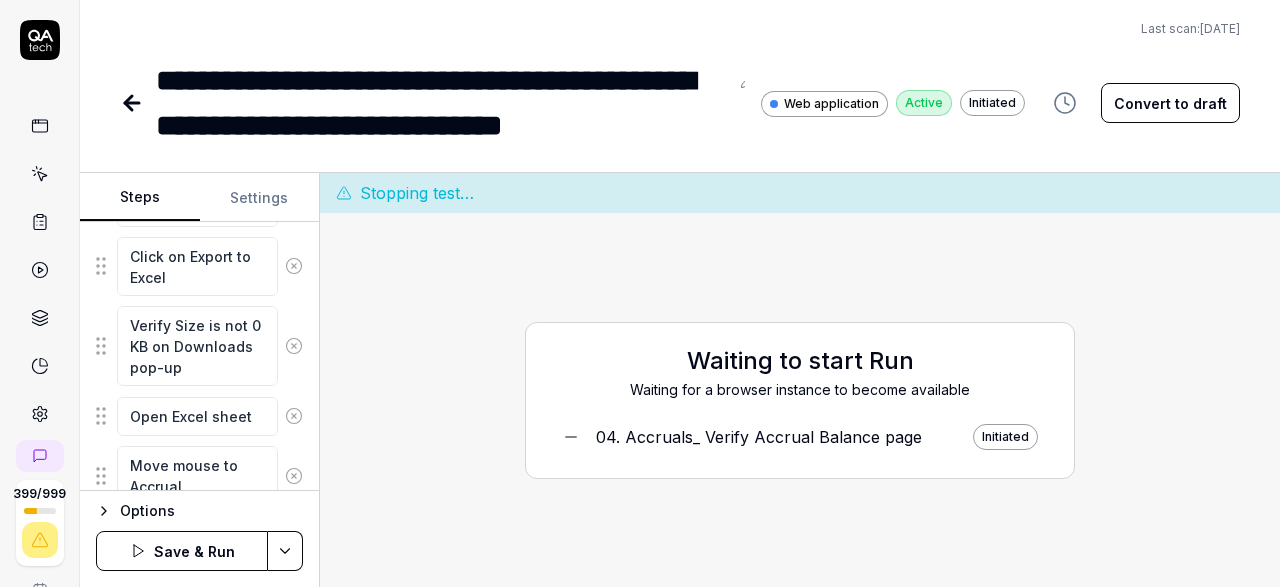 type on "*" 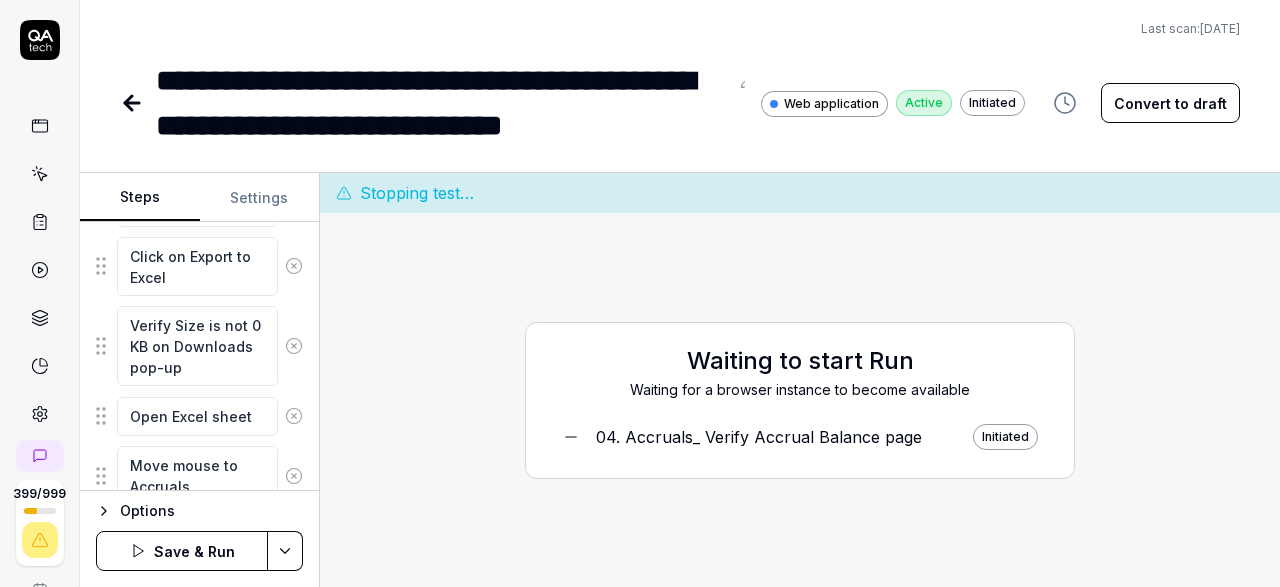 type on "*" 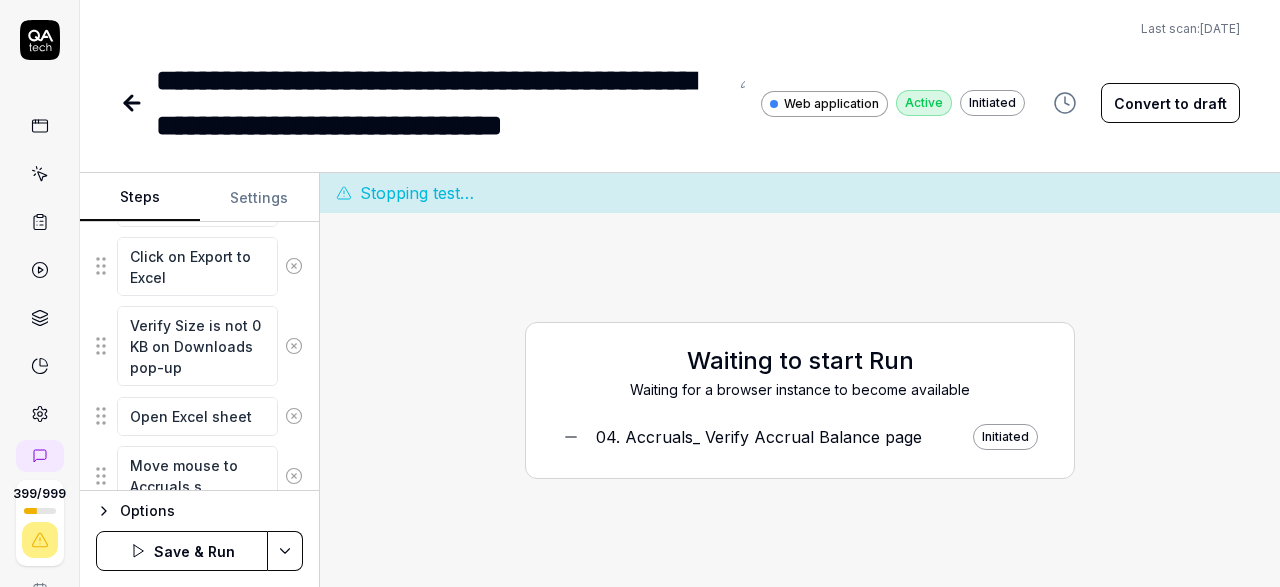 type on "*" 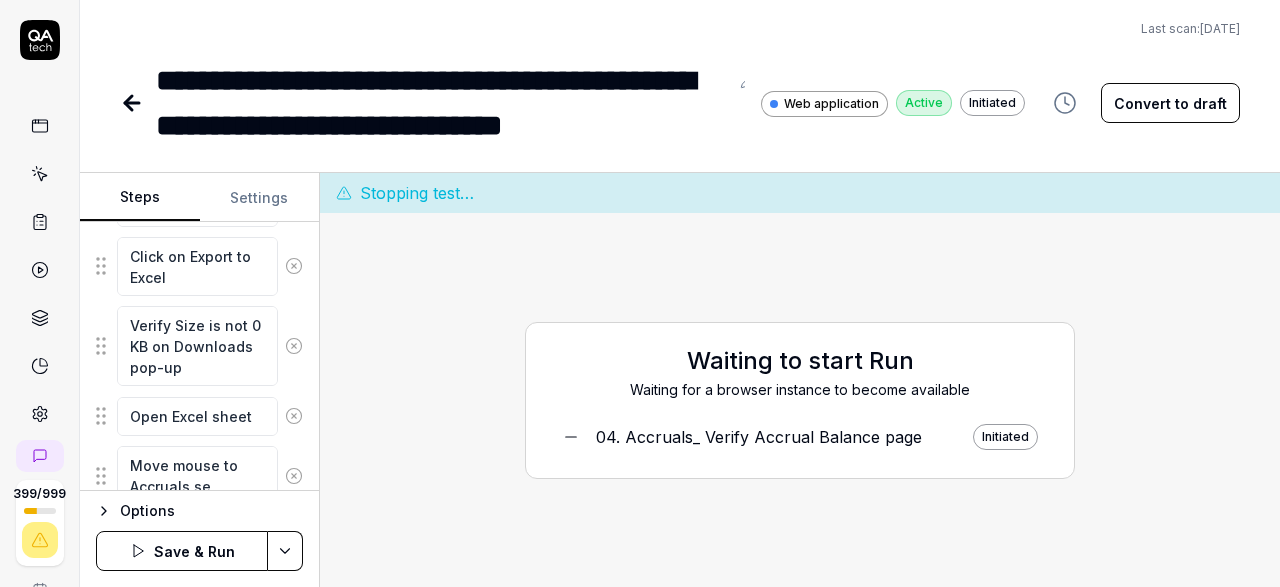 type on "*" 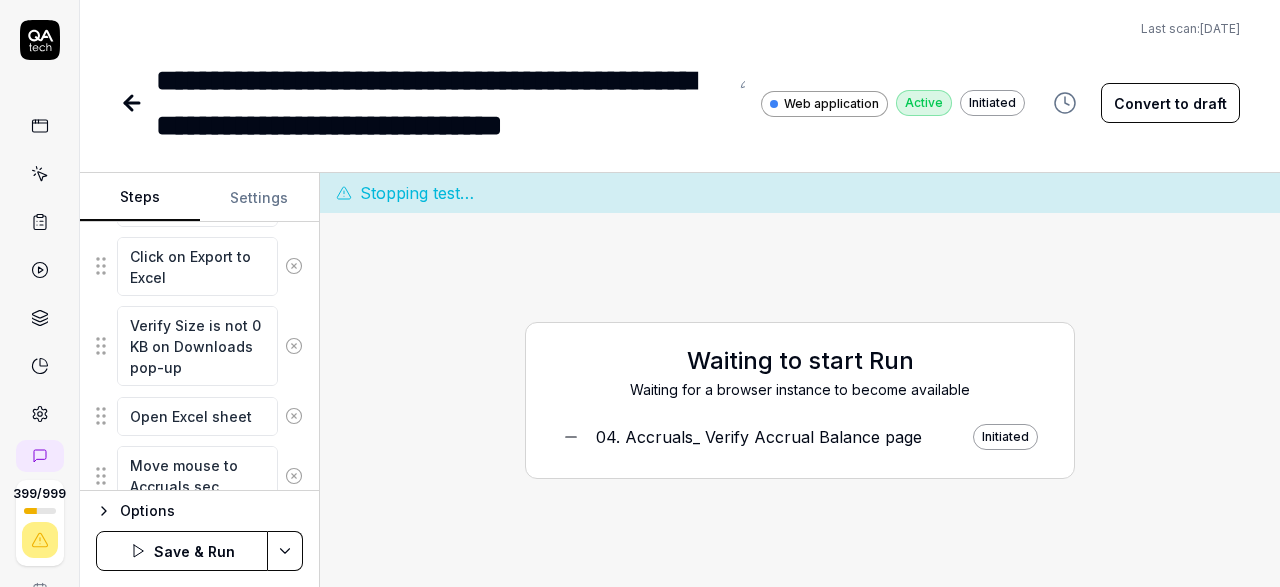 type on "*" 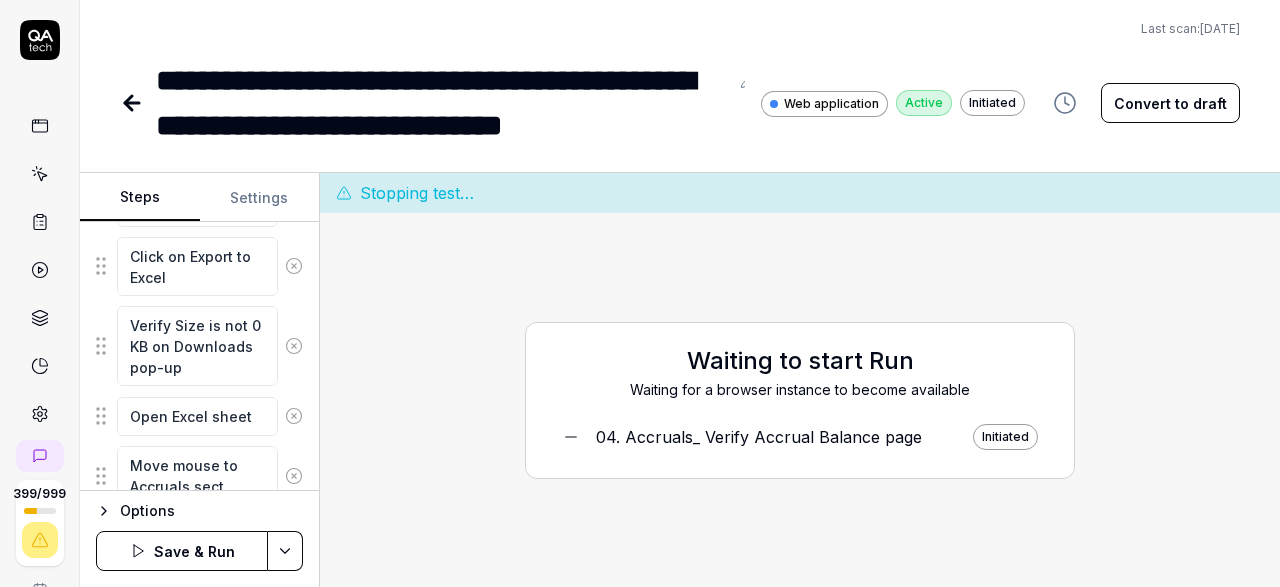 type on "*" 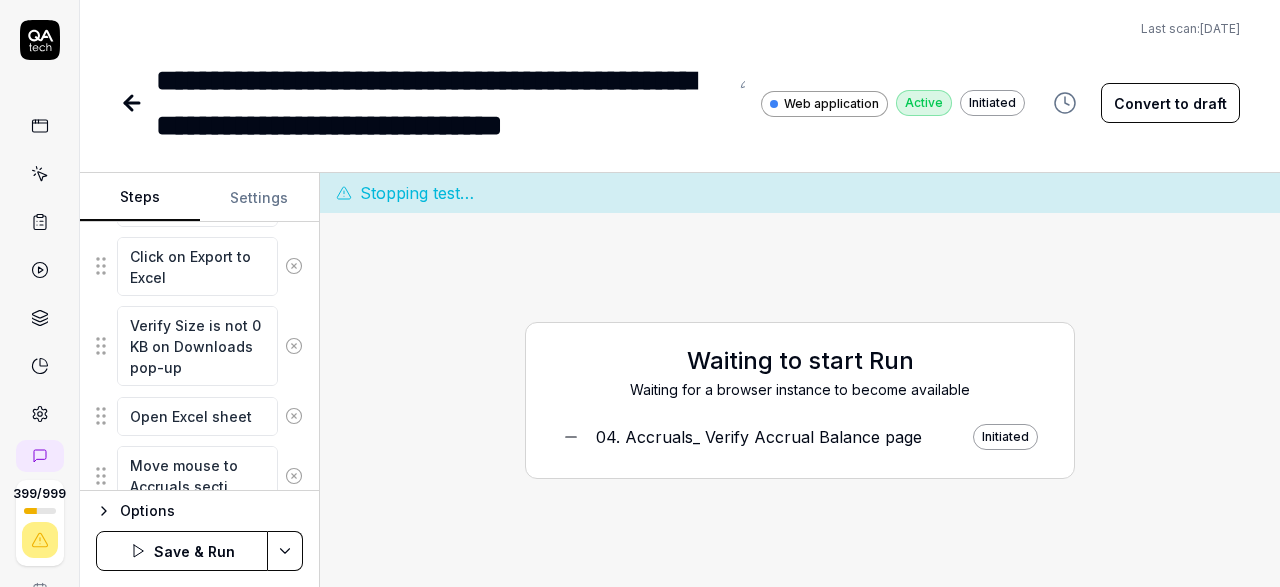 type on "*" 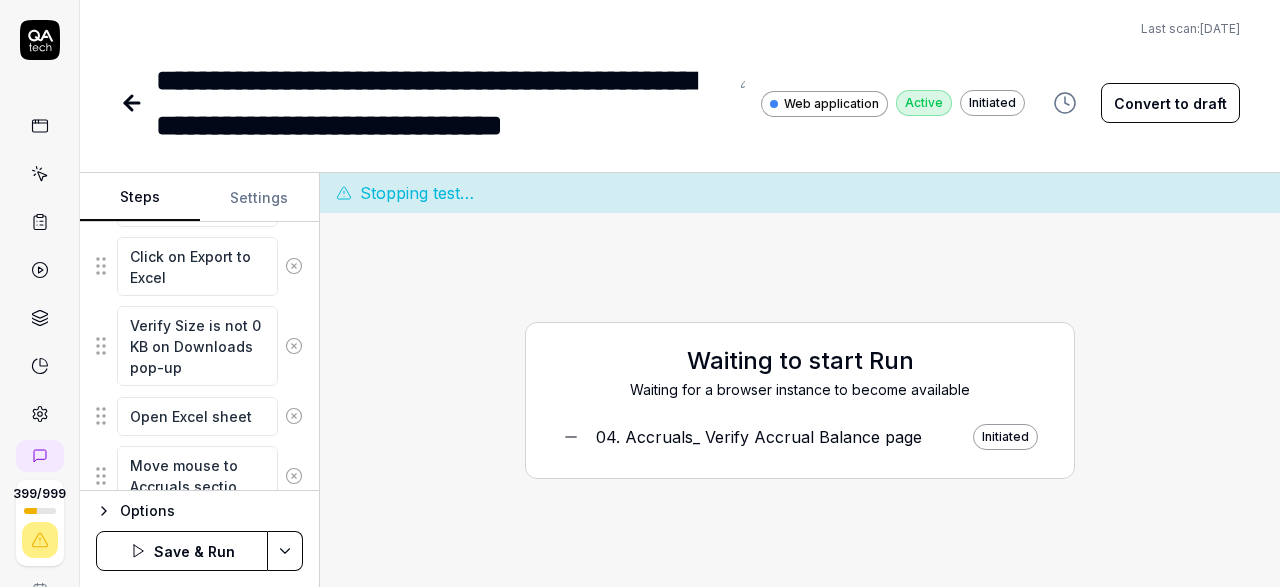 type 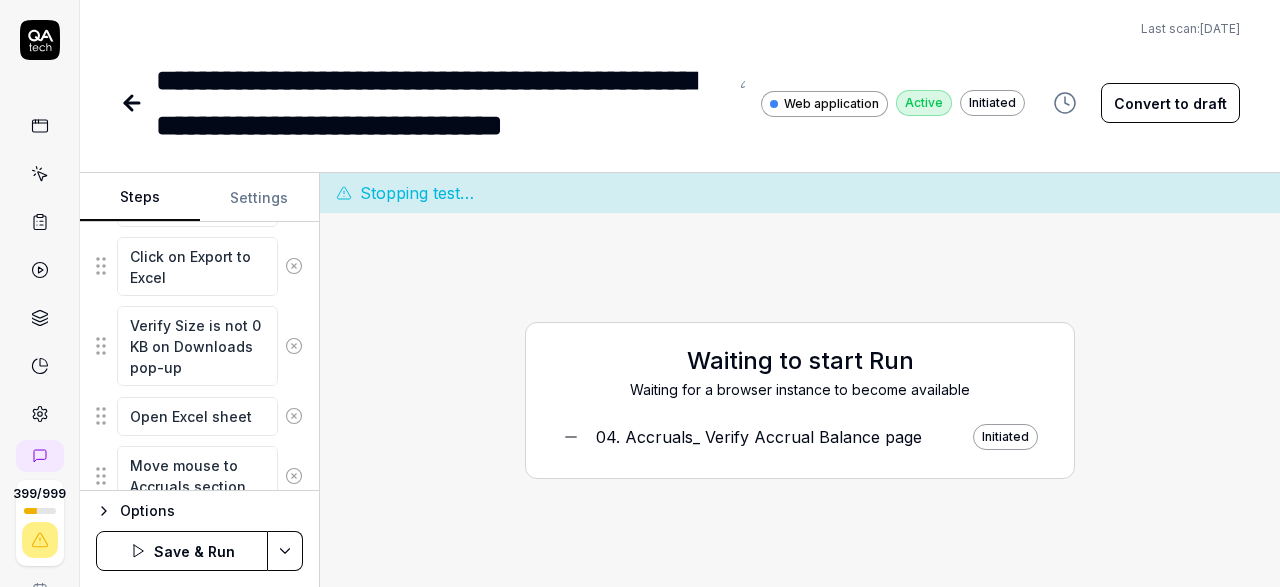 scroll, scrollTop: 892, scrollLeft: 0, axis: vertical 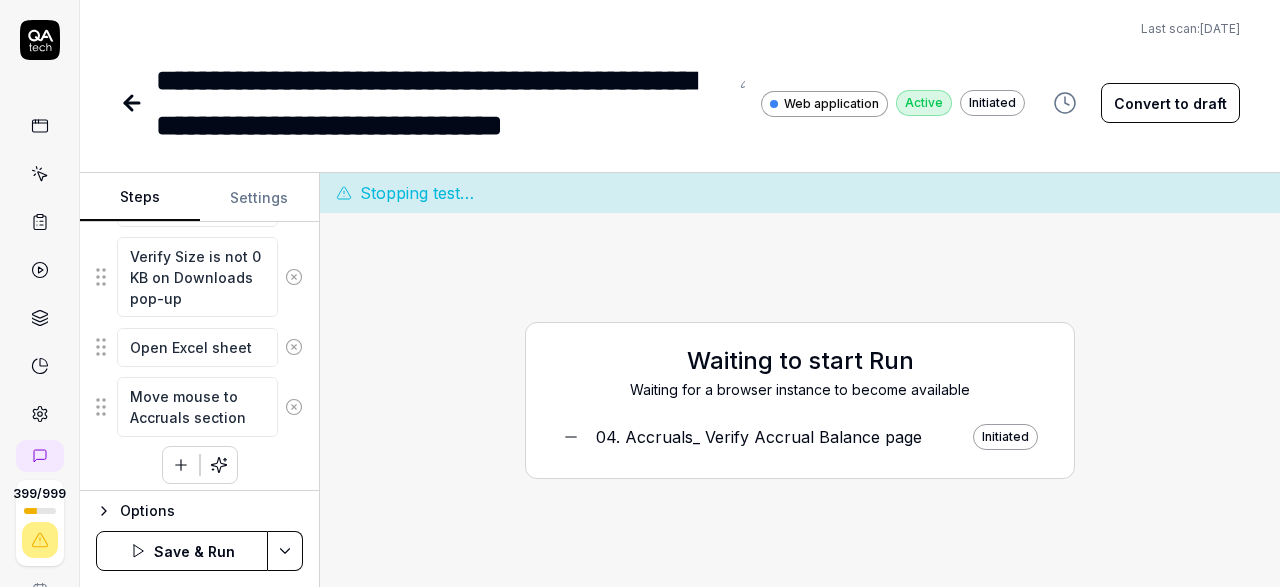 click at bounding box center (181, 465) 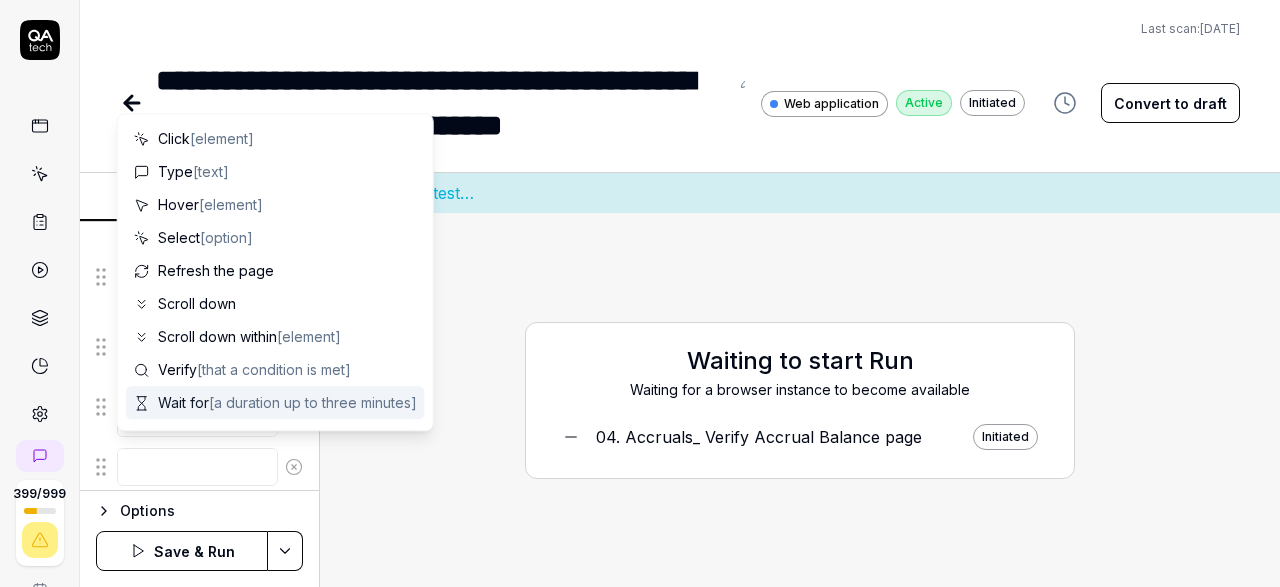 scroll, scrollTop: 20, scrollLeft: 0, axis: vertical 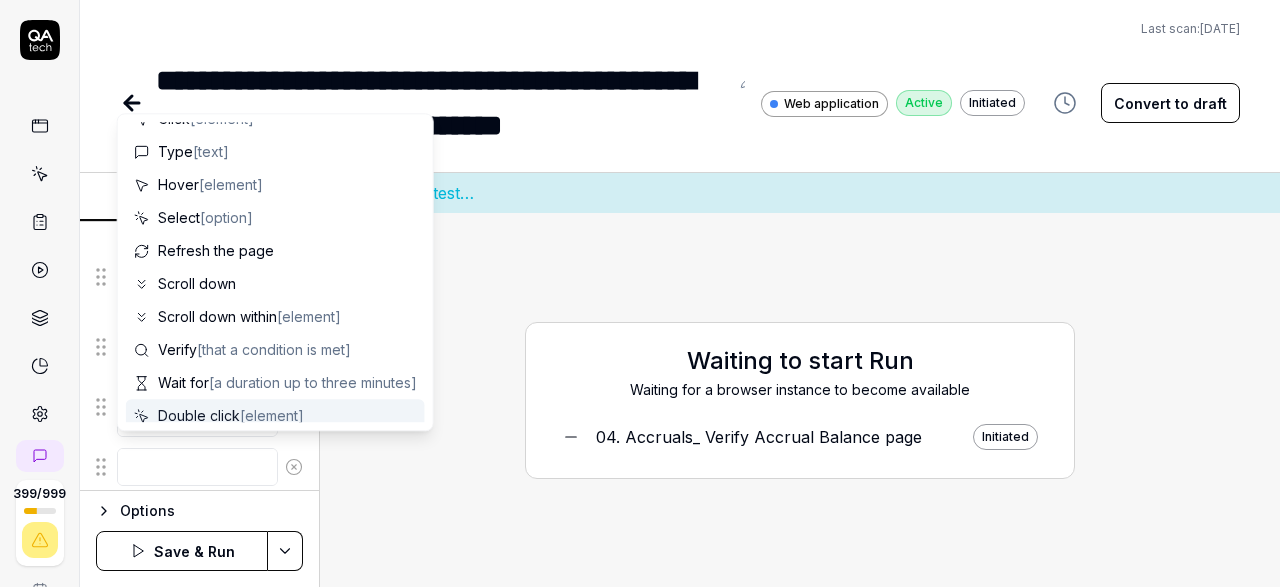 click at bounding box center [197, 467] 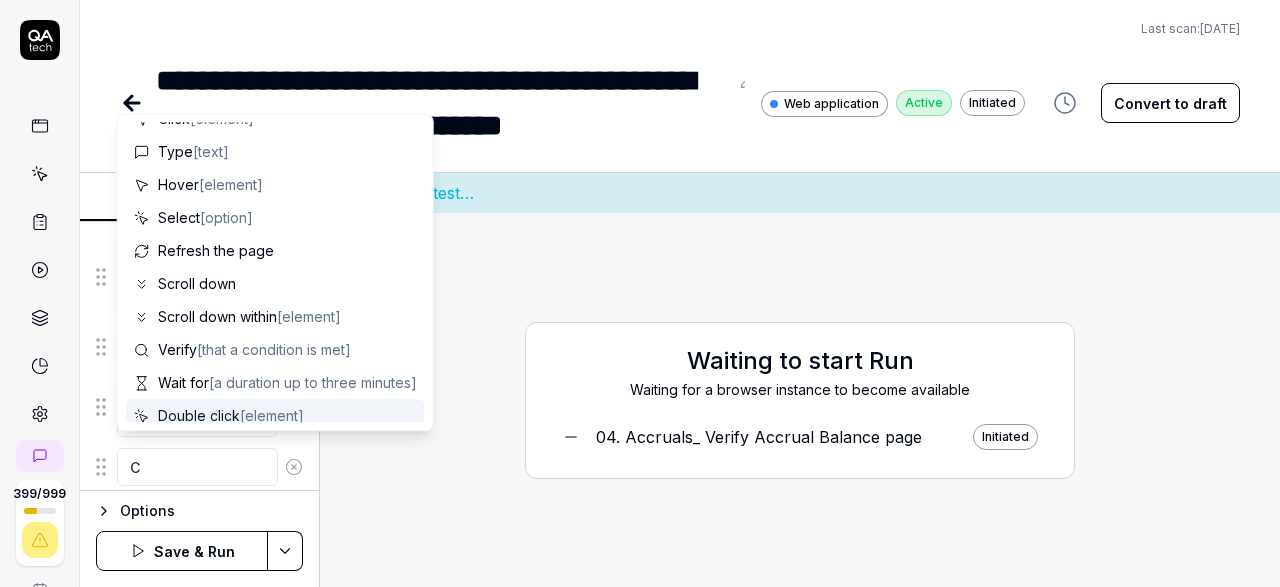 scroll, scrollTop: 0, scrollLeft: 0, axis: both 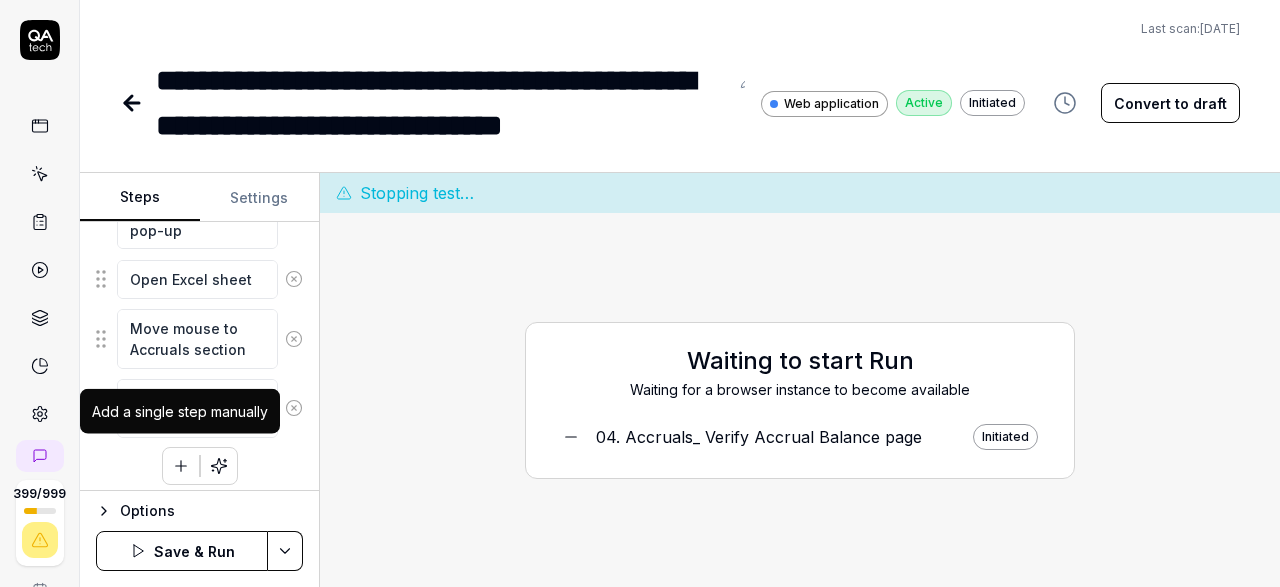 click 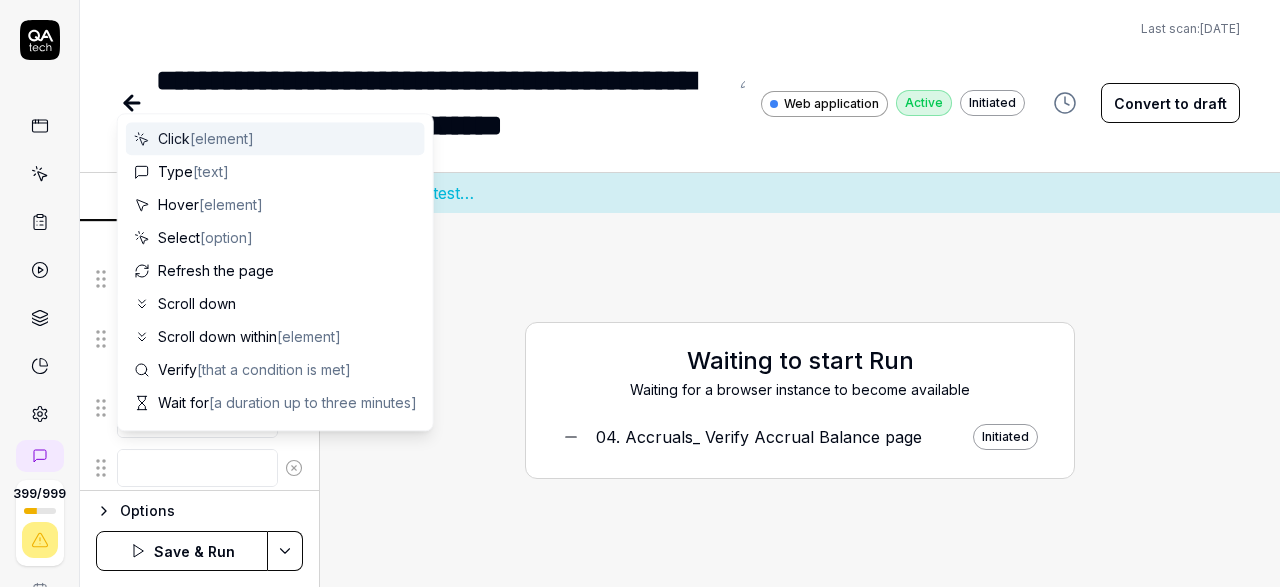 click at bounding box center (197, 468) 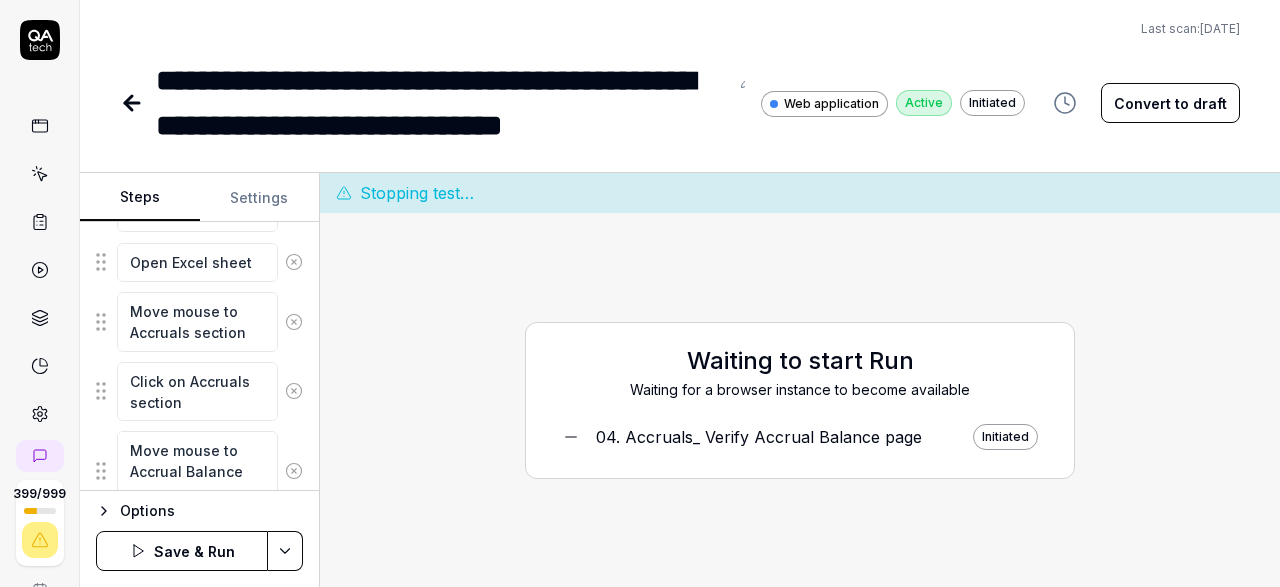 scroll, scrollTop: 1050, scrollLeft: 0, axis: vertical 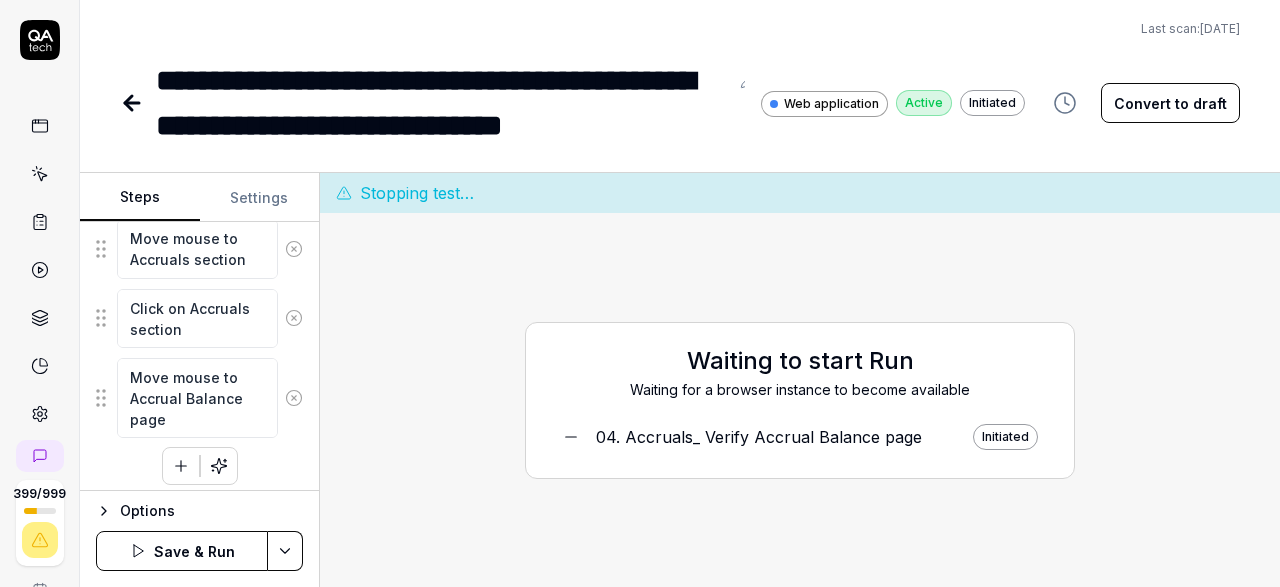 click 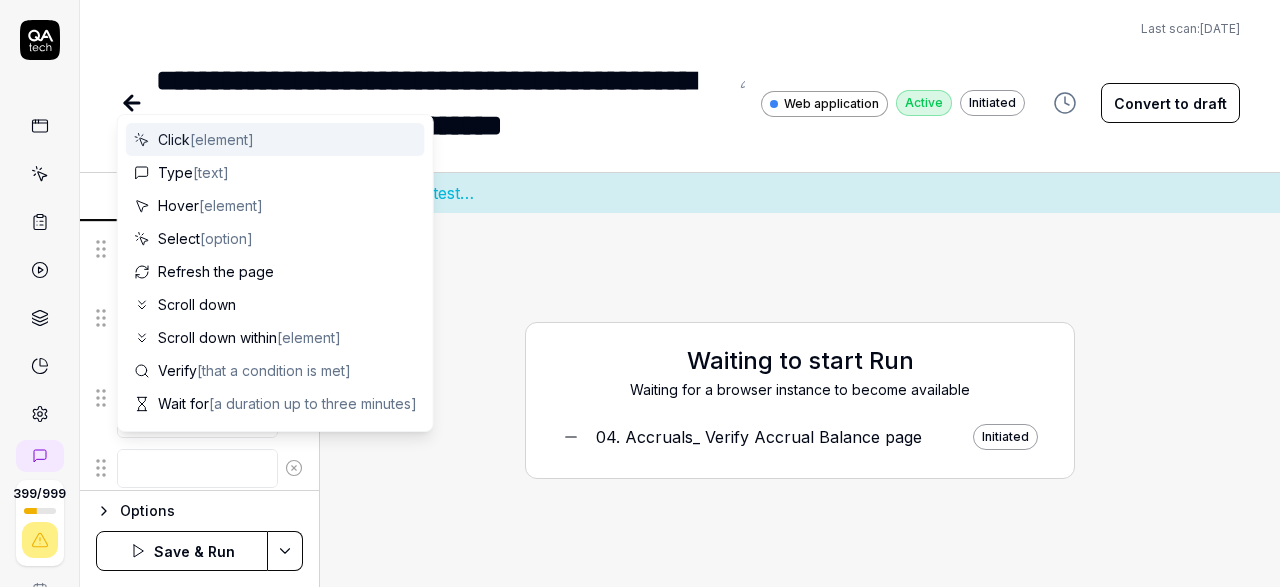 click at bounding box center [197, 468] 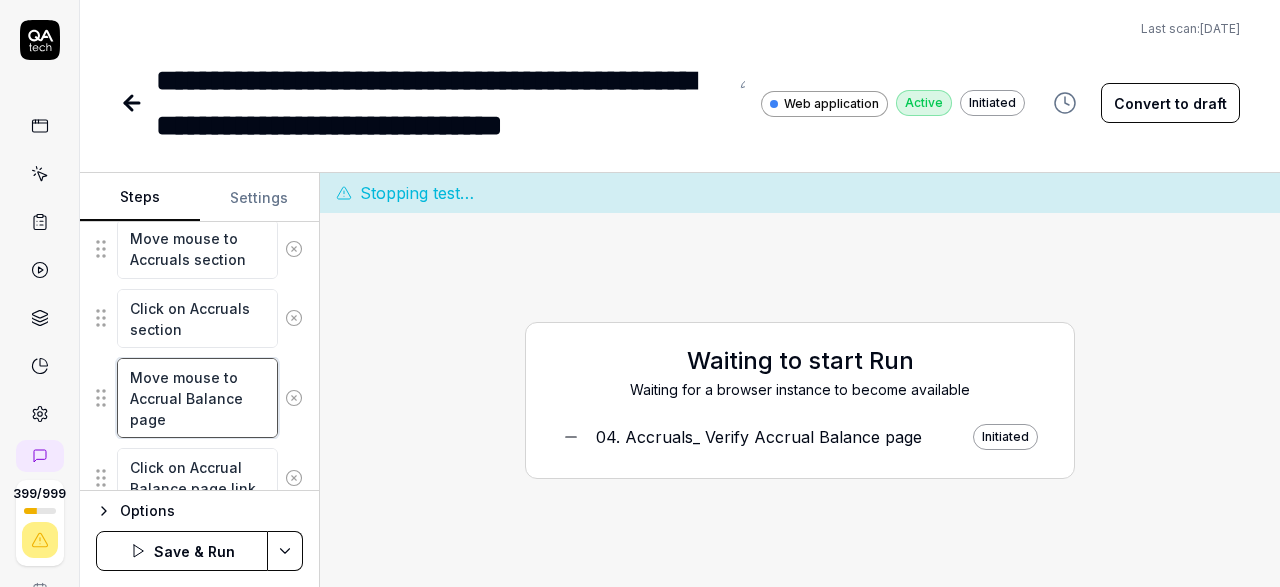 click on "Move mouse to Accrual Balance page" at bounding box center [197, 398] 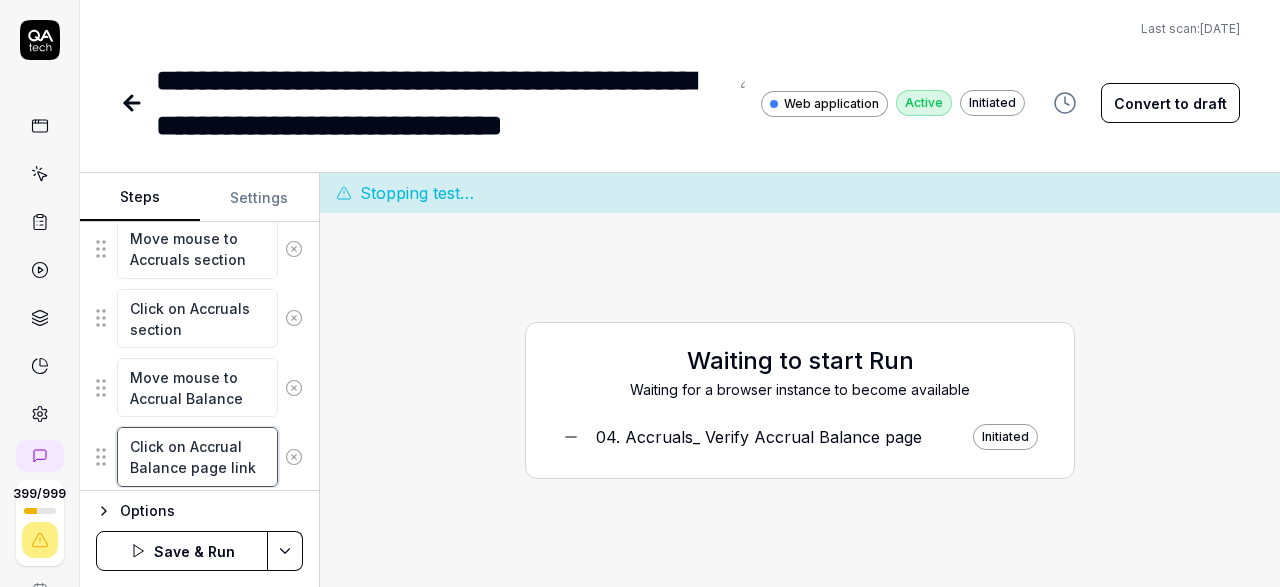 click on "Click on Accrual Balance page link" at bounding box center (197, 456) 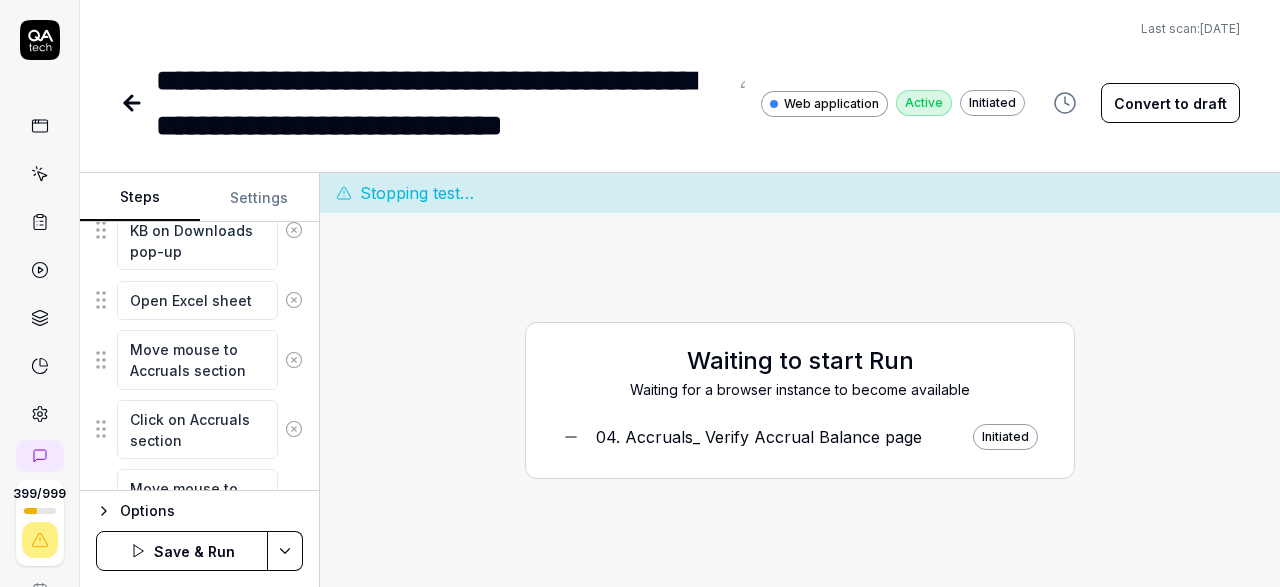 scroll, scrollTop: 941, scrollLeft: 0, axis: vertical 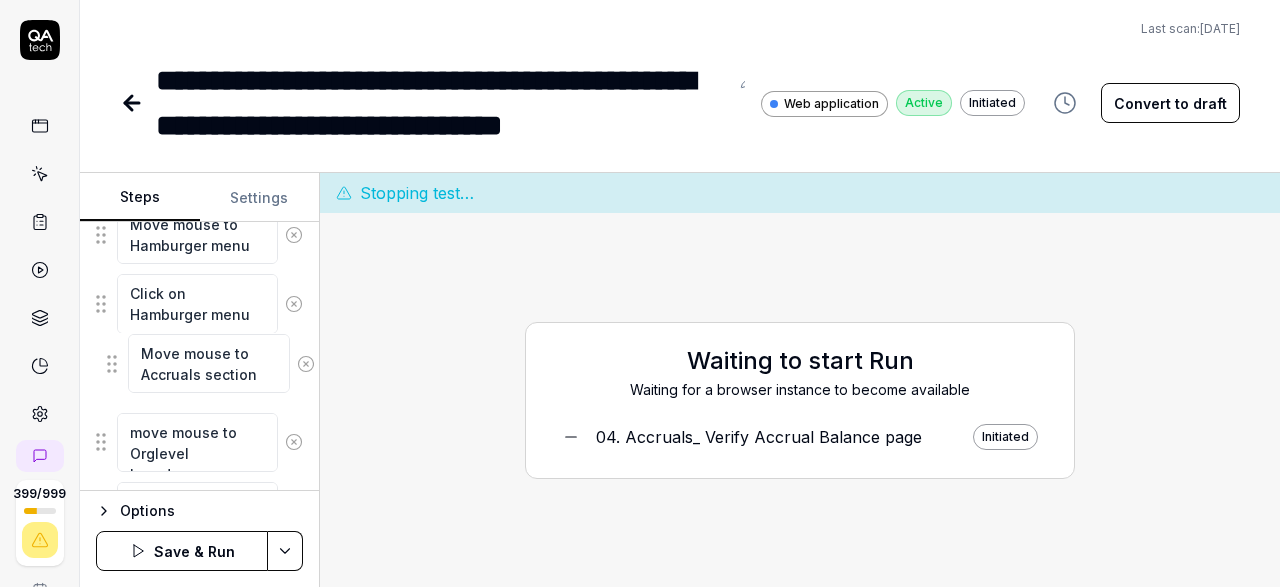 drag, startPoint x: 101, startPoint y: 355, endPoint x: 112, endPoint y: 369, distance: 17.804493 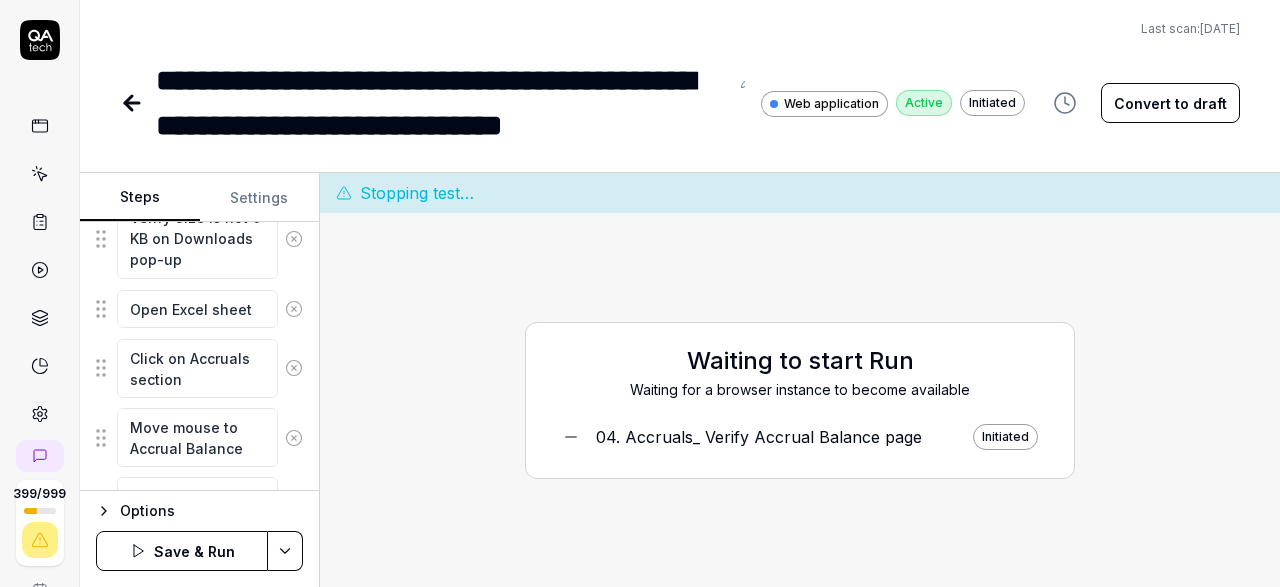 scroll, scrollTop: 1000, scrollLeft: 0, axis: vertical 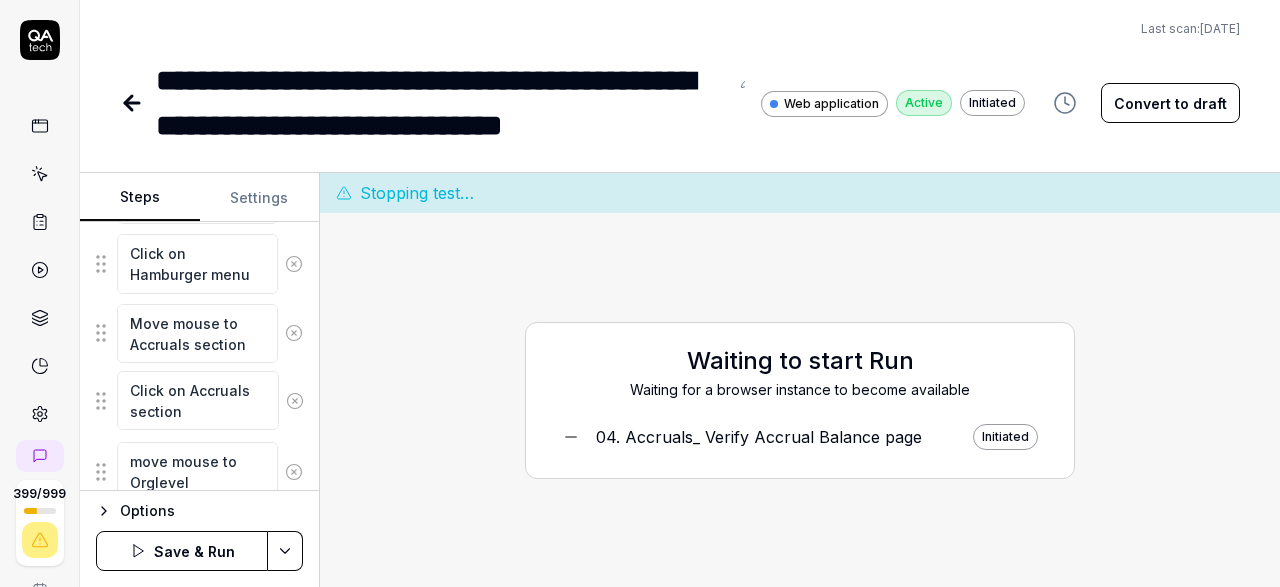 drag, startPoint x: 101, startPoint y: 357, endPoint x: 101, endPoint y: 398, distance: 41 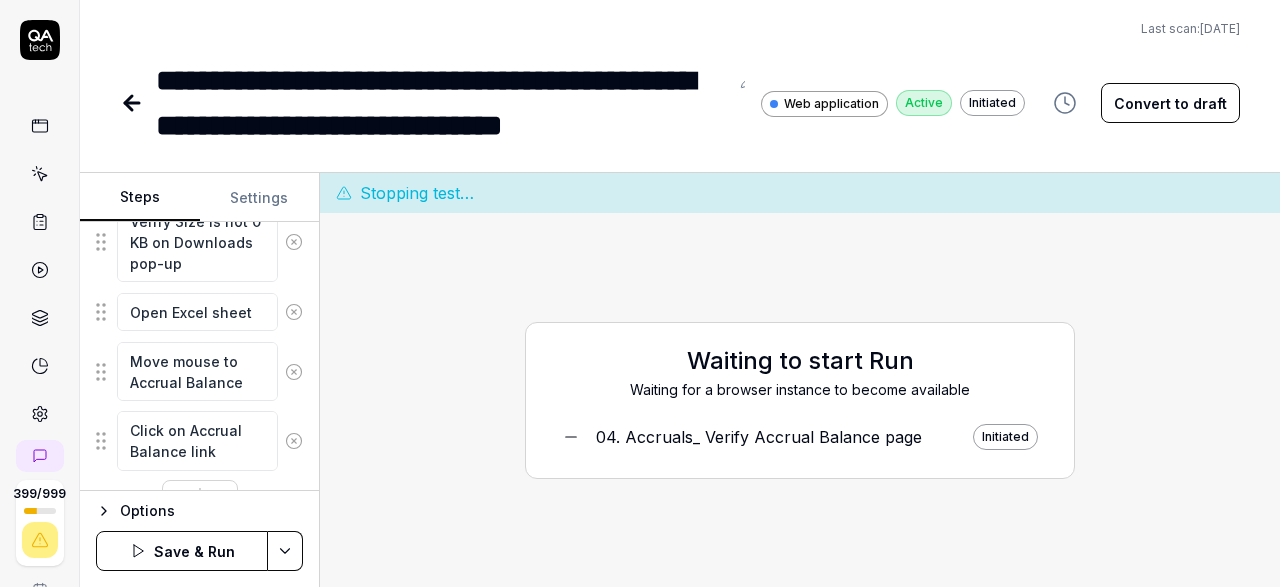 scroll, scrollTop: 1064, scrollLeft: 0, axis: vertical 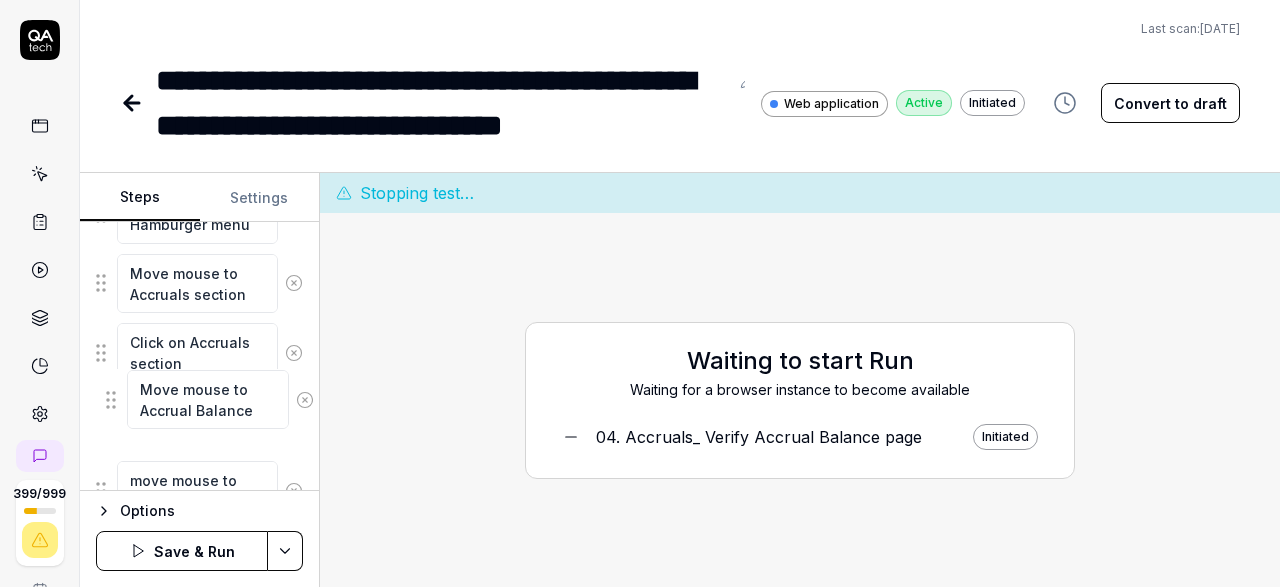 drag, startPoint x: 109, startPoint y: 371, endPoint x: 119, endPoint y: 406, distance: 36.40055 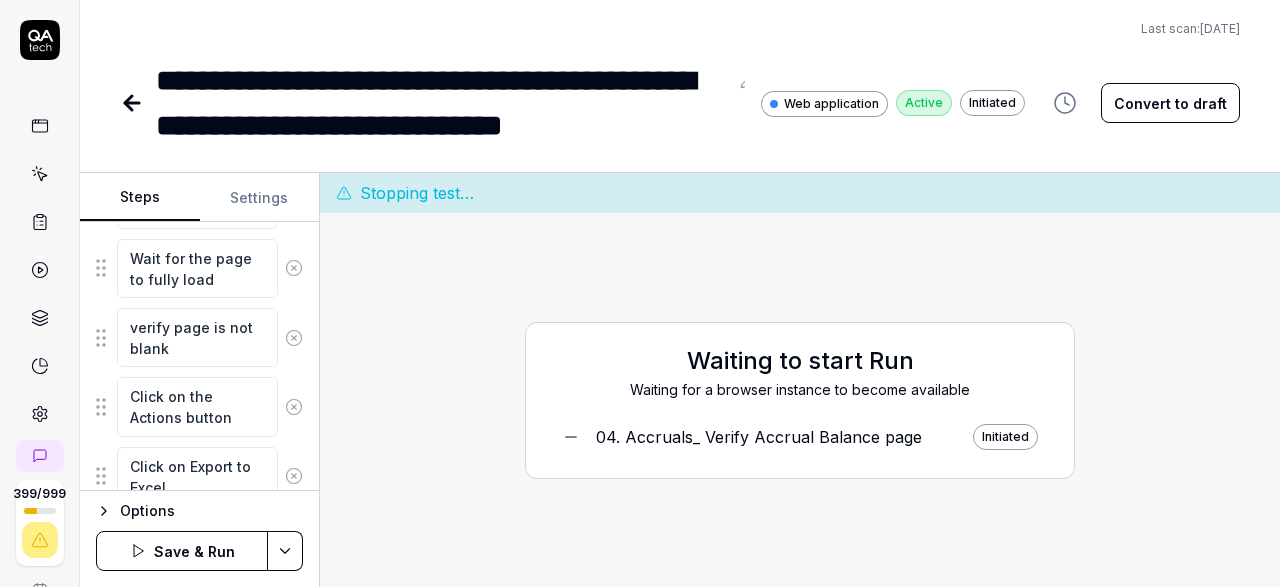 scroll, scrollTop: 1098, scrollLeft: 0, axis: vertical 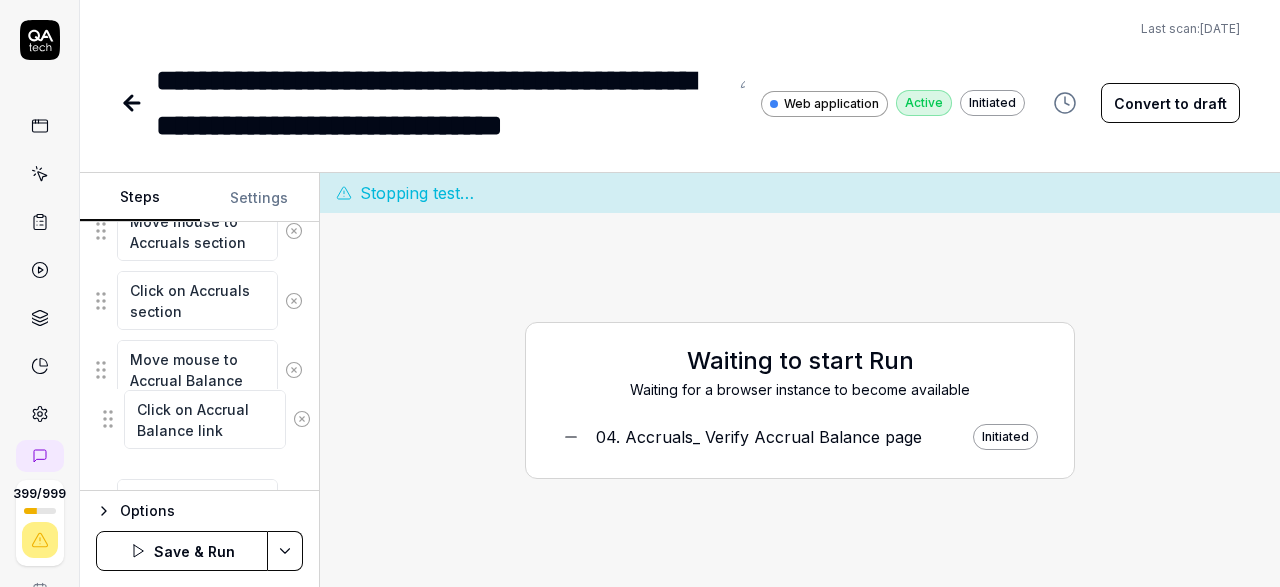 drag, startPoint x: 101, startPoint y: 405, endPoint x: 107, endPoint y: 423, distance: 18.973665 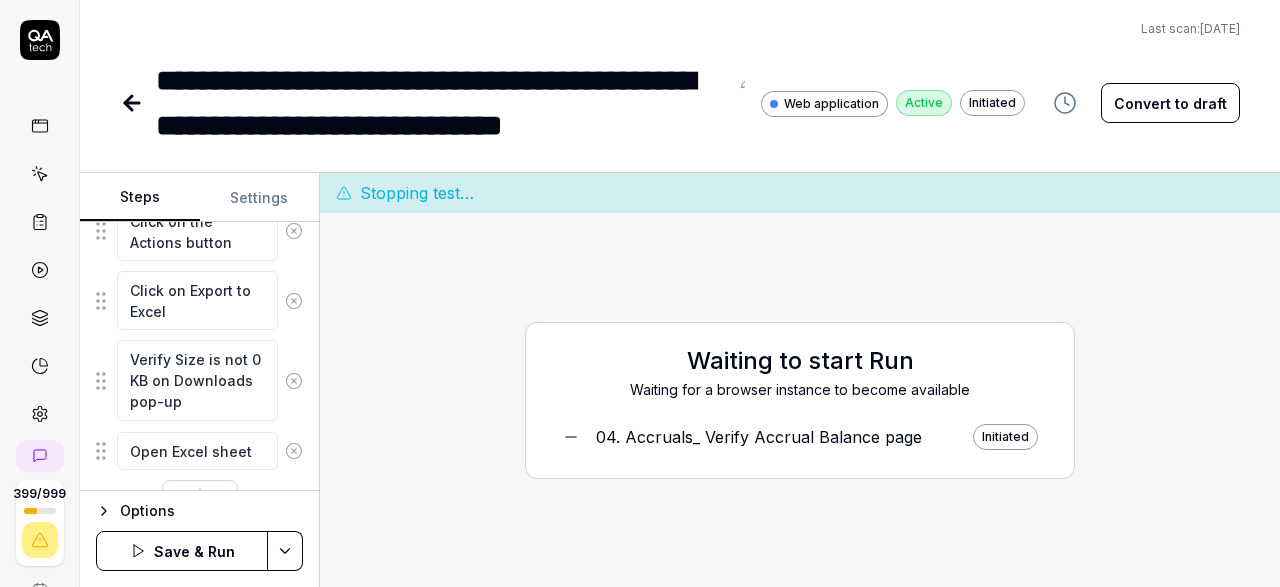 scroll, scrollTop: 1098, scrollLeft: 0, axis: vertical 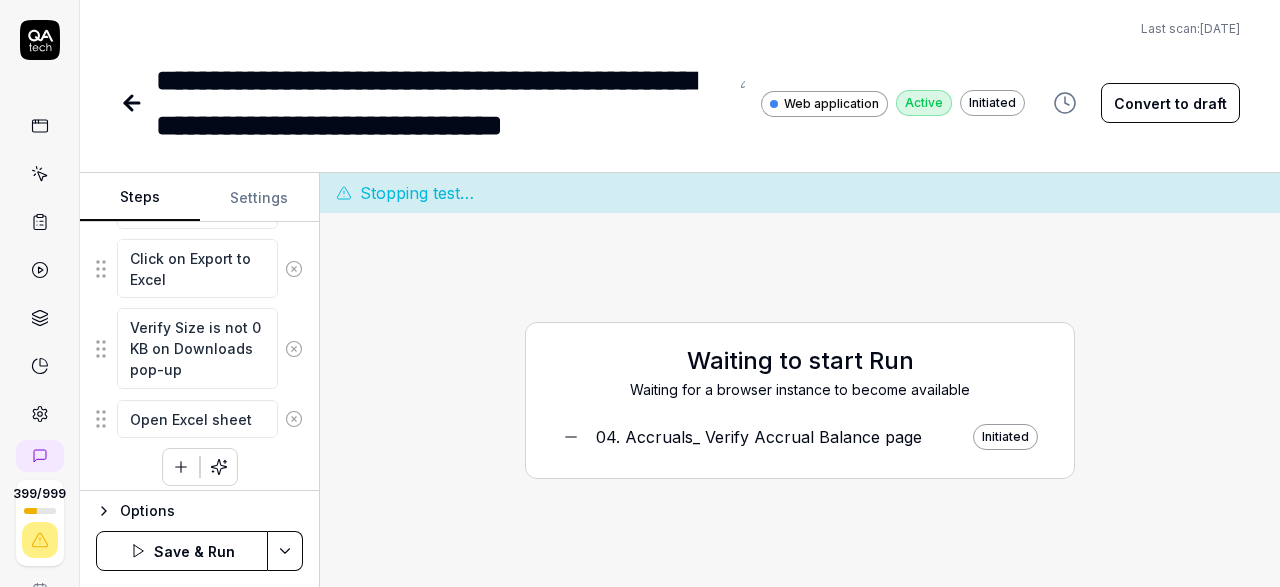 click 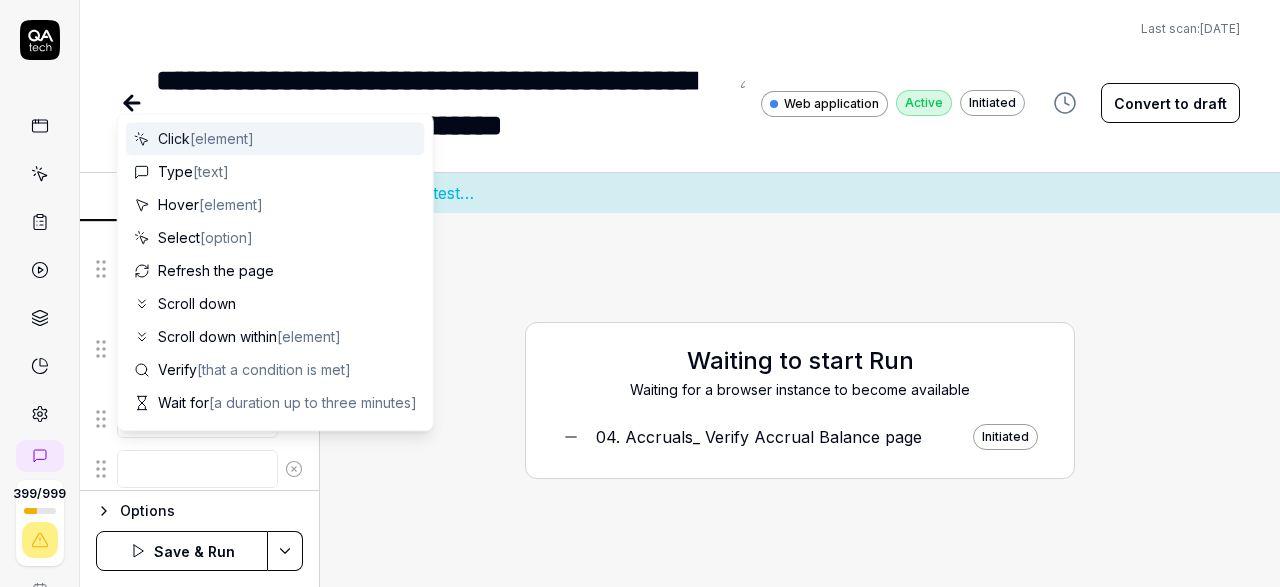 click at bounding box center [197, 469] 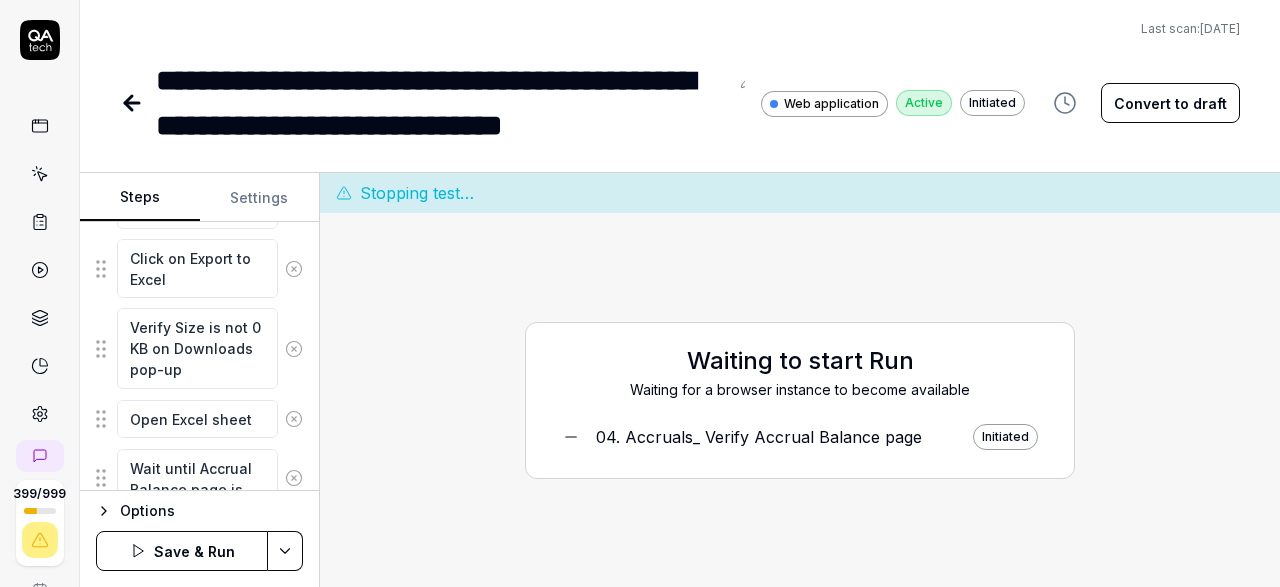 scroll, scrollTop: 1114, scrollLeft: 0, axis: vertical 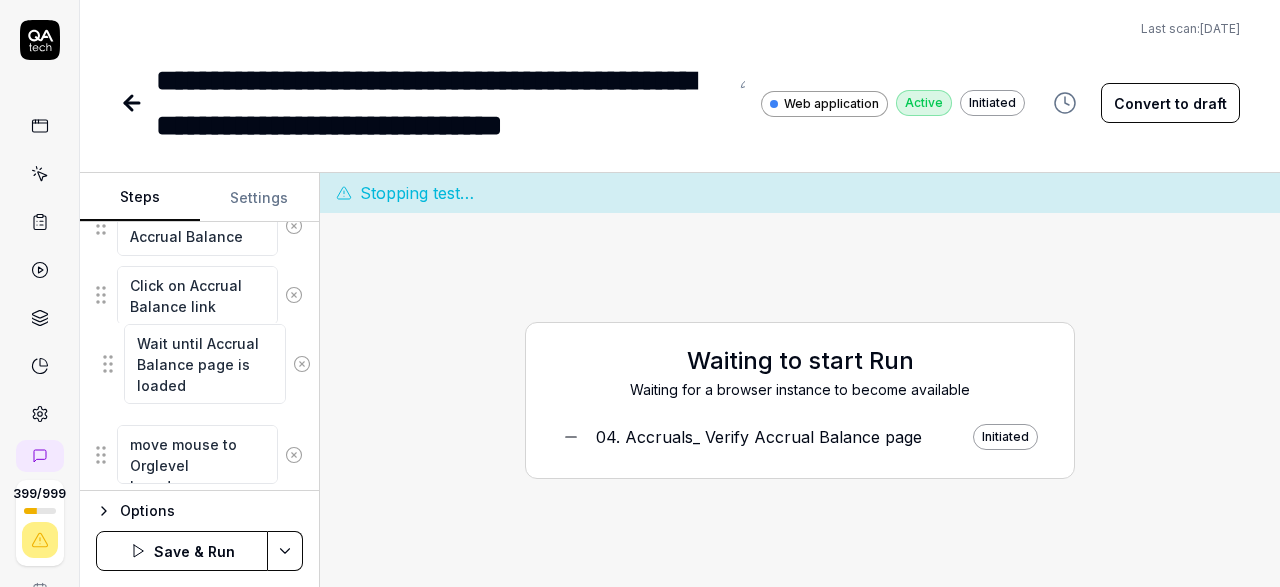 drag, startPoint x: 99, startPoint y: 465, endPoint x: 105, endPoint y: 365, distance: 100.17984 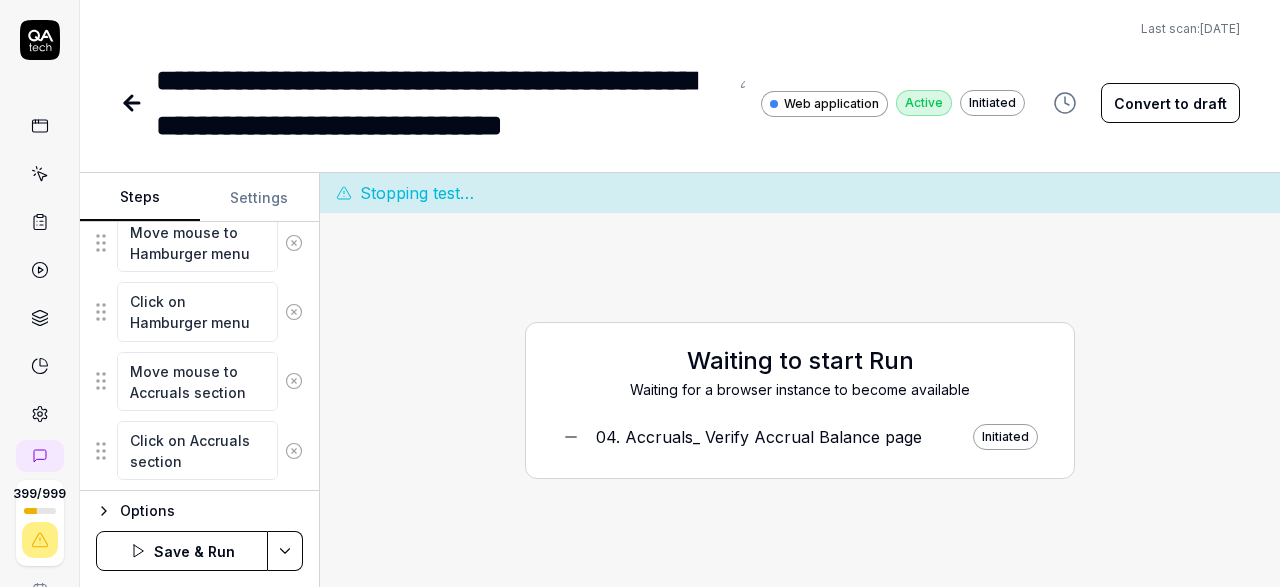 scroll, scrollTop: 0, scrollLeft: 0, axis: both 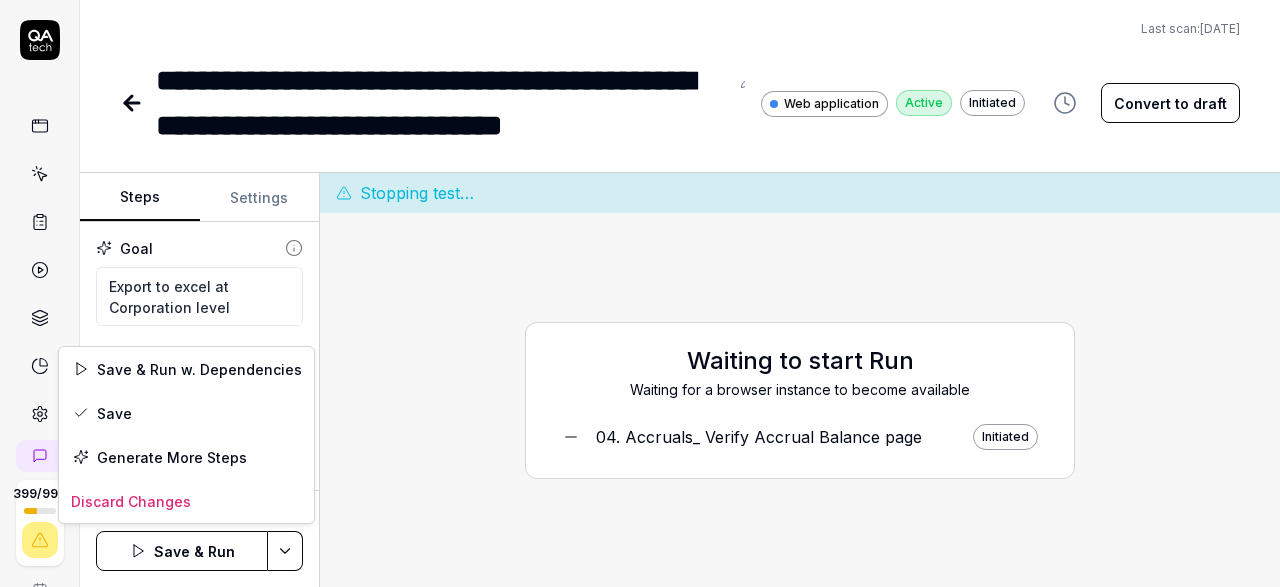 click on "**********" at bounding box center [640, 293] 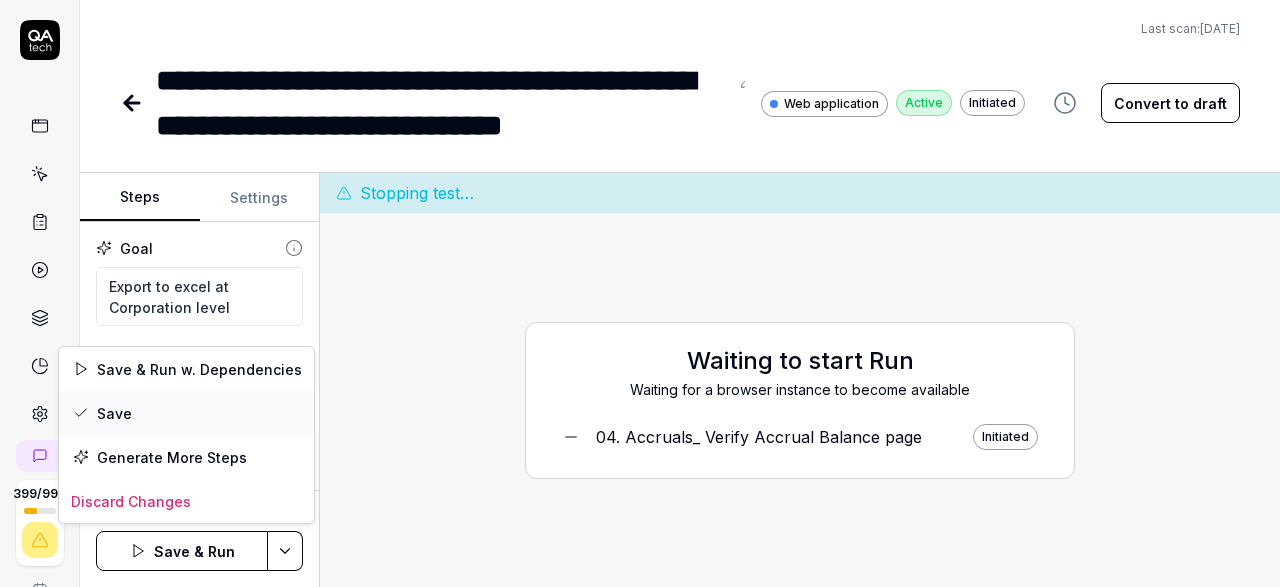 click on "Save" at bounding box center [186, 413] 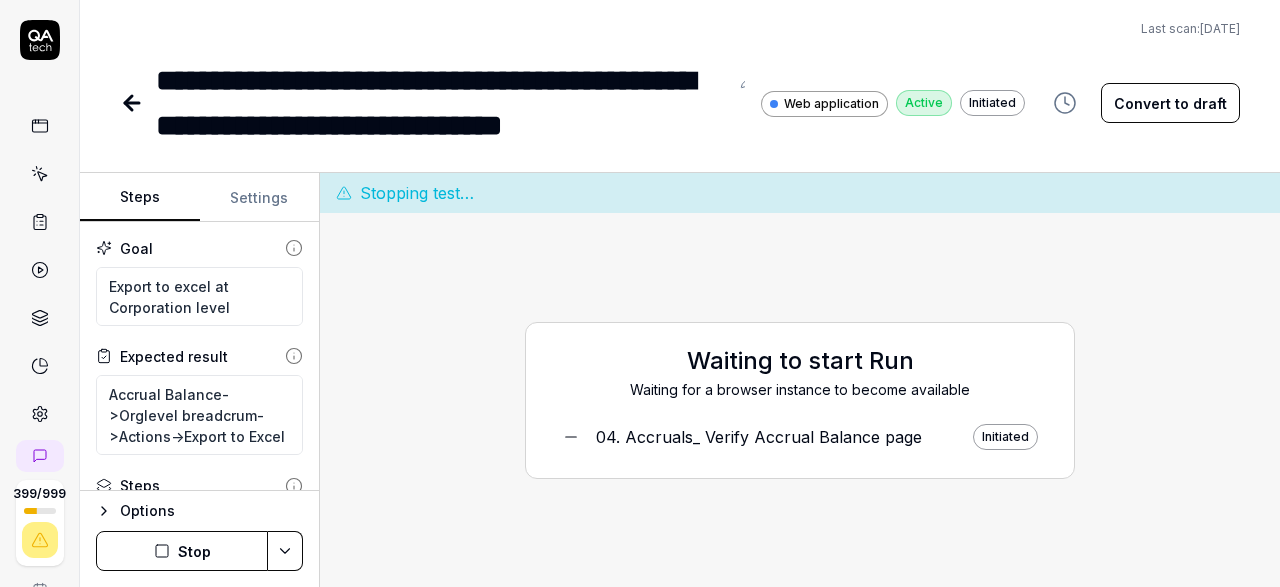 click on "Stop" at bounding box center (182, 551) 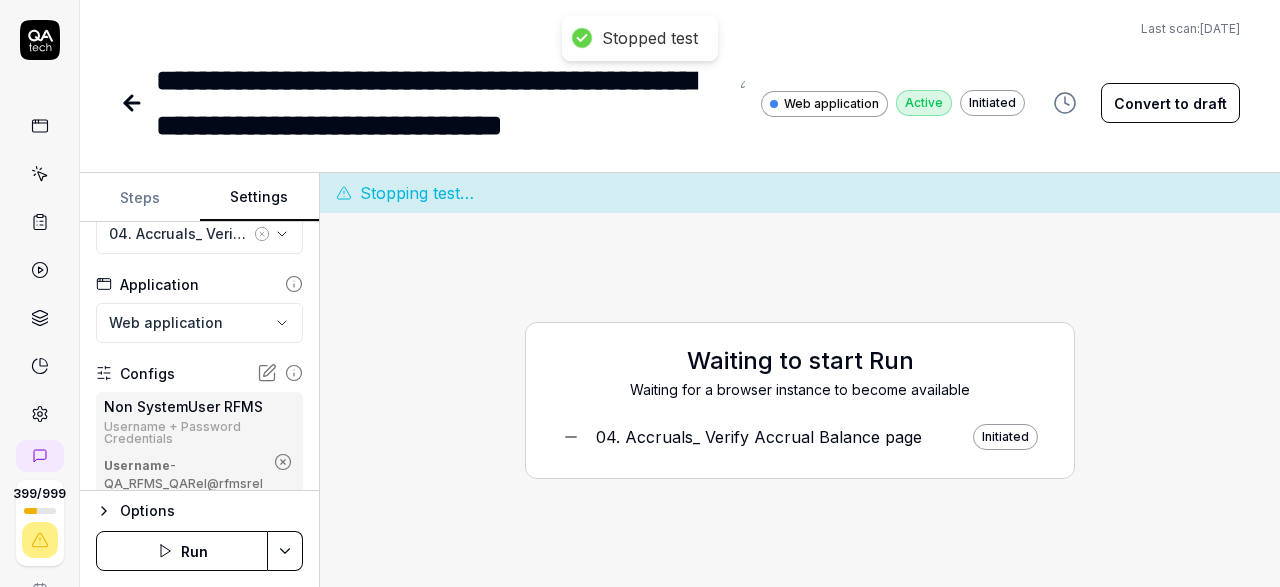 click on "Settings" at bounding box center [260, 198] 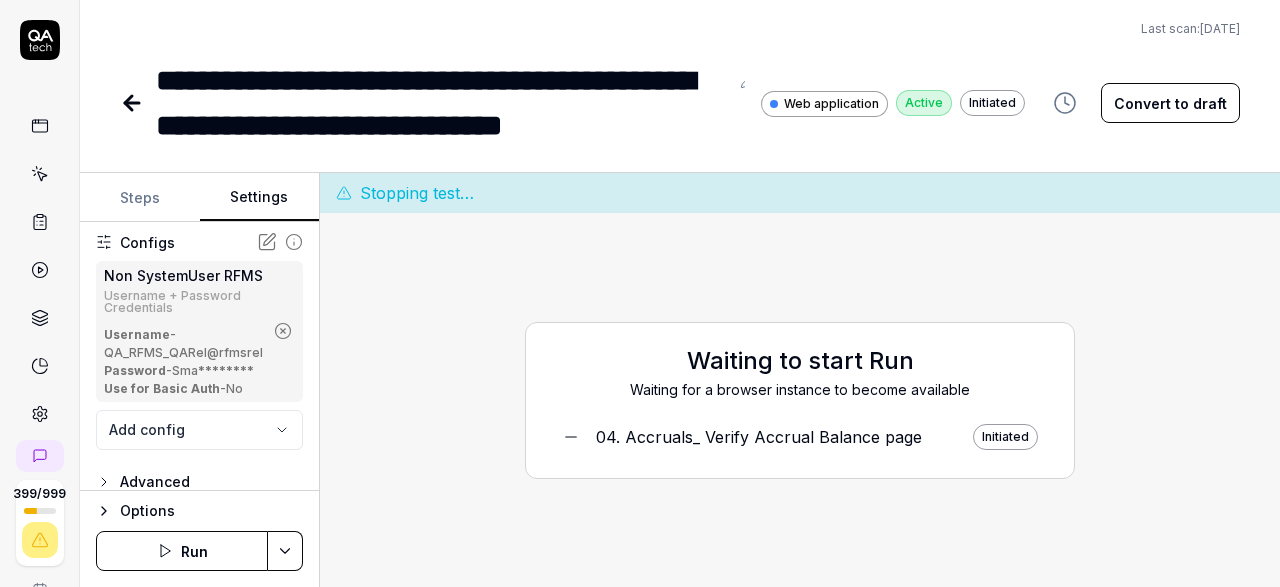 scroll, scrollTop: 274, scrollLeft: 0, axis: vertical 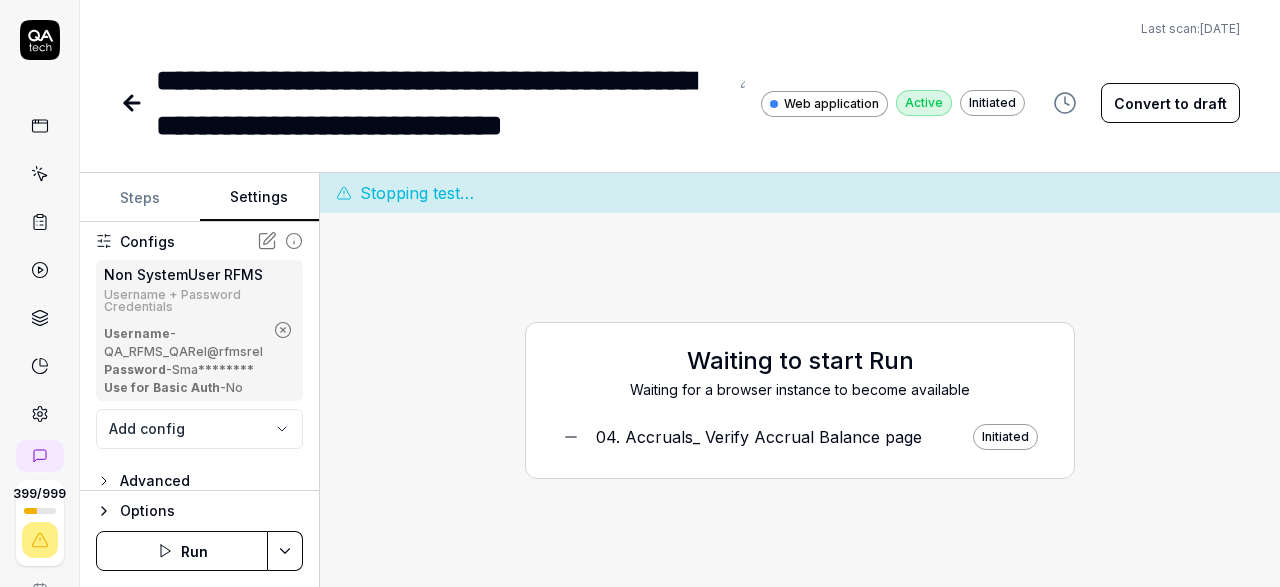 click 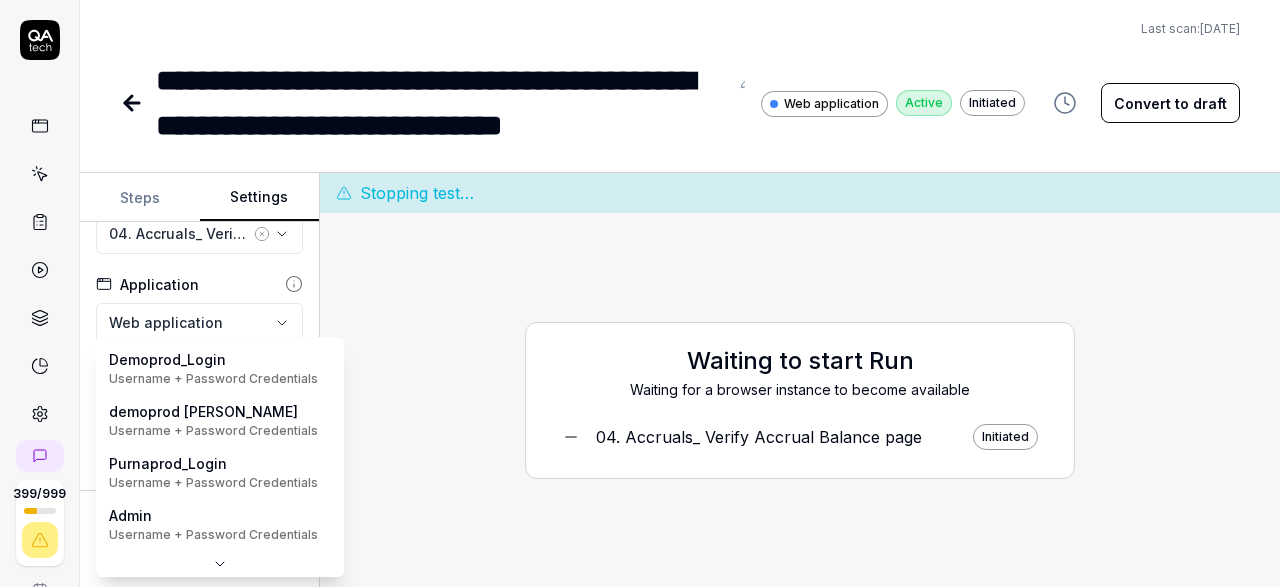 scroll, scrollTop: 142, scrollLeft: 0, axis: vertical 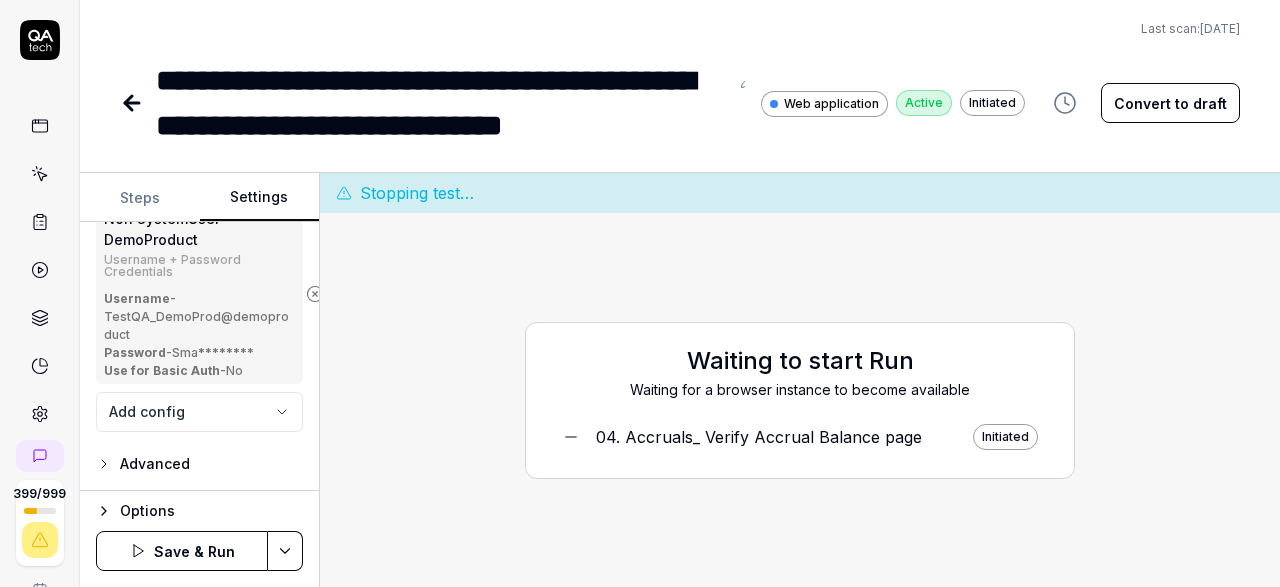 click 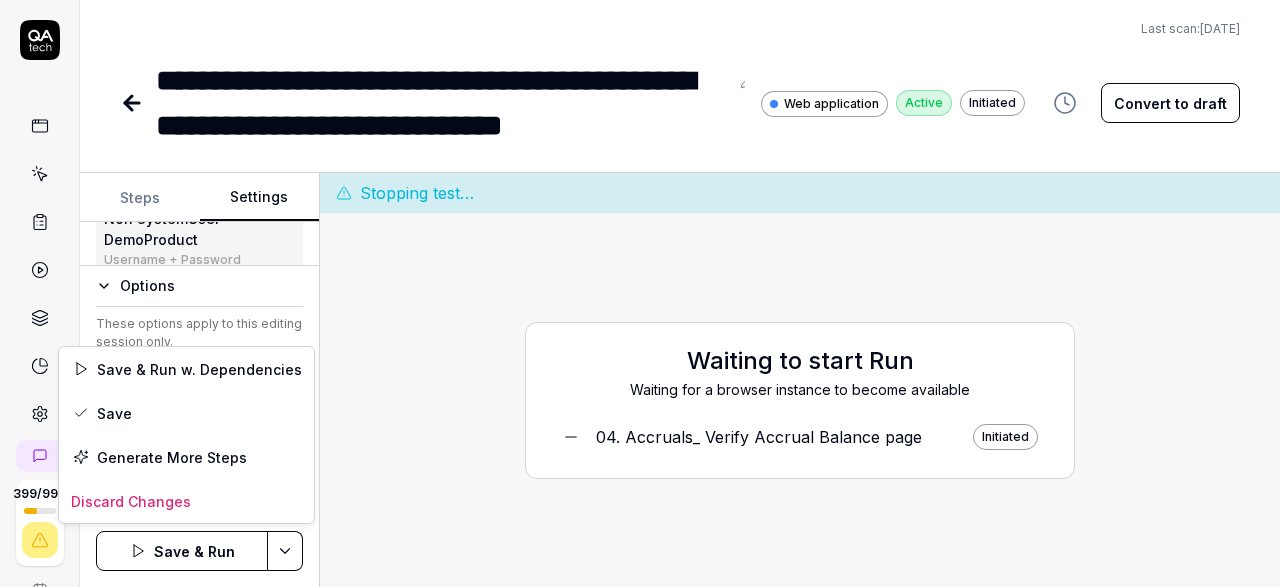 scroll, scrollTop: 330, scrollLeft: 0, axis: vertical 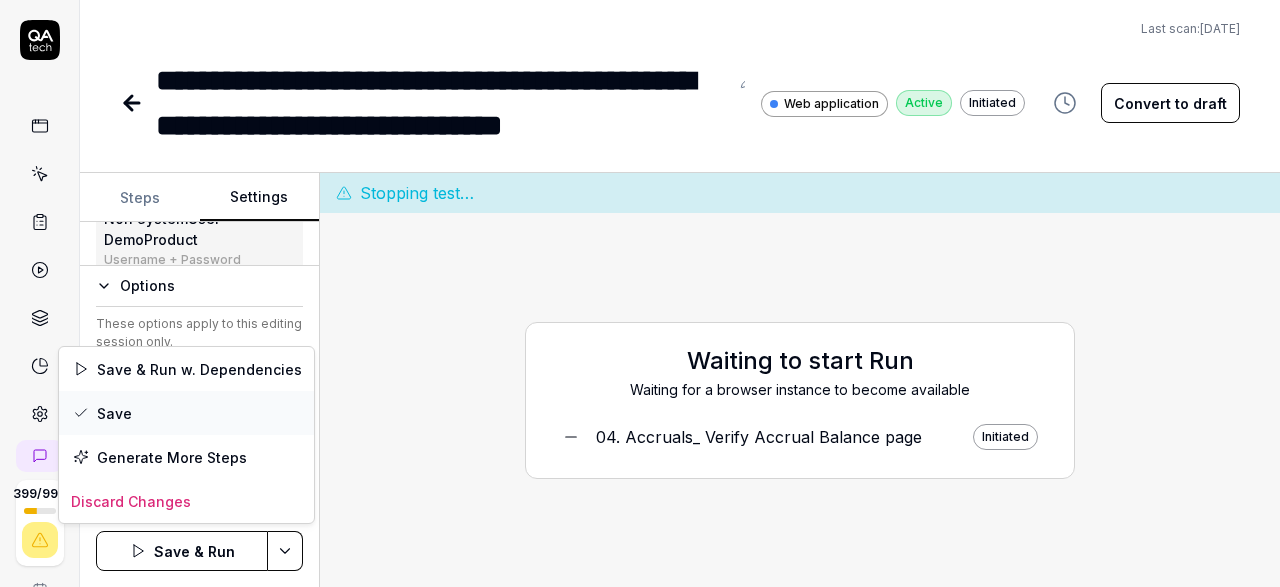 click on "Save" at bounding box center (186, 413) 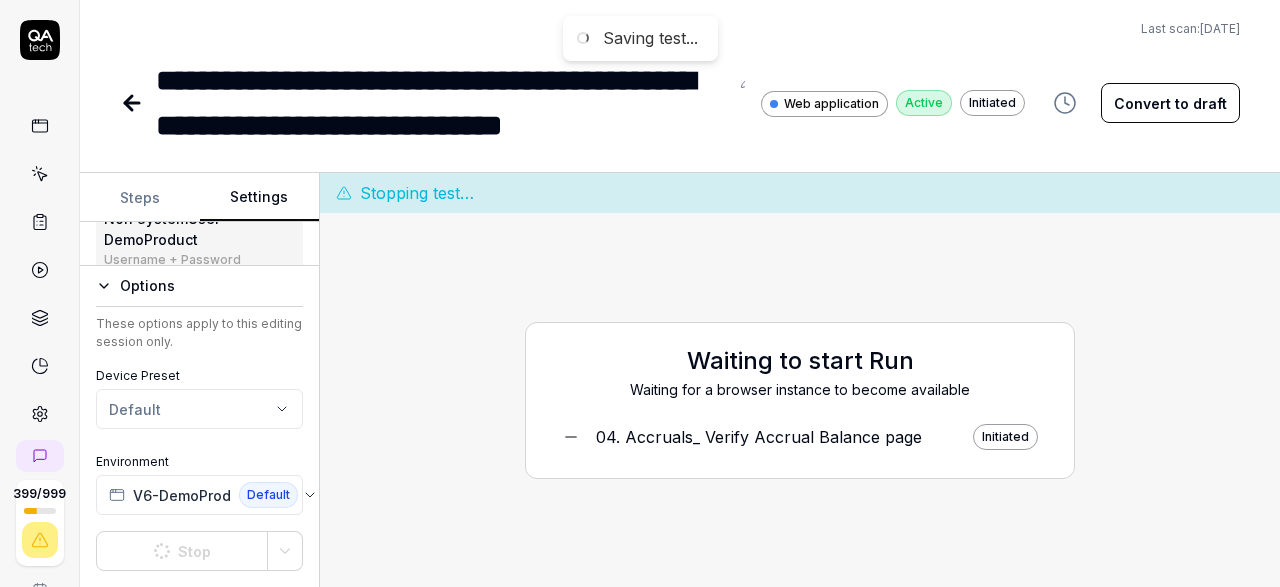 scroll, scrollTop: 330, scrollLeft: 0, axis: vertical 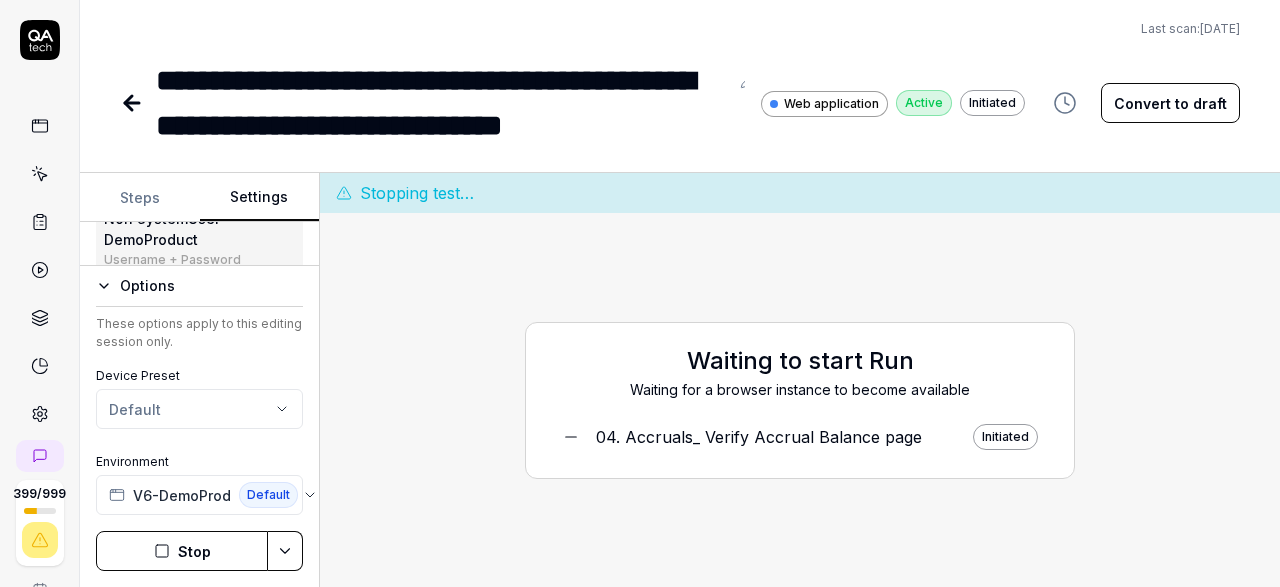 click 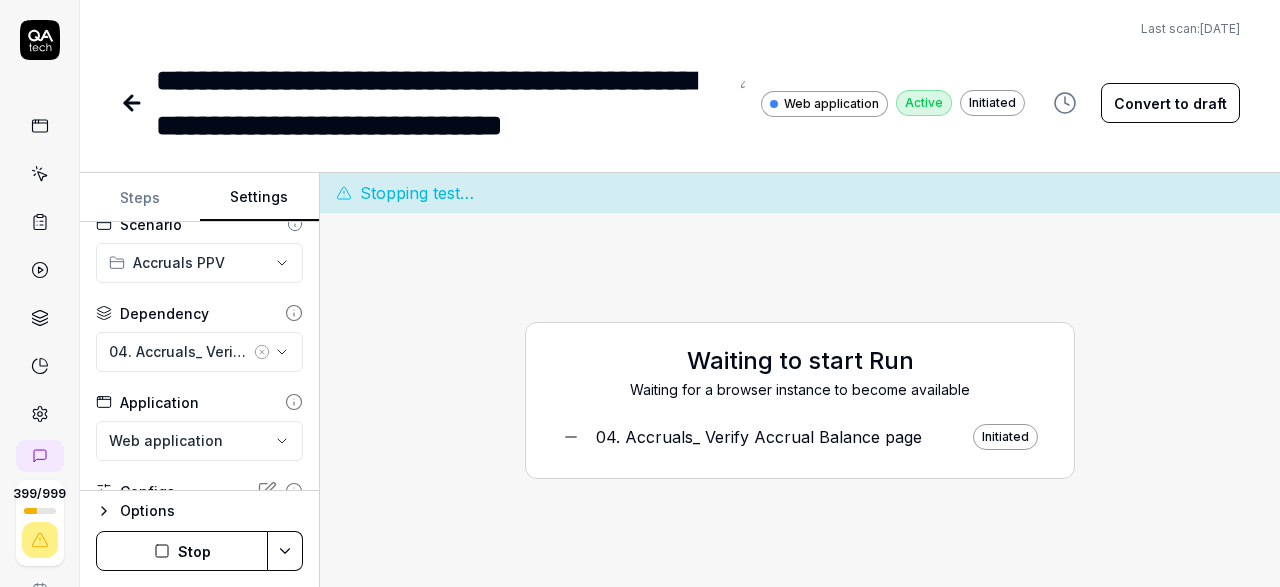 scroll, scrollTop: 0, scrollLeft: 0, axis: both 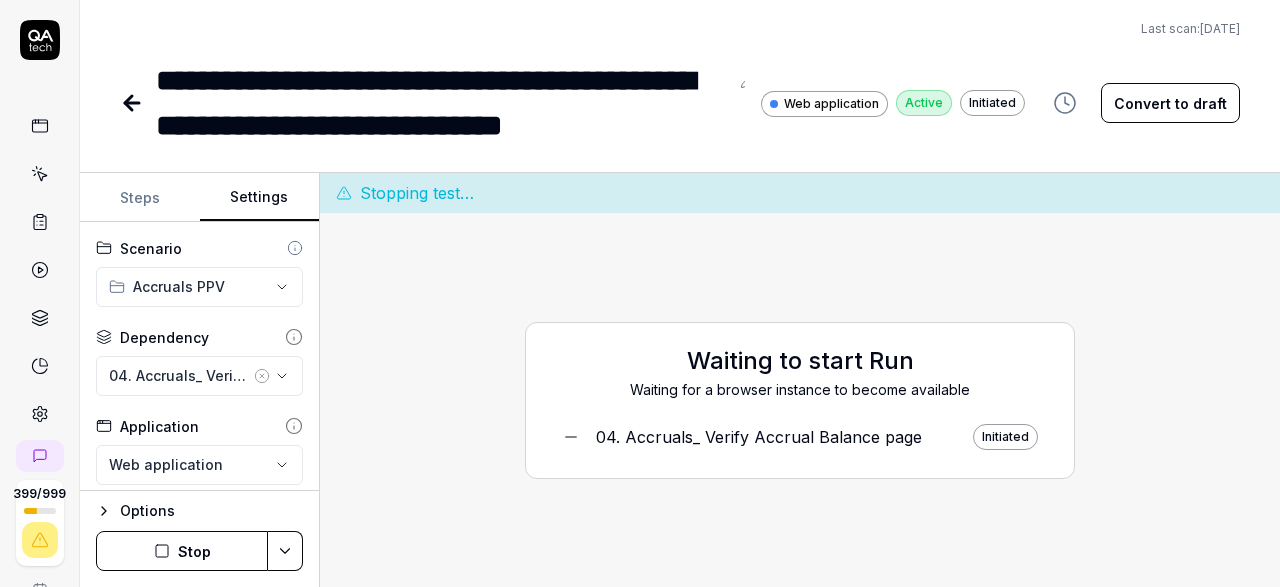 click on "Stop" at bounding box center (182, 551) 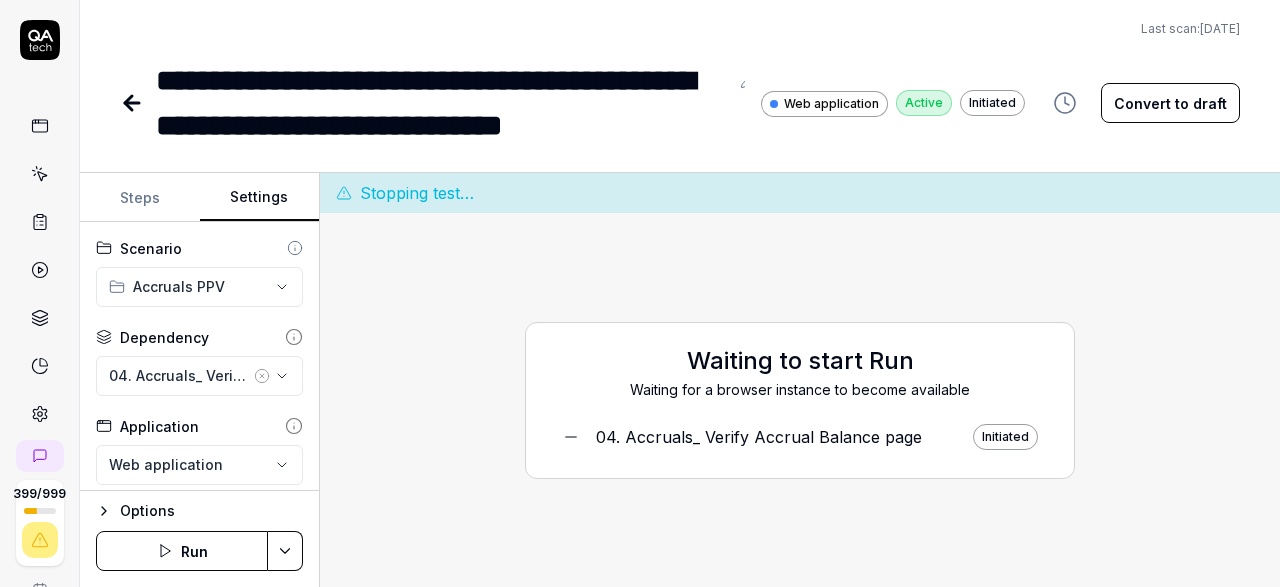 click on "Run" at bounding box center [182, 551] 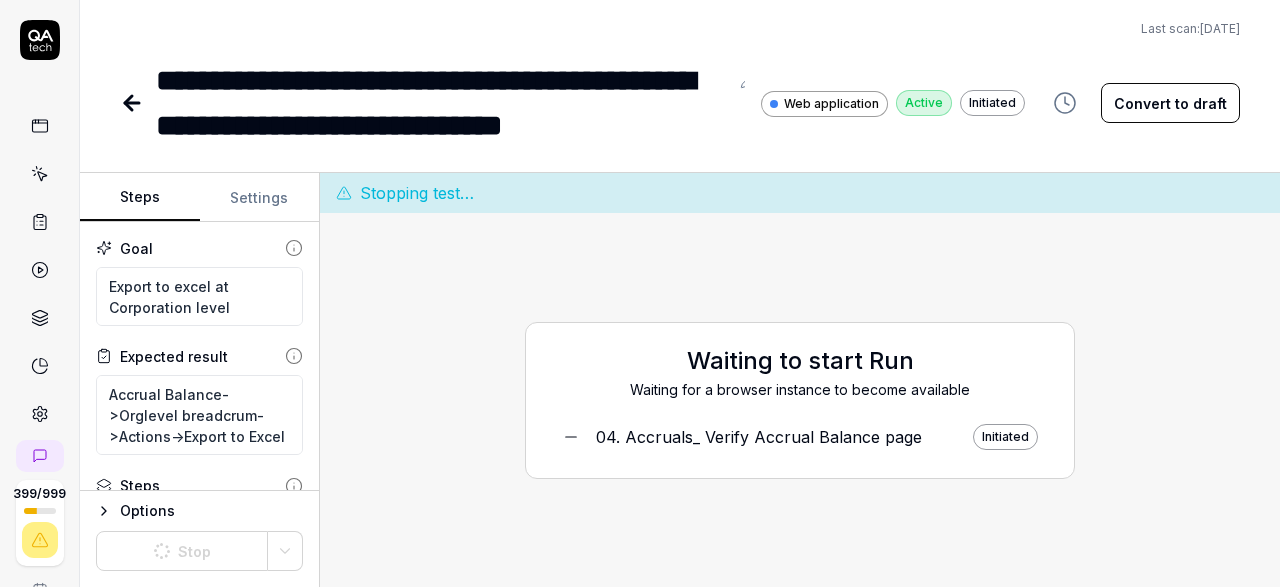 click on "Steps" at bounding box center (140, 198) 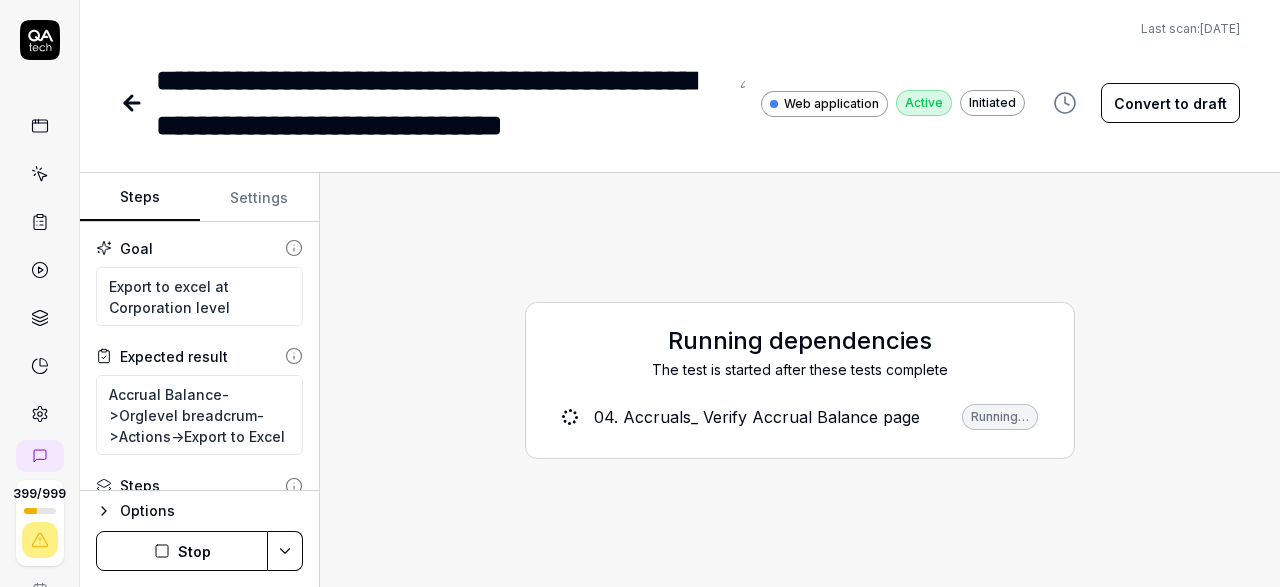 click on "Stop" at bounding box center (182, 551) 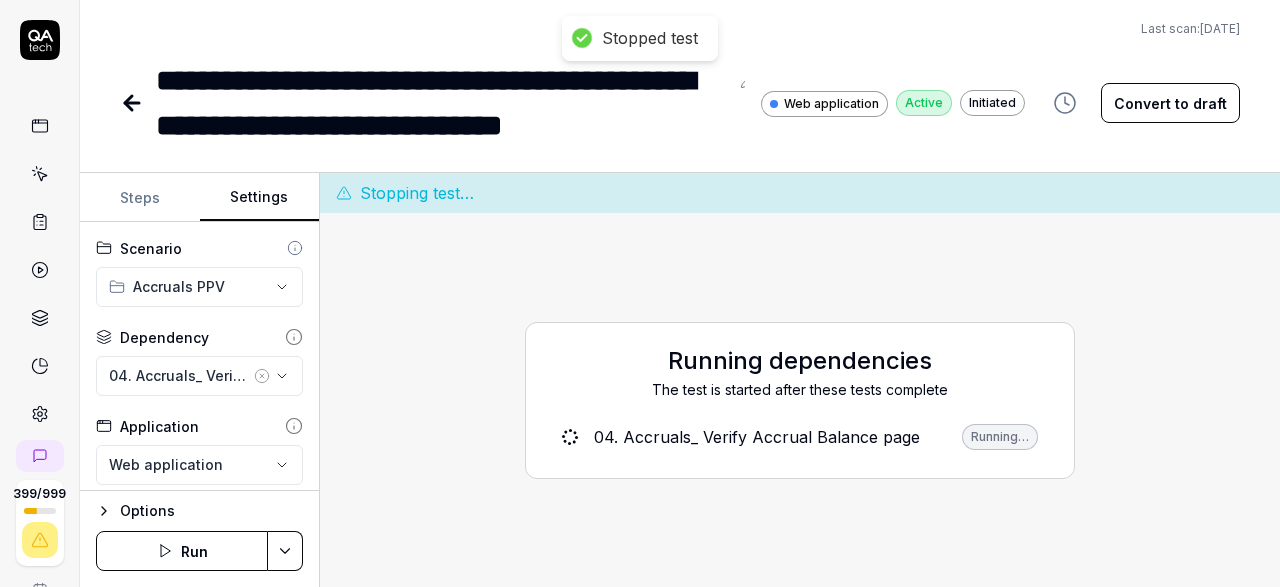 click on "Settings" at bounding box center (260, 198) 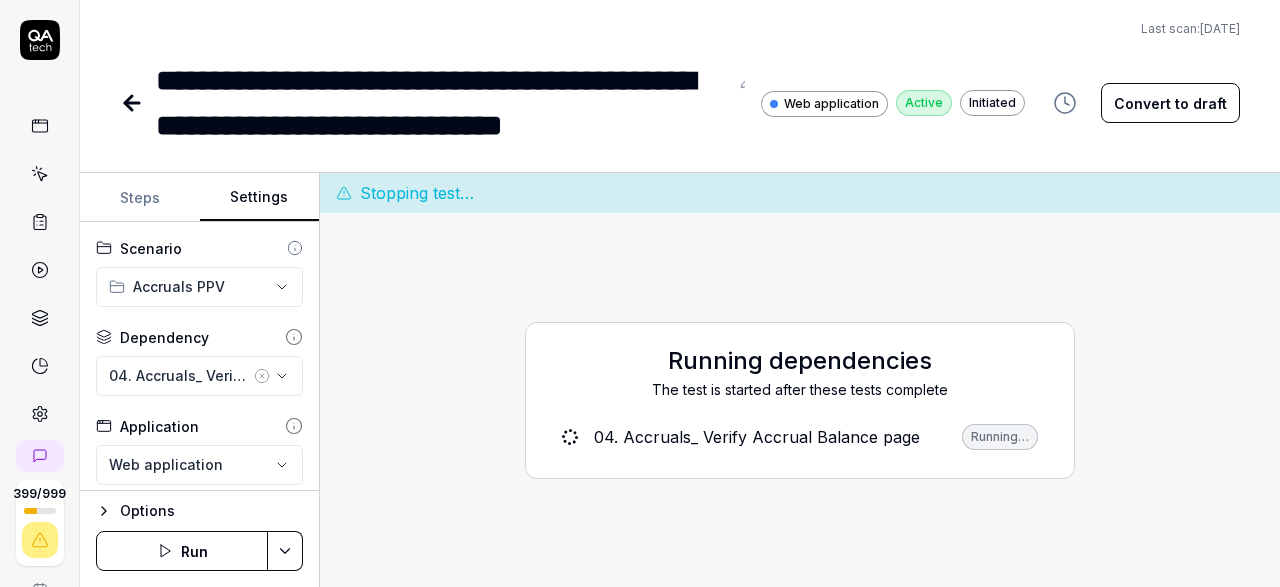 click 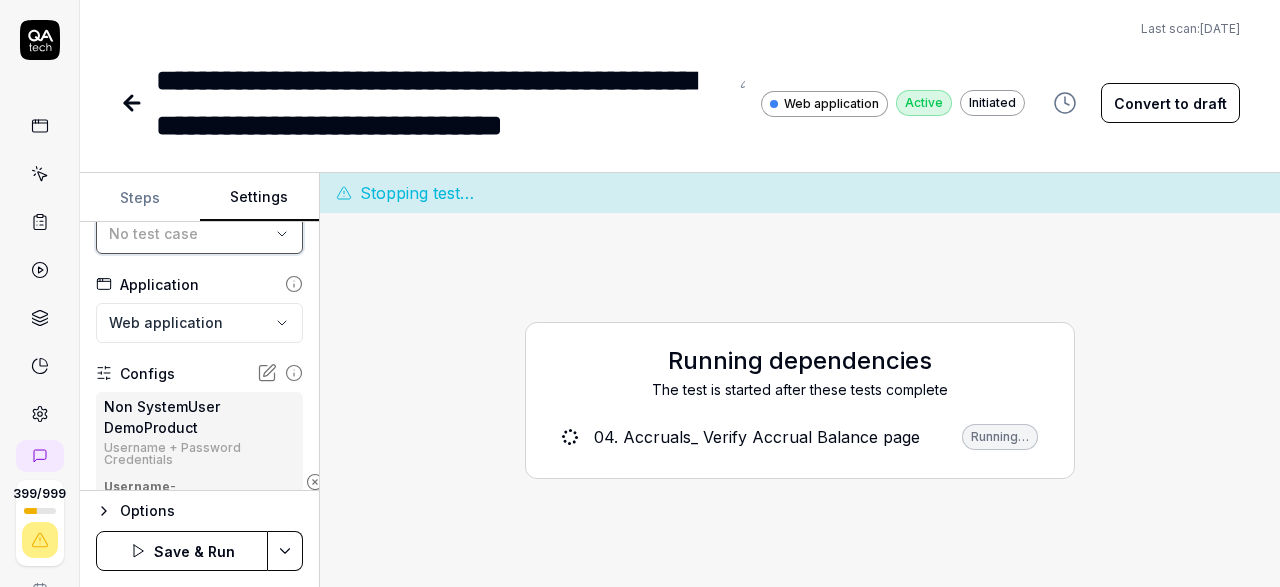 scroll, scrollTop: 171, scrollLeft: 0, axis: vertical 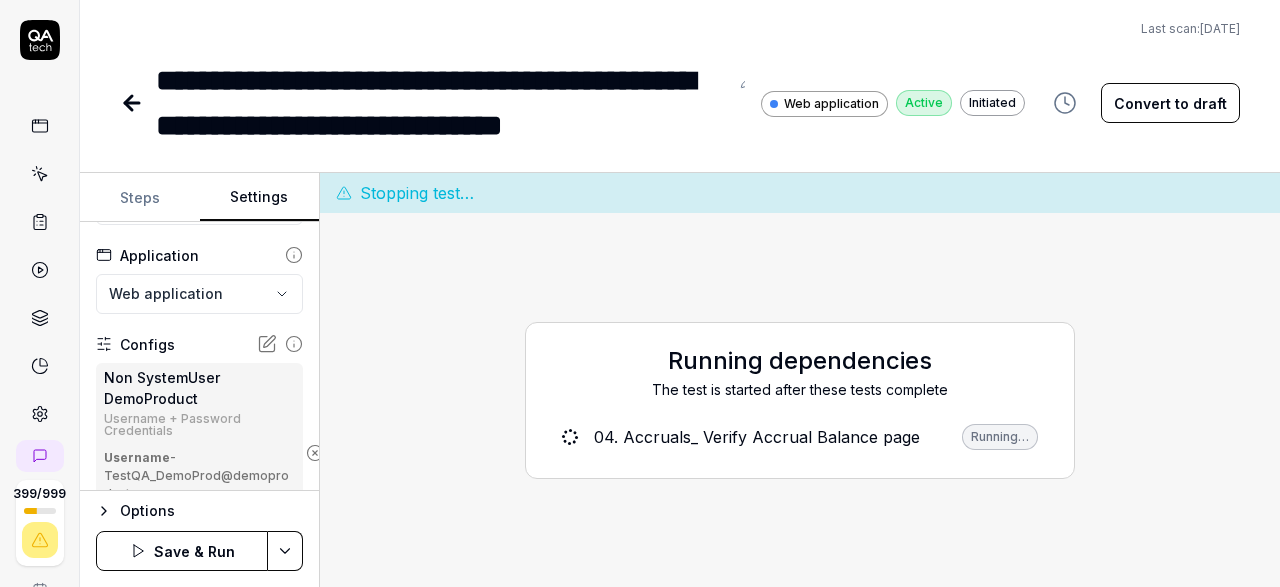 click on "**********" at bounding box center [640, 293] 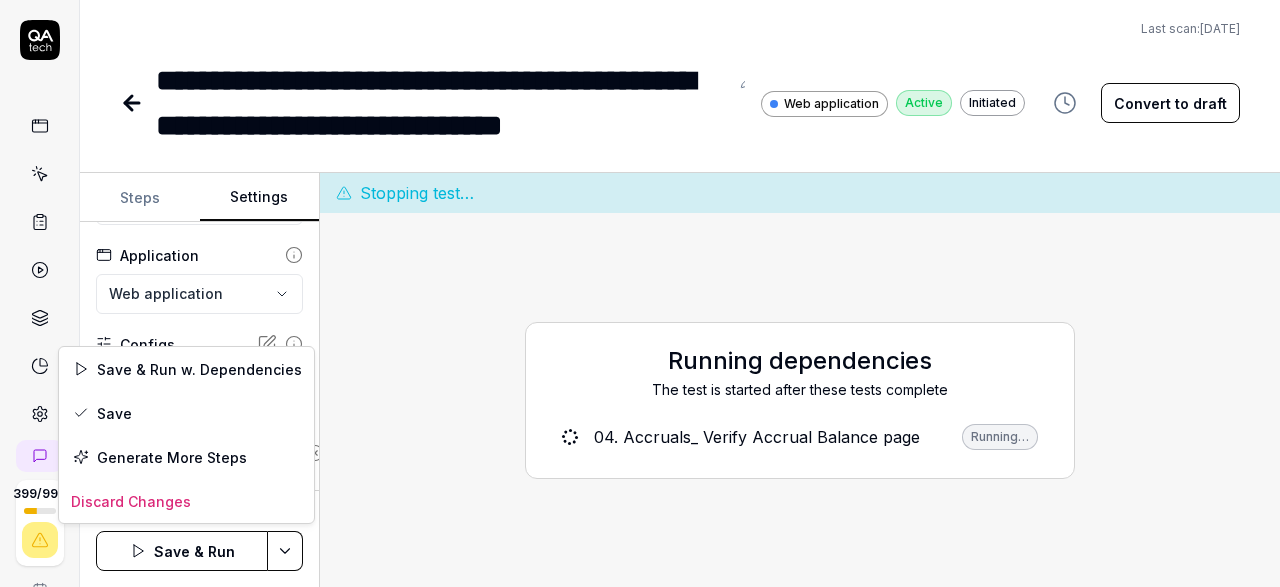 scroll, scrollTop: 171, scrollLeft: 0, axis: vertical 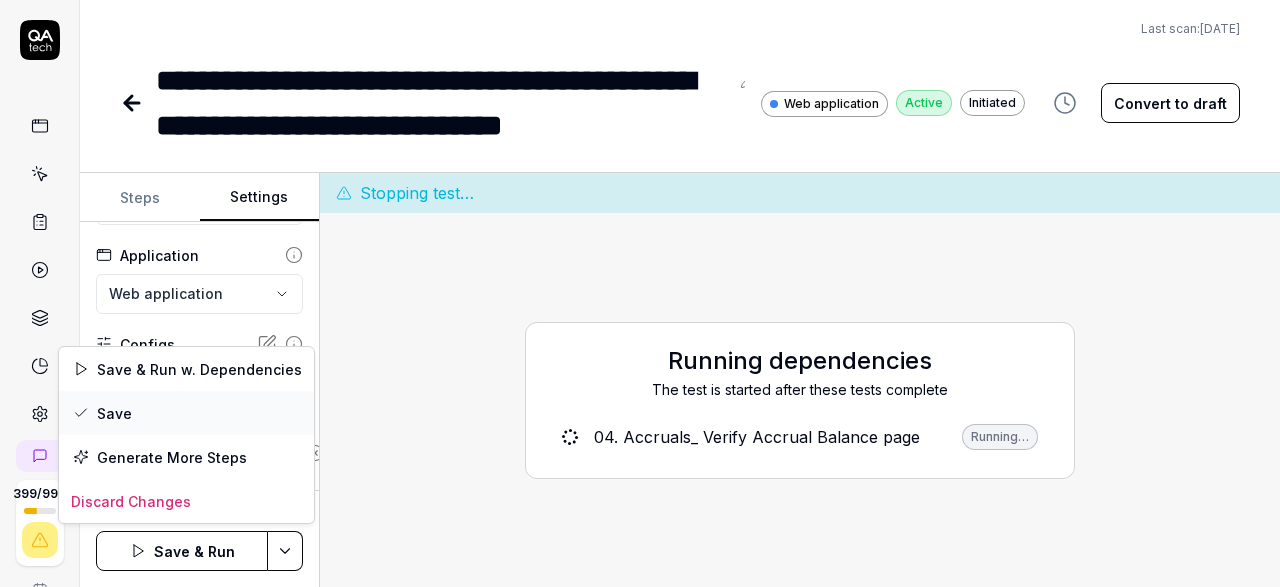 click on "Save" at bounding box center (186, 413) 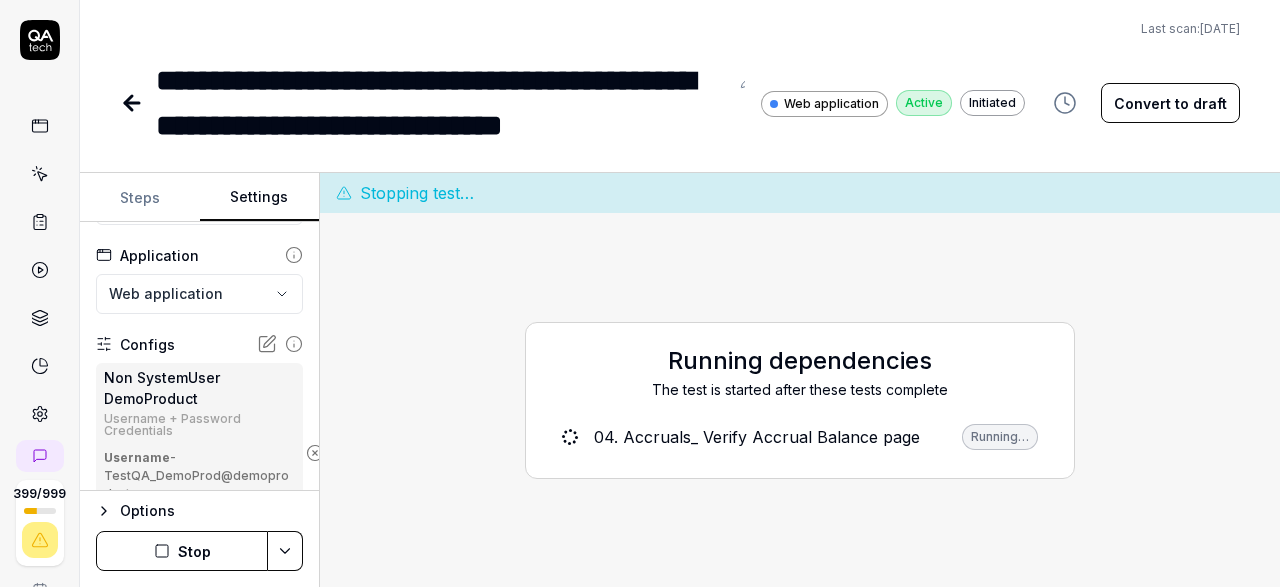 click on "Stop" at bounding box center (182, 551) 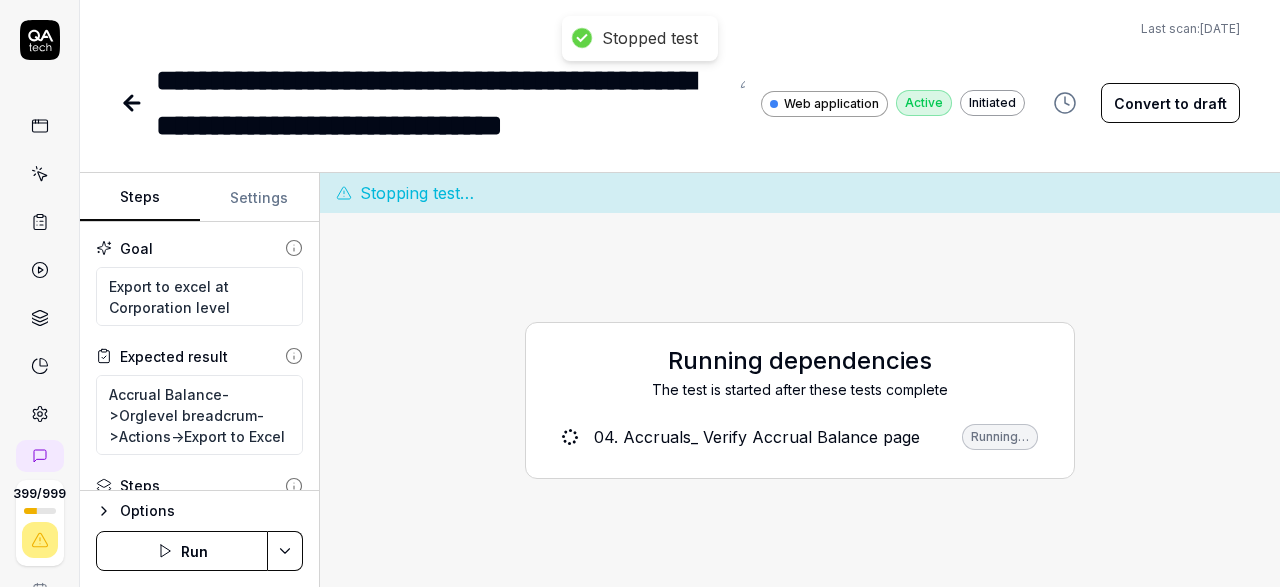 click on "Steps" at bounding box center [140, 198] 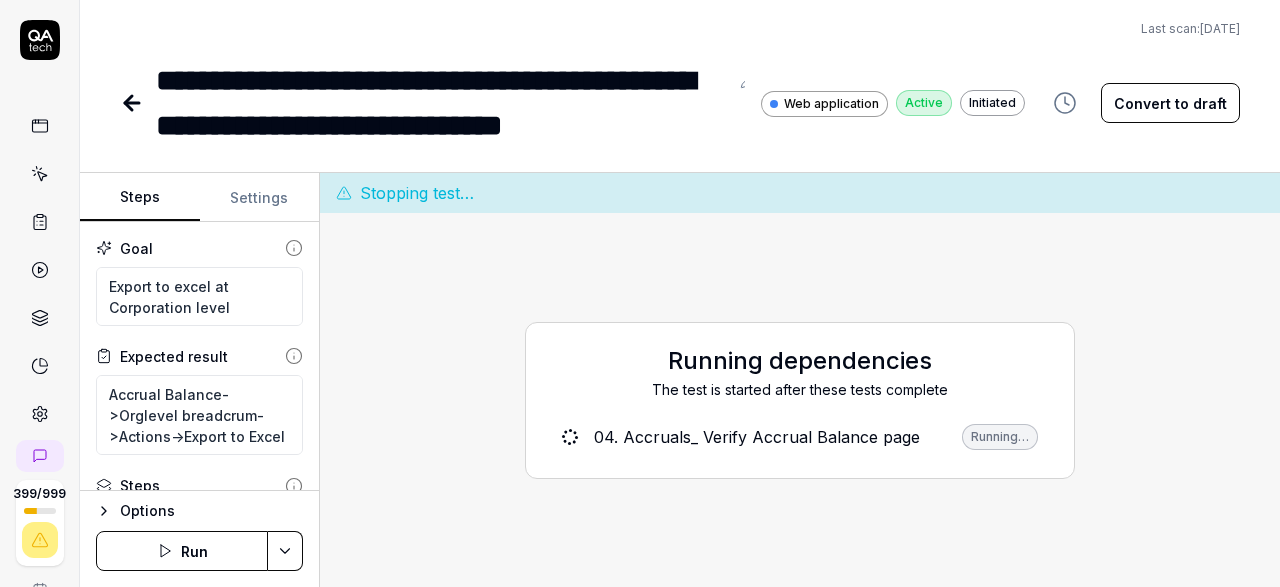 click on "Run" at bounding box center (182, 551) 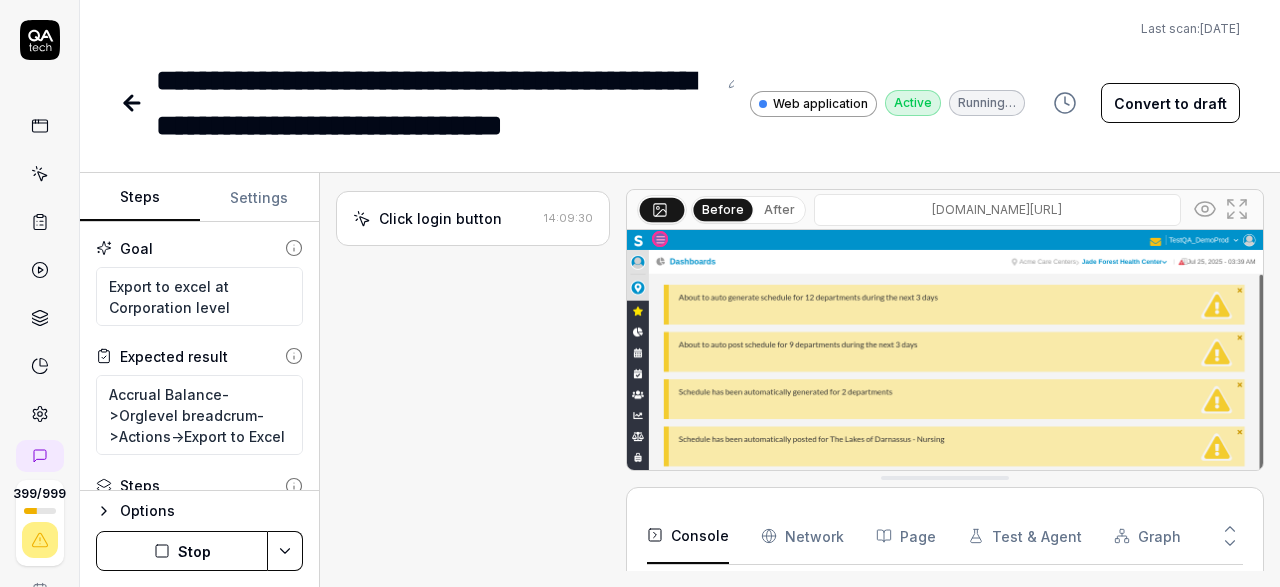 scroll, scrollTop: 153, scrollLeft: 0, axis: vertical 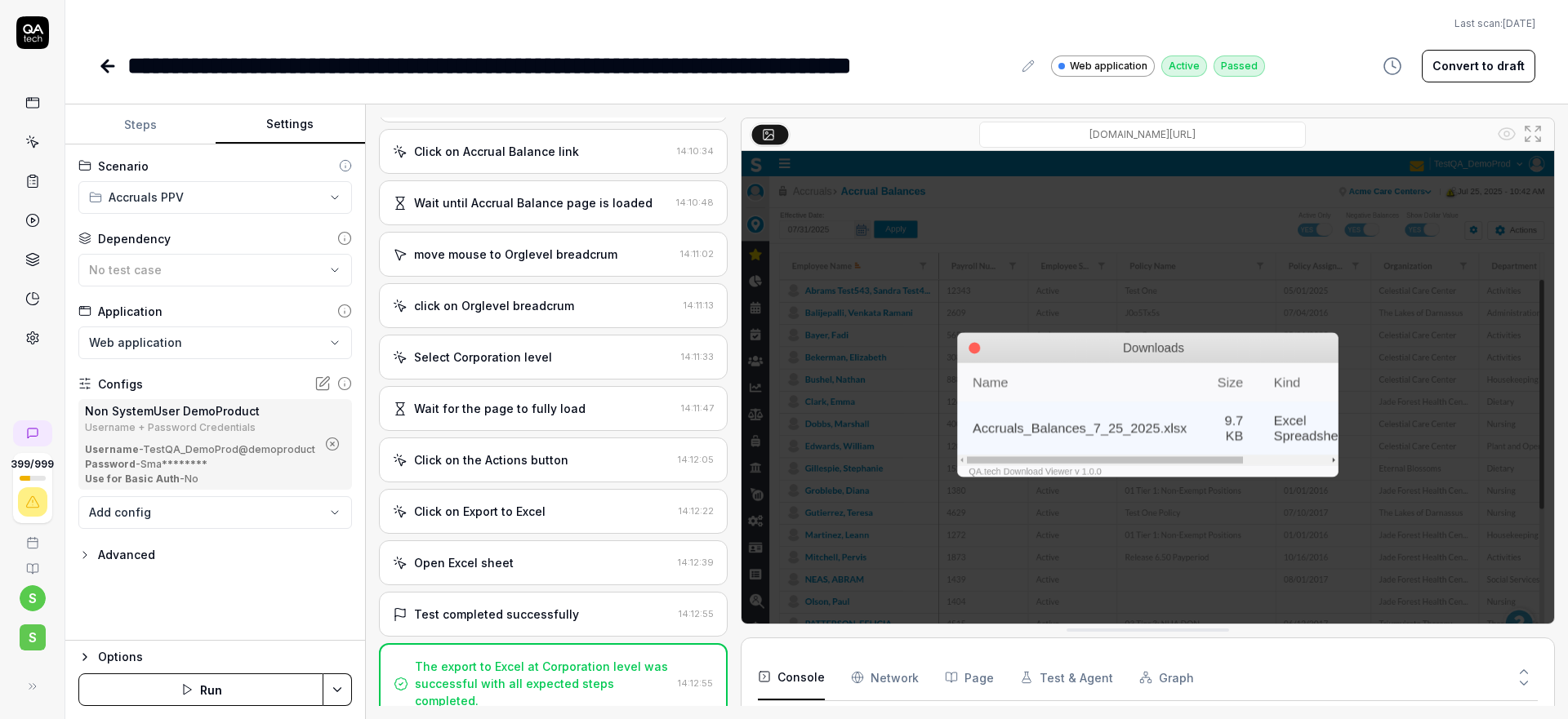 click on "Settings" at bounding box center [291, 125] 